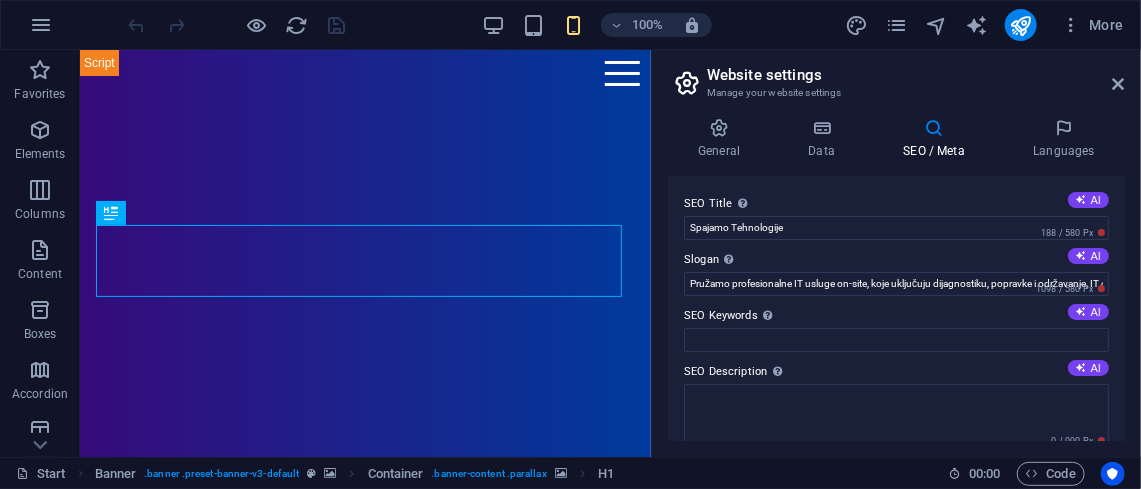 scroll, scrollTop: 0, scrollLeft: 0, axis: both 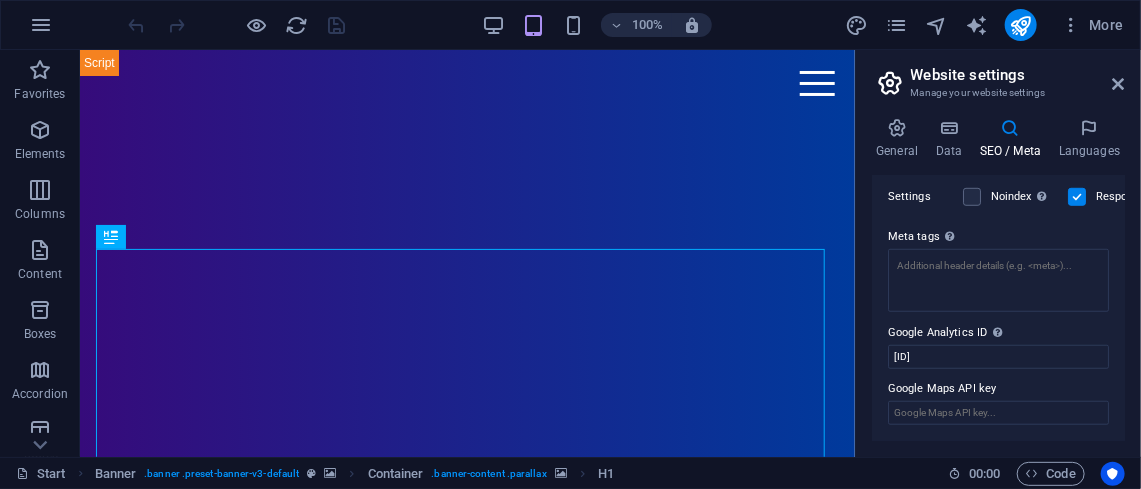 drag, startPoint x: 651, startPoint y: 95, endPoint x: 849, endPoint y: 125, distance: 200.25983 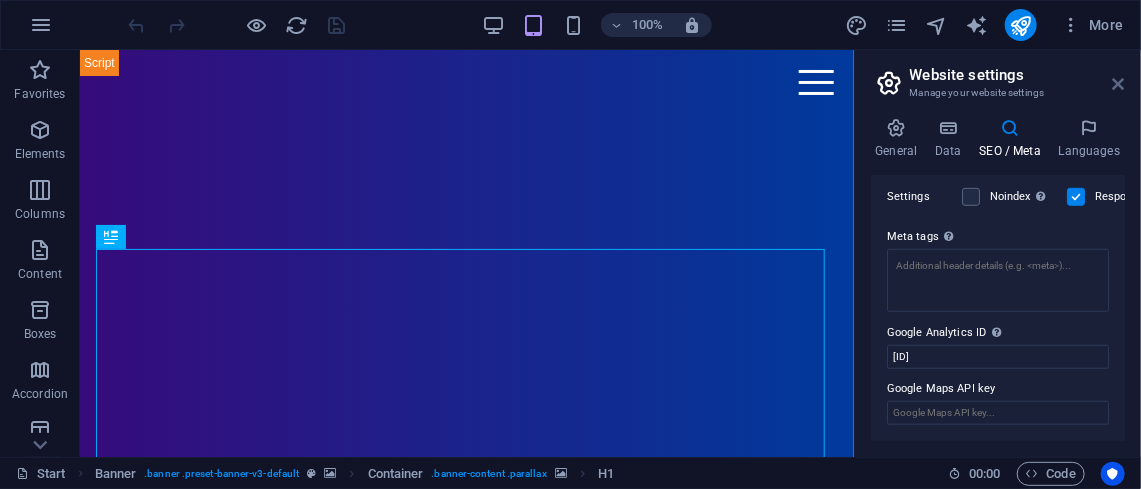 click at bounding box center [1119, 84] 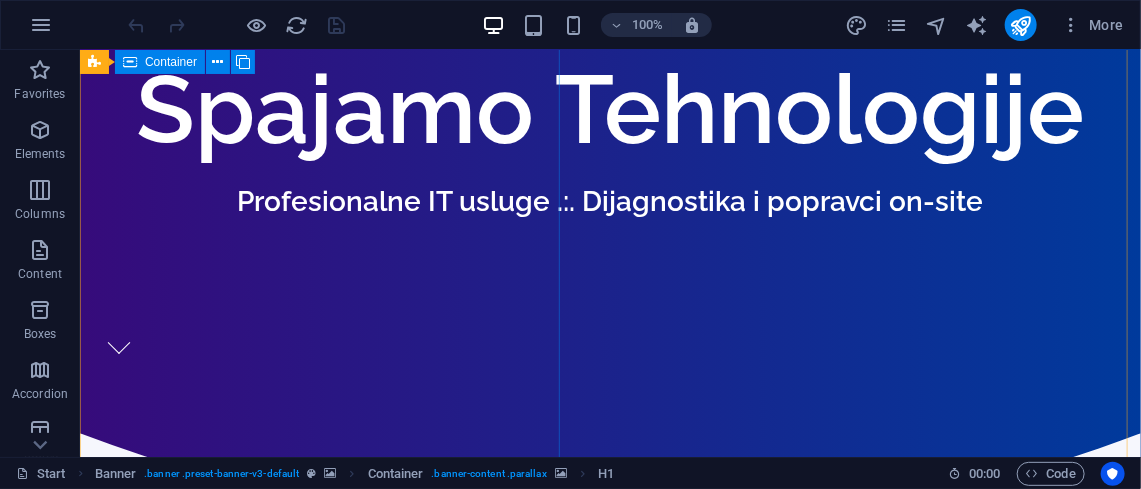 scroll, scrollTop: 1496, scrollLeft: 0, axis: vertical 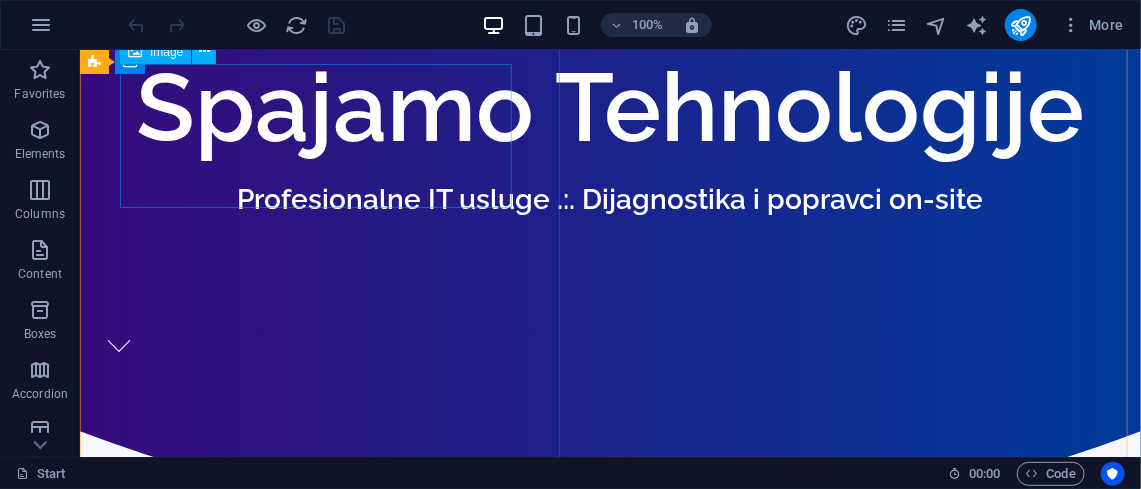 click at bounding box center (589, 1976) 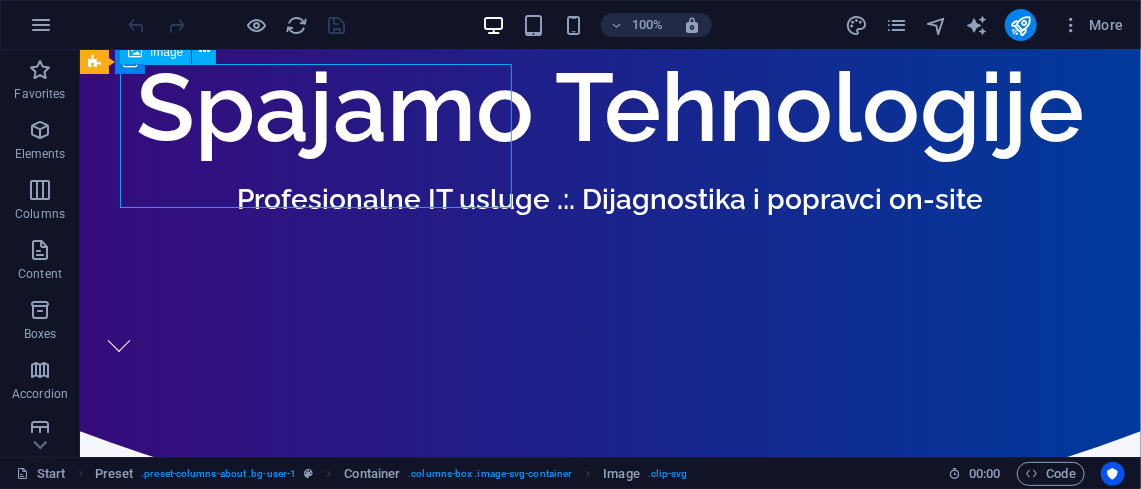 click at bounding box center [589, 1976] 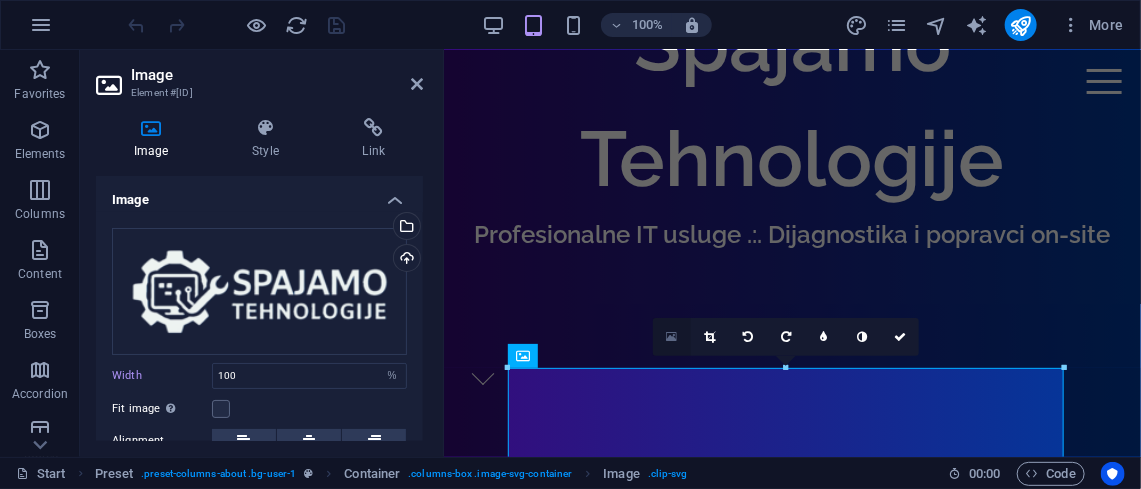 click at bounding box center [671, 337] 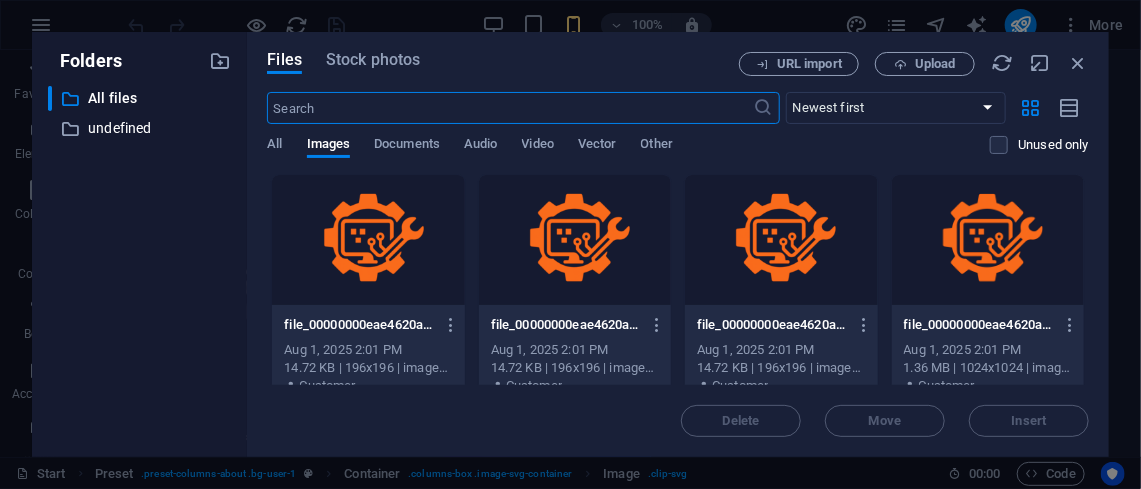 type on "236" 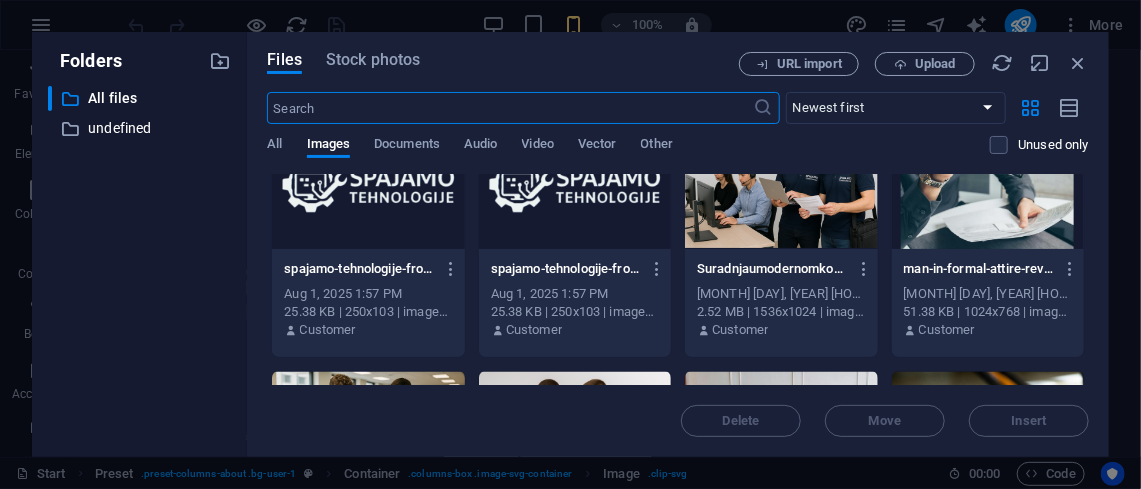 scroll, scrollTop: 562, scrollLeft: 0, axis: vertical 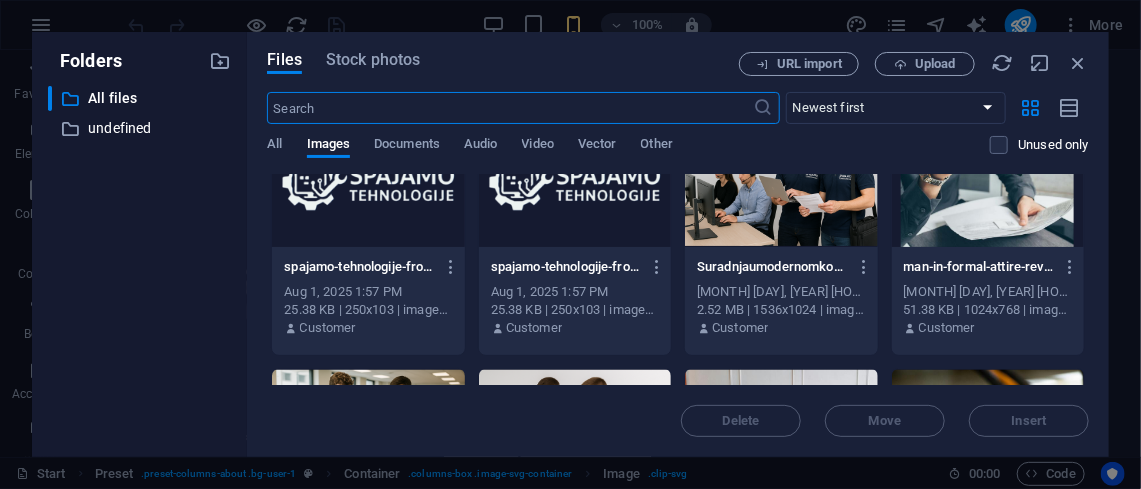 click at bounding box center [781, 182] 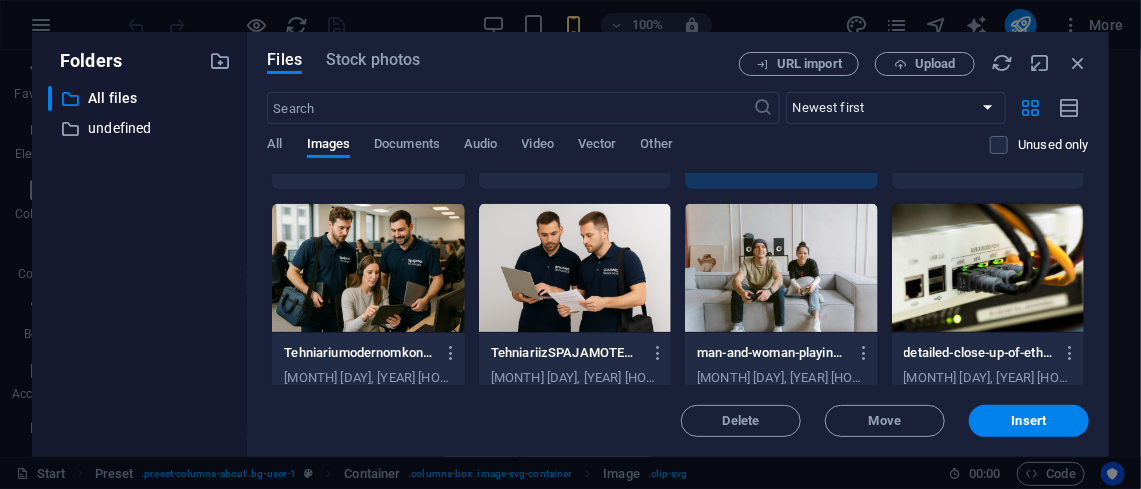scroll, scrollTop: 729, scrollLeft: 0, axis: vertical 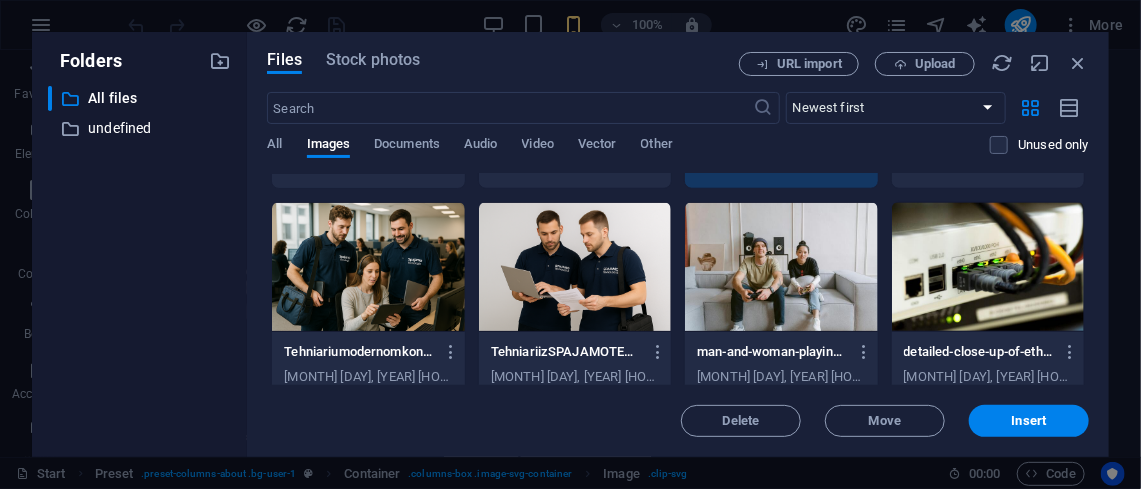 click at bounding box center [368, 267] 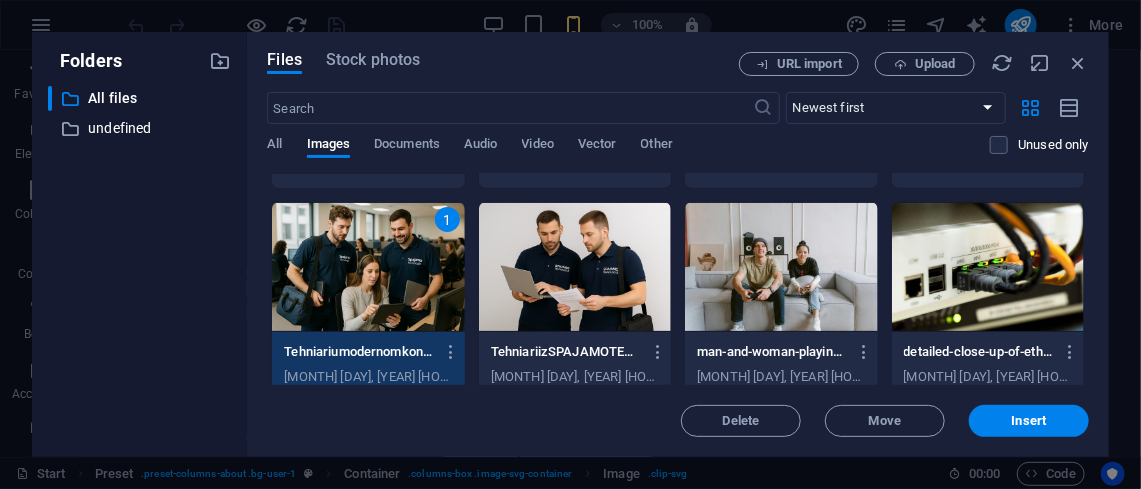 click at bounding box center (988, 267) 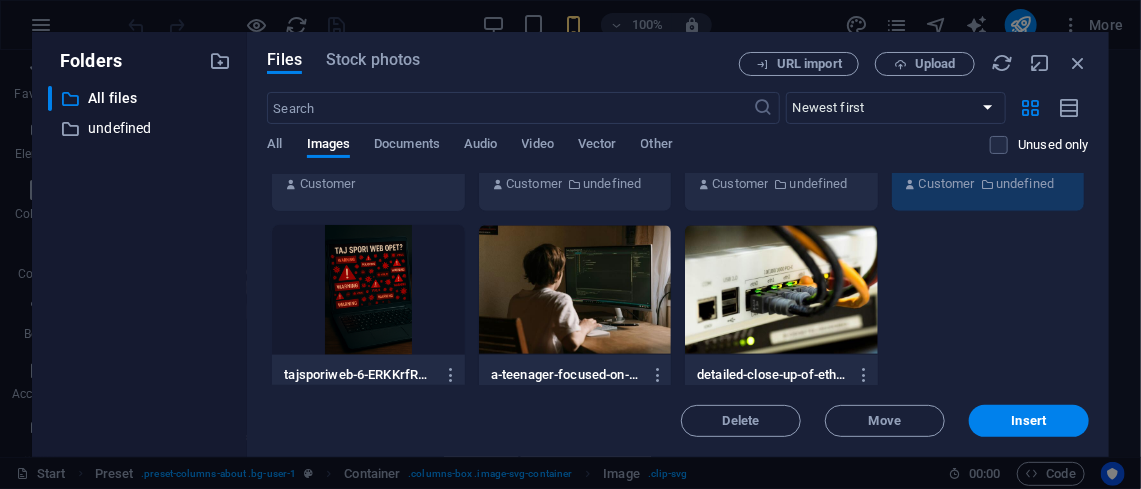 scroll, scrollTop: 976, scrollLeft: 0, axis: vertical 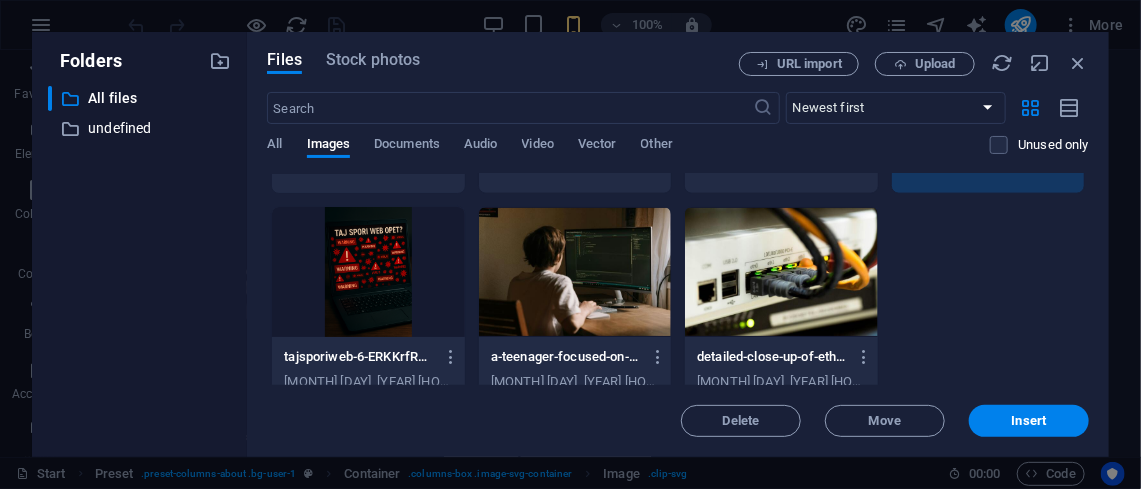 click at bounding box center (575, 272) 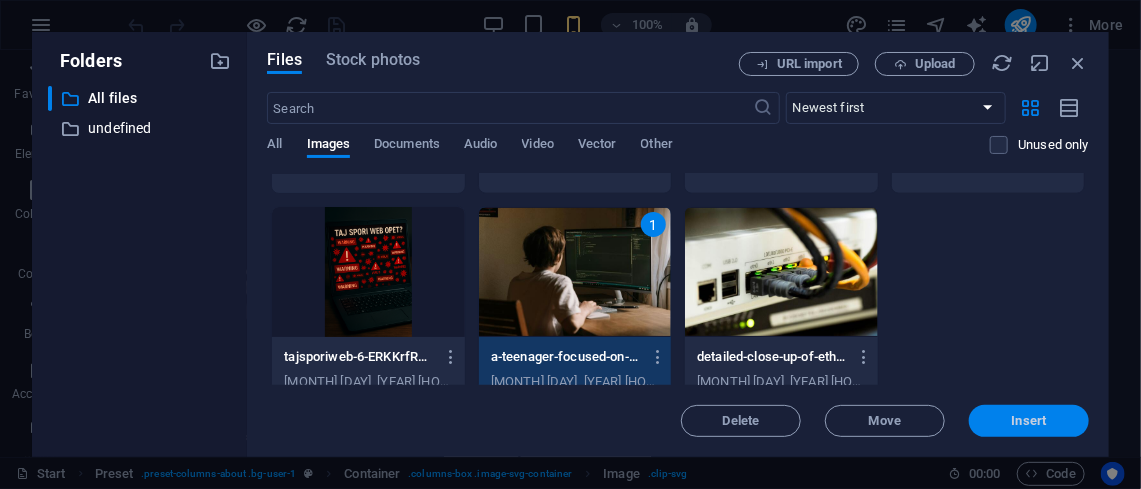 click on "Insert" at bounding box center [1029, 421] 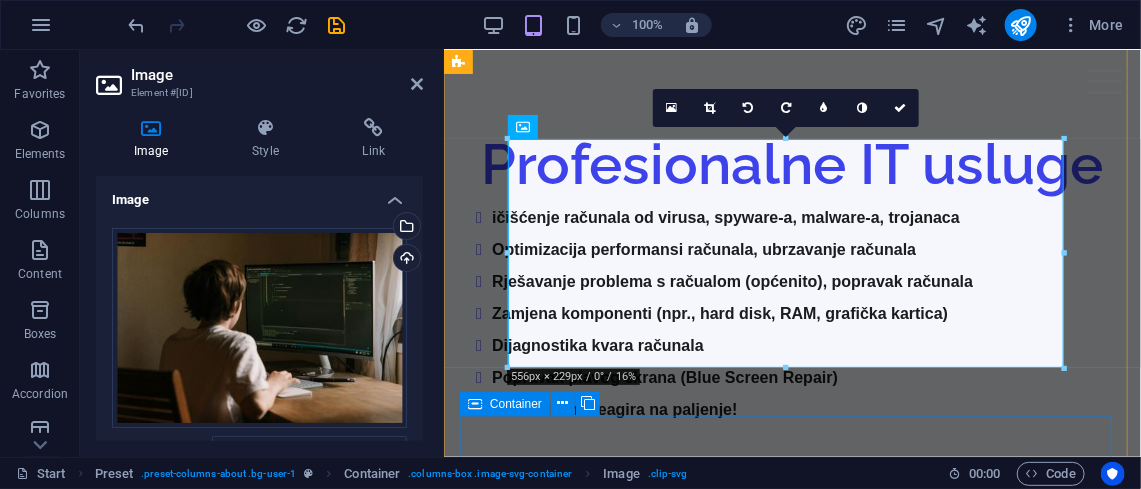 scroll, scrollTop: 1724, scrollLeft: 0, axis: vertical 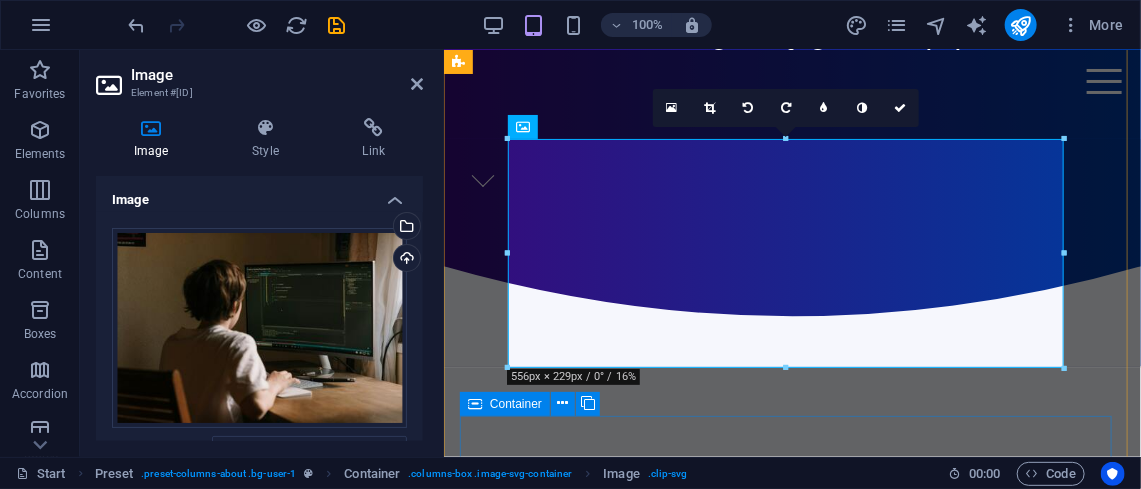 type on "100" 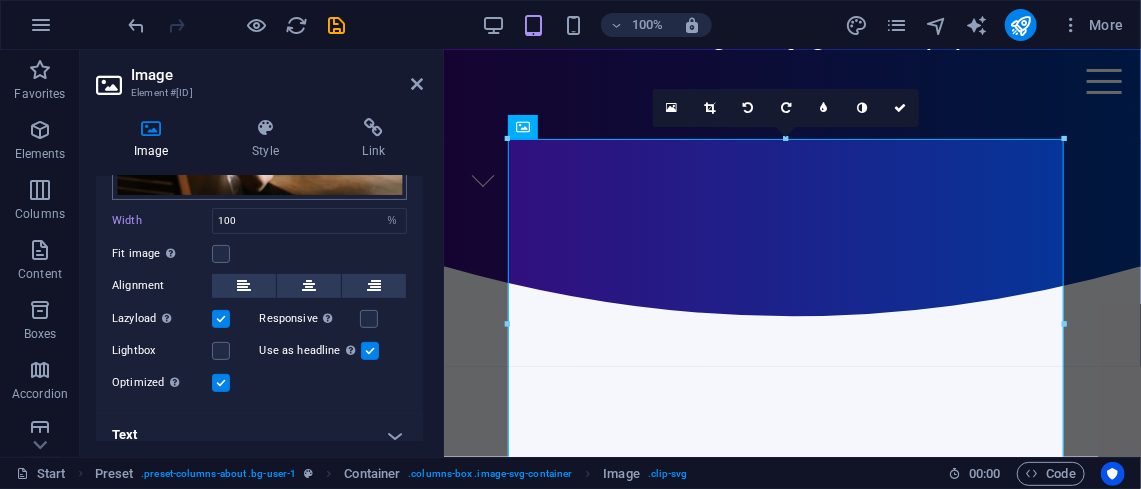 scroll, scrollTop: 229, scrollLeft: 0, axis: vertical 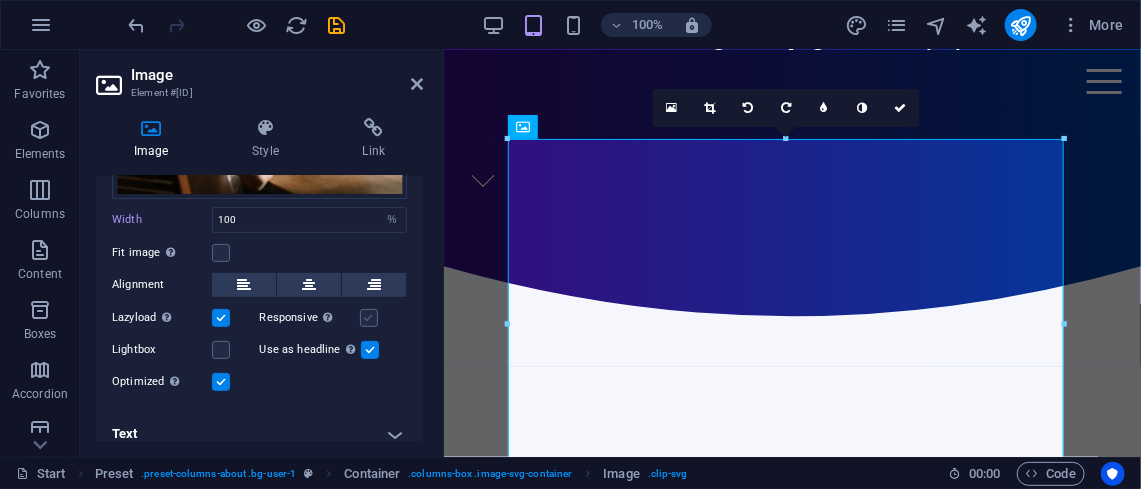 click at bounding box center [369, 318] 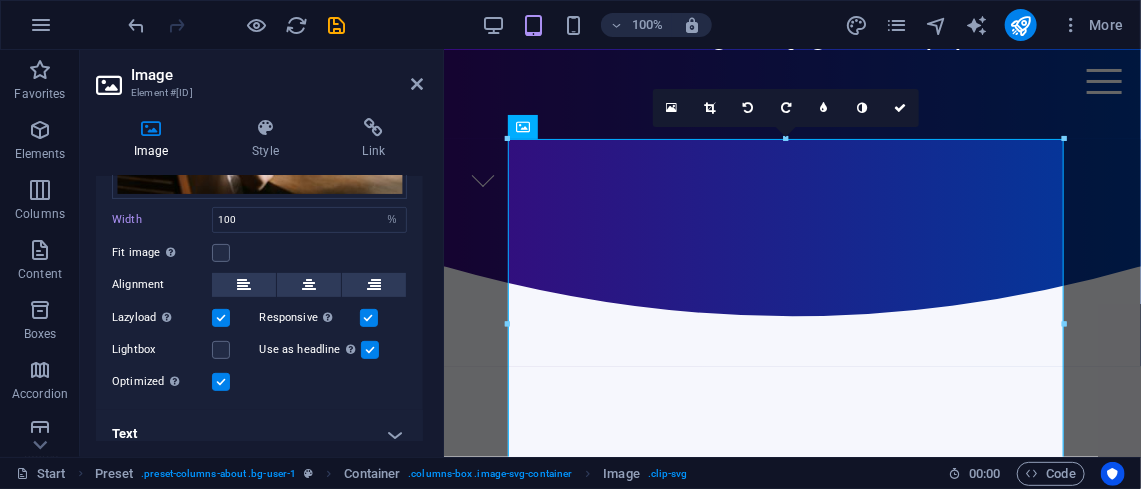 click at bounding box center [370, 350] 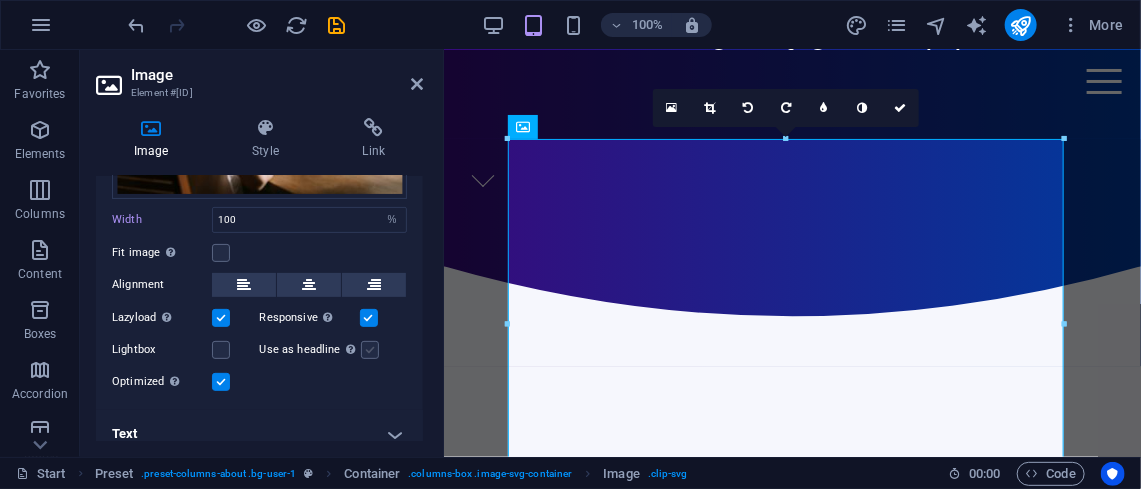 click at bounding box center (370, 350) 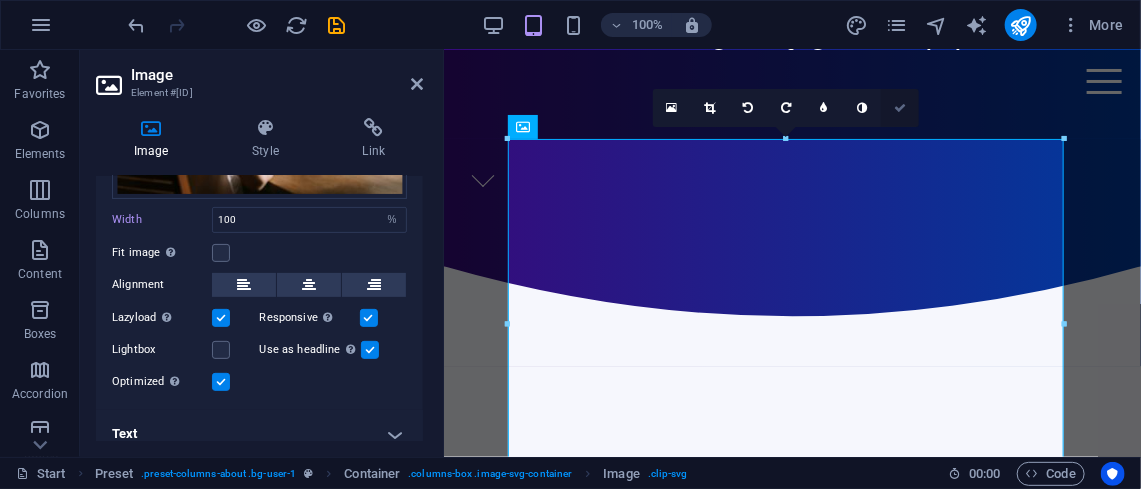 click at bounding box center (900, 108) 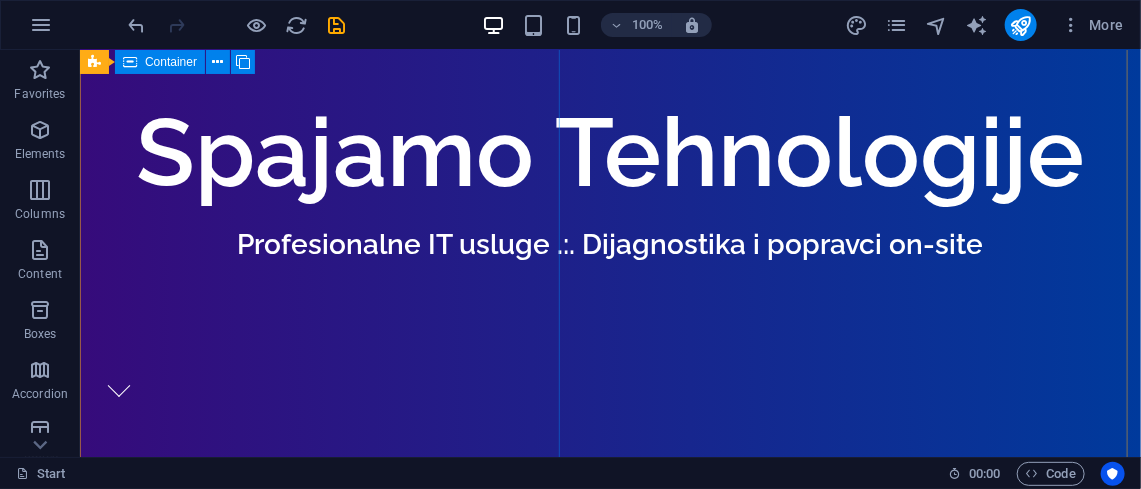 scroll, scrollTop: 1453, scrollLeft: 0, axis: vertical 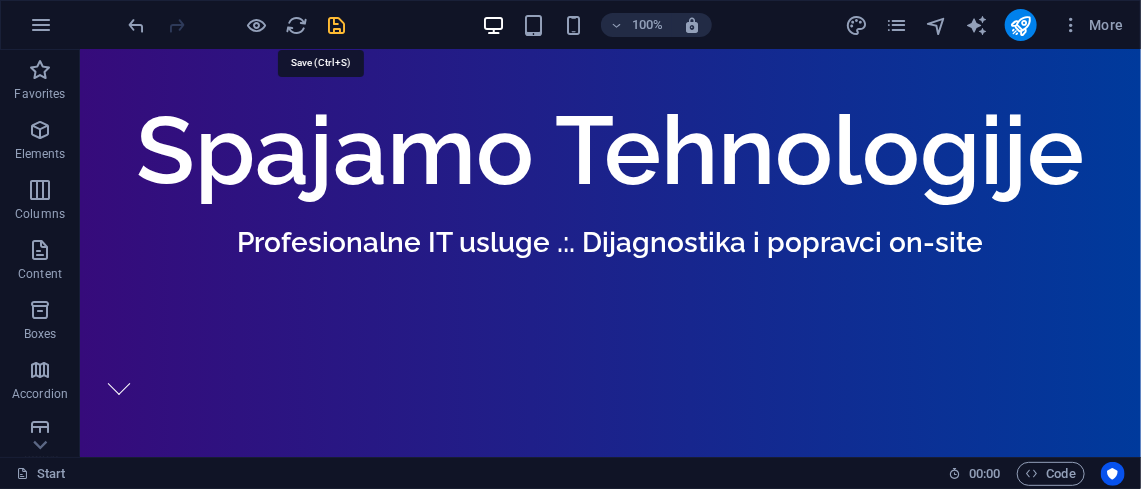 click at bounding box center (337, 25) 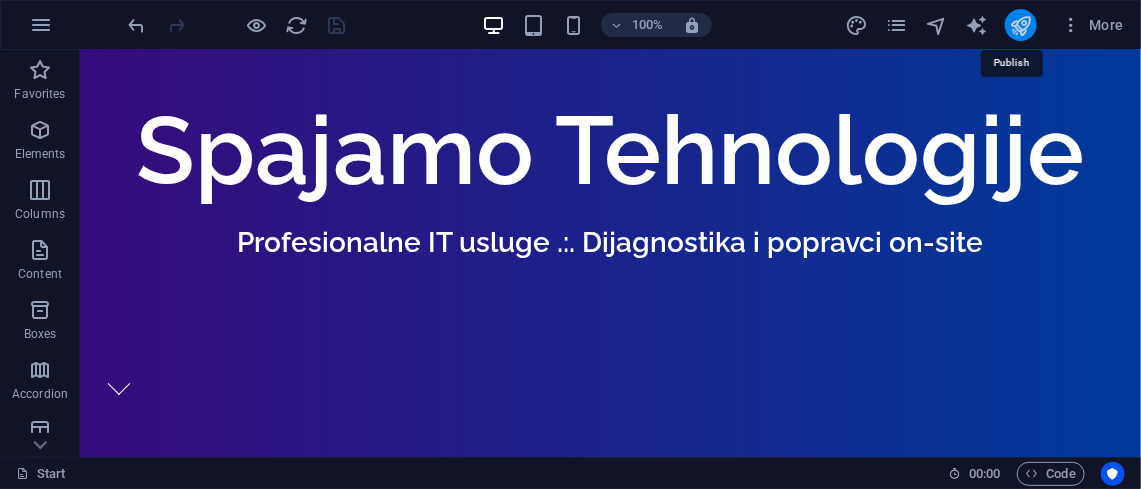 click at bounding box center (1020, 25) 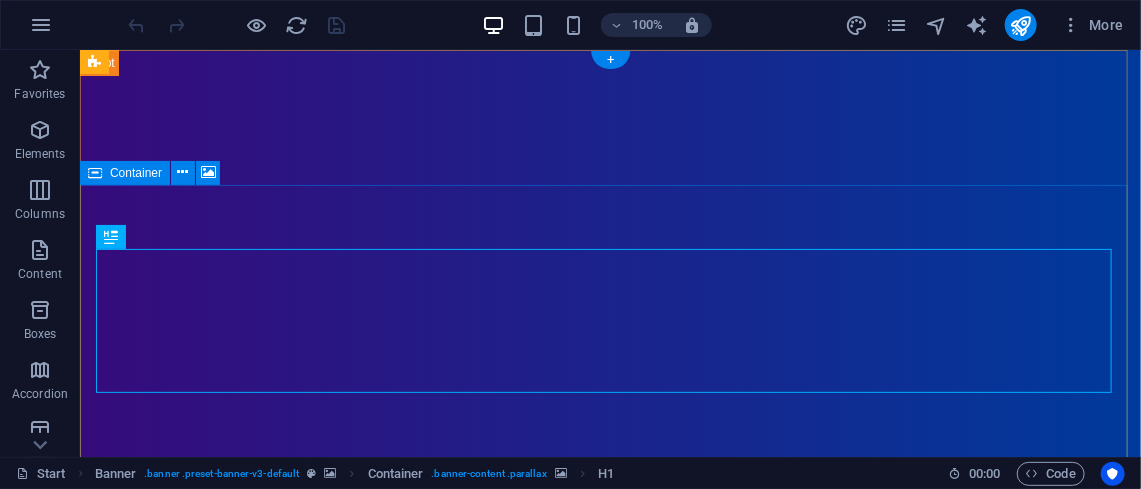 scroll, scrollTop: 0, scrollLeft: 0, axis: both 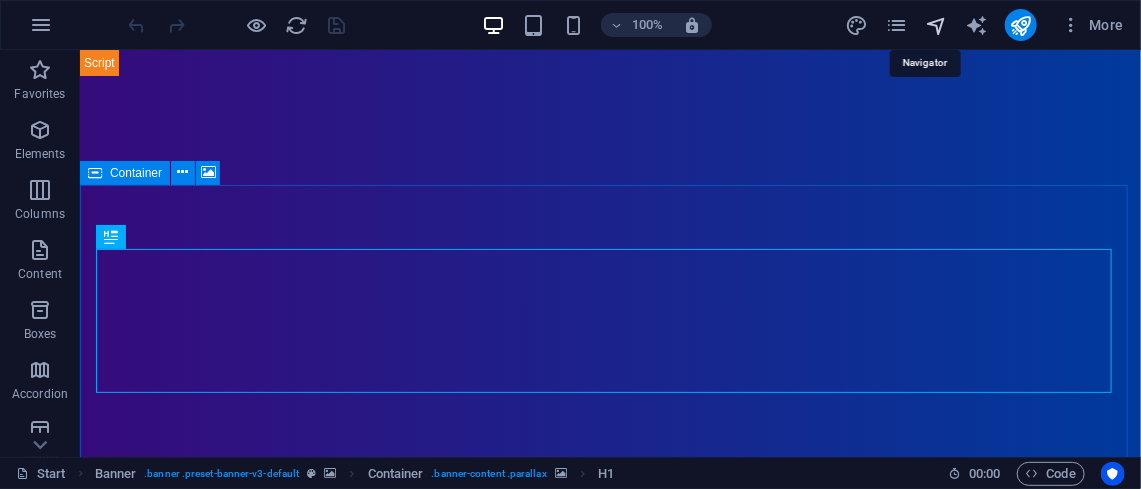 click at bounding box center [936, 25] 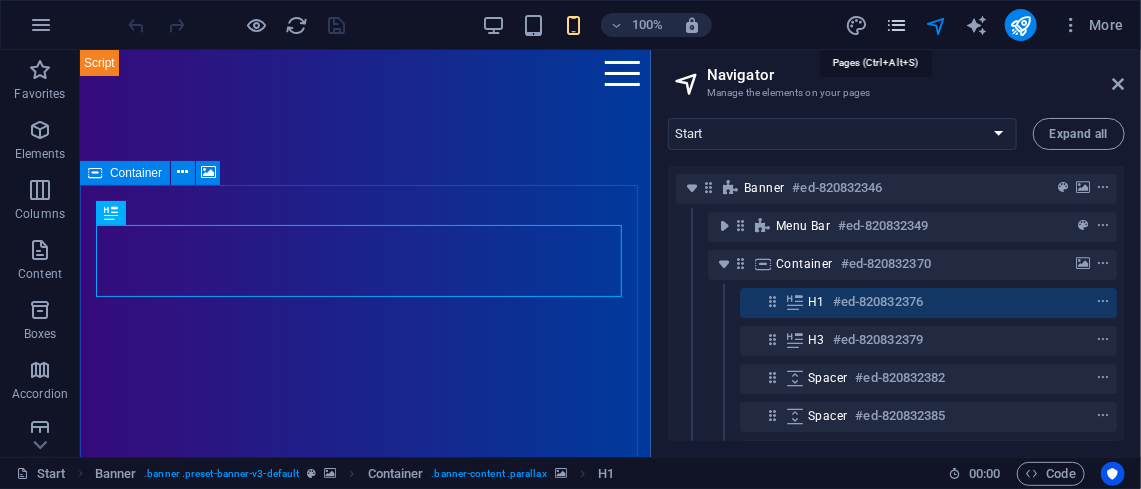 click at bounding box center (896, 25) 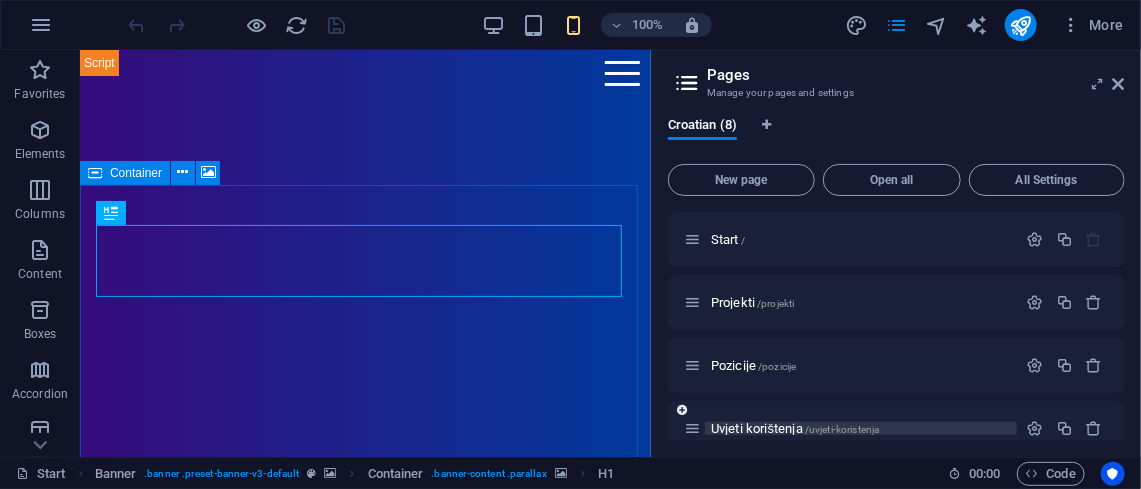 click on "Uvjeti korištenja /uvjeti-koristenja" at bounding box center (795, 428) 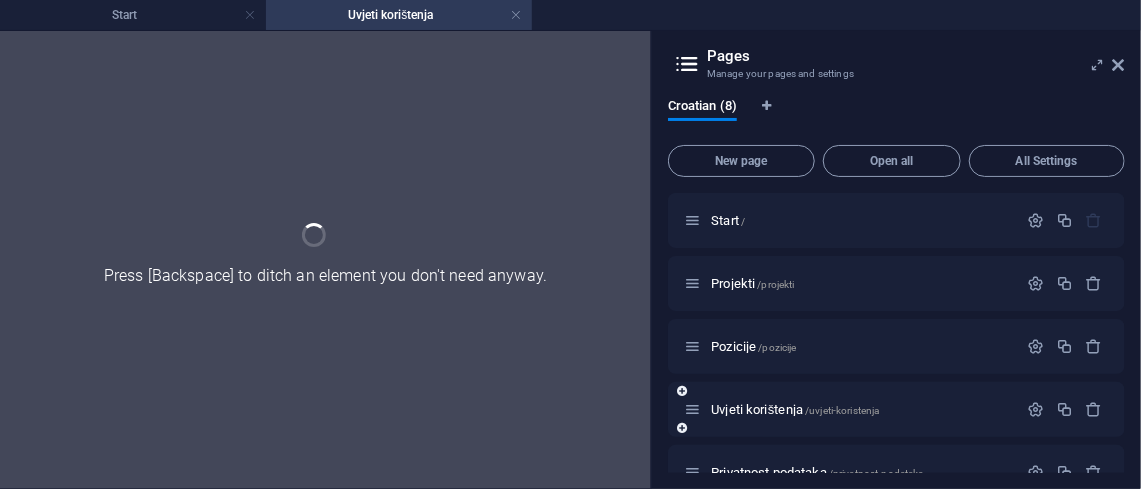 click on "Uvjeti korištenja /uvjeti-koristenja" at bounding box center (896, 409) 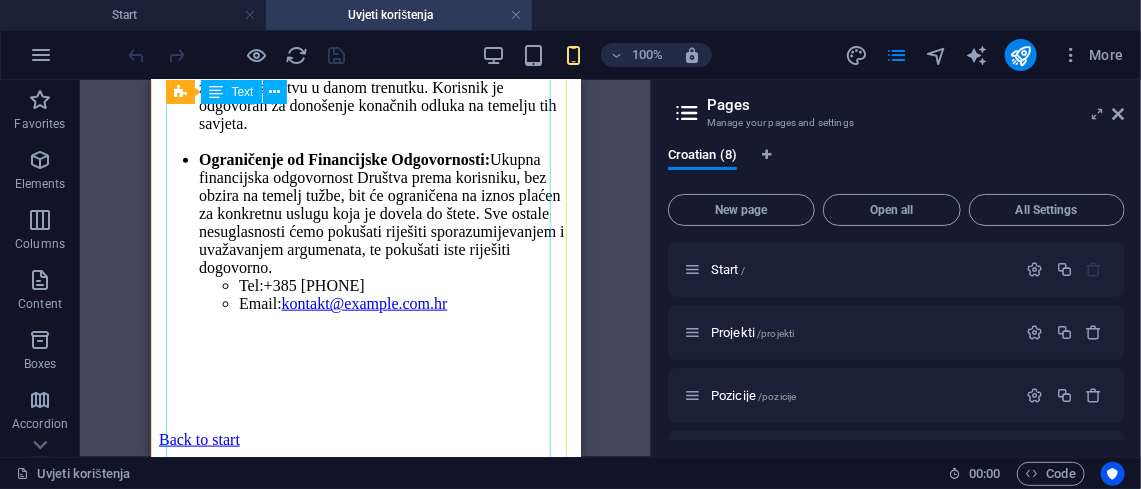 scroll, scrollTop: 1121, scrollLeft: 0, axis: vertical 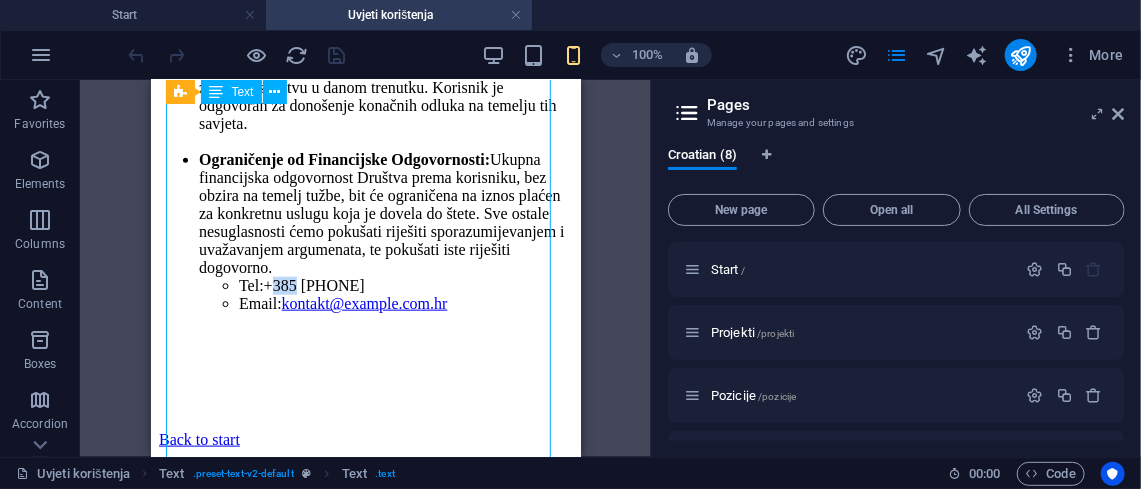 drag, startPoint x: 242, startPoint y: 342, endPoint x: 393, endPoint y: 422, distance: 170.883 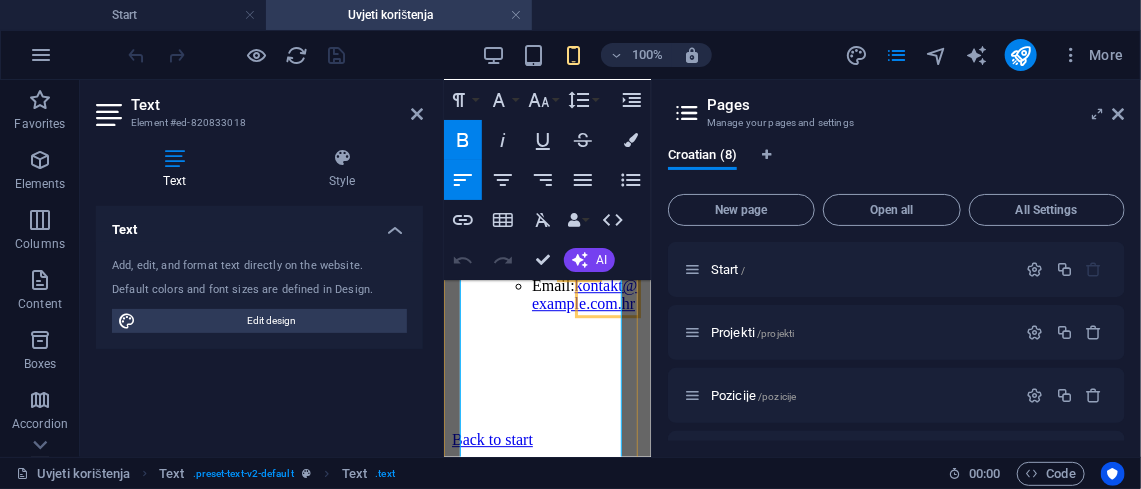 scroll, scrollTop: 3149, scrollLeft: 0, axis: vertical 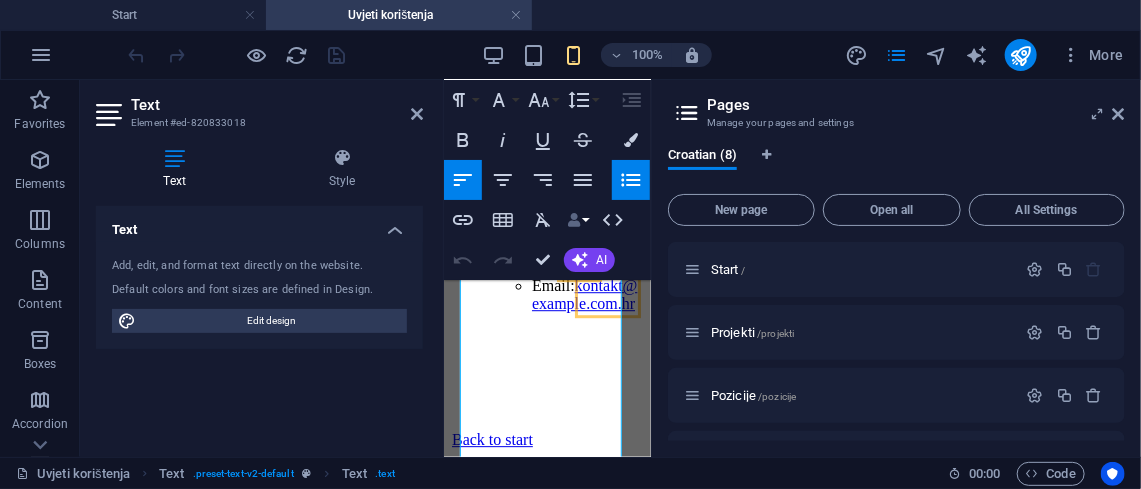 click at bounding box center [574, 220] 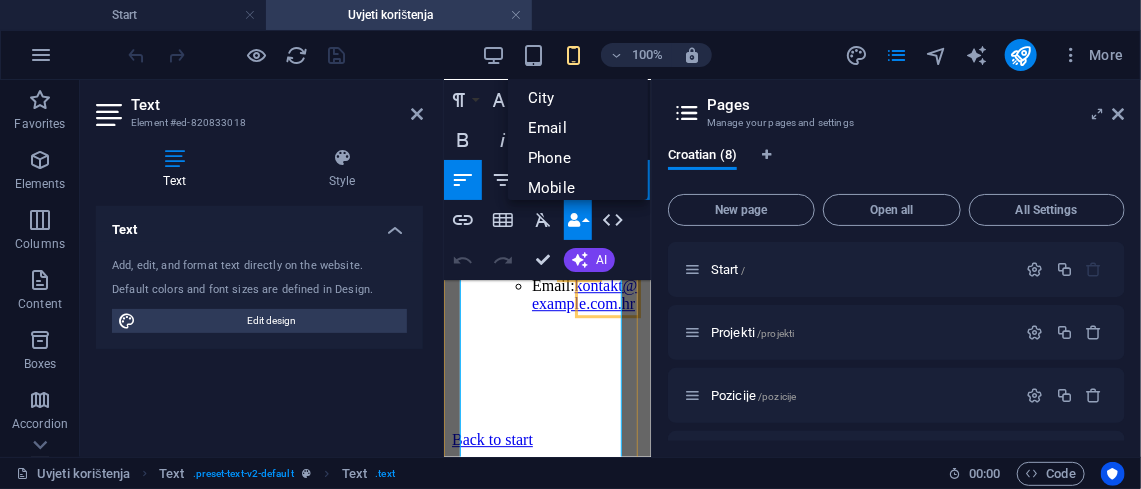 click on "+385 [PHONE]" at bounding box center (563, 257) 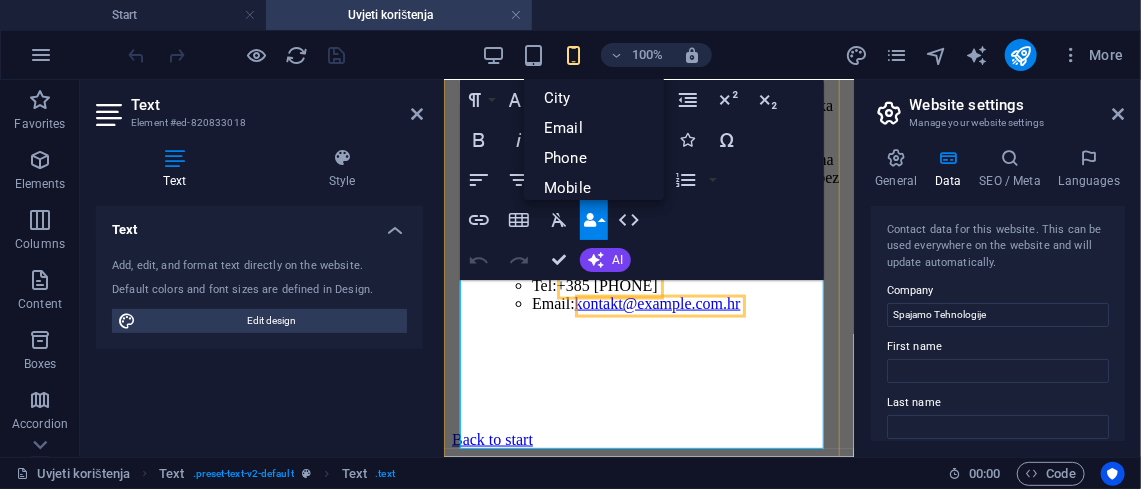 scroll, scrollTop: 1396, scrollLeft: 0, axis: vertical 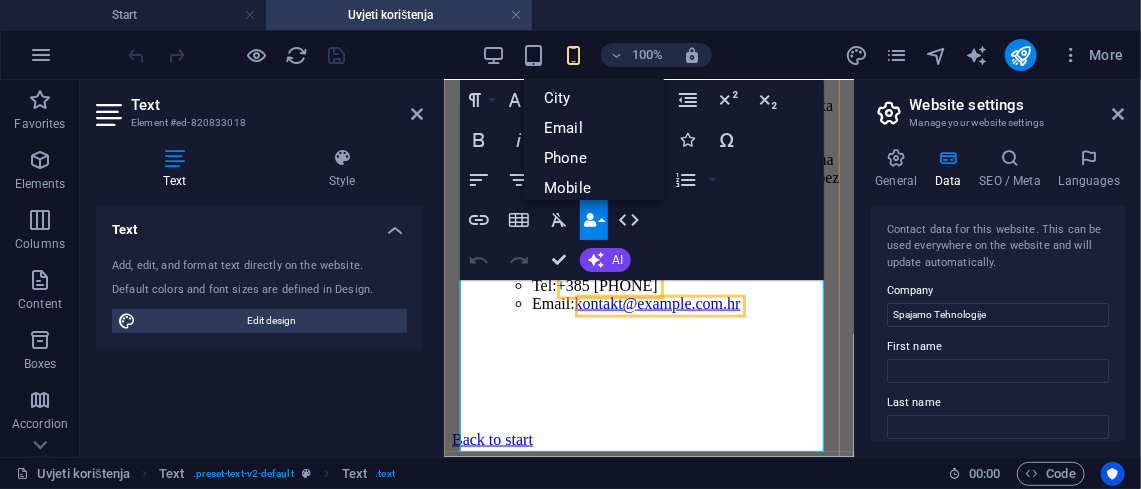 click on "+385 [PHONE]" at bounding box center (606, 284) 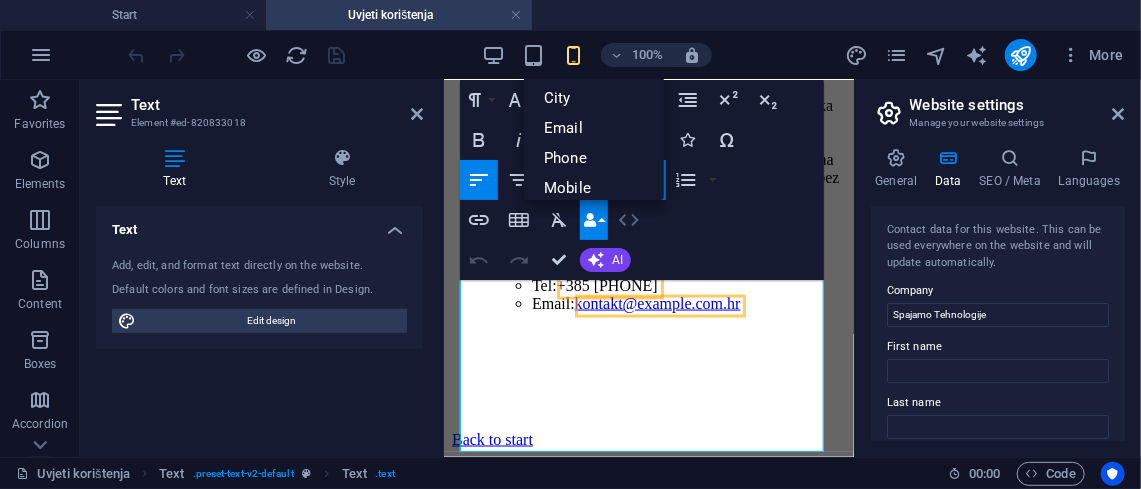 click 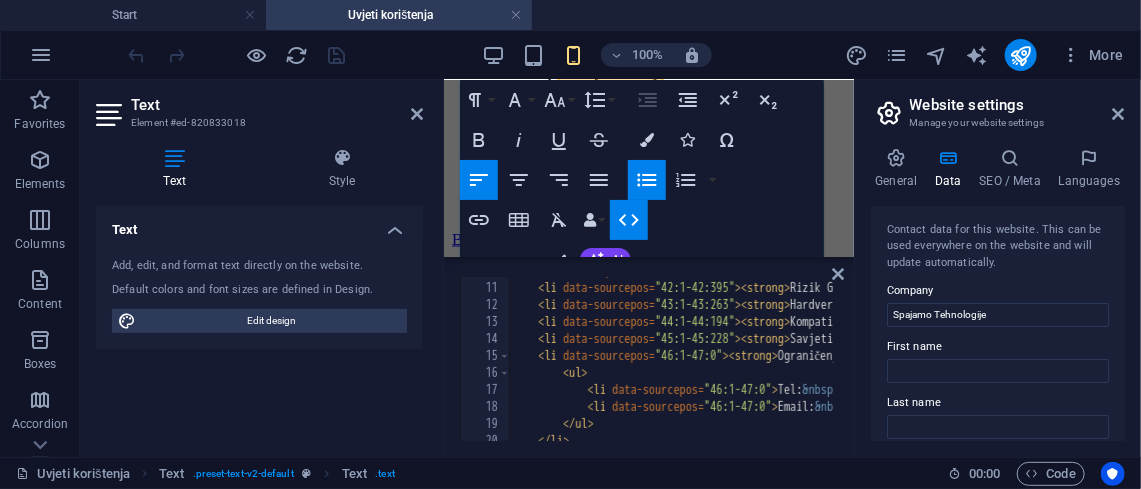 scroll, scrollTop: 247, scrollLeft: 0, axis: vertical 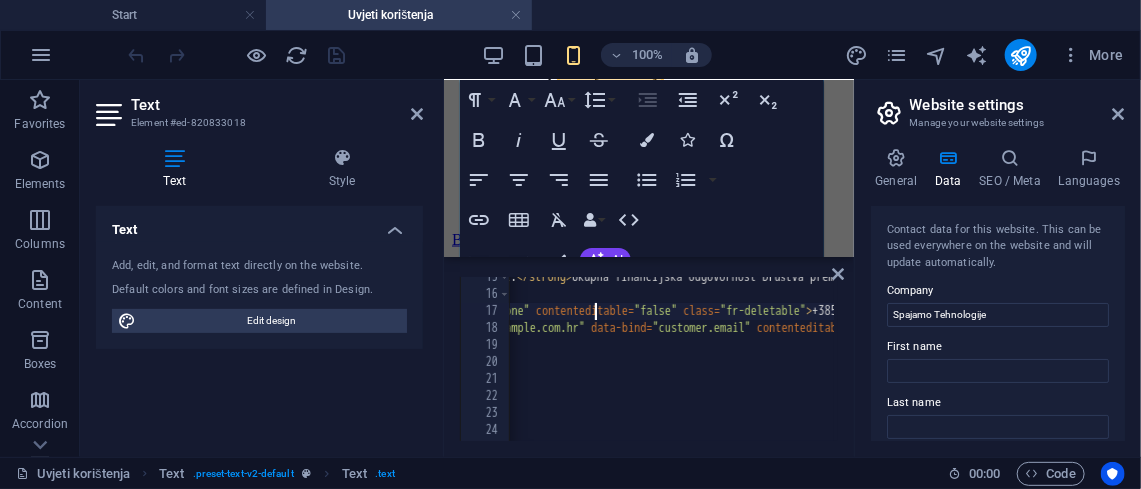 click on "< li   data-sourcepos = "46:1-47:0" > < strong > Ograničenje od Financijske Odgovornosti: </ strong >  Ukupna financijska odgovornost Društva prema korisniku, bez obzira na temelj tužbe, bit će ograničena na iznos plaćen za konkretnu uslugu koja je dovela do štete. Sve ostale nesuglasnosti ćemo pokušati riješiti sporazumijevanjem i uvažavanjem argumenata, te pokušati iste riješiti dogovorno.           < ul >                < li   data-sourcepos = "46:1-47:0" > Tel: &nbsp; < span   data-bind = "customer.phone"   contenteditable = "false"   class = "fr-deletable" > +385 1 7840 040 </ span > </ li >                < li   data-sourcepos = "46:1-47:0" > Email: &nbsp; < a   href = "mailto:kontakt@spajamo-tehnologije.com.hr"   data-bind = "customer.email"   contenteditable = "false"   class = "fr-deletable" > kontakt@spajamo-tehnologije.com.hr </ a > </ li >           </ ul >      </ li > </ ul > < p > < br > </ p > < p > < br > </ p > < p > < br > </ p >" at bounding box center (2925, 366) 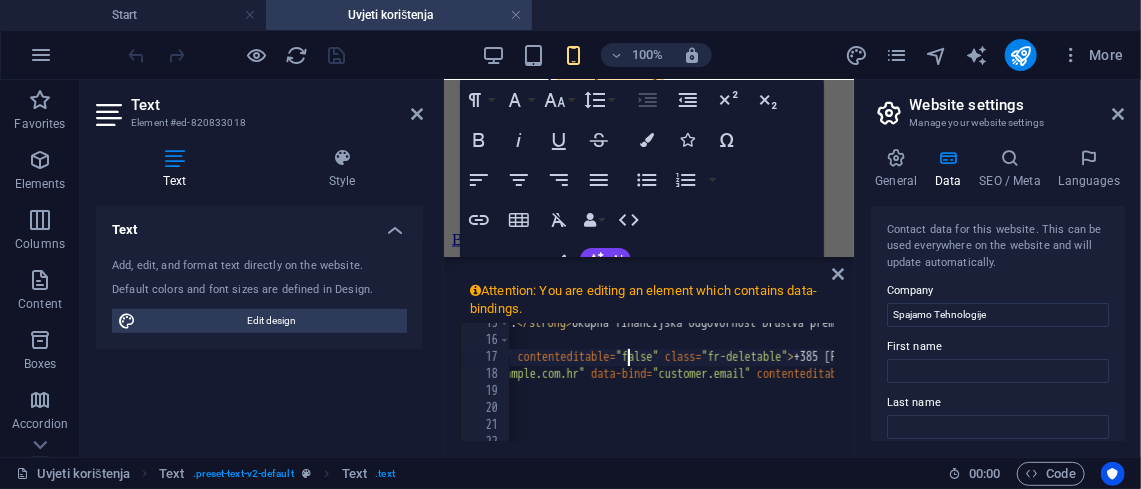 scroll, scrollTop: 0, scrollLeft: 709, axis: horizontal 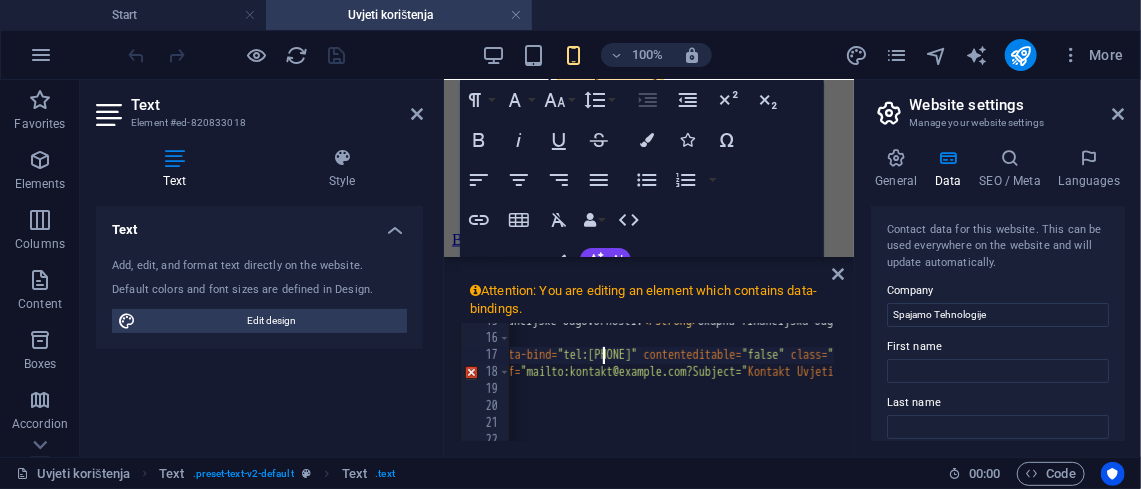 click on "< li   data-sourcepos = "46:1-47:0" > < strong > Ograničenje od Financijske Odgovornosti: </ strong >  Ukupna financijska odgovornost Društva prema korisniku, bez obzira na temelj tužbe, bit će ograničena na iznos plaćen za konkretnu uslugu koja je dovela do štete. Sve ostale nesuglasnosti ćemo pokušati riješiti sporazumijevanjem i uvažavanjem argumenata, te pokušati iste riješiti dogovorno.           < ul >                < li   data-sourcepos = "46:1-47:0" > Tel: &nbsp; < span   data-bind = "tel:customer.phone"   contenteditable = "false"   class = "fr-deletable" > +385 1 7840 040 </ span > </ li >                < li   data-sourcepos = "46:1-47:0" > Email: &nbsp; < a   href = "mailto:kontakt@spajamo-tehnologije.com.hr?Subject=" Kontakt   Uvjeti   kori š tenja " data-bind=" customer.email " contenteditable=" false " class=" fr-deletable ">kontakt@spajamo-tehnologije.com.hr</a></li>           </ul>      </li> </ul> <p><br></p> <p><br></p> <p><br></p>" at bounding box center (3051, 410) 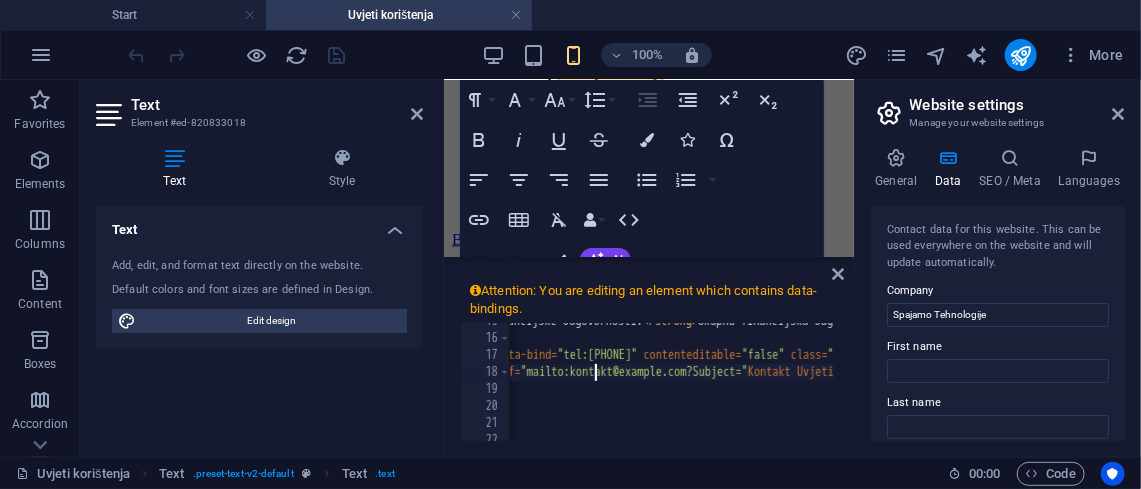 click on "< li   data-sourcepos = "46:1-47:0" > < strong > Ograničenje od Financijske Odgovornosti: </ strong >  Ukupna financijska odgovornost Društva prema korisniku, bez obzira na temelj tužbe, bit će ograničena na iznos plaćen za konkretnu uslugu koja je dovela do štete. Sve ostale nesuglasnosti ćemo pokušati riješiti sporazumijevanjem i uvažavanjem argumenata, te pokušati iste riješiti dogovorno.           < ul >                < li   data-sourcepos = "46:1-47:0" > Tel: &nbsp; < span   data-bind = "tel:customer.phone"   contenteditable = "false"   class = "fr-deletable" > +385 1 7840 040 </ span > </ li >                < li   data-sourcepos = "46:1-47:0" > Email: &nbsp; < a   href = "mailto:kontakt@spajamo-tehnologije.com.hr?Subject=" Kontakt   Uvjeti   kori š tenja " data-bind=" customer.email " contenteditable=" false " class=" fr-deletable ">kontakt@spajamo-tehnologije.com.hr</a></li>           </ul>      </li> </ul> <p><br></p> <p><br></p> <p><br></p>" at bounding box center [3051, 410] 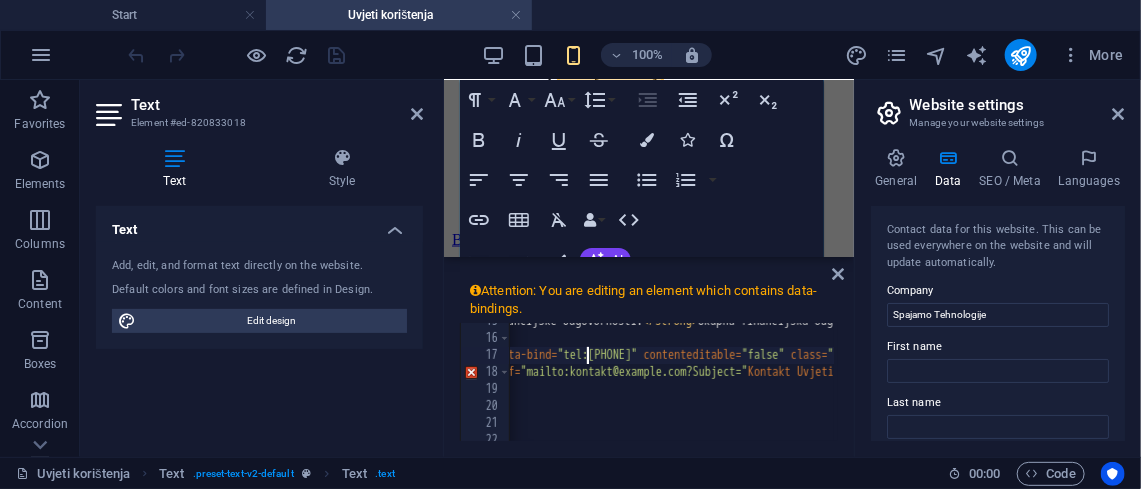click on "< li   data-sourcepos = "46:1-47:0" > < strong > Ograničenje od Financijske Odgovornosti: </ strong >  Ukupna financijska odgovornost Društva prema korisniku, bez obzira na temelj tužbe, bit će ograničena na iznos plaćen za konkretnu uslugu koja je dovela do štete. Sve ostale nesuglasnosti ćemo pokušati riješiti sporazumijevanjem i uvažavanjem argumenata, te pokušati iste riješiti dogovorno.           < ul >                < li   data-sourcepos = "46:1-47:0" > Tel: &nbsp; < span   data-bind = "tel:customer.phone"   contenteditable = "false"   class = "fr-deletable" > +385 1 7840 040 </ span > </ li >                < li   data-sourcepos = "46:1-47:0" > Email: &nbsp; < a   href = "mailto:kontakt@spajamo-tehnologije.com.hr?Subject=" Kontakt   Uvjeti   kori š tenja " data-bind=" customer.email " contenteditable=" false " class=" fr-deletable ">kontakt@spajamo-tehnologije.com.hr</a></li>           </ul>      </li> </ul> <p><br></p> <p><br></p> <p><br></p>" at bounding box center [3051, 410] 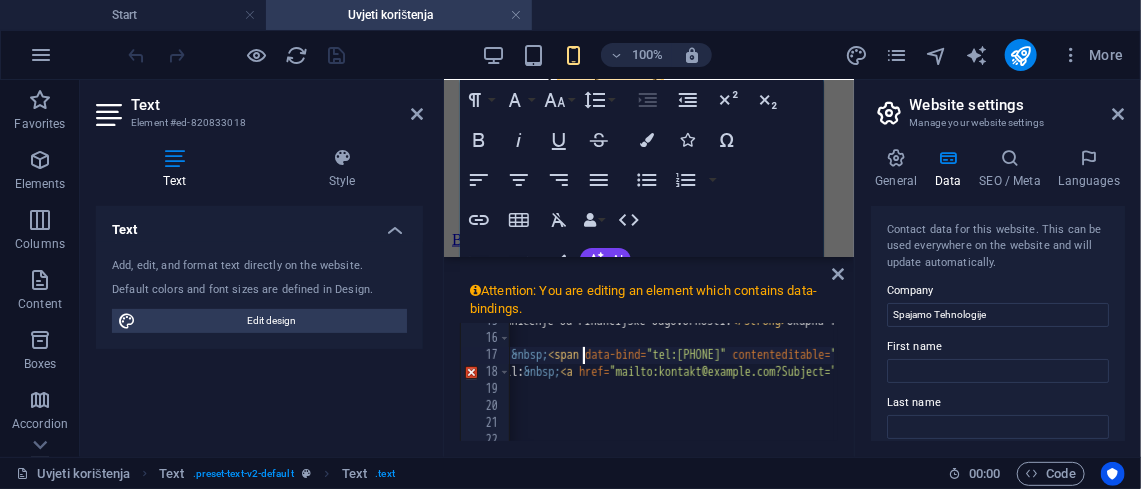 click on "< li   data-sourcepos = "46:1-47:0" > < strong > Ograničenje od Financijske Odgovornosti: </ strong >  Ukupna financijska odgovornost Društva prema korisniku, bez obzira na temelj tužbe, bit će ograničena na iznos plaćen za konkretnu uslugu koja je dovela do štete. Sve ostale nesuglasnosti ćemo pokušati riješiti sporazumijevanjem i uvažavanjem argumenata, te pokušati iste riješiti dogovorno.           < ul >                < li   data-sourcepos = "46:1-47:0" > Tel: &nbsp; < span   data-bind = "tel:customer.phone"   contenteditable = "false"   class = "fr-deletable" > +385 1 7840 040 </ span > </ li >                < li   data-sourcepos = "46:1-47:0" > Email: &nbsp; < a   href = "mailto:kontakt@spajamo-tehnologije.com.hr?Subject=" Kontakt   Uvjeti   kori š tenja " data-bind=" customer.email " contenteditable=" false " class=" fr-deletable ">kontakt@spajamo-tehnologije.com.hr</a></li>           </ul>      </li> </ul> <p><br></p> <p><br></p> <p><br></p>" at bounding box center (3140, 410) 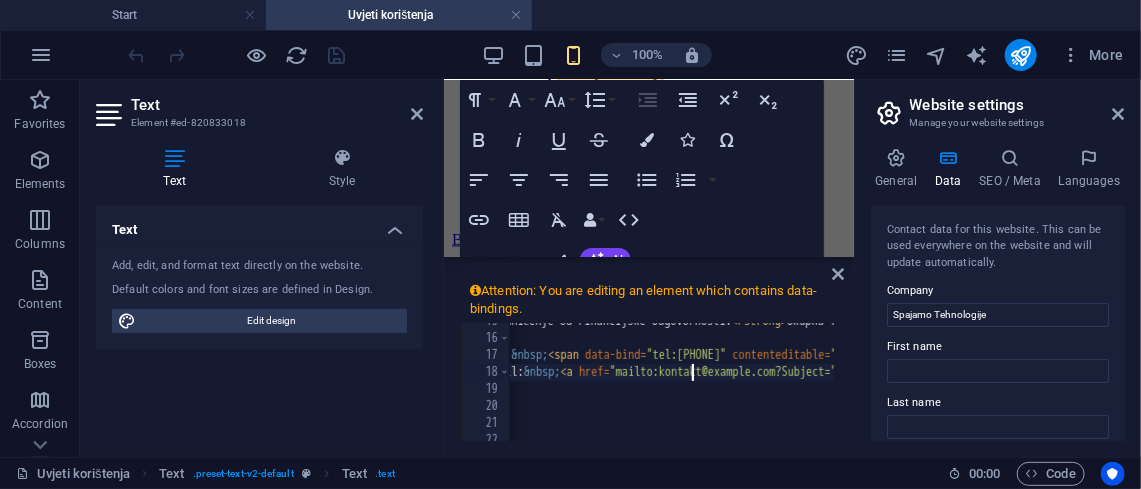 click on "< li   data-sourcepos = "46:1-47:0" > < strong > Ograničenje od Financijske Odgovornosti: </ strong >  Ukupna financijska odgovornost Društva prema korisniku, bez obzira na temelj tužbe, bit će ograničena na iznos plaćen za konkretnu uslugu koja je dovela do štete. Sve ostale nesuglasnosti ćemo pokušati riješiti sporazumijevanjem i uvažavanjem argumenata, te pokušati iste riješiti dogovorno.           < ul >                < li   data-sourcepos = "46:1-47:0" > Tel: &nbsp; < span   data-bind = "tel:customer.phone"   contenteditable = "false"   class = "fr-deletable" > +385 1 7840 040 </ span > </ li >                < li   data-sourcepos = "46:1-47:0" > Email: &nbsp; < a   href = "mailto:kontakt@spajamo-tehnologije.com.hr?Subject=" Kontakt   Uvjeti   kori š tenja " data-bind=" customer.email " contenteditable=" false " class=" fr-deletable ">kontakt@spajamo-tehnologije.com.hr</a></li>           </ul>      </li> </ul> <p><br></p> <p><br></p> <p><br></p>" at bounding box center [3140, 410] 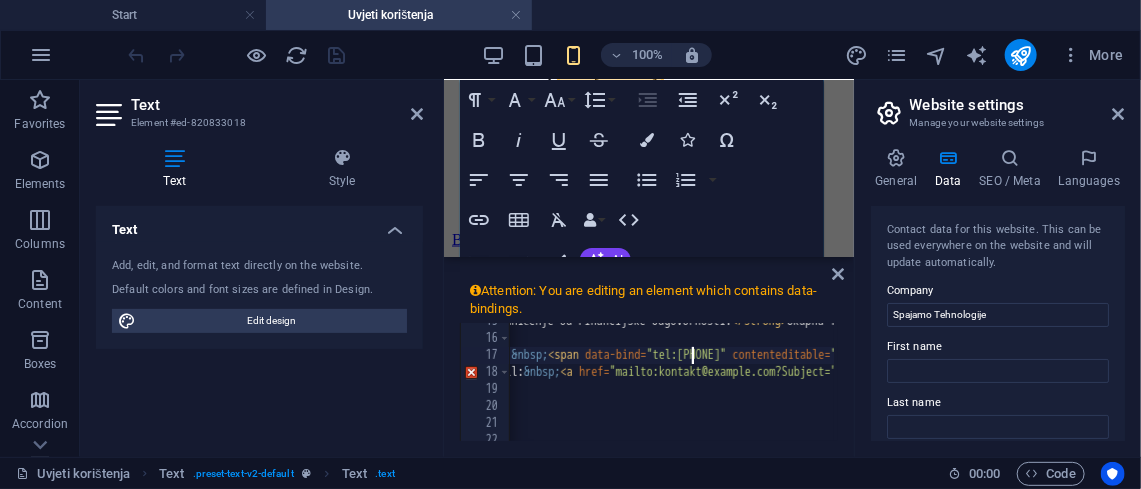 click on "< li   data-sourcepos = "46:1-47:0" > < strong > Ograničenje od Financijske Odgovornosti: </ strong >  Ukupna financijska odgovornost Društva prema korisniku, bez obzira na temelj tužbe, bit će ograničena na iznos plaćen za konkretnu uslugu koja je dovela do štete. Sve ostale nesuglasnosti ćemo pokušati riješiti sporazumijevanjem i uvažavanjem argumenata, te pokušati iste riješiti dogovorno.           < ul >                < li   data-sourcepos = "46:1-47:0" > Tel: &nbsp; < span   data-bind = "tel:customer.phone"   contenteditable = "false"   class = "fr-deletable" > +385 1 7840 040 </ span > </ li >                < li   data-sourcepos = "46:1-47:0" > Email: &nbsp; < a   href = "mailto:kontakt@spajamo-tehnologije.com.hr?Subject=" Kontakt   Uvjeti   kori š tenja " data-bind=" customer.email " contenteditable=" false " class=" fr-deletable ">kontakt@spajamo-tehnologije.com.hr</a></li>           </ul>      </li> </ul> <p><br></p> <p><br></p> <p><br></p>" at bounding box center (3140, 410) 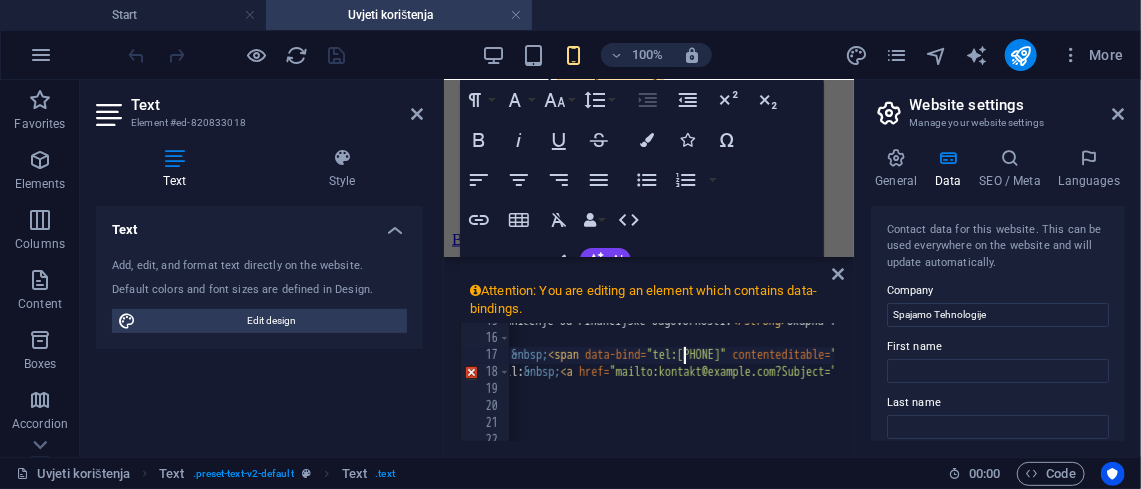 click on "< li   data-sourcepos = "46:1-47:0" > < strong > Ograničenje od Financijske Odgovornosti: </ strong >  Ukupna financijska odgovornost Društva prema korisniku, bez obzira na temelj tužbe, bit će ograničena na iznos plaćen za konkretnu uslugu koja je dovela do štete. Sve ostale nesuglasnosti ćemo pokušati riješiti sporazumijevanjem i uvažavanjem argumenata, te pokušati iste riješiti dogovorno.           < ul >                < li   data-sourcepos = "46:1-47:0" > Tel: &nbsp; < span   data-bind = "tel:customer.phone"   contenteditable = "false"   class = "fr-deletable" > +385 1 7840 040 </ span > </ li >                < li   data-sourcepos = "46:1-47:0" > Email: &nbsp; < a   href = "mailto:kontakt@spajamo-tehnologije.com.hr?Subject=" Kontakt   Uvjeti   kori š tenja " data-bind=" customer.email " contenteditable=" false " class=" fr-deletable ">kontakt@spajamo-tehnologije.com.hr</a></li>           </ul>      </li> </ul> <p><br></p> <p><br></p> <p><br></p>" at bounding box center (3140, 410) 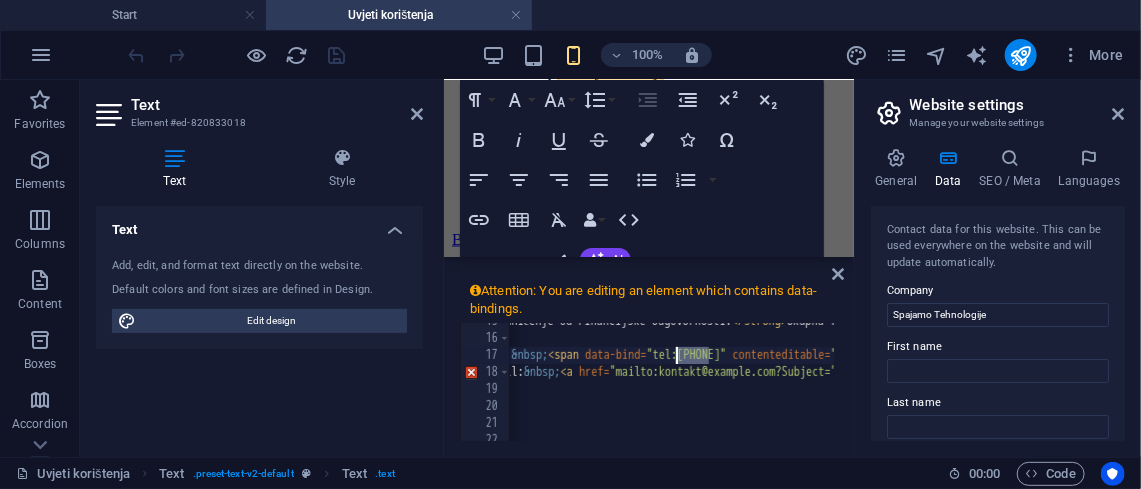 click on "< li   data-sourcepos = "46:1-47:0" > < strong > Ograničenje od Financijske Odgovornosti: </ strong >  Ukupna financijska odgovornost Društva prema korisniku, bez obzira na temelj tužbe, bit će ograničena na iznos plaćen za konkretnu uslugu koja je dovela do štete. Sve ostale nesuglasnosti ćemo pokušati riješiti sporazumijevanjem i uvažavanjem argumenata, te pokušati iste riješiti dogovorno.           < ul >                < li   data-sourcepos = "46:1-47:0" > Tel: &nbsp; < span   data-bind = "tel:customer.phone"   contenteditable = "false"   class = "fr-deletable" > +385 1 7840 040 </ span > </ li >                < li   data-sourcepos = "46:1-47:0" > Email: &nbsp; < a   href = "mailto:kontakt@spajamo-tehnologije.com.hr?Subject=" Kontakt   Uvjeti   kori š tenja " data-bind=" customer.email " contenteditable=" false " class=" fr-deletable ">kontakt@spajamo-tehnologije.com.hr</a></li>           </ul>      </li> </ul> <p><br></p> <p><br></p> <p><br></p>" at bounding box center [3140, 410] 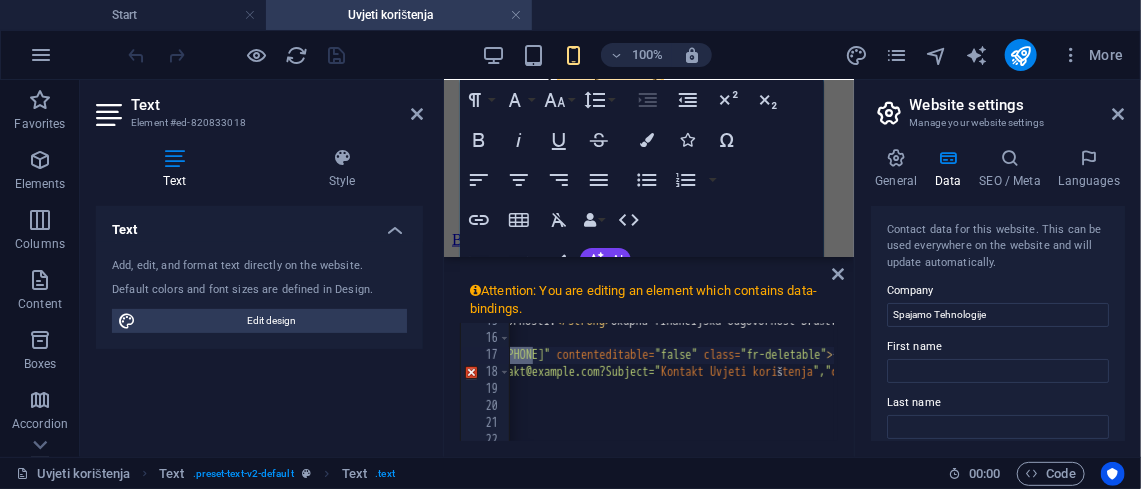 scroll, scrollTop: 0, scrollLeft: 468, axis: horizontal 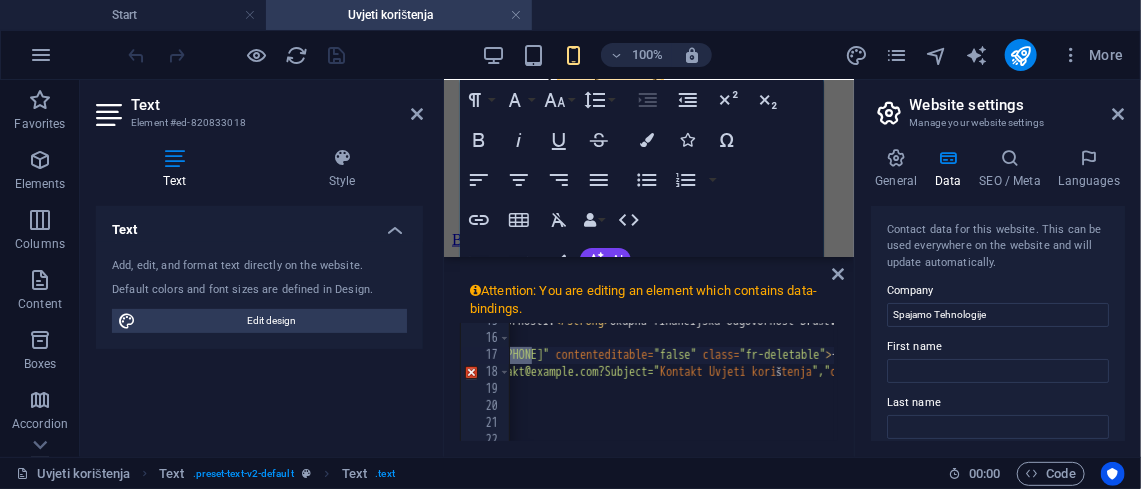 click on "< li   data-sourcepos = "46:1-47:0" > < strong > Ograničenje od Financijske Odgovornosti: </ strong >  Ukupna financijska odgovornost Društva prema korisniku, bez obzira na temelj tužbe, bit će ograničena na iznos plaćen za konkretnu uslugu koja je dovela do štete. Sve ostale nesuglasnosti ćemo pokušati riješiti sporazumijevanjem i uvažavanjem argumenata, te pokušati iste riješiti dogovorno.           < ul >                < li   data-sourcepos = "46:1-47:0" > Tel: &nbsp; < span   data-bind = "tel:customer.phone"   contenteditable = "false"   class = "fr-deletable" > +385 1 7840 040 </ span > </ li >                < li   data-sourcepos = "46:1-47:0" > Email: &nbsp; < a   href = "mailto:kontakt@spajamo-tehnologije.com.hr?Subject=" Kontakt   Uvjeti   kori š tenja " data-bind=" customer.email " contenteditable=" false " class=" fr-deletable ">kontakt@spajamo-tehnologije.com.hr</a></li>           </ul>      </li> </ul> <p><br></p> <p><br></p> <p><br></p>" at bounding box center (2963, 410) 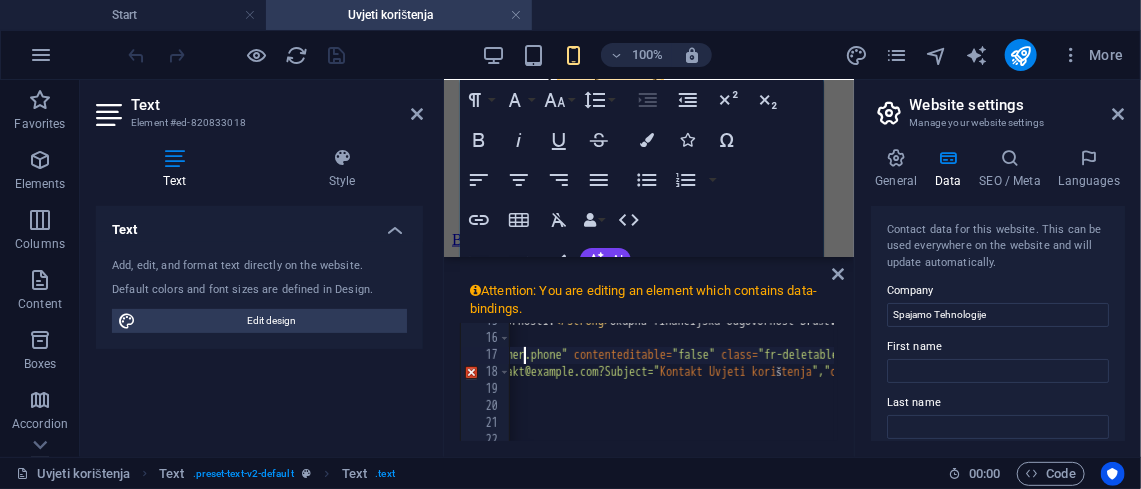click on "< li   data-sourcepos = "46:1-47:0" > < strong > Ograničenje od Financijske Odgovornosti: </ strong >  Ukupna financijska odgovornost Društva prema korisniku, bez obzira na temelj tužbe, bit će ograničena na iznos plaćen za konkretnu uslugu koja je dovela do štete. Sve ostale nesuglasnosti ćemo pokušati riješiti sporazumijevanjem i uvažavanjem argumenata, te pokušati iste riješiti dogovorno.           < ul >                < li   data-sourcepos = "46:1-47:0" > Tel: &nbsp; < span   data-bind = "customer.phone"   contenteditable = "false"   class = "fr-deletable" > +385 1 7840 040 </ span > </ li >                < li   data-sourcepos = "46:1-47:0" > Email: &nbsp; < a   href = "mailto:kontakt@spajamo-tehnologije.com.hr?Subject=" Kontakt   Uvjeti   kori š tenja " data-bind=" customer.email " contenteditable=" false " class=" fr-deletable ">kontakt@spajamo-tehnologije.com.hr</a></li>           </ul>      </li> </ul> <p><br></p> <p><br></p> <p><br></p>" at bounding box center (2963, 410) 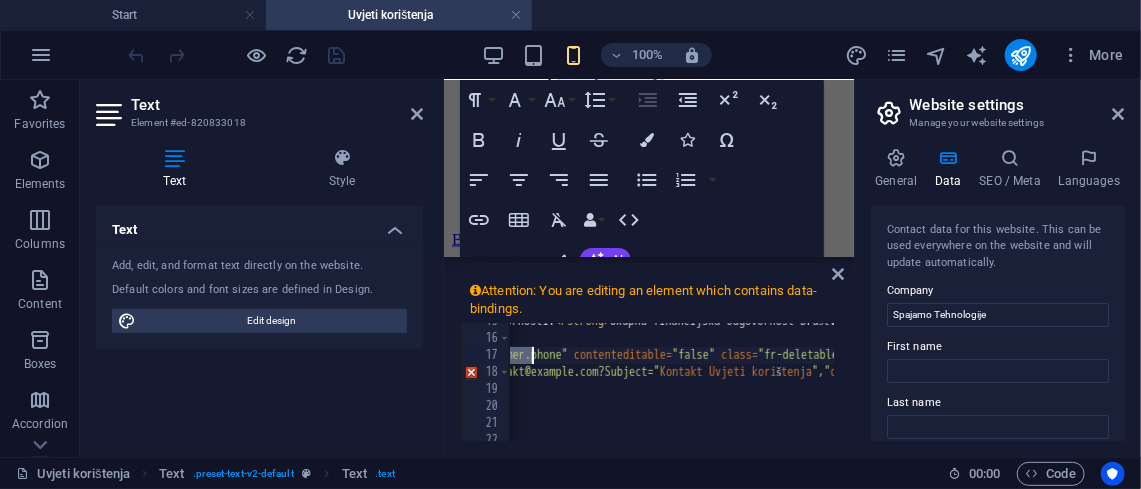 click on "< li   data-sourcepos = "46:1-47:0" > < strong > Ograničenje od Financijske Odgovornosti: </ strong >  Ukupna financijska odgovornost Društva prema korisniku, bez obzira na temelj tužbe, bit će ograničena na iznos plaćen za konkretnu uslugu koja je dovela do štete. Sve ostale nesuglasnosti ćemo pokušati riješiti sporazumijevanjem i uvažavanjem argumenata, te pokušati iste riješiti dogovorno.           < ul >                < li   data-sourcepos = "46:1-47:0" > Tel: &nbsp; < span   data-bind = "customer.phone"   contenteditable = "false"   class = "fr-deletable" > +385 1 7840 040 </ span > </ li >                < li   data-sourcepos = "46:1-47:0" > Email: &nbsp; < a   href = "mailto:kontakt@spajamo-tehnologije.com.hr?Subject=" Kontakt   Uvjeti   kori š tenja " data-bind=" customer.email " contenteditable=" false " class=" fr-deletable ">kontakt@spajamo-tehnologije.com.hr</a></li>           </ul>      </li> </ul> <p><br></p> <p><br></p> <p><br></p>" at bounding box center [2963, 410] 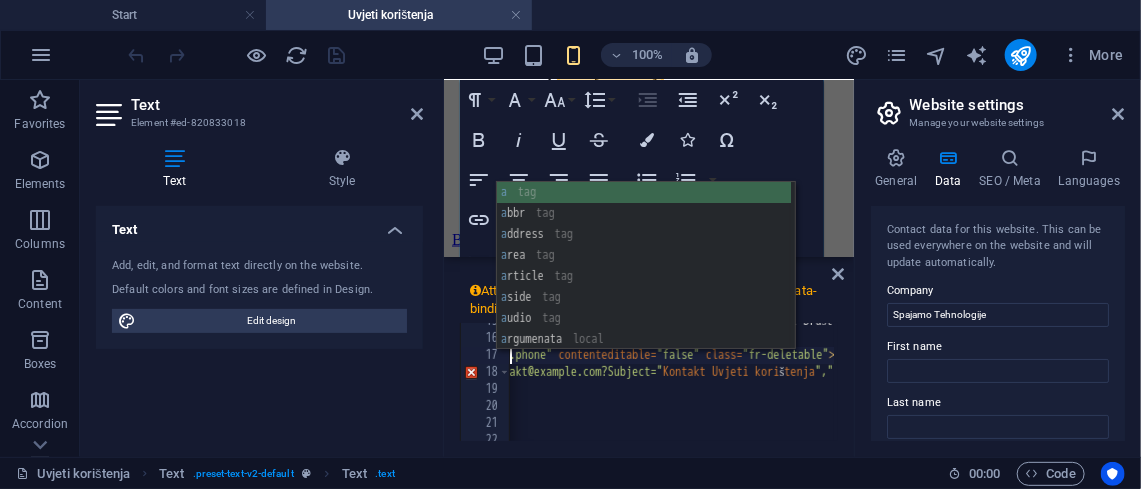 scroll, scrollTop: 0, scrollLeft: 552, axis: horizontal 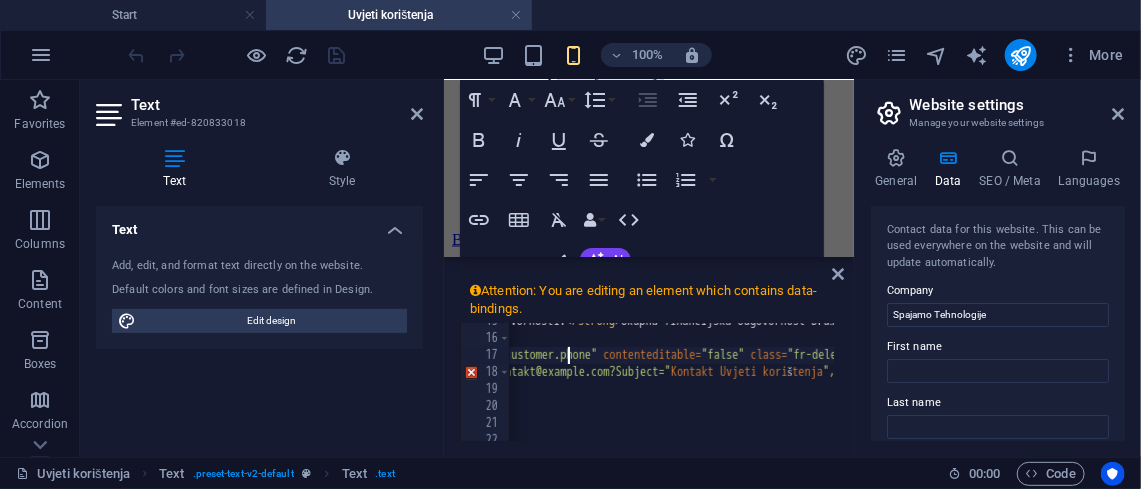 paste on "="tel:customer.phone"" 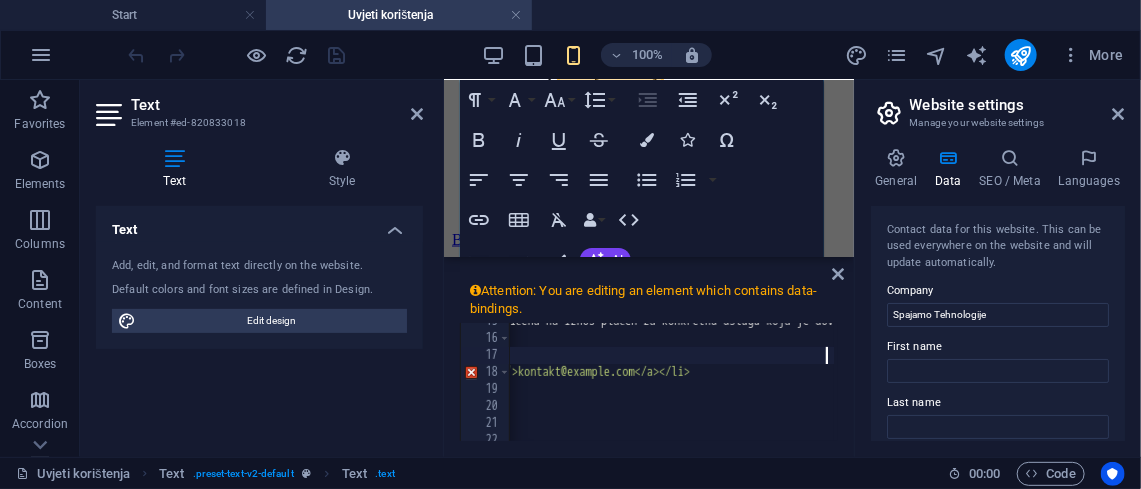 scroll, scrollTop: 0, scrollLeft: 1155, axis: horizontal 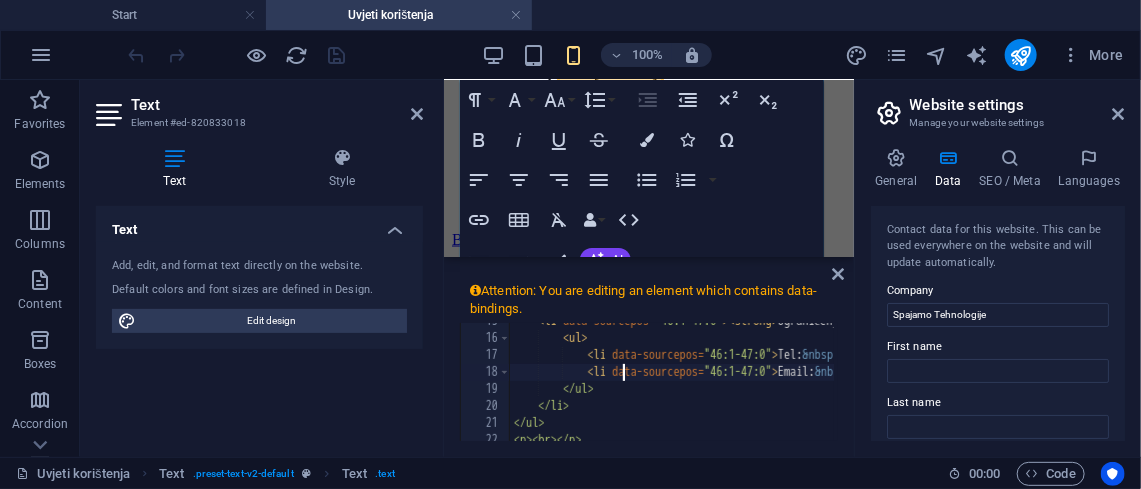 type on "<li data-sourcepos="46:1-47:0">Email:&nbsp;<a href="mailto:kontakt@spajamo-tehnologije.com.hr?Subject="Kontakt Uvjeti korištenja" data-bind="customer.email" contenteditable="false" class="fr-deletable">kontakt@spajamo-tehnologije.com.hr</a></li>" 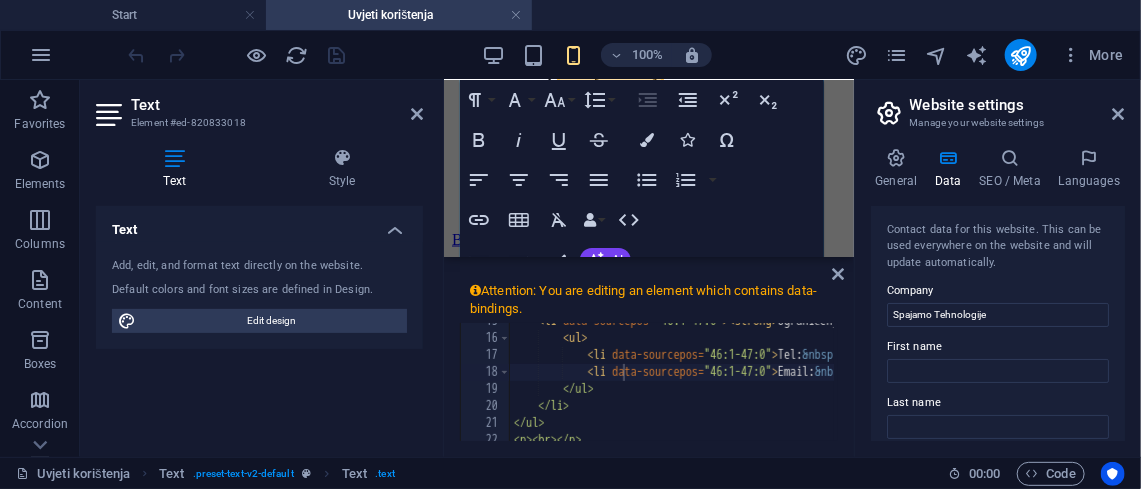 click on "Attention: You are editing an element which contains data-bindings. <li data-sourcepos="46:1-47:0">Email:&nbsp;<a href="mailto:kontakt@spajamo-tehnologije.com.hr?Subject="Kontakt Uvjeti korištenja" data-bind="customer.email" contenteditable="false" class="fr-deletable">kontakt@spajamo-tehnologije.com.hr</a></li> 15 16 17 18 19 20 21 22 23      < li   data-sourcepos = "46:1-47:0" > < strong > Ograničenje od Financijske Odgovornosti: </ strong >  Ukupna financijska odgovornost Društva prema korisniku, bez obzira na temelj tužbe, bit će ograničena na iznos plaćen za konkretnu uslugu koja je dovela do štete. Sve ostale nesuglasnosti ćemo pokušati riješiti sporazumijevanjem i uvažavanjem argumenata, te pokušati iste riješiti dogovorno.           < ul >                < li   data-sourcepos = "46:1-47:0" > Tel: &nbsp; < a   href = "tel:customer.phone"   data-bind = "customer.phone"   contenteditable = "false"   class = "fr-deletable" > +385 1 7840 040 </ a > </ li >                < li   = "46:1-47:0"" at bounding box center [649, 359] 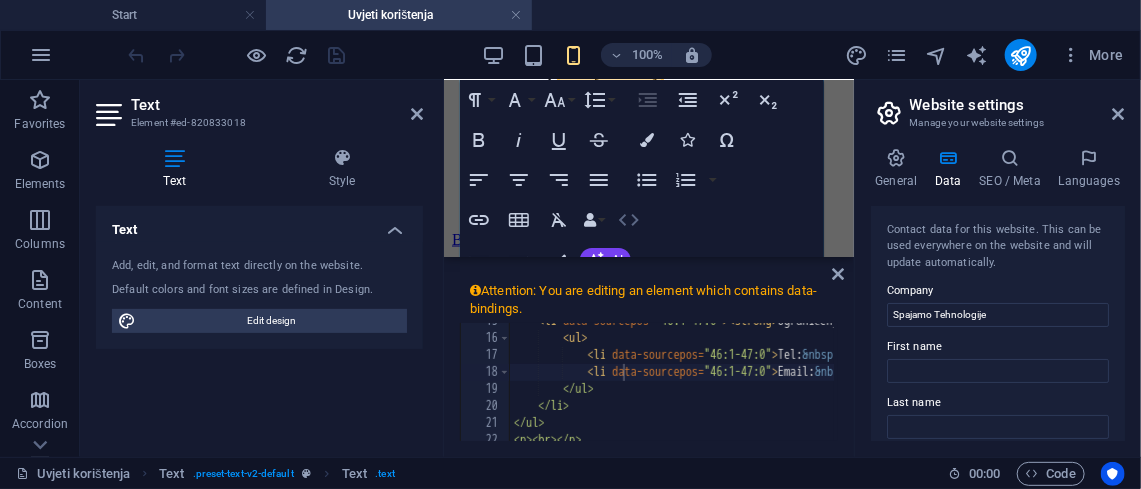 click 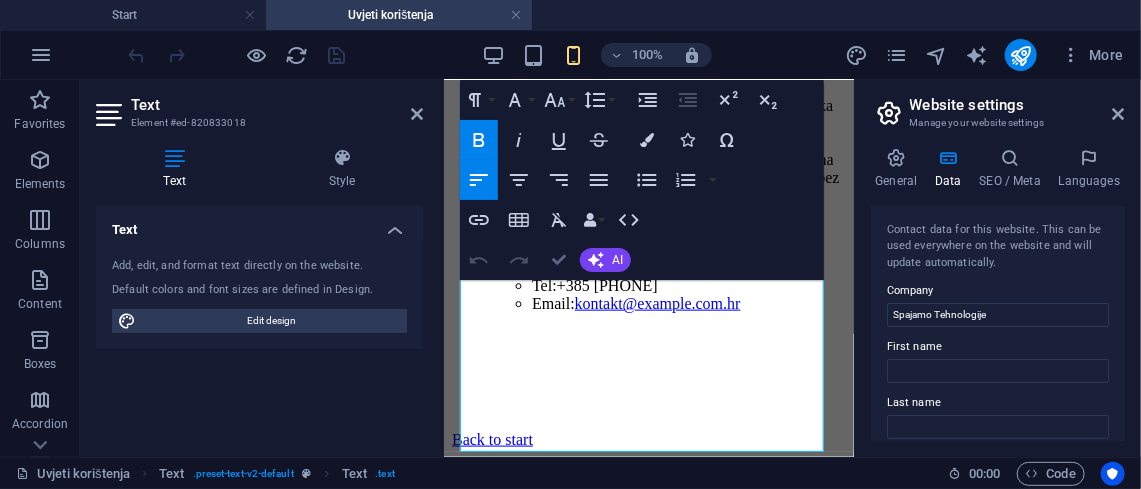 scroll, scrollTop: 1240, scrollLeft: 0, axis: vertical 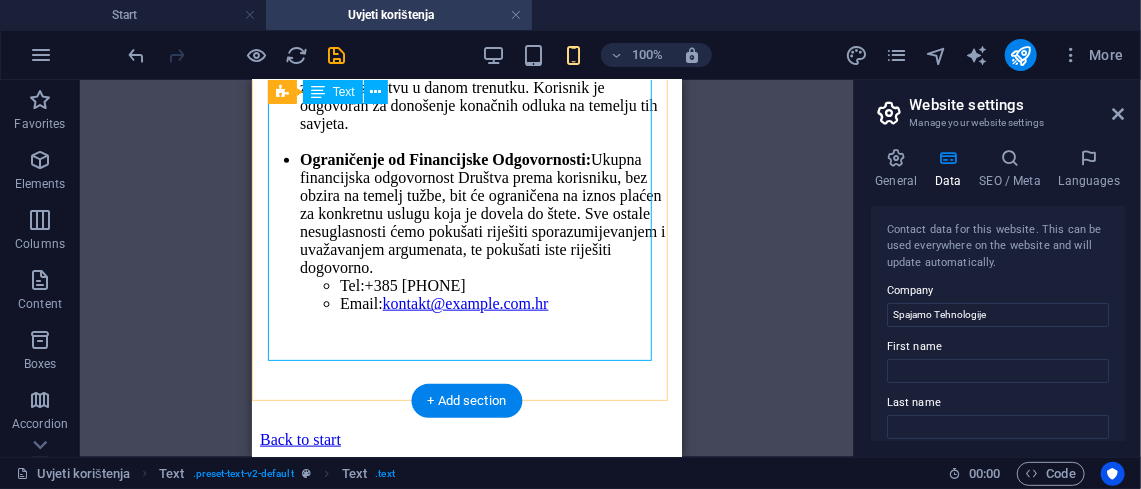 click on "+[COUNTRY_CODE] [AREA_CODE] [PHONE]" at bounding box center (414, 284) 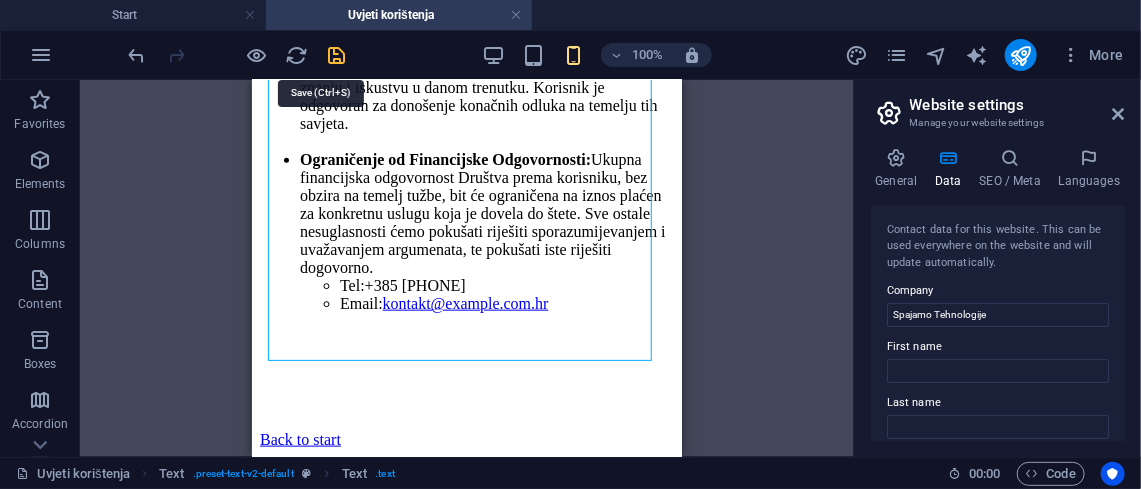 click at bounding box center [337, 55] 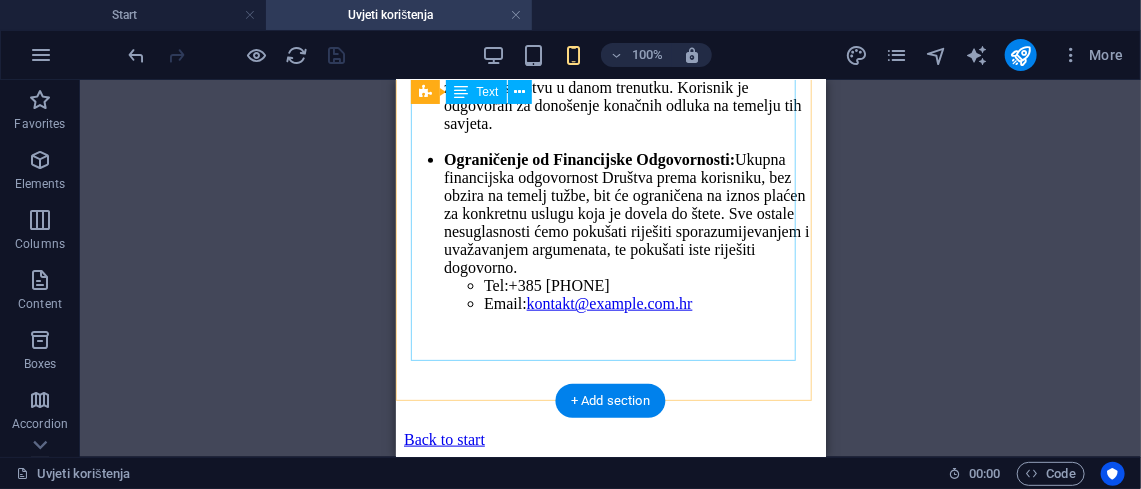 click on "Spajanje Tehnologija  će uložiti sve napore da riješi Vaš IT problem   no  nema  garancije potpunog rješenja. Ne možemo garantirati da će svi problemi biti u potpunosti riješeni ili da se neće ponovno pojaviti u budućnosti te uzročno posljedičnim radnjama dovesti do otkrića novih (starih) problema. Imajte na umu da smo mi ovdje ipak zbog Vas!
Rizik Gubitka Podataka:  Iako rijetko, postoji rizik od gubitka podataka tijekom procesa popravka ili instalacije. Preporučujemo da prije našeg dolaska napravite potpunu sigurnosnu kopiju svih važnih podataka. Društvo ne preuzima odgovornost za bilo kakav gubitak podataka koji može nastati tijekom pružanja usluge, osim ako je izravno uzrokovan našom grubom nepažnjom ili namjerom.
Hardverski i Softverski Problemi:
Kompatibilnost:  Ne možemo garantirati potpunu kompatibilnost novoinstaliranog softvera ili hardvera s postojećim sustavom korisnika, osim ako je to izričito potvrđeno prije početka radova.
Tel:" at bounding box center [610, -48] 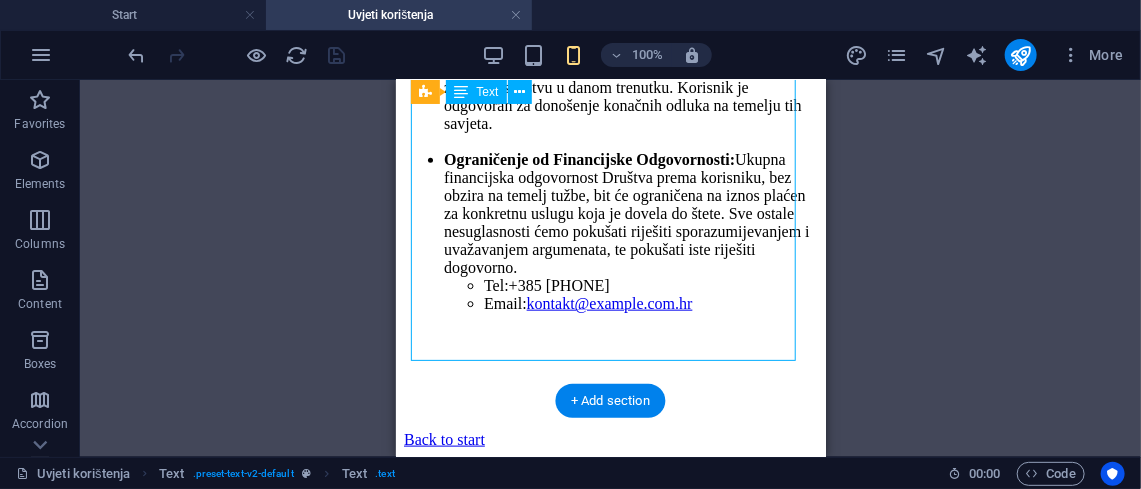 drag, startPoint x: 612, startPoint y: 280, endPoint x: 439, endPoint y: 223, distance: 182.14828 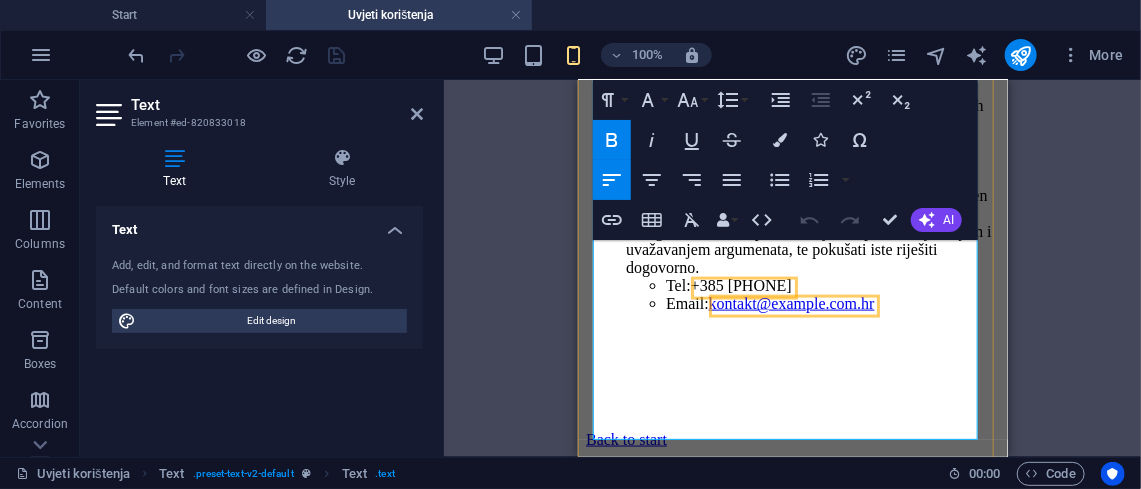 scroll, scrollTop: 1399, scrollLeft: 0, axis: vertical 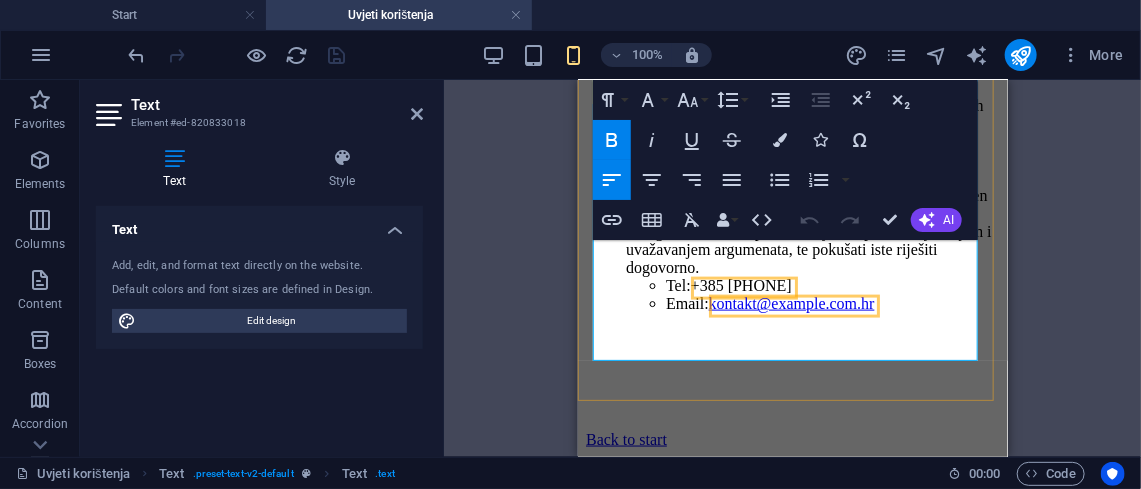 click at bounding box center (792, 337) 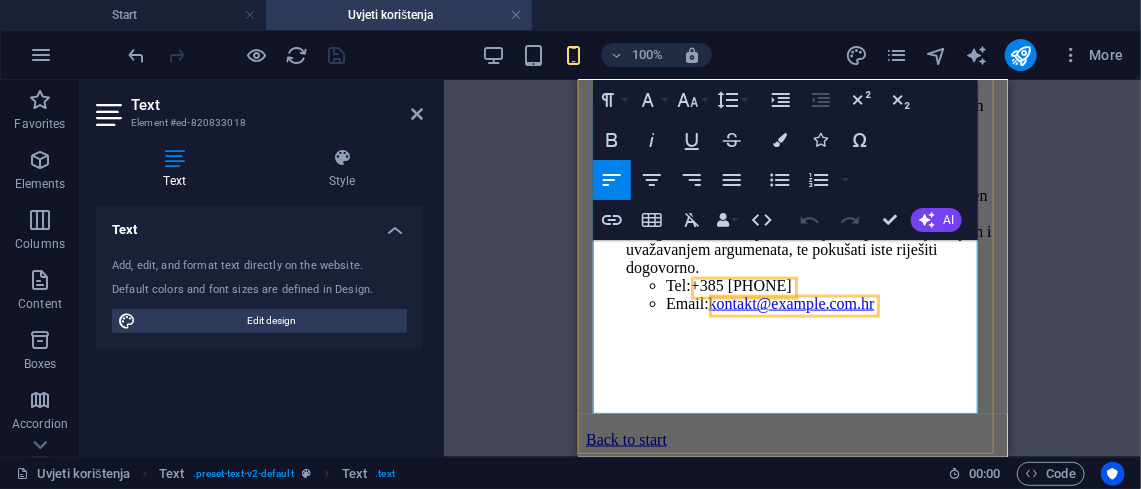 scroll, scrollTop: 1343, scrollLeft: 0, axis: vertical 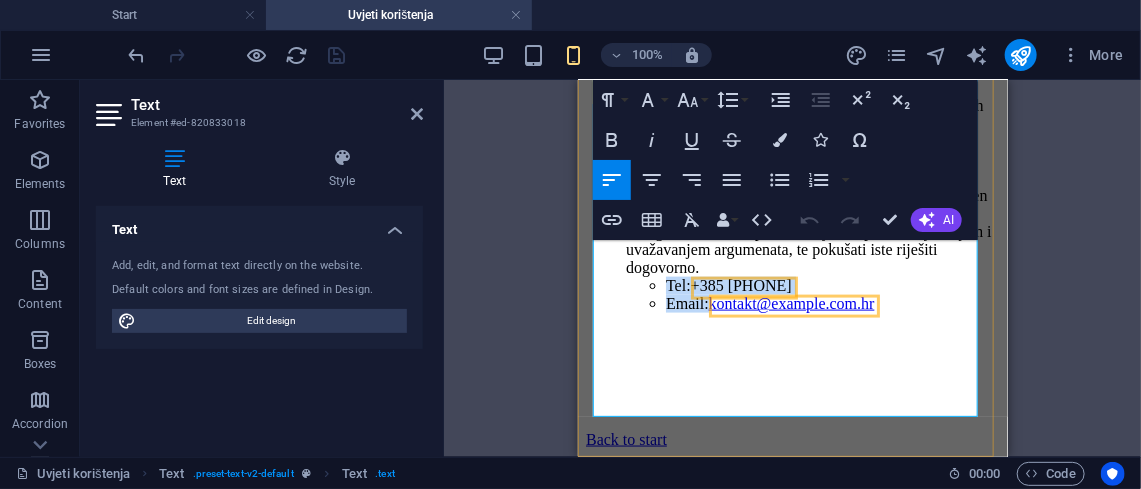 drag, startPoint x: 810, startPoint y: 335, endPoint x: 620, endPoint y: 281, distance: 197.52469 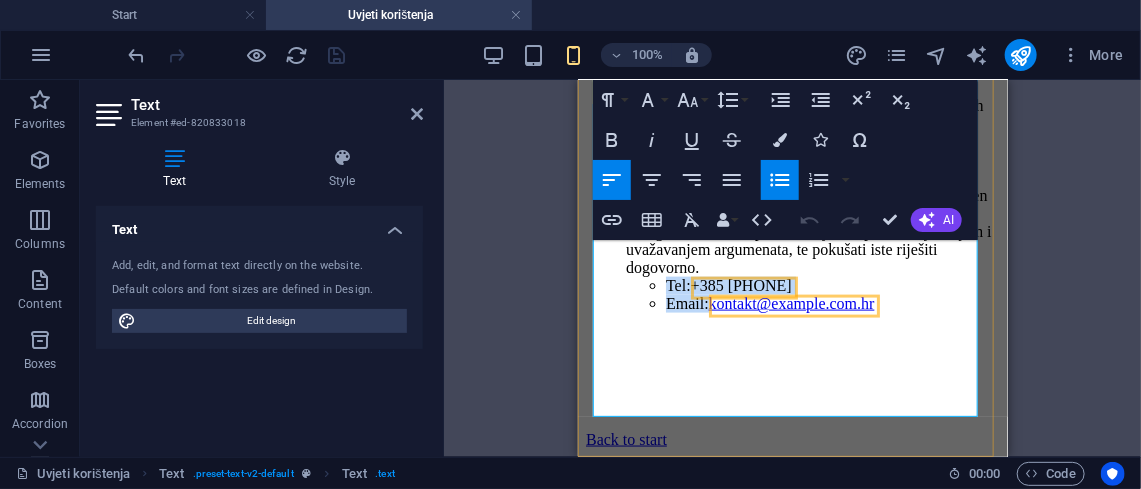 copy on "Tel:  +385 1 7840 040
Email:" 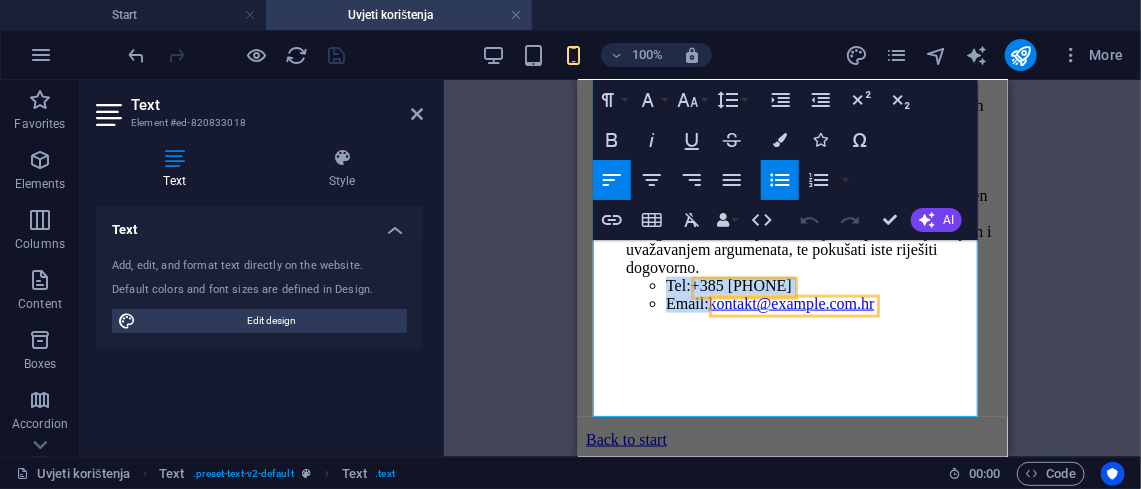 drag, startPoint x: 442, startPoint y: 129, endPoint x: 360, endPoint y: 128, distance: 82.006096 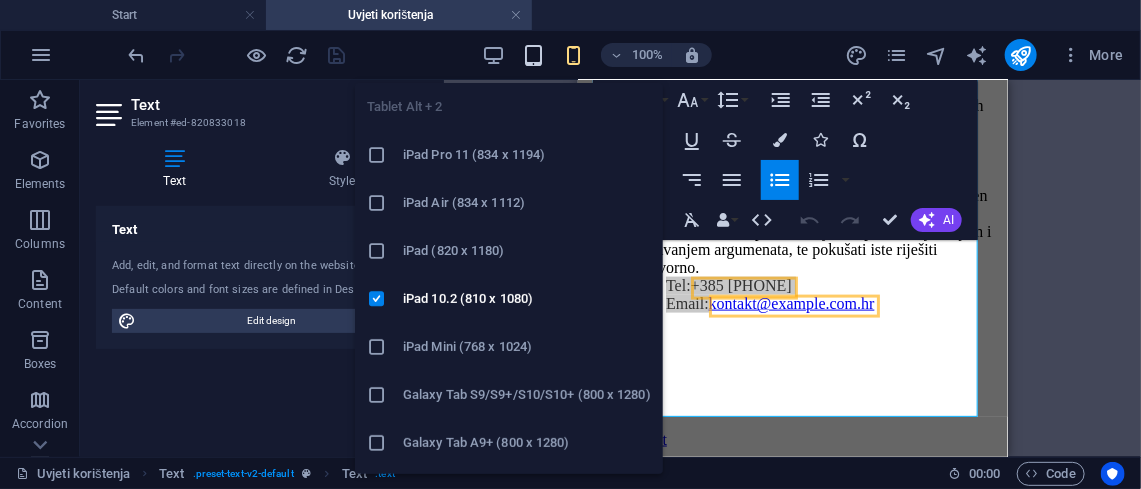 click at bounding box center [533, 55] 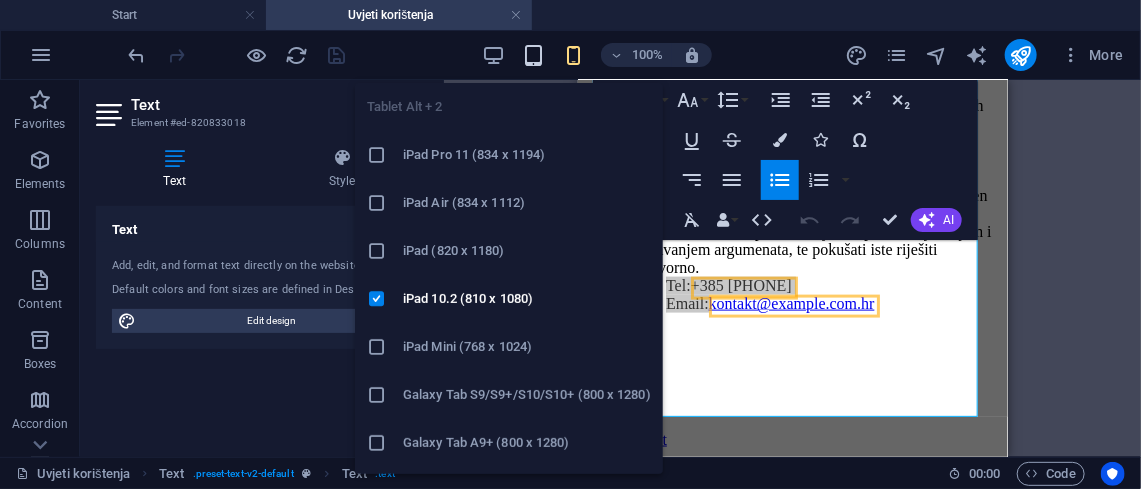 scroll, scrollTop: 963, scrollLeft: 0, axis: vertical 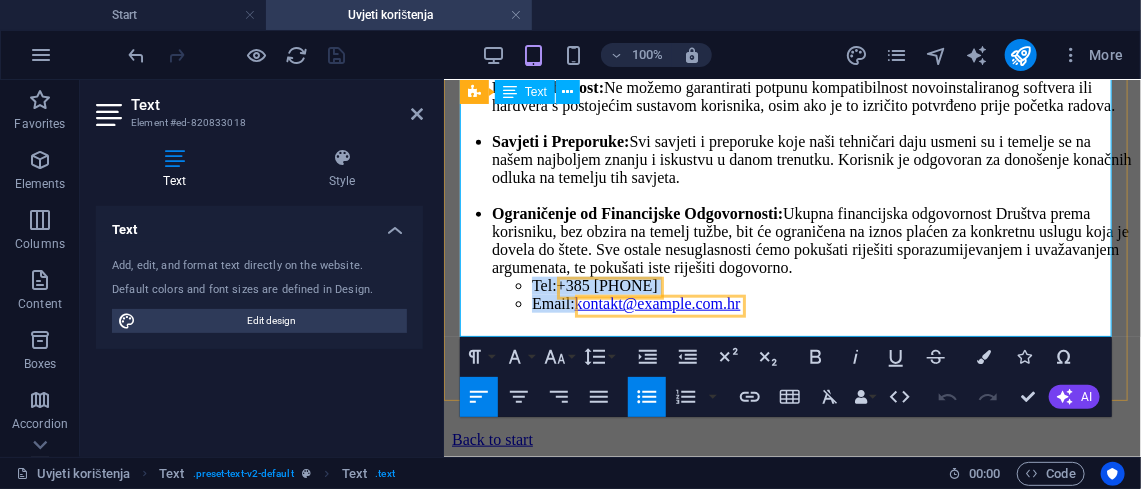 copy on "Tel:  +385 1 7840 040
Email:" 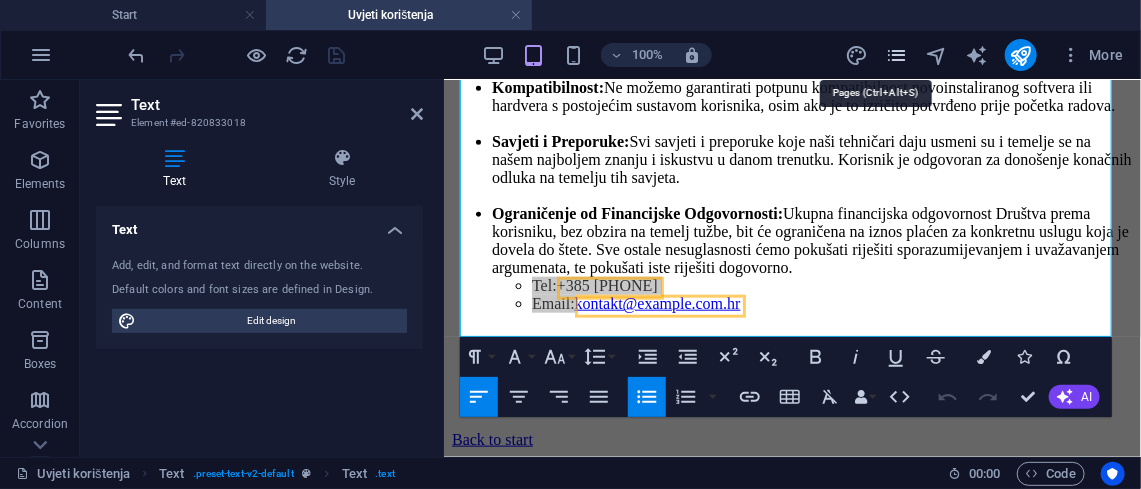 click at bounding box center [896, 55] 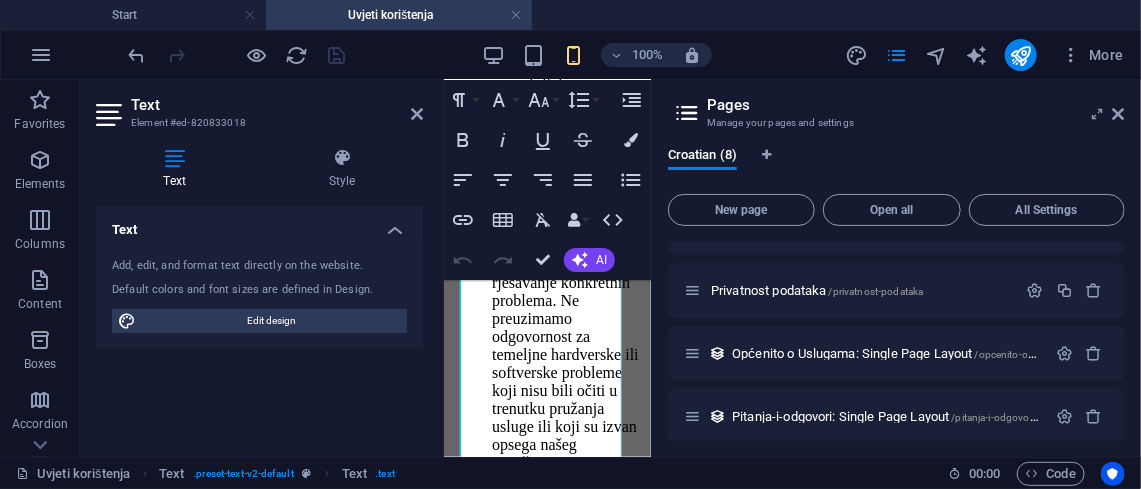 scroll, scrollTop: 234, scrollLeft: 0, axis: vertical 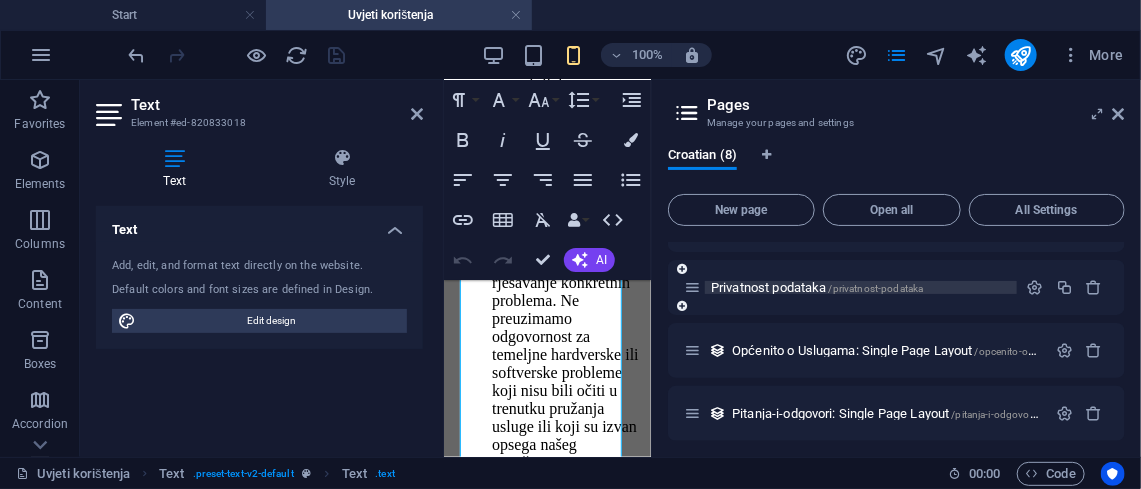 click on "Privatnost podataka /privatnost-podataka" at bounding box center [817, 287] 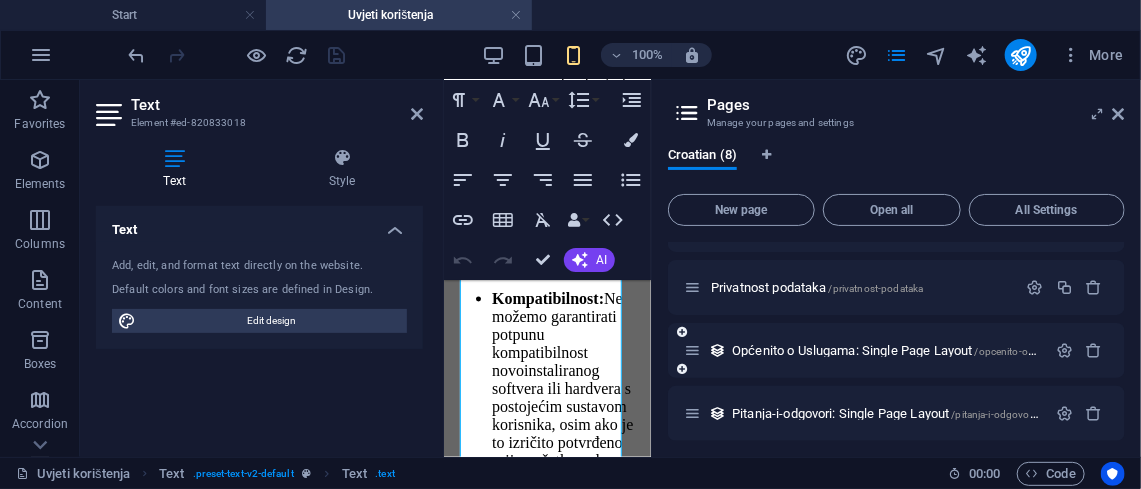 scroll, scrollTop: 0, scrollLeft: 0, axis: both 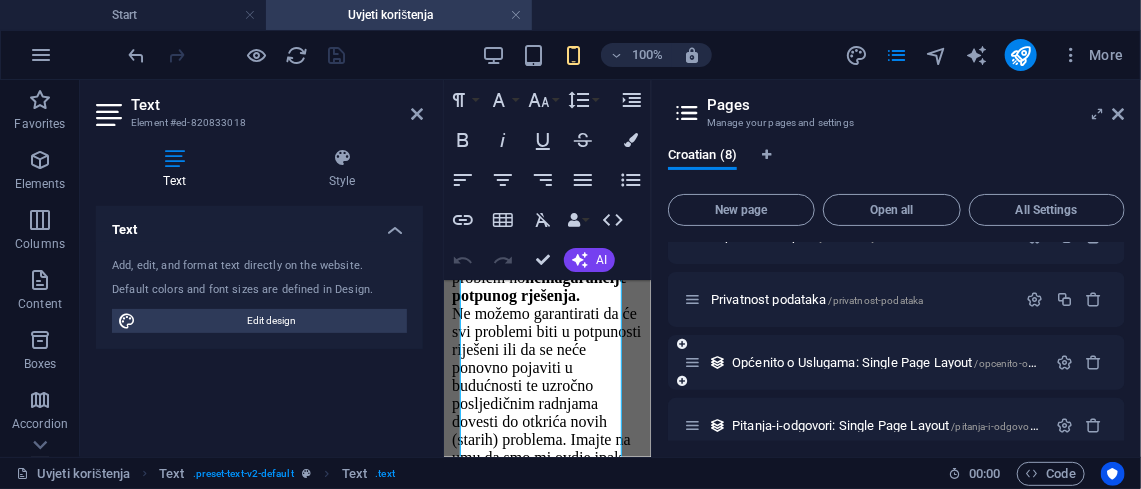 click on "Start / Projekti /projekti Pozicije /pozicije Uvjeti korištenja /uvjeti-koristenja Privatnost podataka /privatnost-podataka Općenito o Uslugama: Single Page Layout /opcenito-o-uslugama-pitanja Pitanja-i-odgovori: Single Page Layout /pitanja-i-odgovori-item FAQ: Single Page Layout /faq-item" at bounding box center [896, 268] 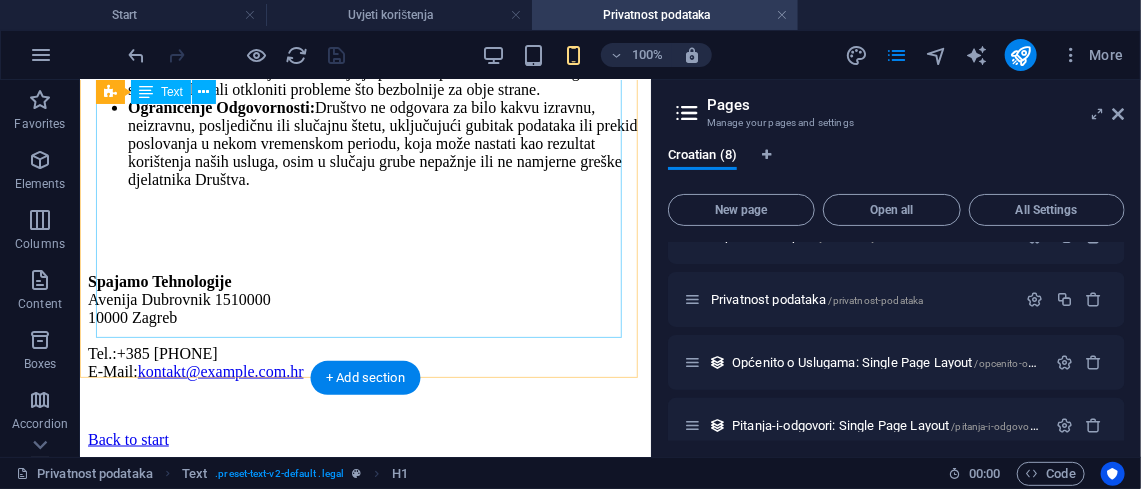 scroll, scrollTop: 1708, scrollLeft: 0, axis: vertical 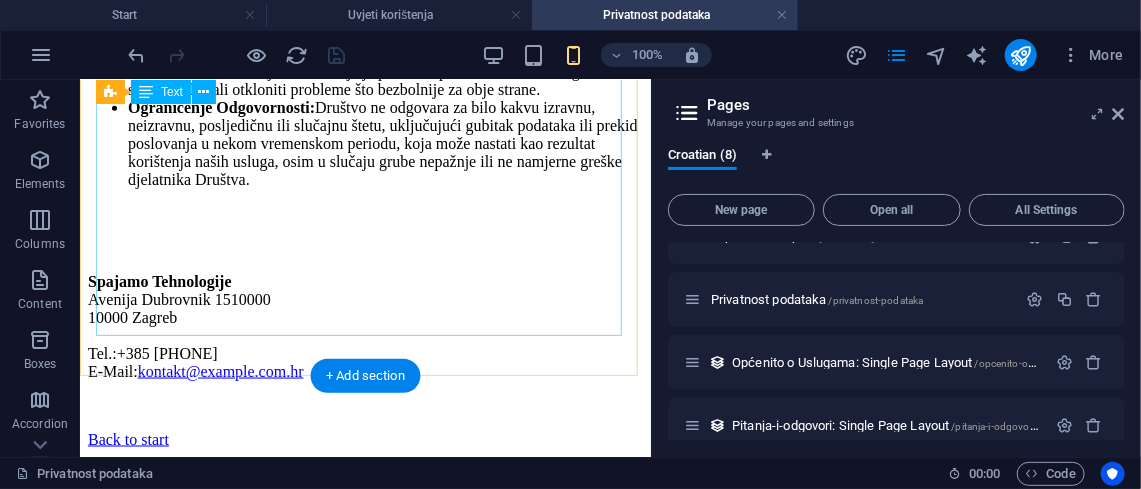 click on "Spajamo Tehnologije (u daljnjem tekstu: Društvo) posvećeni smo zaštiti Vaše privatnosti. Ova pravila o privatnosti objašnjavaju kako prikupljamo, koristimo i štitimo Vaše osobne podatke, koje društvo koristi prilikom pružanja IT usluga.
Prikupljanje Podataka:  Prilikom pružanja usluga, možemo prikupljati određene osobne podatke koji su nužni za rješavanje Vašeg IT problema, kao što su ime, kontakt informacije, te informacije o Vašoj IT opremi i problemu.
Korištenje Podataka:  Vaše osobne podatke koristimo isključivo u svrhu pružanja zatražene usluge, komunikacije s Vama u vezi s uslugom, te za poboljšanje kvalitete naših usluga.
Zaštita Podataka:  Poduzimamo odgovarajuće tehničke i organizacijske mjere kako bismo zaštitili Vaše osobne podatke od neovlaštenog pristupa, korištenja, otkrivanja, izmjene ili uništenja.
Pristup Trećim Stranama:
Vaša Prava:
Kontakt:
Tel:  +385 1 7840 040
Email:  kontakt@spajamo-tehnologije.com.hr
Opseg Usluga:" at bounding box center (364, -175) 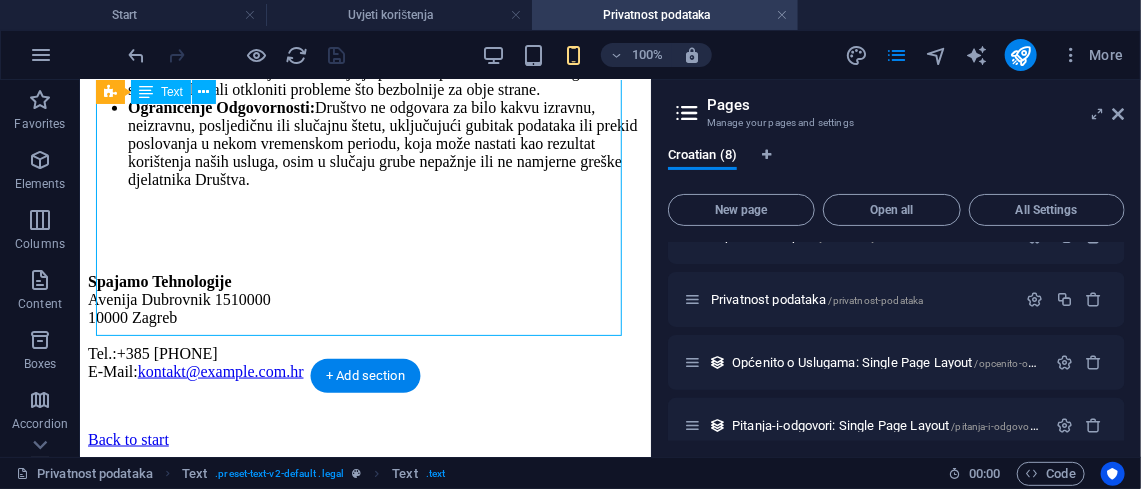 click on "Spajamo Tehnologije (u daljnjem tekstu: Društvo) posvećeni smo zaštiti Vaše privatnosti. Ova pravila o privatnosti objašnjavaju kako prikupljamo, koristimo i štitimo Vaše osobne podatke, koje društvo koristi prilikom pružanja IT usluga.
Prikupljanje Podataka:  Prilikom pružanja usluga, možemo prikupljati određene osobne podatke koji su nužni za rješavanje Vašeg IT problema, kao što su ime, kontakt informacije, te informacije o Vašoj IT opremi i problemu.
Korištenje Podataka:  Vaše osobne podatke koristimo isključivo u svrhu pružanja zatražene usluge, komunikacije s Vama u vezi s uslugom, te za poboljšanje kvalitete naših usluga.
Zaštita Podataka:  Poduzimamo odgovarajuće tehničke i organizacijske mjere kako bismo zaštitili Vaše osobne podatke od neovlaštenog pristupa, korištenja, otkrivanja, izmjene ili uništenja.
Pristup Trećim Stranama:
Vaša Prava:
Kontakt:
Tel:  +385 1 7840 040
Email:  kontakt@spajamo-tehnologije.com.hr
Opseg Usluga:" at bounding box center [364, -175] 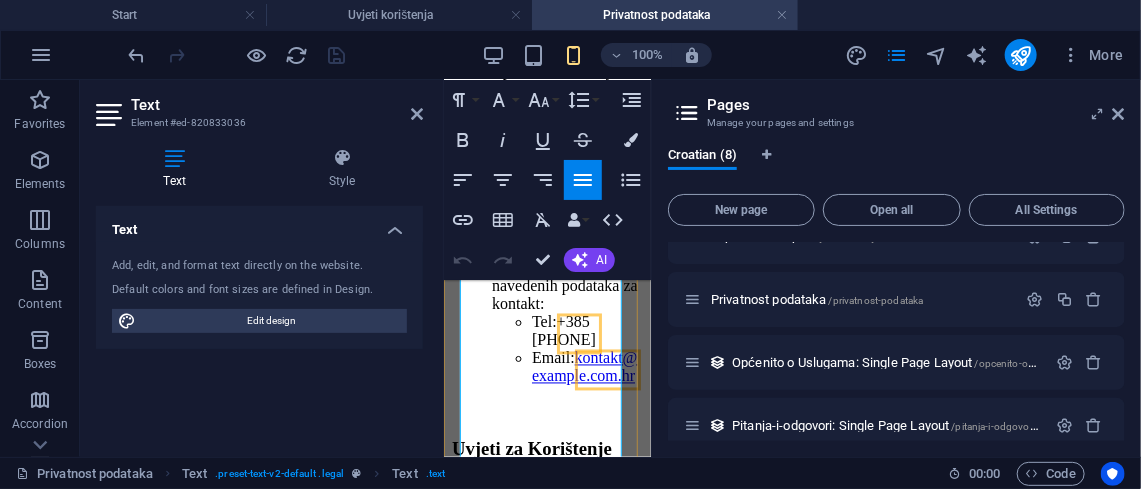 scroll, scrollTop: 1312, scrollLeft: 0, axis: vertical 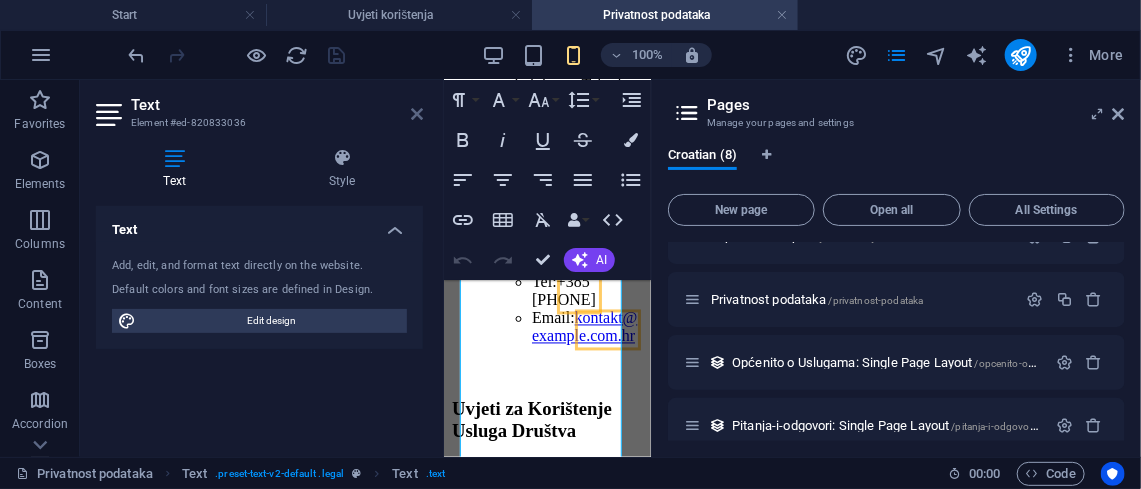 drag, startPoint x: 651, startPoint y: 310, endPoint x: 415, endPoint y: 108, distance: 310.6445 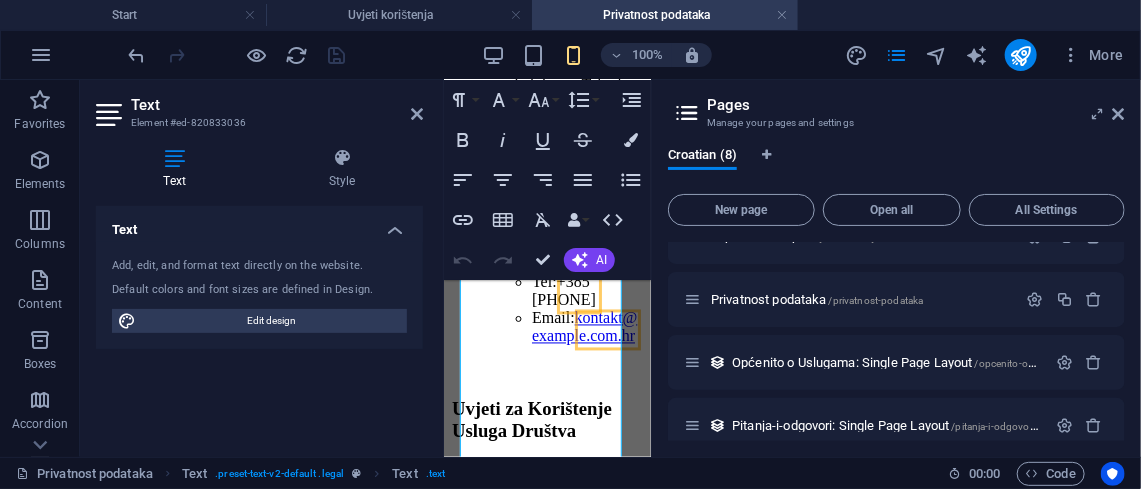 click on "Text Element #ed-820833036" at bounding box center (259, 106) 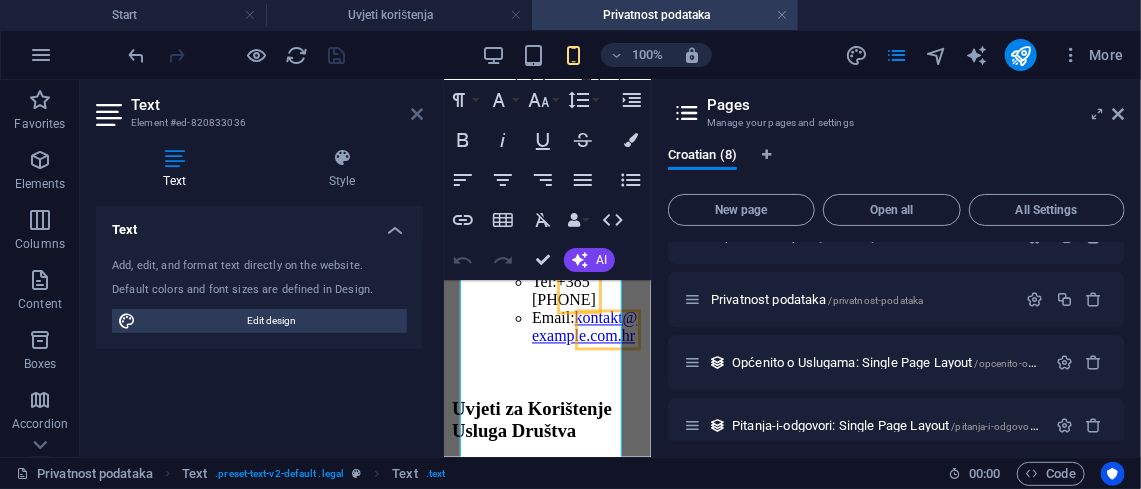 click at bounding box center (417, 114) 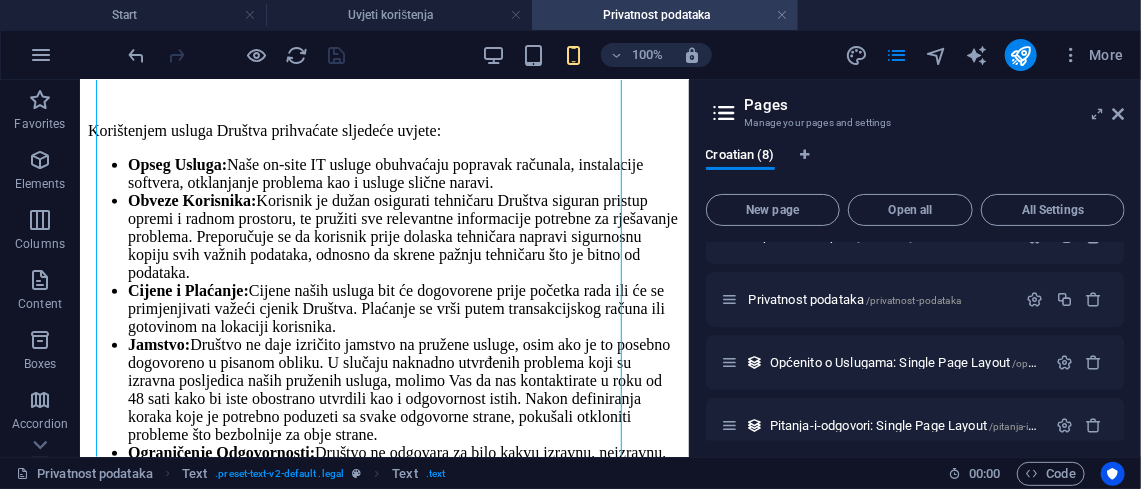 scroll, scrollTop: 592, scrollLeft: 0, axis: vertical 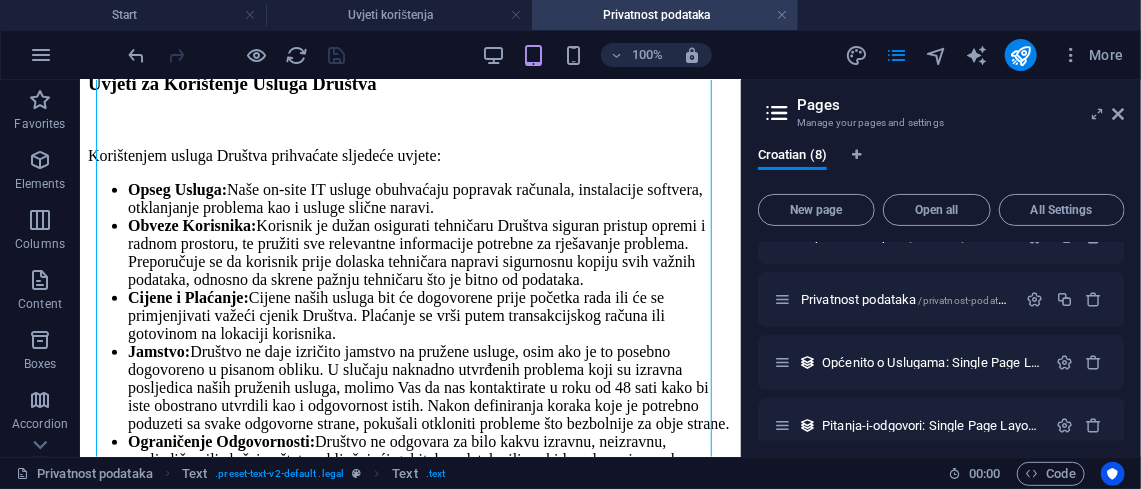 drag, startPoint x: 653, startPoint y: 104, endPoint x: 839, endPoint y: 118, distance: 186.52614 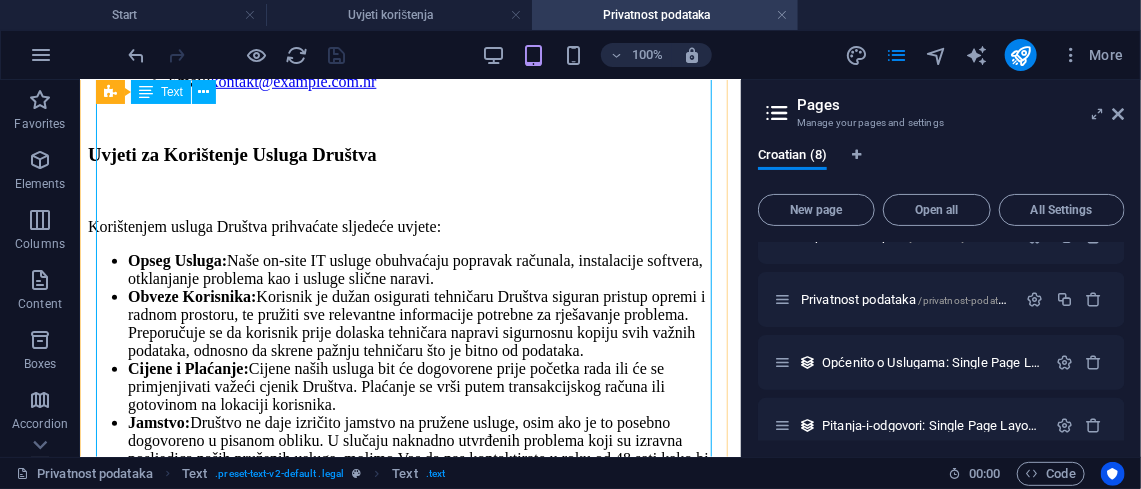 scroll, scrollTop: 521, scrollLeft: 0, axis: vertical 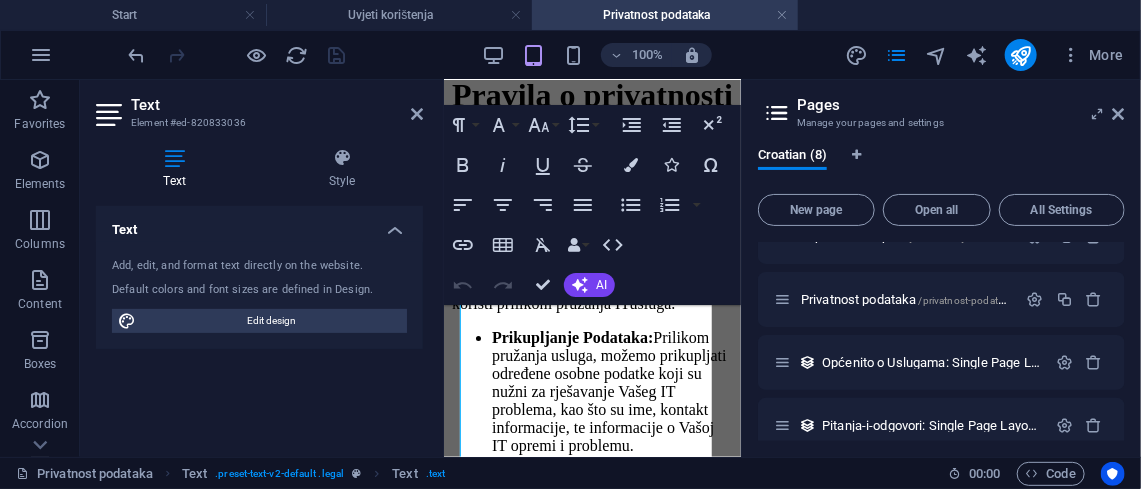 click on "Add, edit, and format text directly on the website. Default colors and font sizes are defined in Design. Edit design" at bounding box center [259, 295] 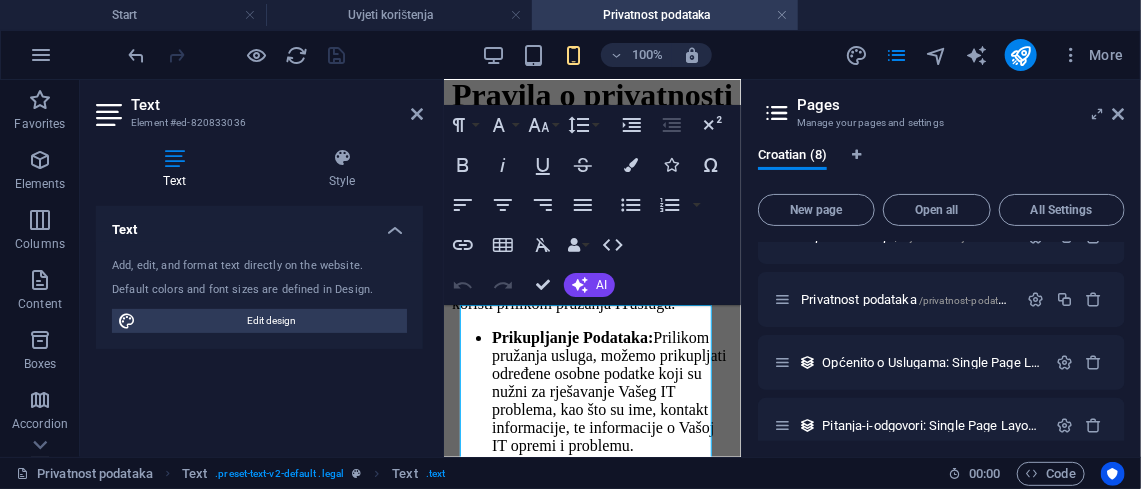 drag, startPoint x: 52, startPoint y: 228, endPoint x: 132, endPoint y: 308, distance: 113.137085 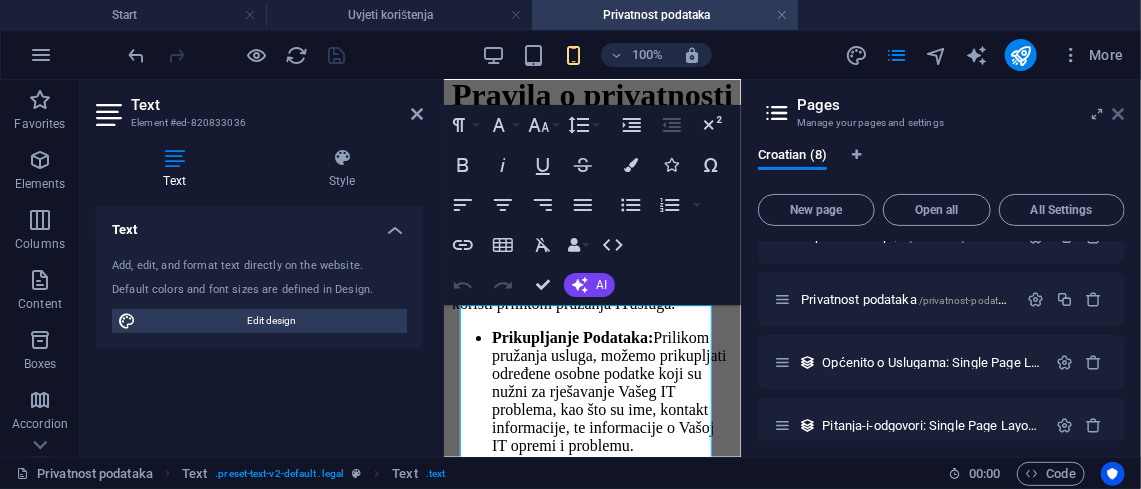 click at bounding box center [1119, 114] 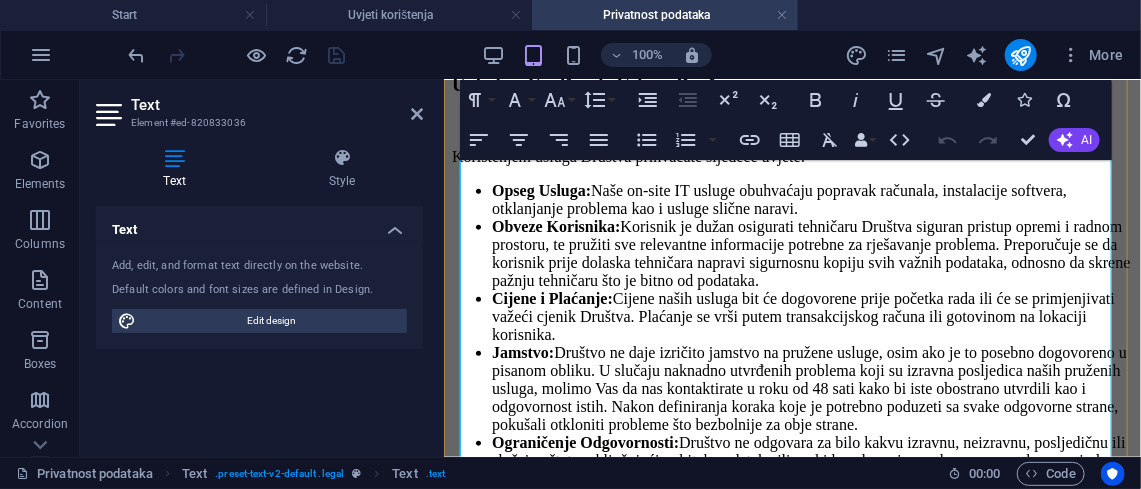 scroll, scrollTop: 579, scrollLeft: 0, axis: vertical 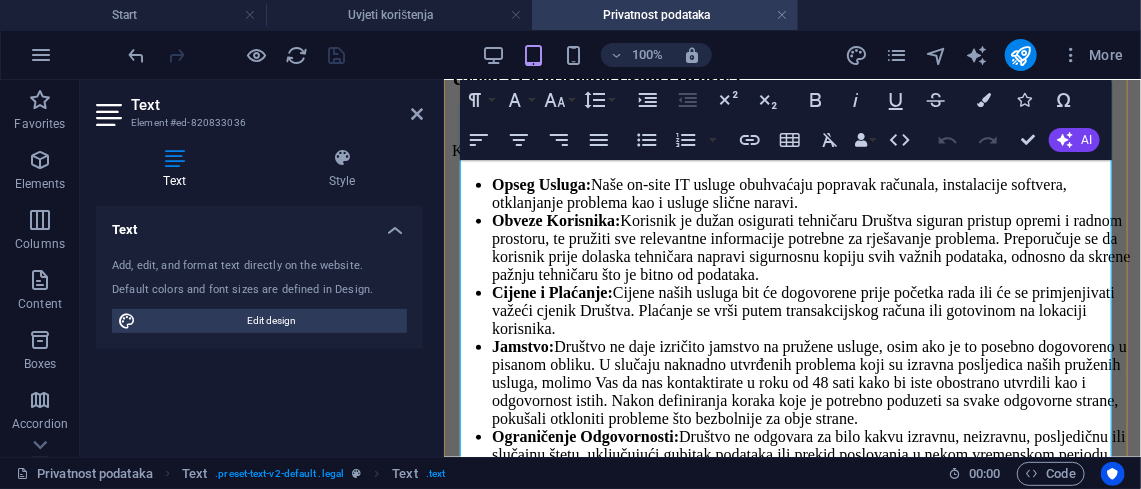 click on "+[COUNTRY_CODE] [AREA_CODE] [PHONE]" at bounding box center (606, -14) 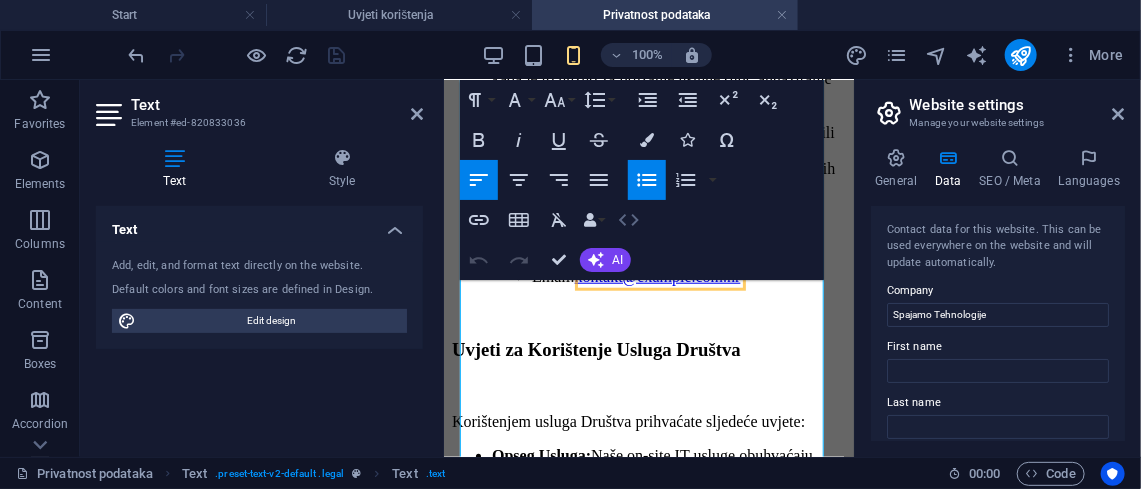 click 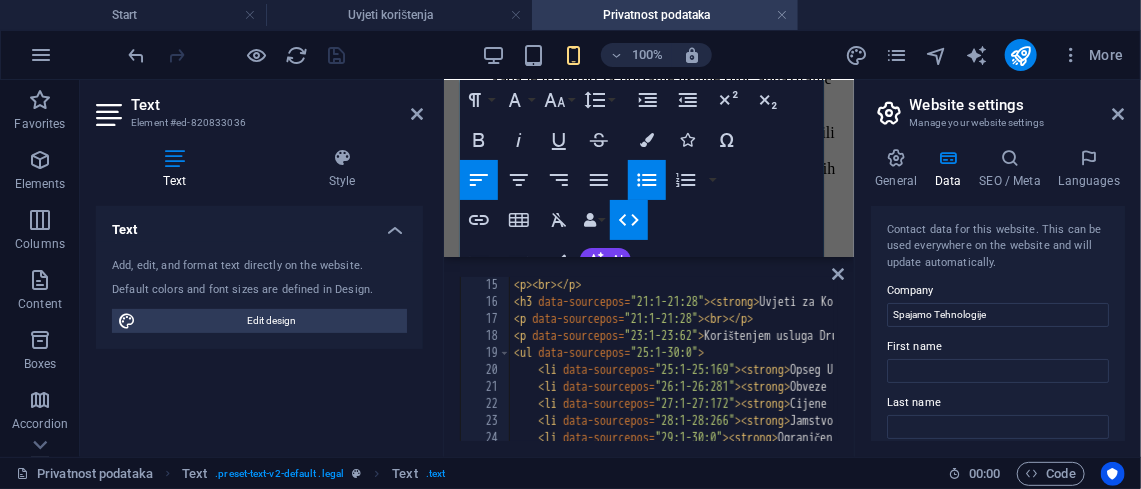 scroll, scrollTop: 241, scrollLeft: 0, axis: vertical 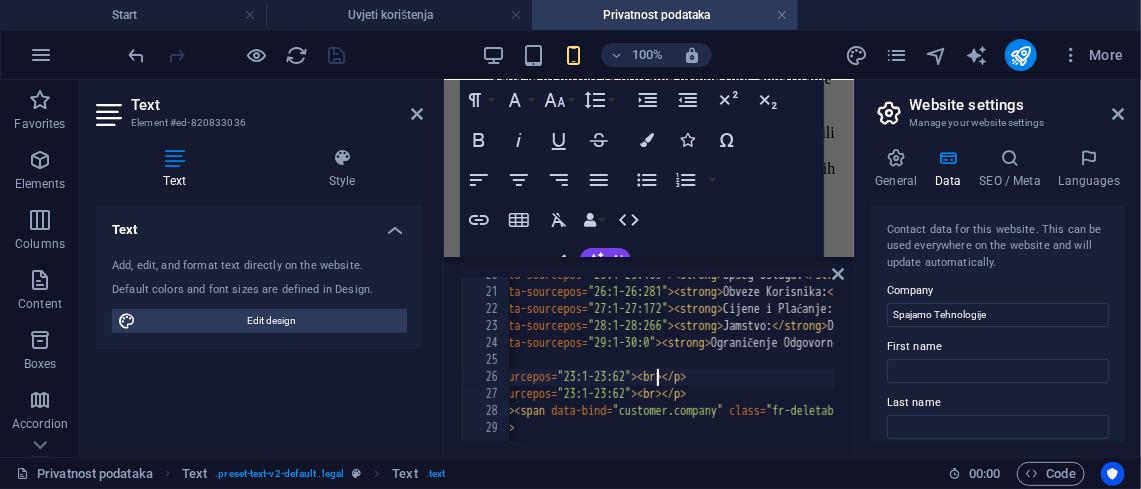 click on "< li   data-sourcepos = "25:1-25:169" > < strong > Opseg Usluga: </ strong >  Naše on-site IT usluge obuhvaćaju popravak računala, instalacije softvera, otklanjanje problema kao i usluge slične naravi. </ li >      < li   data-sourcepos = "26:1-26:281" > < strong > Obveze Korisnika: </ strong >  Korisnik je dužan osigurati tehničaru Društva siguran pristup opremi i radnom prostoru, te pružiti sve relevantne informacije potrebne za rješavanje problema. Preporučuje se da korisnik prije dolaska tehničara napravi sigurnosnu kopiju svih važnih podataka, odnosno da skrene pažnju tehničaru što je bitno od podataka. </ li >      < li   data-sourcepos = "27:1-27:172" > < strong > Cijene i Plaćanje: </ strong >  Cijene naših usluga bit će dogovorene prije početka rada ili će se primjenjivati važeći cjenik Društva. Plaćanje se vrši putem transakcijskog računa ili gotovinom na lokaciji korisnika. </ li >      < li   data-sourcepos = "28:1-28:266" > < strong > Jamstvo: </ strong > </ li > <" at bounding box center [3364, 364] 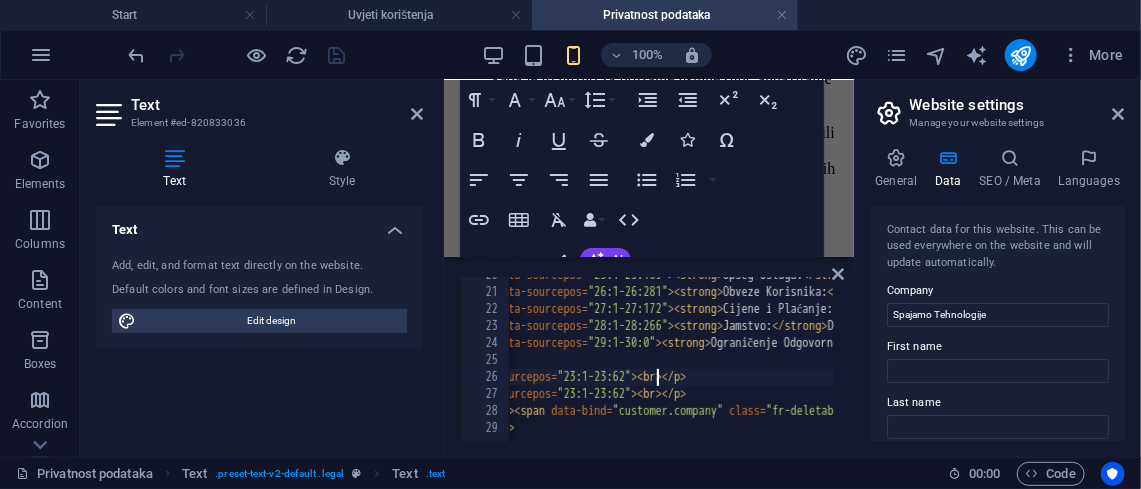 click on "< li   data-sourcepos = "25:1-25:169" > < strong > Opseg Usluga: </ strong >  Naše on-site IT usluge obuhvaćaju popravak računala, instalacije softvera, otklanjanje problema kao i usluge slične naravi. </ li >      < li   data-sourcepos = "26:1-26:281" > < strong > Obveze Korisnika: </ strong >  Korisnik je dužan osigurati tehničaru Društva siguran pristup opremi i radnom prostoru, te pružiti sve relevantne informacije potrebne za rješavanje problema. Preporučuje se da korisnik prije dolaska tehničara napravi sigurnosnu kopiju svih važnih podataka, odnosno da skrene pažnju tehničaru što je bitno od podataka. </ li >      < li   data-sourcepos = "27:1-27:172" > < strong > Cijene i Plaćanje: </ strong >  Cijene naših usluga bit će dogovorene prije početka rada ili će se primjenjivati važeći cjenik Društva. Plaćanje se vrši putem transakcijskog računa ili gotovinom na lokaciji korisnika. </ li >      < li   data-sourcepos = "28:1-28:266" > < strong > Jamstvo: </ strong > </ li > <" at bounding box center [3364, 364] 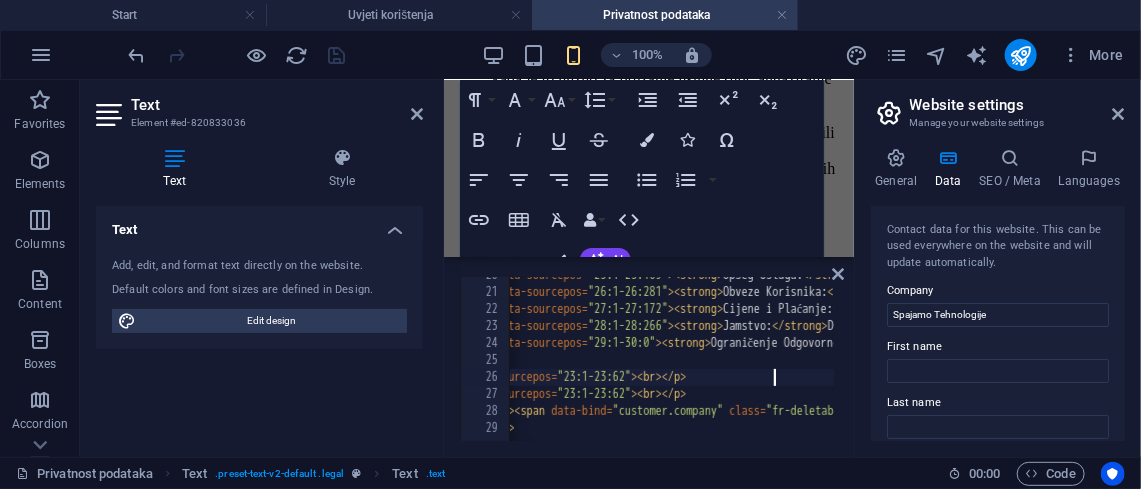 click at bounding box center [833, 191] 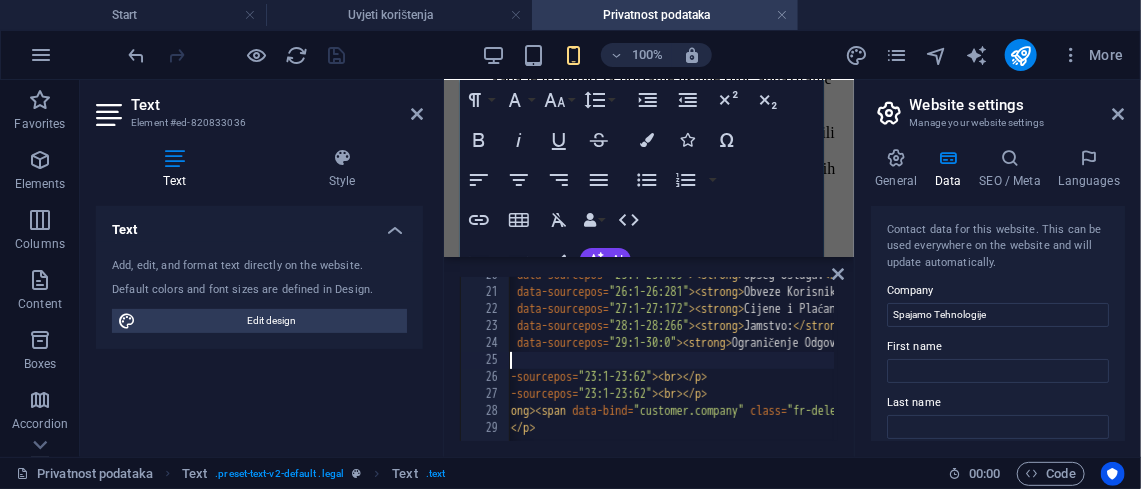 scroll, scrollTop: 0, scrollLeft: 45, axis: horizontal 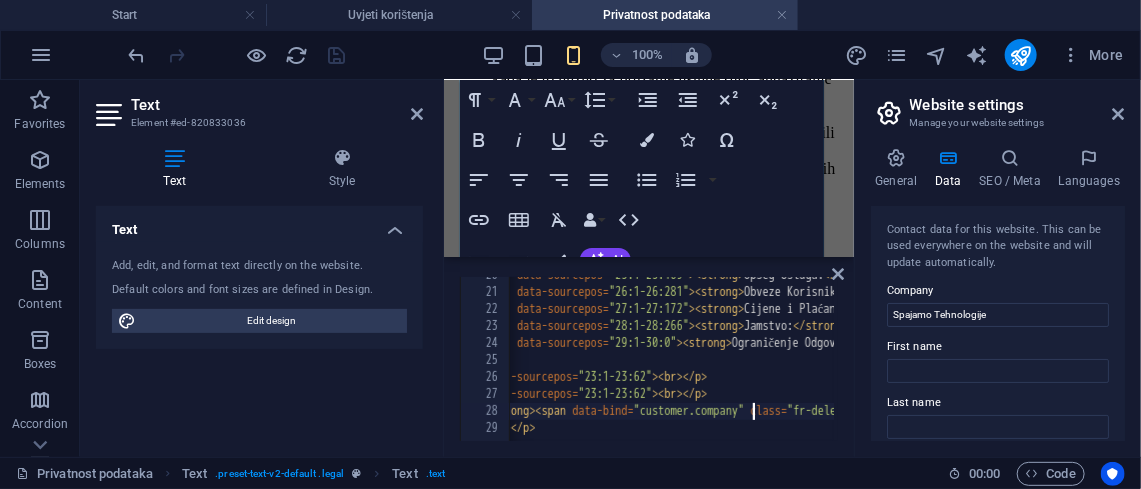 click on "< li   data-sourcepos = "25:1-25:169" > < strong > Opseg Usluga: </ strong >  Naše on-site IT usluge obuhvaćaju popravak računala, instalacije softvera, otklanjanje problema kao i usluge slične naravi. </ li >      < li   data-sourcepos = "26:1-26:281" > < strong > Obveze Korisnika: </ strong >  Korisnik je dužan osigurati tehničaru Društva siguran pristup opremi i radnom prostoru, te pružiti sve relevantne informacije potrebne za rješavanje problema. Preporučuje se da korisnik prije dolaska tehničara napravi sigurnosnu kopiju svih važnih podataka, odnosno da skrene pažnju tehničaru što je bitno od podataka. </ li >      < li   data-sourcepos = "27:1-27:172" > < strong > Cijene i Plaćanje: </ strong >  Cijene naših usluga bit će dogovorene prije početka rada ili će se primjenjivati važeći cjenik Društva. Plaćanje se vrši putem transakcijskog računa ili gotovinom na lokaciji korisnika. </ li >      < li   data-sourcepos = "28:1-28:266" > < strong > Jamstvo: </ strong > </ li > <" at bounding box center [3385, 364] 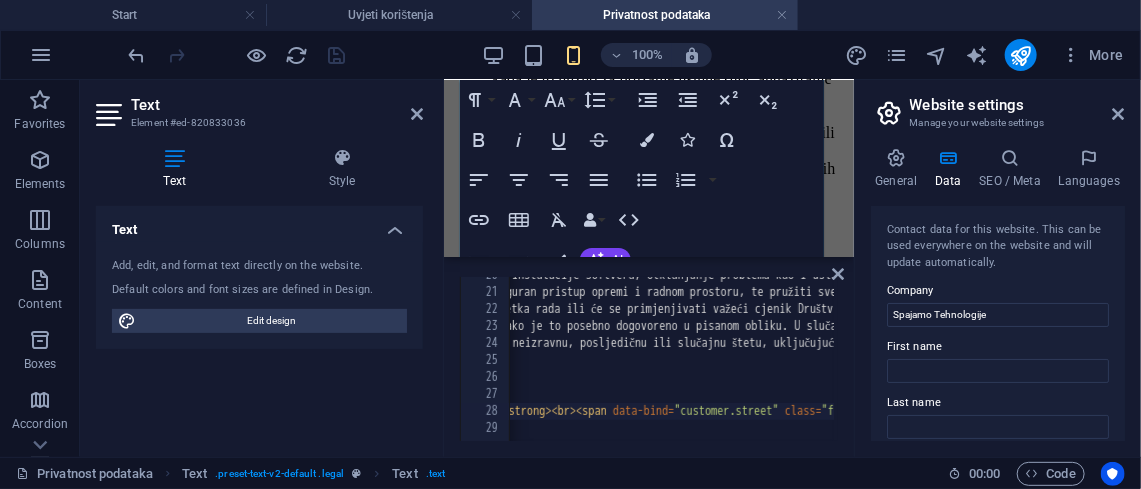 scroll, scrollTop: 0, scrollLeft: 849, axis: horizontal 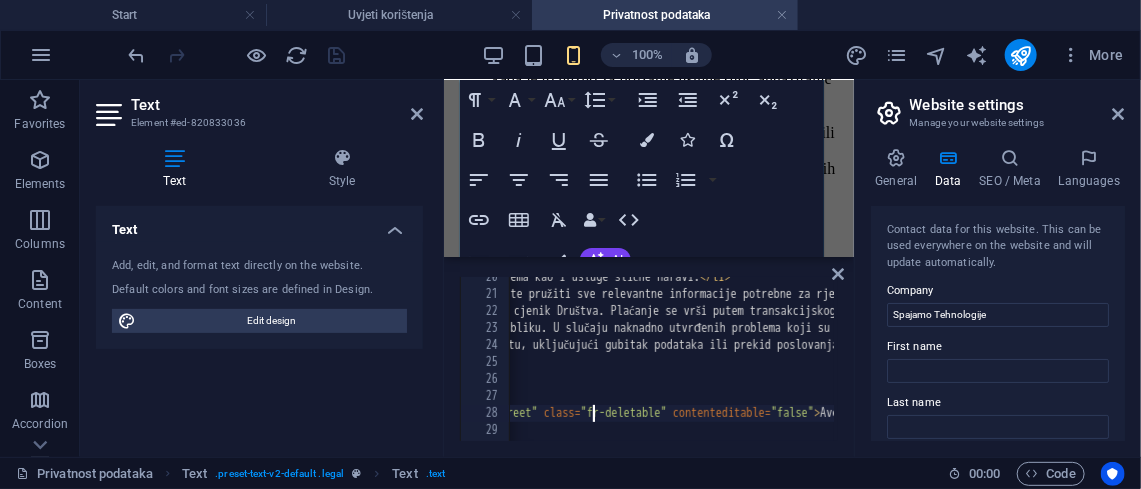 click on "< li   data-sourcepos = "25:1-25:169" > < strong > Opseg Usluga: </ strong >  Naše on-site IT usluge obuhvaćaju popravak računala, instalacije softvera, otklanjanje problema kao i usluge slične naravi. </ li >      < li   data-sourcepos = "26:1-26:281" > < strong > Obveze Korisnika: </ strong >  Korisnik je dužan osigurati tehničaru Društva siguran pristup opremi i radnom prostoru, te pružiti sve relevantne informacije potrebne za rješavanje problema. Preporučuje se da korisnik prije dolaska tehničara napravi sigurnosnu kopiju svih važnih podataka, odnosno da skrene pažnju tehničaru što je bitno od podataka. </ li >      < li   data-sourcepos = "27:1-27:172" > < strong > Cijene i Plaćanje: </ strong >  Cijene naših usluga bit će dogovorene prije početka rada ili će se primjenjivati važeći cjenik Društva. Plaćanje se vrši putem transakcijskog računa ili gotovinom na lokaciji korisnika. </ li >      < li   data-sourcepos = "28:1-28:266" > < strong > Jamstvo: </ strong > </ li > <" at bounding box center [2454, 366] 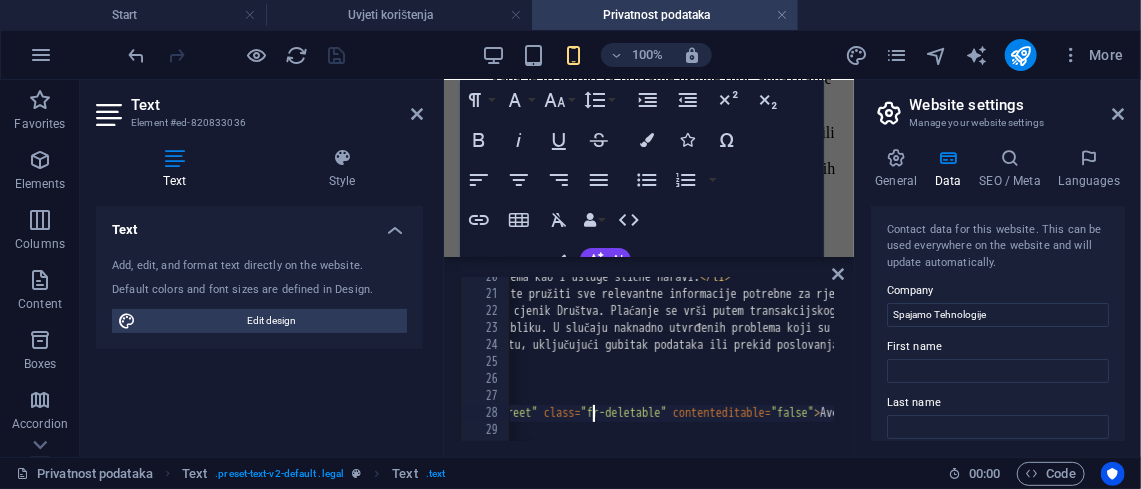 scroll, scrollTop: 332, scrollLeft: 0, axis: vertical 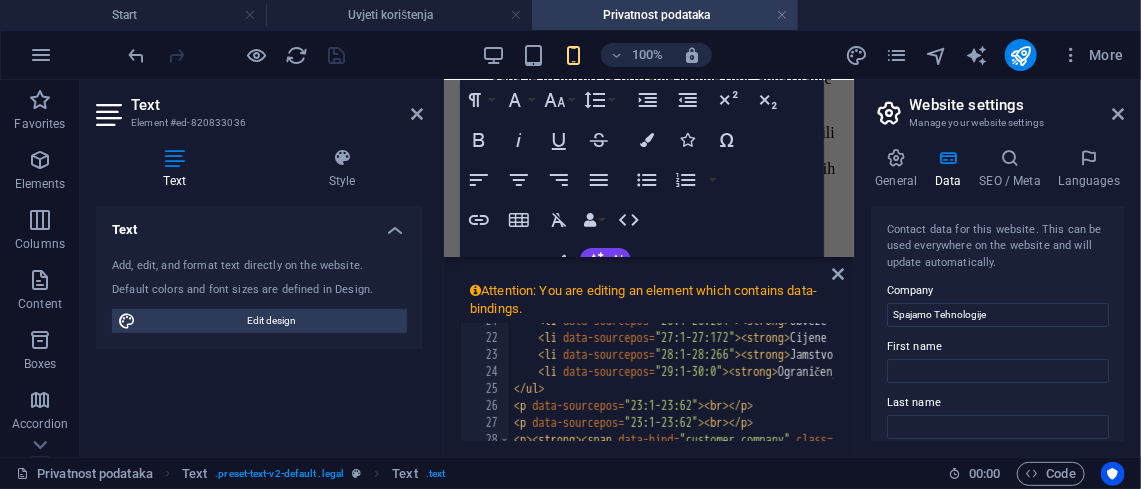 click on "Attention: You are editing an element which contains data-bindings. <br><span data-bind="customer.street" class="fr-deletable" contenteditable="false">Avenija Dubrovnik 15</span><span data-bind="customer.zip" contenteditable="false">10000</span><br><span data-bind="customer.zip" contenteditable="false">10000</span> <span data-bind="customer.city" contenteditable="false">Zagreb</span><br><br>Tel.:&nbsp;<span data-bind="customer.phone" class="fr-deletable" conte 21 22 23 24 25 26 27 28 29      < li   data-sourcepos = "26:1-26:281" > < strong > Obveze Korisnika: </ strong >  Korisnik je dužan osigurati tehničaru Društva siguran pristup opremi i radnom prostoru, te pružiti sve relevantne informacije potrebne za rješavanje problema. Preporučuje se da korisnik prije dolaska tehničara napravi sigurnosnu kopiju svih važnih podataka, odnosno da skrene pažnju tehničaru što je bitno od podataka. </ li >      < li   data-sourcepos = "27:1-27:172" > < strong > Cijene i Plaćanje: </ strong > </ li >      < li" at bounding box center [649, 359] 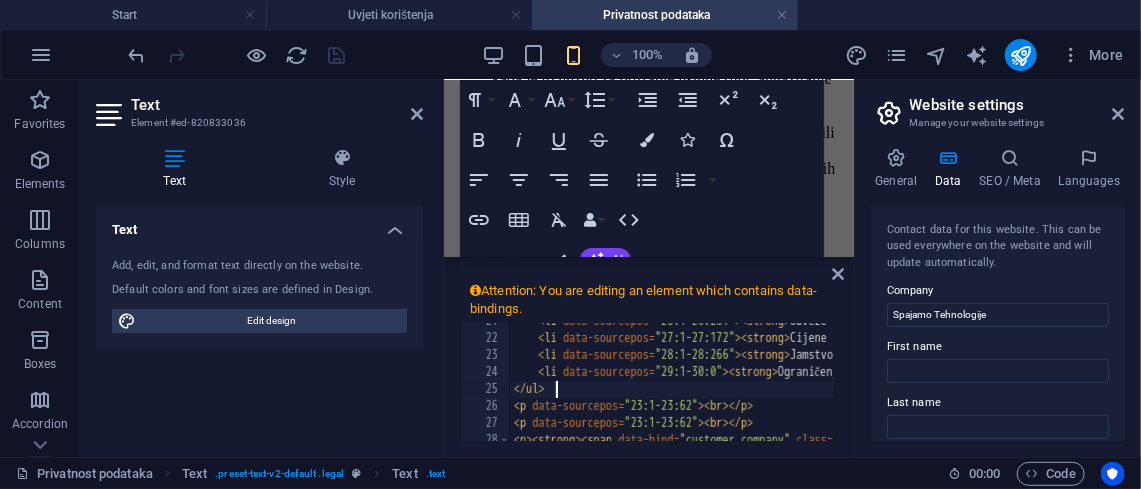 click on "< li   data-sourcepos = "26:1-26:281" > < strong > Obveze Korisnika: </ strong >  Korisnik je dužan osigurati tehničaru Društva siguran pristup opremi i radnom prostoru, te pružiti sve relevantne informacije potrebne za rješavanje problema. Preporučuje se da korisnik prije dolaska tehničara napravi sigurnosnu kopiju svih važnih podataka, odnosno da skrene pažnju tehničaru što je bitno od podataka. </ li >      < li   data-sourcepos = "27:1-27:172" > < strong > Cijene i Plaćanje: </ strong >  Cijene naših usluga bit će dogovorene prije početka rada ili će se primjenjivati važeći cjenik Društva. Plaćanje se vrši putem transakcijskog računa ili gotovinom na lokaciji korisnika. </ li >      < li   data-sourcepos = "28:1-28:266" > < strong > Jamstvo: </ strong > </ li >      < li   data-sourcepos = "29:1-30:0" > < strong > Ograničenje Odgovornosti: </ strong > </ li > </ ul > < p   data-sourcepos = "23:1-23:62" > < br > </ p > < p   data-sourcepos = "23:1-23:62" > < br > </ p > < p > <" at bounding box center (2920, 387) 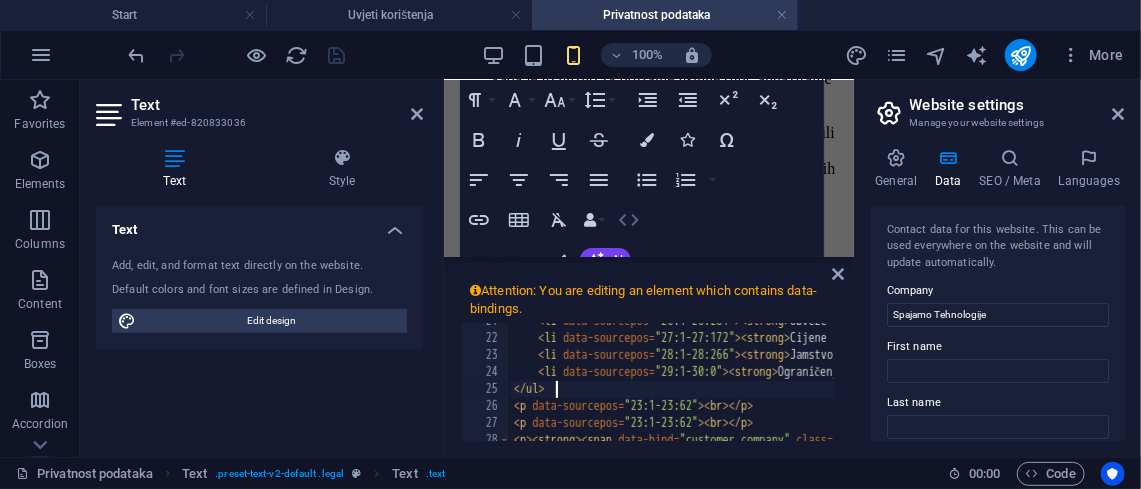 scroll, scrollTop: 531, scrollLeft: 0, axis: vertical 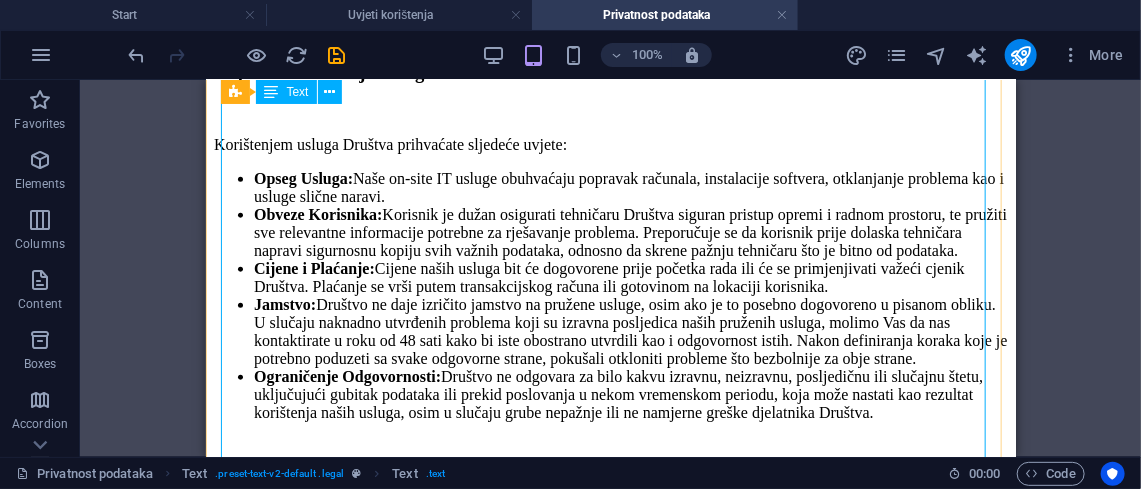 click on "Spajamo Tehnologije (u daljnjem tekstu: Društvo) posvećeni smo zaštiti Vaše privatnosti. Ova pravila o privatnosti objašnjavaju kako prikupljamo, koristimo i štitimo Vaše osobne podatke, koje društvo koristi prilikom pružanja IT usluga.
Prikupljanje Podataka:  Prilikom pružanja usluga, možemo prikupljati određene osobne podatke koji su nužni za rješavanje Vašeg IT problema, kao što su ime, kontakt informacije, te informacije o Vašoj IT opremi i problemu.
Korištenje Podataka:  Vaše osobne podatke koristimo isključivo u svrhu pružanja zatražene usluge, komunikacije s Vama u vezi s uslugom, te za poboljšanje kvalitete naših usluga.
Zaštita Podataka:  Poduzimamo odgovarajuće tehničke i organizacijske mjere kako bismo zaštitili Vaše osobne podatke od neovlaštenog pristupa, korištenja, otkrivanja, izmjene ili uništenja.
Pristup Trećim Stranama:
Vaša Prava:
Kontakt:
Tel:  +385 1 7840 040
Email:  kontakt@spajamo-tehnologije.com.hr
Opseg Usluga:" at bounding box center (610, 175) 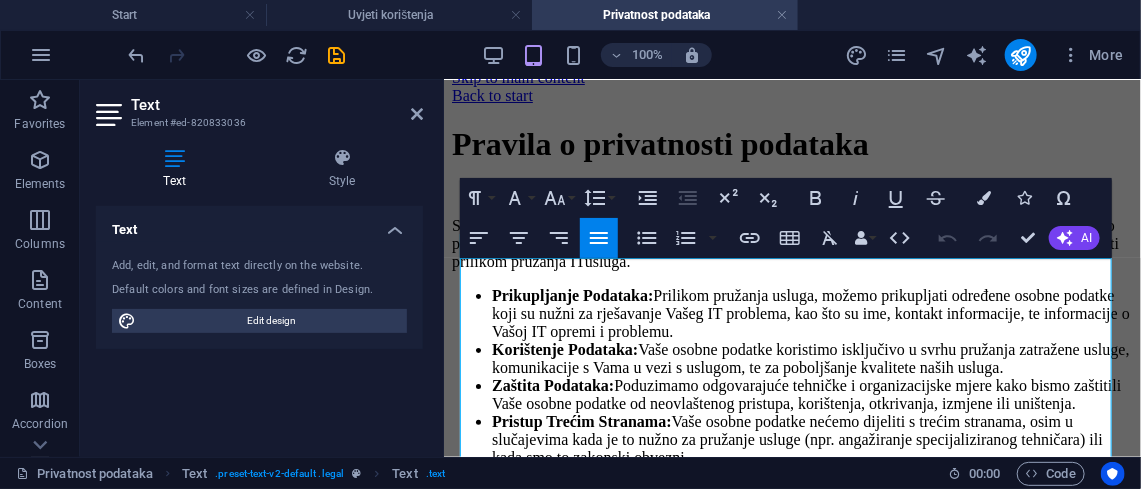 click on "Style" at bounding box center [342, 169] 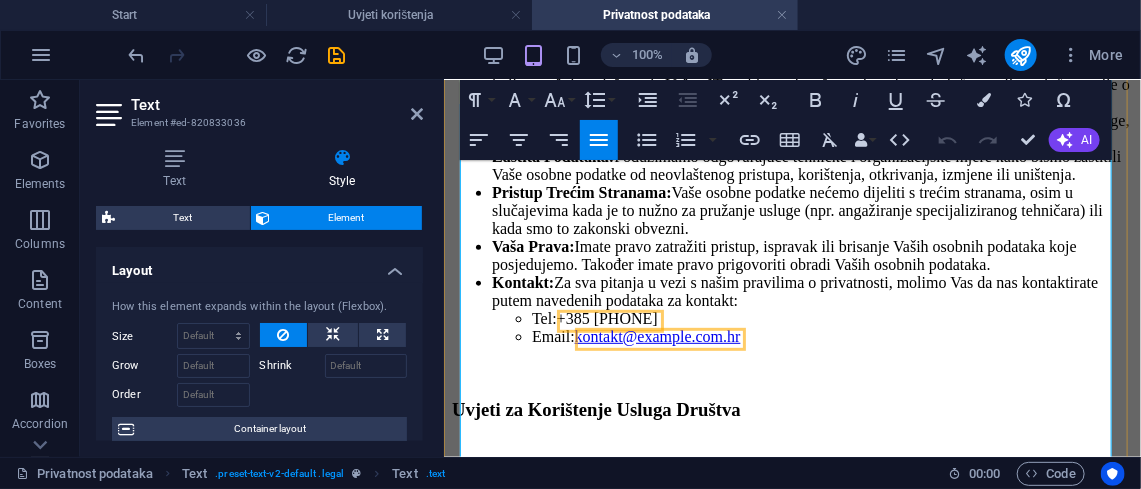 scroll, scrollTop: 399, scrollLeft: 0, axis: vertical 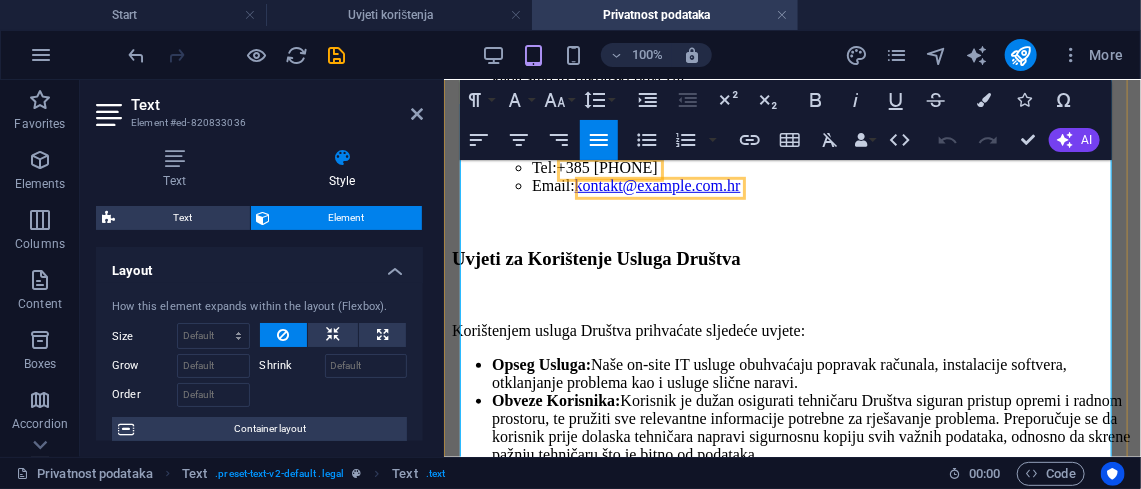 click on "Tel:  +385 1 7840 040" at bounding box center [831, 167] 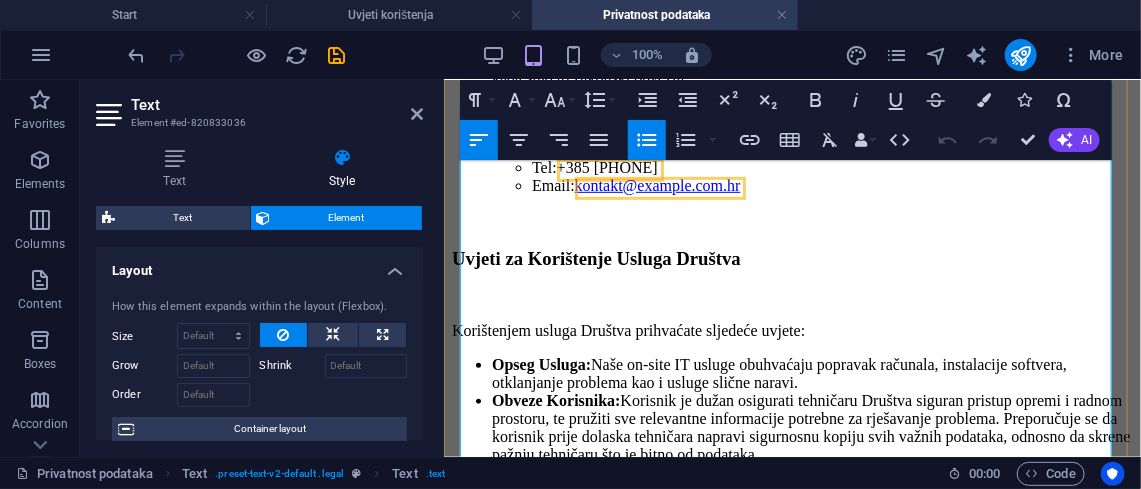 click on "+[COUNTRY_CODE] [AREA_CODE] [PHONE]" at bounding box center (606, 166) 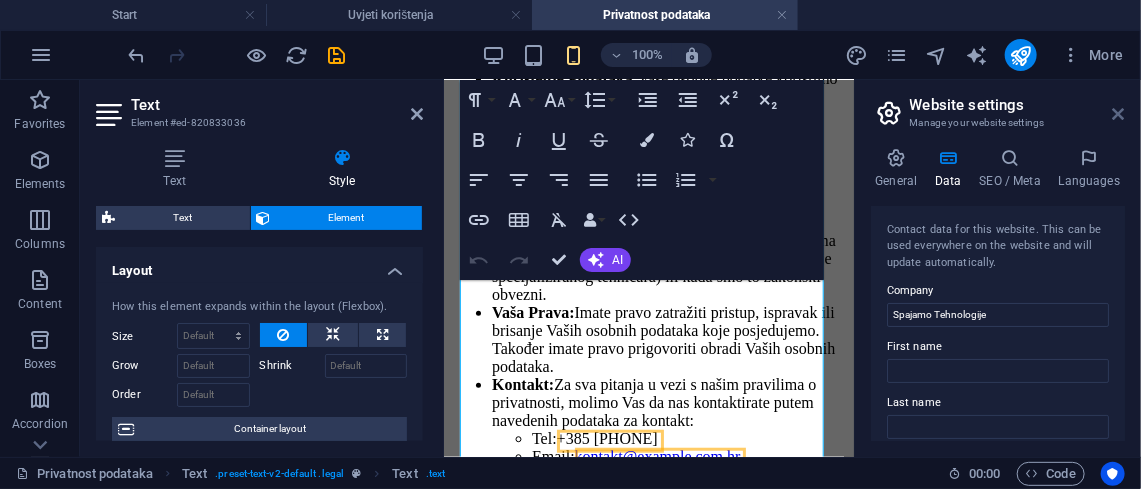 click at bounding box center [1119, 114] 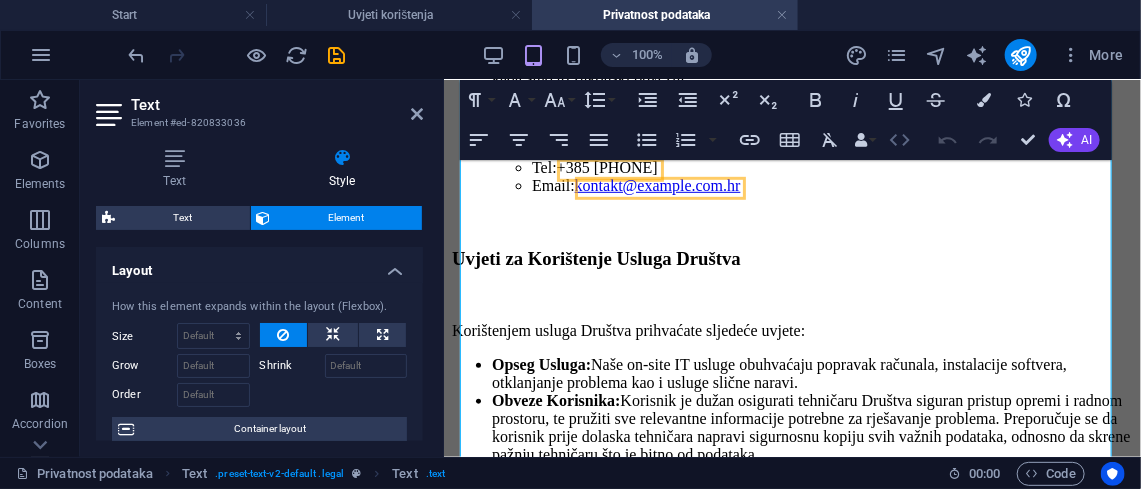 click 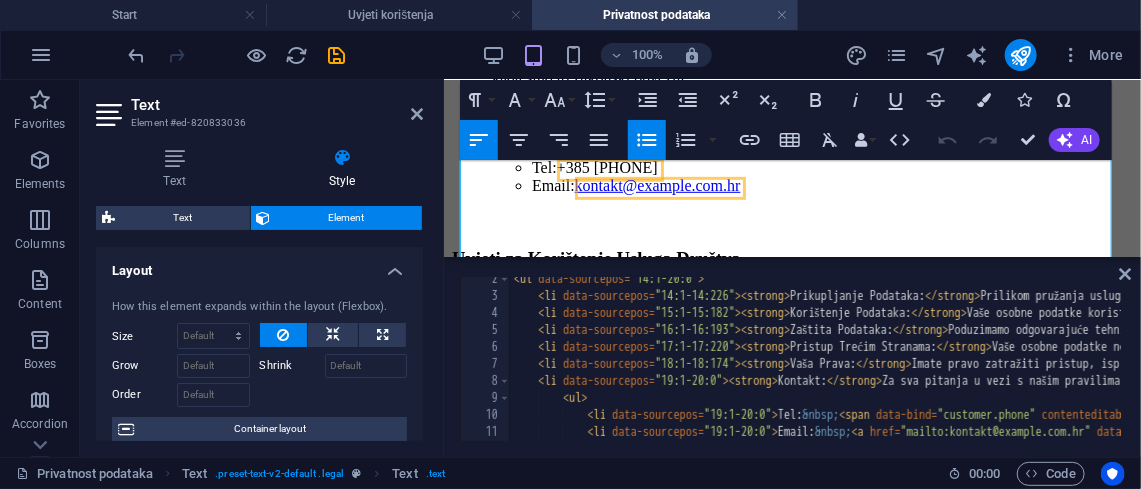 scroll, scrollTop: 23, scrollLeft: 0, axis: vertical 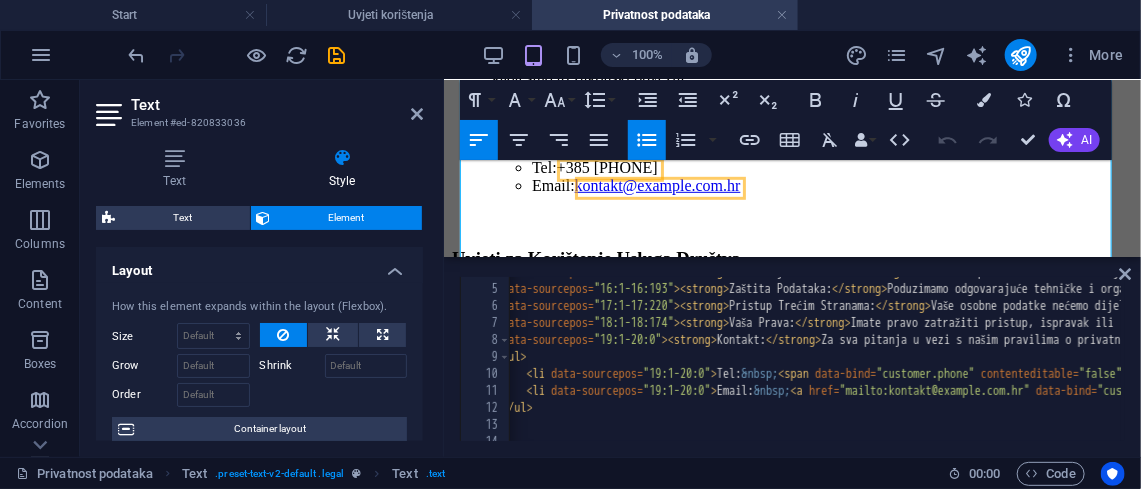 click on "< li   data-sourcepos = "15:1-15:182" > < strong > Korištenje Podataka: </ strong >  Vaše osobne podatke koristimo isključivo u svrhu pružanja zatražene usluge, komunikacije s Vama u vezi s uslugom, te za poboljšanje kvalitete naših usluga. </ li >      < li   data-sourcepos = "16:1-16:193" > < strong > Zaštita Podataka: </ strong >  Poduzimamo odgovarajuće tehničke i organizacijske mjere kako bismo zaštitili Vaše osobne podatke od neovlaštenog pristupa, korištenja, otkrivanja, izmjene ili uništenja. </ li >      < li   data-sourcepos = "17:1-17:220" > < strong > Pristup Trećim Stranama: </ strong >  Vaše osobne podatke nećemo dijeliti s trećim stranama, osim u slučajevima kada je to nužno za pružanje usluge (npr. angažiranje specijaliziranog tehničara) ili kada smo to zakonski obvezni. </ li >      < li   data-sourcepos = "18:1-18:174" > < strong > Vaša Prava: </ strong > </ li >      < li   data-sourcepos = "19:1-20:0" > < strong > Kontakt: </ strong > &nbsp;           < ul > <" at bounding box center (2859, 361) 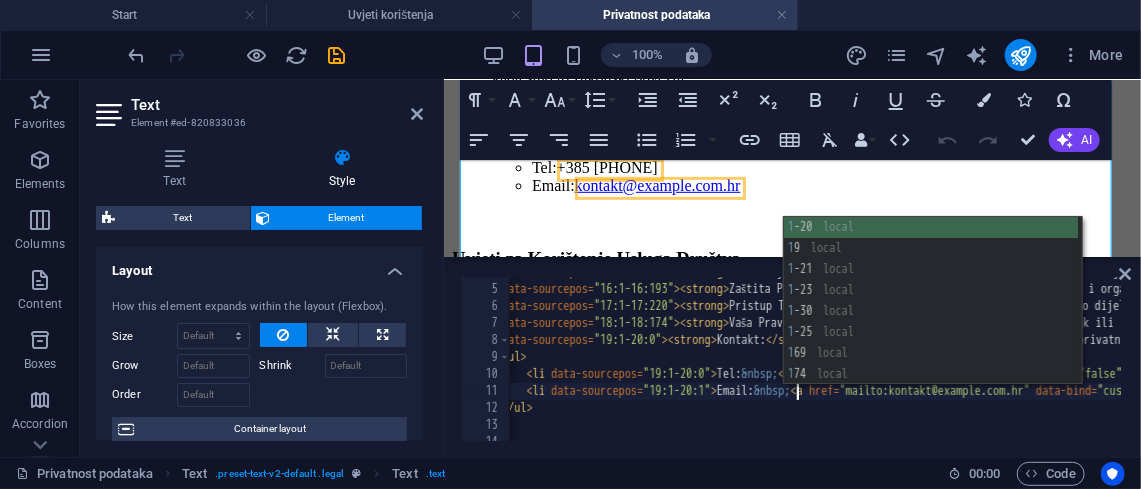 scroll, scrollTop: 0, scrollLeft: 436, axis: horizontal 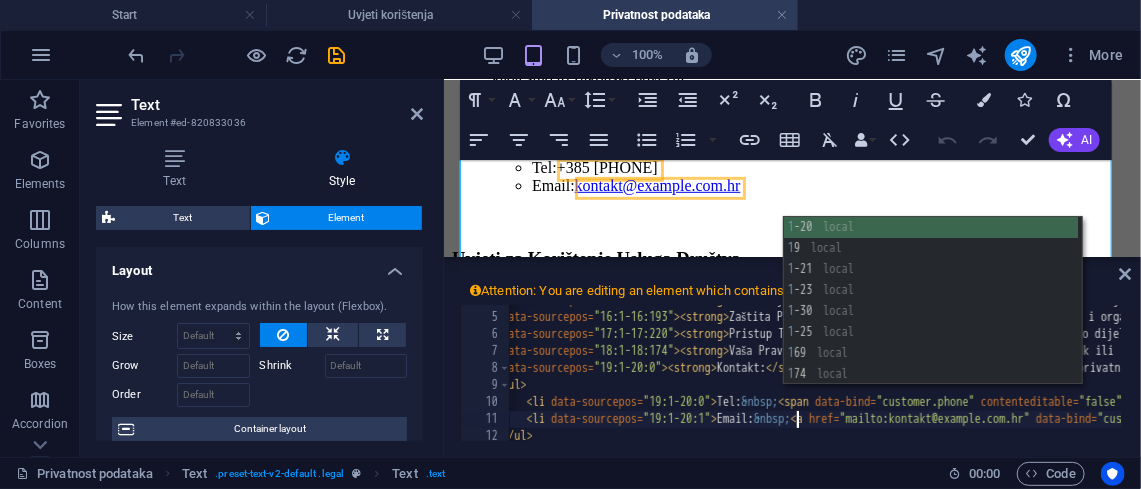 click on "< li   data-sourcepos = "15:1-15:182" > < strong > Korištenje Podataka: </ strong >  Vaše osobne podatke koristimo isključivo u svrhu pružanja zatražene usluge, komunikacije s Vama u vezi s uslugom, te za poboljšanje kvalitete naših usluga. </ li >      < li   data-sourcepos = "16:1-16:193" > < strong > Zaštita Podataka: </ strong >  Poduzimamo odgovarajuće tehničke i organizacijske mjere kako bismo zaštitili Vaše osobne podatke od neovlaštenog pristupa, korištenja, otkrivanja, izmjene ili uništenja. </ li >      < li   data-sourcepos = "17:1-17:220" > < strong > Pristup Trećim Stranama: </ strong >  Vaše osobne podatke nećemo dijeliti s trećim stranama, osim u slučajevima kada je to nužno za pružanje usluge (npr. angažiranje specijaliziranog tehničara) ili kada smo to zakonski obvezni. </ li >      < li   data-sourcepos = "18:1-18:174" > < strong > Vaša Prava: </ strong > </ li >      < li   data-sourcepos = "19:1-20:0" > < strong > Kontakt: </ strong > &nbsp;           < ul > <" at bounding box center [2859, 389] 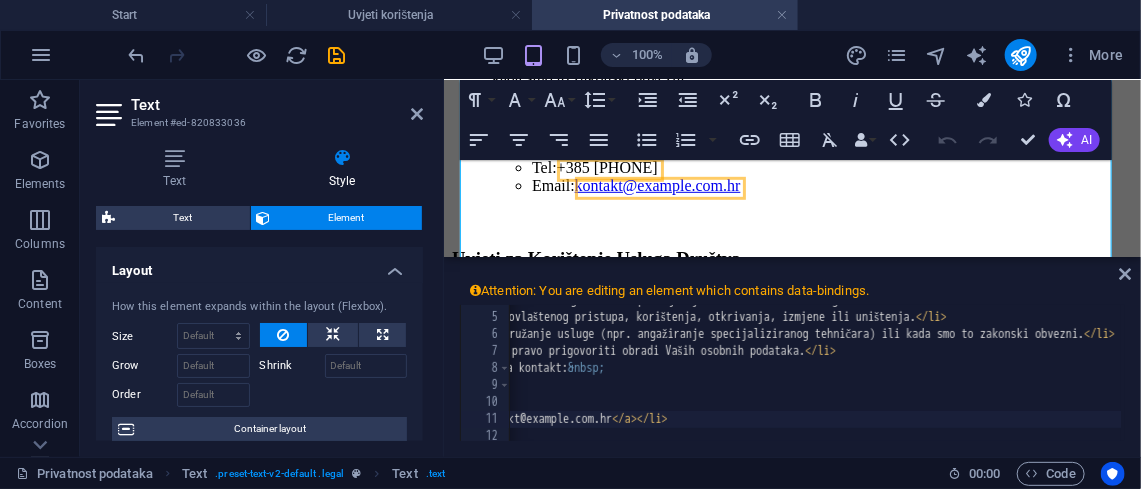 scroll, scrollTop: 0, scrollLeft: 904, axis: horizontal 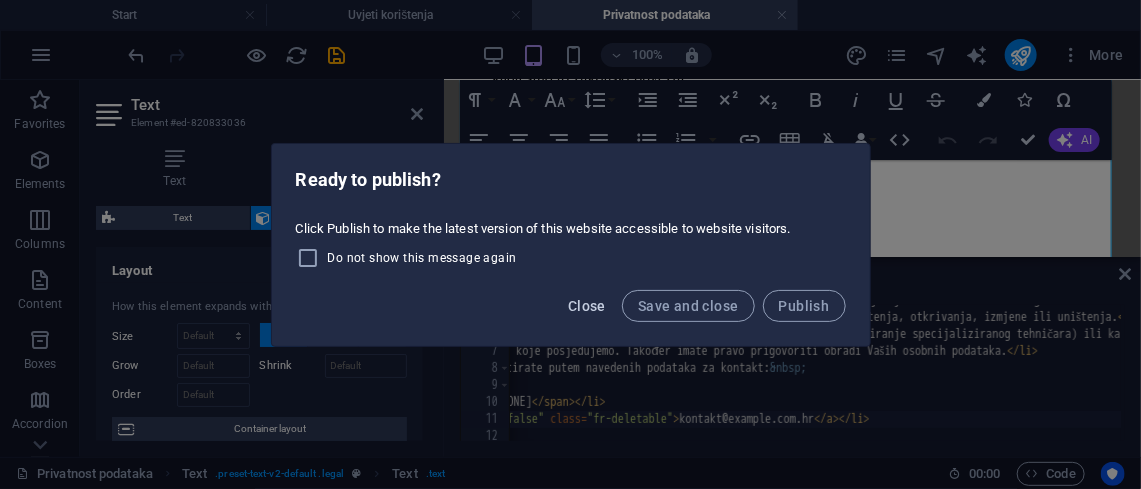 click on "Close" at bounding box center [587, 306] 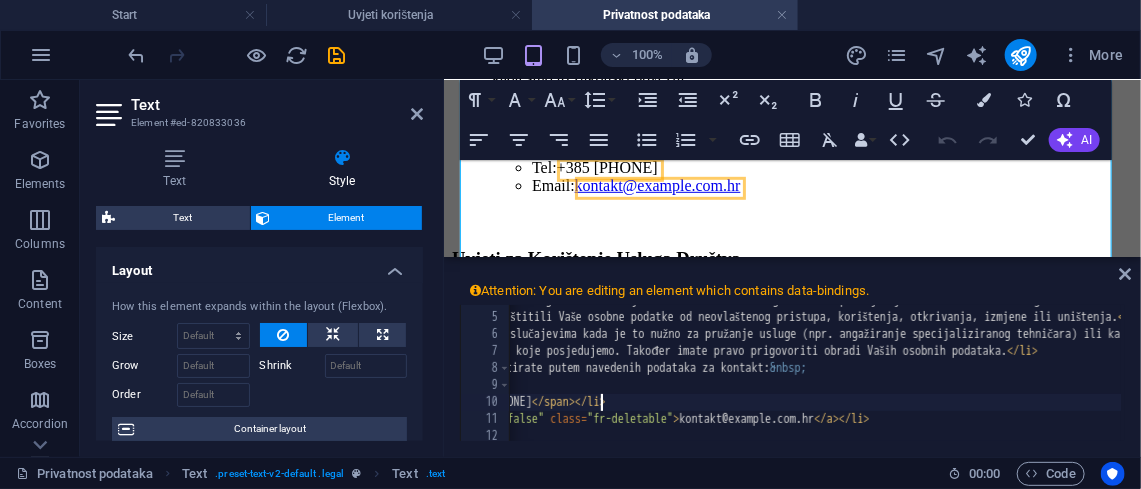 click on "< li   data-sourcepos = "15:1-15:182" > < strong > Korištenje Podataka: </ strong >  Vaše osobne podatke koristimo isključivo u svrhu pružanja zatražene usluge, komunikacije s Vama u vezi s uslugom, te za poboljšanje kvalitete naših usluga. </ li >      < li   data-sourcepos = "16:1-16:193" > < strong > Zaštita Podataka: </ strong >  Poduzimamo odgovarajuće tehničke i organizacijske mjere kako bismo zaštitili Vaše osobne podatke od neovlaštenog pristupa, korištenja, otkrivanja, izmjene ili uništenja. </ li >      < li   data-sourcepos = "17:1-17:220" > < strong > Pristup Trećim Stranama: </ strong >  Vaše osobne podatke nećemo dijeliti s trećim stranama, osim u slučajevima kada je to nužno za pružanje usluge (npr. angažiranje specijaliziranog tehničara) ili kada smo to zakonski obvezni. </ li >      < li   data-sourcepos = "18:1-18:174" > < strong > Vaša Prava: </ strong > </ li >      < li   data-sourcepos = "19:1-20:0" > < strong > Kontakt: </ strong > &nbsp;           < ul > <" at bounding box center (2060, 375) 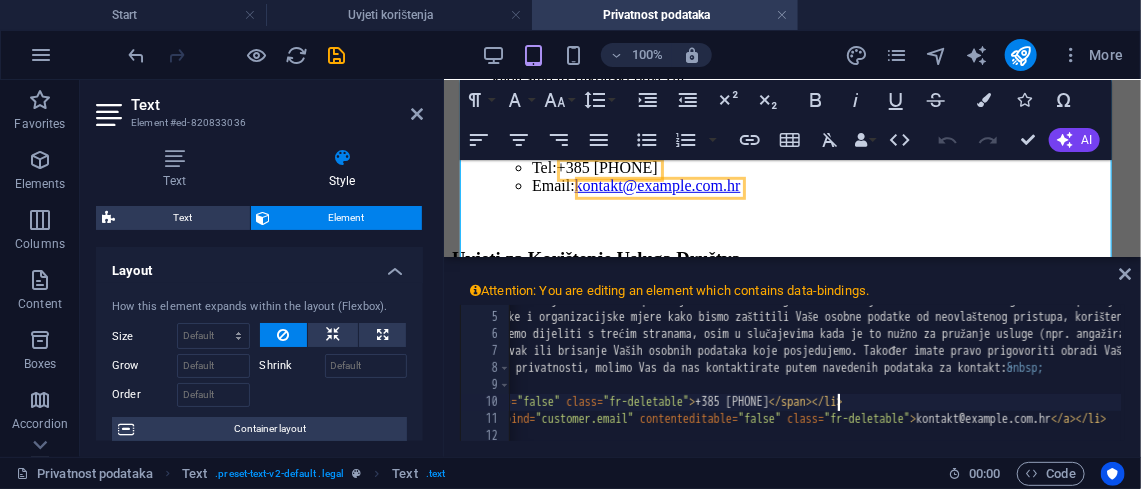 scroll, scrollTop: 0, scrollLeft: 616, axis: horizontal 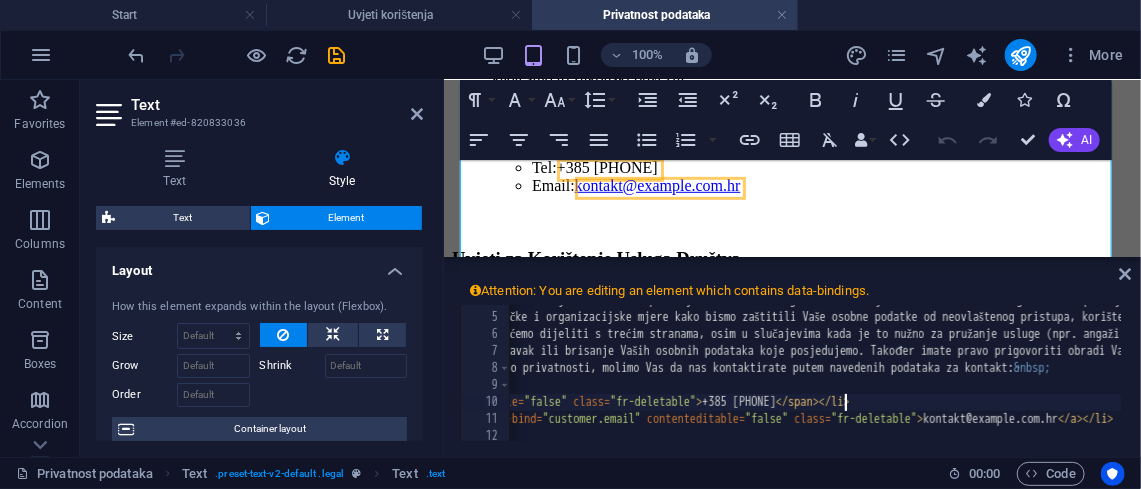 click on "< li   data-sourcepos = "15:1-15:182" > < strong > Korištenje Podataka: </ strong >  Vaše osobne podatke koristimo isključivo u svrhu pružanja zatražene usluge, komunikacije s Vama u vezi s uslugom, te za poboljšanje kvalitete naših usluga. </ li >      < li   data-sourcepos = "16:1-16:193" > < strong > Zaštita Podataka: </ strong >  Poduzimamo odgovarajuće tehničke i organizacijske mjere kako bismo zaštitili Vaše osobne podatke od neovlaštenog pristupa, korištenja, otkrivanja, izmjene ili uništenja. </ li >      < li   data-sourcepos = "17:1-17:220" > < strong > Pristup Trećim Stranama: </ strong >  Vaše osobne podatke nećemo dijeliti s trećim stranama, osim u slučajevima kada je to nužno za pružanje usluge (npr. angažiranje specijaliziranog tehničara) ili kada smo to zakonski obvezni. </ li >      < li   data-sourcepos = "18:1-18:174" > < strong > Vaša Prava: </ strong > </ li >      < li   data-sourcepos = "19:1-20:0" > < strong > Kontakt: </ strong > &nbsp;           < ul > <" at bounding box center (2304, 375) 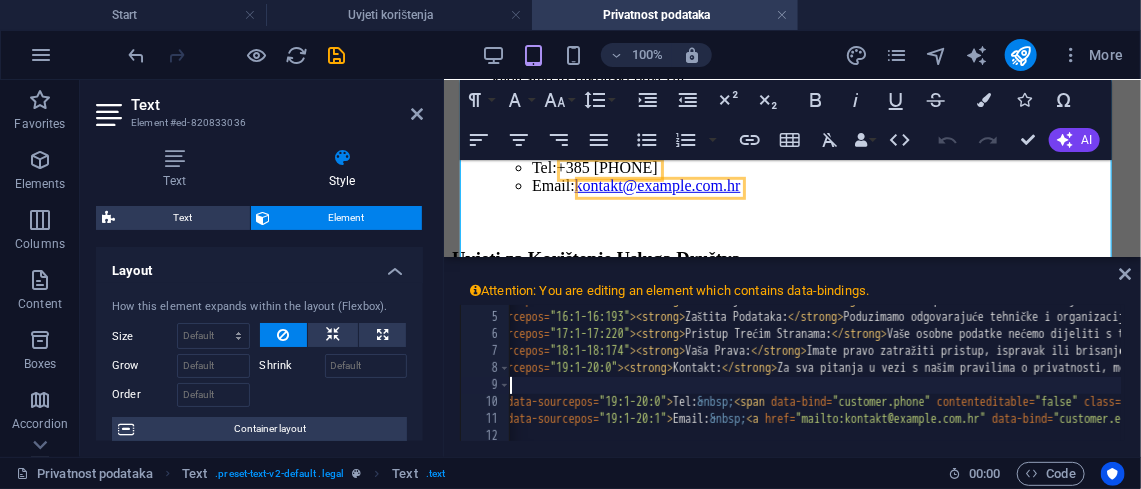 scroll, scrollTop: 0, scrollLeft: 163, axis: horizontal 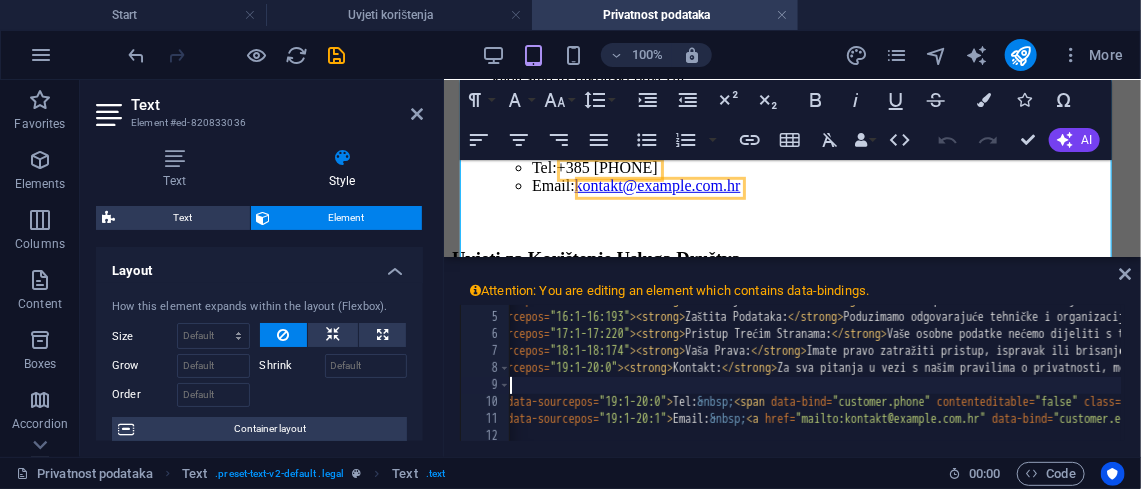 type on "<li data-sourcepos="19:1-20:0">Tel:&nbsp;<span data-bind="customer.phone" contenteditable="false" class="fr-deletable">+385 1 7840 040</span></li>" 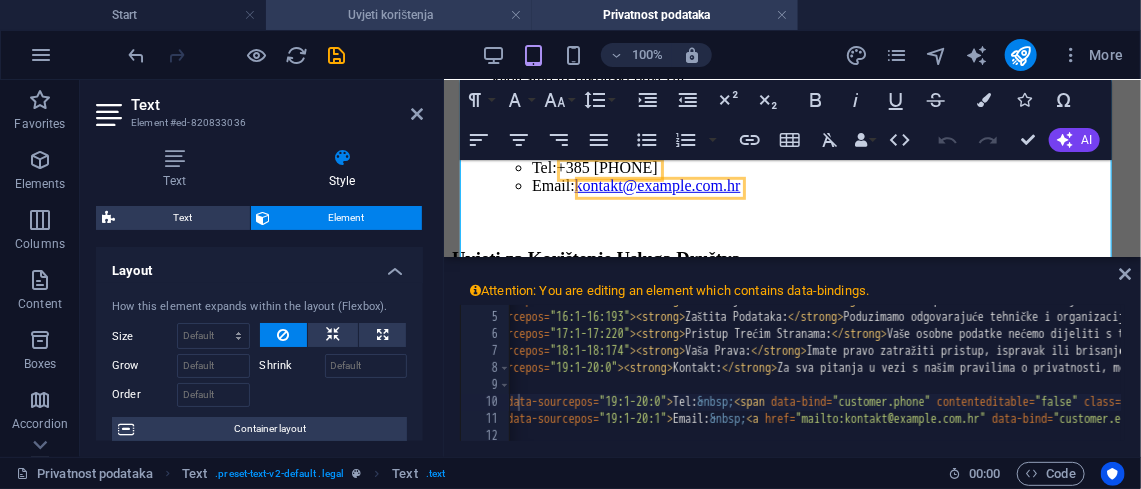 click on "Uvjeti korištenja" at bounding box center [399, 15] 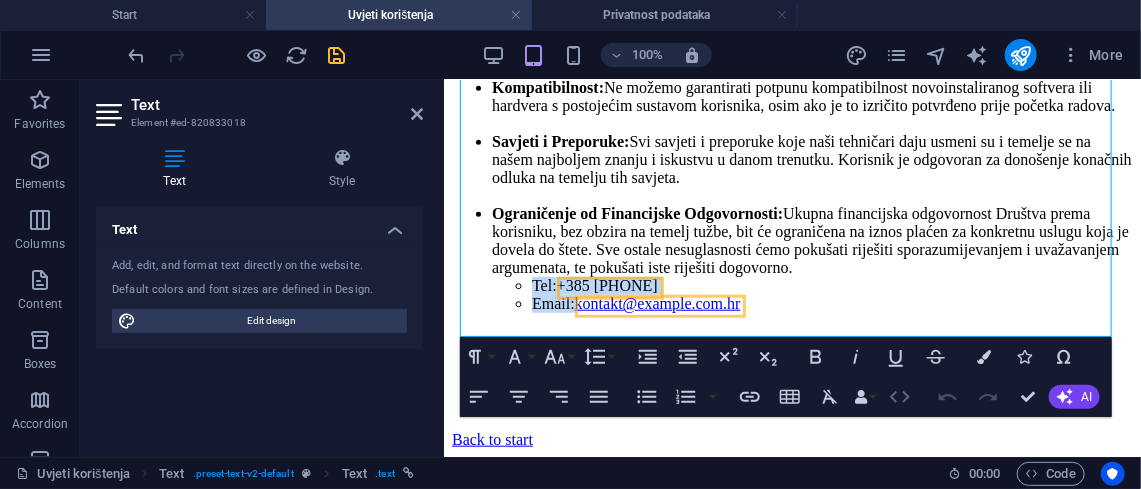 click 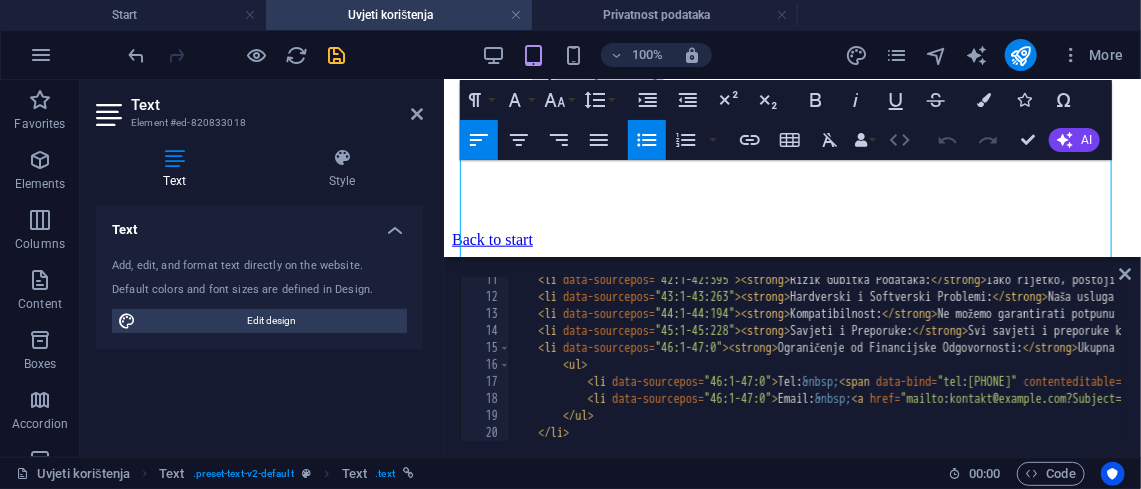 scroll, scrollTop: 175, scrollLeft: 0, axis: vertical 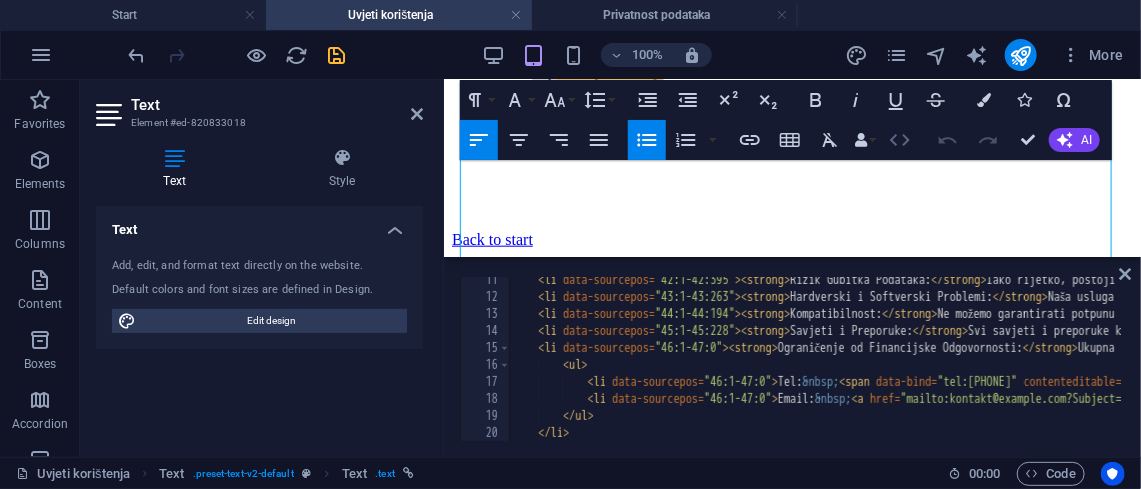 type on "<li data-sourcepos="46:1-47:0">Tel:&nbsp;<span data-bind="tel:customer.phone" contenteditable="false" class="fr-deletable">+385 1 7840 040</span></li>" 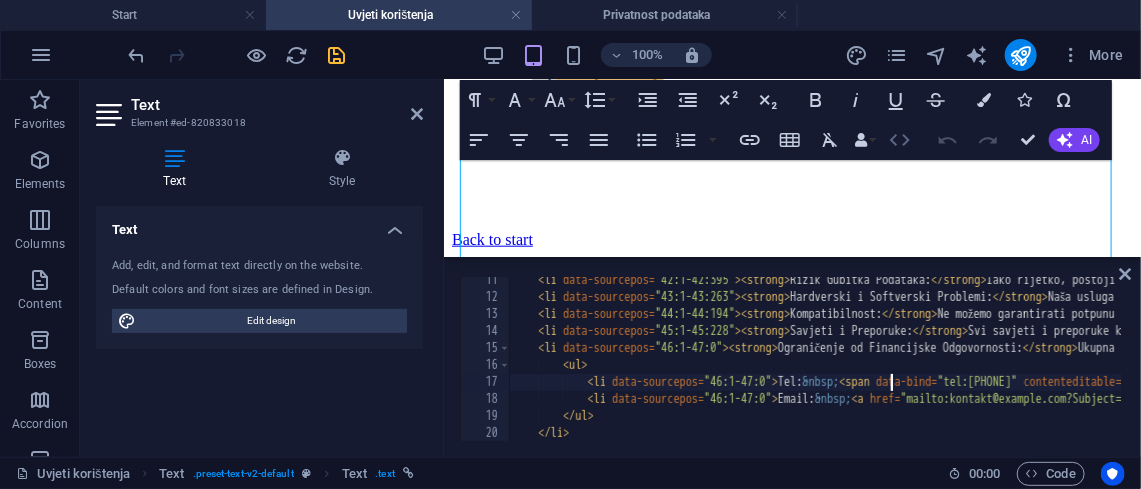click on "< li   data-sourcepos = "42:1-42:395" > < strong > Rizik Gubitka Podataka: </ strong >  Iako rijetko, postoji rizik od gubitka podataka tijekom procesa popravka ili instalacije. Preporučujemo da prije našeg dolaska napravite potpunu sigurnosnu kopiju svih važnih podataka. Društvo ne preuzima odgovornost za bilo kakav gubitak podataka koji može nastati tijekom pružanja usluge, osim ako je izravno uzrokovan našom grubom nepažnjom ili namjerom. < br > < br > </ li >      < li   data-sourcepos = "43:1-43:263" > < strong > Hardverski i Softverski Problemi: </ strong >  Naša usluga fokusirana je na rješavanje konkretnih problema. Ne preuzimamo odgovornost za temeljne hardverske ili softverske probleme koji nisu bili očiti u trenutku pružanja usluge ili koji su izvan opsega našeg angažmana. < br > < br > </ li >      < li   data-sourcepos = "44:1-44:194" > < strong > Kompatibilnost: </ strong > < br > < br > </ li >      < li   data-sourcepos = "45:1-45:228" > < strong > Savjeti i Preporuke: </ >" at bounding box center (3431, 369) 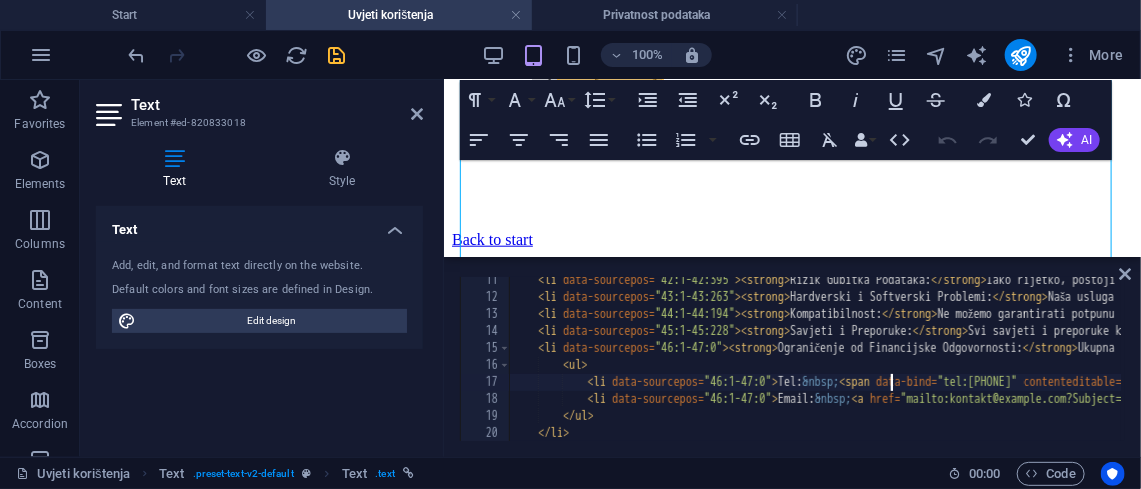 click on "< li   data-sourcepos = "42:1-42:395" > < strong > Rizik Gubitka Podataka: </ strong >  Iako rijetko, postoji rizik od gubitka podataka tijekom procesa popravka ili instalacije. Preporučujemo da prije našeg dolaska napravite potpunu sigurnosnu kopiju svih važnih podataka. Društvo ne preuzima odgovornost za bilo kakav gubitak podataka koji može nastati tijekom pružanja usluge, osim ako je izravno uzrokovan našom grubom nepažnjom ili namjerom. < br > < br > </ li >      < li   data-sourcepos = "43:1-43:263" > < strong > Hardverski i Softverski Problemi: </ strong >  Naša usluga fokusirana je na rješavanje konkretnih problema. Ne preuzimamo odgovornost za temeljne hardverske ili softverske probleme koji nisu bili očiti u trenutku pružanja usluge ili koji su izvan opsega našeg angažmana. < br > < br > </ li >      < li   data-sourcepos = "44:1-44:194" > < strong > Kompatibilnost: </ strong > < br > < br > </ li >      < li   data-sourcepos = "45:1-45:228" > < strong > Savjeti i Preporuke: </ >" at bounding box center (3431, 369) 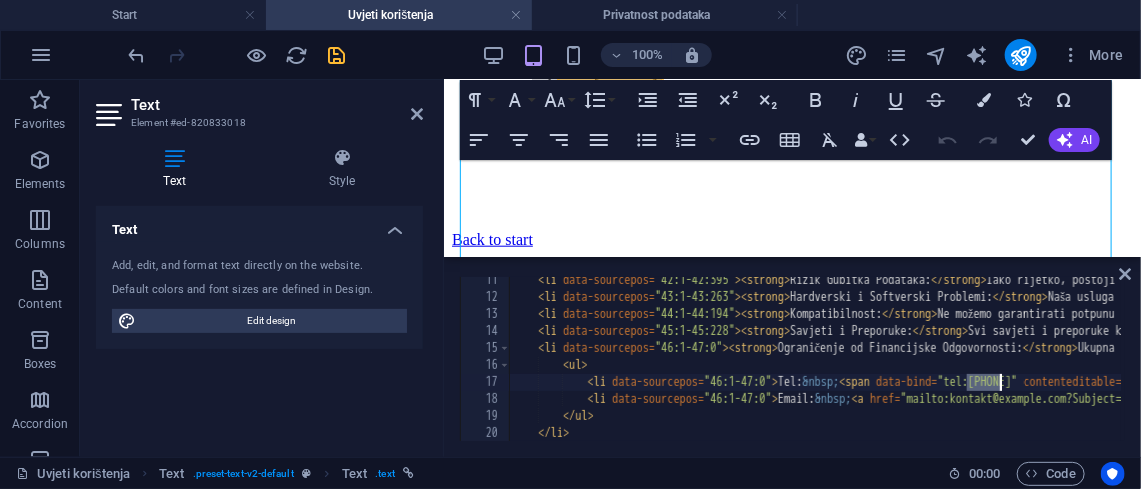 click on "< li   data-sourcepos = "42:1-42:395" > < strong > Rizik Gubitka Podataka: </ strong >  Iako rijetko, postoji rizik od gubitka podataka tijekom procesa popravka ili instalacije. Preporučujemo da prije našeg dolaska napravite potpunu sigurnosnu kopiju svih važnih podataka. Društvo ne preuzima odgovornost za bilo kakav gubitak podataka koji može nastati tijekom pružanja usluge, osim ako je izravno uzrokovan našom grubom nepažnjom ili namjerom. < br > < br > </ li >      < li   data-sourcepos = "43:1-43:263" > < strong > Hardverski i Softverski Problemi: </ strong >  Naša usluga fokusirana je na rješavanje konkretnih problema. Ne preuzimamo odgovornost za temeljne hardverske ili softverske probleme koji nisu bili očiti u trenutku pružanja usluge ili koji su izvan opsega našeg angažmana. < br > < br > </ li >      < li   data-sourcepos = "44:1-44:194" > < strong > Kompatibilnost: </ strong > < br > < br > </ li >      < li   data-sourcepos = "45:1-45:228" > < strong > Savjeti i Preporuke: </ >" at bounding box center [3431, 369] 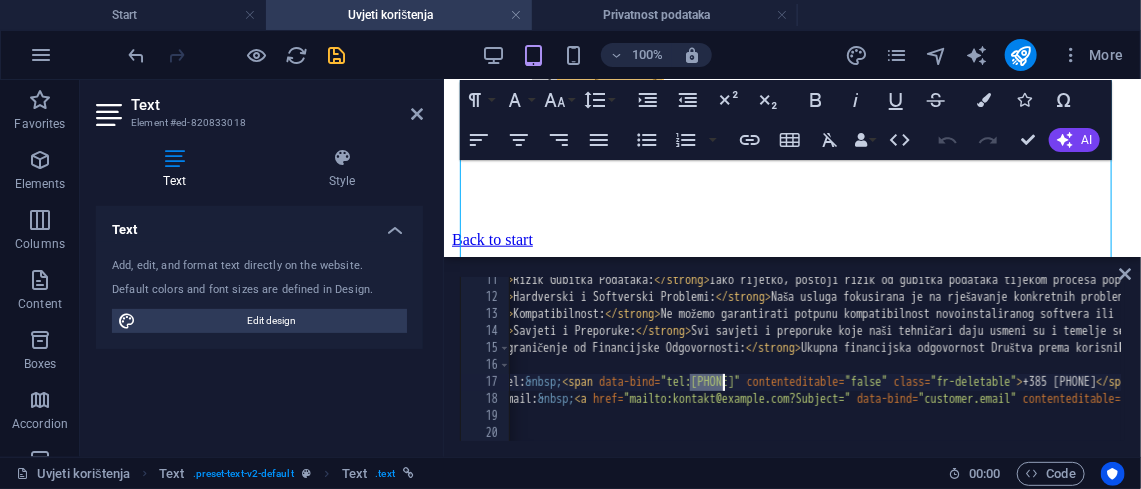 scroll, scrollTop: 0, scrollLeft: 276, axis: horizontal 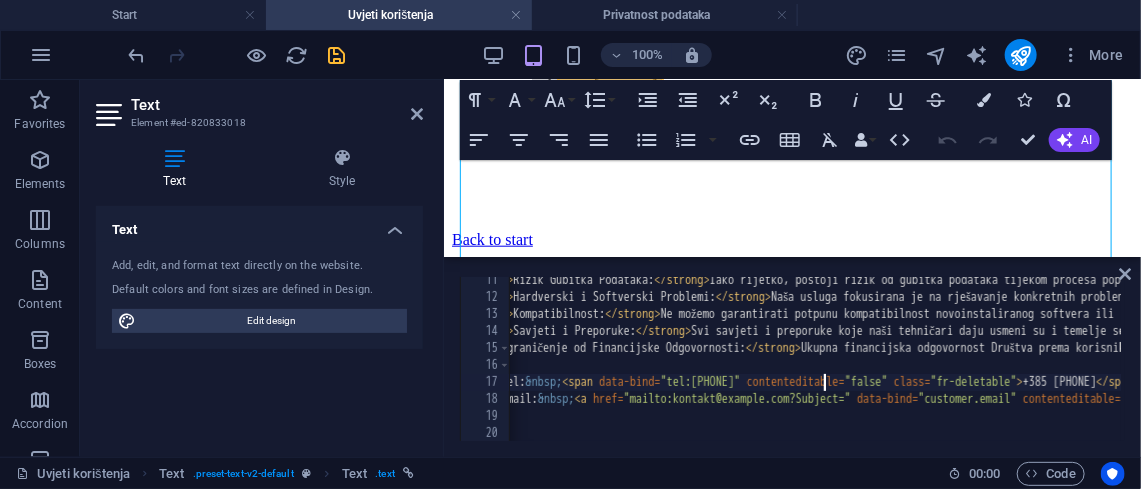 click on "< li   data-sourcepos = "42:1-42:395" > < strong > Rizik Gubitka Podataka: </ strong >  Iako rijetko, postoji rizik od gubitka podataka tijekom procesa popravka ili instalacije. Preporučujemo da prije našeg dolaska napravite potpunu sigurnosnu kopiju svih važnih podataka. Društvo ne preuzima odgovornost za bilo kakav gubitak podataka koji može nastati tijekom pružanja usluge, osim ako je izravno uzrokovan našom grubom nepažnjom ili namjerom. < br > < br > </ li >      < li   data-sourcepos = "43:1-43:263" > < strong > Hardverski i Softverski Problemi: </ strong >  Naša usluga fokusirana je na rješavanje konkretnih problema. Ne preuzimamo odgovornost za temeljne hardverske ili softverske probleme koji nisu bili očiti u trenutku pružanja usluge ili koji su izvan opsega našeg angažmana. < br > < br > </ li >      < li   data-sourcepos = "44:1-44:194" > < strong > Kompatibilnost: </ strong > < br > < br > </ li >      < li   data-sourcepos = "45:1-45:228" > < strong > Savjeti i Preporuke: </ >" at bounding box center (3154, 369) 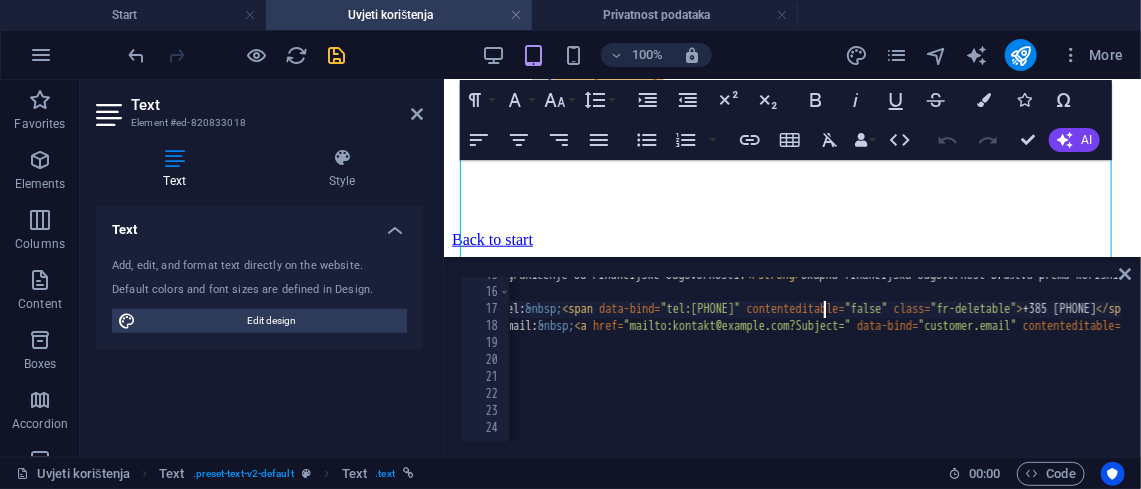 scroll, scrollTop: 247, scrollLeft: 0, axis: vertical 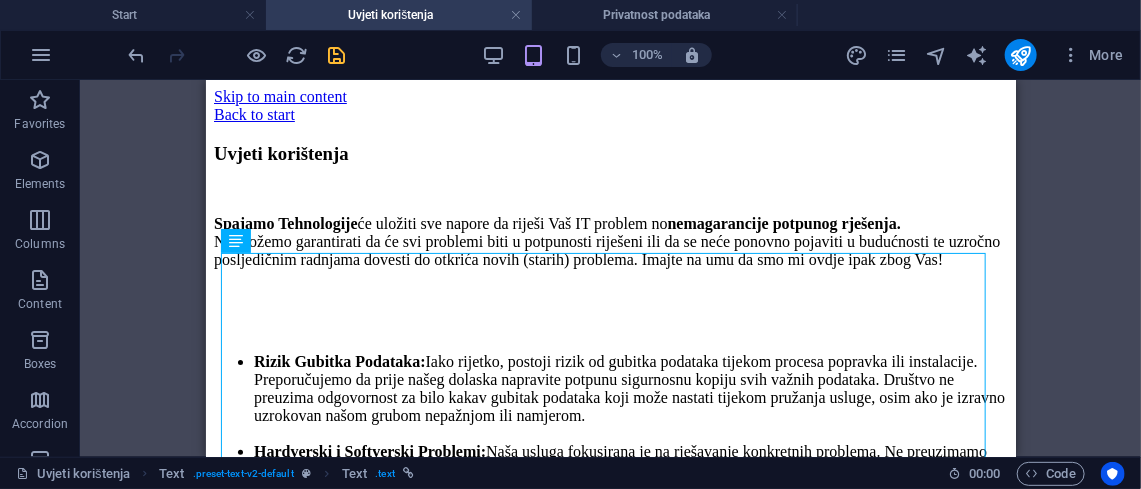 click on "H3   Text   Text   Reference   Spacer   Preset   Button   Preset" at bounding box center [610, 268] 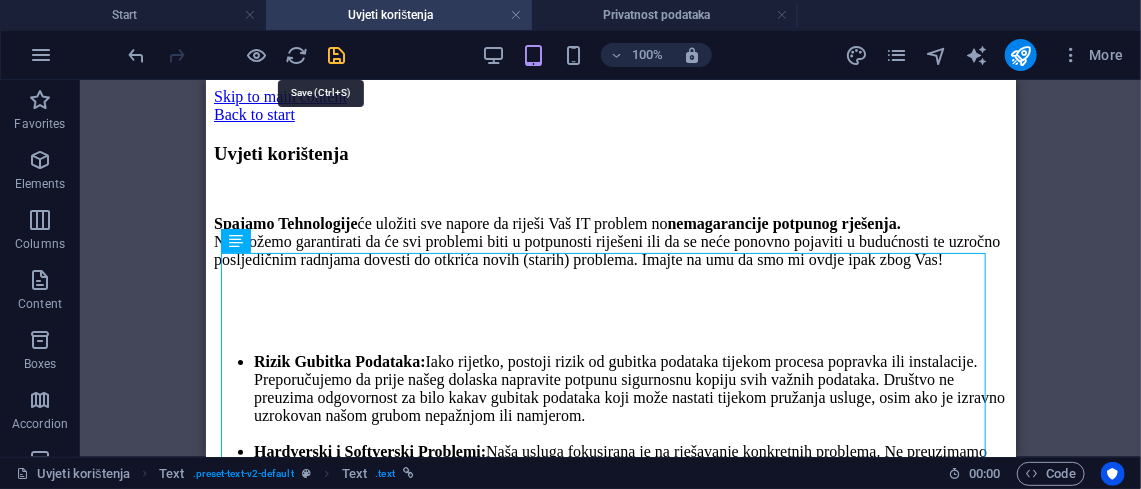 click at bounding box center [337, 55] 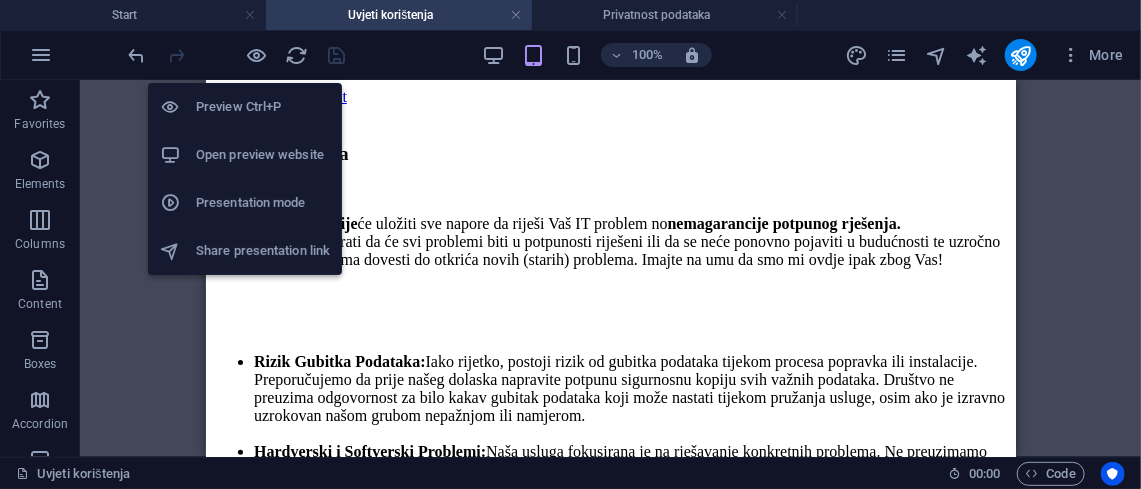 click on "Open preview website" at bounding box center [263, 155] 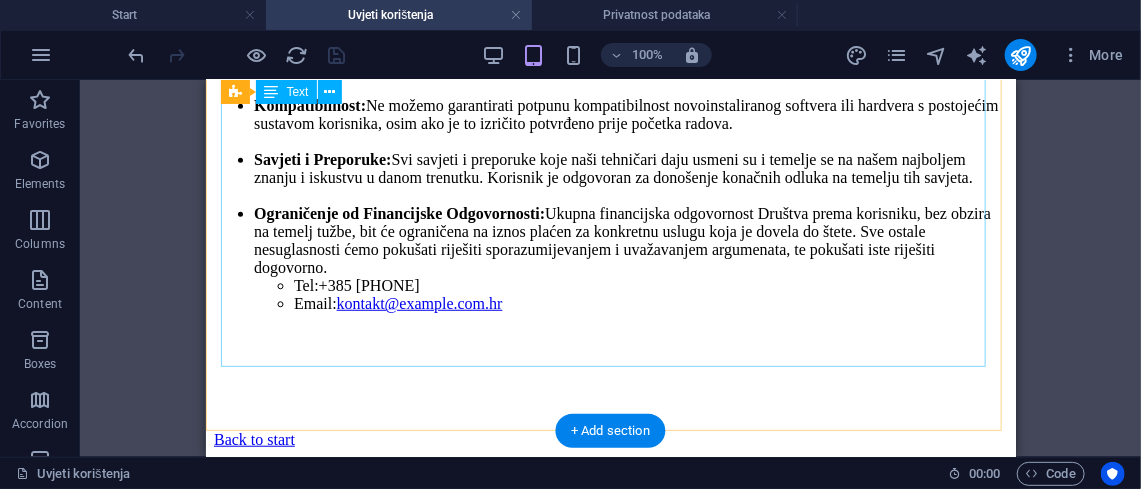 scroll, scrollTop: 701, scrollLeft: 0, axis: vertical 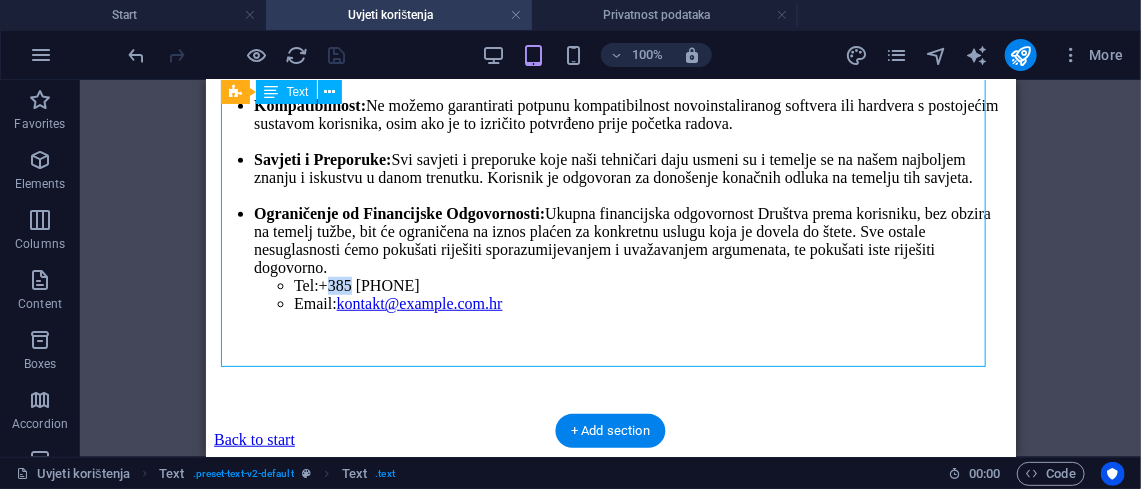 click on "+[COUNTRY_CODE] [AREA_CODE] [PHONE]" at bounding box center [368, 284] 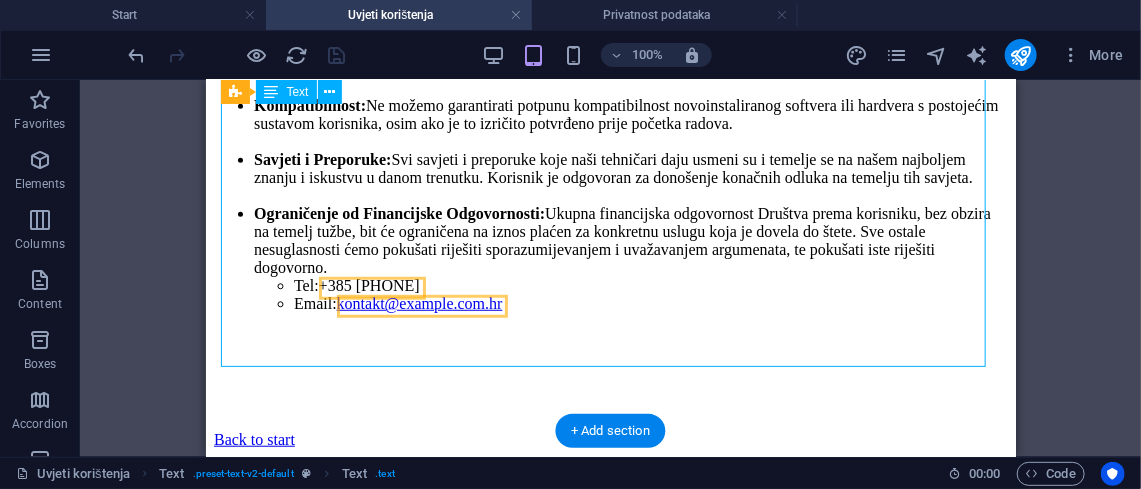 scroll, scrollTop: 0, scrollLeft: 0, axis: both 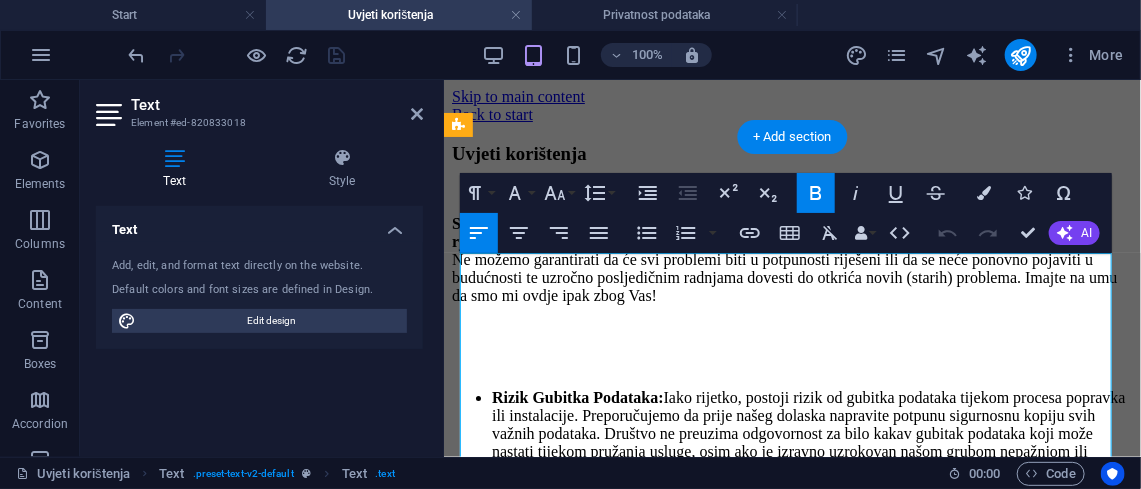 click on "Add, edit, and format text directly on the website. Default colors and font sizes are defined in Design. Edit design" at bounding box center (259, 295) 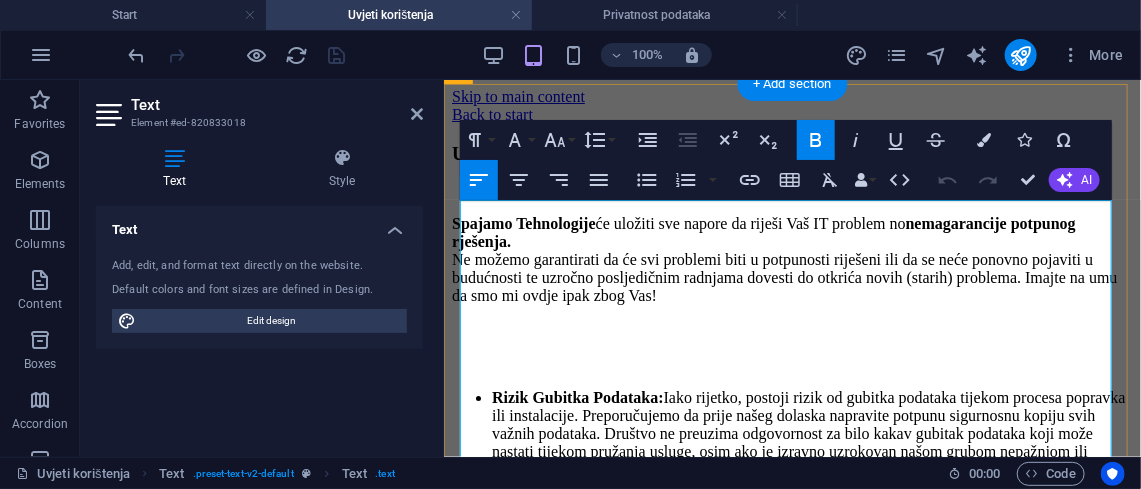 scroll, scrollTop: 803, scrollLeft: 0, axis: vertical 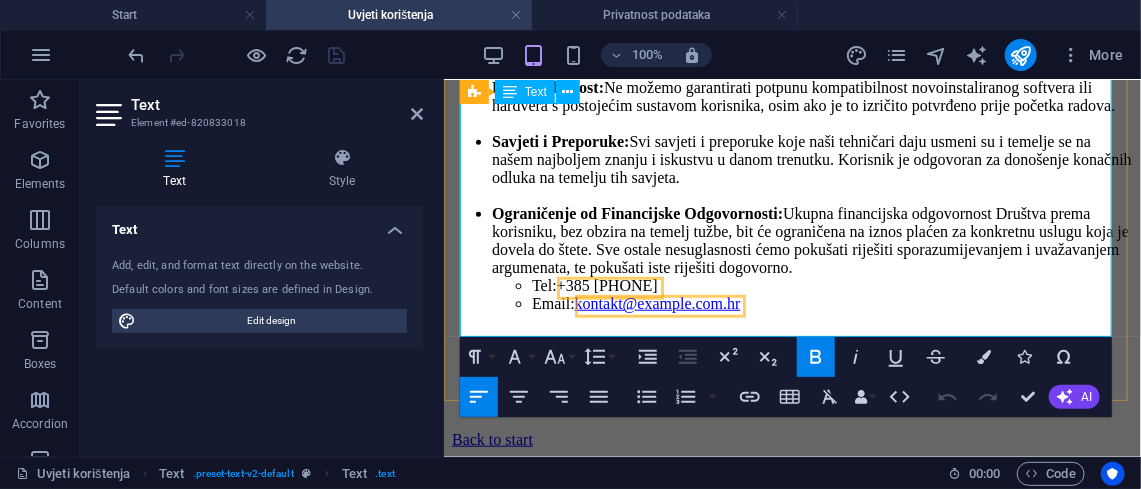 click on "Tel:  +385 1 7840 040" at bounding box center (831, 285) 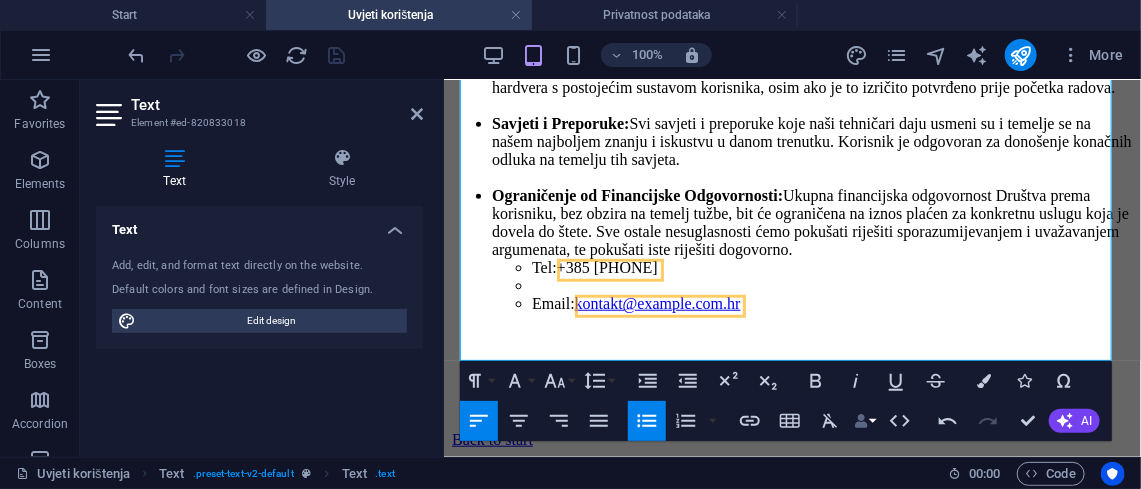 click on "Data Bindings" at bounding box center [865, 421] 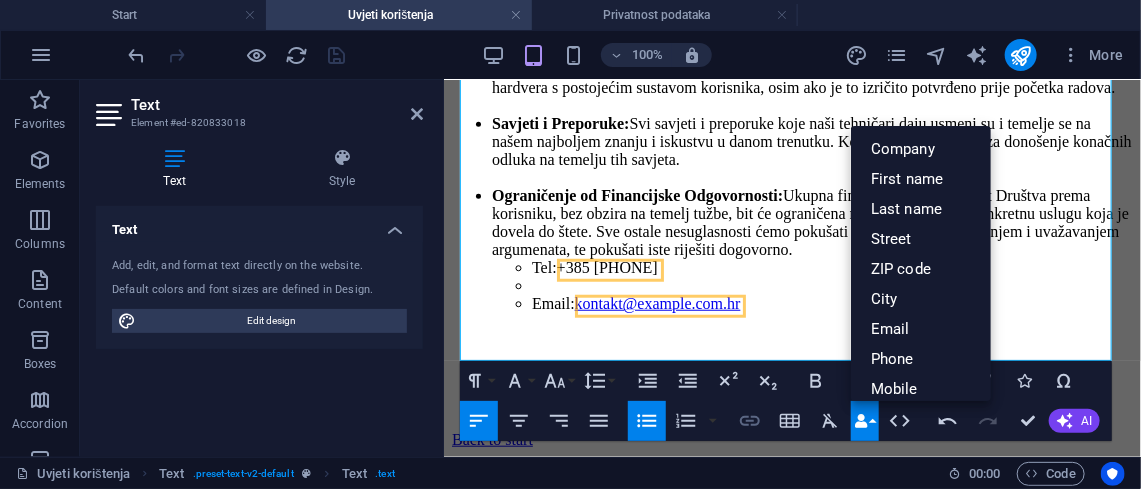 click 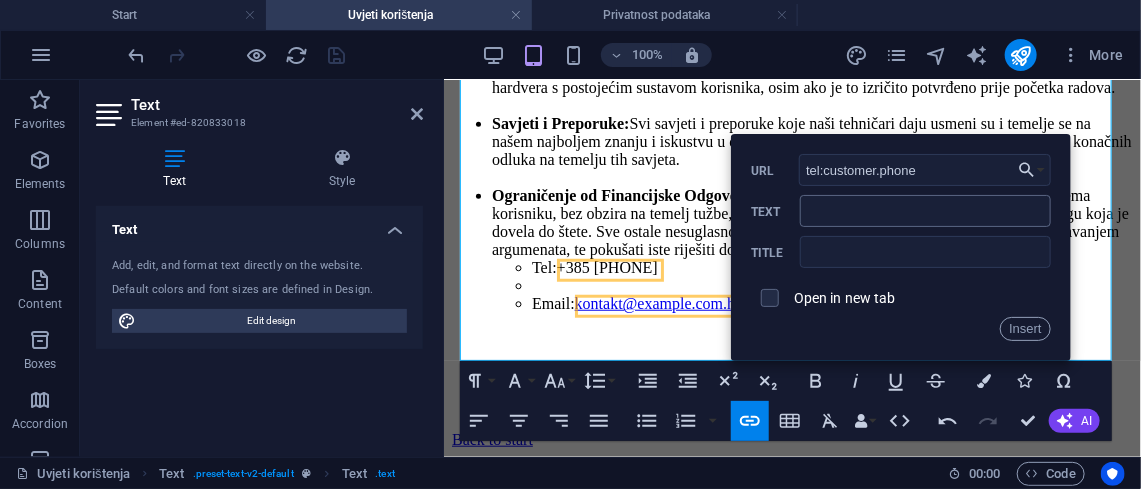 type on "tel:customer.phone" 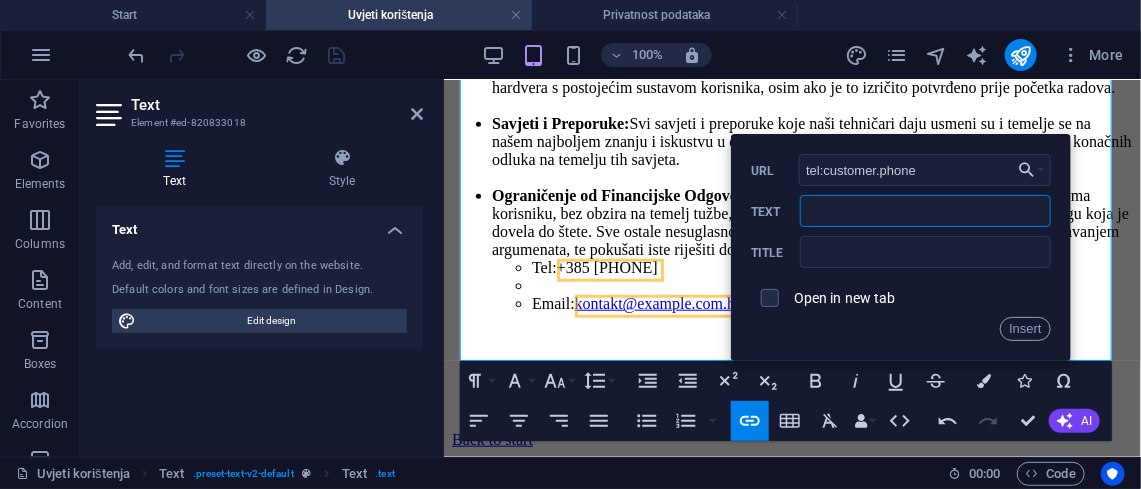 click on "Text" at bounding box center [925, 211] 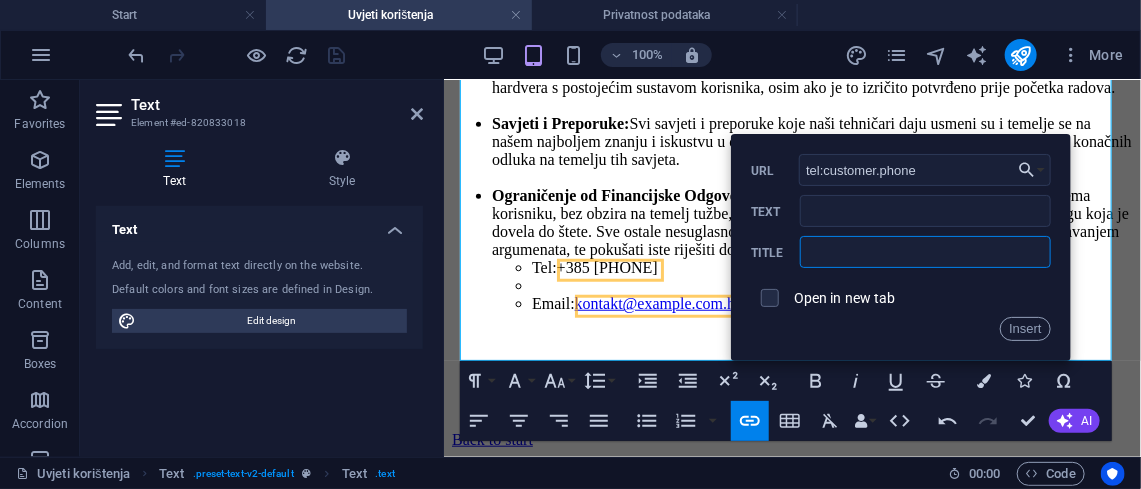 click at bounding box center (925, 252) 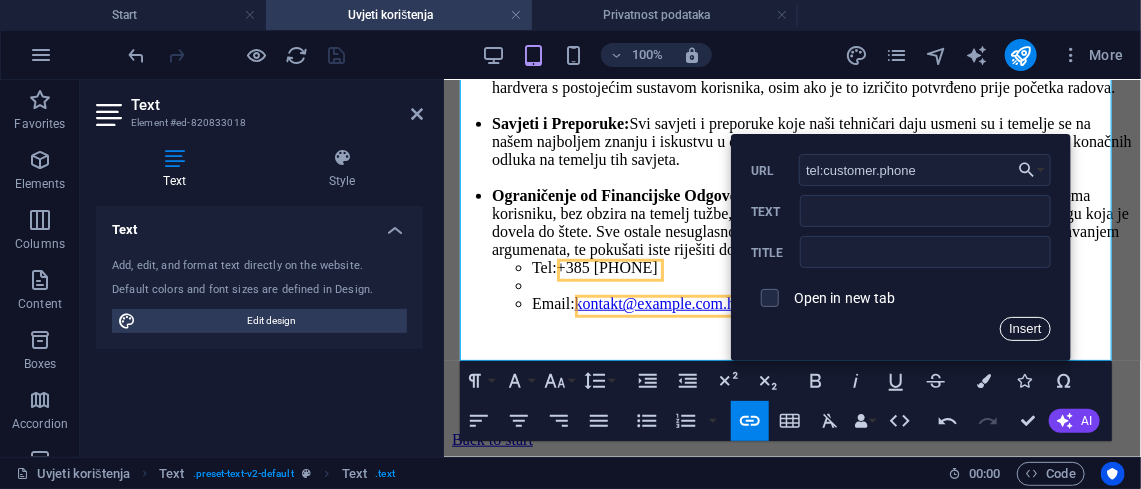 click on "Insert" at bounding box center (1025, 329) 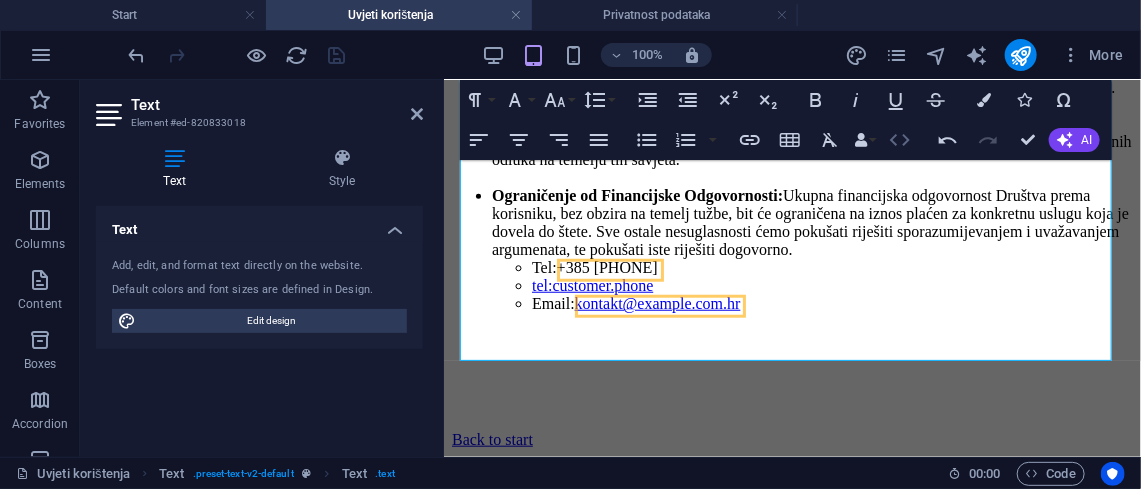 click 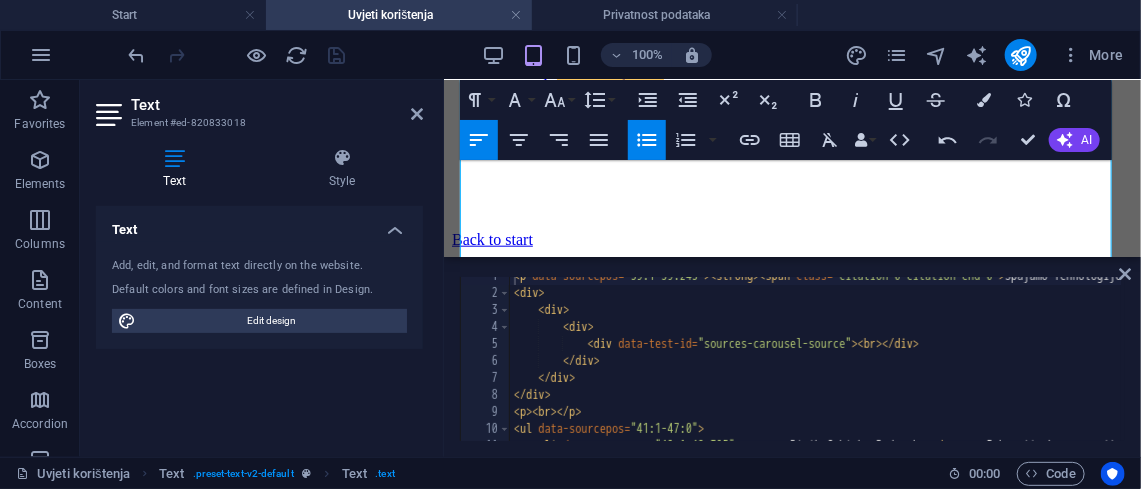 scroll, scrollTop: 56, scrollLeft: 0, axis: vertical 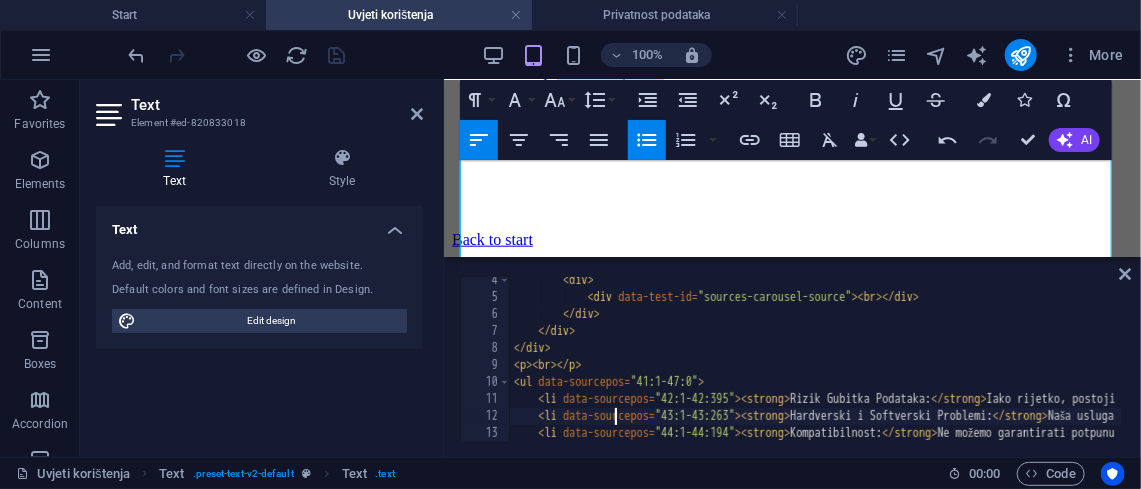 drag, startPoint x: 623, startPoint y: 365, endPoint x: 616, endPoint y: 415, distance: 50.48762 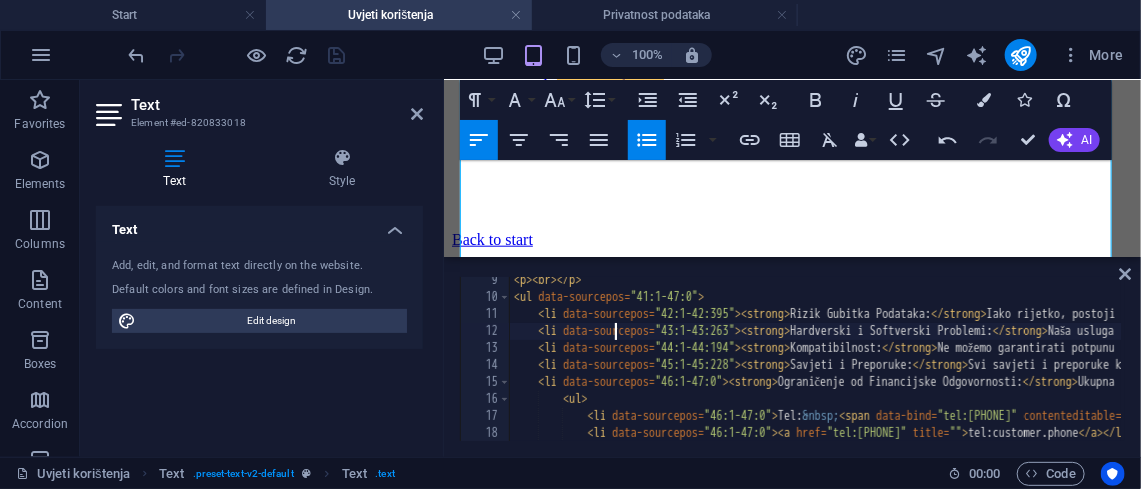 scroll, scrollTop: 171, scrollLeft: 0, axis: vertical 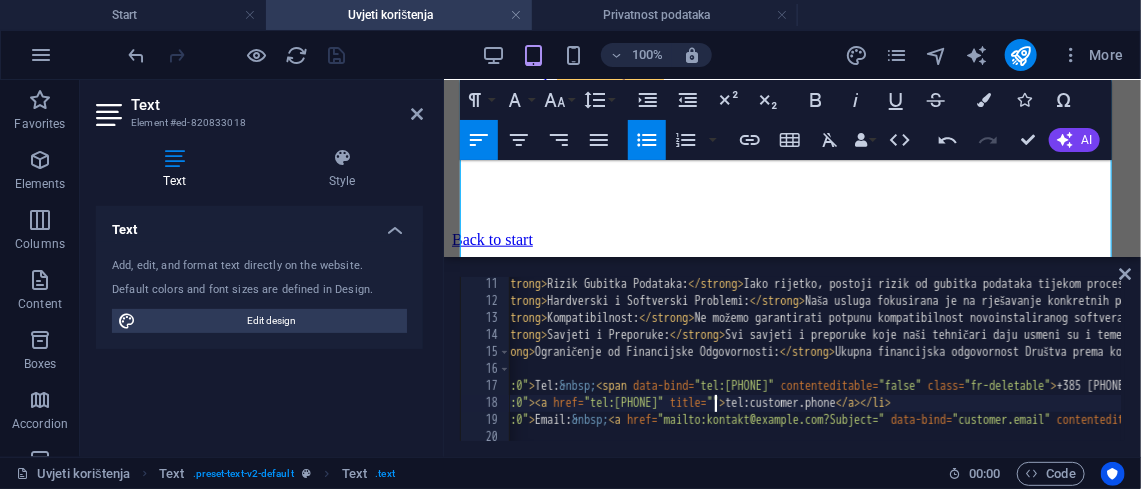 click on "< li   data-sourcepos = "42:1-42:395" > < strong > Rizik Gubitka Podataka: </ strong >  Iako rijetko, postoji rizik od gubitka podataka tijekom procesa popravka ili instalacije. Preporučujemo da prije našeg dolaska napravite potpunu sigurnosnu kopiju svih važnih podataka. Društvo ne preuzima odgovornost za bilo kakav gubitak podataka koji može nastati tijekom pružanja usluge, osim ako je izravno uzrokovan našom grubom nepažnjom ili namjerom. < br > < br > </ li >      < li   data-sourcepos = "43:1-43:263" > < strong > Hardverski i Softverski Problemi: </ strong >  Naša usluga fokusirana je na rješavanje konkretnih problema. Ne preuzimamo odgovornost za temeljne hardverske ili softverske probleme koji nisu bili očiti u trenutku pružanja usluge ili koji su izvan opsega našeg angažmana. < br > < br > </ li >      < li   data-sourcepos = "44:1-44:194" > < strong > Kompatibilnost: </ strong > < br > < br > </ li >      < li   data-sourcepos = "45:1-45:228" > < strong > Savjeti i Preporuke: </ >" at bounding box center [3117, 373] 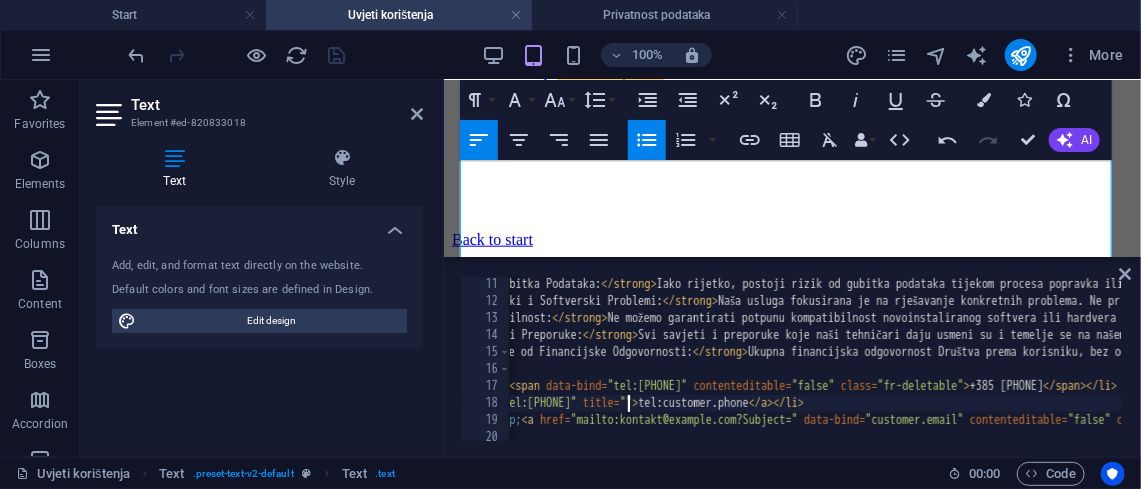 scroll, scrollTop: 0, scrollLeft: 346, axis: horizontal 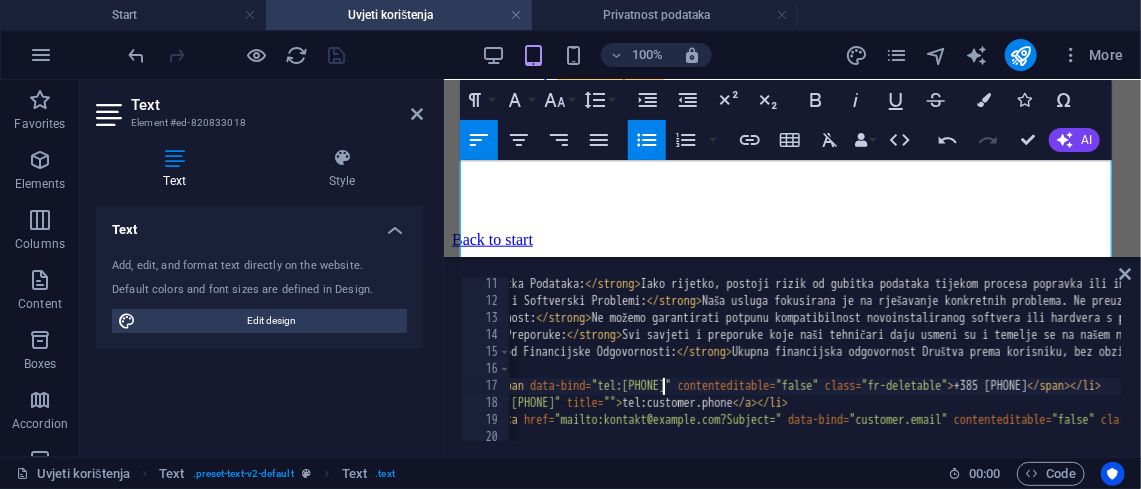 click on "< li   data-sourcepos = "42:1-42:395" > < strong > Rizik Gubitka Podataka: </ strong >  Iako rijetko, postoji rizik od gubitka podataka tijekom procesa popravka ili instalacije. Preporučujemo da prije našeg dolaska napravite potpunu sigurnosnu kopiju svih važnih podataka. Društvo ne preuzima odgovornost za bilo kakav gubitak podataka koji može nastati tijekom pružanja usluge, osim ako je izravno uzrokovan našom grubom nepažnjom ili namjerom. < br > < br > </ li >      < li   data-sourcepos = "43:1-43:263" > < strong > Hardverski i Softverski Problemi: </ strong >  Naša usluga fokusirana je na rješavanje konkretnih problema. Ne preuzimamo odgovornost za temeljne hardverske ili softverske probleme koji nisu bili očiti u trenutku pružanja usluge ili koji su izvan opsega našeg angažmana. < br > < br > </ li >      < li   data-sourcepos = "44:1-44:194" > < strong > Kompatibilnost: </ strong > < br > < br > </ li >      < li   data-sourcepos = "45:1-45:228" > < strong > Savjeti i Preporuke: </ >" at bounding box center [3014, 373] 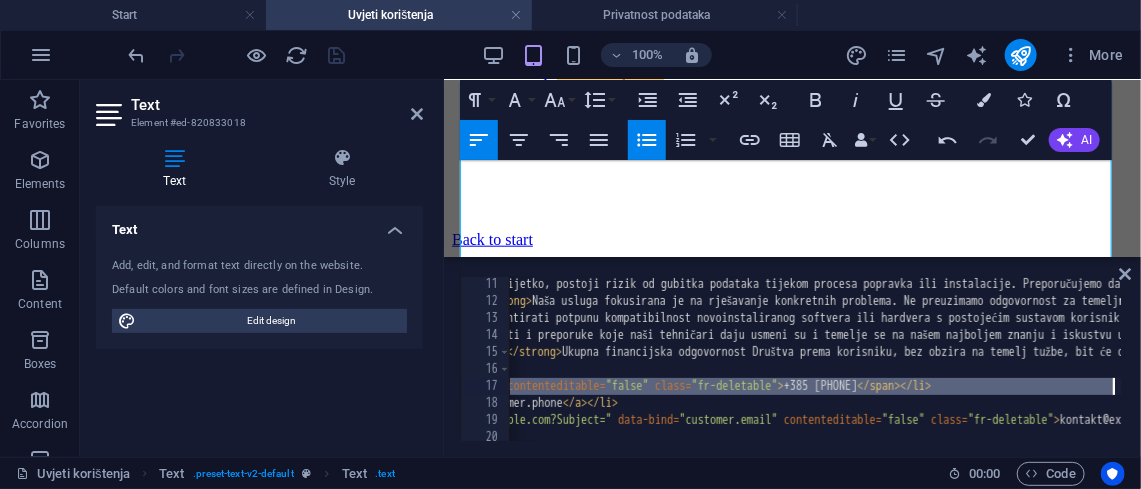 scroll, scrollTop: 0, scrollLeft: 541, axis: horizontal 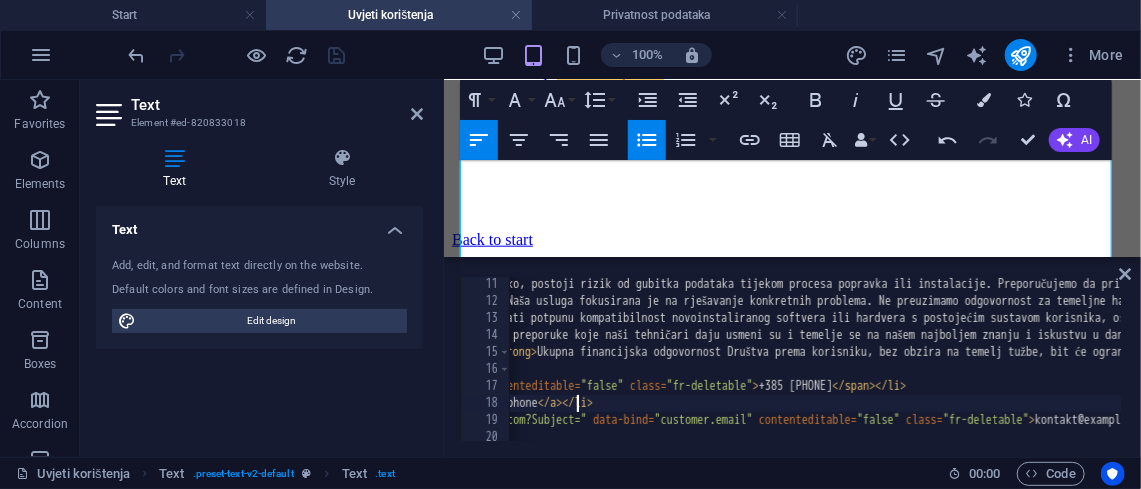click on "< li   data-sourcepos = "42:1-42:395" > < strong > Rizik Gubitka Podataka: </ strong >  Iako rijetko, postoji rizik od gubitka podataka tijekom procesa popravka ili instalacije. Preporučujemo da prije našeg dolaska napravite potpunu sigurnosnu kopiju svih važnih podataka. Društvo ne preuzima odgovornost za bilo kakav gubitak podataka koji može nastati tijekom pružanja usluge, osim ako je izravno uzrokovan našom grubom nepažnjom ili namjerom. < br > < br > </ li >      < li   data-sourcepos = "43:1-43:263" > < strong > Hardverski i Softverski Problemi: </ strong >  Naša usluga fokusirana je na rješavanje konkretnih problema. Ne preuzimamo odgovornost za temeljne hardverske ili softverske probleme koji nisu bili očiti u trenutku pružanja usluge ili koji su izvan opsega našeg angažmana. < br > < br > </ li >      < li   data-sourcepos = "44:1-44:194" > < strong > Kompatibilnost: </ strong > < br > < br > </ li >      < li   data-sourcepos = "45:1-45:228" > < strong > Savjeti i Preporuke: </ >" at bounding box center (2819, 373) 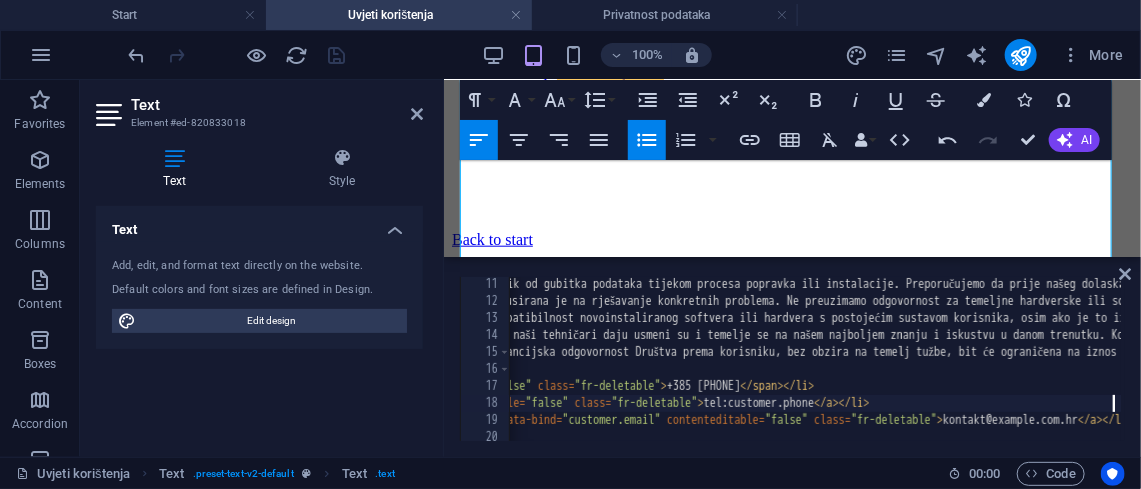 scroll, scrollTop: 0, scrollLeft: 632, axis: horizontal 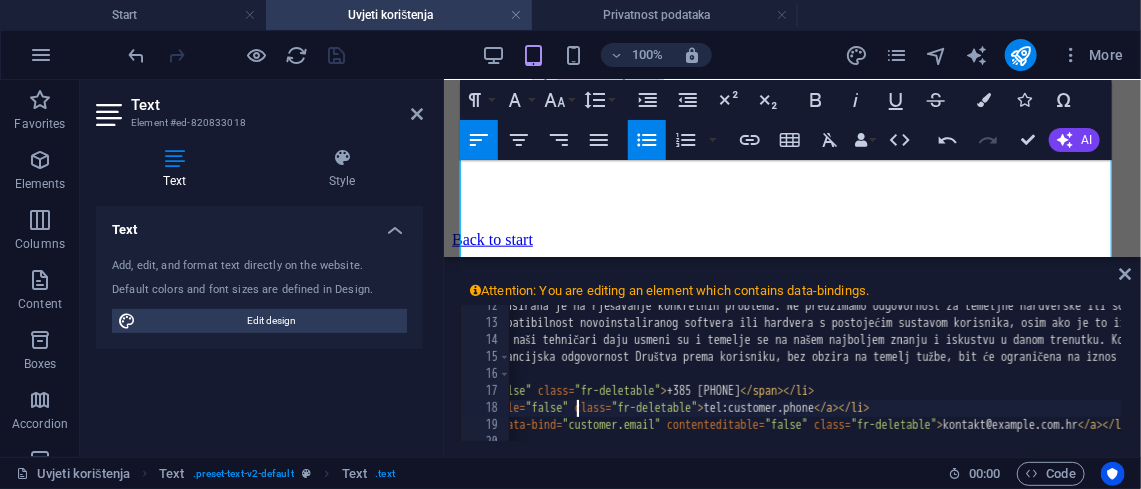 click on "< li   data-sourcepos = "43:1-43:263" > < strong > Hardverski i Softverski Problemi: </ strong >  Naša usluga fokusirana je na rješavanje konkretnih problema. Ne preuzimamo odgovornost za temeljne hardverske ili softverske probleme koji nisu bili očiti u trenutku pružanja usluge ili koji su izvan opsega našeg angažmana. < br > < br > </ li >      < li   data-sourcepos = "44:1-44:194" > < strong > Kompatibilnost: </ strong >  Ne možemo garantirati potpunu kompatibilnost novoinstaliranog softvera ili hardvera s postojećim sustavom korisnika, osim ako je to izričito potvrđeno prije početka radova. < br > < br > </ li >      < li   data-sourcepos = "45:1-45:228" > < strong > Savjeti i Preporuke: </ strong >  Svi savjeti i preporuke koje naši tehničari daju usmeni su i temelje se na našem najboljem znanju i iskustvu u danom trenutku. Korisnik je odgovoran za donošenje konačnih odluka na temelju tih savjeta. < br > < br > </ li >      < li   data-sourcepos = "46:1-47:0" > < strong > </ strong >" at bounding box center [2727, 395] 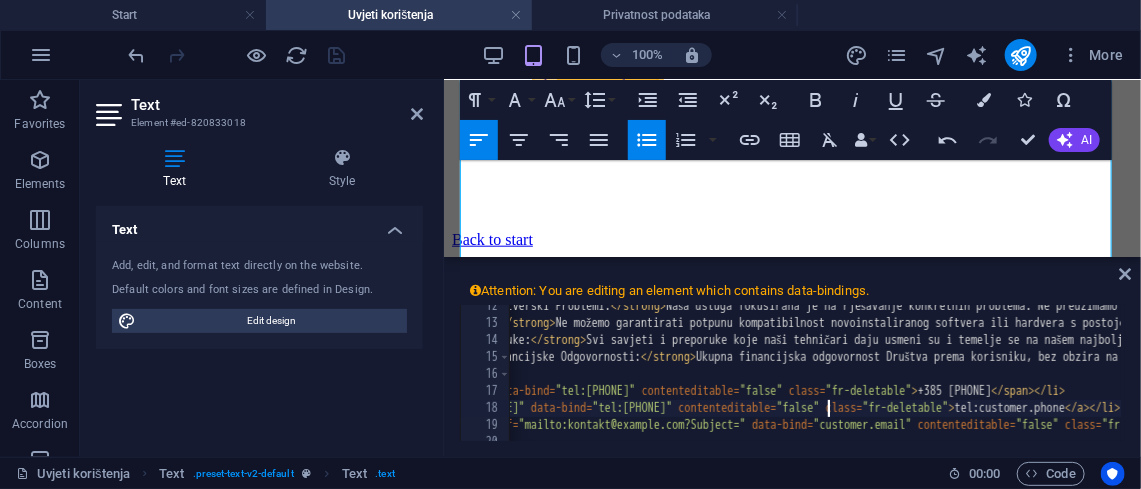 scroll, scrollTop: 0, scrollLeft: 350, axis: horizontal 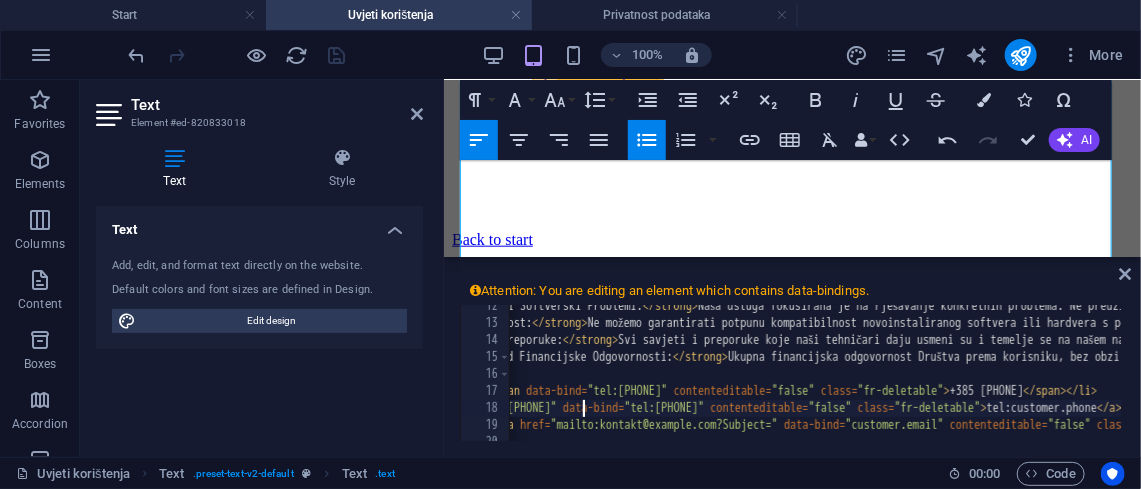 click on "< li   data-sourcepos = "43:1-43:263" > < strong > Hardverski i Softverski Problemi: </ strong >  Naša usluga fokusirana je na rješavanje konkretnih problema. Ne preuzimamo odgovornost za temeljne hardverske ili softverske probleme koji nisu bili očiti u trenutku pružanja usluge ili koji su izvan opsega našeg angažmana. < br > < br > </ li >      < li   data-sourcepos = "44:1-44:194" > < strong > Kompatibilnost: </ strong >  Ne možemo garantirati potpunu kompatibilnost novoinstaliranog softvera ili hardvera s postojećim sustavom korisnika, osim ako je to izričito potvrđeno prije početka radova. < br > < br > </ li >      < li   data-sourcepos = "45:1-45:228" > < strong > Savjeti i Preporuke: </ strong >  Svi savjeti i preporuke koje naši tehničari daju usmeni su i temelje se na našem najboljem znanju i iskustvu u danom trenutku. Korisnik je odgovoran za donošenje konačnih odluka na temelju tih savjeta. < br > < br > </ li >      < li   data-sourcepos = "46:1-47:0" > < strong > </ strong >" at bounding box center [3010, 395] 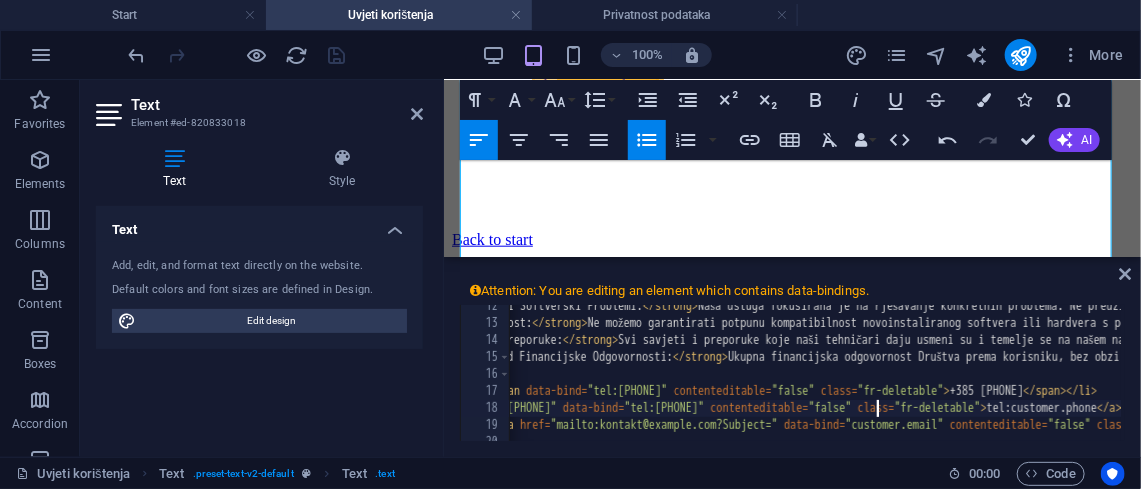 click on "< li   data-sourcepos = "43:1-43:263" > < strong > Hardverski i Softverski Problemi: </ strong >  Naša usluga fokusirana je na rješavanje konkretnih problema. Ne preuzimamo odgovornost za temeljne hardverske ili softverske probleme koji nisu bili očiti u trenutku pružanja usluge ili koji su izvan opsega našeg angažmana. < br > < br > </ li >      < li   data-sourcepos = "44:1-44:194" > < strong > Kompatibilnost: </ strong >  Ne možemo garantirati potpunu kompatibilnost novoinstaliranog softvera ili hardvera s postojećim sustavom korisnika, osim ako je to izričito potvrđeno prije početka radova. < br > < br > </ li >      < li   data-sourcepos = "45:1-45:228" > < strong > Savjeti i Preporuke: </ strong >  Svi savjeti i preporuke koje naši tehničari daju usmeni su i temelje se na našem najboljem znanju i iskustvu u danom trenutku. Korisnik je odgovoran za donošenje konačnih odluka na temelju tih savjeta. < br > < br > </ li >      < li   data-sourcepos = "46:1-47:0" > < strong > </ strong >" at bounding box center (3010, 395) 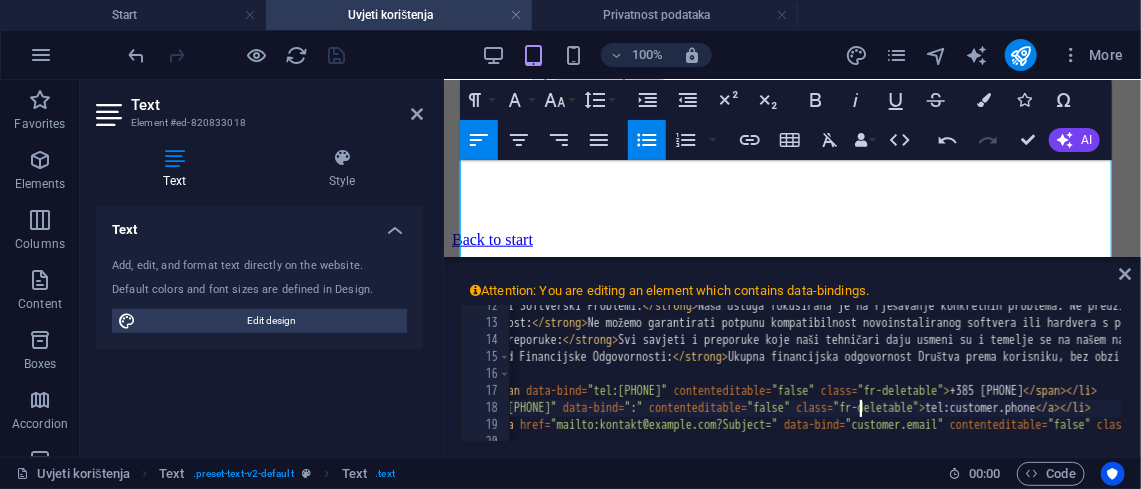 type on "<li data-sourcepos="46:1-47:0"><a href="tel:customer.phone" data-bind="customer.phone" contenteditable="false" class="fr-deletable">tel:customer.phone</a></li>" 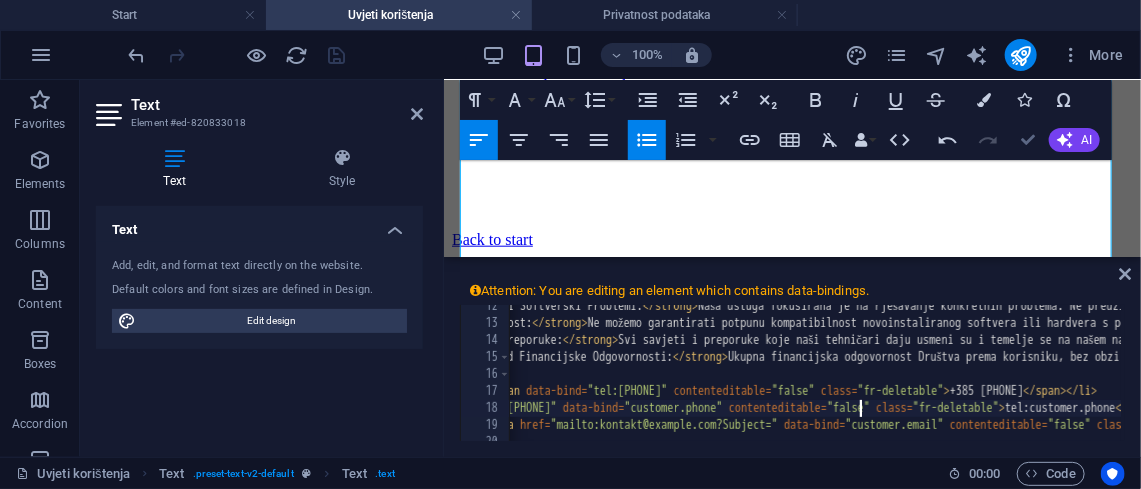 scroll, scrollTop: 755, scrollLeft: 0, axis: vertical 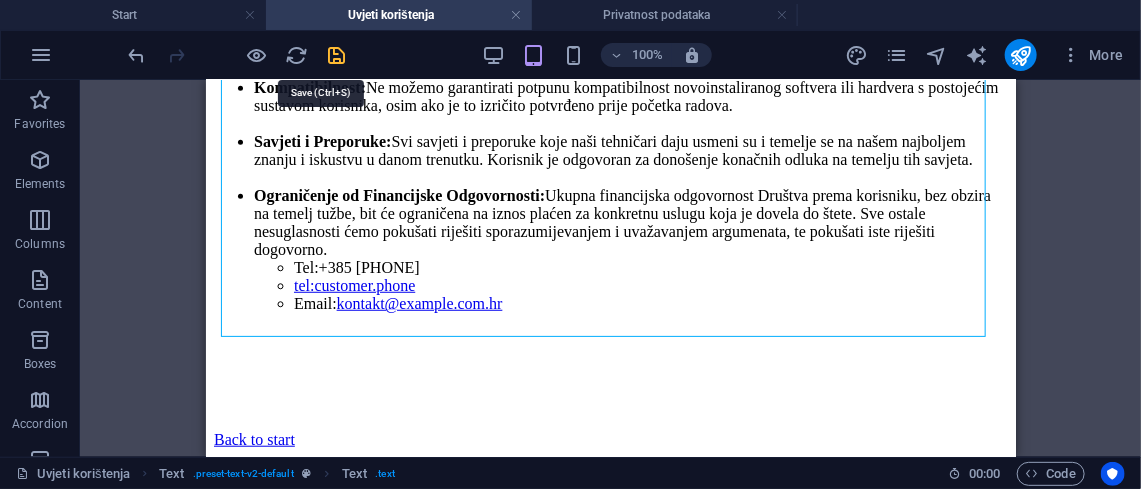 click at bounding box center (337, 55) 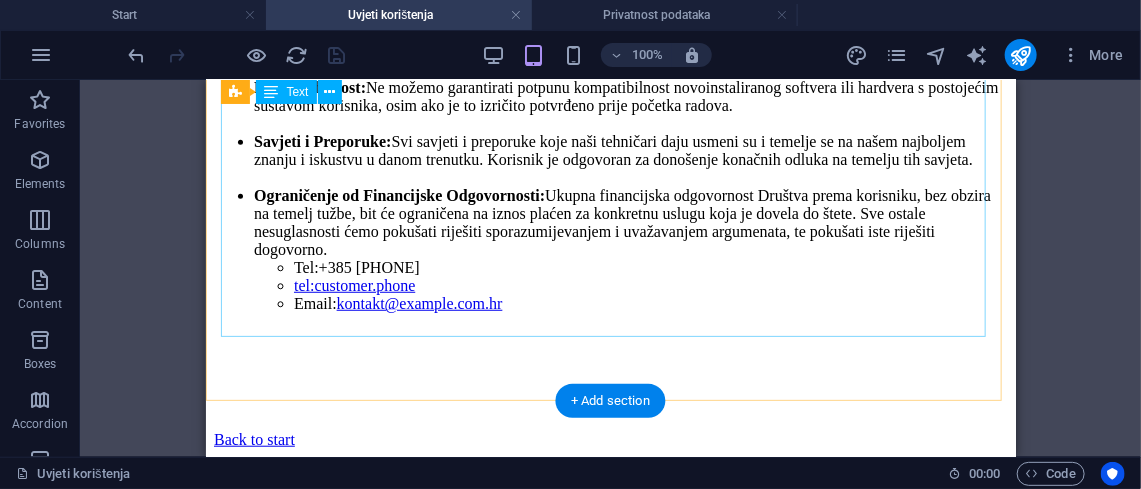 click on "+[COUNTRY_CODE] [AREA_CODE] [PHONE]" at bounding box center (368, 266) 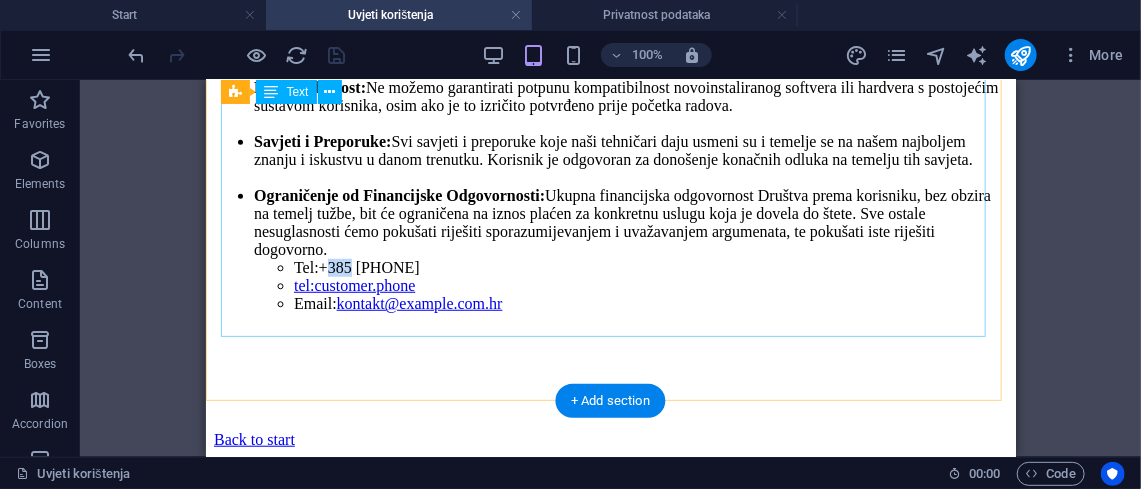 click on "+[COUNTRY_CODE] [AREA_CODE] [PHONE]" at bounding box center (368, 266) 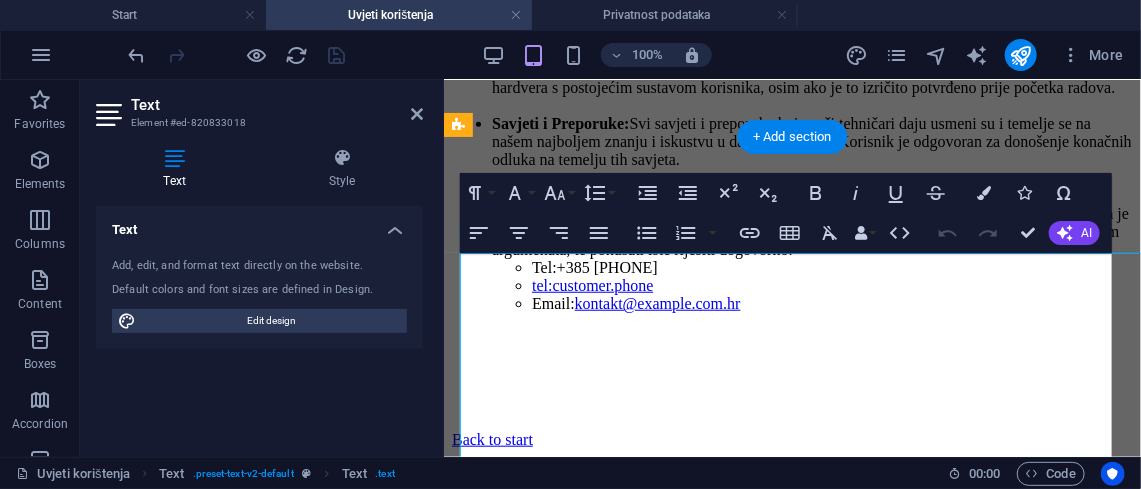 scroll, scrollTop: 0, scrollLeft: 0, axis: both 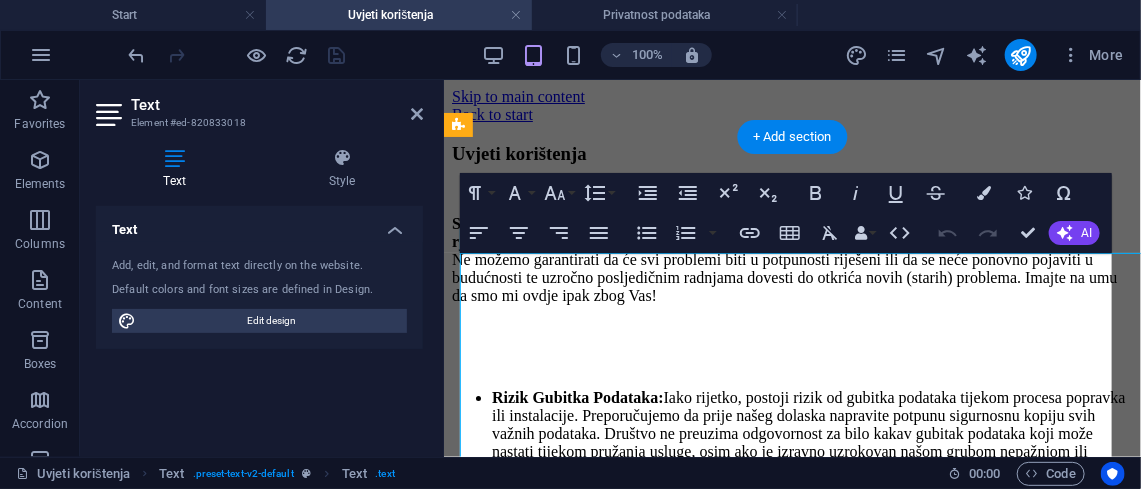 click on "Text Style Text Add, edit, and format text directly on the website. Default colors and font sizes are defined in Design. Edit design Alignment Left aligned Centered Right aligned Text Element Layout How this element expands within the layout (Flexbox). Size Default auto px % 1/1 1/2 1/3 1/4 1/5 1/6 1/7 1/8 1/9 1/10 Grow Shrink Order Container layout Visible Visible Opacity 100 % Overflow Spacing Margin Default auto px % rem vw vh Custom Custom auto px % rem vw vh auto px % rem vw vh auto px % rem vw vh auto px % rem vw vh Padding Default px rem % vh vw Custom Custom px rem % vh vw px rem % vh vw px rem % vh vw px rem % vh vw Border Style              - Width 1 auto px rem % vh vw Custom Custom 1 auto px rem % vh vw 1 auto px rem % vh vw 1 auto px rem % vh vw 1 auto px rem % vh vw  - Color Round corners Default px rem % vh vw Custom Custom px rem % vh vw px rem % vh vw px rem % vh vw px rem % vh vw Shadow Default None Outside Inside Color X offset 0 px rem vh vw Y offset 0 px rem vh vw Blur 0 px rem" at bounding box center [259, 294] 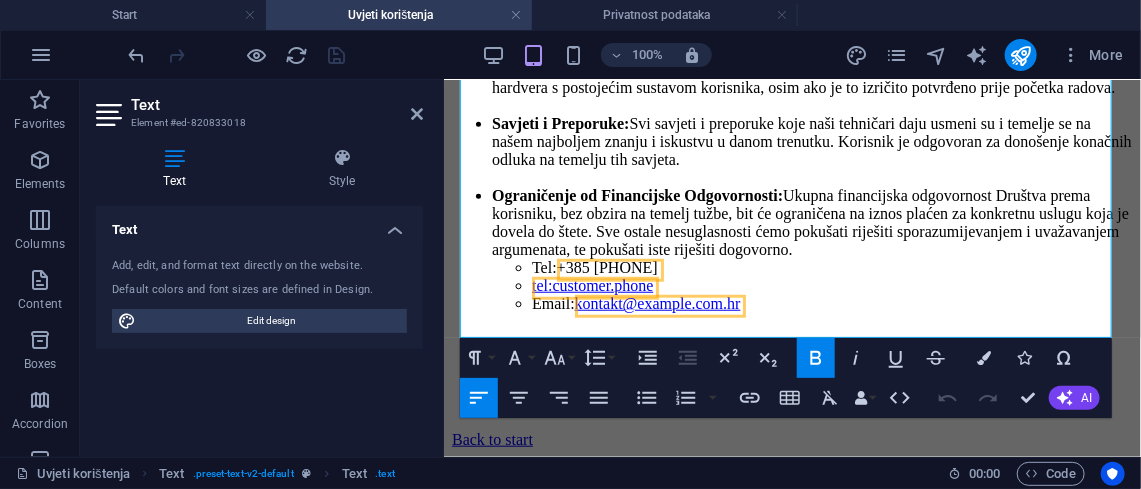 scroll, scrollTop: 827, scrollLeft: 0, axis: vertical 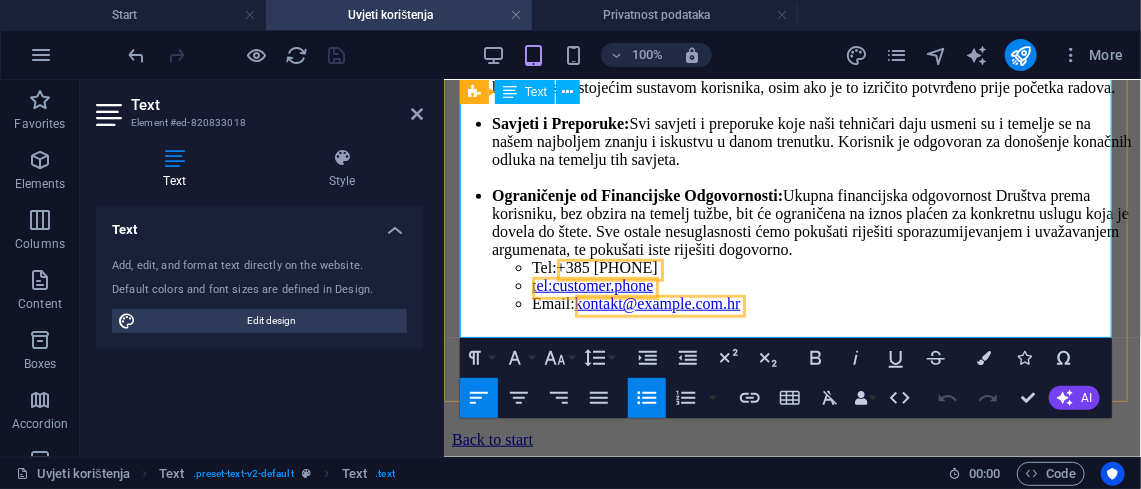 click on "tel:customer.phone" at bounding box center [591, 284] 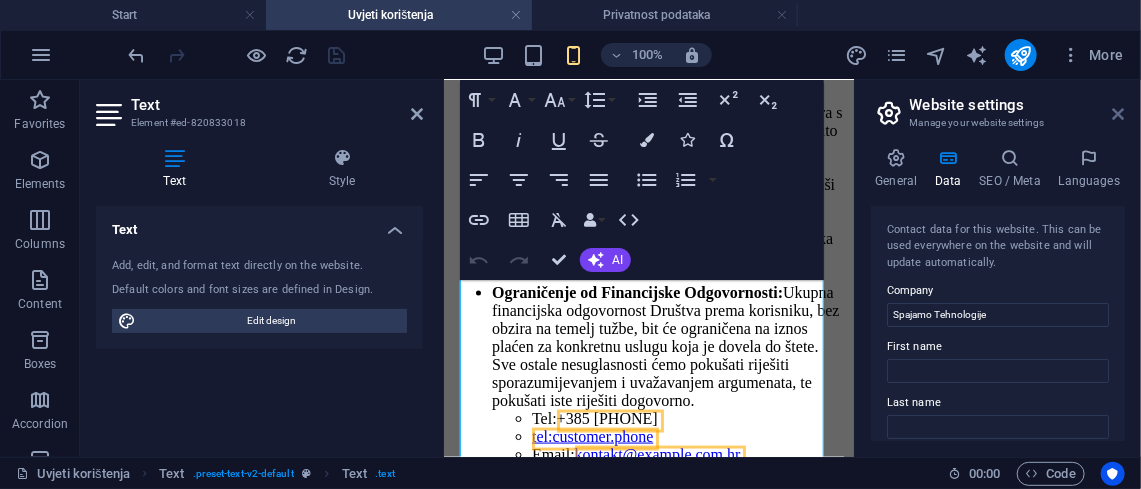 click at bounding box center (1119, 114) 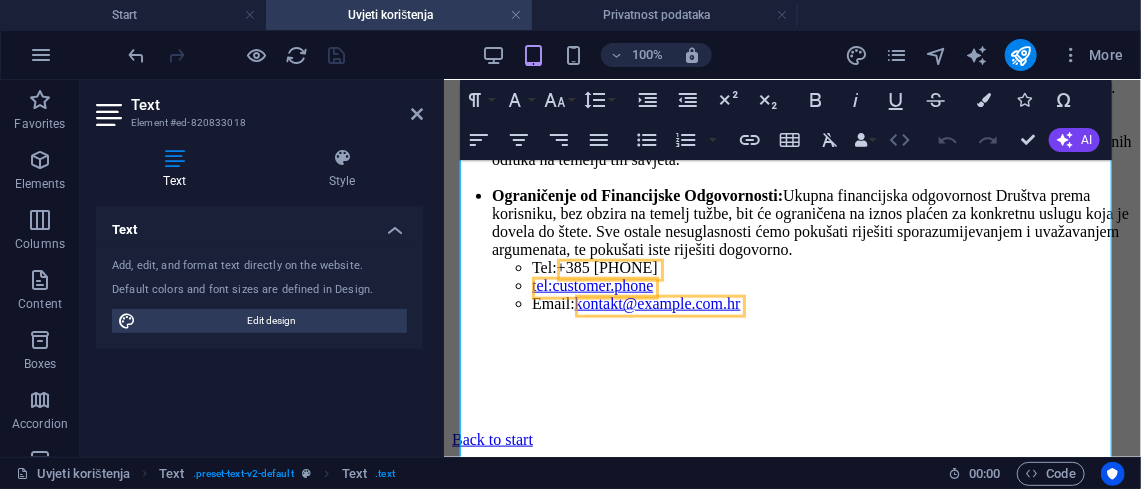 click 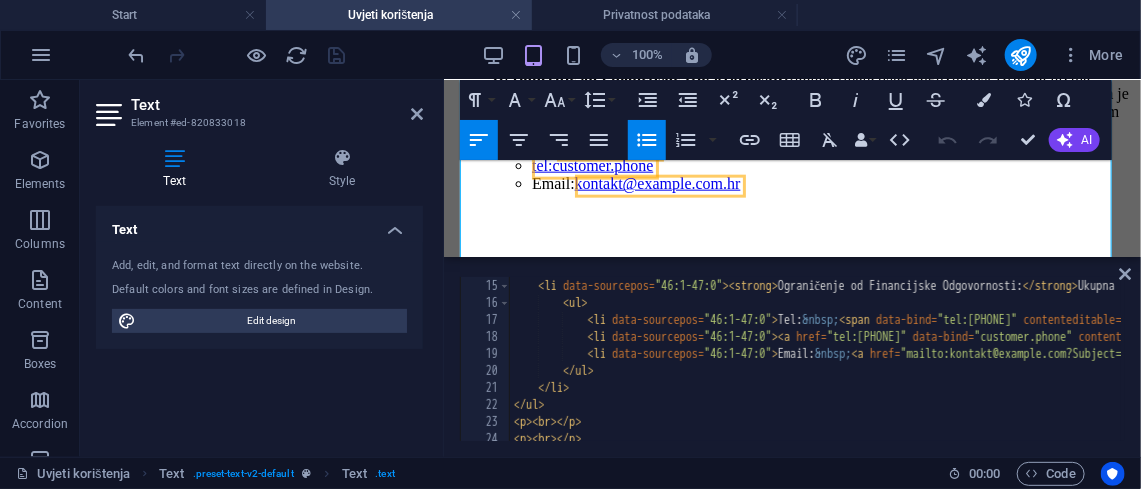 scroll, scrollTop: 229, scrollLeft: 0, axis: vertical 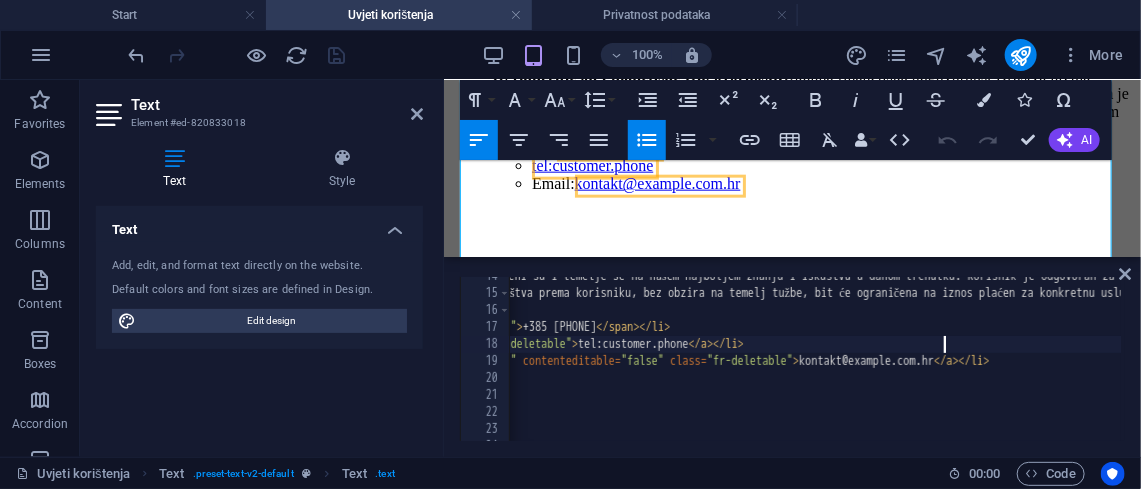 click on "< li   data-sourcepos = "45:1-45:228" > < strong > Savjeti i Preporuke: </ strong >  Svi savjeti i preporuke koje naši tehničari daju usmeni su i temelje se na našem najboljem znanju i iskustvu u danom trenutku. Korisnik je odgovoran za donošenje konačnih odluka na temelju tih savjeta. < br > < br > </ li >      < li   data-sourcepos = "46:1-47:0" > < strong > Ograničenje od Financijske Odgovornosti: </ strong >  Ukupna financijska odgovornost Društva prema korisniku, bez obzira na temelj tužbe, bit će ograničena na iznos plaćen za konkretnu uslugu koja je dovela do štete. Sve ostale nesuglasnosti ćemo pokušati riješiti sporazumijevanjem i uvažavanjem argumenata, te pokušati iste riješiti dogovorno.           < ul >                < li   data-sourcepos = "46:1-47:0" > Tel: &nbsp; < span   data-bind = "tel:customer.phone"   contenteditable = "false"   class = "fr-deletable" > +385 1 7840 040 </ span > </ li >                < li   data-sourcepos = "46:1-47:0" > < a   href =   data-bind =" at bounding box center [2583, 365] 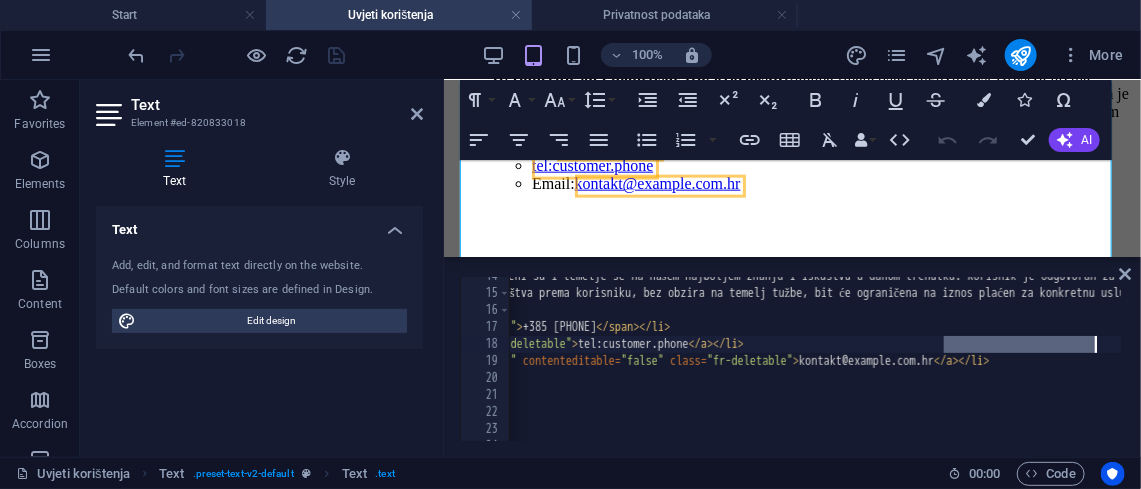 click on "< li   data-sourcepos = "45:1-45:228" > < strong > Savjeti i Preporuke: </ strong >  Svi savjeti i preporuke koje naši tehničari daju usmeni su i temelje se na našem najboljem znanju i iskustvu u danom trenutku. Korisnik je odgovoran za donošenje konačnih odluka na temelju tih savjeta. < br > < br > </ li >      < li   data-sourcepos = "46:1-47:0" > < strong > Ograničenje od Financijske Odgovornosti: </ strong >  Ukupna financijska odgovornost Društva prema korisniku, bez obzira na temelj tužbe, bit će ograničena na iznos plaćen za konkretnu uslugu koja je dovela do štete. Sve ostale nesuglasnosti ćemo pokušati riješiti sporazumijevanjem i uvažavanjem argumenata, te pokušati iste riješiti dogovorno.           < ul >                < li   data-sourcepos = "46:1-47:0" > Tel: &nbsp; < span   data-bind = "tel:customer.phone"   contenteditable = "false"   class = "fr-deletable" > +385 1 7840 040 </ span > </ li >                < li   data-sourcepos = "46:1-47:0" > < a   href =   data-bind =" at bounding box center [2583, 365] 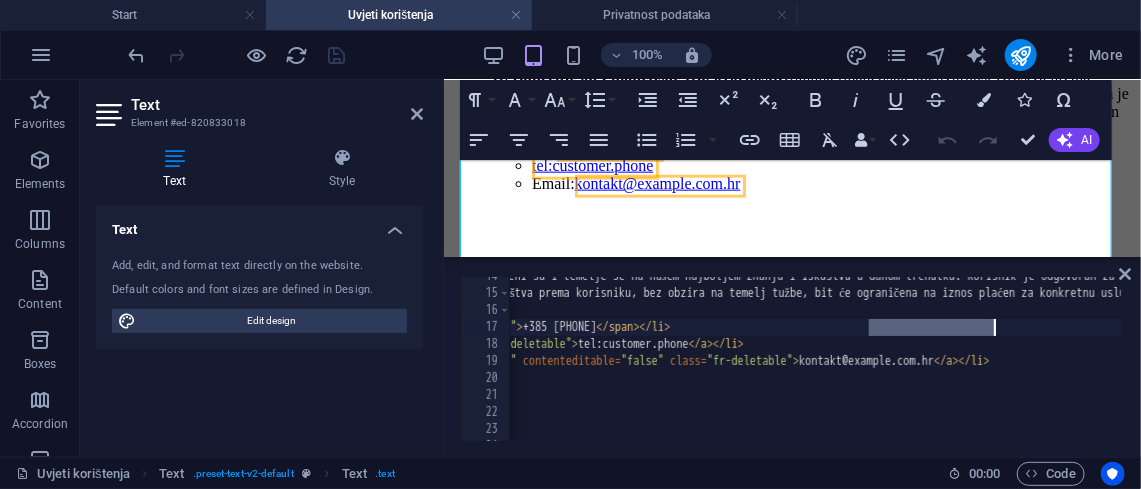 drag, startPoint x: 870, startPoint y: 324, endPoint x: 992, endPoint y: 325, distance: 122.0041 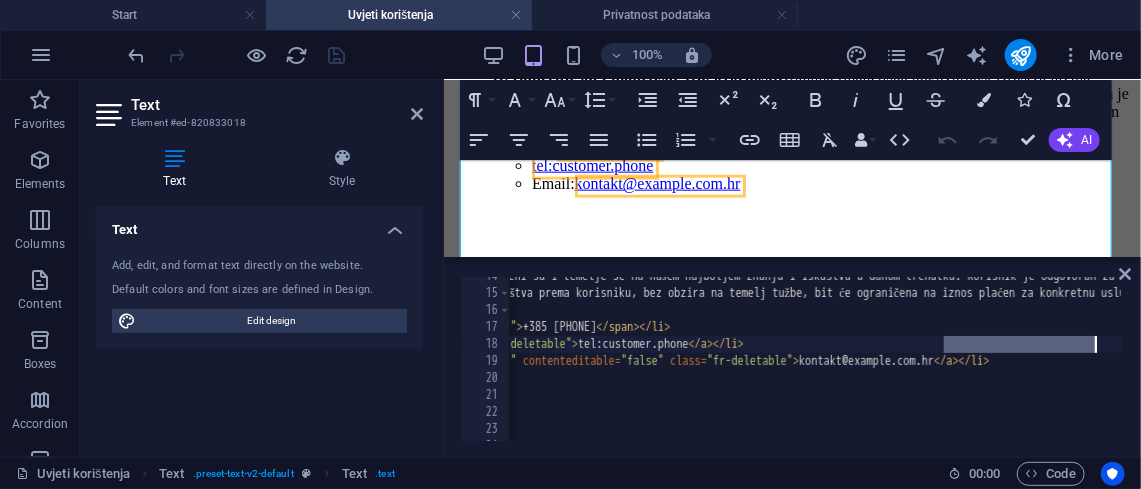 drag, startPoint x: 945, startPoint y: 344, endPoint x: 1098, endPoint y: 343, distance: 153.00327 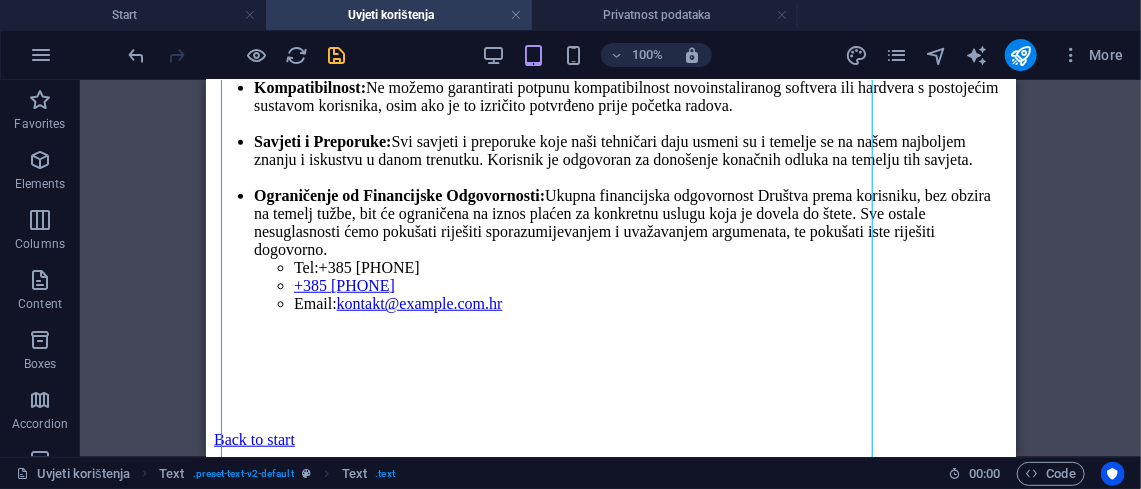 scroll, scrollTop: 755, scrollLeft: 0, axis: vertical 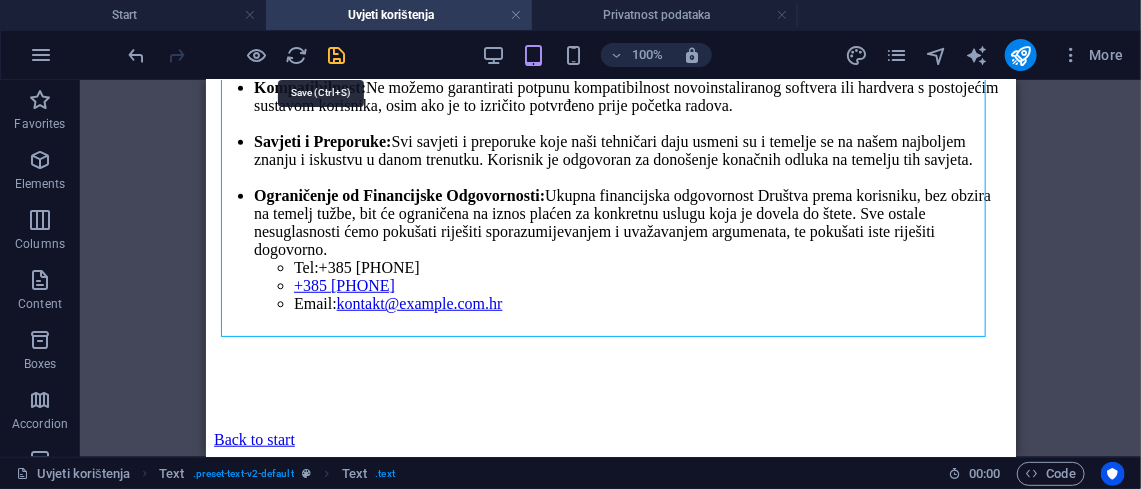 click at bounding box center [337, 55] 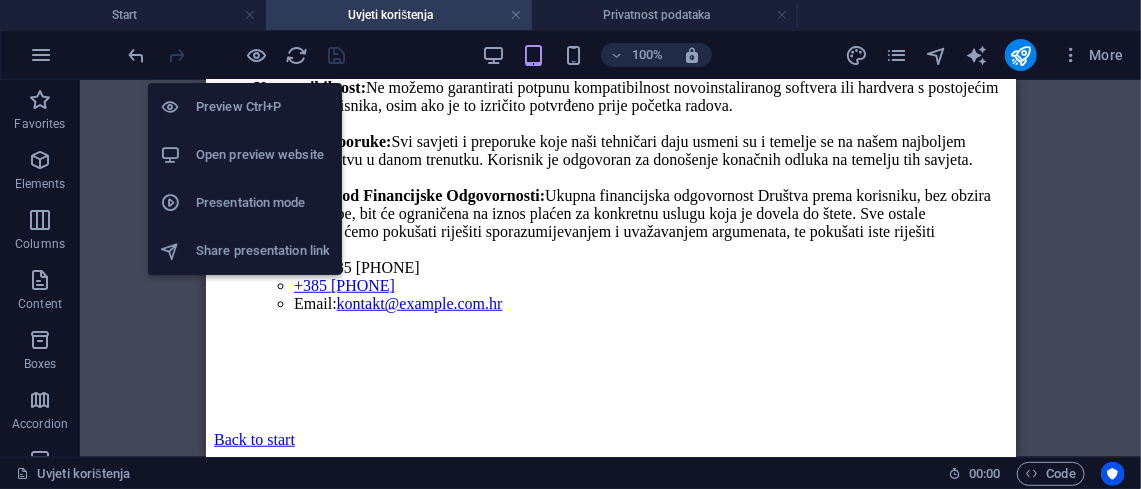 click on "Open preview website" at bounding box center [263, 155] 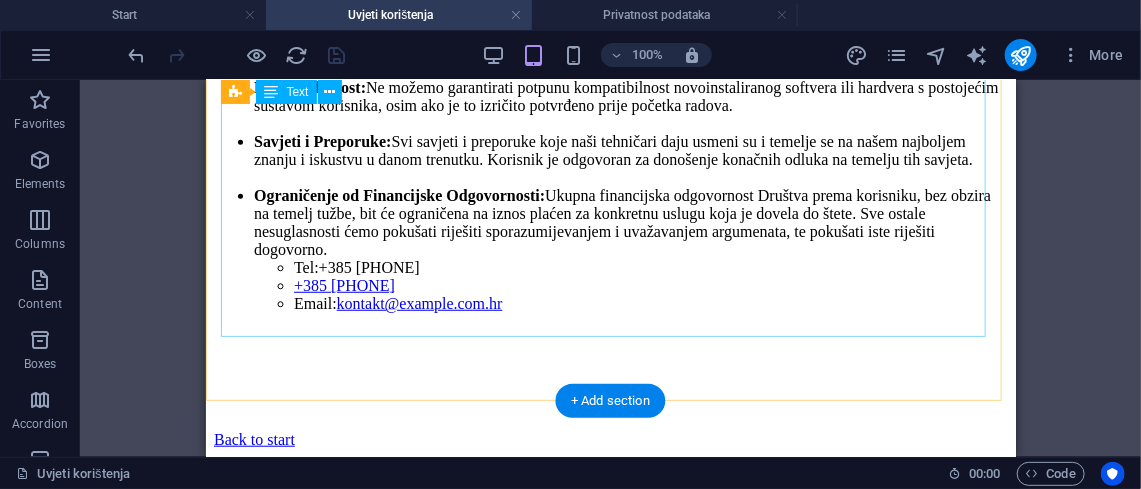 click on "+[PHONE]" at bounding box center (368, 266) 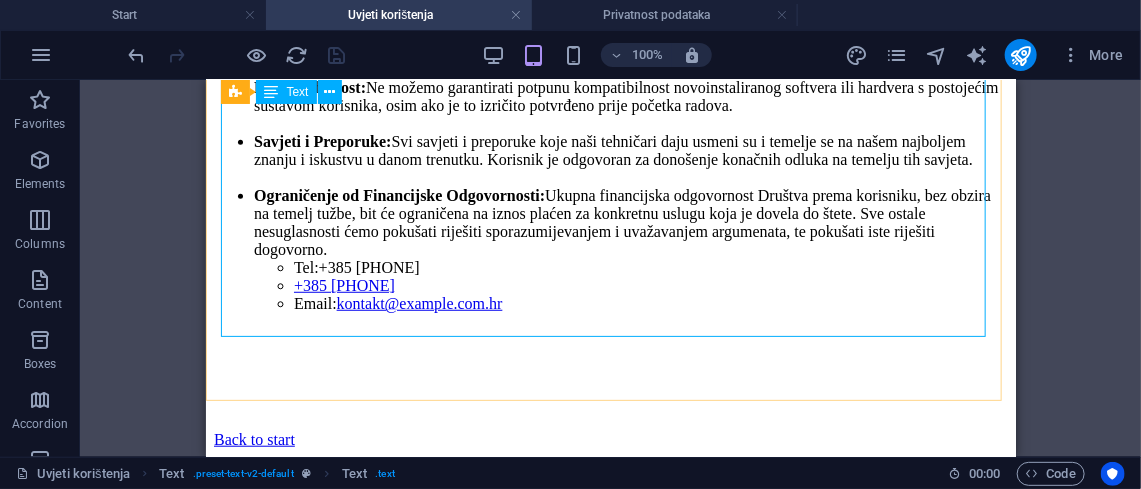 click on "Text" at bounding box center (286, 92) 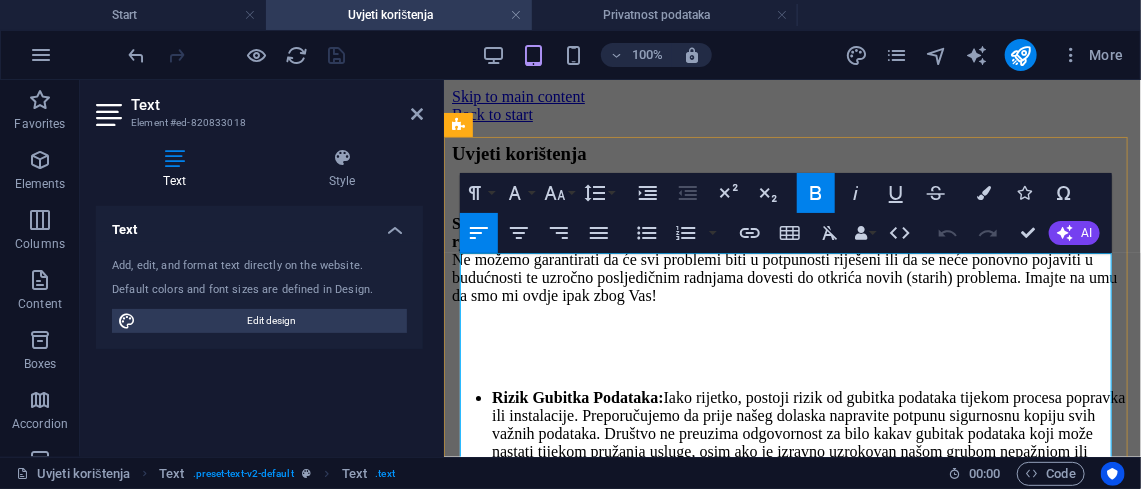 scroll, scrollTop: 828, scrollLeft: 0, axis: vertical 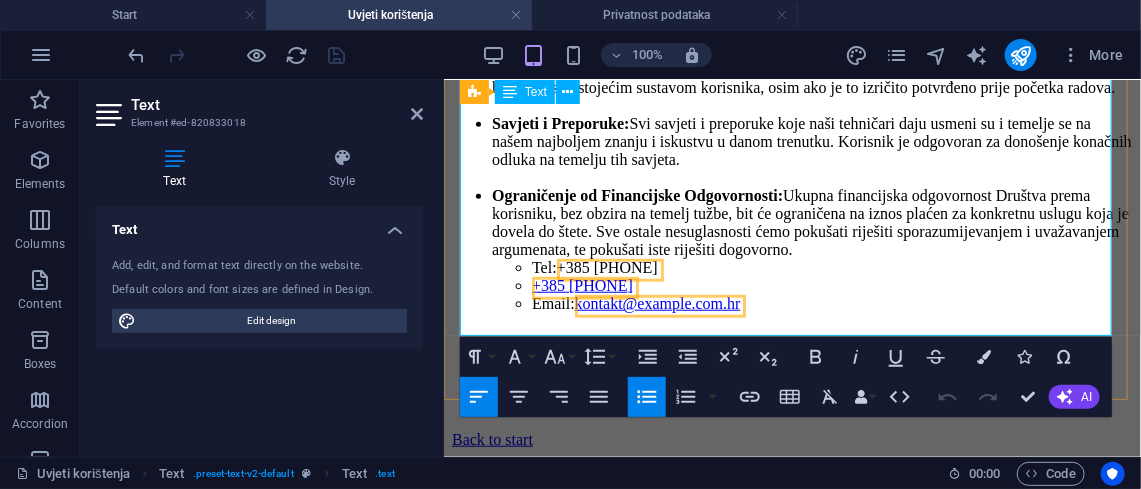 click on "+[PHONE]" at bounding box center [581, 284] 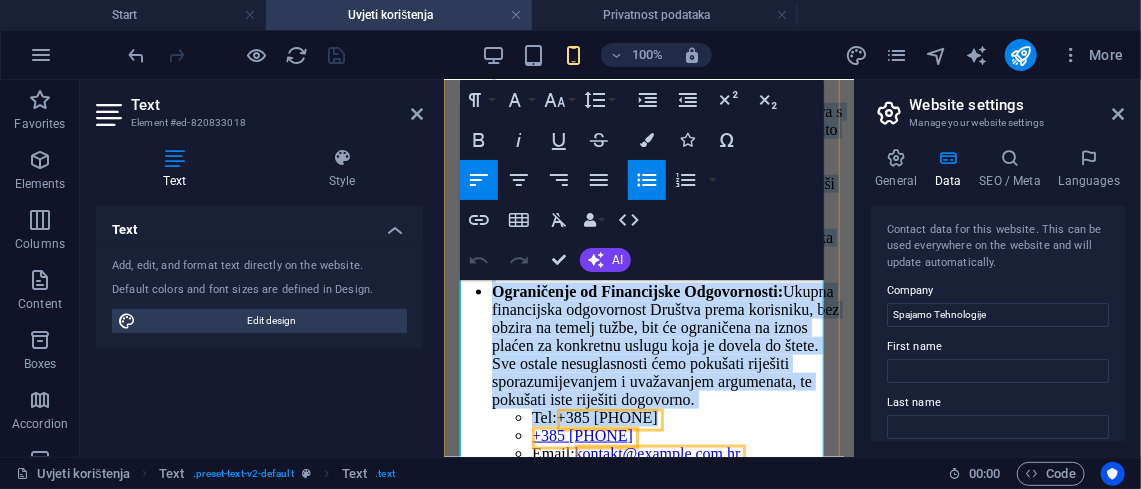 click on "Rizik Gubitka Podataka:  Iako rijetko, postoji rizik od gubitka podataka tijekom procesa popravka ili instalacije. Preporučujemo da prije našeg dolaska napravite potpunu sigurnosnu kopiju svih važnih podataka. Društvo ne preuzima odgovornost za bilo kakav gubitak podataka koji može nastati tijekom pružanja usluge, osim ako je izravno uzrokovan našom grubom nepažnjom ili namjerom.
Hardverski i Softverski Problemi:  Naša usluga fokusirana je na rješavanje konkretnih problema. Ne preuzimamo odgovornost za temeljne hardverske ili softverske probleme koji nisu bili očiti u trenutku pružanja usluge ili koji su izvan opsega našeg angažmana.
Kompatibilnost:  Ne možemo garantirati potpunu kompatibilnost novoinstaliranog softvera ili hardvera s postojećim sustavom korisnika, osim ako je to izričito potvrđeno prije početka radova.
Savjeti i Preporuke:
Ograničenje od Financijske Odgovornosti:
Tel:  +385 1 7840 040
+385 1 7840 040
Email:  kontakt@spajamo-tehnologije.com.hr" at bounding box center [648, 129] 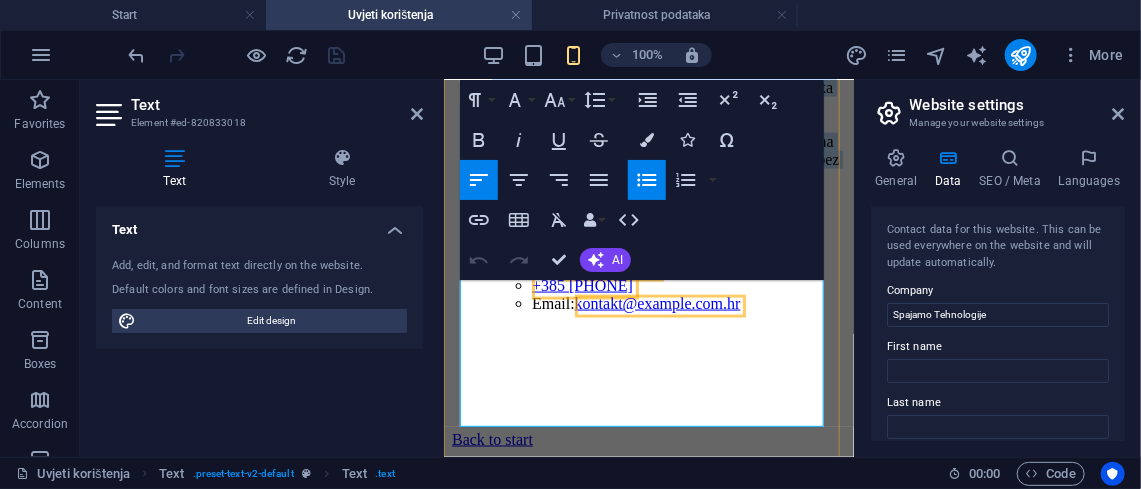 scroll, scrollTop: 1420, scrollLeft: 0, axis: vertical 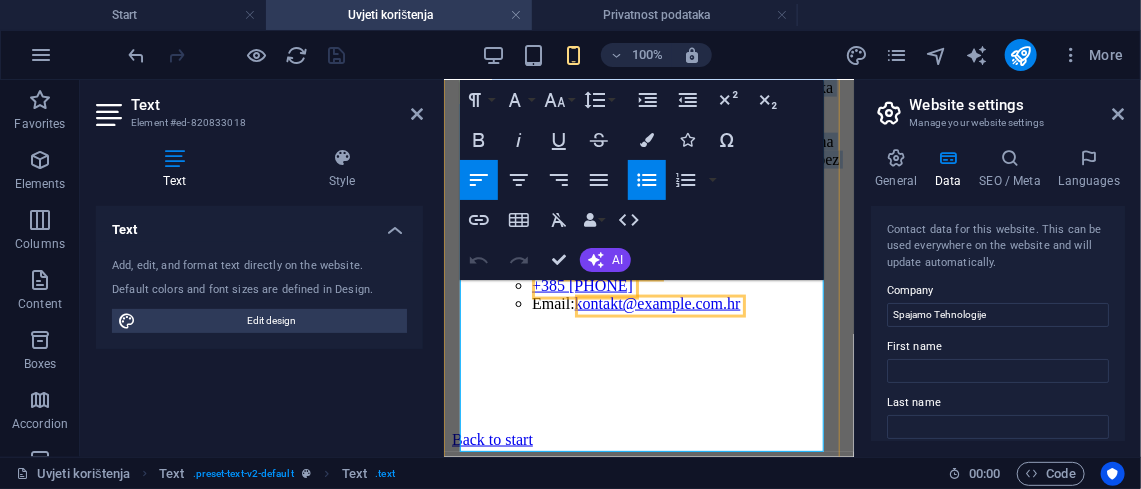 click on "+[PHONE]" at bounding box center [688, 285] 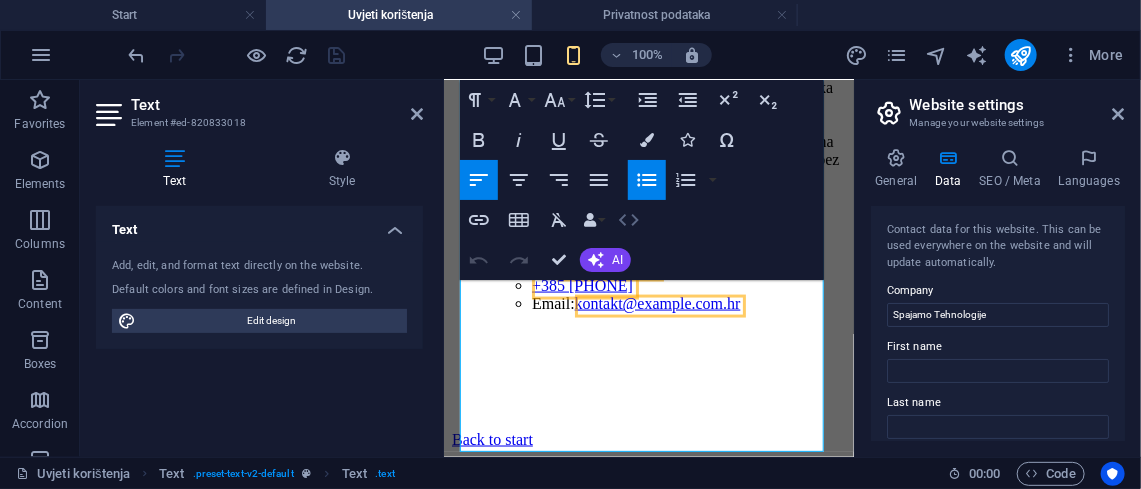click 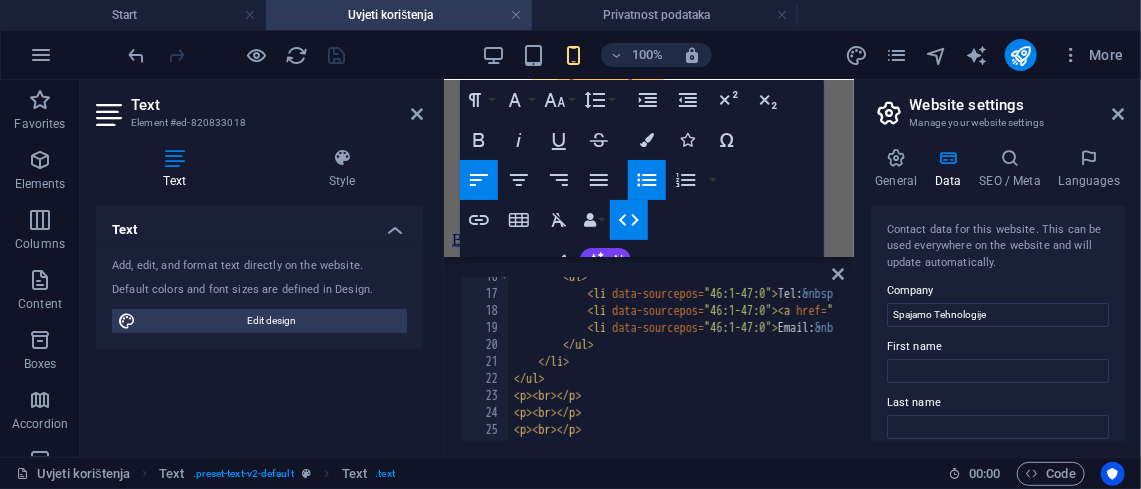 scroll, scrollTop: 263, scrollLeft: 0, axis: vertical 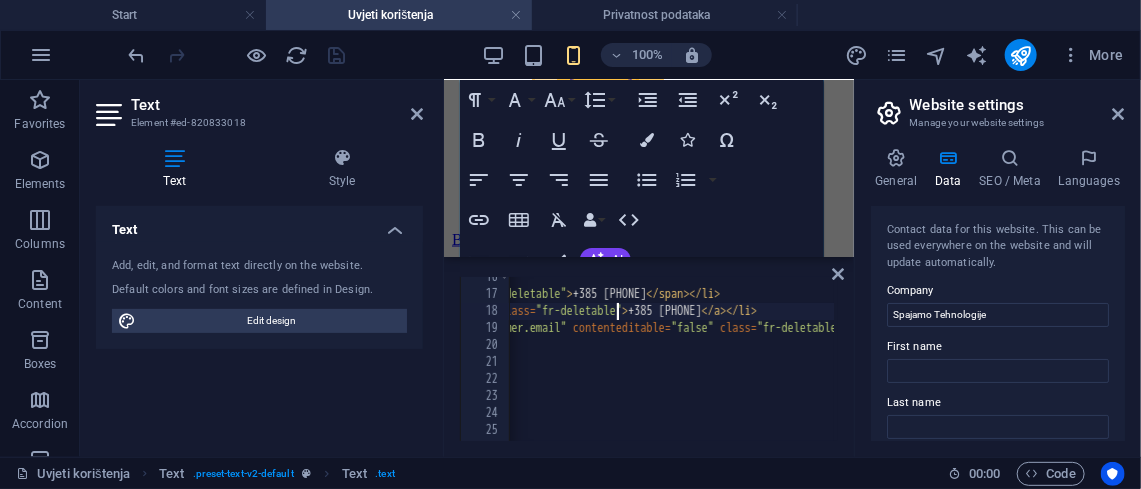 click on "< ul >                < li   data-sourcepos = "46:1-47:0" > Tel: &nbsp; < span   data-bind = "tel:customer.phone"   contenteditable = "false"   class = "fr-deletable" > +385 1 7840 040 </ span > </ li >                < li   data-sourcepos = "46:1-47:0" > < a   href = "tel:customer.phone"   data-bind = "customer.phone"   contenteditable = "false"   class = "fr-deletable" > +385 1 7840 040 </ a > </ li >                < li   data-sourcepos = "46:1-47:0" > Email: &nbsp; < a   href = "mailto:kontakt@spajamo-tehnologije.com.hr?Subject="   data-bind = "customer.email"   contenteditable = "false"   class = "fr-deletable" > kontakt@spajamo-tehnologije.com.hr </ a > </ li >           </ ul >      </ li > </ ul > < p > < br > </ p > < p > < br > </ p > < p > < br > </ p >" at bounding box center (2633, 366) 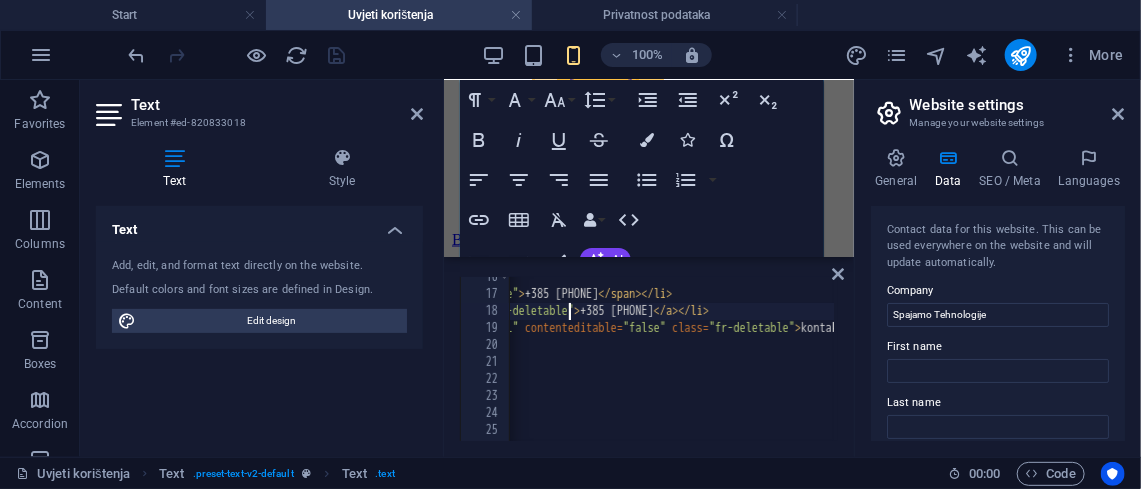 scroll, scrollTop: 0, scrollLeft: 775, axis: horizontal 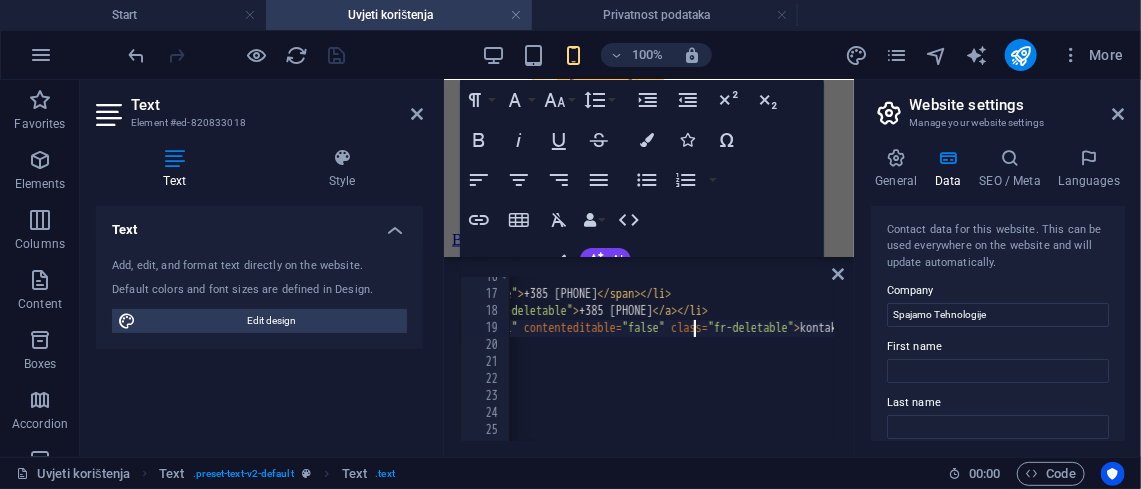click on "< ul >                < li   data-sourcepos = "46:1-47:0" > Tel: &nbsp; < span   data-bind = "tel:customer.phone"   contenteditable = "false"   class = "fr-deletable" > +385 1 7840 040 </ span > </ li >                < li   data-sourcepos = "46:1-47:0" > < a   href = "tel:customer.phone"   data-bind = "customer.phone"   contenteditable = "false"   class = "fr-deletable" > +385 1 7840 040 </ a > </ li >                < li   data-sourcepos = "46:1-47:0" > Email: &nbsp; < a   href = "mailto:kontakt@spajamo-tehnologije.com.hr?Subject="   data-bind = "customer.email"   contenteditable = "false"   class = "fr-deletable" > kontakt@spajamo-tehnologije.com.hr </ a > </ li >           </ ul >      </ li > </ ul > < p > < br > </ p > < p > < br > </ p > < p > < br > </ p >" at bounding box center (2584, 366) 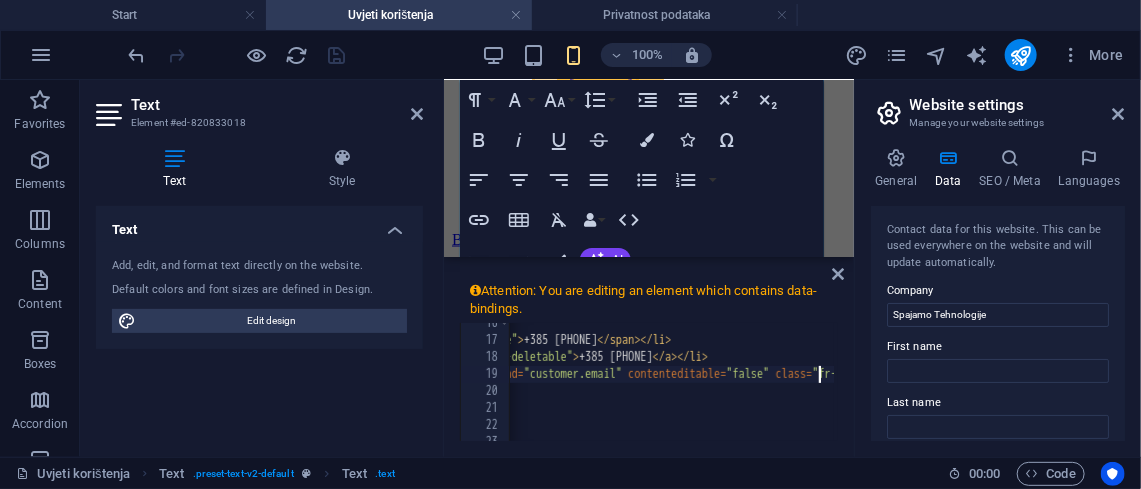 scroll, scrollTop: 0, scrollLeft: 1171, axis: horizontal 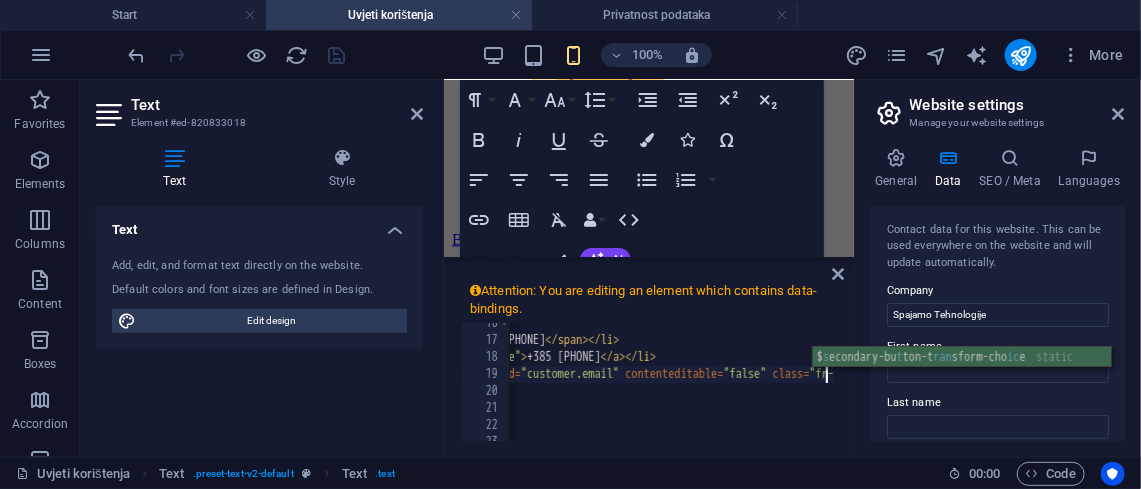 type on "<li data-sourcepos="46:1-47:0">Email:&nbsp;<a href="mailto:kontakt@spajamo-tehnologije.com.hr?Subject=Kontakt sa Web stranice" data-bind="customer.email" contenteditable="false" class="fr-deletable">kontakt@spajamo-tehnologije.com.hr</a></li>" 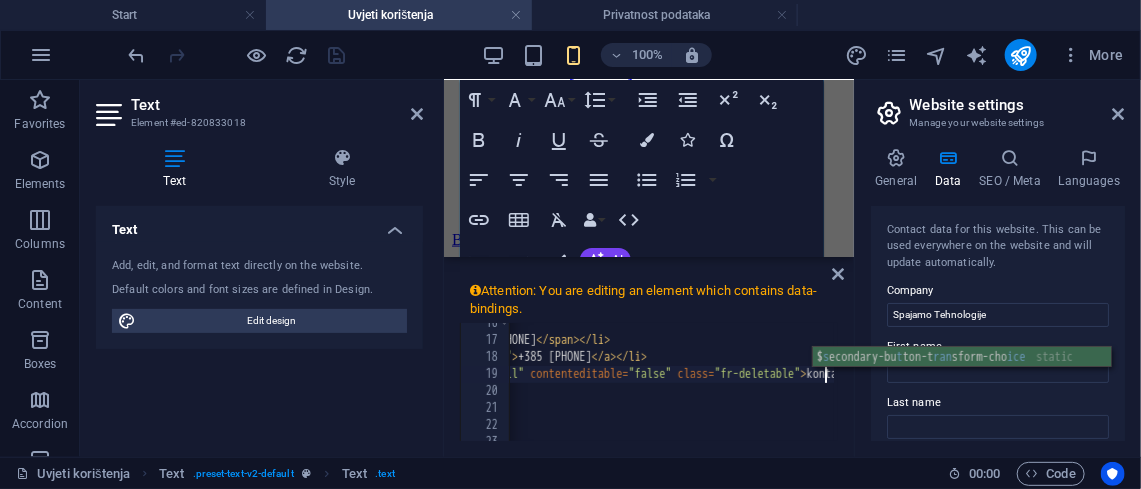 scroll, scrollTop: 755, scrollLeft: 0, axis: vertical 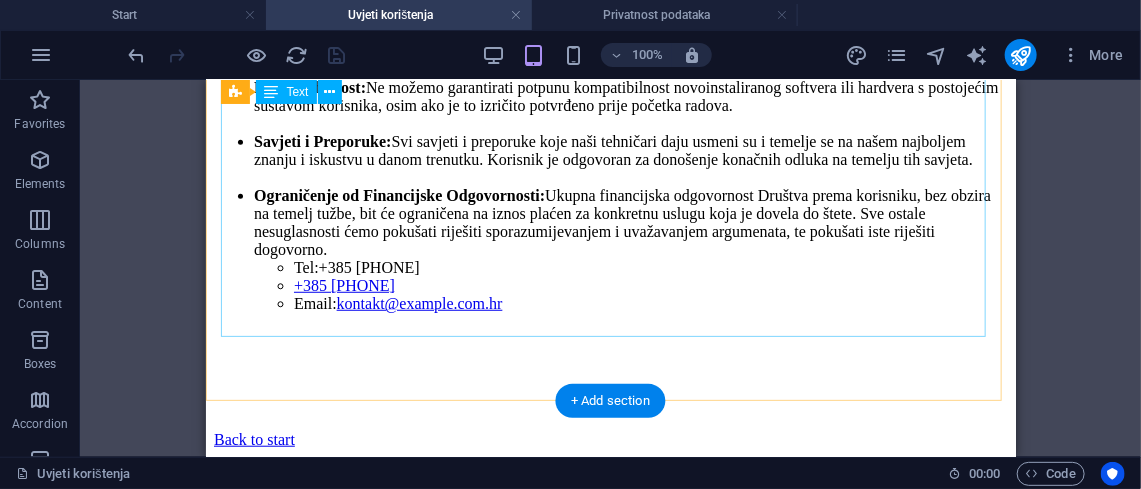 click on "Spajanje Tehnologija  će uložiti sve napore da riješi Vaš IT problem   no  nema  garancije potpunog rješenja. Ne možemo garantirati da će svi problemi biti u potpunosti riješeni ili da se neće ponovno pojaviti u budućnosti te uzročno posljedičnim radnjama dovesti do otkrića novih (starih) problema. Imajte na umu da smo mi ovdje ipak zbog Vas!
Rizik Gubitka Podataka:  Iako rijetko, postoji rizik od gubitka podataka tijekom procesa popravka ili instalacije. Preporučujemo da prije našeg dolaska napravite potpunu sigurnosnu kopiju svih važnih podataka. Društvo ne preuzima odgovornost za bilo kakav gubitak podataka koji može nastati tijekom pružanja usluge, osim ako je izravno uzrokovan našom grubom nepažnjom ili namjerom.
Hardverski i Softverski Problemi:
Kompatibilnost:  Ne možemo garantirati potpunu kompatibilnost novoinstaliranog softvera ili hardvera s postojećim sustavom korisnika, osim ako je to izričito potvrđeno prije početka radova.
Tel:" at bounding box center [610, 96] 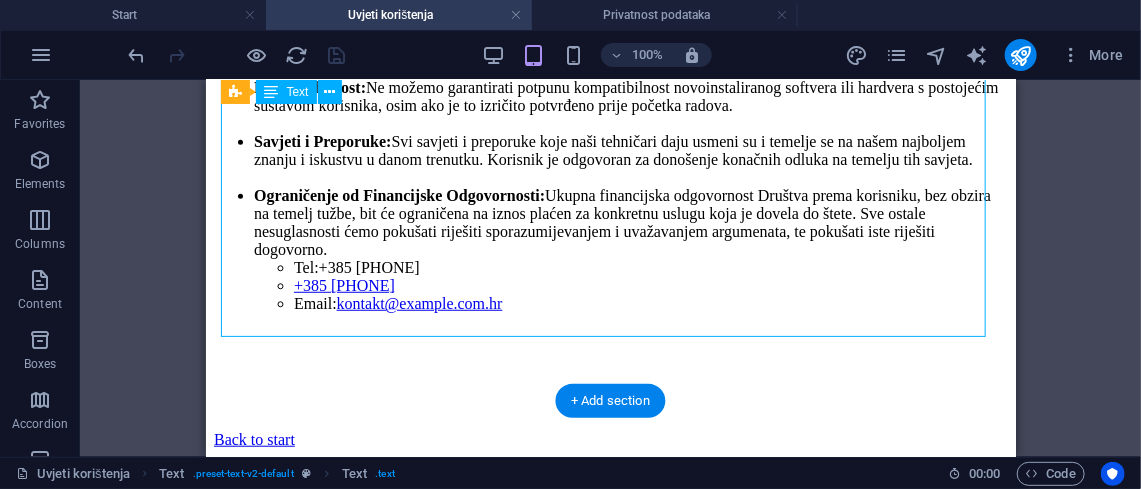click on "Spajanje Tehnologija  će uložiti sve napore da riješi Vaš IT problem   no  nema  garancije potpunog rješenja. Ne možemo garantirati da će svi problemi biti u potpunosti riješeni ili da se neće ponovno pojaviti u budućnosti te uzročno posljedičnim radnjama dovesti do otkrića novih (starih) problema. Imajte na umu da smo mi ovdje ipak zbog Vas!
Rizik Gubitka Podataka:  Iako rijetko, postoji rizik od gubitka podataka tijekom procesa popravka ili instalacije. Preporučujemo da prije našeg dolaska napravite potpunu sigurnosnu kopiju svih važnih podataka. Društvo ne preuzima odgovornost za bilo kakav gubitak podataka koji može nastati tijekom pružanja usluge, osim ako je izravno uzrokovan našom grubom nepažnjom ili namjerom.
Hardverski i Softverski Problemi:
Kompatibilnost:  Ne možemo garantirati potpunu kompatibilnost novoinstaliranog softvera ili hardvera s postojećim sustavom korisnika, osim ako je to izričito potvrđeno prije početka radova.
Tel:" at bounding box center [610, 96] 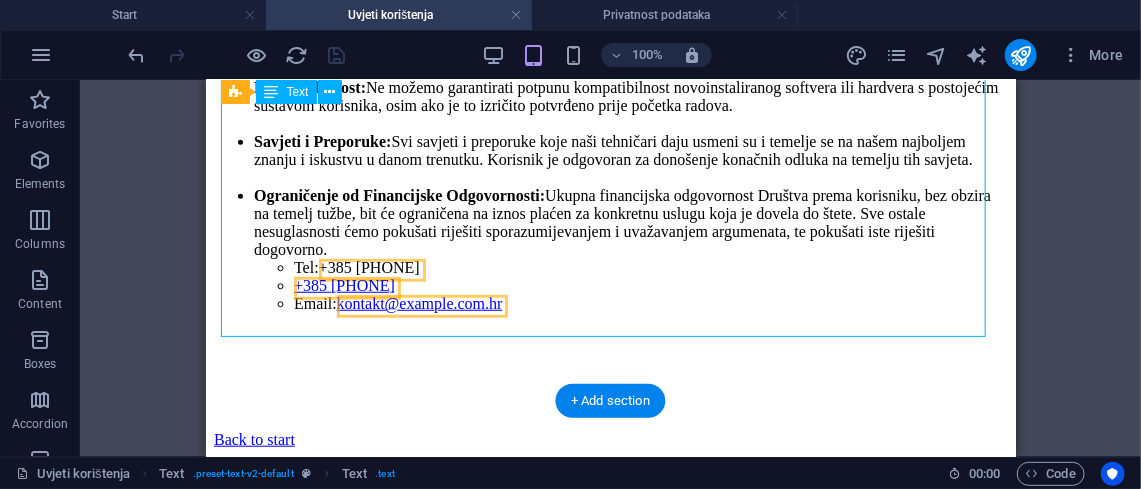 scroll, scrollTop: 0, scrollLeft: 0, axis: both 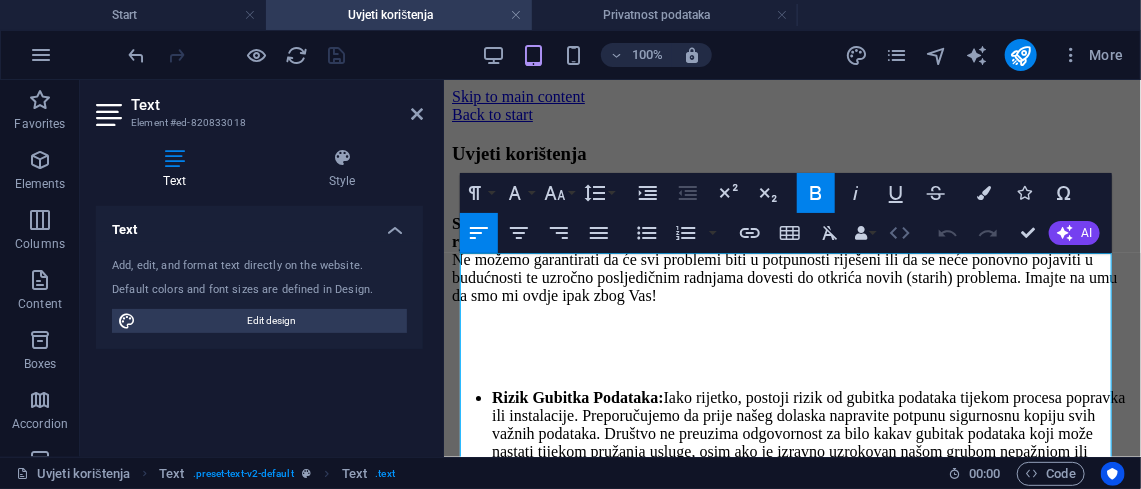 click 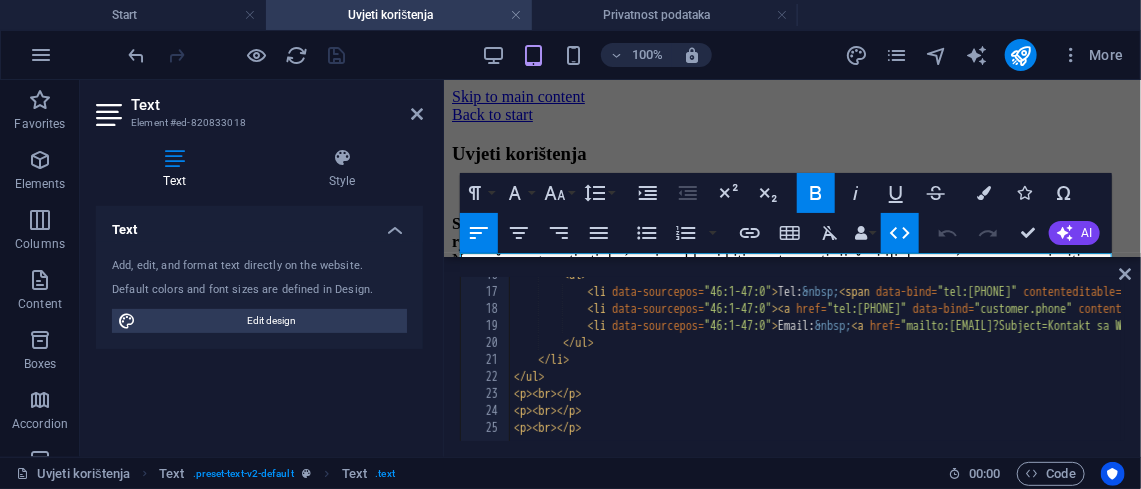 scroll, scrollTop: 265, scrollLeft: 0, axis: vertical 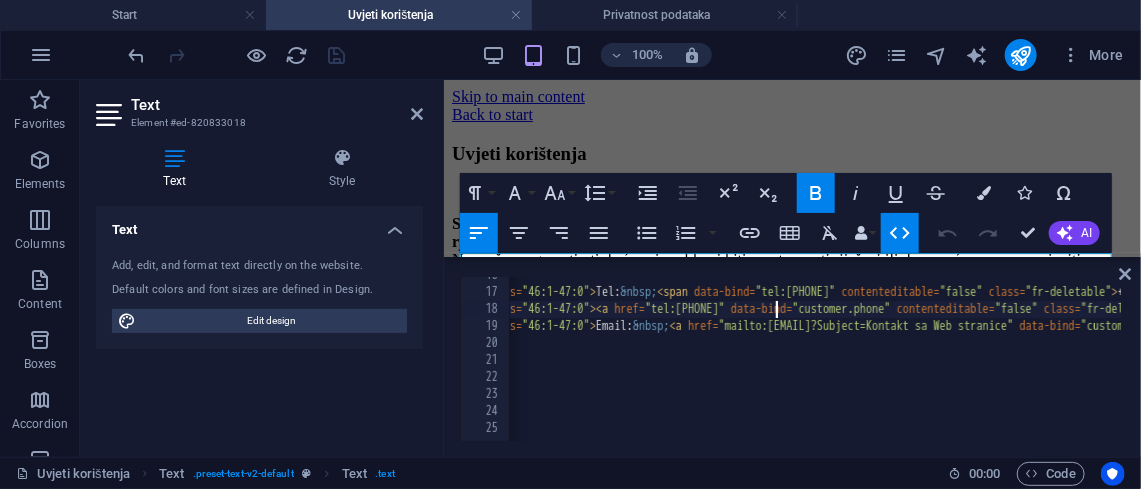 click on "< ul >                < li   data-sourcepos = "46:1-47:0" > Tel: &nbsp; < span   data-bind = "tel:customer.phone"   contenteditable = "false"   class = "fr-deletable" > +385 1 7840 040 </ span > </ li >                < li   data-sourcepos = "46:1-47:0" > < a   href = "tel:customer.phone"   data-bind = "customer.phone"   contenteditable = "false"   class = "fr-deletable" > +385 1 7840 040 </ a > </ li >                < li   data-sourcepos = "46:1-47:0" > Email: &nbsp; < a   href = "mailto:kontakt@spajamo-tehnologije.com.hr?Subject=Kontakt sa Web stranice"   data-bind = "customer.email"   contenteditable = "false"   class = "fr-deletable" > kontakt@spajamo-tehnologije.com.hr </ a > </ li >           </ ul >      </ li > </ ul > < p > < br > </ p > < p > < br > </ p > < p > < br > </ p >" at bounding box center [3178, 364] 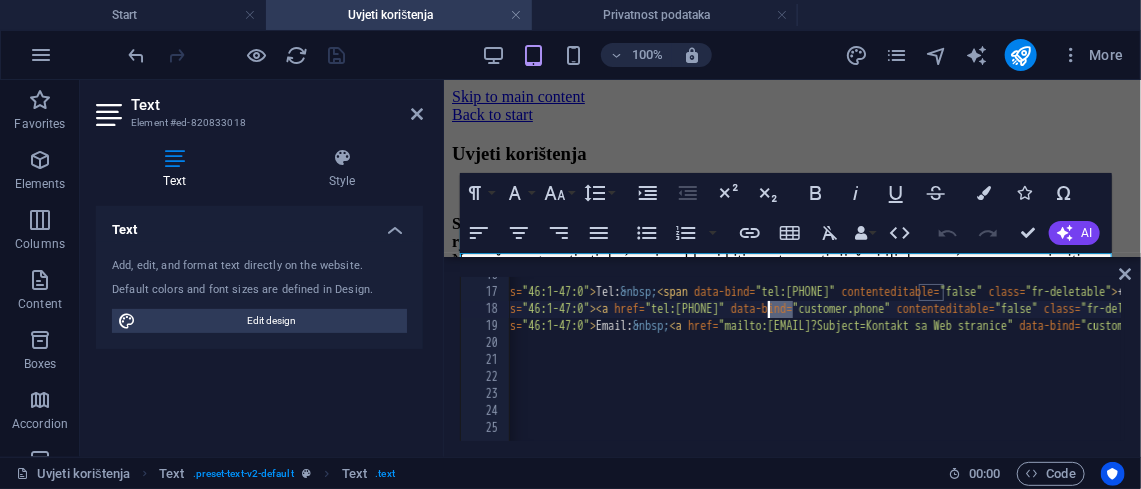 click on "< ul >                < li   data-sourcepos = "46:1-47:0" > Tel: &nbsp; < span   data-bind = "tel:customer.phone"   contenteditable = "false"   class = "fr-deletable" > +385 1 7840 040 </ span > </ li >                < li   data-sourcepos = "46:1-47:0" > < a   href = "tel:customer.phone"   data-bind = "customer.phone"   contenteditable = "false"   class = "fr-deletable" > +385 1 7840 040 </ a > </ li >                < li   data-sourcepos = "46:1-47:0" > Email: &nbsp; < a   href = "mailto:kontakt@spajamo-tehnologije.com.hr?Subject=Kontakt sa Web stranice"   data-bind = "customer.email"   contenteditable = "false"   class = "fr-deletable" > kontakt@spajamo-tehnologije.com.hr </ a > </ li >           </ ul >      </ li > </ ul > < p > < br > </ p > < p > < br > </ p > < p > < br > </ p >" at bounding box center (3178, 364) 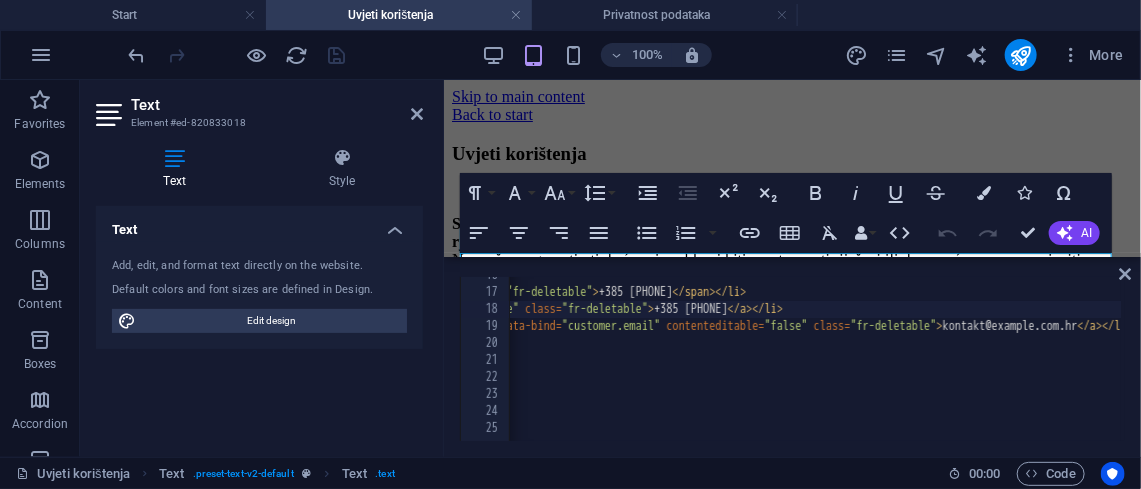 scroll, scrollTop: 0, scrollLeft: 701, axis: horizontal 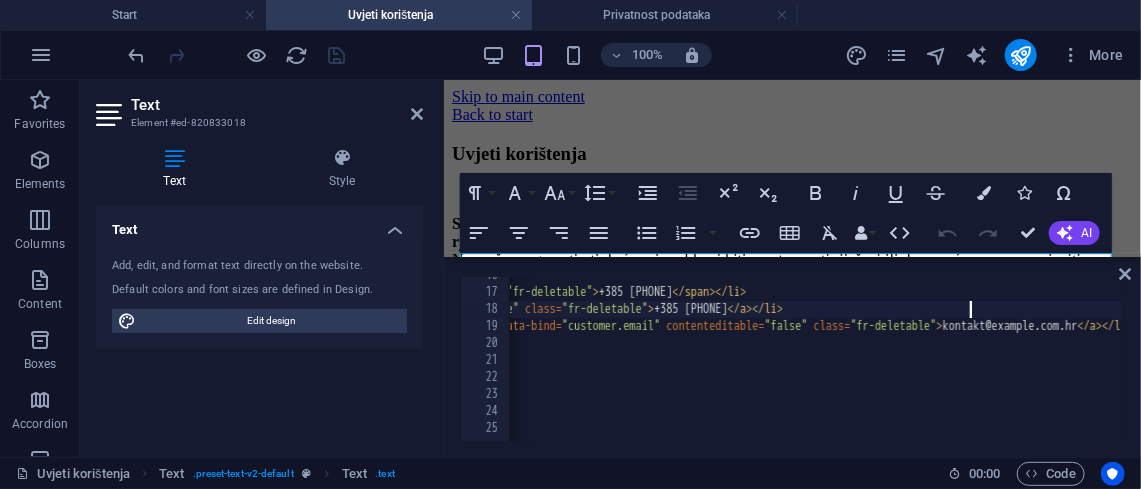 click on "< ul >                < li   data-sourcepos = "46:1-47:0" > Tel: &nbsp; < span   data-bind = "tel:customer.phone"   contenteditable = "false"   class = "fr-deletable" > +385 1 7840 040 </ span > </ li >                < li   data-sourcepos = "46:1-47:0" > < a   href = "tel:customer.phone"   data-bind = "customer.phone"   contenteditable = "false"   class = "fr-deletable" > +385 1 7840 040 </ a > </ li >                < li   data-sourcepos = "46:1-47:0" > Email: &nbsp; < a   href = "mailto:kontakt@spajamo-tehnologije.com.hr?Subject=Kontakt sa Web stranice"   data-bind = "customer.email"   contenteditable = "false"   class = "fr-deletable" > kontakt@spajamo-tehnologije.com.hr </ a > </ li >           </ ul >      </ li > </ ul > < p > < br > </ p > < p > < br > </ p > < p > < br > </ p >" at bounding box center [2659, 364] 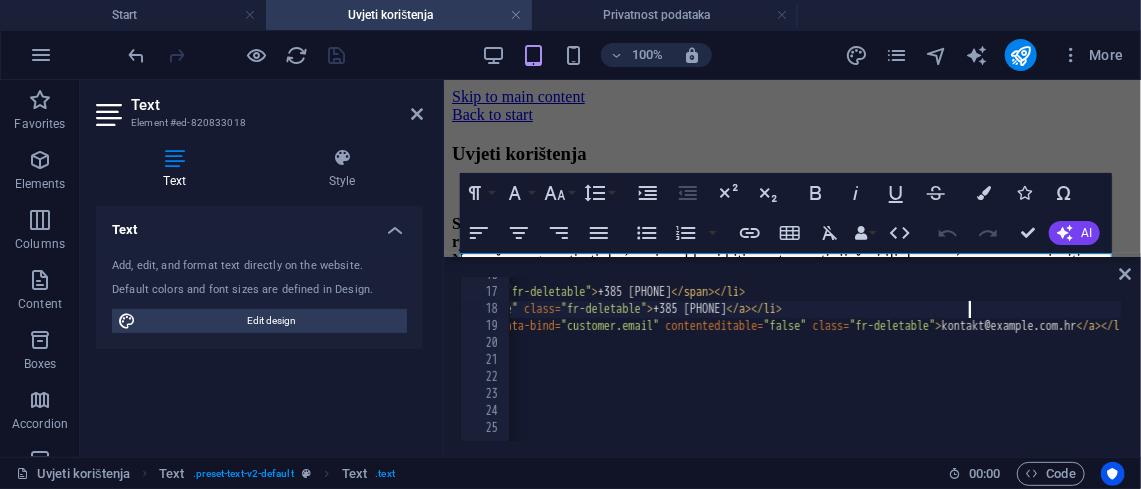 scroll, scrollTop: 0, scrollLeft: 714, axis: horizontal 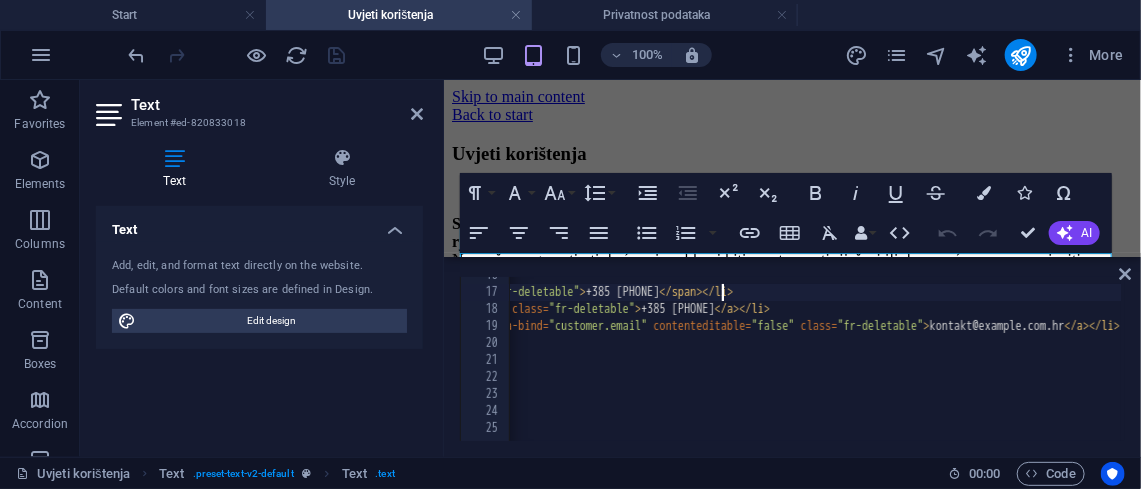 click on "< ul >                < li   data-sourcepos = "46:1-47:0" > Tel: &nbsp; < span   data-bind = "tel:customer.phone"   contenteditable = "false"   class = "fr-deletable" > +385 1 7840 040 </ span > </ li >                < li   data-sourcepos = "46:1-47:0" > < a   href = "tel:customer.phone"   data-bind = "customer.phone"   contenteditable = "false"   class = "fr-deletable" > +385 1 7840 040 </ a > </ li >                < li   data-sourcepos = "46:1-47:0" > Email: &nbsp; < a   href = "mailto:kontakt@spajamo-tehnologije.com.hr?Subject=Kontakt sa Web stranice"   data-bind = "customer.email"   contenteditable = "false"   class = "fr-deletable" > kontakt@spajamo-tehnologije.com.hr </ a > </ li >           </ ul >      </ li > </ ul > < p > < br > </ p > < p > < br > </ p > < p > < br > </ p >" at bounding box center [2646, 364] 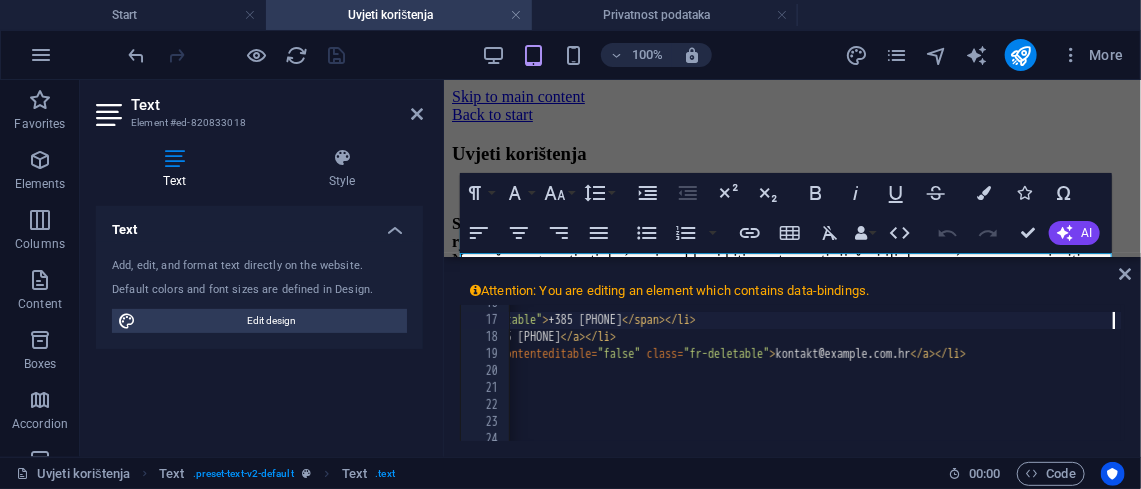 scroll, scrollTop: 0, scrollLeft: 893, axis: horizontal 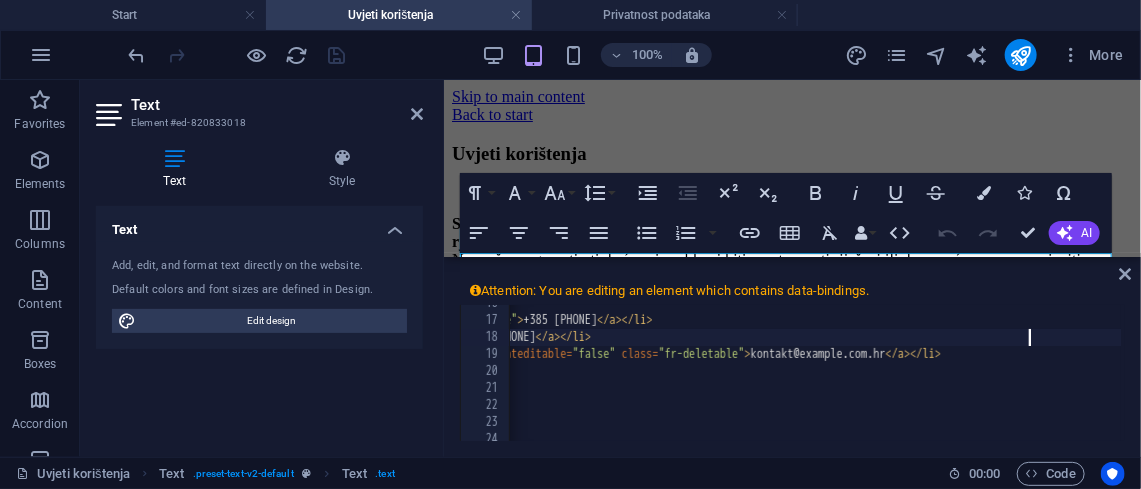 click on "< ul >                < li   data-sourcepos = "46:1-47:0" > Tel: &nbsp; < a   href = "tel:customer.phone"   data-bind = "customer.phone"   contenteditable = "false"   class = "fr-deletable" > +385 1 7840 040 </ a > </ li >                < li   data-sourcepos = "46:1-47:0" > < a   href = "tel:customer.phone"   data-bind = "customer.phone"   contenteditable = "false"   class = "fr-deletable" > +385 1 7840 040 </ a > </ li >                < li   data-sourcepos = "46:1-47:0" > Email: &nbsp; < a   href = "mailto:kontakt@spajamo-tehnologije.com.hr?Subject=Kontakt sa Web stranice"   data-bind = "customer.email"   contenteditable = "false"   class = "fr-deletable" > kontakt@spajamo-tehnologije.com.hr </ a > </ li >           </ ul >      </ li > </ ul > < p > < br > </ p > < p > < br > </ p > < p > < br > </ p >" at bounding box center [2467, 392] 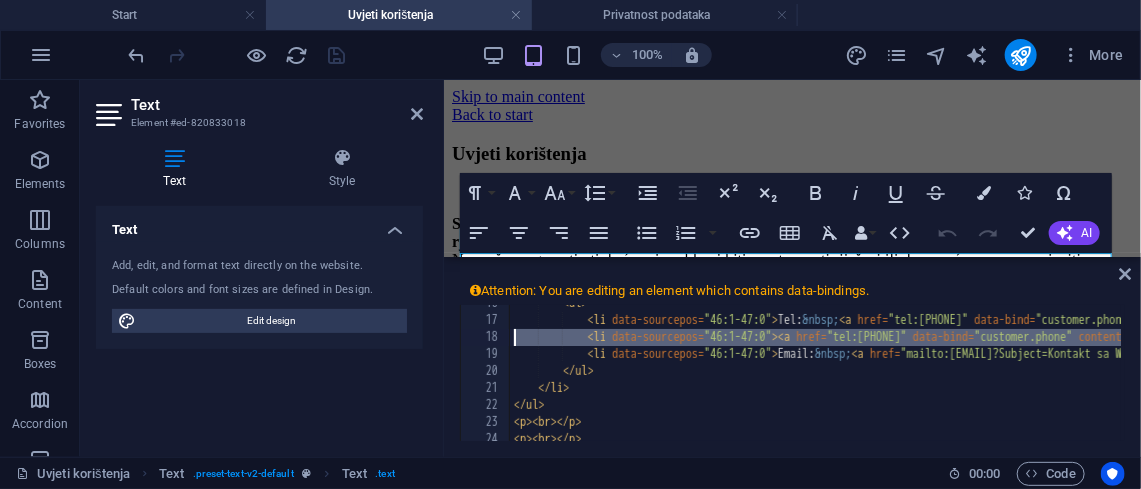 scroll, scrollTop: 0, scrollLeft: 0, axis: both 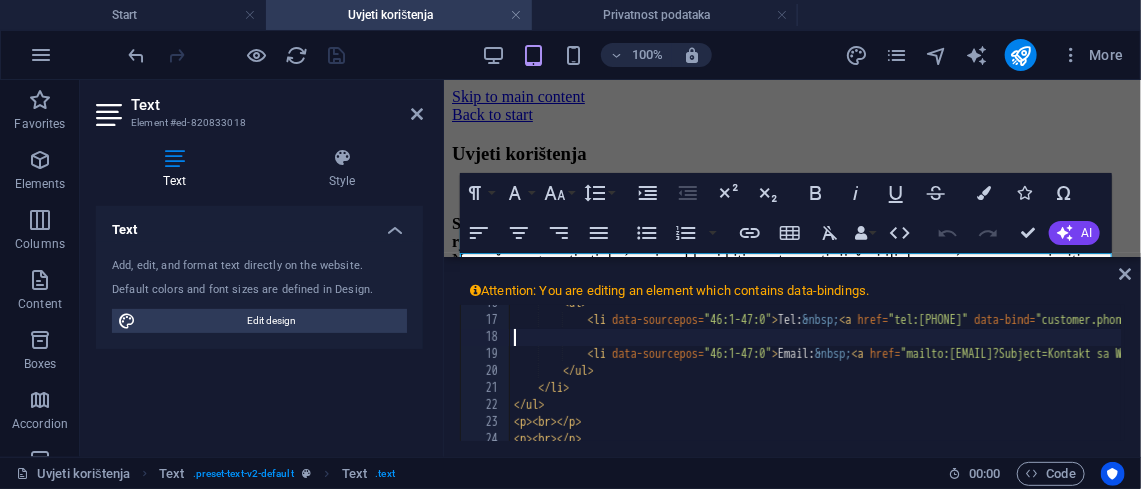 type on "<li data-sourcepos="46:1-47:0">Tel:&nbsp;<a href="tel:customer.phone" data-bind="customer.phone" contenteditable="false" class="fr-deletable">+385 1 7840 040</a></li>" 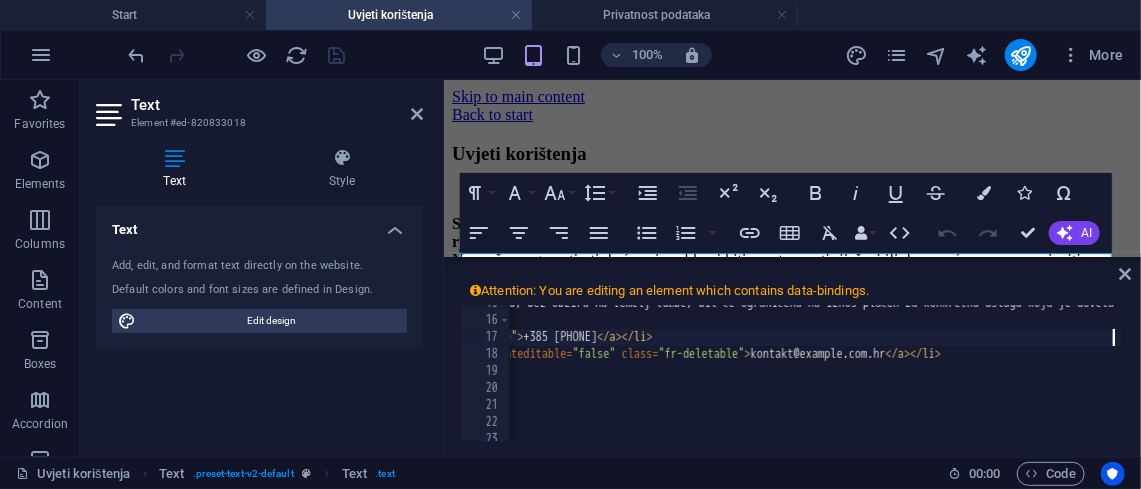 scroll, scrollTop: 247, scrollLeft: 0, axis: vertical 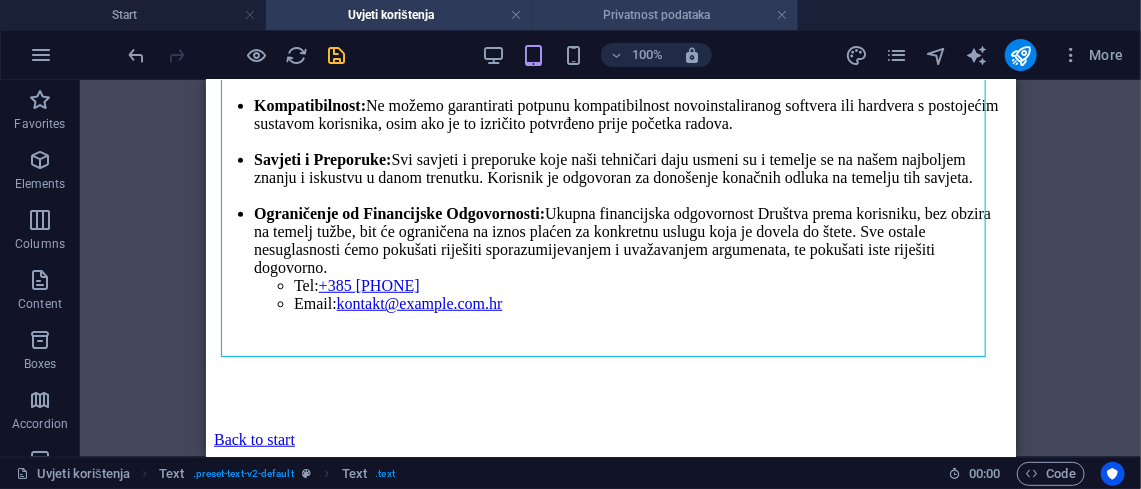 click on "Privatnost podataka" at bounding box center [665, 15] 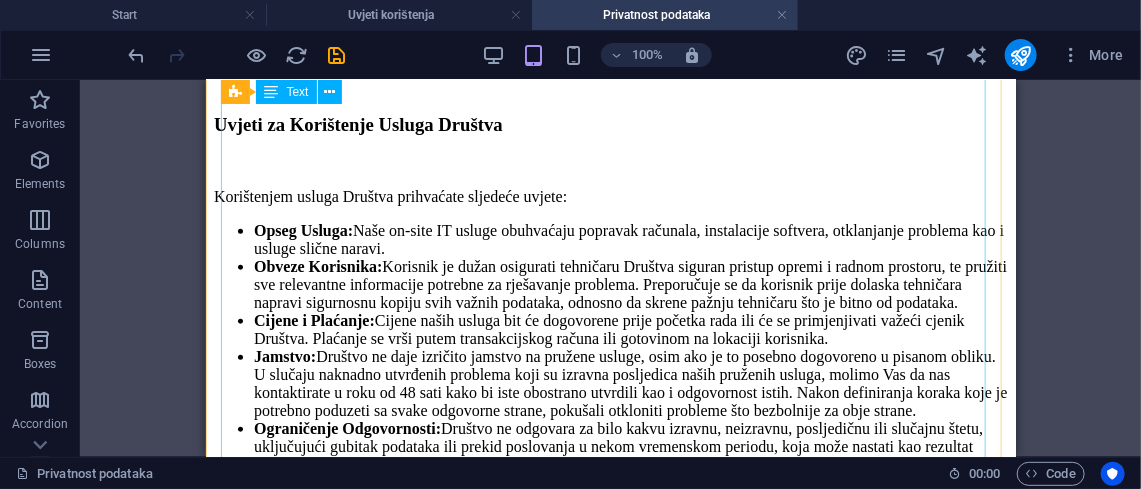 scroll, scrollTop: 513, scrollLeft: 0, axis: vertical 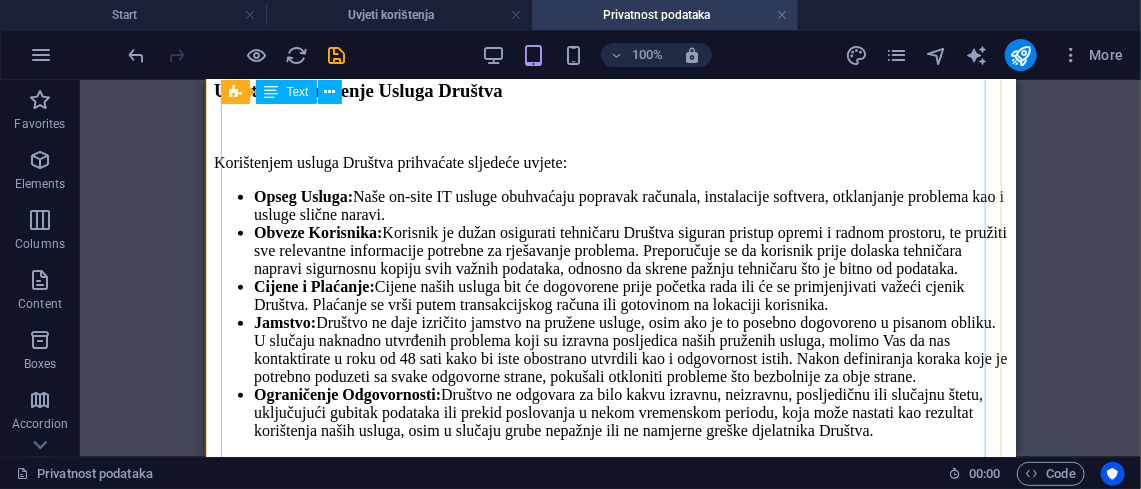 click on "Spajamo Tehnologije (u daljnjem tekstu: Društvo) posvećeni smo zaštiti Vaše privatnosti. Ova pravila o privatnosti objašnjavaju kako prikupljamo, koristimo i štitimo Vaše osobne podatke, koje društvo koristi prilikom pružanja IT usluga.
Prikupljanje Podataka:  Prilikom pružanja usluga, možemo prikupljati određene osobne podatke koji su nužni za rješavanje Vašeg IT problema, kao što su ime, kontakt informacije, te informacije o Vašoj IT opremi i problemu.
Korištenje Podataka:  Vaše osobne podatke koristimo isključivo u svrhu pružanja zatražene usluge, komunikacije s Vama u vezi s uslugom, te za poboljšanje kvalitete naših usluga.
Zaštita Podataka:  Poduzimamo odgovarajuće tehničke i organizacijske mjere kako bismo zaštitili Vaše osobne podatke od neovlaštenog pristupa, korištenja, otkrivanja, izmjene ili uništenja.
Pristup Trećim Stranama:
Vaša Prava:
Kontakt:
Tel:  +385 1 7840 040
Email:  kontakt@spajamo-tehnologije.com.hr
Opseg Usluga:" at bounding box center [610, 193] 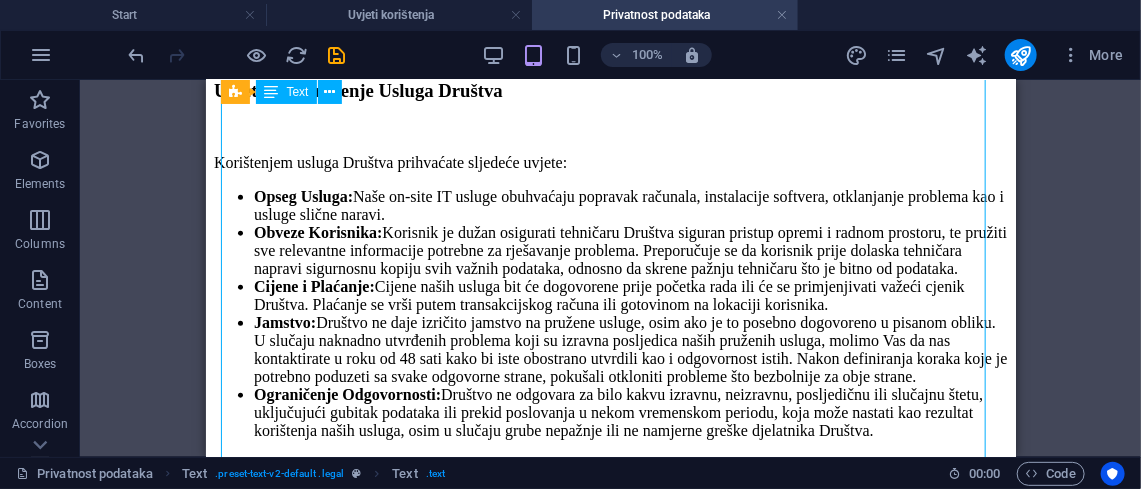 click on "Spajamo Tehnologije (u daljnjem tekstu: Društvo) posvećeni smo zaštiti Vaše privatnosti. Ova pravila o privatnosti objašnjavaju kako prikupljamo, koristimo i štitimo Vaše osobne podatke, koje društvo koristi prilikom pružanja IT usluga.
Prikupljanje Podataka:  Prilikom pružanja usluga, možemo prikupljati određene osobne podatke koji su nužni za rješavanje Vašeg IT problema, kao što su ime, kontakt informacije, te informacije o Vašoj IT opremi i problemu.
Korištenje Podataka:  Vaše osobne podatke koristimo isključivo u svrhu pružanja zatražene usluge, komunikacije s Vama u vezi s uslugom, te za poboljšanje kvalitete naših usluga.
Zaštita Podataka:  Poduzimamo odgovarajuće tehničke i organizacijske mjere kako bismo zaštitili Vaše osobne podatke od neovlaštenog pristupa, korištenja, otkrivanja, izmjene ili uništenja.
Pristup Trećim Stranama:
Vaša Prava:
Kontakt:
Tel:  +385 1 7840 040
Email:  kontakt@spajamo-tehnologije.com.hr
Opseg Usluga:" at bounding box center [610, 193] 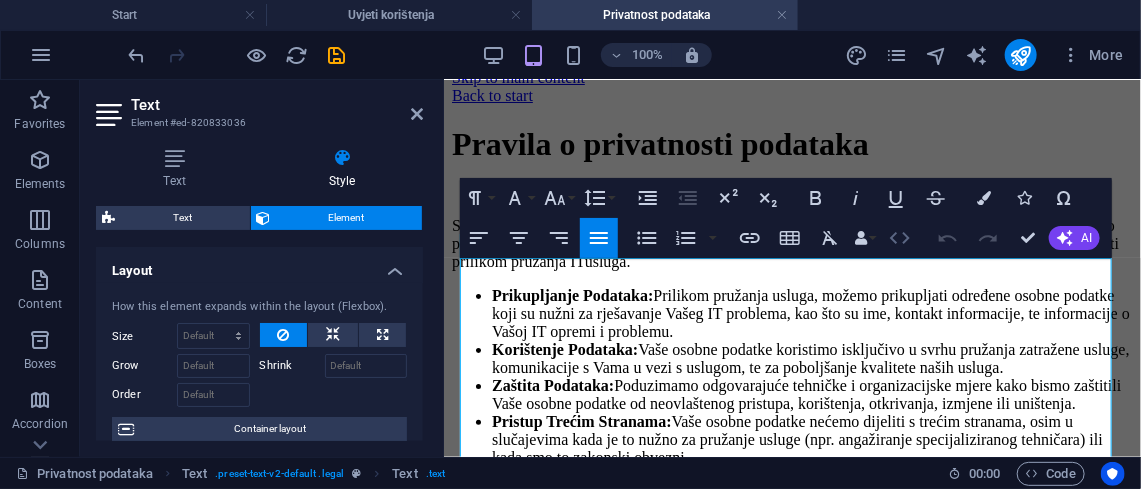 click on "HTML" at bounding box center (900, 238) 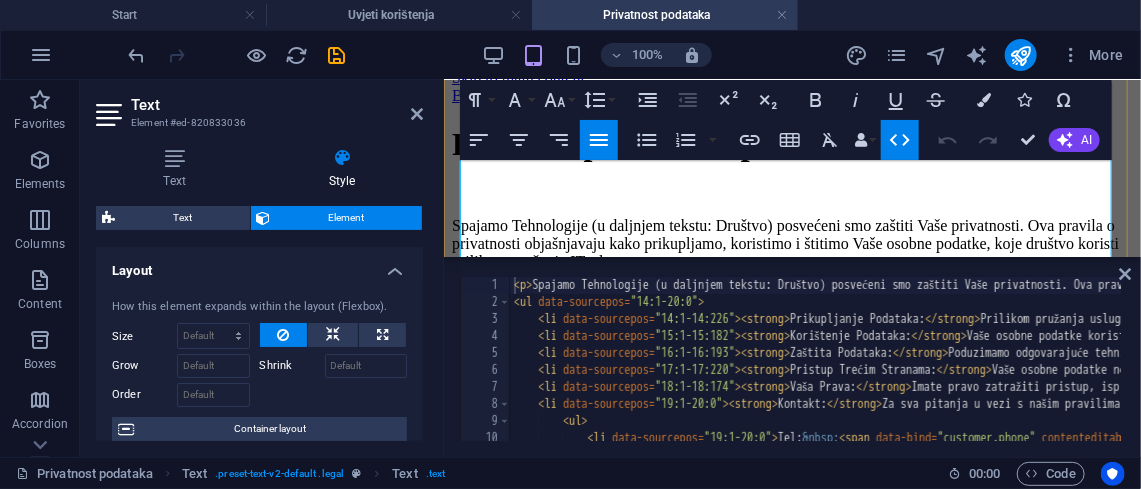 scroll, scrollTop: 844, scrollLeft: 0, axis: vertical 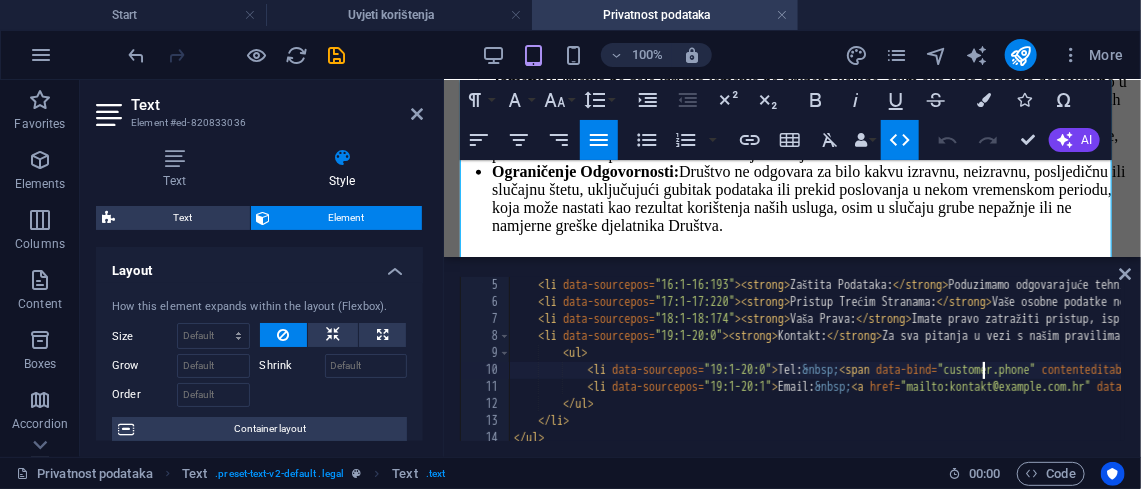 click on "< li   data-sourcepos = "16:1-16:193" > < strong > Zaštita Podataka: </ strong >  Poduzimamo odgovarajuće tehničke i organizacijske mjere kako bismo zaštitili Vaše osobne podatke od neovlaštenog pristupa, korištenja, otkrivanja, izmjene ili uništenja. </ li >      < li   data-sourcepos = "17:1-17:220" > < strong > Pristup Trećim Stranama: </ strong >  Vaše osobne podatke nećemo dijeliti s trećim stranama, osim u slučajevima kada je to nužno za pružanje usluge (npr. angažiranje specijaliziranog tehničara) ili kada smo to zakonski obvezni. </ li >      < li   data-sourcepos = "18:1-18:174" > < strong > Vaša Prava: </ strong >  Imate pravo zatražiti pristup, ispravak ili brisanje Vaših osobnih podataka koje posjedujemo. Također imate pravo prigovoriti obradi Vaših osobnih podataka. </ li >      < li   data-sourcepos = "19:1-20:0" > < strong > Kontakt: </ strong >  Za sva pitanja u vezi s našim pravilima o privatnosti, molimo Vas da nas kontaktirate putem navedenih podataka za kontakt:" at bounding box center [2920, 374] 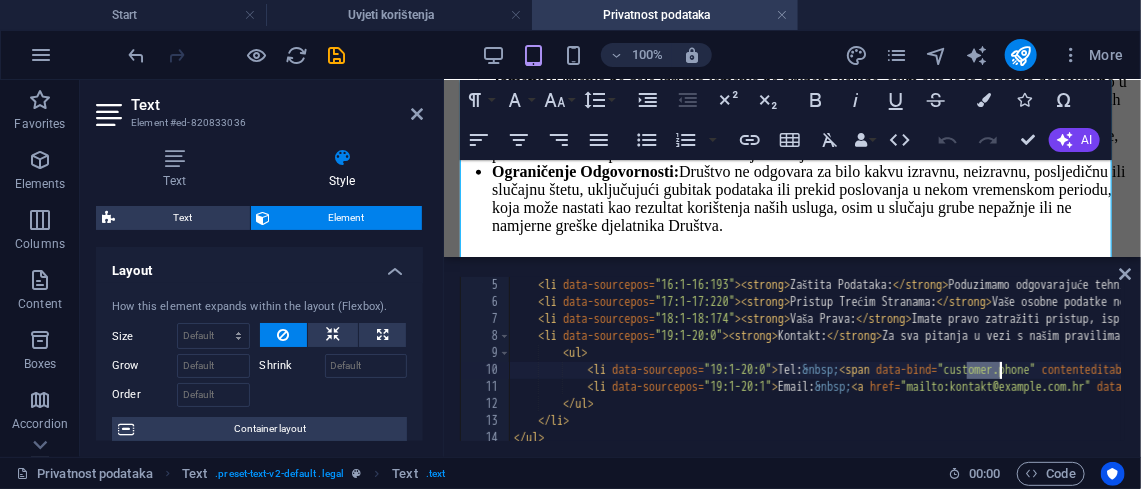 click on "< li   data-sourcepos = "16:1-16:193" > < strong > Zaštita Podataka: </ strong >  Poduzimamo odgovarajuće tehničke i organizacijske mjere kako bismo zaštitili Vaše osobne podatke od neovlaštenog pristupa, korištenja, otkrivanja, izmjene ili uništenja. </ li >      < li   data-sourcepos = "17:1-17:220" > < strong > Pristup Trećim Stranama: </ strong >  Vaše osobne podatke nećemo dijeliti s trećim stranama, osim u slučajevima kada je to nužno za pružanje usluge (npr. angažiranje specijaliziranog tehničara) ili kada smo to zakonski obvezni. </ li >      < li   data-sourcepos = "18:1-18:174" > < strong > Vaša Prava: </ strong >  Imate pravo zatražiti pristup, ispravak ili brisanje Vaših osobnih podataka koje posjedujemo. Također imate pravo prigovoriti obradi Vaših osobnih podataka. </ li >      < li   data-sourcepos = "19:1-20:0" > < strong > Kontakt: </ strong >  Za sva pitanja u vezi s našim pravilima o privatnosti, molimo Vas da nas kontaktirate putem navedenih podataka za kontakt:" at bounding box center (2920, 374) 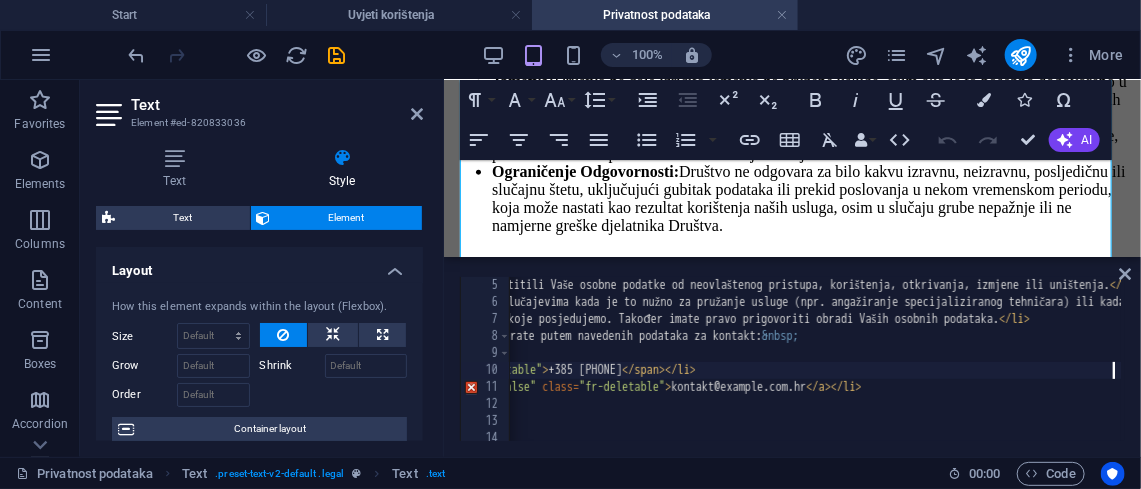 scroll, scrollTop: 0, scrollLeft: 868, axis: horizontal 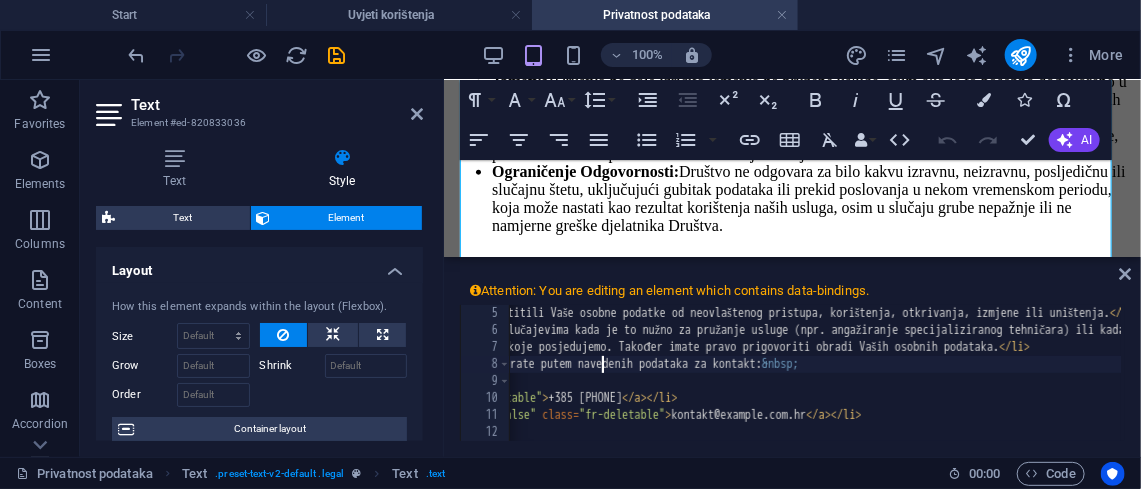 click on "< li   data-sourcepos = "16:1-16:193" > < strong > Zaštita Podataka: </ strong >  Poduzimamo odgovarajuće tehničke i organizacijske mjere kako bismo zaštitili Vaše osobne podatke od neovlaštenog pristupa, korištenja, otkrivanja, izmjene ili uništenja. </ li >      < li   data-sourcepos = "17:1-17:220" > < strong > Pristup Trećim Stranama: </ strong >  Vaše osobne podatke nećemo dijeliti s trećim stranama, osim u slučajevima kada je to nužno za pružanje usluge (npr. angažiranje specijaliziranog tehničara) ili kada smo to zakonski obvezni. </ li >      < li   data-sourcepos = "18:1-18:174" > < strong > Vaša Prava: </ strong >  Imate pravo zatražiti pristup, ispravak ili brisanje Vaših osobnih podataka koje posjedujemo. Također imate pravo prigovoriti obradi Vaših osobnih podataka. </ li >      < li   data-sourcepos = "19:1-20:0" > < strong > Kontakt: </ strong >  Za sva pitanja u vezi s našim pravilima o privatnosti, molimo Vas da nas kontaktirate putem navedenih podataka za kontakt:" at bounding box center [2052, 402] 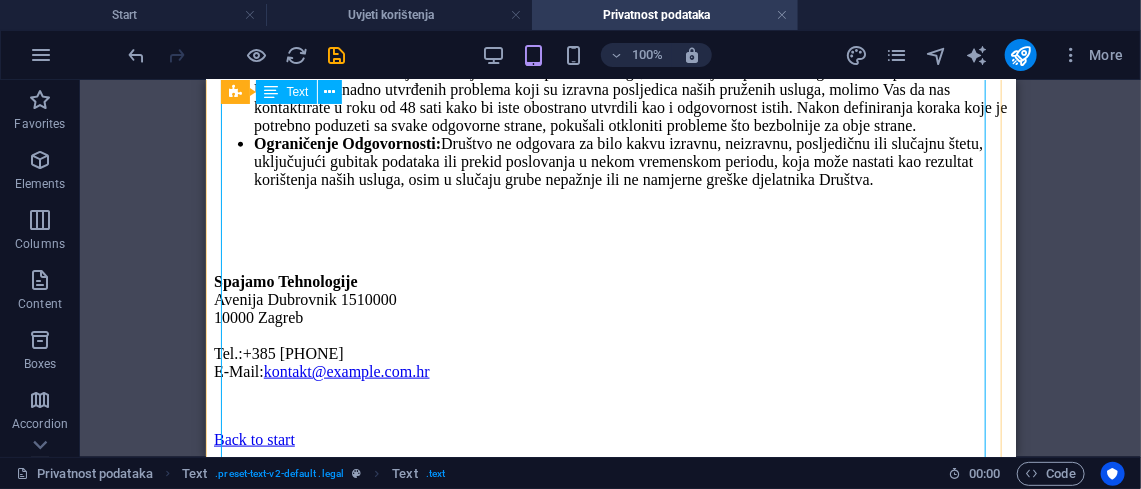 scroll, scrollTop: 1163, scrollLeft: 0, axis: vertical 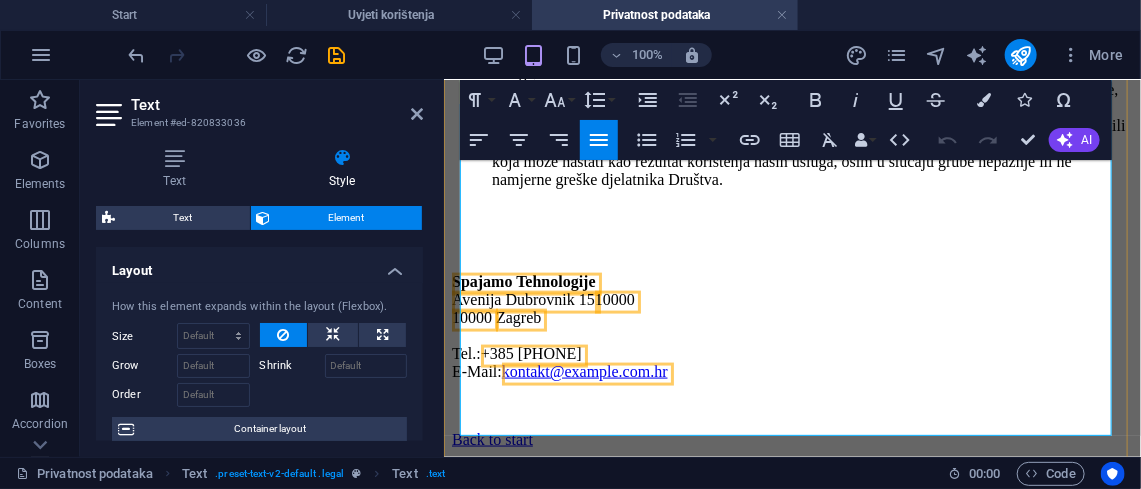click on "+[PHONE]" at bounding box center (530, 352) 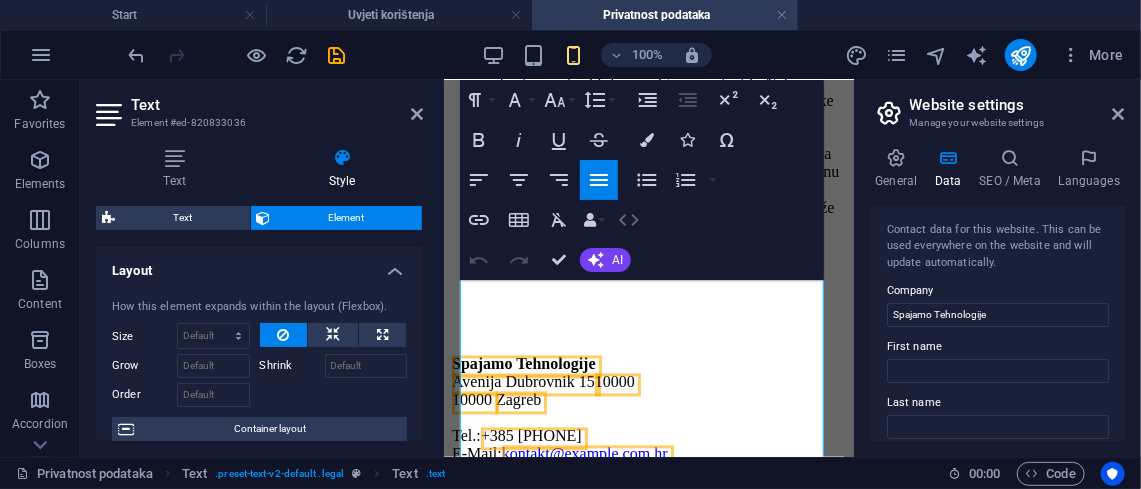click on "HTML" at bounding box center [629, 220] 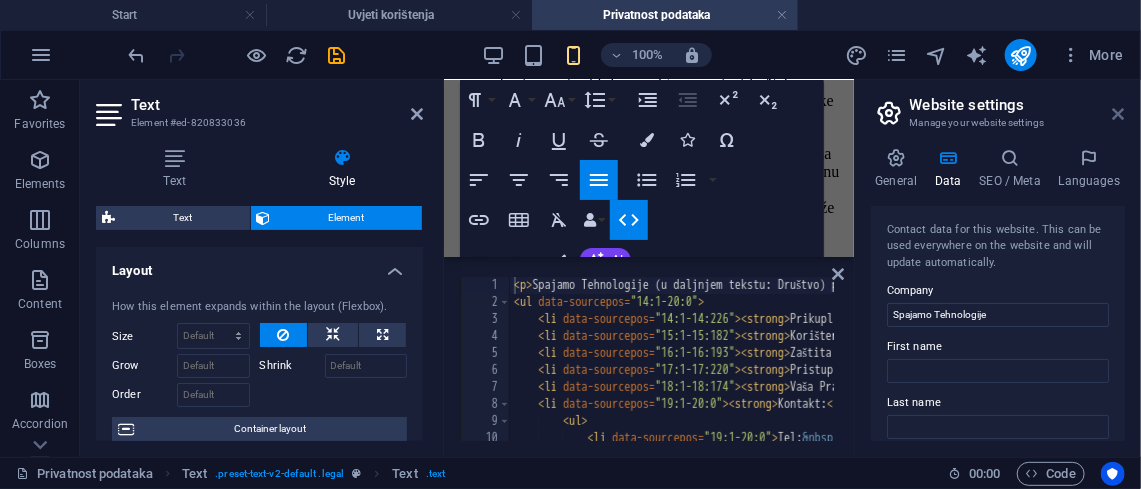 click at bounding box center [1119, 114] 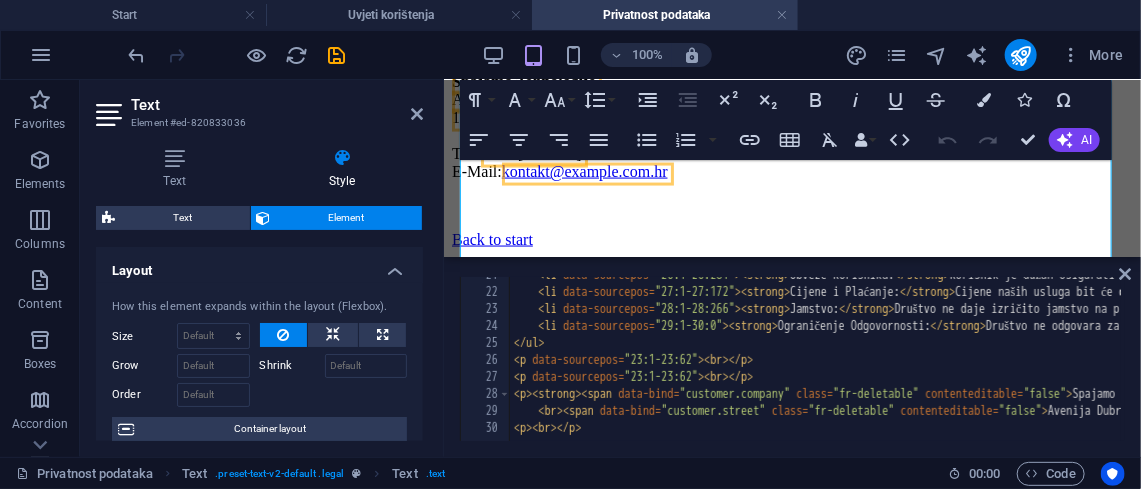 scroll, scrollTop: 349, scrollLeft: 0, axis: vertical 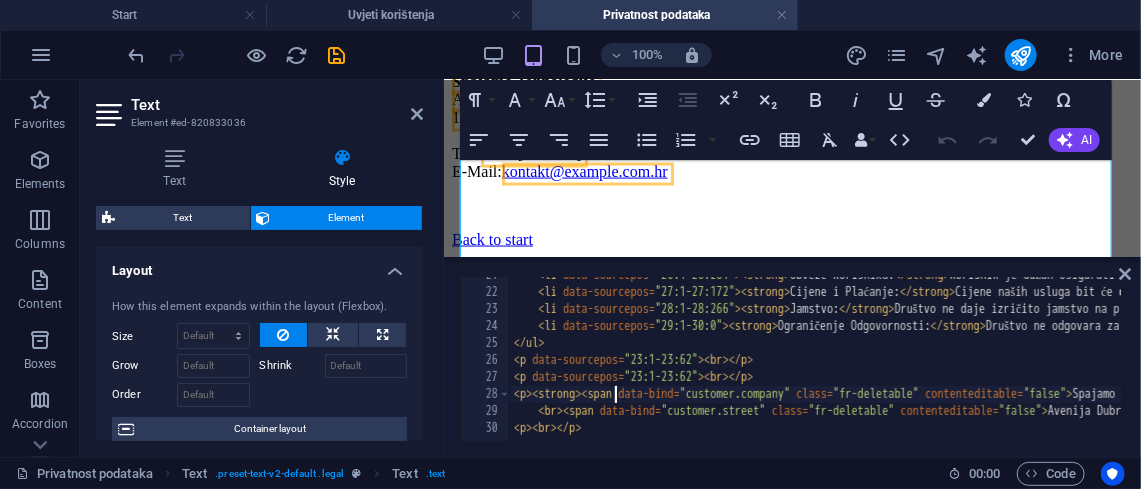 click on "< li   data-sourcepos = "26:1-26:281" > < strong > Obveze Korisnika: </ strong >  Korisnik je dužan osigurati tehničaru Društva siguran pristup opremi i radnom prostoru, te pružiti sve relevantne informacije potrebne za rješavanje problema. Preporučuje se da korisnik prije dolaska tehničara napravi sigurnosnu kopiju svih važnih podataka, odnosno da skrene pažnju tehničaru što je bitno od podataka. </ li >      < li   data-sourcepos = "27:1-27:172" > < strong > Cijene i Plaćanje: </ strong >  Cijene naših usluga bit će dogovorene prije početka rada ili će se primjenjivati važeći cjenik Društva. Plaćanje se vrši putem transakcijskog računa ili gotovinom na lokaciji korisnika. </ li >      < li   data-sourcepos = "28:1-28:266" > < strong > Jamstvo: </ strong > </ li >      < li   data-sourcepos = "29:1-30:0" > < strong > Ograničenje Odgovornosti: </ strong > </ li > </ ul > < p   data-sourcepos = "23:1-23:62" > < br > </ p > < p   data-sourcepos = "23:1-23:62" > < br > </ p > < p > <" at bounding box center [2920, 364] 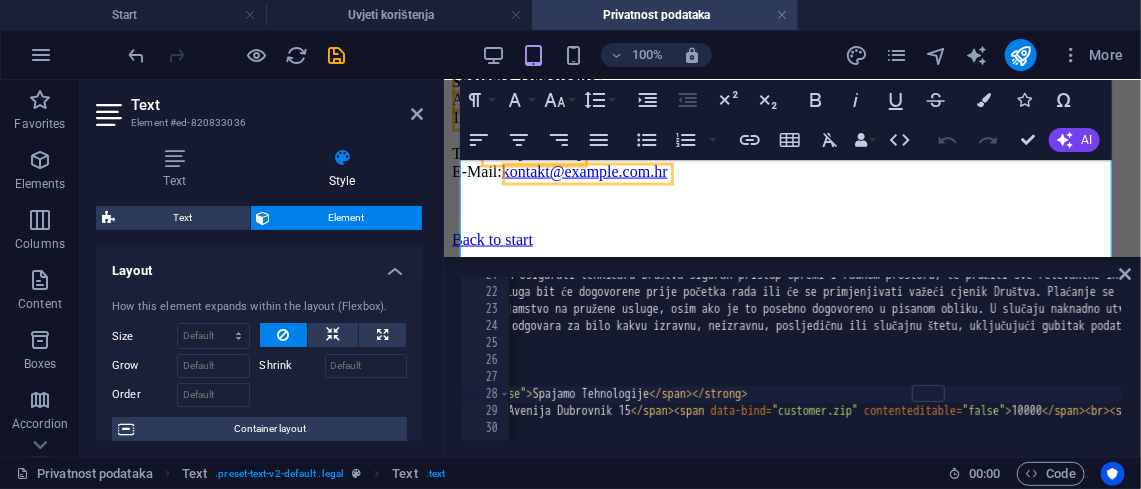 scroll, scrollTop: 0, scrollLeft: 541, axis: horizontal 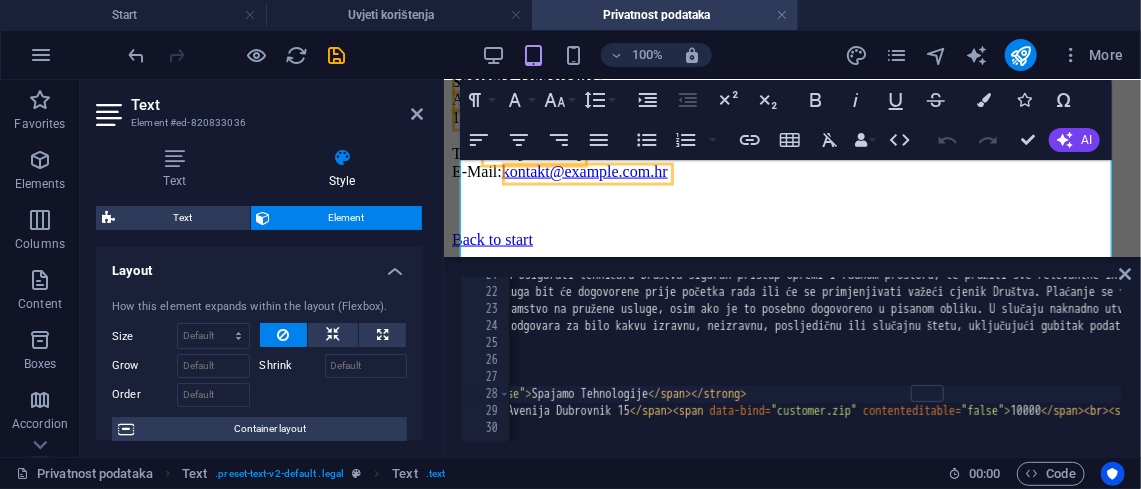 type on "<br><span data-bind="customer.street" class="fr-deletable" contenteditable="false">Avenija Dubrovnik 15</span><span data-bind="customer.zip" contenteditable="false">10000</span><br><span data-bind="customer.zip" contenteditable="false">10000</span> <span data-bind="customer.city" contenteditable="false">Zagreb</span><br><br>Tel.:&nbsp;<span data-bind="customer.phone" class="fr-deletable" contente" 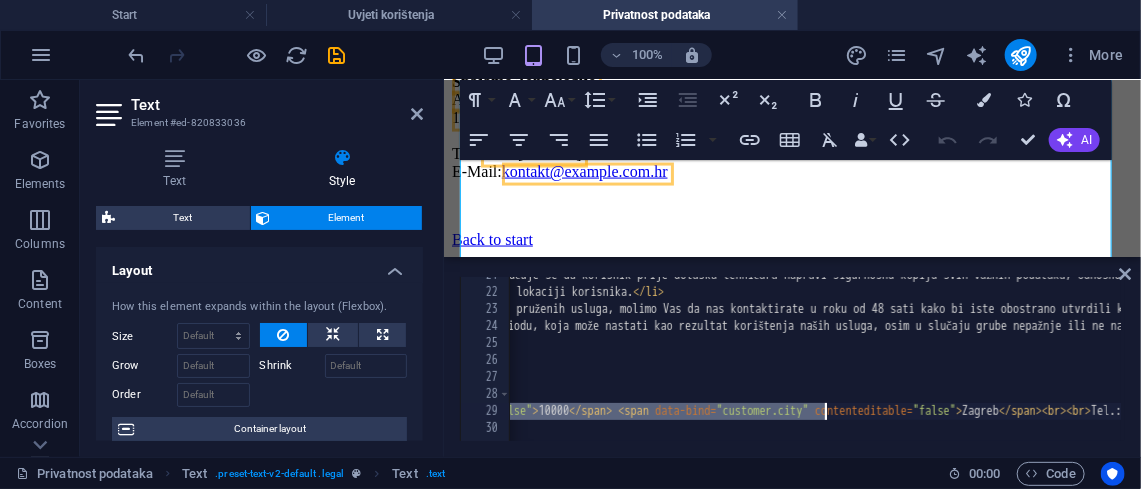 click on "< li   data-sourcepos = "26:1-26:281" > < strong > Obveze Korisnika: </ strong >  Korisnik je dužan osigurati tehničaru Društva siguran pristup opremi i radnom prostoru, te pružiti sve relevantne informacije potrebne za rješavanje problema. Preporučuje se da korisnik prije dolaska tehničara napravi sigurnosnu kopiju svih važnih podataka, odnosno da skrene pažnju tehničaru što je bitno od podataka. </ li >      < li   data-sourcepos = "27:1-27:172" > < strong > Cijene i Plaćanje: </ strong >  Cijene naših usluga bit će dogovorene prije početka rada ili će se primjenjivati važeći cjenik Društva. Plaćanje se vrši putem transakcijskog računa ili gotovinom na lokaciji korisnika. </ li >      < li   data-sourcepos = "28:1-28:266" > < strong > Jamstvo: </ strong > </ li >      < li   data-sourcepos = "29:1-30:0" > < strong > Ograničenje Odgovornosti: </ strong > </ li > </ ul > < p   data-sourcepos = "23:1-23:62" > < br > </ p > < p   data-sourcepos = "23:1-23:62" > < br > </ p > < p > <" at bounding box center (1471, 364) 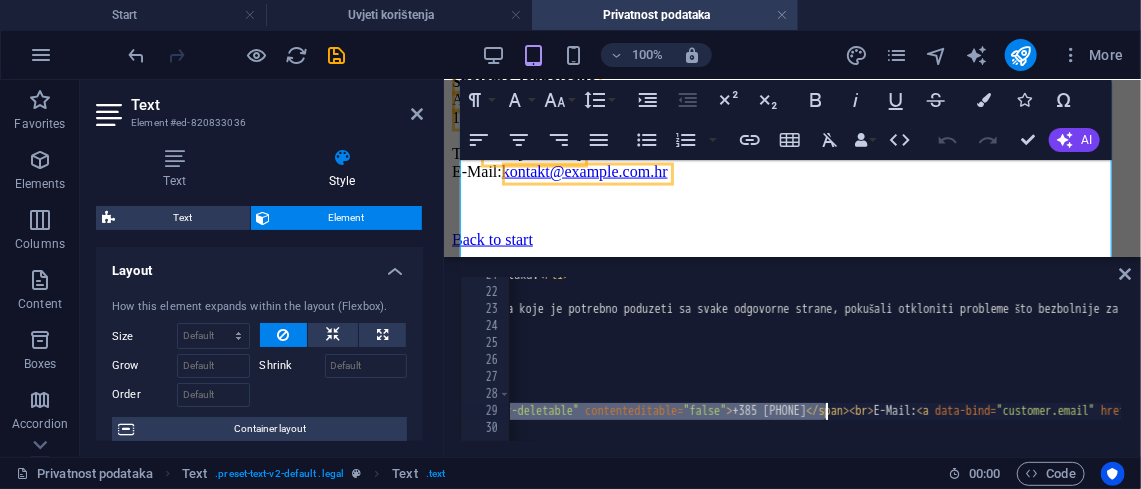 click on "< li   data-sourcepos = "26:1-26:281" > < strong > Obveze Korisnika: </ strong >  Korisnik je dužan osigurati tehničaru Društva siguran pristup opremi i radnom prostoru, te pružiti sve relevantne informacije potrebne za rješavanje problema. Preporučuje se da korisnik prije dolaska tehničara napravi sigurnosnu kopiju svih važnih podataka, odnosno da skrene pažnju tehničaru što je bitno od podataka. </ li >      < li   data-sourcepos = "27:1-27:172" > < strong > Cijene i Plaćanje: </ strong >  Cijene naših usluga bit će dogovorene prije početka rada ili će se primjenjivati važeći cjenik Društva. Plaćanje se vrši putem transakcijskog računa ili gotovinom na lokaciji korisnika. </ li >      < li   data-sourcepos = "28:1-28:266" > < strong > Jamstvo: </ strong > </ li >      < li   data-sourcepos = "29:1-30:0" > < strong > Ograničenje Odgovornosti: </ strong > </ li > </ ul > < p   data-sourcepos = "23:1-23:62" > < br > </ p > < p   data-sourcepos = "23:1-23:62" > < br > </ p > < p > <" at bounding box center (566, 364) 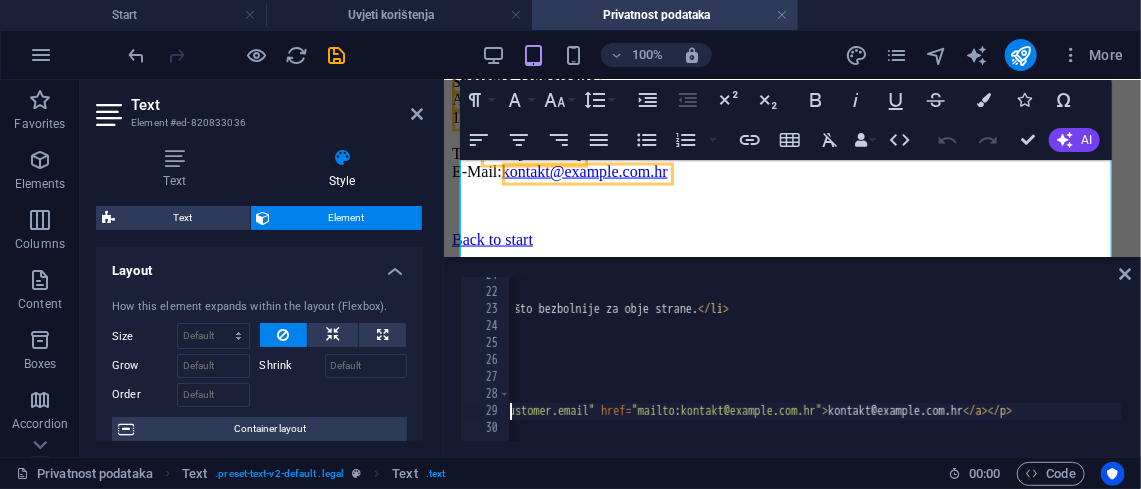 scroll, scrollTop: 0, scrollLeft: 2854, axis: horizontal 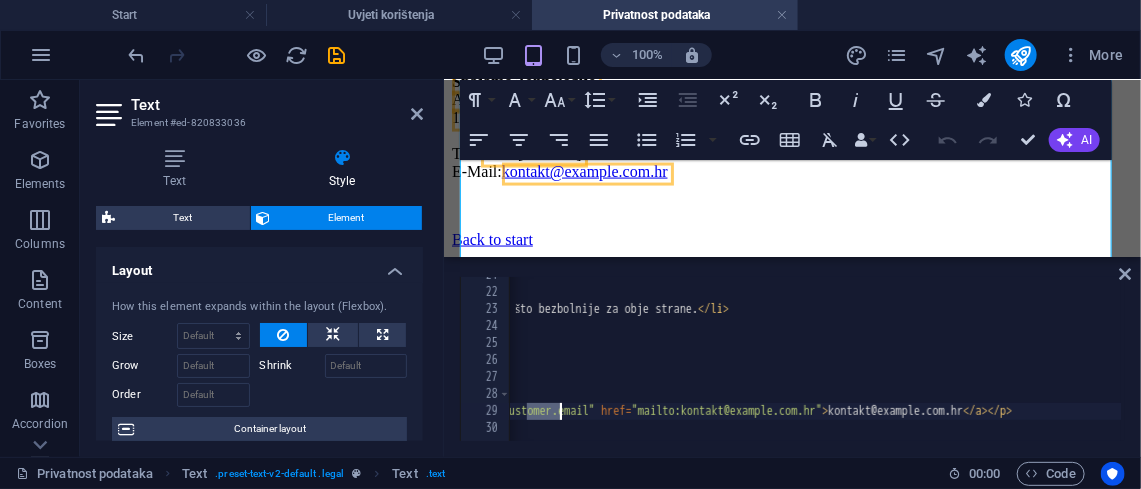 paste on "a href="tel:customer.phone" data-bind="customer.phone" class=" 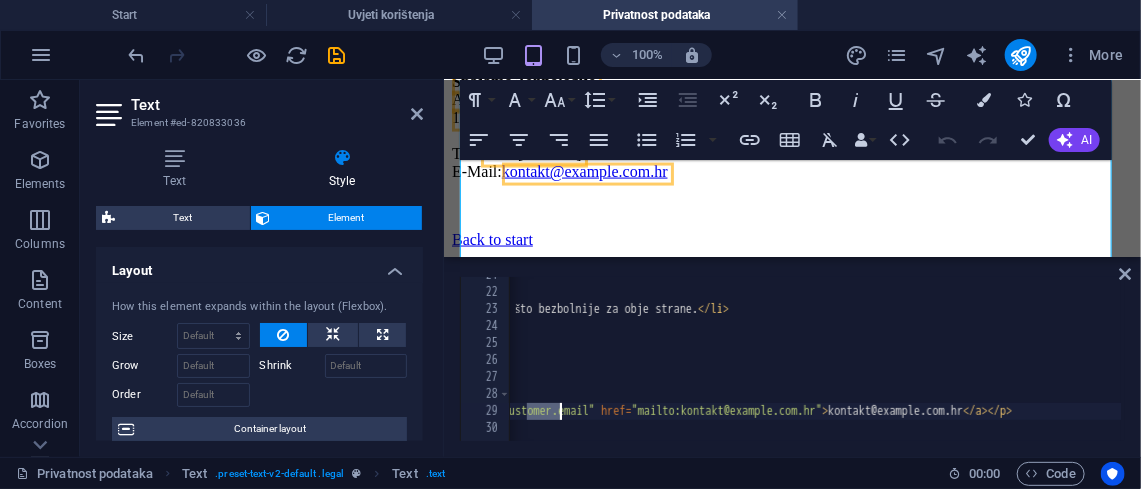 type on "<br><span data-bind="customer.street" class="fr-deletable" contenteditable="false">Avenija Dubrovnik 15</span><span data-bind="customer.zip" contenteditable="false">10000</span><br><span data-bind="customer.zip" contenteditable="false">10000</span> <span data-bind="customer.city" contenteditable="false">Zagreb</span><br><br>Tel.:&nbsp;<a href="tel:customer.phone" data-bind="customer.phone" class=" 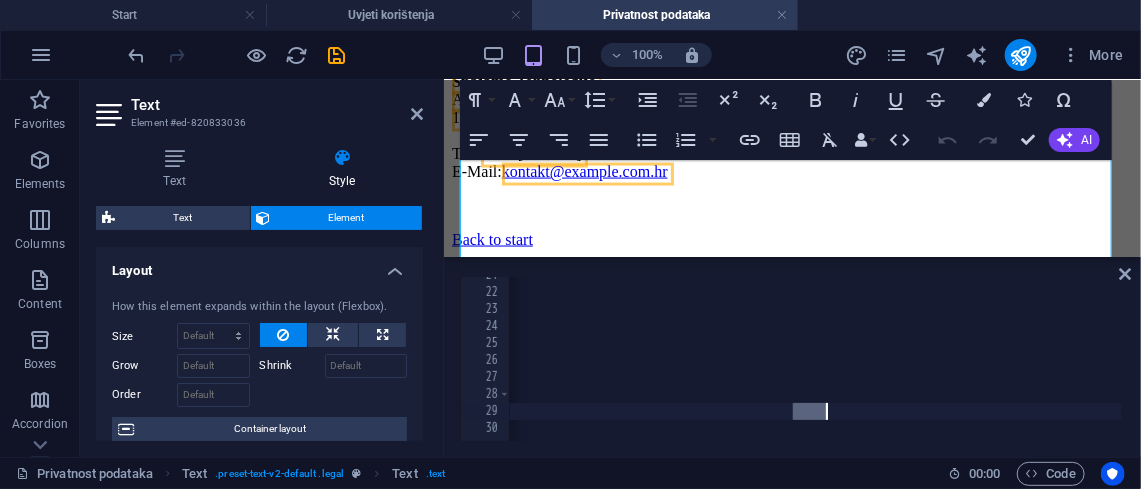 scroll, scrollTop: 0, scrollLeft: 3569, axis: horizontal 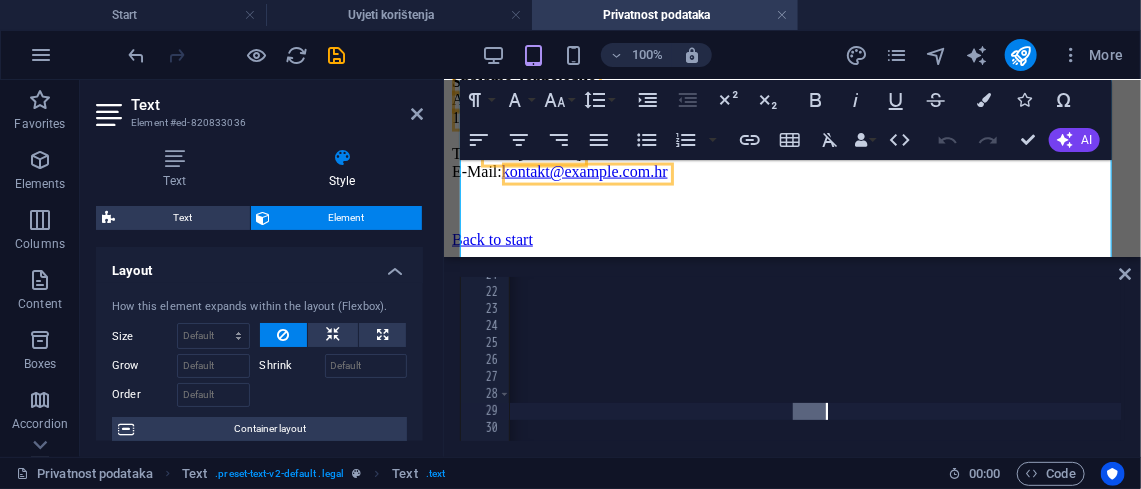 type on "a" 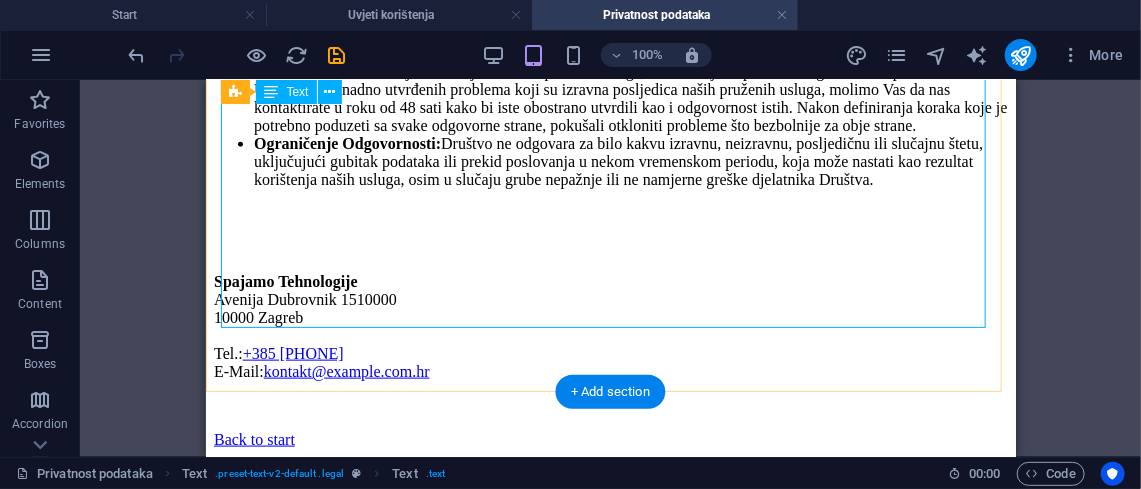 click on "+[PHONE]" at bounding box center (292, 352) 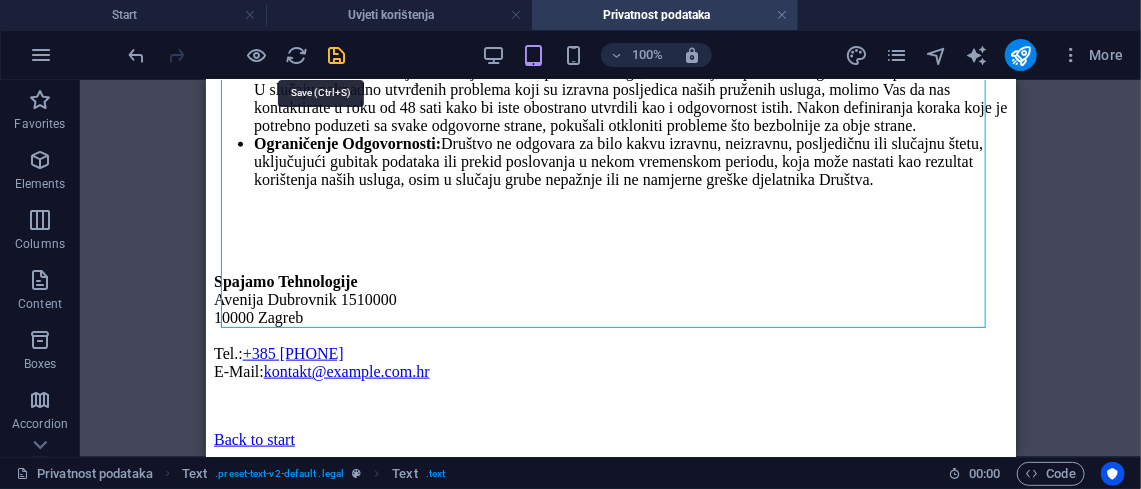click at bounding box center (337, 55) 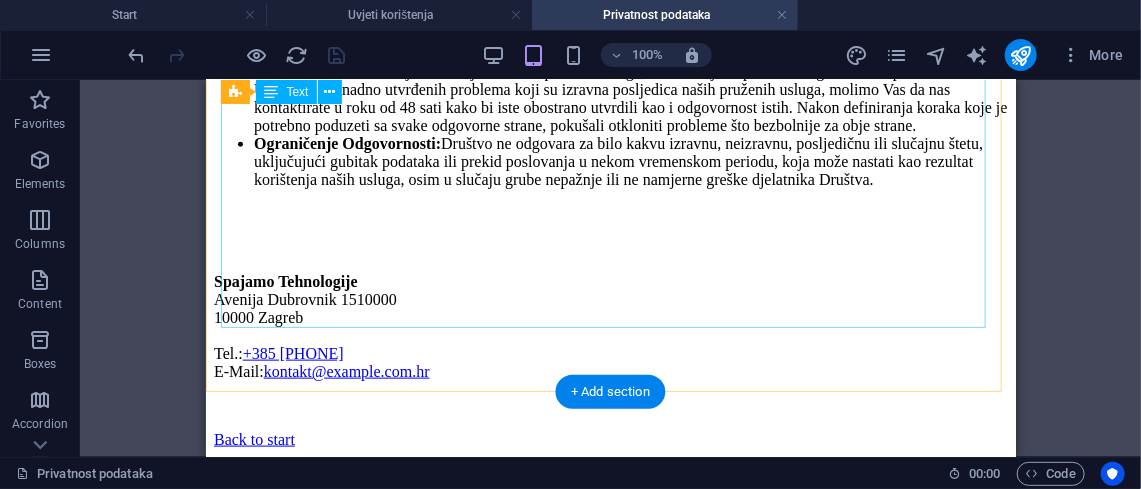 drag, startPoint x: 224, startPoint y: 134, endPoint x: 596, endPoint y: 277, distance: 398.53857 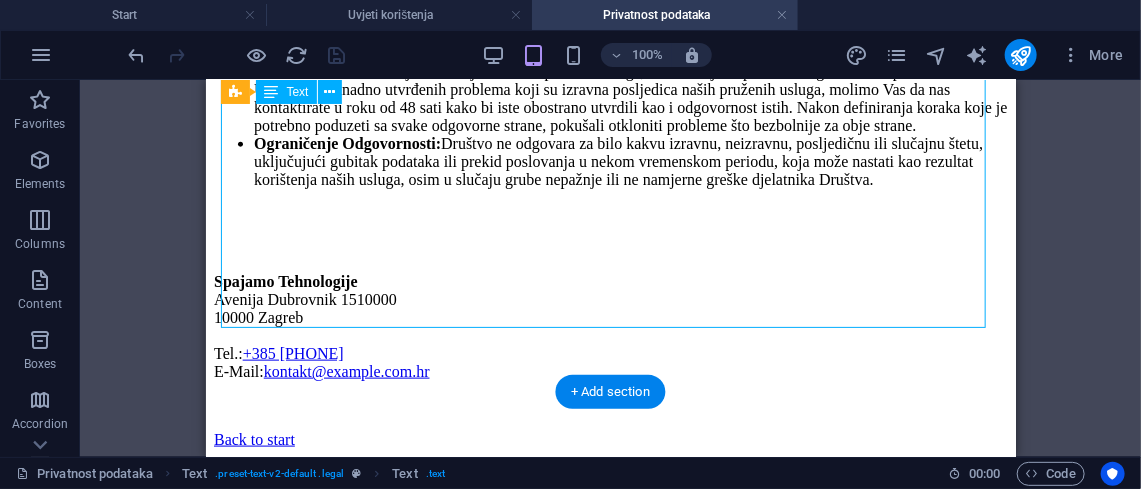click on "Spajamo Tehnologije (u daljnjem tekstu: Društvo) posvećeni smo zaštiti Vaše privatnosti. Ova pravila o privatnosti objašnjavaju kako prikupljamo, koristimo i štitimo Vaše osobne podatke, koje društvo koristi prilikom pružanja IT usluga.
Prikupljanje Podataka:  Prilikom pružanja usluga, možemo prikupljati određene osobne podatke koji su nužni za rješavanje Vašeg IT problema, kao što su ime, kontakt informacije, te informacije o Vašoj IT opremi i problemu.
Korištenje Podataka:  Vaše osobne podatke koristimo isključivo u svrhu pružanja zatražene usluge, komunikacije s Vama u vezi s uslugom, te za poboljšanje kvalitete naših usluga.
Zaštita Podataka:  Poduzimamo odgovarajuće tehničke i organizacijske mjere kako bismo zaštitili Vaše osobne podatke od neovlaštenog pristupa, korištenja, otkrivanja, izmjene ili uništenja.
Pristup Trećim Stranama:
Vaša Prava:
Kontakt:
Tel:  +385 1 7840 040
Email:  kontakt@spajamo-tehnologije.com.hr
Opseg Usluga:" at bounding box center (610, -58) 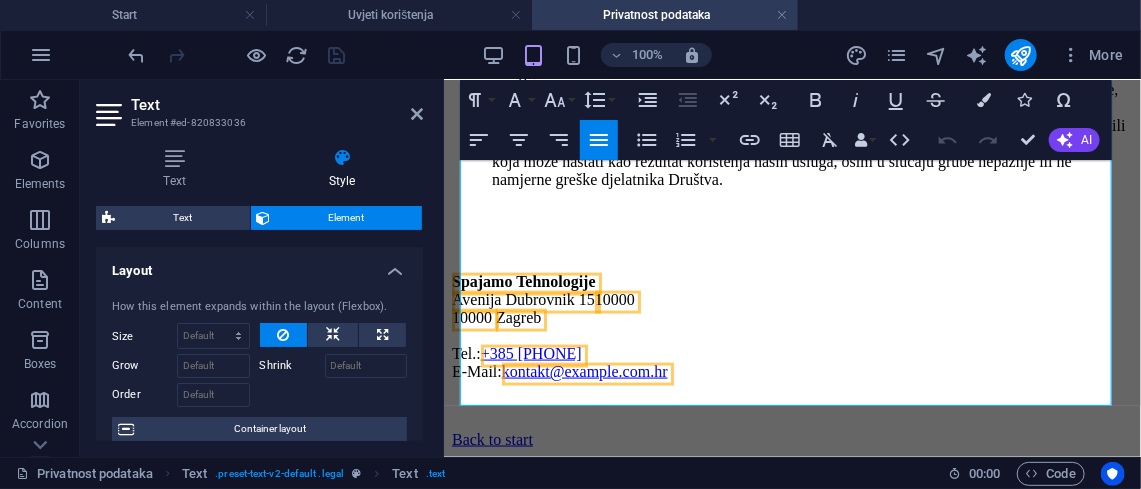 scroll, scrollTop: 1342, scrollLeft: 0, axis: vertical 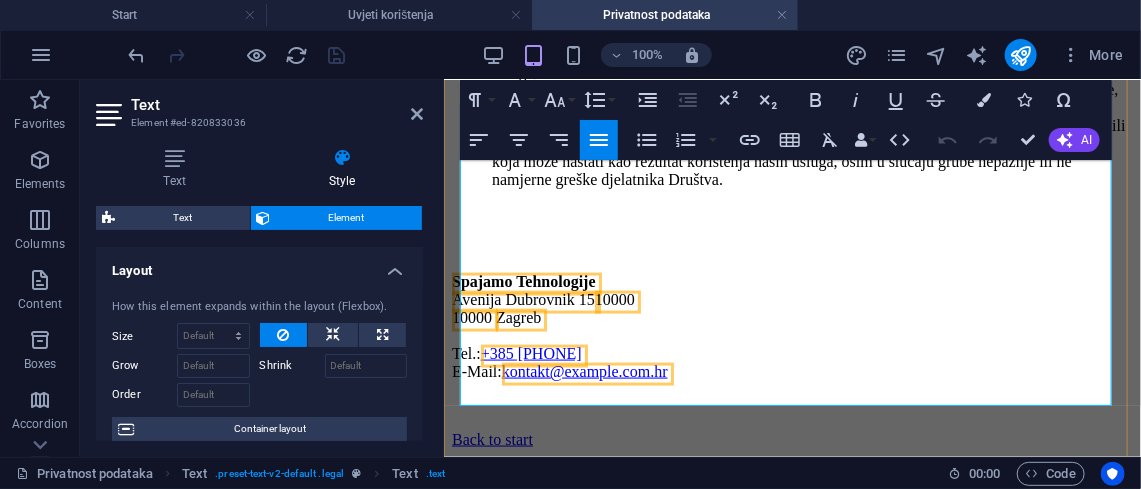 click at bounding box center [791, 247] 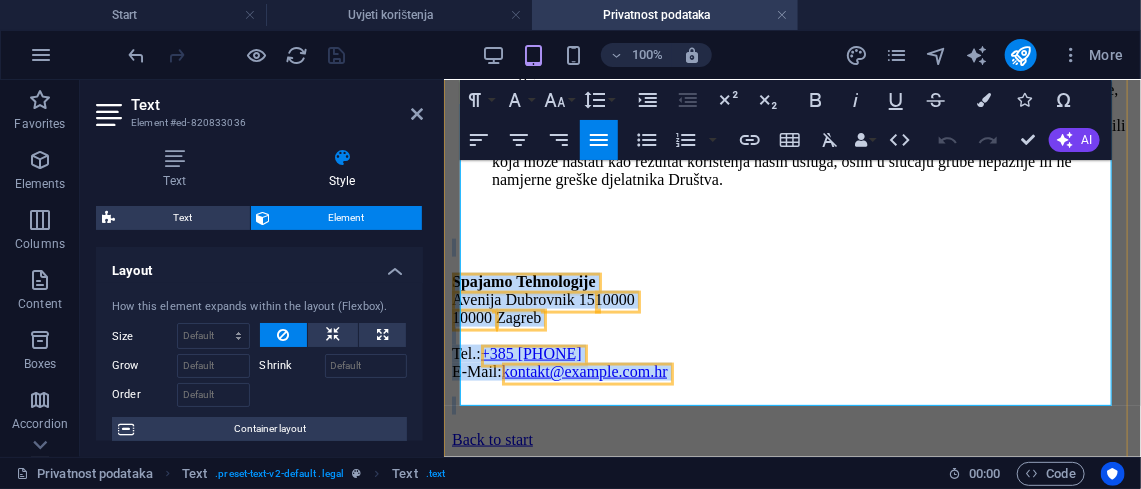 copy on "Spajamo Tehnologije
Avenija Dubrovnik 15 10000 10000   Zagreb Tel.:  +385 1 7840 040 E-Mail:  kontakt@spajamo-tehnologije.com.hr" 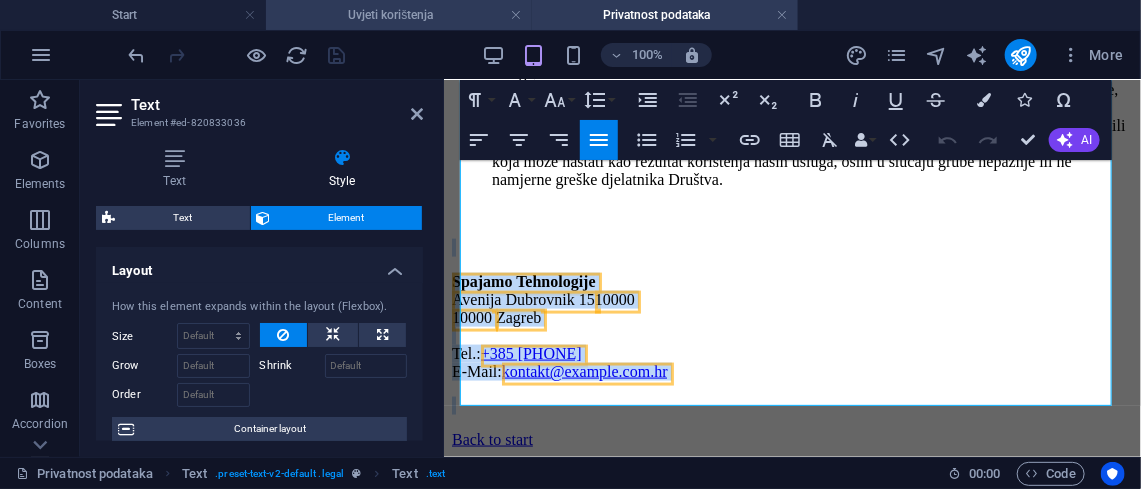 click on "Uvjeti korištenja" at bounding box center (399, 15) 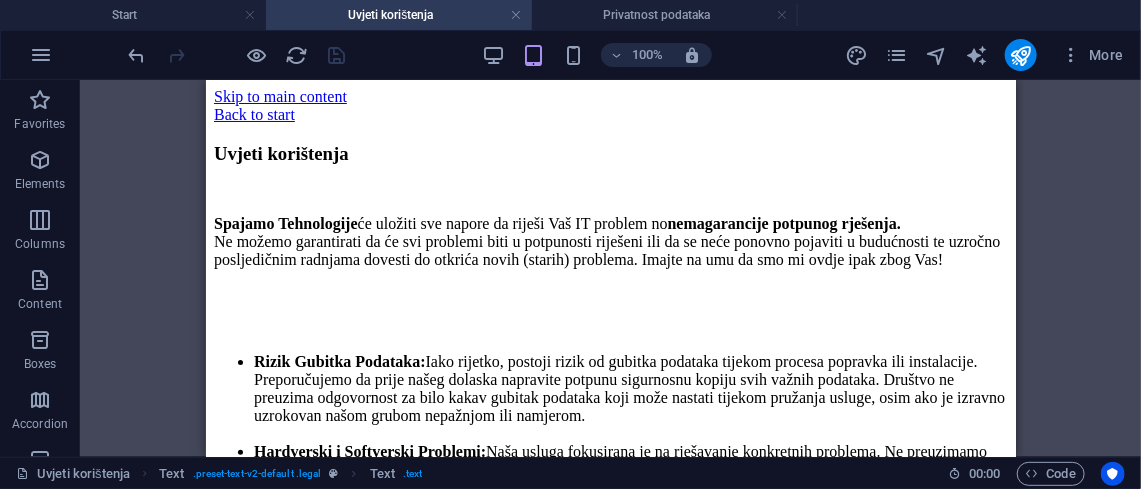 scroll, scrollTop: 0, scrollLeft: 0, axis: both 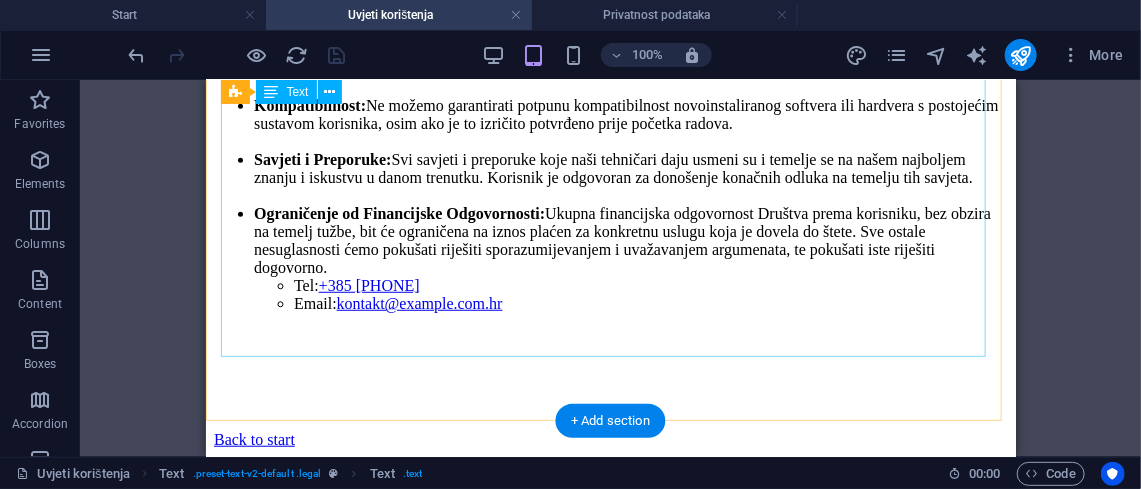 click on "Spajanje Tehnologija  će uložiti sve napore da riješi Vaš IT problem   no  nema  garancije potpunog rješenja. Ne možemo garantirati da će svi problemi biti u potpunosti riješeni ili da se neće ponovno pojaviti u budućnosti te uzročno posljedičnim radnjama dovesti do otkrića novih (starih) problema. Imajte na umu da smo mi ovdje ipak zbog Vas!
Rizik Gubitka Podataka:  Iako rijetko, postoji rizik od gubitka podataka tijekom procesa popravka ili instalacije. Preporučujemo da prije našeg dolaska napravite potpunu sigurnosnu kopiju svih važnih podataka. Društvo ne preuzima odgovornost za bilo kakav gubitak podataka koji može nastati tijekom pružanja usluge, osim ako je izravno uzrokovan našom grubom nepažnjom ili namjerom.
Hardverski i Softverski Problemi:
Kompatibilnost:  Ne možemo garantirati potpunu kompatibilnost novoinstaliranog softvera ili hardvera s postojećim sustavom korisnika, osim ako je to izričito potvrđeno prije početka radova.
Tel:" at bounding box center (610, 105) 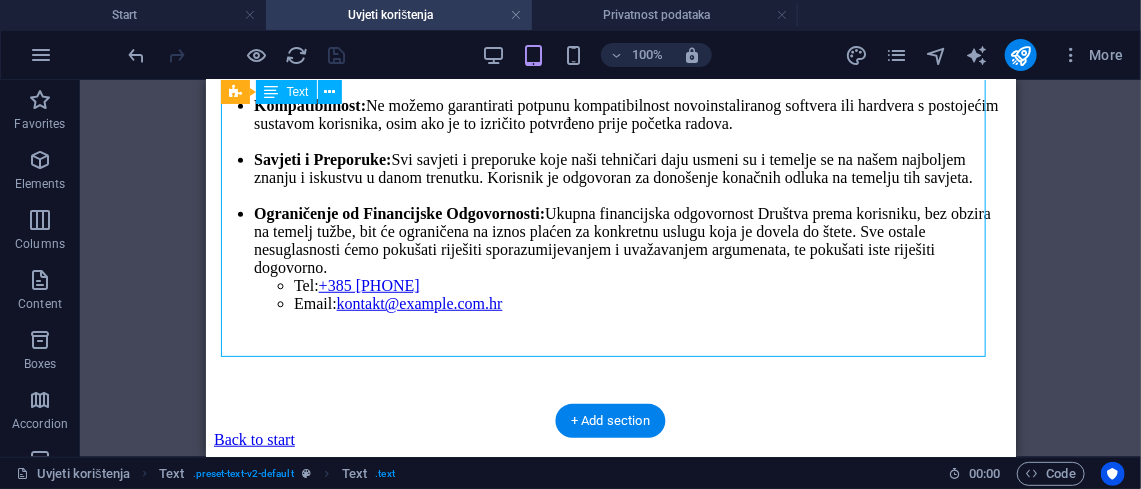 click on "Spajanje Tehnologija  će uložiti sve napore da riješi Vaš IT problem   no  nema  garancije potpunog rješenja. Ne možemo garantirati da će svi problemi biti u potpunosti riješeni ili da se neće ponovno pojaviti u budućnosti te uzročno posljedičnim radnjama dovesti do otkrića novih (starih) problema. Imajte na umu da smo mi ovdje ipak zbog Vas!
Rizik Gubitka Podataka:  Iako rijetko, postoji rizik od gubitka podataka tijekom procesa popravka ili instalacije. Preporučujemo da prije našeg dolaska napravite potpunu sigurnosnu kopiju svih važnih podataka. Društvo ne preuzima odgovornost za bilo kakav gubitak podataka koji može nastati tijekom pružanja usluge, osim ako je izravno uzrokovan našom grubom nepažnjom ili namjerom.
Hardverski i Softverski Problemi:
Kompatibilnost:  Ne možemo garantirati potpunu kompatibilnost novoinstaliranog softvera ili hardvera s postojećim sustavom korisnika, osim ako je to izričito potvrđeno prije početka radova.
Tel:" at bounding box center [610, 105] 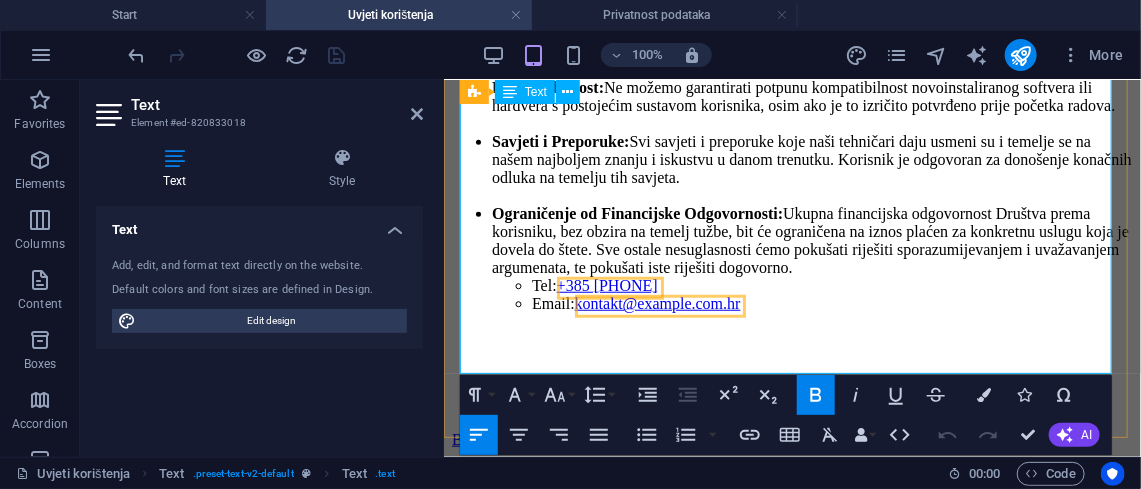 scroll, scrollTop: 760, scrollLeft: 0, axis: vertical 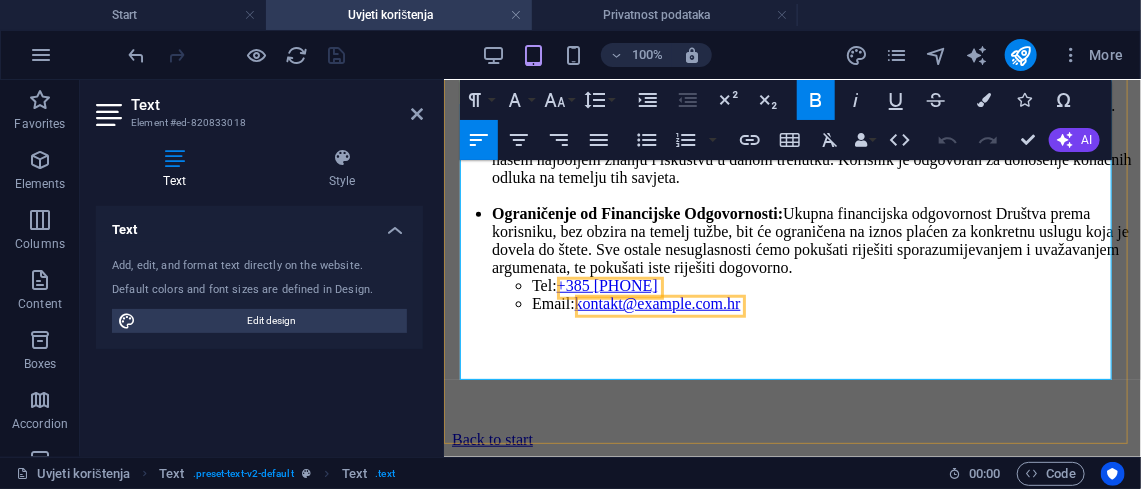 click on "Ograničenje od Financijske Odgovornosti:  Ukupna financijska odgovornost Društva prema korisniku, bez obzira na temelj tužbe, bit će ograničena na iznos plaćen za konkretnu uslugu koja je dovela do štete. Sve ostale nesuglasnosti ćemo pokušati riješiti sporazumijevanjem i uvažavanjem argumenata, te pokušati iste riješiti dogovorno.
Tel:  +385 1 7840 040
Email:  kontakt@spajamo-tehnologije.com.hr" at bounding box center [811, 258] 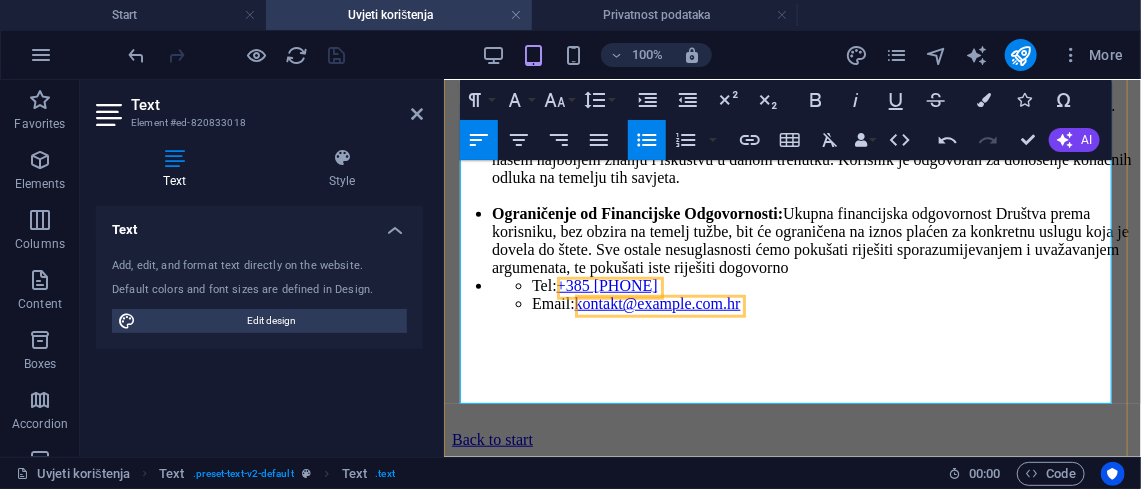 type 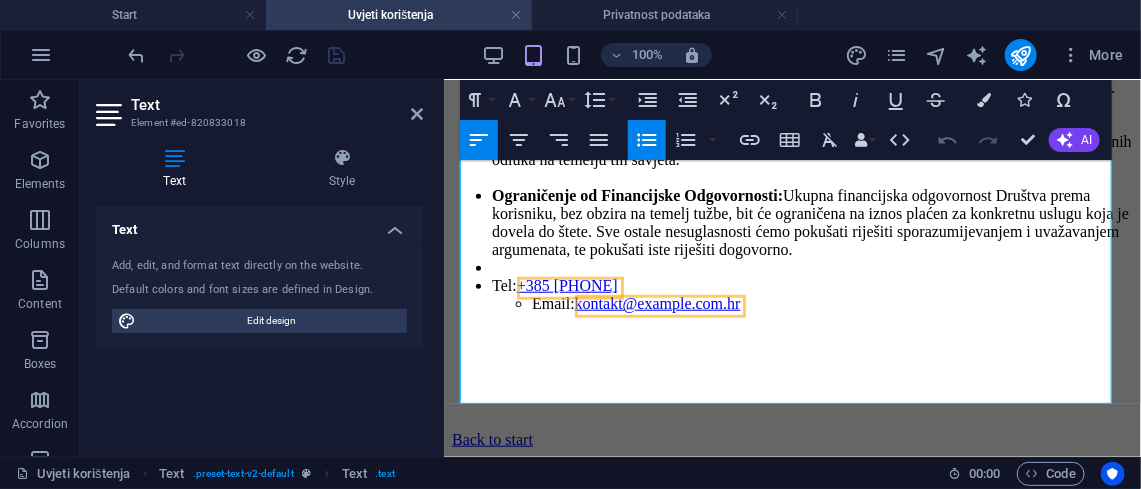 click 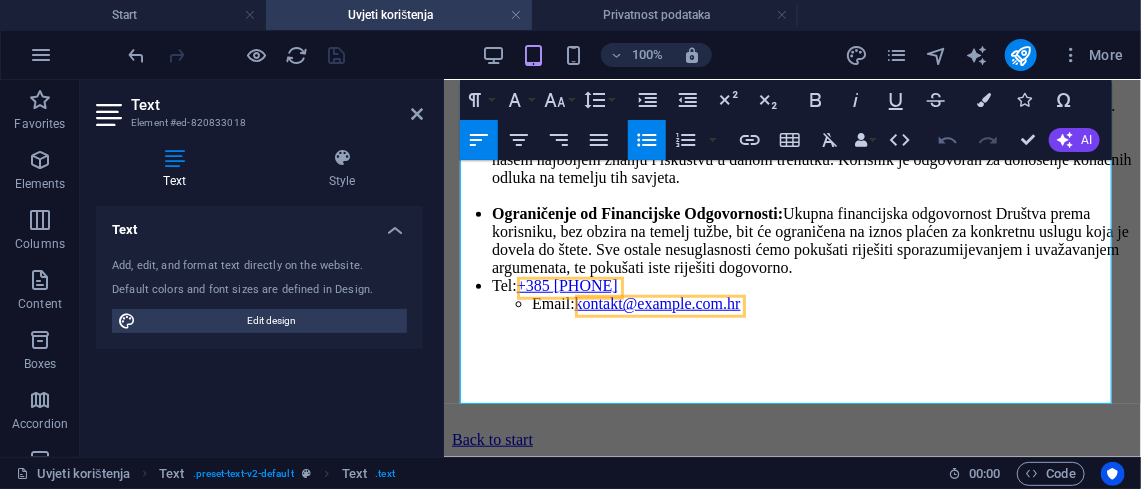 click 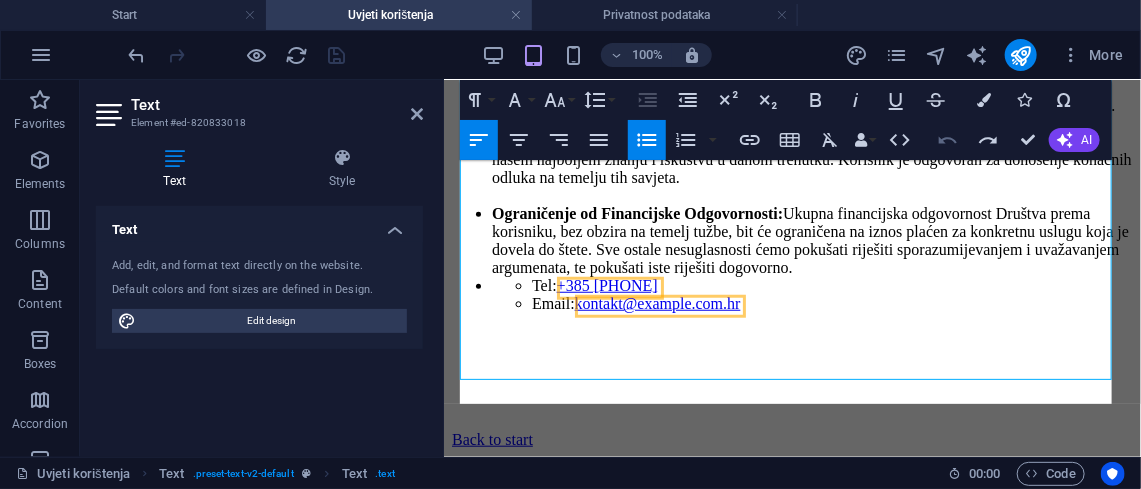 click 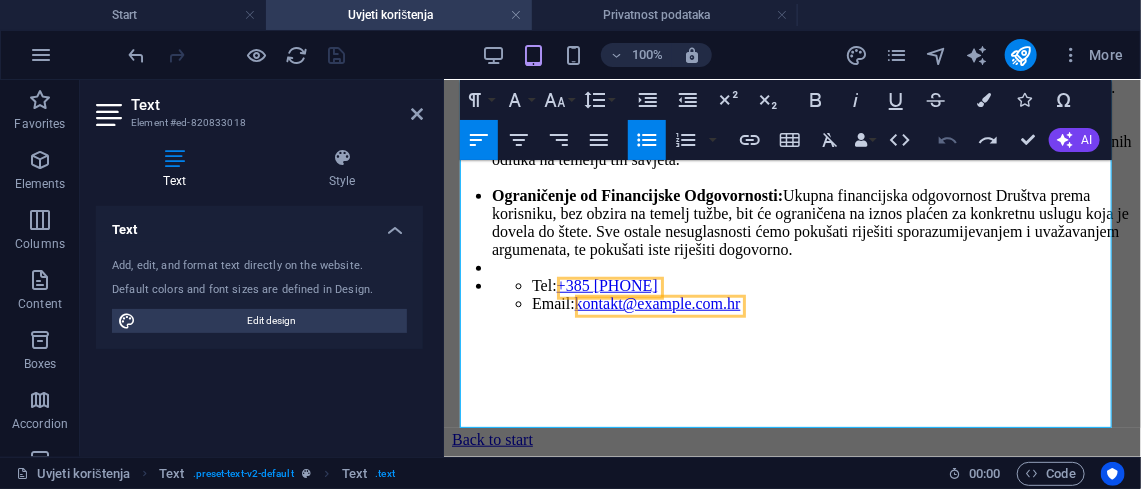 click 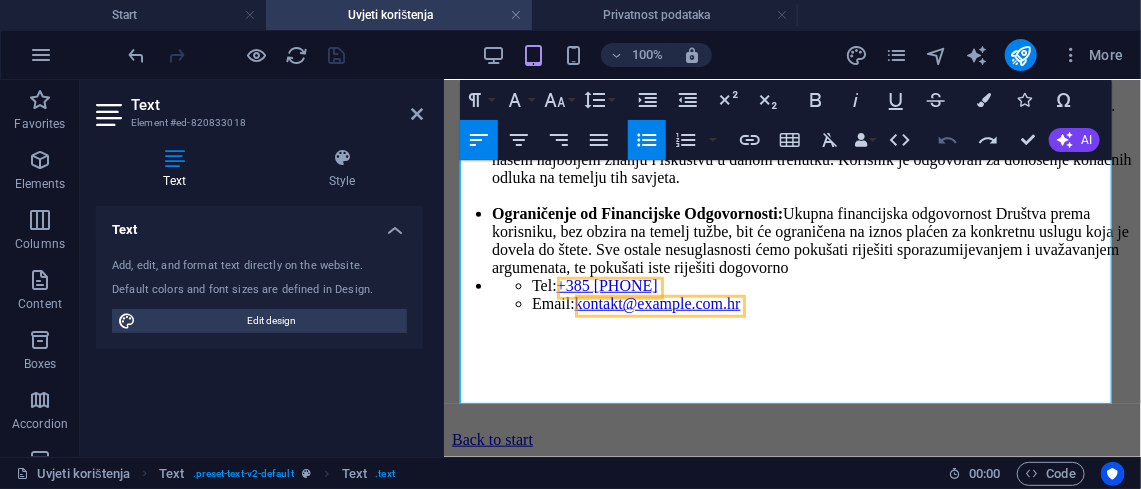 click 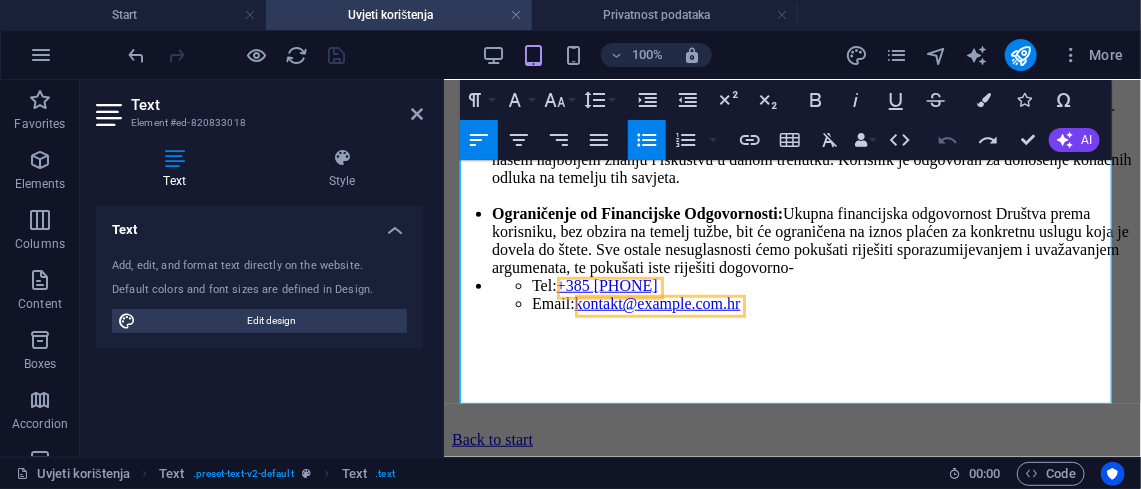 click 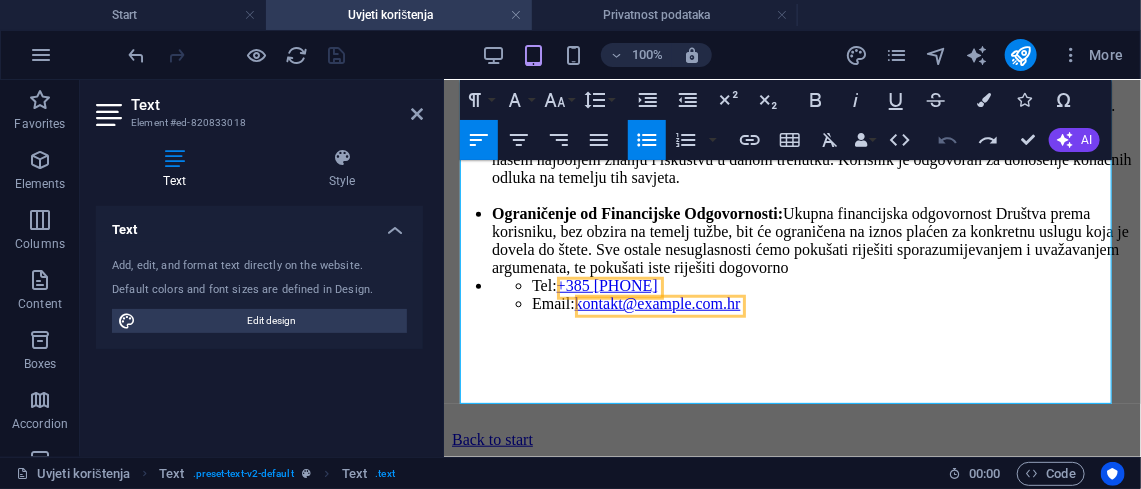 click 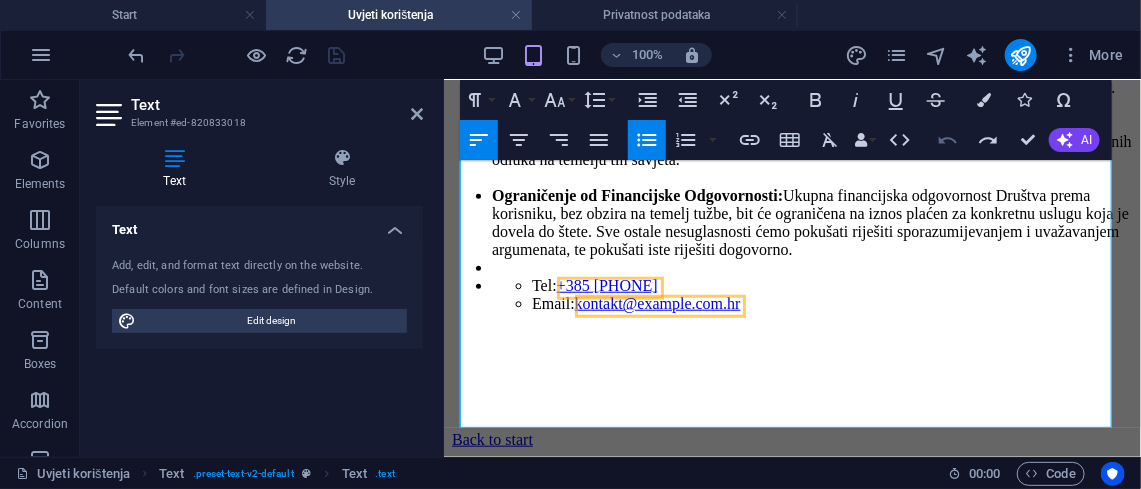 click 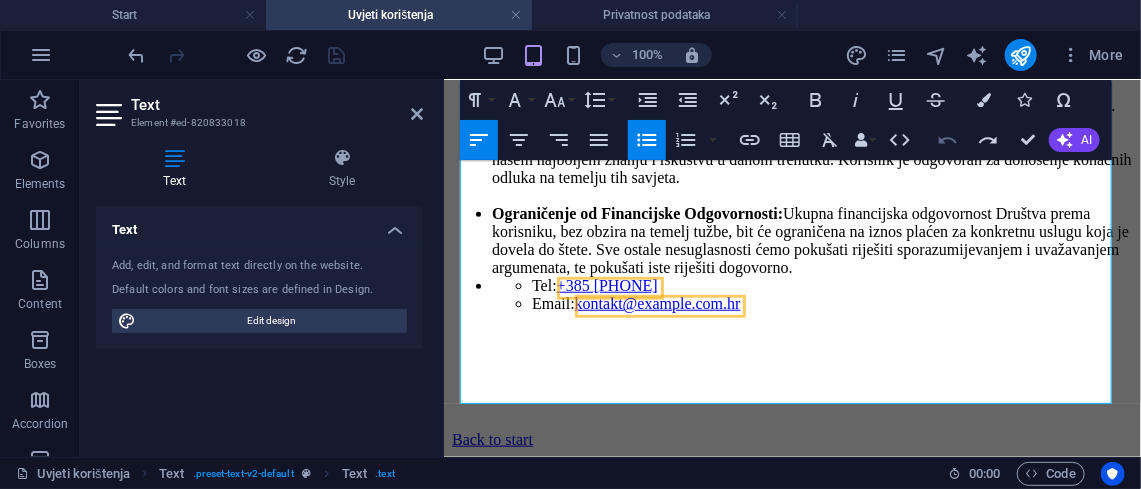 click 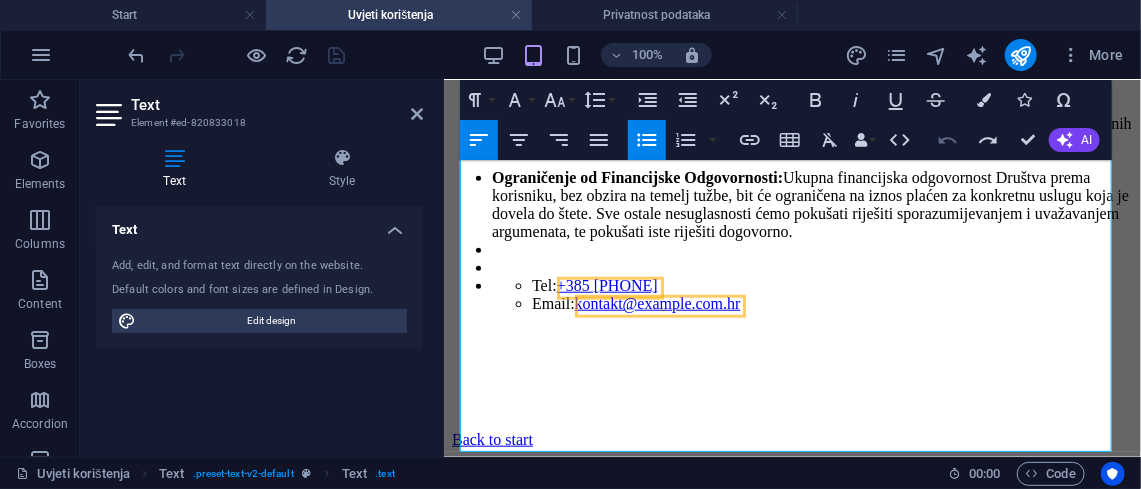 click 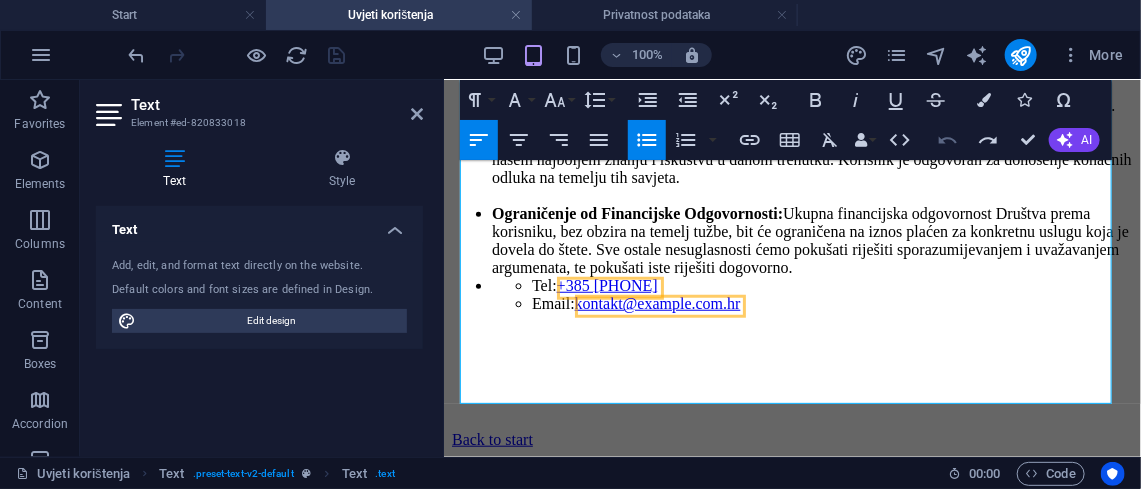 click 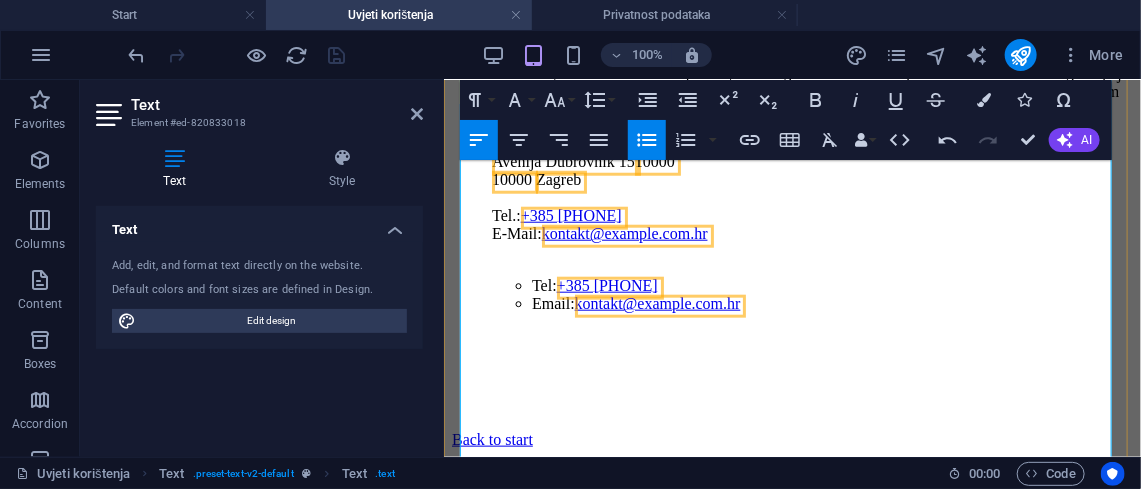 click on "Spajamo Tehnologije Avenija Dubrovnik 15 10000 10000   Zagreb Tel.:  +385 1 7840 040 E-Mail:  kontakt@spajamo-tehnologije.com.hr" at bounding box center (811, 188) 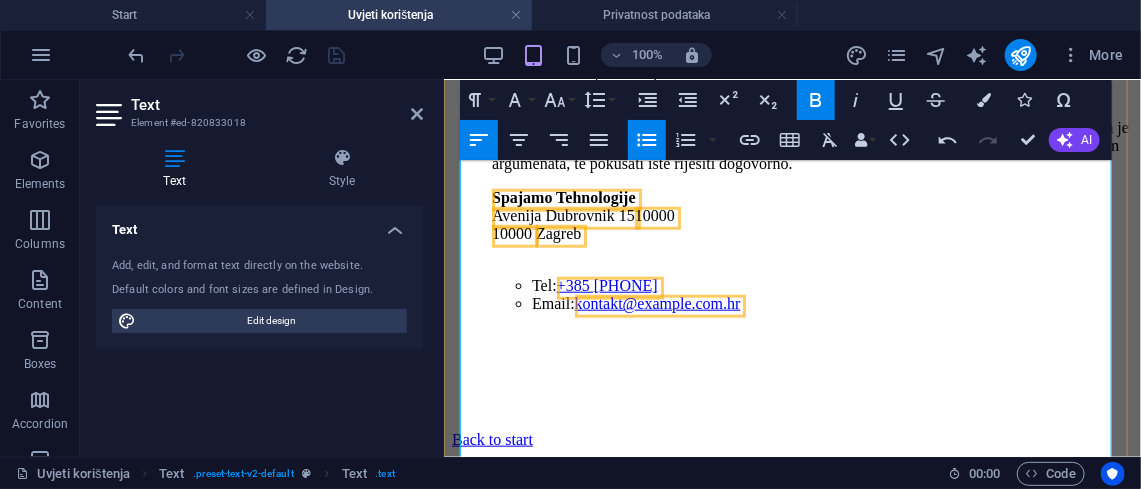 click on "Ograničenje od Financijske Odgovornosti:  Ukupna financijska odgovornost Društva prema korisniku, bez obzira na temelj tužbe, bit će ograničena na iznos plaćen za konkretnu uslugu koja je dovela do štete. Sve ostale nesuglasnosti ćemo pokušati riješiti sporazumijevanjem i uvažavanjem argumenata, te pokušati iste riješiti dogovorno. Spajamo Tehnologije Avenija Dubrovnik 15 10000 10000   Zagreb
Tel:  +385 1 7840 040
Email:  kontakt@spajamo-tehnologije.com.hr" at bounding box center (811, 206) 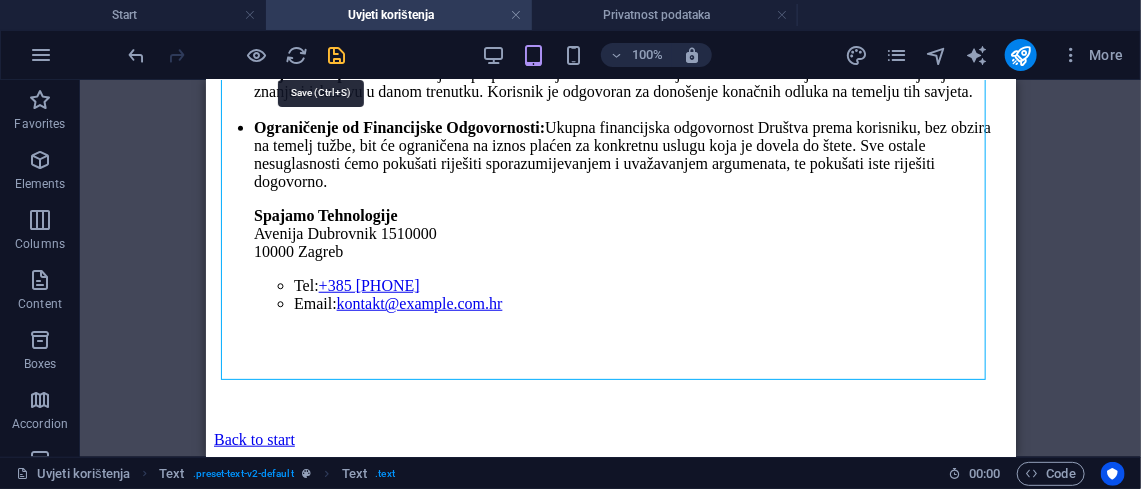 click at bounding box center [337, 55] 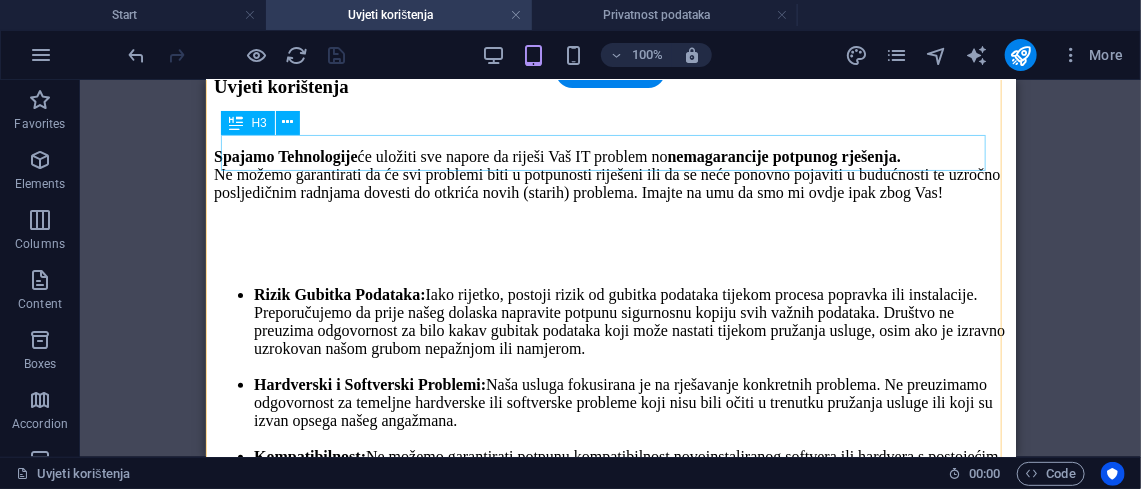 scroll, scrollTop: 66, scrollLeft: 0, axis: vertical 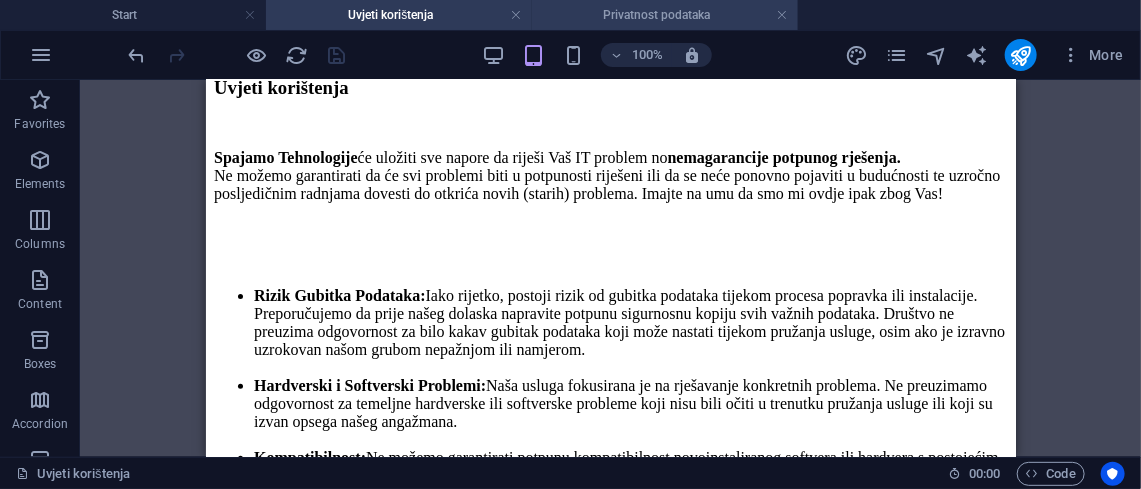 click on "Privatnost podataka" at bounding box center (665, 15) 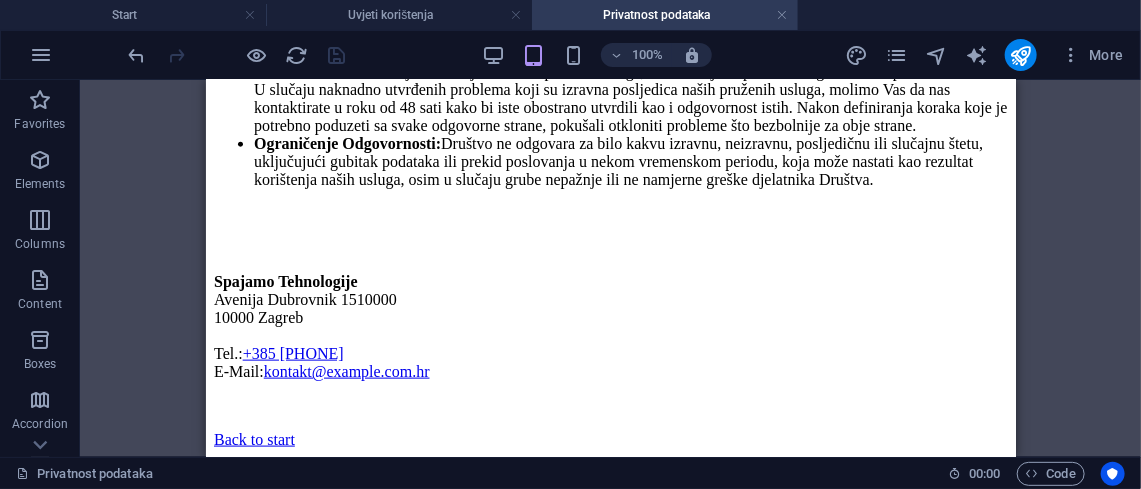 scroll, scrollTop: 0, scrollLeft: 0, axis: both 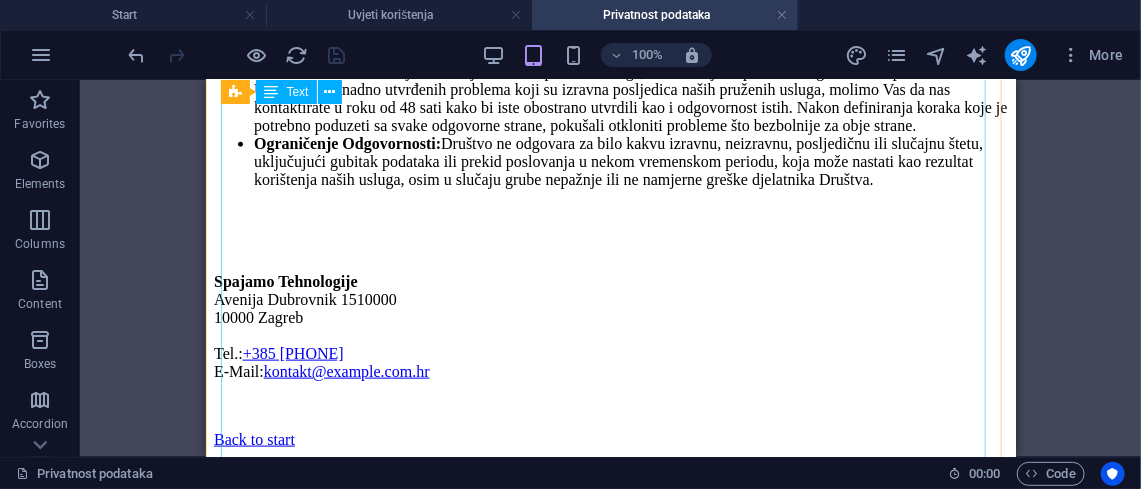 click on "Spajamo Tehnologije (u daljnjem tekstu: Društvo) posvećeni smo zaštiti Vaše privatnosti. Ova pravila o privatnosti objašnjavaju kako prikupljamo, koristimo i štitimo Vaše osobne podatke, koje društvo koristi prilikom pružanja IT usluga.
Prikupljanje Podataka:  Prilikom pružanja usluga, možemo prikupljati određene osobne podatke koji su nužni za rješavanje Vašeg IT problema, kao što su ime, kontakt informacije, te informacije o Vašoj IT opremi i problemu.
Korištenje Podataka:  Vaše osobne podatke koristimo isključivo u svrhu pružanja zatražene usluge, komunikacije s Vama u vezi s uslugom, te za poboljšanje kvalitete naših usluga.
Zaštita Podataka:  Poduzimamo odgovarajuće tehničke i organizacijske mjere kako bismo zaštitili Vaše osobne podatke od neovlaštenog pristupa, korištenja, otkrivanja, izmjene ili uništenja.
Pristup Trećim Stranama:
Vaša Prava:
Kontakt:
Tel:  +385 1 7840 040
Email:  kontakt@spajamo-tehnologije.com.hr
Opseg Usluga:" at bounding box center (610, -58) 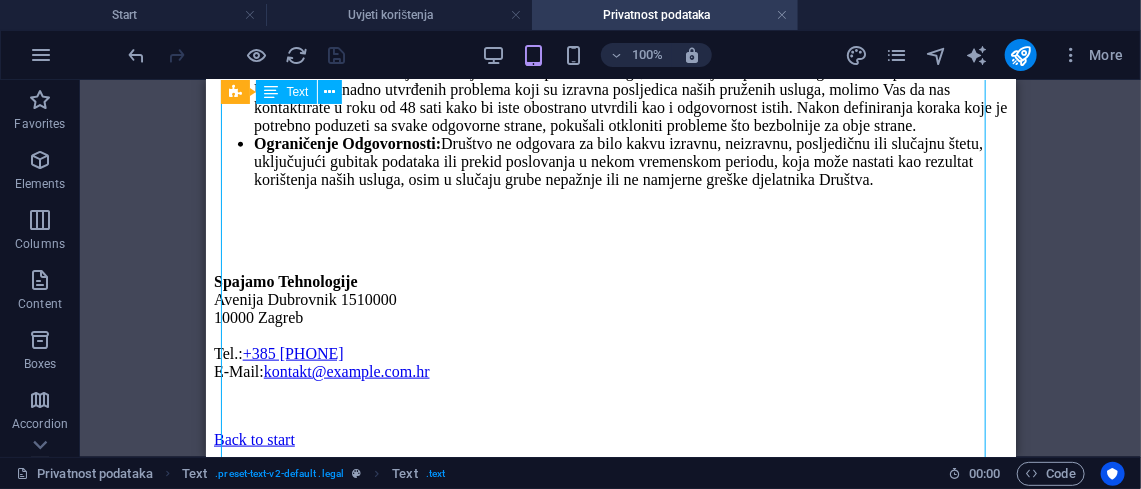 click on "Spajamo Tehnologije (u daljnjem tekstu: Društvo) posvećeni smo zaštiti Vaše privatnosti. Ova pravila o privatnosti objašnjavaju kako prikupljamo, koristimo i štitimo Vaše osobne podatke, koje društvo koristi prilikom pružanja IT usluga.
Prikupljanje Podataka:  Prilikom pružanja usluga, možemo prikupljati određene osobne podatke koji su nužni za rješavanje Vašeg IT problema, kao što su ime, kontakt informacije, te informacije o Vašoj IT opremi i problemu.
Korištenje Podataka:  Vaše osobne podatke koristimo isključivo u svrhu pružanja zatražene usluge, komunikacije s Vama u vezi s uslugom, te za poboljšanje kvalitete naših usluga.
Zaštita Podataka:  Poduzimamo odgovarajuće tehničke i organizacijske mjere kako bismo zaštitili Vaše osobne podatke od neovlaštenog pristupa, korištenja, otkrivanja, izmjene ili uništenja.
Pristup Trećim Stranama:
Vaša Prava:
Kontakt:
Tel:  +385 1 7840 040
Email:  kontakt@spajamo-tehnologije.com.hr
Opseg Usluga:" at bounding box center [610, -58] 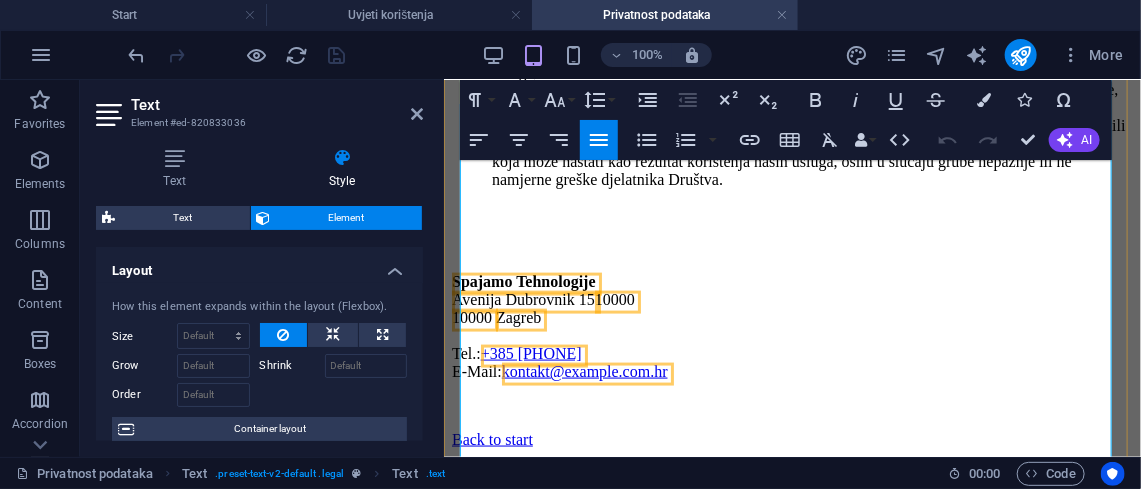 scroll, scrollTop: 1144, scrollLeft: 0, axis: vertical 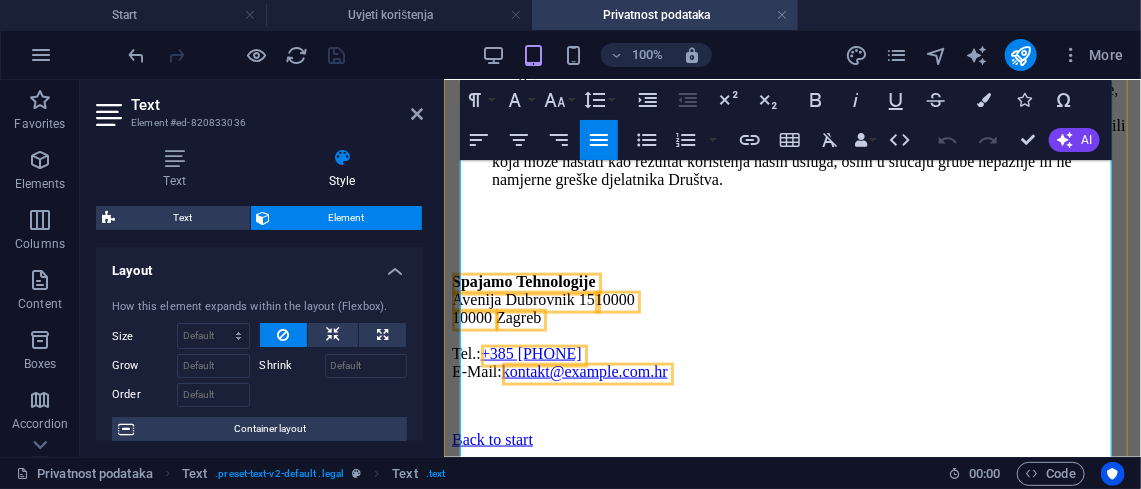 click on "Spajamo Tehnologije (u daljnjem tekstu: Društvo) posvećeni smo zaštiti Vaše privatnosti. Ova pravila o privatnosti objašnjavaju kako prikupljamo, koristimo i štitimo Vaše osobne podatke, koje društvo koristi prilikom pružanja IT usluga.
Prikupljanje Podataka:  Prilikom pružanja usluga, možemo prikupljati određene osobne podatke koji su nužni za rješavanje Vašeg IT problema, kao što su ime, kontakt informacije, te informacije o Vašoj IT opremi i problemu.
Korištenje Podataka:  Vaše osobne podatke koristimo isključivo u svrhu pružanja zatražene usluge, komunikacije s Vama u vezi s uslugom, te za poboljšanje kvalitete naših usluga.
Zaštita Podataka:  Poduzimamo odgovarajuće tehničke i organizacijske mjere kako bismo zaštitili Vaše osobne podatke od neovlaštenog pristupa, korištenja, otkrivanja, izmjene ili uništenja.
Pristup Trećim Stranama:
Vaša Prava:
Kontakt:
Tel:  +385 1 7840 040
Email:  kontakt@spajamo-tehnologije.com.hr
Opseg Usluga:" at bounding box center (791, -121) 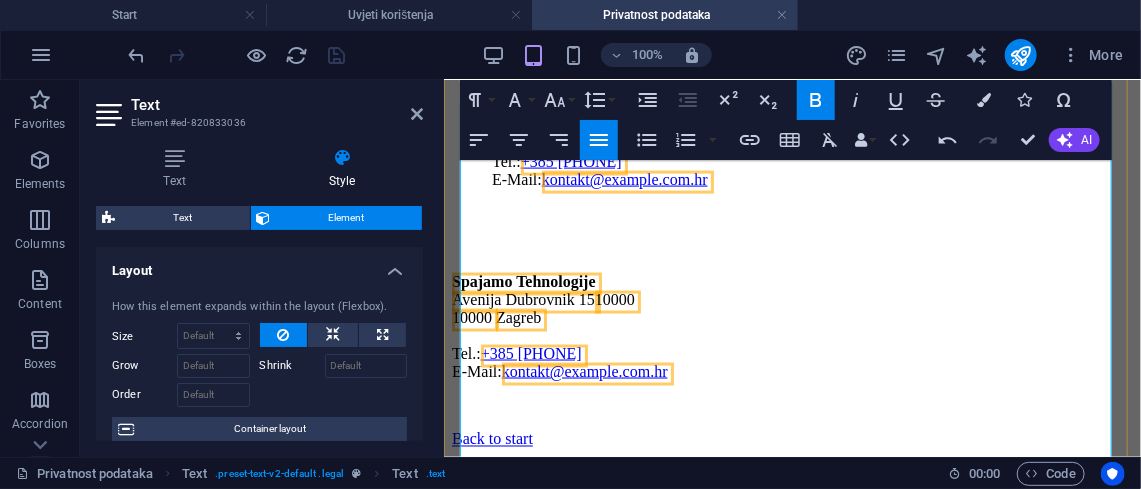 scroll, scrollTop: 1364, scrollLeft: 0, axis: vertical 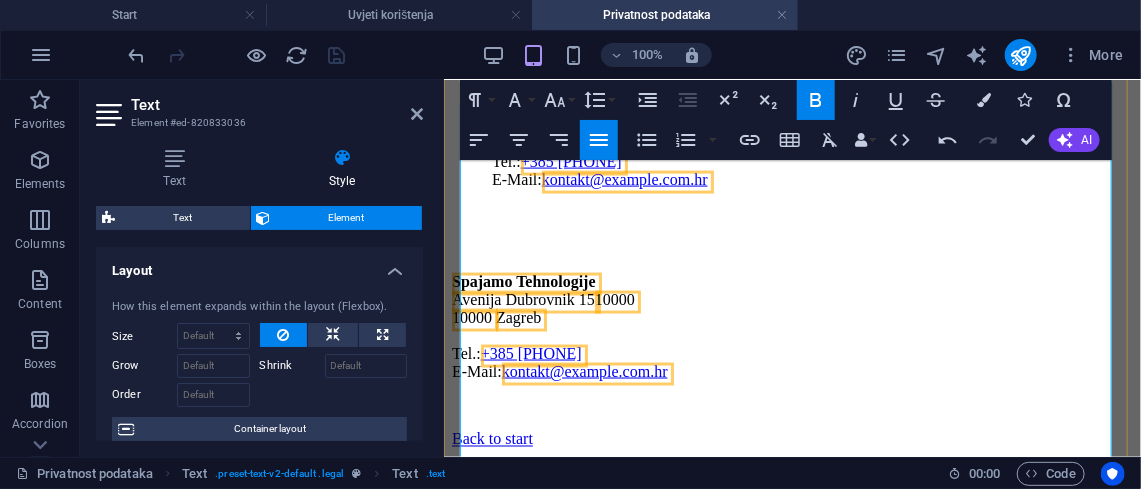 click on "Spajamo Tehnologije (u daljnjem tekstu: Društvo) posvećeni smo zaštiti Vaše privatnosti. Ova pravila o privatnosti objašnjavaju kako prikupljamo, koristimo i štitimo Vaše osobne podatke, koje društvo koristi prilikom pružanja IT usluga.
Prikupljanje Podataka:  Prilikom pružanja usluga, možemo prikupljati određene osobne podatke koji su nužni za rješavanje Vašeg IT problema, kao što su ime, kontakt informacije, te informacije o Vašoj IT opremi i problemu.
Korištenje Podataka:  Vaše osobne podatke koristimo isključivo u svrhu pružanja zatražene usluge, komunikacije s Vama u vezi s uslugom, te za poboljšanje kvalitete naših usluga.
Zaštita Podataka:  Poduzimamo odgovarajuće tehničke i organizacijske mjere kako bismo zaštitili Vaše osobne podatke od neovlaštenog pristupa, korištenja, otkrivanja, izmjene ili uništenja.
Pristup Trećim Stranama:
Vaša Prava:
Kontakt:
Tel:  +385 1 7840 040
Email:  kontakt@spajamo-tehnologije.com.hr
Opseg Usluga:" at bounding box center (791, -192) 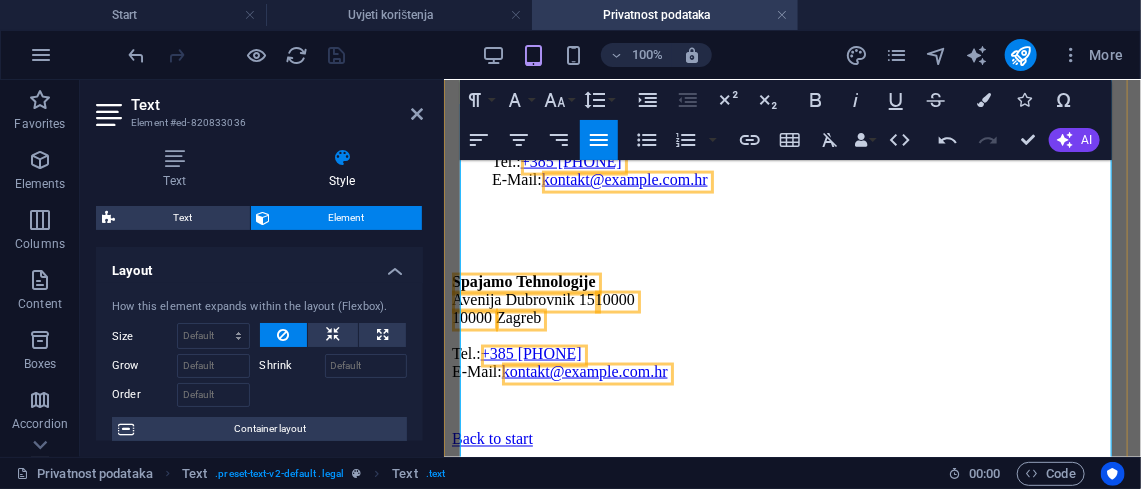 click on "Opseg Usluga:  Naše on-site IT usluge obuhvaćaju popravak računala, instalacije softvera, otklanjanje problema kao i usluge slične naravi.
Obveze Korisnika:  Korisnik je dužan osigurati tehničaru Društva siguran pristup opremi i radnom prostoru, te pružiti sve relevantne informacije potrebne za rješavanje problema. Preporučuje se da korisnik prije dolaska tehničara napravi sigurnosnu kopiju svih važnih podataka, odnosno da skrene pažnju tehničaru što je bitno od podataka.
Cijene i Plaćanje:  Cijene naših usluga bit će dogovorene prije početka rada ili će se primjenjivati važeći cjenik Društva. Plaćanje se vrši putem transakcijskog računa ili gotovinom na lokaciji korisnika.
Jamstvo:
Ograničenje Odgovornosti: Spajamo Tehnologije Avenija Dubrovnik 15 10000 10000   Zagreb Tel.:  +385 1 7840 040 E-Mail:  kontakt@spajamo-tehnologije.com.hr" at bounding box center (791, -45) 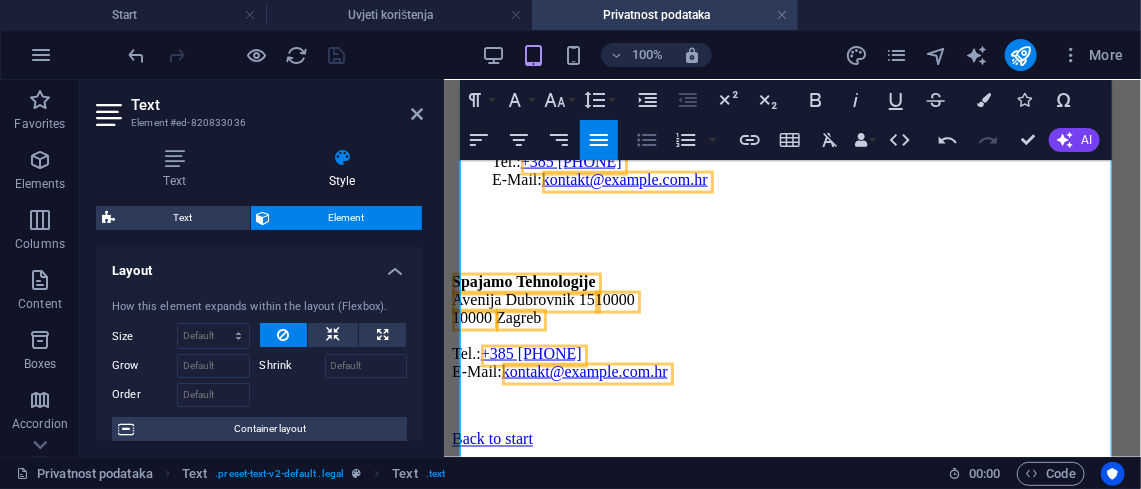 click 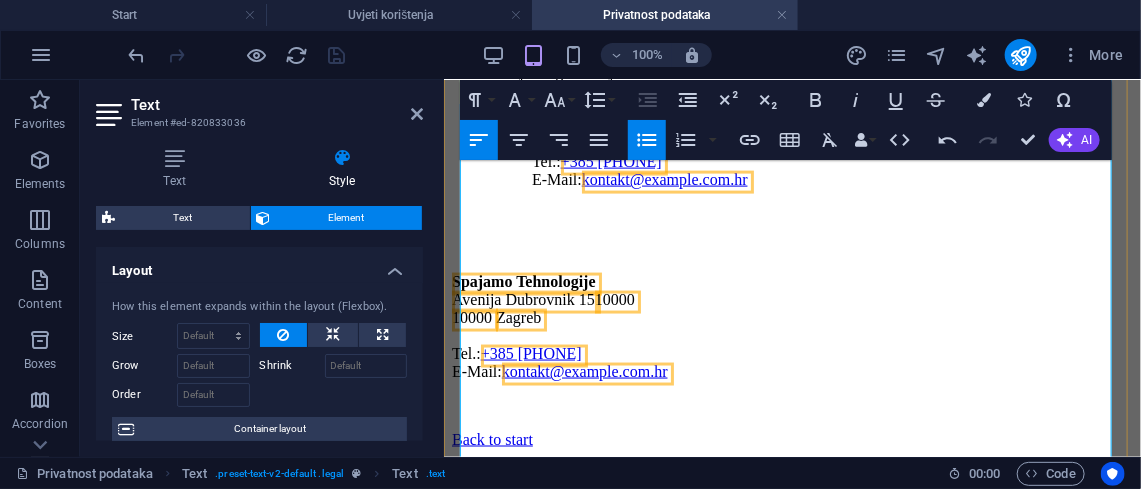 scroll, scrollTop: 1228, scrollLeft: 0, axis: vertical 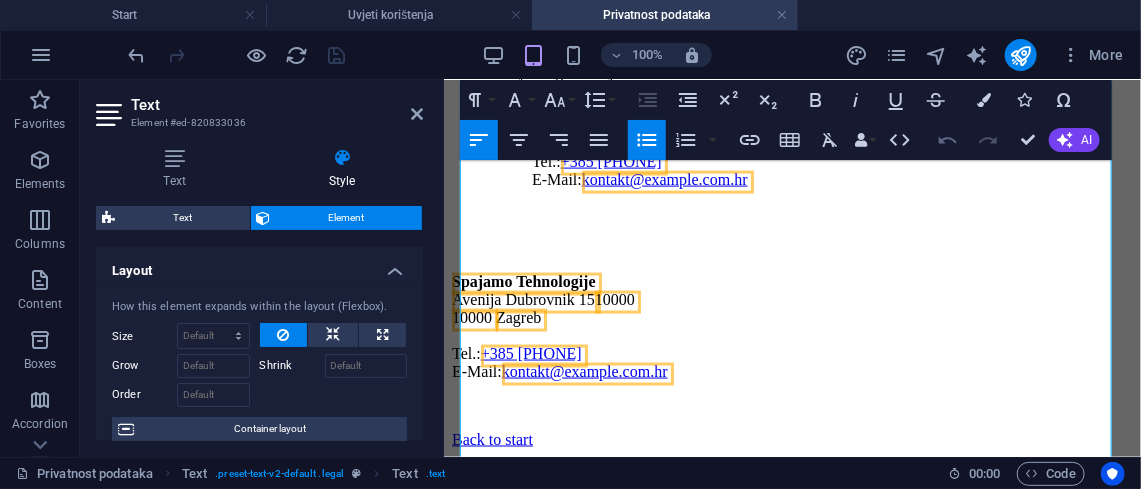 click 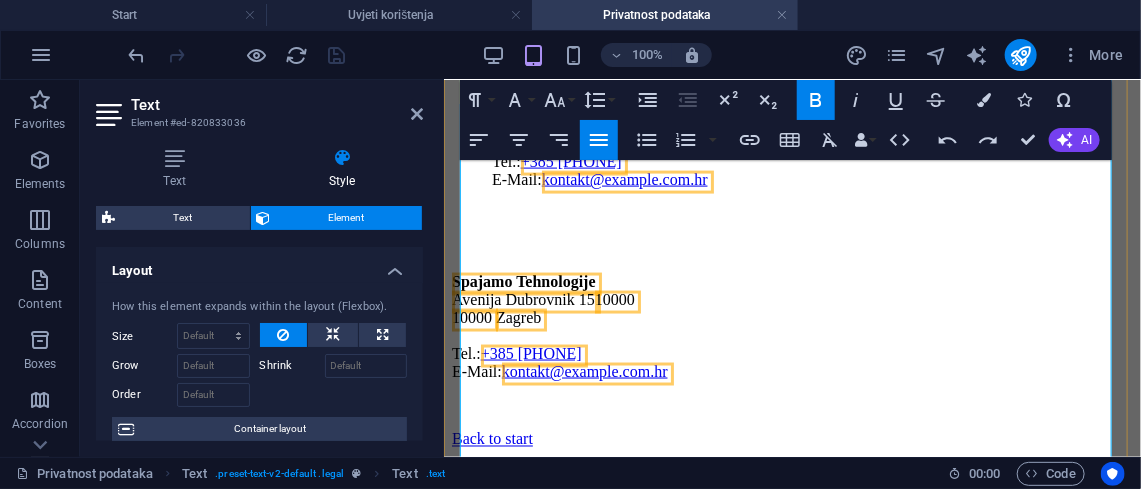 click on "Spajamo Tehnologije Avenija Dubrovnik 15 10000 10000   Zagreb Tel.:  +385 1 7840 040 E-Mail:  kontakt@spajamo-tehnologije.com.hr" at bounding box center [811, 134] 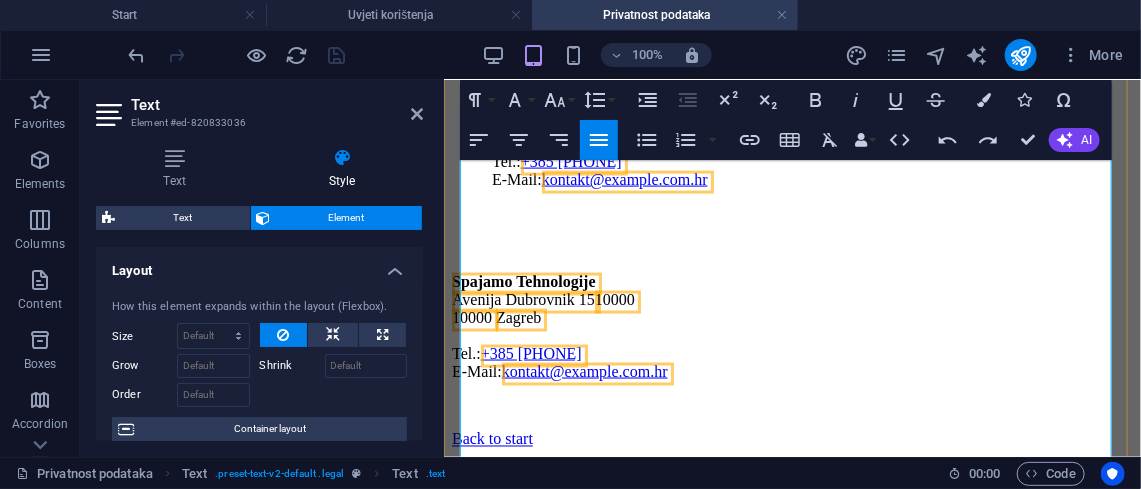 click on "Spajamo Tehnologije Avenija Dubrovnik 15 10000 10000   Zagreb Tel.:  +385 1 7840 040 E-Mail:  kontakt@spajamo-tehnologije.com.hr" at bounding box center (811, 134) 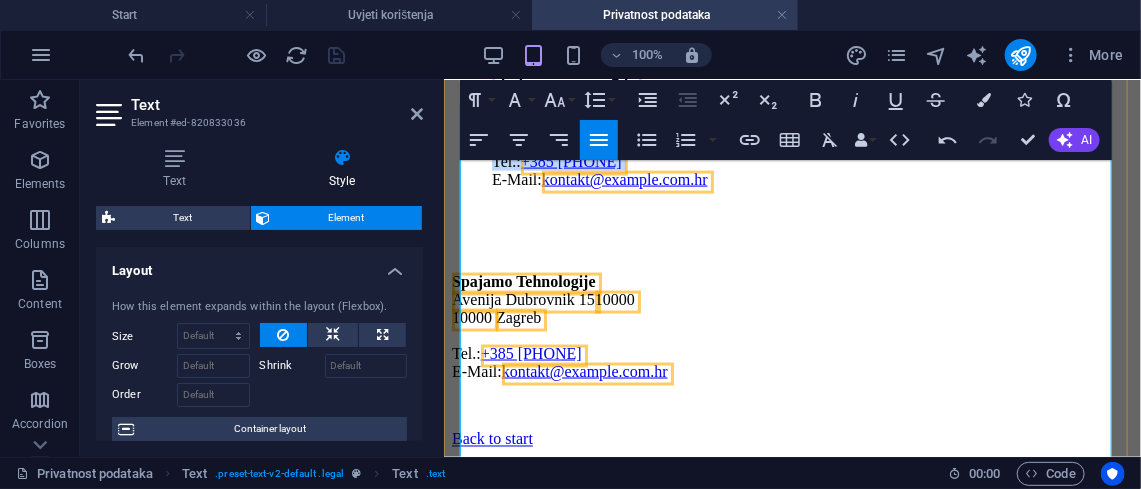 scroll, scrollTop: 1232, scrollLeft: 0, axis: vertical 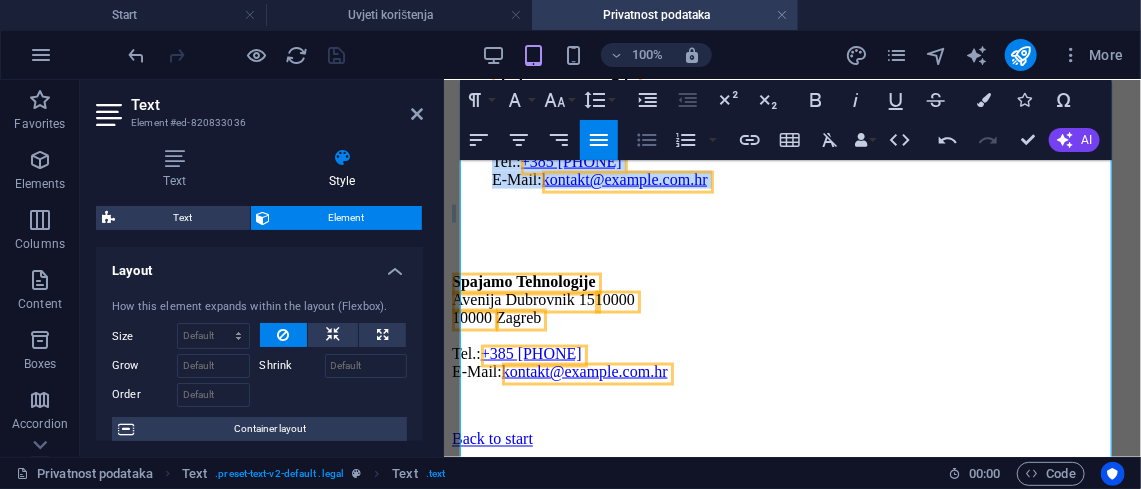 click 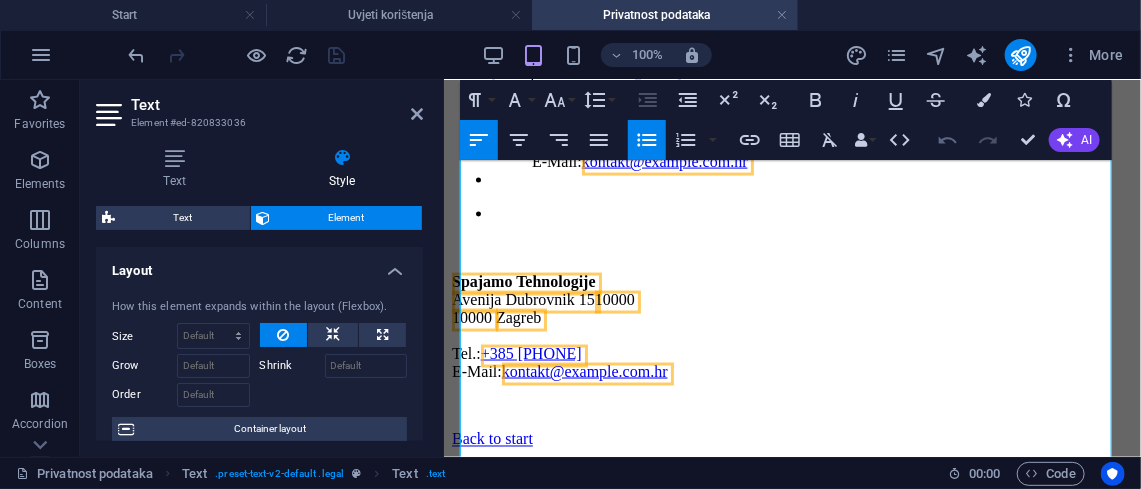 click 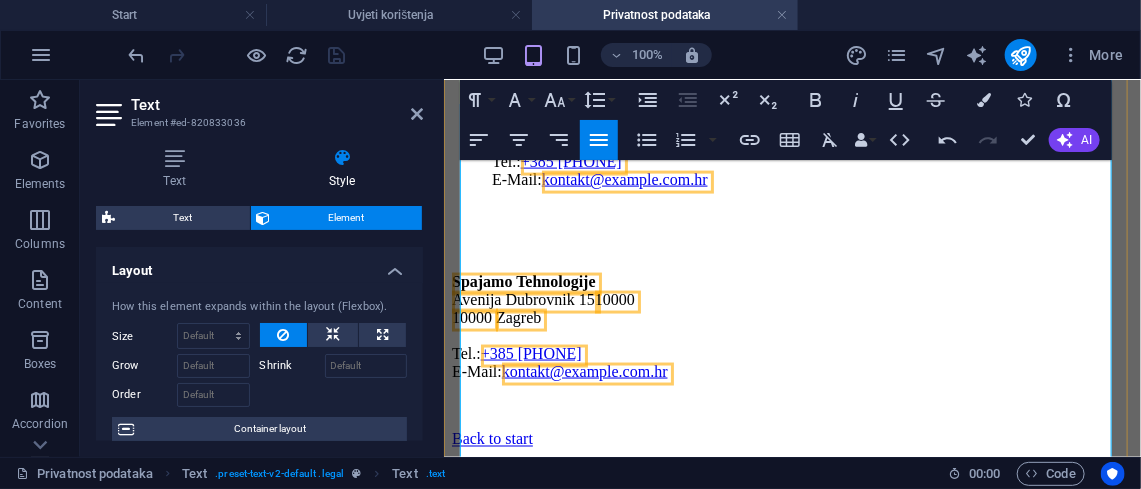 click at bounding box center (791, 247) 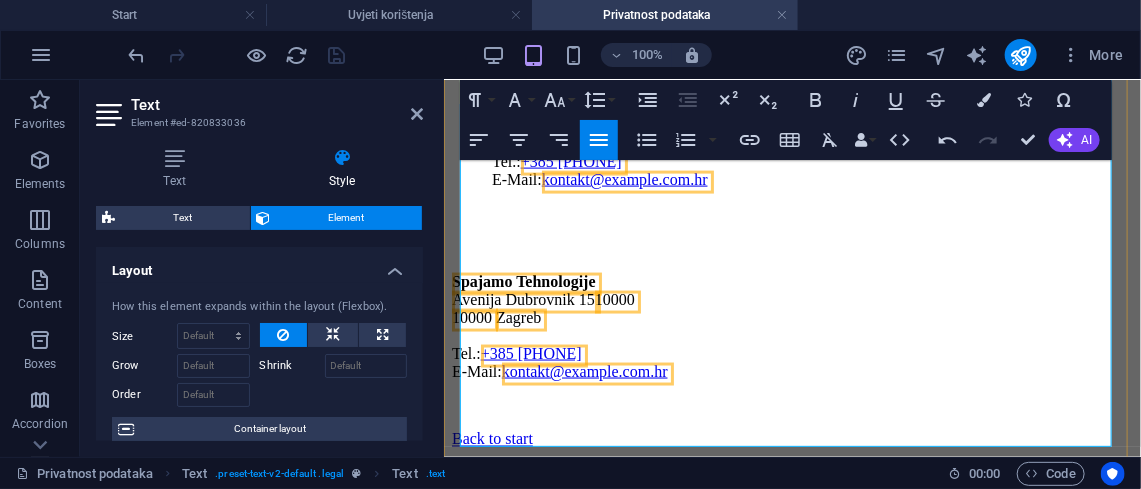 scroll, scrollTop: 1462, scrollLeft: 0, axis: vertical 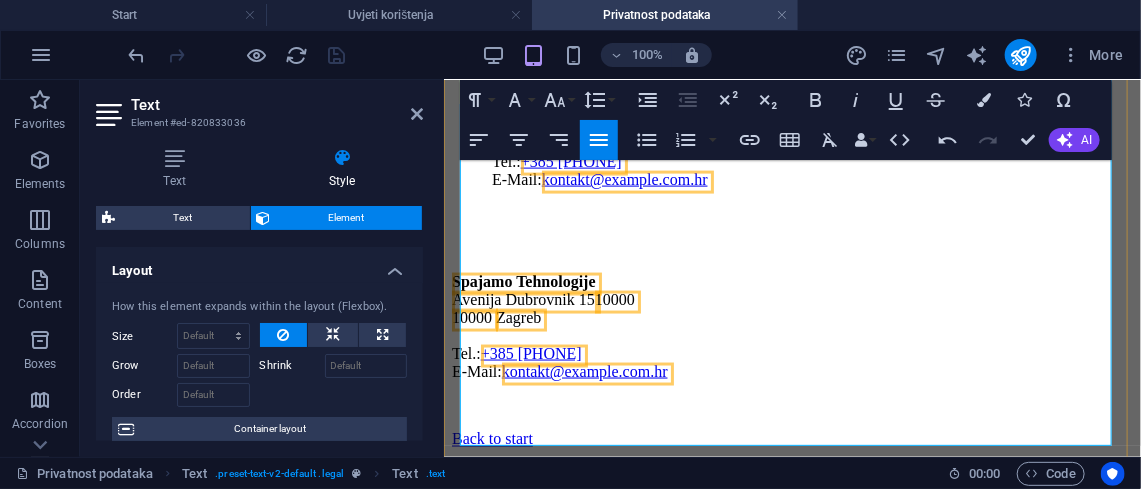 click at bounding box center [791, 405] 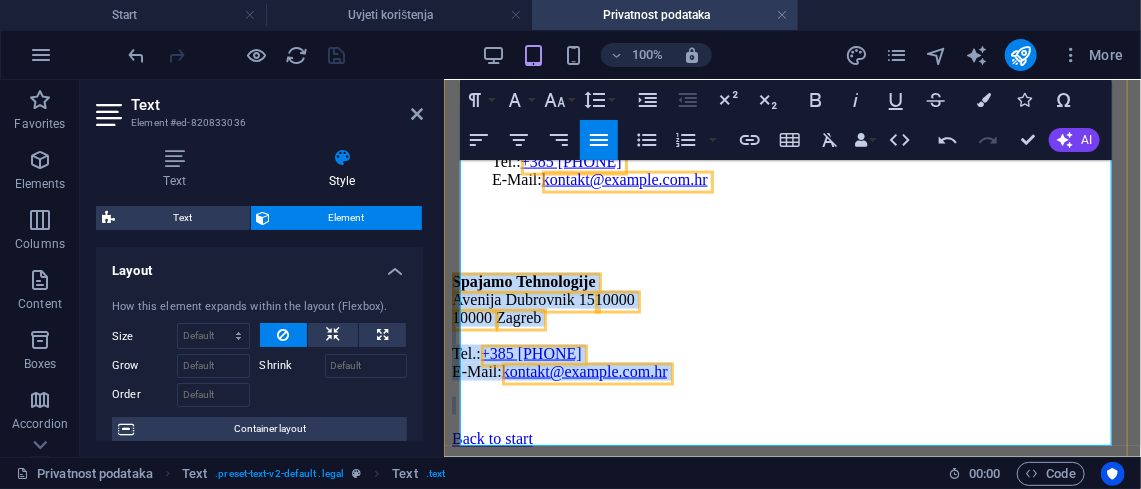 click on "Spajamo Tehnologije (u daljnjem tekstu: Društvo) posvećeni smo zaštiti Vaše privatnosti. Ova pravila o privatnosti objašnjavaju kako prikupljamo, koristimo i štitimo Vaše osobne podatke, koje društvo koristi prilikom pružanja IT usluga.
Prikupljanje Podataka:  Prilikom pružanja usluga, možemo prikupljati određene osobne podatke koji su nužni za rješavanje Vašeg IT problema, kao što su ime, kontakt informacije, te informacije o Vašoj IT opremi i problemu.
Korištenje Podataka:  Vaše osobne podatke koristimo isključivo u svrhu pružanja zatražene usluge, komunikacije s Vama u vezi s uslugom, te za poboljšanje kvalitete naših usluga.
Zaštita Podataka:  Poduzimamo odgovarajuće tehničke i organizacijske mjere kako bismo zaštitili Vaše osobne podatke od neovlaštenog pristupa, korištenja, otkrivanja, izmjene ili uništenja.
Pristup Trećim Stranama:
Vaša Prava:
Kontakt:
Tel:  +385 1 7840 040
Email:  kontakt@spajamo-tehnologije.com.hr
Opseg Usluga:" at bounding box center (791, -183) 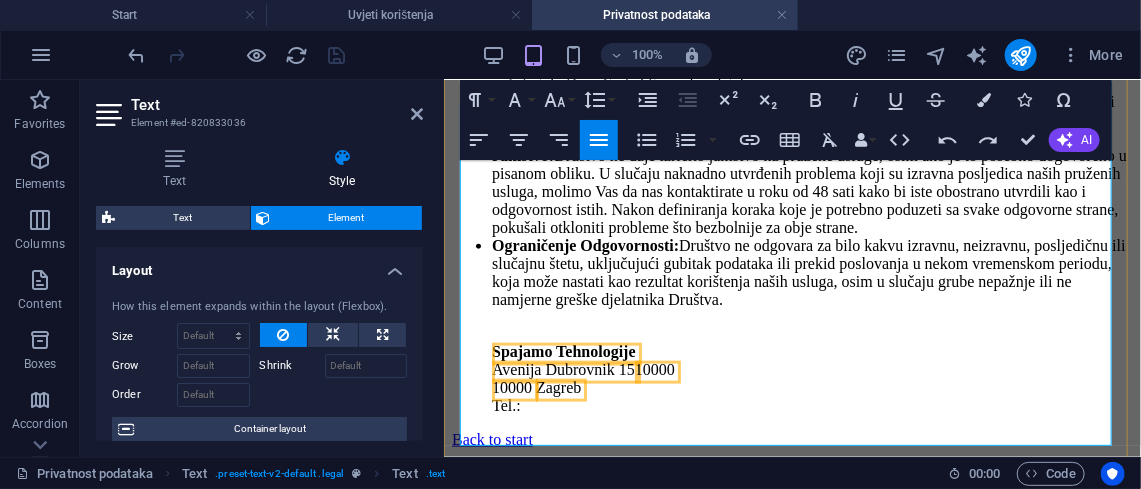 scroll, scrollTop: 1462, scrollLeft: 0, axis: vertical 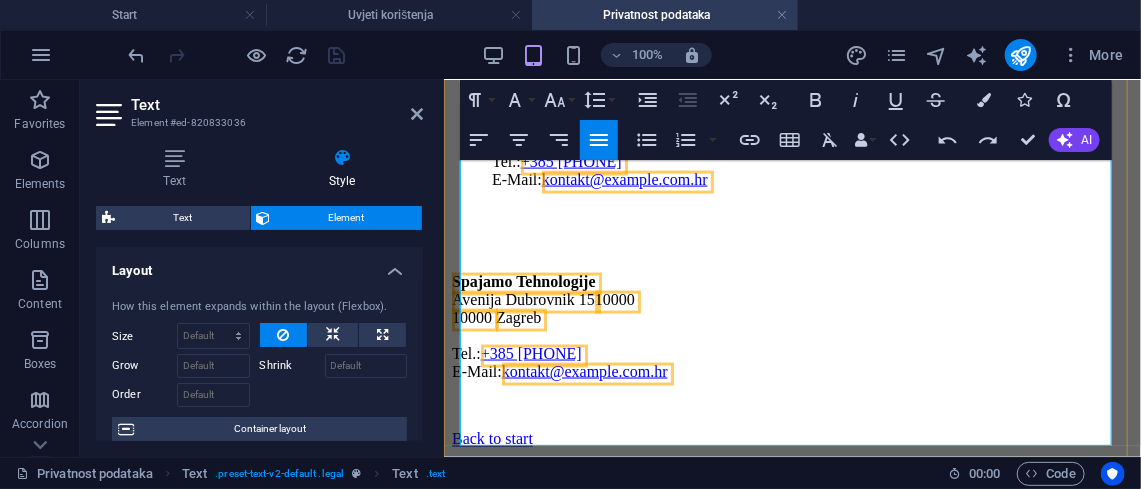 click at bounding box center (791, 247) 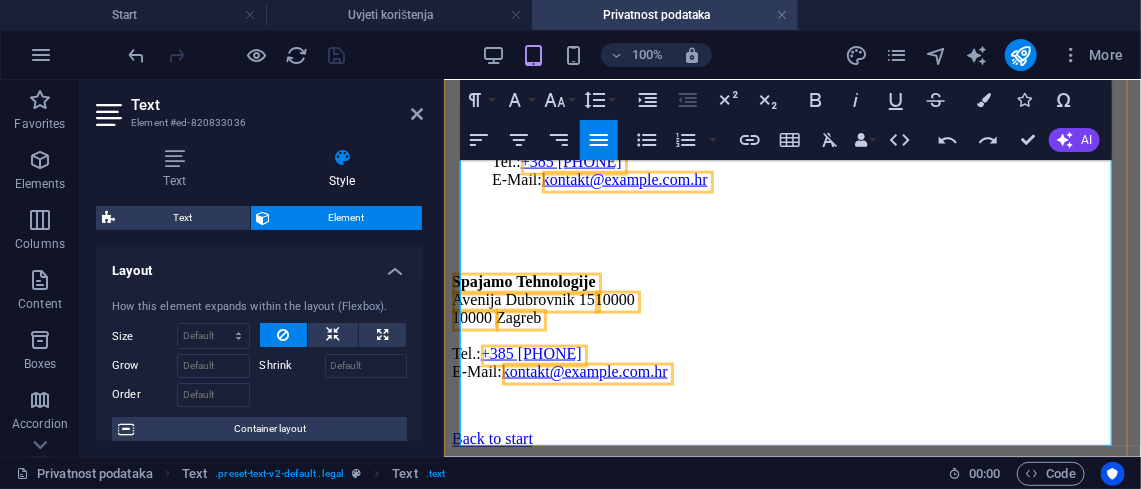 click at bounding box center [791, 247] 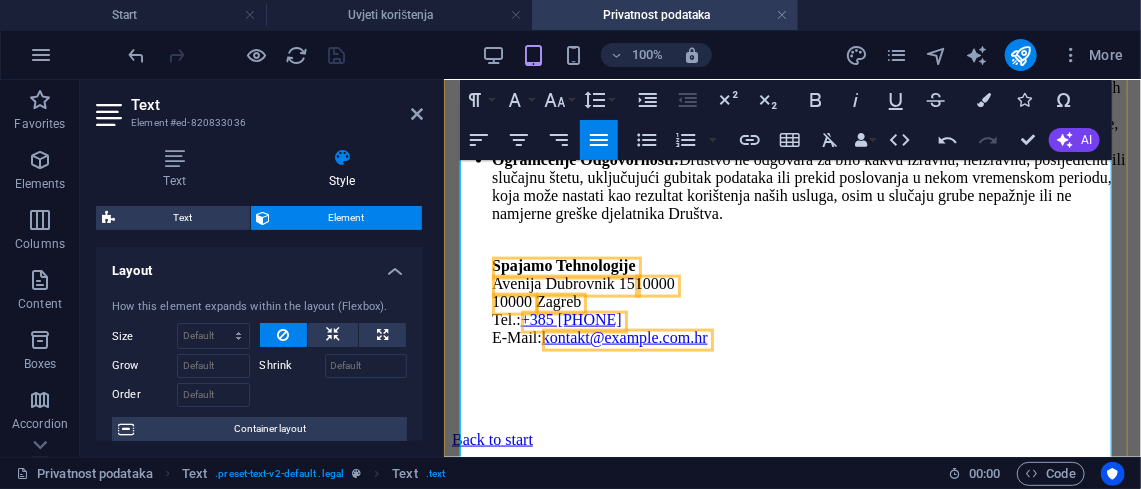 scroll, scrollTop: 1203, scrollLeft: 0, axis: vertical 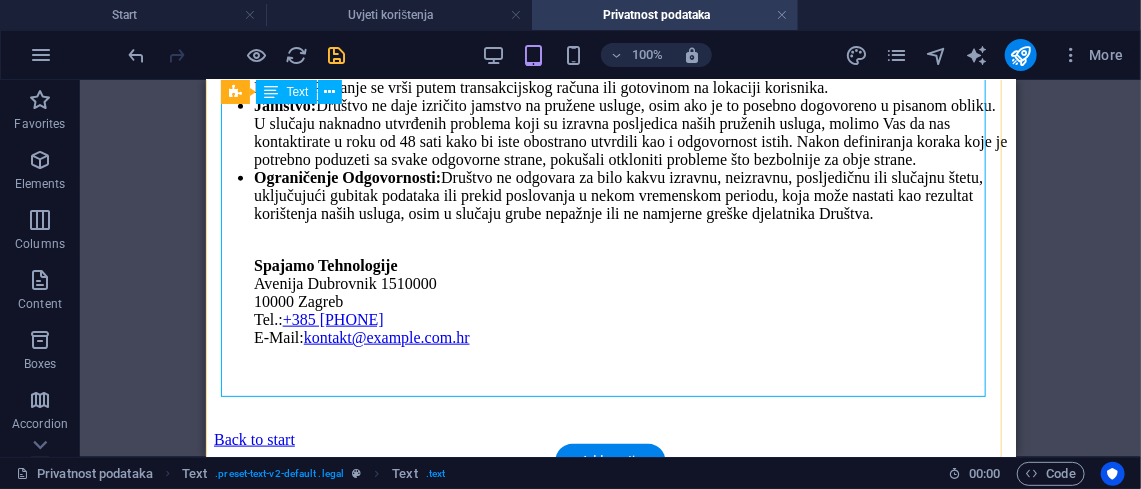 click on "10000" at bounding box center [416, 282] 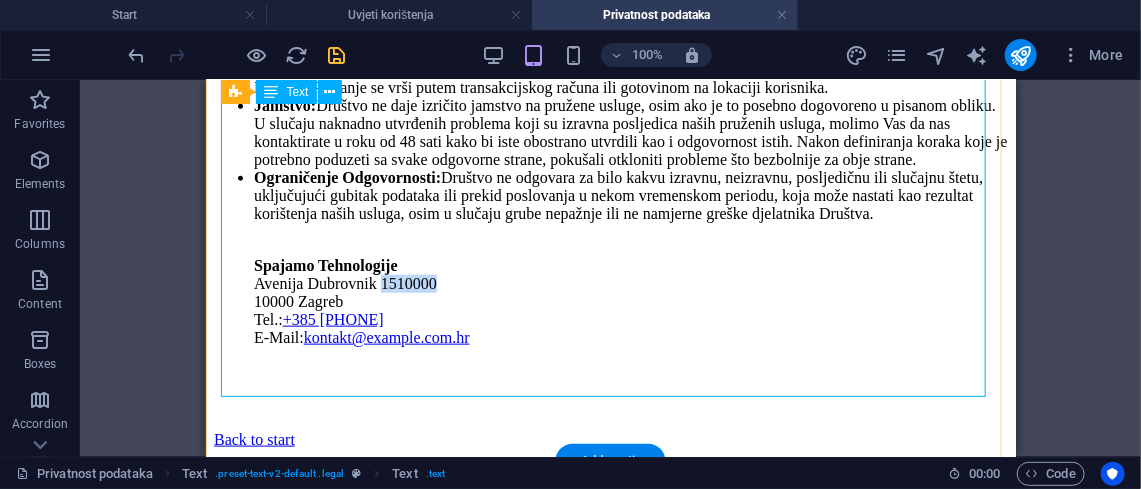 click on "10000" at bounding box center (416, 282) 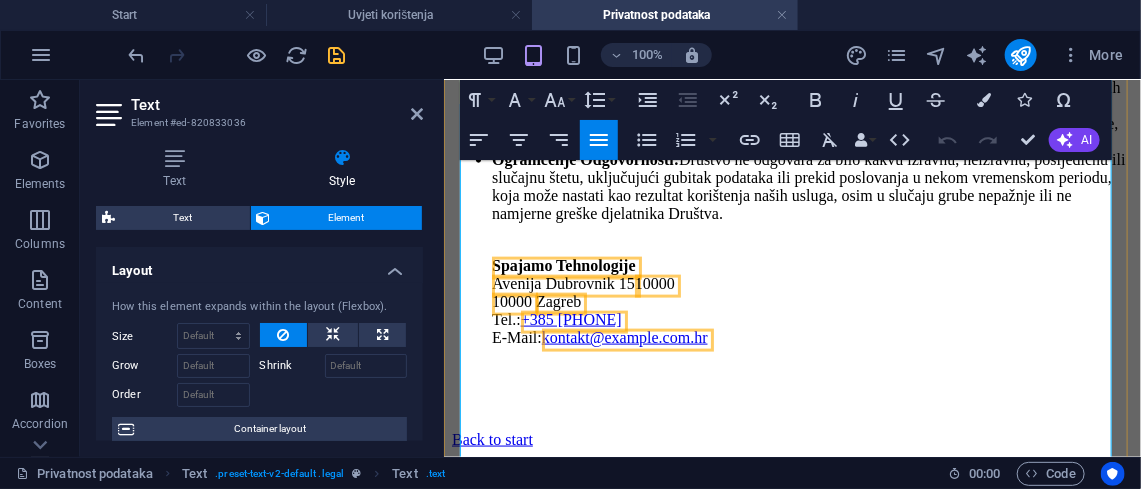 scroll, scrollTop: 1146, scrollLeft: 0, axis: vertical 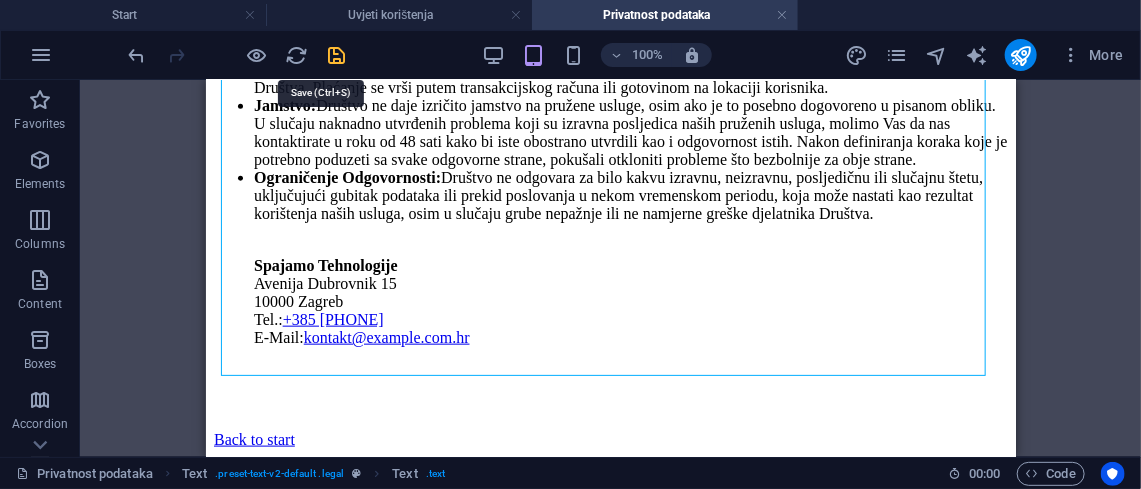 click at bounding box center (337, 55) 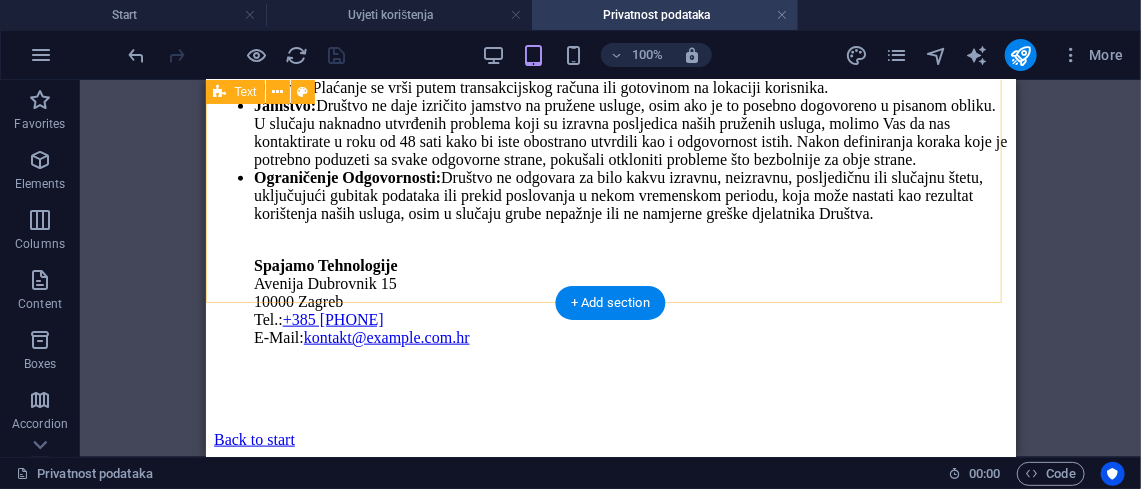 scroll, scrollTop: 1392, scrollLeft: 0, axis: vertical 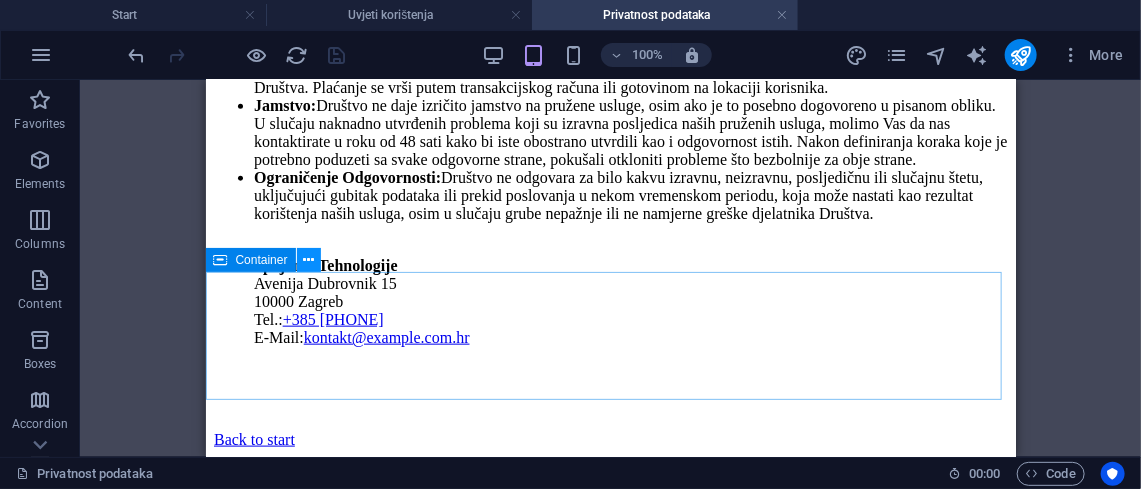 click at bounding box center [308, 260] 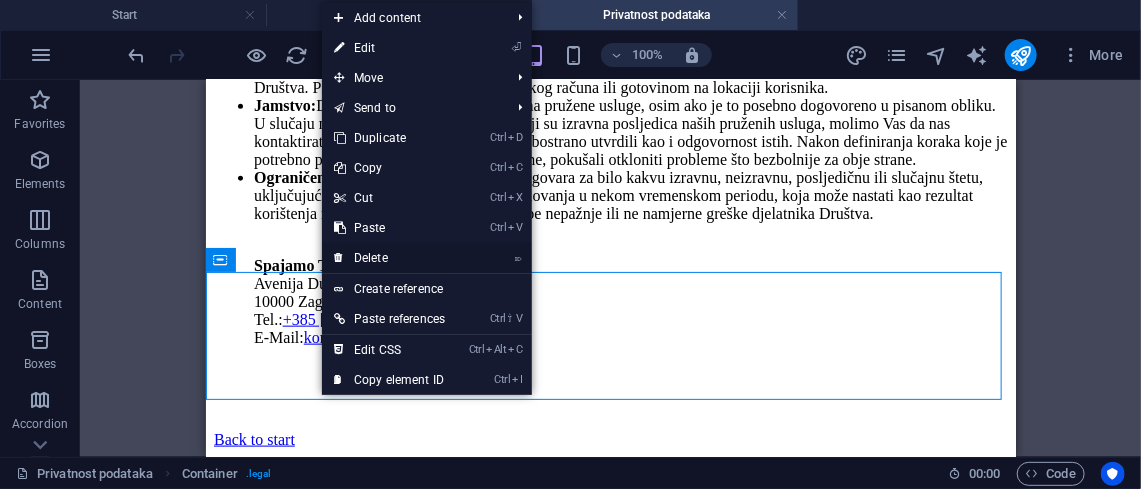 click on "⌦  Delete" at bounding box center [389, 258] 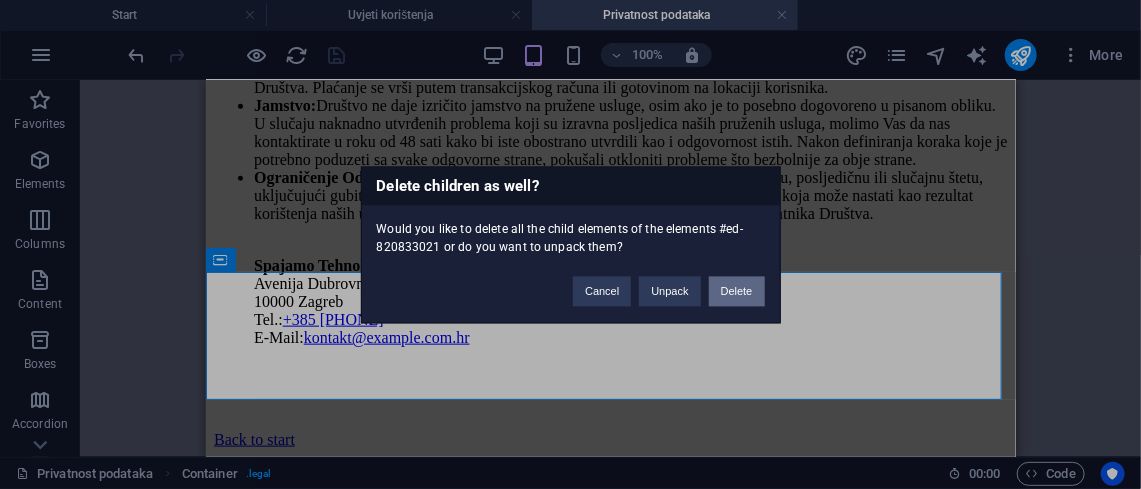 click on "Delete" at bounding box center [737, 291] 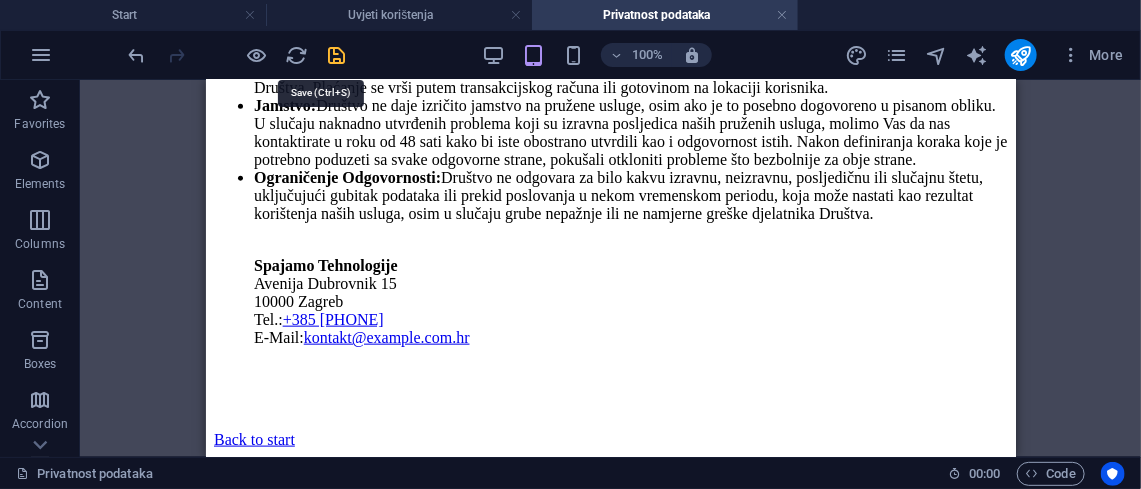 click at bounding box center (337, 55) 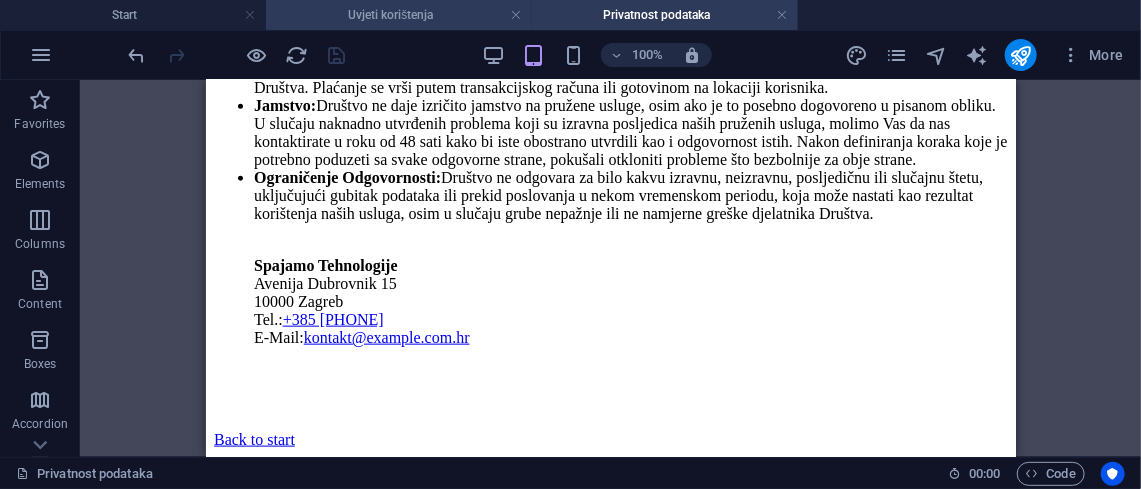 click on "Uvjeti korištenja" at bounding box center (399, 15) 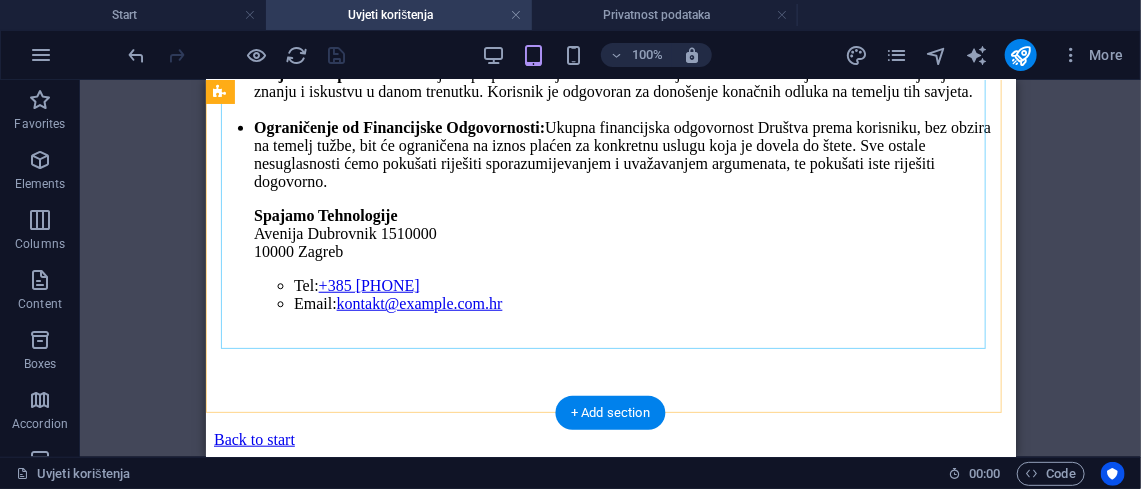 scroll, scrollTop: 803, scrollLeft: 0, axis: vertical 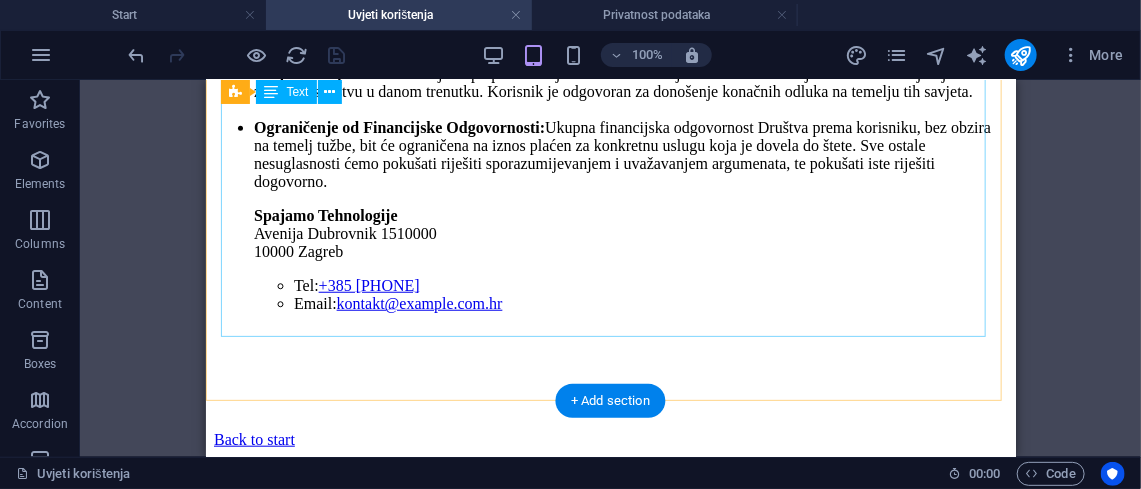 click on "Spajanje Tehnologija  će uložiti sve napore da riješi Vaš IT problem   no  nema  garancije potpunog rješenja. Ne možemo garantirati da će svi problemi biti u potpunosti riješeni ili da se neće ponovno pojaviti u budućnosti te uzročno posljedičnim radnjama dovesti do otkrića novih (starih) problema. Imajte na umu da smo mi ovdje ipak zbog Vas!
Rizik Gubitka Podataka:  Iako rijetko, postoji rizik od gubitka podataka tijekom procesa popravka ili instalacije. Preporučujemo da prije našeg dolaska napravite potpunu sigurnosnu kopiju svih važnih podataka. Društvo ne preuzima odgovornost za bilo kakav gubitak podataka koji može nastati tijekom pružanja usluge, osim ako je izravno uzrokovan našom grubom nepažnjom ili namjerom.
Hardverski i Softverski Problemi:
Kompatibilnost:  Ne možemo garantirati potpunu kompatibilnost novoinstaliranog softvera ili hardvera s postojećim sustavom korisnika, osim ako je to izričito potvrđeno prije početka radova.
10000 10000" at bounding box center (610, 62) 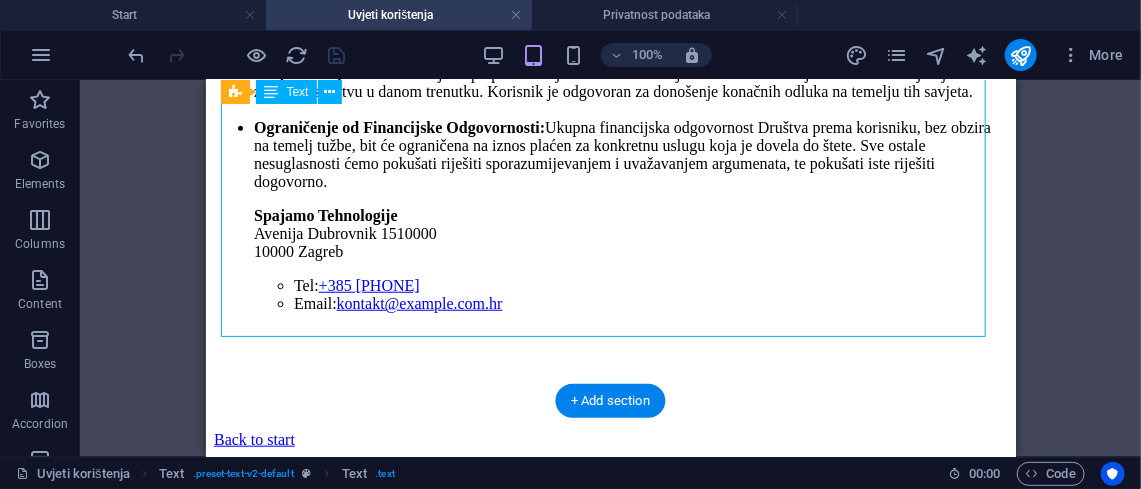 click on "Spajanje Tehnologija  će uložiti sve napore da riješi Vaš IT problem   no  nema  garancije potpunog rješenja. Ne možemo garantirati da će svi problemi biti u potpunosti riješeni ili da se neće ponovno pojaviti u budućnosti te uzročno posljedičnim radnjama dovesti do otkrića novih (starih) problema. Imajte na umu da smo mi ovdje ipak zbog Vas!
Rizik Gubitka Podataka:  Iako rijetko, postoji rizik od gubitka podataka tijekom procesa popravka ili instalacije. Preporučujemo da prije našeg dolaska napravite potpunu sigurnosnu kopiju svih važnih podataka. Društvo ne preuzima odgovornost za bilo kakav gubitak podataka koji može nastati tijekom pružanja usluge, osim ako je izravno uzrokovan našom grubom nepažnjom ili namjerom.
Hardverski i Softverski Problemi:
Kompatibilnost:  Ne možemo garantirati potpunu kompatibilnost novoinstaliranog softvera ili hardvera s postojećim sustavom korisnika, osim ako je to izričito potvrđeno prije početka radova.
10000 10000" at bounding box center [610, 62] 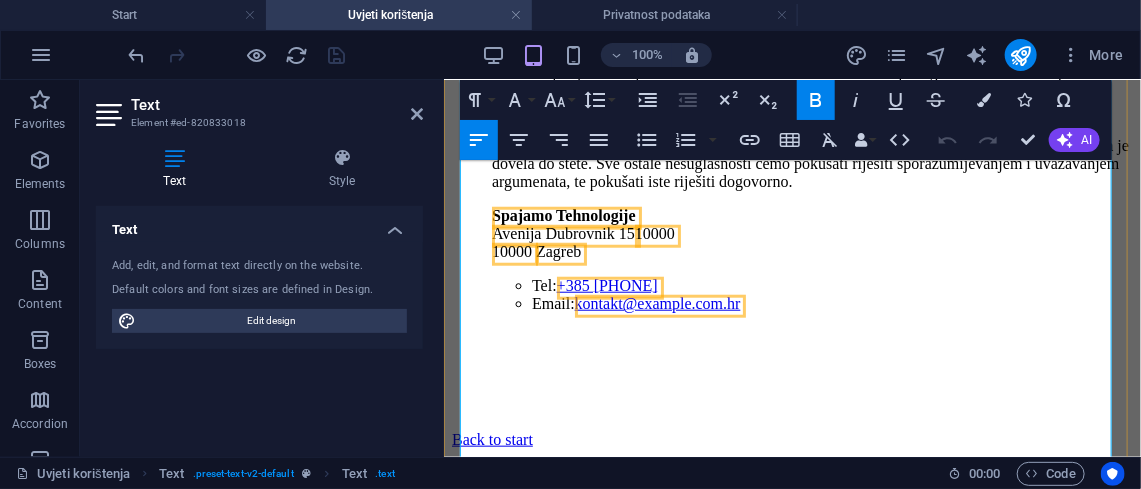 scroll, scrollTop: 875, scrollLeft: 0, axis: vertical 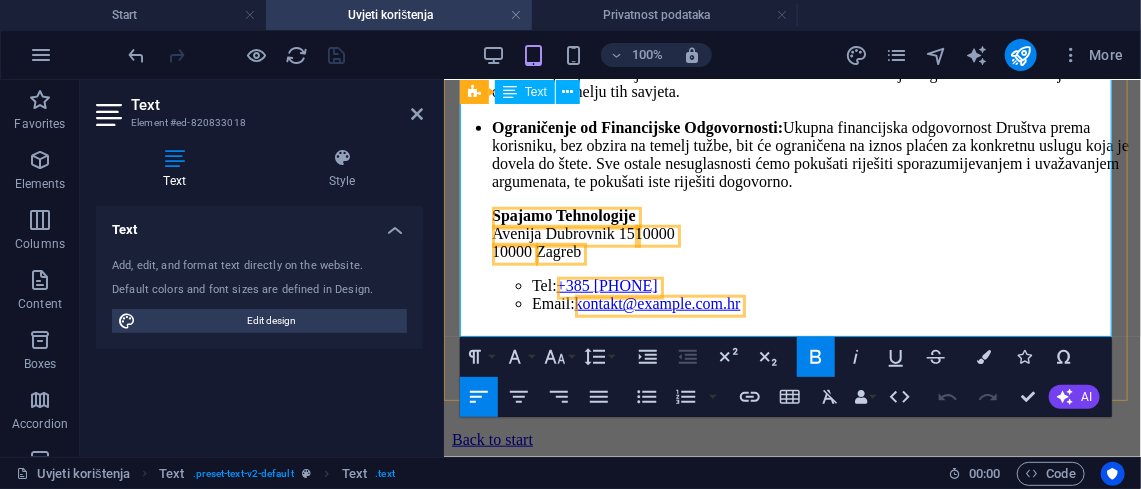 click on "Rizik Gubitka Podataka:  Iako rijetko, postoji rizik od gubitka podataka tijekom procesa popravka ili instalacije. Preporučujemo da prije našeg dolaska napravite potpunu sigurnosnu kopiju svih važnih podataka. Društvo ne preuzima odgovornost za bilo kakav gubitak podataka koji može nastati tijekom pružanja usluge, osim ako je izravno uzrokovan našom grubom nepažnjom ili namjerom.
Hardverski i Softverski Problemi:  Naša usluga fokusirana je na rješavanje konkretnih problema. Ne preuzimamo odgovornost za temeljne hardverske ili softverske probleme koji nisu bili očiti u trenutku pružanja usluge ili koji su izvan opsega našeg angažmana.
Kompatibilnost:  Ne možemo garantirati potpunu kompatibilnost novoinstaliranog softvera ili hardvera s postojećim sustavom korisnika, osim ako je to izričito potvrđeno prije početka radova.
Savjeti i Preporuke:
Ograničenje od Financijske Odgovornosti: Spajamo Tehnologije Avenija Dubrovnik 15 10000 10000   Zagreb
Tel:  +385 1 7840 040
Email:" at bounding box center (791, 62) 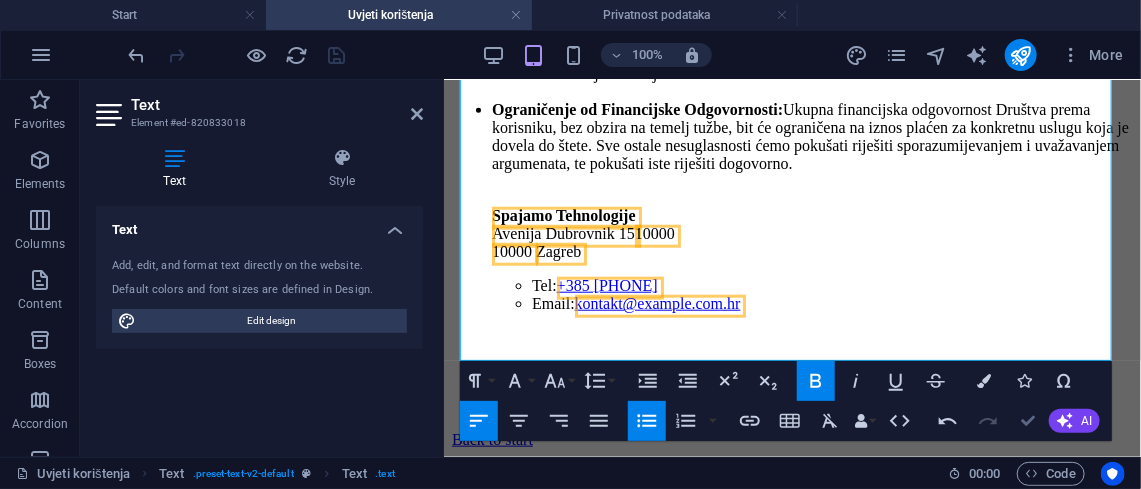 scroll, scrollTop: 828, scrollLeft: 0, axis: vertical 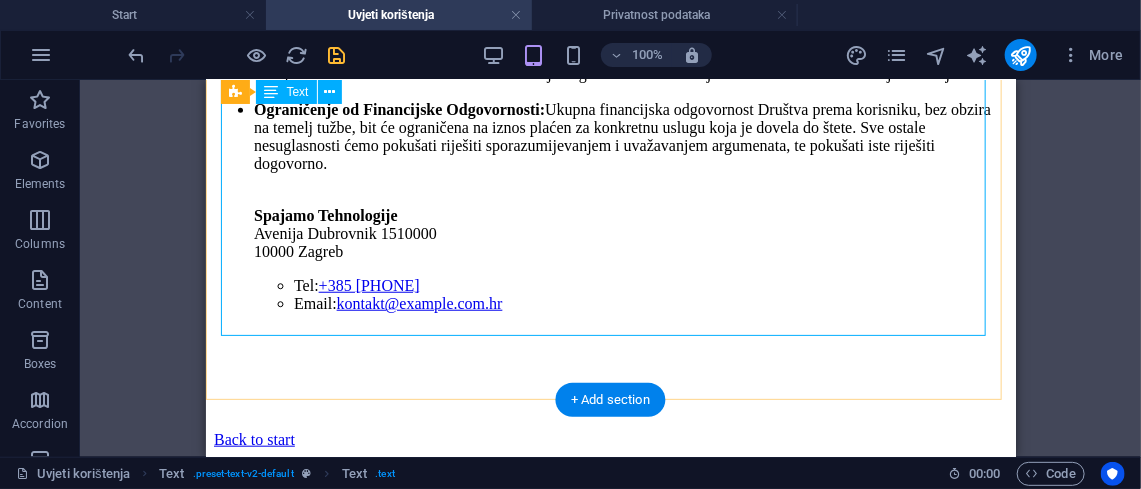 click on "Spajanje Tehnologija  će uložiti sve napore da riješi Vaš IT problem   no  nema  garancije potpunog rješenja. Ne možemo garantirati da će svi problemi biti u potpunosti riješeni ili da se neće ponovno pojaviti u budućnosti te uzročno posljedičnim radnjama dovesti do otkrića novih (starih) problema. Imajte na umu da smo mi ovdje ipak zbog Vas!
Rizik Gubitka Podataka:  Iako rijetko, postoji rizik od gubitka podataka tijekom procesa popravka ili instalacije. Preporučujemo da prije našeg dolaska napravite potpunu sigurnosnu kopiju svih važnih podataka. Društvo ne preuzima odgovornost za bilo kakav gubitak podataka koji može nastati tijekom pružanja usluge, osim ako je izravno uzrokovan našom grubom nepažnjom ili namjerom.
Hardverski i Softverski Problemi:
Kompatibilnost:  Ne možemo garantirati potpunu kompatibilnost novoinstaliranog softvera ili hardvera s postojećim sustavom korisnika, osim ako je to izričito potvrđeno prije početka radova.
10000 10000" at bounding box center (610, 53) 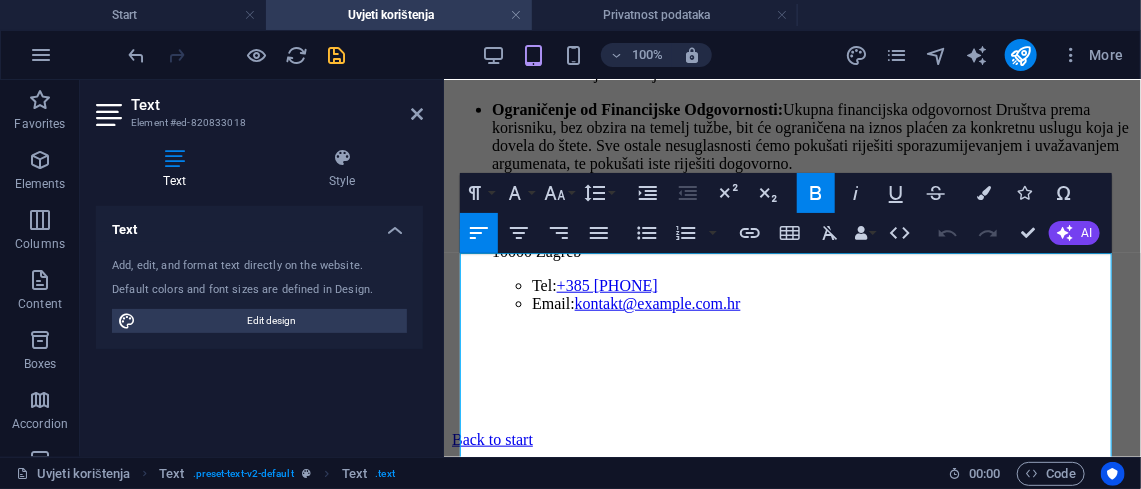 scroll, scrollTop: 0, scrollLeft: 0, axis: both 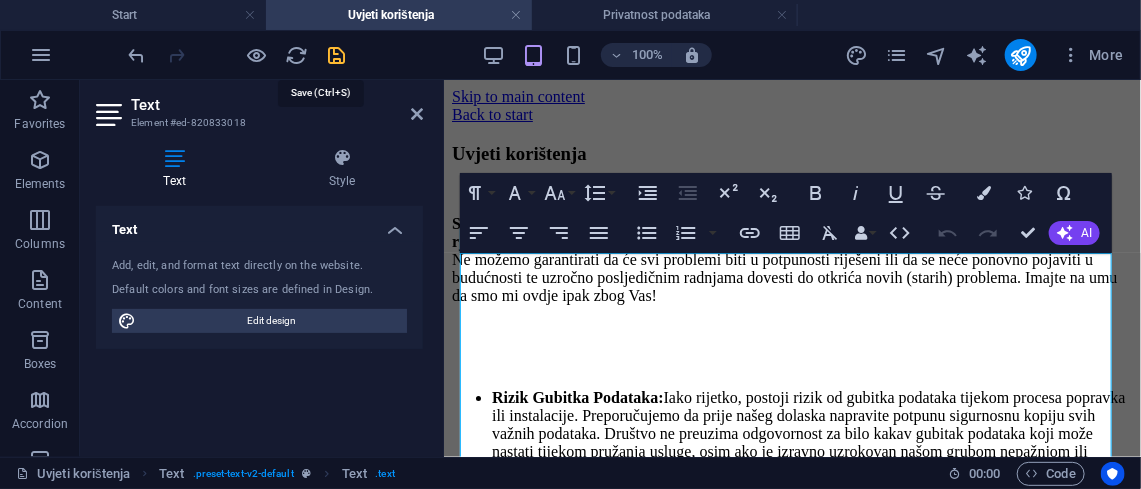 click at bounding box center [337, 55] 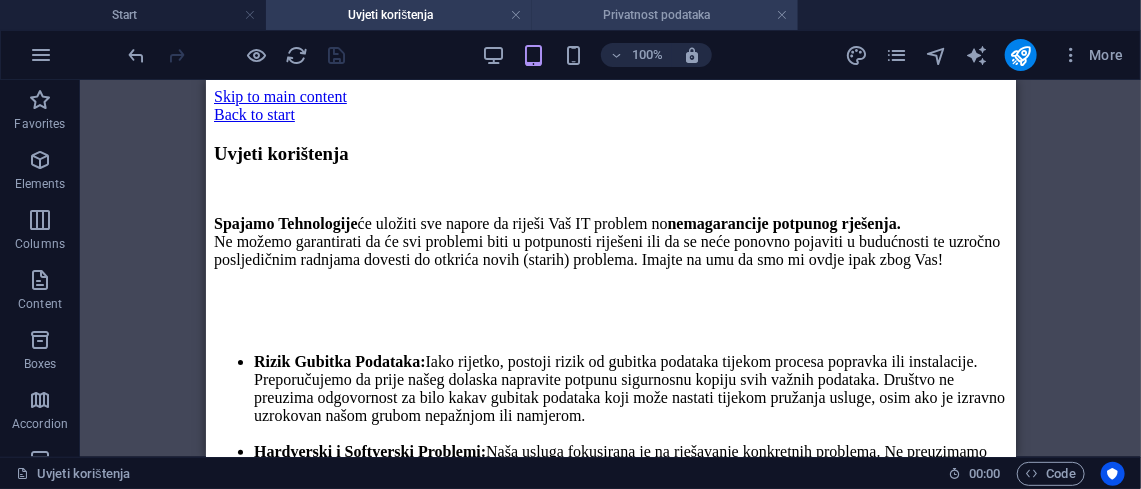 click on "Privatnost podataka" at bounding box center [665, 15] 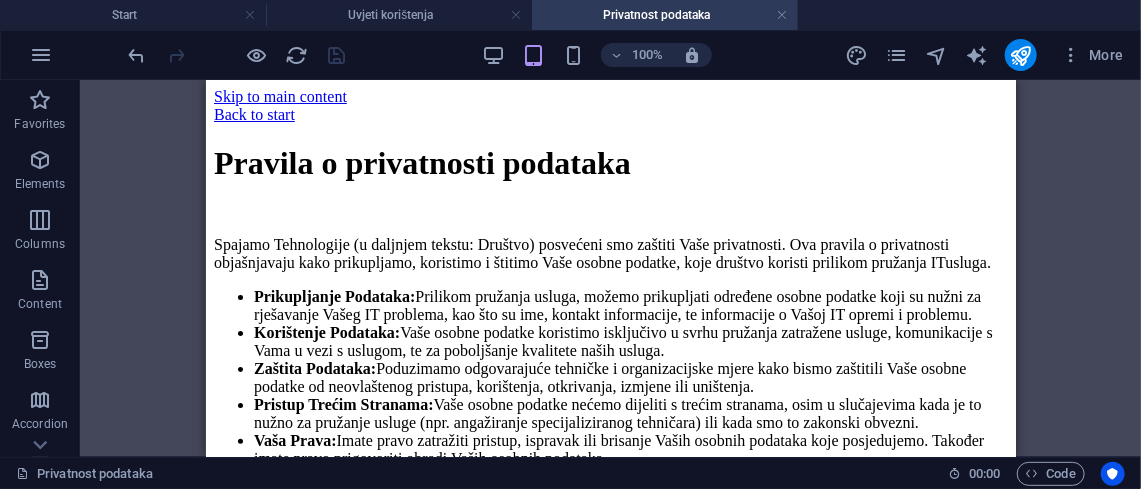 scroll, scrollTop: 1263, scrollLeft: 0, axis: vertical 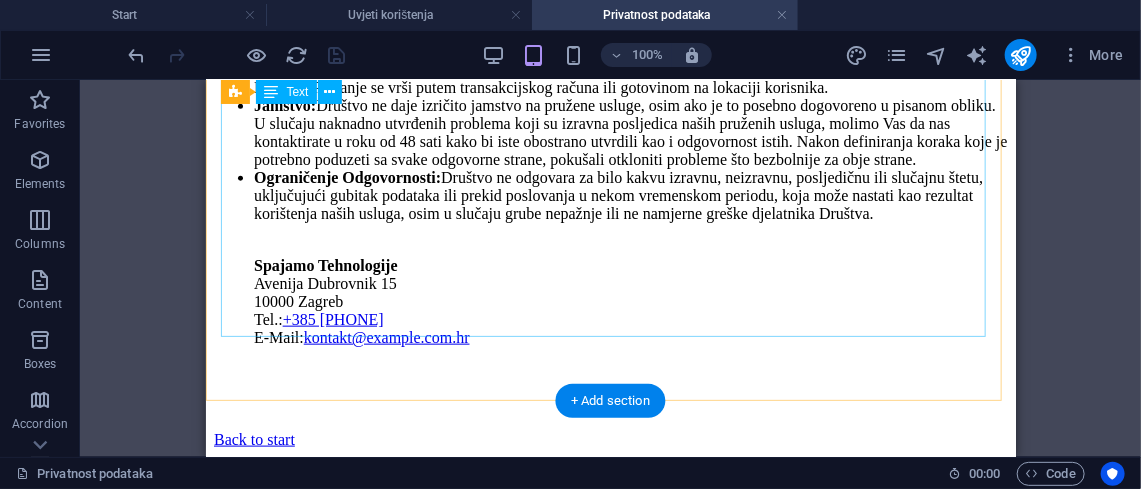 click on "Spajamo Tehnologije (u daljnjem tekstu: Društvo) posvećeni smo zaštiti Vaše privatnosti. Ova pravila o privatnosti objašnjavaju kako prikupljamo, koristimo i štitimo Vaše osobne podatke, koje društvo koristi prilikom pružanja IT usluga.
Prikupljanje Podataka:  Prilikom pružanja usluga, možemo prikupljati određene osobne podatke koji su nužni za rješavanje Vašeg IT problema, kao što su ime, kontakt informacije, te informacije o Vašoj IT opremi i problemu.
Korištenje Podataka:  Vaše osobne podatke koristimo isključivo u svrhu pružanja zatražene usluge, komunikacije s Vama u vezi s uslugom, te za poboljšanje kvalitete naših usluga.
Zaštita Podataka:  Poduzimamo odgovarajuće tehničke i organizacijske mjere kako bismo zaštitili Vaše osobne podatke od neovlaštenog pristupa, korištenja, otkrivanja, izmjene ili uništenja.
Pristup Trećim Stranama:
Vaša Prava:
Kontakt:
Tel:  +385 1 7840 040
Email:  kontakt@spajamo-tehnologije.com.hr
Opseg Usluga:" at bounding box center (610, -41) 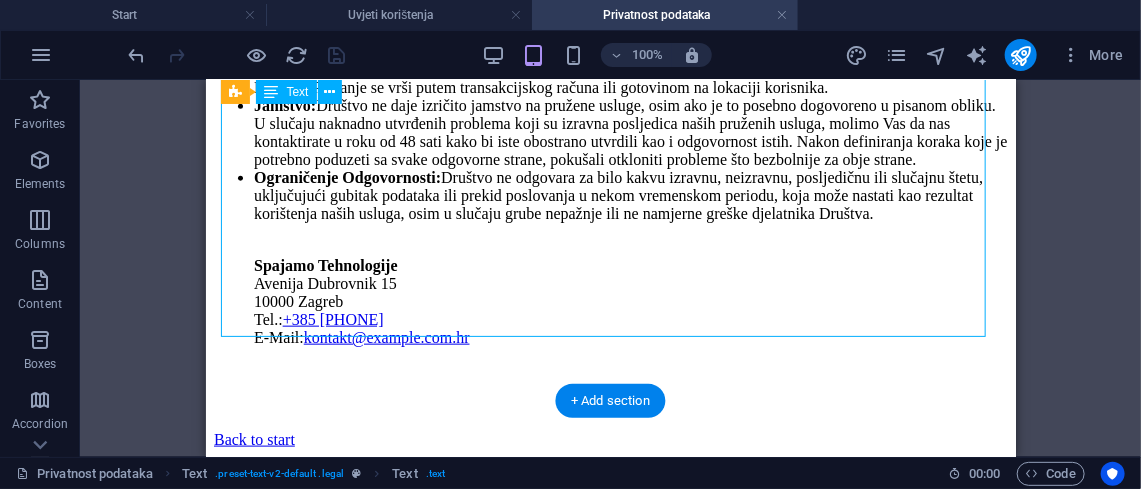 click on "Spajamo Tehnologije (u daljnjem tekstu: Društvo) posvećeni smo zaštiti Vaše privatnosti. Ova pravila o privatnosti objašnjavaju kako prikupljamo, koristimo i štitimo Vaše osobne podatke, koje društvo koristi prilikom pružanja IT usluga.
Prikupljanje Podataka:  Prilikom pružanja usluga, možemo prikupljati određene osobne podatke koji su nužni za rješavanje Vašeg IT problema, kao što su ime, kontakt informacije, te informacije o Vašoj IT opremi i problemu.
Korištenje Podataka:  Vaše osobne podatke koristimo isključivo u svrhu pružanja zatražene usluge, komunikacije s Vama u vezi s uslugom, te za poboljšanje kvalitete naših usluga.
Zaštita Podataka:  Poduzimamo odgovarajuće tehničke i organizacijske mjere kako bismo zaštitili Vaše osobne podatke od neovlaštenog pristupa, korištenja, otkrivanja, izmjene ili uništenja.
Pristup Trećim Stranama:
Vaša Prava:
Kontakt:
Tel:  +385 1 7840 040
Email:  kontakt@spajamo-tehnologije.com.hr
Opseg Usluga:" at bounding box center (610, -41) 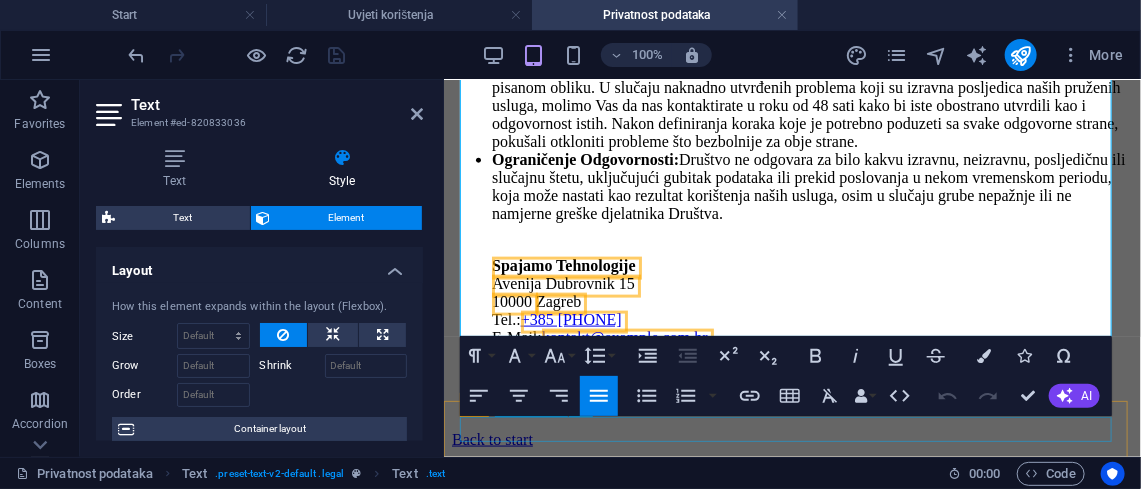 scroll, scrollTop: 1371, scrollLeft: 0, axis: vertical 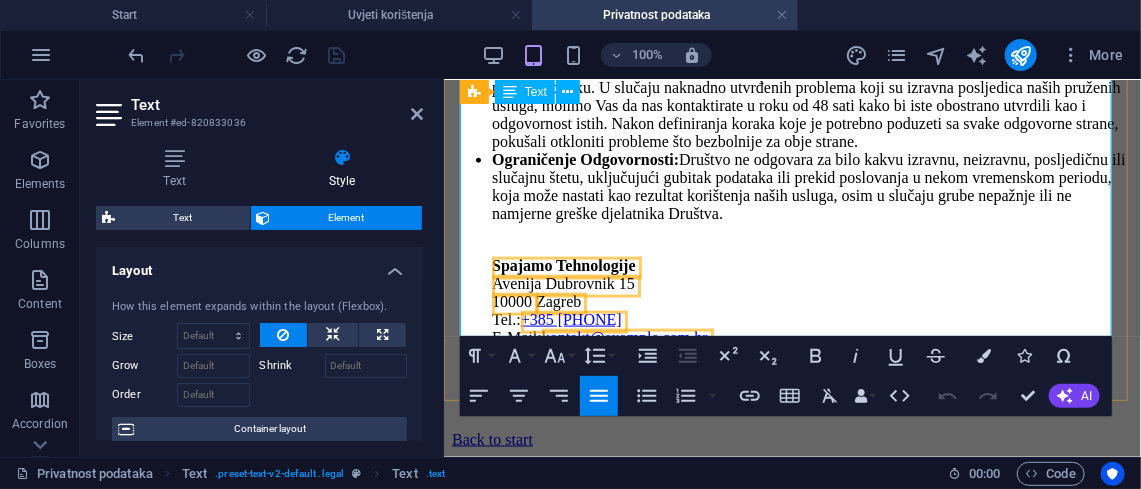 click at bounding box center [791, 371] 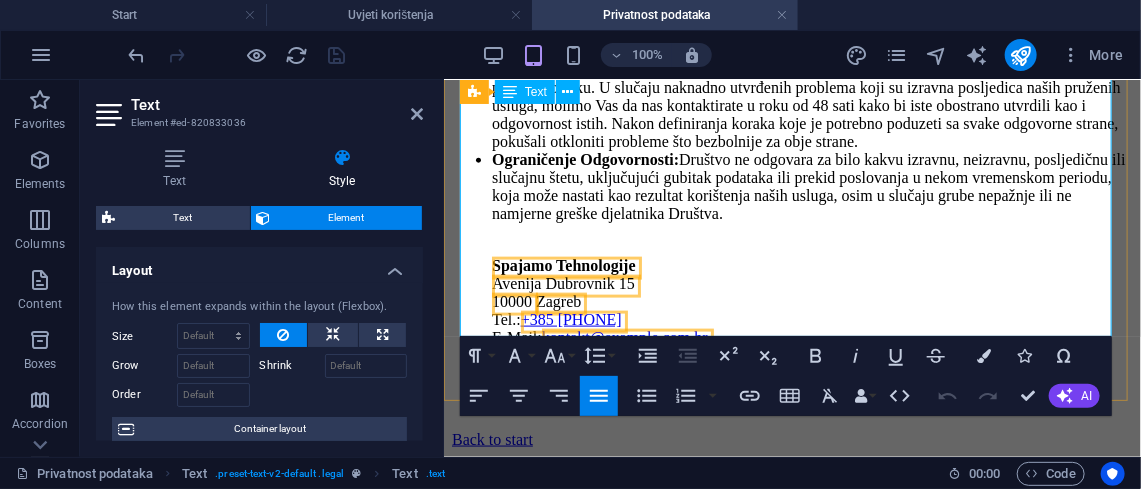 click at bounding box center (791, 371) 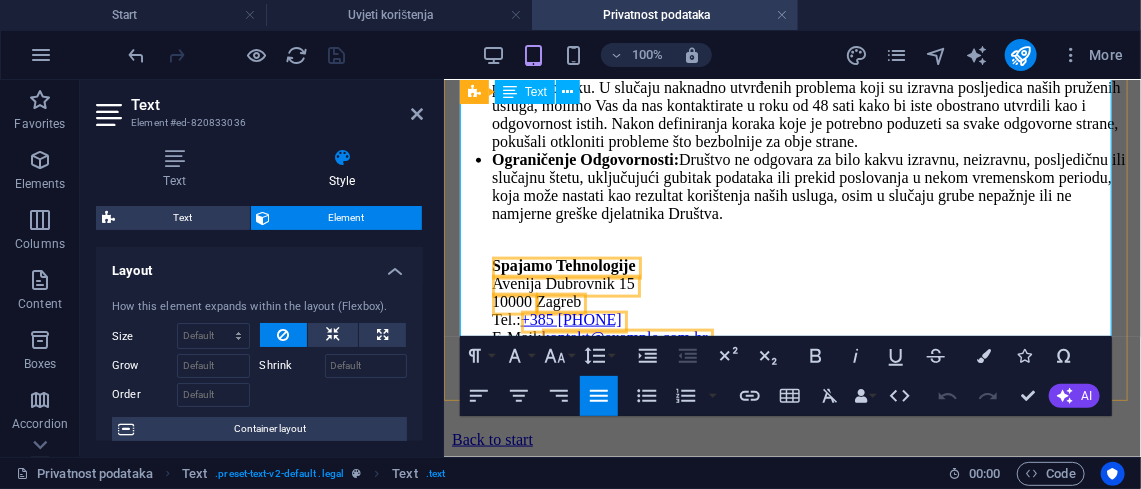 click on "Spajamo Tehnologije (u daljnjem tekstu: Društvo) posvećeni smo zaštiti Vaše privatnosti. Ova pravila o privatnosti objašnjavaju kako prikupljamo, koristimo i štitimo Vaše osobne podatke, koje društvo koristi prilikom pružanja IT usluga.
Prikupljanje Podataka:  Prilikom pružanja usluga, možemo prikupljati određene osobne podatke koji su nužni za rješavanje Vašeg IT problema, kao što su ime, kontakt informacije, te informacije o Vašoj IT opremi i problemu.
Korištenje Podataka:  Vaše osobne podatke koristimo isključivo u svrhu pružanja zatražene usluge, komunikacije s Vama u vezi s uslugom, te za poboljšanje kvalitete naših usluga.
Zaštita Podataka:  Poduzimamo odgovarajuće tehničke i organizacijske mjere kako bismo zaštitili Vaše osobne podatke od neovlaštenog pristupa, korištenja, otkrivanja, izmjene ili uništenja.
Pristup Trećim Stranama:
Vaša Prava:
Kontakt:
Tel:  +385 1 7840 040
Email:  kontakt@spajamo-tehnologije.com.hr
Opseg Usluga:" at bounding box center [791, -104] 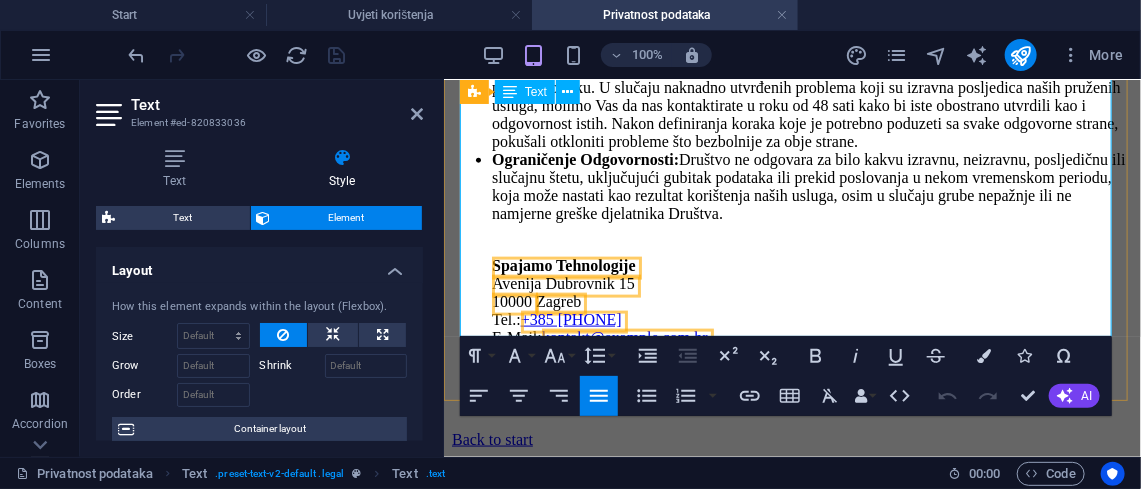 click on "Spajamo Tehnologije (u daljnjem tekstu: Društvo) posvećeni smo zaštiti Vaše privatnosti. Ova pravila o privatnosti objašnjavaju kako prikupljamo, koristimo i štitimo Vaše osobne podatke, koje društvo koristi prilikom pružanja IT usluga.
Prikupljanje Podataka:  Prilikom pružanja usluga, možemo prikupljati određene osobne podatke koji su nužni za rješavanje Vašeg IT problema, kao što su ime, kontakt informacije, te informacije o Vašoj IT opremi i problemu.
Korištenje Podataka:  Vaše osobne podatke koristimo isključivo u svrhu pružanja zatražene usluge, komunikacije s Vama u vezi s uslugom, te za poboljšanje kvalitete naših usluga.
Zaštita Podataka:  Poduzimamo odgovarajuće tehničke i organizacijske mjere kako bismo zaštitili Vaše osobne podatke od neovlaštenog pristupa, korištenja, otkrivanja, izmjene ili uništenja.
Pristup Trećim Stranama:
Vaša Prava:
Kontakt:
Tel:  +385 1 7840 040
Email:  kontakt@spajamo-tehnologije.com.hr
Opseg Usluga:" at bounding box center (791, -104) 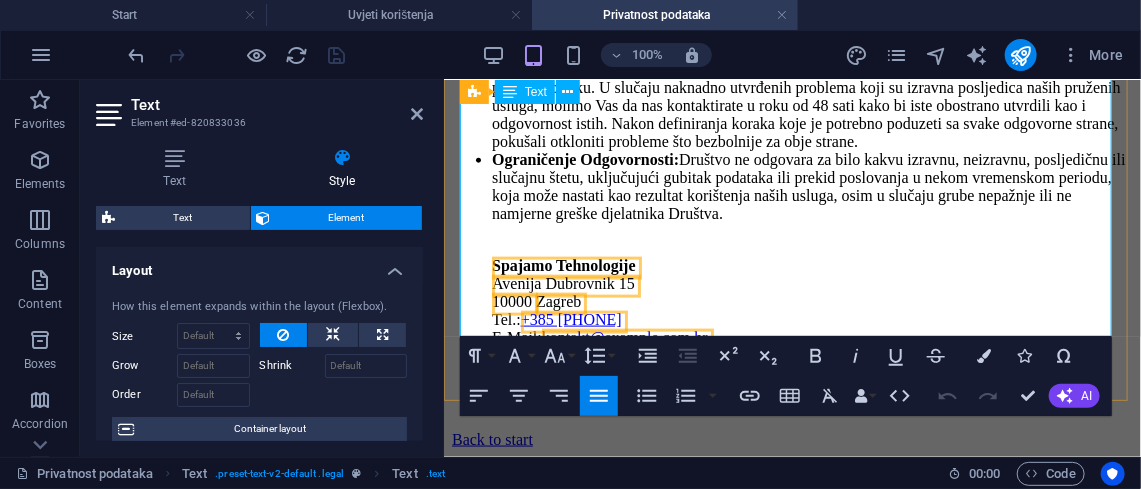 click on "Spajamo Tehnologije (u daljnjem tekstu: Društvo) posvećeni smo zaštiti Vaše privatnosti. Ova pravila o privatnosti objašnjavaju kako prikupljamo, koristimo i štitimo Vaše osobne podatke, koje društvo koristi prilikom pružanja IT usluga.
Prikupljanje Podataka:  Prilikom pružanja usluga, možemo prikupljati određene osobne podatke koji su nužni za rješavanje Vašeg IT problema, kao što su ime, kontakt informacije, te informacije o Vašoj IT opremi i problemu.
Korištenje Podataka:  Vaše osobne podatke koristimo isključivo u svrhu pružanja zatražene usluge, komunikacije s Vama u vezi s uslugom, te za poboljšanje kvalitete naših usluga.
Zaštita Podataka:  Poduzimamo odgovarajuće tehničke i organizacijske mjere kako bismo zaštitili Vaše osobne podatke od neovlaštenog pristupa, korištenja, otkrivanja, izmjene ili uništenja.
Pristup Trećim Stranama:
Vaša Prava:
Kontakt:
Tel:  +385 1 7840 040
Email:  kontakt@spajamo-tehnologije.com.hr
Opseg Usluga:" at bounding box center (791, -104) 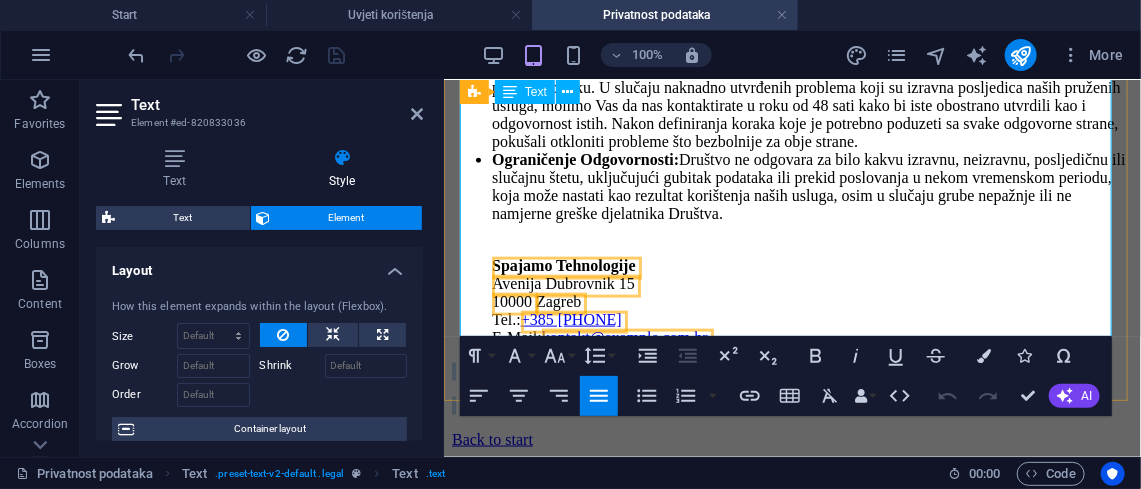 drag, startPoint x: 959, startPoint y: 251, endPoint x: 950, endPoint y: 259, distance: 12.0415945 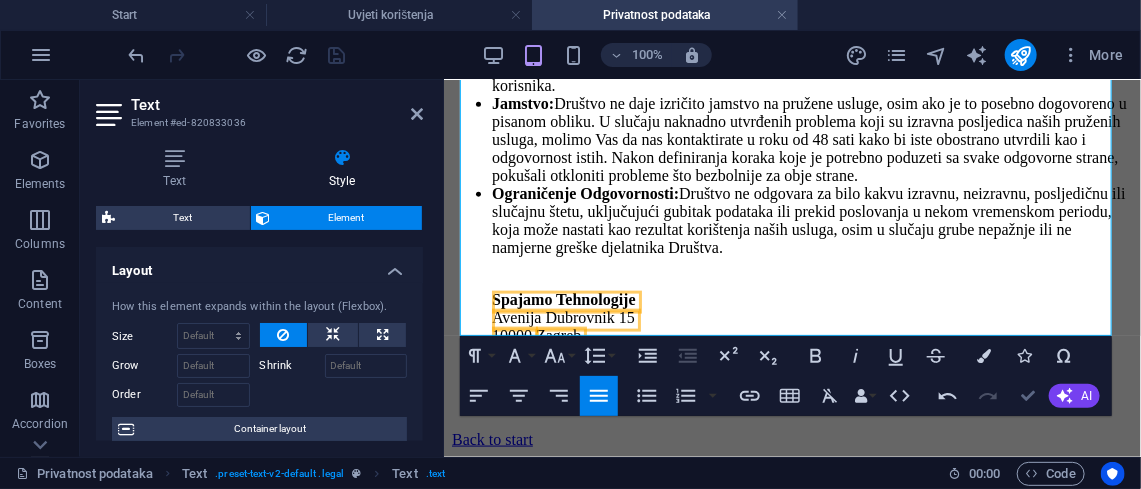 scroll, scrollTop: 1224, scrollLeft: 0, axis: vertical 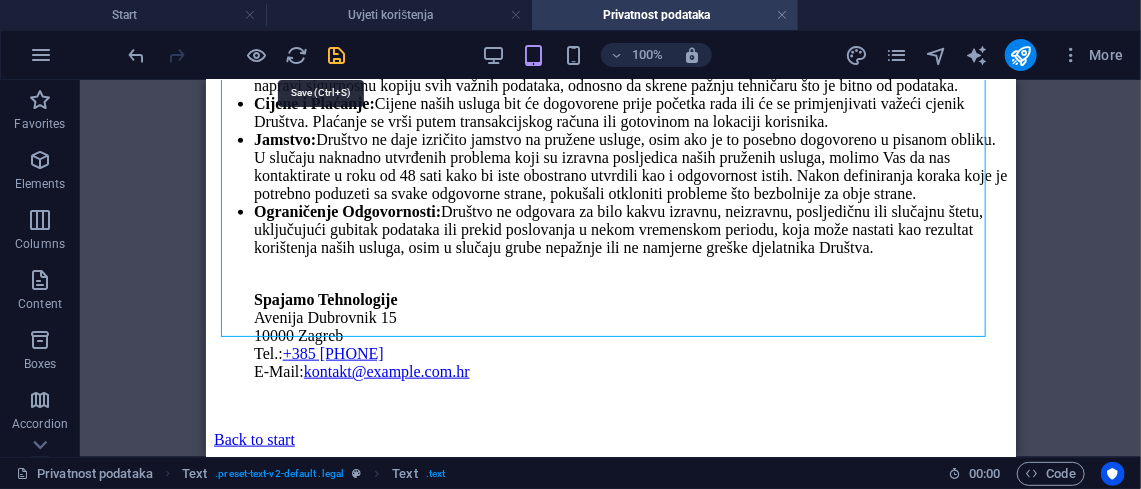click at bounding box center (337, 55) 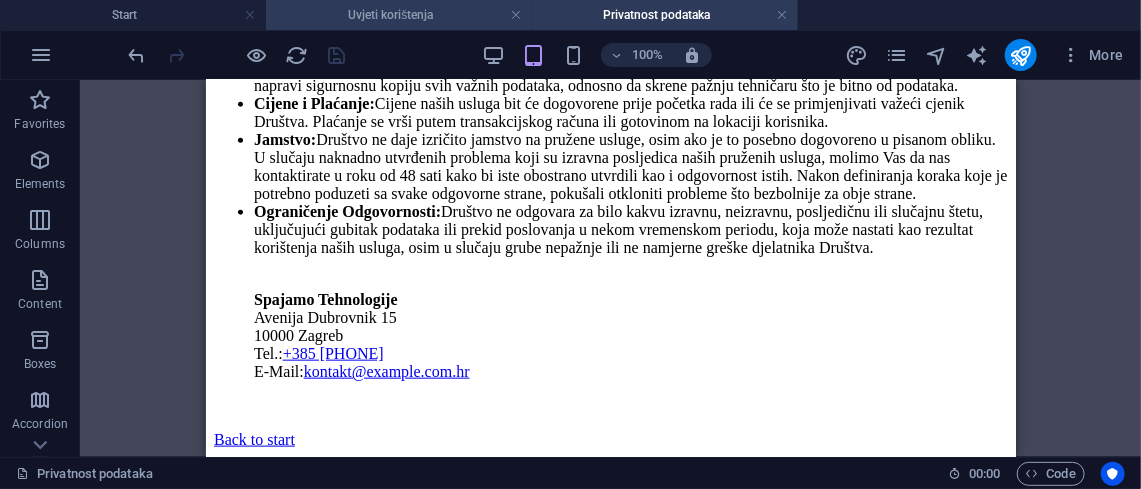 click on "Uvjeti korištenja" at bounding box center (399, 15) 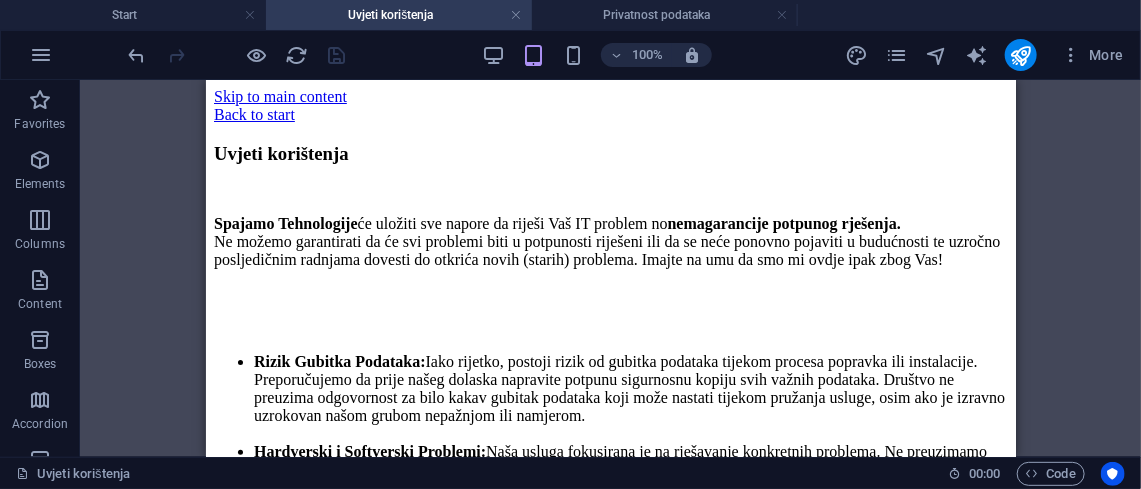 scroll, scrollTop: 0, scrollLeft: 0, axis: both 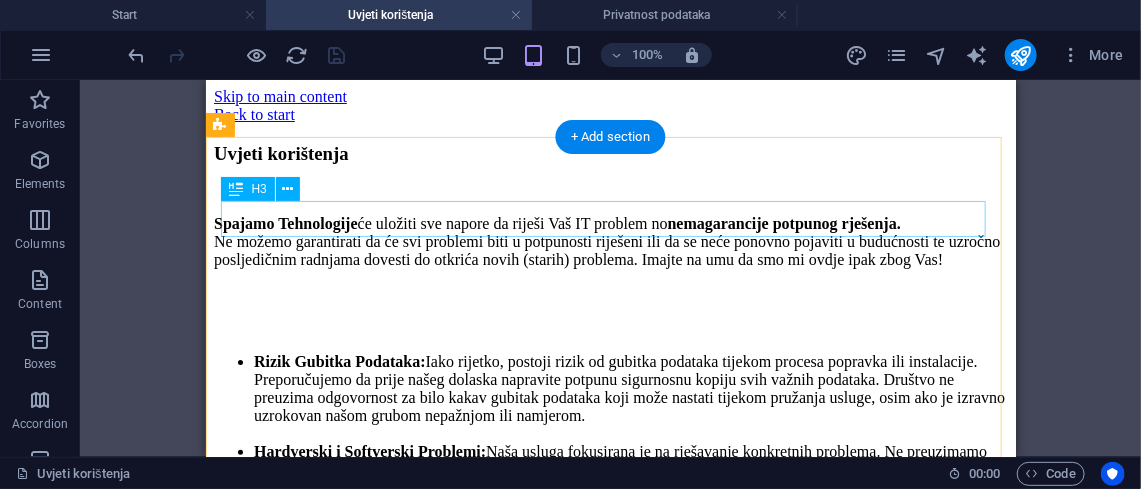 click on "Uvjeti korištenja" at bounding box center [610, 153] 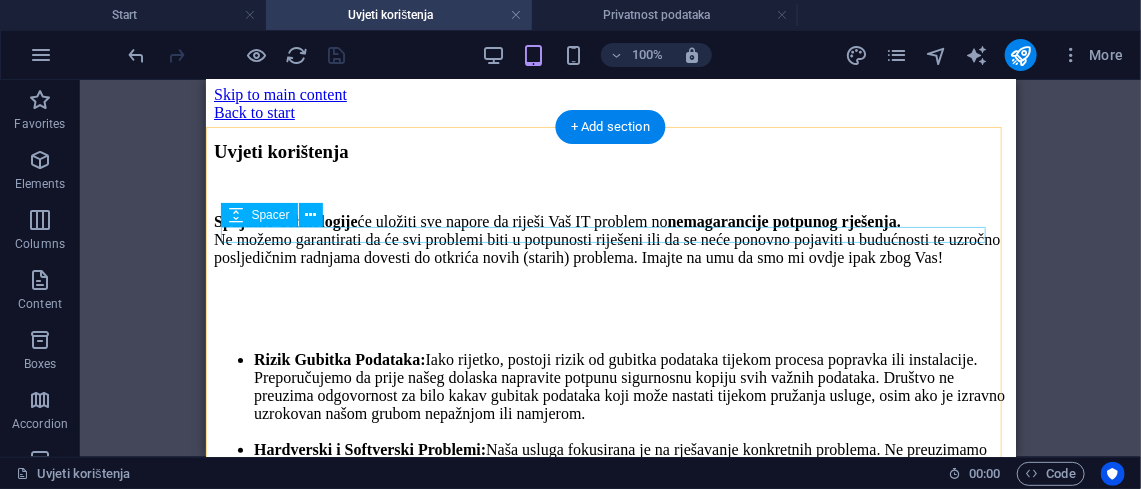 scroll, scrollTop: 1, scrollLeft: 0, axis: vertical 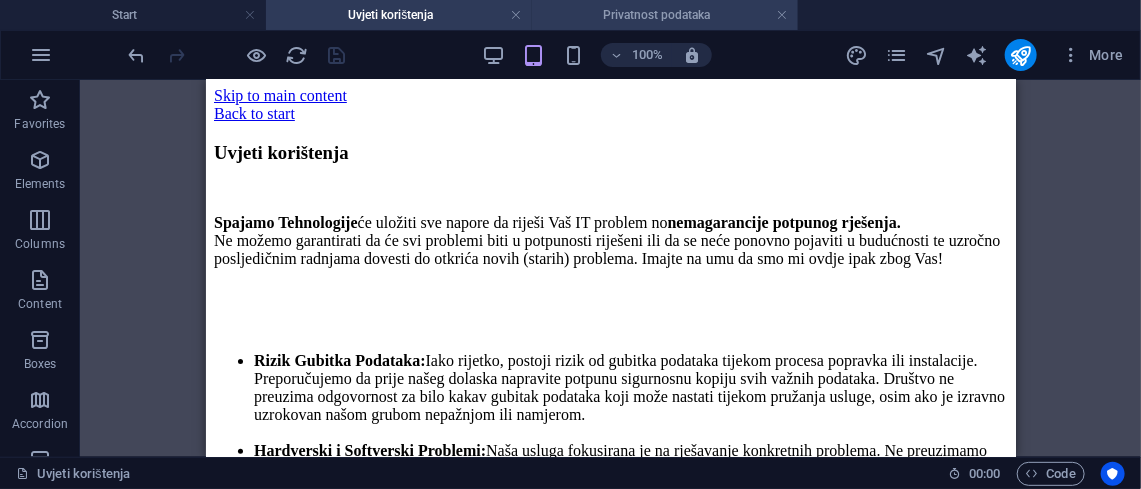 click on "Privatnost podataka" at bounding box center (665, 15) 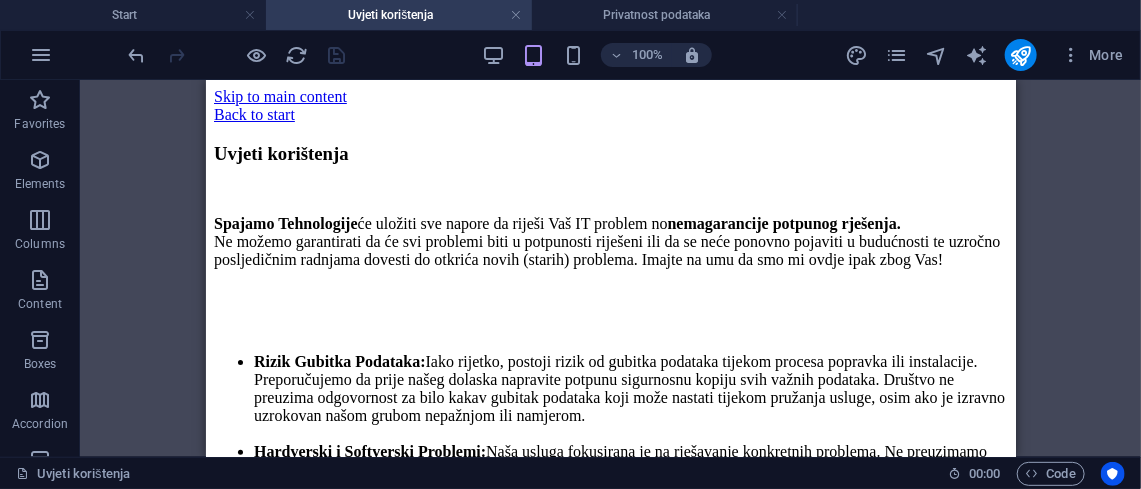 scroll, scrollTop: 1224, scrollLeft: 0, axis: vertical 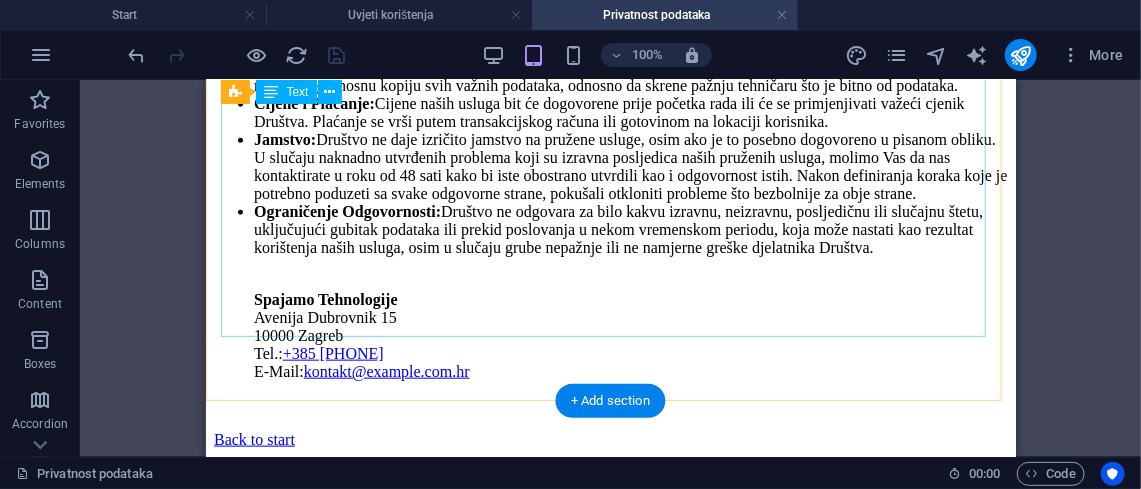 drag, startPoint x: 651, startPoint y: 262, endPoint x: 244, endPoint y: 180, distance: 415.17828 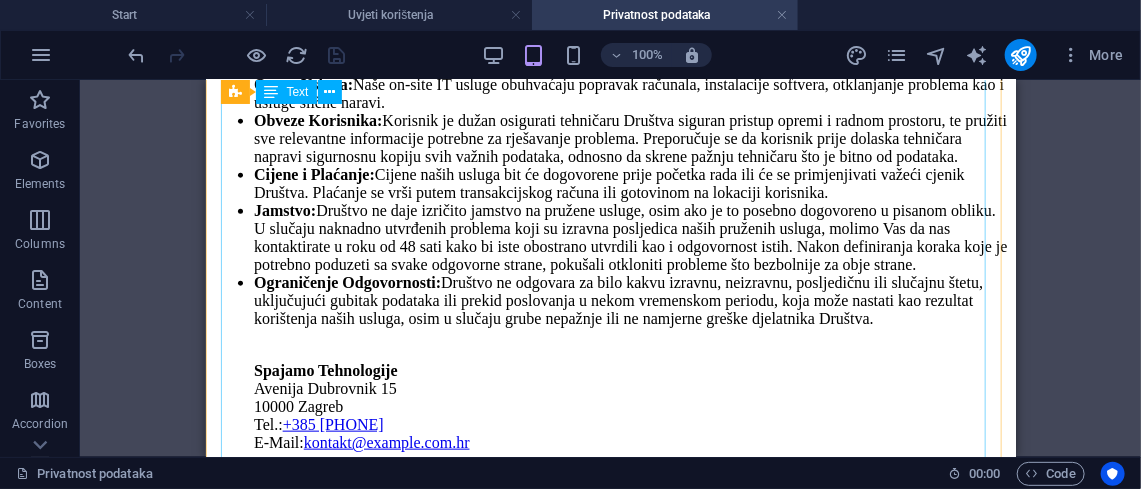 scroll, scrollTop: 613, scrollLeft: 0, axis: vertical 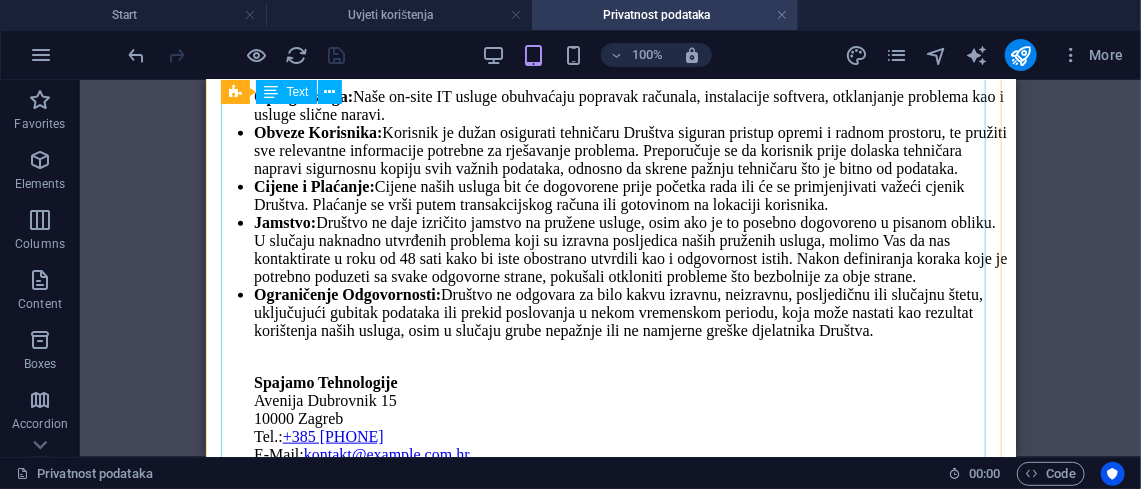 click on "Spajamo Tehnologije (u daljnjem tekstu: Društvo) posvećeni smo zaštiti Vaše privatnosti. Ova pravila o privatnosti objašnjavaju kako prikupljamo, koristimo i štitimo Vaše osobne podatke, koje društvo koristi prilikom pružanja IT usluga.
Prikupljanje Podataka:  Prilikom pružanja usluga, možemo prikupljati određene osobne podatke koji su nužni za rješavanje Vašeg IT problema, kao što su ime, kontakt informacije, te informacije o Vašoj IT opremi i problemu.
Korištenje Podataka:  Vaše osobne podatke koristimo isključivo u svrhu pružanja zatražene usluge, komunikacije s Vama u vezi s uslugom, te za poboljšanje kvalitete naših usluga.
Zaštita Podataka:  Poduzimamo odgovarajuće tehničke i organizacijske mjere kako bismo zaštitili Vaše osobne podatke od neovlaštenog pristupa, korištenja, otkrivanja, izmjene ili uništenja.
Pristup Trećim Stranama:
Vaša Prava:
Kontakt:
Tel:  +385 1 7840 040
Email:  kontakt@spajamo-tehnologije.com.hr
Opseg Usluga:" at bounding box center [610, 59] 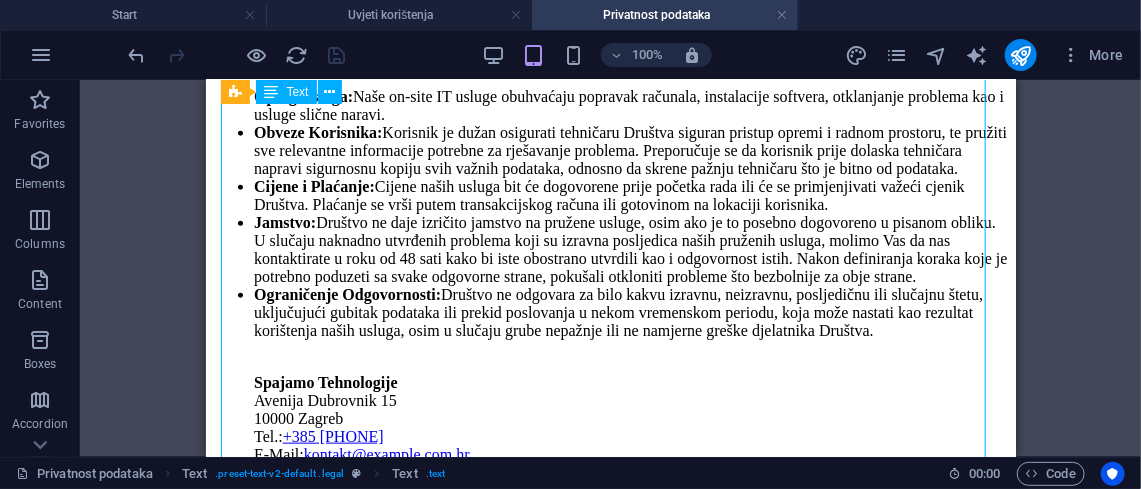 click on "Spajamo Tehnologije (u daljnjem tekstu: Društvo) posvećeni smo zaštiti Vaše privatnosti. Ova pravila o privatnosti objašnjavaju kako prikupljamo, koristimo i štitimo Vaše osobne podatke, koje društvo koristi prilikom pružanja IT usluga.
Prikupljanje Podataka:  Prilikom pružanja usluga, možemo prikupljati određene osobne podatke koji su nužni za rješavanje Vašeg IT problema, kao što su ime, kontakt informacije, te informacije o Vašoj IT opremi i problemu.
Korištenje Podataka:  Vaše osobne podatke koristimo isključivo u svrhu pružanja zatražene usluge, komunikacije s Vama u vezi s uslugom, te za poboljšanje kvalitete naših usluga.
Zaštita Podataka:  Poduzimamo odgovarajuće tehničke i organizacijske mjere kako bismo zaštitili Vaše osobne podatke od neovlaštenog pristupa, korištenja, otkrivanja, izmjene ili uništenja.
Pristup Trećim Stranama:
Vaša Prava:
Kontakt:
Tel:  +385 1 7840 040
Email:  kontakt@spajamo-tehnologije.com.hr
Opseg Usluga:" at bounding box center [610, 59] 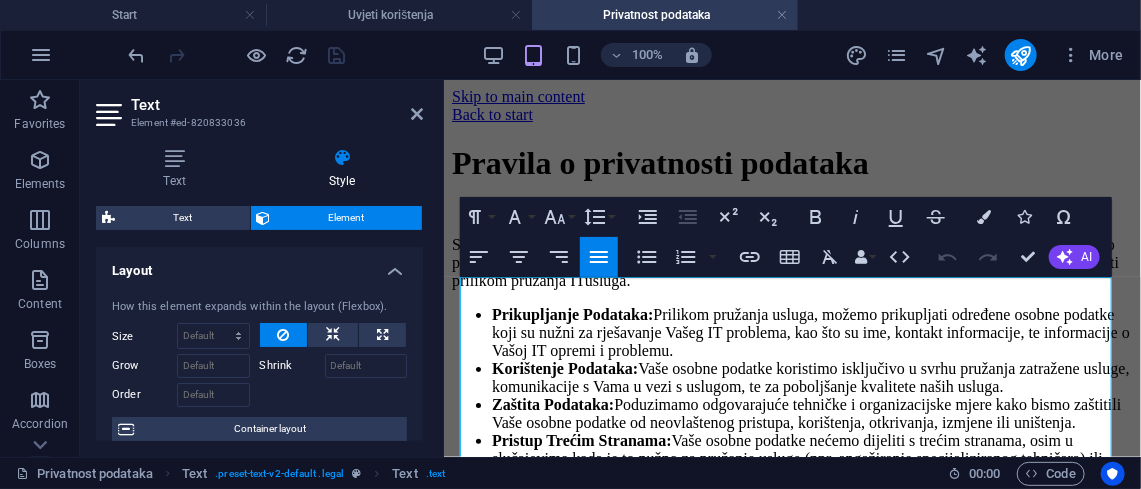 click on "How this element expands within the layout (Flexbox). Size Default auto px % 1/1 1/2 1/3 1/4 1/5 1/6 1/7 1/8 1/9 1/10 Grow Shrink Order Container layout" at bounding box center [259, 370] 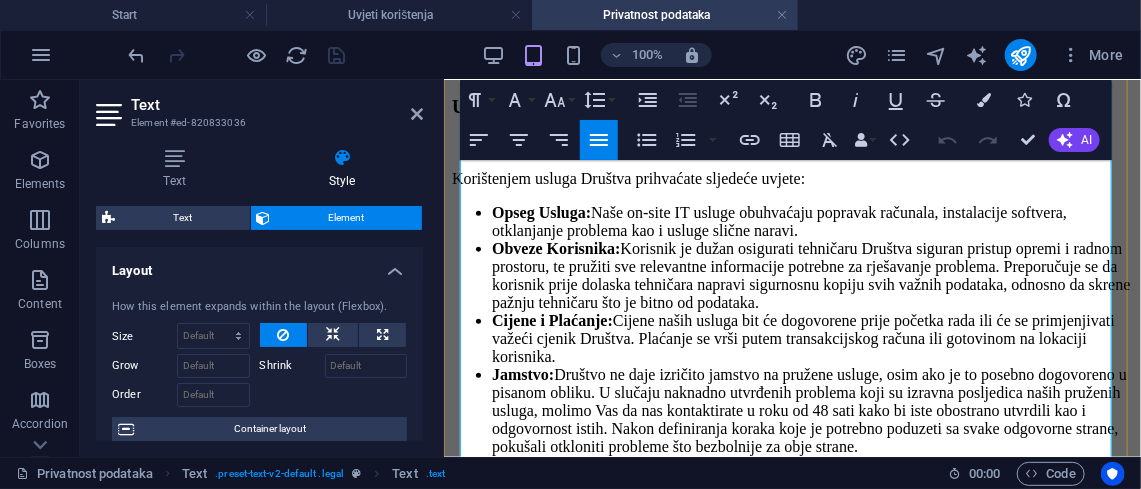 scroll, scrollTop: 551, scrollLeft: 0, axis: vertical 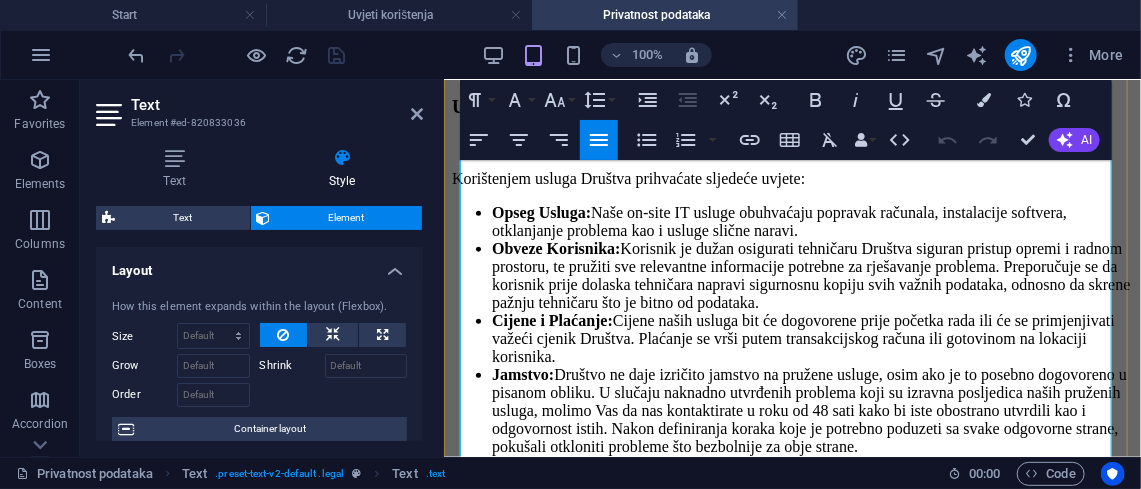 click on "Uvjeti za Korištenje Usluga Društva" at bounding box center [791, 106] 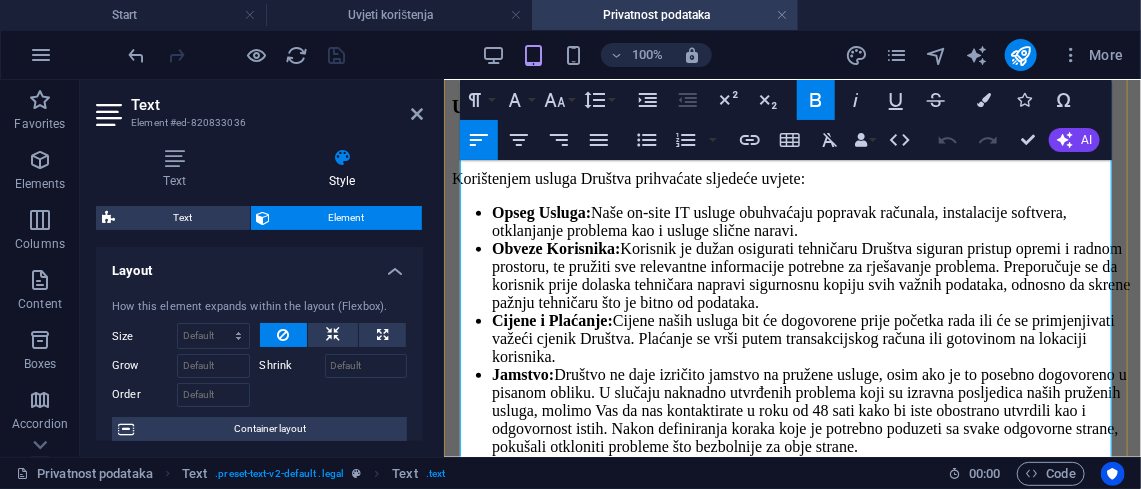 click on "Uvjeti za Korištenje Usluga Društva" at bounding box center (791, 106) 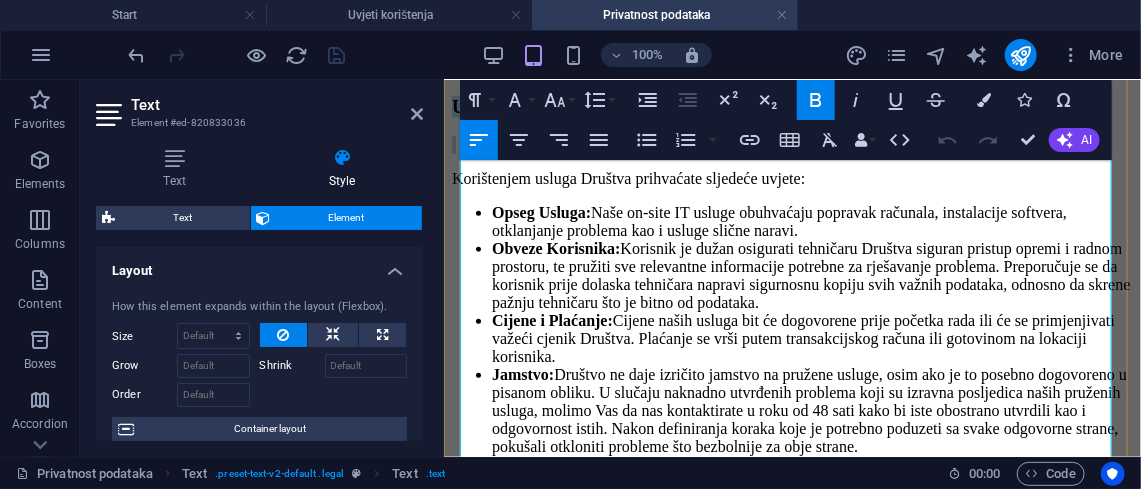 click on "Uvjeti za Korištenje Usluga Društva" at bounding box center (791, 106) 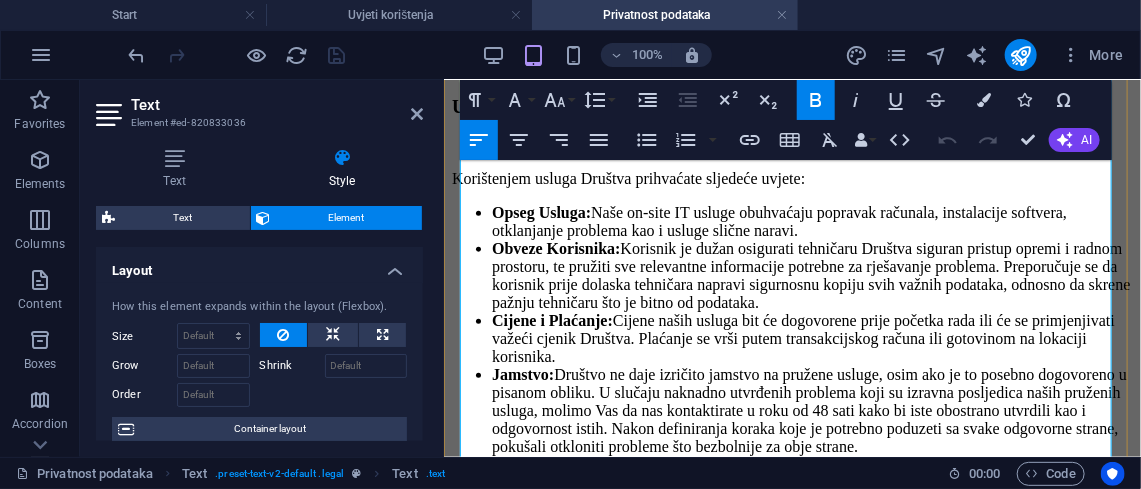 click on "Korištenjem usluga Društva prihvaćate sljedeće uvjete:" at bounding box center (791, 178) 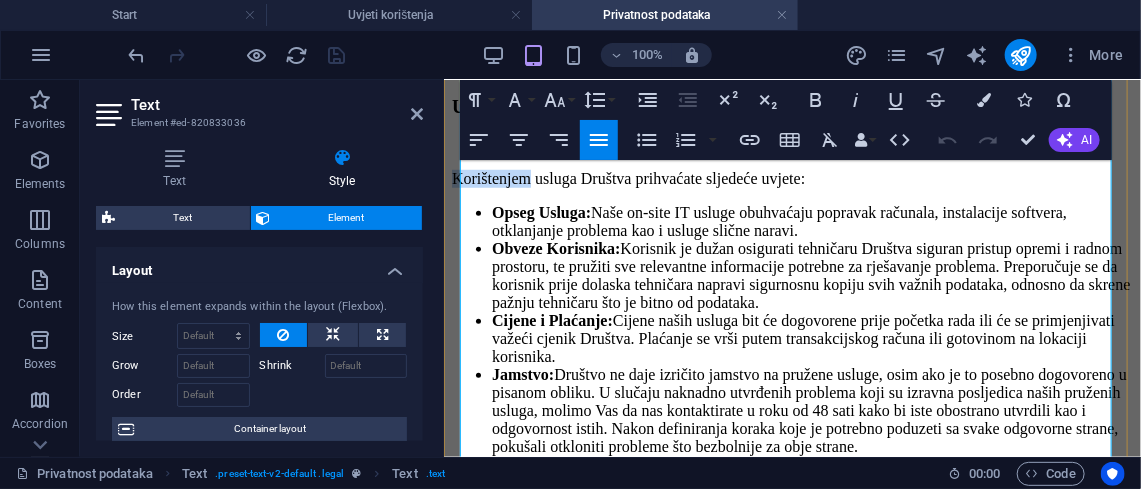 click on "Korištenjem usluga Društva prihvaćate sljedeće uvjete:" at bounding box center (791, 178) 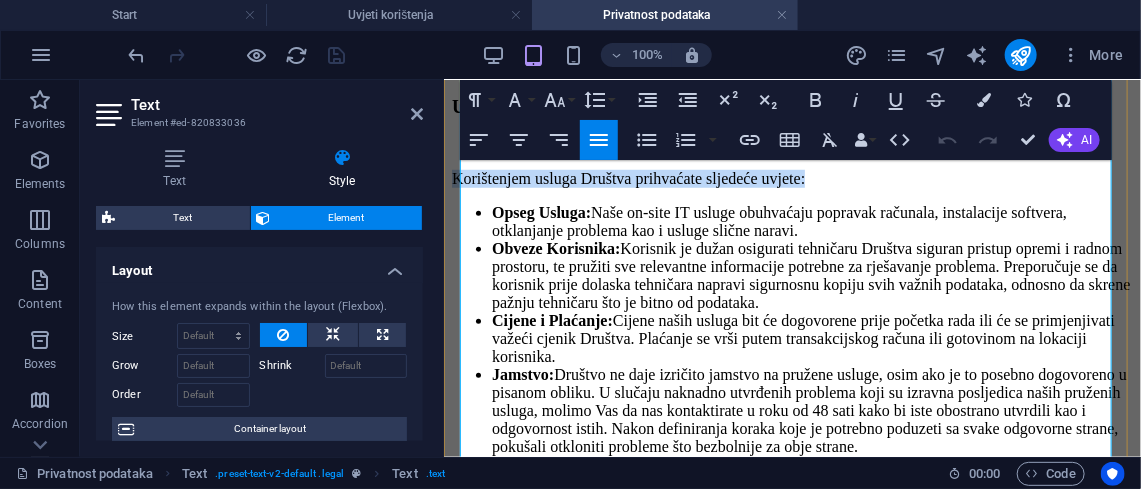 click on "Korištenjem usluga Društva prihvaćate sljedeće uvjete:" at bounding box center (791, 178) 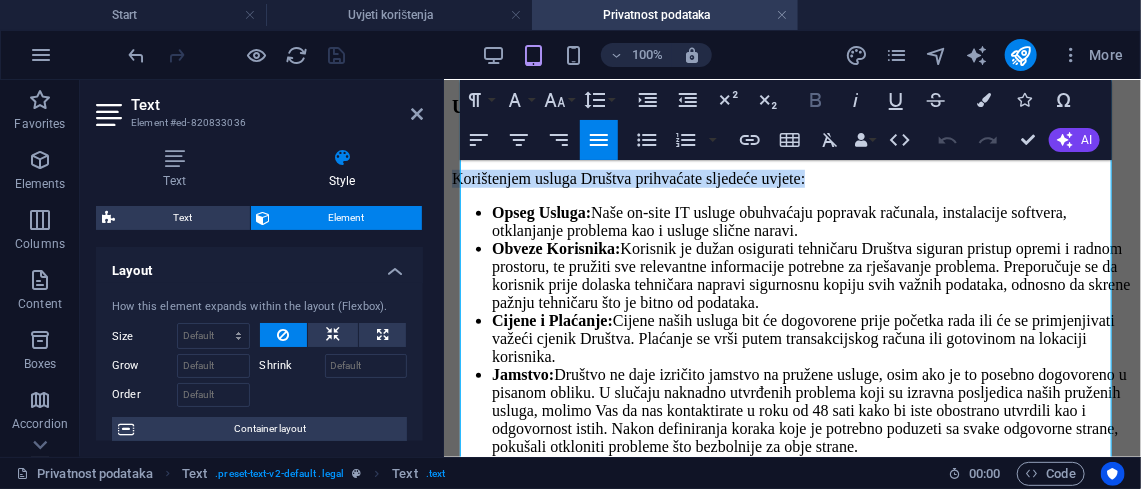 click 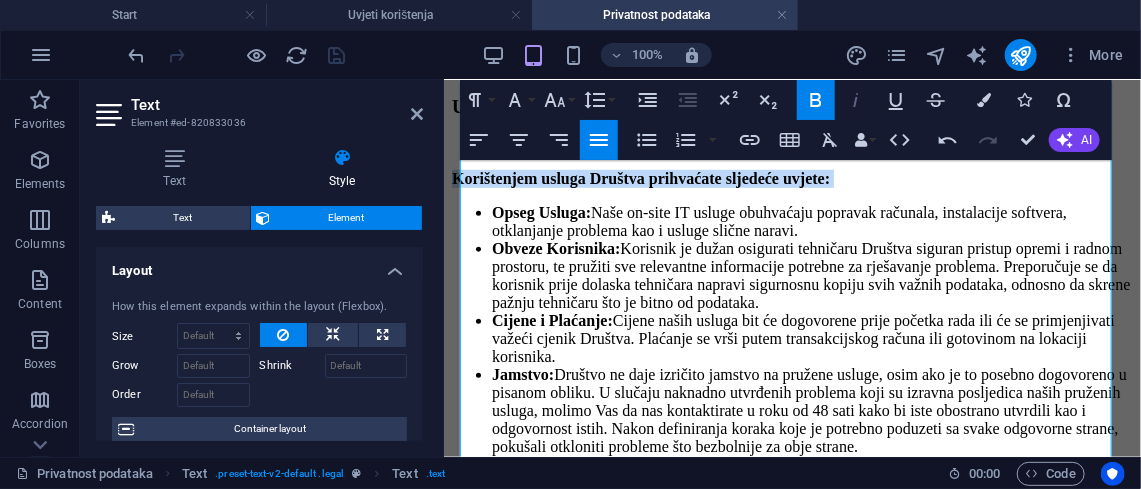 click on "Italic" at bounding box center (856, 100) 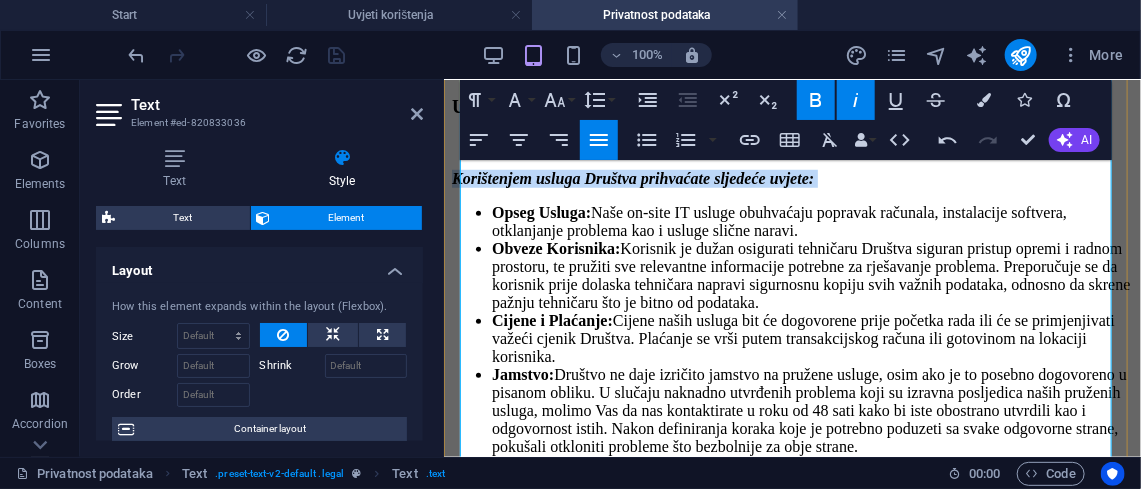 click on "Korištenjem usluga Društva prihvaćate sljedeće uvjete:" at bounding box center (632, 177) 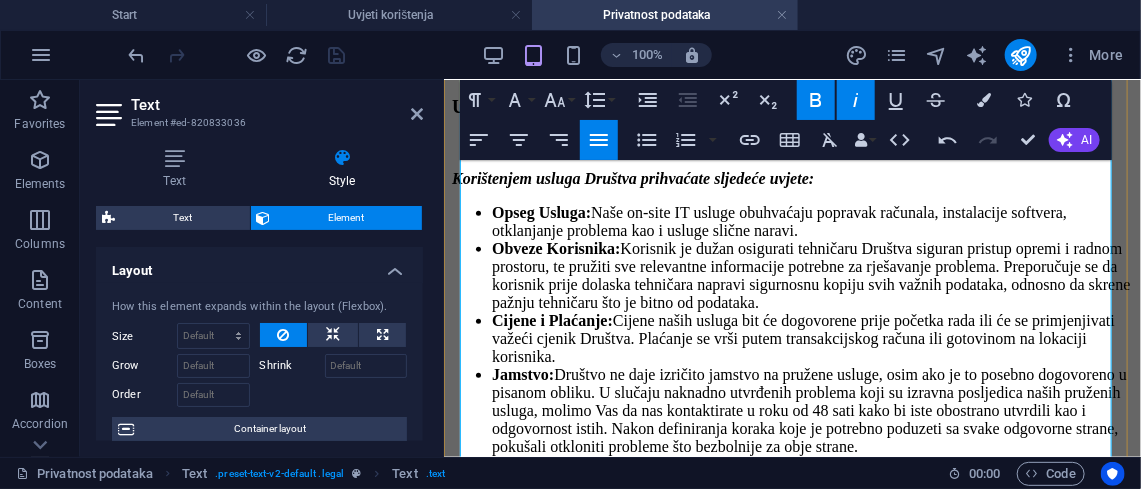 click on "Uvjeti za Korištenje Usluga Društva" at bounding box center [595, 105] 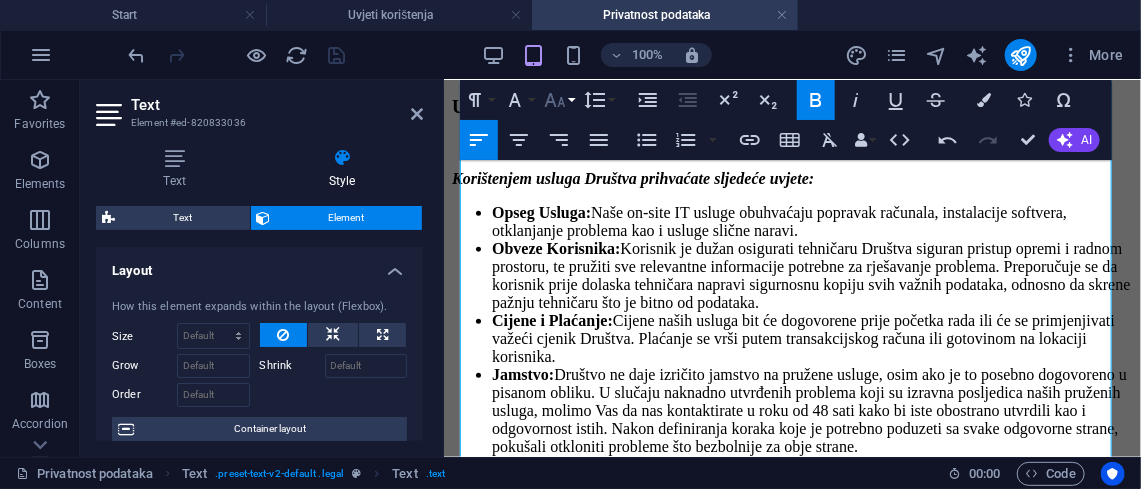 click 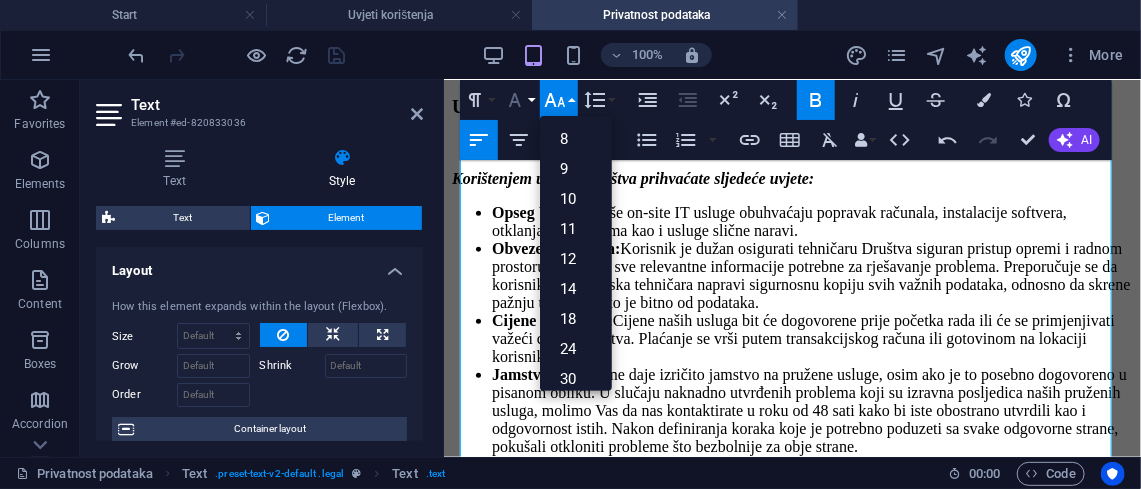 click on "Font Family" at bounding box center [519, 100] 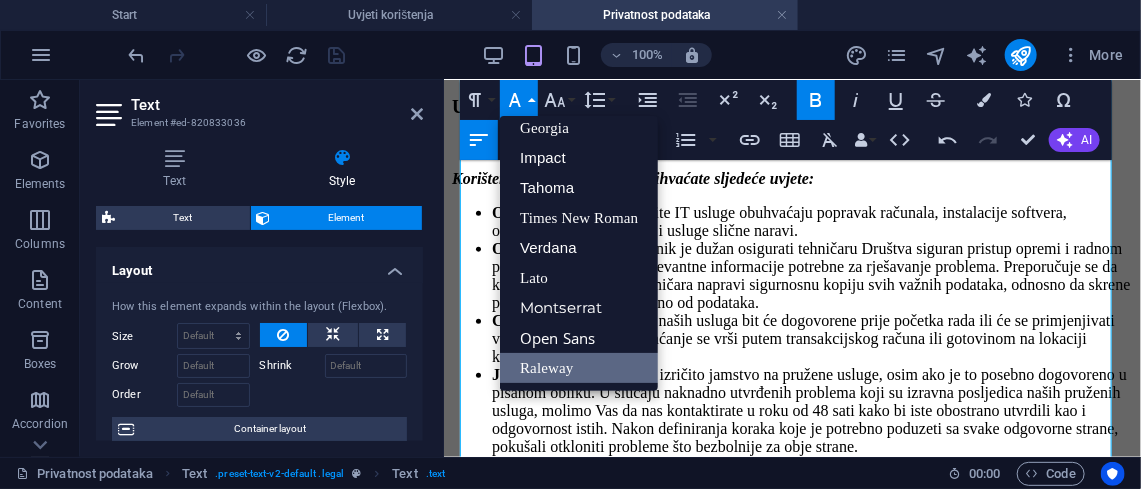 scroll, scrollTop: 40, scrollLeft: 0, axis: vertical 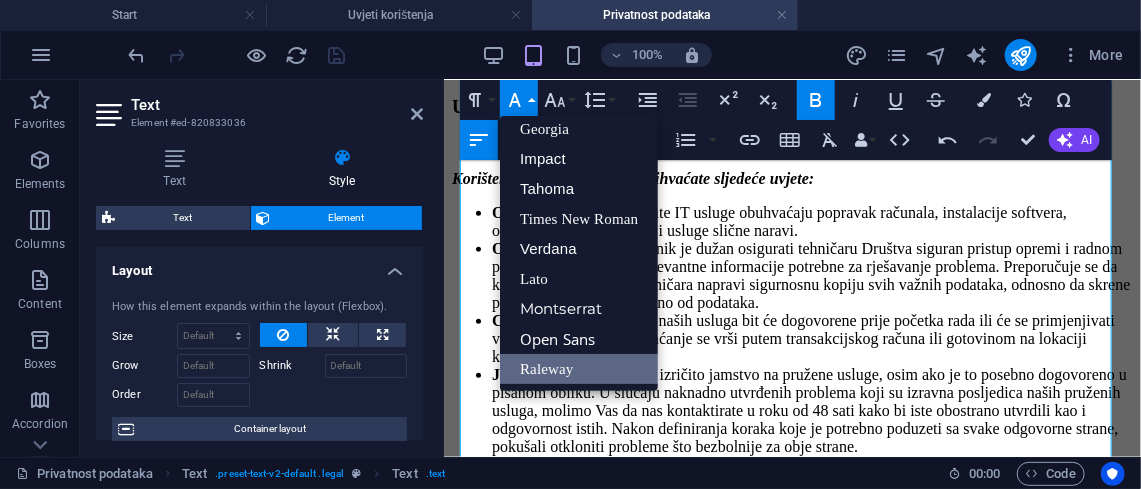 click on "Font Family" at bounding box center [519, 100] 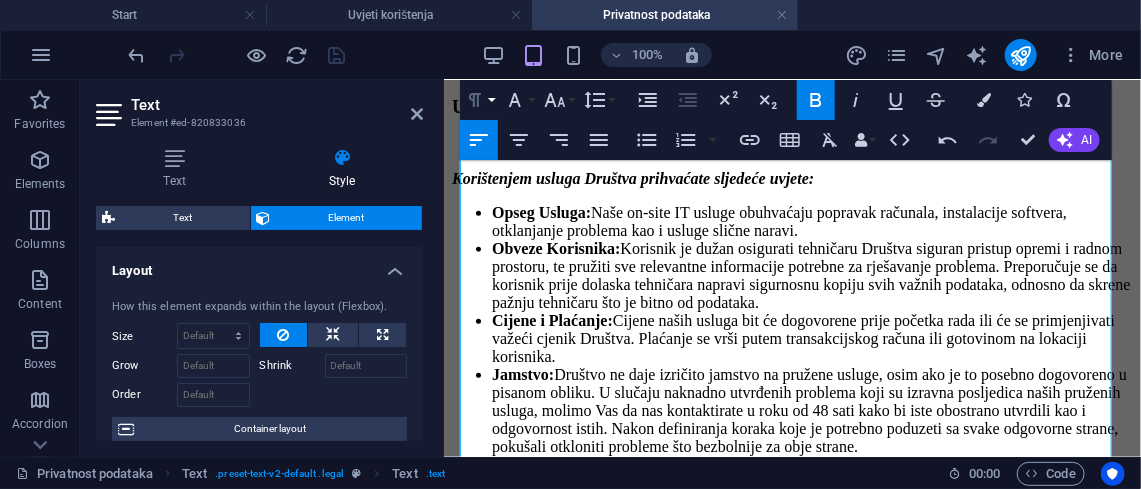 click on "Paragraph Format" at bounding box center [479, 100] 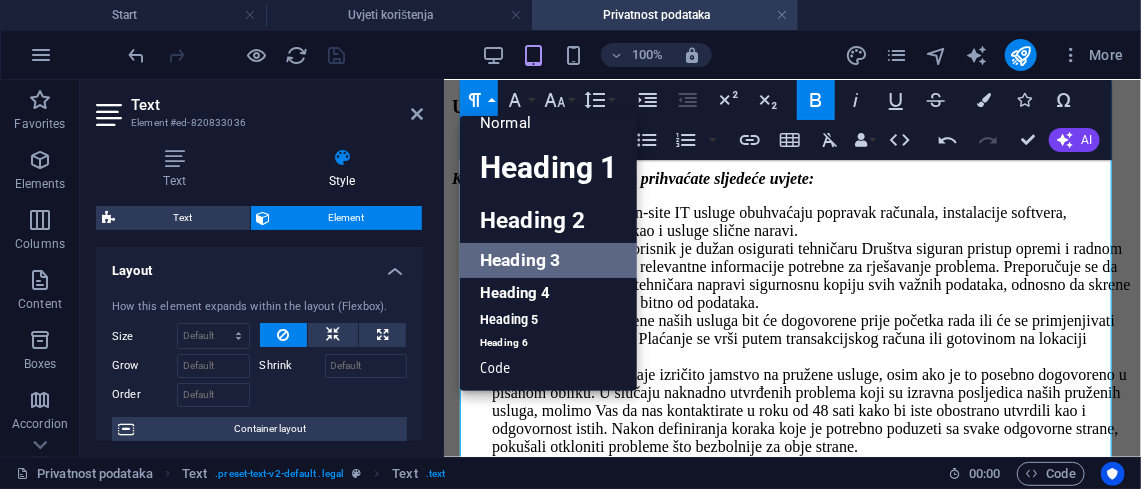 scroll, scrollTop: 30, scrollLeft: 0, axis: vertical 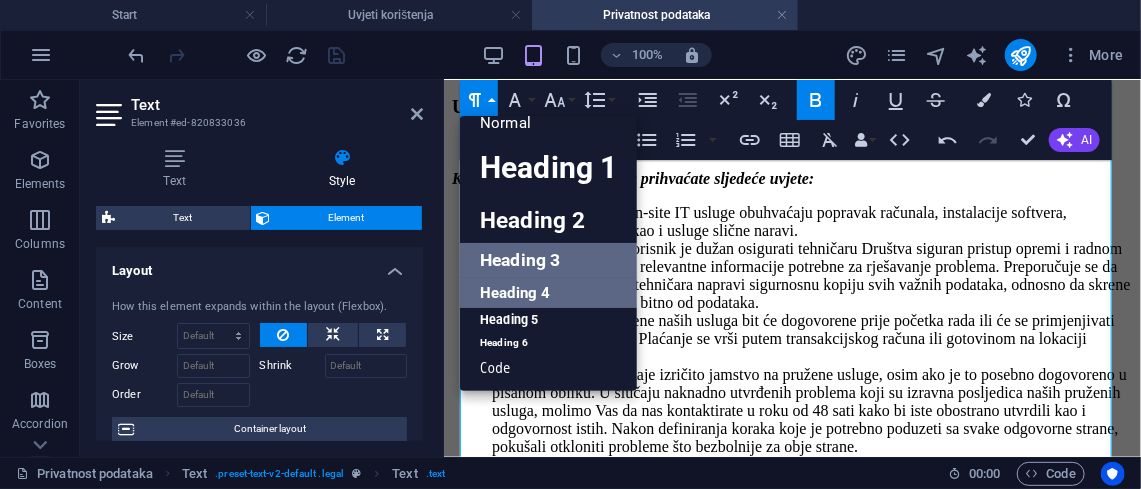 click on "Heading 4" at bounding box center [548, 293] 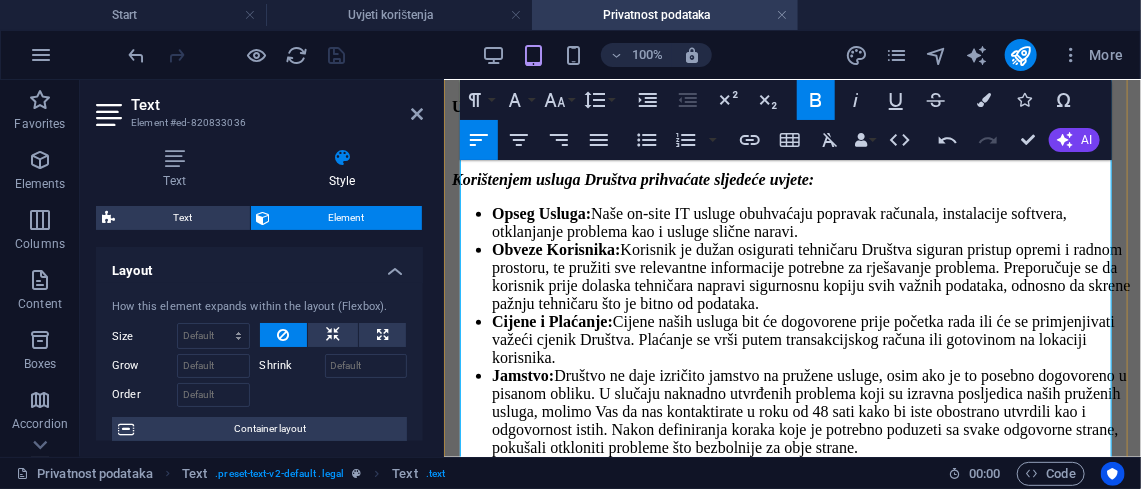 click on "Spajamo Tehnologije (u daljnjem tekstu: Društvo) posvećeni smo zaštiti Vaše privatnosti. Ova pravila o privatnosti objašnjavaju kako prikupljamo, koristimo i štitimo Vaše osobne podatke, koje društvo koristi prilikom pružanja IT usluga.
Prikupljanje Podataka:  Prilikom pružanja usluga, možemo prikupljati određene osobne podatke koji su nužni za rješavanje Vašeg IT problema, kao što su ime, kontakt informacije, te informacije o Vašoj IT opremi i problemu.
Korištenje Podataka:  Vaše osobne podatke koristimo isključivo u svrhu pružanja zatražene usluge, komunikacije s Vama u vezi s uslugom, te za poboljšanje kvalitete naših usluga.
Zaštita Podataka:  Poduzimamo odgovarajuće tehničke i organizacijske mjere kako bismo zaštitili Vaše osobne podatke od neovlaštenog pristupa, korištenja, otkrivanja, izmjene ili uništenja.
Pristup Trećim Stranama:
Vaša Prava:
Kontakt:
Tel:  +385 1 7840 040
Email:  kontakt@spajamo-tehnologije.com.hr
Opseg Usluga:
10000" at bounding box center (791, 185) 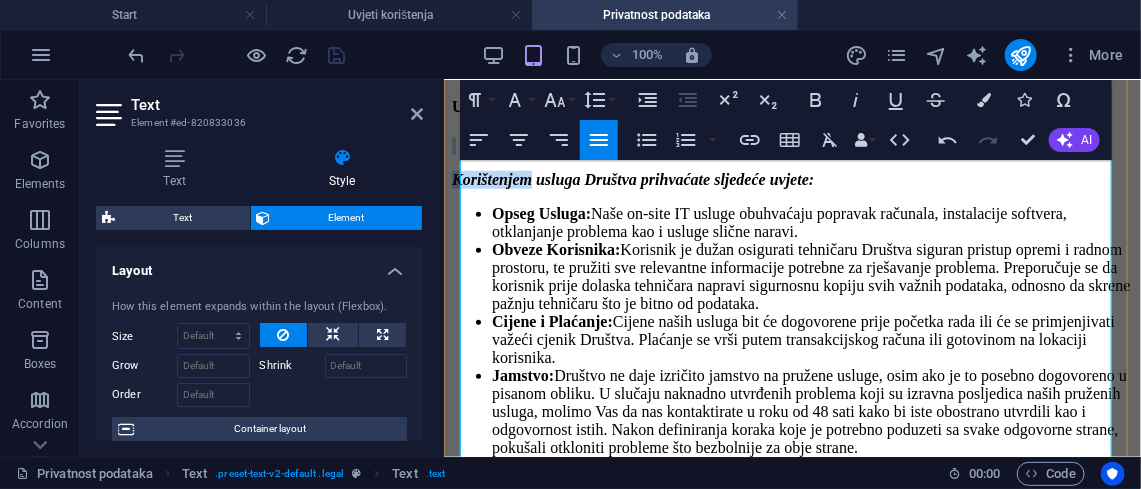click on "Spajamo Tehnologije (u daljnjem tekstu: Društvo) posvećeni smo zaštiti Vaše privatnosti. Ova pravila o privatnosti objašnjavaju kako prikupljamo, koristimo i štitimo Vaše osobne podatke, koje društvo koristi prilikom pružanja IT usluga.
Prikupljanje Podataka:  Prilikom pružanja usluga, možemo prikupljati određene osobne podatke koji su nužni za rješavanje Vašeg IT problema, kao što su ime, kontakt informacije, te informacije o Vašoj IT opremi i problemu.
Korištenje Podataka:  Vaše osobne podatke koristimo isključivo u svrhu pružanja zatražene usluge, komunikacije s Vama u vezi s uslugom, te za poboljšanje kvalitete naših usluga.
Zaštita Podataka:  Poduzimamo odgovarajuće tehničke i organizacijske mjere kako bismo zaštitili Vaše osobne podatke od neovlaštenog pristupa, korištenja, otkrivanja, izmjene ili uništenja.
Pristup Trećim Stranama:
Vaša Prava:
Kontakt:
Tel:  +385 1 7840 040
Email:  kontakt@spajamo-tehnologije.com.hr
Opseg Usluga:
10000" at bounding box center [791, 185] 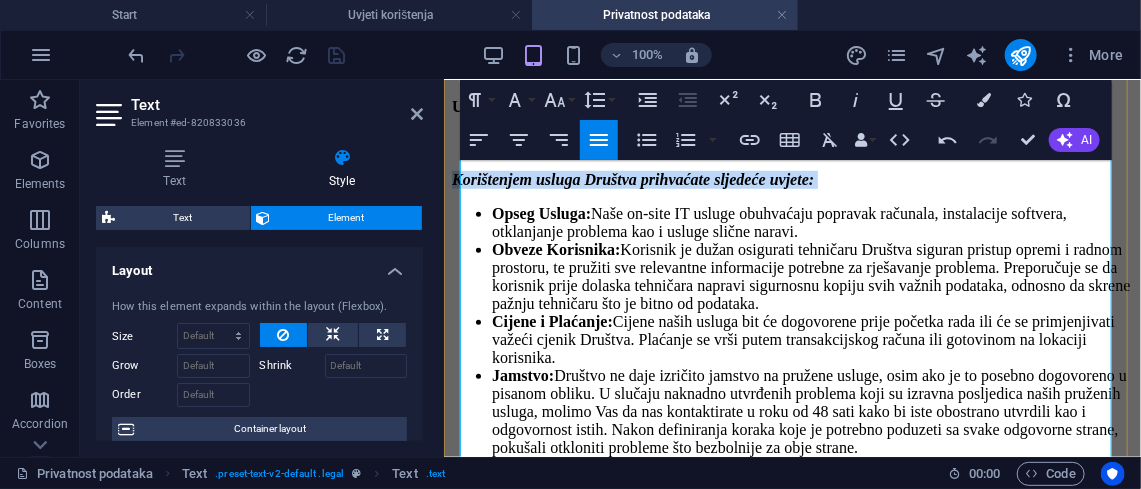 click on "Korištenjem usluga Društva prihvaćate sljedeće uvjete:" at bounding box center [791, 179] 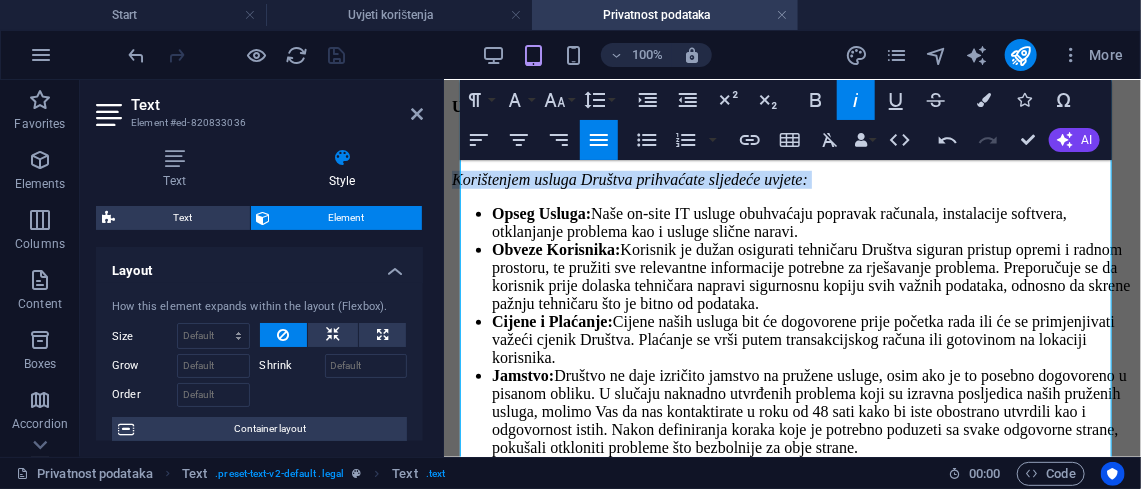 click 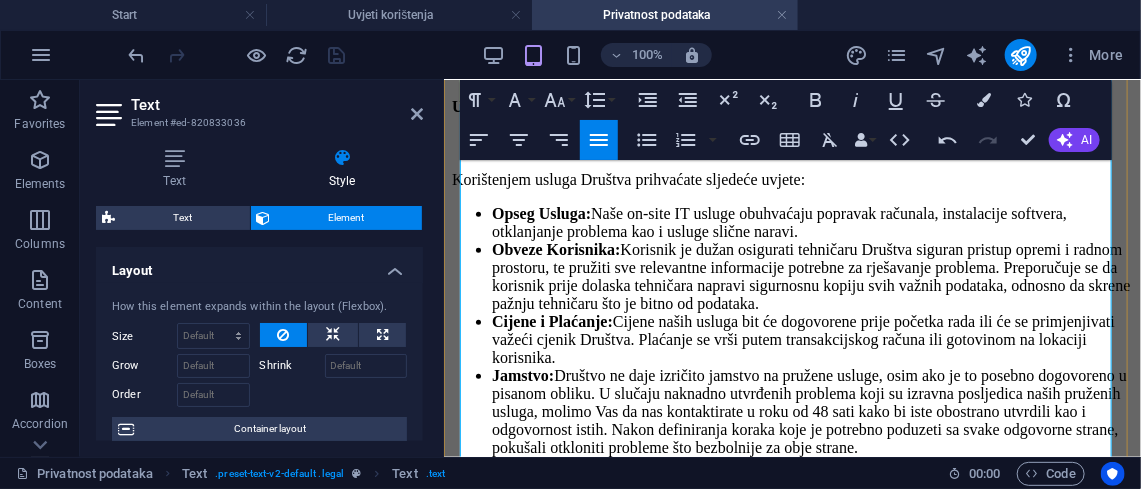 click at bounding box center [791, 145] 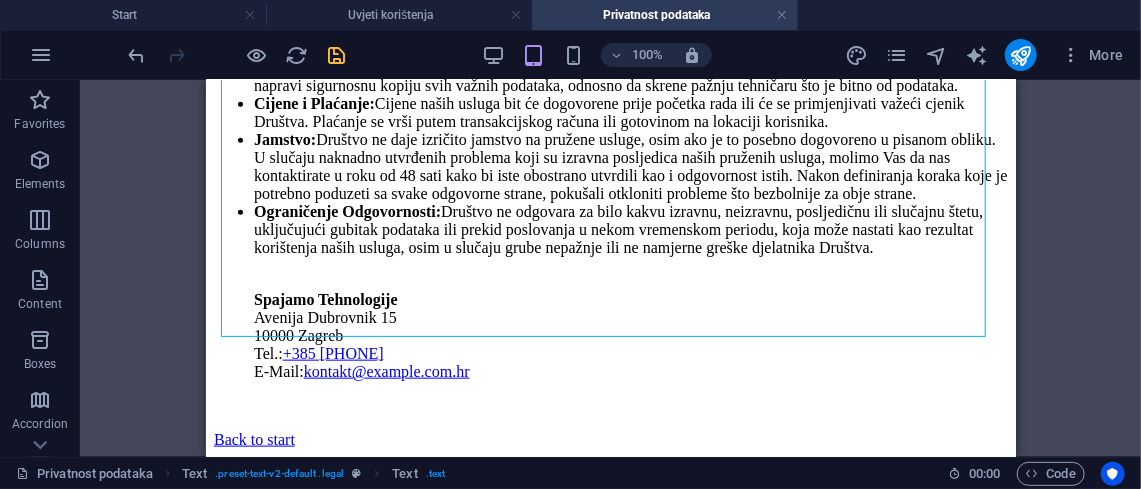 scroll, scrollTop: 1219, scrollLeft: 0, axis: vertical 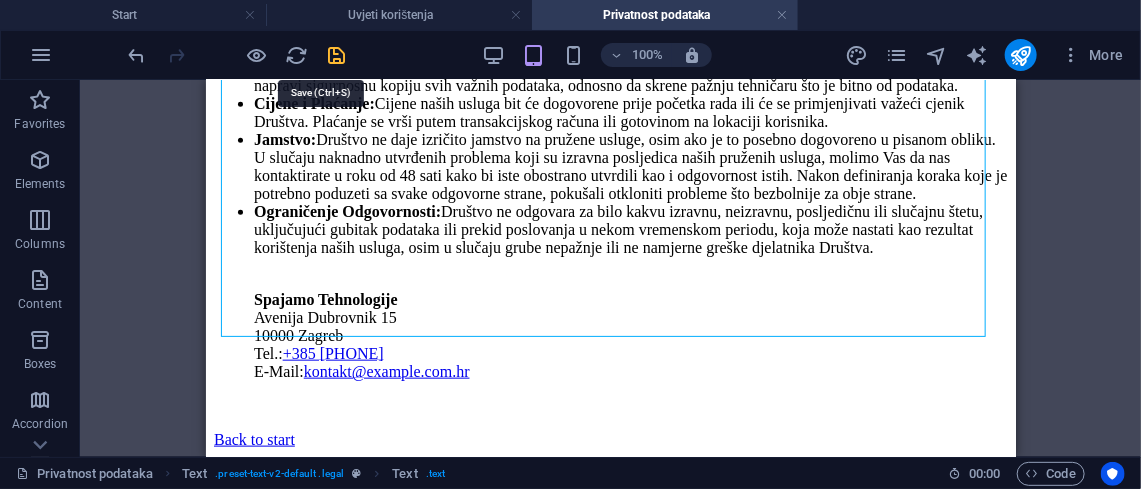 click at bounding box center [337, 55] 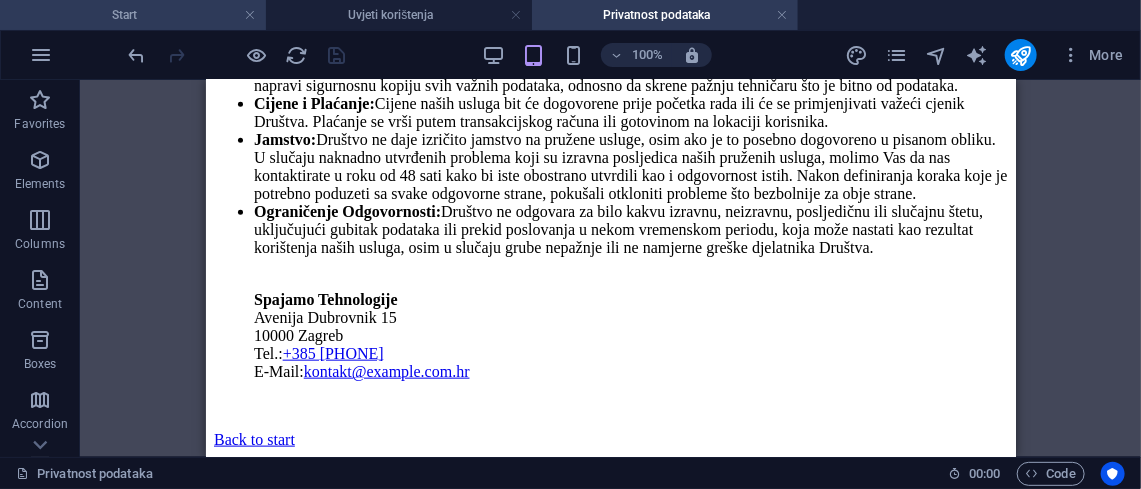 click on "Start" at bounding box center (133, 15) 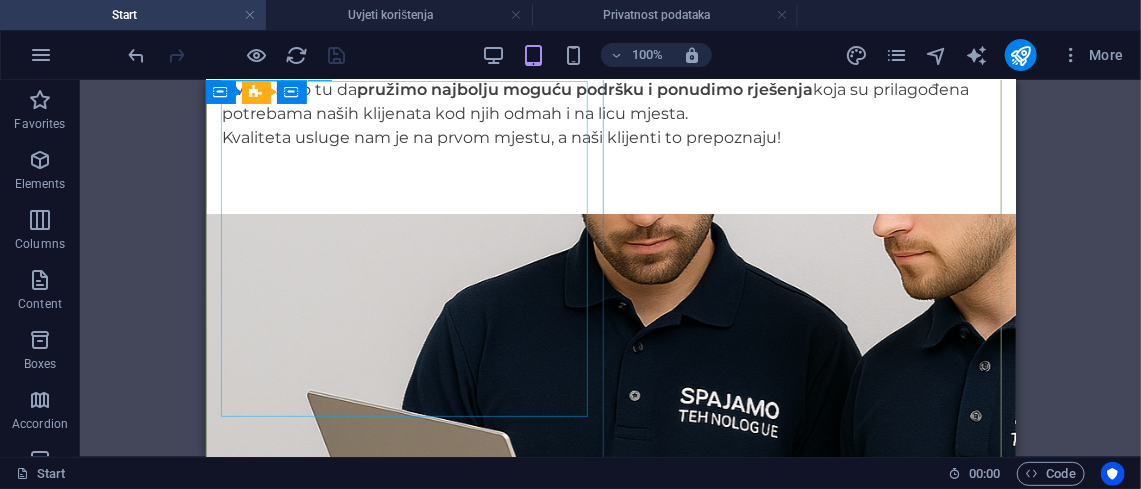scroll, scrollTop: 5874, scrollLeft: 0, axis: vertical 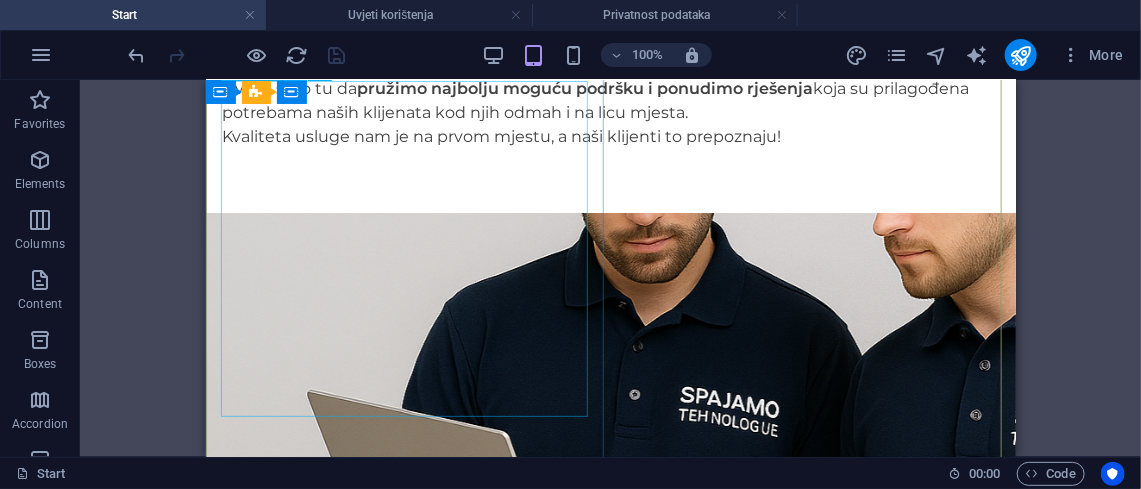 click on "Korisnici nas često traže pomoć kod rješavanja problema kada im računala postanu  troma i spora za svaku akciju . Rješavanje  spyware-a, rootkit-ova na računalu sa garancijom  zahtijeva profesionalni angažman kako bi se u prvom redu napravio troubleshooting. Razlog više za naše korisnike kada im je potrebna naša  intervencija .  Naglašavamo da je najbolje da dogovorite dolazak  tehničara na Vašu lokaciju  kako se ne bi problem proširio po mreži i do drugih uređaja ili pametnih telefona koji ujedno moraju biti licencirani." at bounding box center [610, 2960] 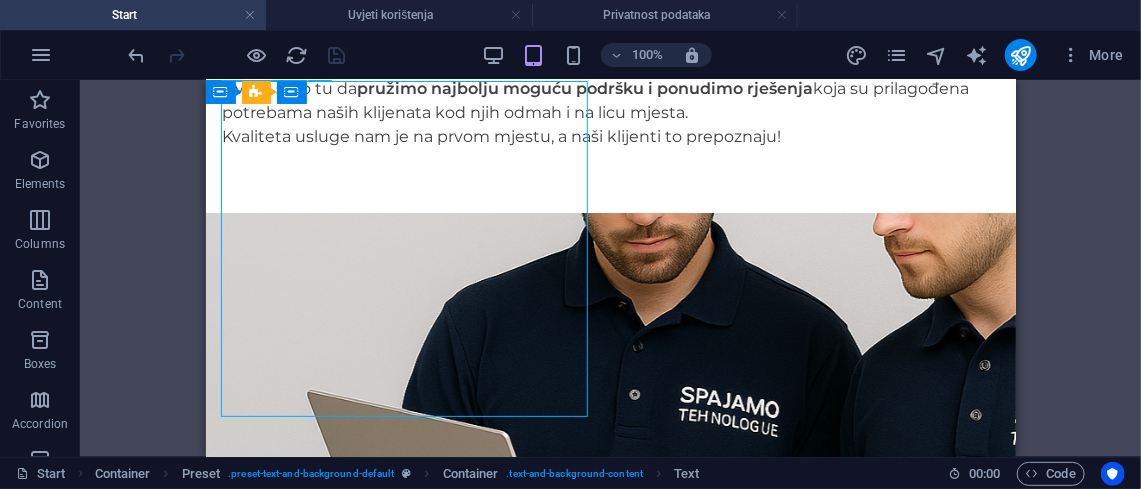 click on "Korisnici nas često traže pomoć kod rješavanja problema kada im računala postanu  troma i spora za svaku akciju . Rješavanje  spyware-a, rootkit-ova na računalu sa garancijom  zahtijeva profesionalni angažman kako bi se u prvom redu napravio troubleshooting. Razlog više za naše korisnike kada im je potrebna naša  intervencija .  Naglašavamo da je najbolje da dogovorite dolazak  tehničara na Vašu lokaciju  kako se ne bi problem proširio po mreži i do drugih uređaja ili pametnih telefona koji ujedno moraju biti licencirani." at bounding box center (610, 2960) 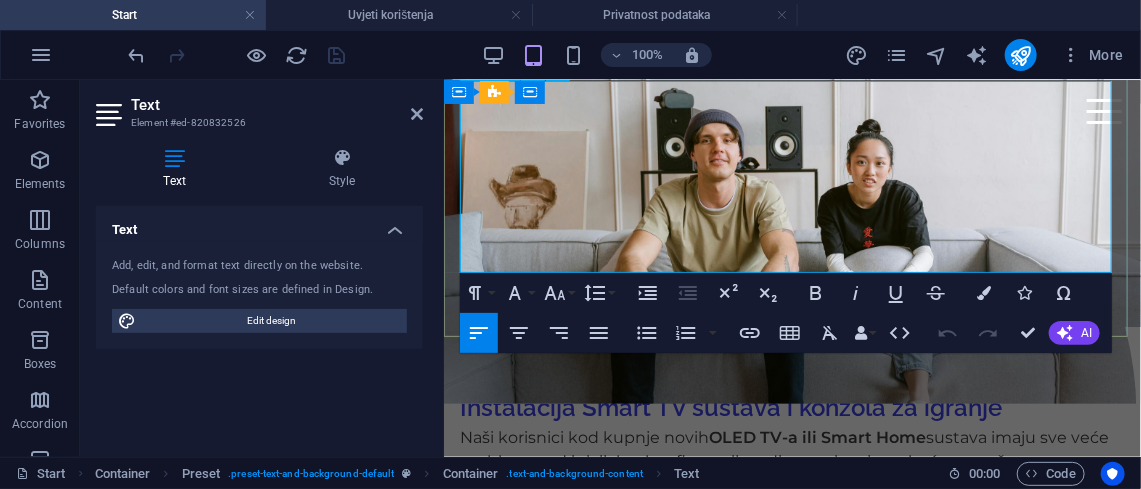 click on "Rješavanje  spyware-a, rootkit-ova na računalu sa garancijom  zahtijeva profesionalni angažman kako bi se u prvom redu napravio troubleshooting. Razlog više za naše korisnike kada im je potrebna naša  intervencija ." at bounding box center (791, 2010) 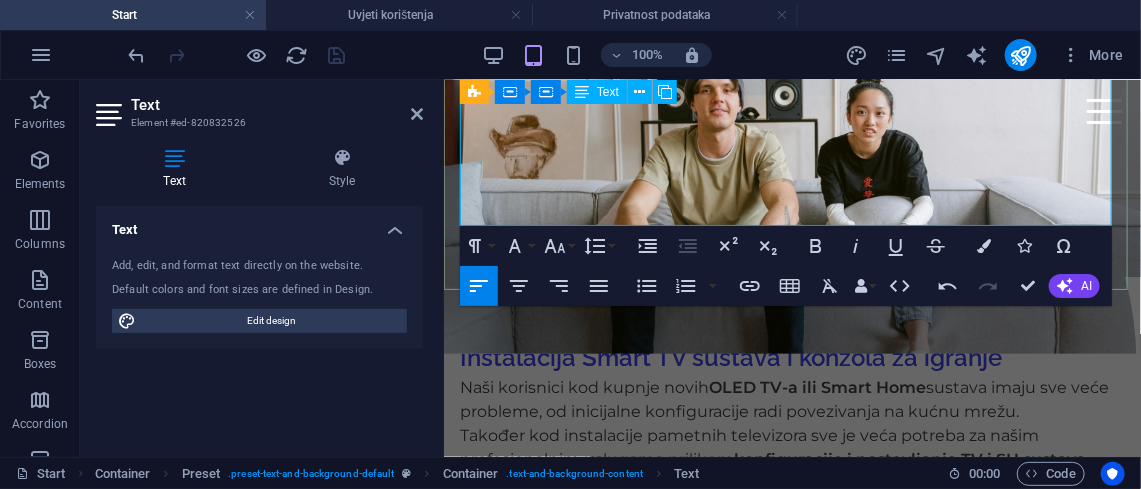 scroll, scrollTop: 6681, scrollLeft: 0, axis: vertical 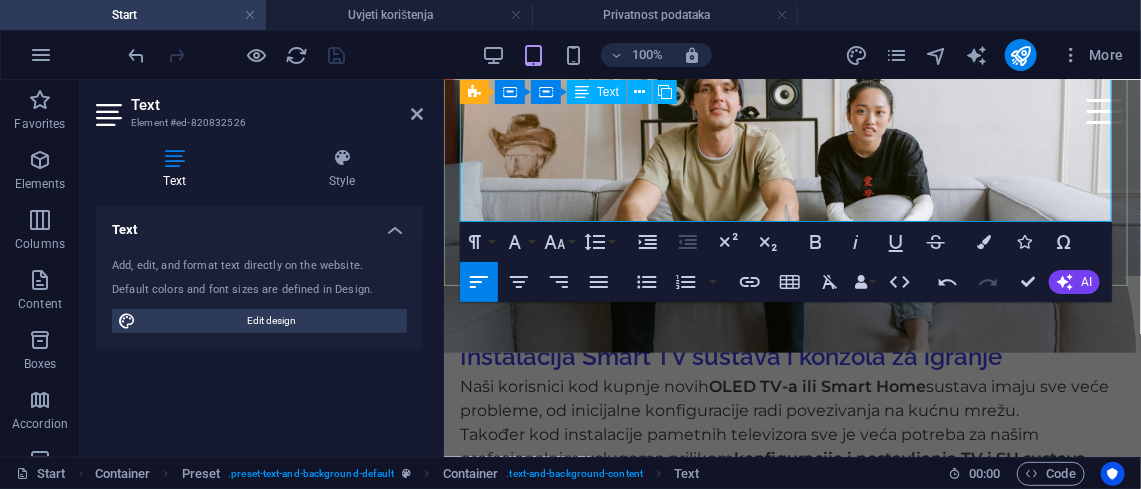 click on "Naglašavamo da je najbolje da dogovorite dolazak  tehničara na Vašu lokaciju  kako se ne bi problem proširio po mreži i do drugih uređaja ili pametnih telefona koji ujedno moraju biti licencirani." at bounding box center [791, 2031] 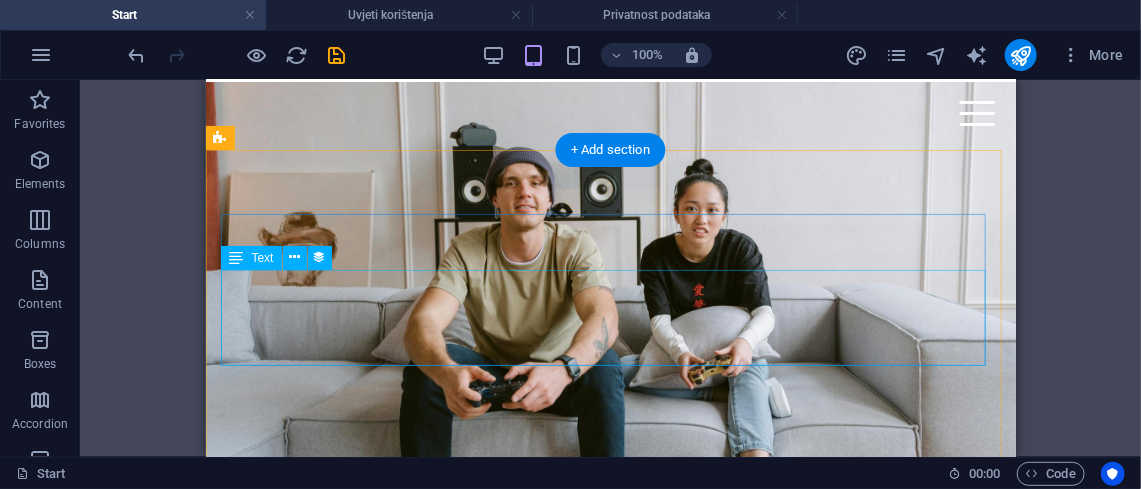 scroll, scrollTop: 6433, scrollLeft: 0, axis: vertical 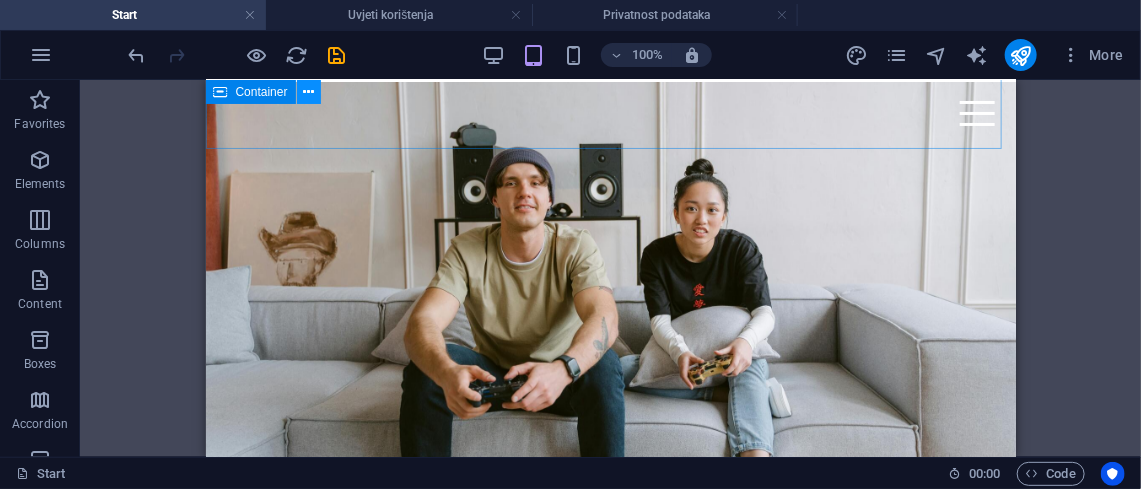 click at bounding box center [308, 92] 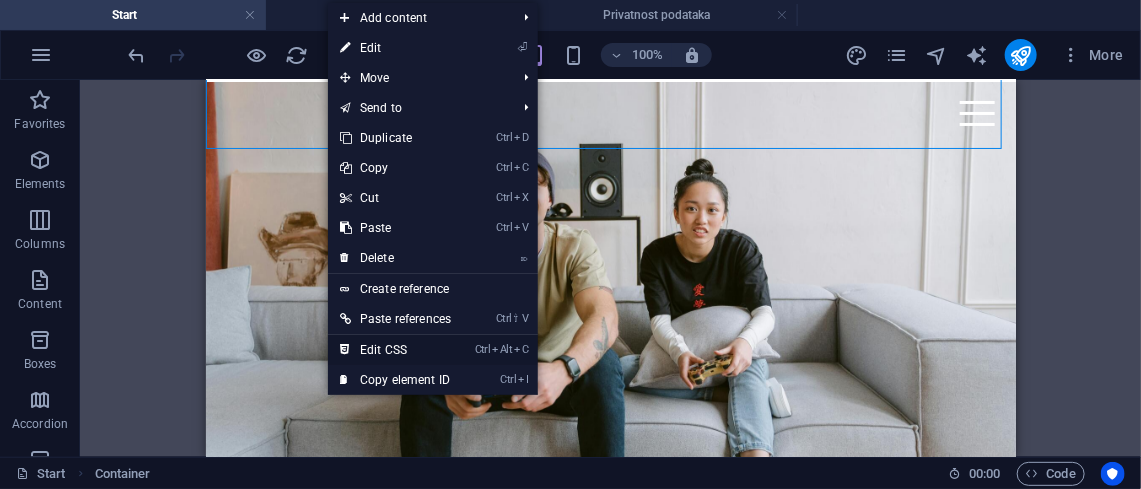 click on "Ctrl Alt C  Edit CSS" at bounding box center [395, 350] 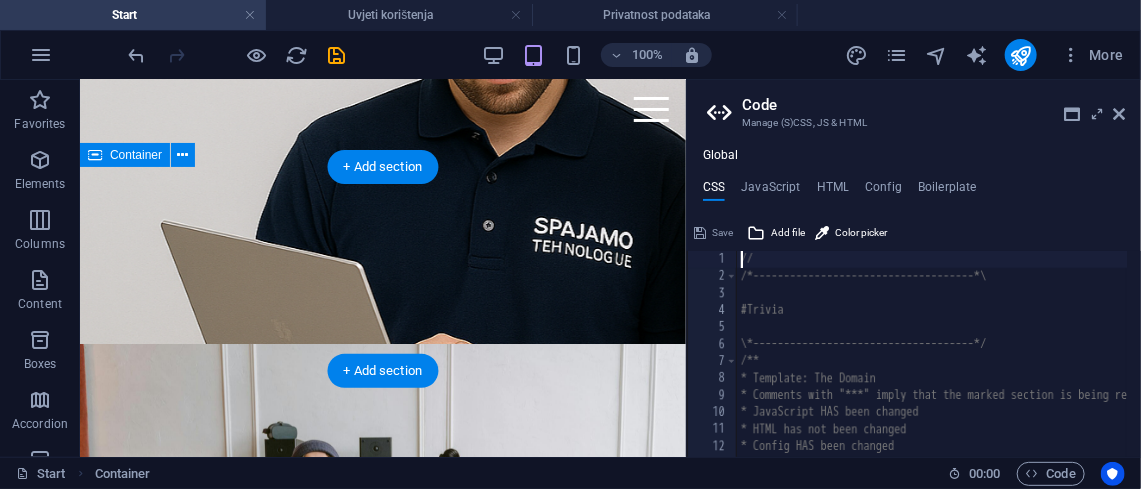 type on "&::first-letter {" 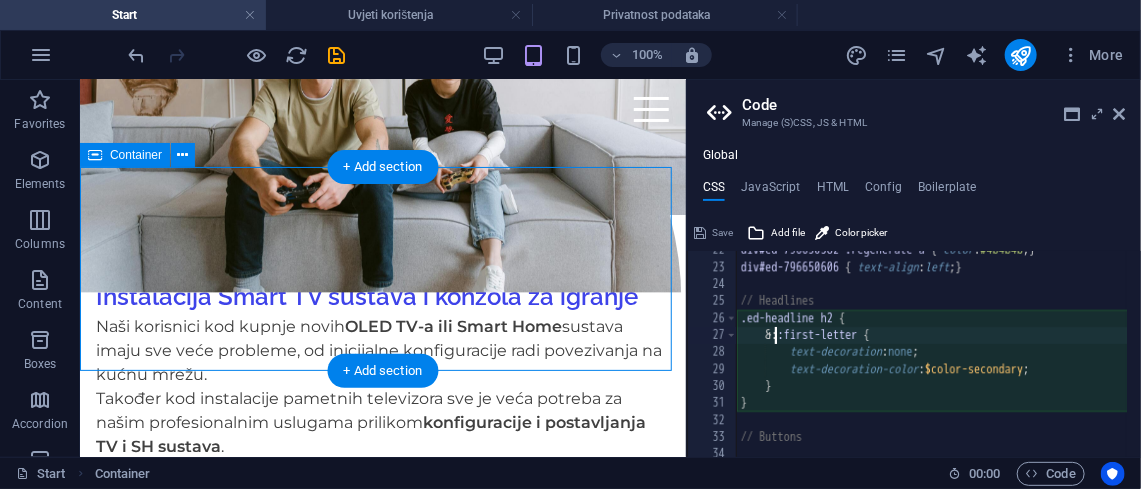 scroll, scrollTop: 366, scrollLeft: 0, axis: vertical 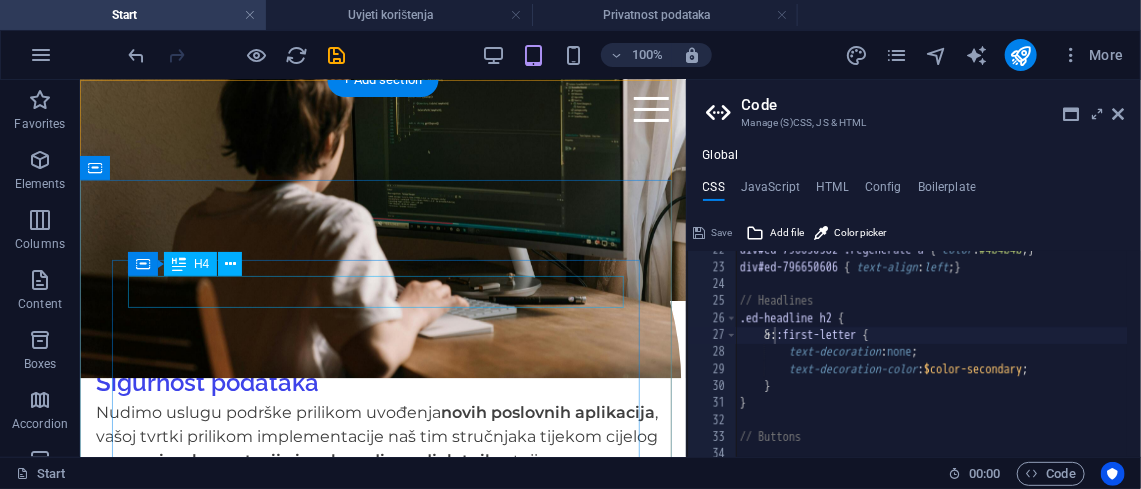 click on "Kontaktirajte nas" at bounding box center [382, 3936] 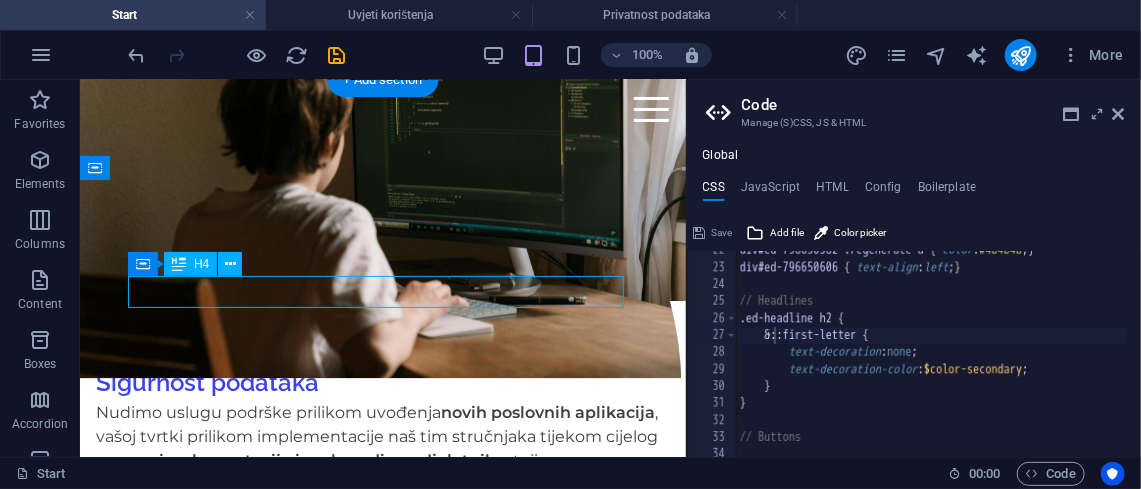 click on "Kontaktirajte nas" at bounding box center (382, 3936) 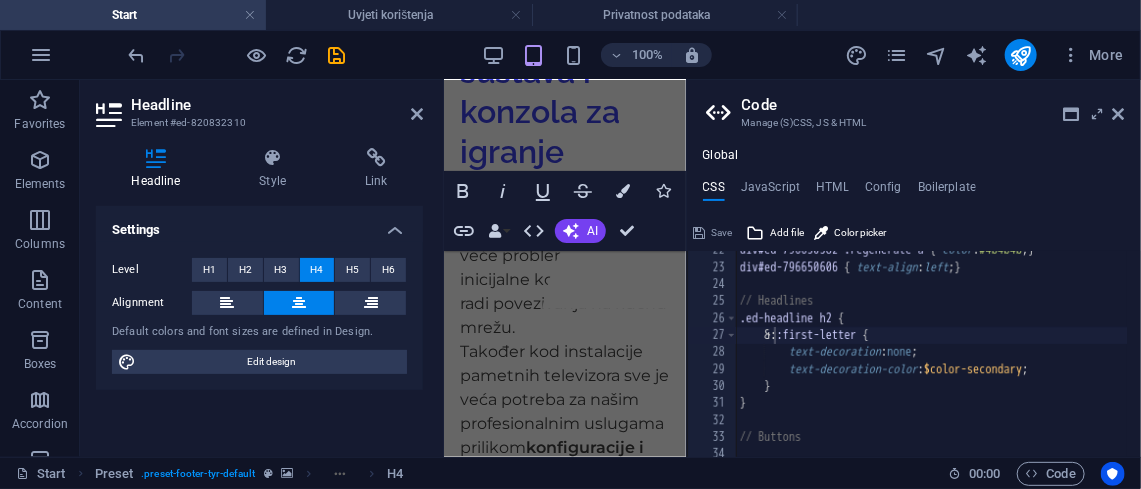 scroll, scrollTop: 12191, scrollLeft: 0, axis: vertical 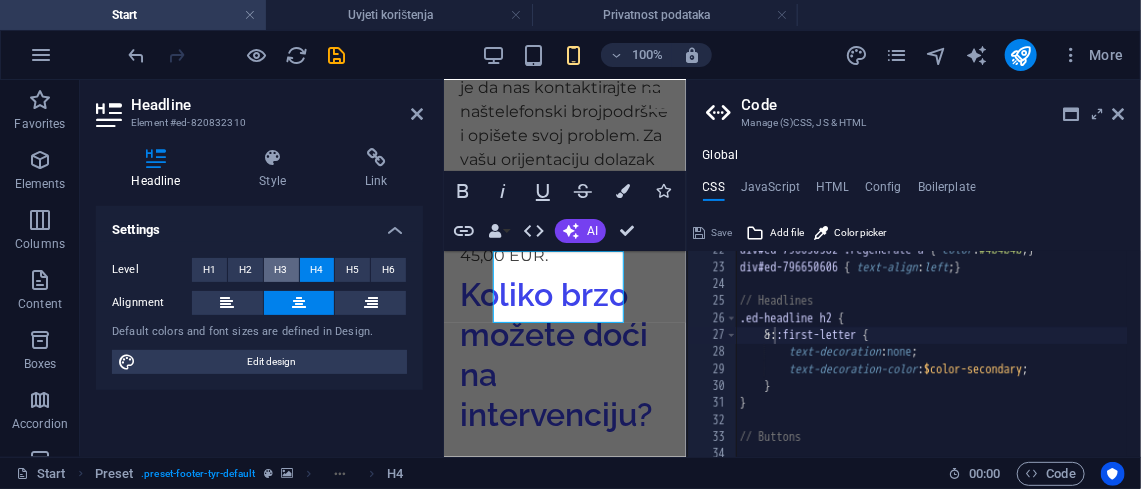 click on "H3" at bounding box center (281, 270) 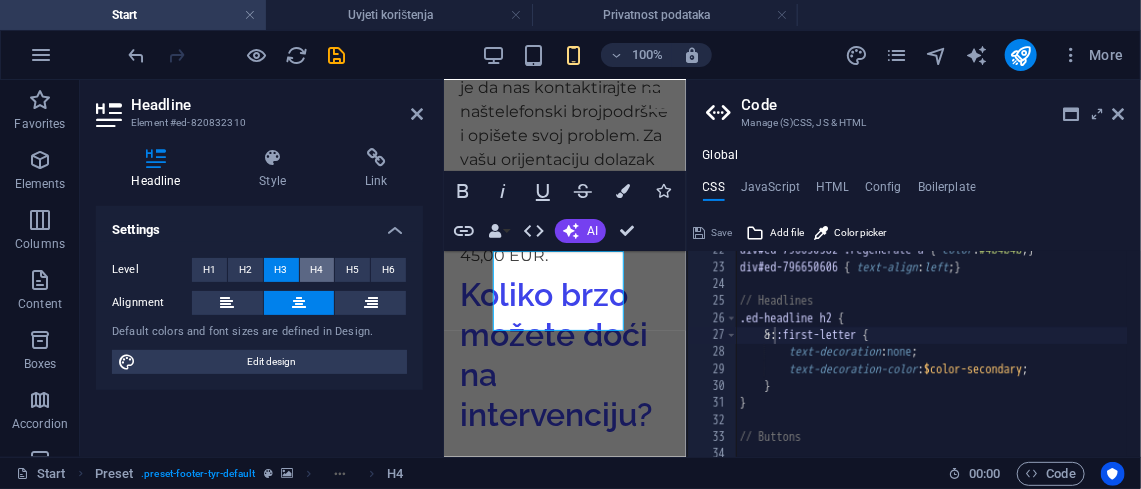 click on "H4" at bounding box center [316, 270] 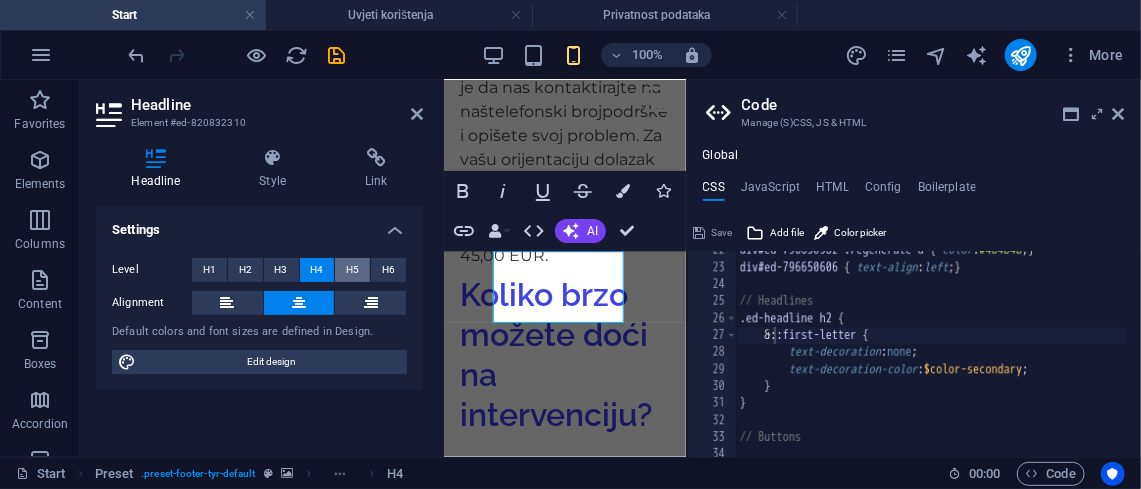 click on "H5" at bounding box center (352, 270) 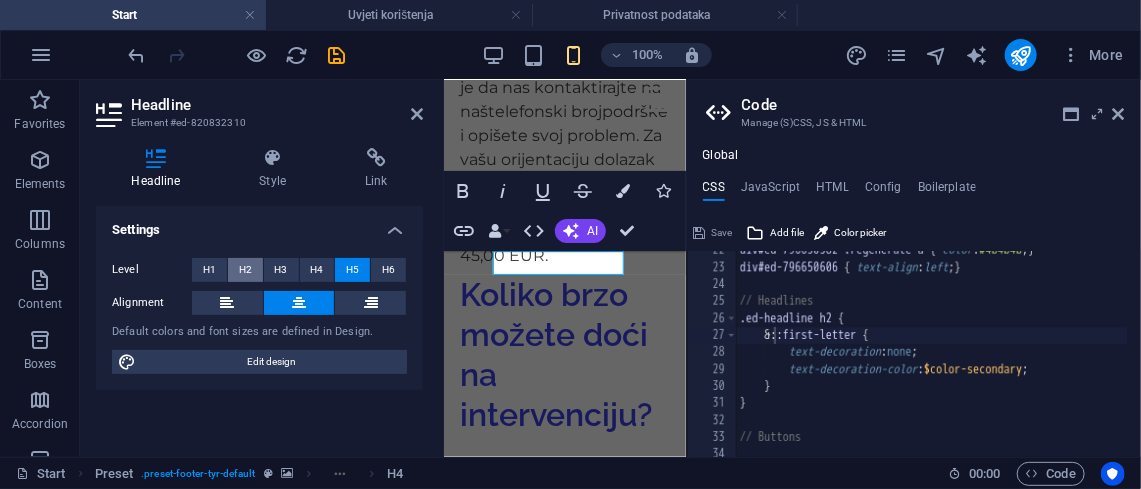 click on "H2" at bounding box center (245, 270) 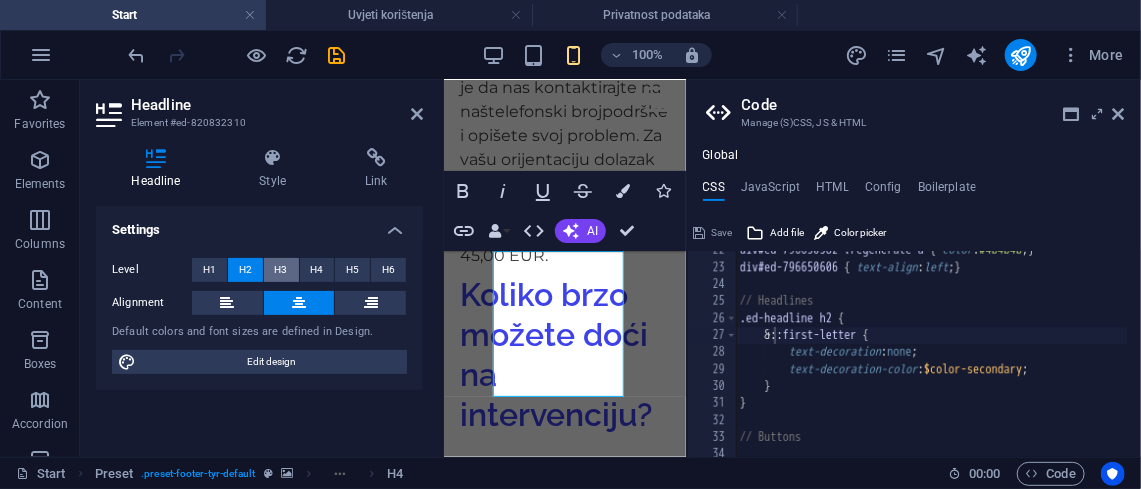 click on "H3" at bounding box center (281, 270) 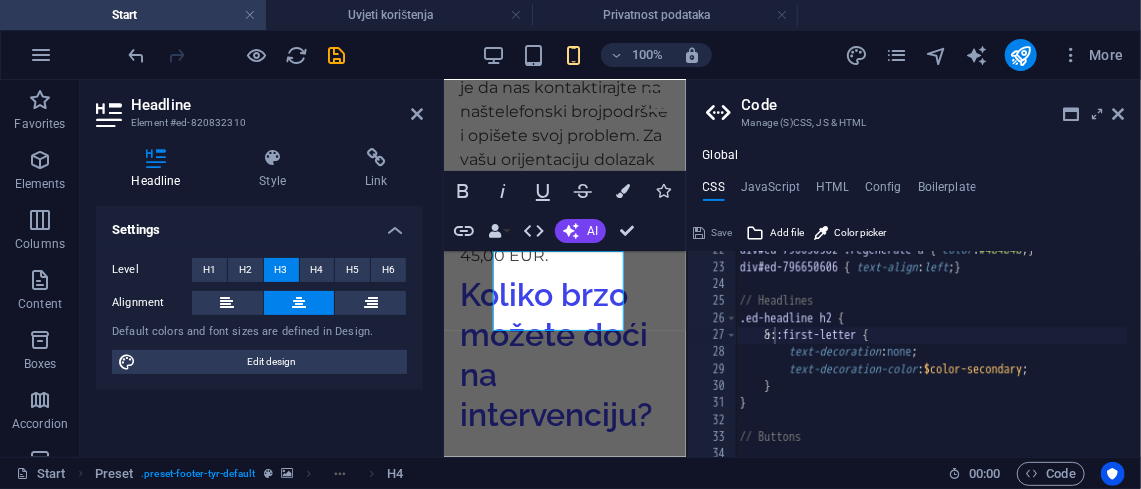 click on "H3" at bounding box center [281, 270] 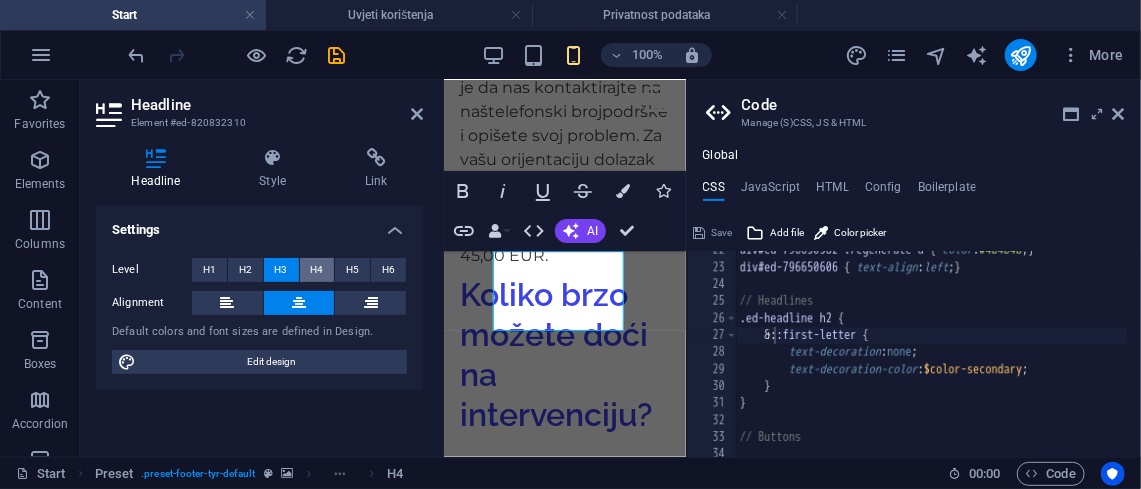 click on "H4" at bounding box center (316, 270) 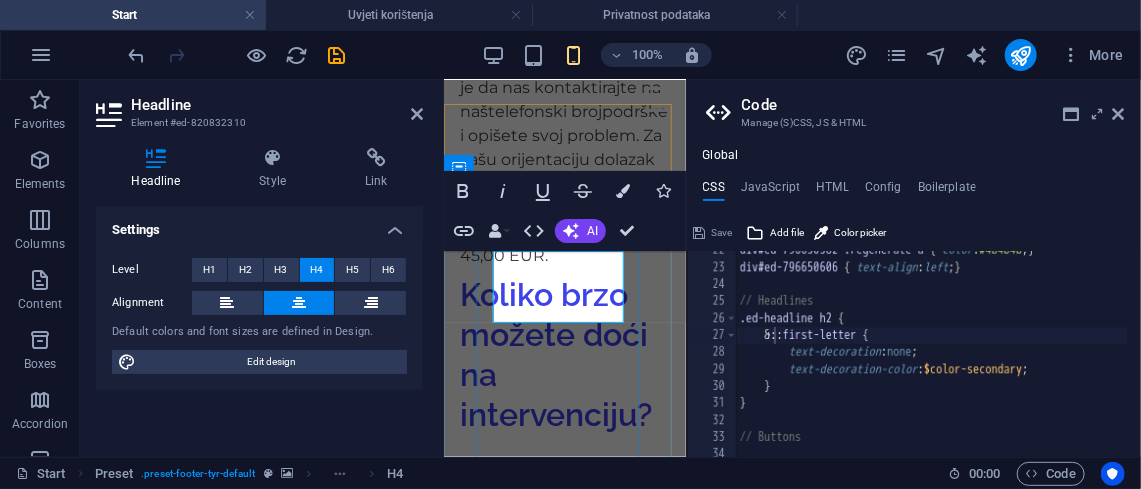 click on "Kontaktirajte nas" at bounding box center [564, 3267] 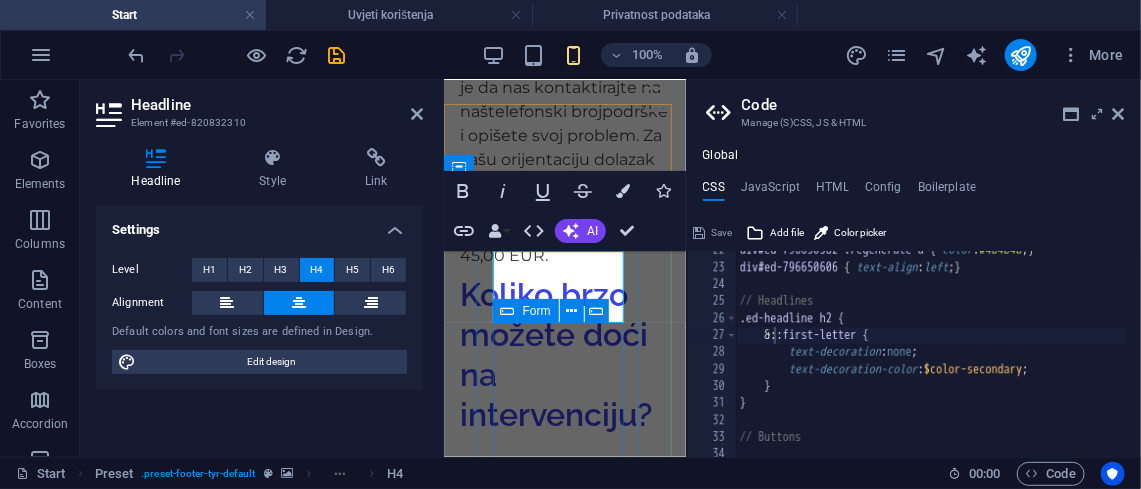 click at bounding box center [508, 311] 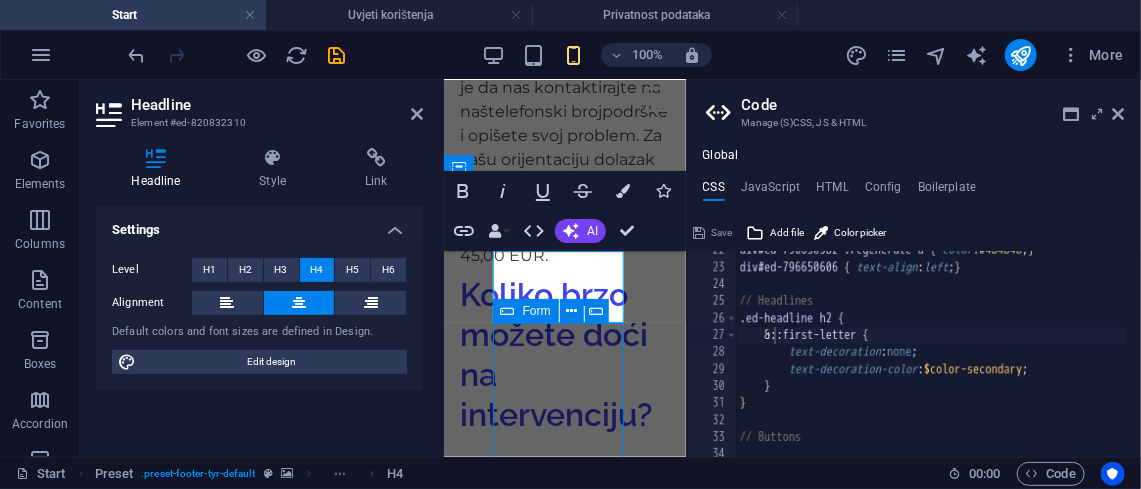 click at bounding box center [508, 311] 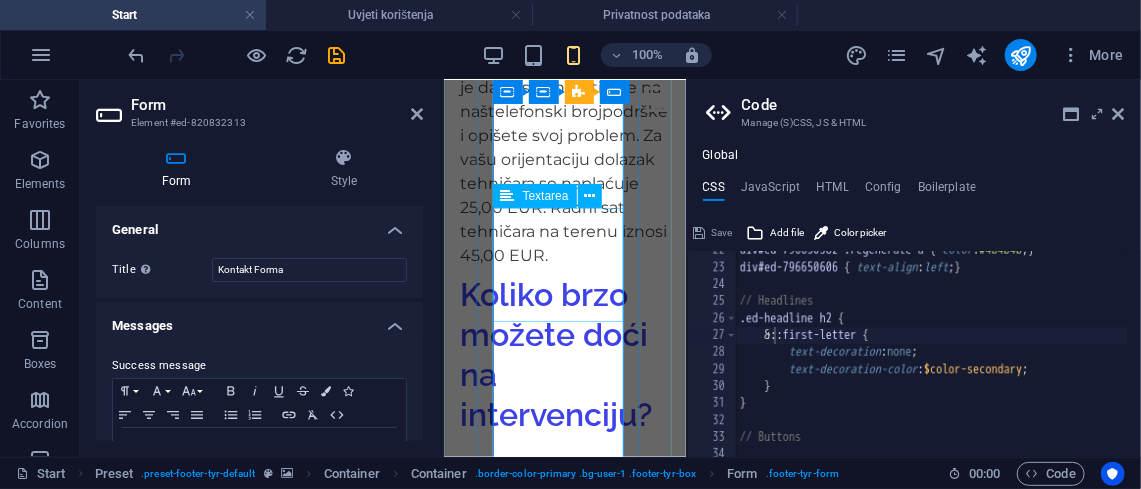 scroll, scrollTop: 12474, scrollLeft: 0, axis: vertical 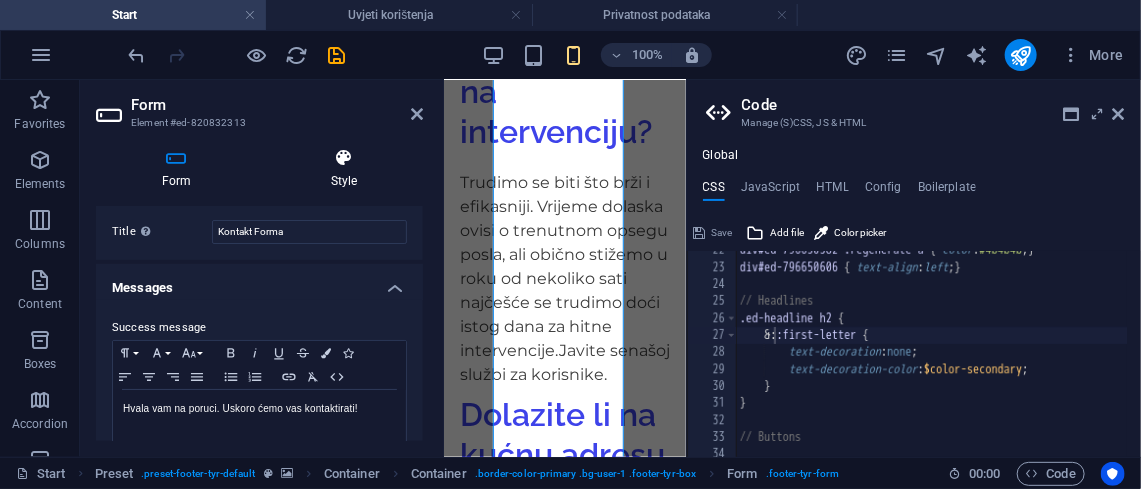 click at bounding box center (344, 158) 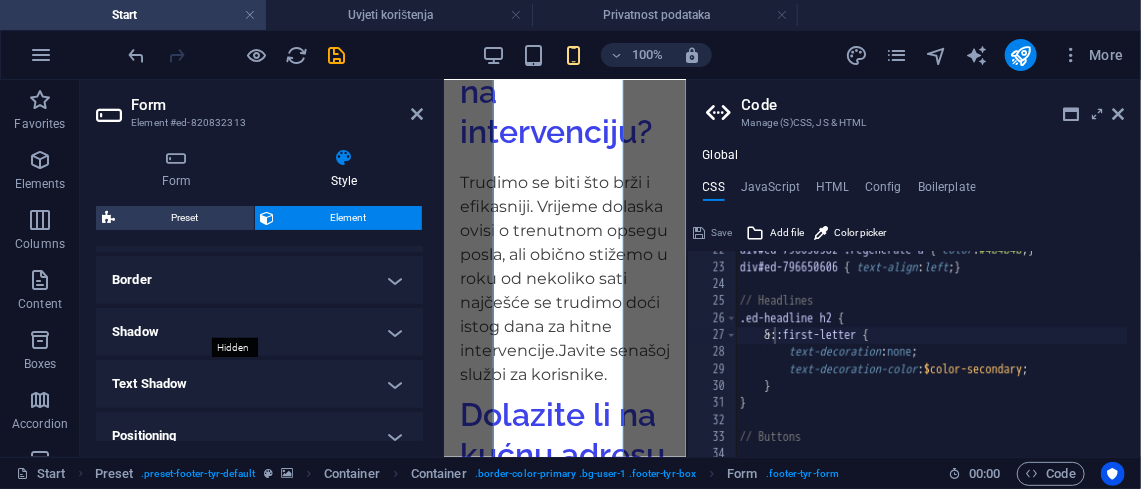 scroll, scrollTop: 428, scrollLeft: 0, axis: vertical 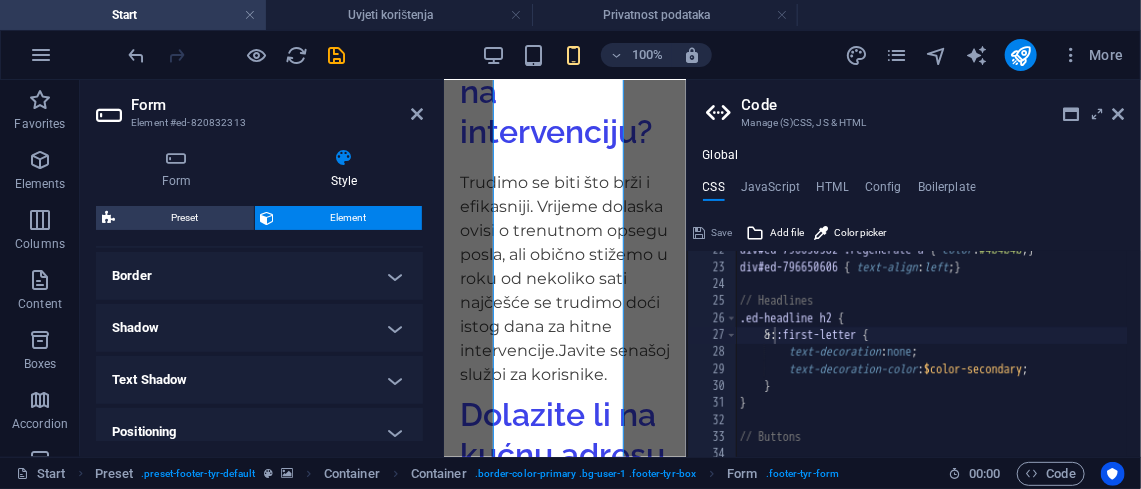 click on "Spacing" at bounding box center [259, 224] 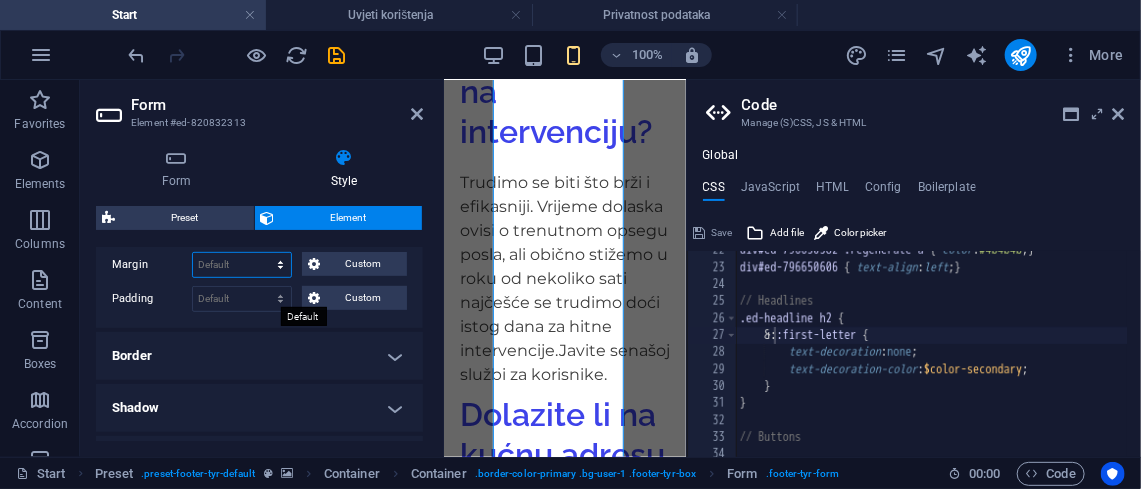 click on "Default auto px % rem vw vh Custom" at bounding box center (242, 265) 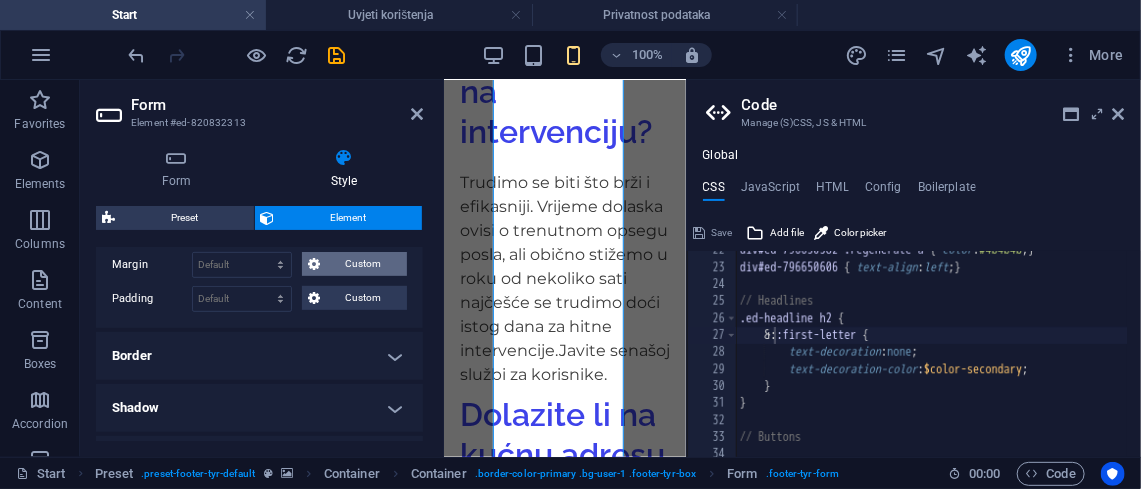click on "Custom" at bounding box center (363, 264) 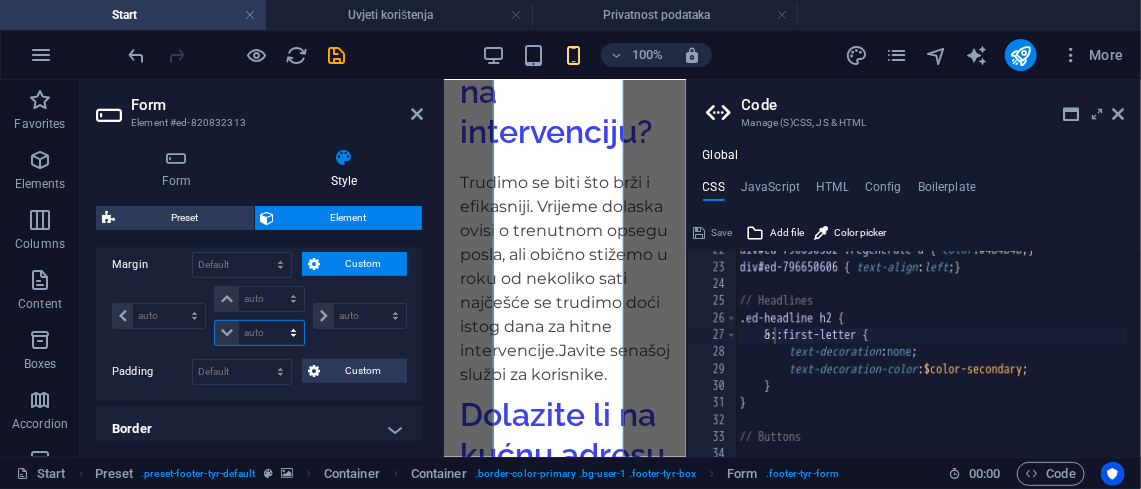 click on "auto px % rem vw vh" at bounding box center (259, 333) 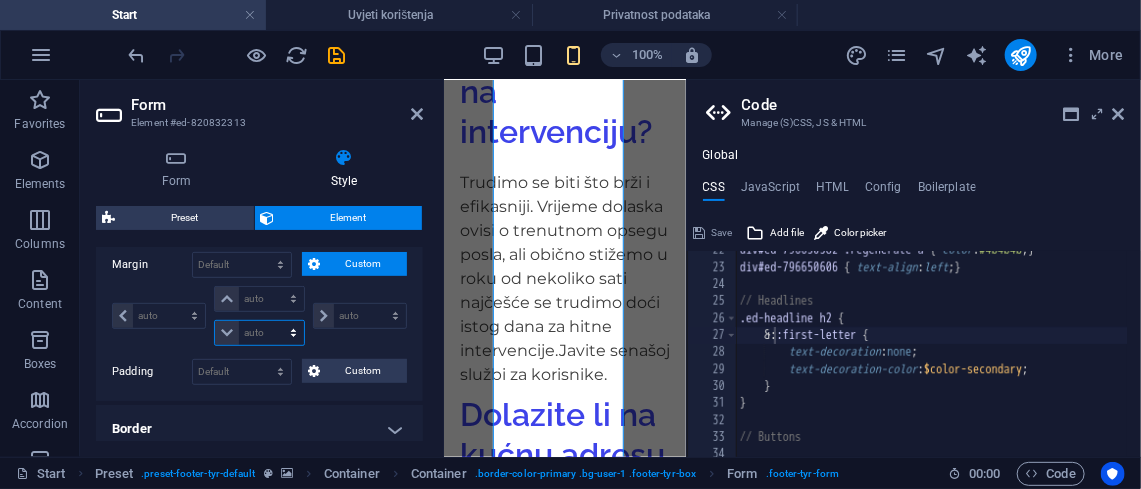 select on "rem" 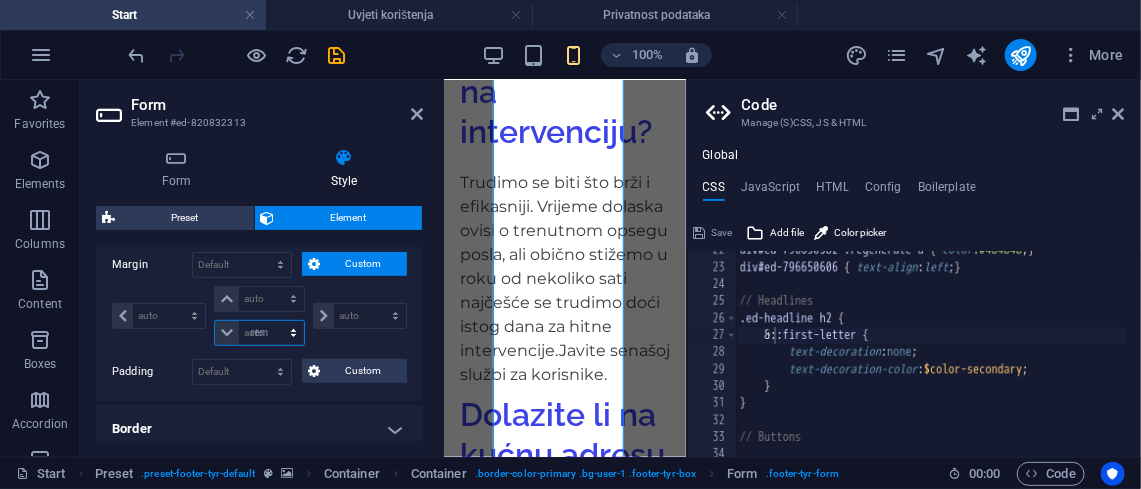 click on "auto px % rem vw vh" at bounding box center [259, 333] 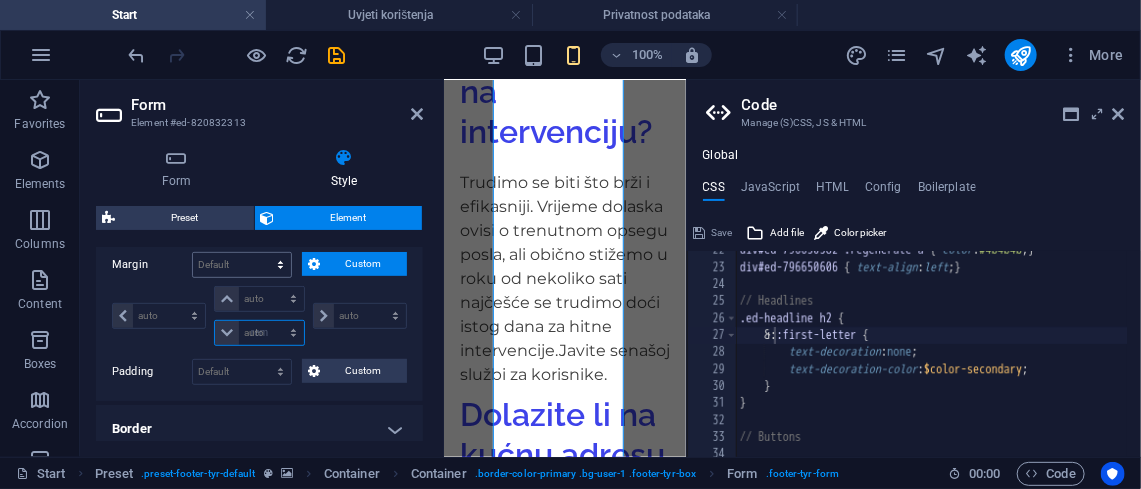 type on "0" 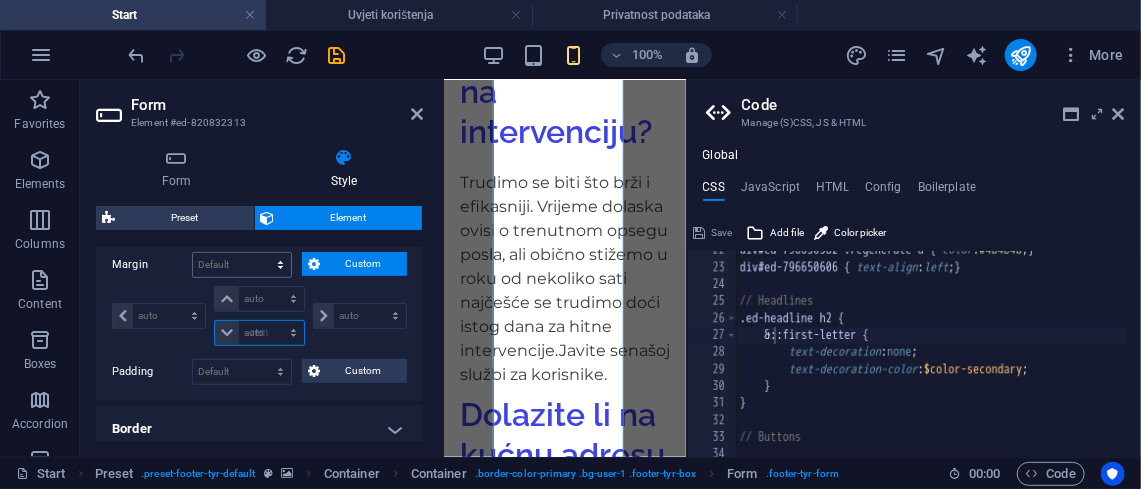 select on "px" 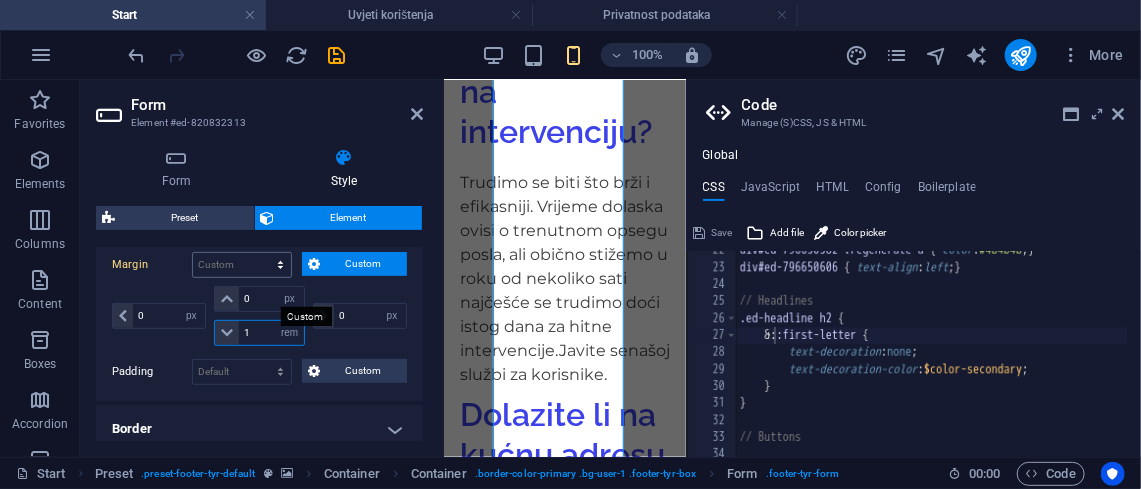 type on "1" 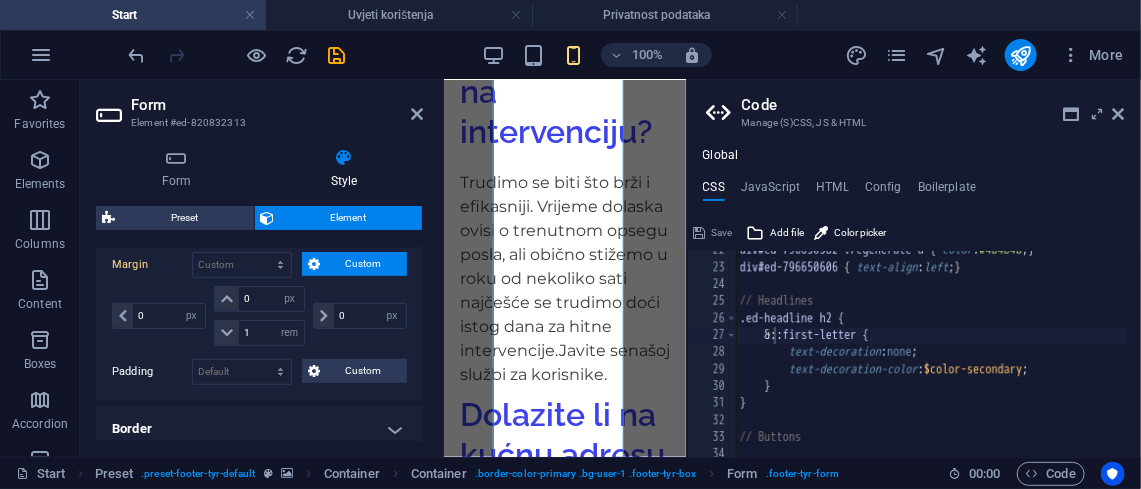 click on "0 auto px % rem vw vh" at bounding box center [358, 316] 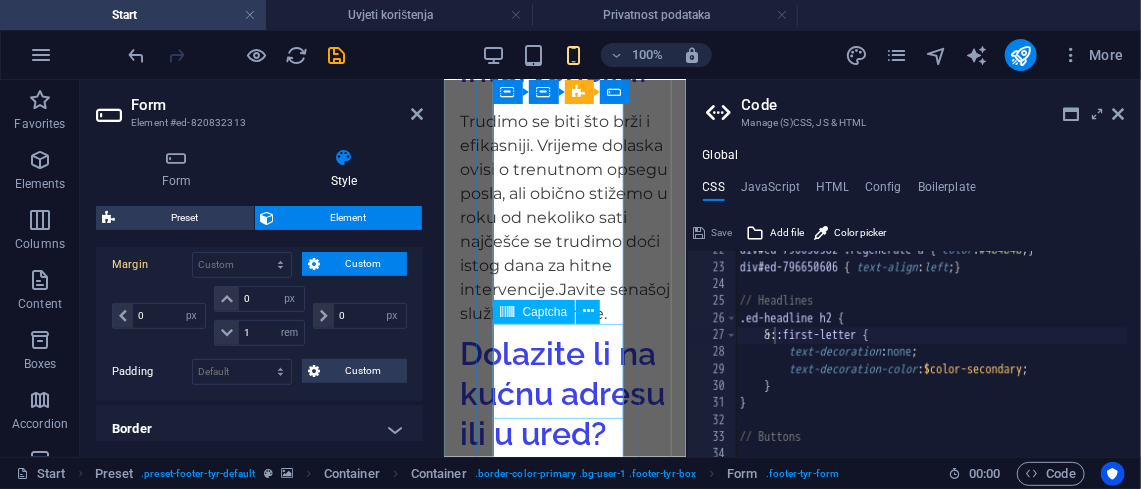 scroll, scrollTop: 12537, scrollLeft: 0, axis: vertical 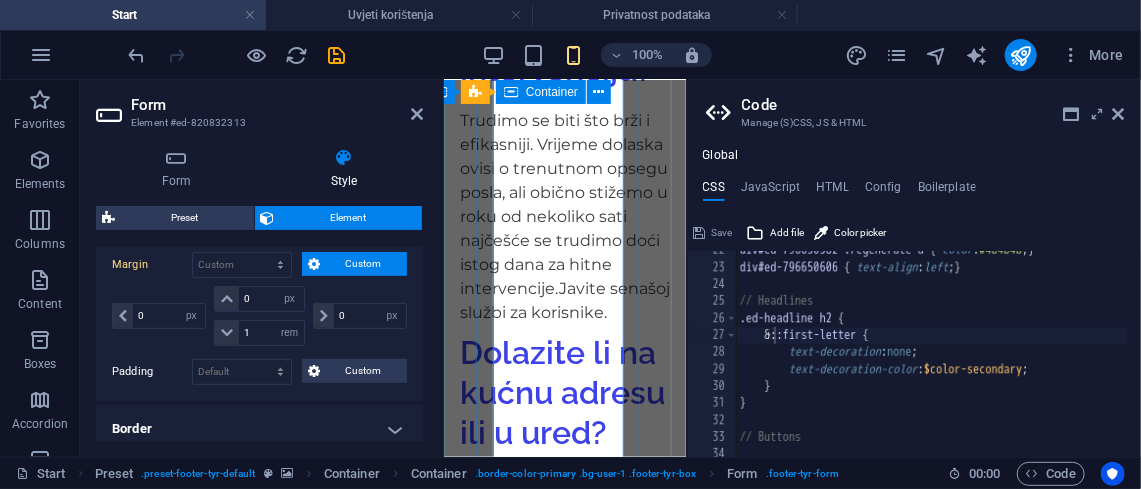 click on "Kontaktirajte nas   Slažem se s privatnosti podataka Unreadable? Load new Pošalji" at bounding box center [564, 3233] 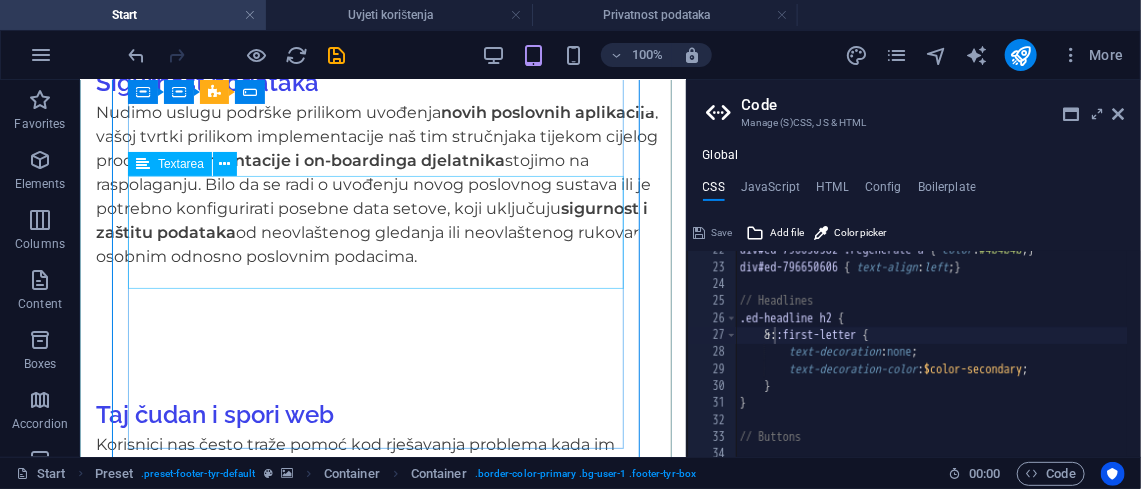 scroll, scrollTop: 8345, scrollLeft: 0, axis: vertical 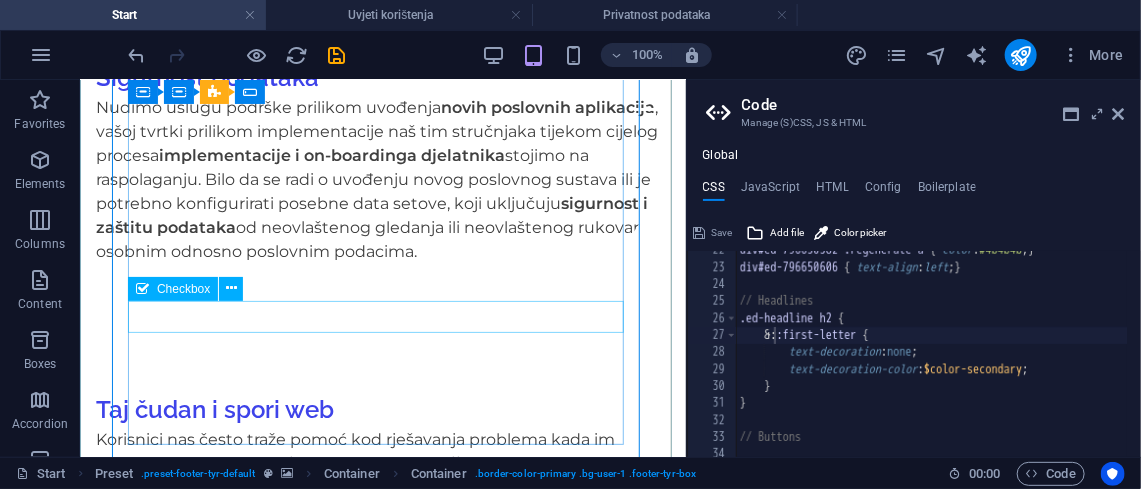 click on "Slažem se s privatnosti podataka" 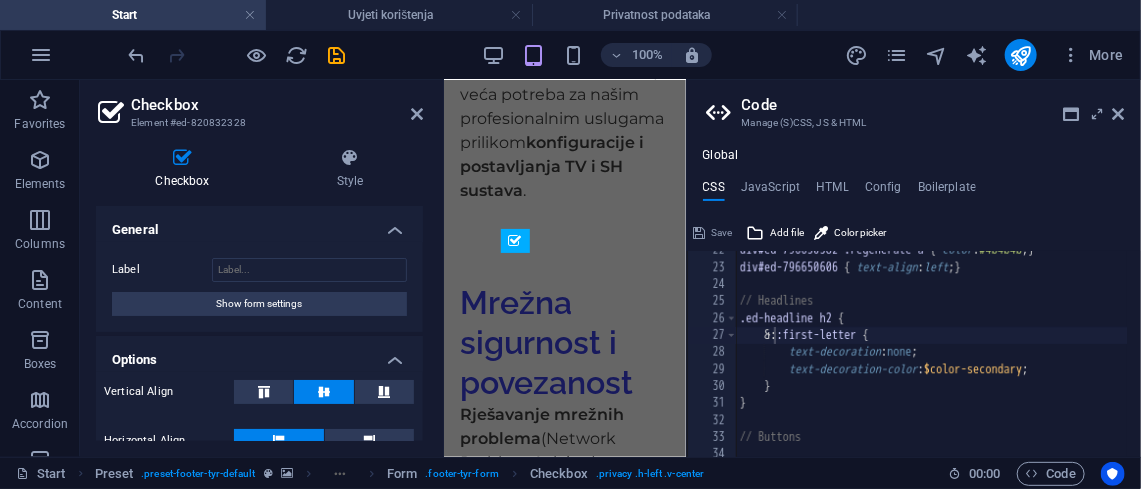 scroll, scrollTop: 12567, scrollLeft: 0, axis: vertical 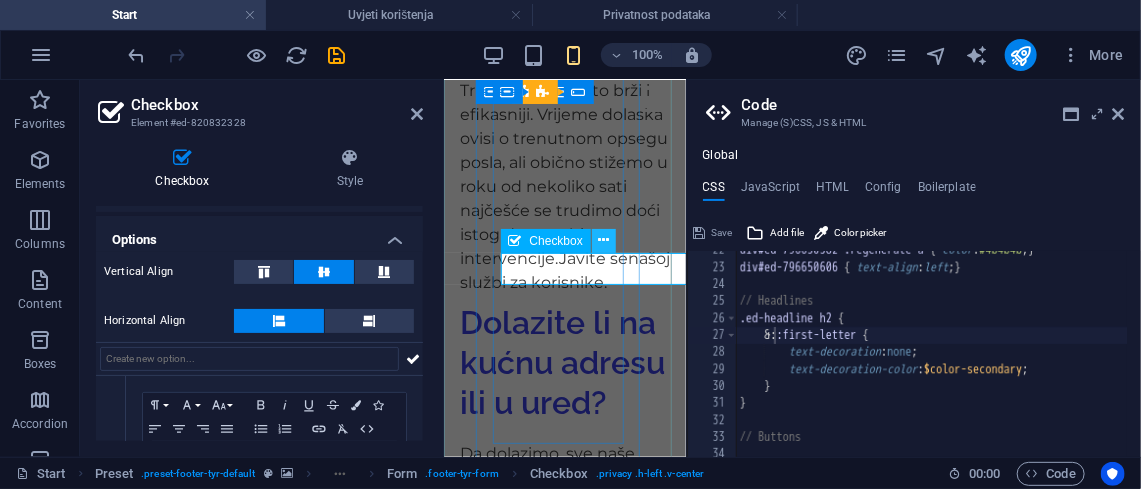 click at bounding box center (604, 241) 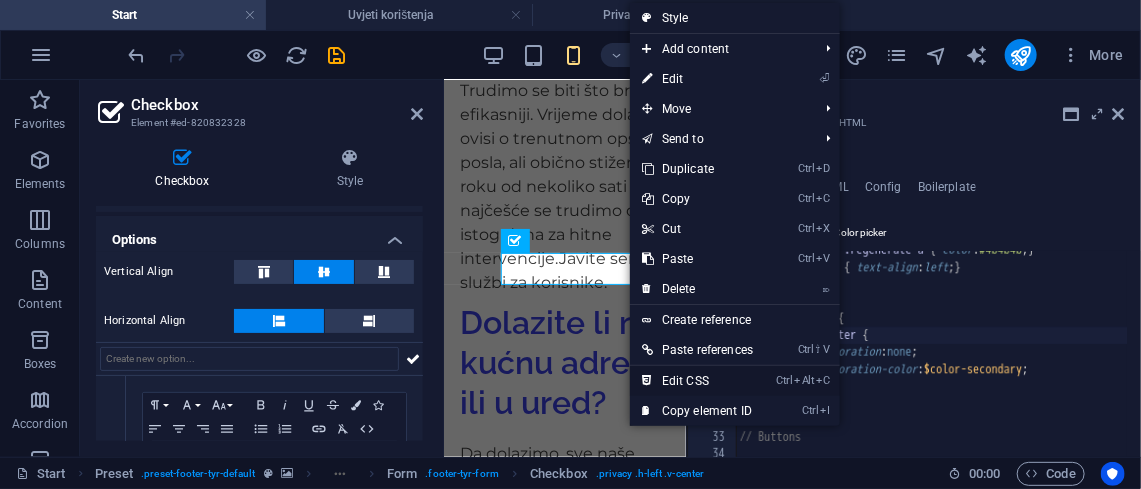 click on "Ctrl Alt C  Edit CSS" at bounding box center [697, 381] 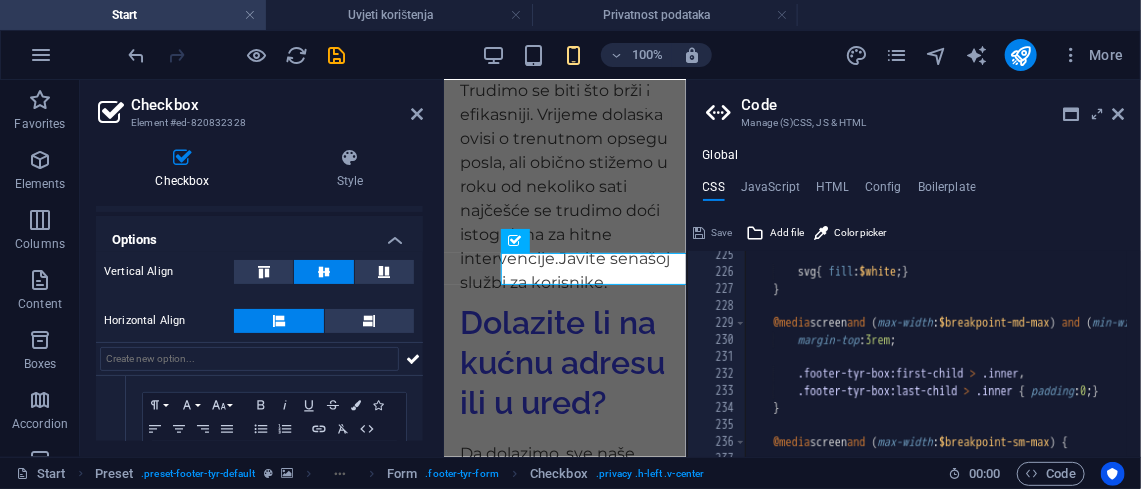 scroll, scrollTop: 3250, scrollLeft: 0, axis: vertical 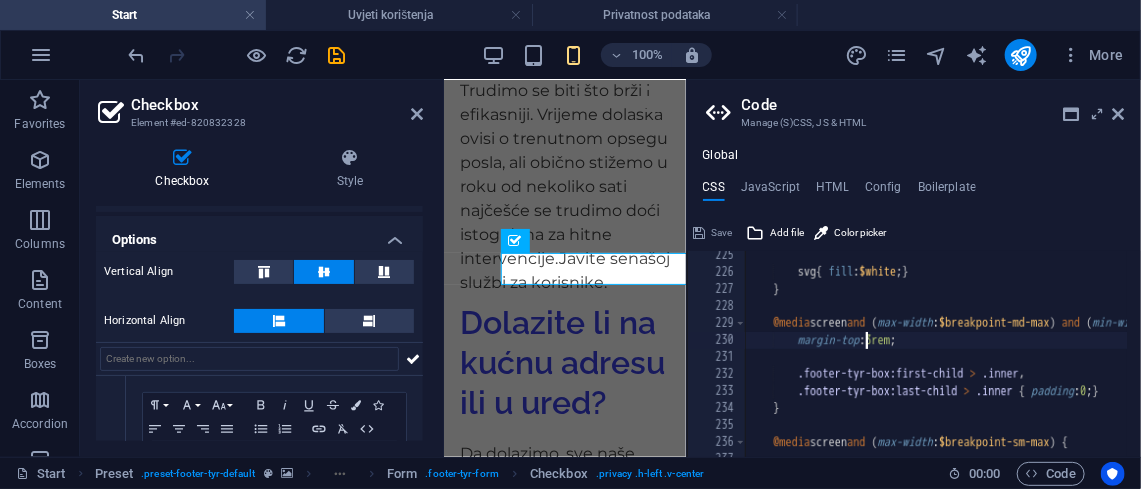 click on "svg  {   fill :  $white ;  }      }      @media  screen  and   ( max-width : $breakpoint-md-max )   and   ( min-width : $breakpoint-sm )   {           margin-top :  3rem ;                .footer-tyr-box:first-child   >   .inner ,           .footer-tyr-box:last-child   >   .inner   {   padding :  0 ;  }      }      @media  screen  and   ( max-width : $breakpoint-sm-max )   {" at bounding box center (1231, 356) 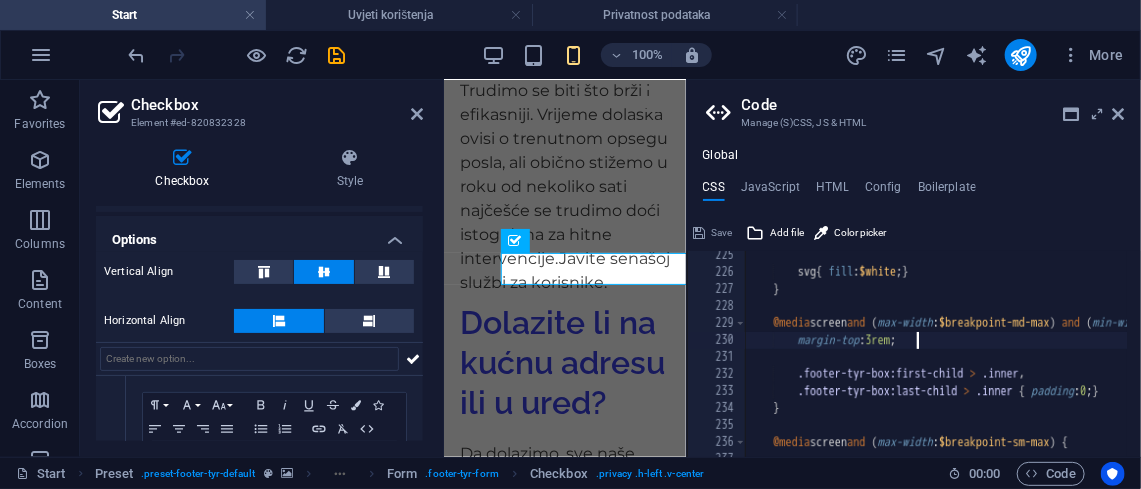 click on "svg  {   fill :  $white ;  }      }      @media  screen  and   ( max-width : $breakpoint-md-max )   and   ( min-width : $breakpoint-sm )   {           margin-top :  3rem ;                .footer-tyr-box:first-child   >   .inner ,           .footer-tyr-box:last-child   >   .inner   {   padding :  0 ;  }      }      @media  screen  and   ( max-width : $breakpoint-sm-max )   {" at bounding box center [1231, 356] 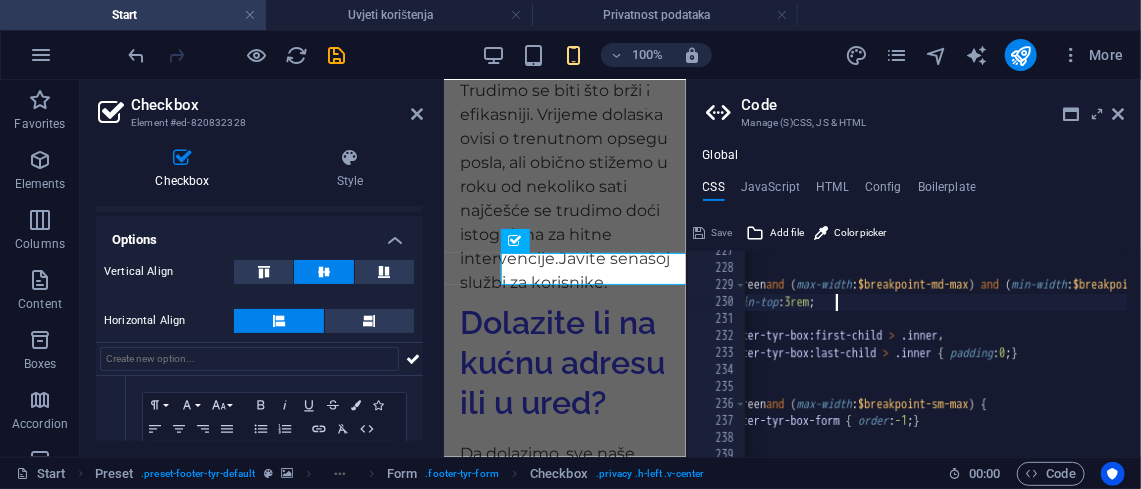 scroll, scrollTop: 0, scrollLeft: 26, axis: horizontal 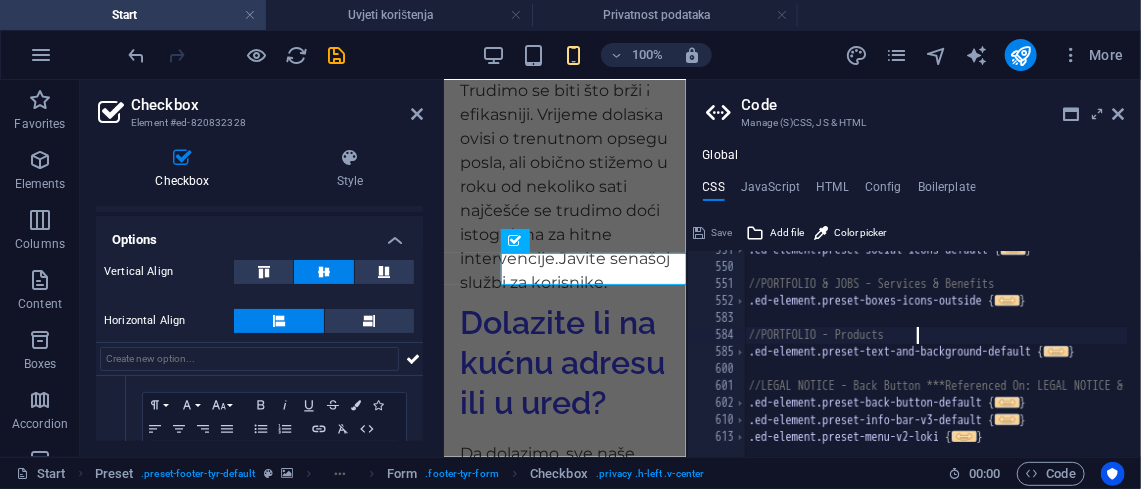click on ".ed-element.preset-social-icons-default   { ... } //PORTFOLIO & JOBS - Services & Benefits .ed-element.preset-boxes-icons-outside   { ... } //PORTFOLIO - Products .ed-element.preset-text-and-background-default   { ... } //LEGAL NOTICE - Back Button ***Referenced On: LEGAL NOTICE & PRIVACY .ed-element.preset-back-button-default   { ... } .ed-element.preset-info-bar-v3-default   { ... } .ed-element.preset-menu-v2-loki   { ... }" at bounding box center [1231, 351] 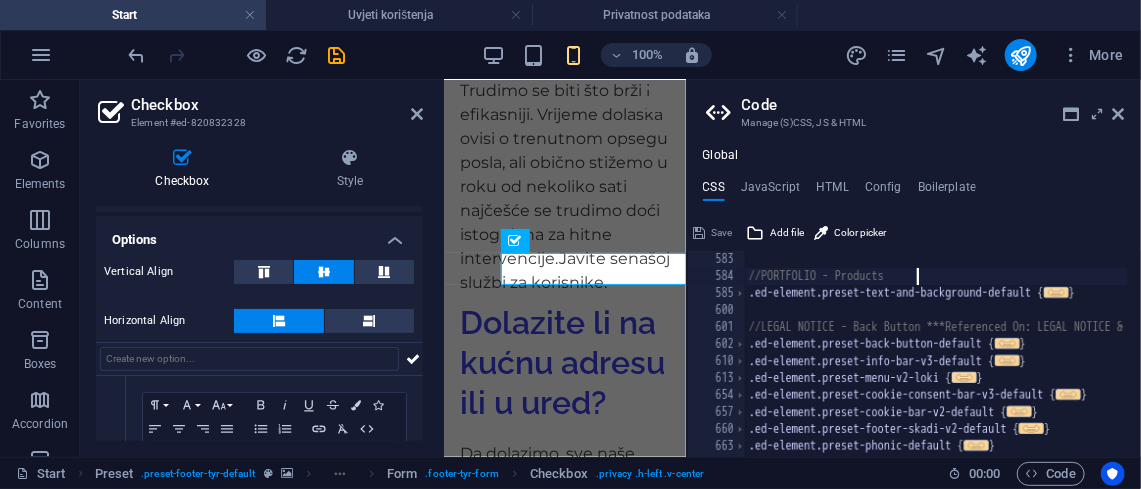 scroll, scrollTop: 4148, scrollLeft: 0, axis: vertical 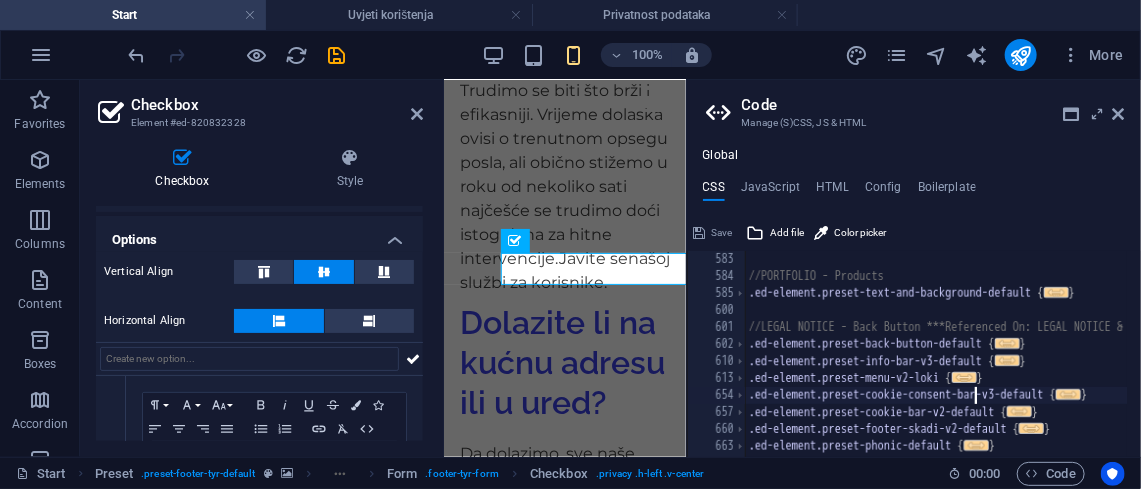 click on "//PORTFOLIO - Products .ed-element.preset-text-and-background-default   { ... } //LEGAL NOTICE - Back Button ***Referenced On: LEGAL NOTICE & PRIVACY .ed-element.preset-back-button-default   { ... } .ed-element.preset-info-bar-v3-default   { ... } .ed-element.preset-menu-v2-loki   { ... } .ed-element.preset-cookie-consent-bar-v3-default   { ... } .ed-element.preset-cookie-bar-v2-default   { ... } .ed-element.preset-footer-skadi-v2-default   { ... } .ed-element.preset-phonic-default   { ... }" at bounding box center (1231, 360) 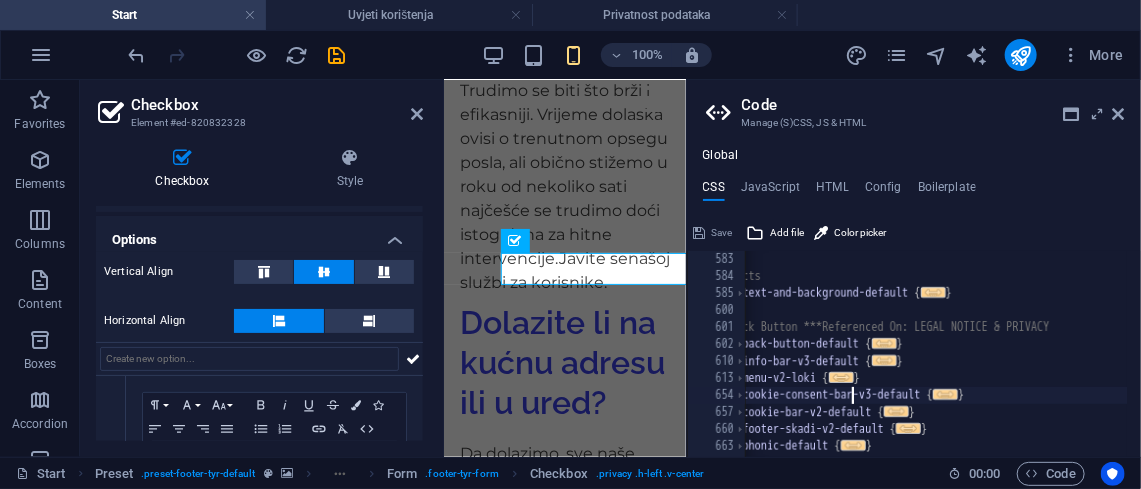 scroll, scrollTop: 0, scrollLeft: 122, axis: horizontal 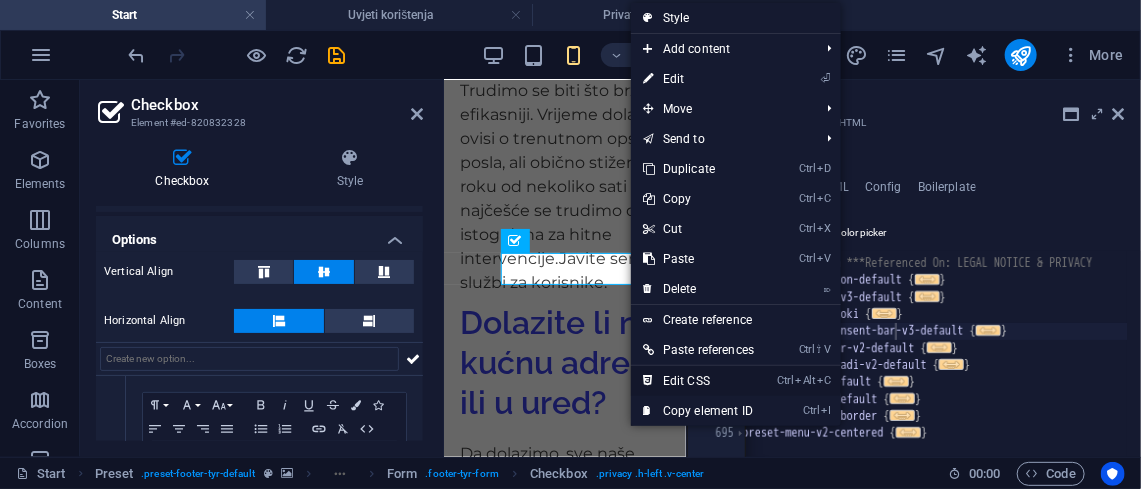 click on "Ctrl Alt C  Edit CSS" at bounding box center [698, 381] 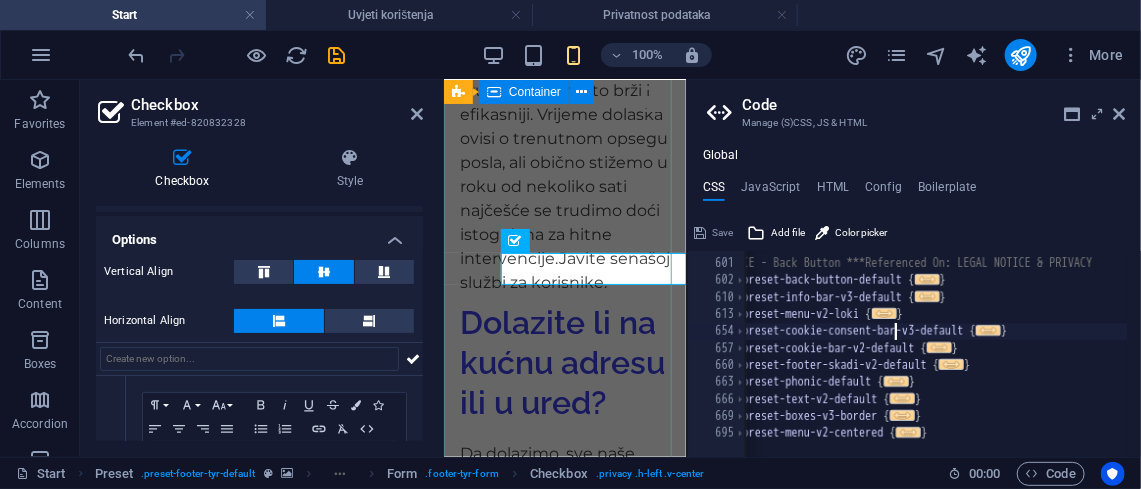 type on "a { color: $white; }" 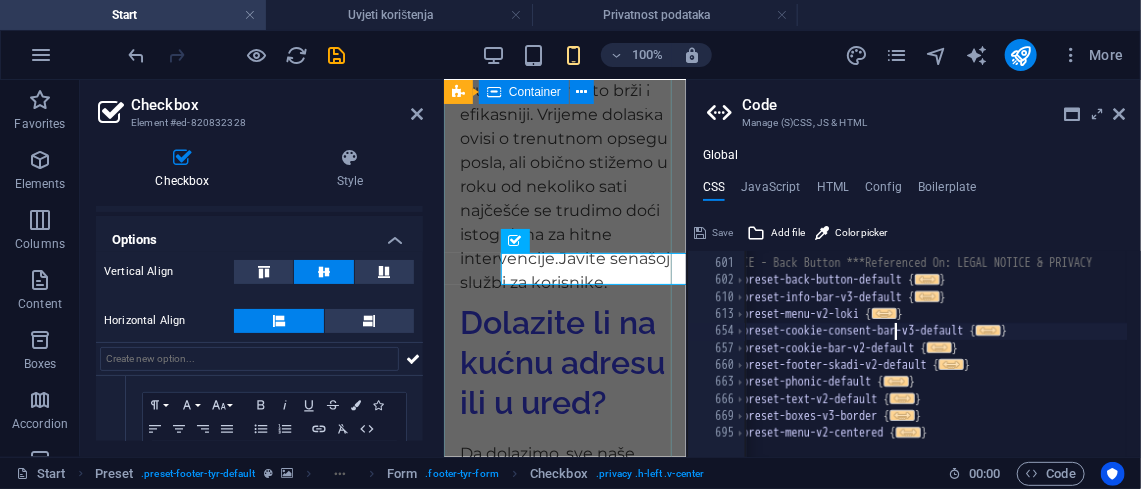 scroll, scrollTop: 3154, scrollLeft: 0, axis: vertical 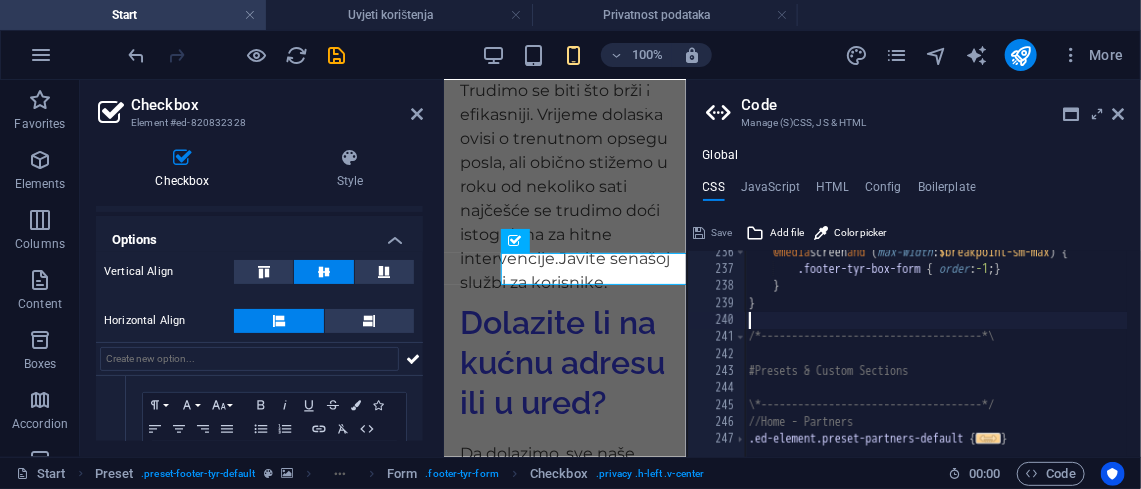 drag, startPoint x: 789, startPoint y: 326, endPoint x: 769, endPoint y: 328, distance: 20.09975 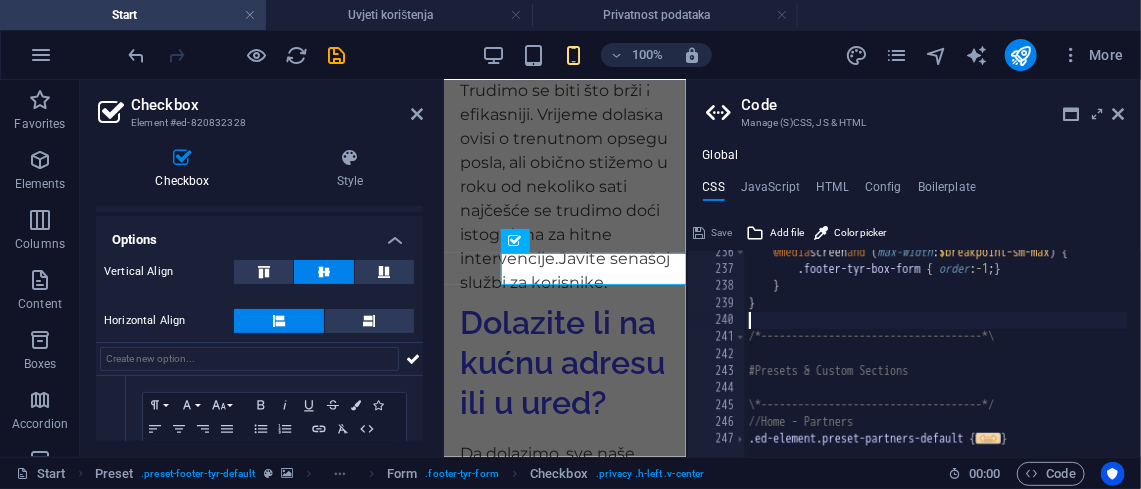 click on "@media  screen  and   ( max-width : $breakpoint-sm-max )   {           .footer-tyr-box-form   {   order :  -1 ;  }      } } /*------------------------------------*\     #Presets & Custom Sections \*------------------------------------*/ //Home - Partners .ed-element.preset-partners-default   { ... }" at bounding box center [1231, 353] 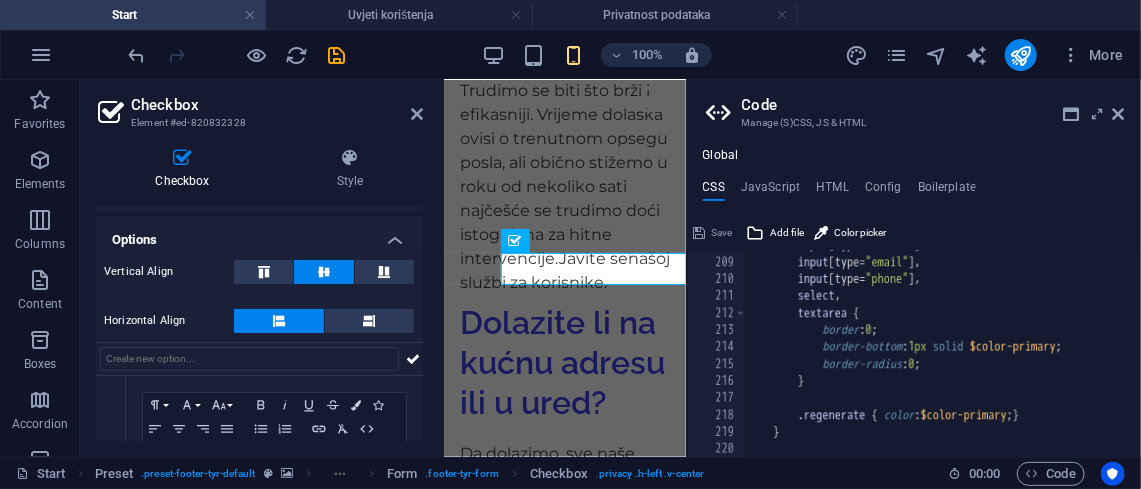 scroll, scrollTop: 2972, scrollLeft: 0, axis: vertical 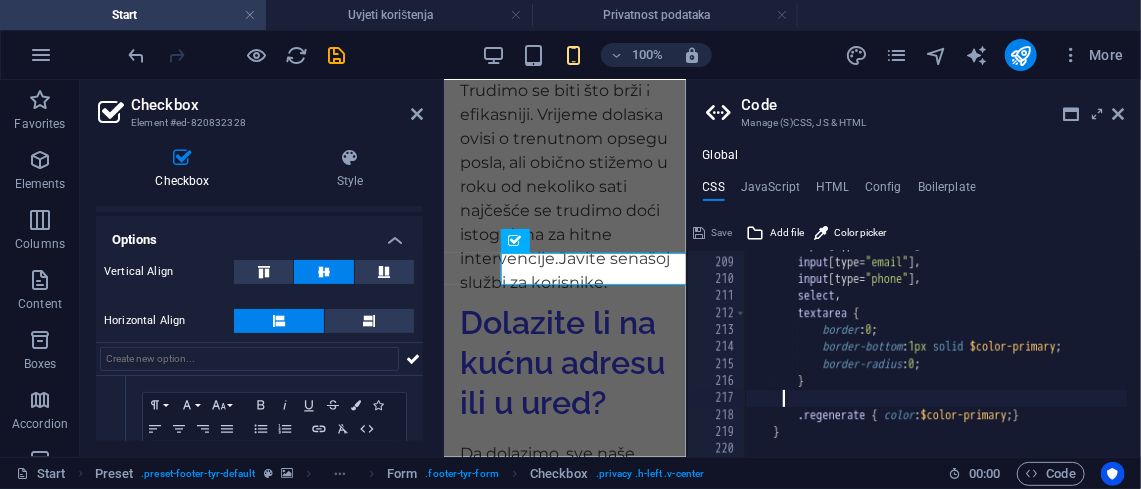 click on "input [ type= "number" ] ,           input [ type= "email" ] ,           input [ type= "phone" ] ,           select ,           textarea   {                border :  0 ;                border-bottom :  1px   solid   $color-primary ;                border-radius :  0 ;           }                .regenerate   {   color :  $color-primary ;  }      }" at bounding box center [1231, 346] 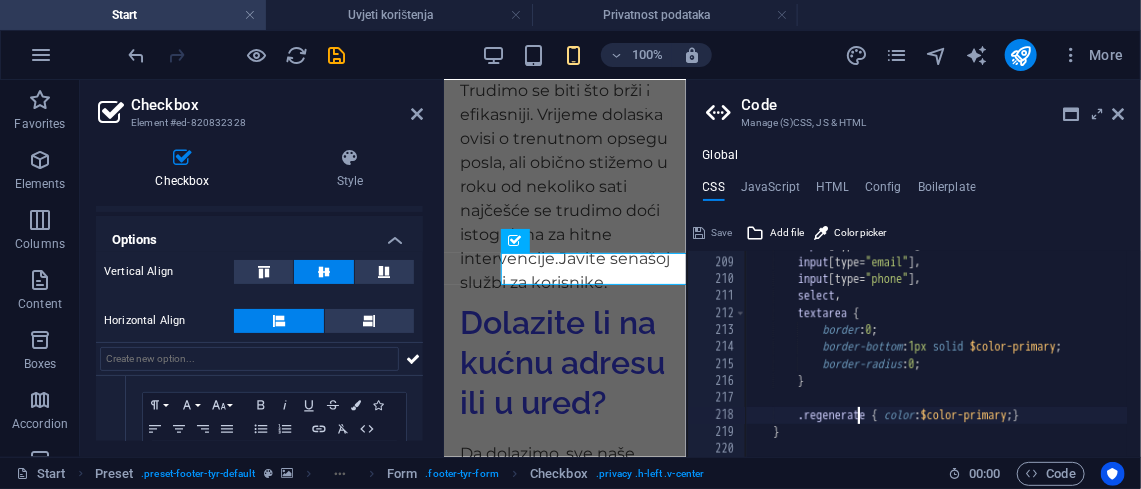 click on "input [ type= "number" ] ,           input [ type= "email" ] ,           input [ type= "phone" ] ,           select ,           textarea   {                border :  0 ;                border-bottom :  1px   solid   $color-primary ;                border-radius :  0 ;           }                .regenerate   {   color :  $color-primary ;  }      }" at bounding box center [1231, 346] 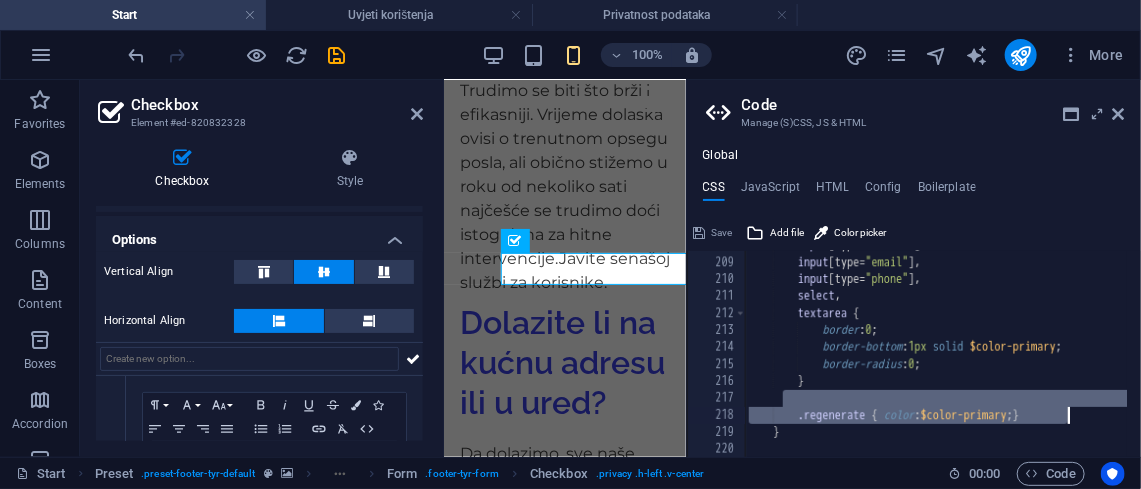 drag, startPoint x: 1065, startPoint y: 406, endPoint x: 1067, endPoint y: 430, distance: 24.083189 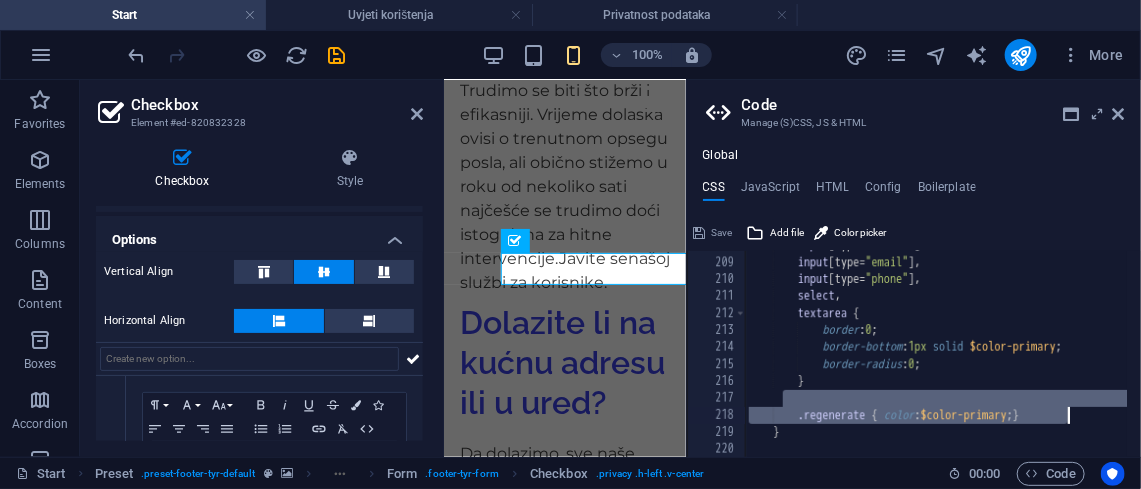 click on "input [ type= "number" ] ,           input [ type= "email" ] ,           input [ type= "phone" ] ,           select ,           textarea   {                border :  0 ;                border-bottom :  1px   solid   $color-primary ;                border-radius :  0 ;           }                .regenerate   {   color :  $color-primary ;  }      }" at bounding box center [936, 354] 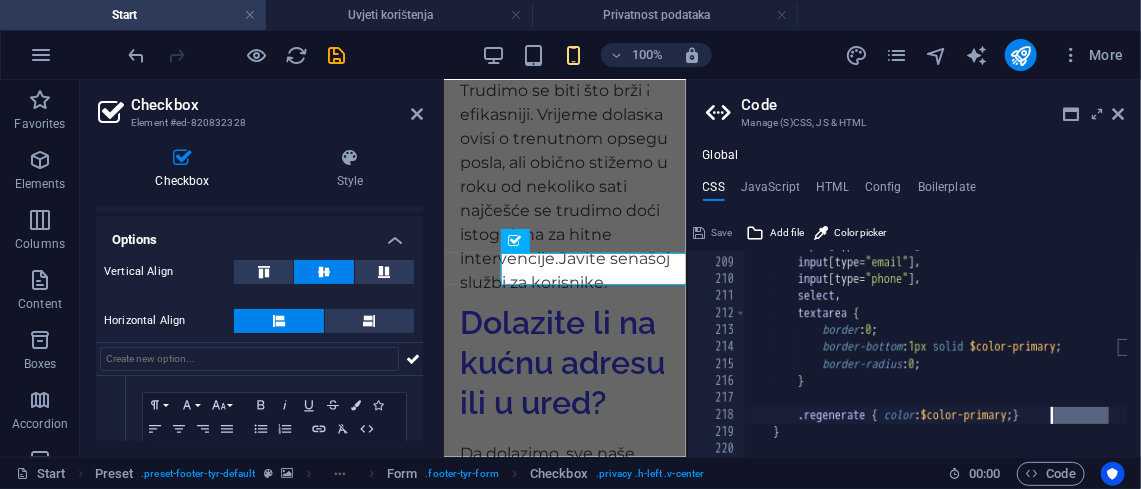 click on "input [ type= "number" ] ,           input [ type= "email" ] ,           input [ type= "phone" ] ,           select ,           textarea   {                border :  0 ;                border-bottom :  1px   solid   $color-primary ;                border-radius :  0 ;           }                .regenerate   {   color :  $color-primary ;  }      }" at bounding box center [1231, 346] 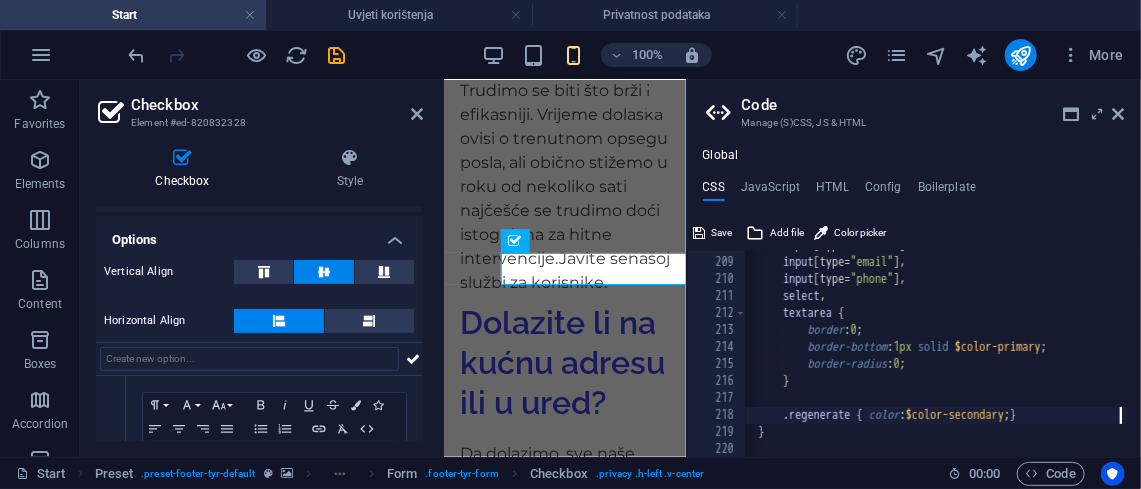 scroll, scrollTop: 0, scrollLeft: 445, axis: horizontal 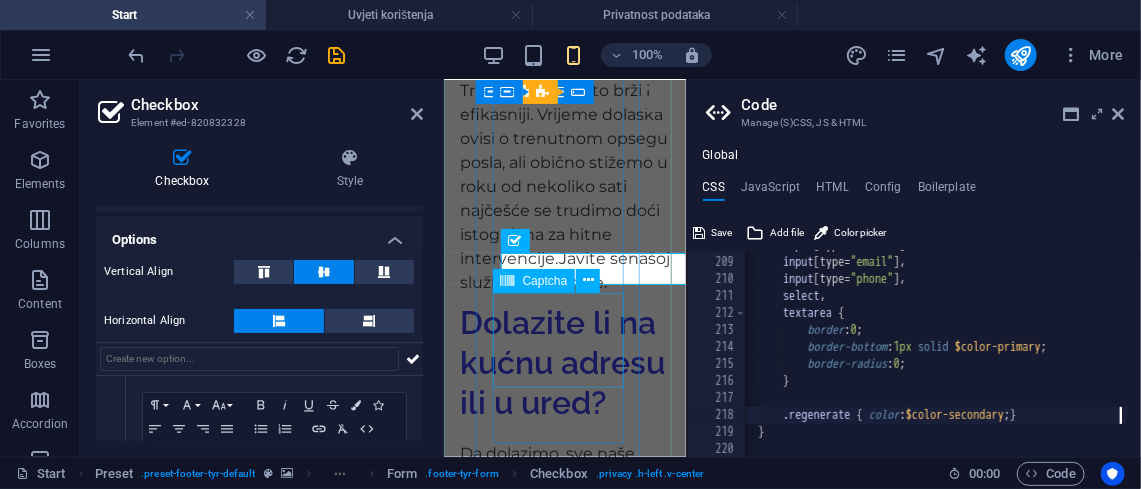 type on ".regenerate { color: $color-secondary; }" 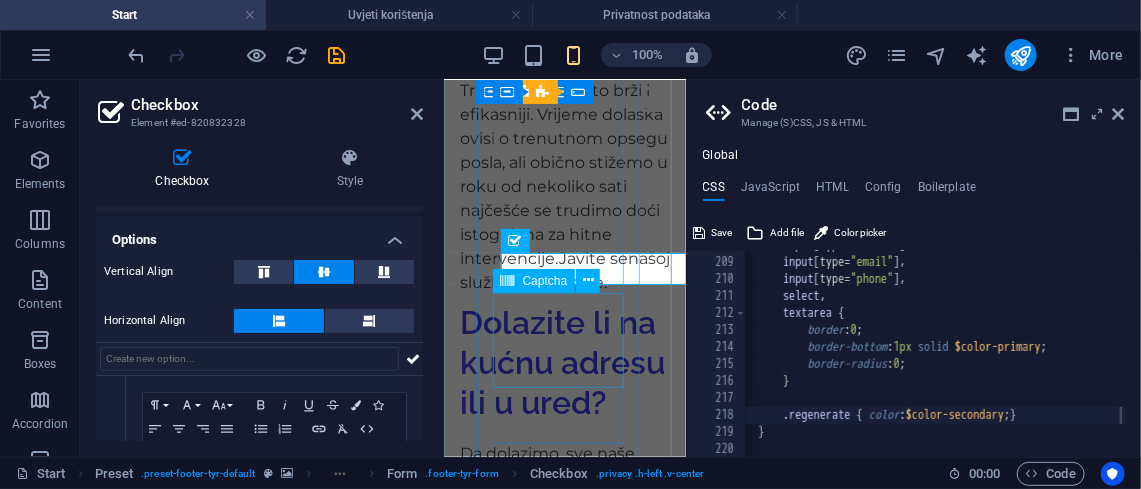 click on "Unreadable? Load new" 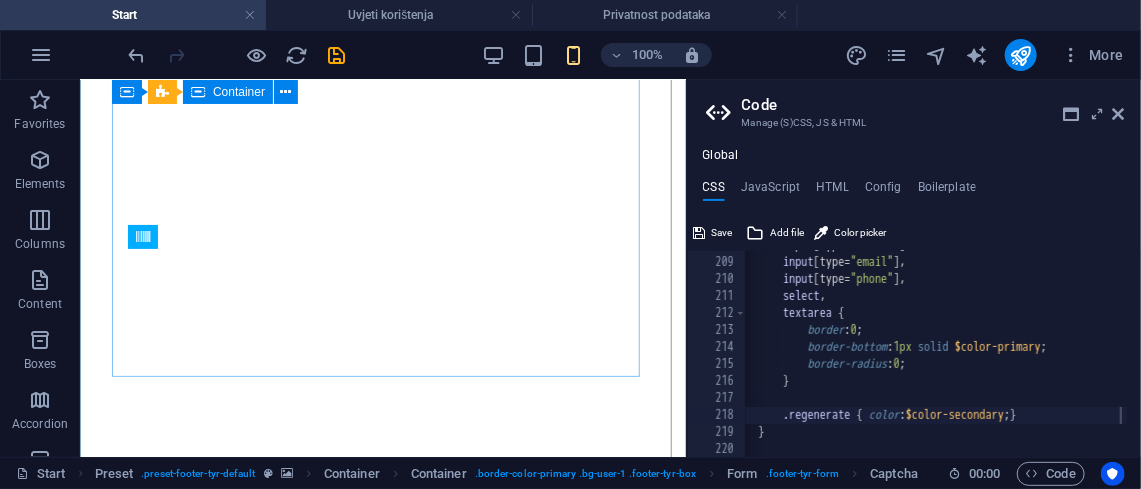 scroll, scrollTop: 8445, scrollLeft: 0, axis: vertical 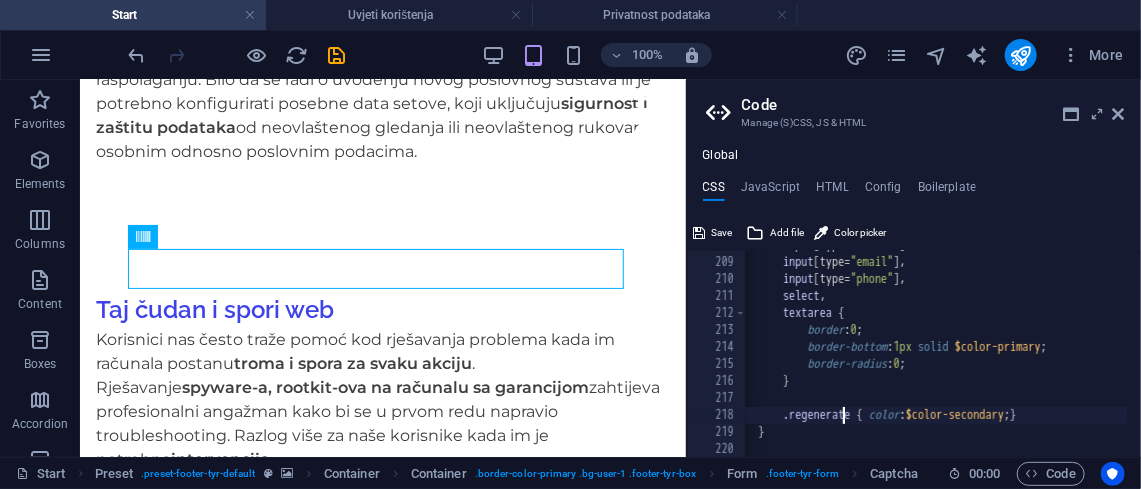 click on "input [ type= "number" ] ,           input [ type= "email" ] ,           input [ type= "phone" ] ,           select ,           textarea   {                border :  0 ;                border-bottom :  1px   solid   $color-primary ;                border-radius :  0 ;           }                .regenerate   {   color :  $color-secondary ;  }      }" at bounding box center [1216, 346] 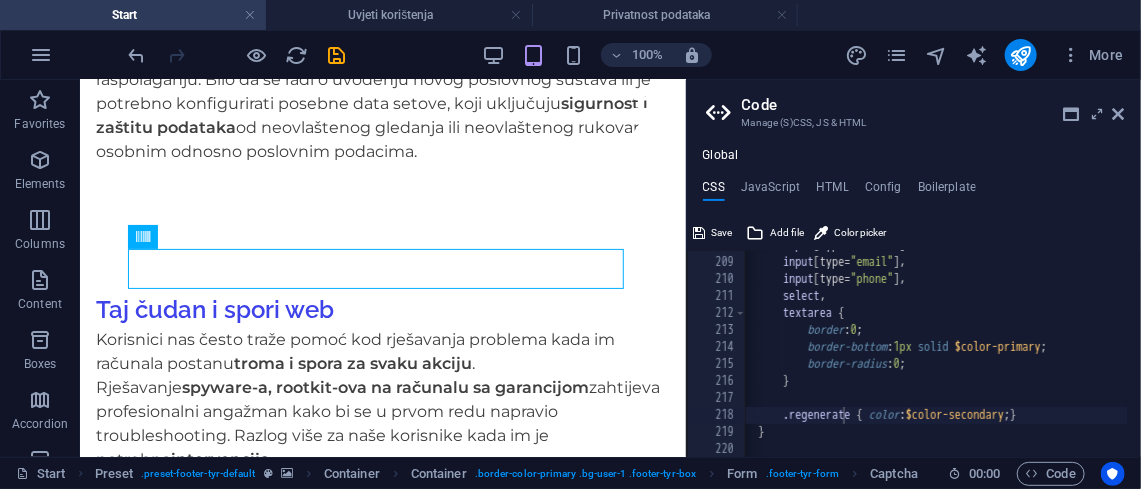 click on "100% More" at bounding box center (628, 55) 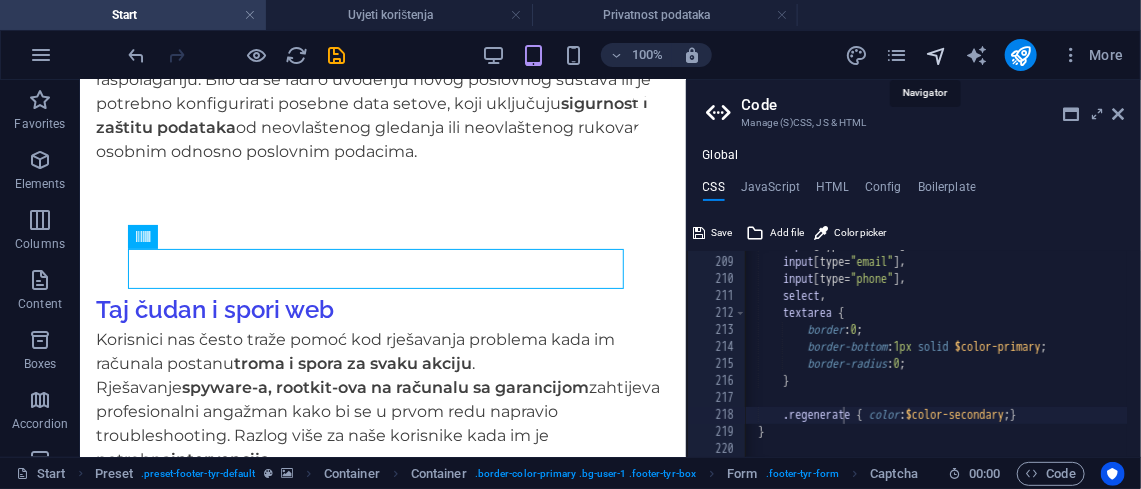 click at bounding box center (936, 55) 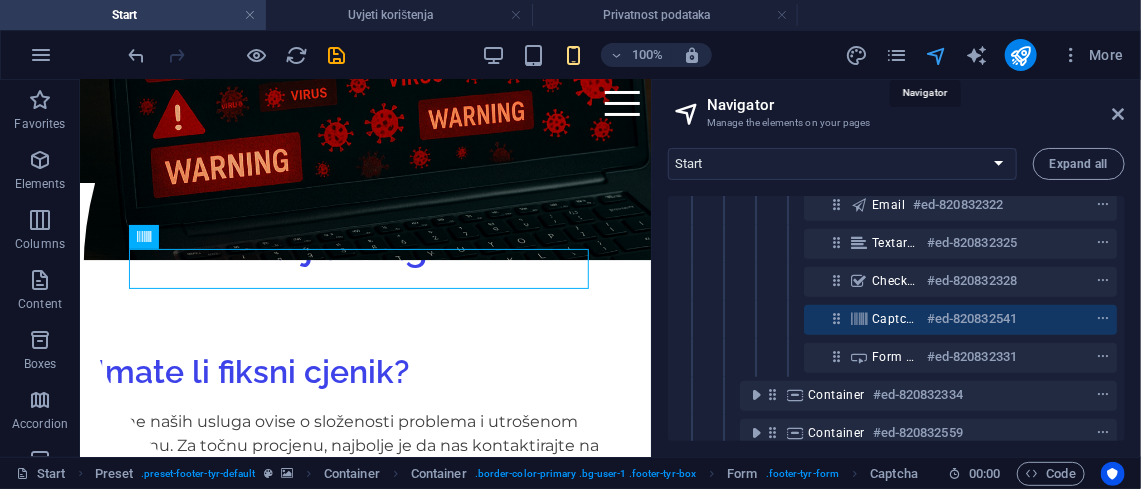 scroll, scrollTop: 552, scrollLeft: 0, axis: vertical 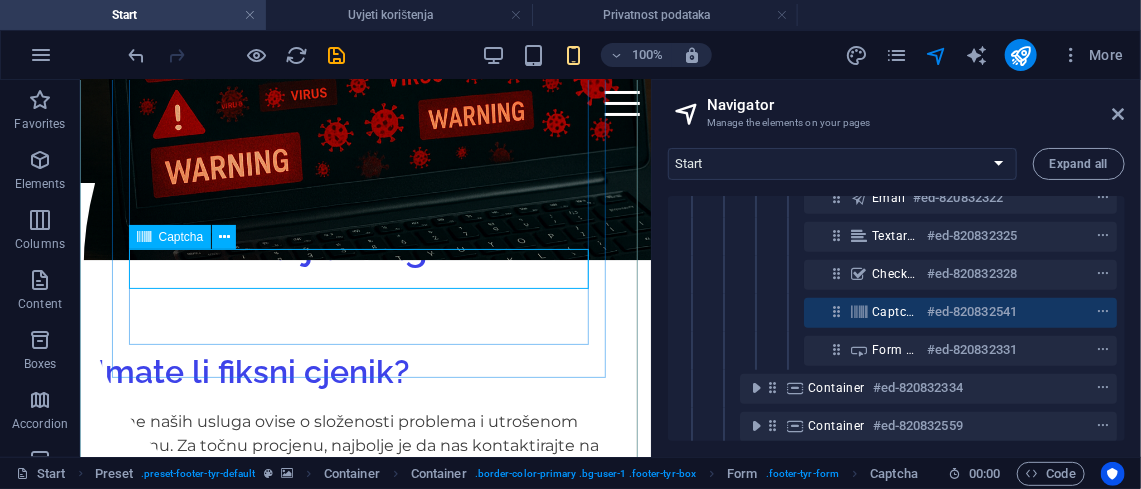 click on "#ed-820832541" at bounding box center [972, 312] 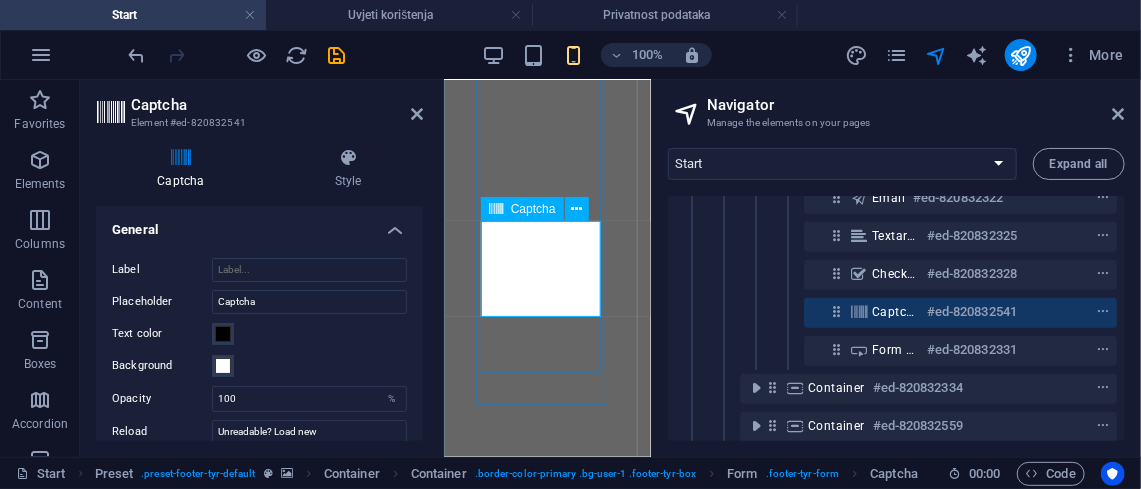 scroll, scrollTop: 14575, scrollLeft: 0, axis: vertical 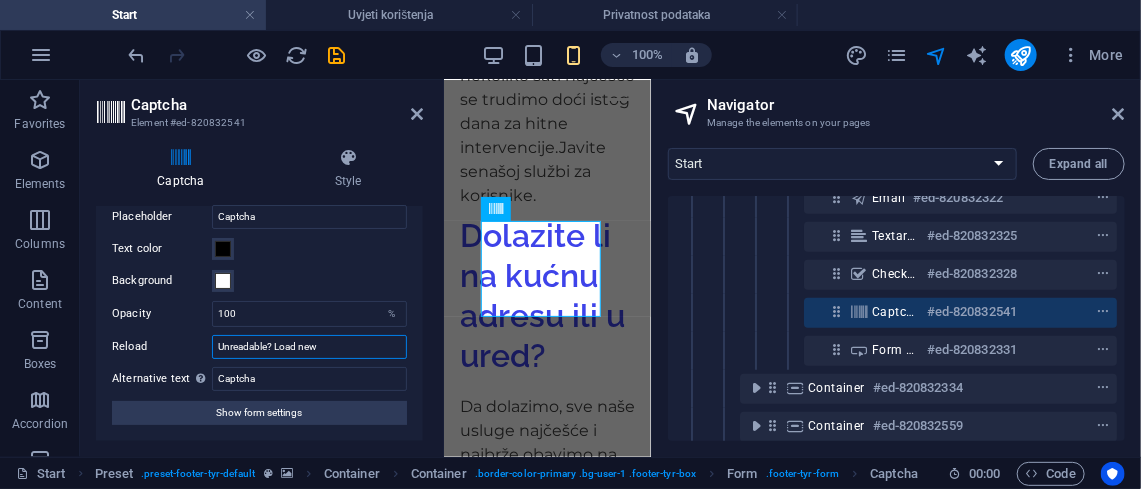 drag, startPoint x: 373, startPoint y: 341, endPoint x: 158, endPoint y: 329, distance: 215.33463 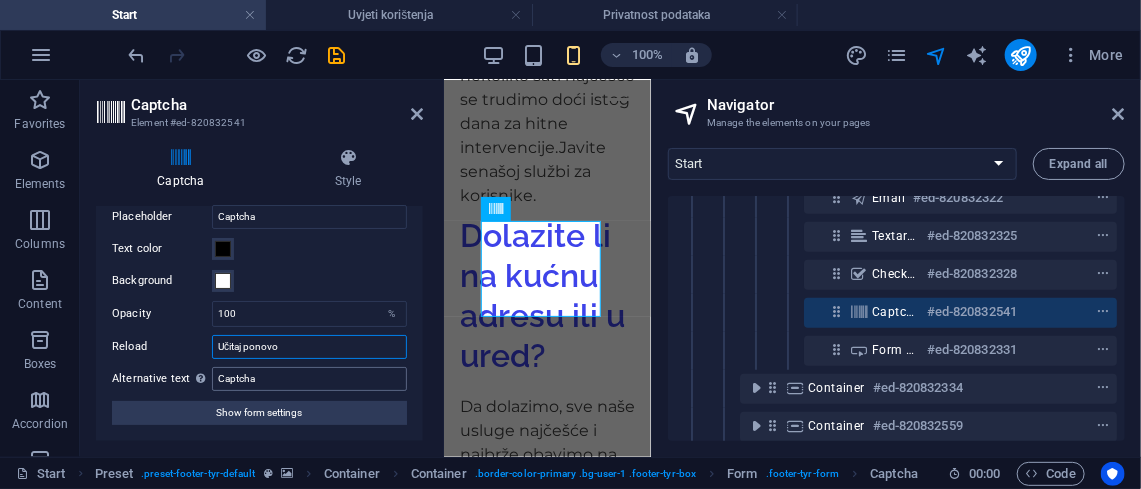 type on "Učitaj ponovo" 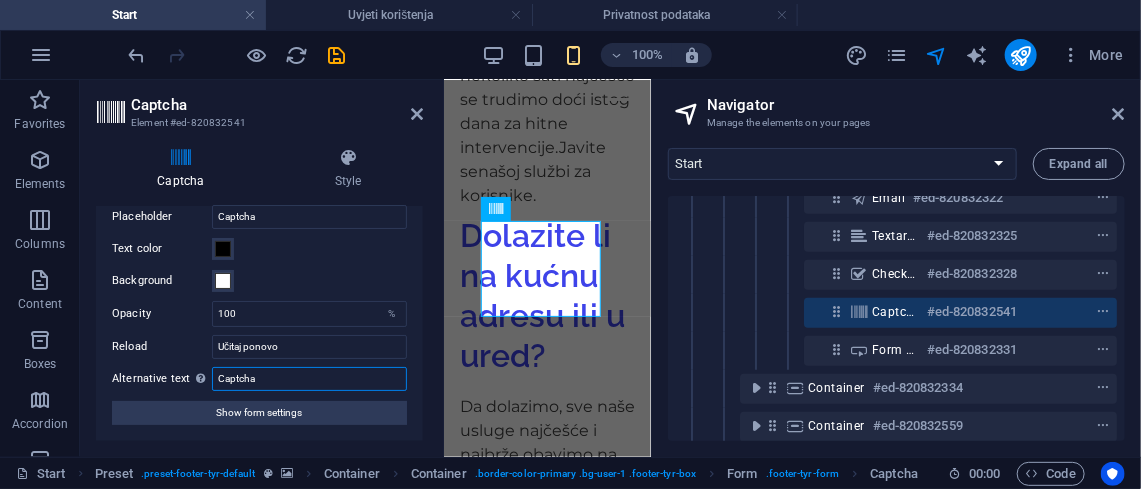 click on "Captcha" at bounding box center [309, 379] 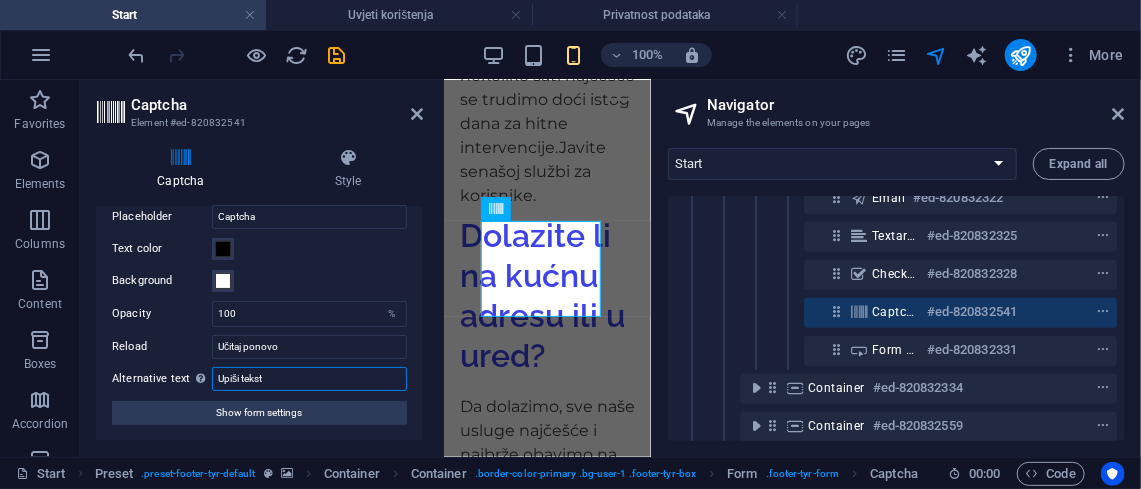 type on "Upiši tekst" 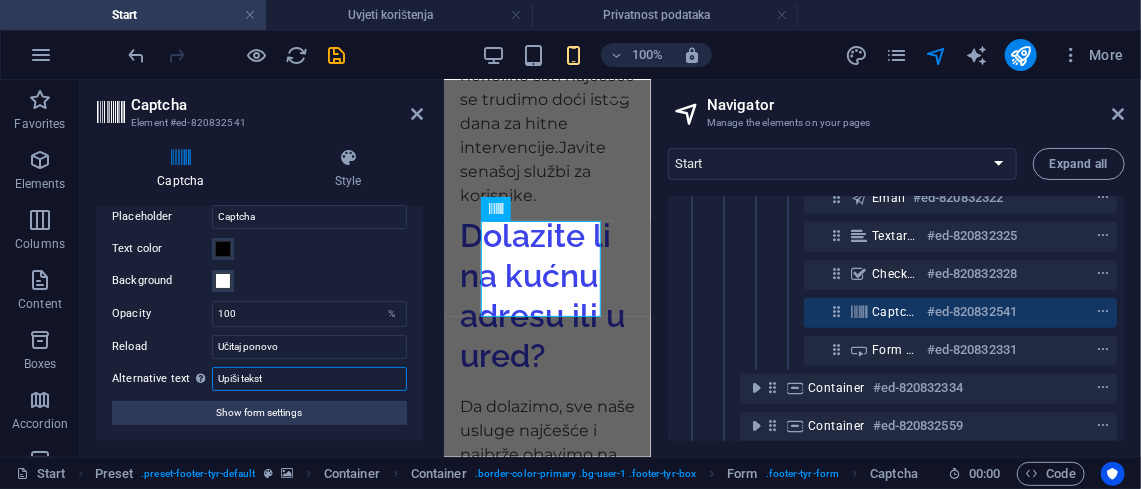 click on "Upiši tekst" at bounding box center (309, 379) 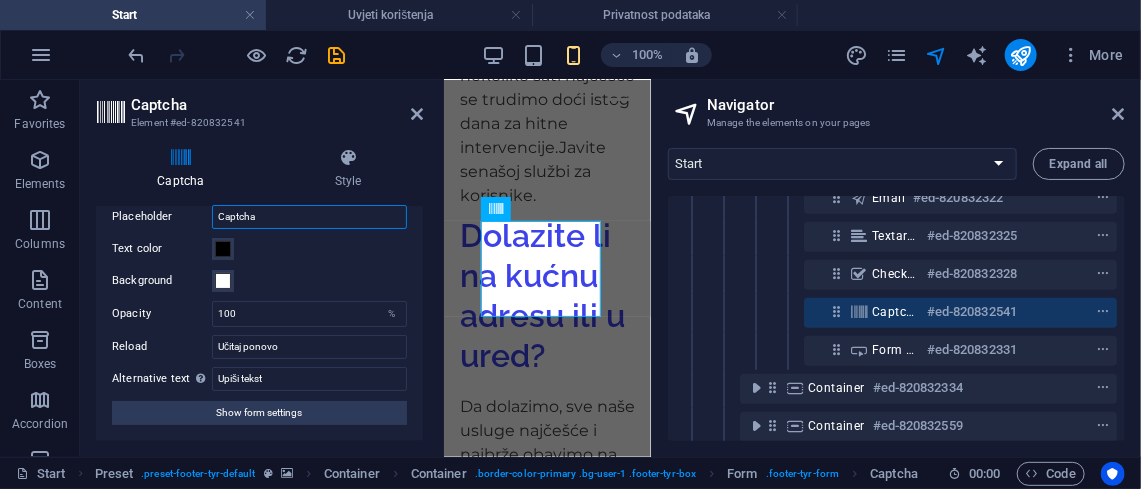 click on "Captcha" at bounding box center [309, 217] 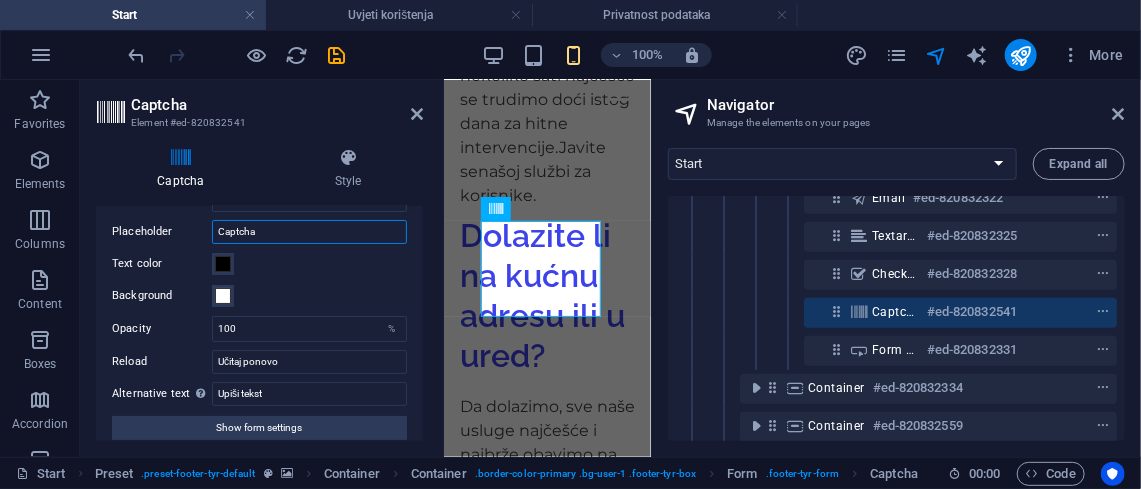 click on "Label Placeholder Captcha Text color Background Opacity 100  % Reload Učitaj ponovo Alternative text The alternative text is used by devices that cannot display images (e.g. image search engines) and should be added to every image to improve website accessibility. Upiši tekst Show form settings" at bounding box center (259, 314) 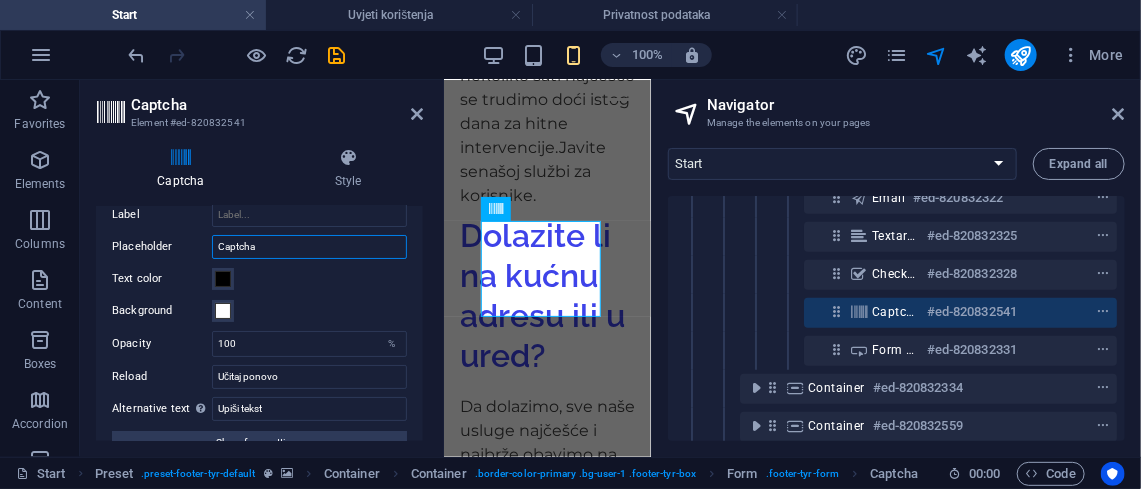 paste on "Upiši tekst" 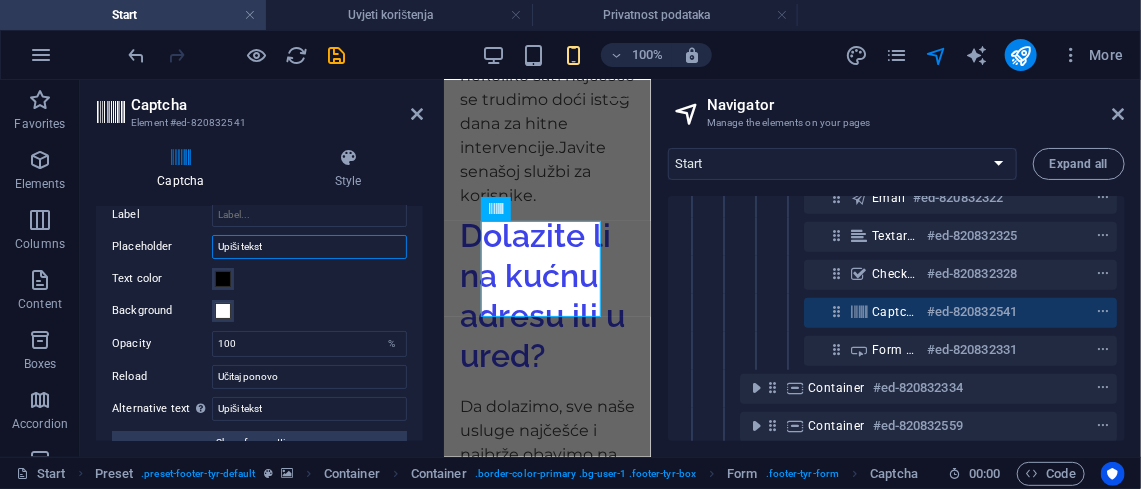 type on "Upiši tekst" 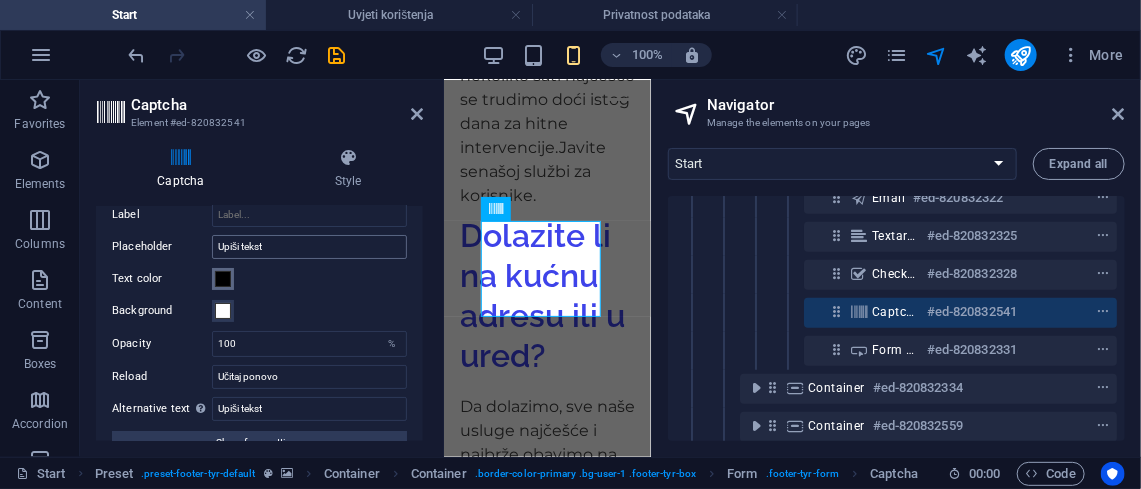 type 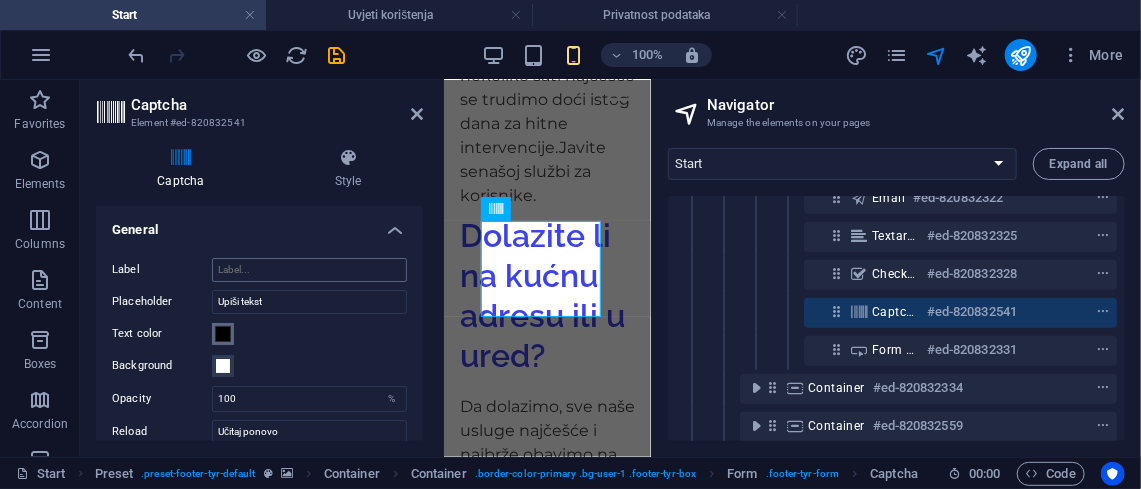 scroll, scrollTop: 1, scrollLeft: 0, axis: vertical 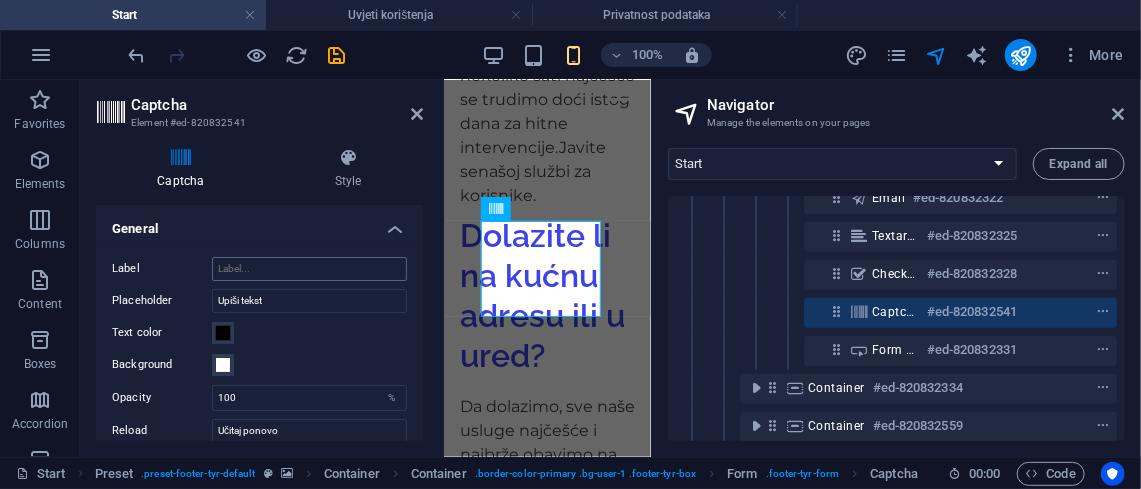 click on "General" at bounding box center (259, 223) 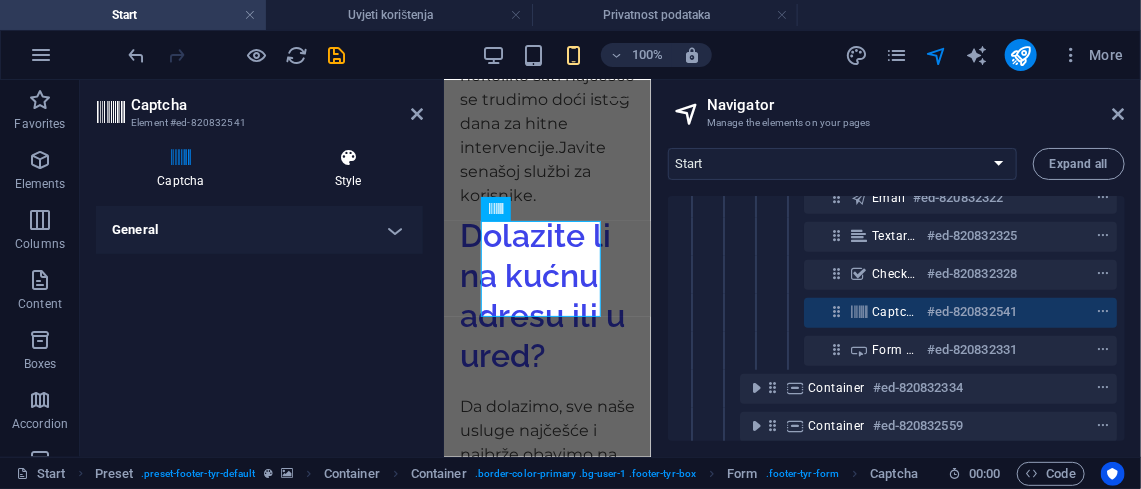click on "Style" at bounding box center (348, 169) 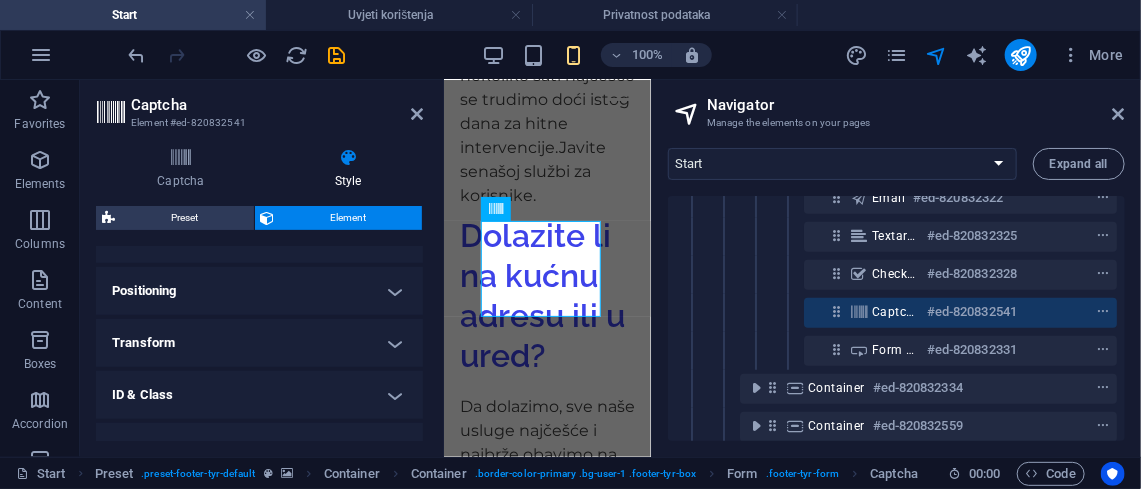 scroll, scrollTop: 681, scrollLeft: 0, axis: vertical 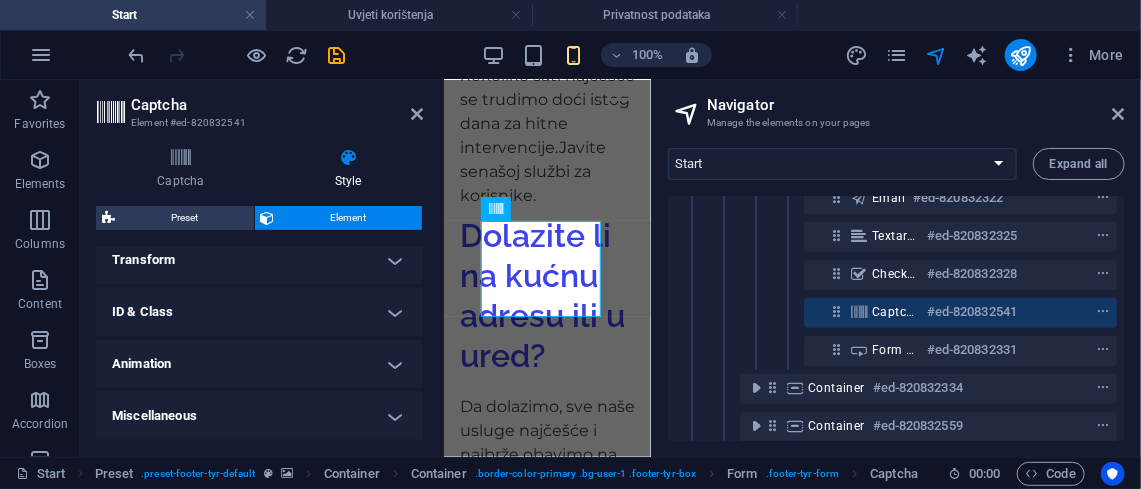 click on "ID & Class" at bounding box center [259, 312] 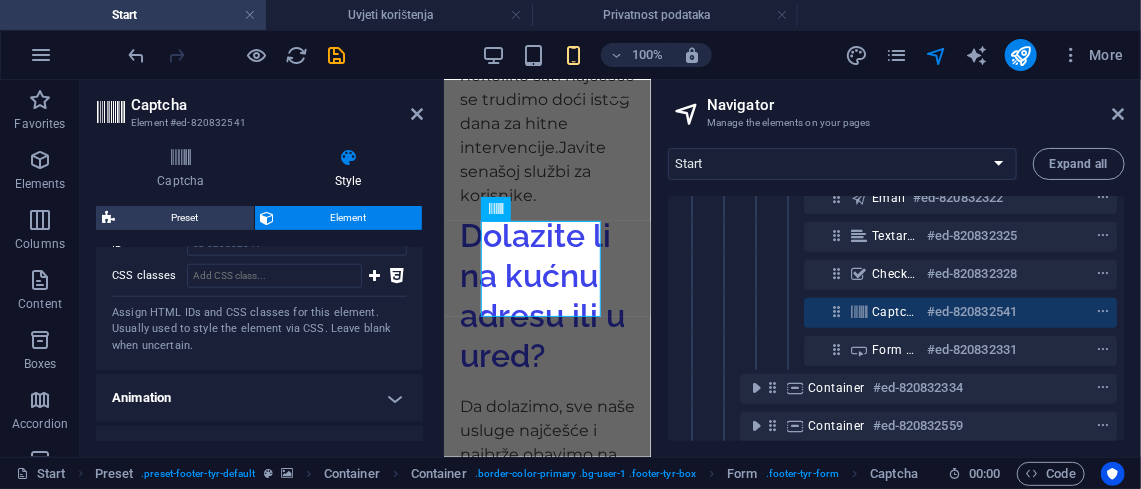 scroll, scrollTop: 819, scrollLeft: 0, axis: vertical 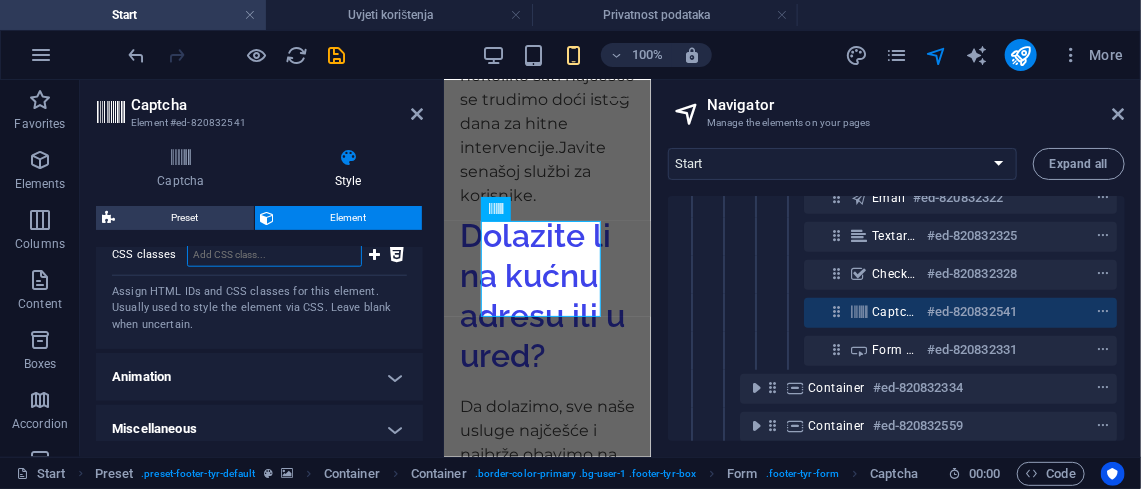 click on "CSS classes" at bounding box center [274, 255] 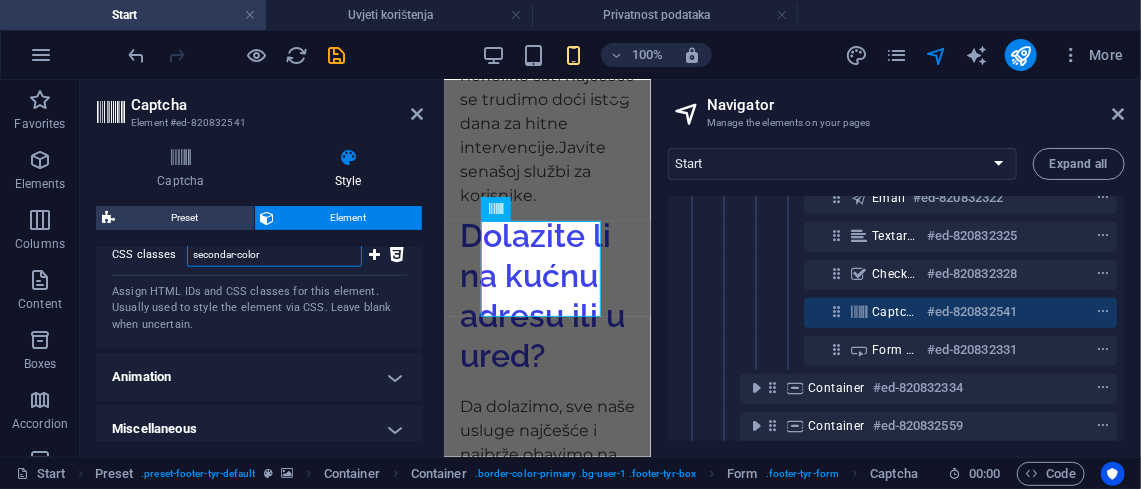 type on "secondar-color" 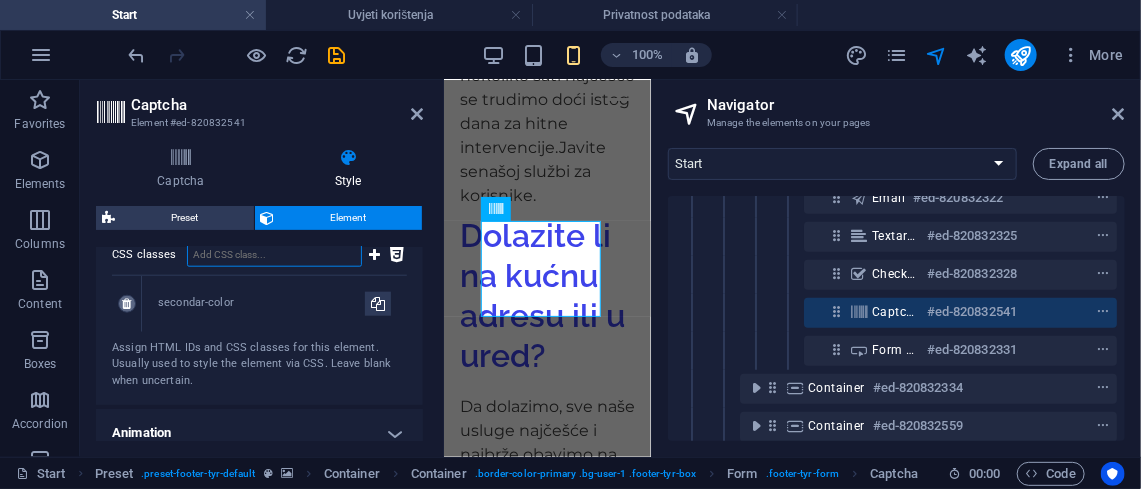 click at bounding box center (126, 304) 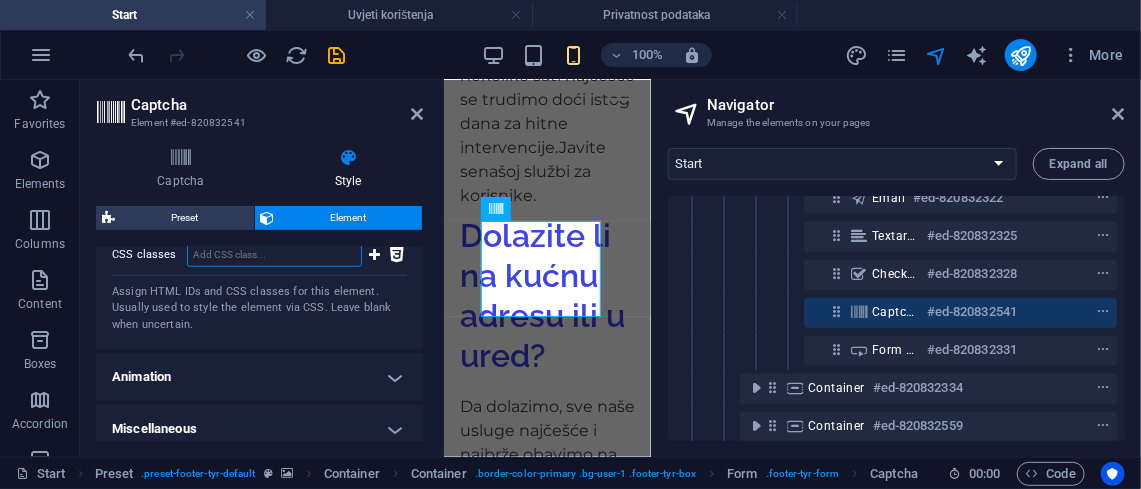 click on "CSS classes" at bounding box center (274, 255) 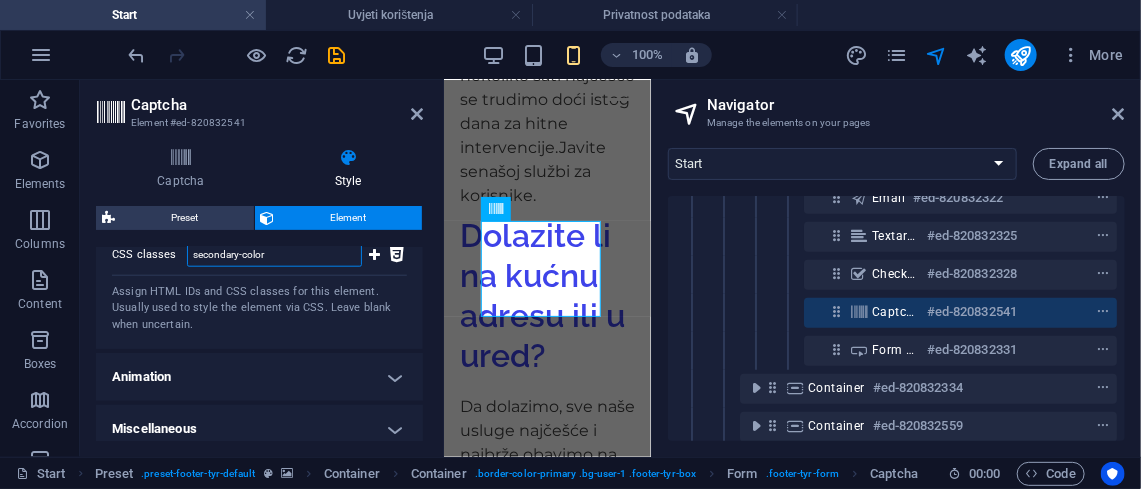type on "secondary-color" 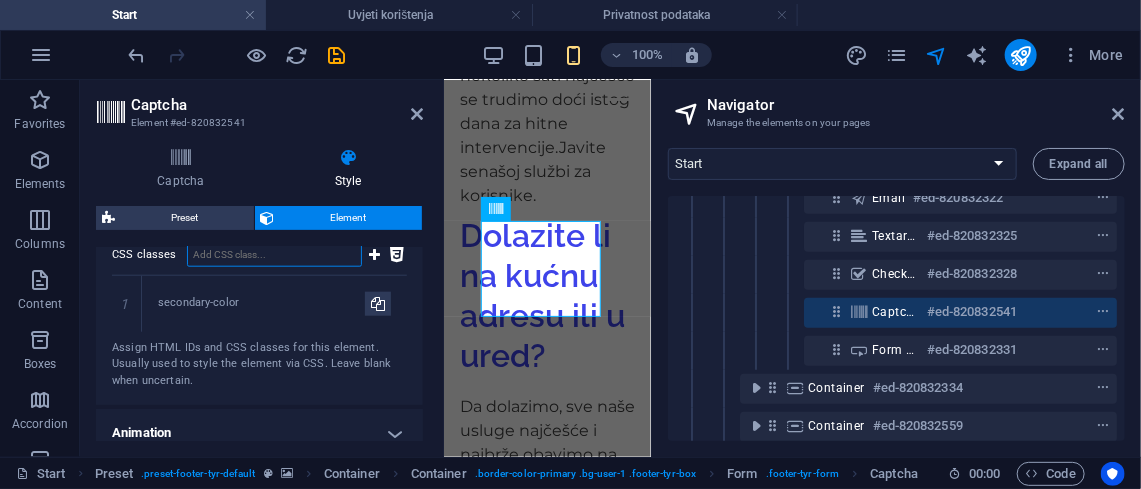 click on "CSS classes" at bounding box center (274, 255) 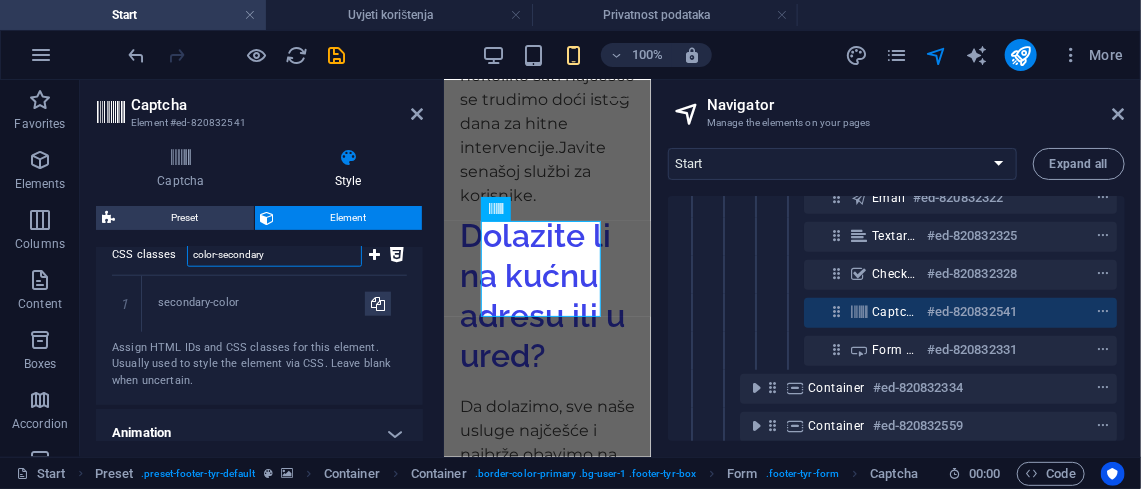type on "color-secondary" 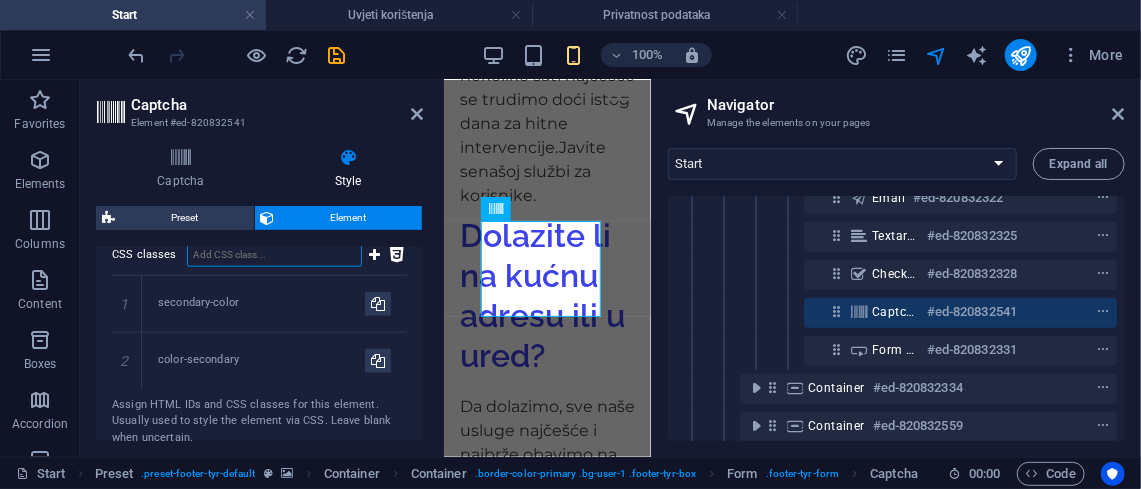 click on "CSS classes" at bounding box center [274, 255] 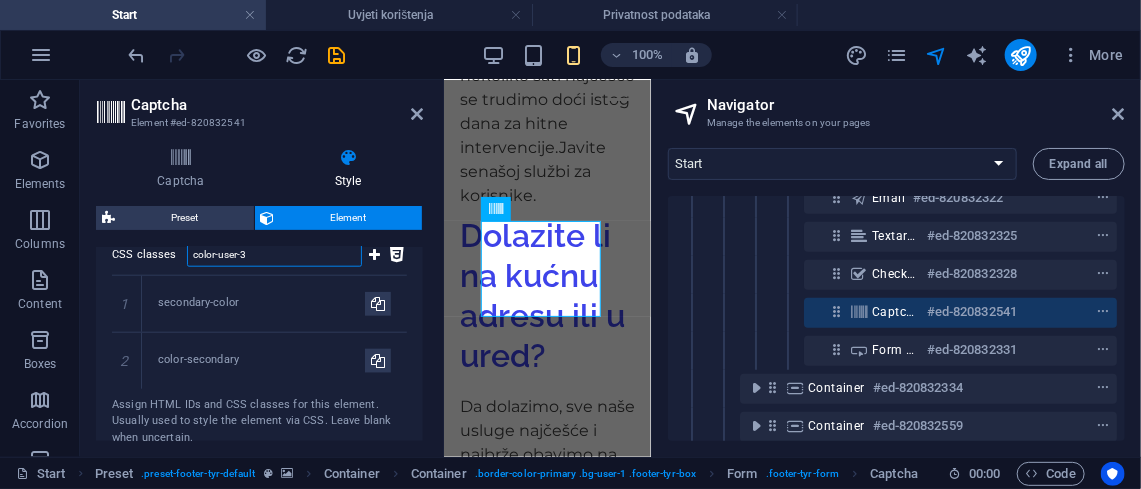 type on "color-user-3" 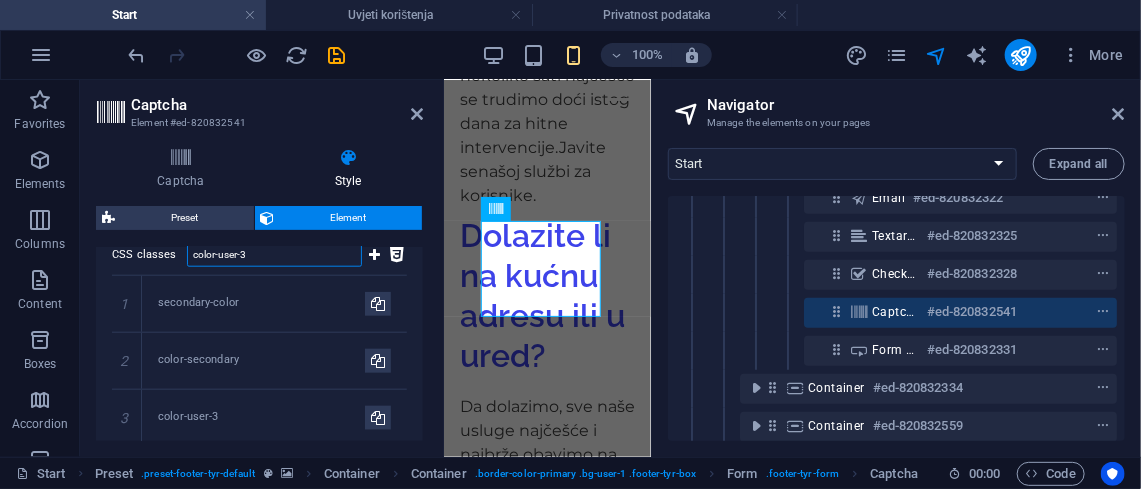 type 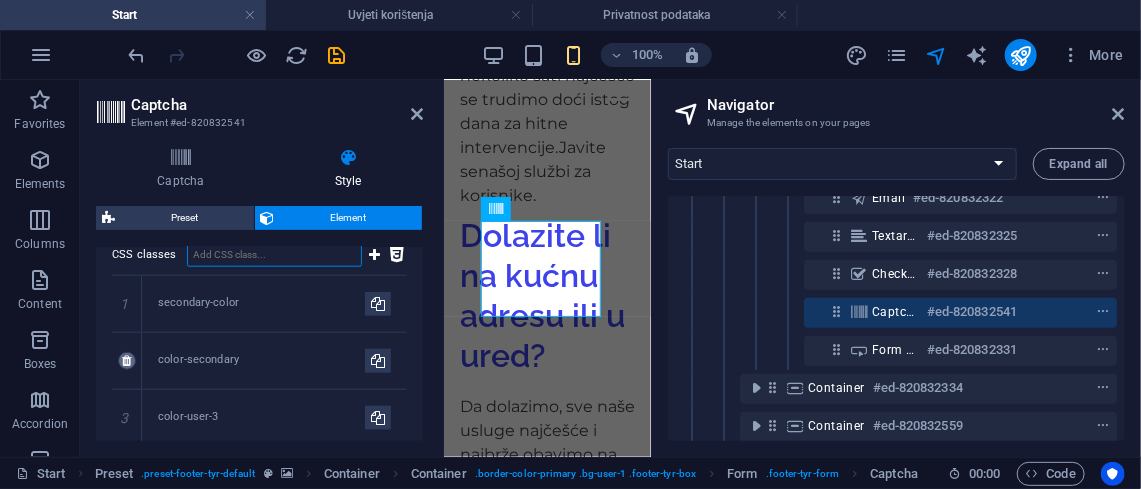 click at bounding box center (126, 361) 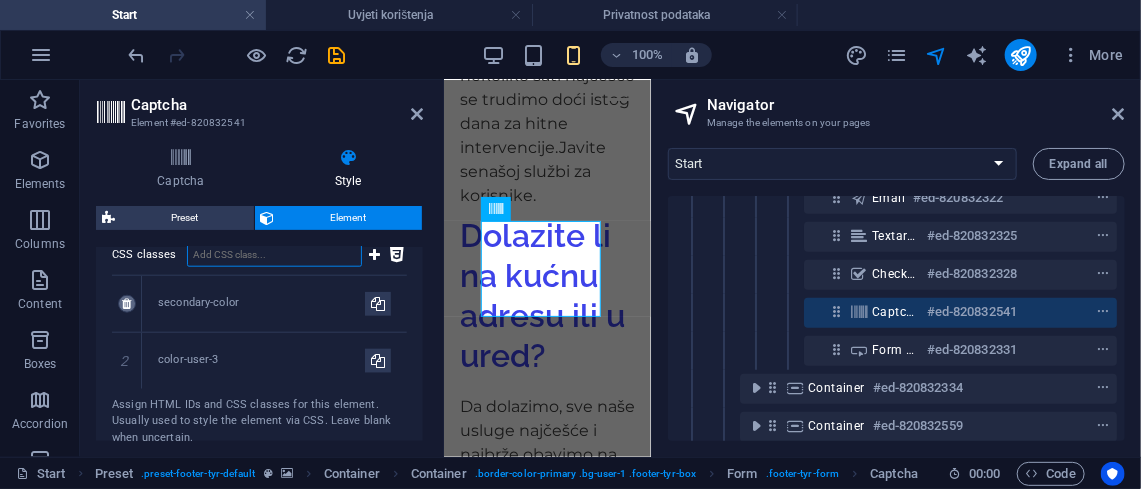 click at bounding box center (126, 304) 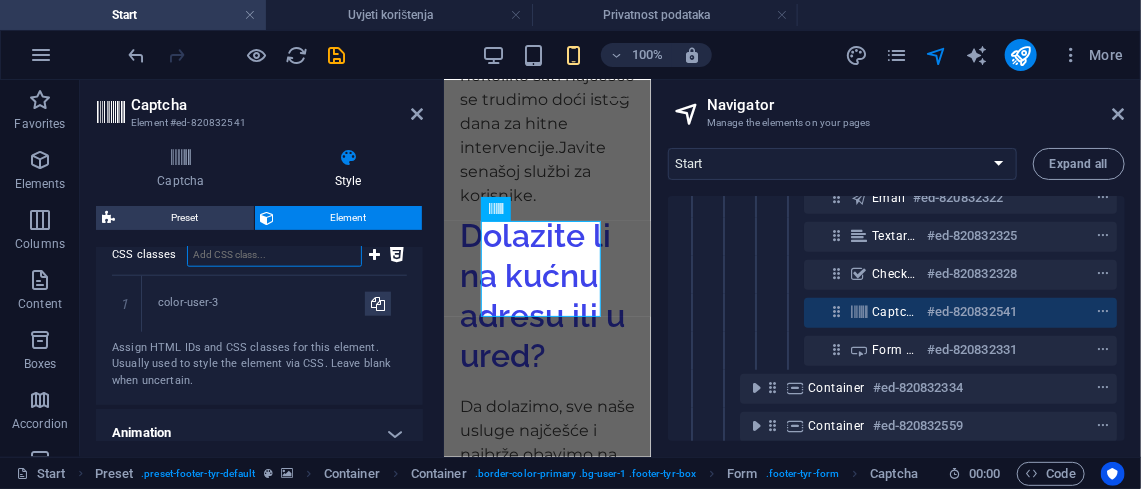 click on "CSS classes" at bounding box center (274, 255) 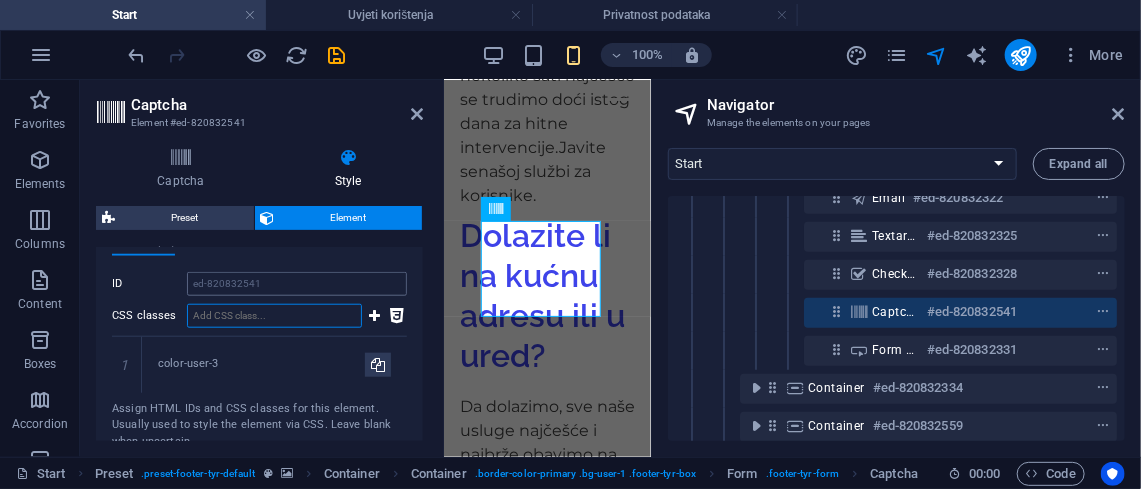 scroll, scrollTop: 761, scrollLeft: 0, axis: vertical 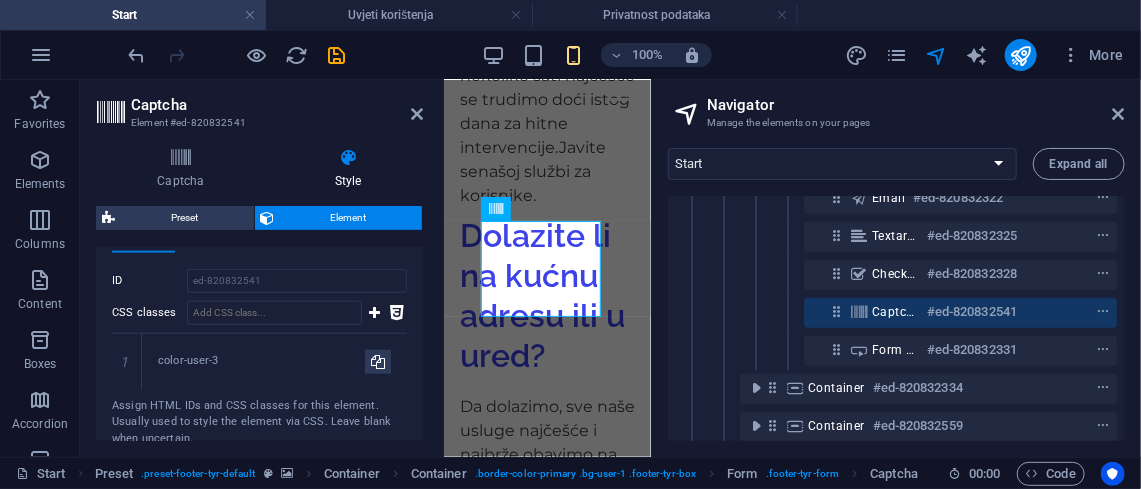 click on "Element  (div)" at bounding box center [143, 242] 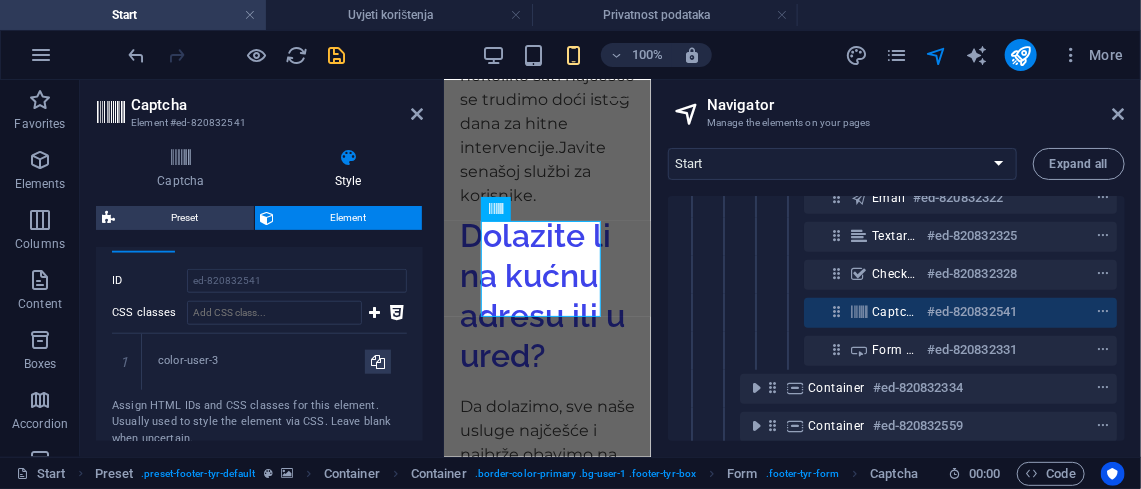drag, startPoint x: 358, startPoint y: 48, endPoint x: 325, endPoint y: 43, distance: 33.37664 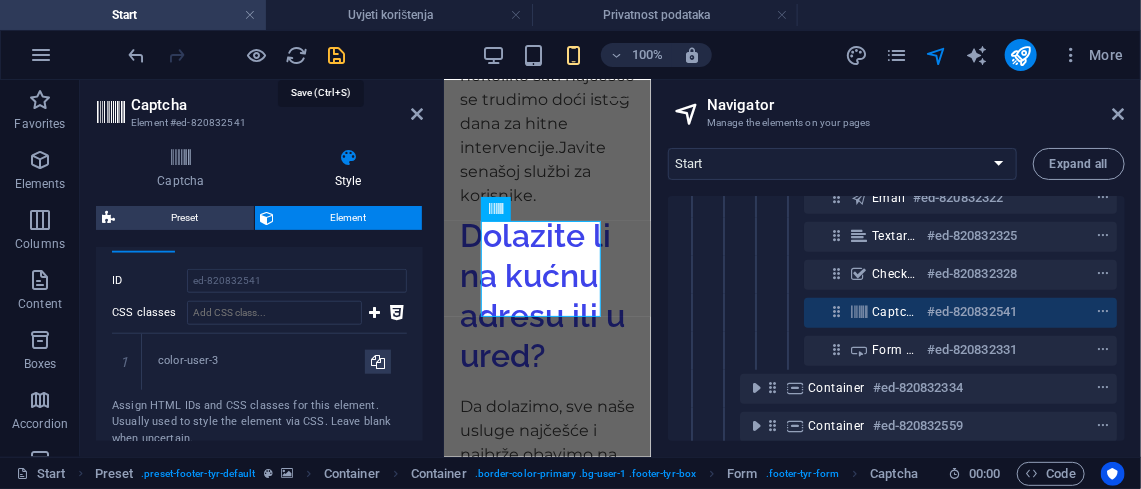 click at bounding box center [337, 55] 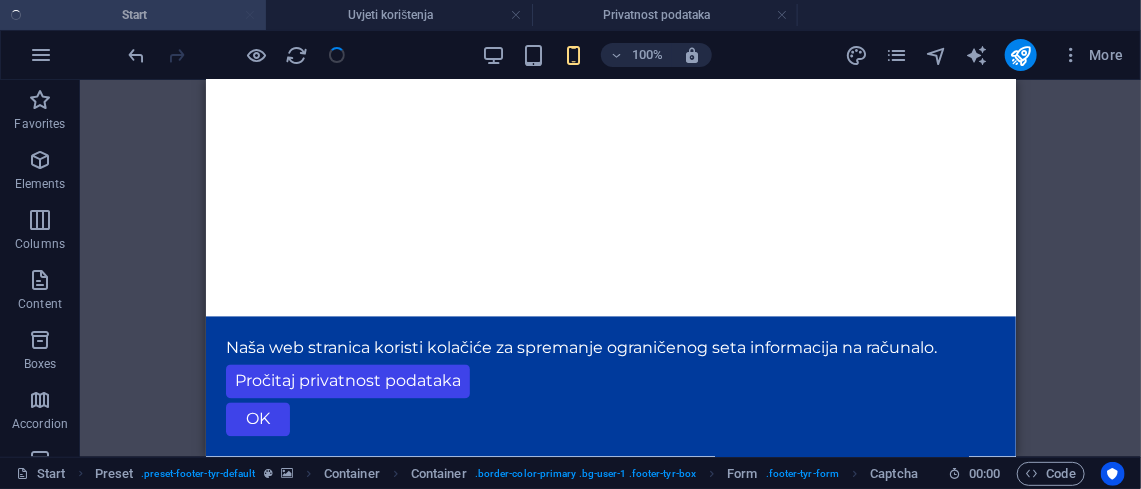 scroll, scrollTop: 7358, scrollLeft: 0, axis: vertical 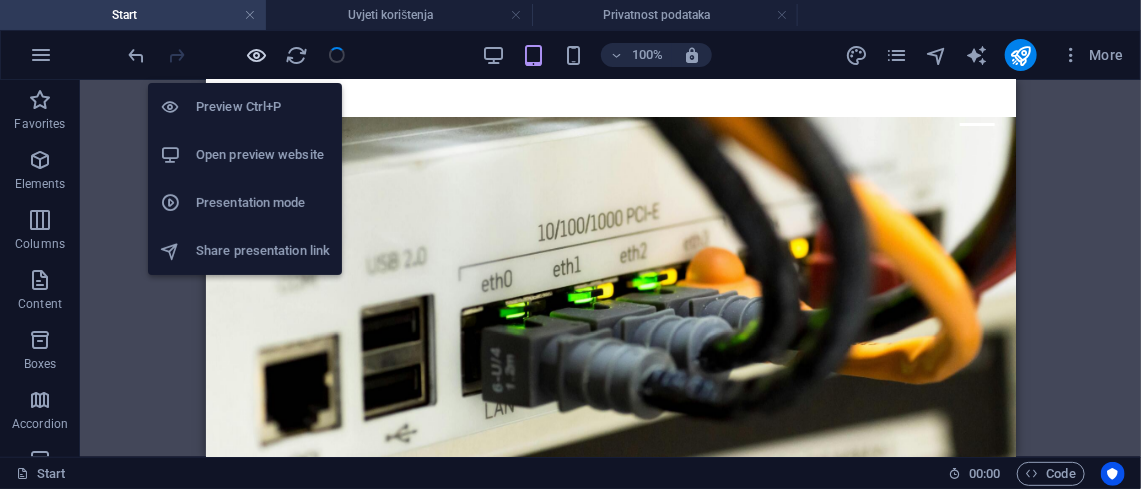 click at bounding box center [257, 55] 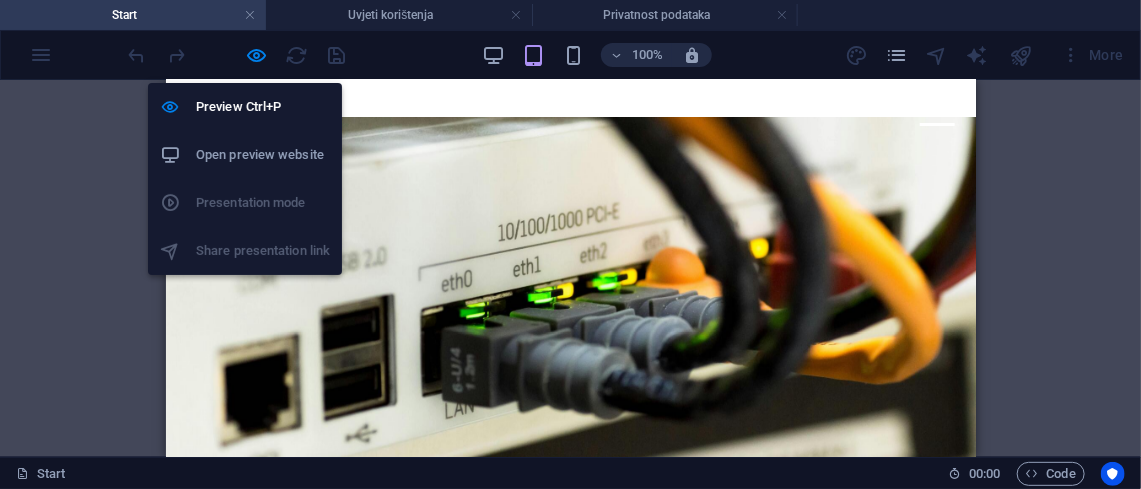 click on "Open preview website" at bounding box center (263, 155) 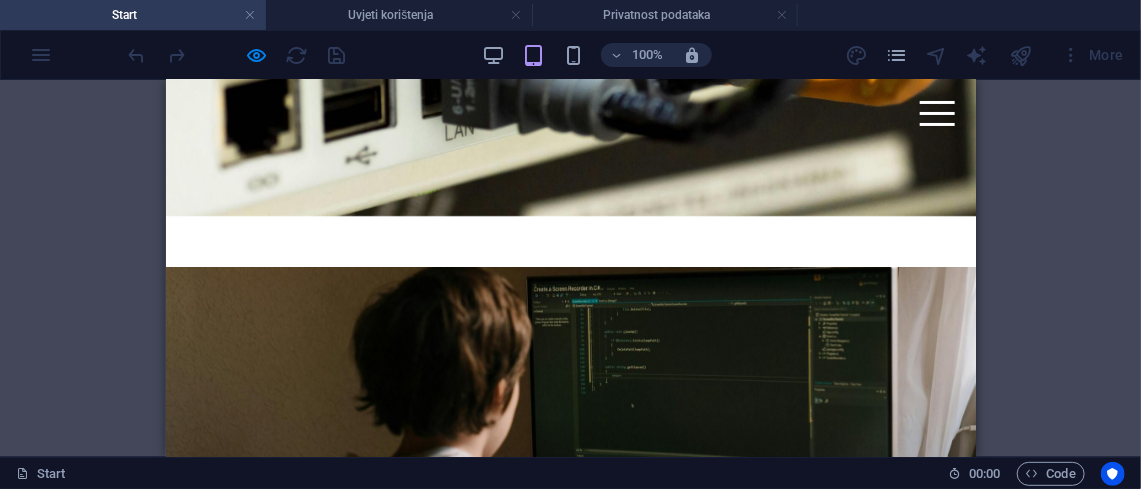 scroll, scrollTop: 7636, scrollLeft: 0, axis: vertical 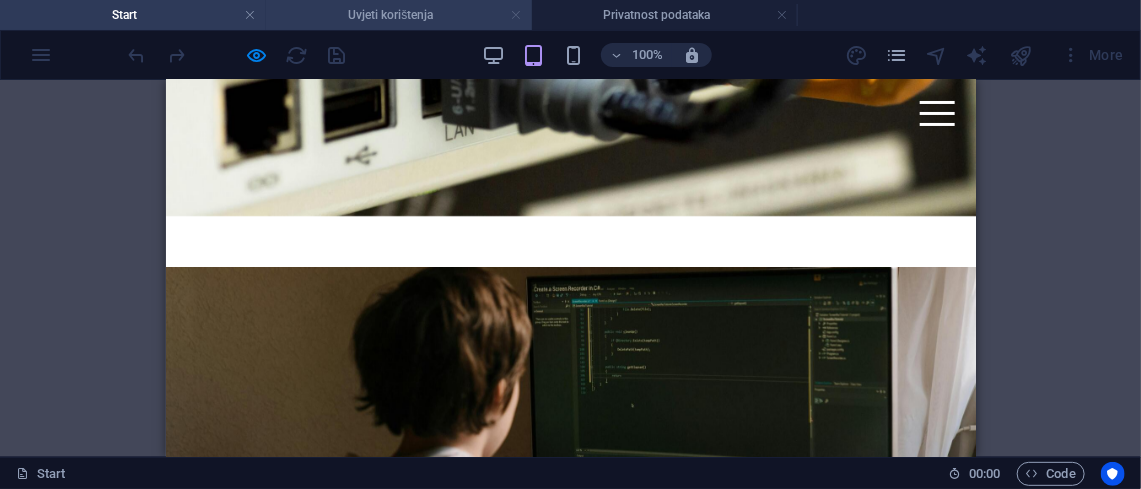 click at bounding box center (516, 15) 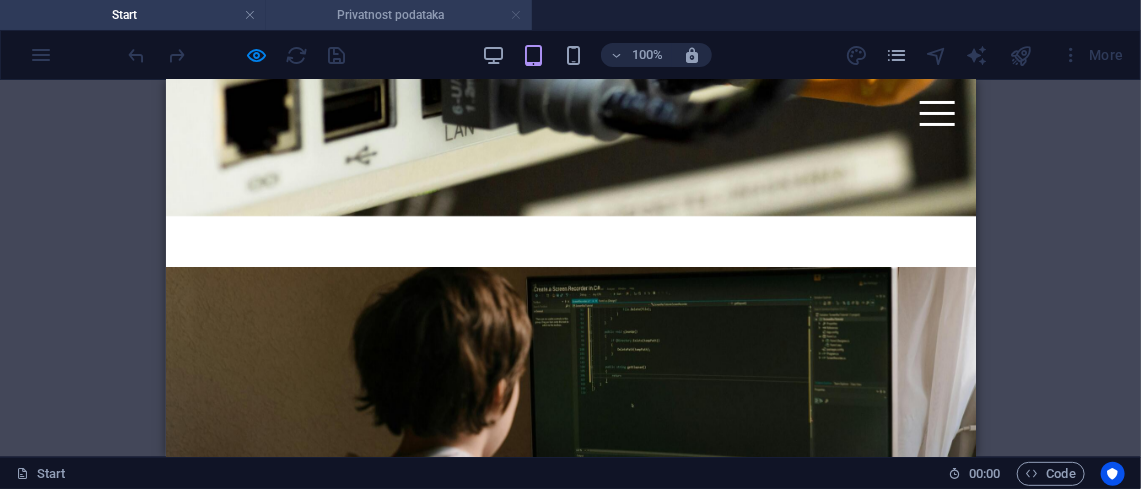 click at bounding box center (516, 15) 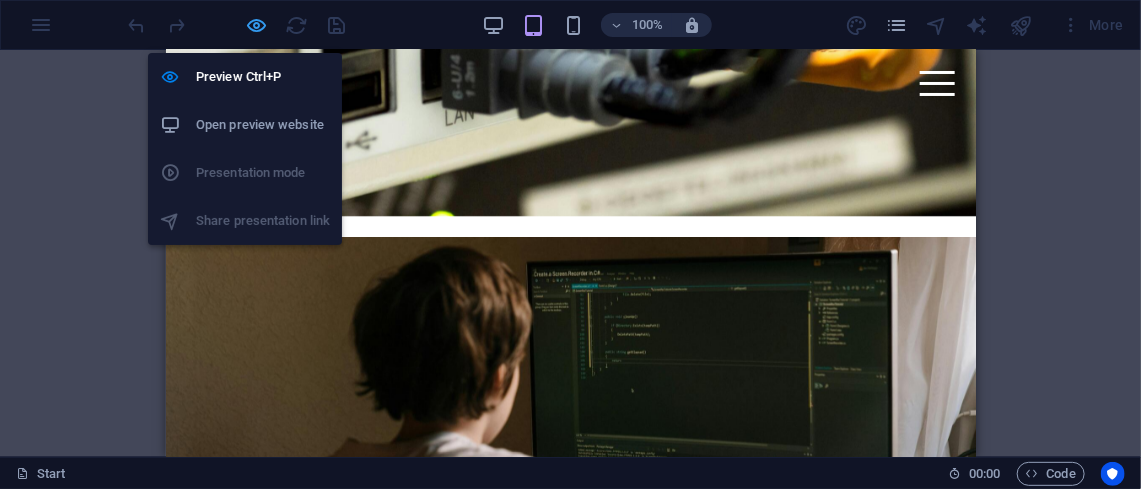click at bounding box center (257, 25) 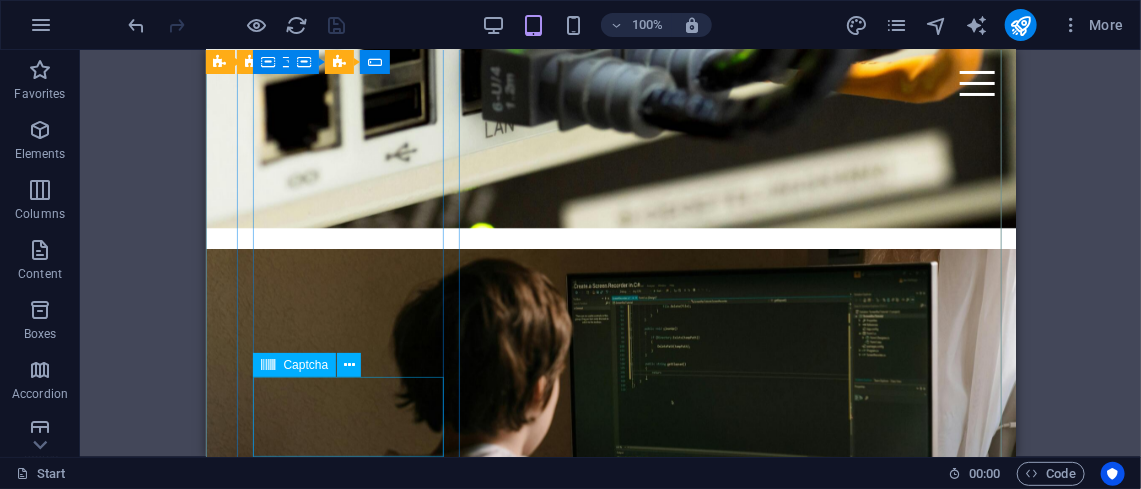 click on "Učitaj ponovo" 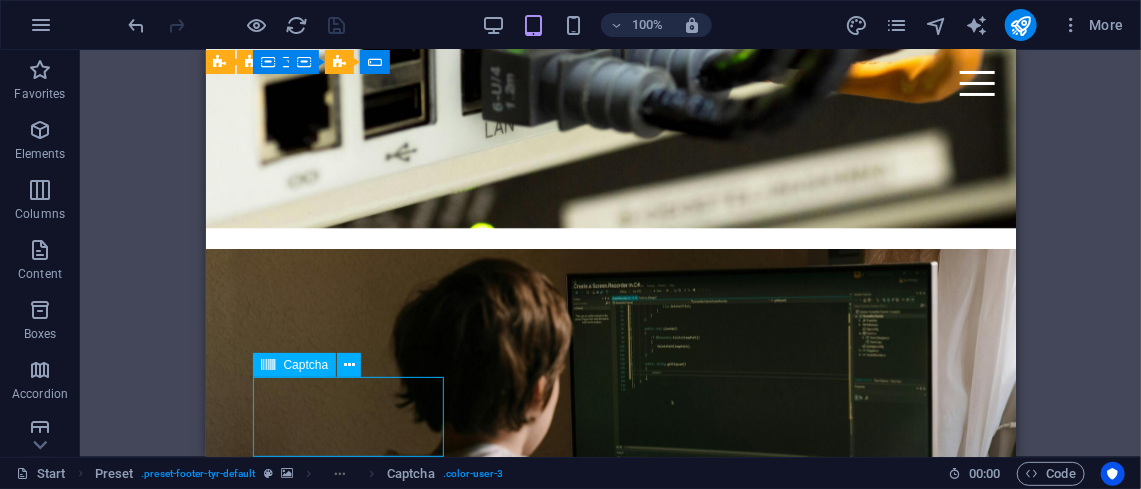 click on "Učitaj ponovo" 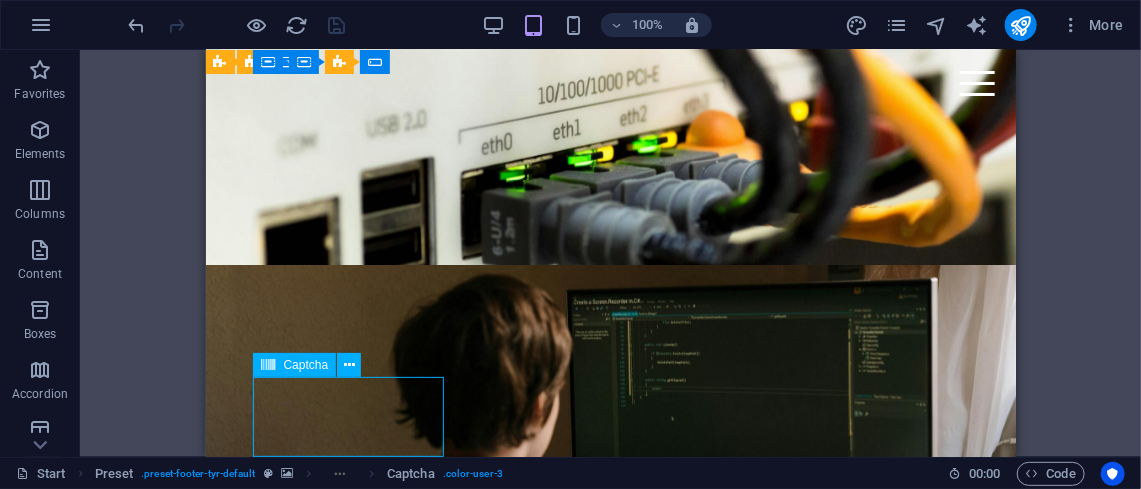 scroll, scrollTop: 8273, scrollLeft: 0, axis: vertical 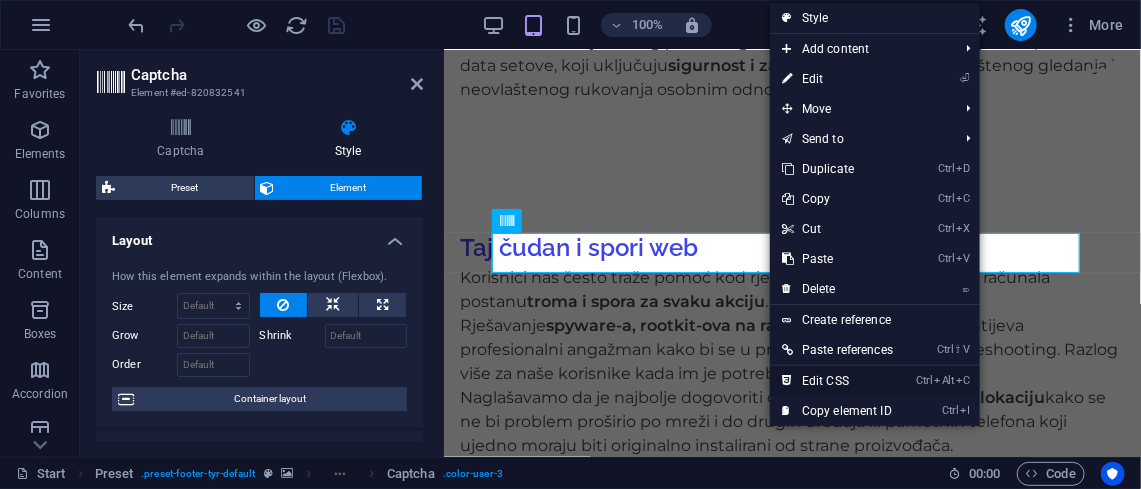 click on "Ctrl Alt C  Edit CSS" at bounding box center (837, 381) 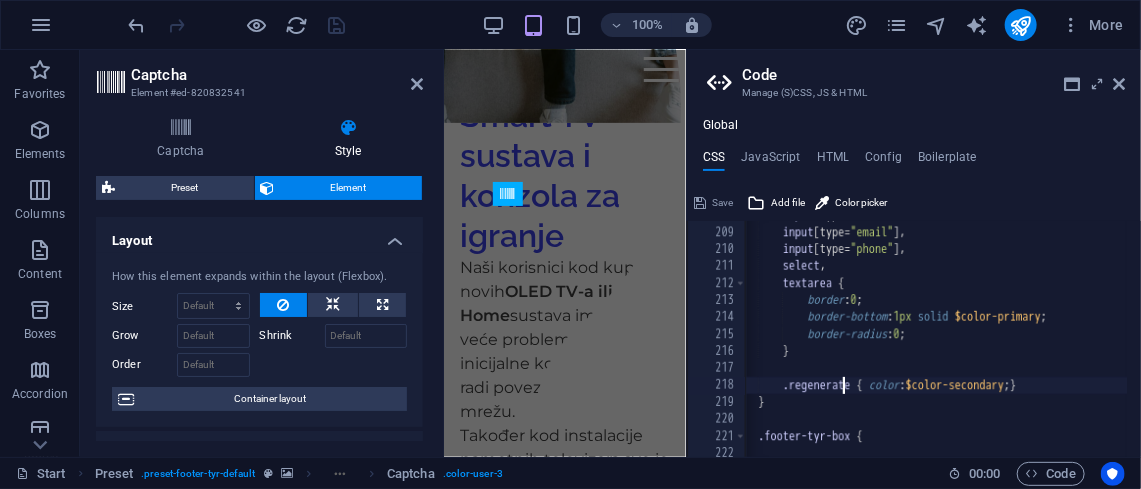 scroll, scrollTop: 12623, scrollLeft: 0, axis: vertical 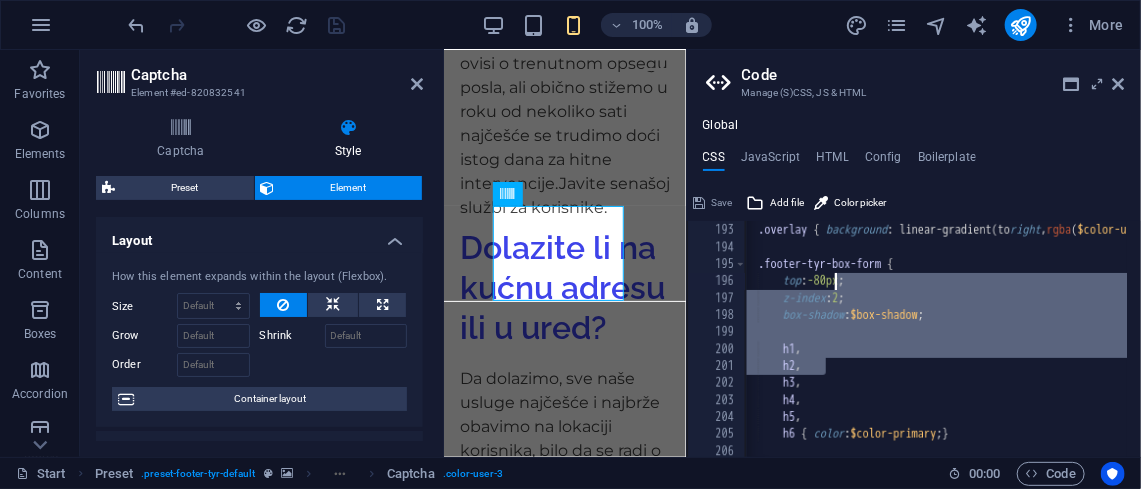 drag, startPoint x: 838, startPoint y: 376, endPoint x: 835, endPoint y: 285, distance: 91.04944 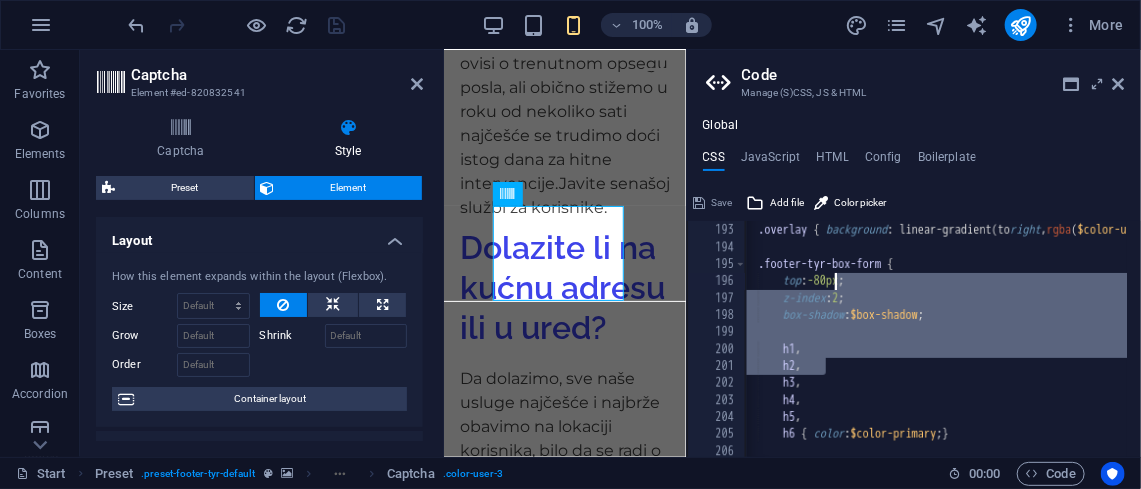 click on ".overlay   {   background : linear-gradient ( to  right ,  rgba ( $color-user-3 ,  0.5 )   0% ,  rgba ( $color-user-2 ,  0.5 )   100% ) ;  }      .footer-tyr-box-form   {           top :  -80px ;           z-index :  2 ;           box-shadow :  $box-shadow ;                h1 ,           h2 ,           h3 ,           h4 ,           h5 ,           h6   {   color :  $color-primary ;  }" at bounding box center (1216, 329) 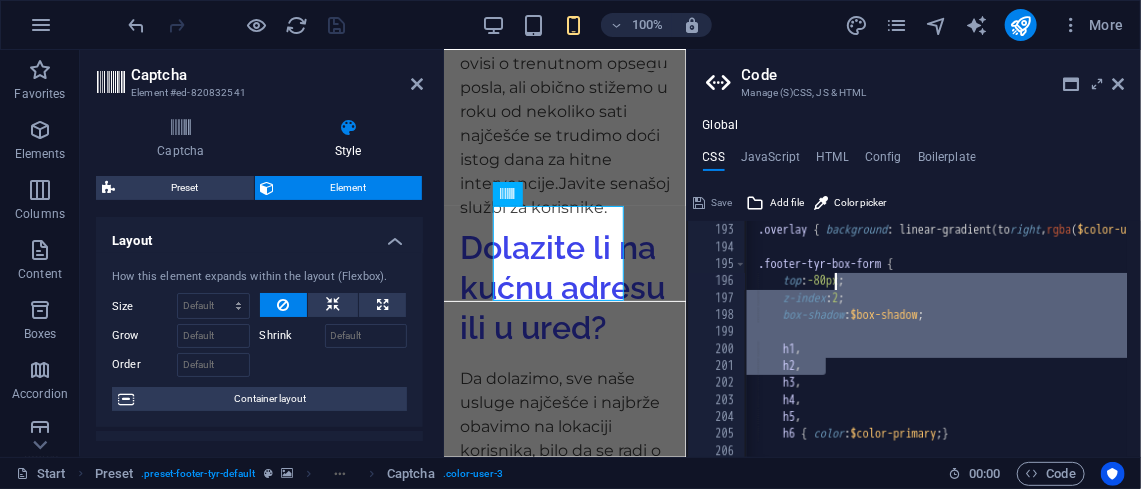 click on ".overlay   {   background : linear-gradient ( to  right ,  rgba ( $color-user-3 ,  0.5 )   0% ,  rgba ( $color-user-2 ,  0.5 )   100% ) ;  }      .footer-tyr-box-form   {           top :  -80px ;           z-index :  2 ;           box-shadow :  $box-shadow ;                h1 ,           h2 ,           h3 ,           h4 ,           h5 ,           h6   {   color :  $color-primary ;  }" at bounding box center [936, 339] 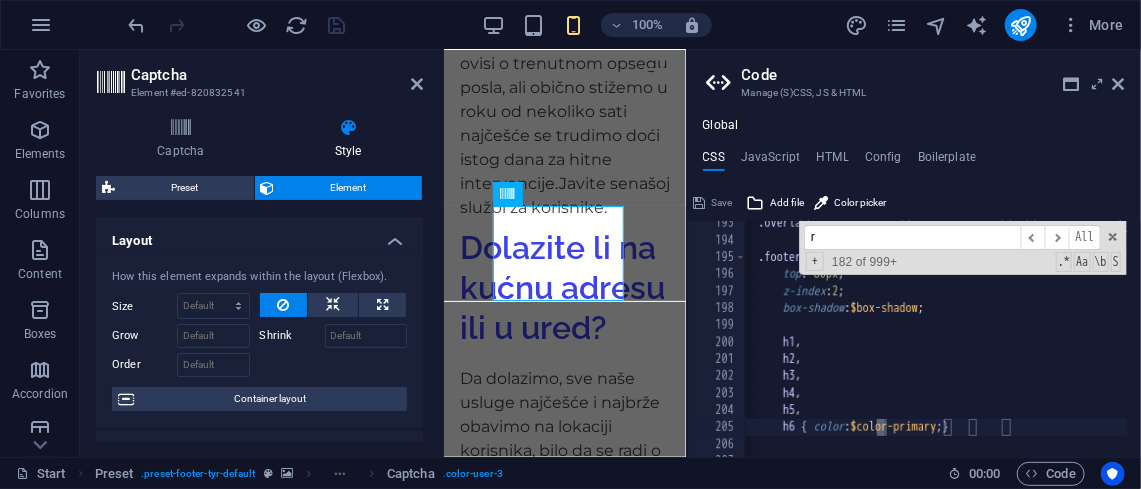 scroll, scrollTop: 2935, scrollLeft: 0, axis: vertical 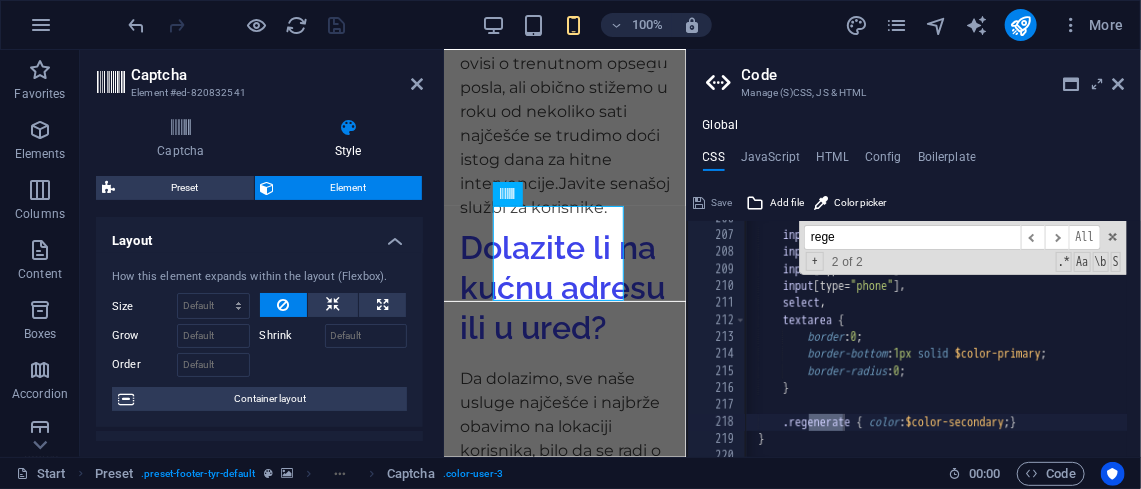 type on "rege" 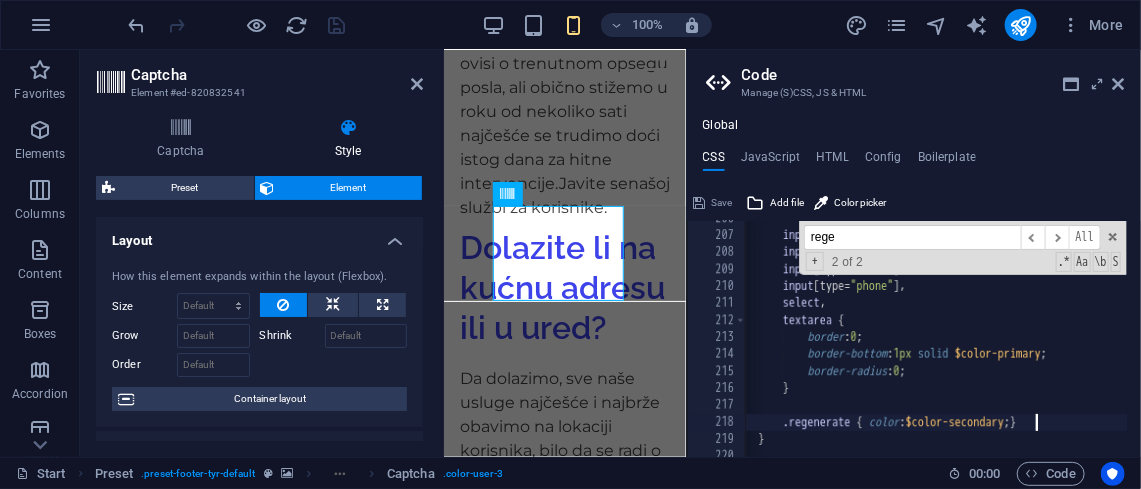 click on "input [ type= "text" ] ,           input [ type= "number" ] ,           input [ type= "email" ] ,           input [ type= "phone" ] ,           select ,           textarea   {                border :  0 ;                border-bottom :  1px   solid   $color-primary ;                border-radius :  0 ;           }                .regenerate   {   color :  $color-secondary ;  }      }" at bounding box center [1216, 334] 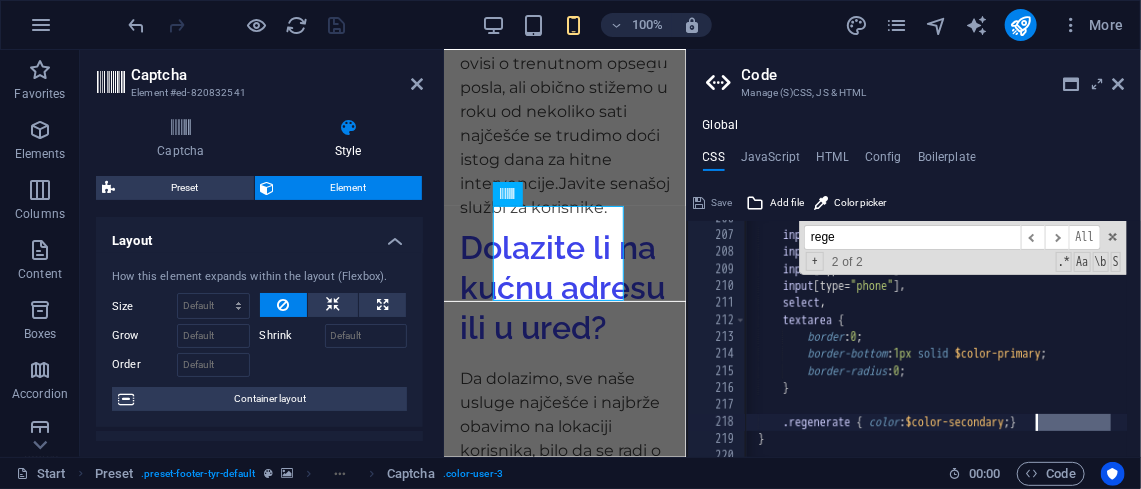 click on "input [ type= "text" ] ,           input [ type= "number" ] ,           input [ type= "email" ] ,           input [ type= "phone" ] ,           select ,           textarea   {                border :  0 ;                border-bottom :  1px   solid   $color-primary ;                border-radius :  0 ;           }                .regenerate   {   color :  $color-secondary ;  }      }" at bounding box center [1216, 334] 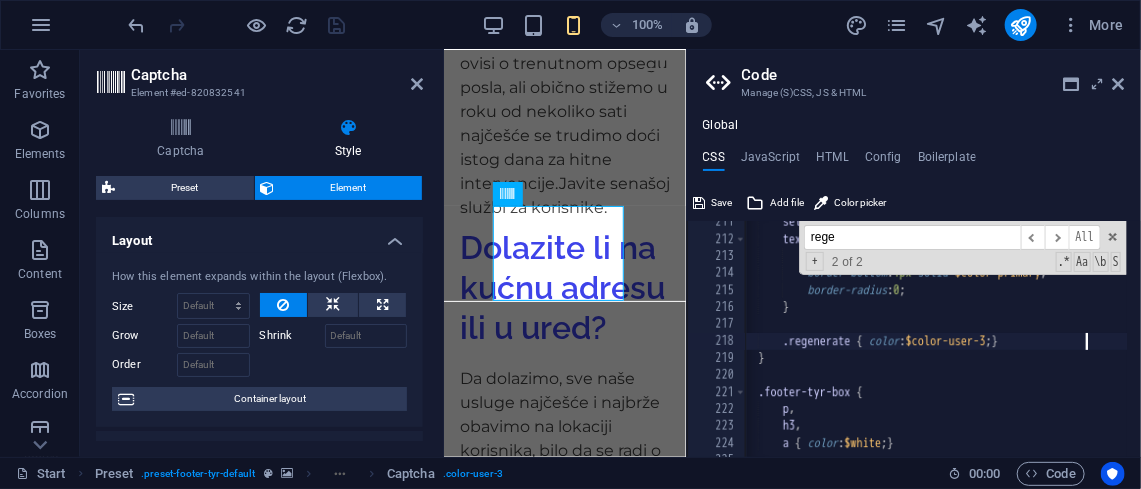 scroll, scrollTop: 3030, scrollLeft: 0, axis: vertical 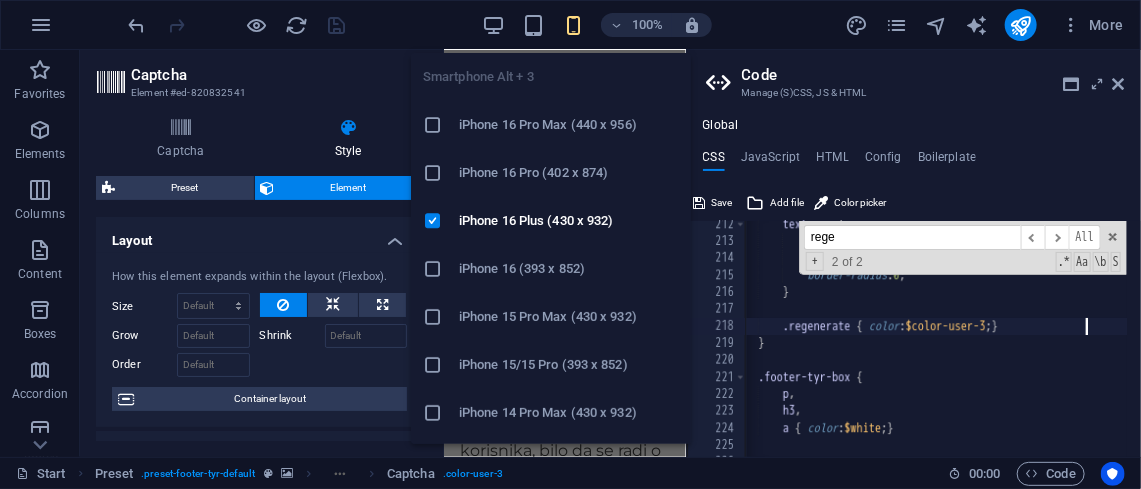 click at bounding box center [573, 25] 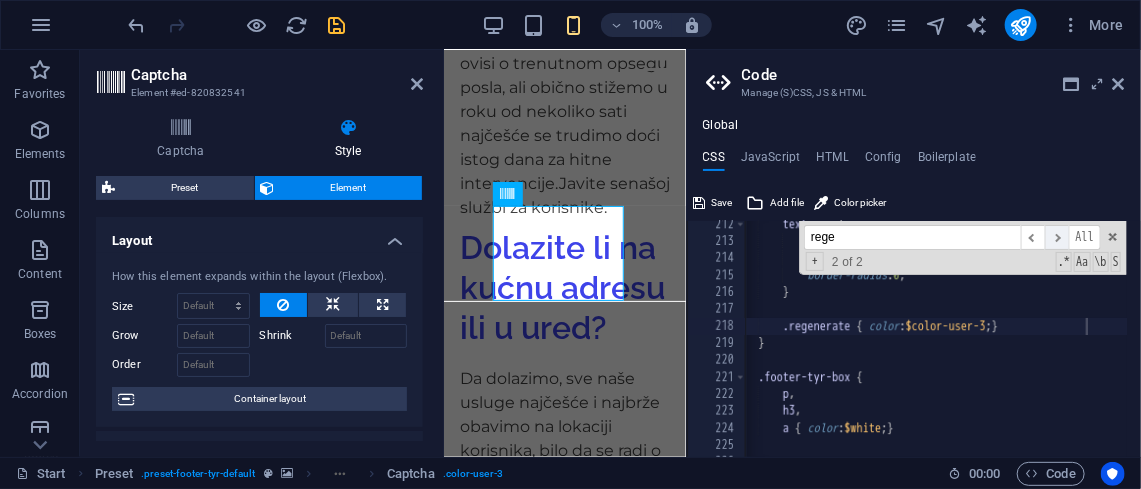 click on "​" at bounding box center (1057, 237) 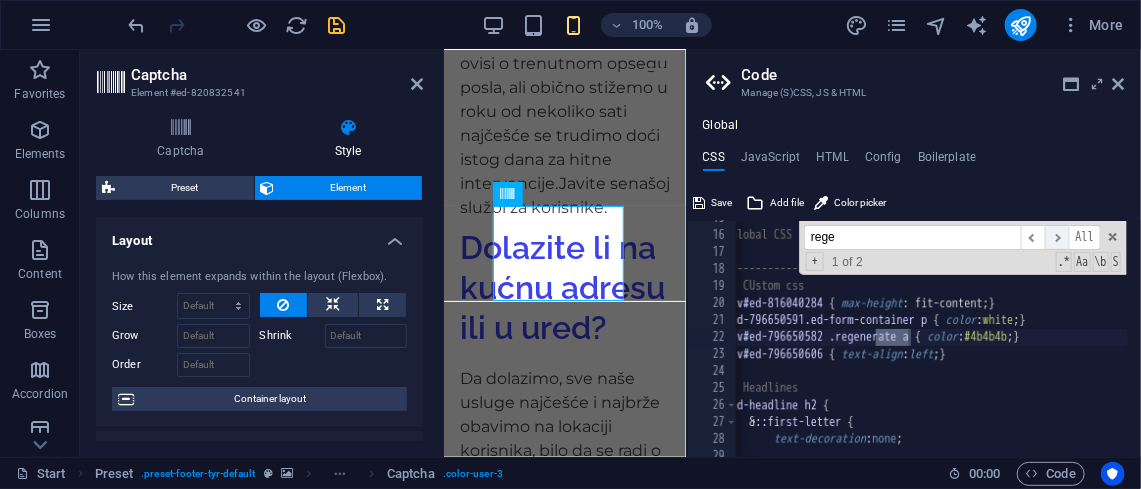 scroll, scrollTop: 249, scrollLeft: 0, axis: vertical 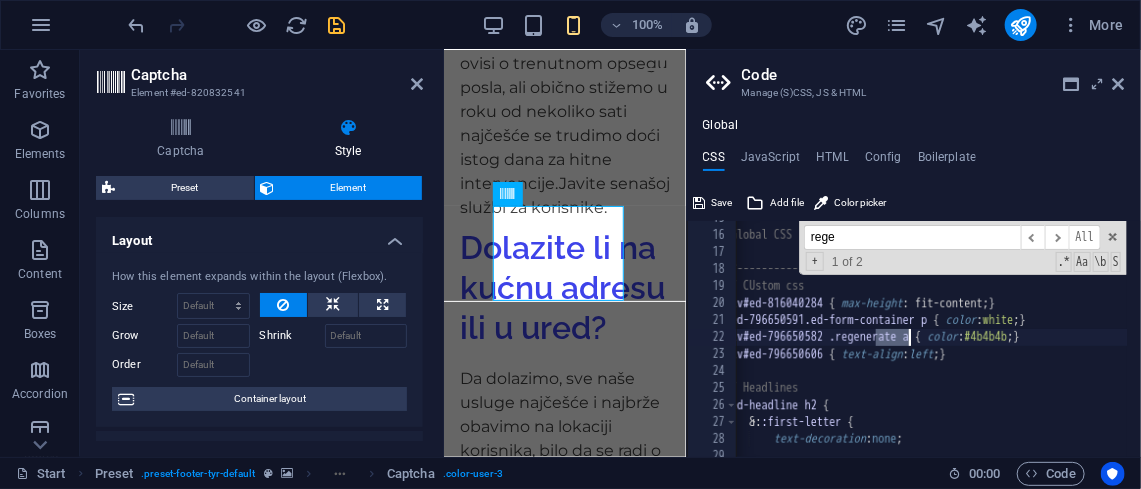 click on "22" at bounding box center (713, 337) 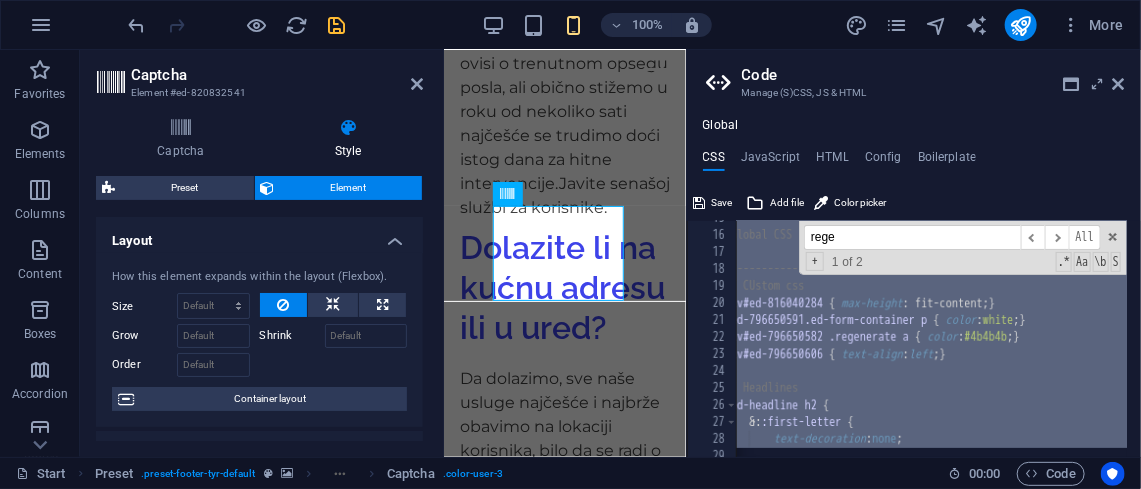 click on "22" at bounding box center (713, 337) 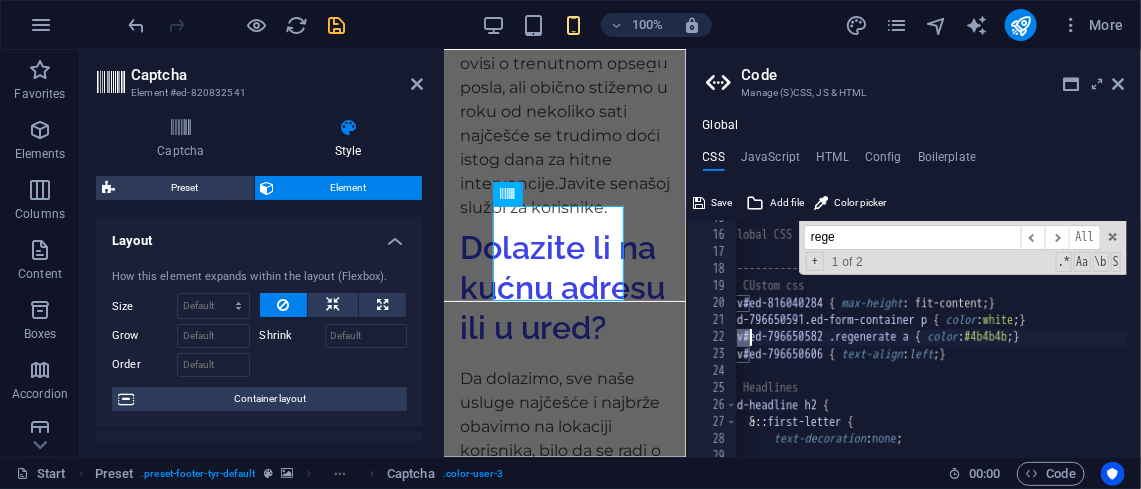 click on "#Global CSS \*------------------------------------*/ // CUstom css div#ed-816040284   {   max-height : fit-content;  } #ed-796650591.ed-form-container   p   {   color :  white ;  } div#ed-796650582   .regenerate   a   {   color :  #4b4b4b ;  } div#ed-796650606   {   text-align :  left ;  } // Headlines  .ed-headline   h2   {      &: :first-letter   {           text-decoration :  none ;" at bounding box center (1207, 334) 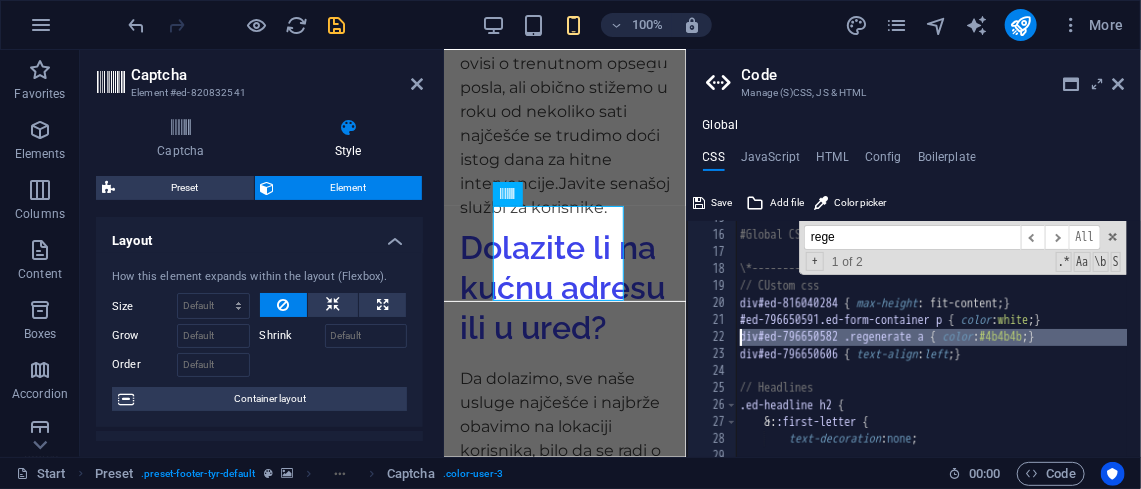 click on "#Global CSS \*------------------------------------*/ // CUstom css div#ed-816040284   {   max-height : fit-content;  } #ed-796650591.ed-form-container   p   {   color :  white ;  } div#ed-796650582   .regenerate   a   {   color :  #4b4b4b ;  } div#ed-796650606   {   text-align :  left ;  } // Headlines  .ed-headline   h2   {      &: :first-letter   {           text-decoration :  none ;" at bounding box center [1222, 334] 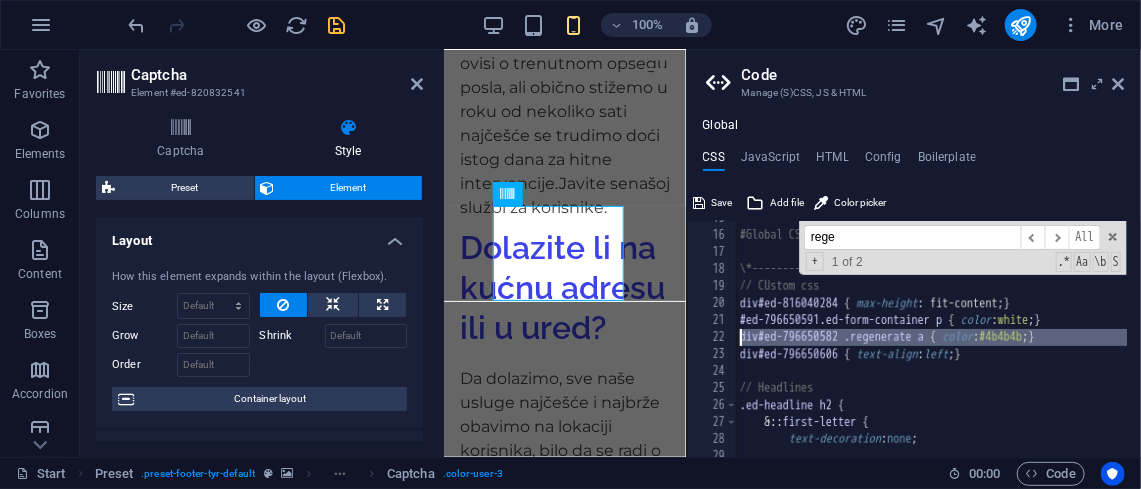 type on "div#ed-796650606 { text-align: left; }" 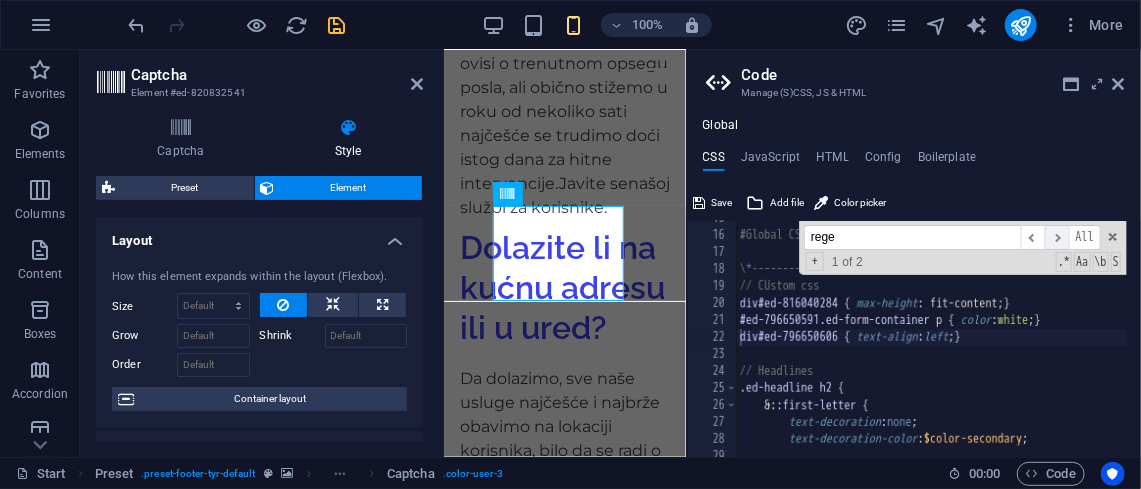 click on "​" at bounding box center (1057, 237) 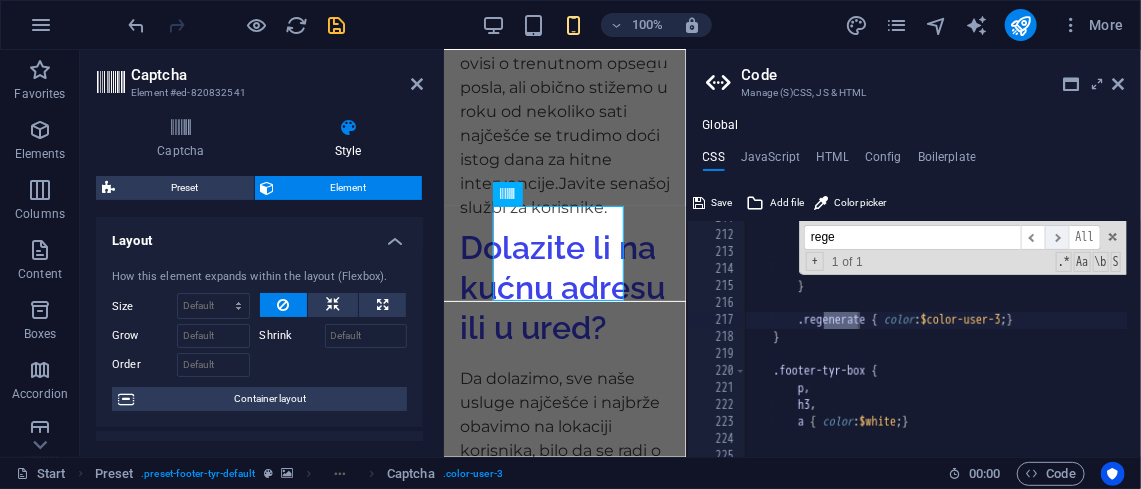 click on "​" at bounding box center [1057, 237] 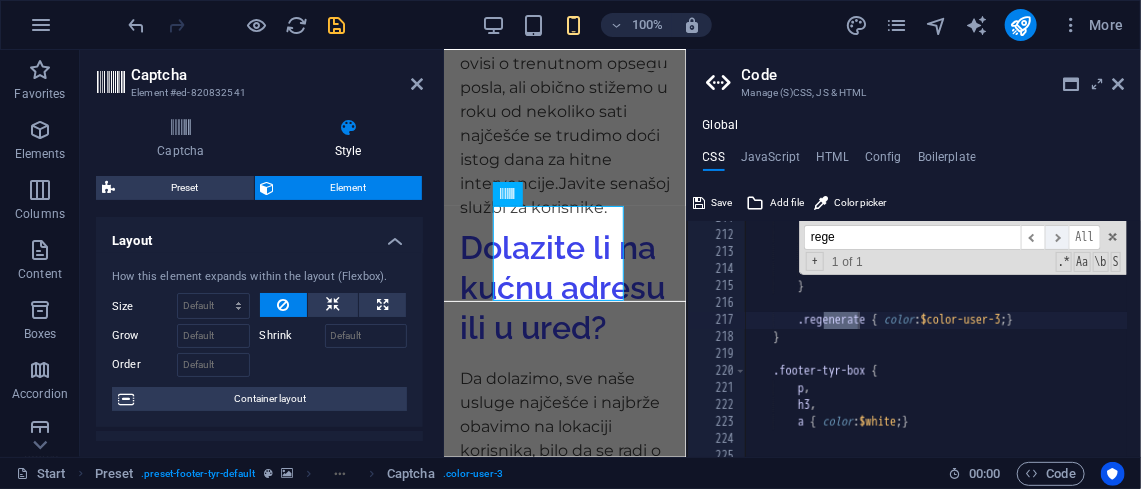 click on "​" at bounding box center (1057, 237) 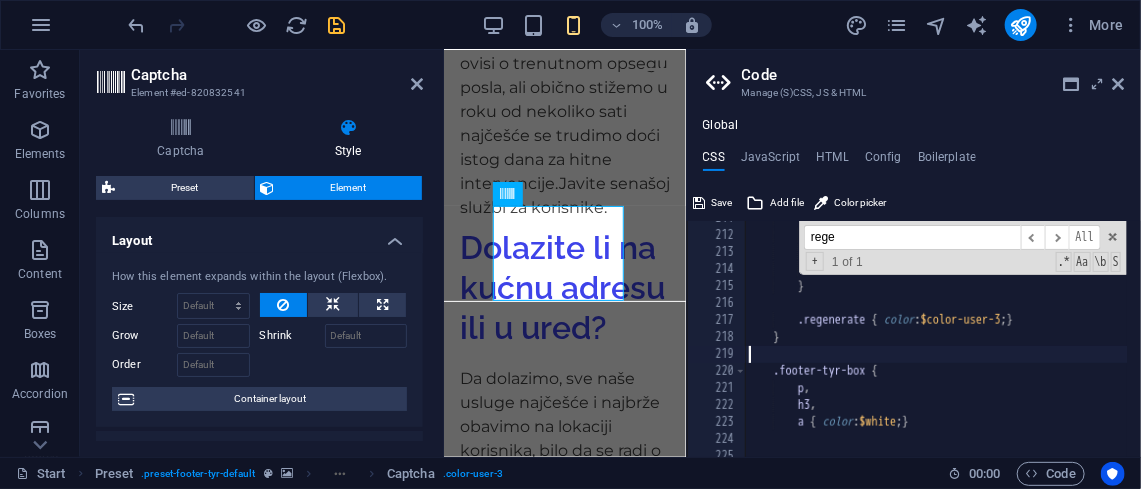 click on "textarea   {                border :  0 ;                border-bottom :  1px   solid   $color-primary ;                border-radius :  0 ;           }                .regenerate   {   color :  $color-user-3 ;  }      }      .footer-tyr-box   {           p ,           h3 ,           a   {   color :  $white ;  }" at bounding box center [1231, 334] 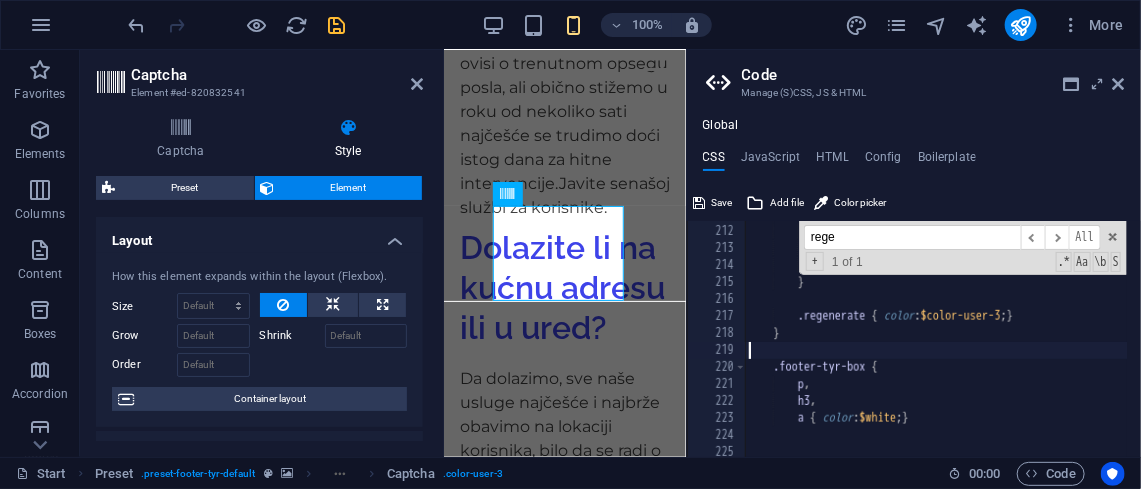 scroll, scrollTop: 3024, scrollLeft: 0, axis: vertical 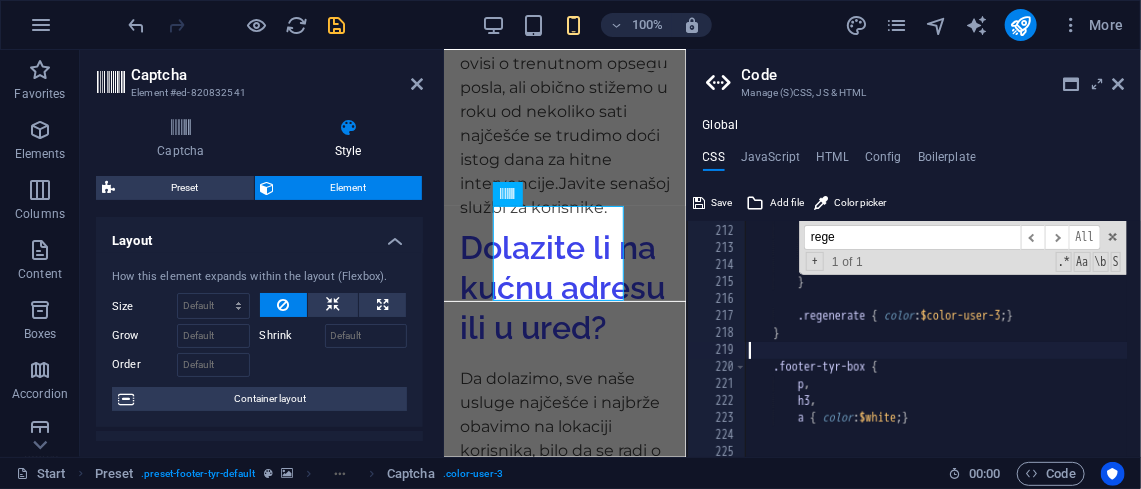 click on "textarea   {                border :  0 ;                border-bottom :  1px   solid   $color-primary ;                border-radius :  0 ;           }                .regenerate   {   color :  $color-user-3 ;  }      }      .footer-tyr-box   {           p ,           h3 ,           a   {   color :  $white ;  }" at bounding box center (1231, 330) 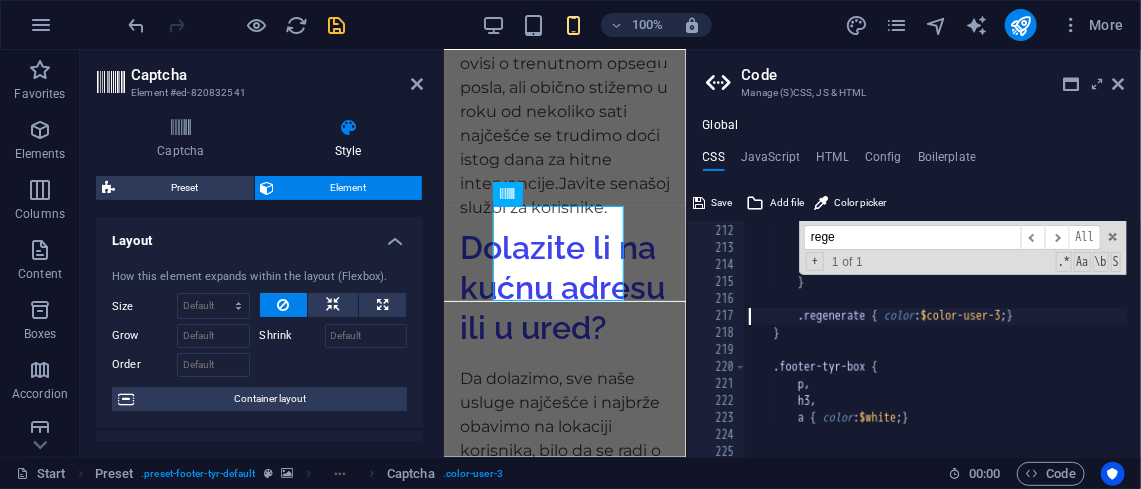 drag, startPoint x: 968, startPoint y: 343, endPoint x: 775, endPoint y: 321, distance: 194.24983 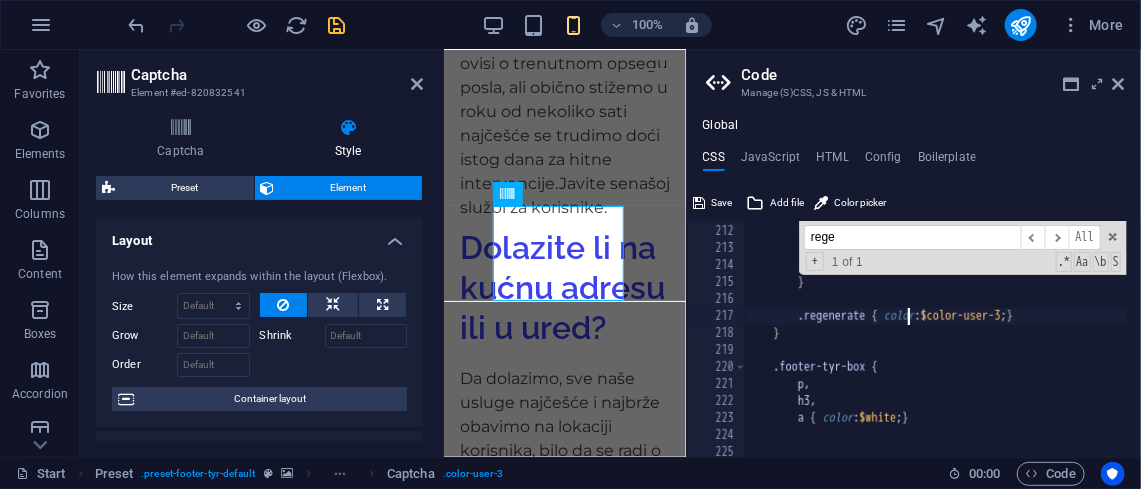click on "textarea   {                border :  0 ;                border-bottom :  1px   solid   $color-primary ;                border-radius :  0 ;           }                .regenerate   {   color :  $color-user-3 ;  }      }      .footer-tyr-box   {           p ,           h3 ,           a   {   color :  $white ;  }" at bounding box center [1231, 330] 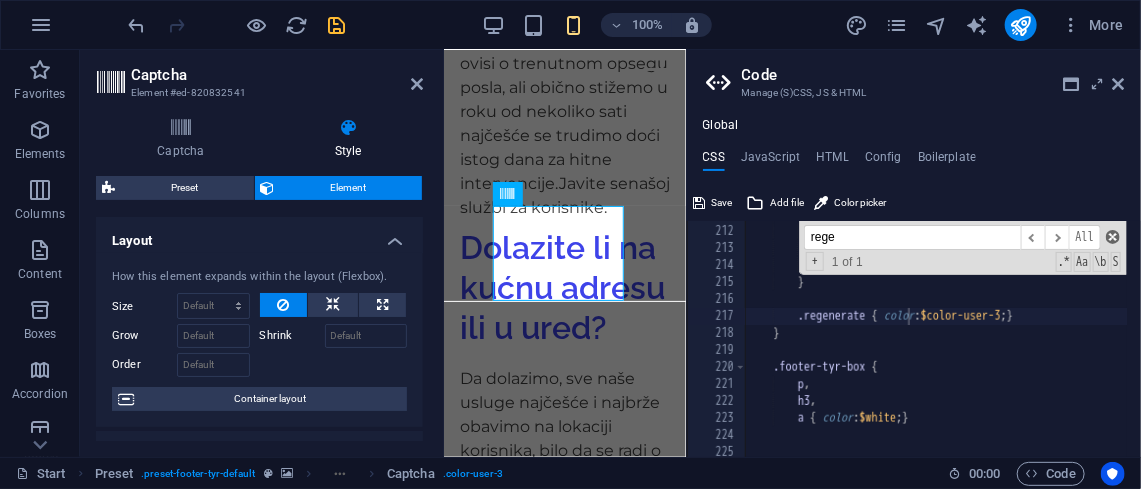 click at bounding box center [1113, 237] 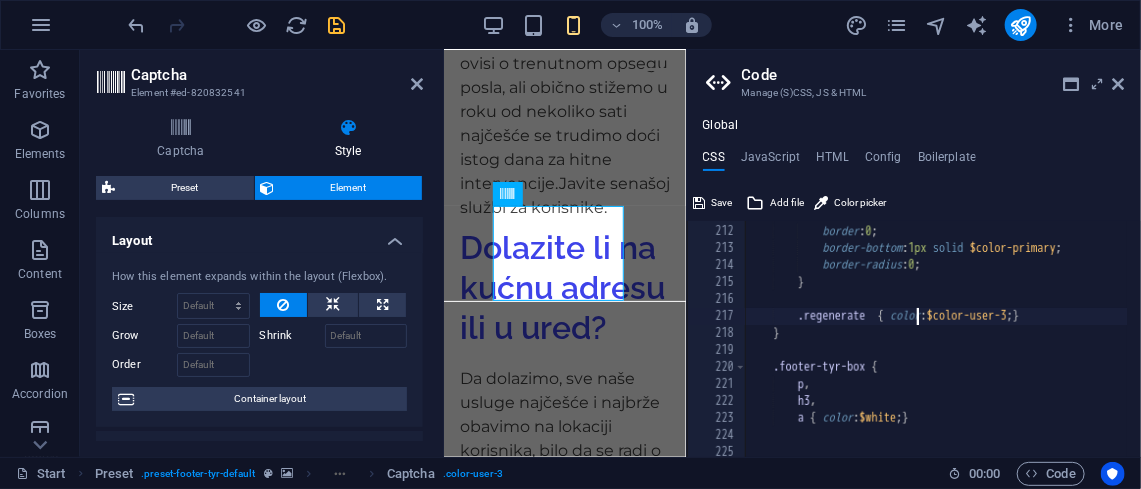 scroll, scrollTop: 0, scrollLeft: 231, axis: horizontal 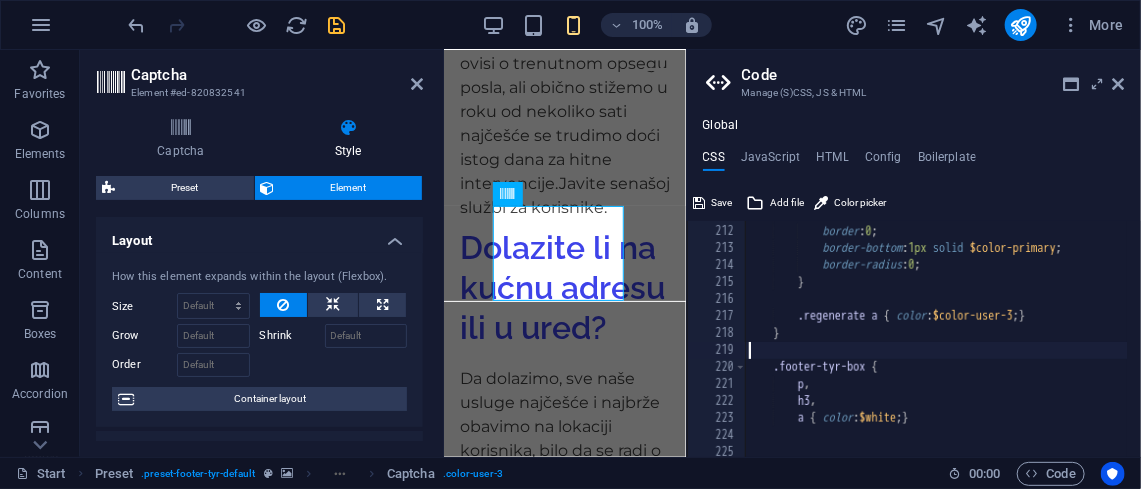 click on "textarea   {                border :  0 ;                border-bottom :  1px   solid   $color-primary ;                border-radius :  0 ;           }                .regenerate   a   {   color :  $color-user-3 ;  }      }      .footer-tyr-box   {           p ,           h3 ,           a   {   color :  $white ;  }" at bounding box center (1231, 330) 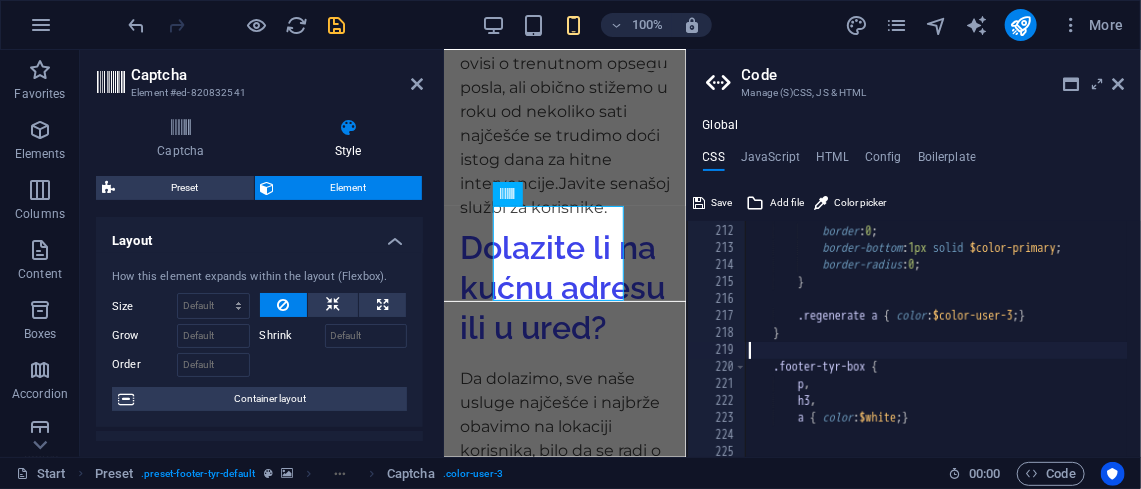 scroll, scrollTop: 0, scrollLeft: 0, axis: both 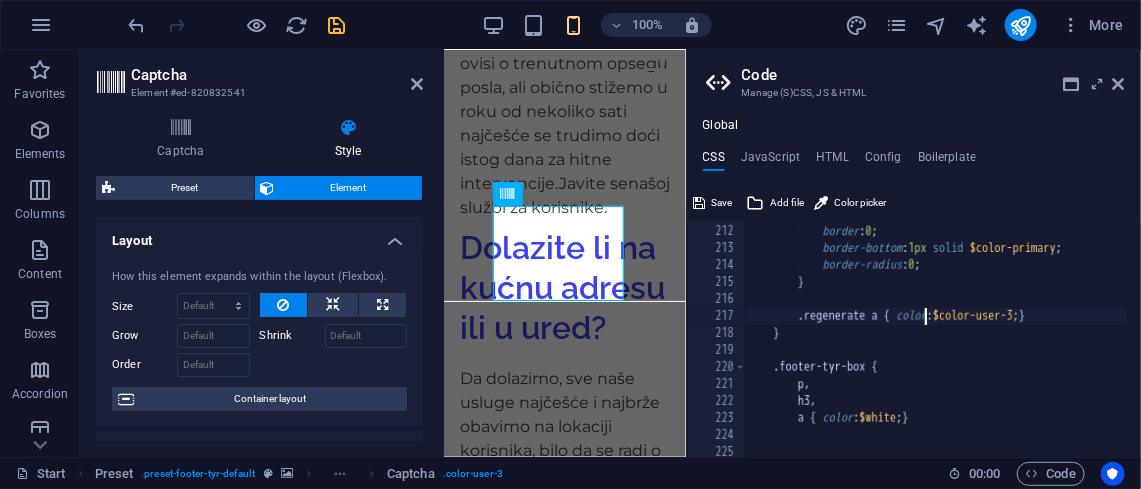click on "textarea   {                border :  0 ;                border-bottom :  1px   solid   $color-primary ;                border-radius :  0 ;           }                .regenerate   a   {   color :  $color-user-3 ;  }      }      .footer-tyr-box   {           p ,           h3 ,           a   {   color :  $white ;  }" at bounding box center (1231, 330) 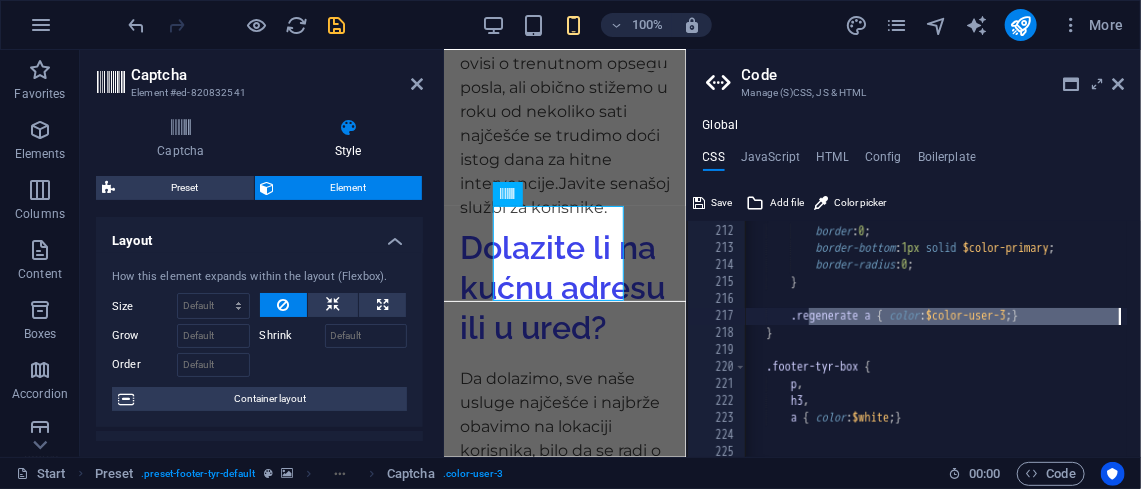 scroll, scrollTop: 0, scrollLeft: 23, axis: horizontal 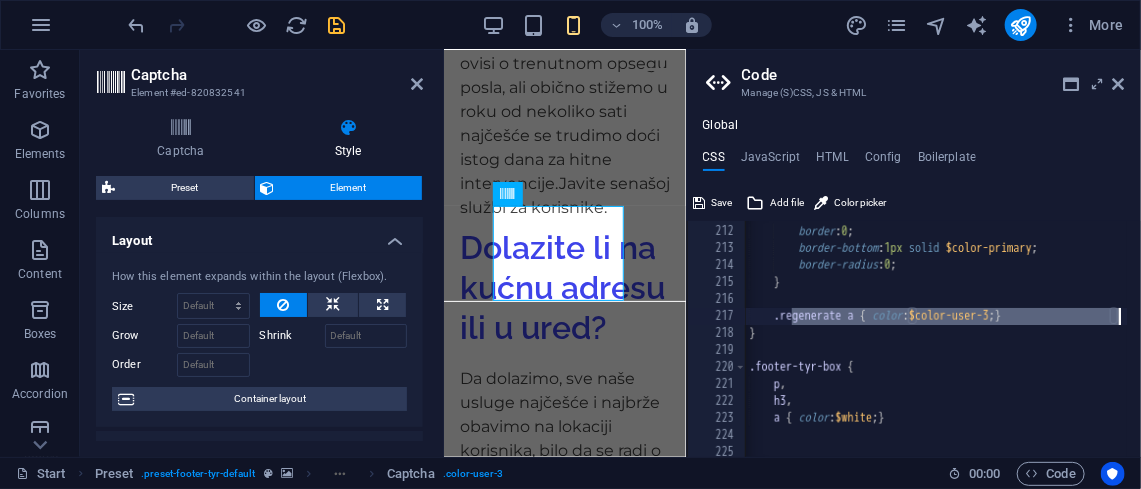 drag, startPoint x: 815, startPoint y: 324, endPoint x: 1131, endPoint y: 326, distance: 316.00632 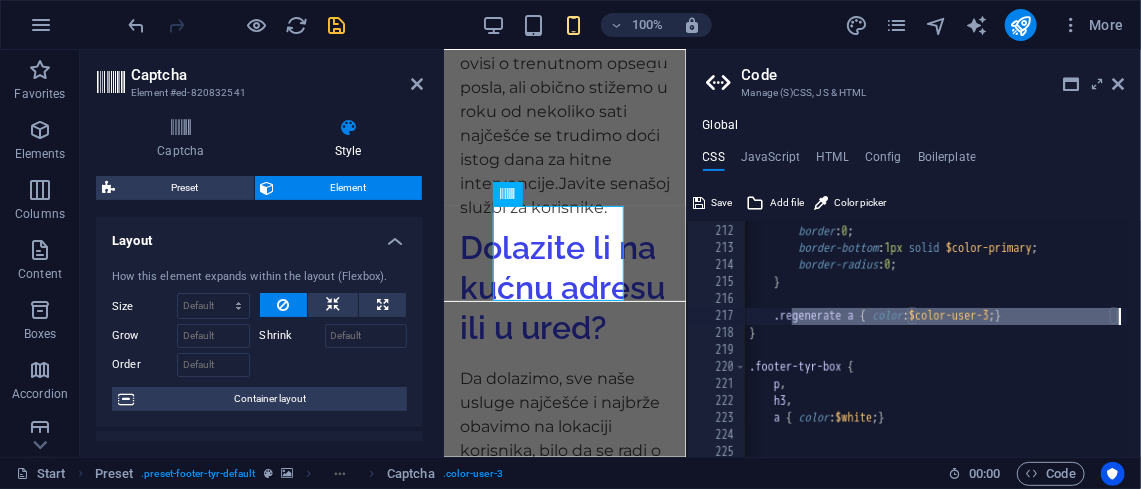 click at bounding box center [1131, -440] 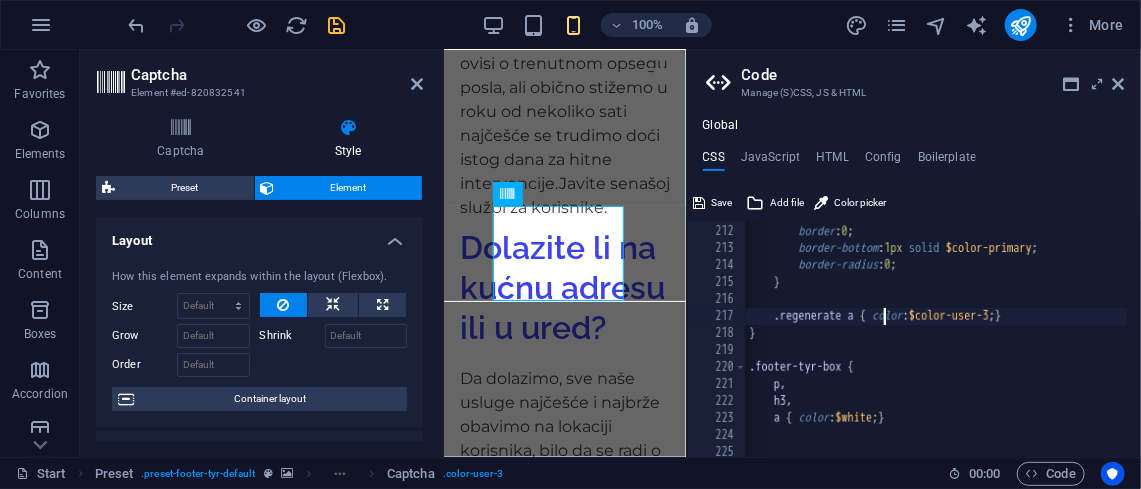 click on "textarea   {                border :  0 ;                border-bottom :  1px   solid   $color-primary ;                border-radius :  0 ;           }                .regenerate   a   {   color :  $color-user-3 ;  }      }      .footer-tyr-box   {           p ,           h3 ,           a   {   color :  $white ;  }" at bounding box center [1207, 330] 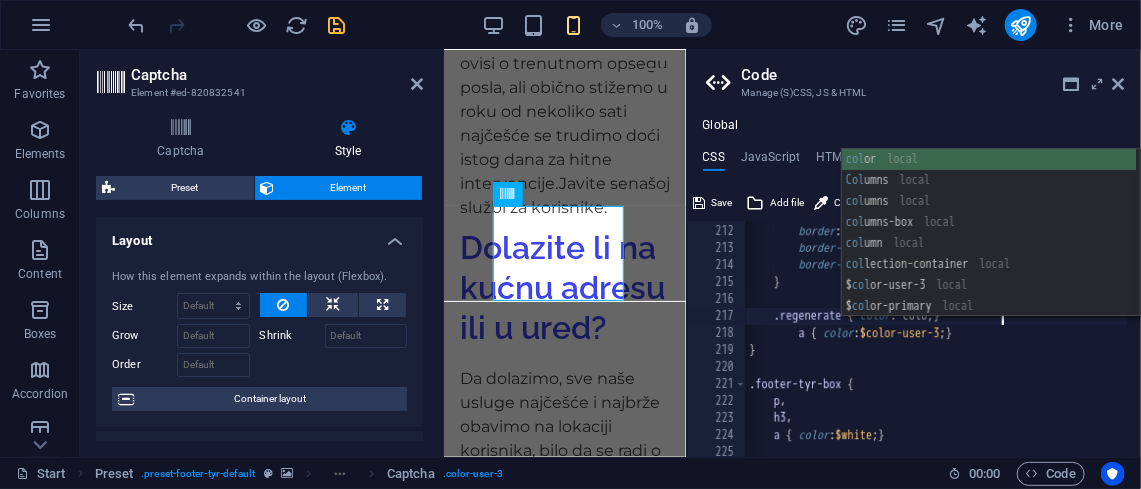 scroll, scrollTop: 0, scrollLeft: 338, axis: horizontal 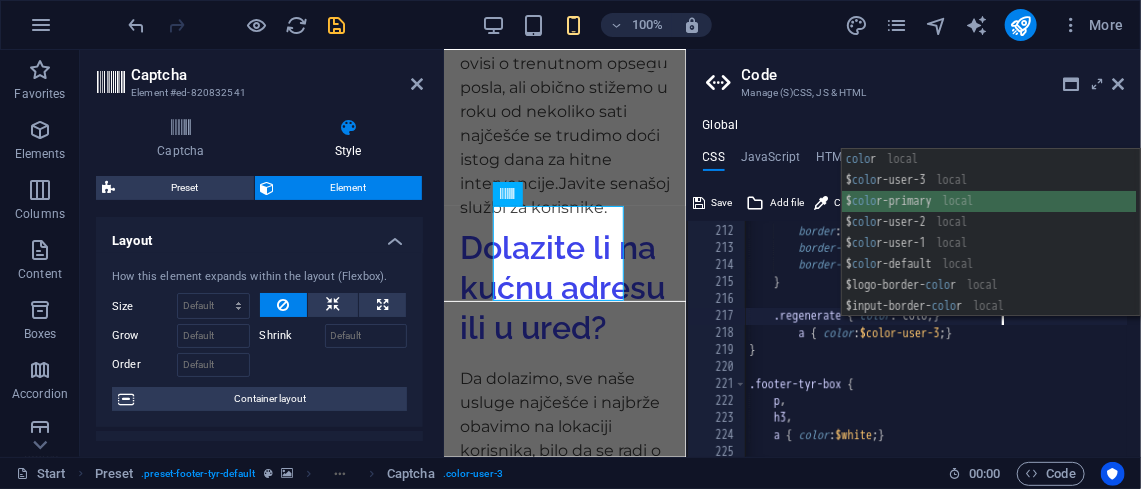 type on ".regenerate { color: $color-primary;}" 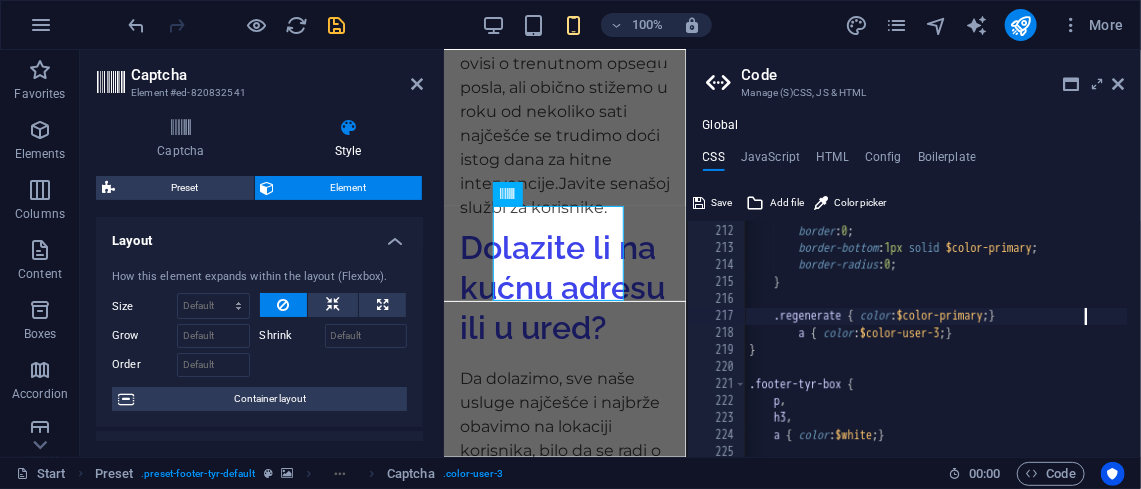 scroll, scrollTop: 0, scrollLeft: 0, axis: both 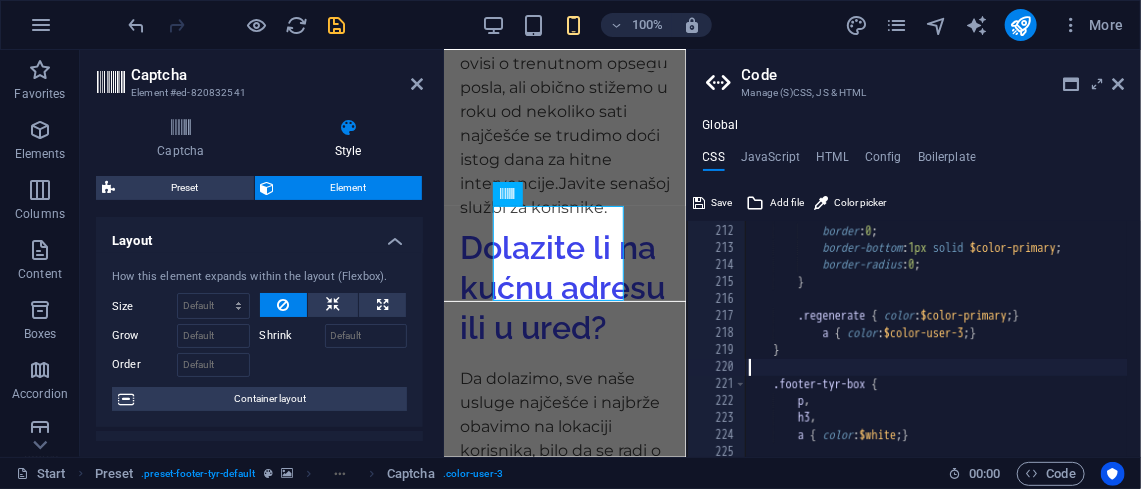 click on "textarea   {                border :  0 ;                border-bottom :  1px   solid   $color-primary ;                border-radius :  0 ;           }                .regenerate   {   color :  $color-primary ; }                a   {   color :  $color-user-3 ;  }      }      .footer-tyr-box   {           p ,           h3 ,           a   {   color :  $white ;  }" at bounding box center (1231, 330) 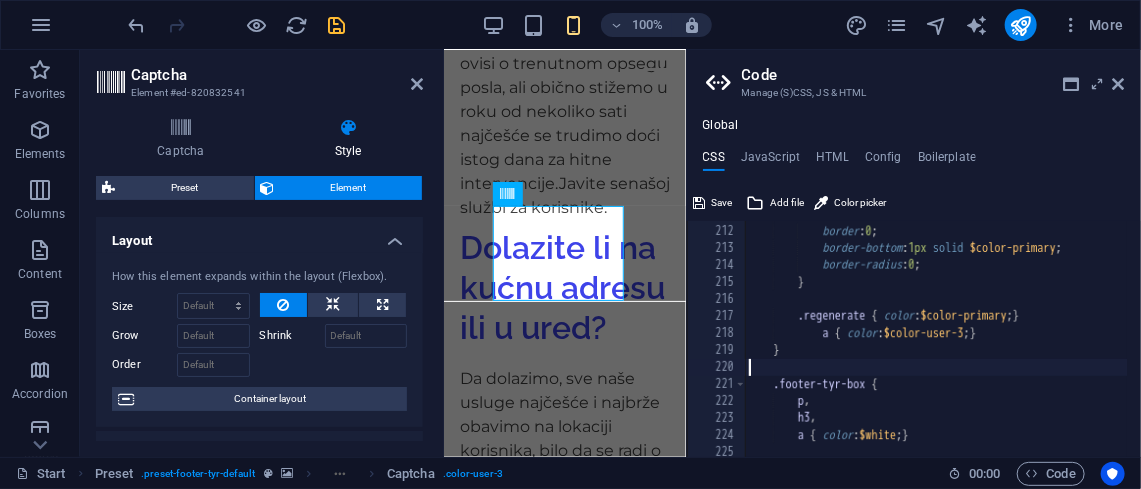scroll, scrollTop: 0, scrollLeft: 0, axis: both 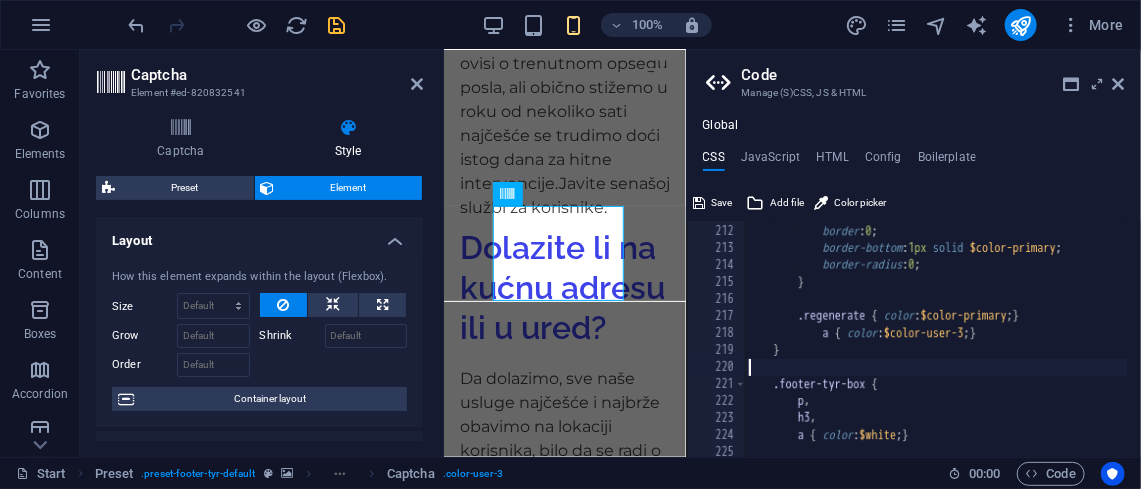 click on "textarea   {                border :  0 ;                border-bottom :  1px   solid   $color-primary ;                border-radius :  0 ;           }                .regenerate   {   color :  $color-primary ; }                a   {   color :  $color-user-3 ;  }      }      .footer-tyr-box   {           p ,           h3 ,           a   {   color :  $white ;  }" at bounding box center (1231, 330) 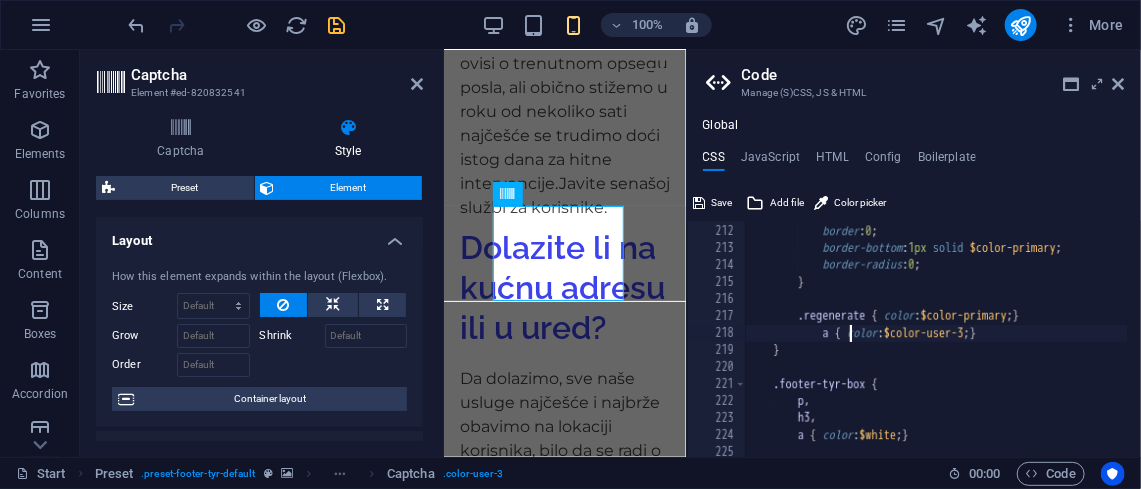 click on "textarea   {                border :  0 ;                border-bottom :  1px   solid   $color-primary ;                border-radius :  0 ;           }                .regenerate   {   color :  $color-primary ; }                a   {   color :  $color-user-3 ;  }      }      .footer-tyr-box   {           p ,           h3 ,           a   {   color :  $white ;  }" at bounding box center [1231, 330] 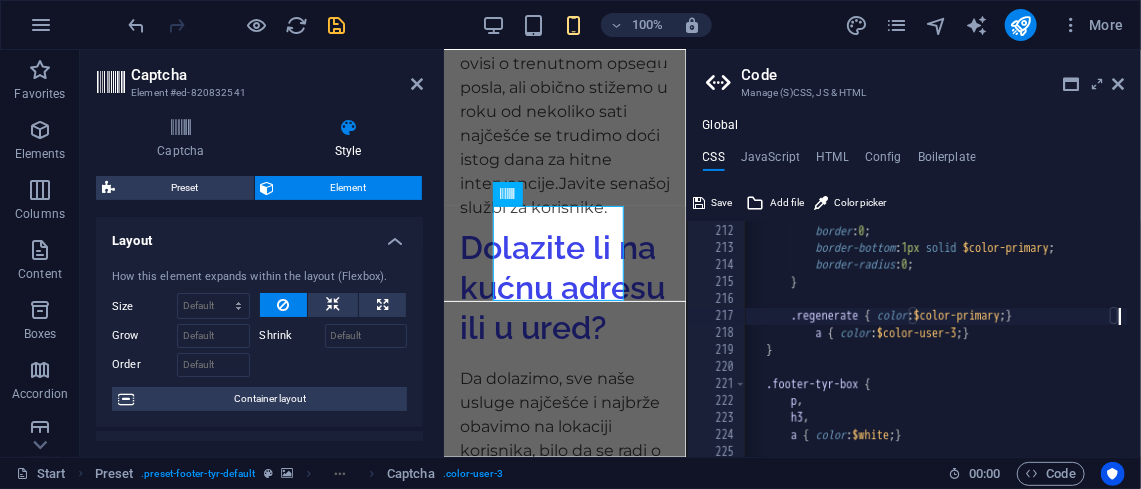 click at bounding box center [1131, -432] 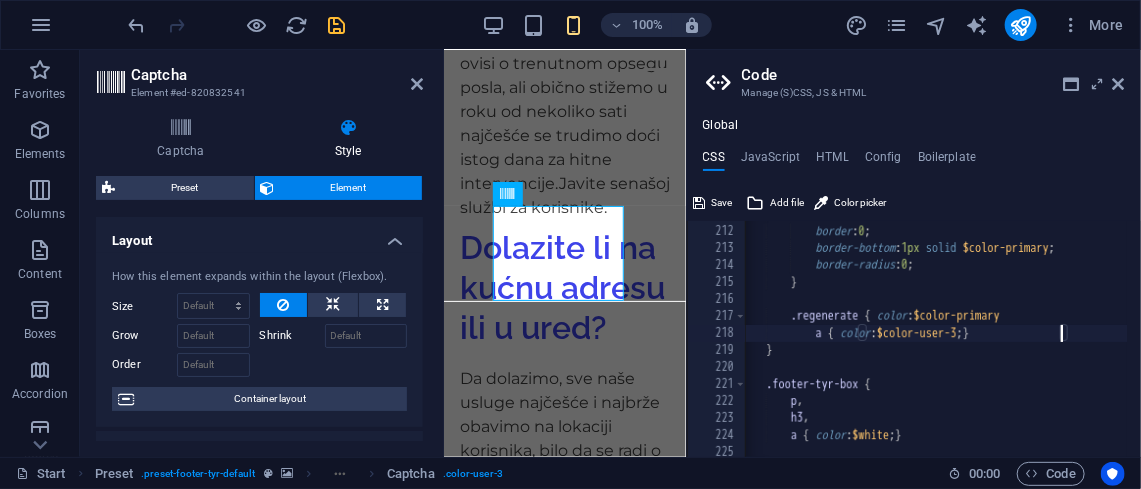 click on "textarea   {                border :  0 ;                border-bottom :  1px   solid   $color-primary ;                border-radius :  0 ;           }                .regenerate   {   color :  $color-primary                a   {   color :  $color-user-3 ;  }      }      .footer-tyr-box   {           p ,           h3 ,           a   {   color :  $white ;  }" at bounding box center (1224, 330) 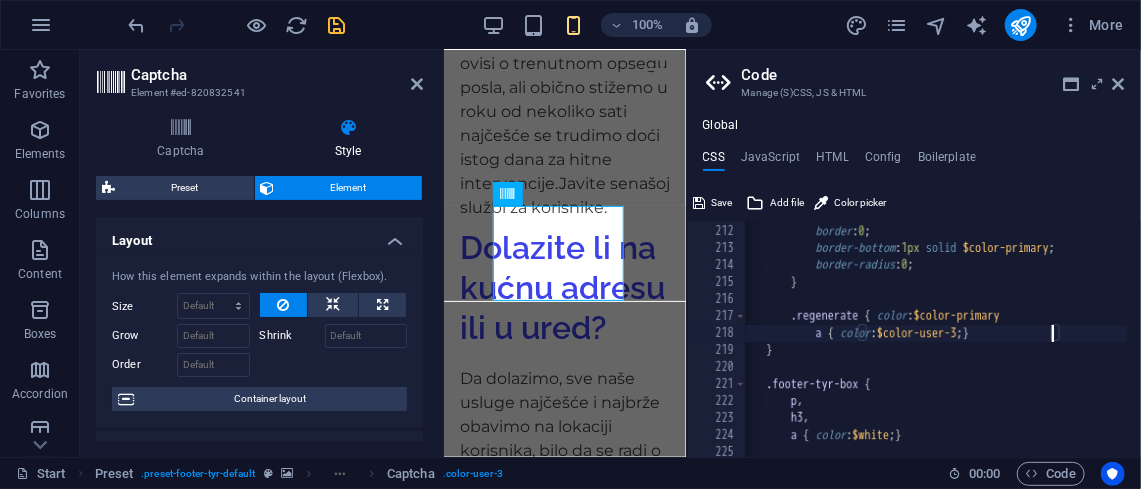 type on "a { color: $color-user-3}" 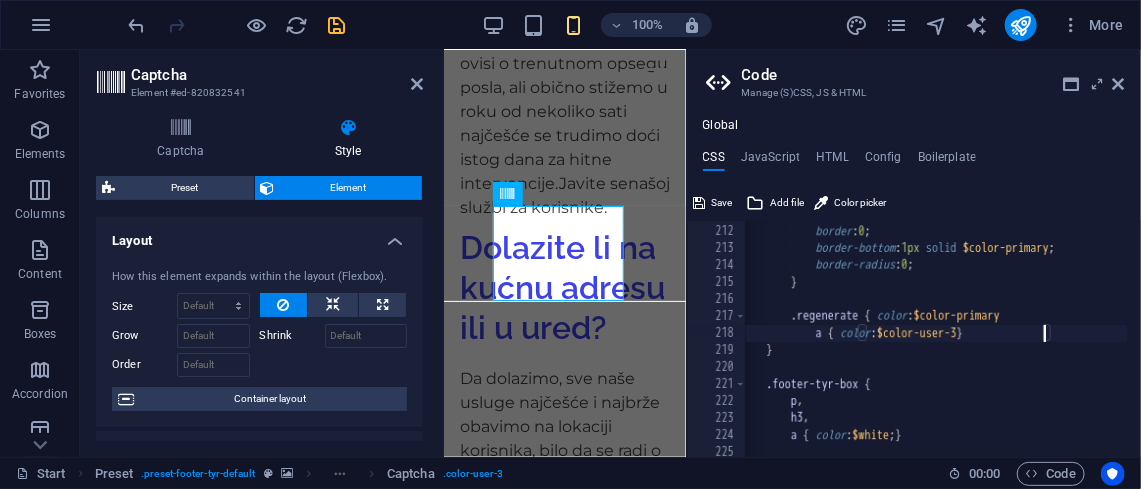 scroll, scrollTop: 0, scrollLeft: 196, axis: horizontal 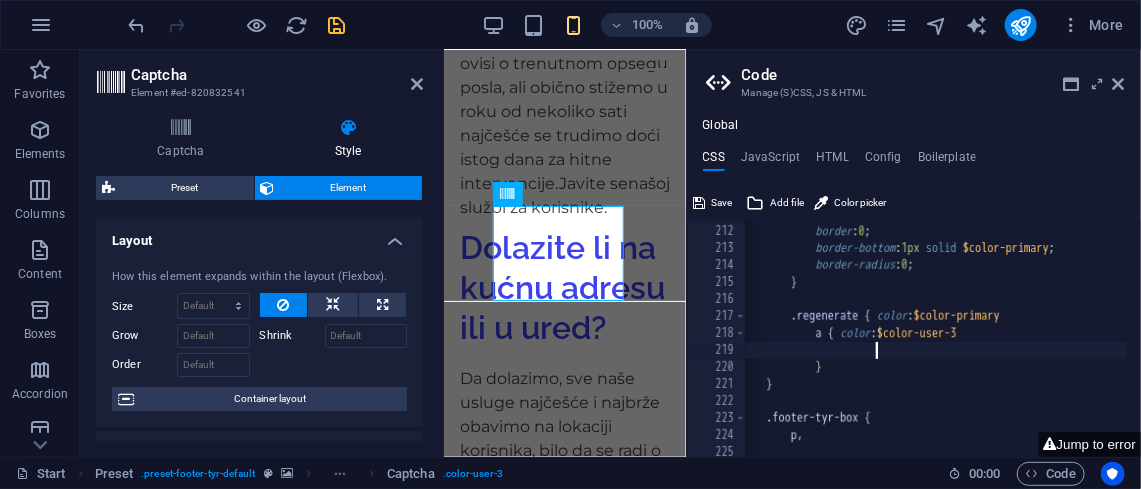 type on "}" 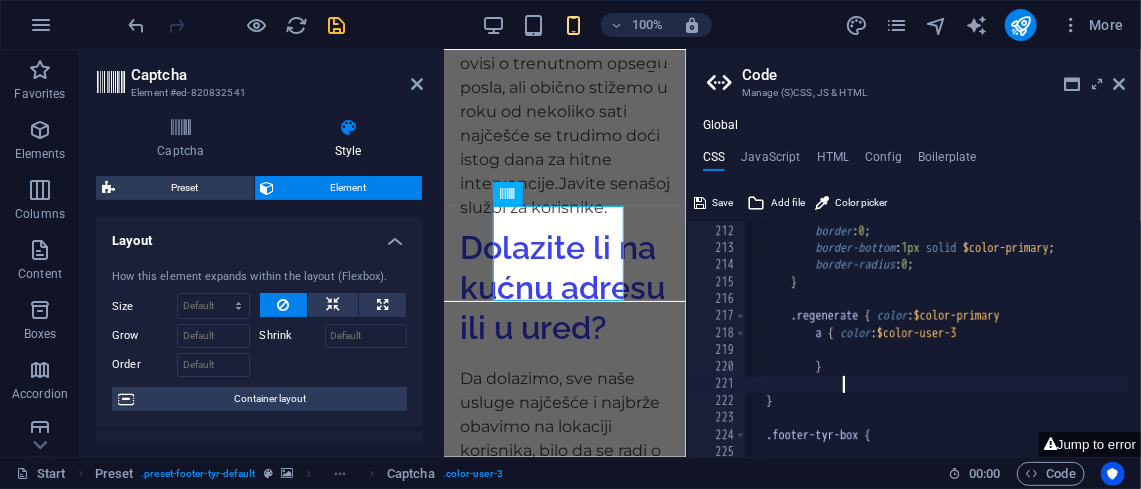 scroll, scrollTop: 0, scrollLeft: 171, axis: horizontal 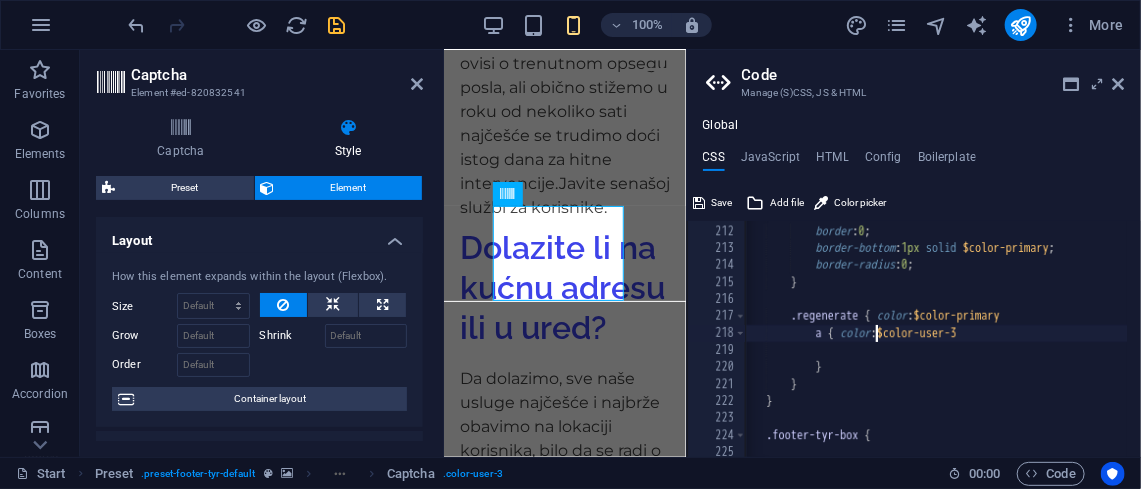 click on "textarea   {                border :  0 ;                border-bottom :  1px   solid   $color-primary ;                border-radius :  0 ;           }                .regenerate   {   color :  $color-primary                a   {   color :  $color-user-3                                   }           }      }      .footer-tyr-box   {" at bounding box center (1224, 330) 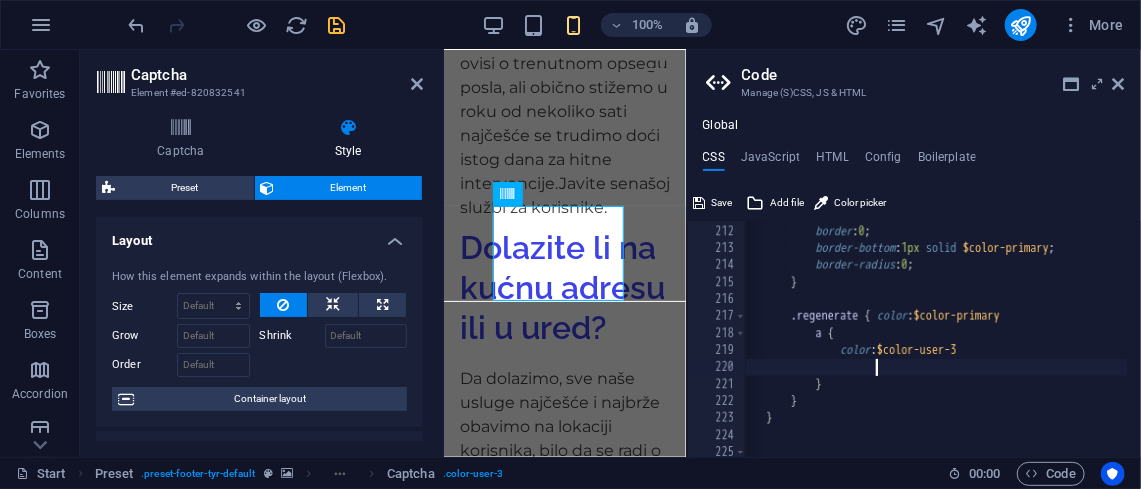 click on "textarea   {                border :  0 ;                border-bottom :  1px   solid   $color-primary ;                border-radius :  0 ;           }                .regenerate   {   color :  $color-primary                a   {                      color :  $color-user-3                                   }           }      }" at bounding box center (1224, 330) 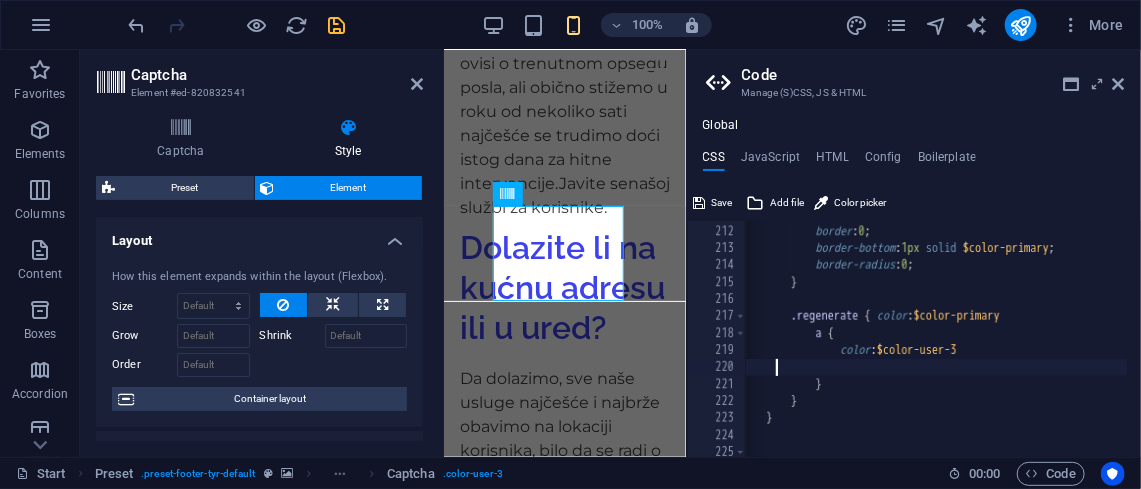 scroll, scrollTop: 0, scrollLeft: 0, axis: both 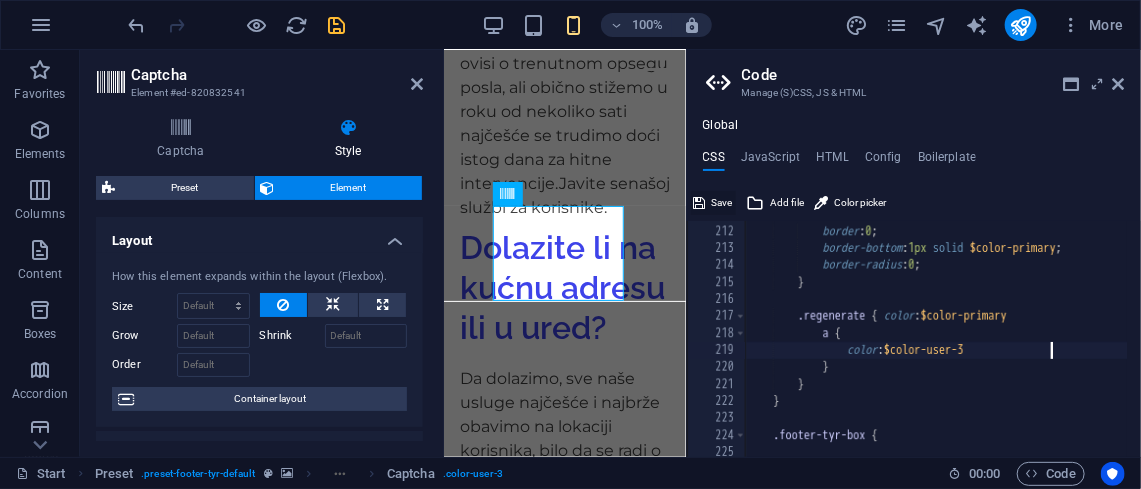 type on "color: $color-user-3" 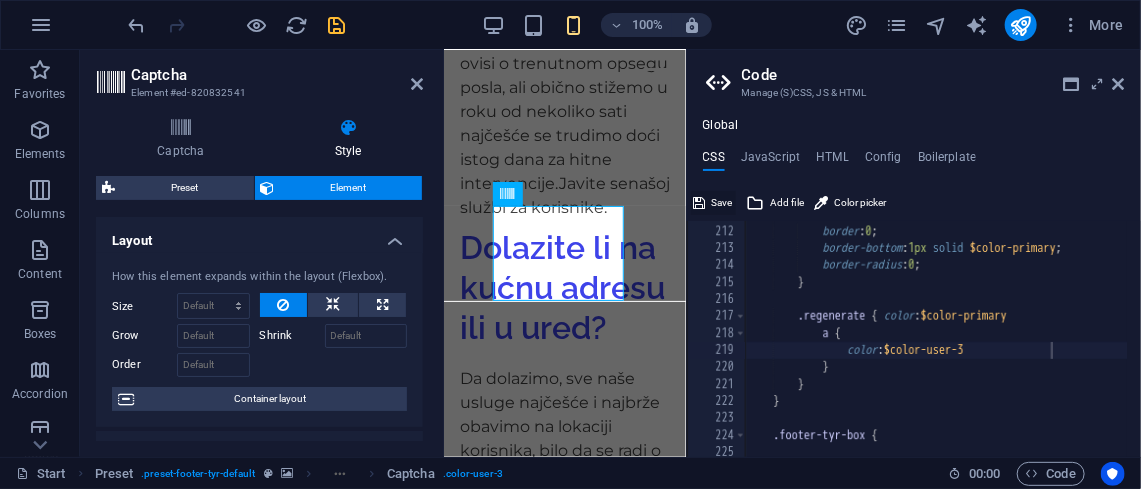 click on "Save" at bounding box center [722, 203] 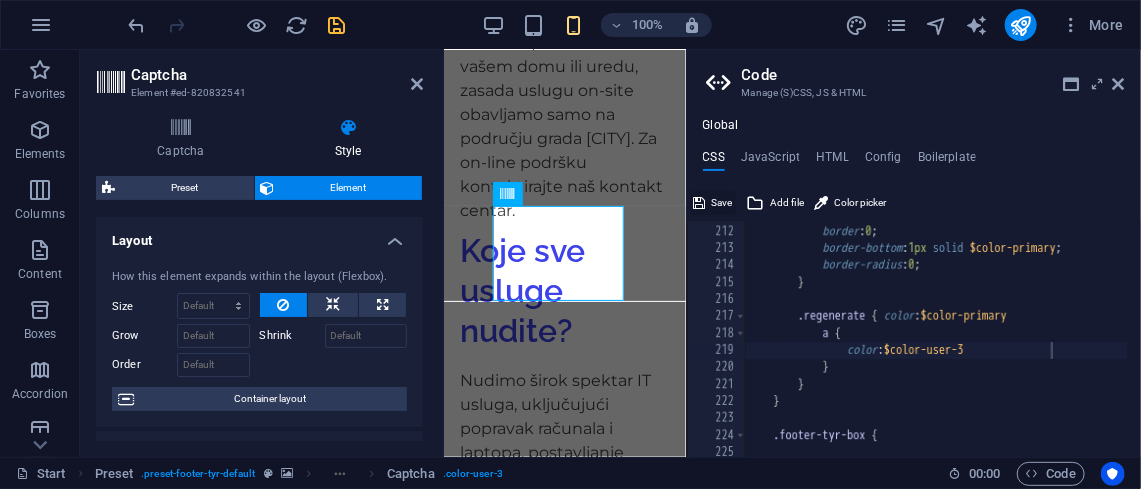 scroll, scrollTop: 8446, scrollLeft: 0, axis: vertical 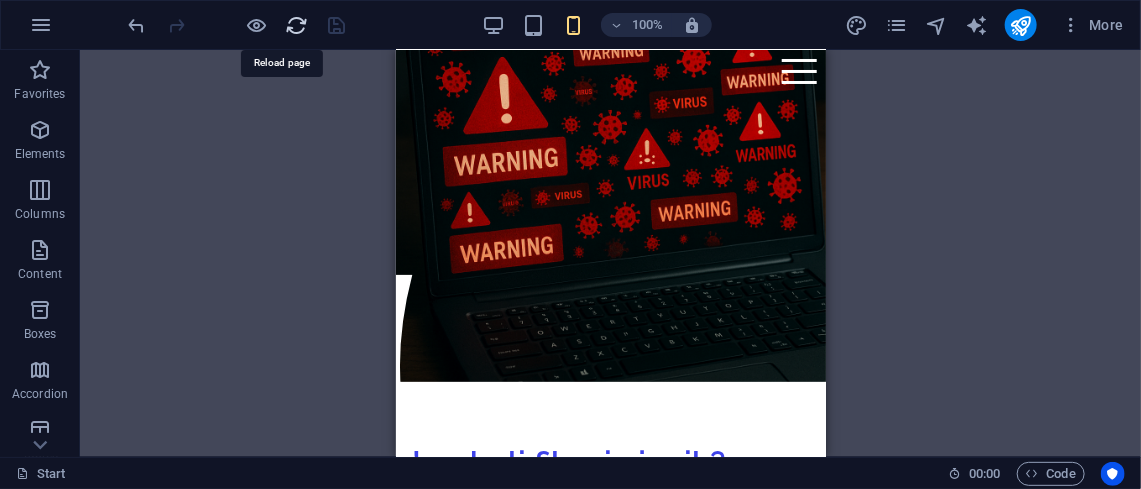 click at bounding box center [297, 25] 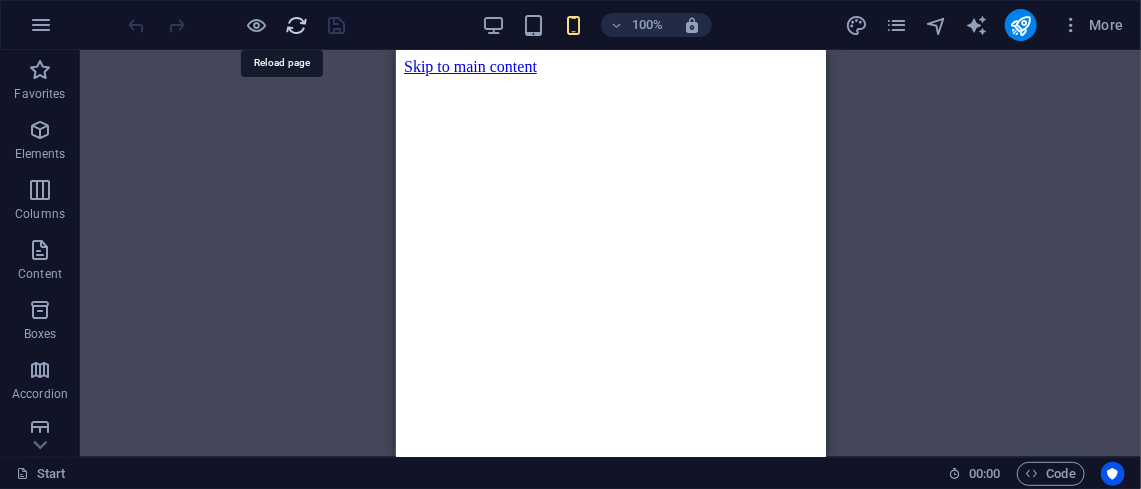 scroll, scrollTop: 0, scrollLeft: 0, axis: both 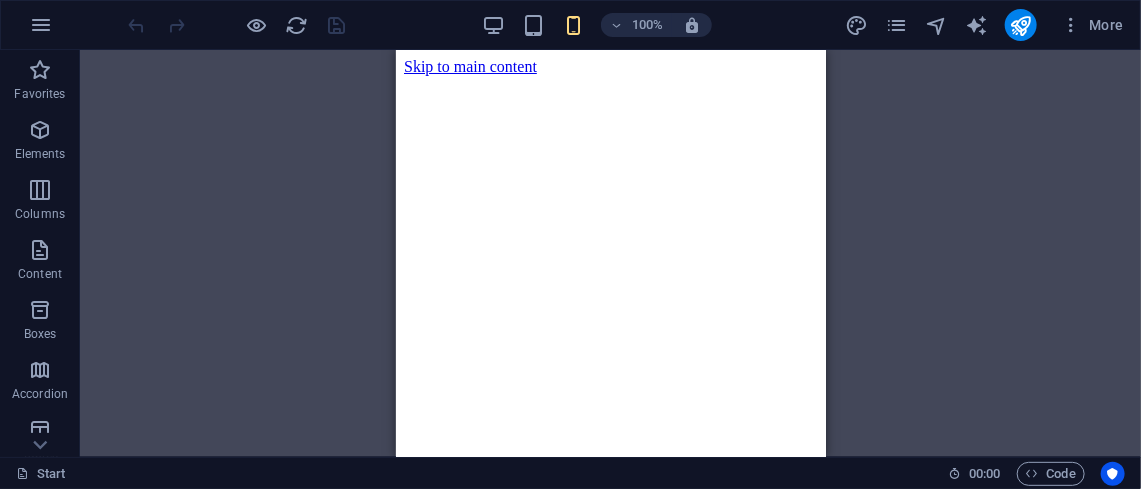 click at bounding box center (610, 1295) 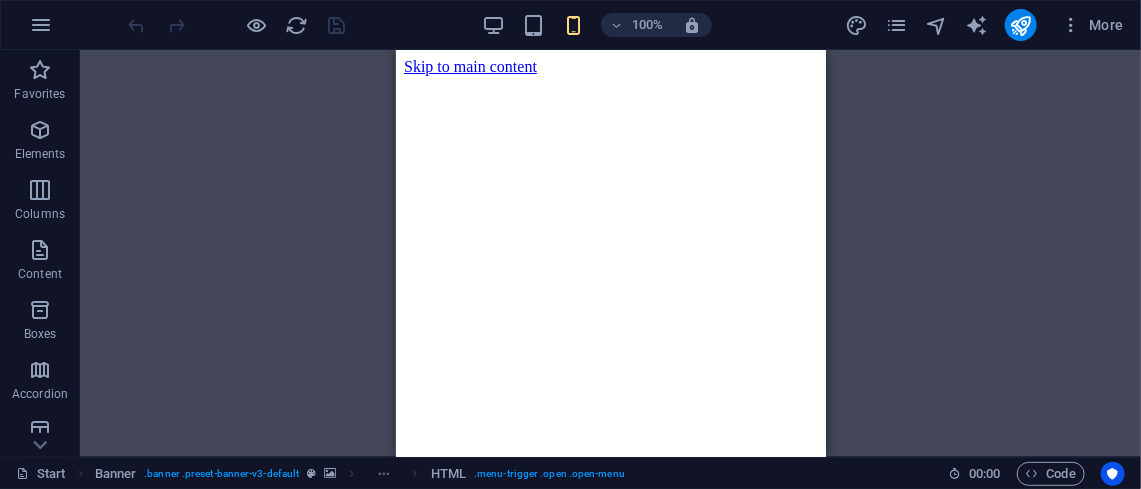 click on "Početna O nama Usluge Česta Pitanja Kontakt" at bounding box center (610, 1367) 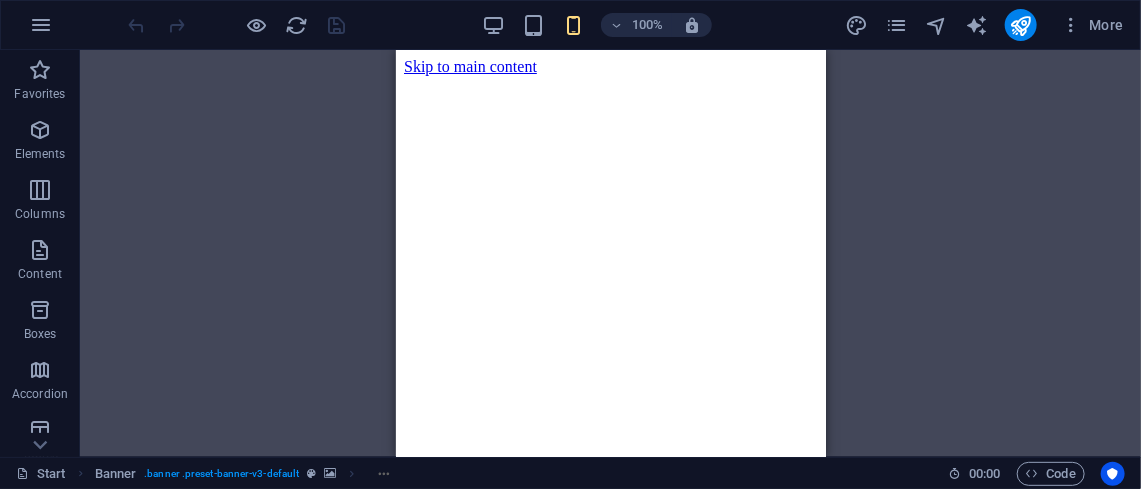 scroll, scrollTop: 26, scrollLeft: 0, axis: vertical 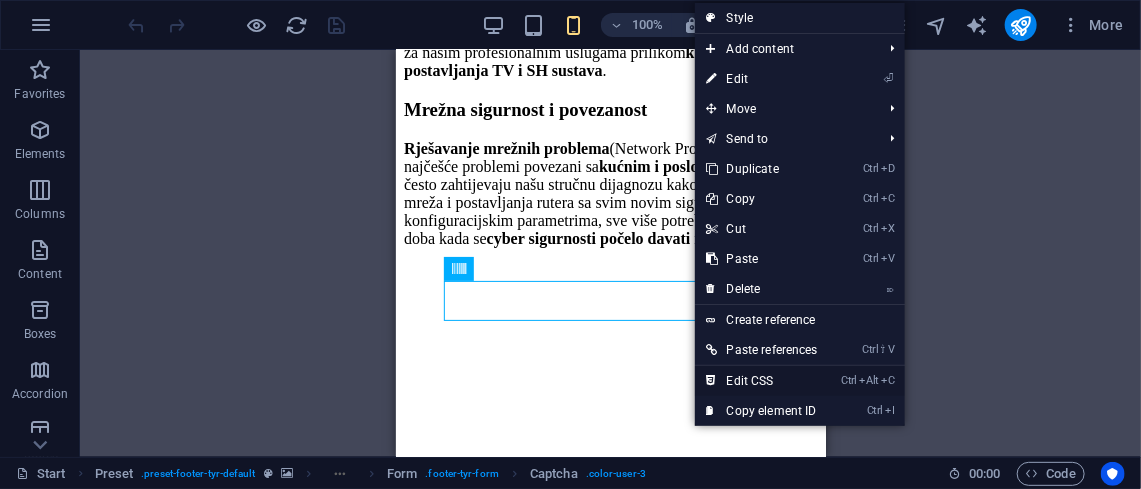 click on "Ctrl Alt C  Edit CSS" at bounding box center [762, 381] 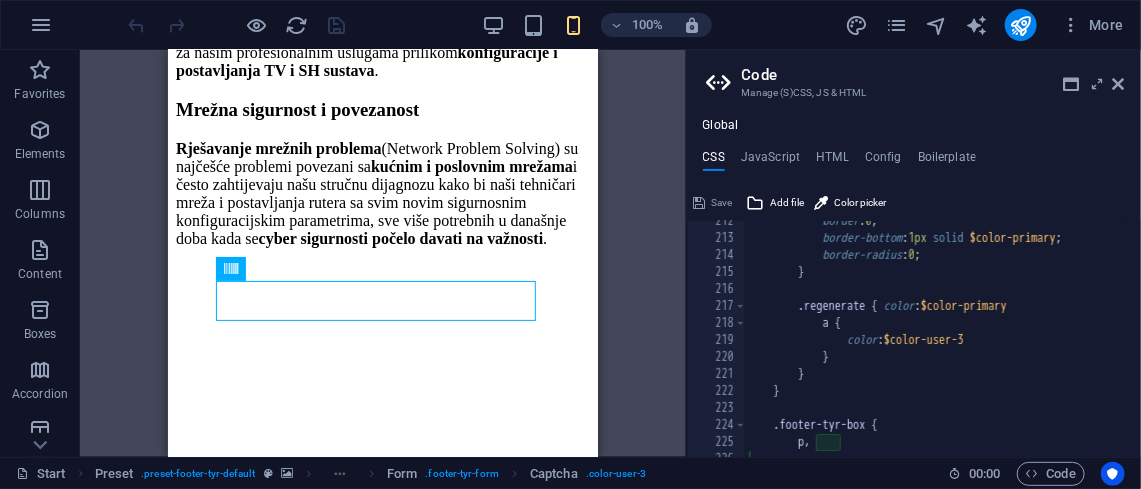 scroll, scrollTop: 3023, scrollLeft: 0, axis: vertical 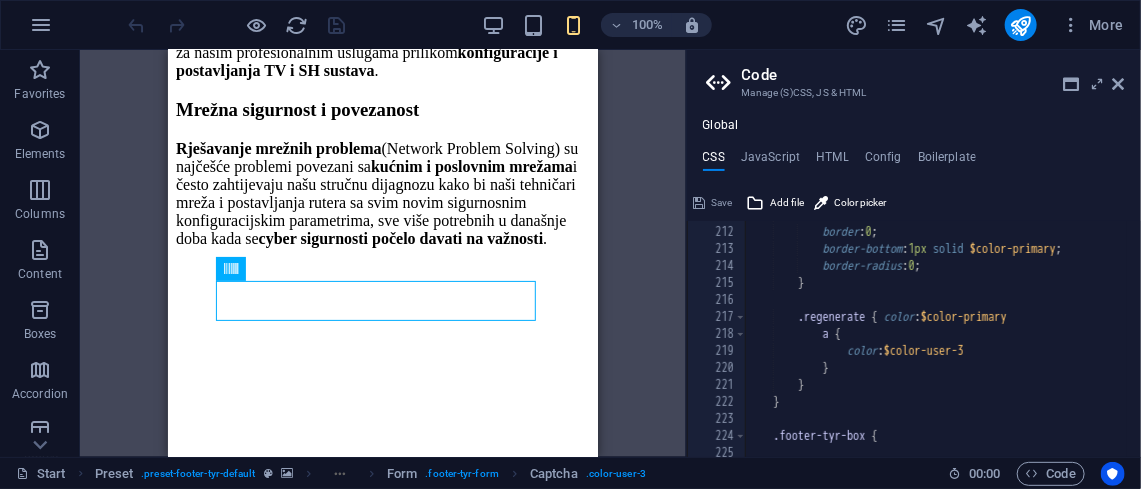 click on "textarea   {                border :  0 ;                border-bottom :  1px   solid   $color-primary ;                border-radius :  0 ;           }                .regenerate   {   color :  $color-primary                a   {                      color :  $color-user-3                }           }      }      .footer-tyr-box   {" at bounding box center (1231, 331) 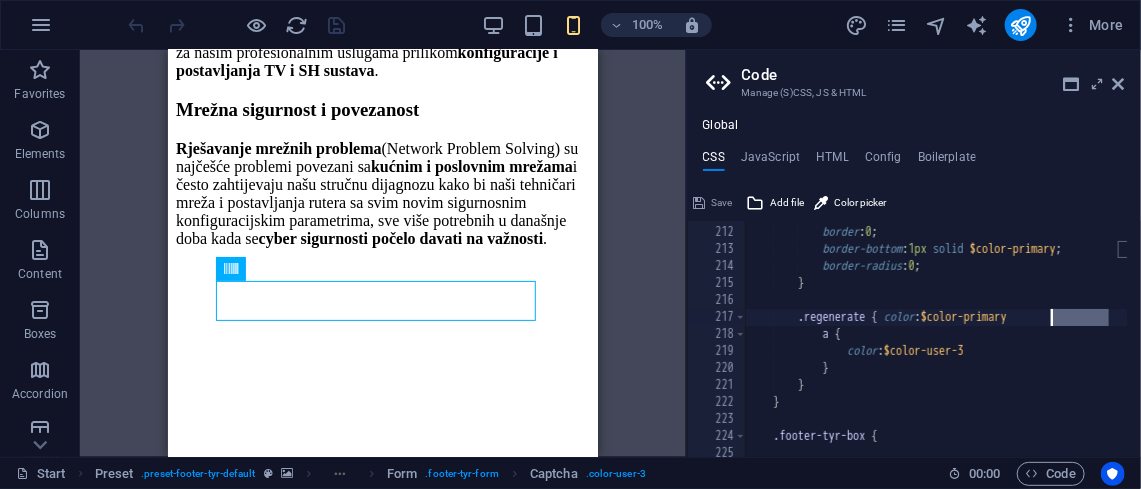 click on "textarea   {                border :  0 ;                border-bottom :  1px   solid   $color-primary ;                border-radius :  0 ;           }                .regenerate   {   color :  $color-primary                a   {                      color :  $color-user-3                }           }      }      .footer-tyr-box   {" at bounding box center (1231, 331) 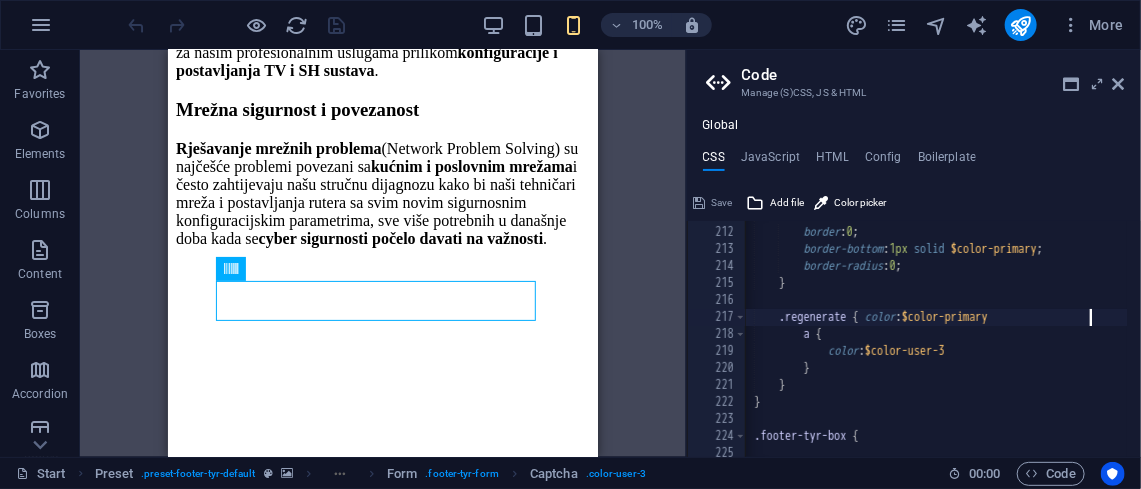 scroll, scrollTop: 0, scrollLeft: 30, axis: horizontal 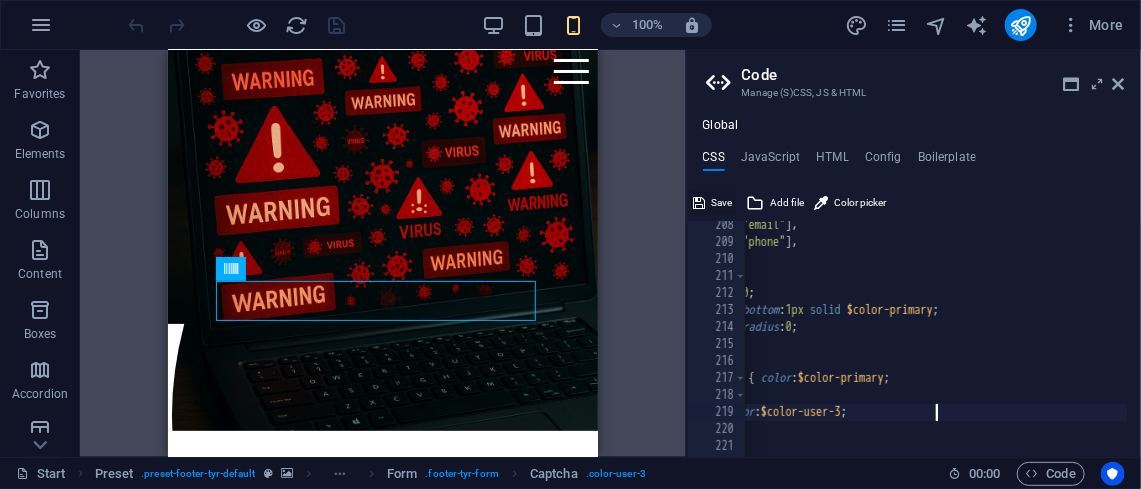 type on "color: $color-user-3;" 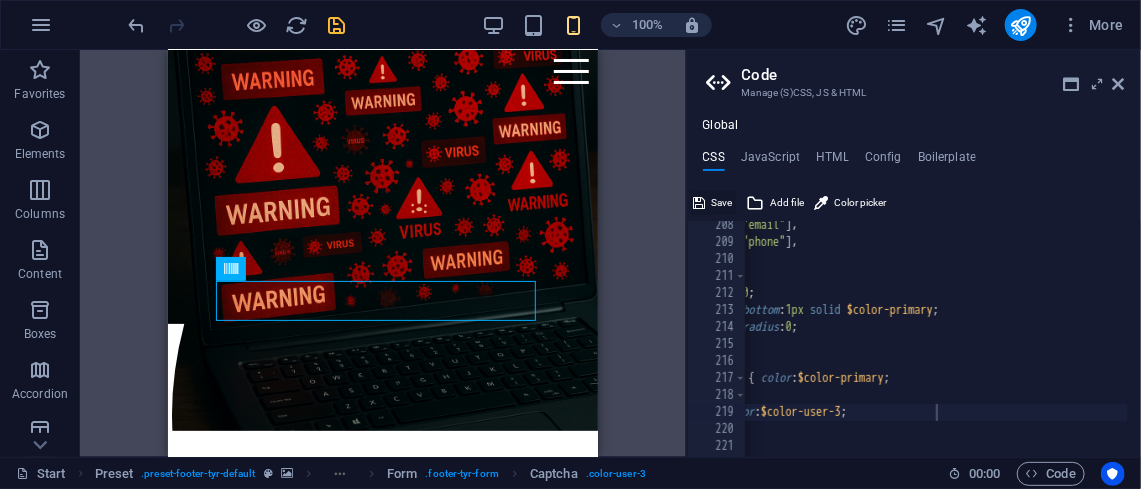 click on "Save" at bounding box center (722, 203) 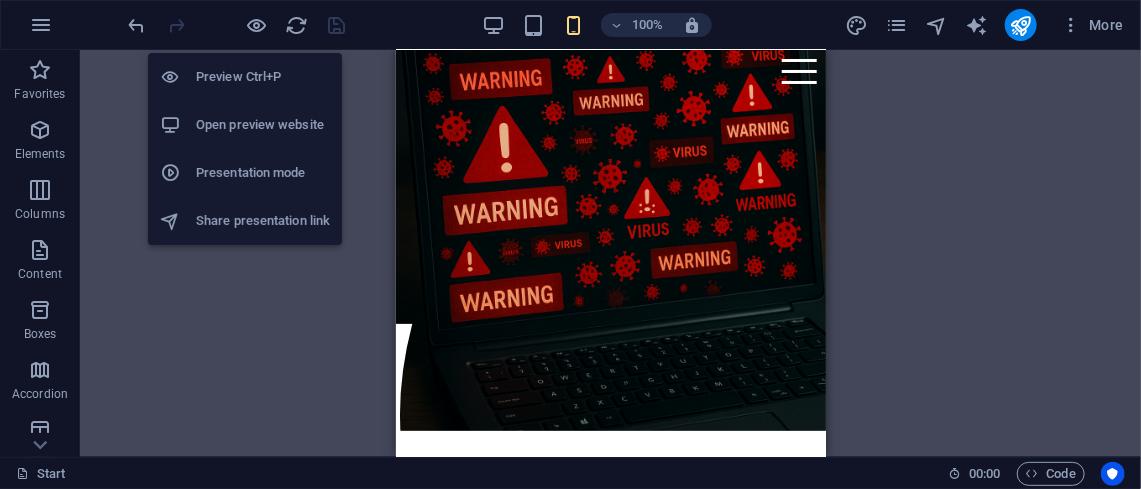 click on "Open preview website" at bounding box center [263, 125] 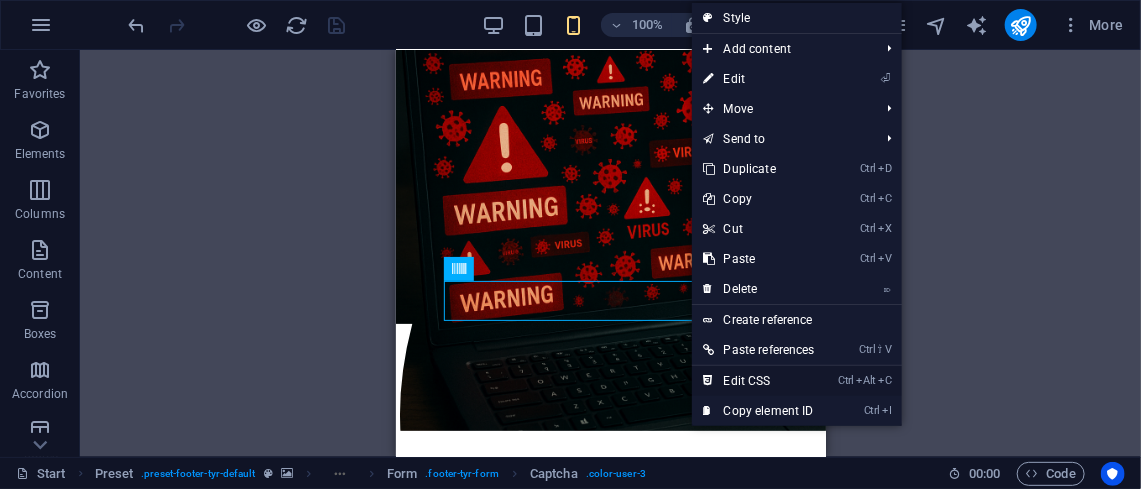 click on "Ctrl Alt C  Edit CSS" at bounding box center (759, 381) 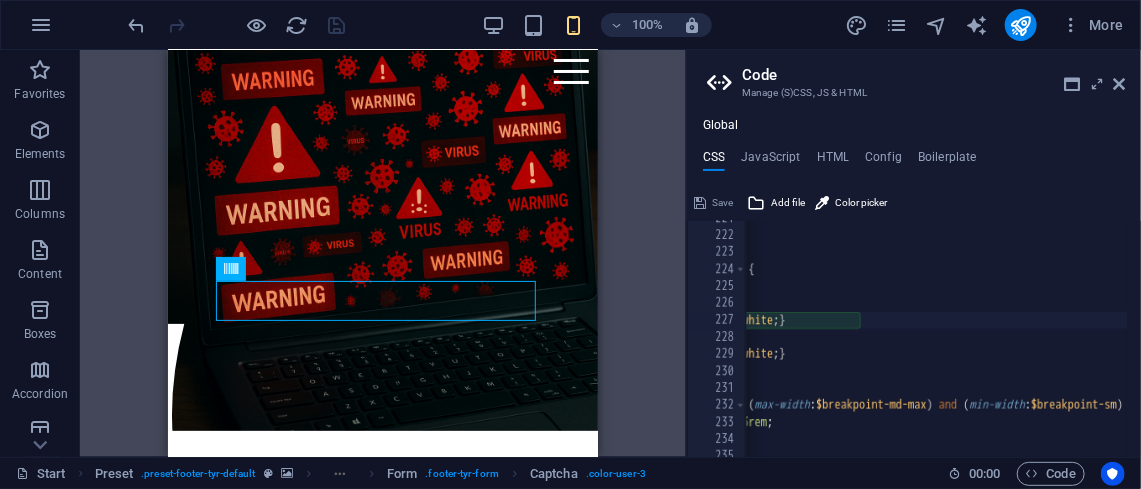 scroll, scrollTop: 3190, scrollLeft: 0, axis: vertical 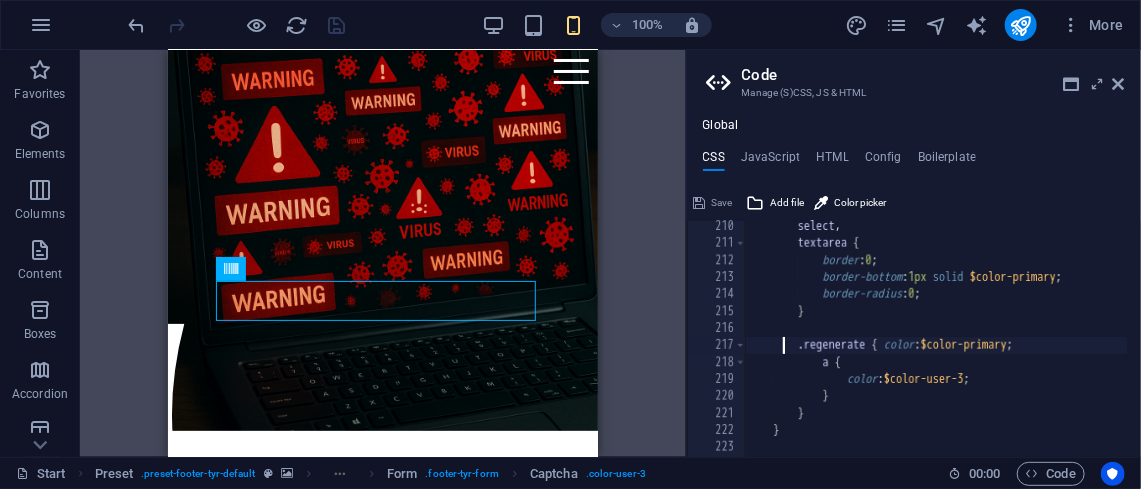 click on "select ,           textarea   {                border :  0 ;                border-bottom :  1px   solid   $color-primary ;                border-radius :  0 ;           }                .regenerate   {   color :  $color-primary ;                a   {                      color :  $color-user-3 ;                }           }      }" at bounding box center (1231, 342) 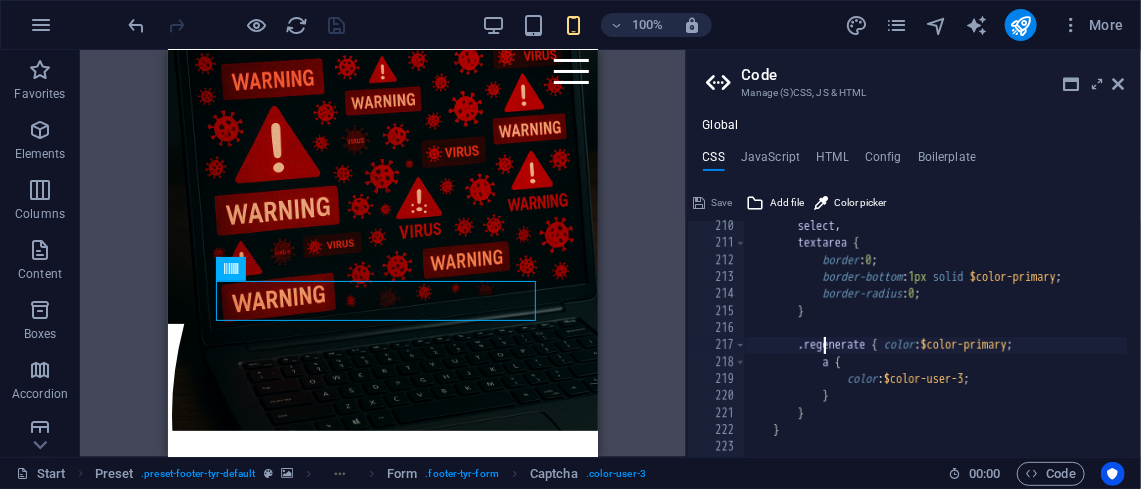 click on "select ,           textarea   {                border :  0 ;                border-bottom :  1px   solid   $color-primary ;                border-radius :  0 ;           }                .regenerate   {   color :  $color-primary ;                a   {                      color :  $color-user-3 ;                }           }      }" at bounding box center (1231, 342) 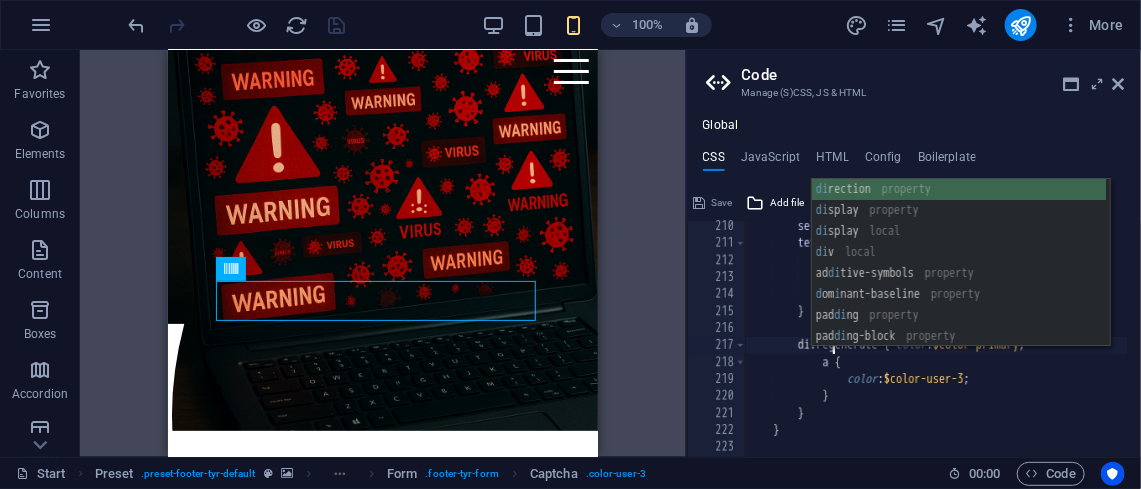 scroll, scrollTop: 0, scrollLeft: 156, axis: horizontal 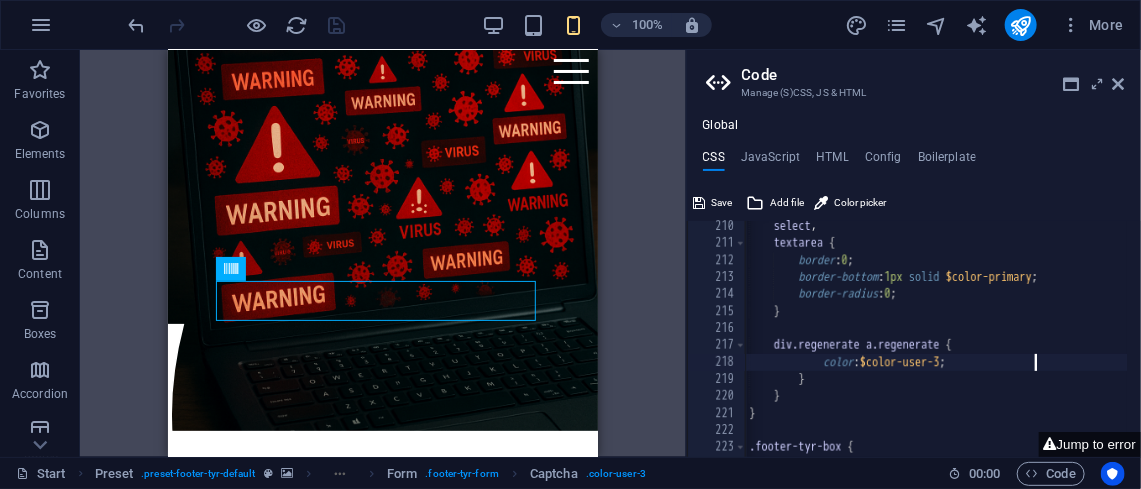 type on "}" 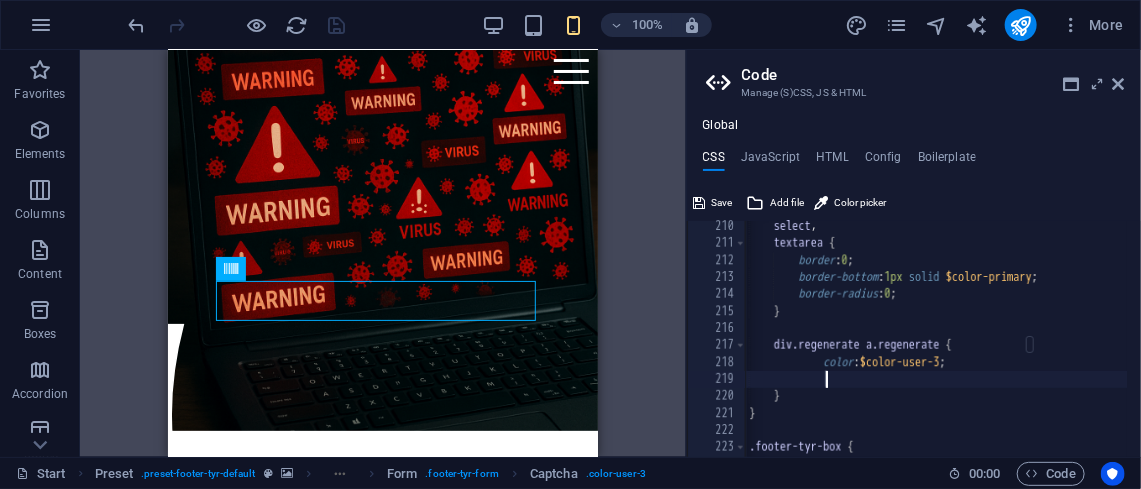 scroll, scrollTop: 0, scrollLeft: 163, axis: horizontal 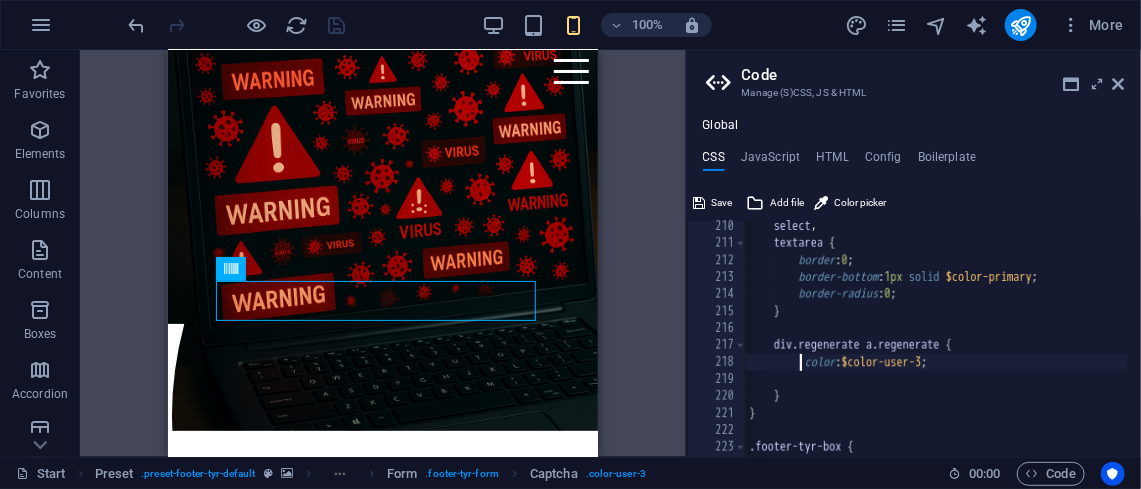type on "color: $color-user-3;" 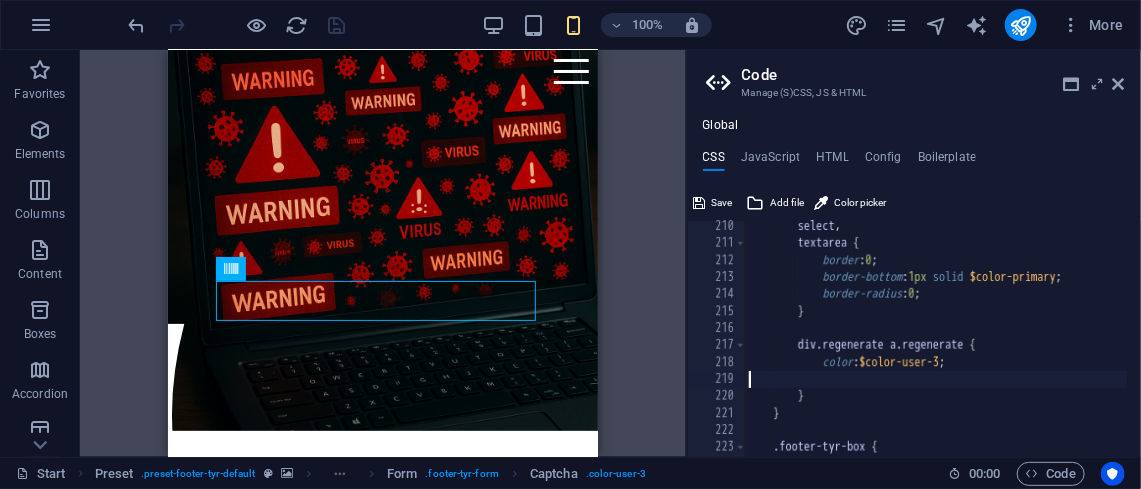 scroll, scrollTop: 0, scrollLeft: 32, axis: horizontal 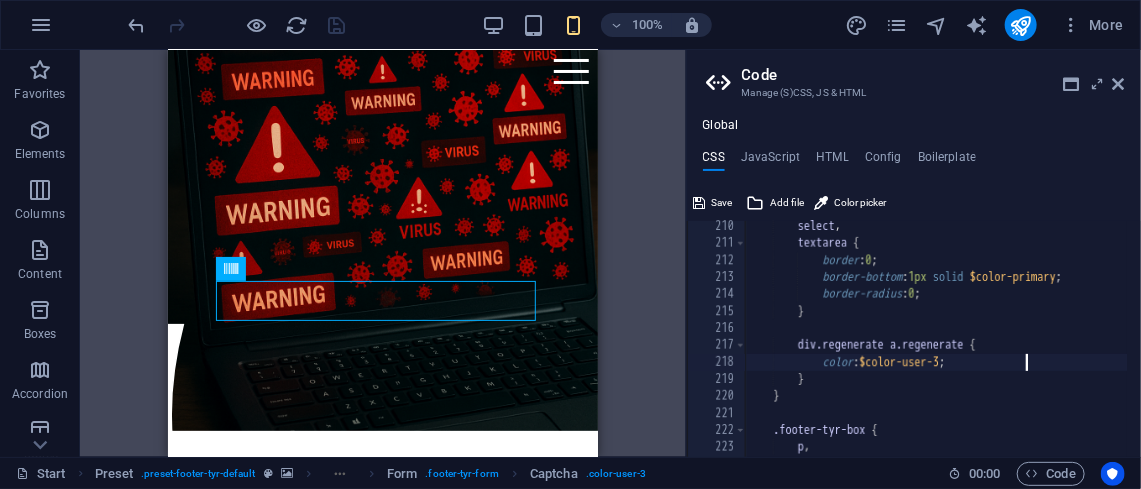 type on "div.regenerate a.regenerate {" 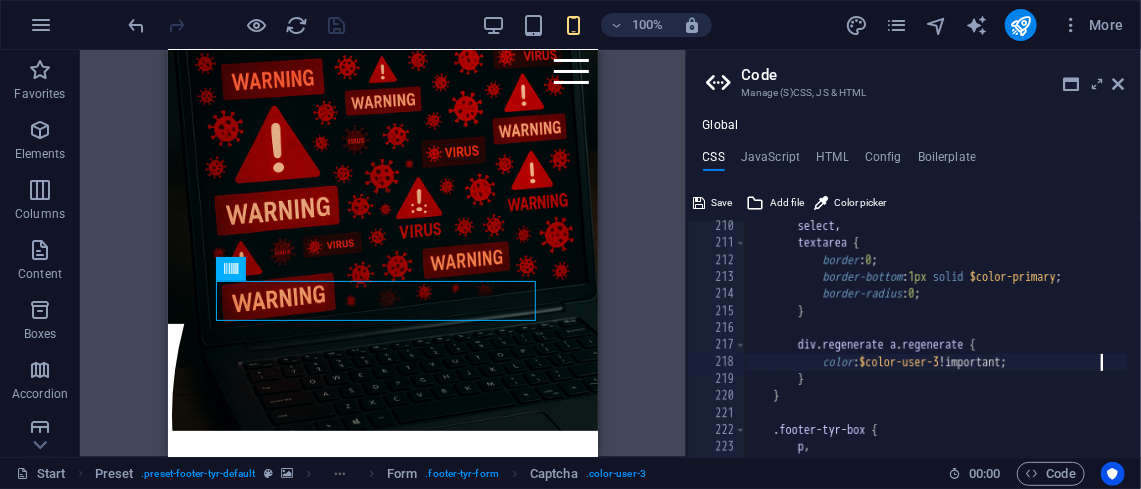 scroll, scrollTop: 0, scrollLeft: 337, axis: horizontal 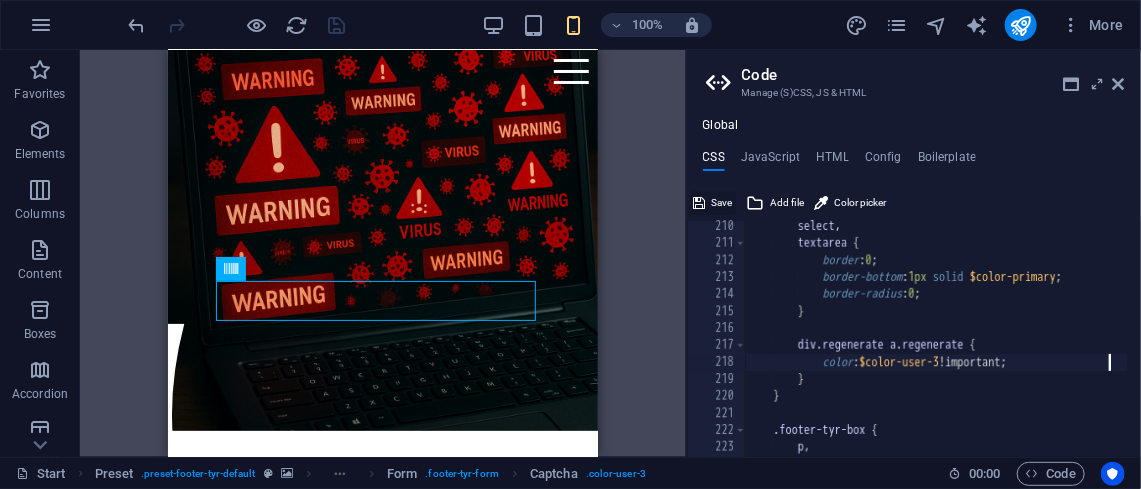 type on "color: $color-user-3!important;" 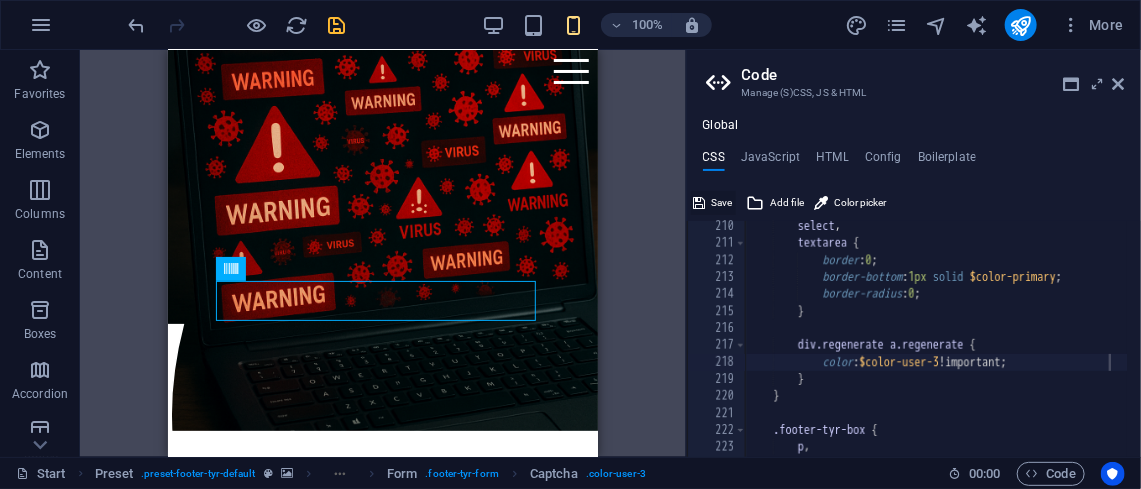 click on "Save" at bounding box center [722, 203] 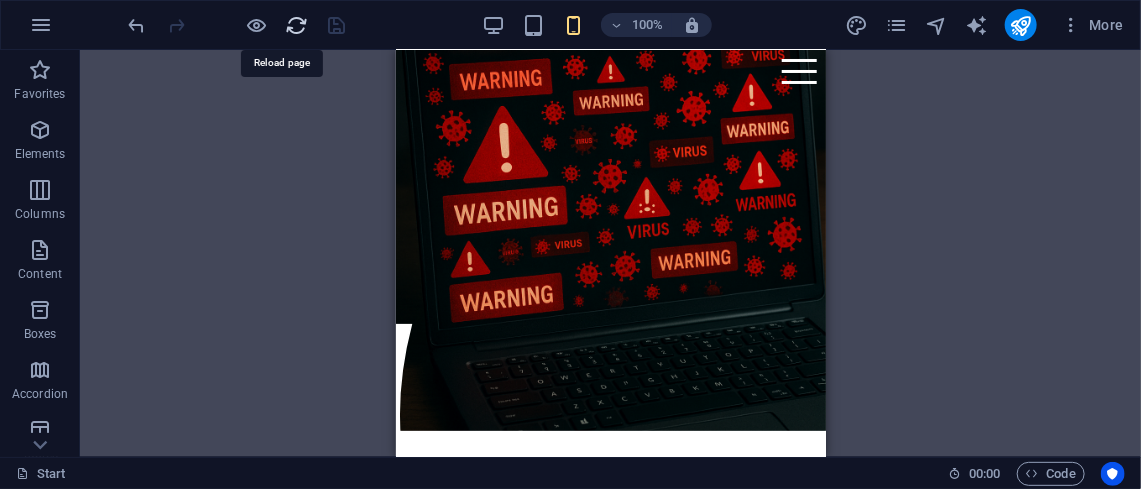 click at bounding box center [297, 25] 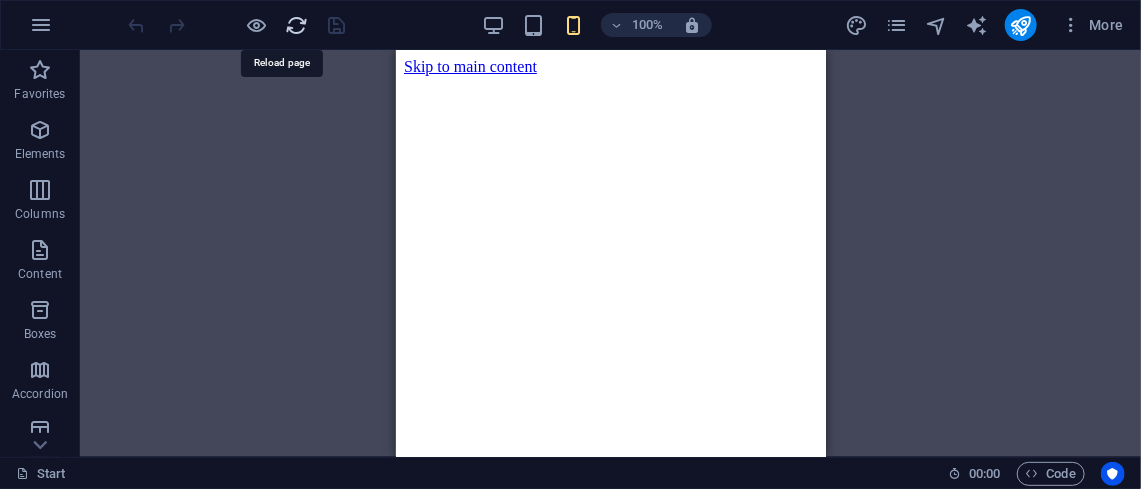 scroll, scrollTop: 0, scrollLeft: 0, axis: both 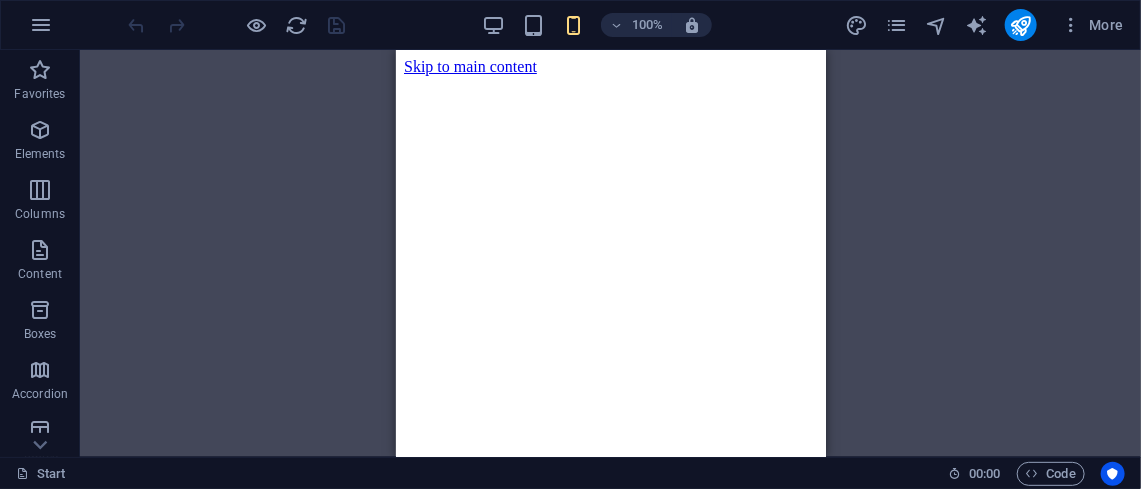 click at bounding box center [610, 1295] 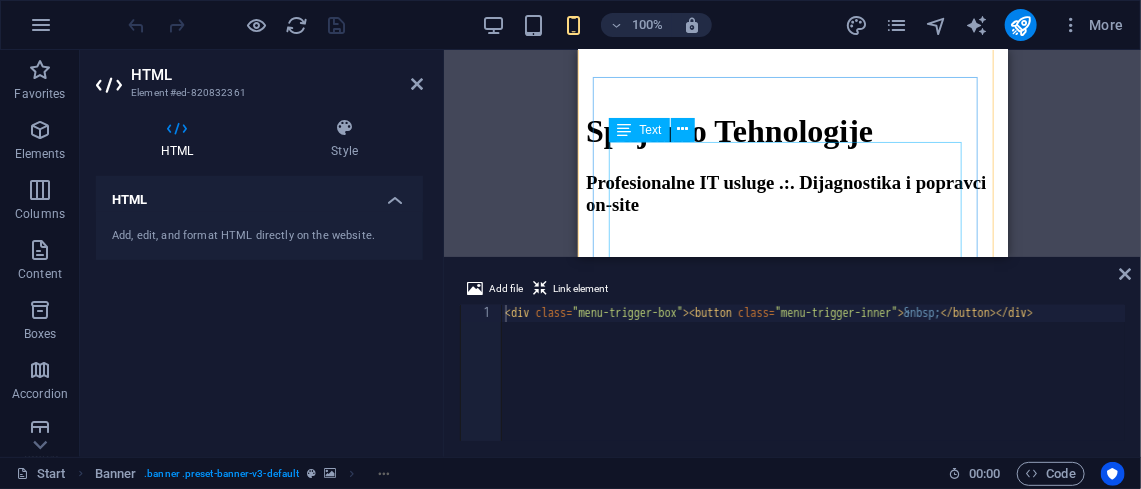 scroll, scrollTop: 1822, scrollLeft: 0, axis: vertical 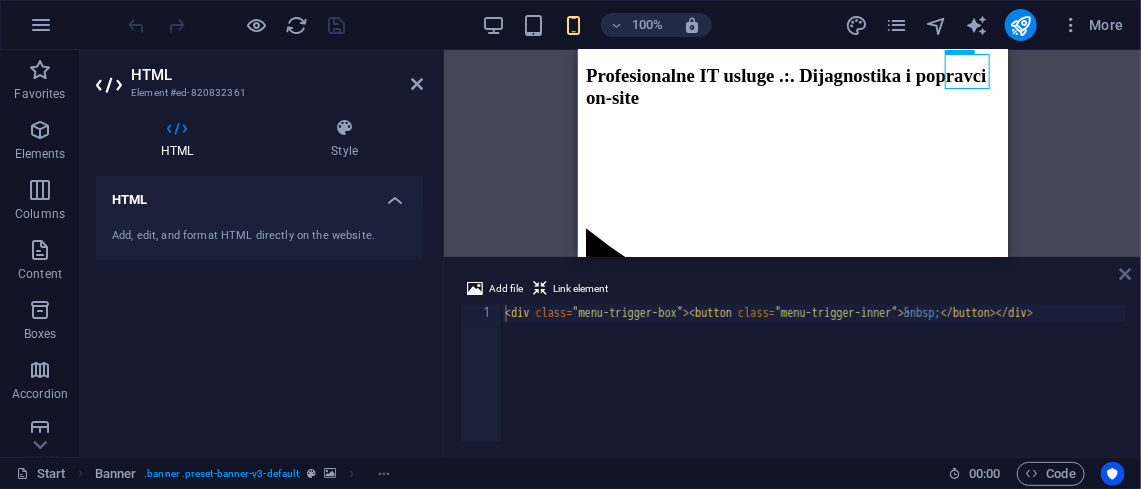 click at bounding box center [1126, 274] 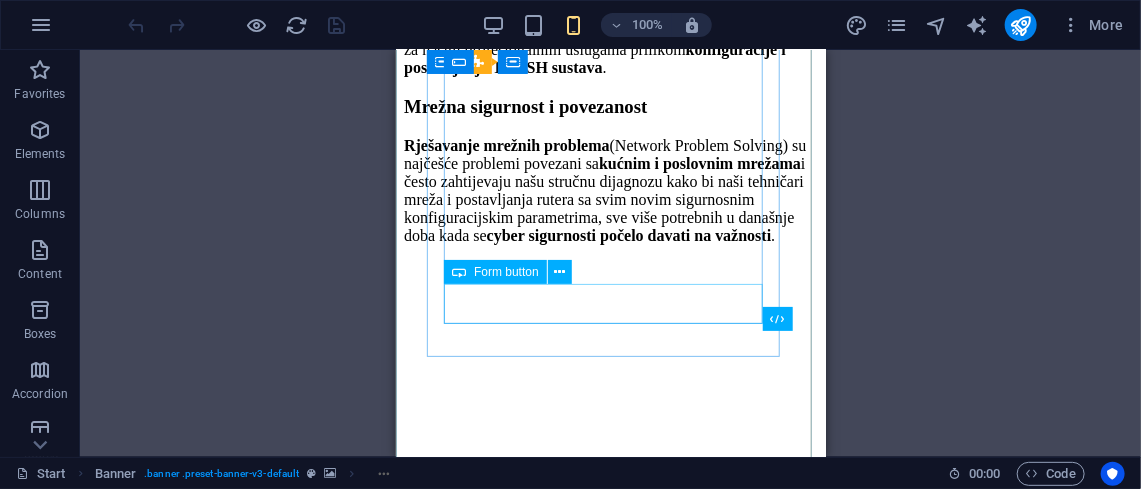 scroll, scrollTop: 8395, scrollLeft: 0, axis: vertical 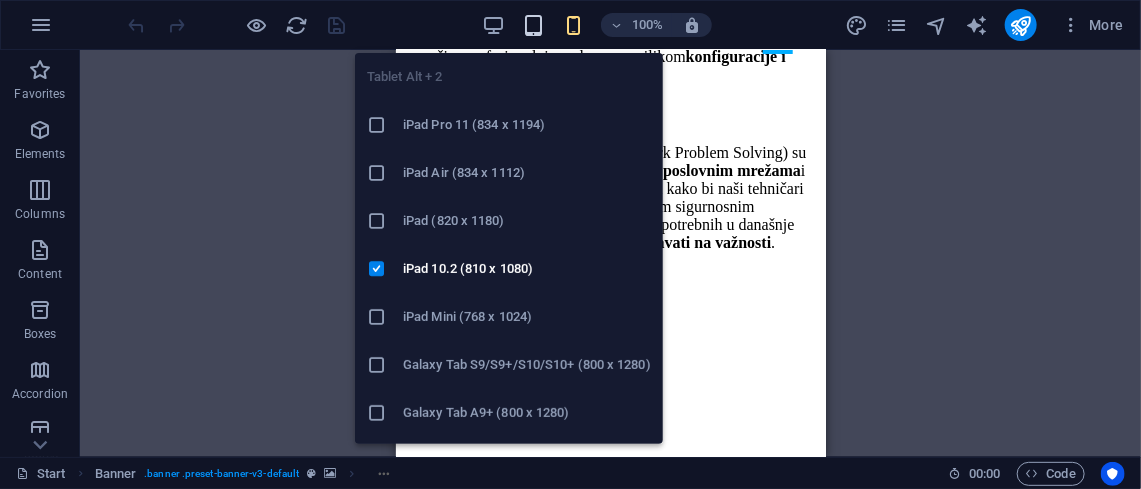 click at bounding box center (533, 25) 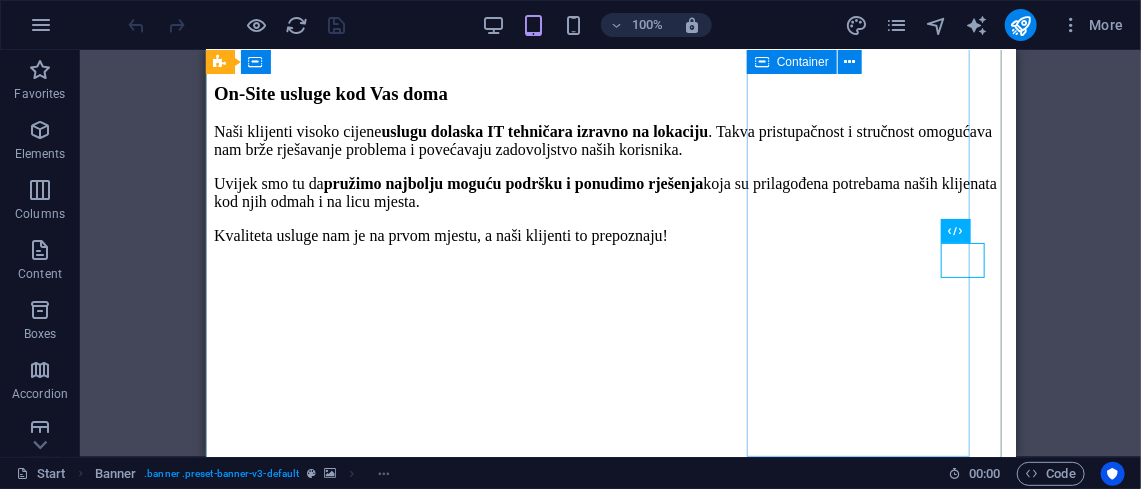 scroll, scrollTop: 7691, scrollLeft: 0, axis: vertical 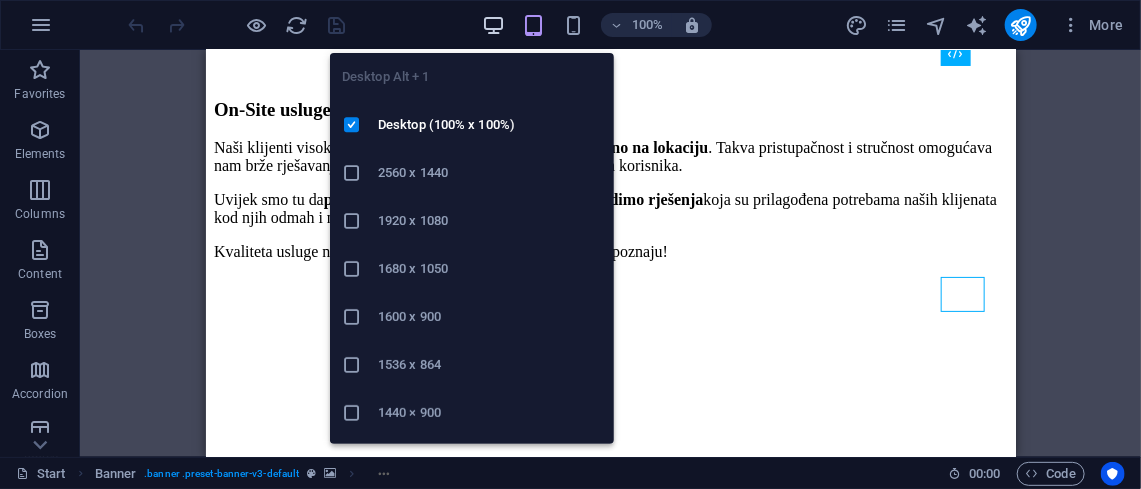 click at bounding box center [493, 25] 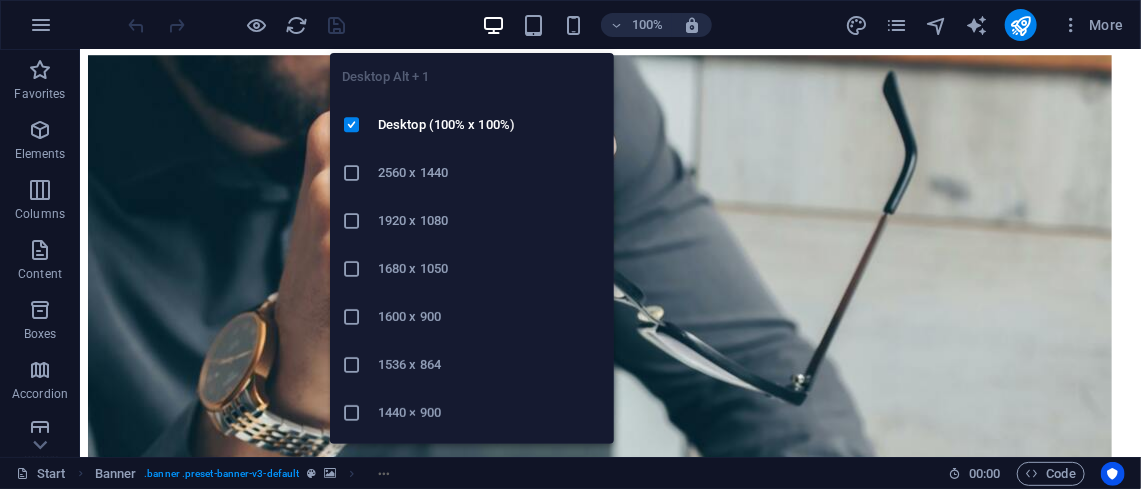 scroll, scrollTop: 6822, scrollLeft: 0, axis: vertical 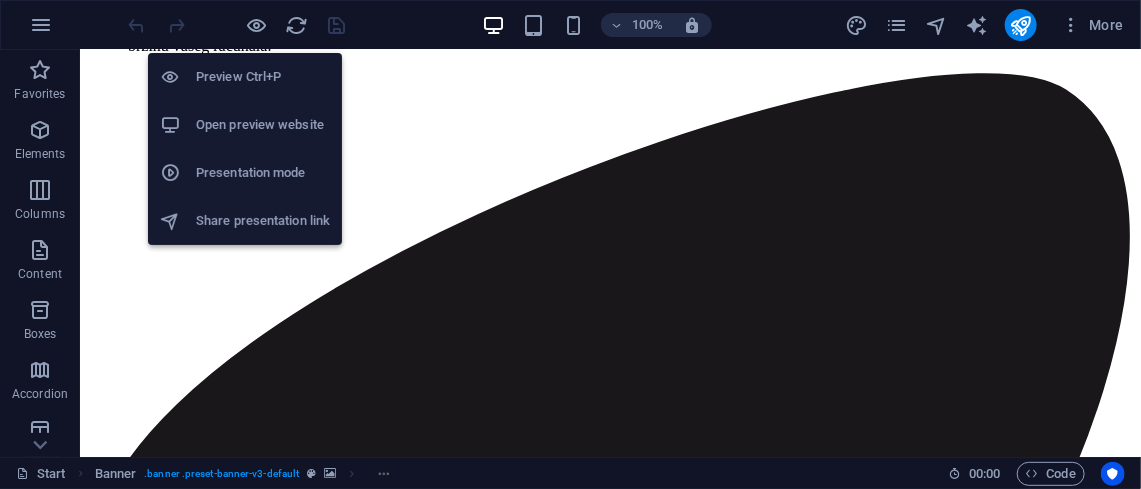 click on "Open preview website" at bounding box center (263, 125) 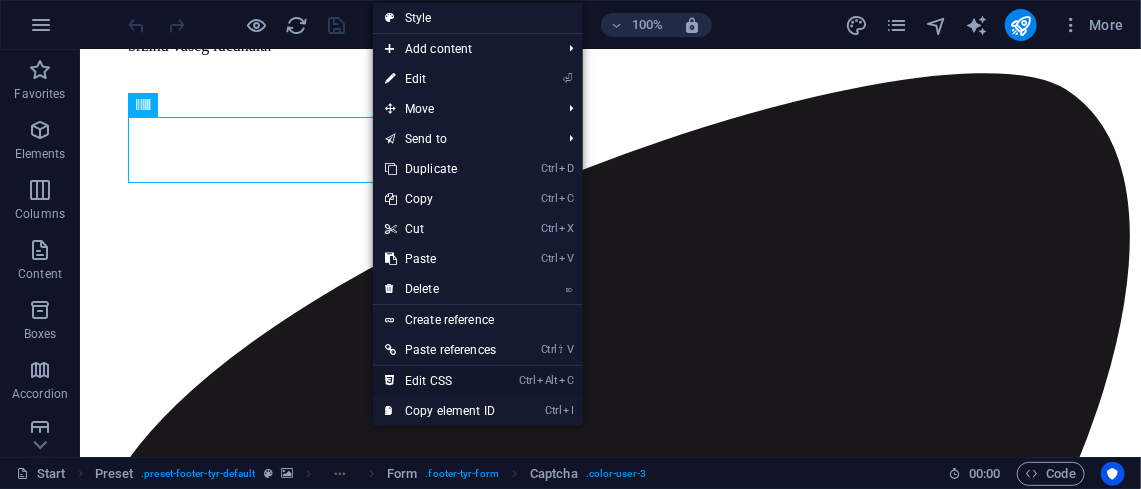 click on "Style  Add content Ctrl 1  Headline Ctrl 2  Text Ctrl 3  Image Ctrl 4  Container Ctrl 5  Spacer Ctrl 6  Separator Ctrl 7  HTML Ctrl 8  Icon Ctrl 9  Button Ctrl ⏎  More elements ...  Import from website ⏎  Edit  Move Ctrl ⇧ ⬆  Move element up on the same level Ctrl ⇧ ⬇  Move element down on the same level Ctrl ⬆  Move the element up Ctrl ⬇  Move the element down  Send to Start Projekti Pozicije Uvjeti korištenja Privatnost podataka Općenito o Uslugama: Single Page Layout Pitanja-i-odgovori: Single Page Layout FAQ: Single Page Layout Ctrl D  Duplicate Ctrl C  Copy Ctrl X  Cut Ctrl V  Paste ⌦  Delete  Create reference Ctrl ⇧ V  Paste references Ctrl Alt C  Edit CSS Ctrl I  Copy element ID" at bounding box center [478, 214] 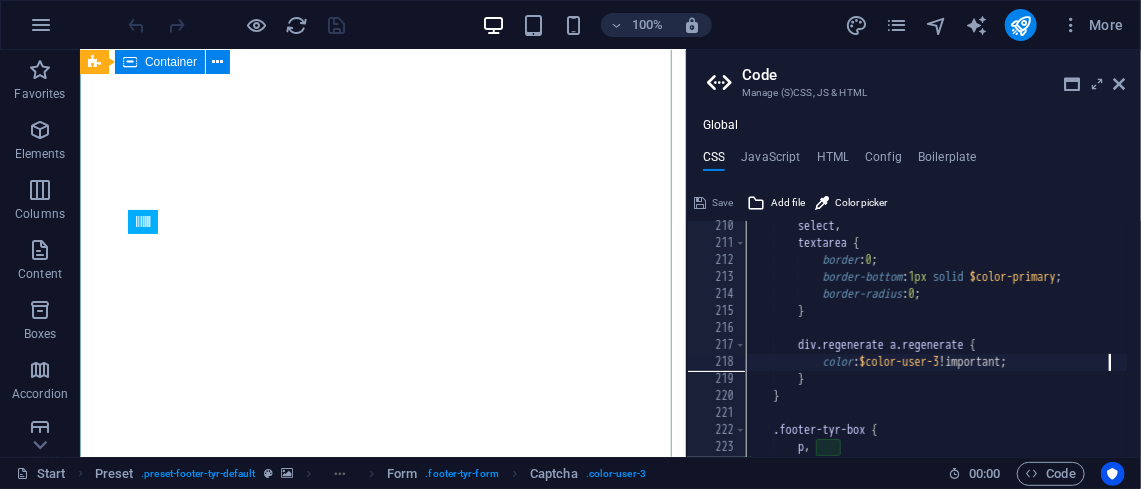 scroll, scrollTop: 8430, scrollLeft: 0, axis: vertical 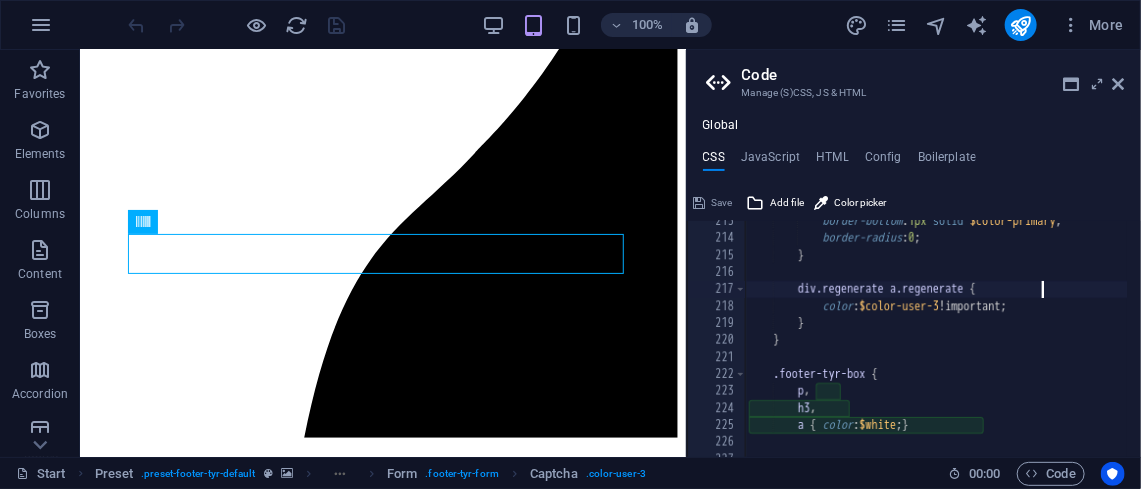 click on "border-bottom :  1px   solid   $color-primary ;                border-radius :  0 ;           }                div.regenerate   a.regenerate   {                  color :  $color-user-3 !important;           }      }      .footer-tyr-box   {           p ,           h3 ,           a   {   color :  $white ;  }" at bounding box center (1231, 337) 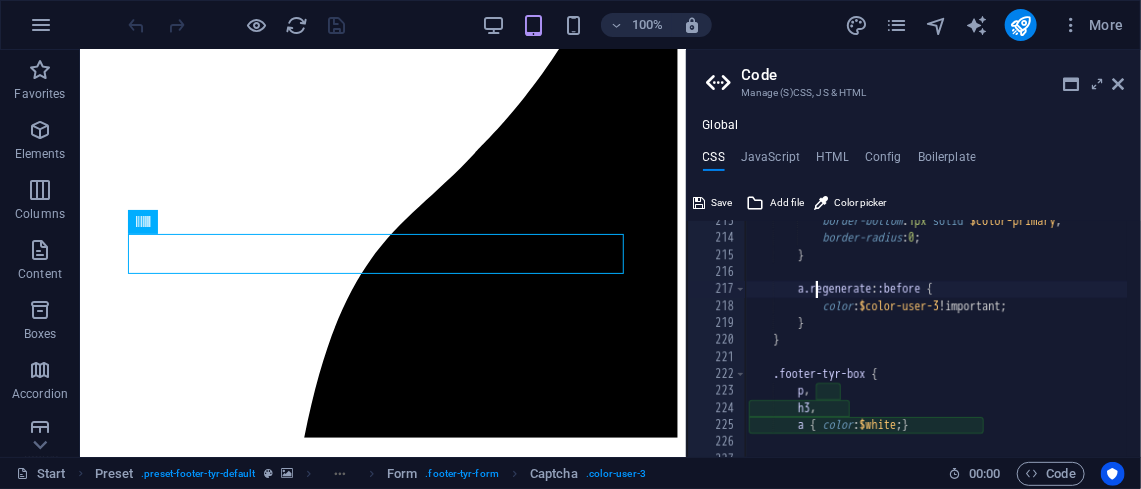 scroll, scrollTop: 0, scrollLeft: 320, axis: horizontal 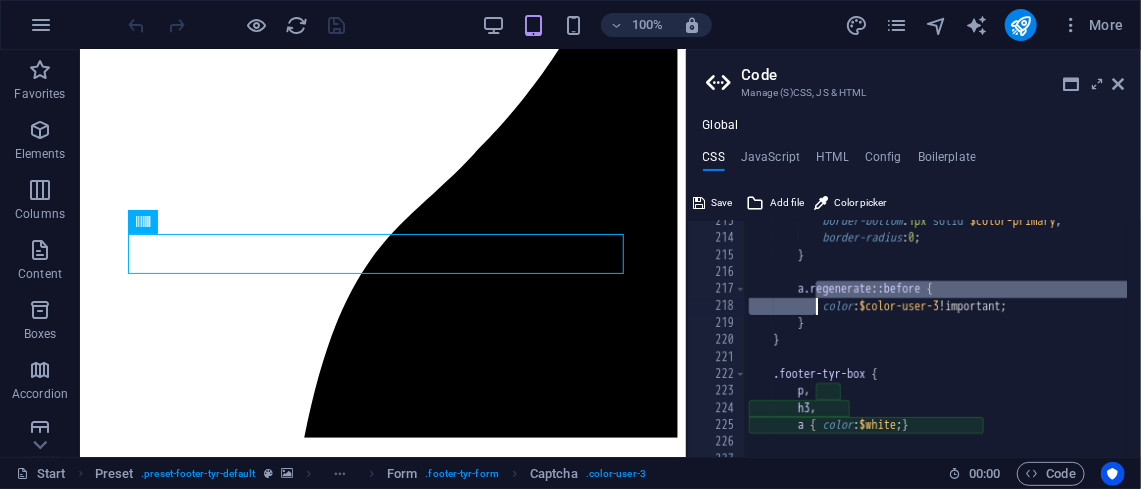 type on "color: $color-user-3!important;
}" 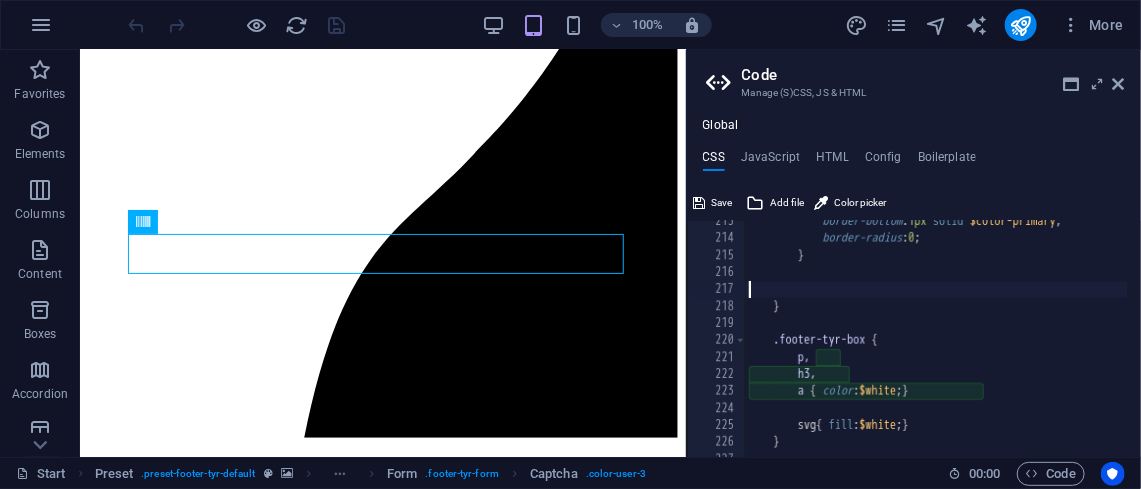 scroll, scrollTop: 0, scrollLeft: 0, axis: both 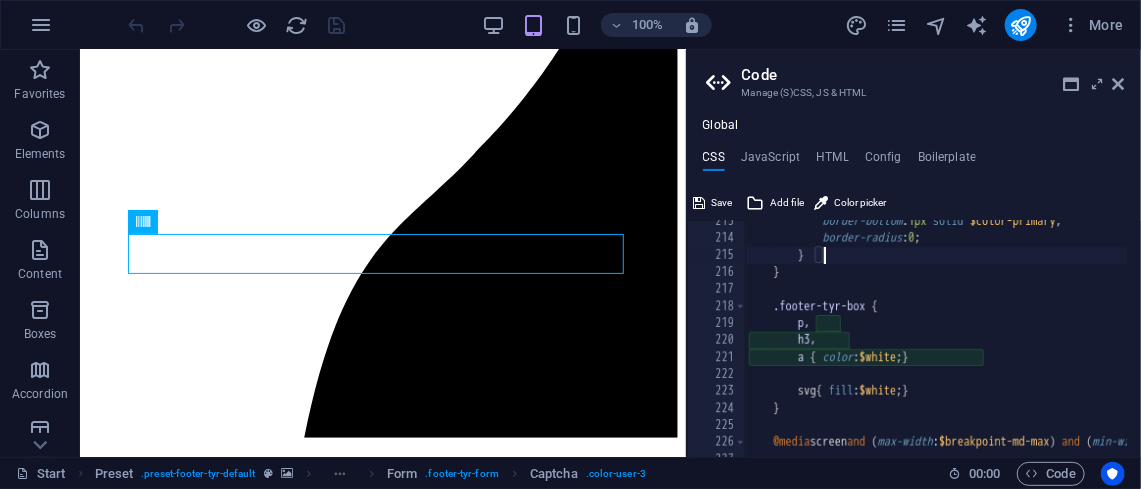 type on "}" 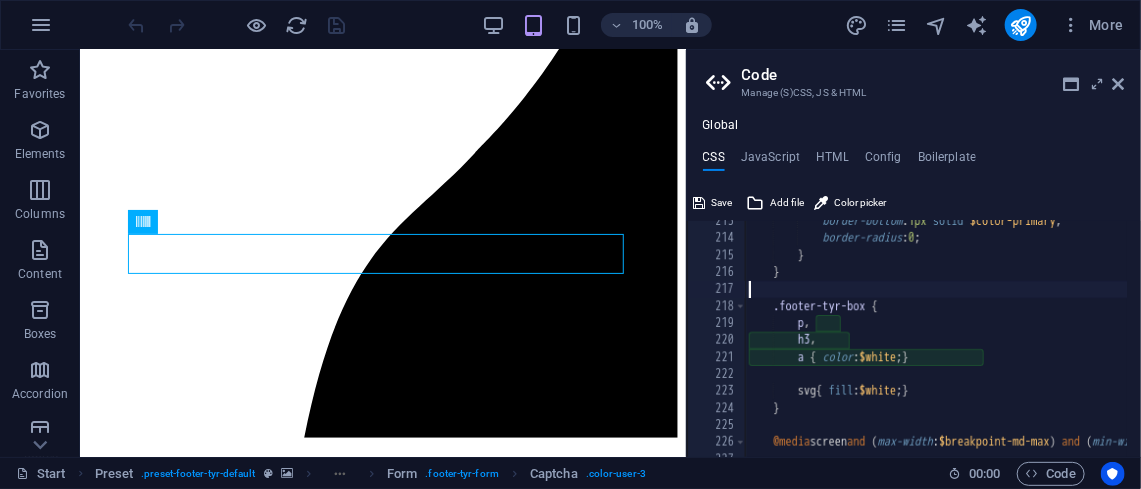 type on ".footer-tyr-box {" 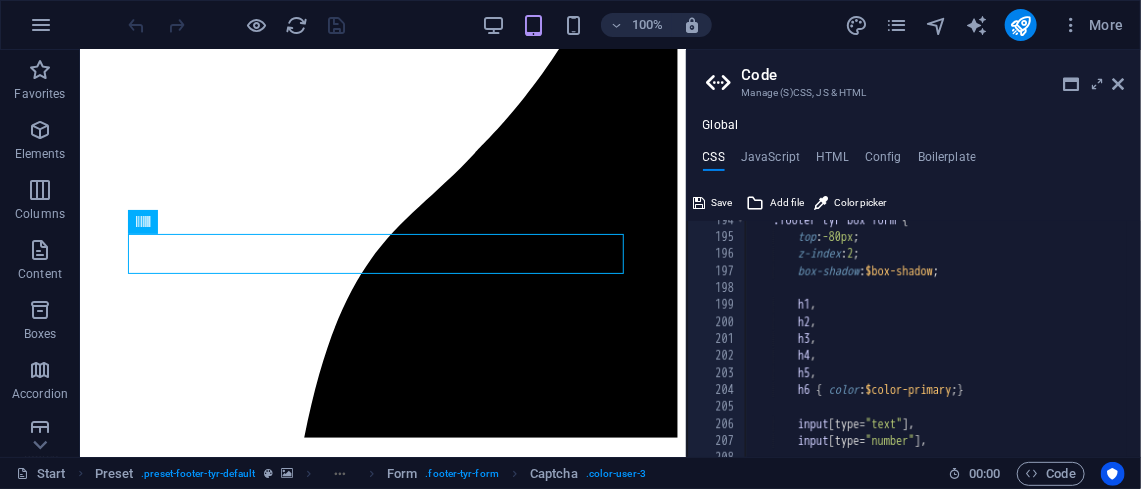scroll, scrollTop: 2719, scrollLeft: 0, axis: vertical 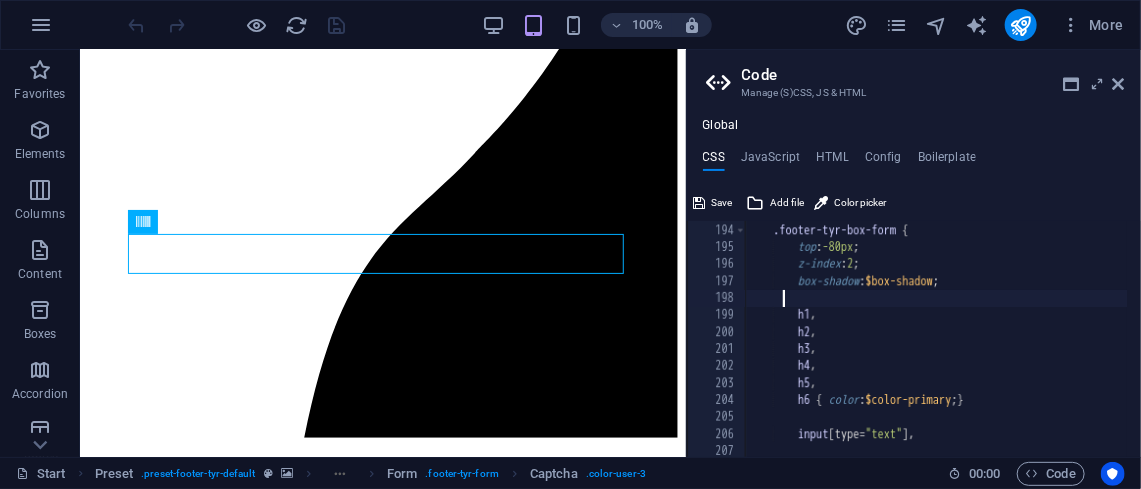 click on ".footer-tyr-box-form   {           top :  -80px ;           z-index :  2 ;           box-shadow :  $box-shadow ;                h1 ,           h2 ,           h3 ,           h4 ,           h5 ,           h6   {   color :  $color-primary ;  }                input [ type= "text" ] ," at bounding box center (1231, 329) 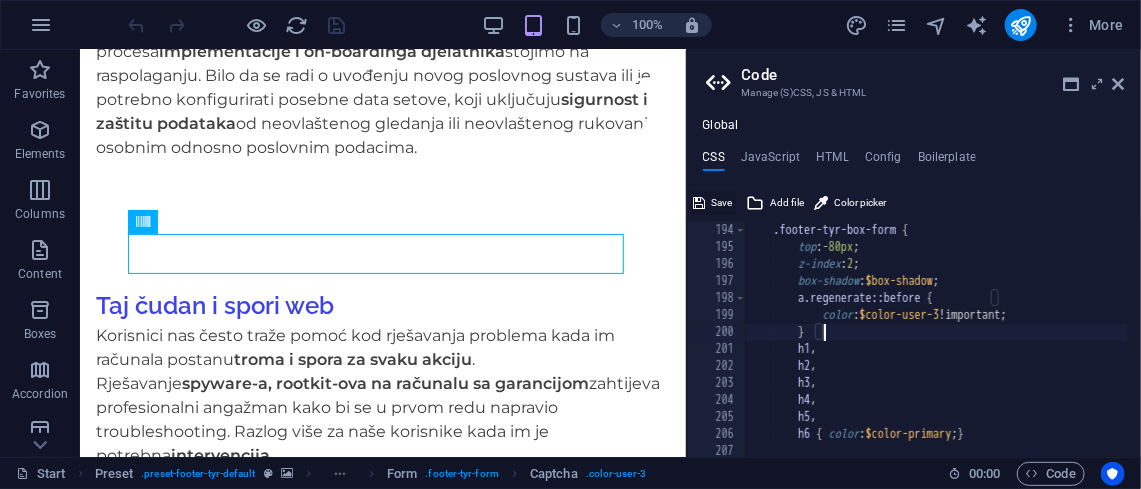 type on "}" 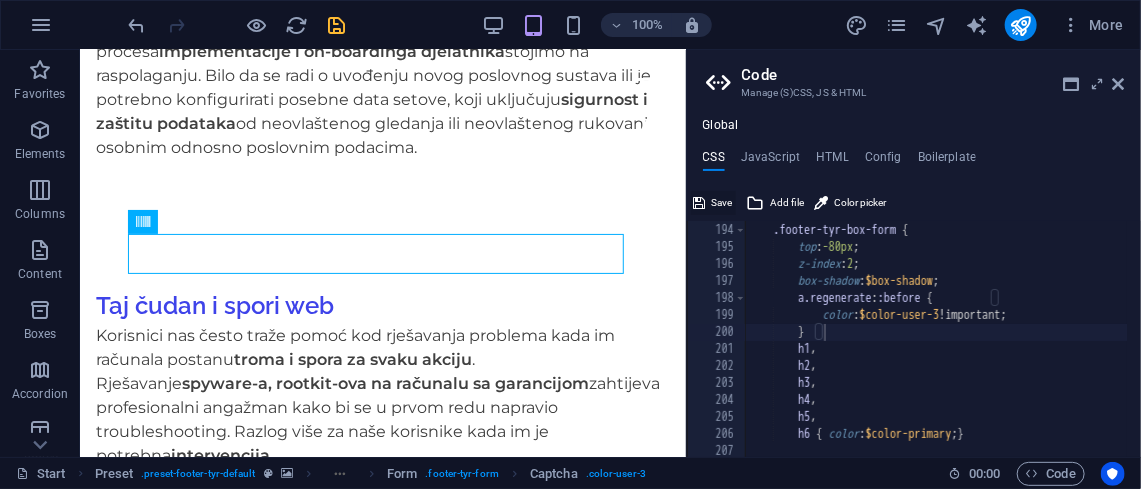 click on "Save" at bounding box center [722, 203] 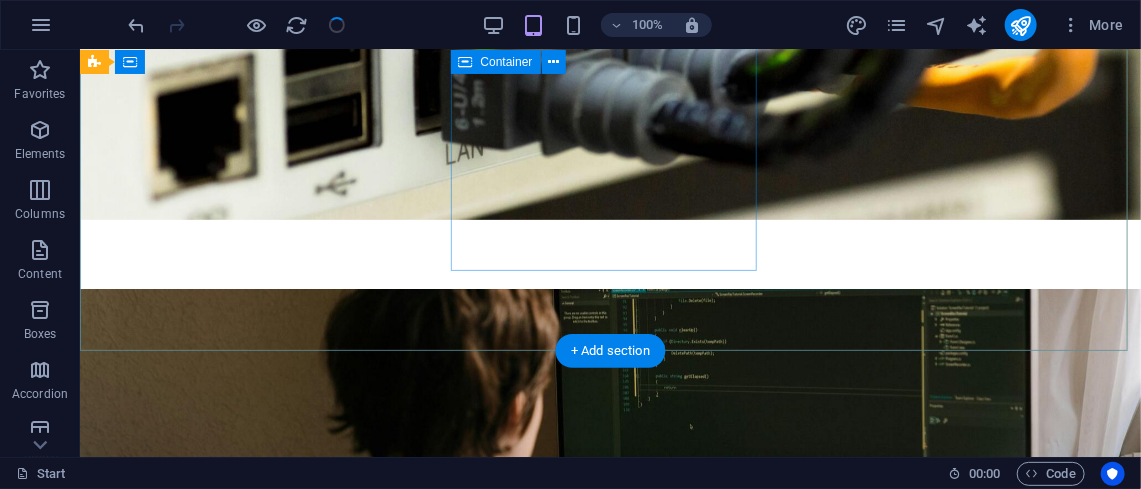 scroll, scrollTop: 6822, scrollLeft: 0, axis: vertical 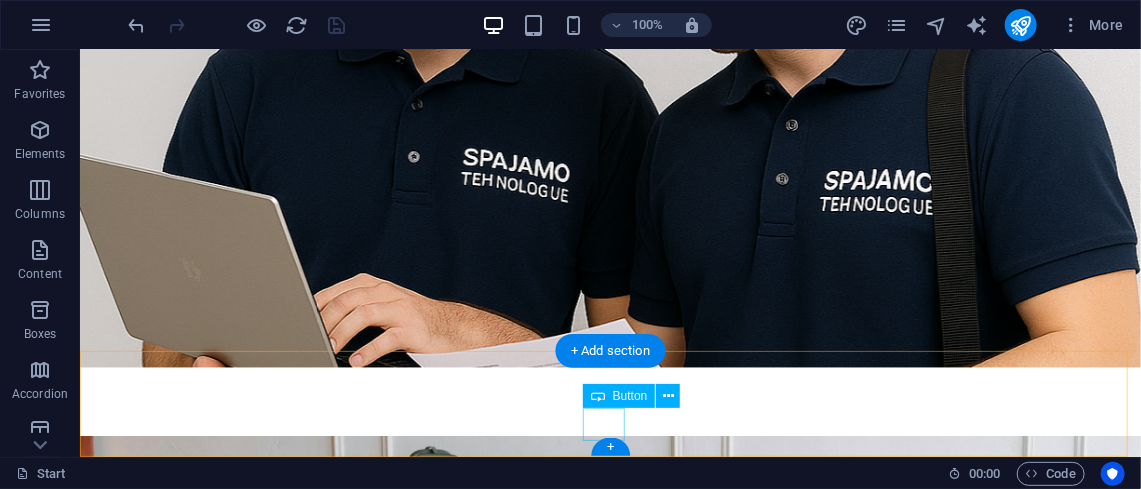 click on "OK" at bounding box center [609, 7006] 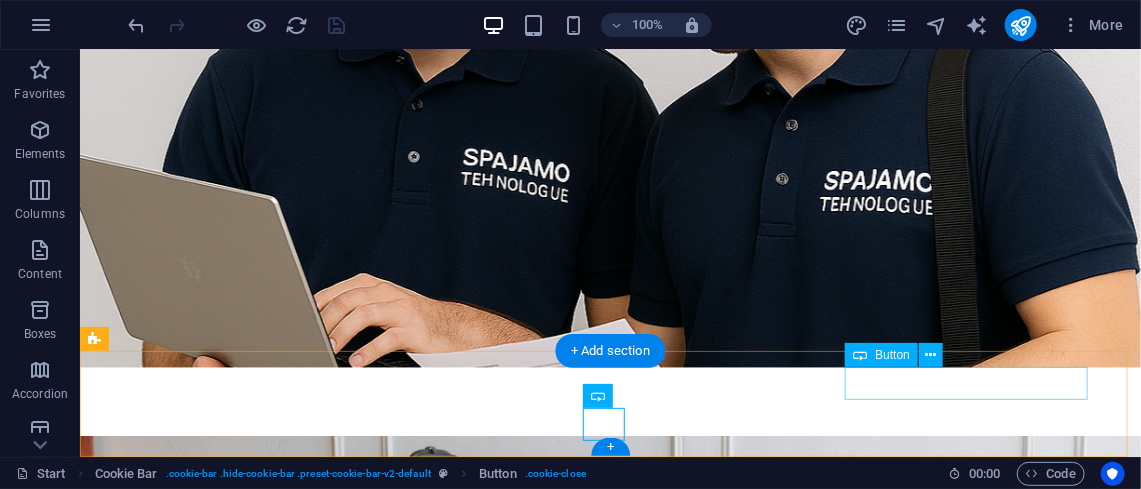 click on "Pročitaj privatnost podataka" at bounding box center [609, 6968] 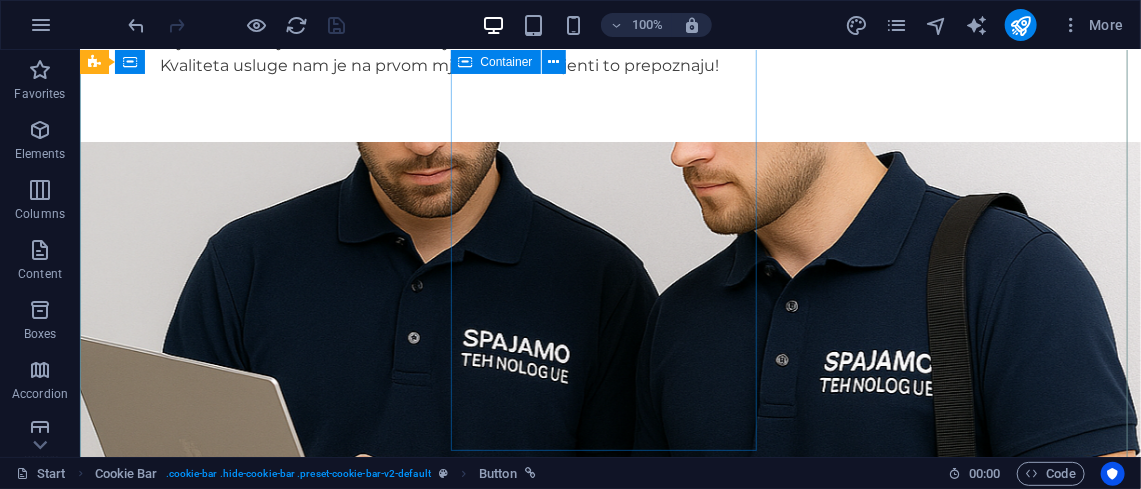 scroll, scrollTop: 6640, scrollLeft: 0, axis: vertical 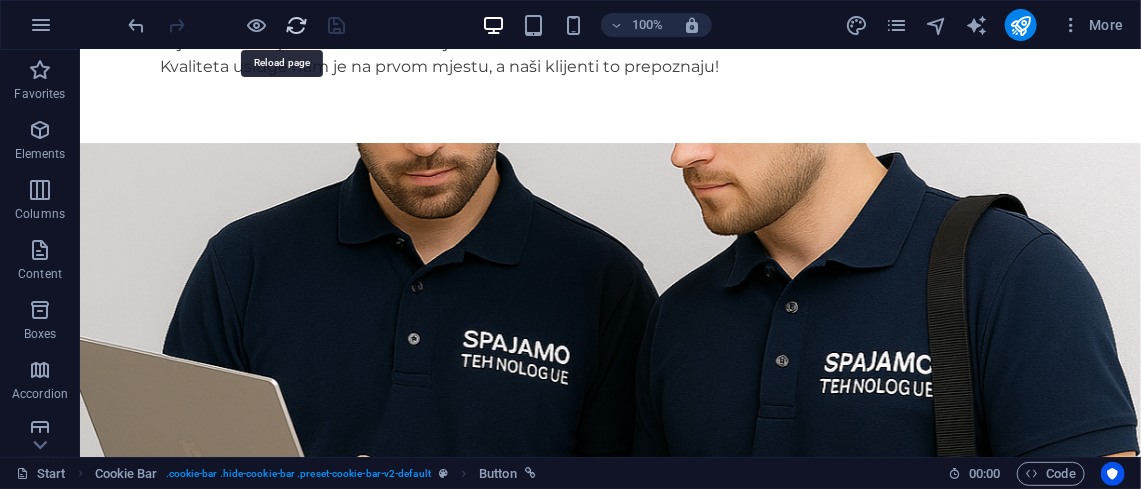click at bounding box center [297, 25] 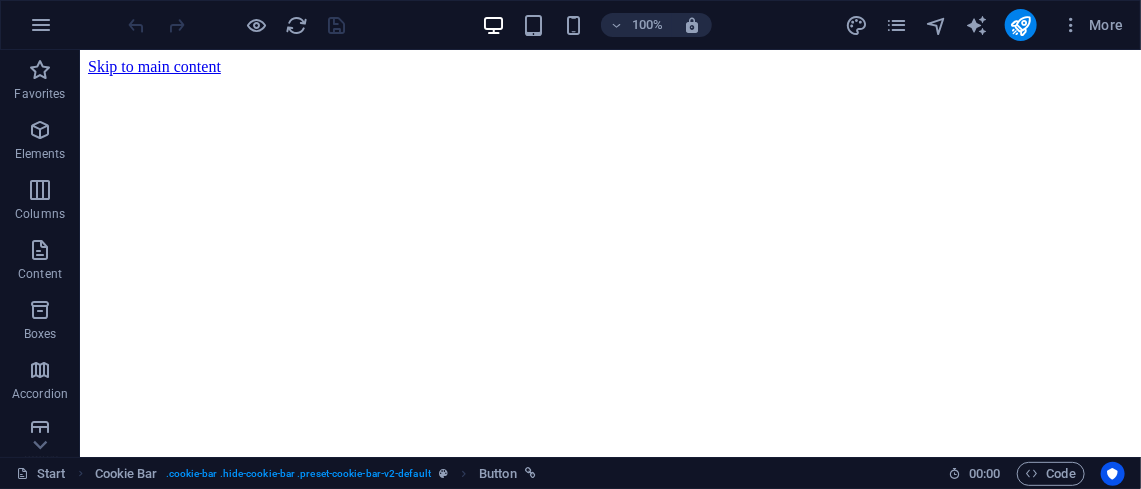 scroll, scrollTop: 0, scrollLeft: 0, axis: both 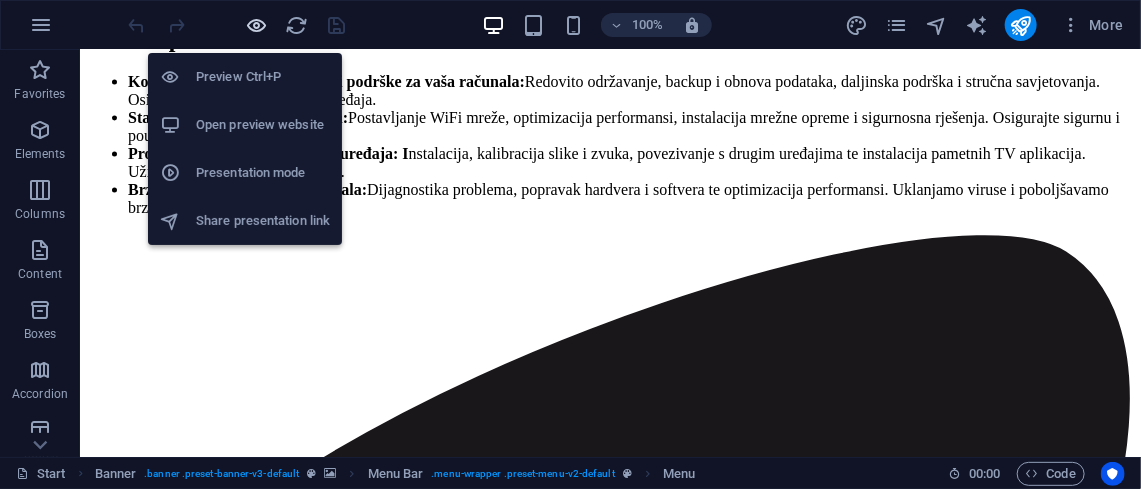 click at bounding box center (257, 25) 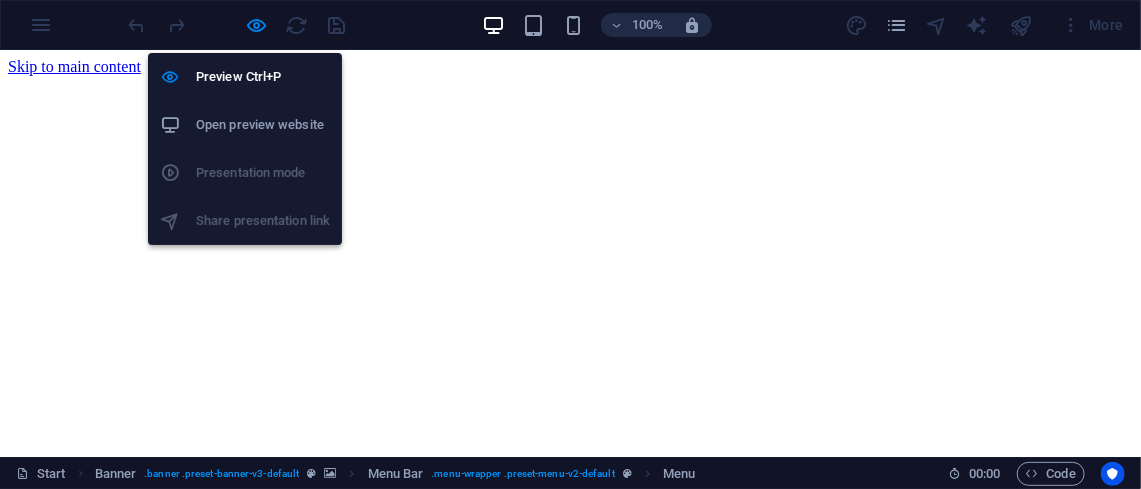 click on "Open preview website" at bounding box center (263, 125) 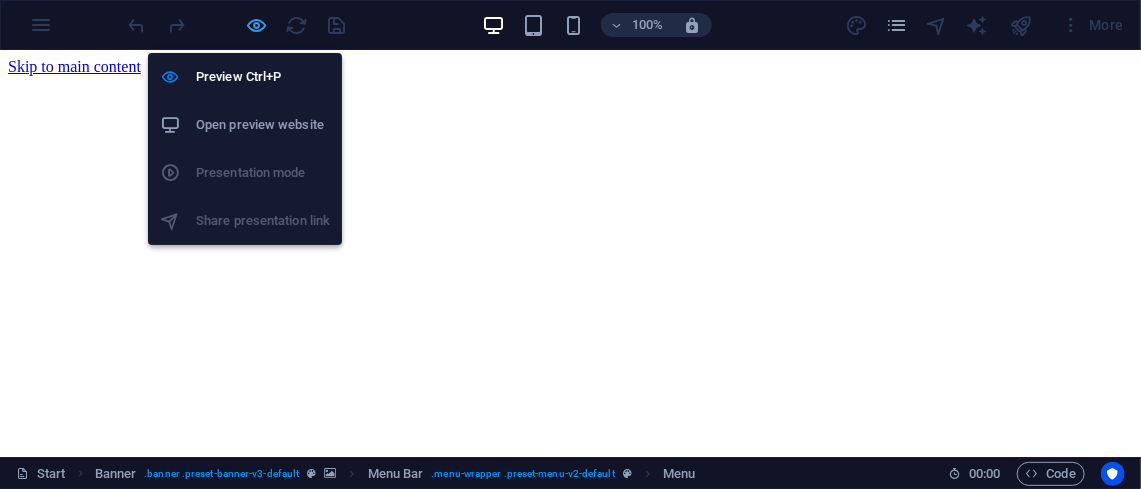 click at bounding box center [257, 25] 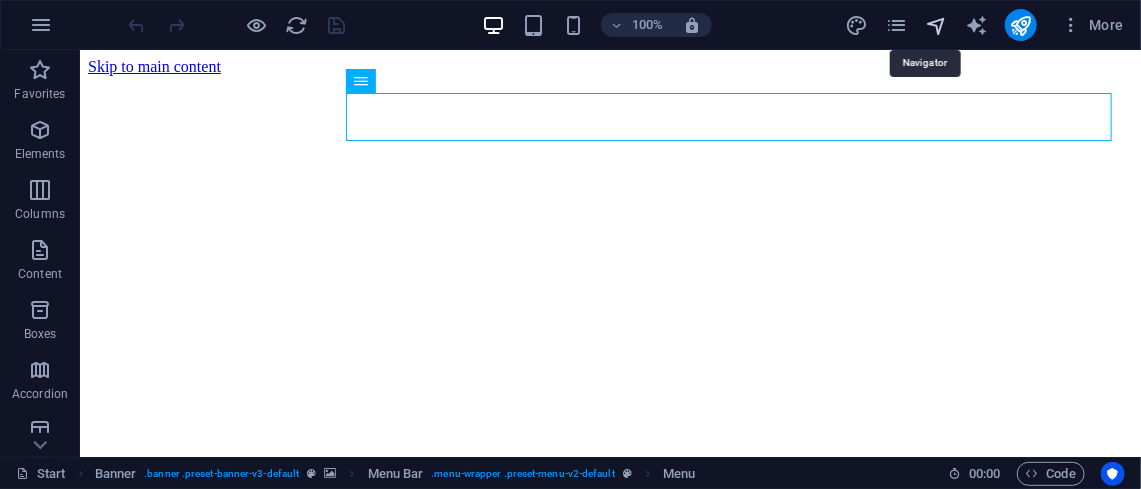 click at bounding box center (936, 25) 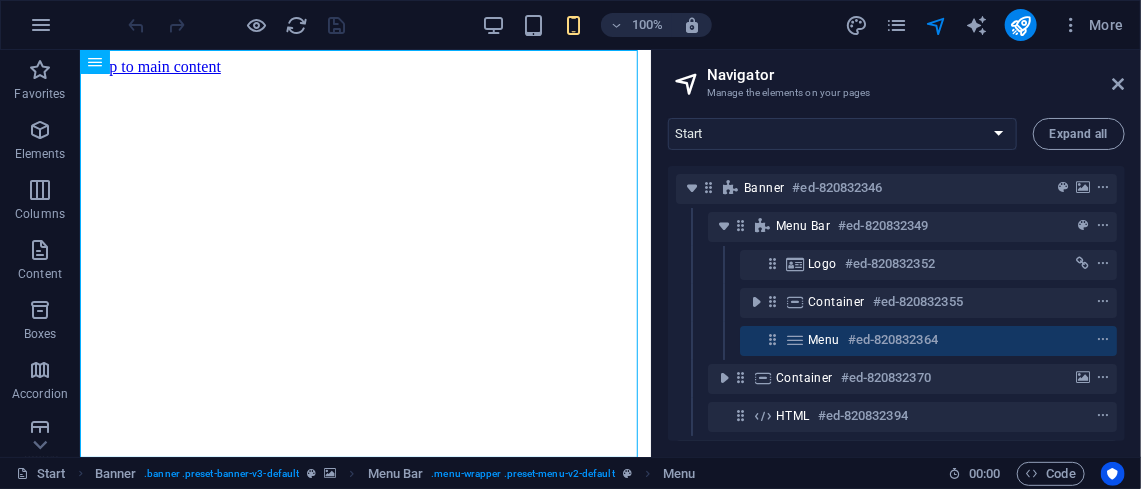 scroll, scrollTop: 277, scrollLeft: 0, axis: vertical 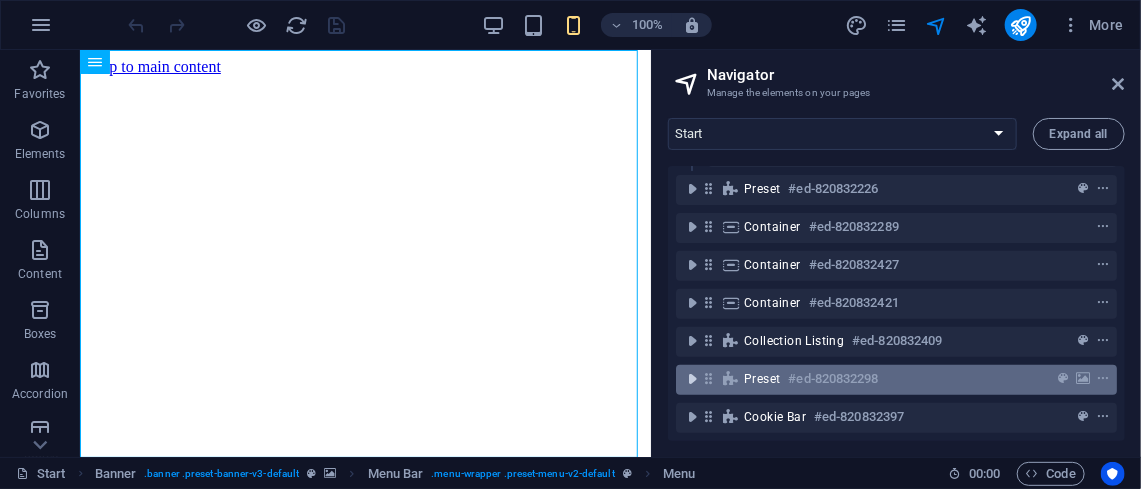 click at bounding box center [692, 379] 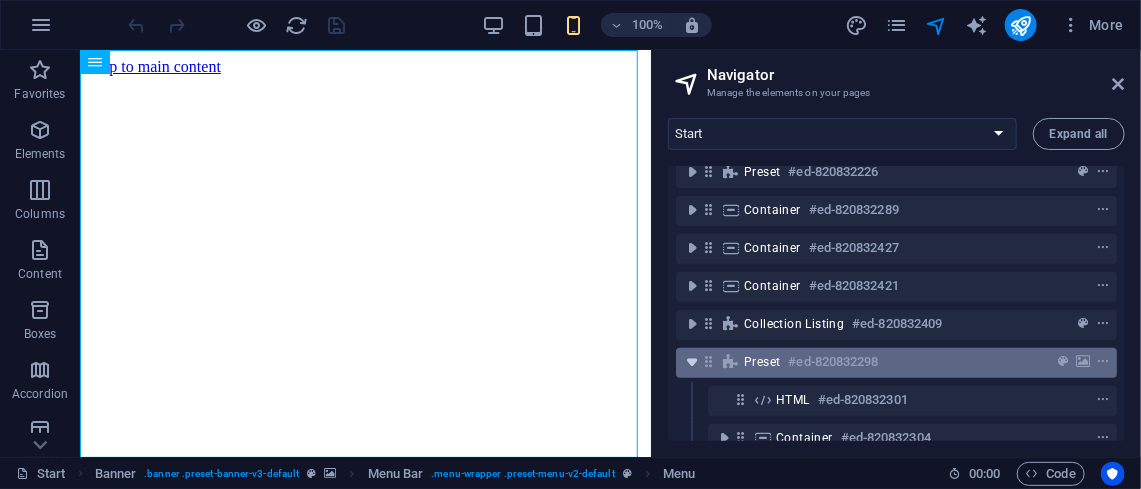 scroll, scrollTop: 353, scrollLeft: 0, axis: vertical 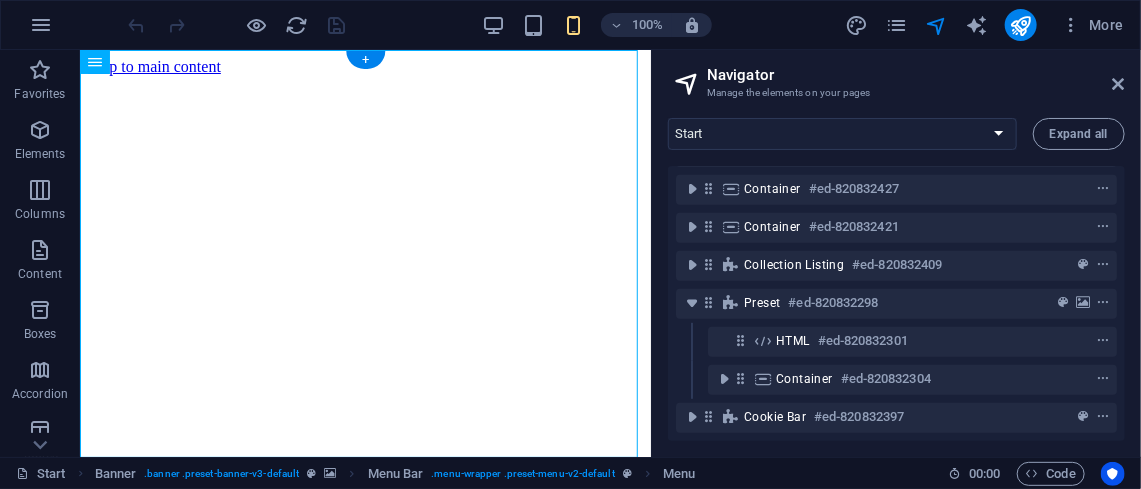 click at bounding box center (364, 1610) 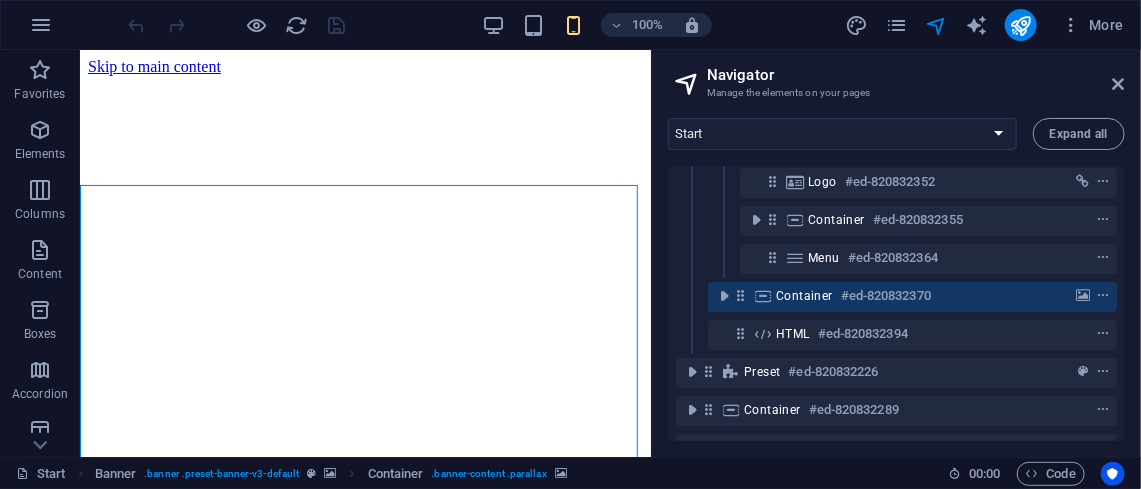 scroll, scrollTop: 81, scrollLeft: 0, axis: vertical 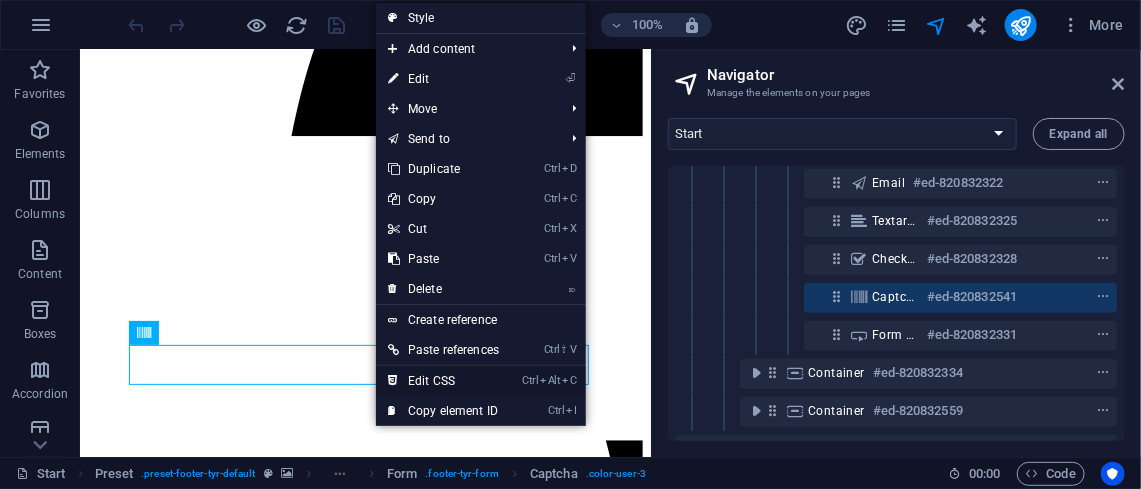 click on "Ctrl Alt C  Edit CSS" at bounding box center (443, 381) 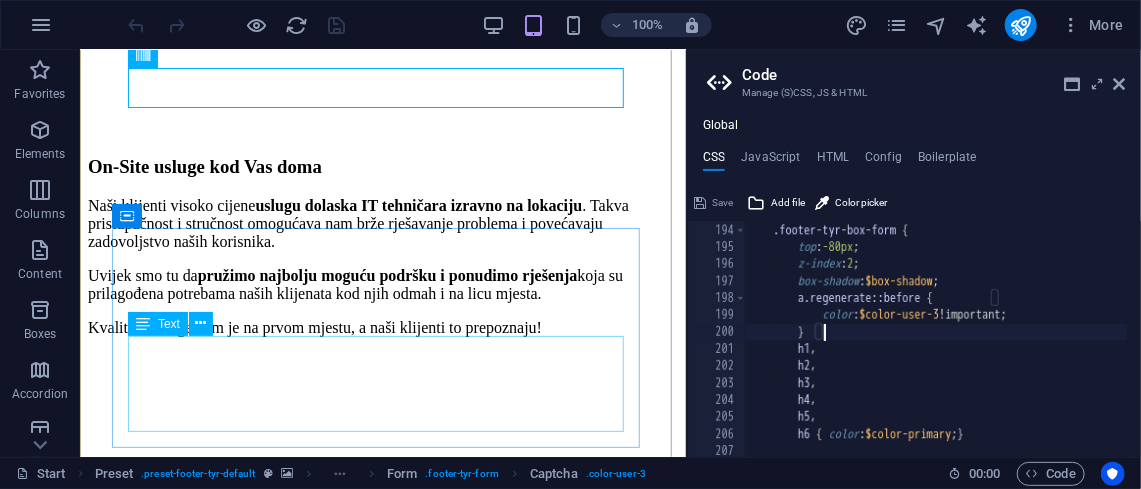 type on "a { color: $white; }" 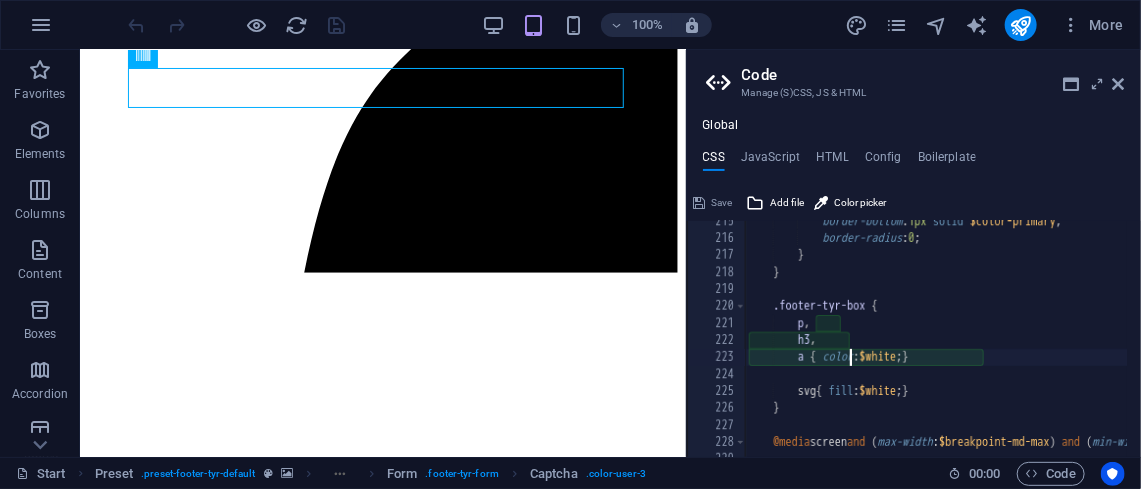 scroll, scrollTop: 3081, scrollLeft: 0, axis: vertical 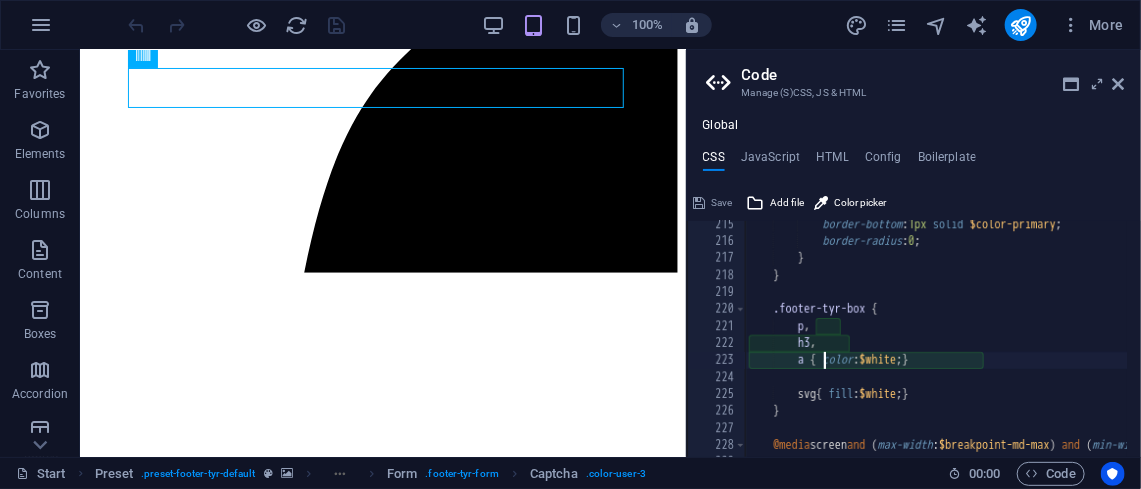 click on "border-bottom :  1px   solid   $color-primary ;                border-radius :  0 ;           }      }      .footer-tyr-box   {           p ,           h3 ,           a   {   color :  $white ;  }                svg  {   fill :  $white ;  }      }      @media  screen  and   ( max-width : $breakpoint-md-max )   and   ( min-width : $breakpoint-sm )   {" at bounding box center (1231, 340) 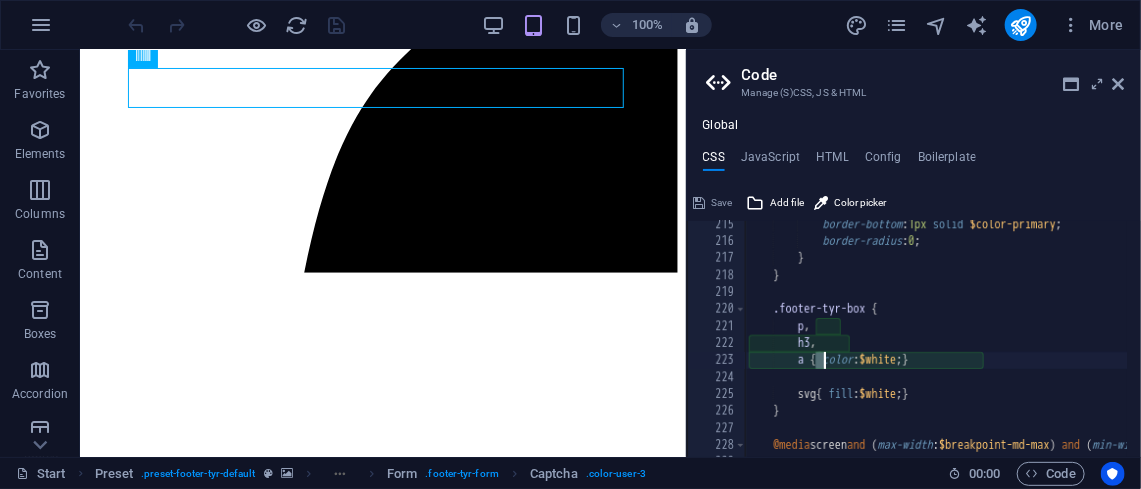 click on "border-bottom :  1px   solid   $color-primary ;                border-radius :  0 ;           }      }      .footer-tyr-box   {           p ,           h3 ,           a   {   color :  $white ;  }                svg  {   fill :  $white ;  }      }      @media  screen  and   ( max-width : $breakpoint-md-max )   and   ( min-width : $breakpoint-sm )   {" at bounding box center [1231, 340] 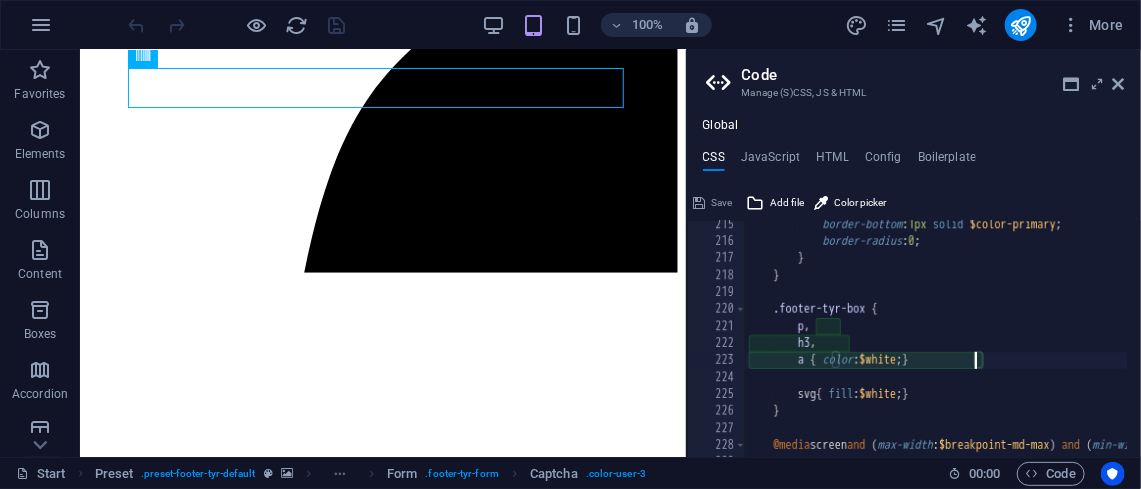click on "border-bottom :  1px   solid   $color-primary ;                border-radius :  0 ;           }      }      .footer-tyr-box   {           p ,           h3 ,           a   {   color :  $white ;  }                svg  {   fill :  $white ;  }      }      @media  screen  and   ( max-width : $breakpoint-md-max )   and   ( min-width : $breakpoint-sm )   {" at bounding box center (1231, 340) 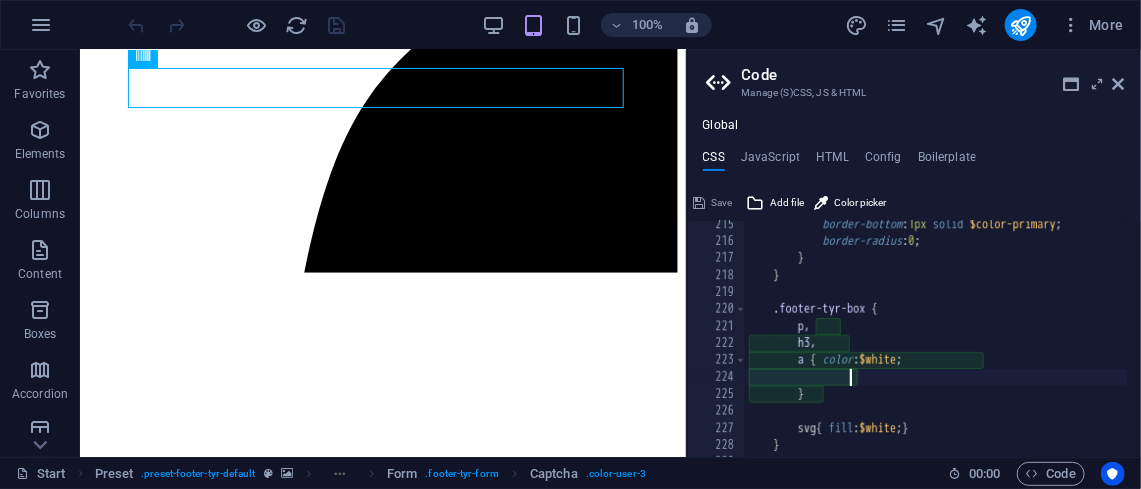 scroll, scrollTop: 0, scrollLeft: 163, axis: horizontal 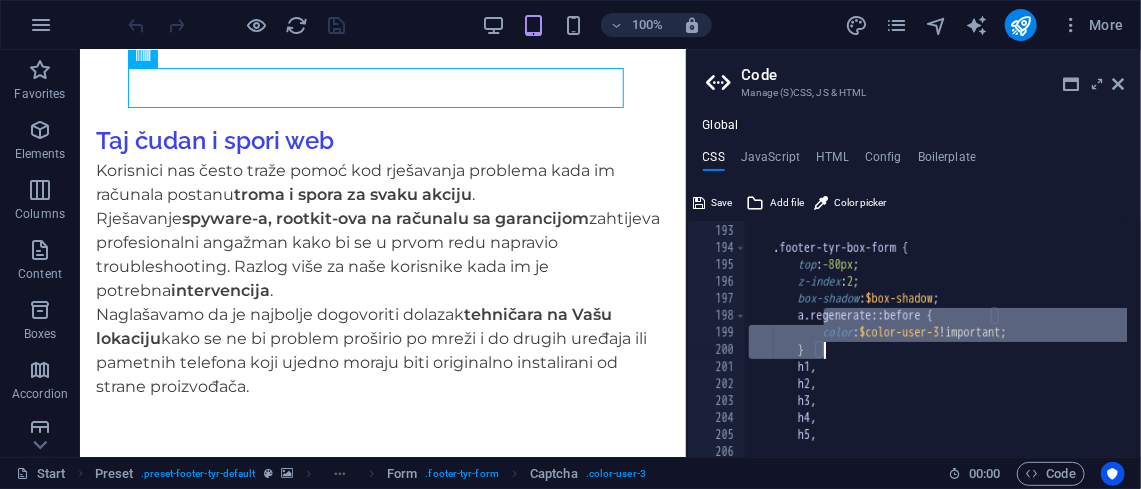 drag, startPoint x: 825, startPoint y: 324, endPoint x: 831, endPoint y: 351, distance: 27.658634 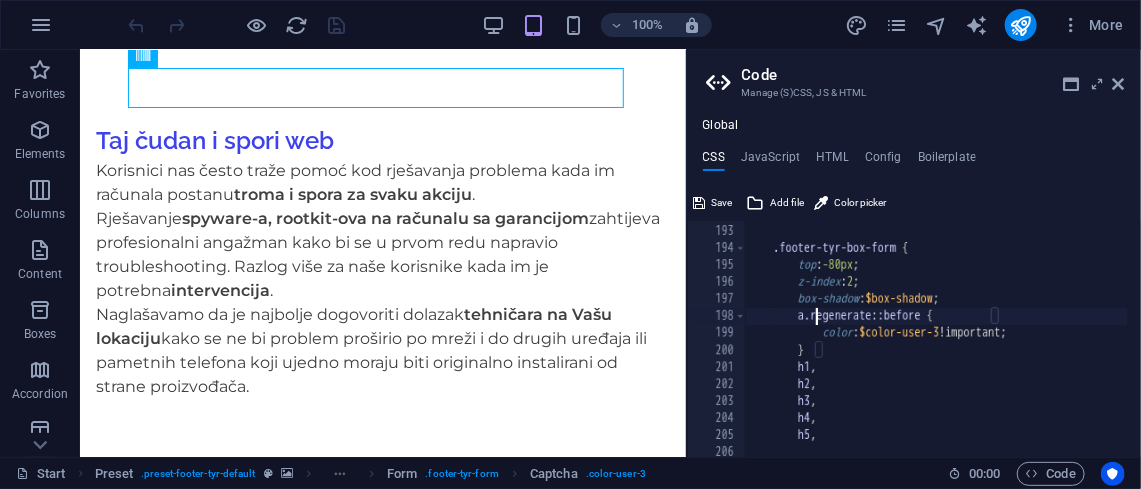 click on ".overlay   {   background : linear-gradient ( to  right ,  rgba ( $color-user-3 ,  0.5 )   0% ,  rgba ( $color-user-2 ,  0.5 )   100% ) ;  }      .footer-tyr-box-form   {           top :  -80px ;           z-index :  2 ;           box-shadow :  $box-shadow ;           a.regenerate : :before   {                  color :  $color-user-3 !important;           }           h1 ,           h2 ,           h3 ,           h4 ,           h5 ," at bounding box center (1231, 330) 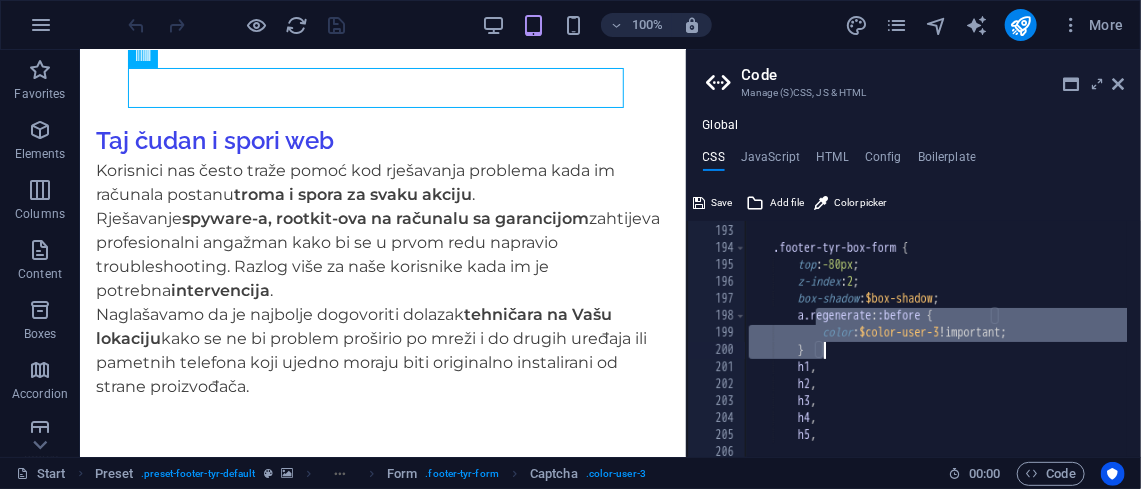 drag, startPoint x: 814, startPoint y: 323, endPoint x: 836, endPoint y: 357, distance: 40.496914 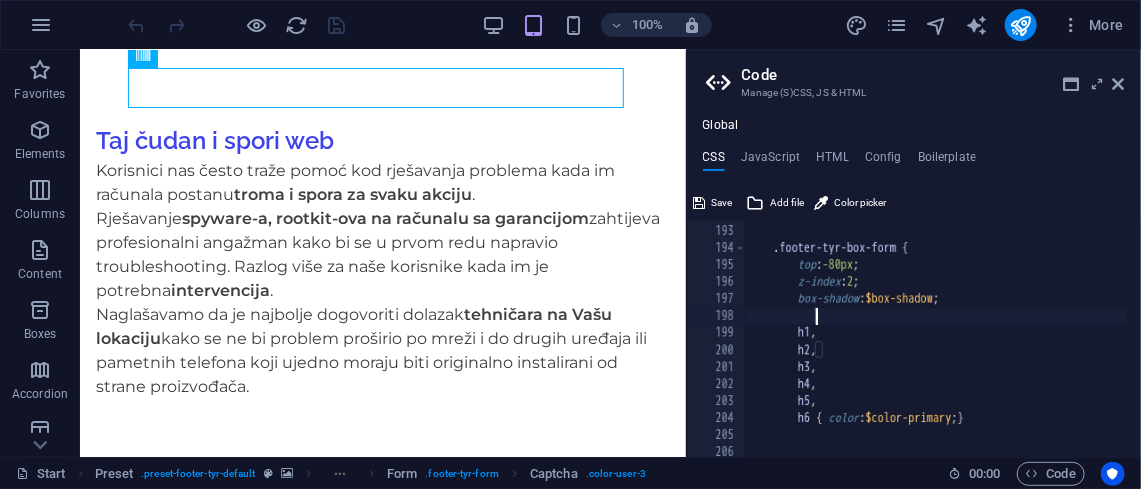 scroll, scrollTop: 0, scrollLeft: 98, axis: horizontal 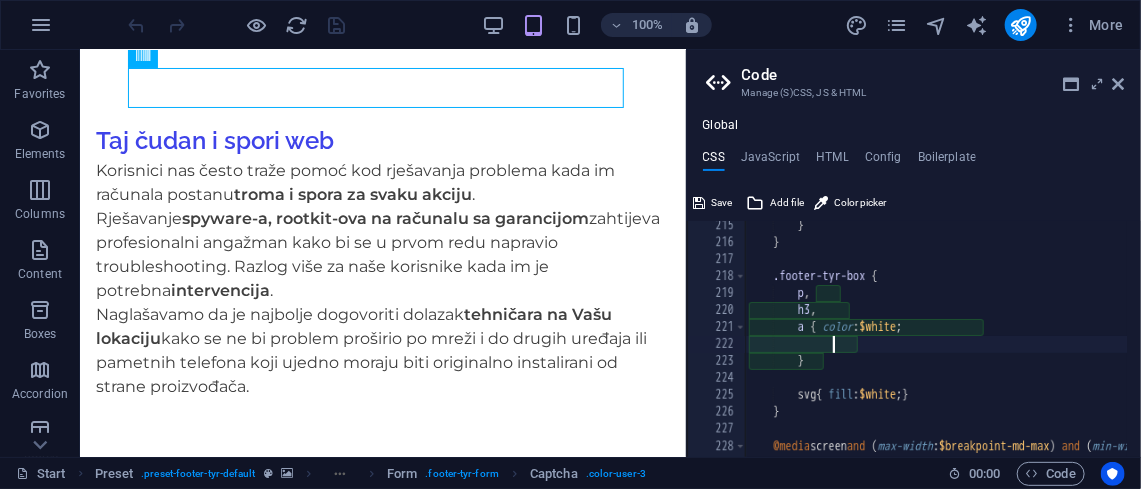 click on "}      }      .footer-tyr-box   {           p ,           h3 ,           a   {   color :  $white ;                           }                svg  {   fill :  $white ;  }      }      @media  screen  and   ( max-width : $breakpoint-md-max )   and   ( min-width : $breakpoint-sm )   {" at bounding box center [1231, 341] 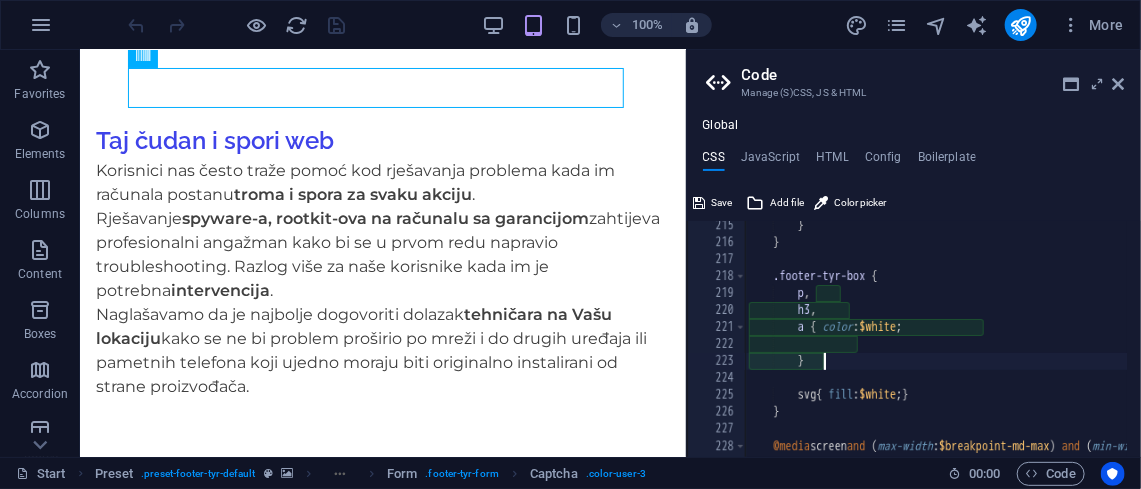click on "}      }      .footer-tyr-box   {           p ,           h3 ,           a   {   color :  $white ;                           }                svg  {   fill :  $white ;  }      }      @media  screen  and   ( max-width : $breakpoint-md-max )   and   ( min-width : $breakpoint-sm )   {" at bounding box center [1231, 341] 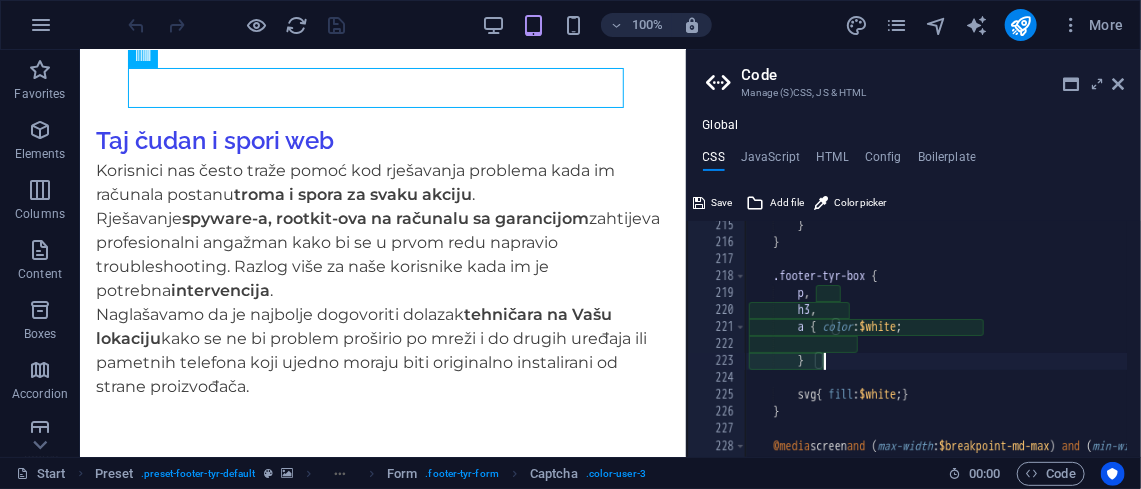 scroll, scrollTop: 0, scrollLeft: 131, axis: horizontal 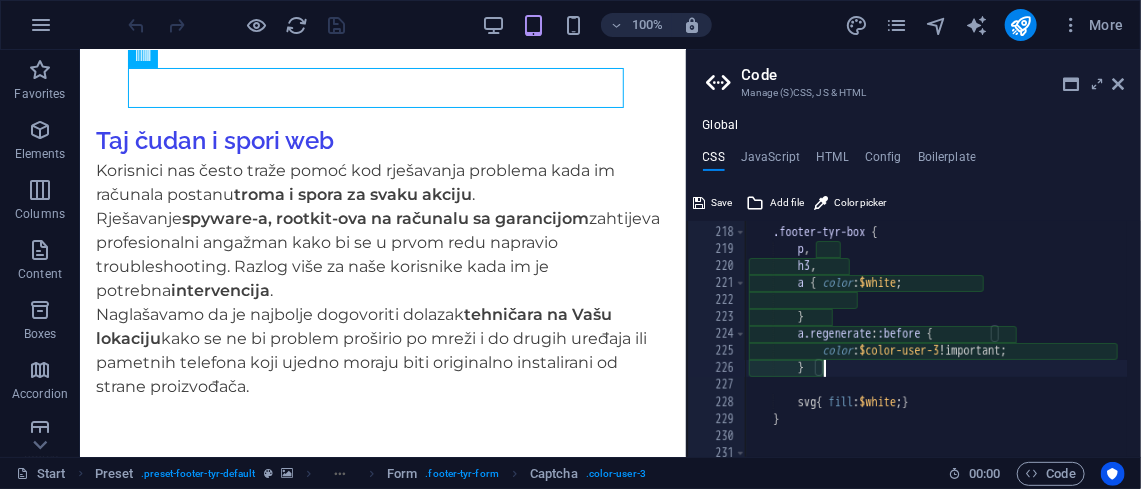 click on ".footer-tyr-box   {           p ,           h3 ,           a   {   color :  $white ;                           }           a.regenerate : :before   {                  color :  $color-user-3 !important;           }                svg  {   fill :  $white ;  }      }" at bounding box center [1231, 331] 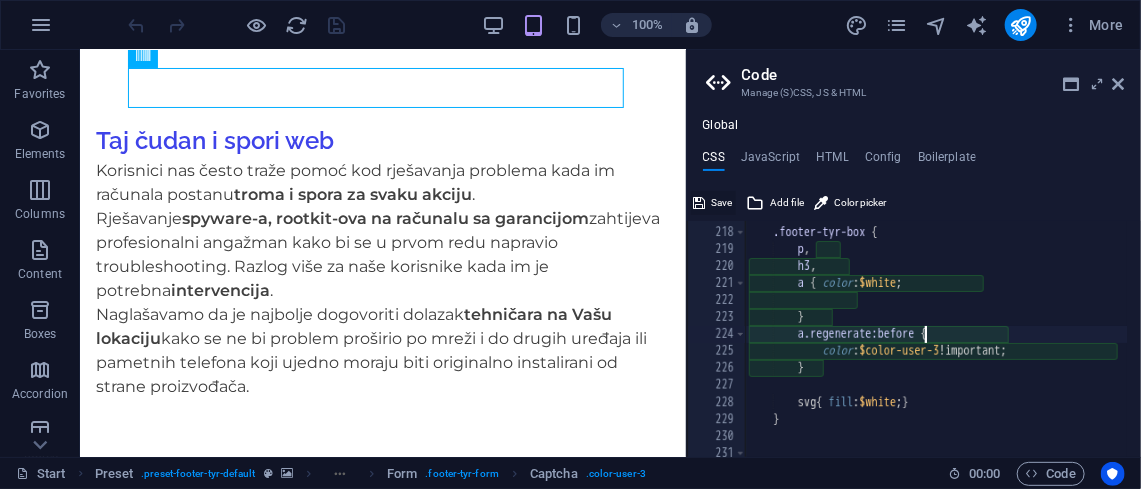 type on "a.regenerate:before {" 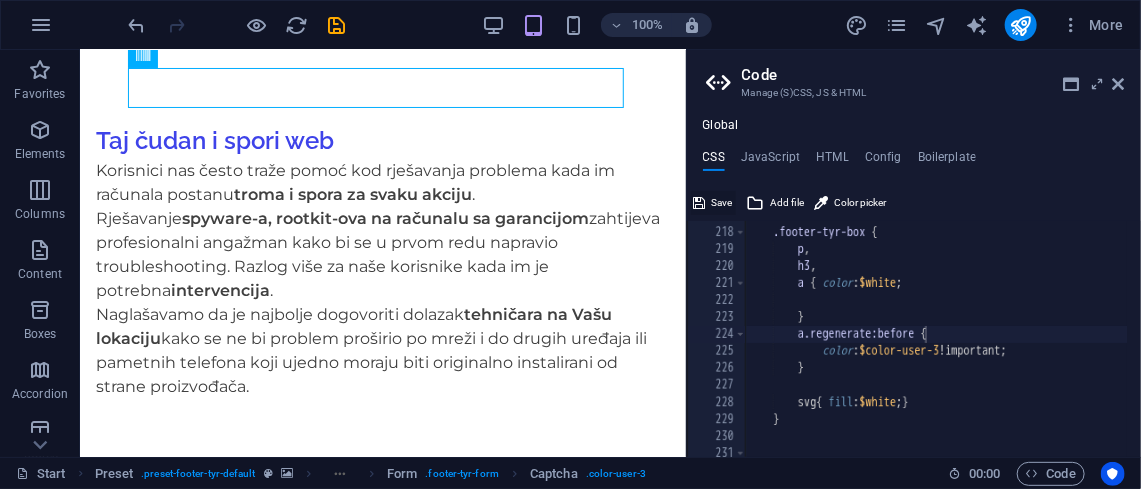 click on "Save" at bounding box center (722, 203) 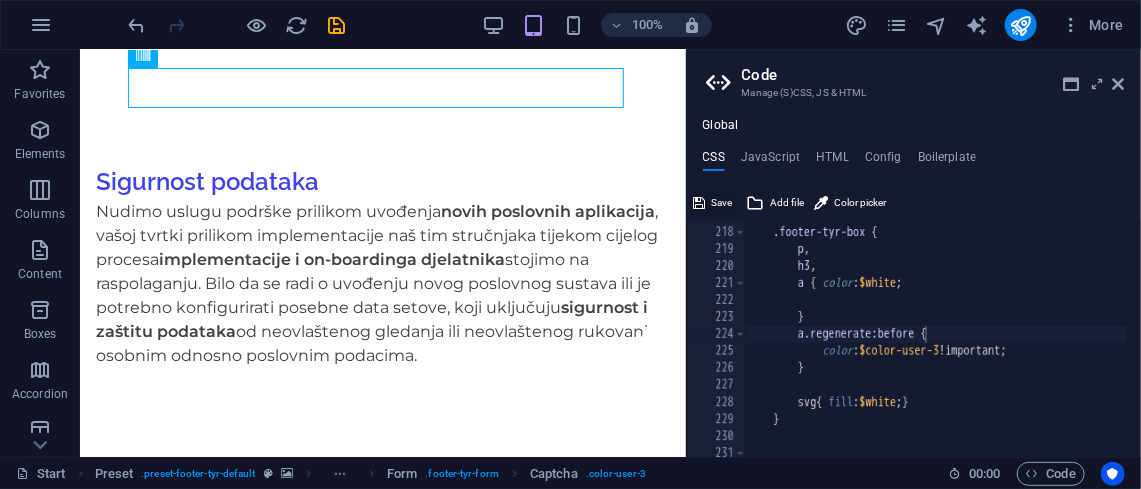 scroll, scrollTop: 6822, scrollLeft: 0, axis: vertical 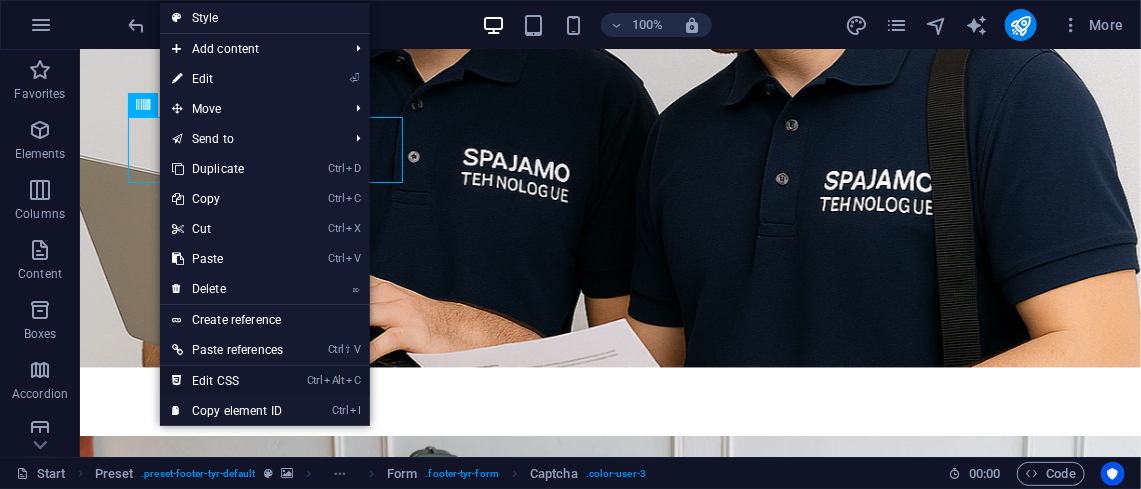 click on "Ctrl Alt C  Edit CSS" at bounding box center [227, 381] 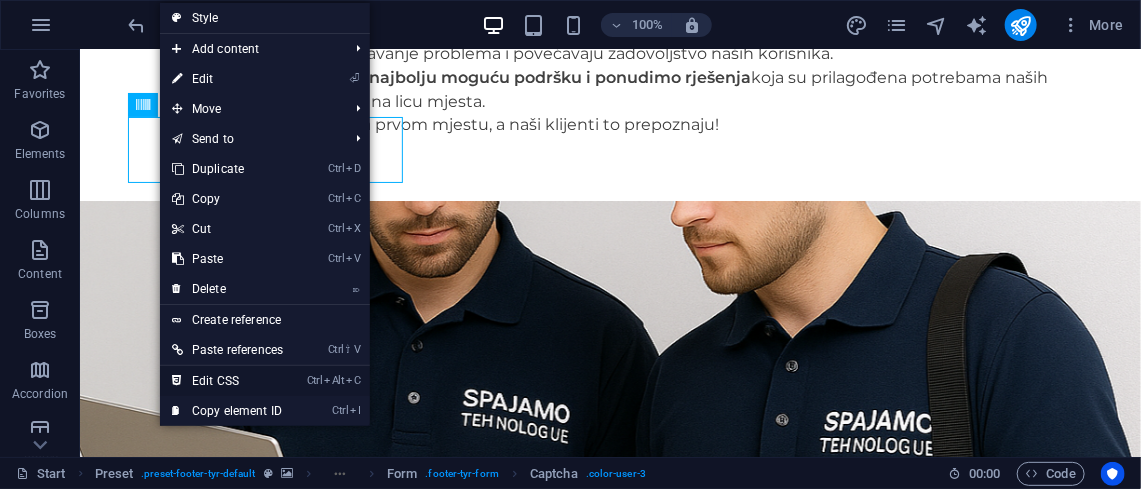 scroll, scrollTop: 8430, scrollLeft: 0, axis: vertical 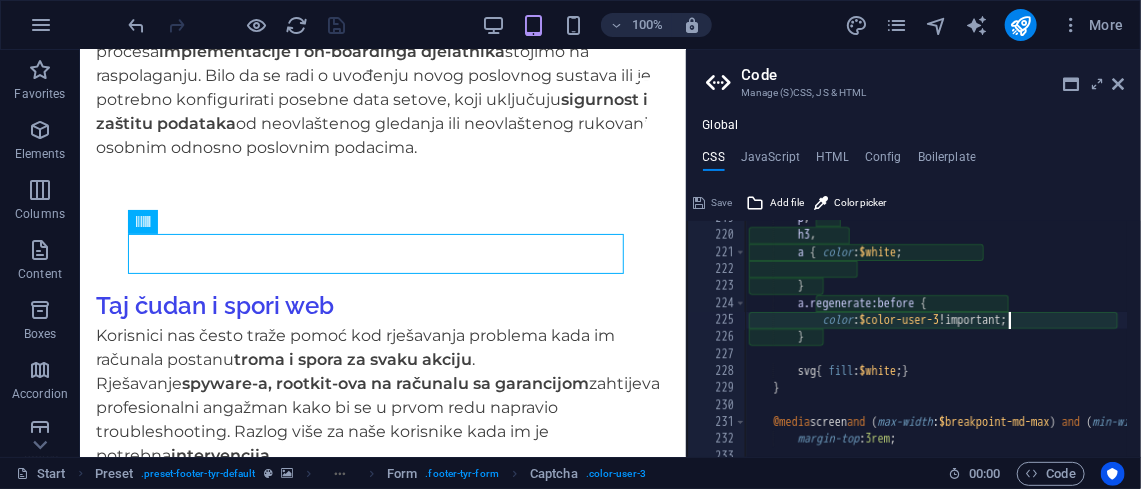 click on "p ,           h3 ,           a   {   color :  $white ;                           }           a.regenerate:before   {                  color :  $color-user-3 !important;           }                svg  {   fill :  $white ;  }      }      @media  screen  and   ( max-width : $breakpoint-md-max )   and   ( min-width : $breakpoint-sm )   {           margin-top :  3rem ;" at bounding box center [1231, 334] 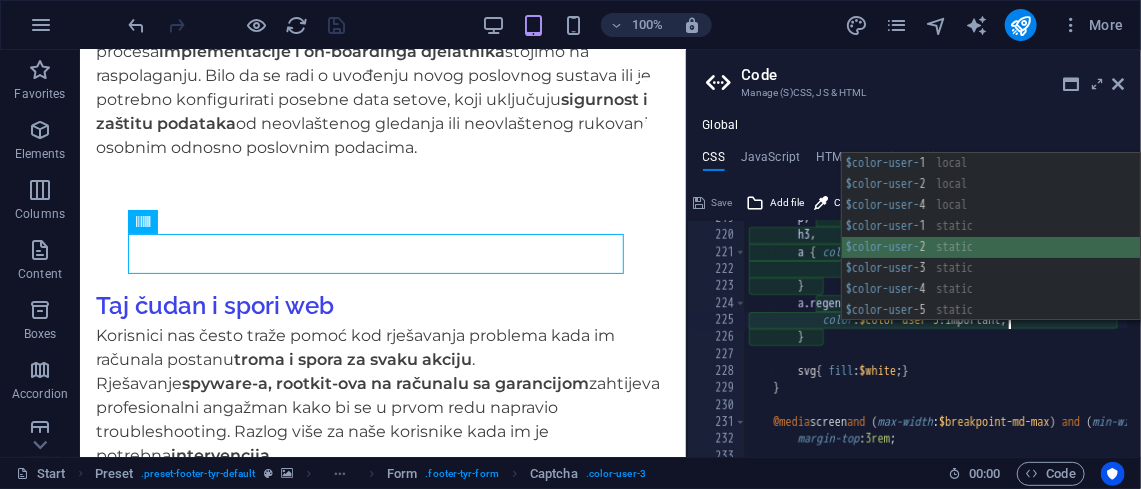 click on "$color-user- 1 local $color-user- 2 local $color-user- 4 local $color-user- 1 static $color-user- 2 static $color-user- 3 static $color-user- 4 static $color-user- 5 static" at bounding box center [991, 258] 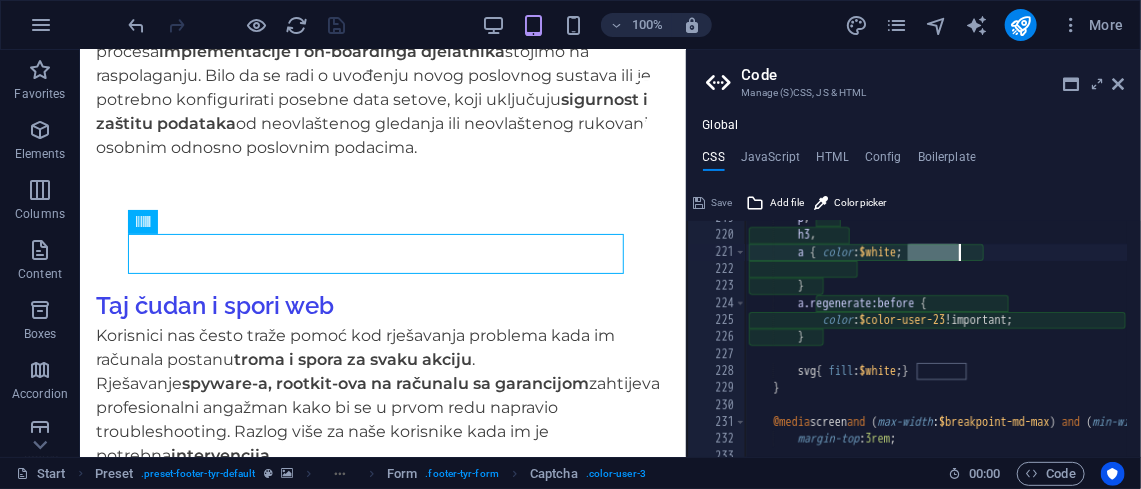 click on "p ,           h3 ,           a   {   color :  $white ;                           }           a.regenerate:before   {                  color :  $color-user-23 !important;           }                svg  {   fill :  $white ;  }      }      @media  screen  and   ( max-width : $breakpoint-md-max )   and   ( min-width : $breakpoint-sm )   {           margin-top :  3rem ;" at bounding box center (1231, 334) 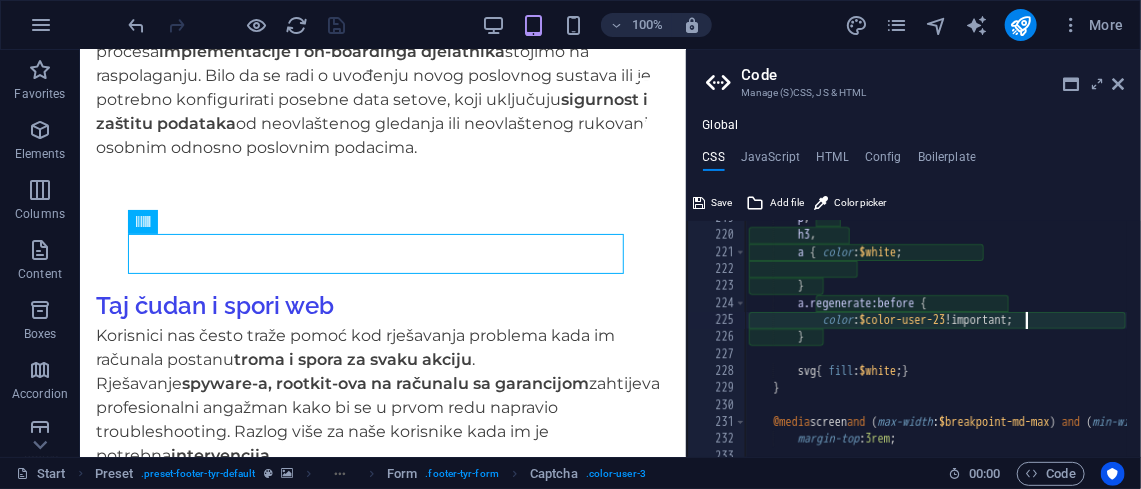 click on "p ,           h3 ,           a   {   color :  $white ;                           }           a.regenerate:before   {                  color :  $color-user-23 !important;           }                svg  {   fill :  $white ;  }      }      @media  screen  and   ( max-width : $breakpoint-md-max )   and   ( min-width : $breakpoint-sm )   {           margin-top :  3rem ;" at bounding box center (1231, 334) 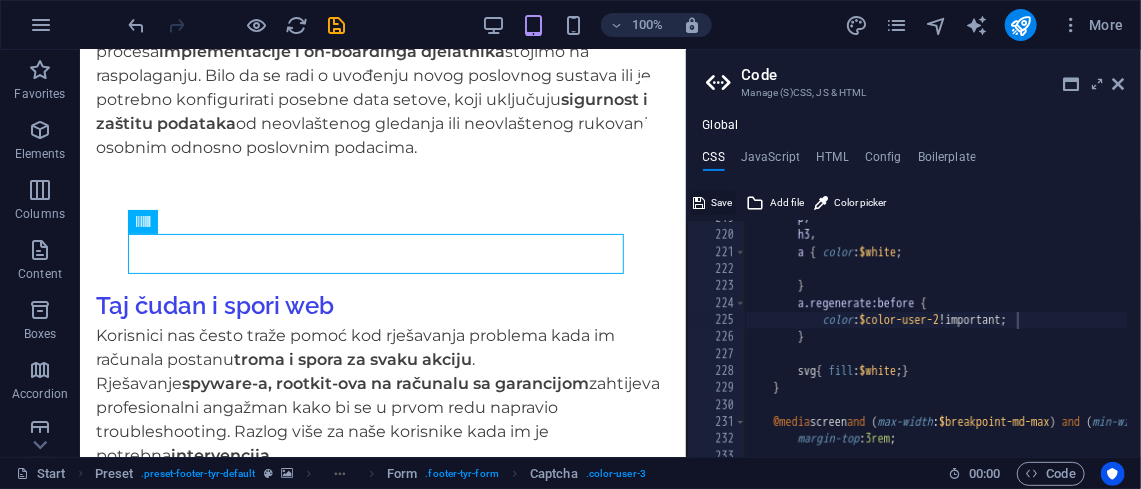 click on "Save" at bounding box center (722, 203) 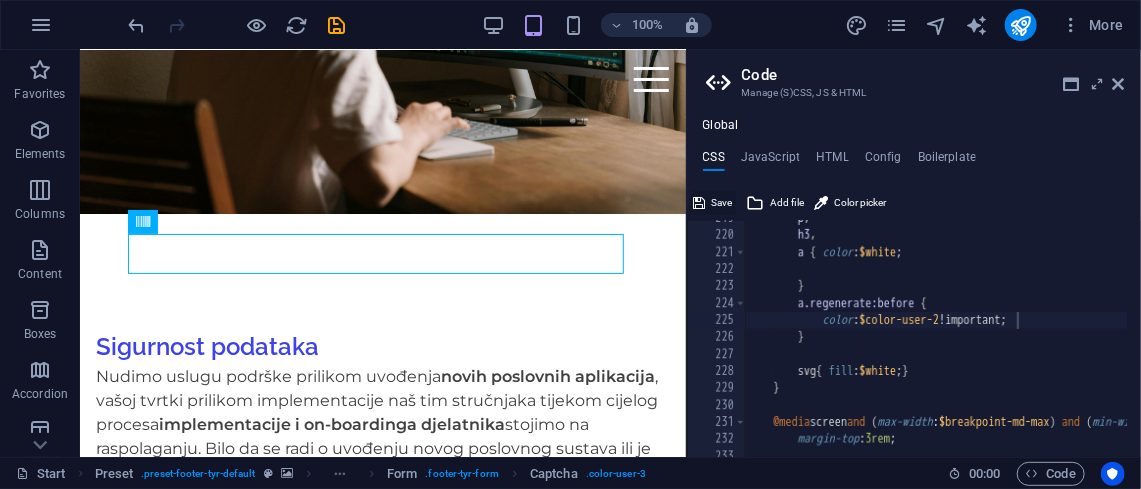 scroll, scrollTop: 6822, scrollLeft: 0, axis: vertical 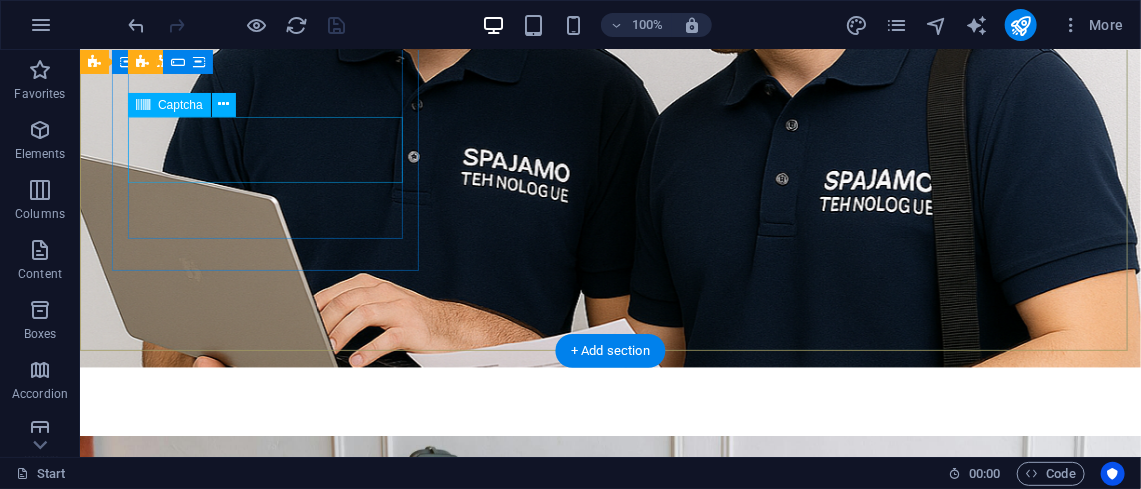 click on "Unreadable? Load new" 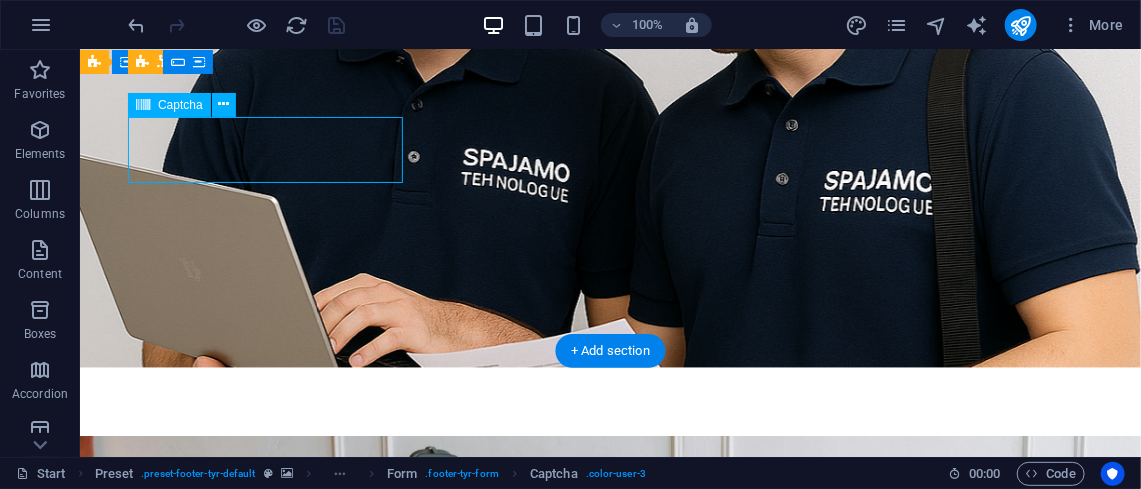 click on "Unreadable? Load new" 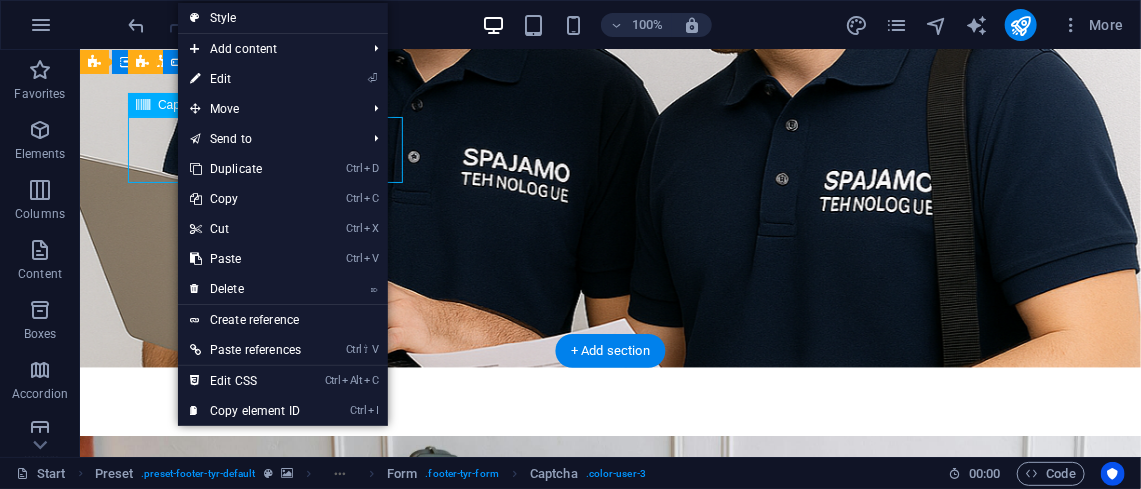 click on "Unreadable? Load new" 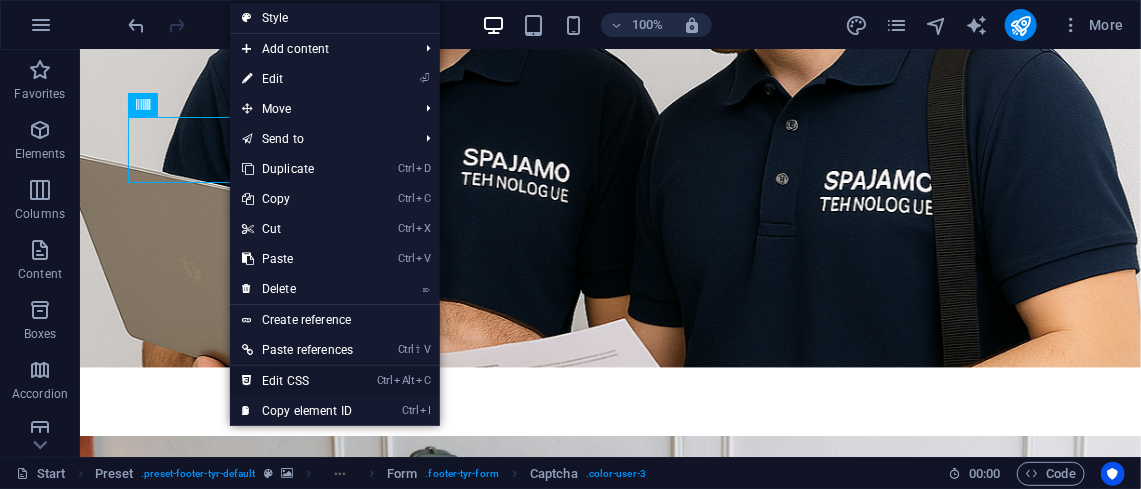 click on "Ctrl Alt C  Edit CSS" at bounding box center [297, 381] 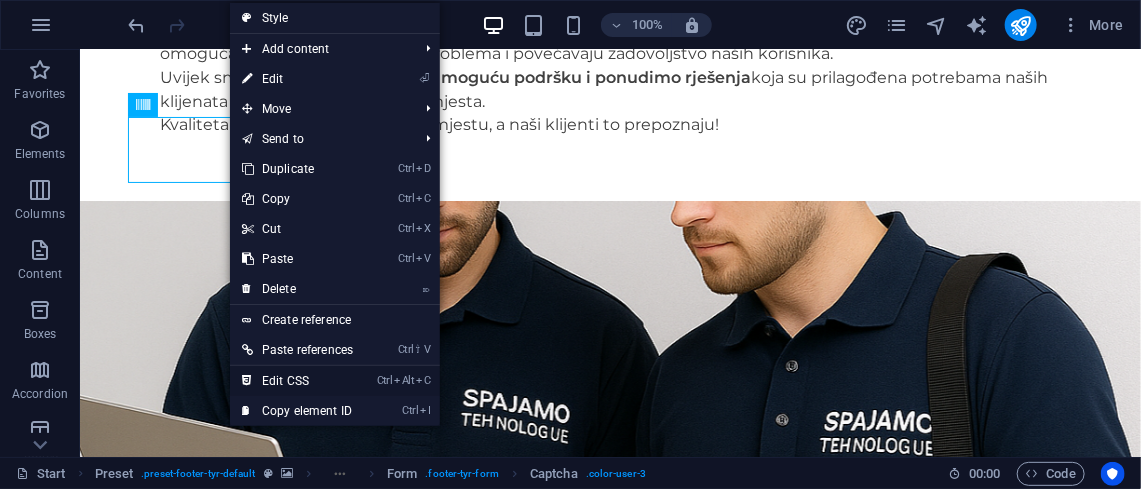 scroll, scrollTop: 8430, scrollLeft: 0, axis: vertical 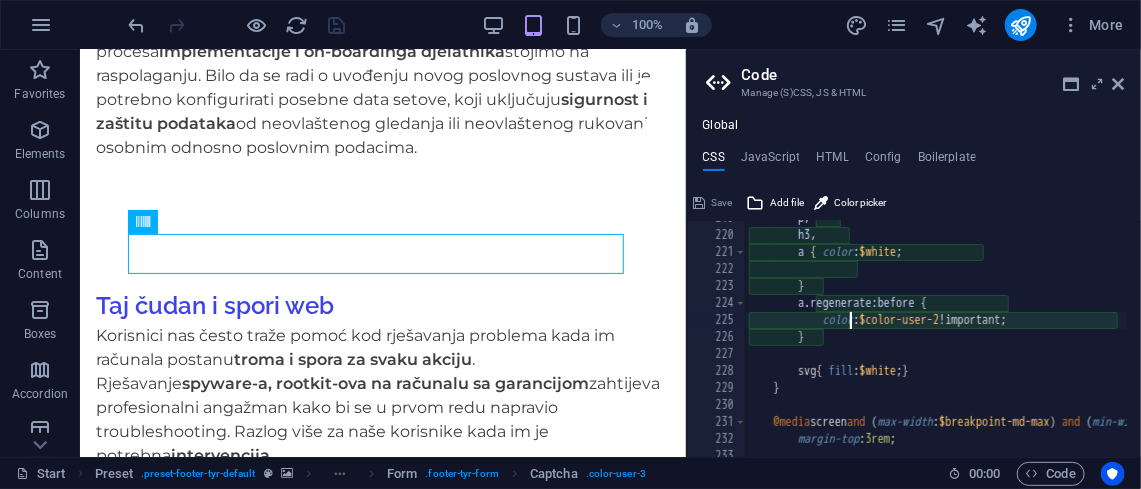 click on "p ,           h3 ,           a   {   color :  $white ;                           }           a.regenerate:before   {                  color :  $color-user-2 !important;           }                svg  {   fill :  $white ;  }      }      @media  screen  and   ( max-width : $breakpoint-md-max )   and   ( min-width : $breakpoint-sm )   {           margin-top :  3rem ;" at bounding box center (1231, 334) 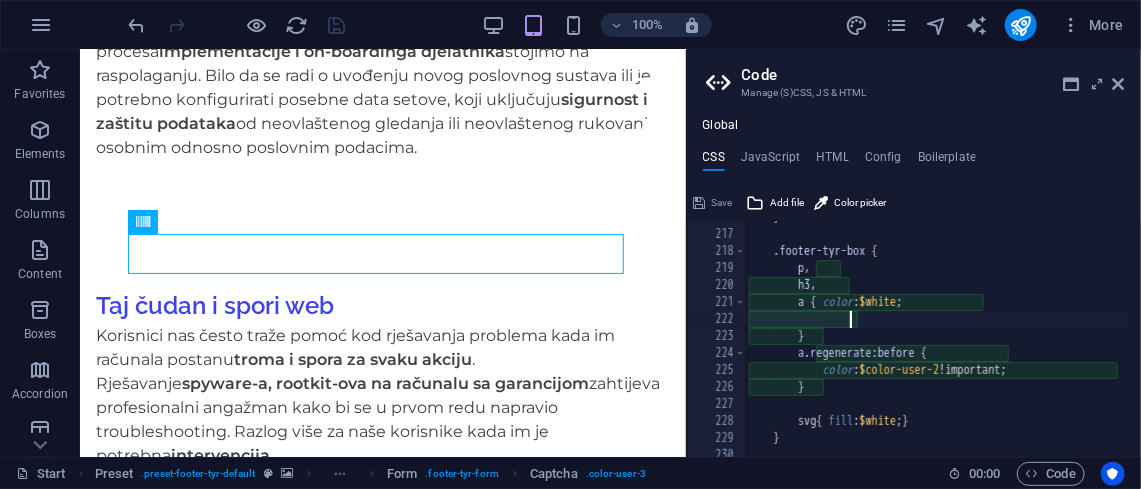 scroll, scrollTop: 3105, scrollLeft: 0, axis: vertical 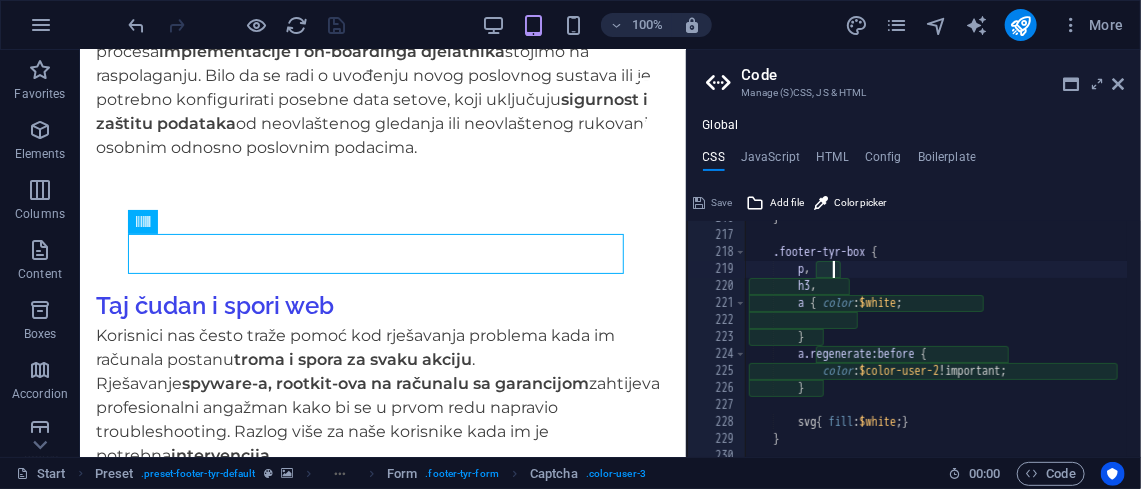 click on "}      .footer-tyr-box   {           p ,           h3 ,           a   {   color :  $white ;                           }           a.regenerate:before   {                  color :  $color-user-2 !important;           }                svg  {   fill :  $white ;  }      }" at bounding box center (1231, 334) 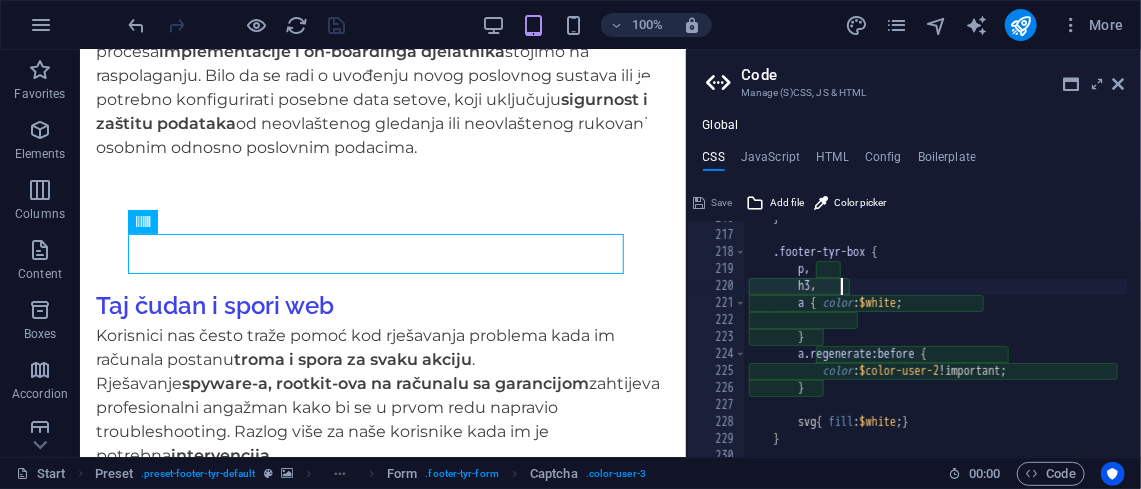 click on "}      .footer-tyr-box   {           p ,           h3 ,           a   {   color :  $white ;                           }           a.regenerate:before   {                  color :  $color-user-2 !important;           }                svg  {   fill :  $white ;  }      }" at bounding box center [1231, 334] 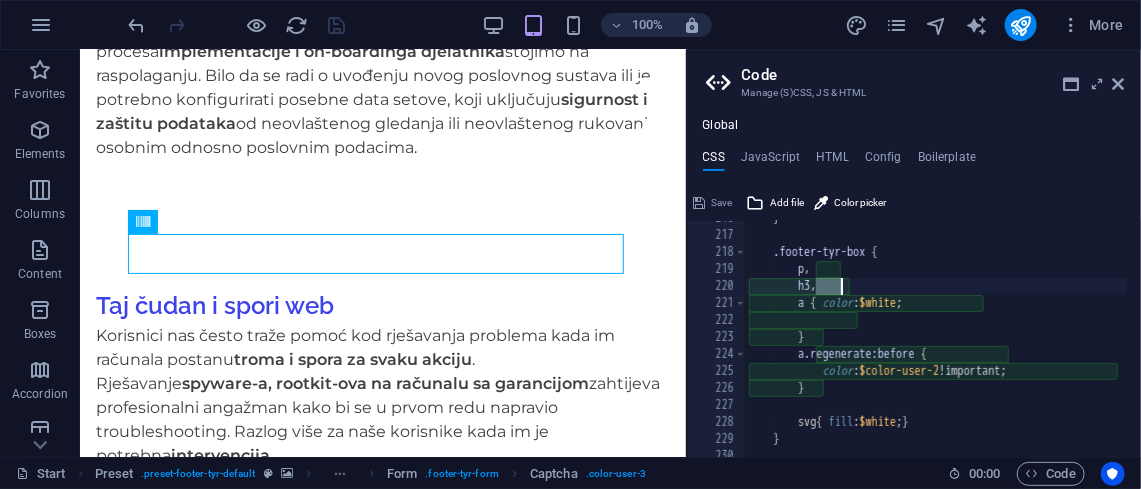 drag, startPoint x: 814, startPoint y: 289, endPoint x: 853, endPoint y: 294, distance: 39.319206 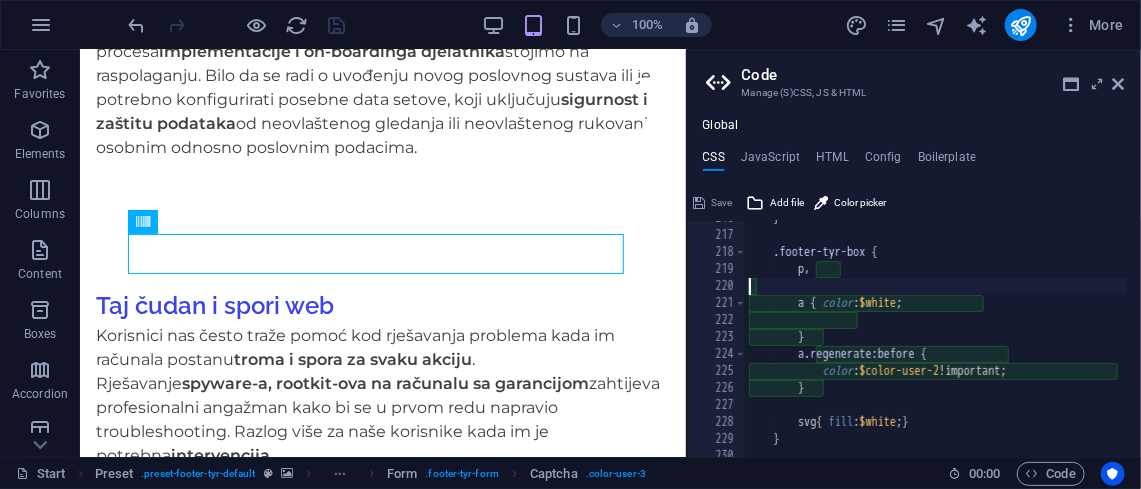 type on "p," 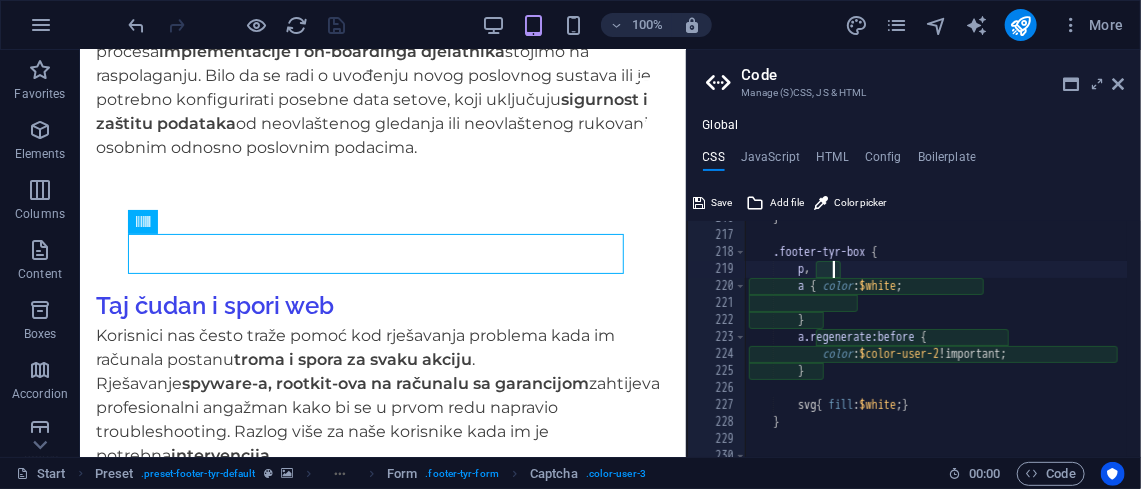 click on "}      .footer-tyr-box   {           p ,           a   {   color :  $white ;                           }           a.regenerate:before   {                  color :  $color-user-2 !important;           }                svg  {   fill :  $white ;  }      }" at bounding box center (1231, 334) 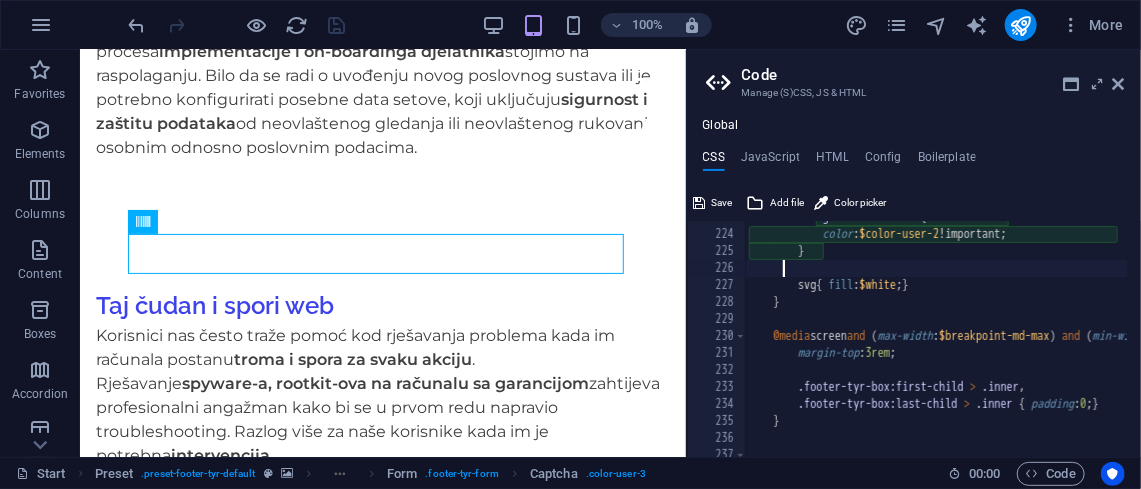 scroll, scrollTop: 3228, scrollLeft: 0, axis: vertical 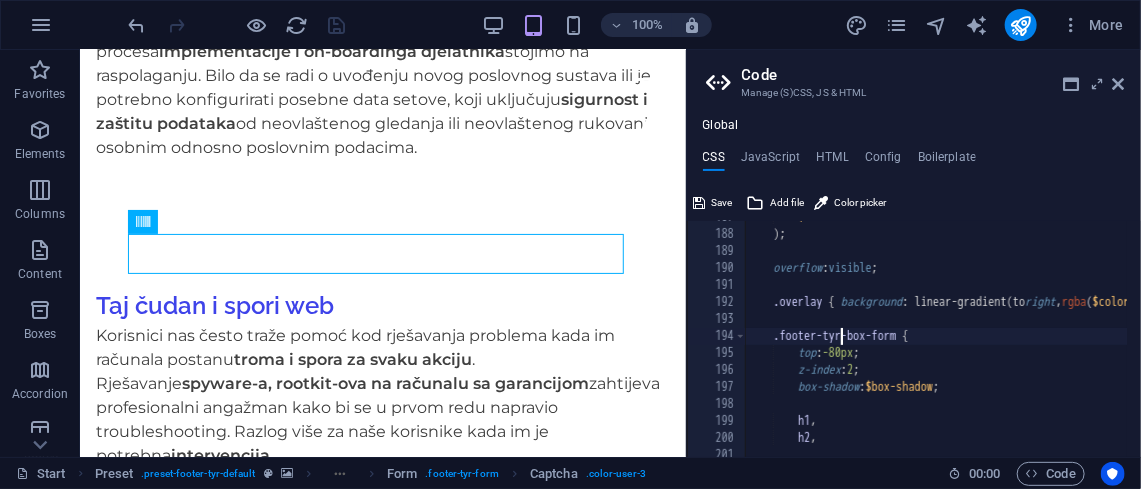 click on "$horizontal-radio : false      ) ;      overflow :  visible ;      .overlay   {   background : linear-gradient ( to  right ,  rgba ( $color-user-3 ,  0.5 )   0% ,  rgba ( $color-user-2 ,  0.5 )   100% ) ;  }      .footer-tyr-box-form   {           top :  -80px ;           z-index :  2 ;           box-shadow :  $box-shadow ;                     h1 ,           h2 ," at bounding box center (1231, 333) 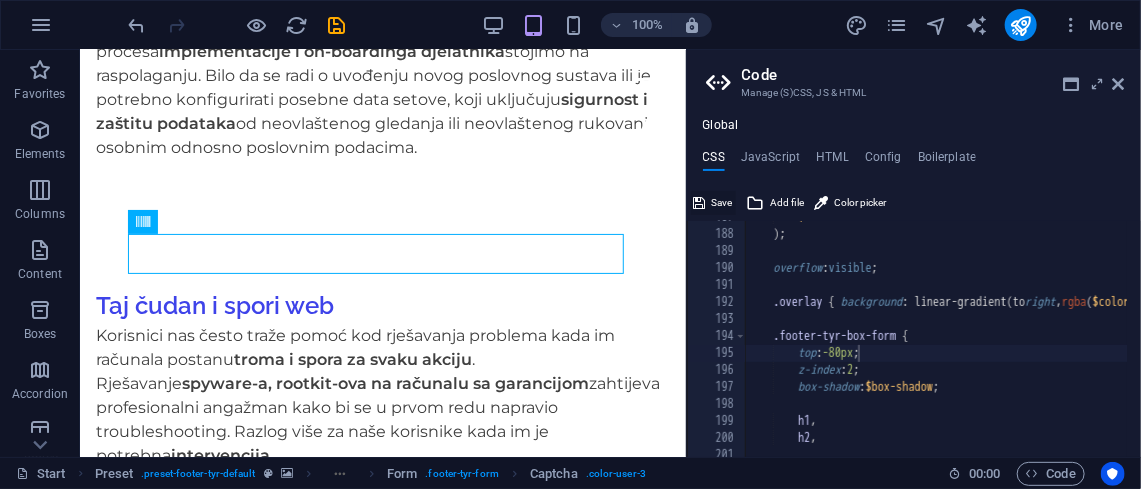 click on "Save" at bounding box center (713, 203) 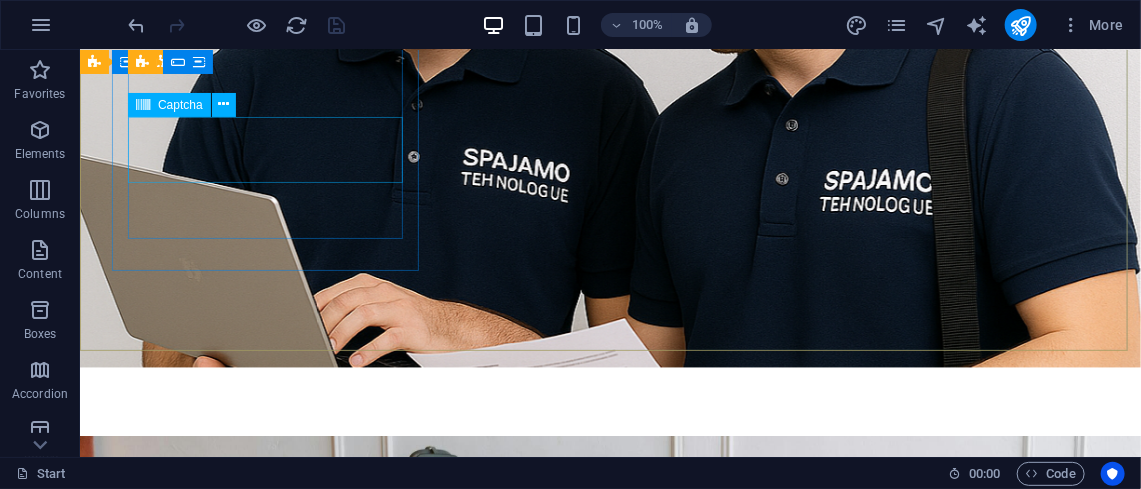 click on "Captcha" at bounding box center [180, 105] 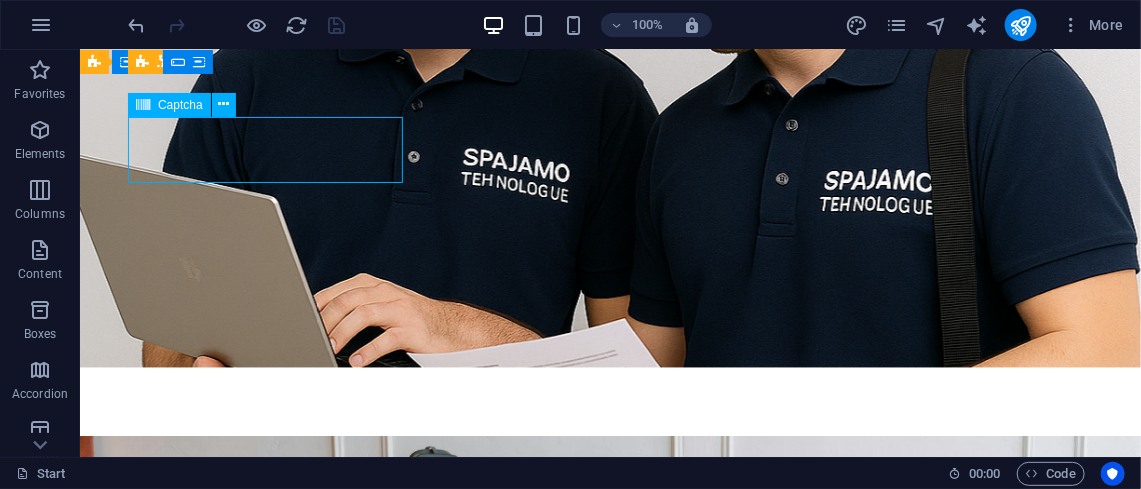 click on "Captcha" at bounding box center (180, 105) 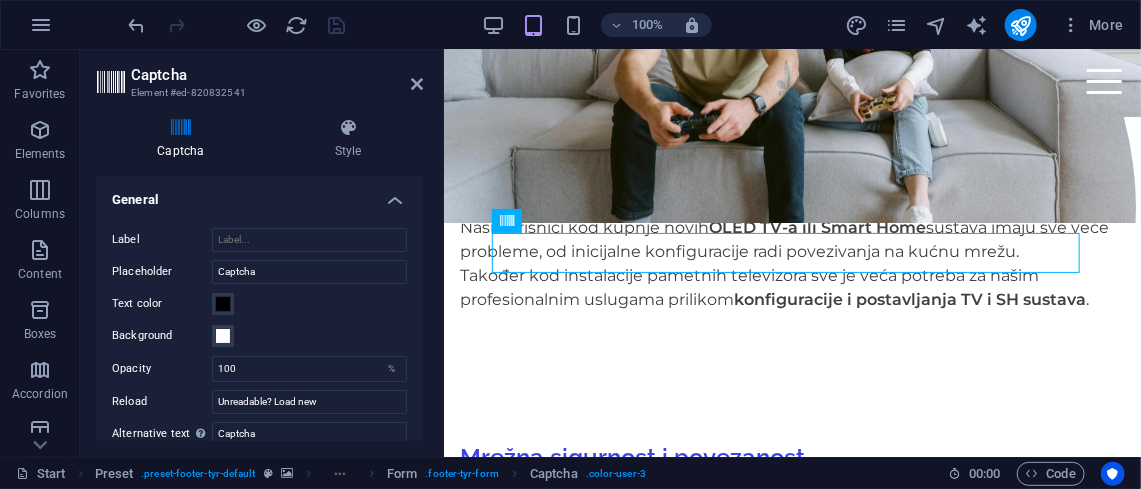 scroll, scrollTop: 8273, scrollLeft: 0, axis: vertical 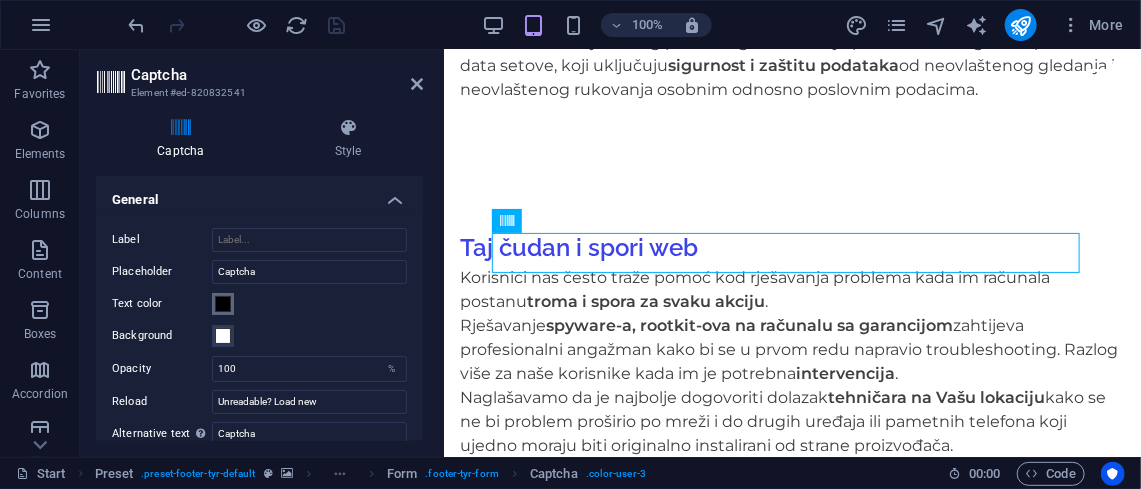 click at bounding box center [223, 304] 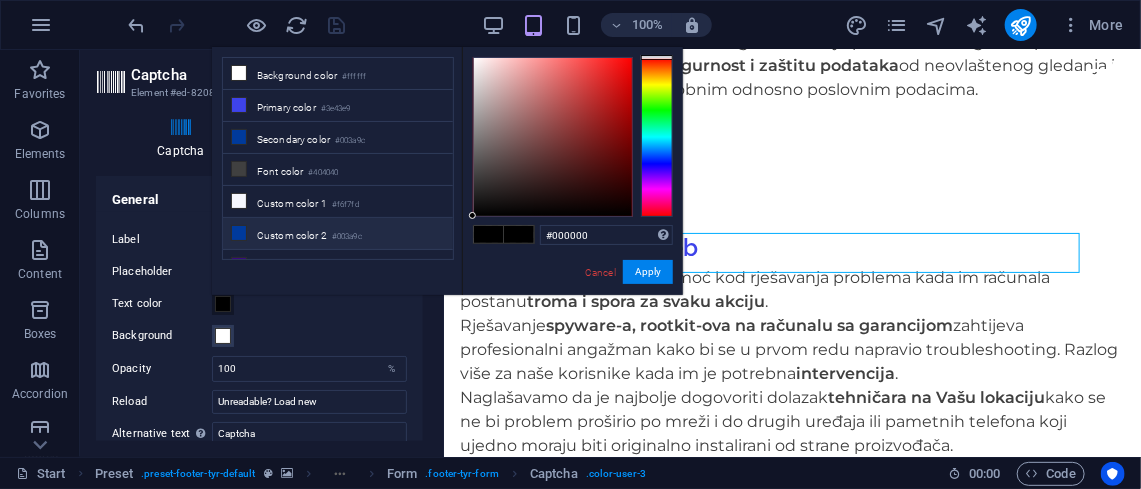 click on "Custom color 2
#003a9c" at bounding box center [338, 234] 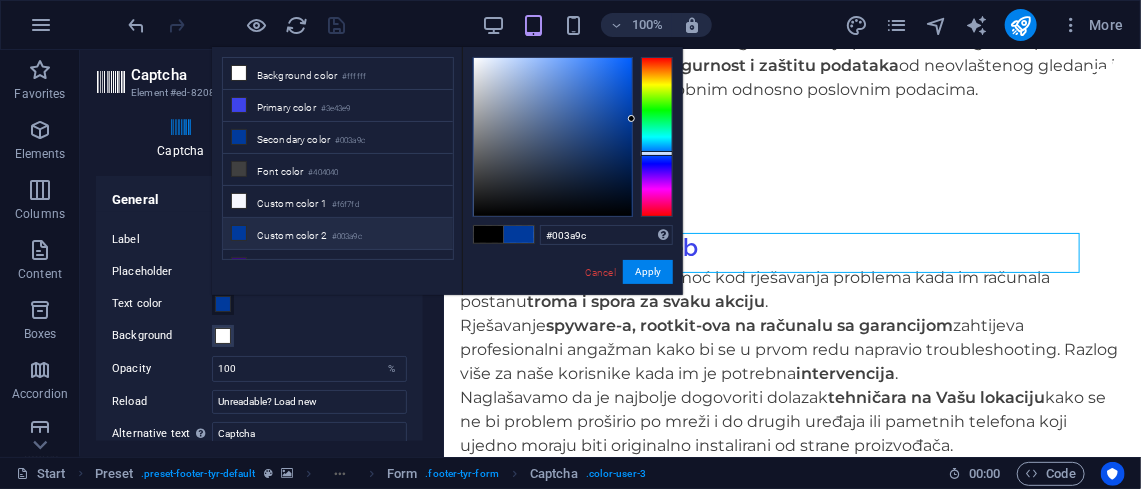 click on "Custom color 2
#003a9c" at bounding box center [338, 234] 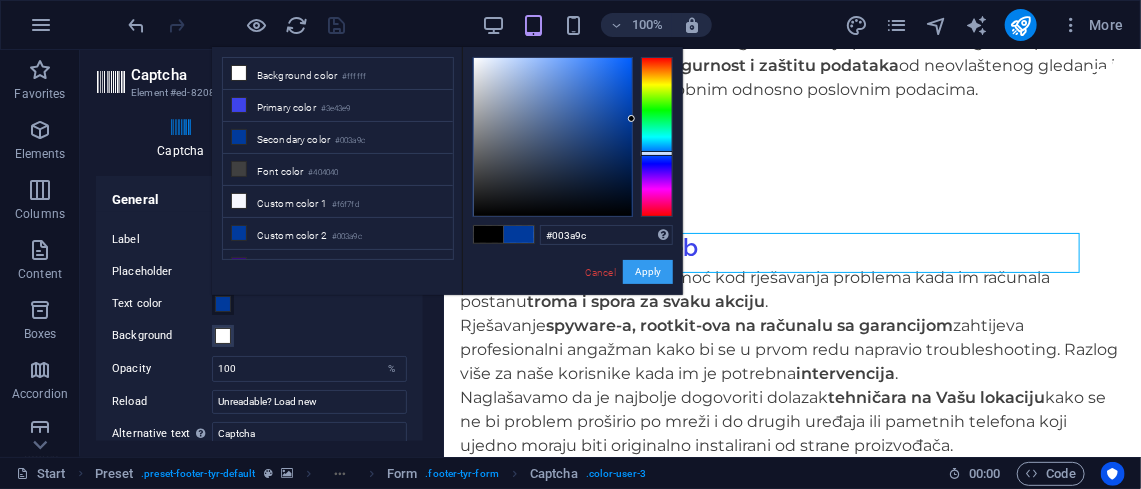 click on "Apply" at bounding box center [648, 272] 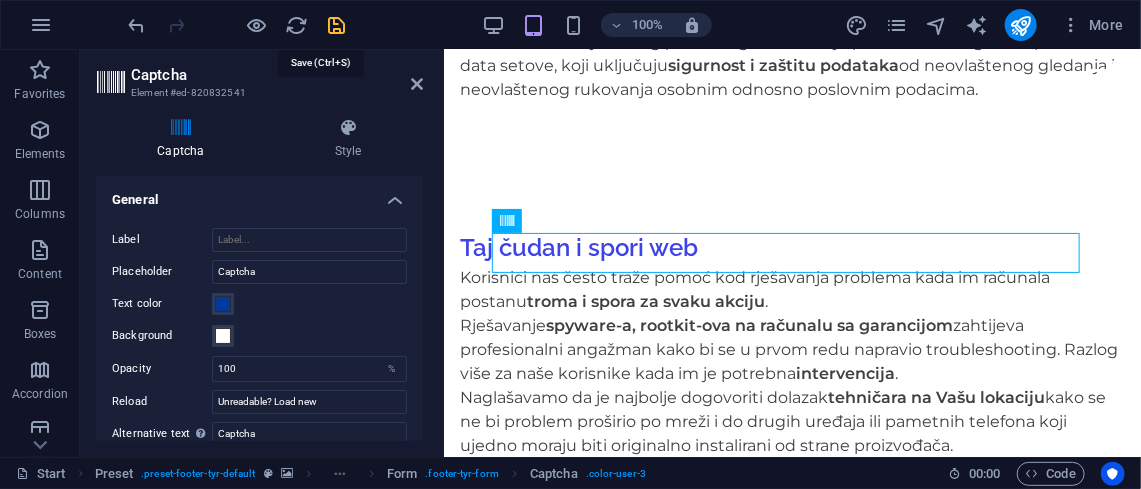 click at bounding box center (337, 25) 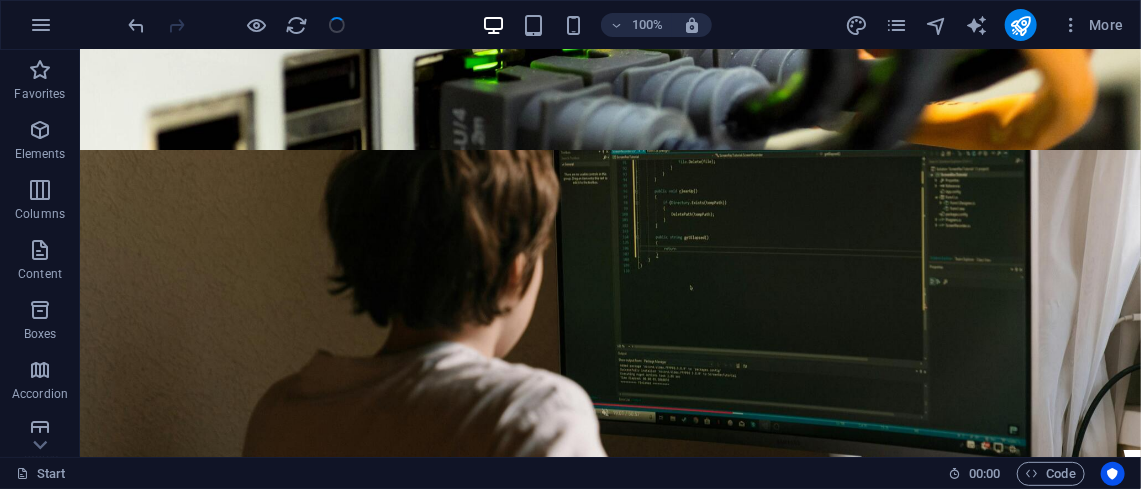 scroll, scrollTop: 6719, scrollLeft: 0, axis: vertical 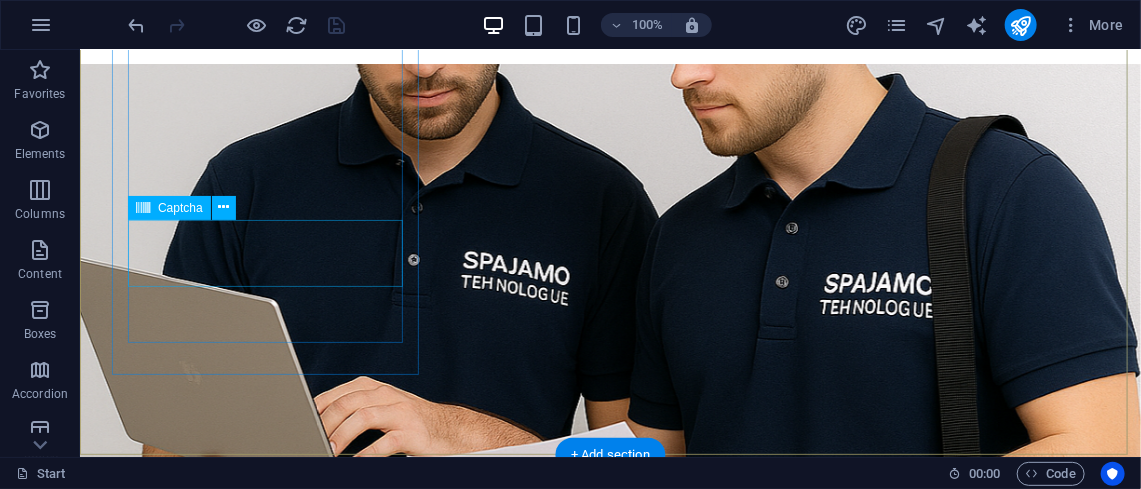 click on "Unreadable? Load new" 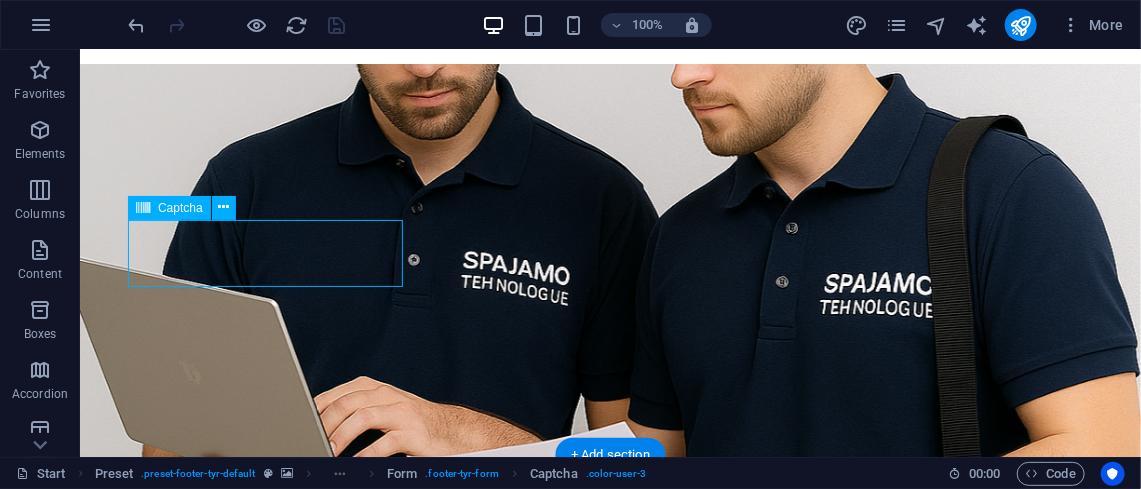 click on "Unreadable? Load new" 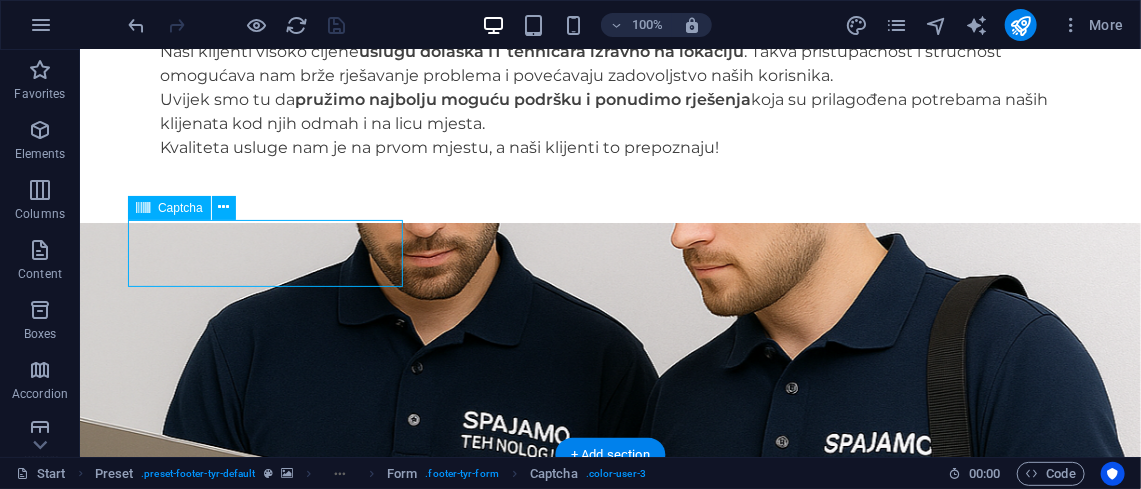scroll, scrollTop: 8273, scrollLeft: 0, axis: vertical 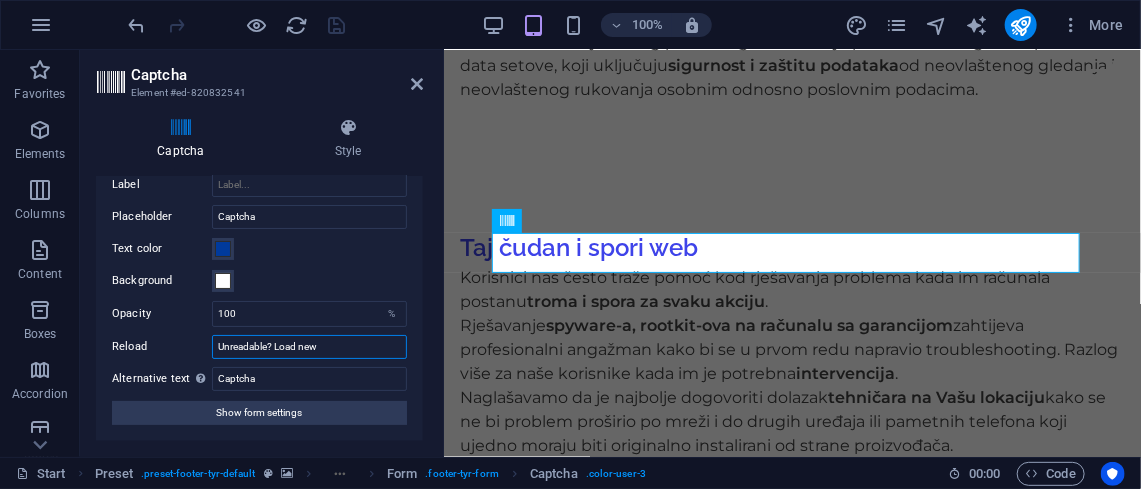 click on "Unreadable? Load new" at bounding box center [309, 347] 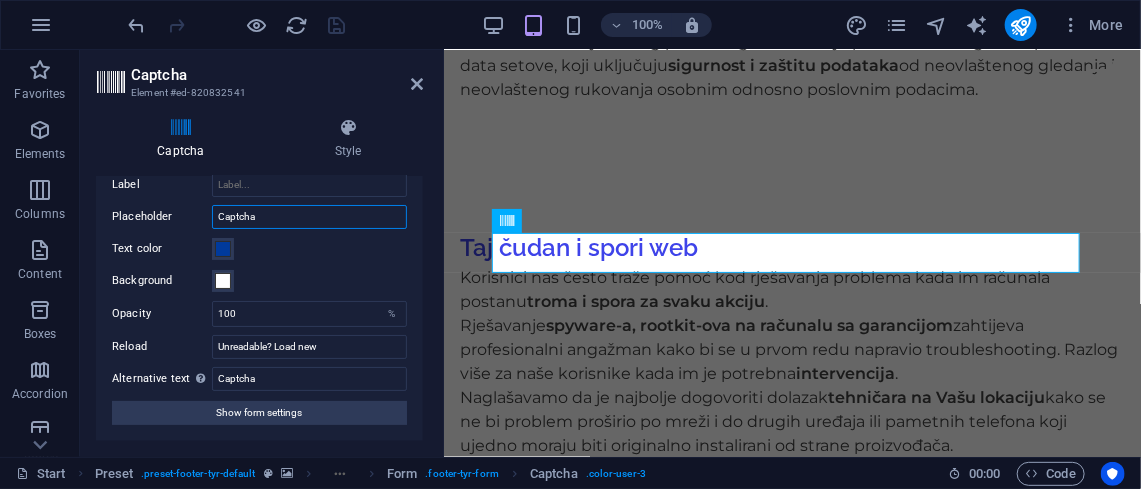 click on "Captcha" at bounding box center (309, 217) 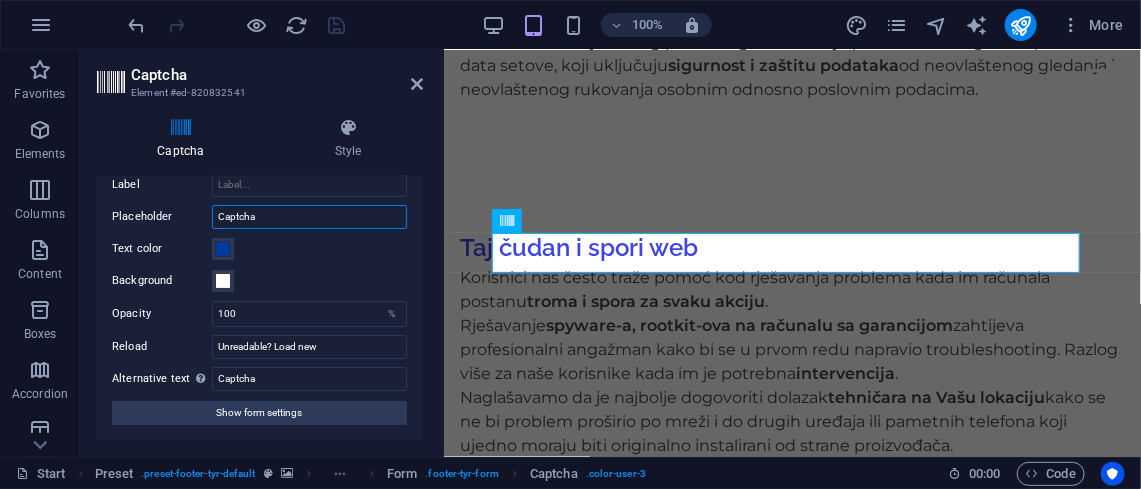 scroll, scrollTop: 0, scrollLeft: 0, axis: both 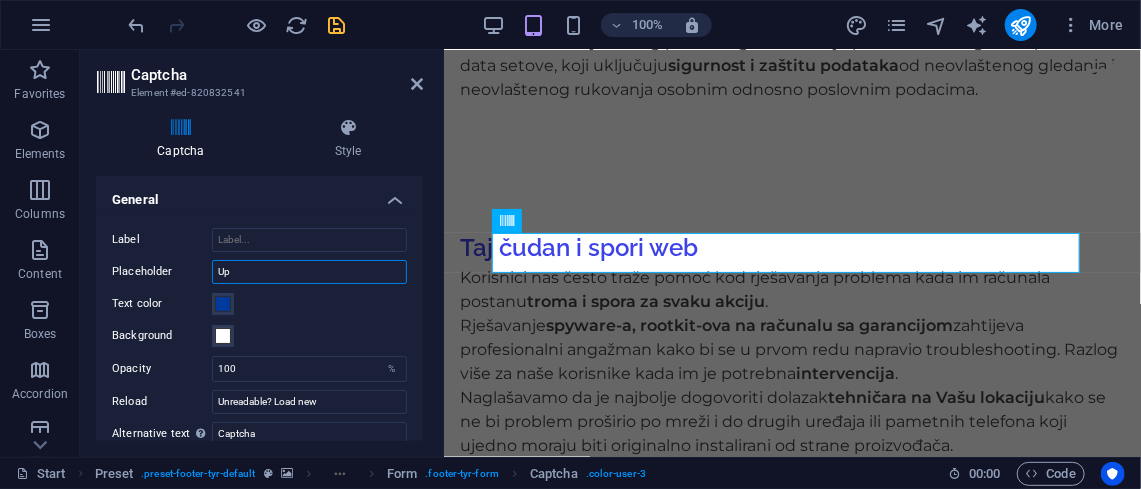 type on "U" 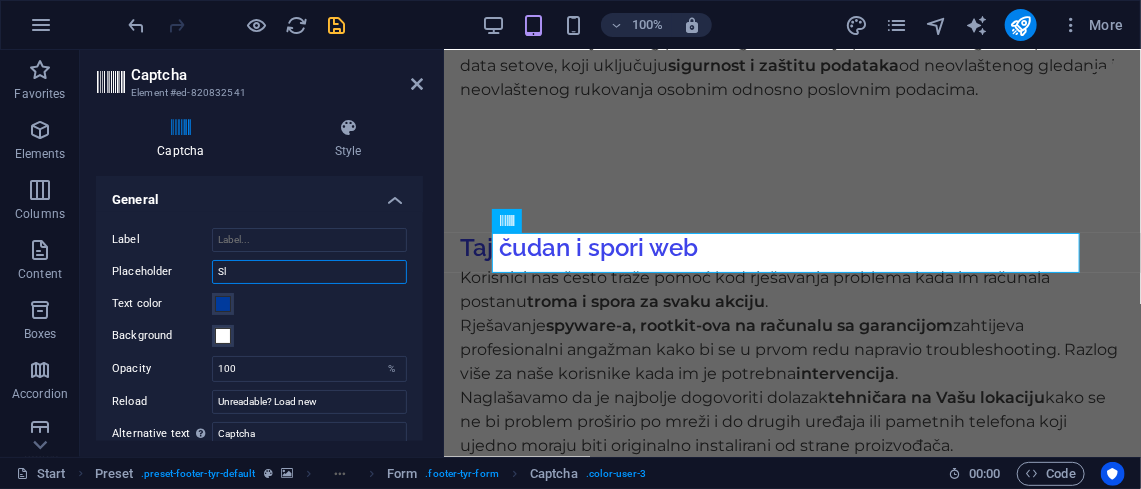 type on "S" 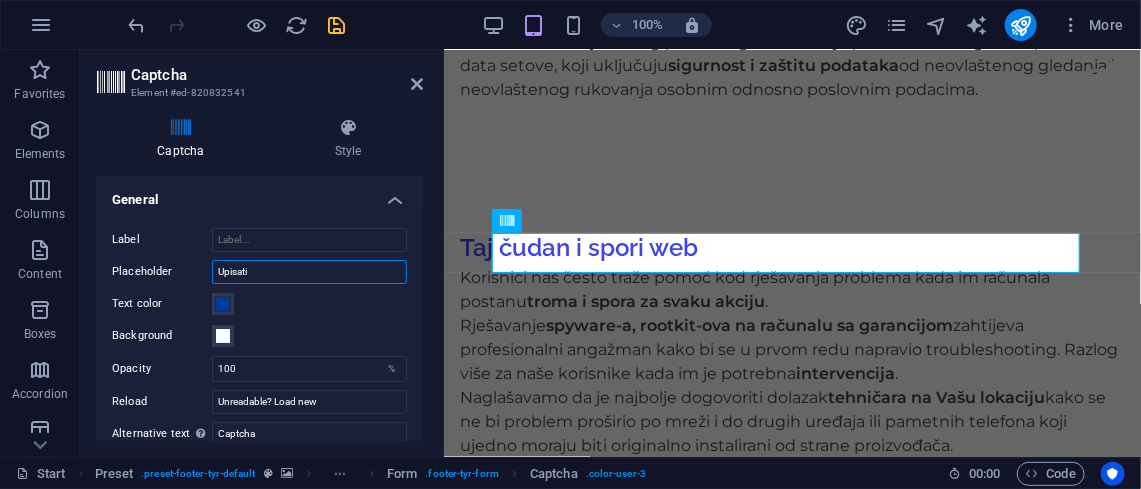 scroll, scrollTop: 57, scrollLeft: 0, axis: vertical 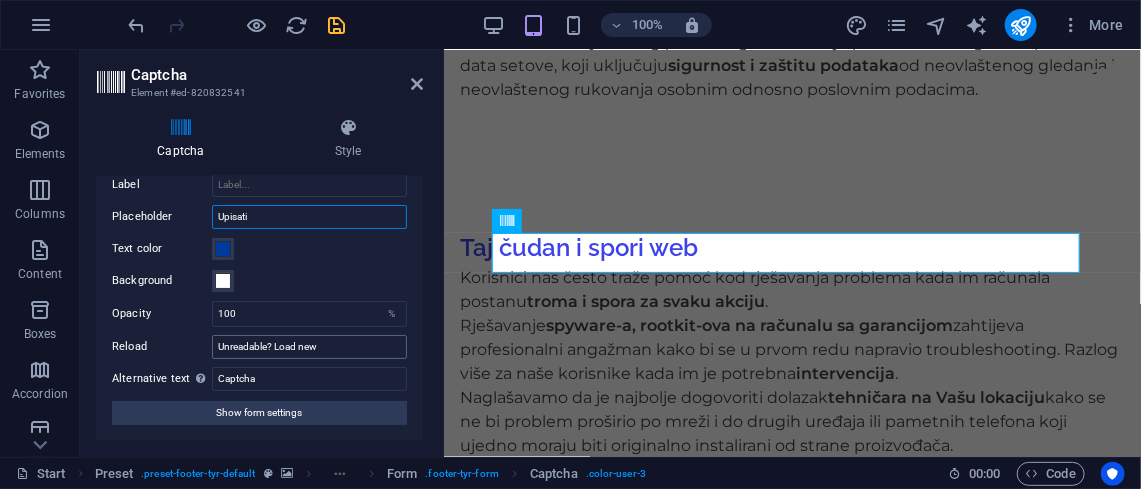 type on "Upisati" 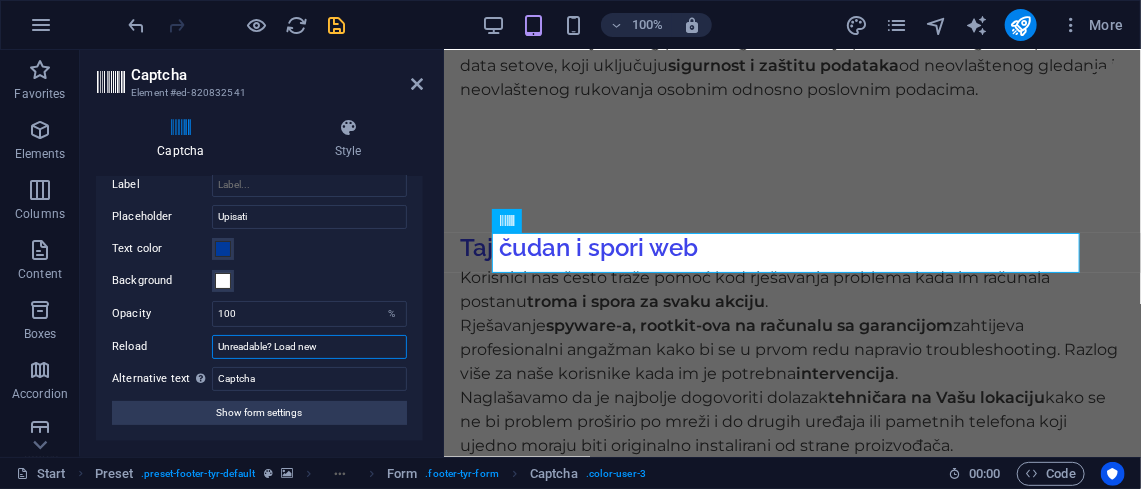 click on "Unreadable? Load new" at bounding box center [309, 347] 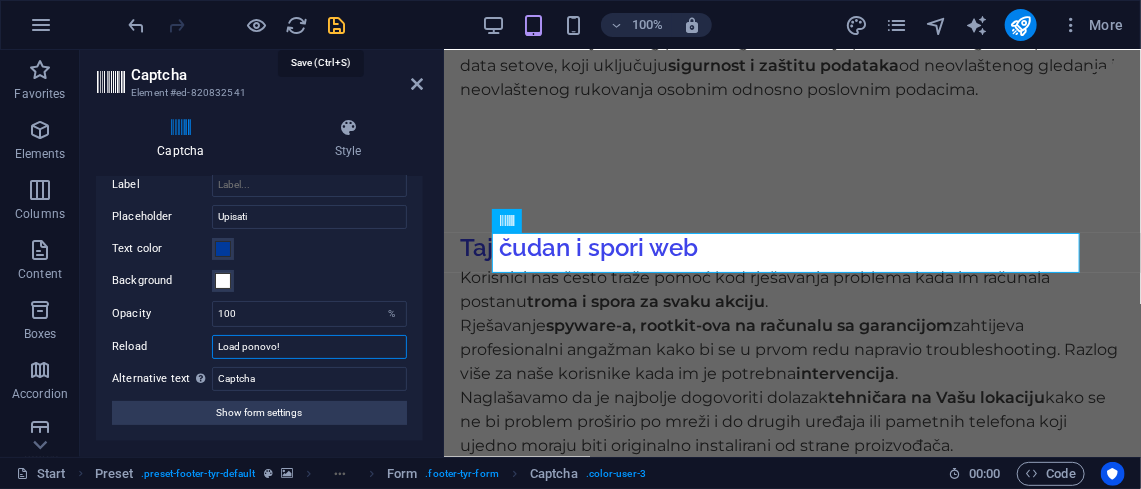 type on "Load ponovo!" 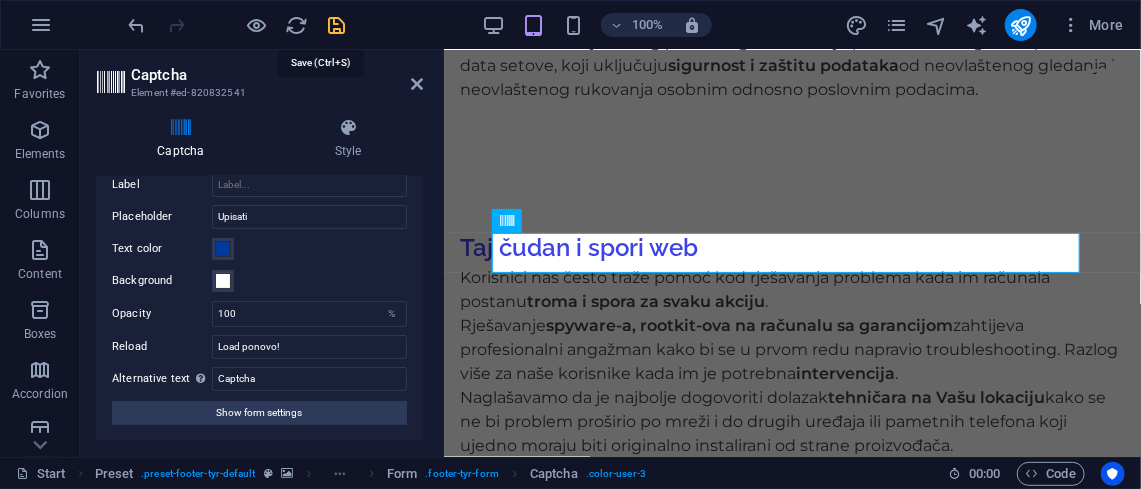 click at bounding box center (337, 25) 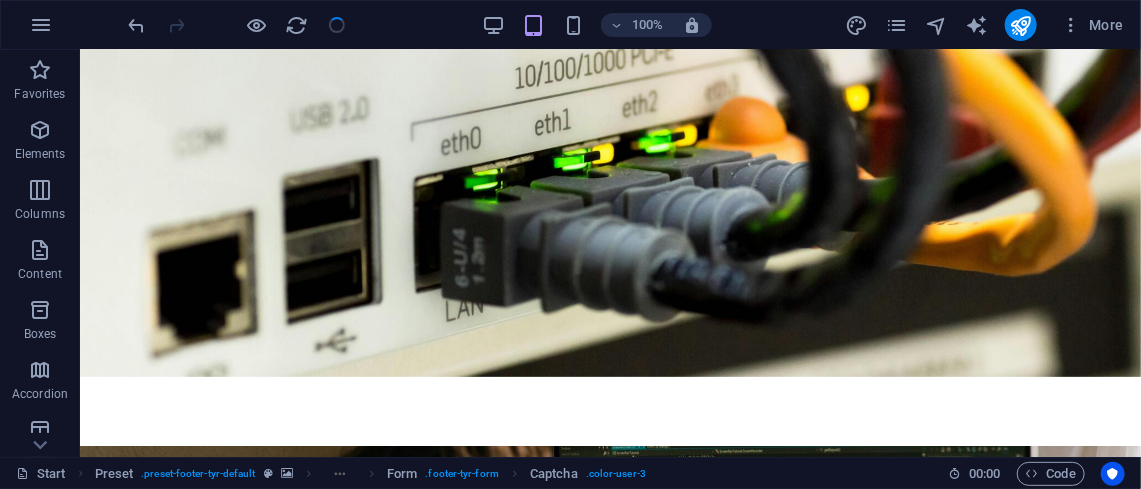 scroll, scrollTop: 6719, scrollLeft: 0, axis: vertical 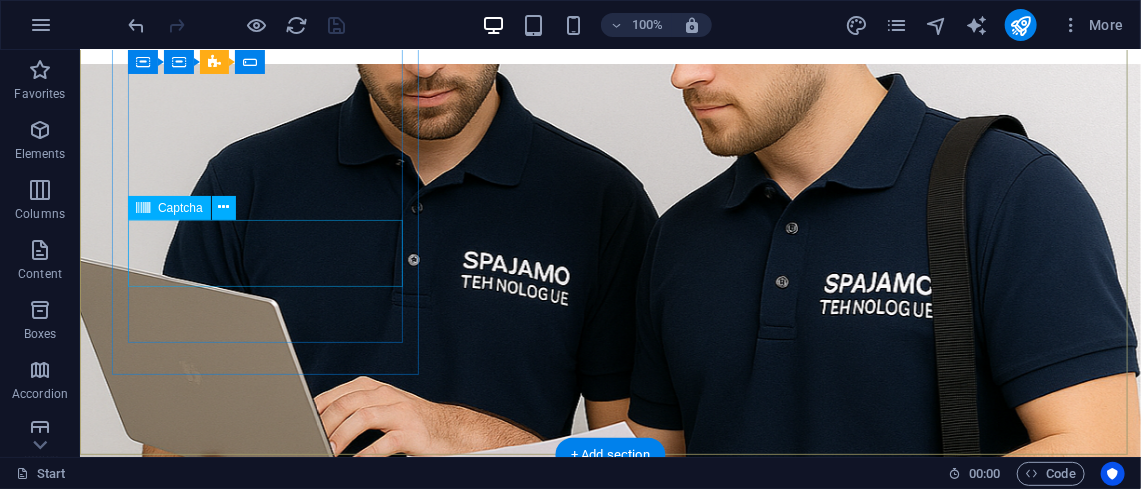 click on "Load ponovo!" 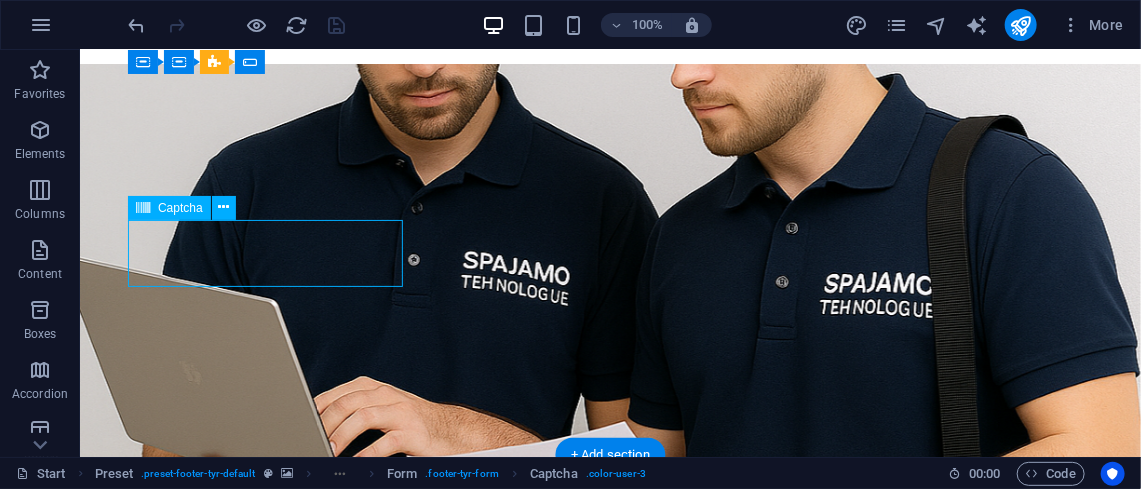 click on "Load ponovo!" 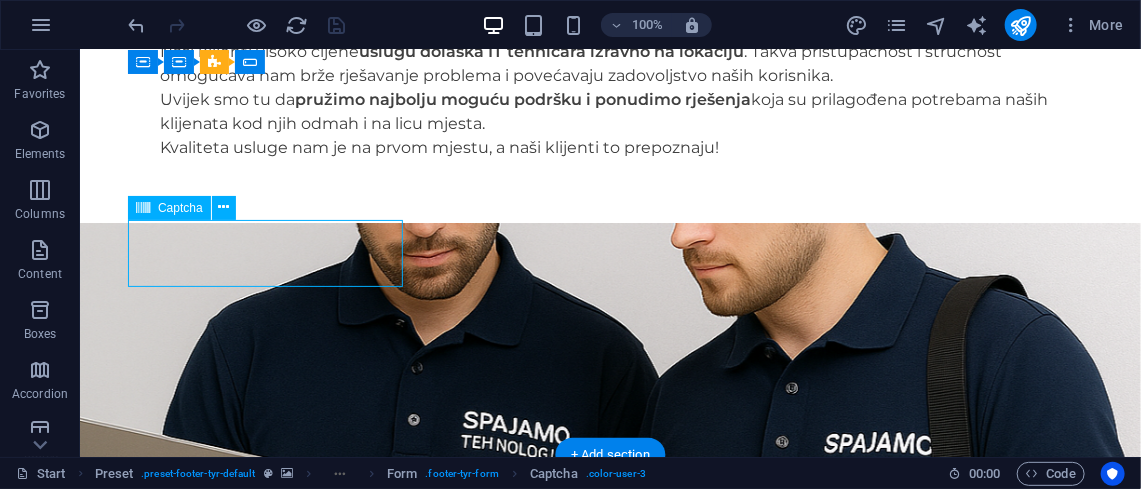 scroll, scrollTop: 8273, scrollLeft: 0, axis: vertical 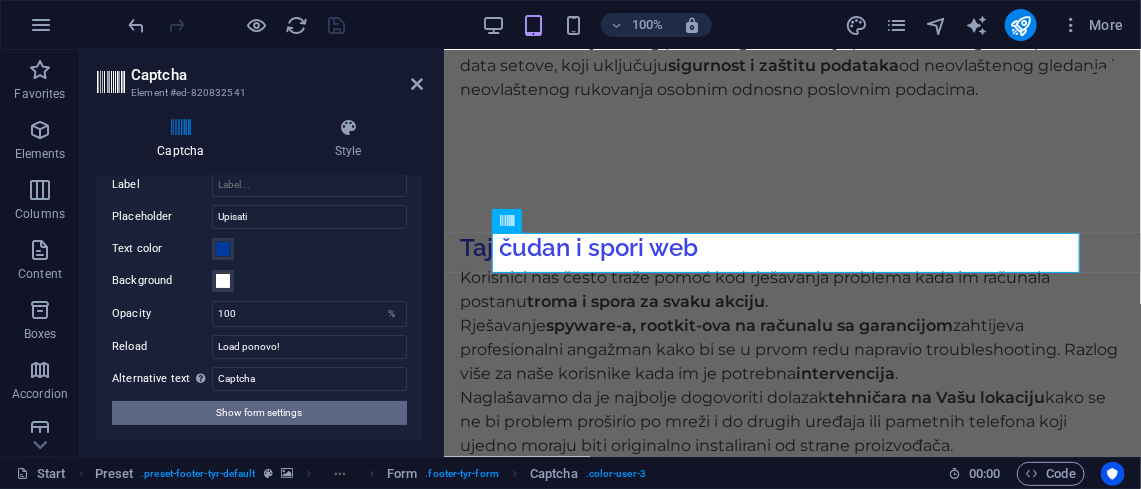 click on "Show form settings" at bounding box center [260, 413] 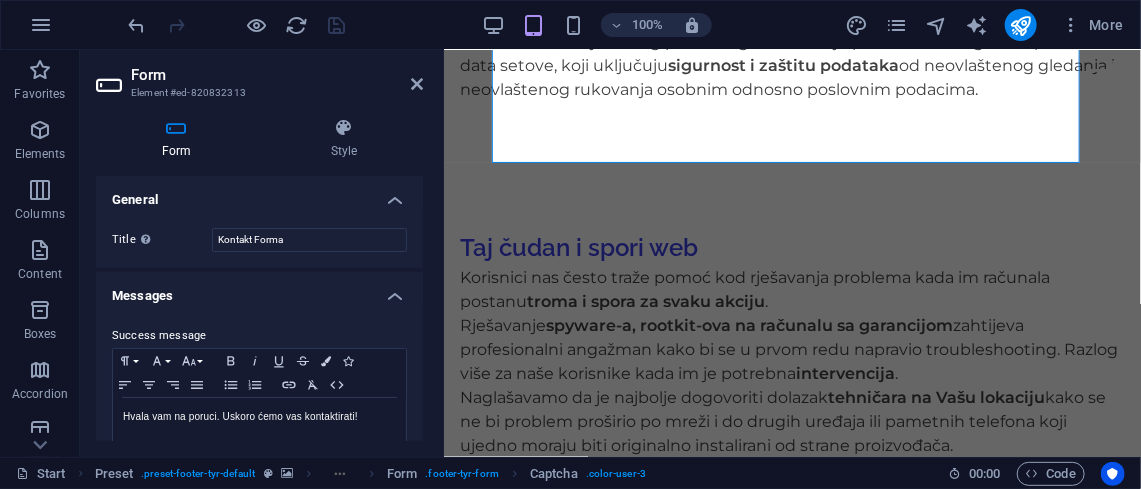 scroll, scrollTop: 8439, scrollLeft: 0, axis: vertical 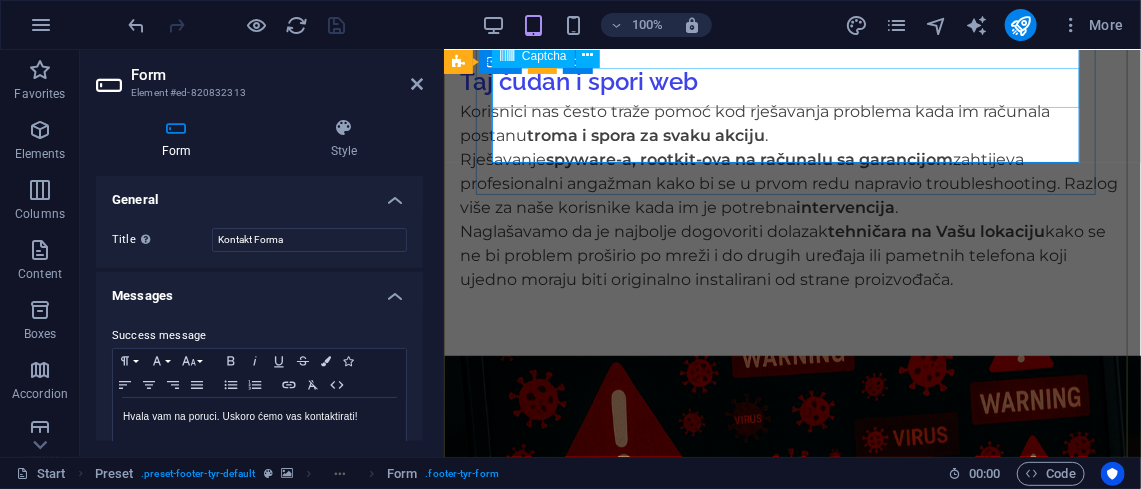 click on "Load ponovo!" 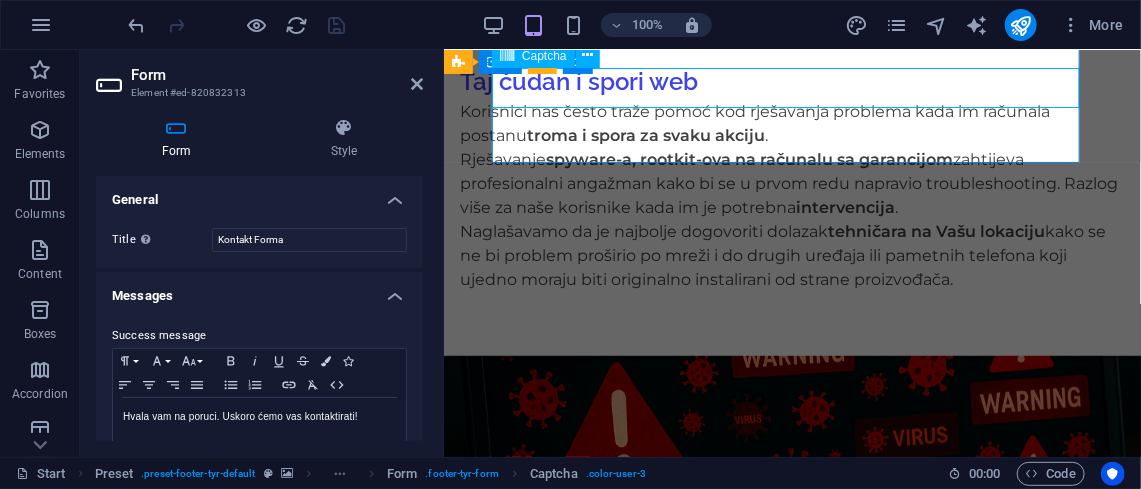 click on "Load ponovo!" 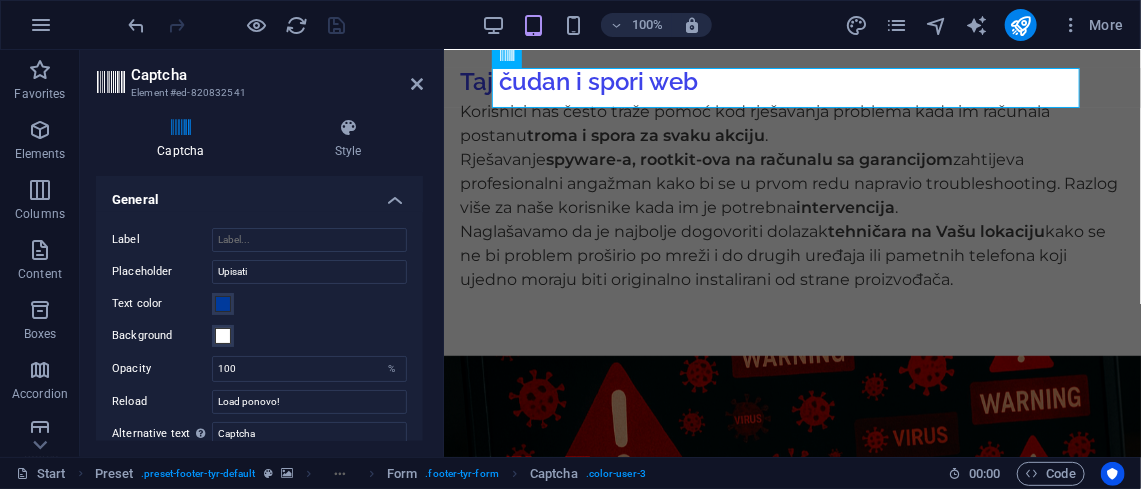 scroll, scrollTop: 1, scrollLeft: 0, axis: vertical 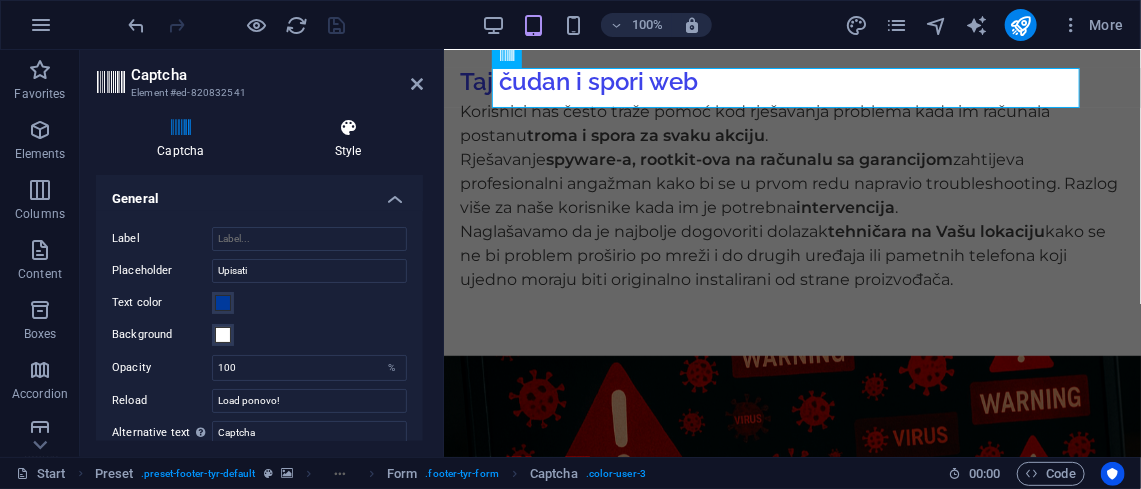 click on "Style" at bounding box center [348, 139] 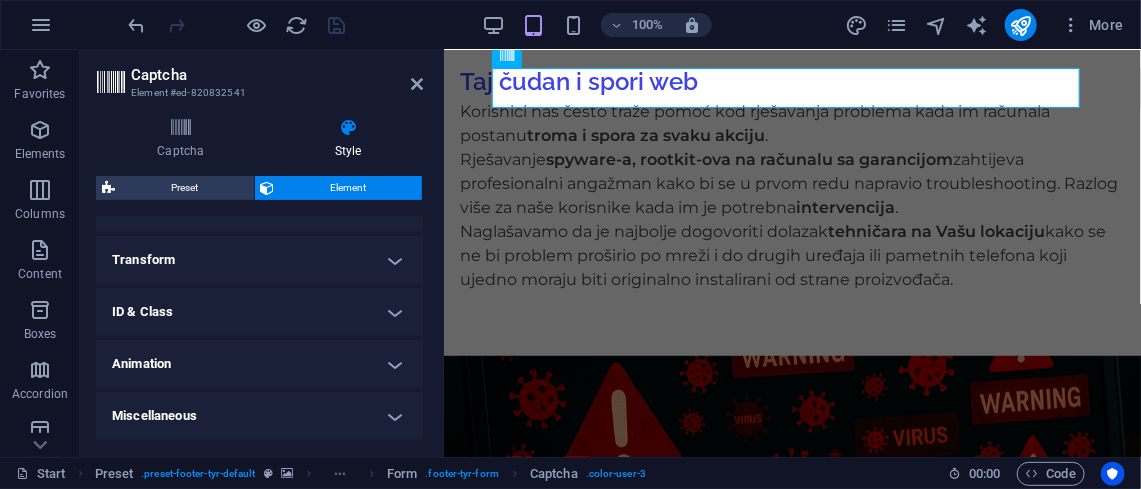 scroll, scrollTop: 647, scrollLeft: 0, axis: vertical 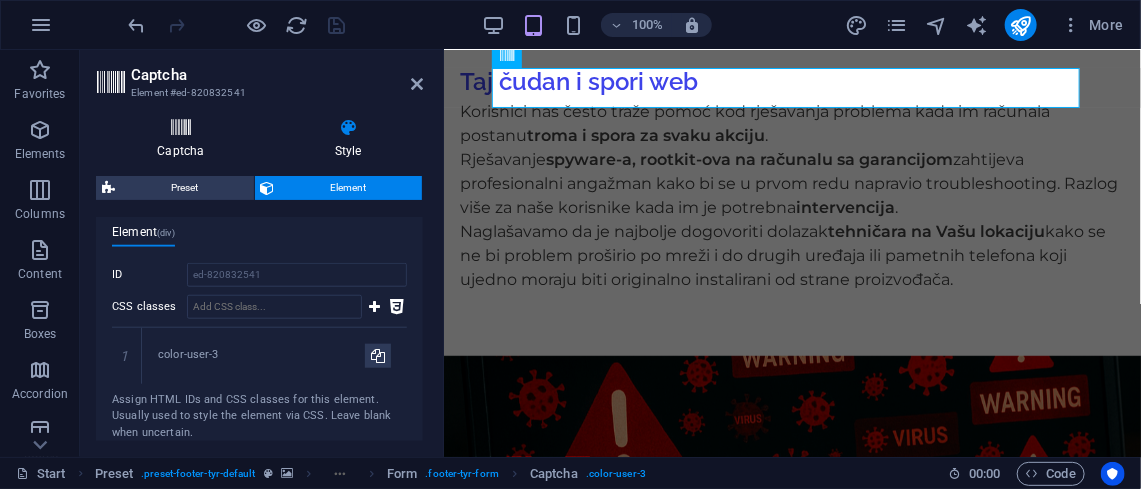 click on "Captcha" at bounding box center (185, 139) 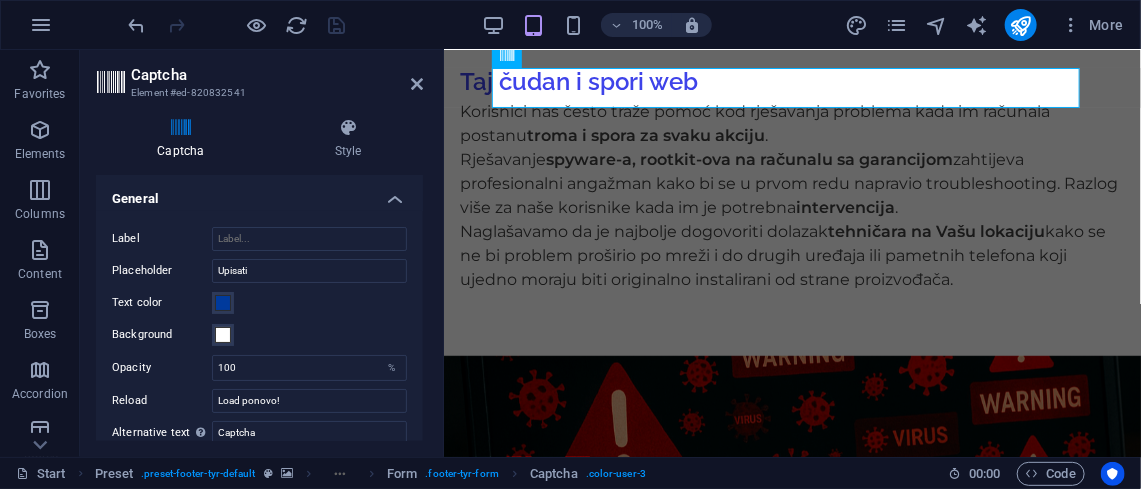 click on "100% More" at bounding box center [628, 25] 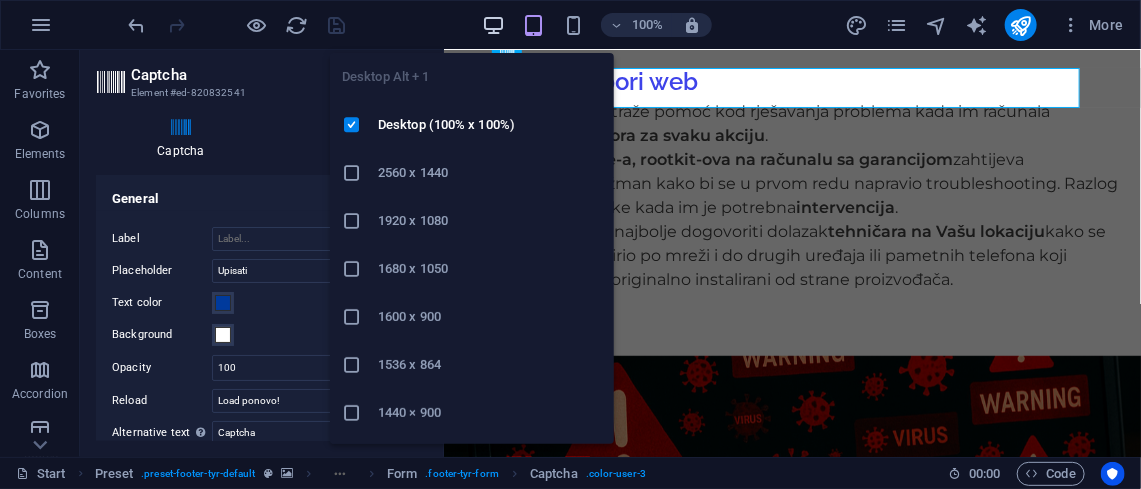 drag, startPoint x: 478, startPoint y: 23, endPoint x: 490, endPoint y: 23, distance: 12 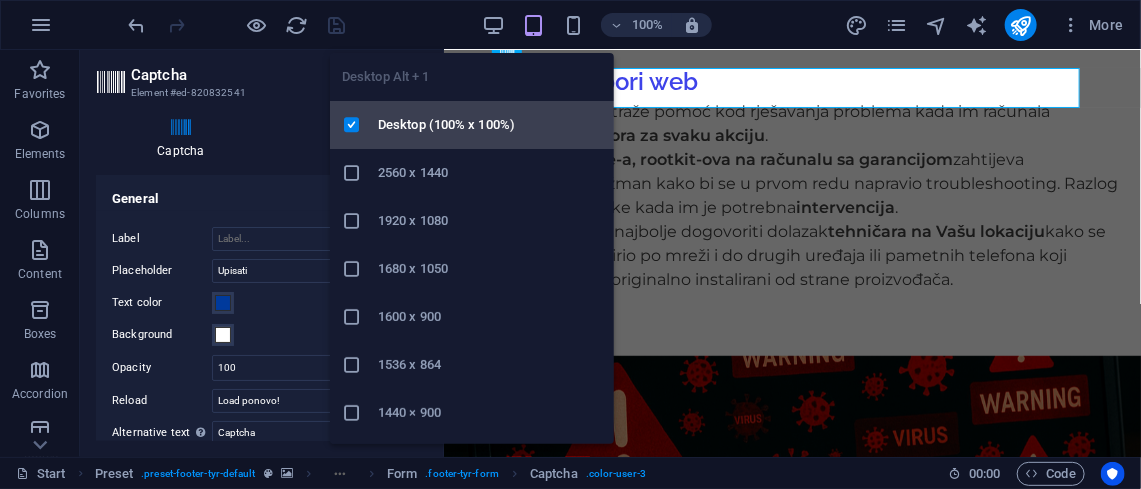 click on "Desktop (100% x 100%)" at bounding box center [490, 125] 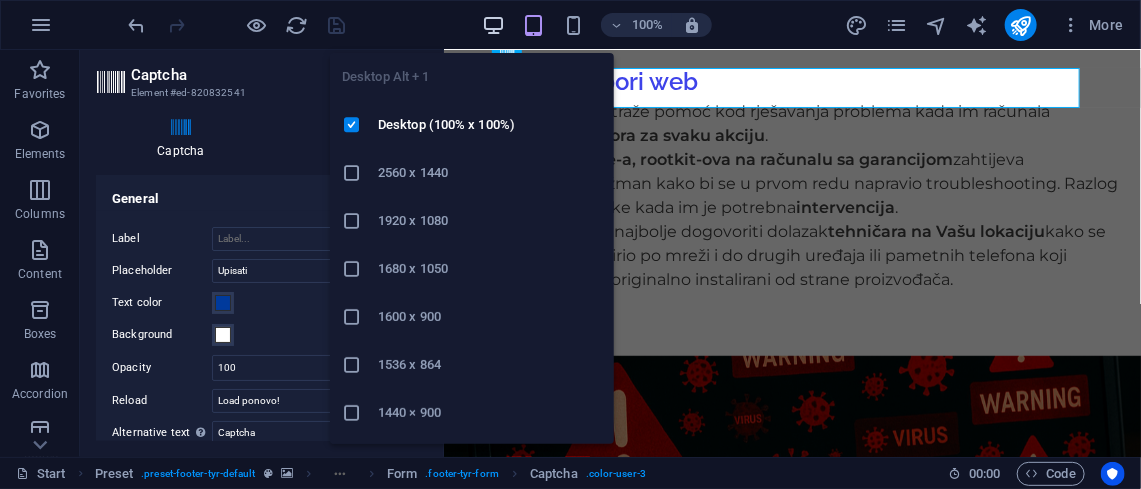 click at bounding box center [493, 25] 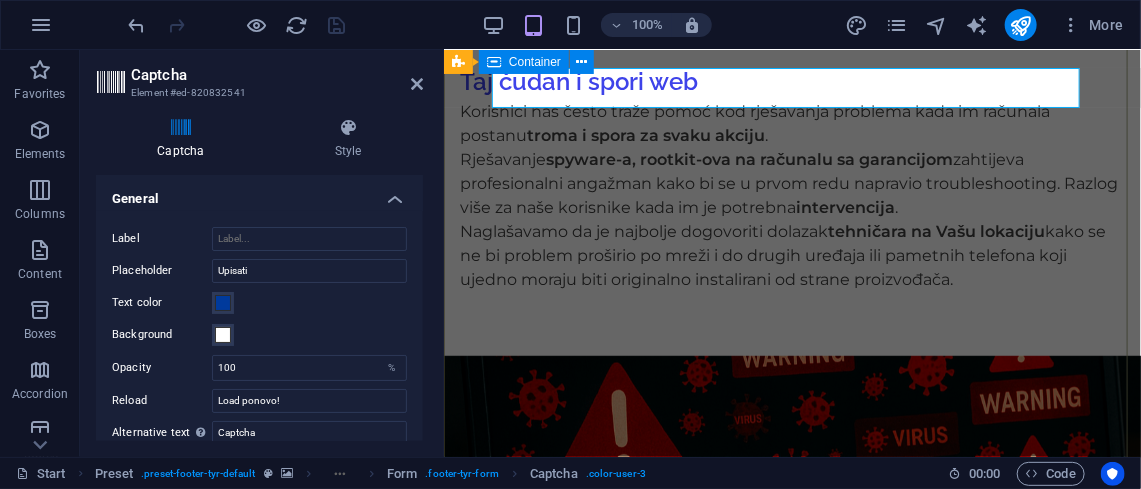 click on "Kontaktirajte nas   Slažem se s privatnosti podataka Load ponovo! Pošalji Adresa Avenija Dubrovnik 15 Zagreb   10000 Uvjeti korištenja  |  Privatnost Kontakt Spajamo Tehnologije
Podrška Telefon:
+385 1 7840 040" at bounding box center (791, 3635) 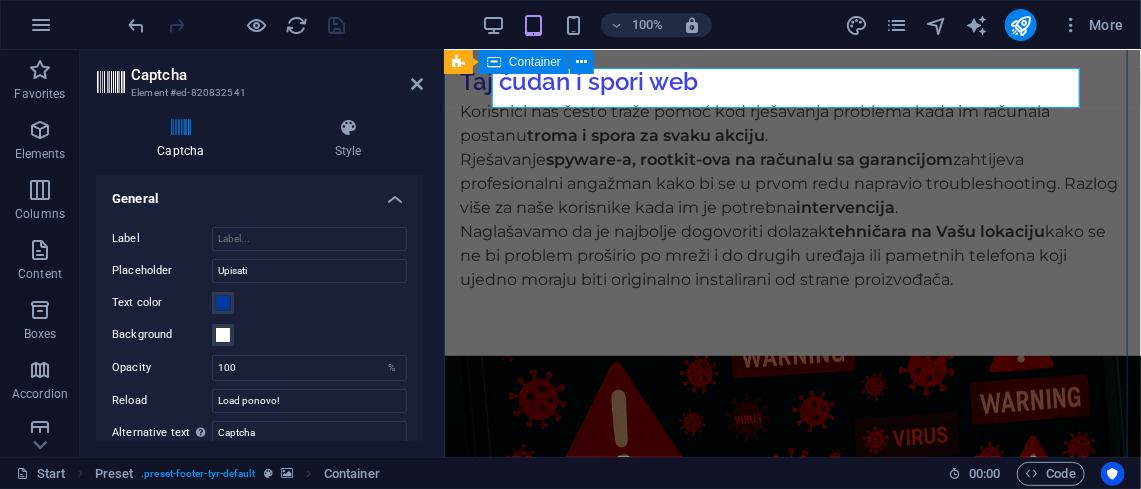 click on "Kontaktirajte nas   Slažem se s privatnosti podataka Load ponovo! Pošalji Adresa Avenija Dubrovnik 15 Zagreb   10000 Uvjeti korištenja  |  Privatnost Kontakt Spajamo Tehnologije
Podrška Telefon:
+385 1 7840 040" at bounding box center [791, 3635] 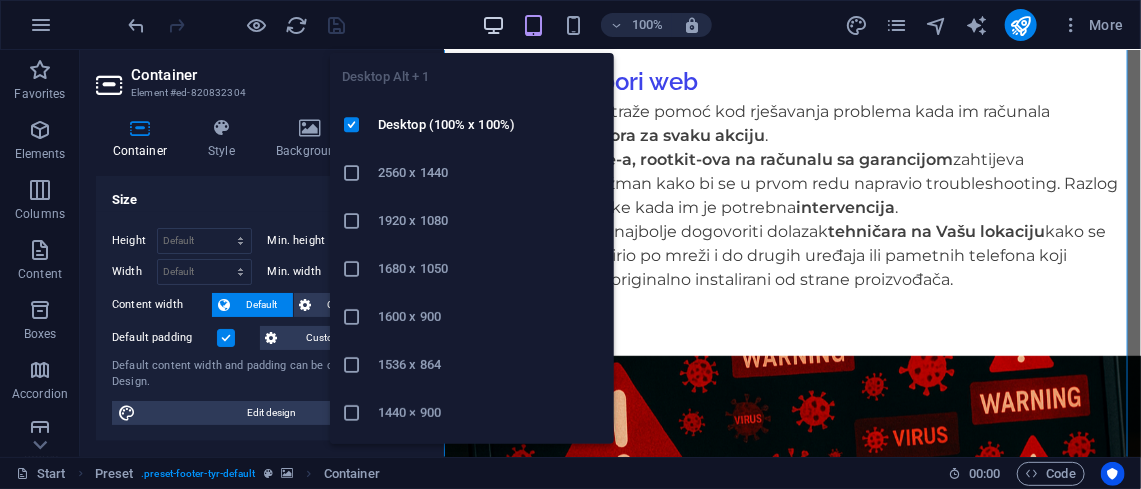 click at bounding box center (493, 25) 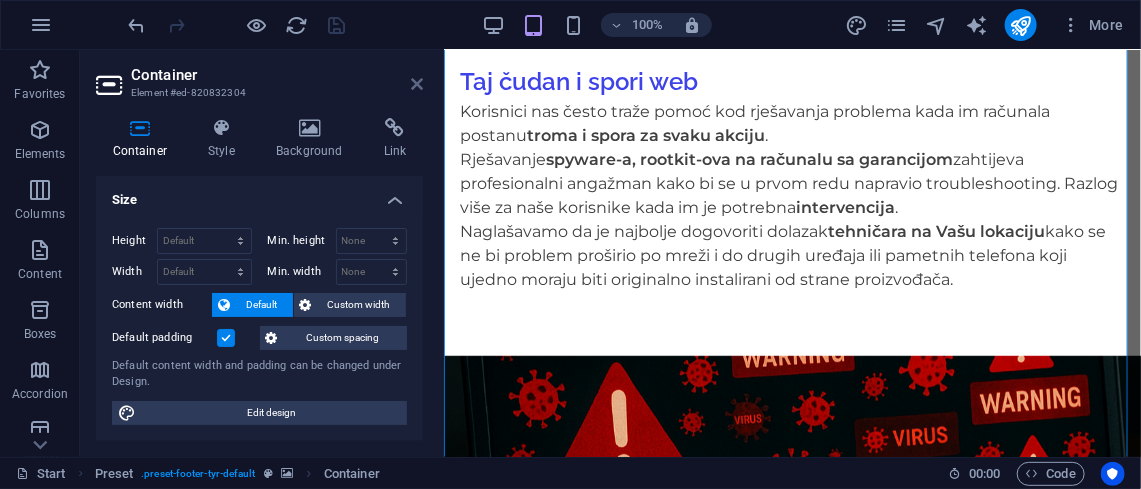 click at bounding box center [417, 84] 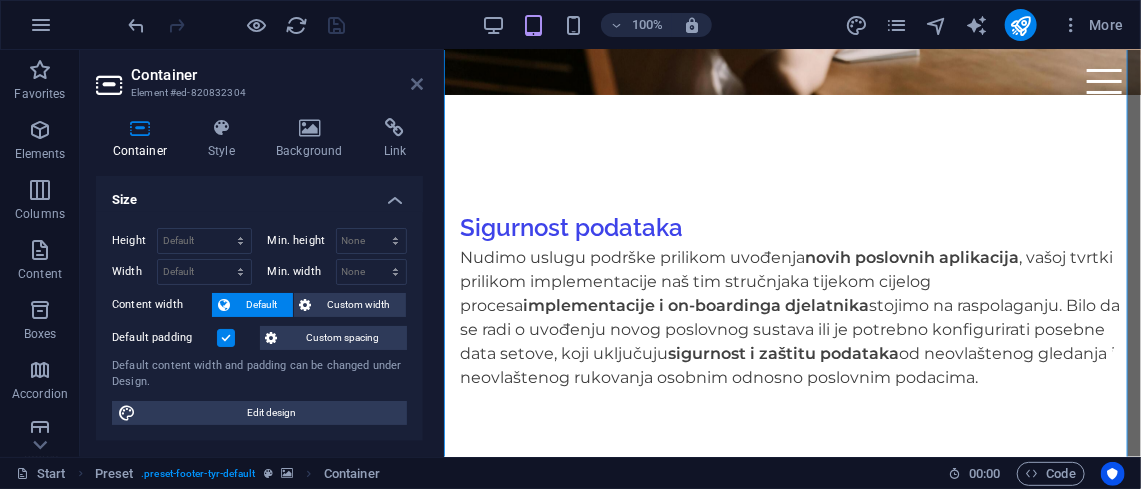 scroll, scrollTop: 6719, scrollLeft: 0, axis: vertical 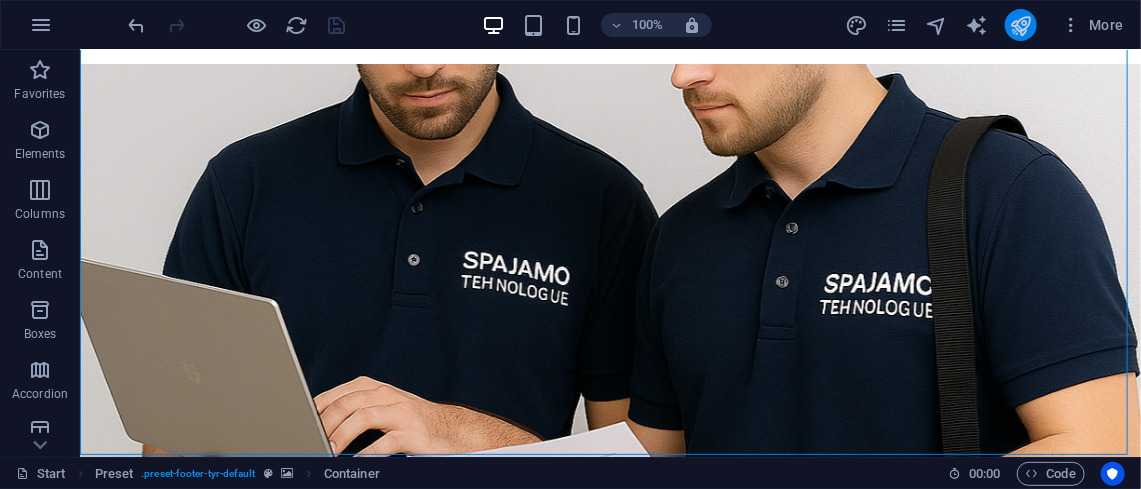 click at bounding box center (1021, 25) 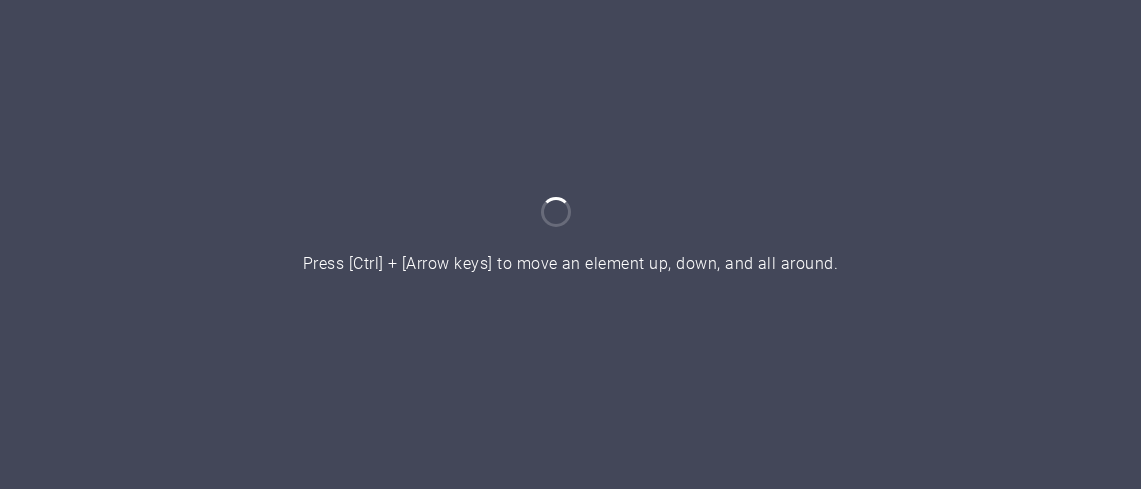 scroll, scrollTop: 0, scrollLeft: 0, axis: both 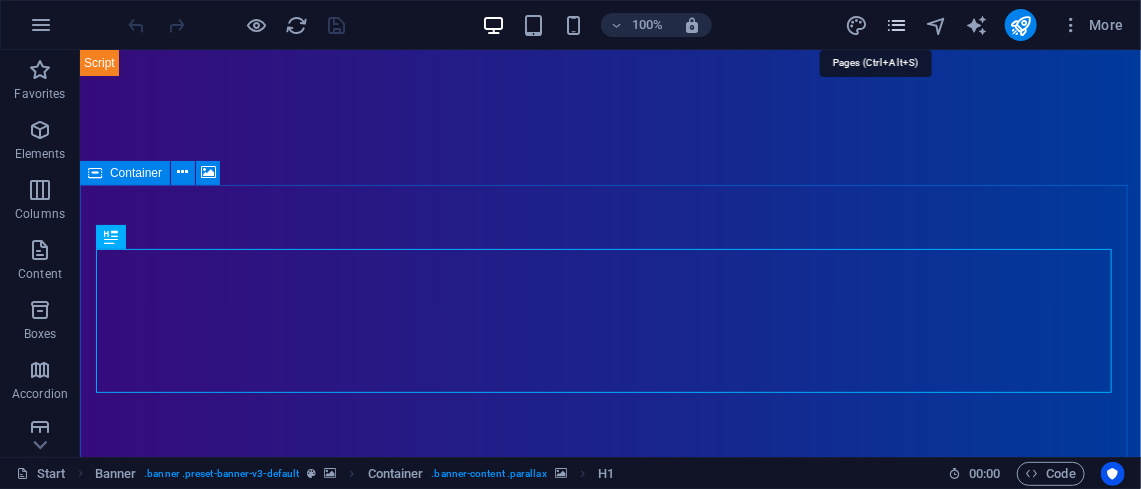 click at bounding box center (896, 25) 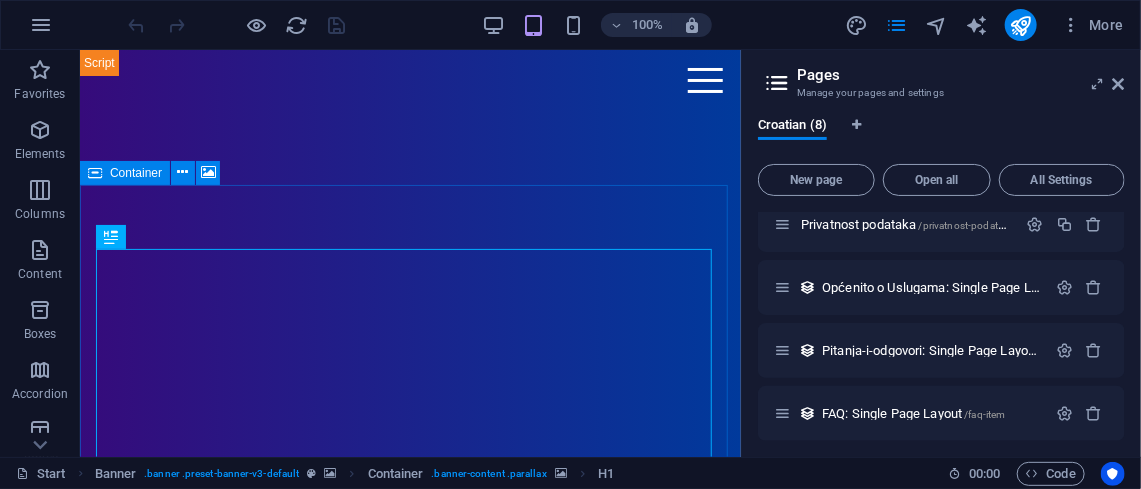 scroll, scrollTop: 270, scrollLeft: 0, axis: vertical 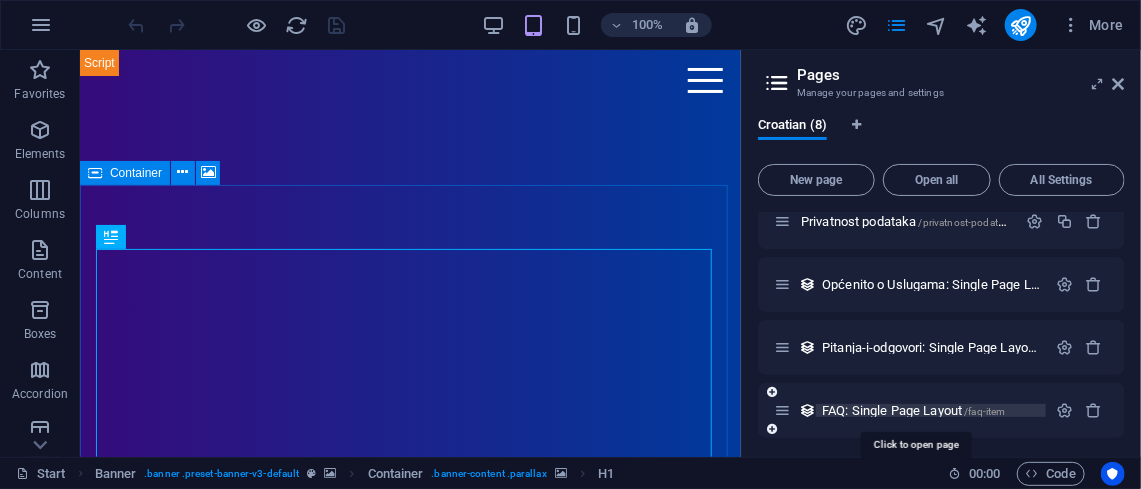 click on "FAQ: Single Page Layout /faq-item" at bounding box center (913, 410) 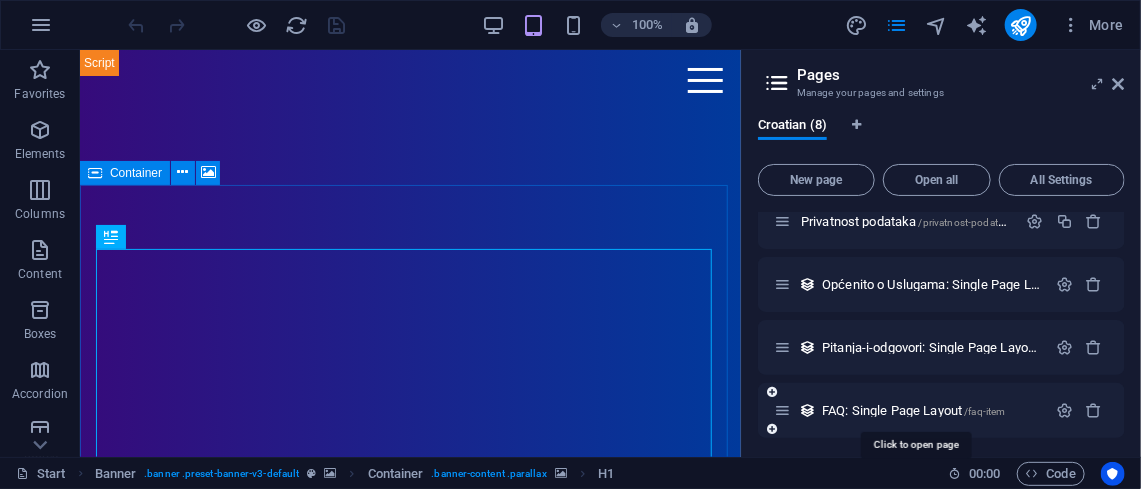 scroll, scrollTop: 222, scrollLeft: 0, axis: vertical 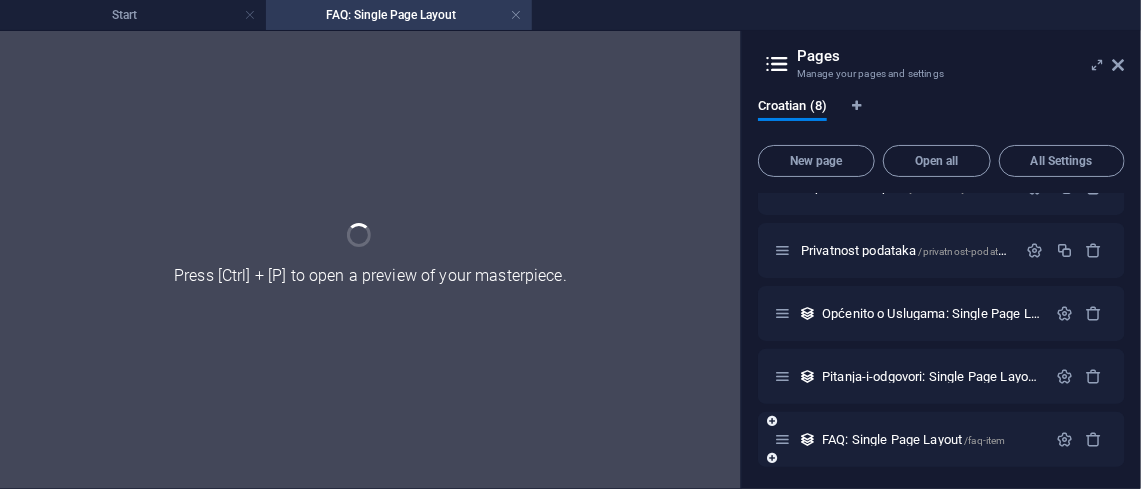 click on "FAQ: Single Page Layout /faq-item" at bounding box center (941, 439) 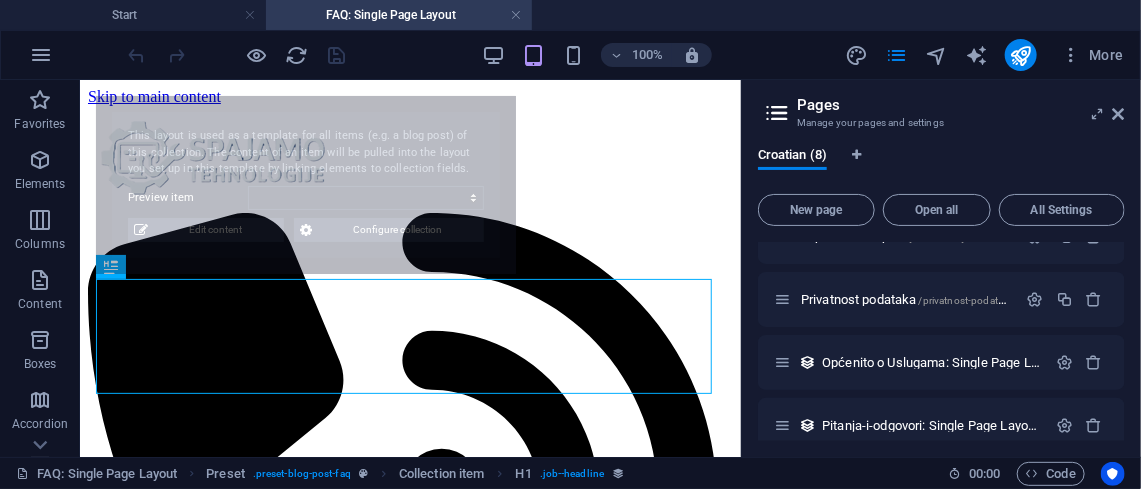 scroll, scrollTop: 0, scrollLeft: 0, axis: both 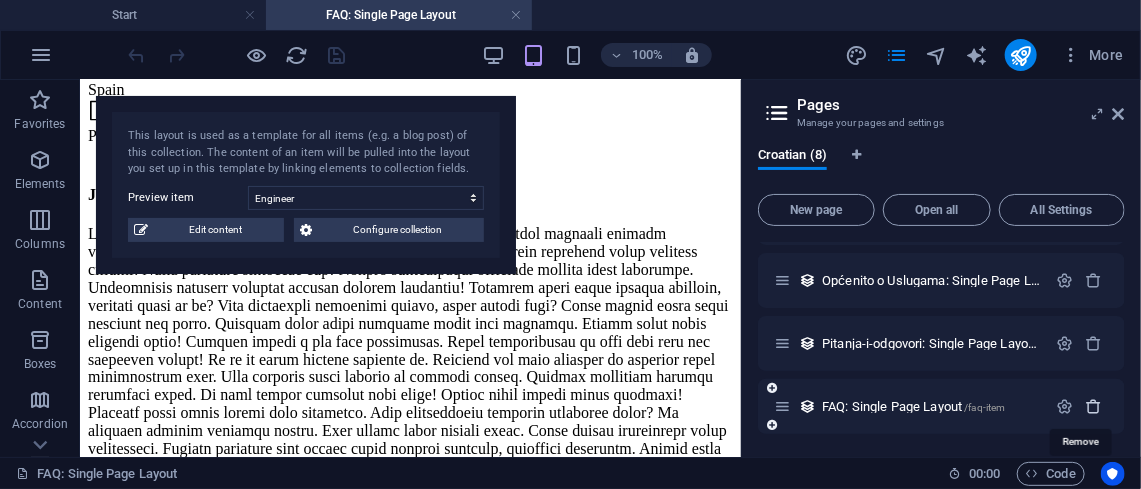 click at bounding box center [1094, 406] 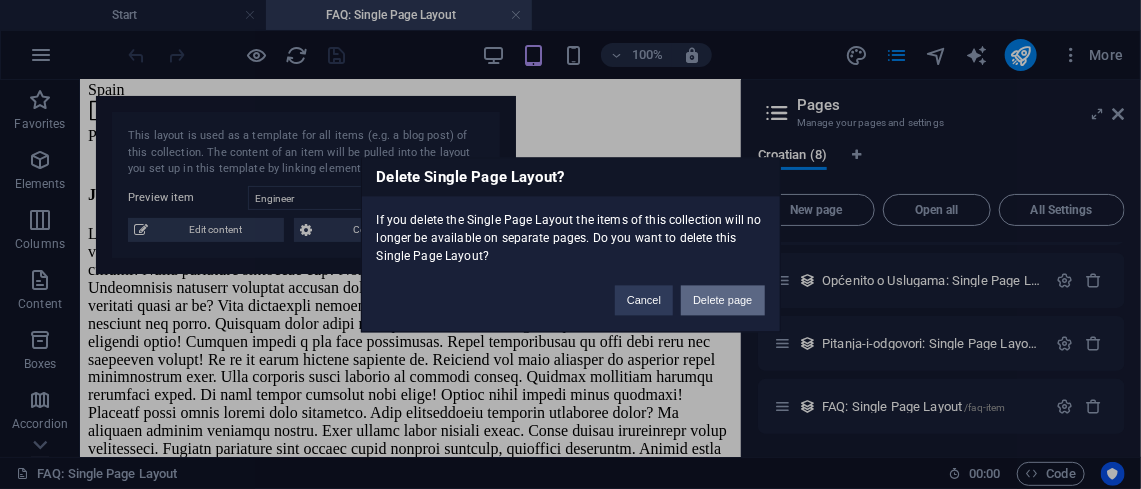 click on "Delete page" at bounding box center [722, 300] 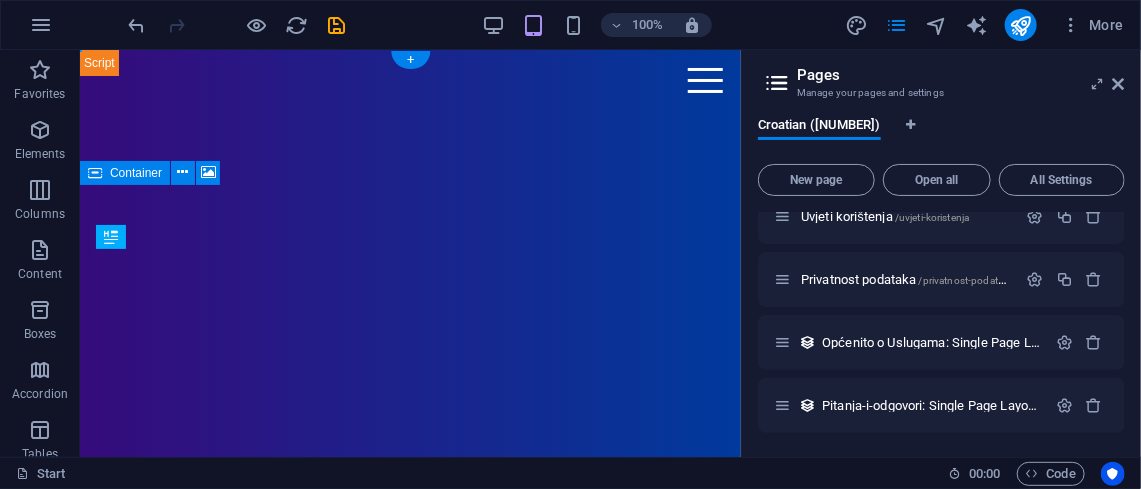 scroll, scrollTop: 210, scrollLeft: 0, axis: vertical 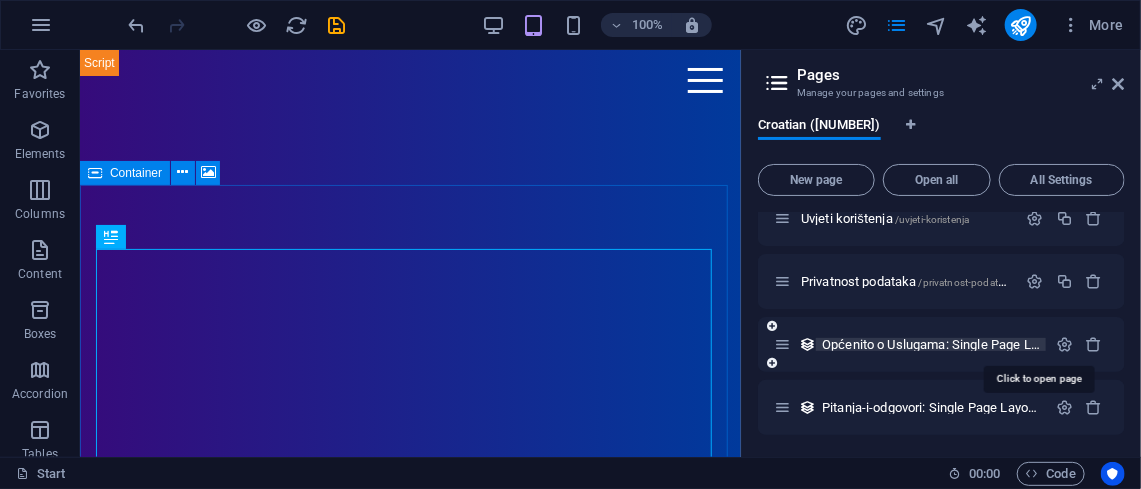 click on "Općenito o Uslugama: Single Page Layout /opcenito-o-uslugama-pitanja" at bounding box center (1010, 344) 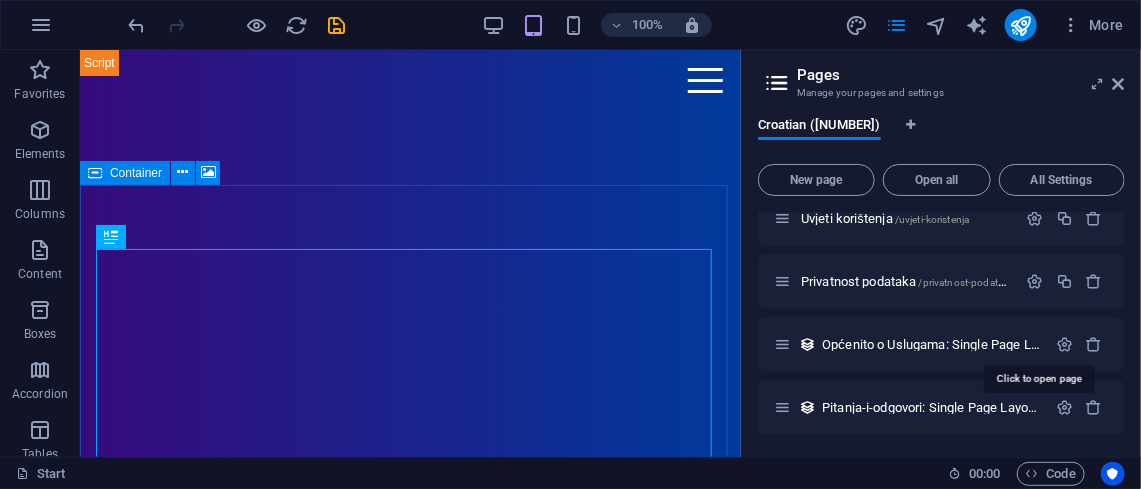 scroll, scrollTop: 159, scrollLeft: 0, axis: vertical 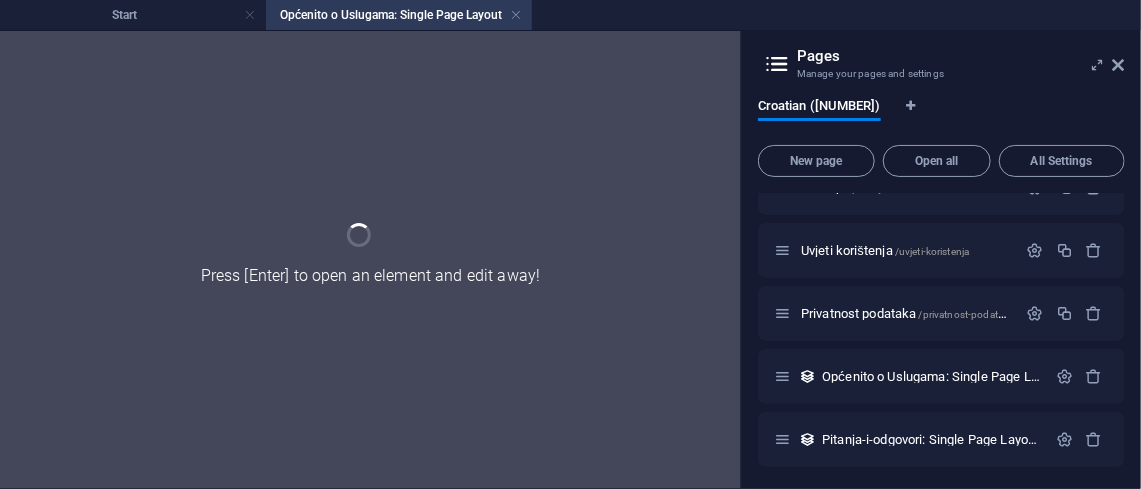 click on "Start / Projekti /projekti Pozicije /pozicije Uvjeti korištenja /uvjeti-koristenja Privatnost podataka /privatnost-podataka Općenito o Uslugama: Single Page Layout /opcenito-o-uslugama-pitanja Pitanja-i-odgovori: Single Page Layout /pitanja-i-odgovori-item" at bounding box center (941, 250) 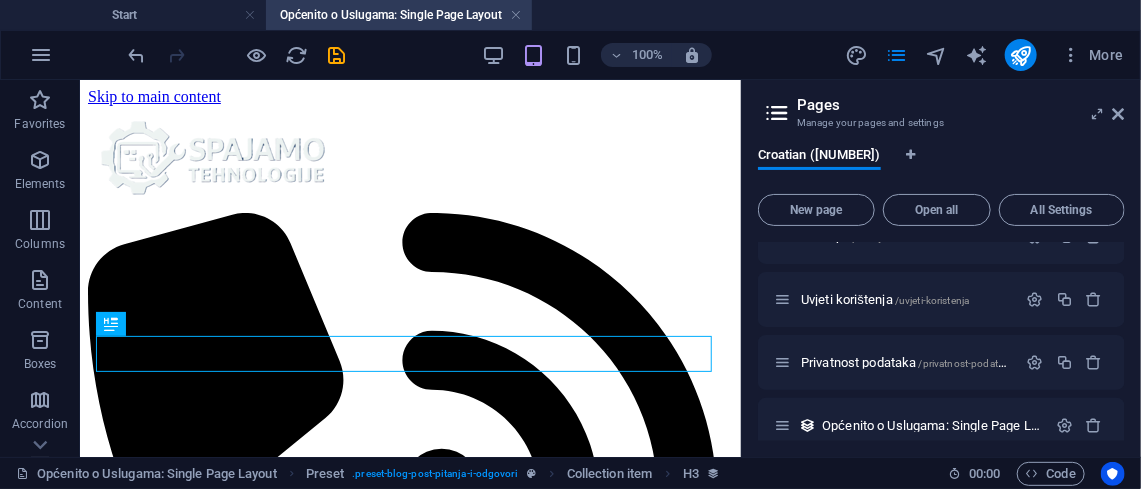scroll, scrollTop: 0, scrollLeft: 0, axis: both 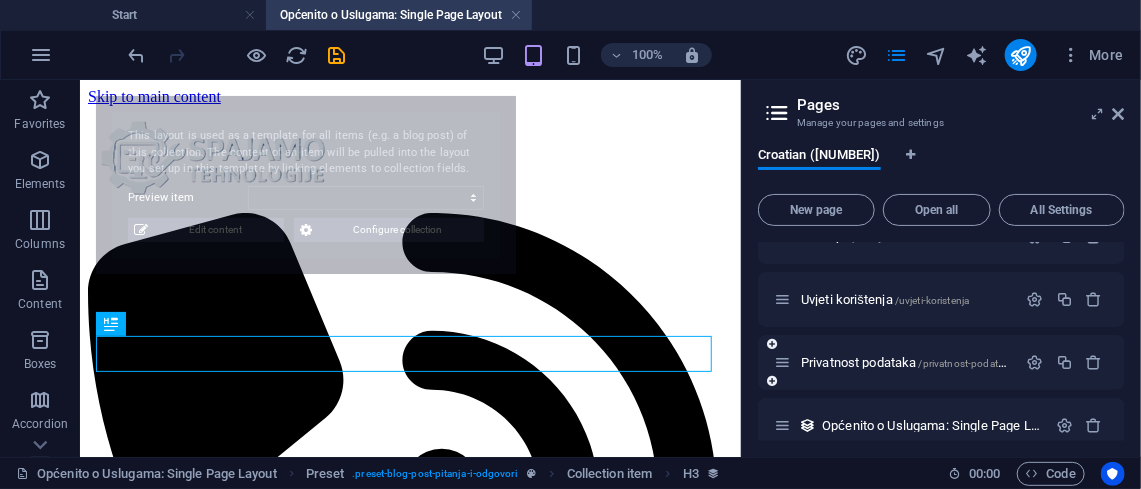 select on "688b7cdfec297c60cb0be4d1" 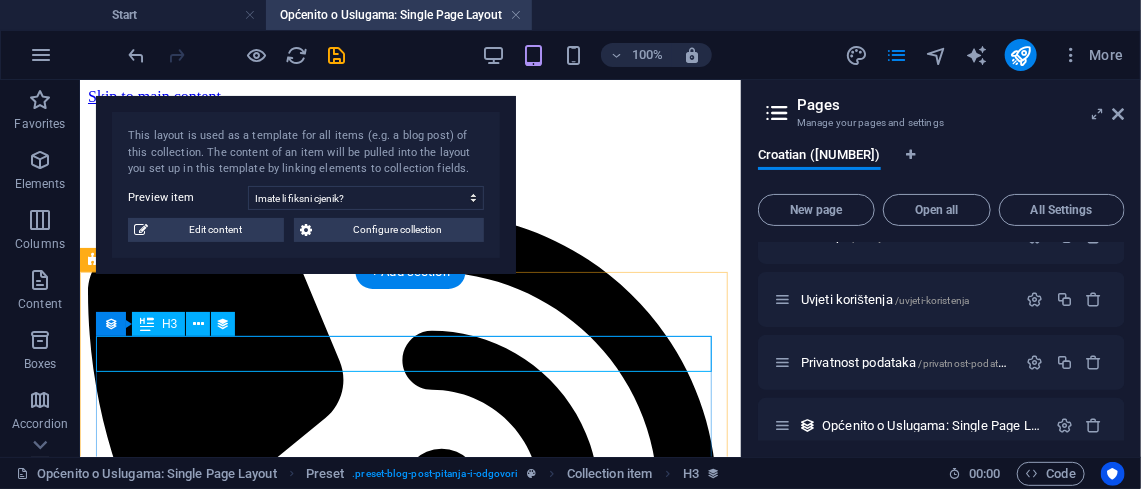 scroll, scrollTop: 90, scrollLeft: 0, axis: vertical 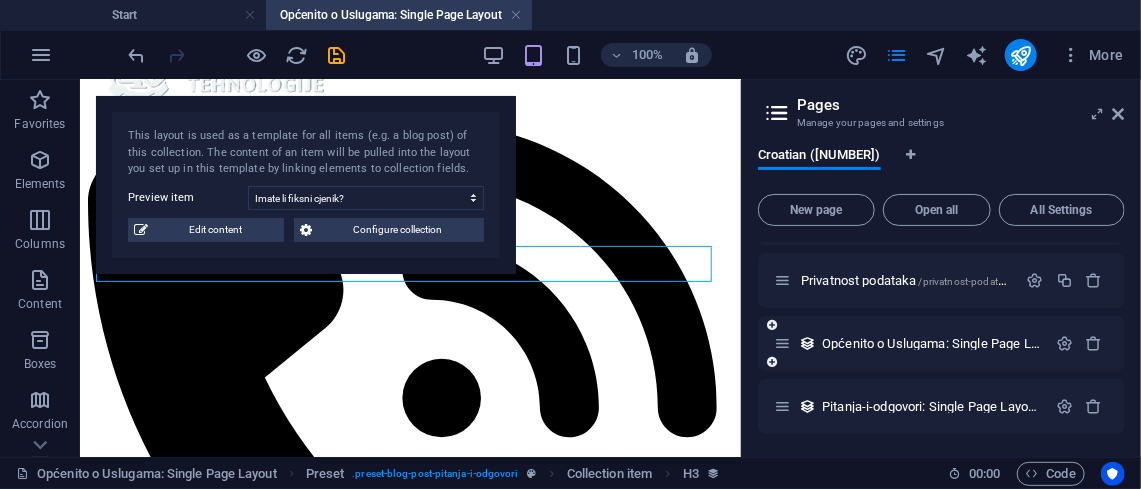 click on "Pitanja-i-odgovori: Single Page Layout /pitanja-i-odgovori-item" at bounding box center (985, 406) 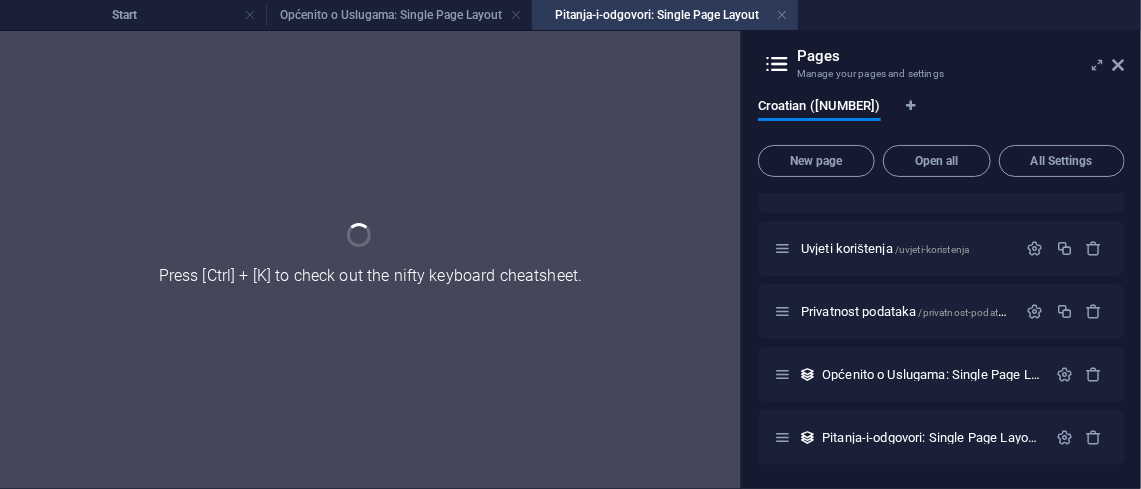 scroll, scrollTop: 0, scrollLeft: 0, axis: both 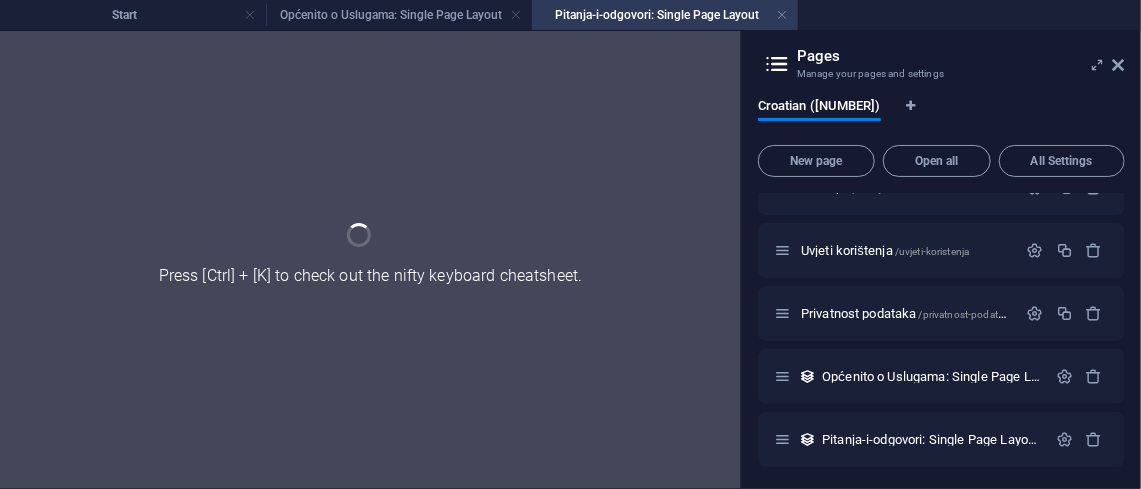click on "Start / Projekti /projekti Pozicije /pozicije Uvjeti korištenja /uvjeti-koristenja Privatnost podataka /privatnost-podataka Općenito o Uslugama: Single Page Layout /opcenito-o-uslugama-pitanja Pitanja-i-odgovori: Single Page Layout /pitanja-i-odgovori-item" at bounding box center [941, 250] 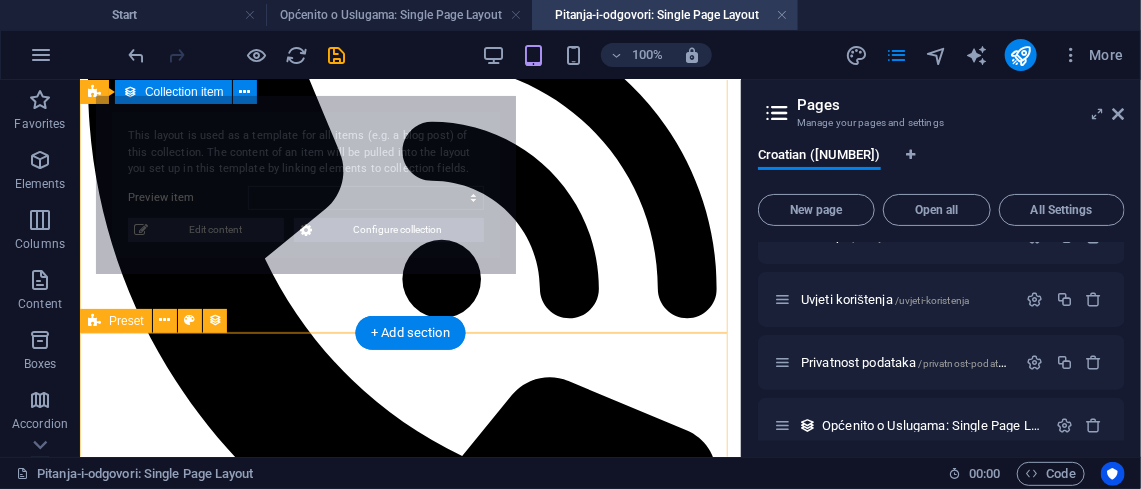 scroll, scrollTop: 354, scrollLeft: 0, axis: vertical 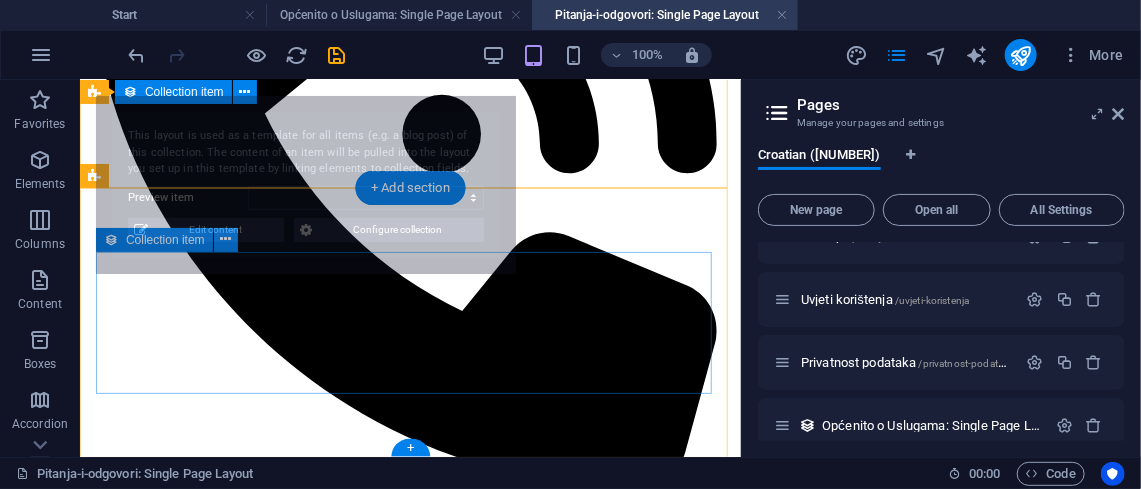 select on "688b7ce0ec297c60cb0be4d7" 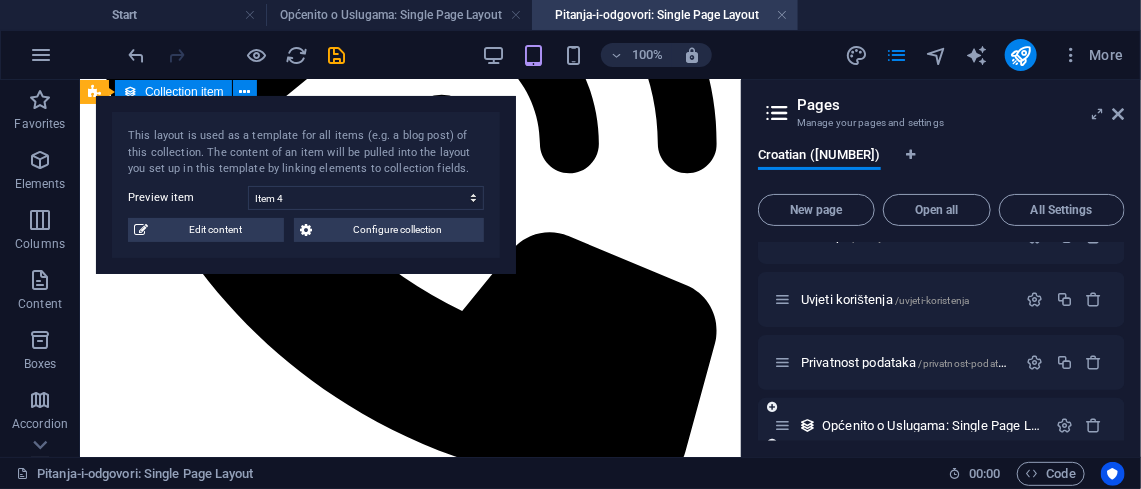 scroll, scrollTop: 241, scrollLeft: 0, axis: vertical 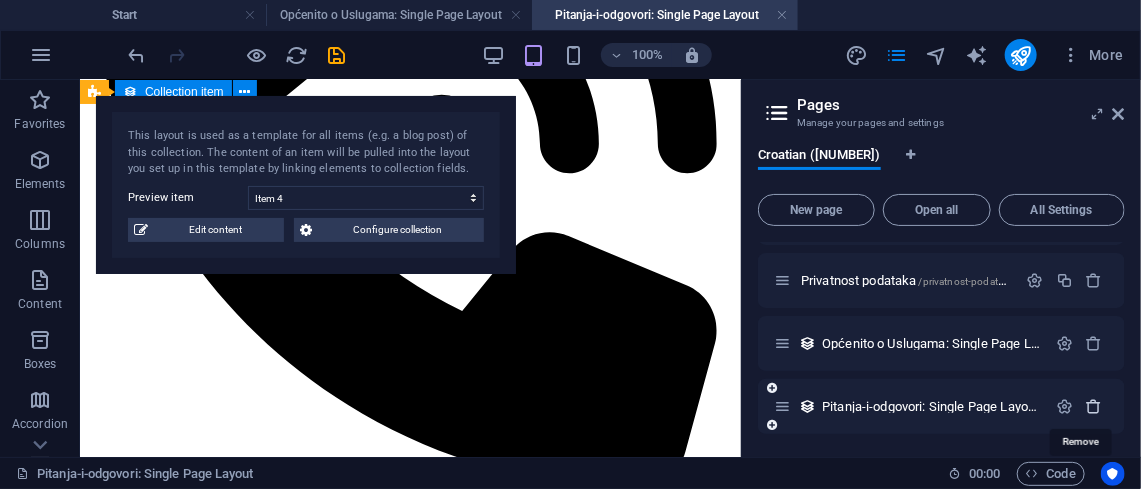 click at bounding box center (1094, 406) 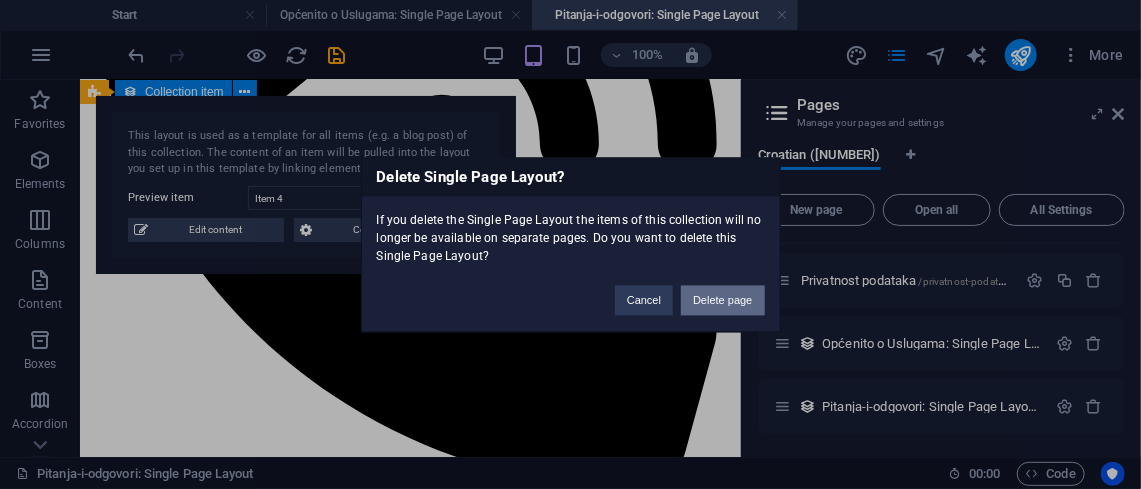 click on "Delete page" at bounding box center [722, 300] 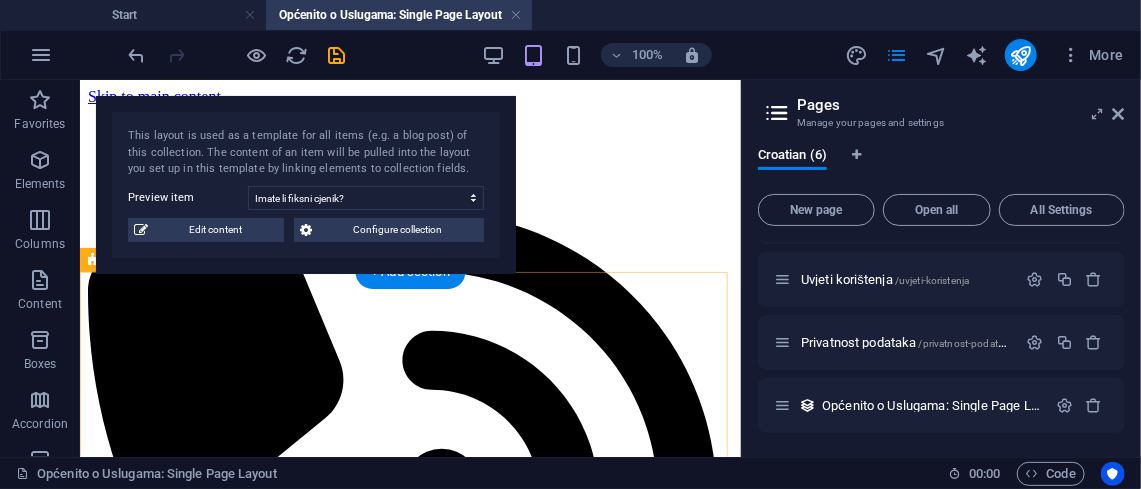 scroll, scrollTop: 8, scrollLeft: 0, axis: vertical 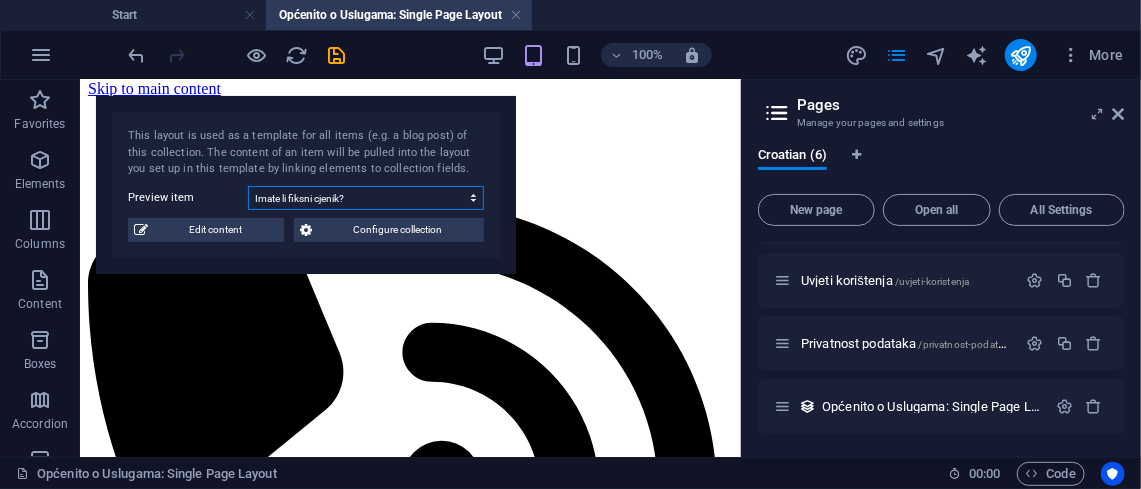 click on "Imate li fiksni cjenik? Koliko brzo možete doći na intervenciju? Dolazite li na kućnu adresu ili u ured? Koje sve usluge nudite?" at bounding box center [366, 198] 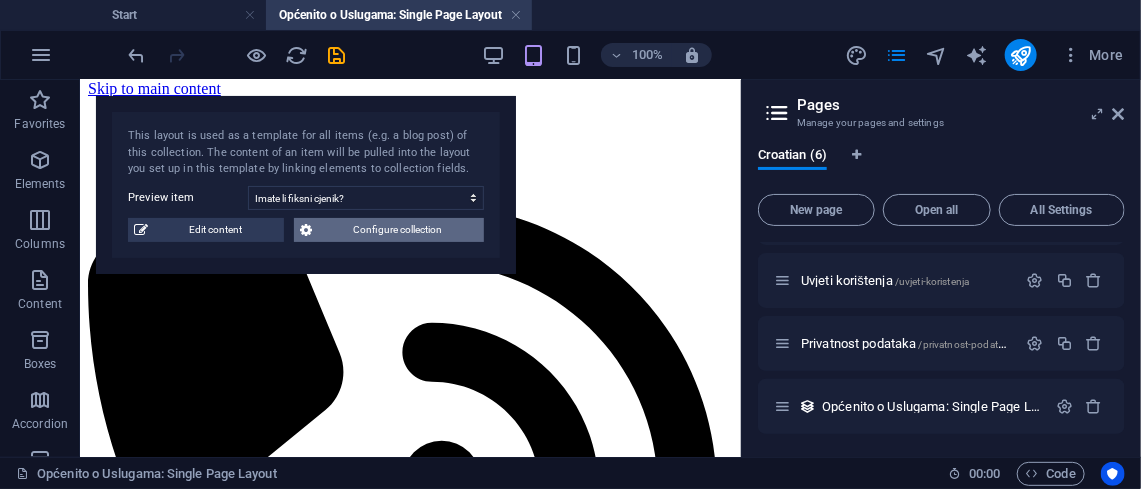 click on "Configure collection" at bounding box center [398, 230] 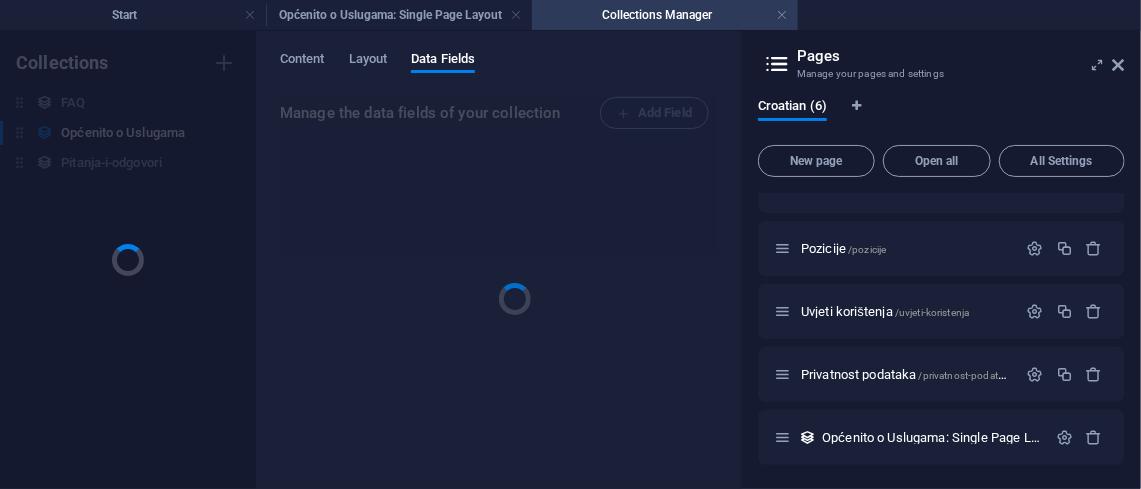 scroll, scrollTop: 96, scrollLeft: 0, axis: vertical 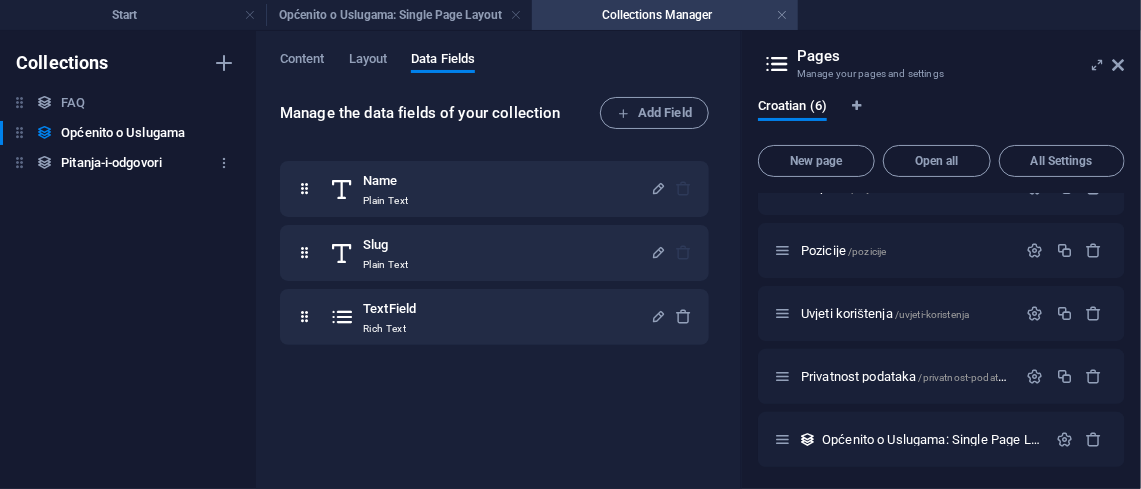 click on "Pitanja-i-odgovori" at bounding box center (111, 163) 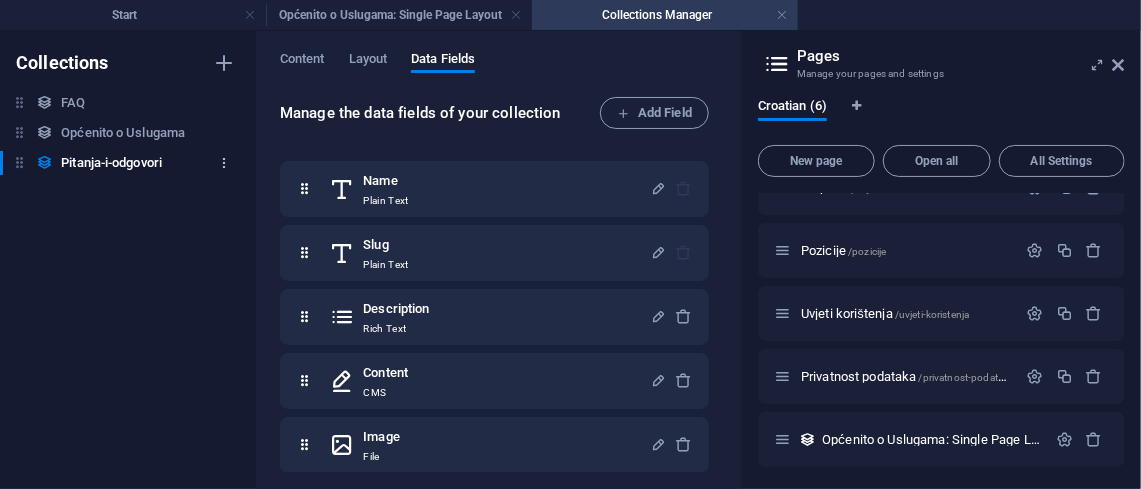 click at bounding box center (224, 163) 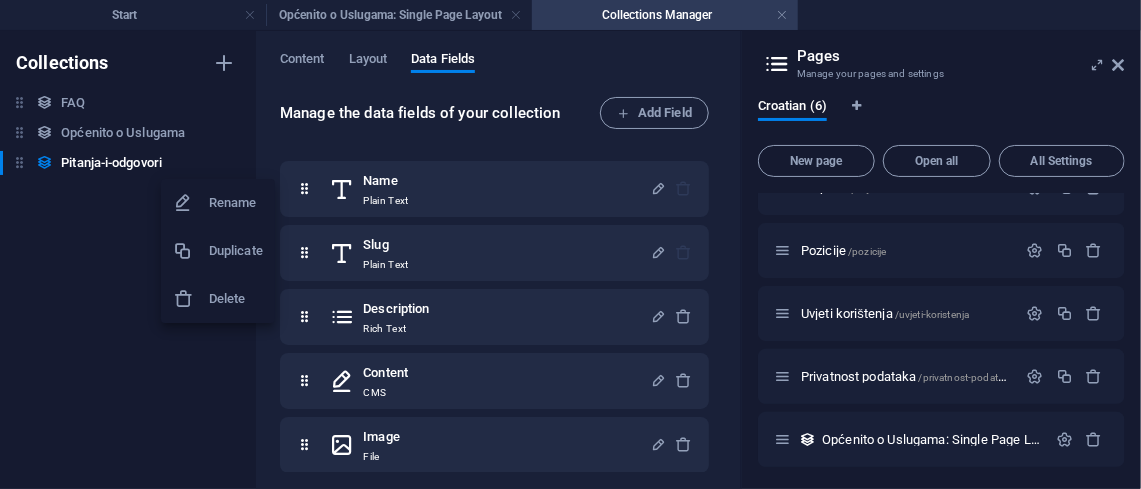 click on "Delete" at bounding box center (236, 299) 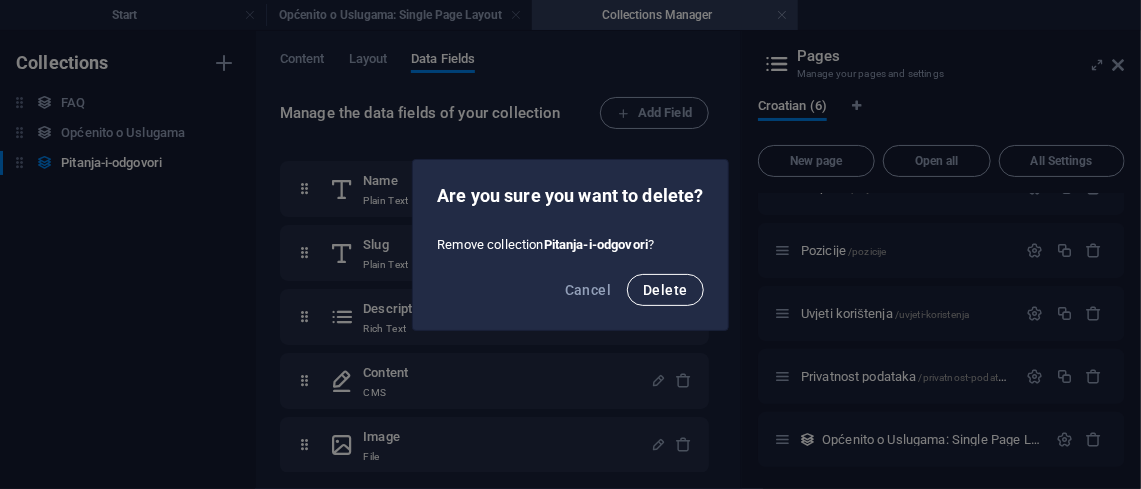 click on "Delete" at bounding box center (665, 290) 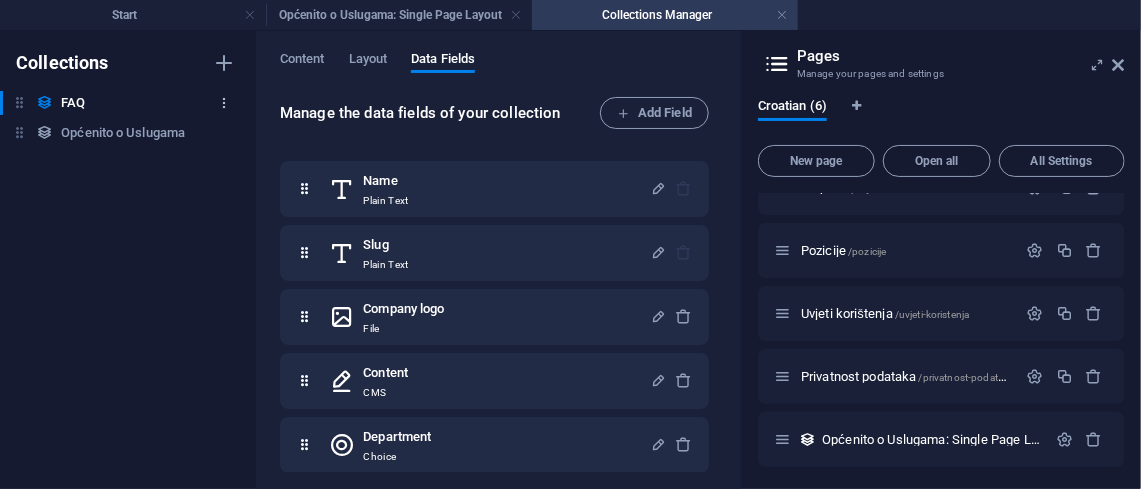 click at bounding box center (224, 103) 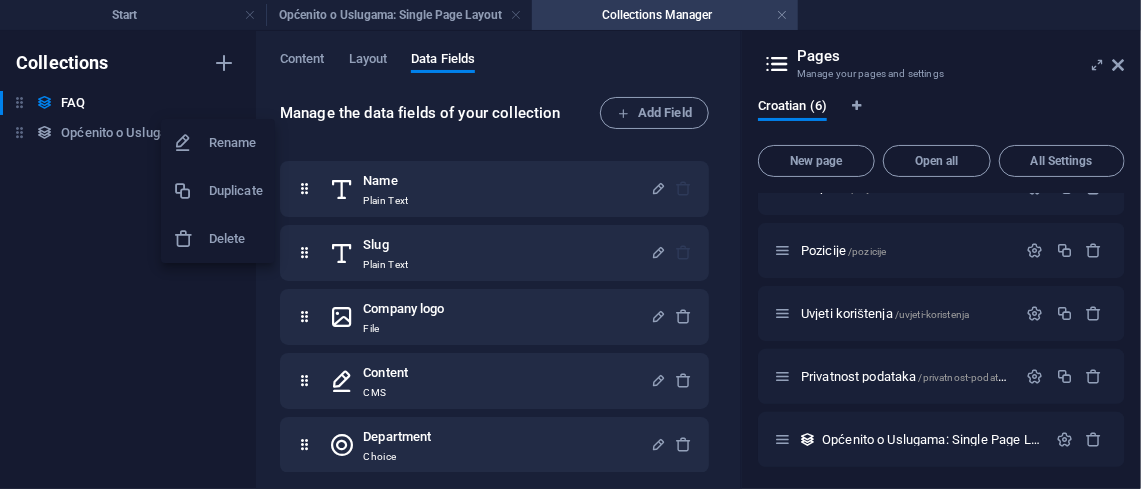 click on "Delete" at bounding box center [236, 239] 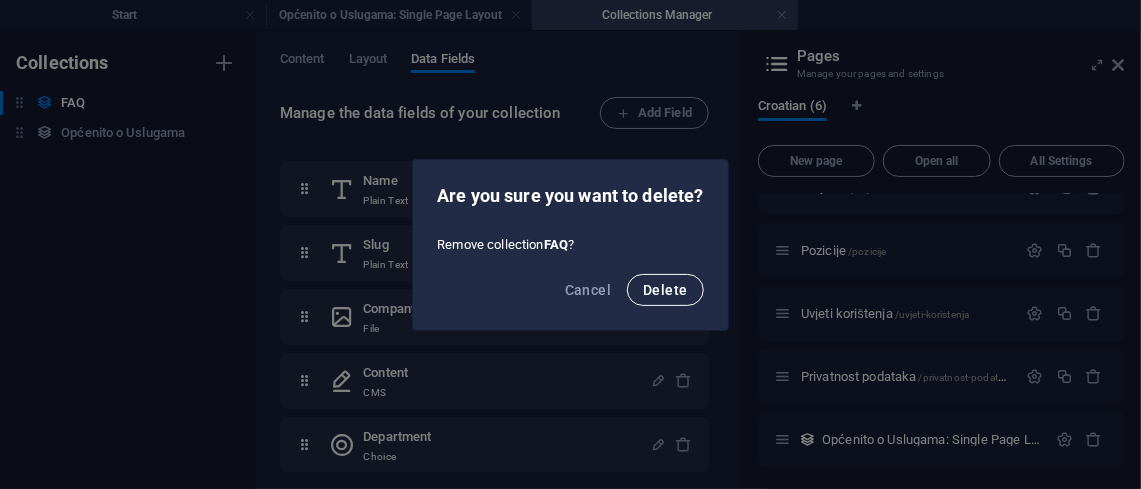 click on "Delete" at bounding box center [665, 290] 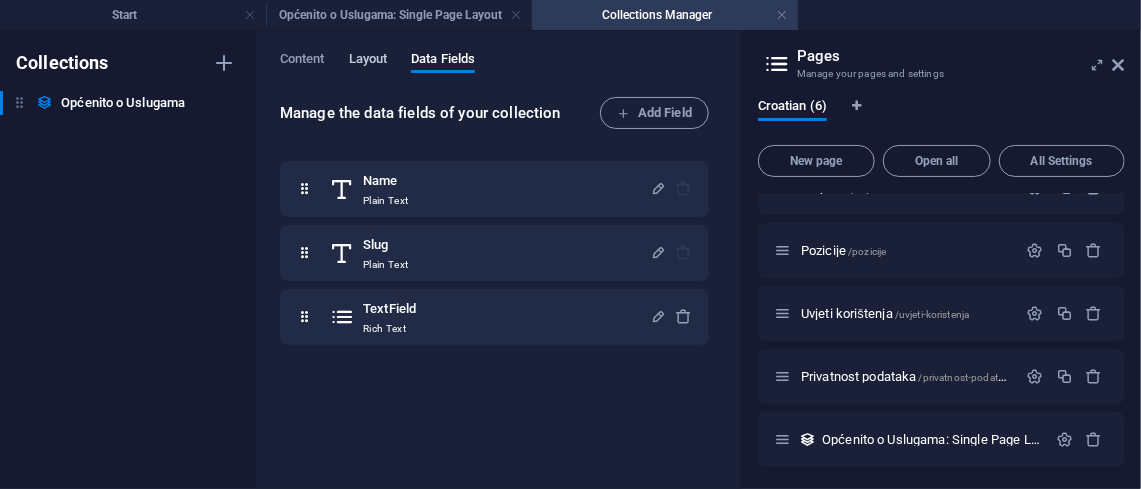 click on "Layout" at bounding box center (368, 61) 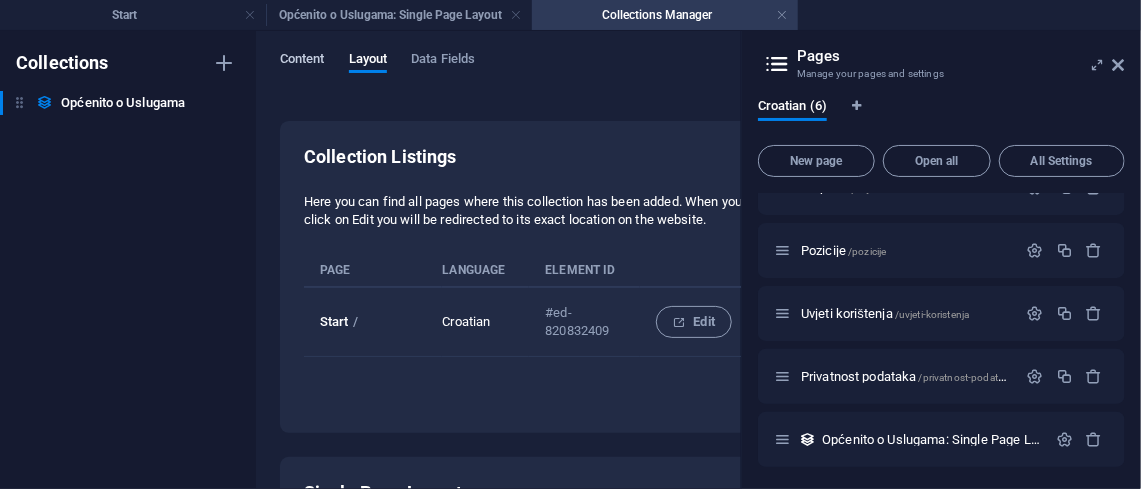 click on "Content" at bounding box center (302, 61) 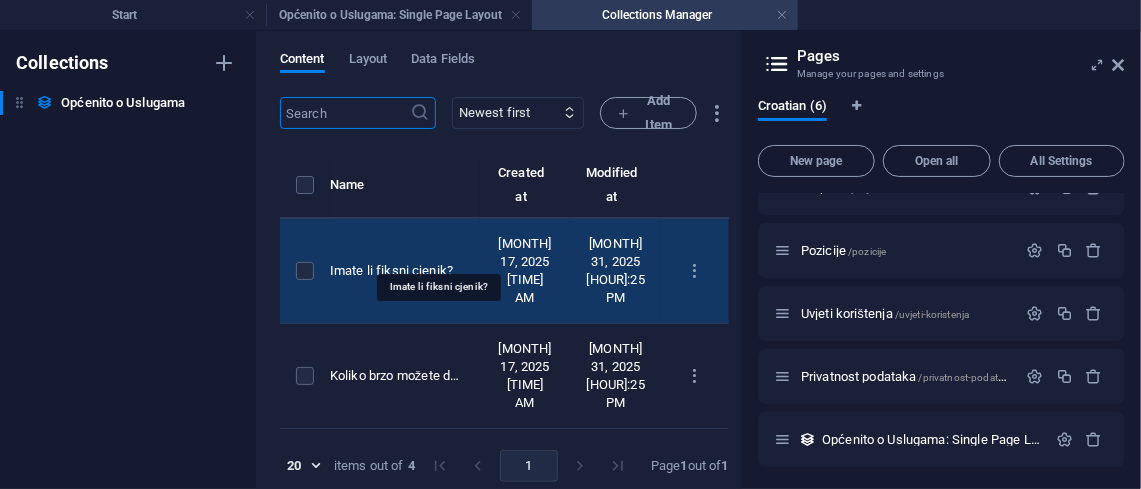 scroll, scrollTop: 202, scrollLeft: 0, axis: vertical 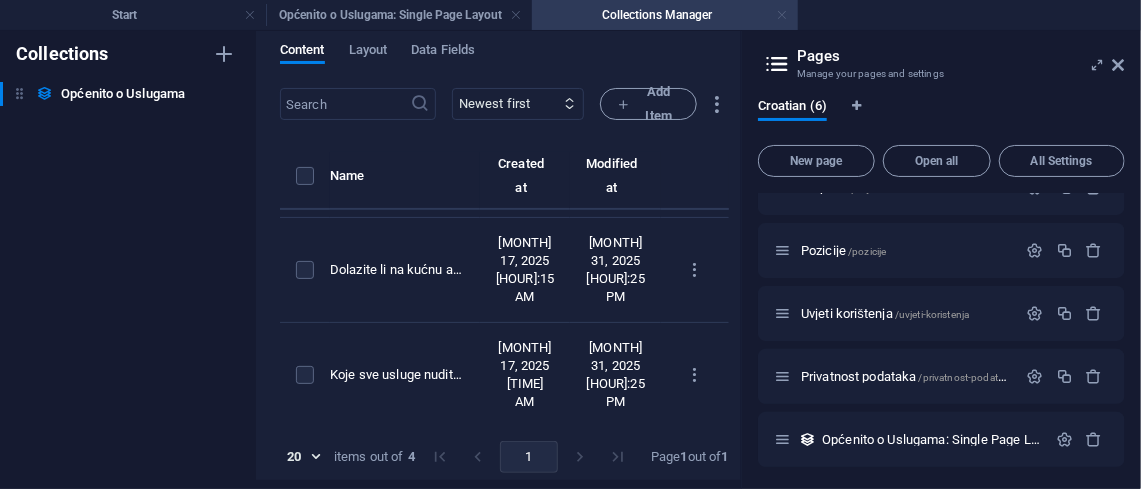click at bounding box center [782, 15] 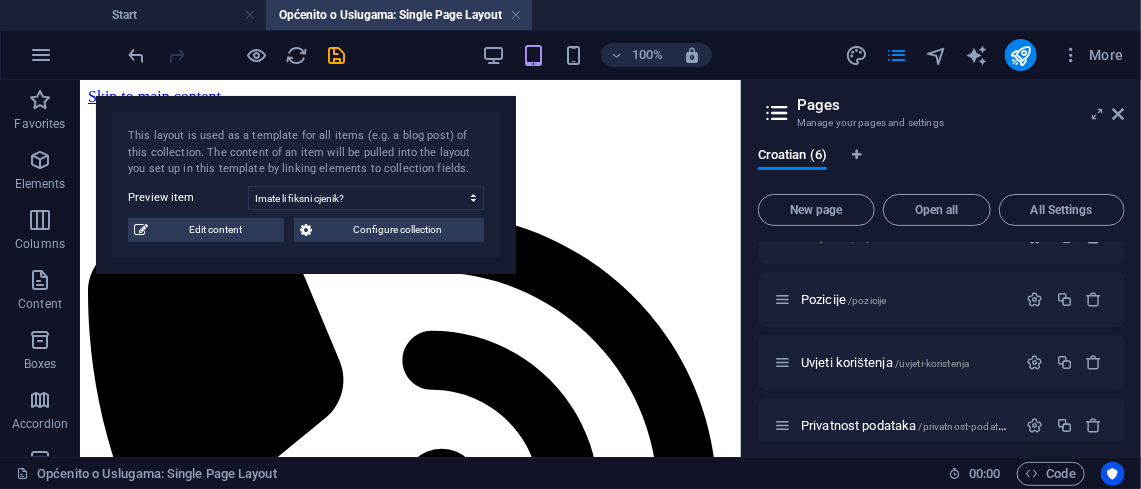 scroll, scrollTop: 8, scrollLeft: 0, axis: vertical 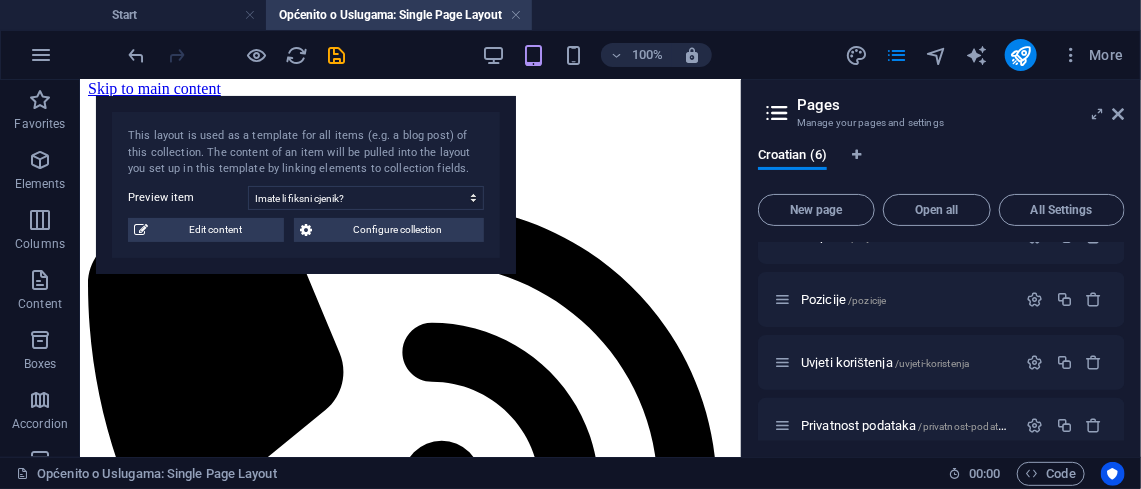 click on "Općenito o Uslugama: Single Page Layout" at bounding box center (399, 15) 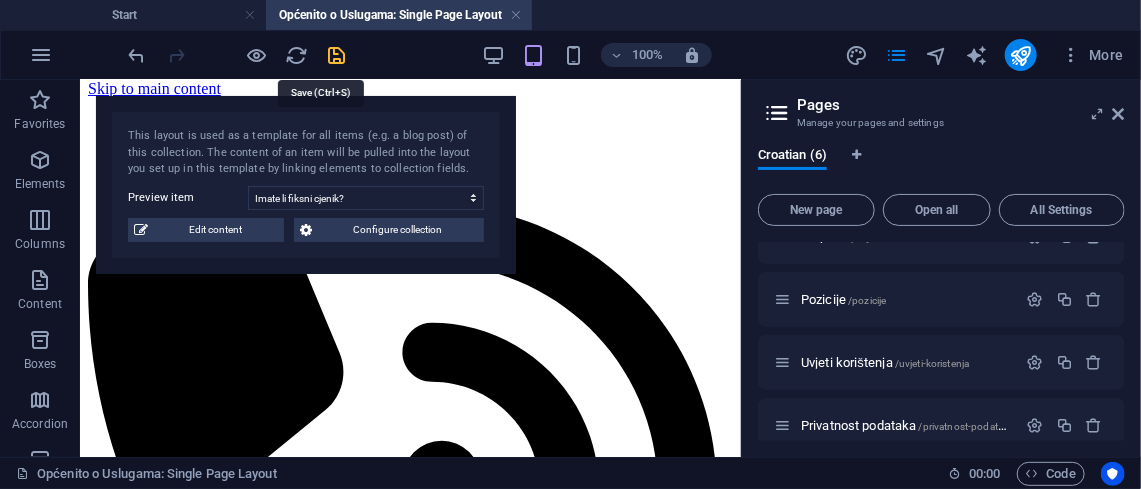 click at bounding box center (337, 55) 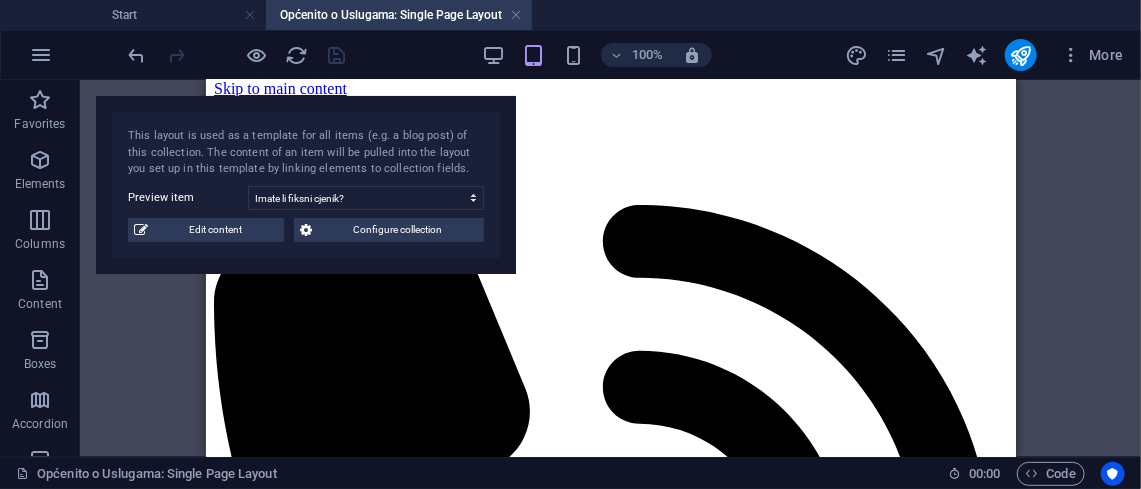 click on "100% More" at bounding box center [628, 55] 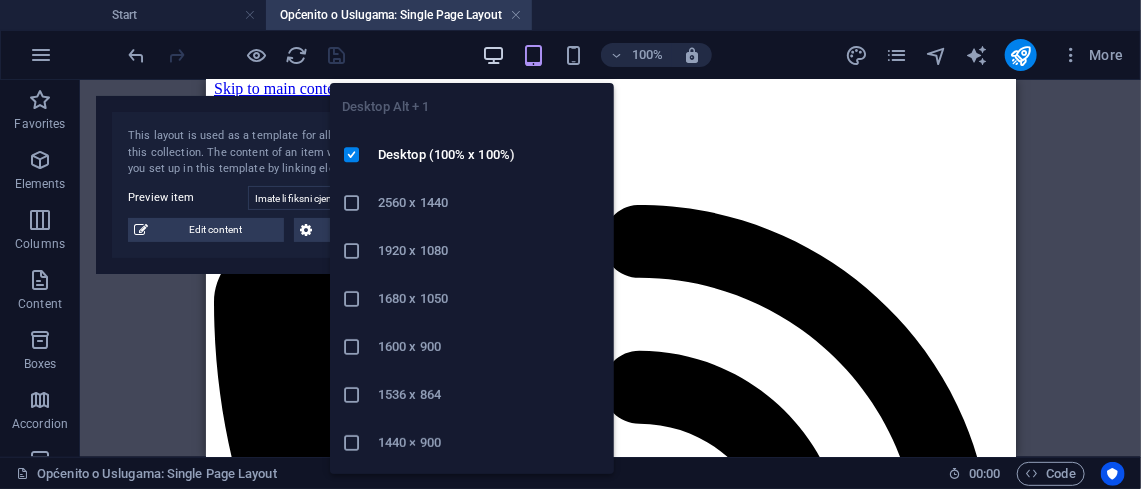 click at bounding box center [493, 55] 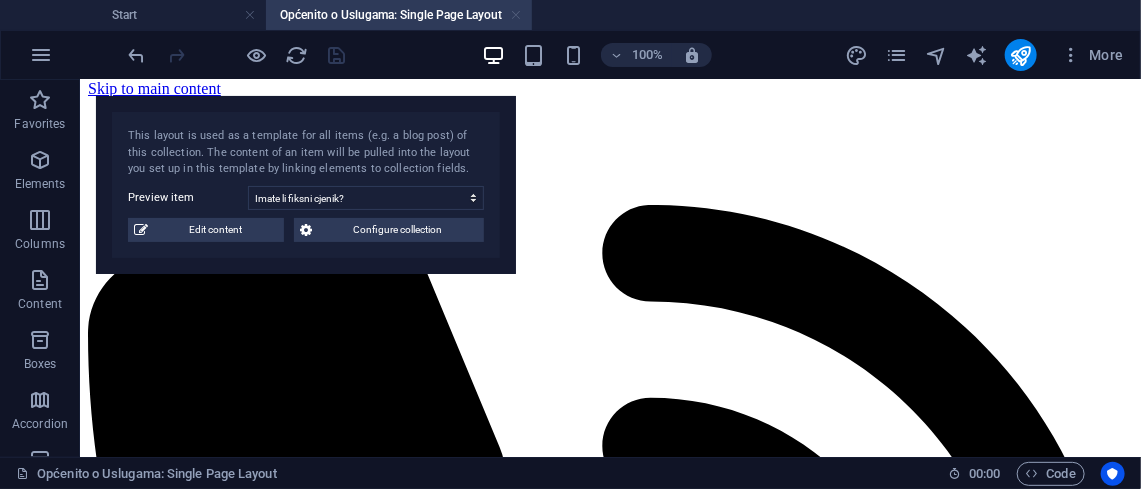 click at bounding box center [516, 15] 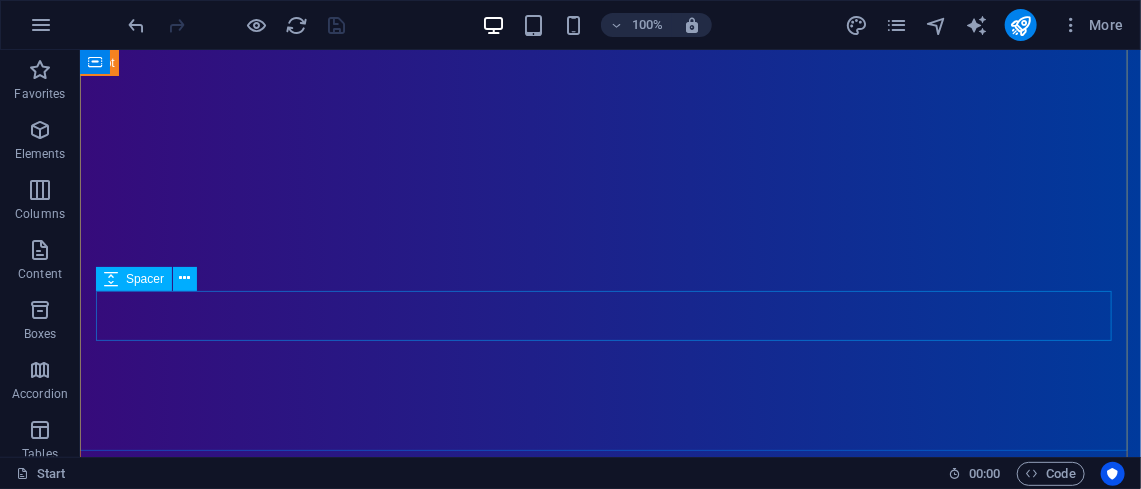 scroll, scrollTop: 257, scrollLeft: 0, axis: vertical 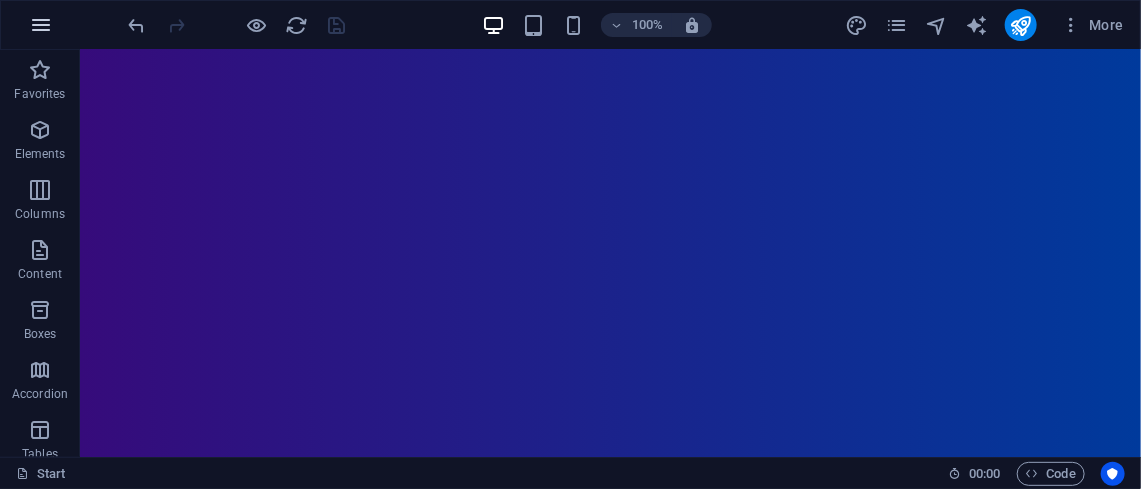 click at bounding box center [41, 25] 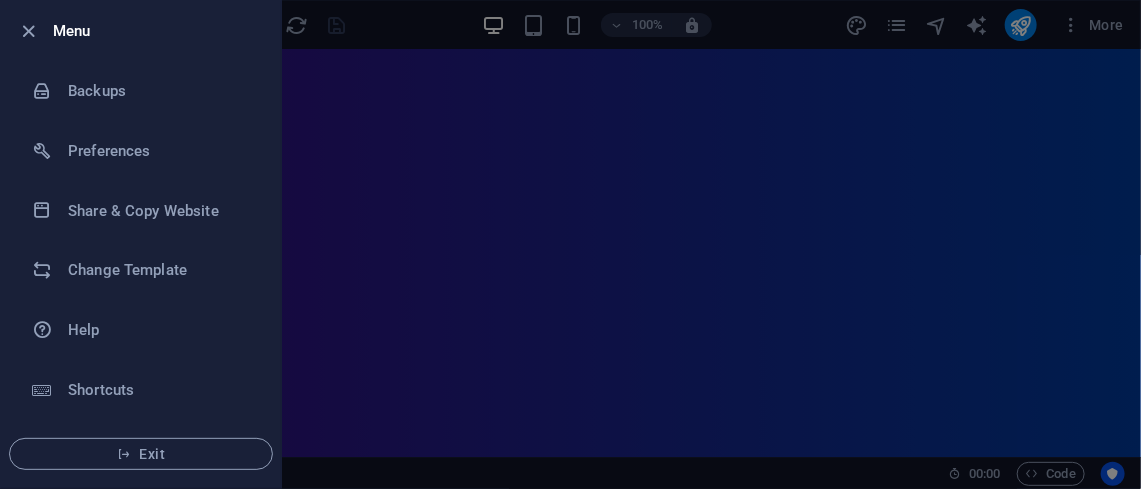 click on "Menu" at bounding box center [159, 31] 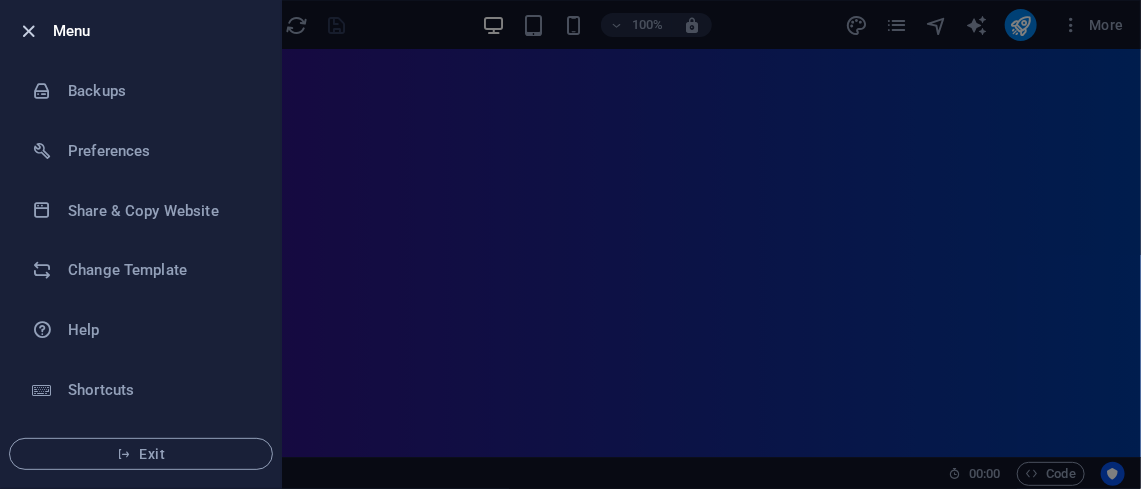 click at bounding box center [29, 31] 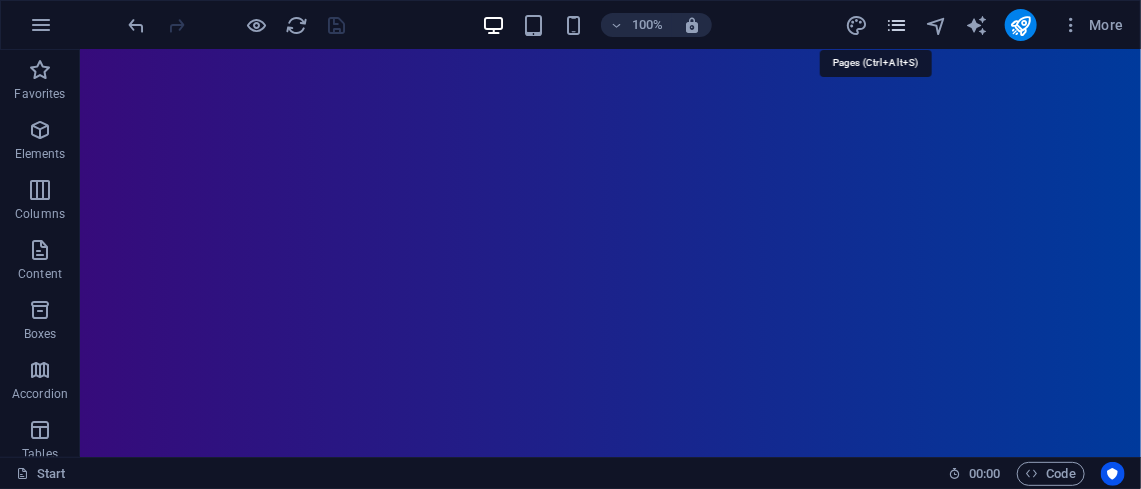 click at bounding box center [896, 25] 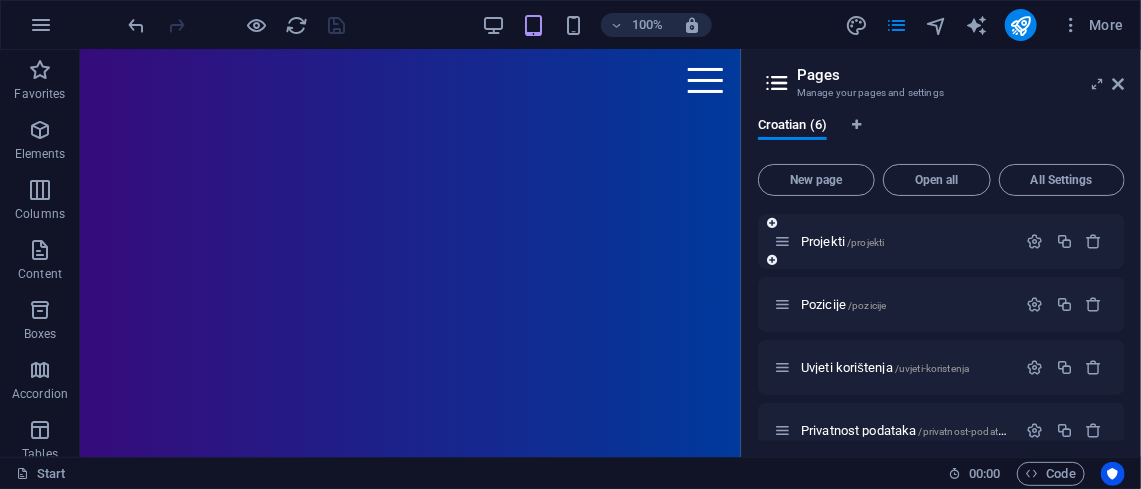 scroll, scrollTop: 61, scrollLeft: 0, axis: vertical 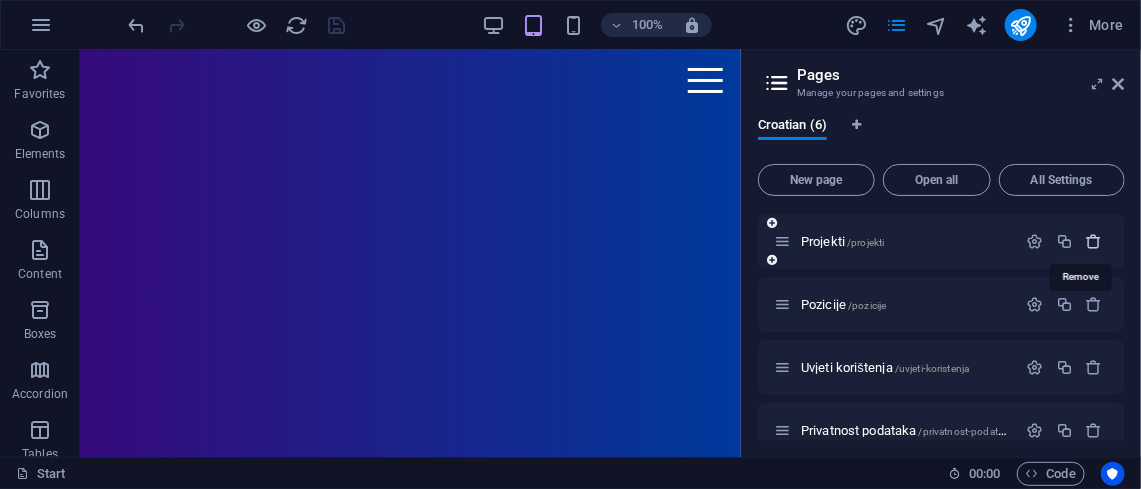 click at bounding box center [1094, 241] 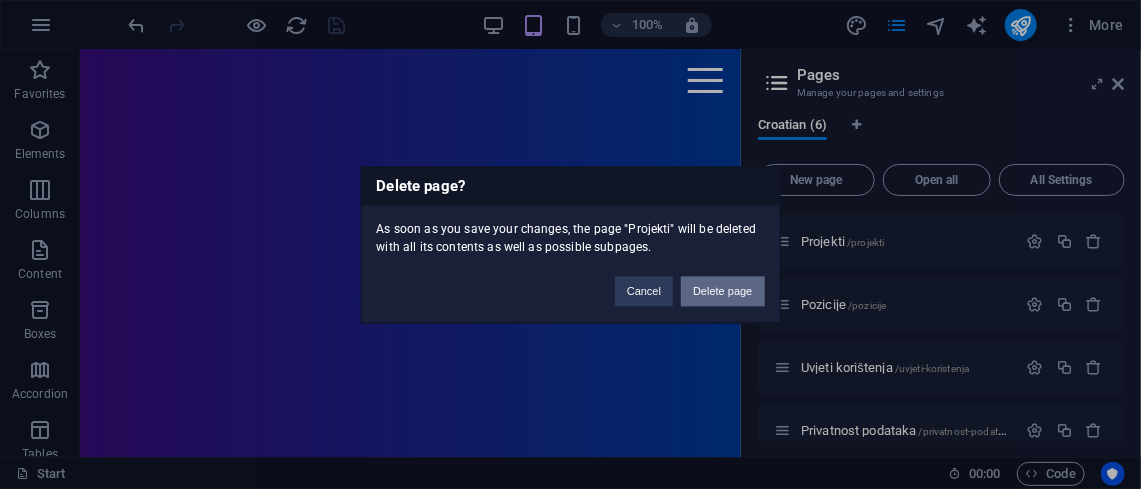 click on "Delete page" at bounding box center (722, 291) 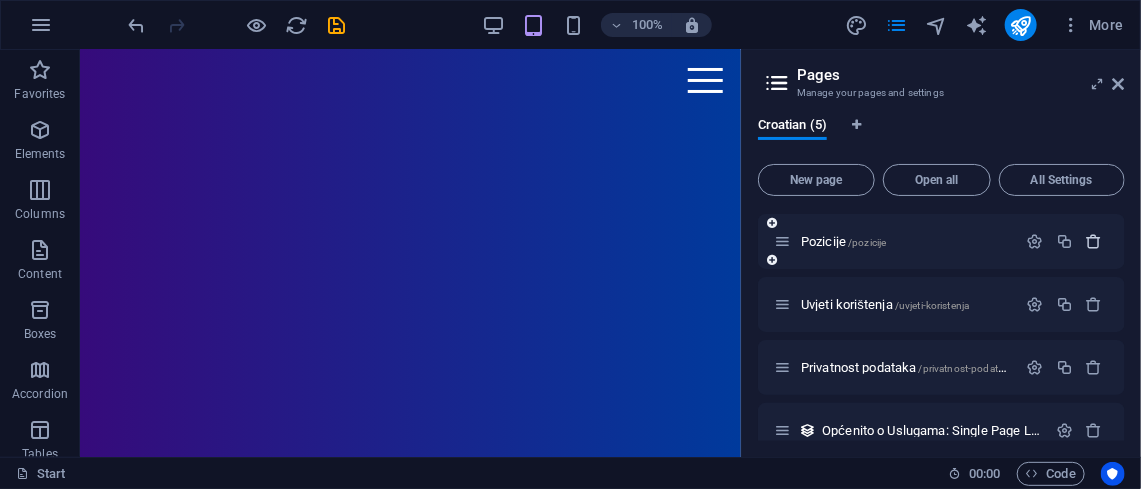 click at bounding box center [1094, 241] 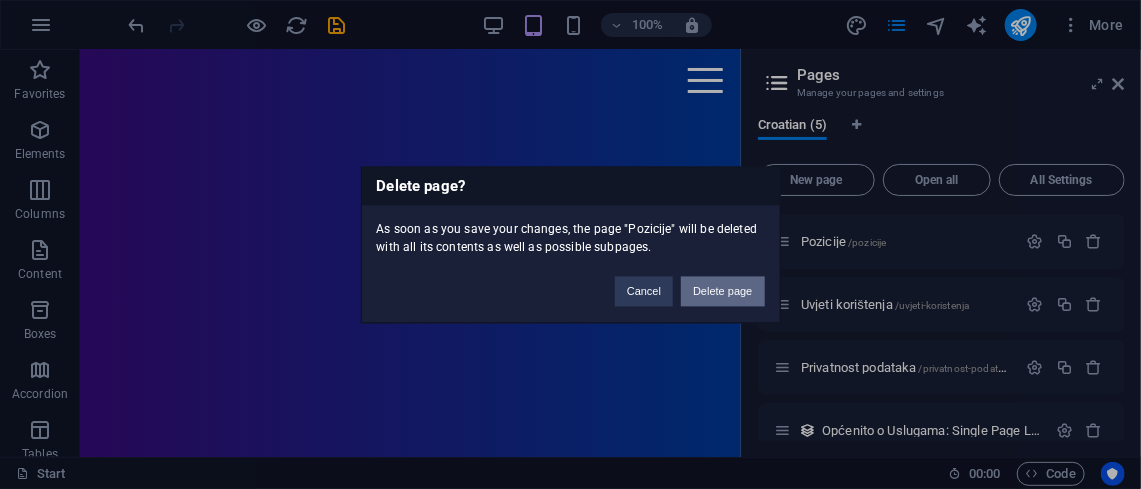 click on "Delete page" at bounding box center (722, 291) 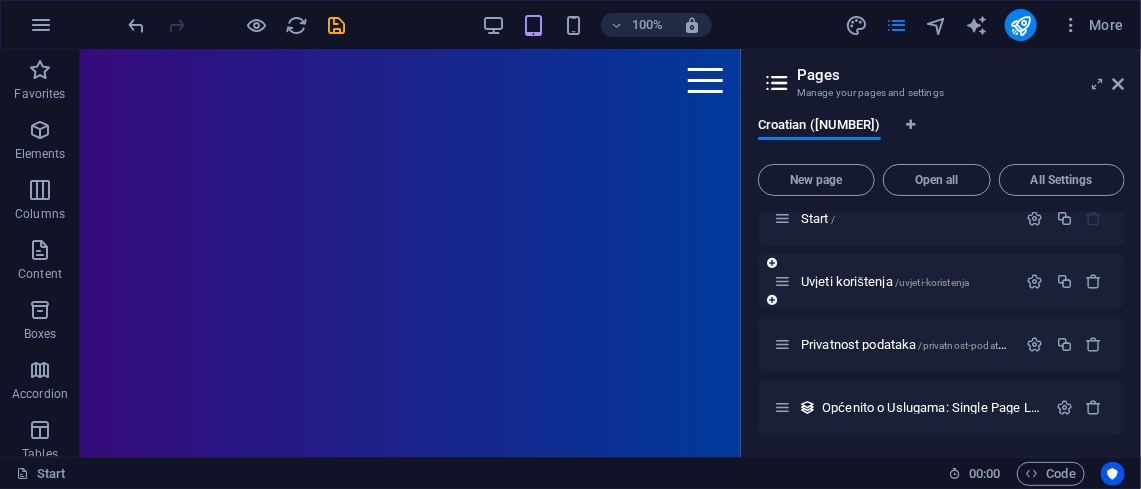 scroll, scrollTop: 0, scrollLeft: 0, axis: both 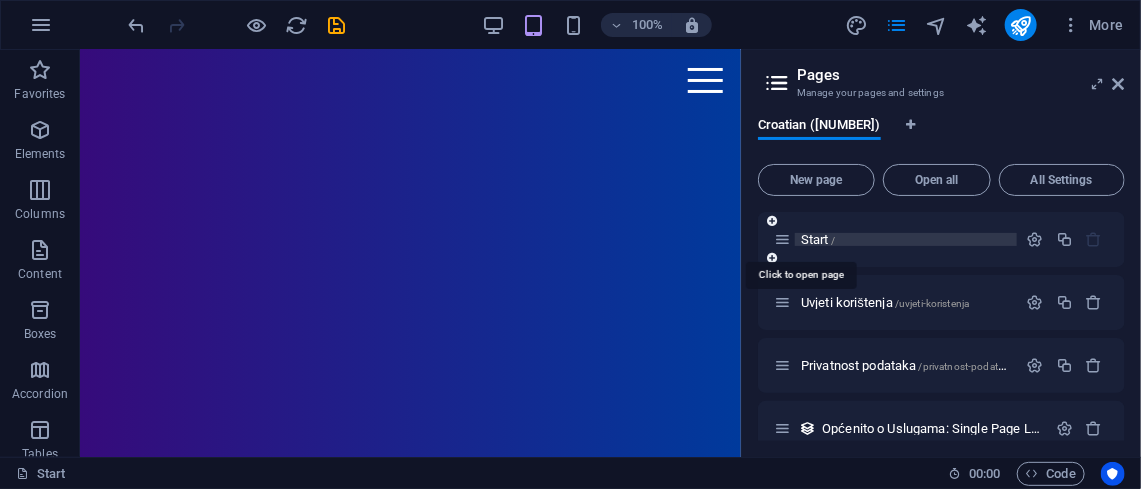 click on "Start /" at bounding box center (818, 239) 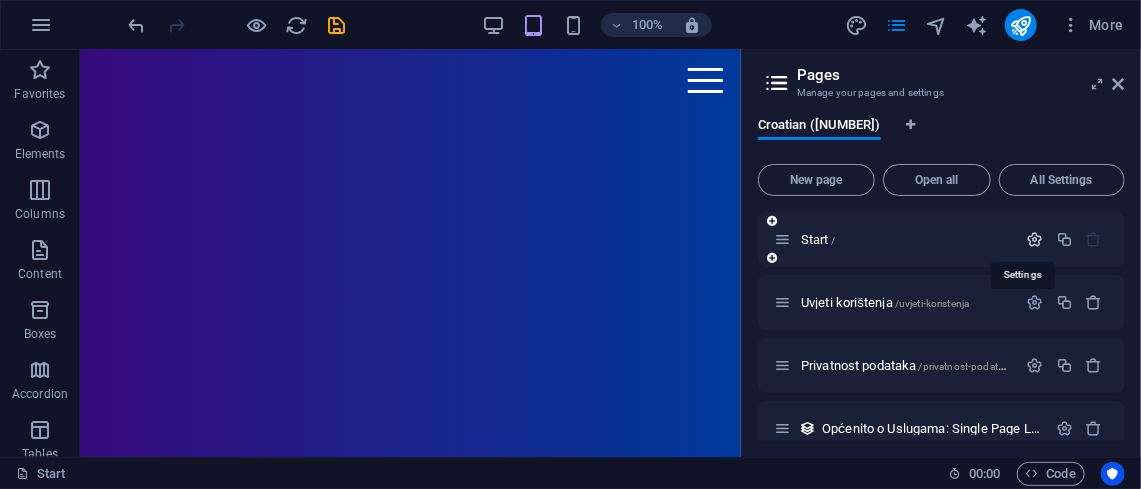 click at bounding box center [1035, 239] 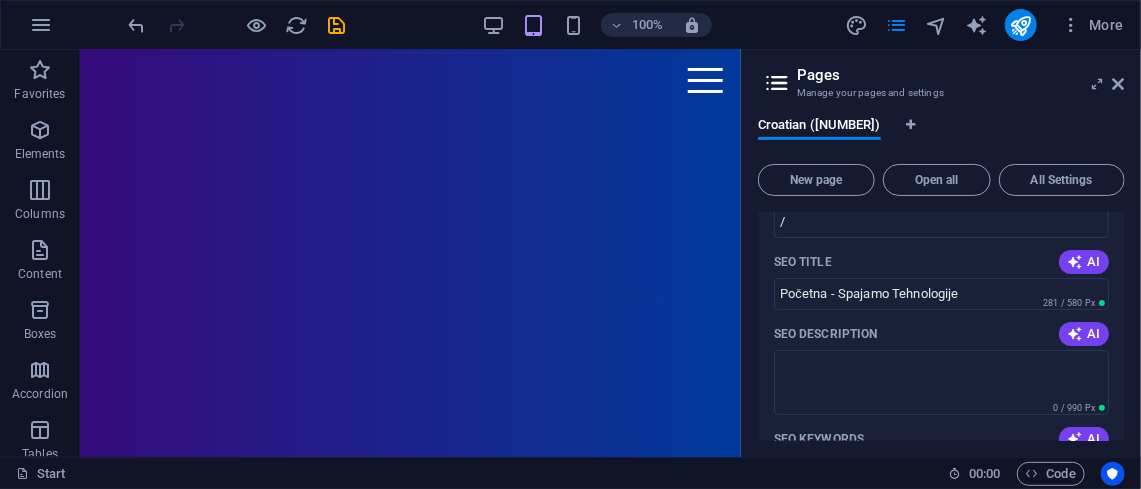 scroll, scrollTop: 166, scrollLeft: 0, axis: vertical 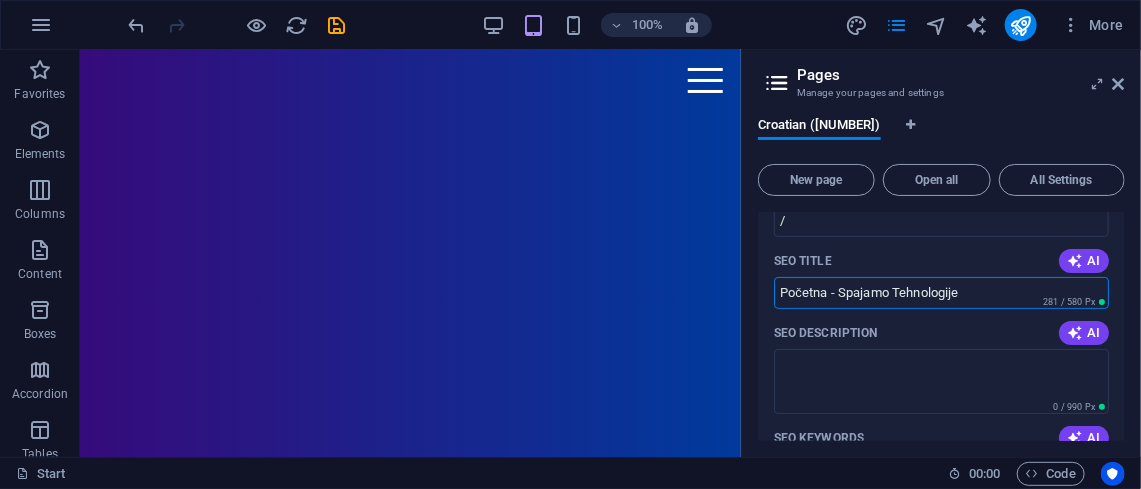click on "Početna - Spajamo Tehnologije" at bounding box center [941, 293] 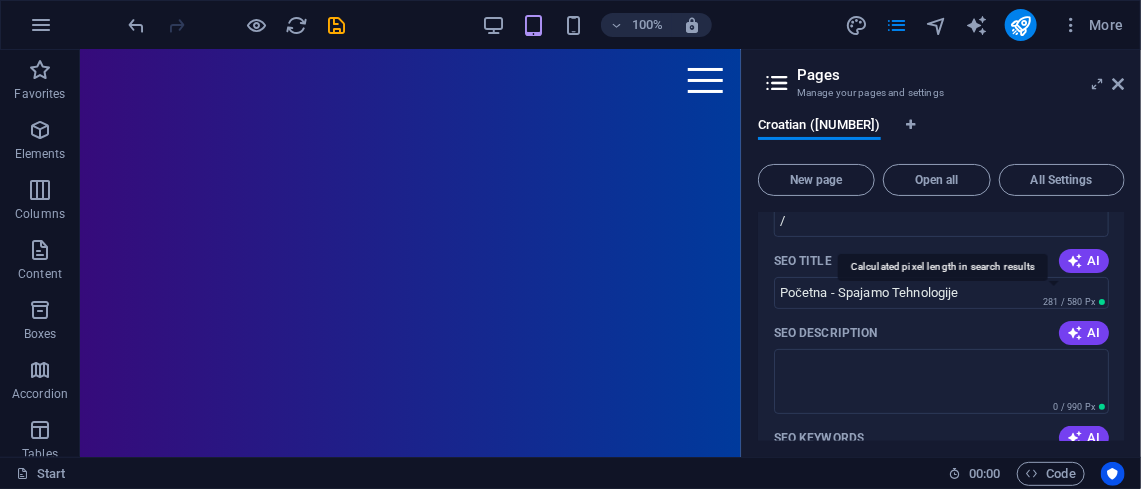 click on "281 / 580 Px" at bounding box center (1069, 302) 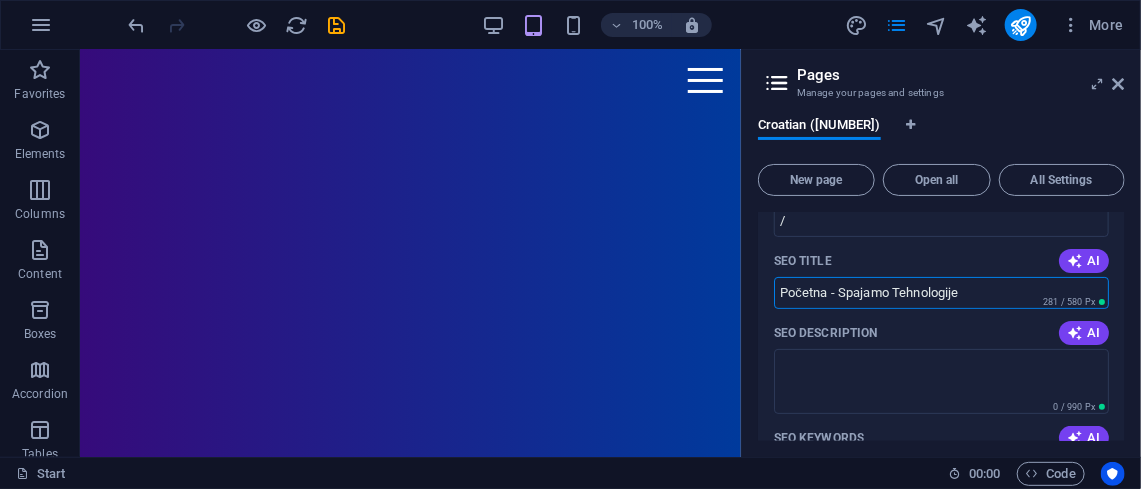 click on "Početna - Spajamo Tehnologije" at bounding box center [941, 293] 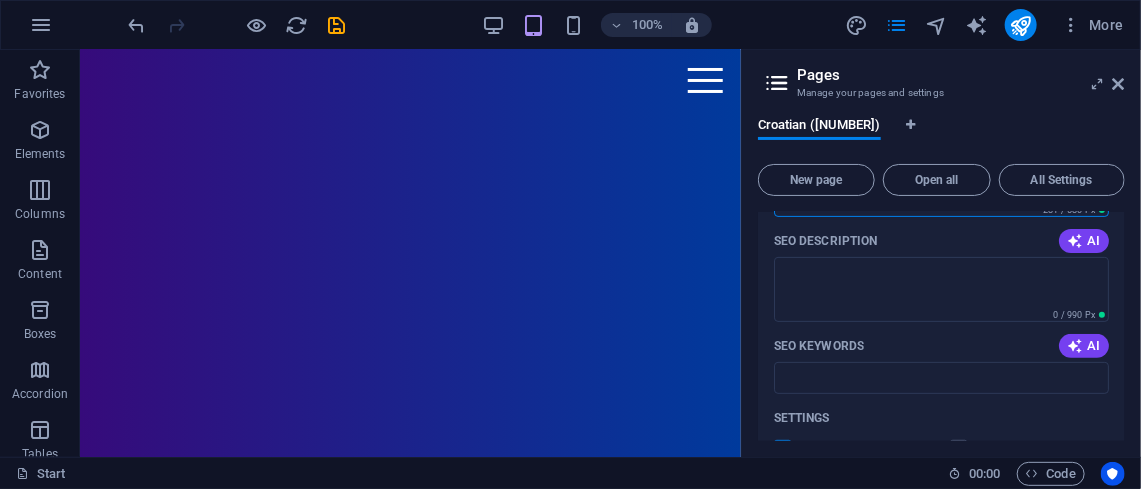 scroll, scrollTop: 257, scrollLeft: 0, axis: vertical 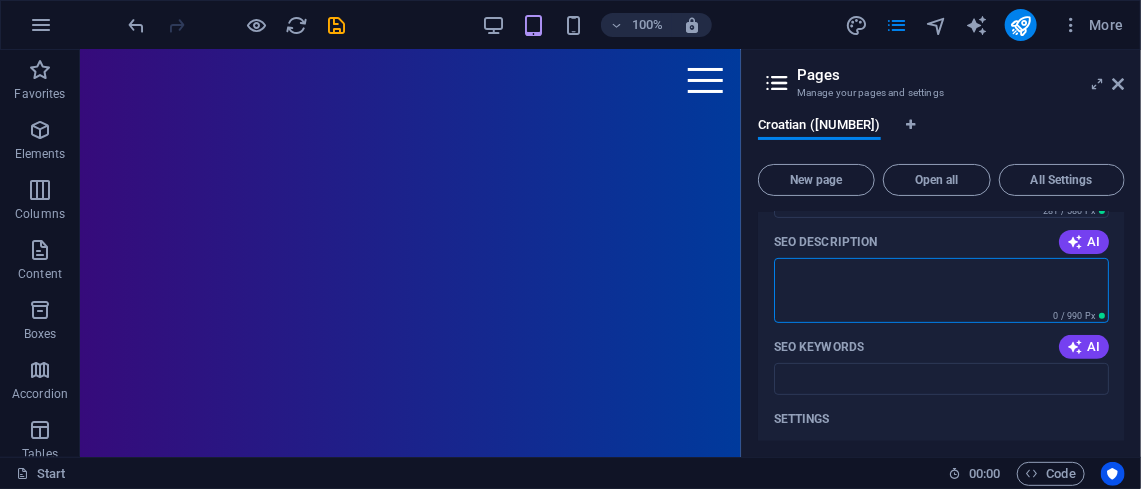 click on "SEO Description" at bounding box center [941, 290] 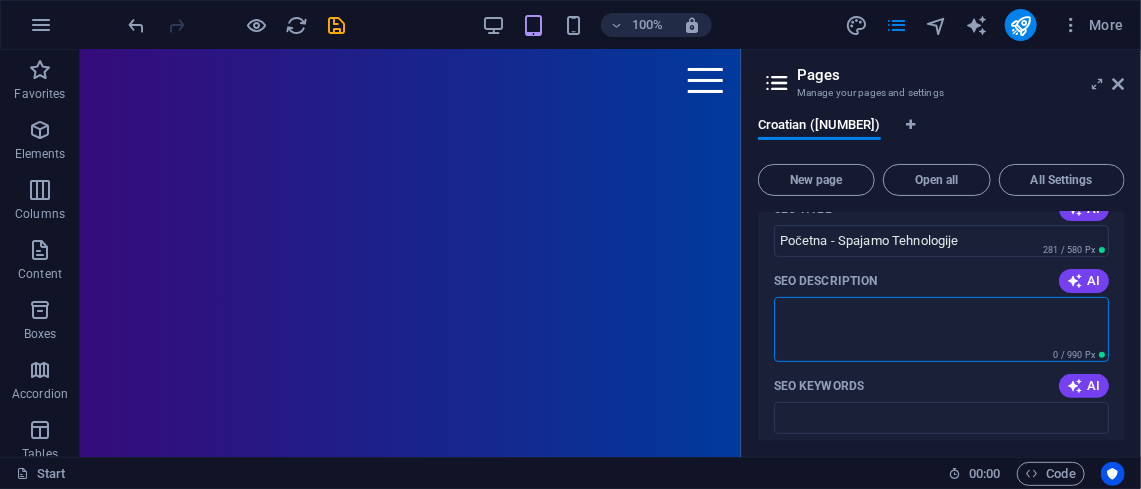 scroll, scrollTop: 219, scrollLeft: 0, axis: vertical 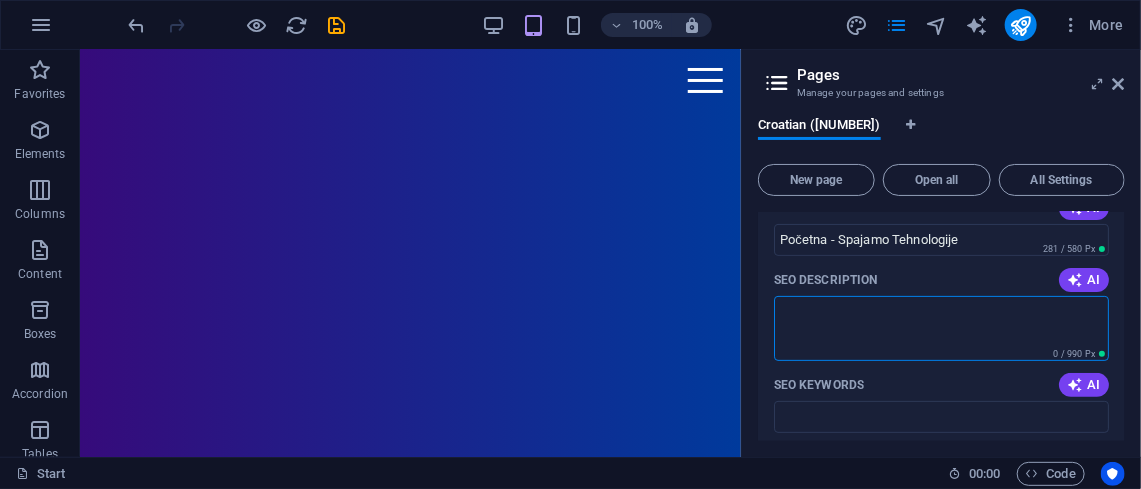 paste on "Ovlašteni IT servis nudi profesionalnu popravku laptopa i stolnih računala. Dostupna je i opcija dolaska na lokaciju uz garanciju na sve popravke." 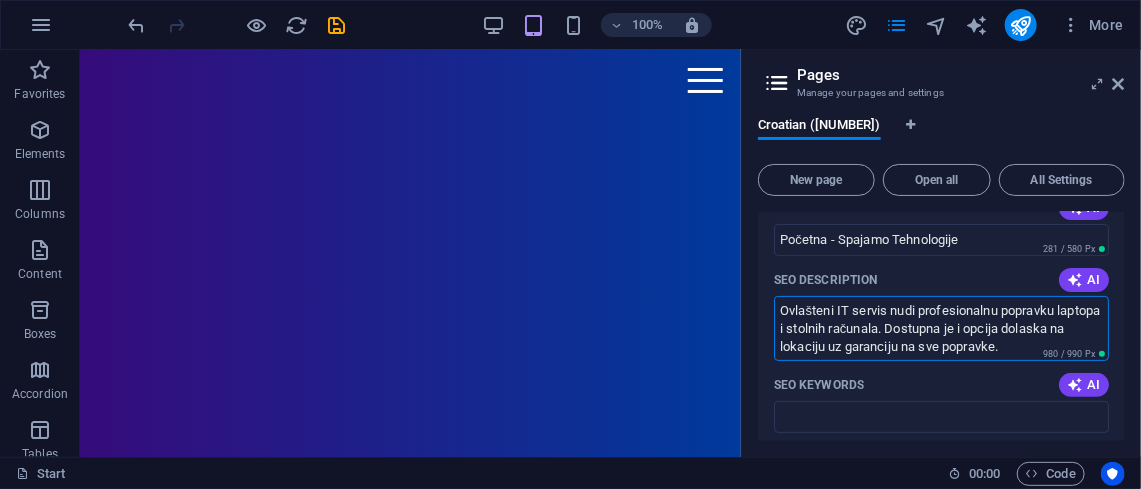 scroll, scrollTop: 0, scrollLeft: 0, axis: both 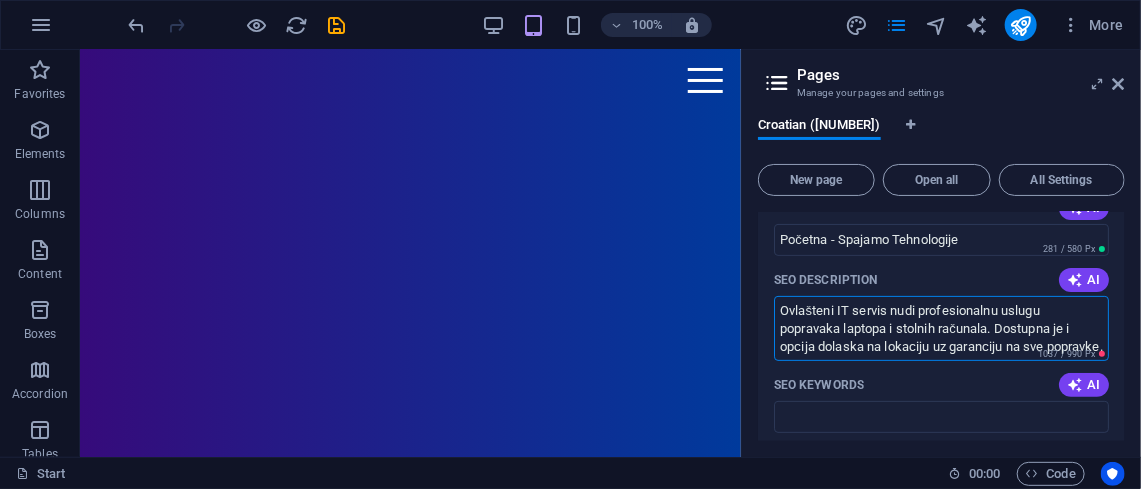 click on "Ovlašteni IT servis nudi profesionalnu uslugu popravaka laptopa i stolnih računala. Dostupna je i opcija dolaska na lokaciju uz garanciju na sve popravke." at bounding box center (941, 328) 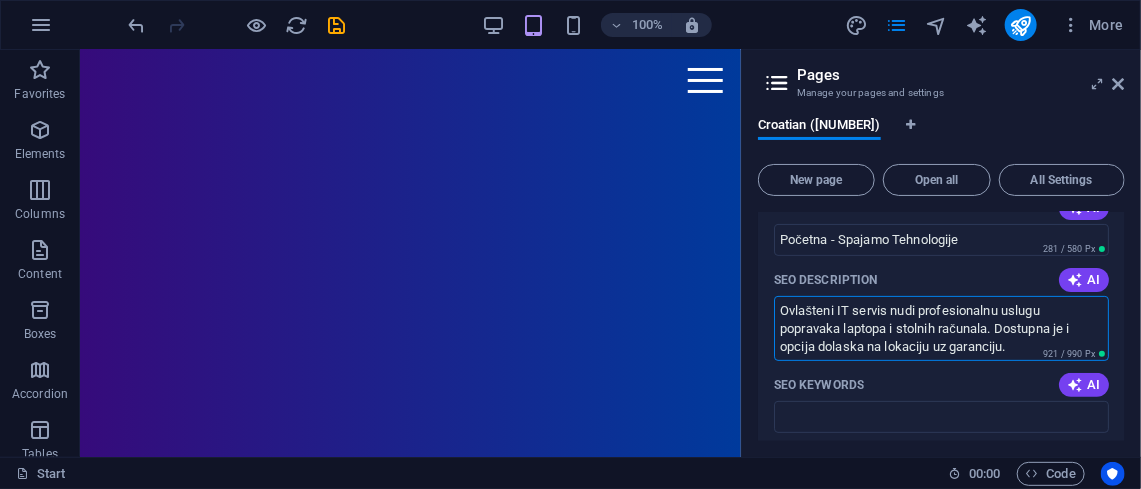 click on "Ovlašteni IT servis nudi profesionalnu uslugu popravaka laptopa i stolnih računala. Dostupna je i opcija dolaska na lokaciju uz garanciju." at bounding box center [941, 328] 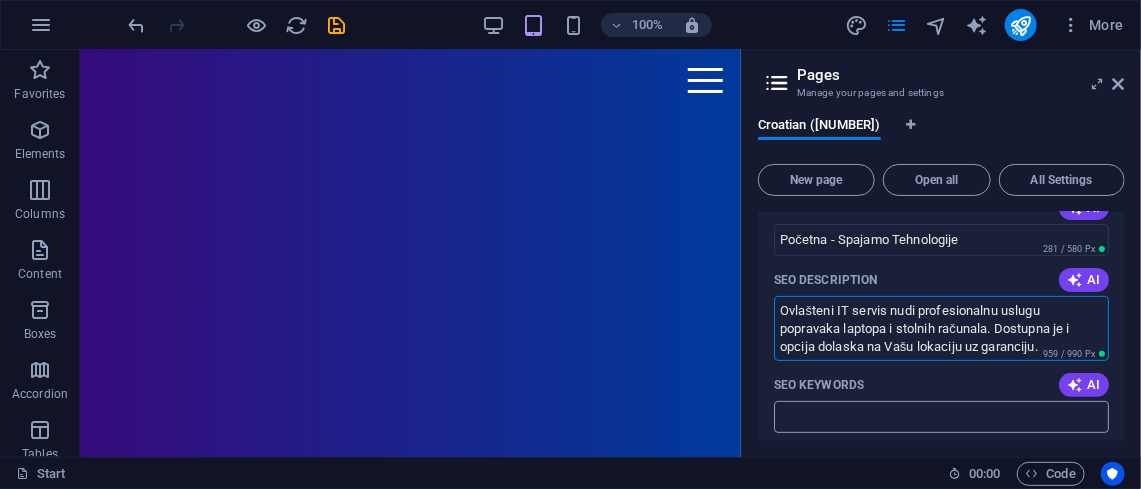 type on "Ovlašteni IT servis nudi profesionalnu uslugu popravaka laptopa i stolnih računala. Dostupna je i opcija dolaska na Vašu lokaciju uz garanciju." 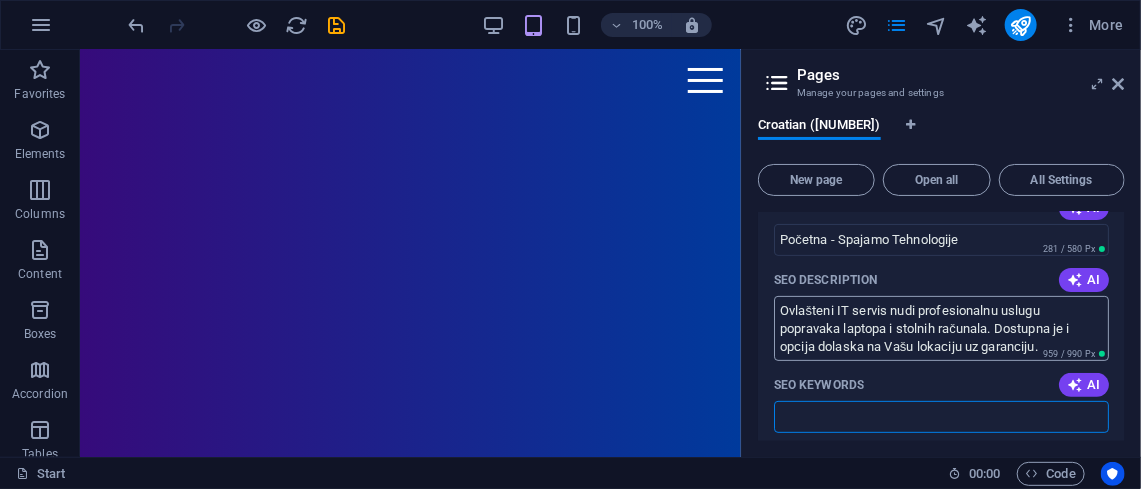 paste on "Instalacija Smart Home Sustava  Povezivanje Pametnih Uređaja  Postavljanje Kućne Mreže  Smart Home Montaža Zagreb  Profesionalna Instalacija  Brza i Sigurna Konfiguracija  Montaža Uređaja s Garancijom  Optimizacija Pametnog Doma  Pouzdani IT Stručnjaci  Smart Home Rješenja" 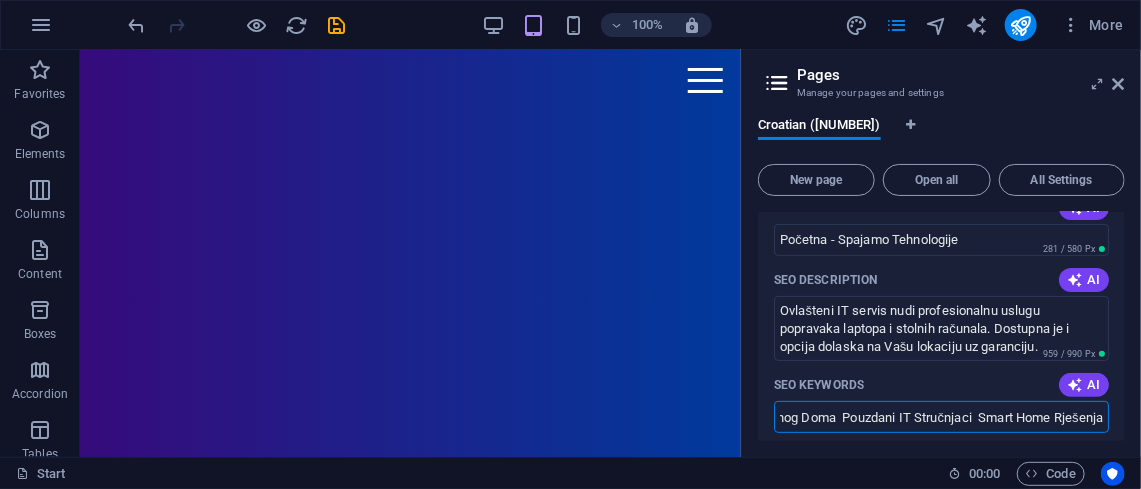 scroll, scrollTop: 0, scrollLeft: 0, axis: both 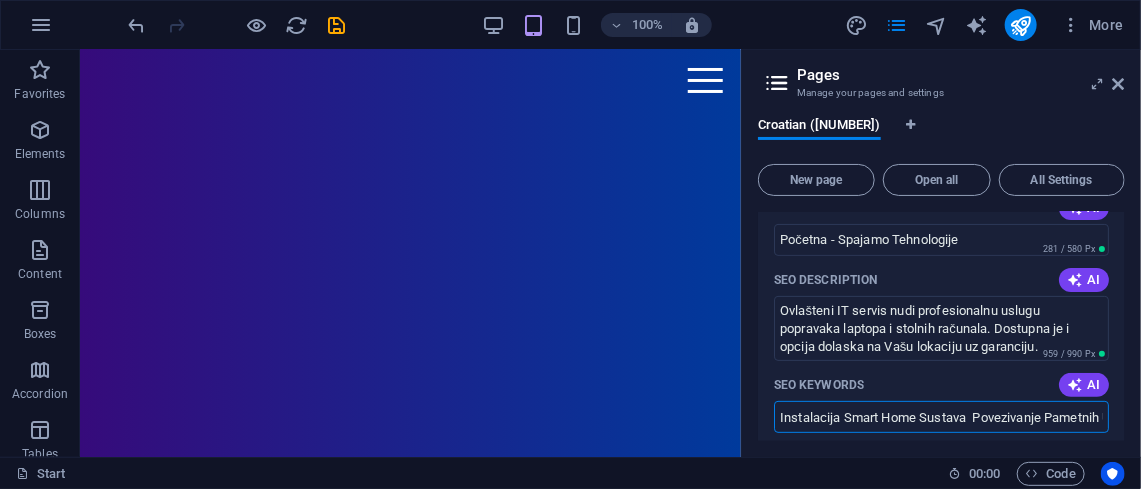 click on "Instalacija Smart Home Sustava  Povezivanje Pametnih Uređaja  Postavljanje Kućne Mreže  Smart Home Montaža Zagreb  Profesionalna Instalacija  Brza i Sigurna Konfiguracija  Montaža Uređaja s Garancijom  Optimizacija Pametnog Doma  Pouzdani IT Stručnjaci  Smart Home Rješenja" at bounding box center (941, 417) 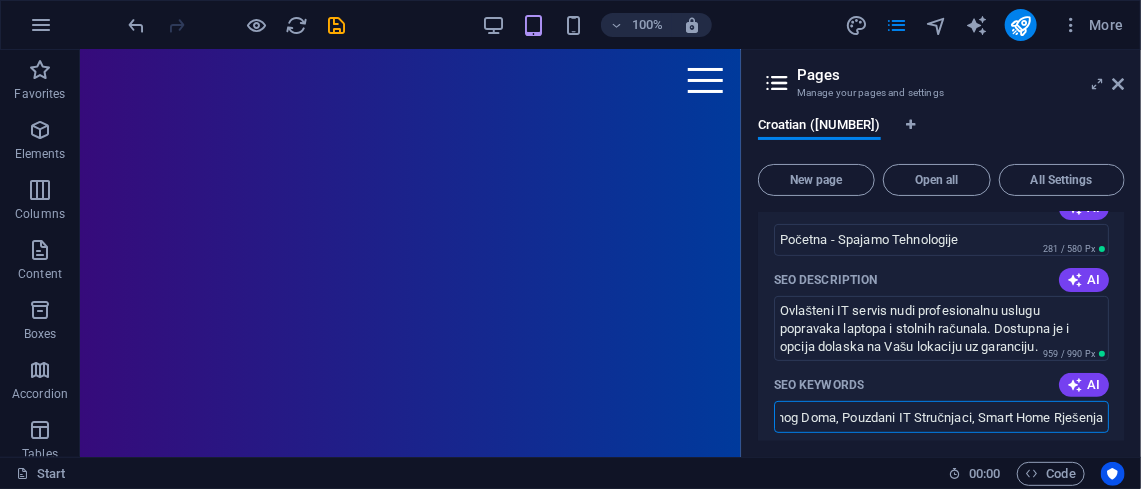 scroll, scrollTop: 0, scrollLeft: 1608, axis: horizontal 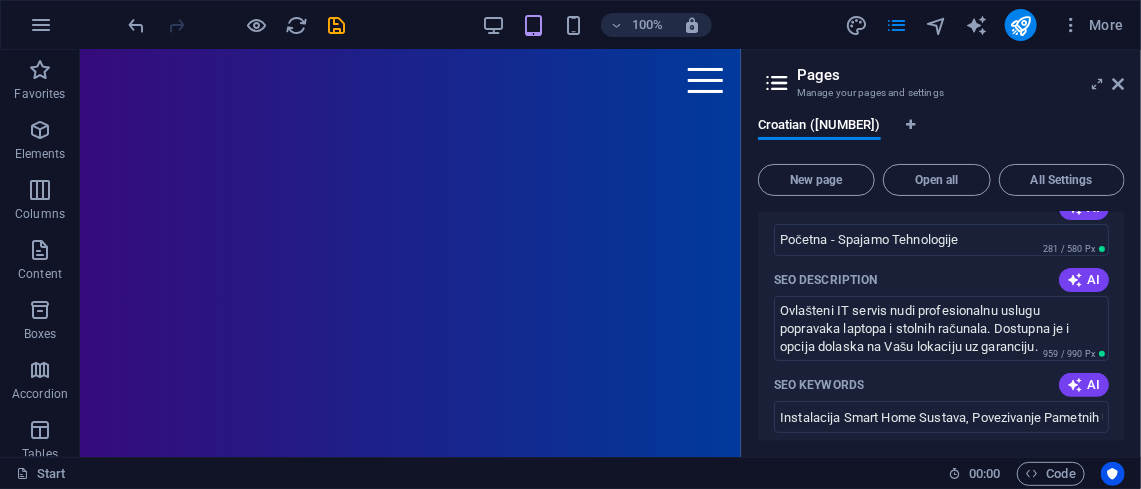 click on "SEO Keywords AI" at bounding box center (941, 385) 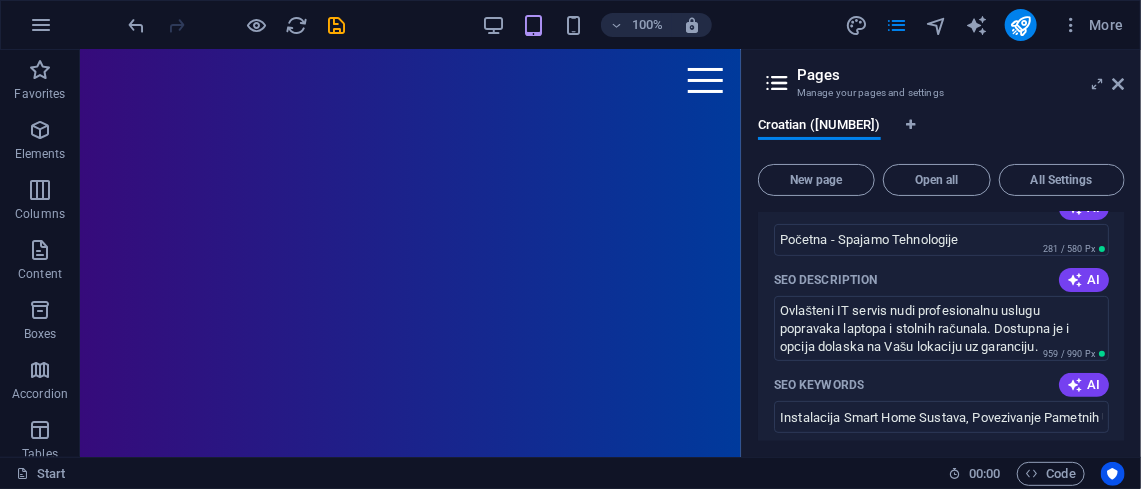 click on "Croatian (4) New page Open all All Settings Start / Name Start ​ URL SLUG / ​ SEO Title AI Početna - Spajamo Tehnologije ​ 281 / 580 Px SEO Description AI Ovlašteni IT servis nudi profesionalnu uslugu popravaka laptopa i stolnih računala. Dostupna je i opcija dolaska na Vašu lokaciju uz garanciju. ​ 959 / 990 Px SEO Keywords AI Instalacija Smart Home Sustava, Povezivanje Pametnih Uređaja, Postavljanje Kućne Mreže, Smart Home Montaža Zagreb, Profesionalna Instalacija, Brza i Sigurna Konfiguracija, Montaža Uređaja s Garancijom, Optimizacija Pametnog Doma, Pouzdani IT Stručnjaci, Smart Home Rješenja ​ Settings Menu Noindex Preview Mobile Desktop www.example.com Početna - Spajamo Tehnologije Ovlašteni IT servis nudi profesionalnu uslugu popravaka laptopa i stolnih računala. Dostupna je i opcija dolaska na Vašu lokaciju uz garanciju. Meta tags ​ Preview Image (Open Graph) Drag files here, click to choose files or select files from Files or our free stock photos & videos More Settings" at bounding box center (941, 279) 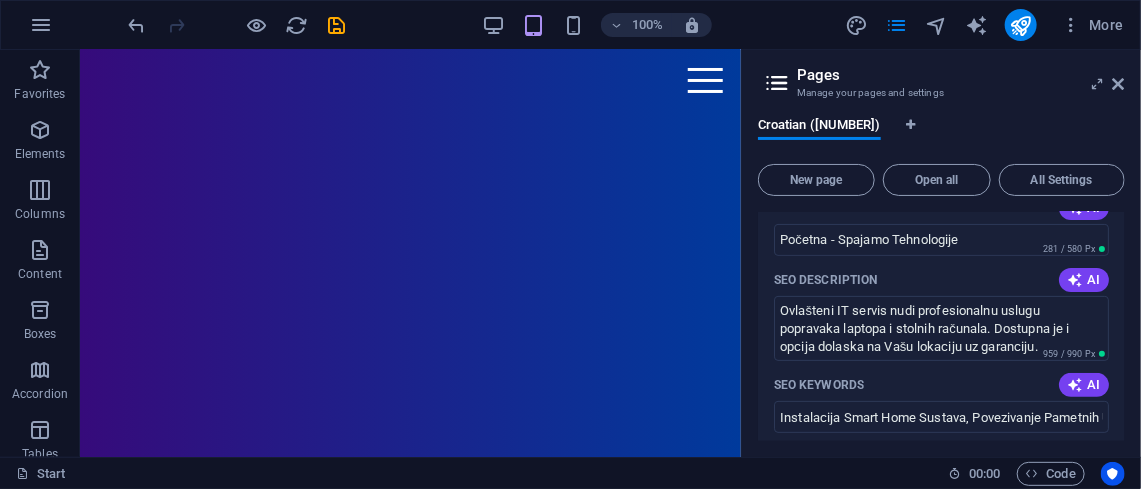 click on "Start / Name Start ​ URL SLUG / ​ SEO Title AI Početna - Spajamo Tehnologije ​ 281 / 580 Px SEO Description AI Ovlašteni IT servis nudi profesionalnu uslugu popravaka laptopa i stolnih računala. Dostupna je i opcija dolaska na Vašu lokaciju uz garanciju. ​ 959 / 990 Px SEO Keywords AI Instalacija Smart Home Sustava, Povezivanje Pametnih Uređaja, Postavljanje Kućne Mreže, Smart Home Montaža Zagreb, Profesionalna Instalacija, Brza i Sigurna Konfiguracija, Montaža Uređaja s Garancijom, Optimizacija Pametnog Doma, Pouzdani IT Stručnjaci, Smart Home Rješenja ​ Settings Menu Noindex Preview Mobile Desktop www.example.com Početna - Spajamo Tehnologije Ovlašteni IT servis nudi profesionalnu uslugu popravaka laptopa i stolnih računala. Dostupna je i opcija dolaska na Vašu lokaciju uz garanciju. Meta tags ​ Preview Image (Open Graph) Drag files here, click to choose files or select files from Files or our free stock photos & videos More Settings Uvjeti korištenja /uvjeti-koristenja" at bounding box center (941, 326) 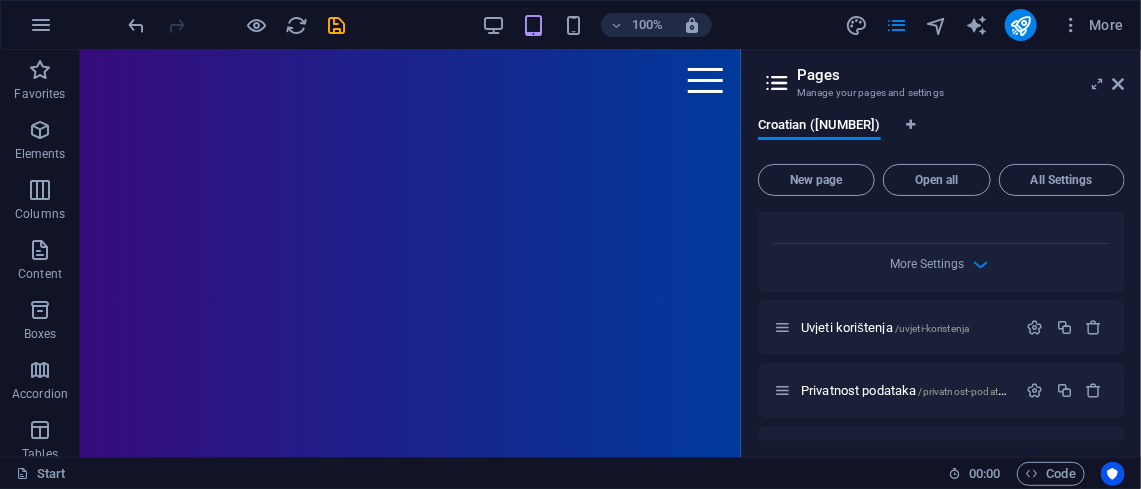 scroll, scrollTop: 826, scrollLeft: 0, axis: vertical 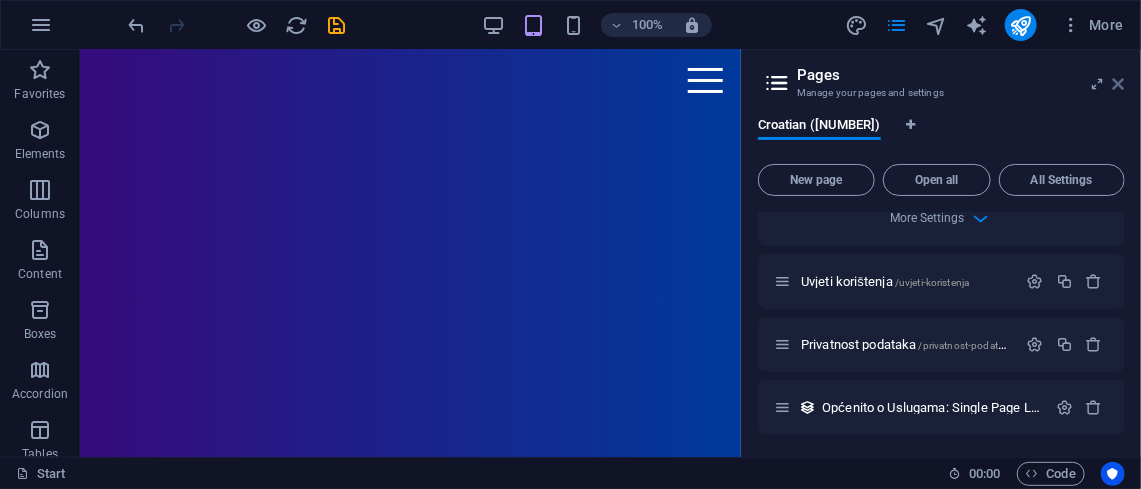 click at bounding box center (1119, 84) 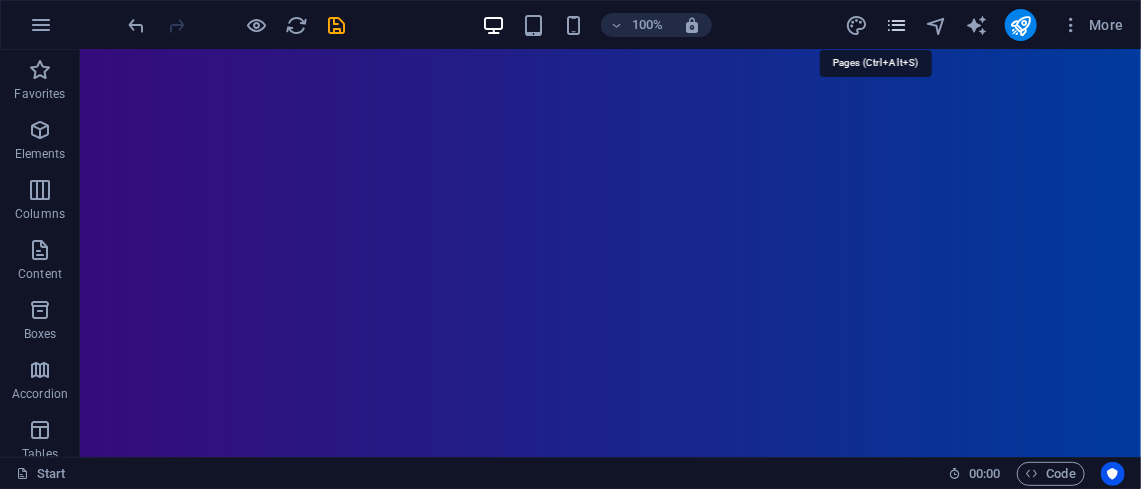 click at bounding box center [896, 25] 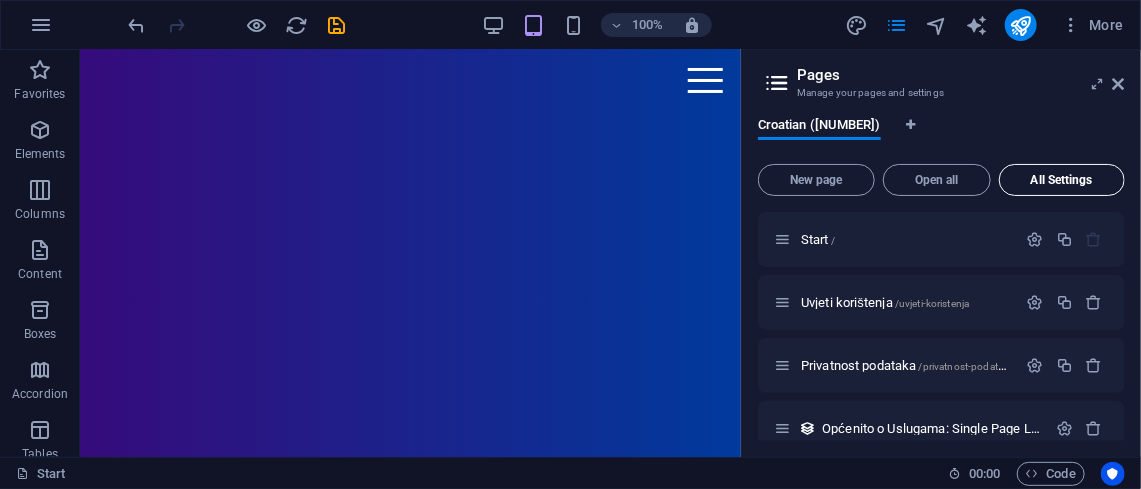 click on "All Settings" at bounding box center (1062, 180) 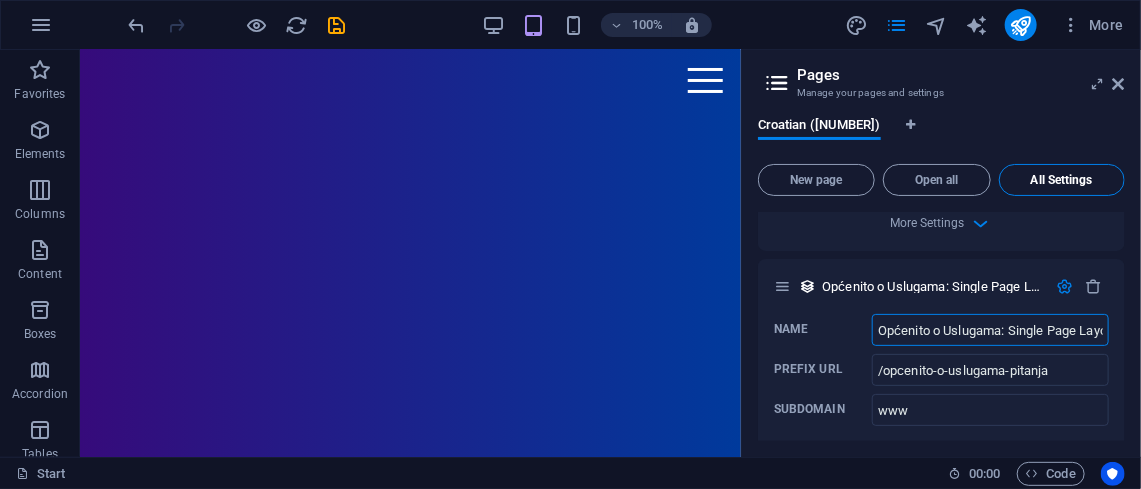 scroll, scrollTop: 0, scrollLeft: 61, axis: horizontal 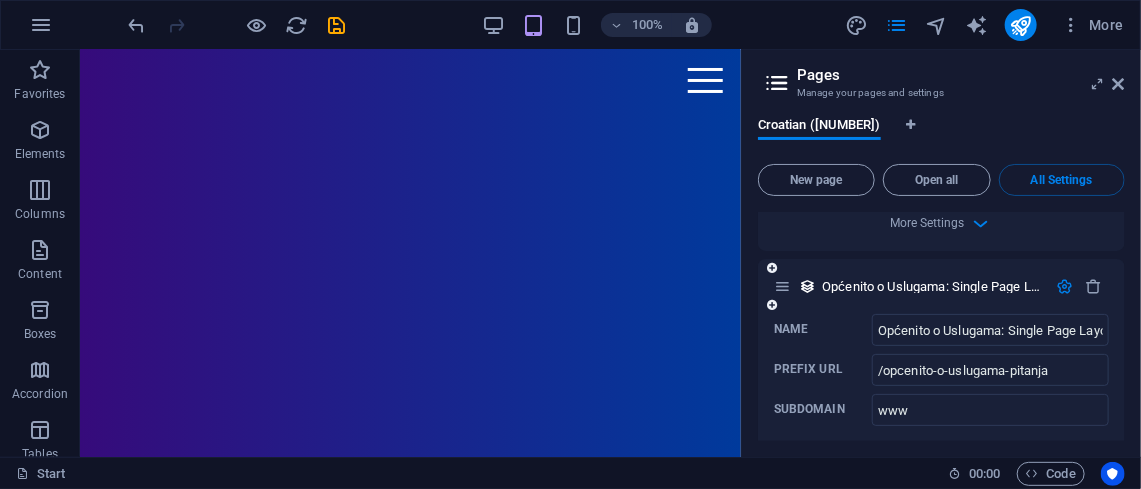 click on "Općenito o Uslugama: Single Page Layout /opcenito-o-uslugama-pitanja" at bounding box center [941, 286] 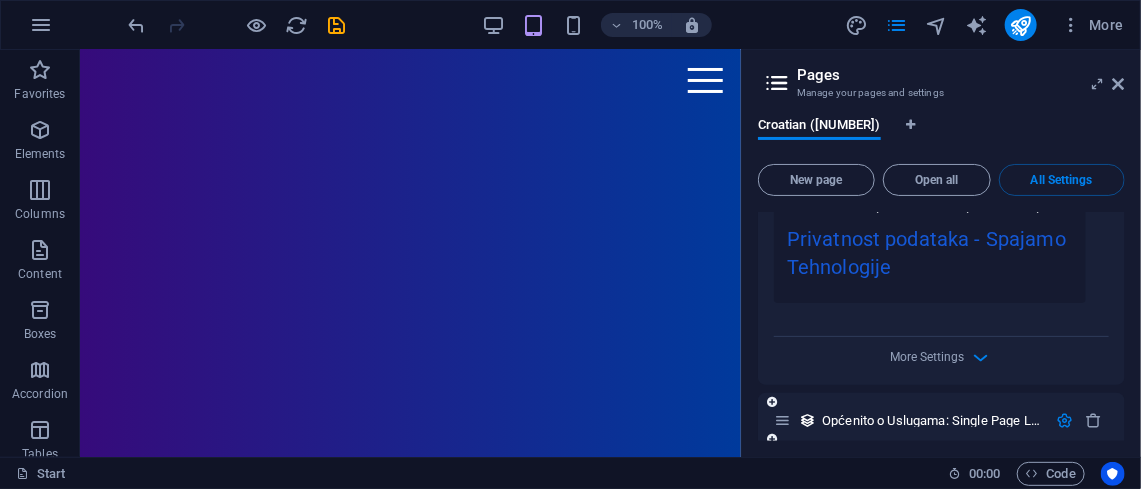 scroll, scrollTop: 2305, scrollLeft: 0, axis: vertical 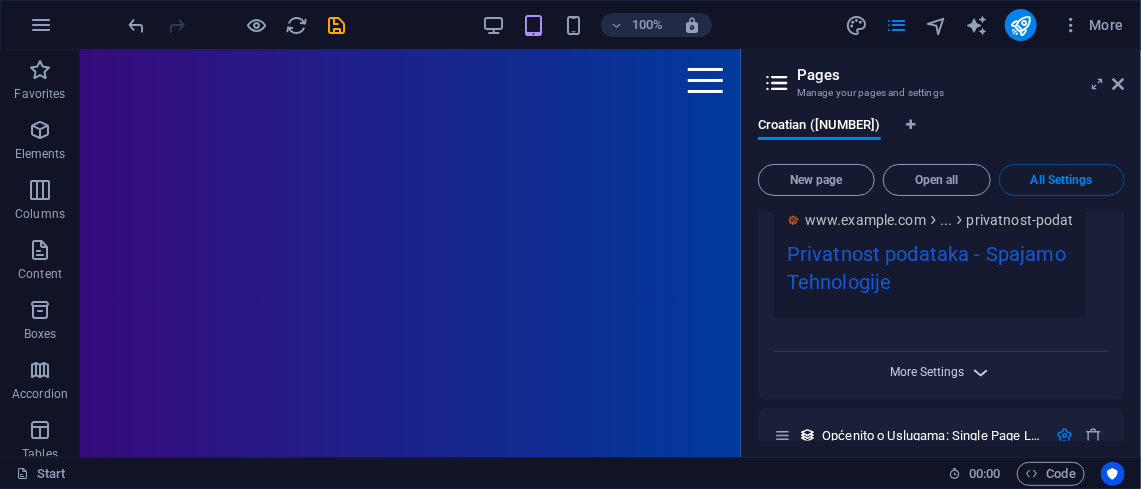 click on "More Settings" at bounding box center (928, 372) 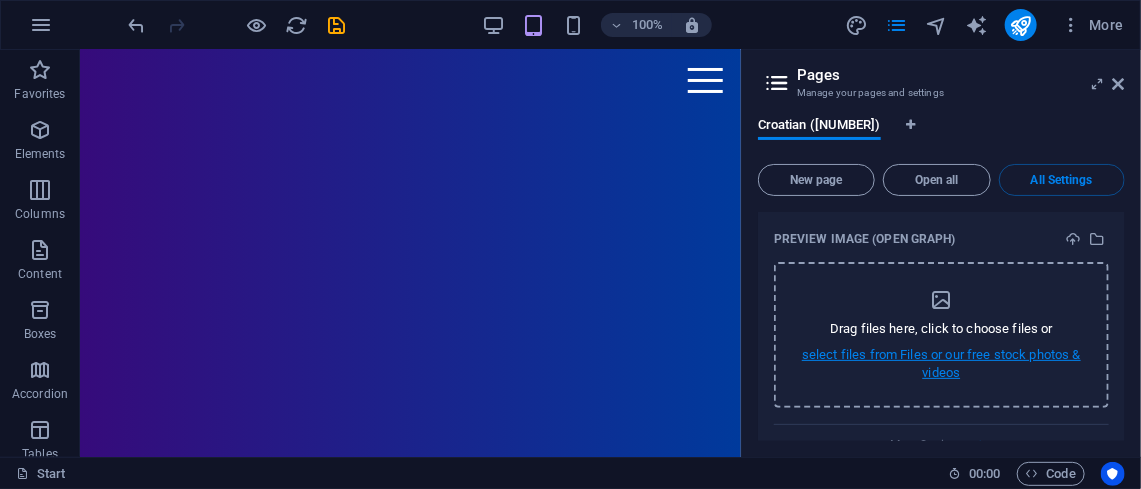 scroll, scrollTop: 2540, scrollLeft: 0, axis: vertical 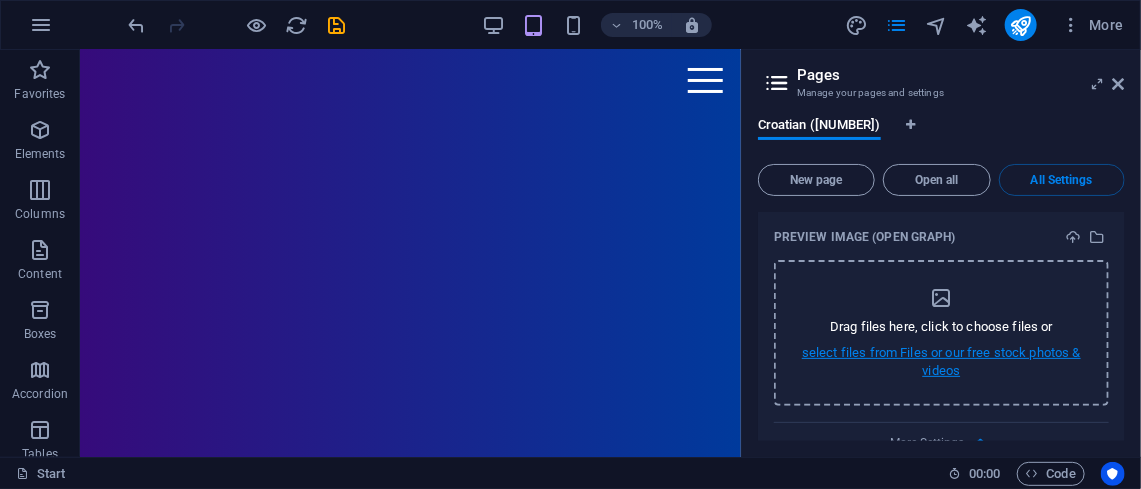 click on "select files from Files or our free stock photos & videos" at bounding box center (941, 362) 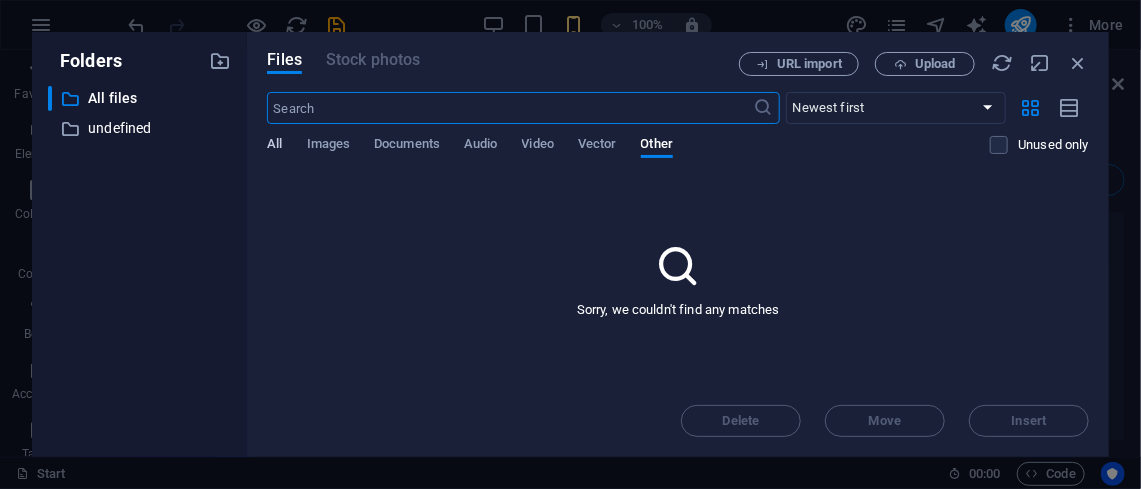 click on "All" at bounding box center [274, 146] 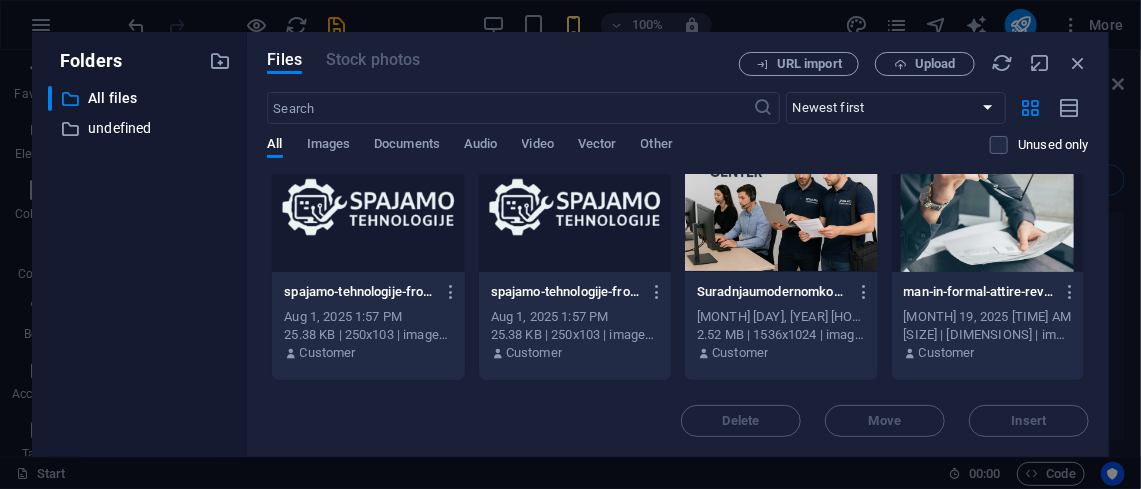 scroll, scrollTop: 536, scrollLeft: 0, axis: vertical 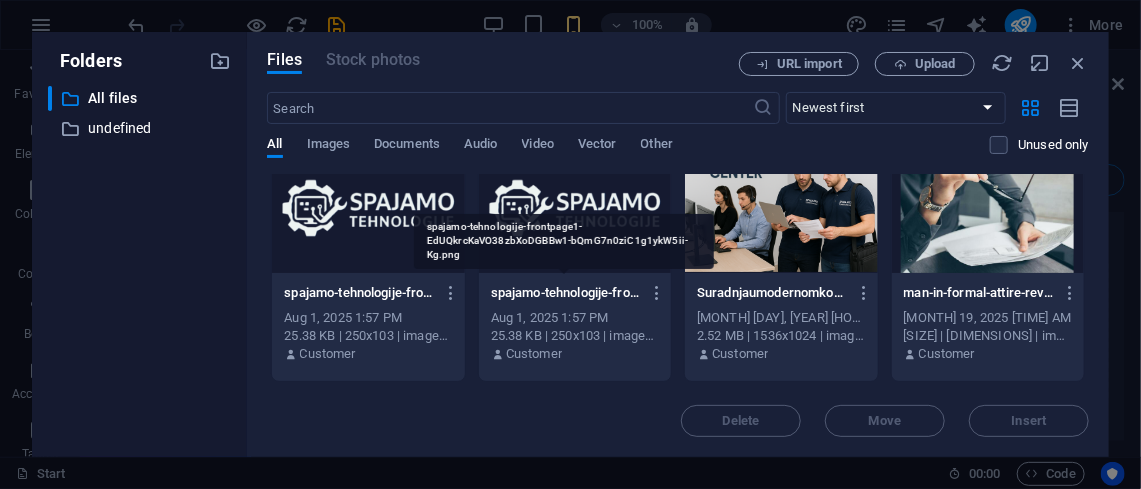 click on "spajamo-tehnologije-frontpage1-EdUQkrcKaVO38zbXoDGBBw1-bQmG7n0ziC1g1ykW5ii-Kg.png" at bounding box center [566, 293] 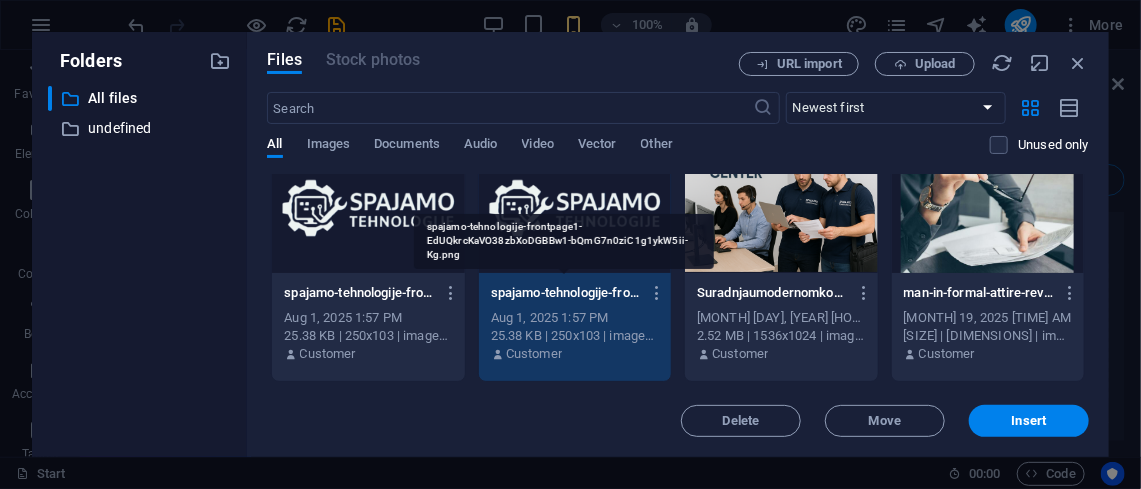 click on "spajamo-tehnologije-frontpage1-EdUQkrcKaVO38zbXoDGBBw1-bQmG7n0ziC1g1ykW5ii-Kg.png" at bounding box center [566, 293] 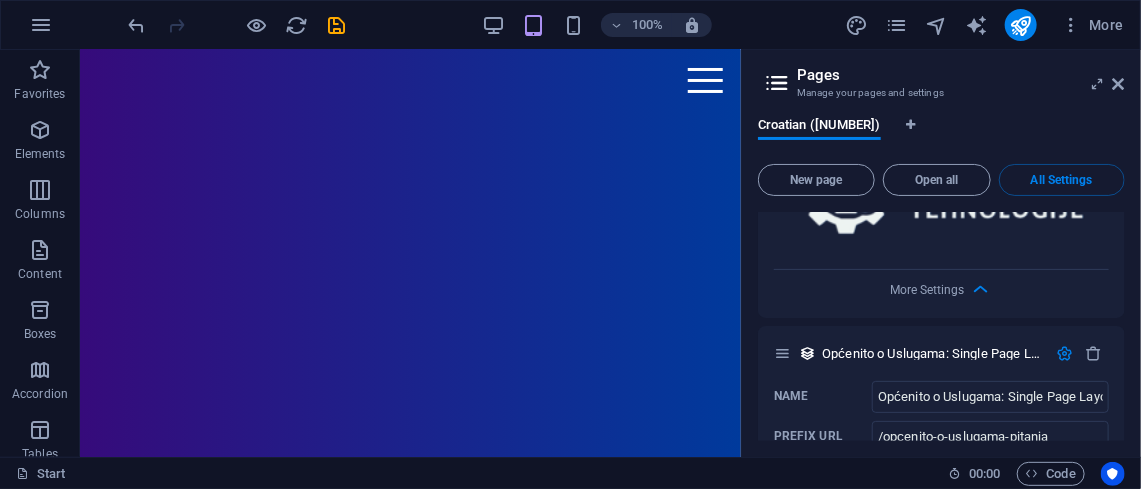 scroll, scrollTop: 2758, scrollLeft: 0, axis: vertical 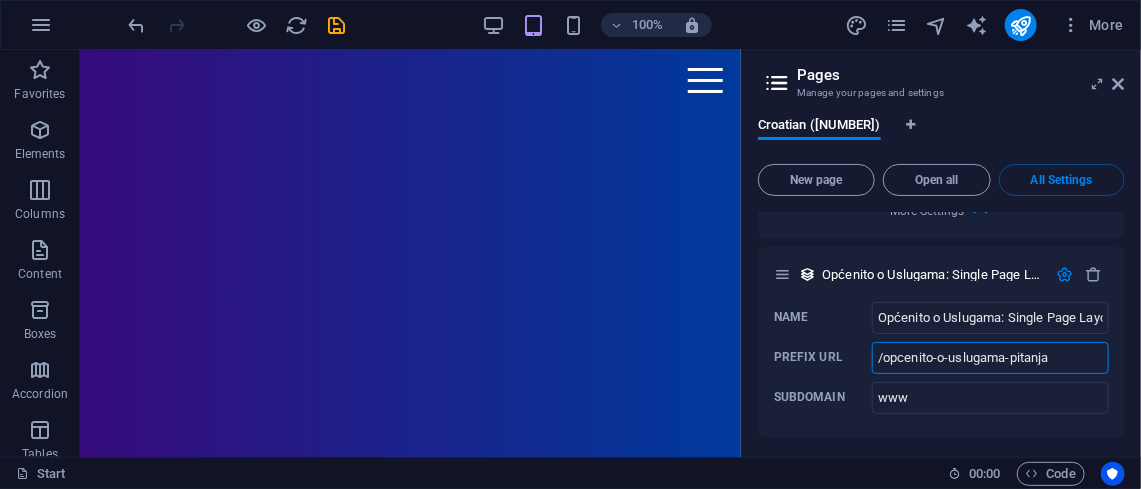 click on "/opcenito-o-uslugama-pitanja" at bounding box center [990, 358] 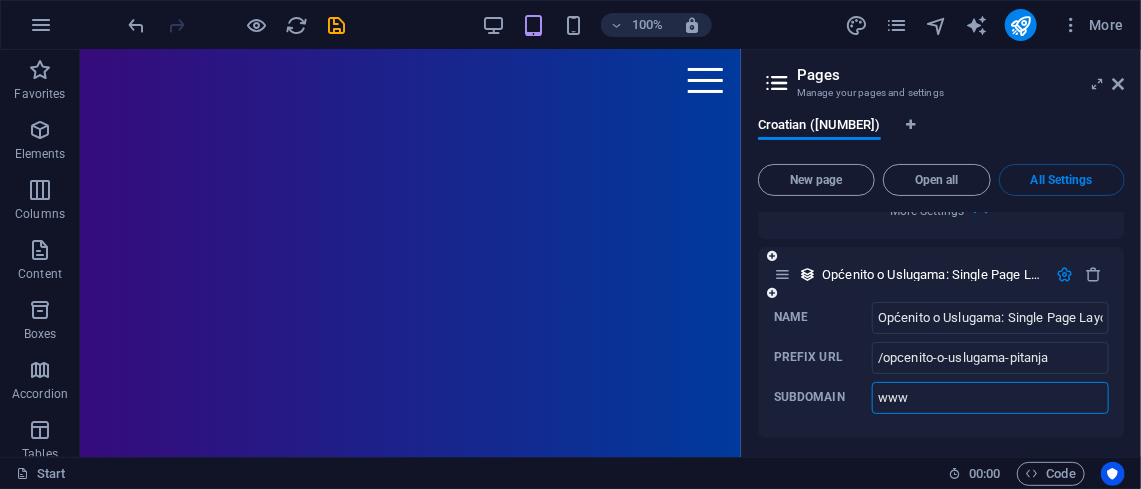 click on "www" at bounding box center [990, 398] 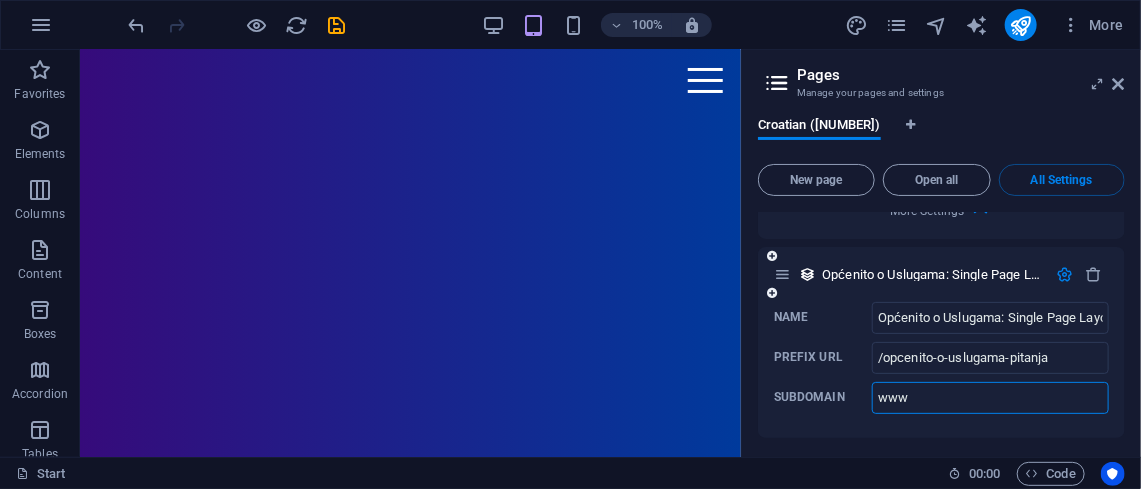 click on "www" at bounding box center (990, 398) 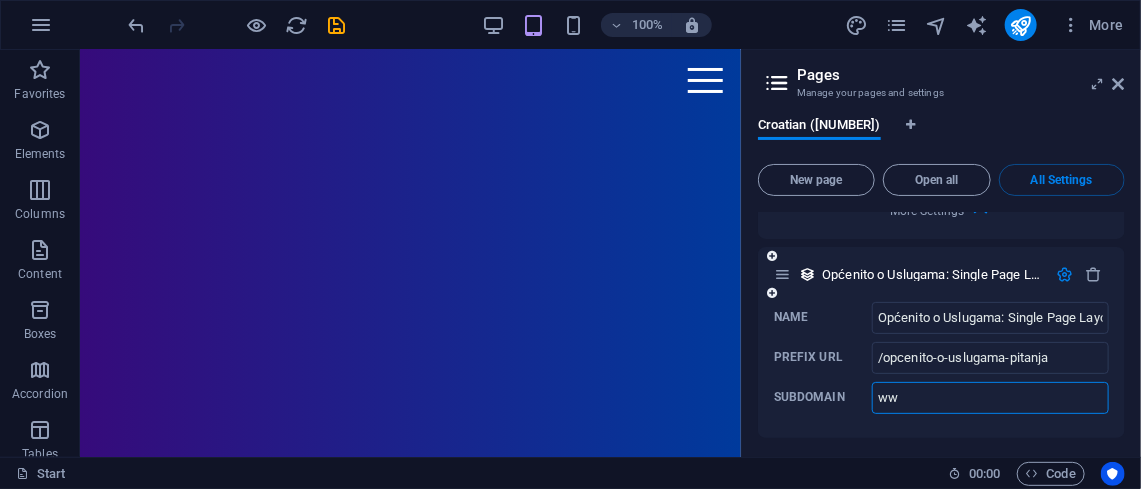 type on "w" 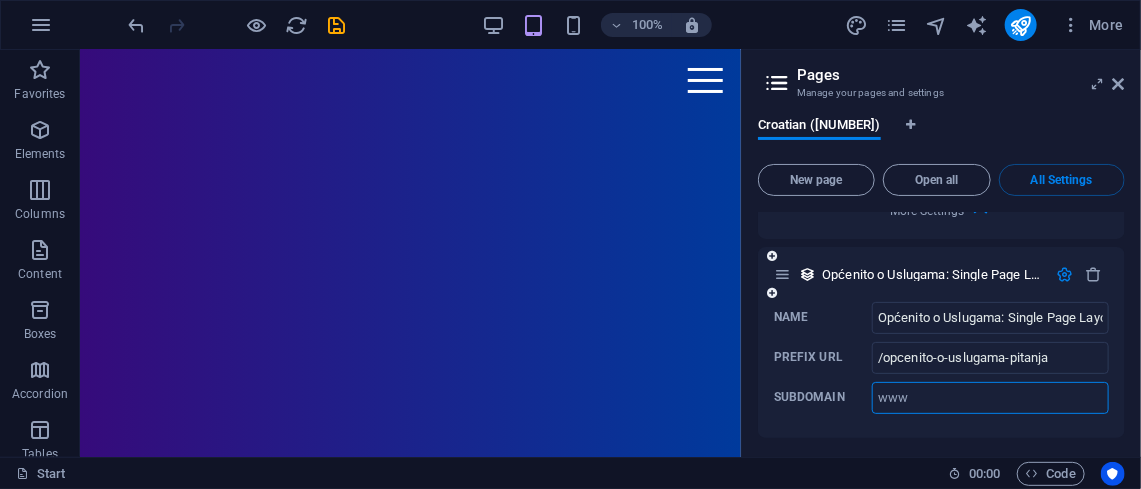 type 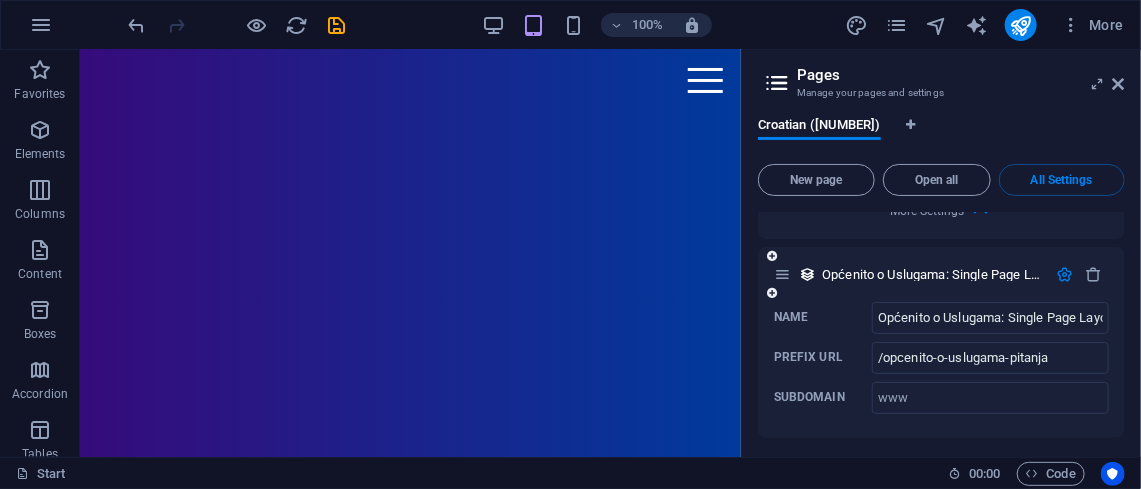 drag, startPoint x: 796, startPoint y: 377, endPoint x: 781, endPoint y: 396, distance: 24.207438 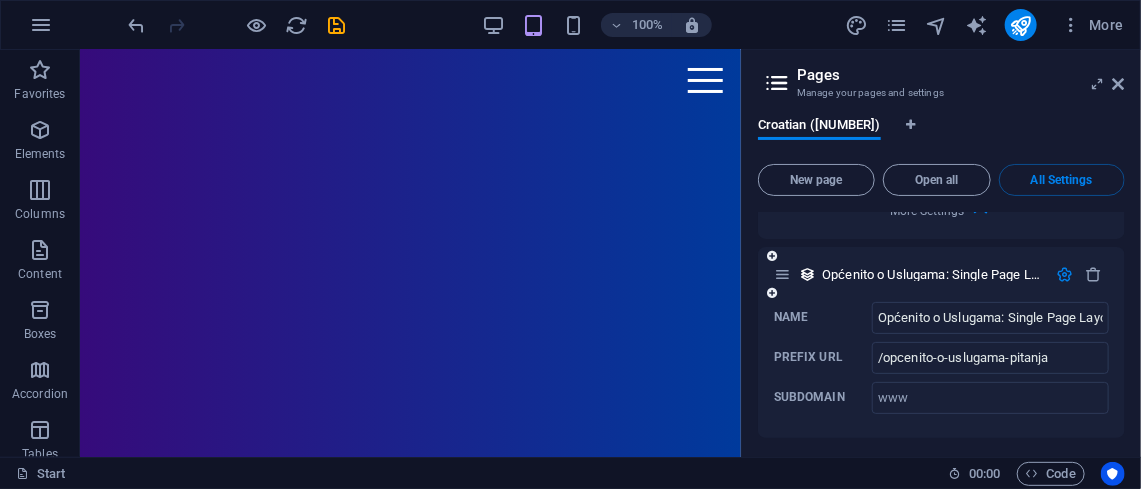 click on "Name Općenito o Uslugama: Single Page Layout ​ Prefix URL /opcenito-o-uslugama-pitanja ​ Subdomain ​" at bounding box center [941, 370] 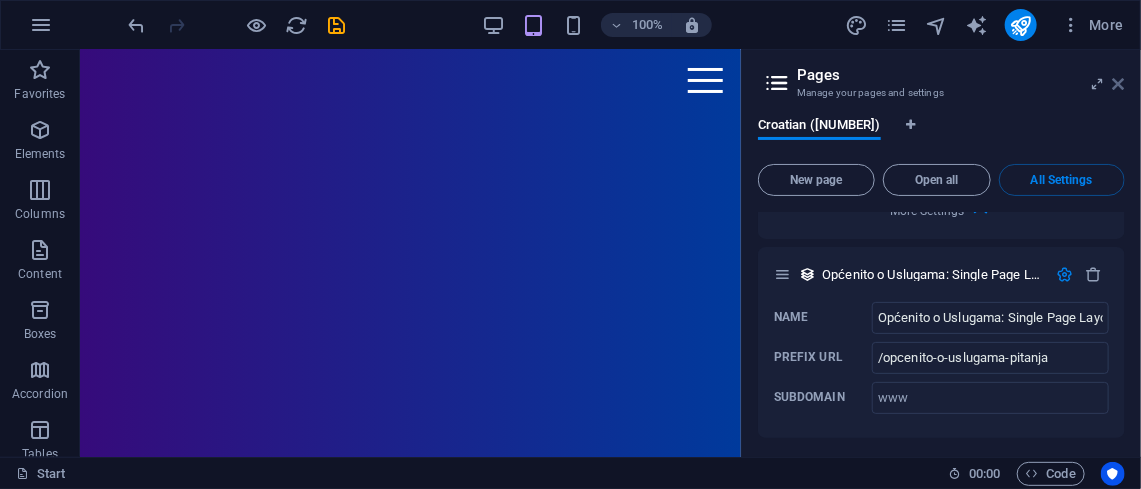 click at bounding box center (1119, 84) 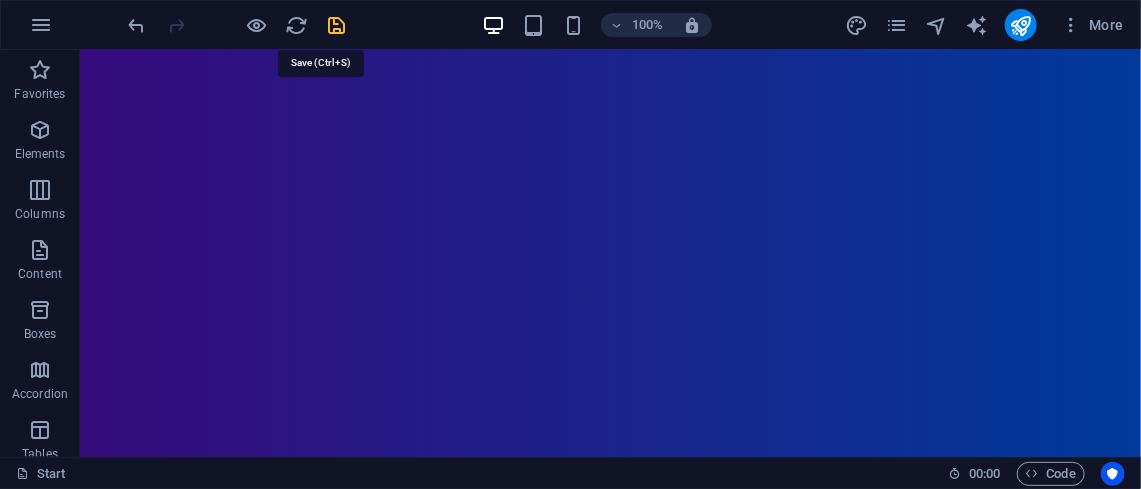 click at bounding box center (337, 25) 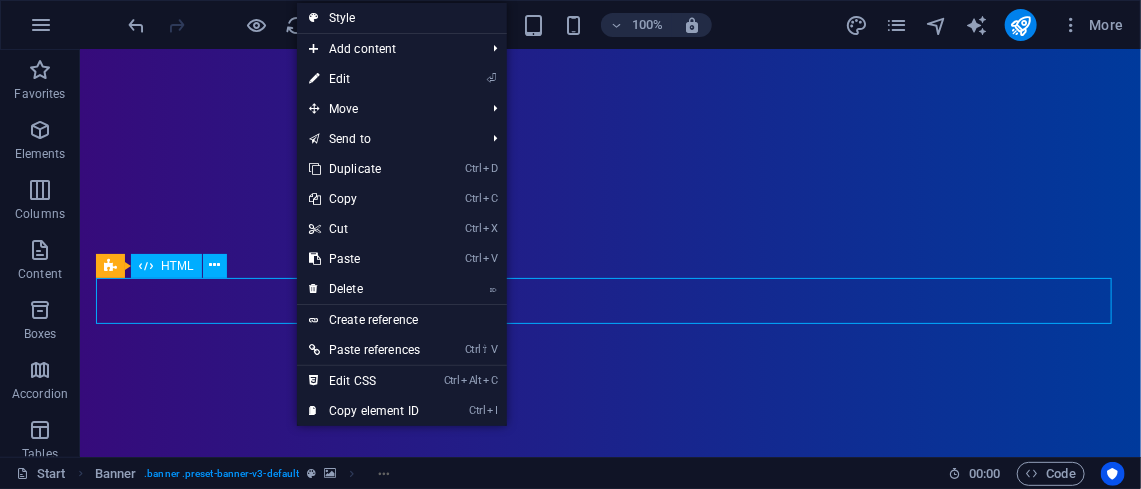 click at bounding box center [118, 1582] 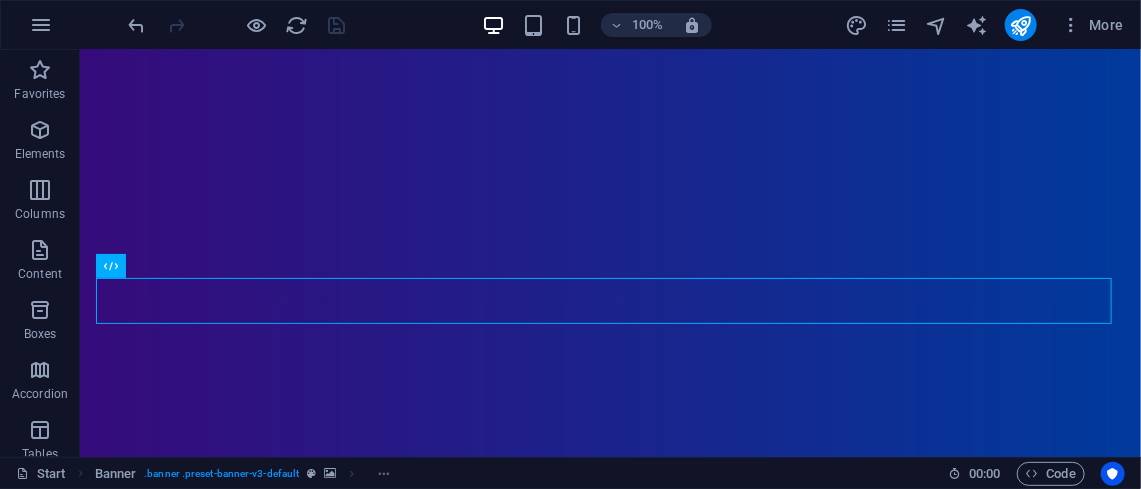 click at bounding box center (609, 1038) 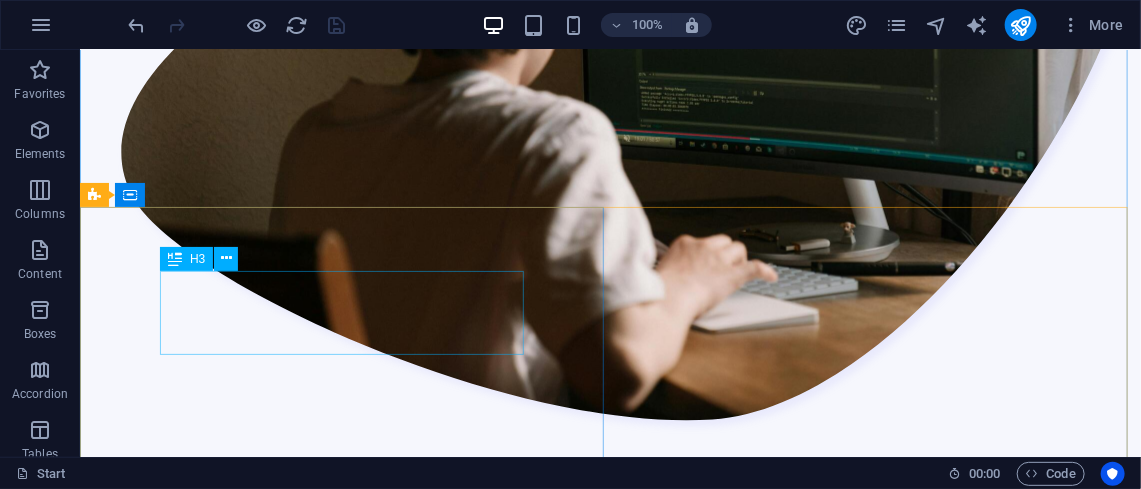 scroll, scrollTop: 3662, scrollLeft: 0, axis: vertical 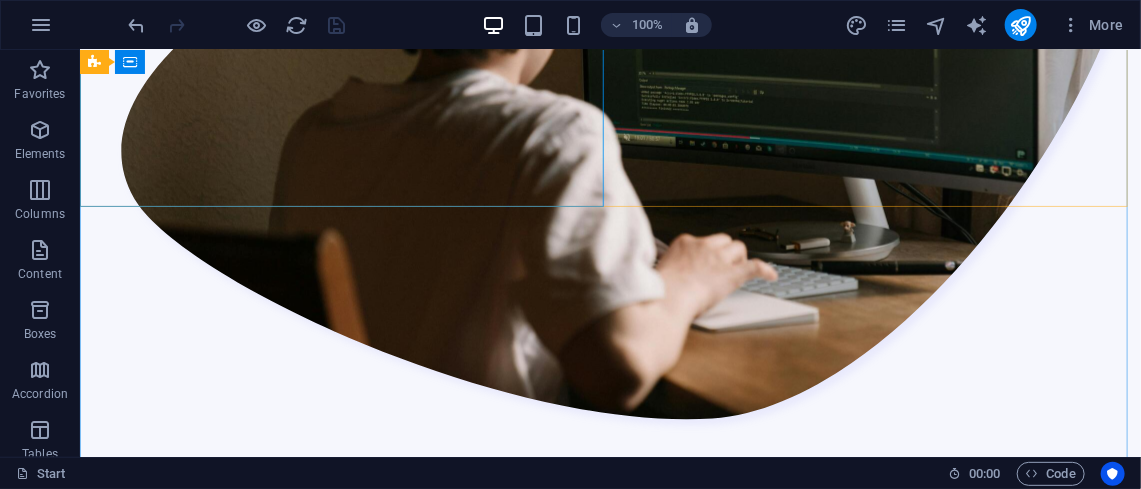 click at bounding box center [609, 4201] 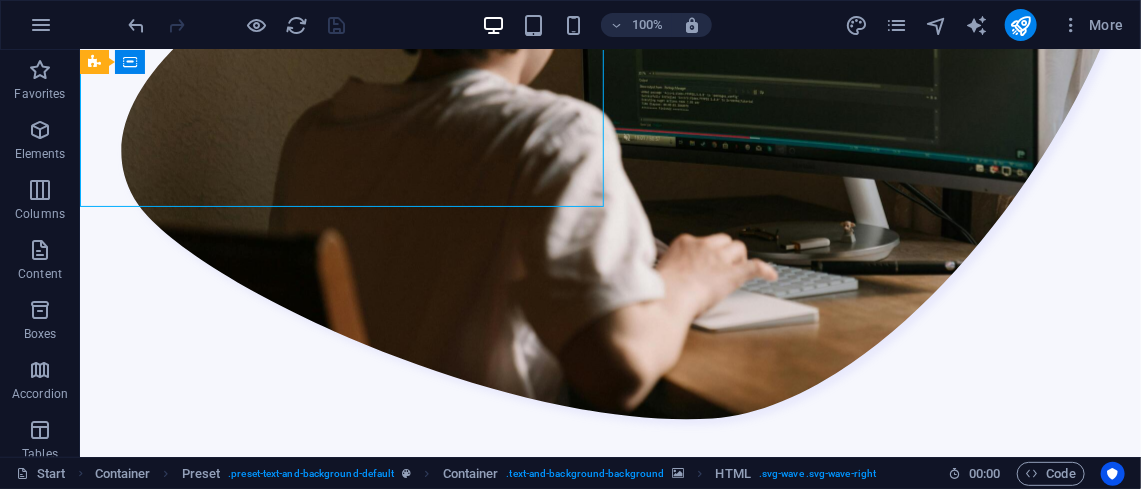 click at bounding box center [609, 4201] 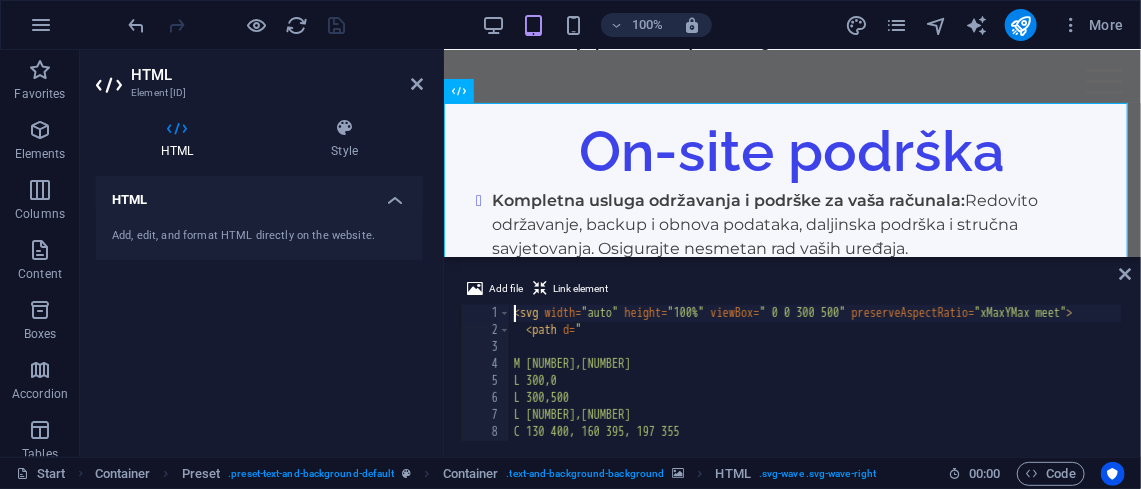 scroll, scrollTop: 4378, scrollLeft: 0, axis: vertical 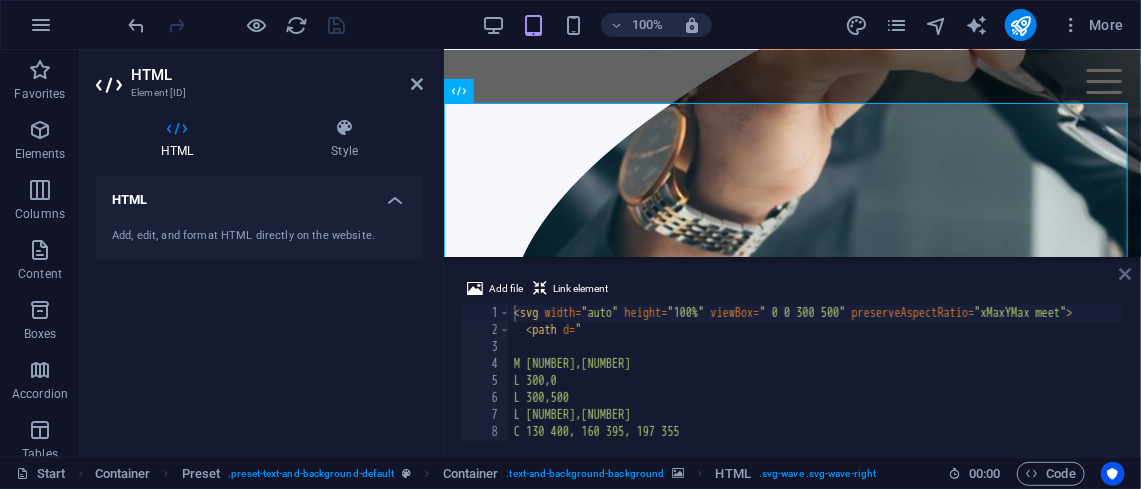 click at bounding box center (1126, 274) 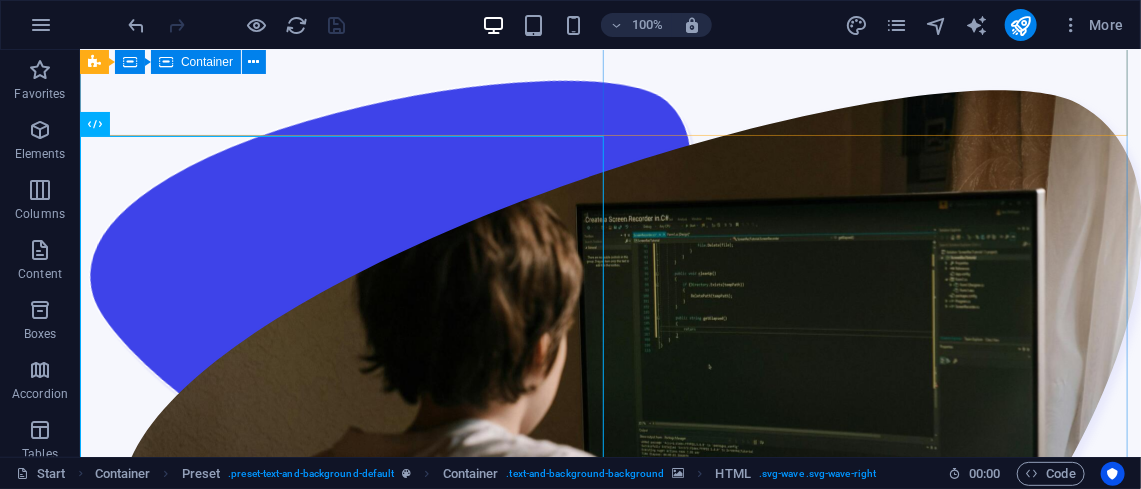 scroll, scrollTop: 3311, scrollLeft: 0, axis: vertical 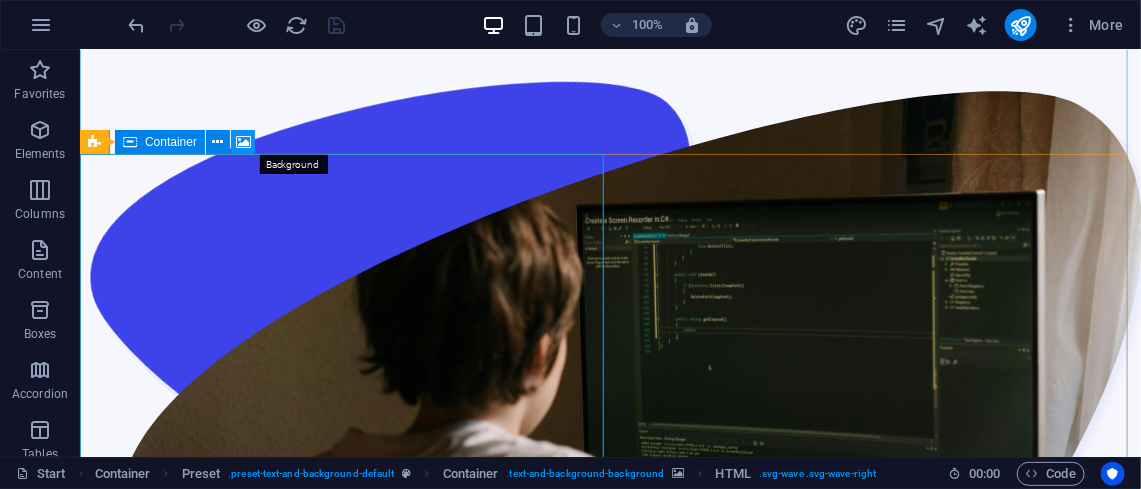 click at bounding box center (243, 142) 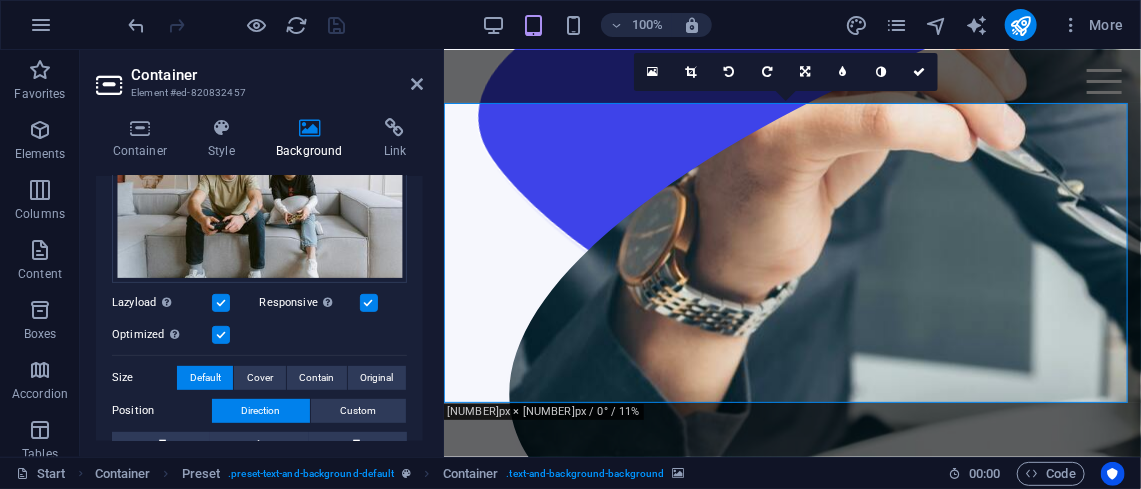 scroll, scrollTop: 273, scrollLeft: 0, axis: vertical 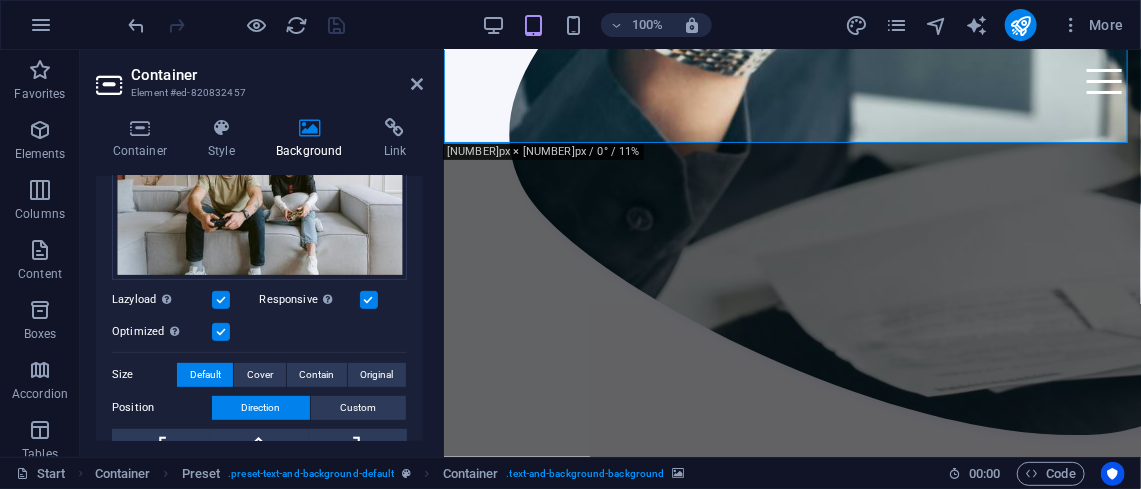 click at bounding box center [791, 3042] 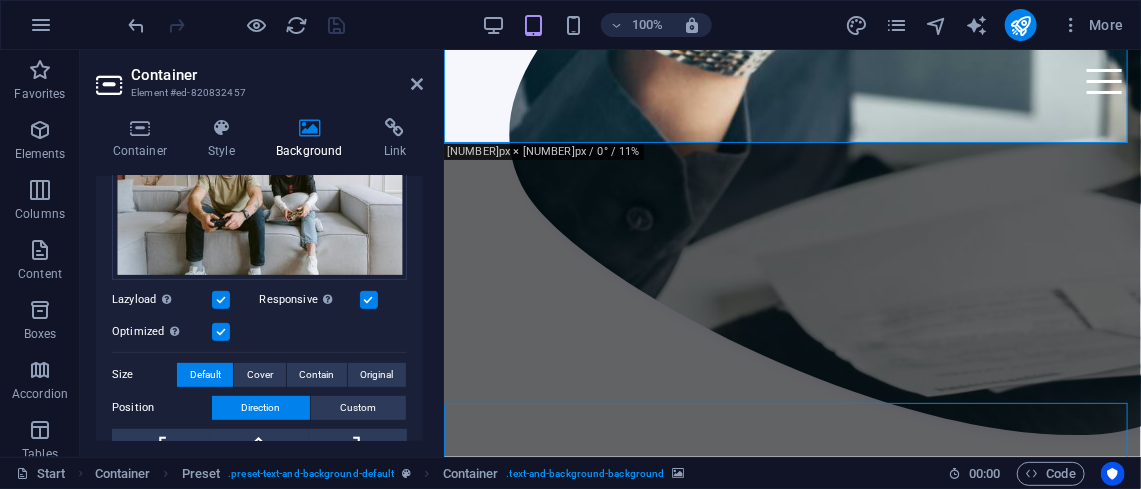 click at bounding box center (791, 3042) 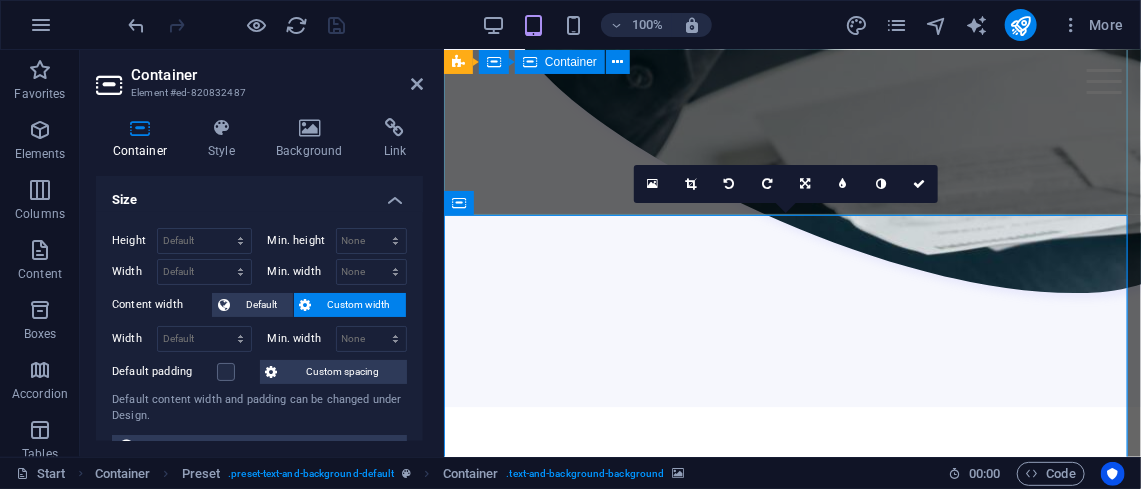 scroll, scrollTop: 4729, scrollLeft: 0, axis: vertical 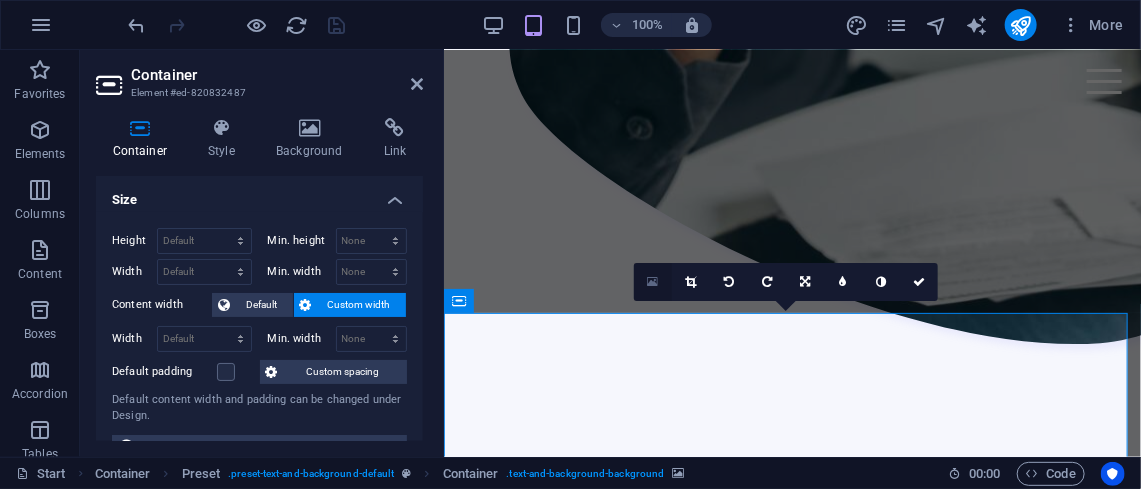 click at bounding box center (652, 282) 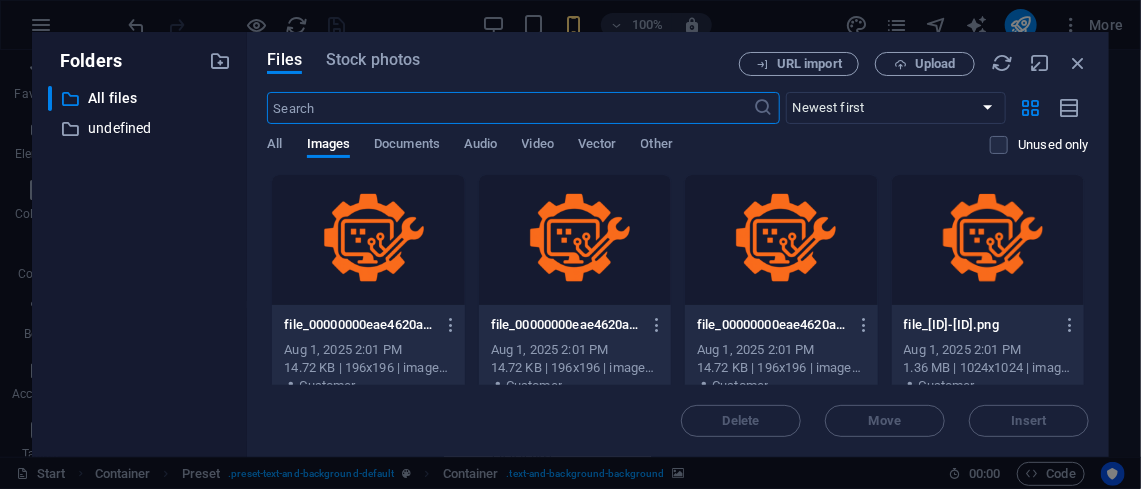 scroll, scrollTop: 8029, scrollLeft: 0, axis: vertical 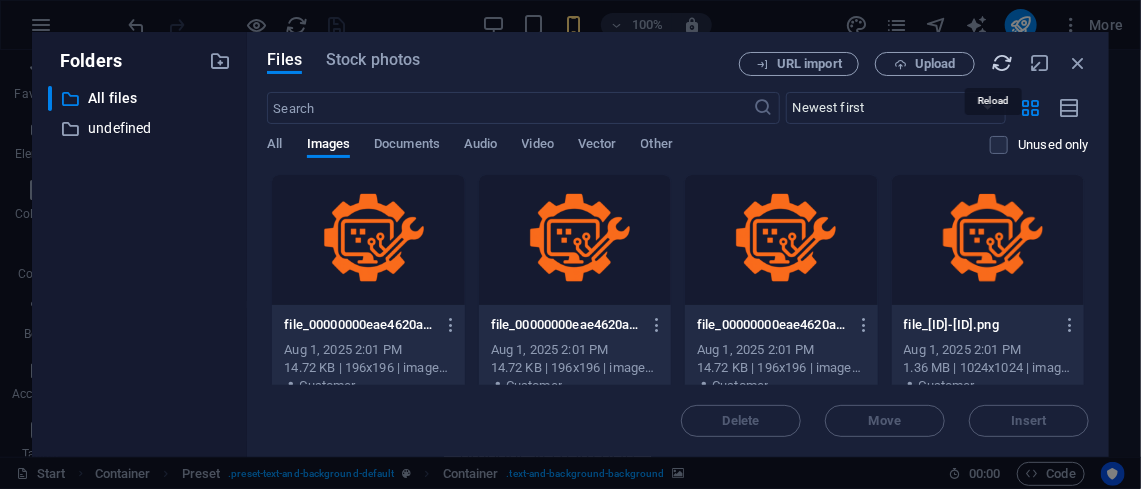 click at bounding box center [1002, 63] 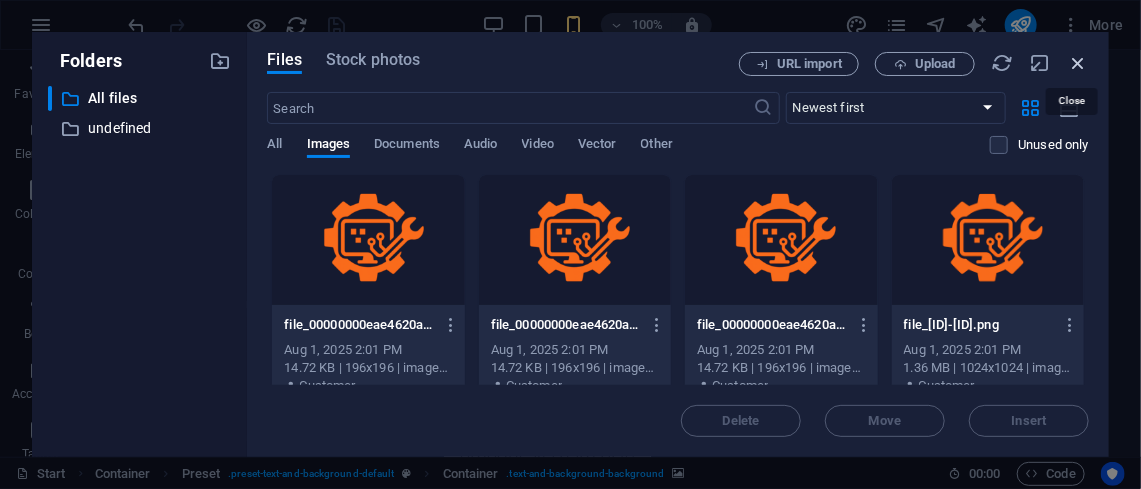 click at bounding box center [1078, 63] 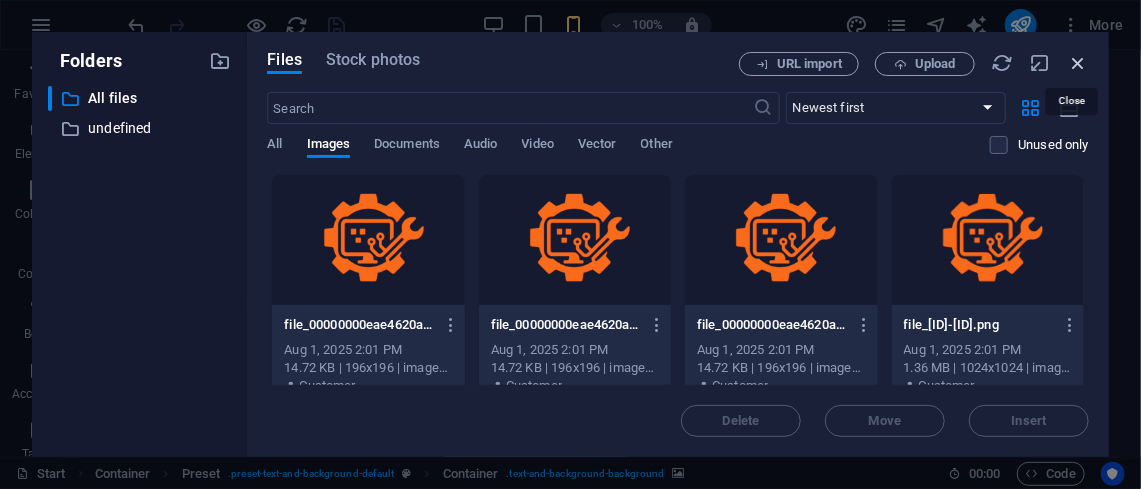 scroll, scrollTop: 4938, scrollLeft: 0, axis: vertical 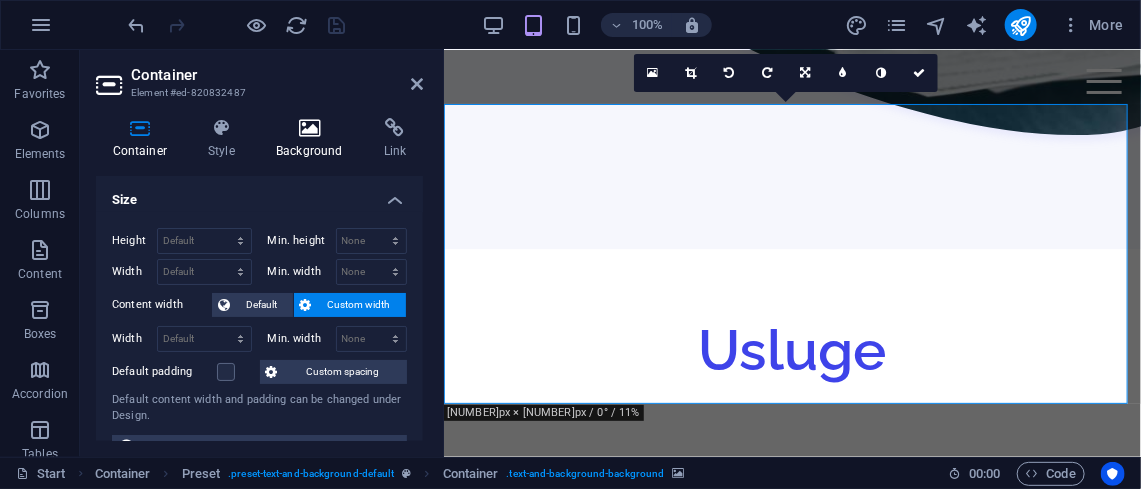 click on "Background" at bounding box center (314, 139) 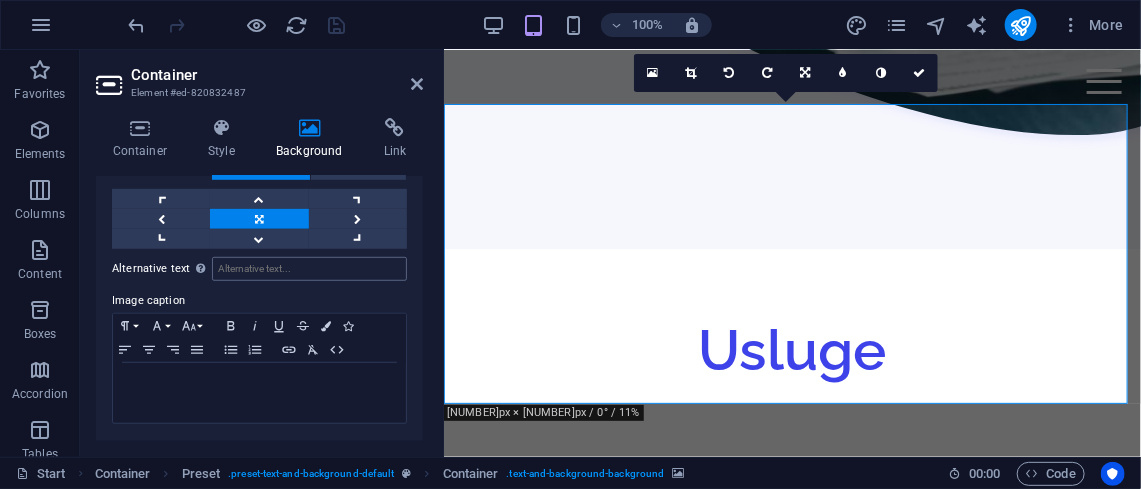 scroll, scrollTop: 560, scrollLeft: 0, axis: vertical 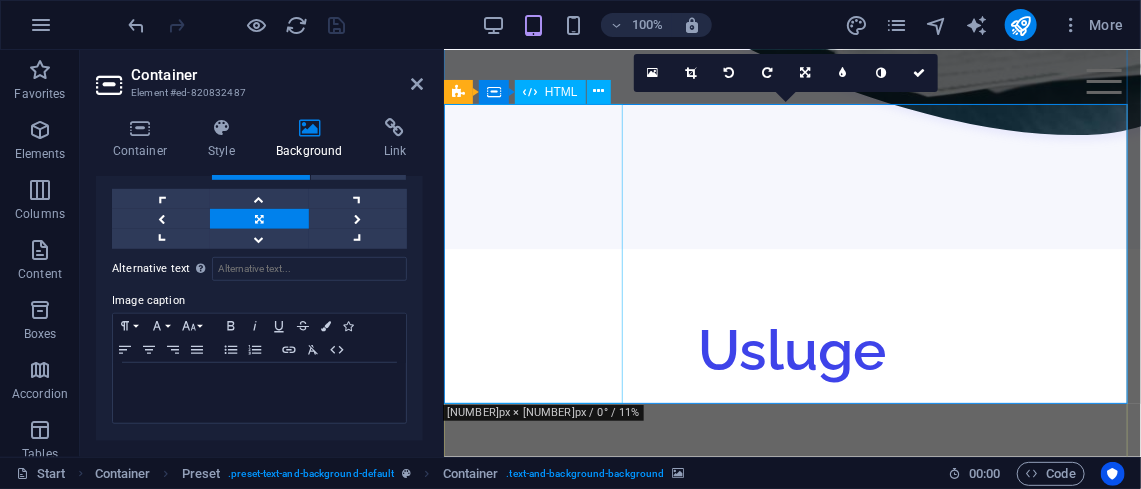 click at bounding box center (564, 3095) 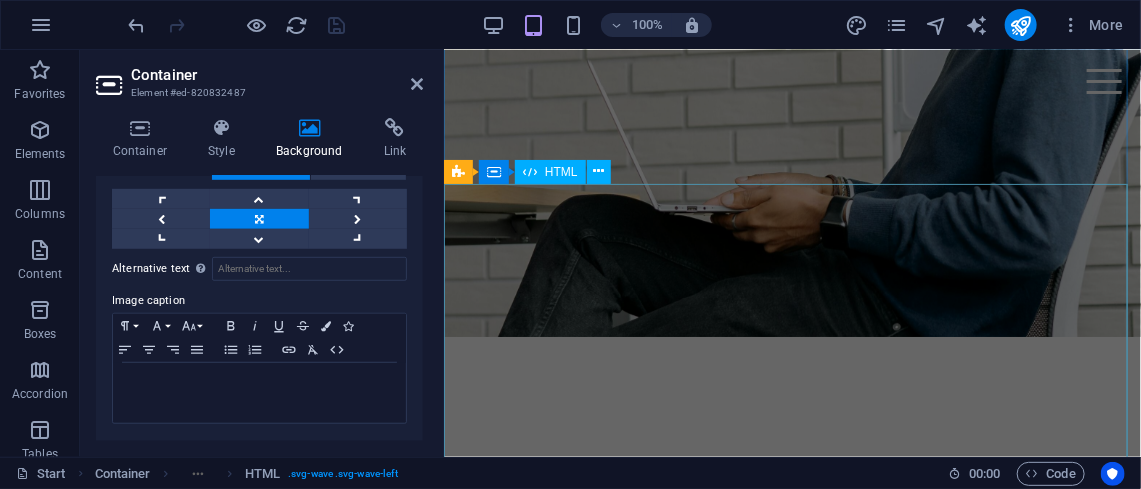 scroll, scrollTop: 5498, scrollLeft: 0, axis: vertical 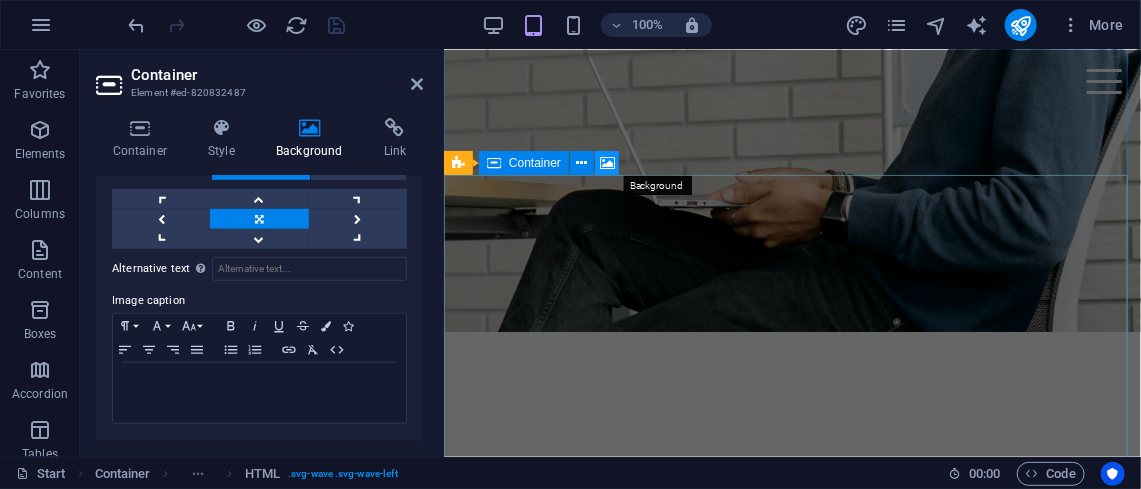 click at bounding box center (607, 163) 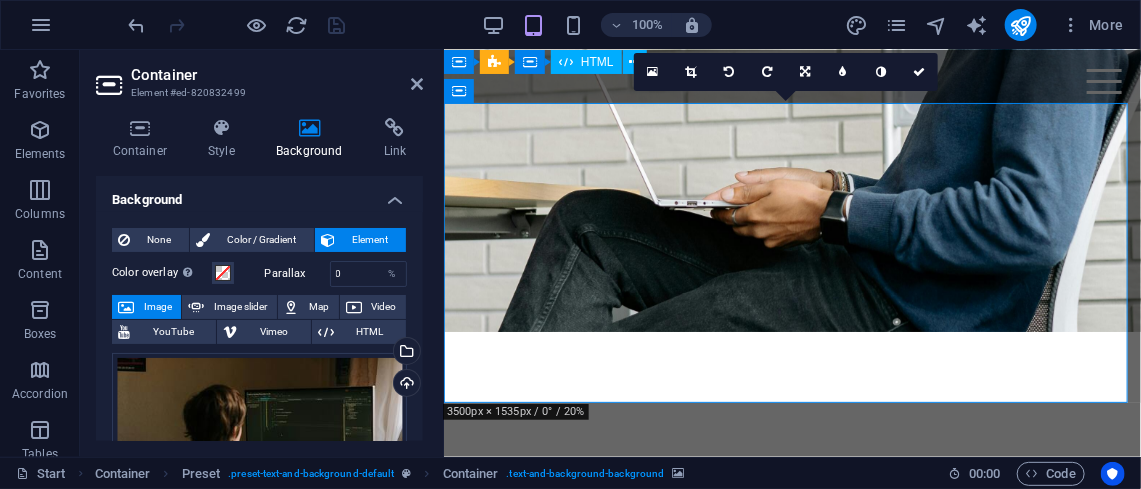 scroll, scrollTop: 5570, scrollLeft: 0, axis: vertical 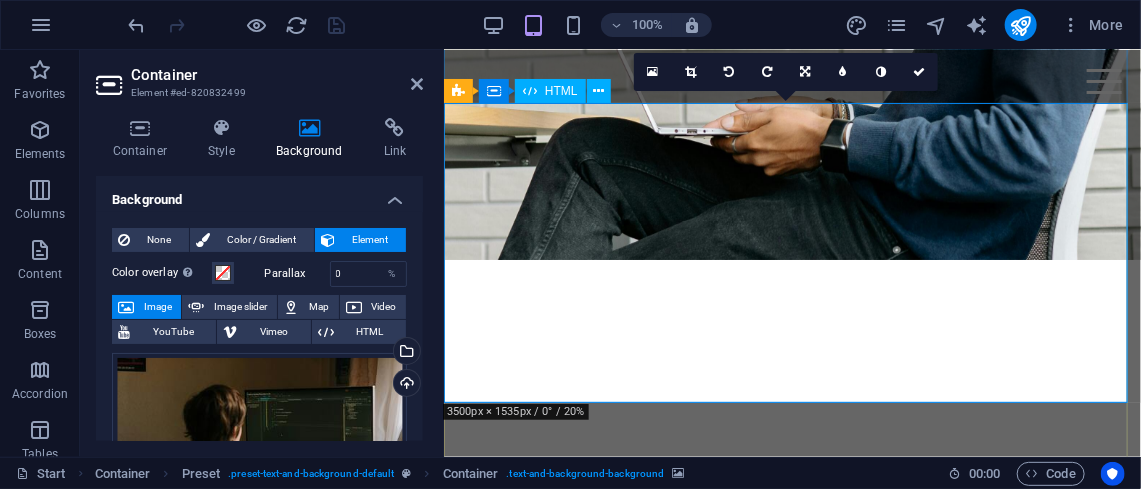click at bounding box center [791, 2763] 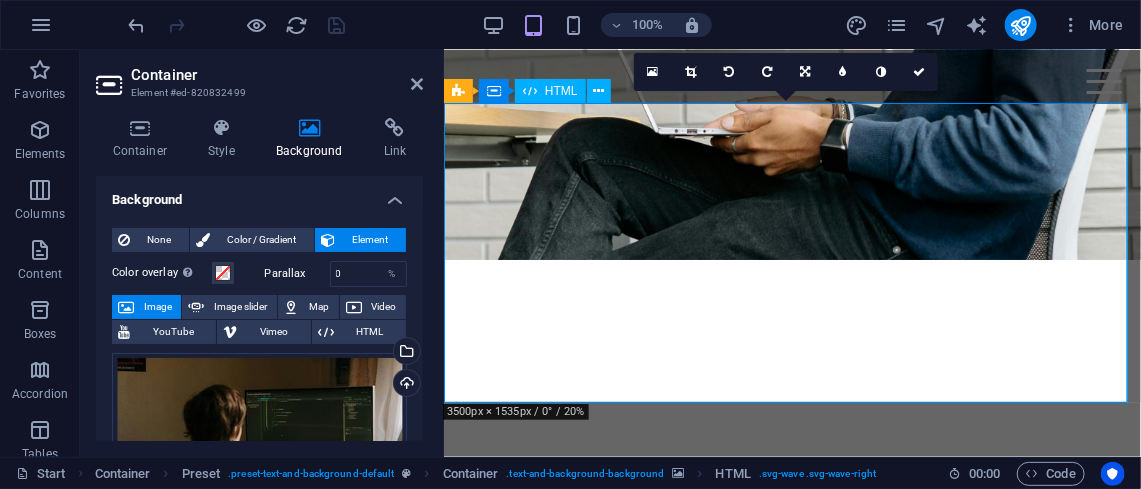 drag, startPoint x: 1061, startPoint y: 215, endPoint x: 617, endPoint y: 165, distance: 446.80646 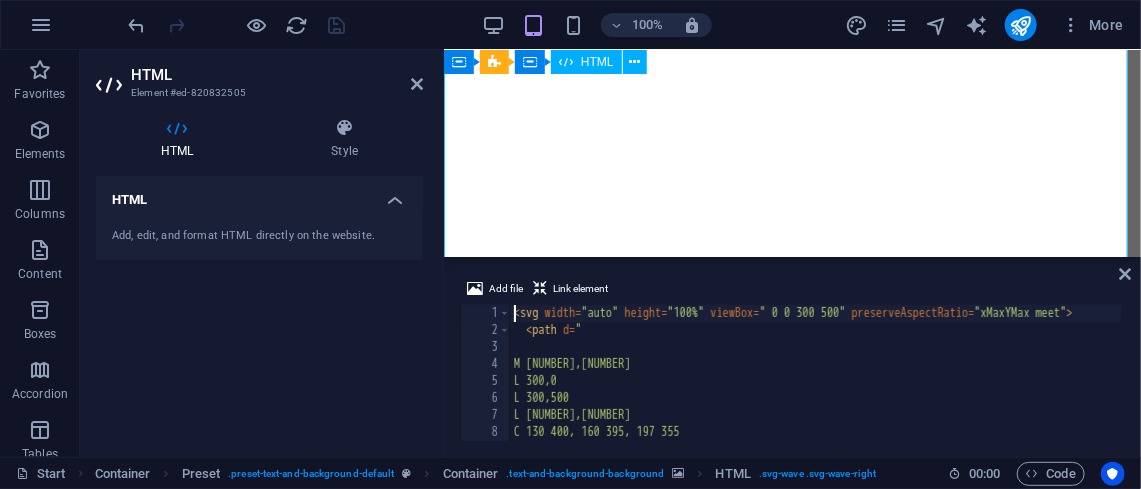 scroll, scrollTop: 5649, scrollLeft: 0, axis: vertical 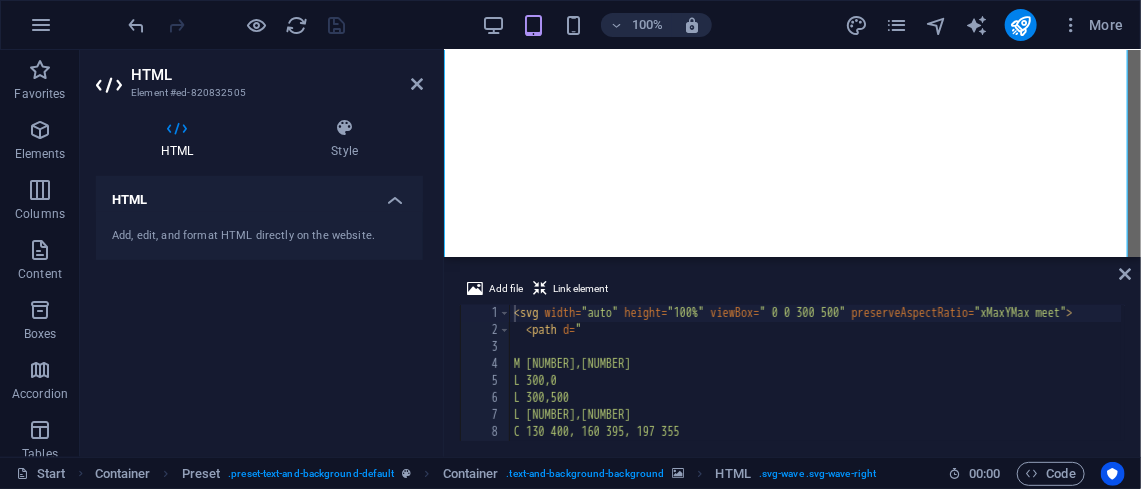 click on "Add file Link element <svg width="auto" height="100%" viewBox=" 0 0 300 500" preserveAspectRatio="xMaxYMax meet"> 1 2 3 4 5 6 7 8 9 10 < svg   width = "auto"   height = "100%"   viewBox = " 0 0 300 500"   preserveAspectRatio = "xMaxYMax meet" >    < path   d = "      M 280,0    L 300,0    L 300,500    L 110,500    C 130 400, 160 395, 197 355    C 200 350, 340 230, 280 0      הההההההההההההההההההההההההההההההההההההההההההההההההההההההההההההההההההההההההההההההההההההההההההההההההההההההההההההההההההההההההההההההההההההההההההההההההההההההההההההההההההההההההההההההההההההההההההההההההההההההההההההההההההההההההההההההההההההההההההההההההההההההההההההההה" at bounding box center [792, 359] 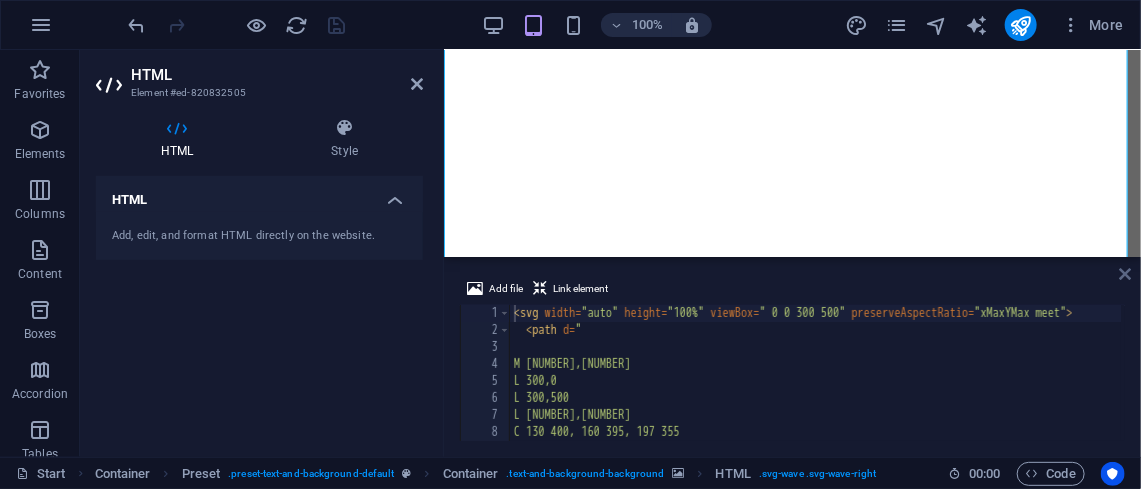 click at bounding box center (1126, 274) 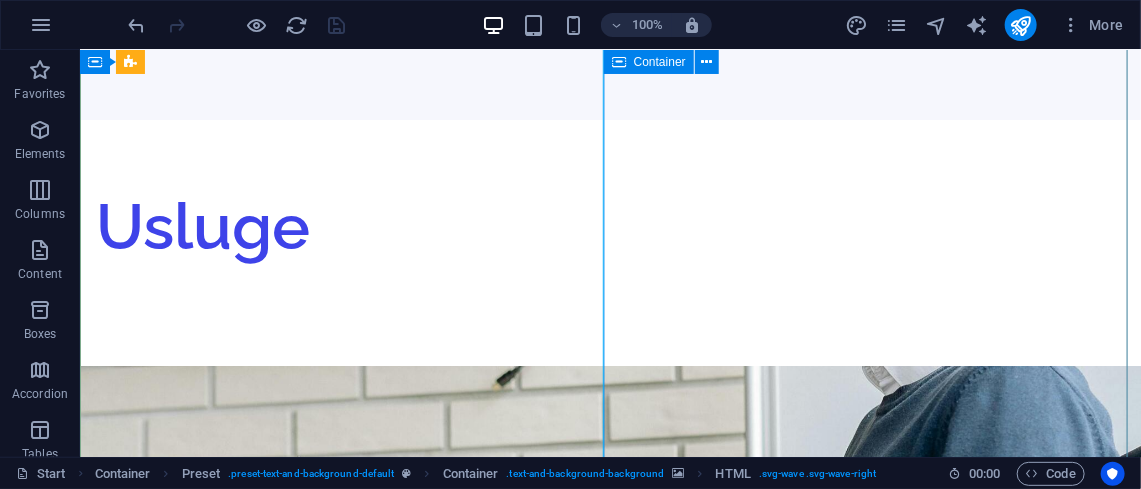 scroll, scrollTop: 4320, scrollLeft: 0, axis: vertical 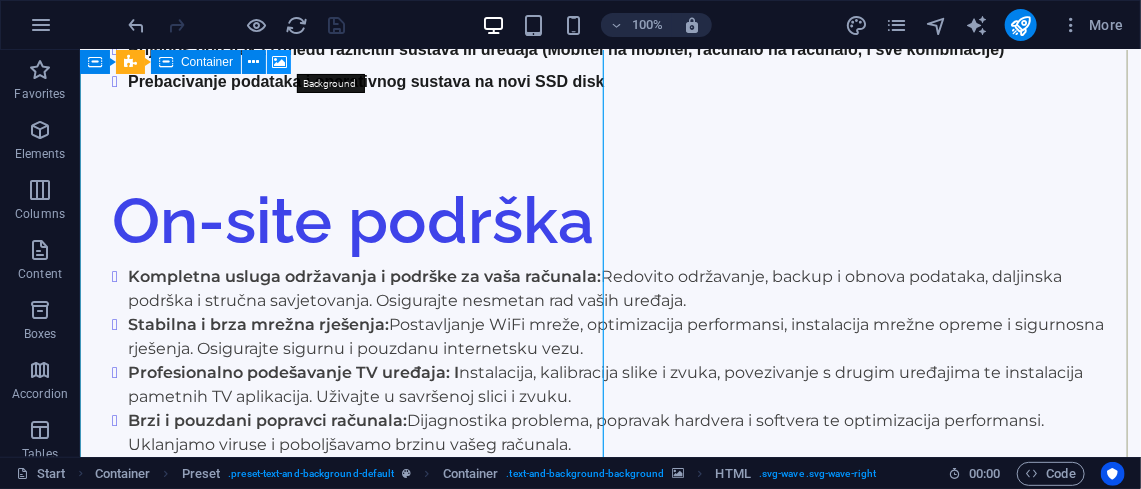 click at bounding box center [279, 62] 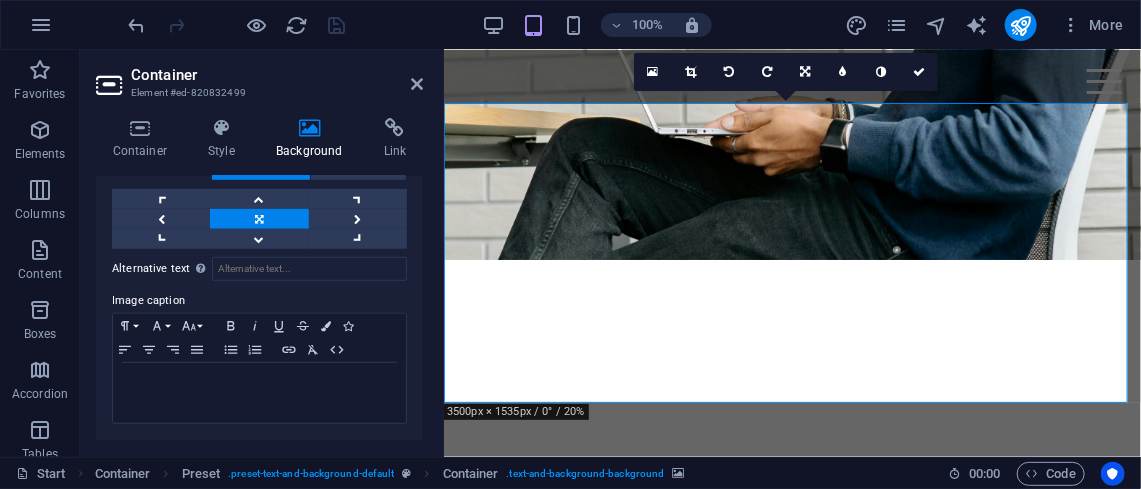 scroll, scrollTop: 560, scrollLeft: 0, axis: vertical 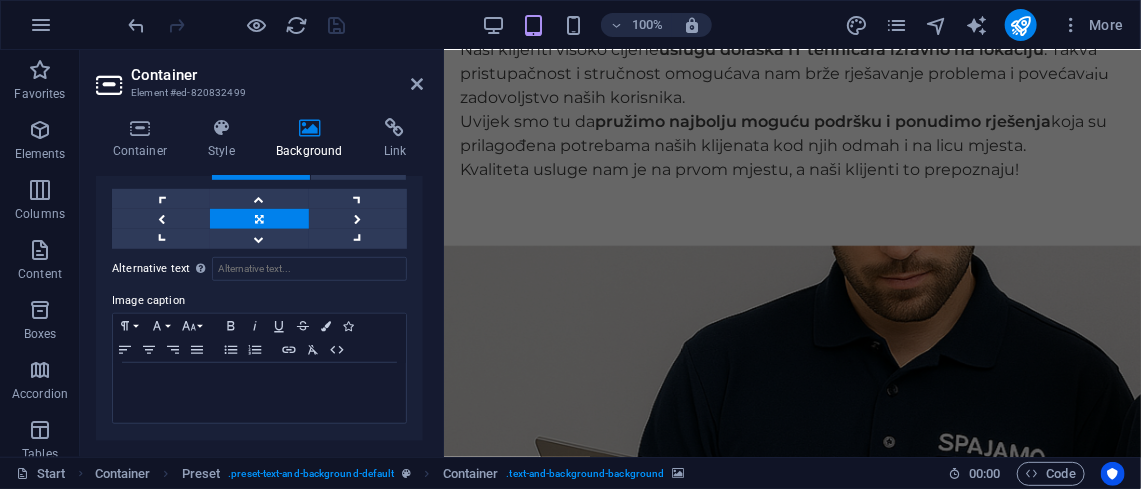 click at bounding box center [791, 2851] 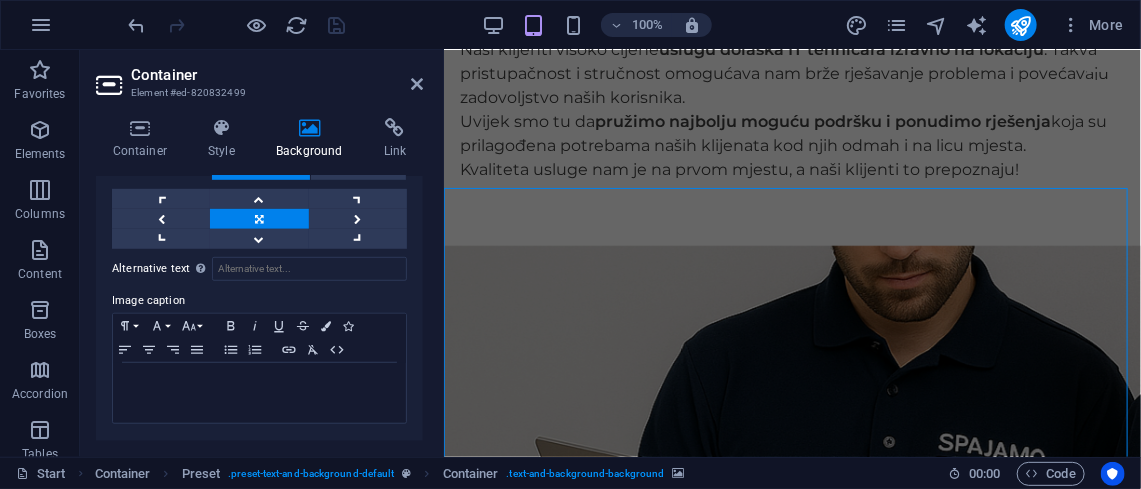 scroll, scrollTop: 4814, scrollLeft: 0, axis: vertical 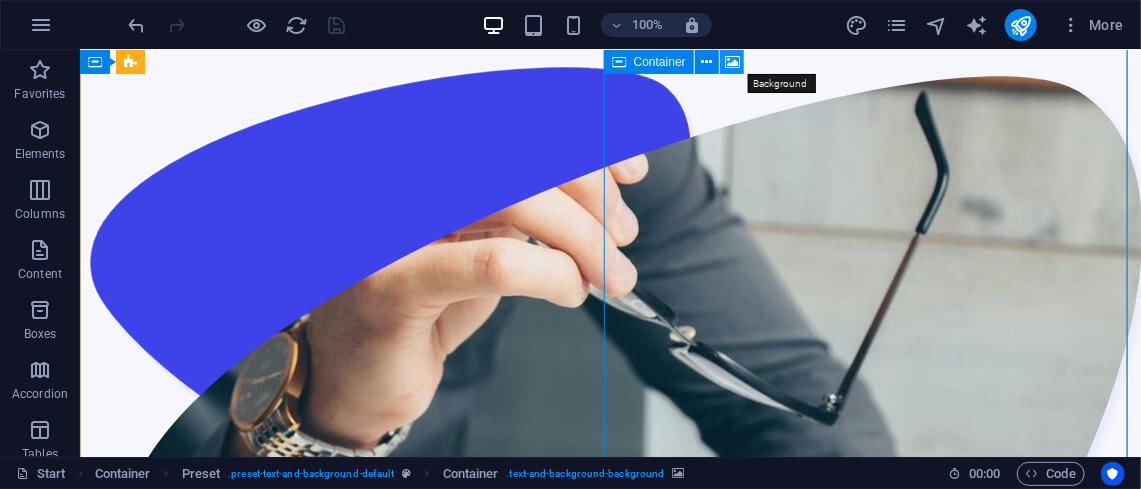 click at bounding box center [732, 62] 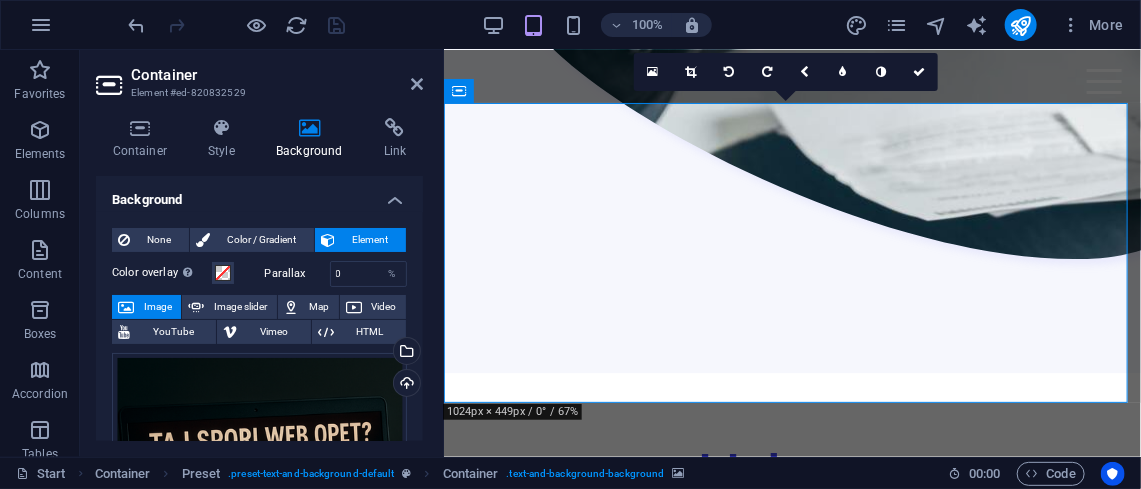 scroll, scrollTop: 6178, scrollLeft: 0, axis: vertical 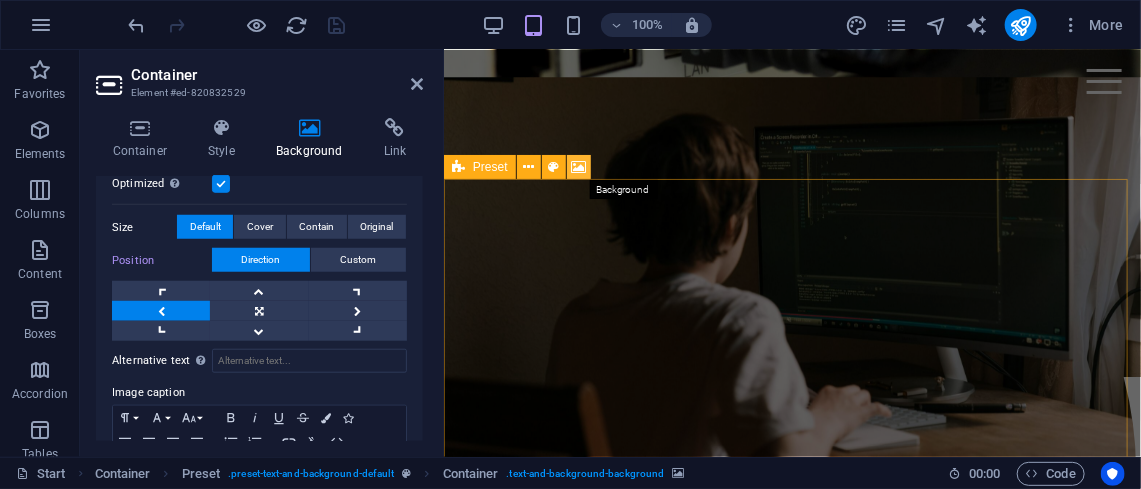 click at bounding box center [579, 167] 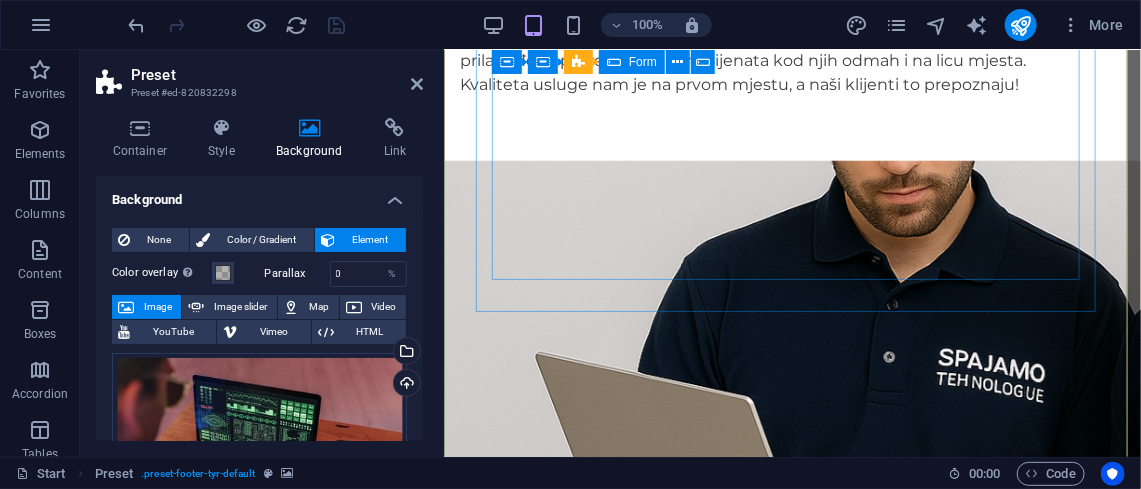 scroll, scrollTop: 8322, scrollLeft: 0, axis: vertical 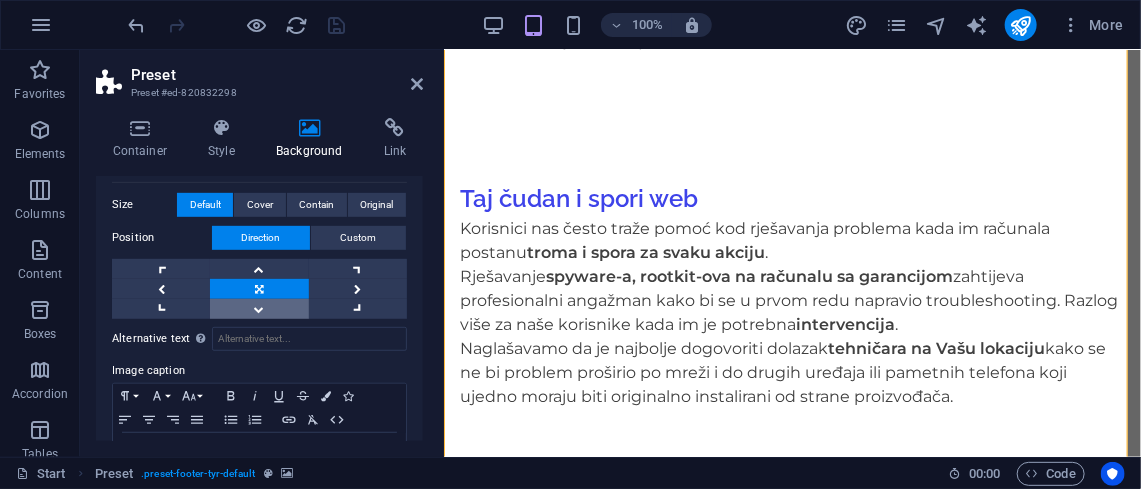 drag, startPoint x: 253, startPoint y: 376, endPoint x: 257, endPoint y: 363, distance: 13.601471 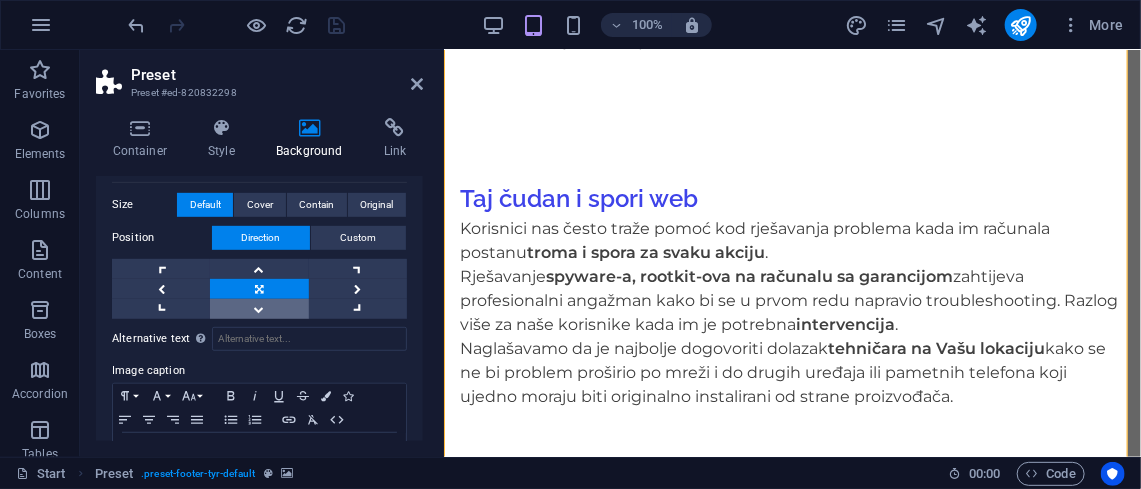 click on "Drag files here, click to choose files or select files from Files or our free stock photos & videos Select files from the file manager, stock photos, or upload file(s) Upload Lazyload Loading images after the page loads improves page speed. Responsive Automatically load retina image and smartphone optimized sizes. Optimized Images are compressed to improve page speed. Size Default Cover Contain Original Repeat Default Position Direction Custom X offset 50 px rem % vh vw Y offset 50 px rem % vh vw Alternative text The alternative text is used by devices that cannot display images (e.g. image search engines) and should be added to every image to improve website accessibility. Image caption Paragraph Format Normal Heading 1 Heading 2 Heading 3 Heading 4 Heading 5 Heading 6 Code Font Family Arial Georgia Impact Tahoma Times New Roman Verdana Font Size 8 9 10 11 12 14 18 24 30 36 48 60 72 96 Bold Italic Underline Strikethrough Colors Icons Align Left Align Center Align Right Align Justify Unordered List HTML" at bounding box center [259, 198] 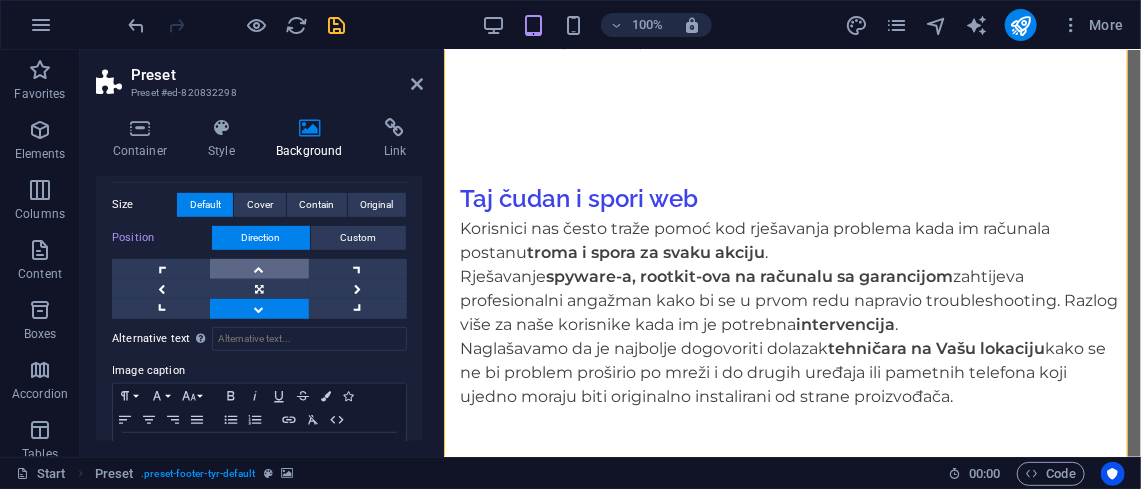 click at bounding box center [259, 269] 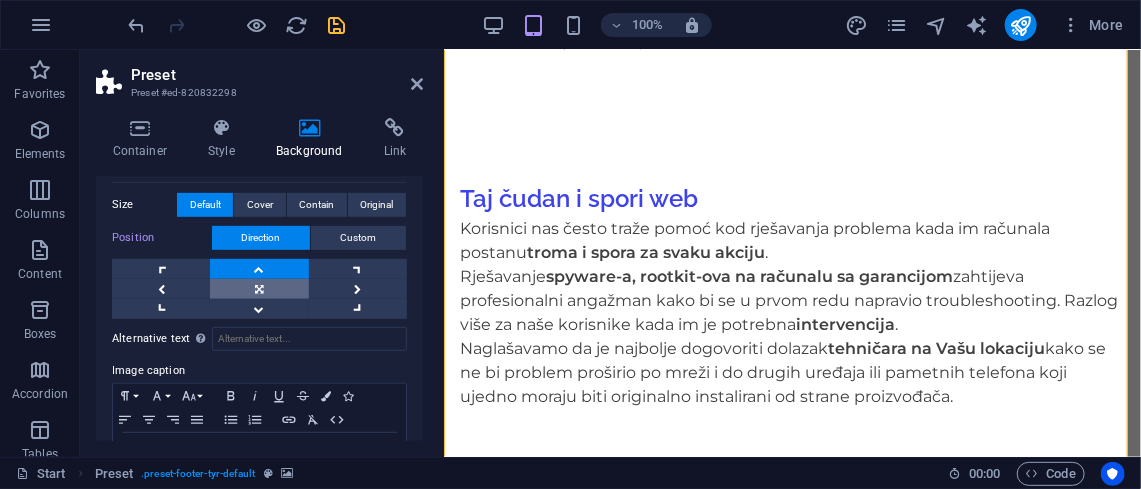 click at bounding box center [259, 289] 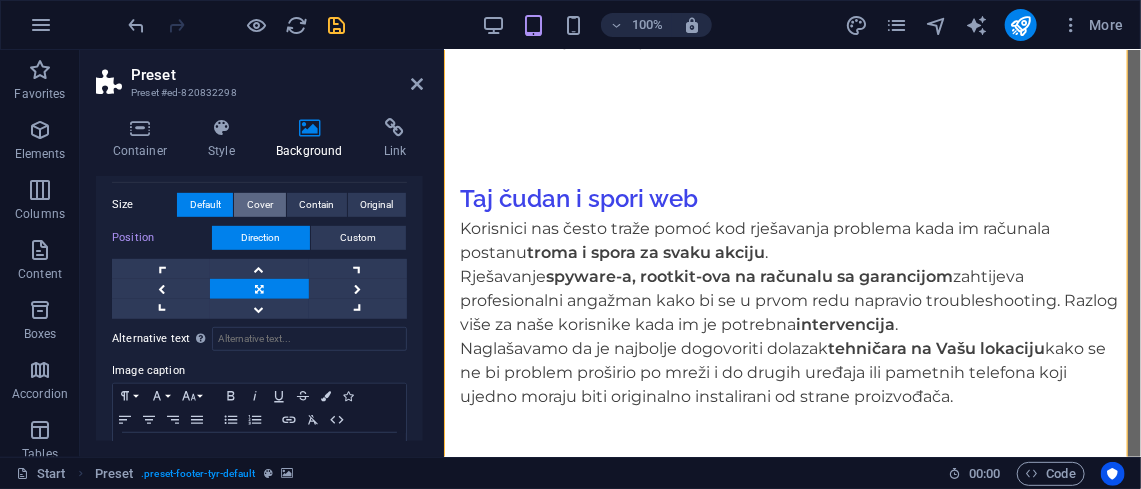 click on "Cover" at bounding box center (260, 205) 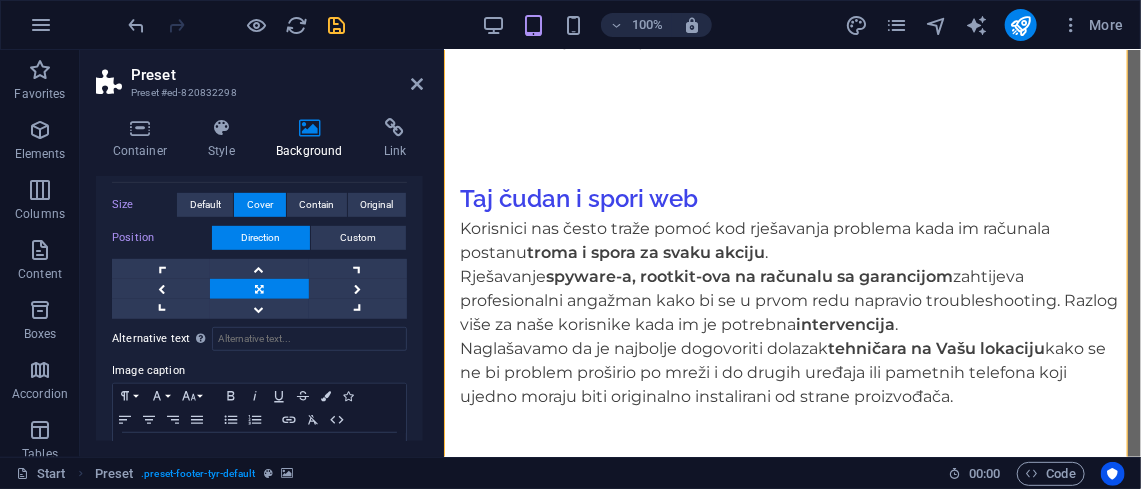 click on "Cover" at bounding box center [260, 205] 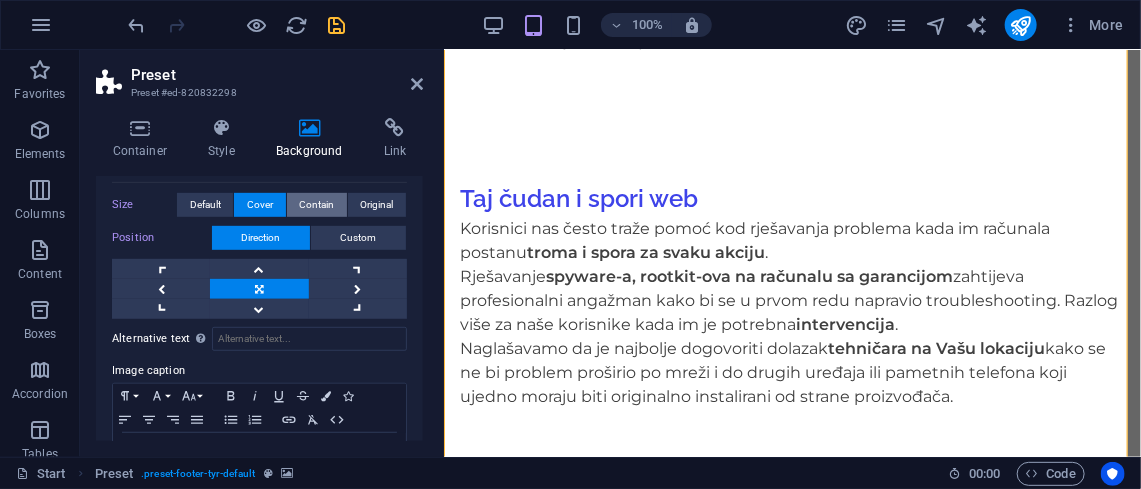 click on "Contain" at bounding box center [316, 205] 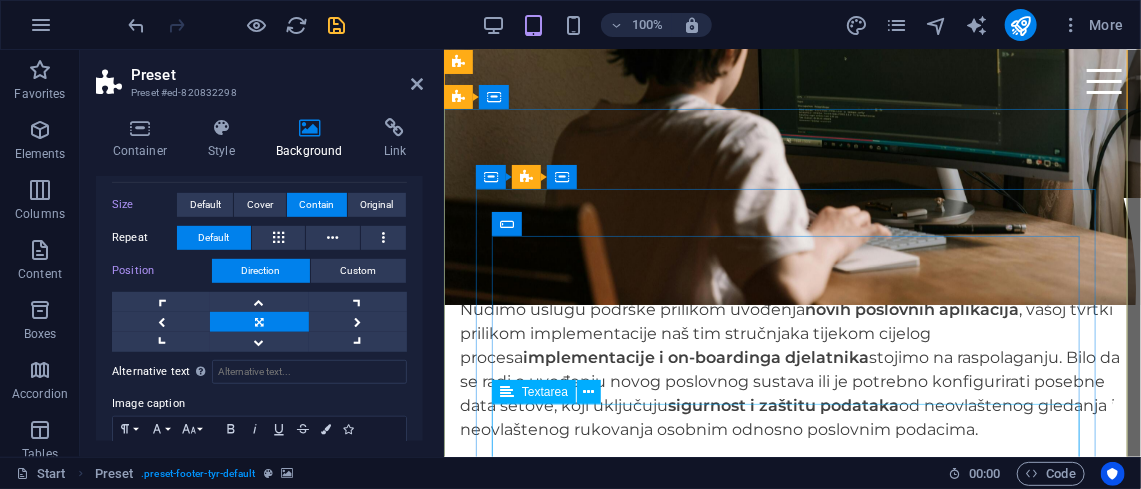 scroll, scrollTop: 7925, scrollLeft: 0, axis: vertical 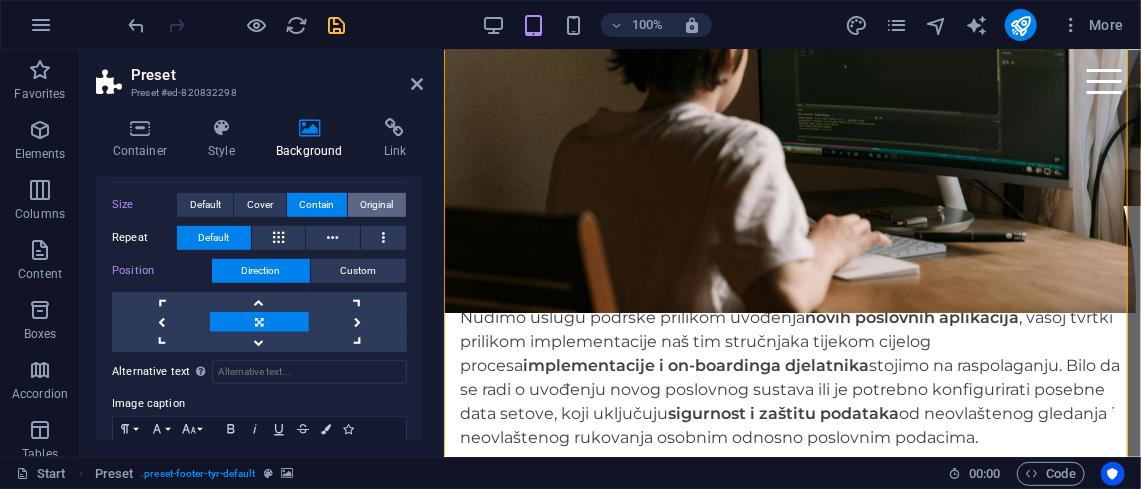 click on "Original" at bounding box center [376, 205] 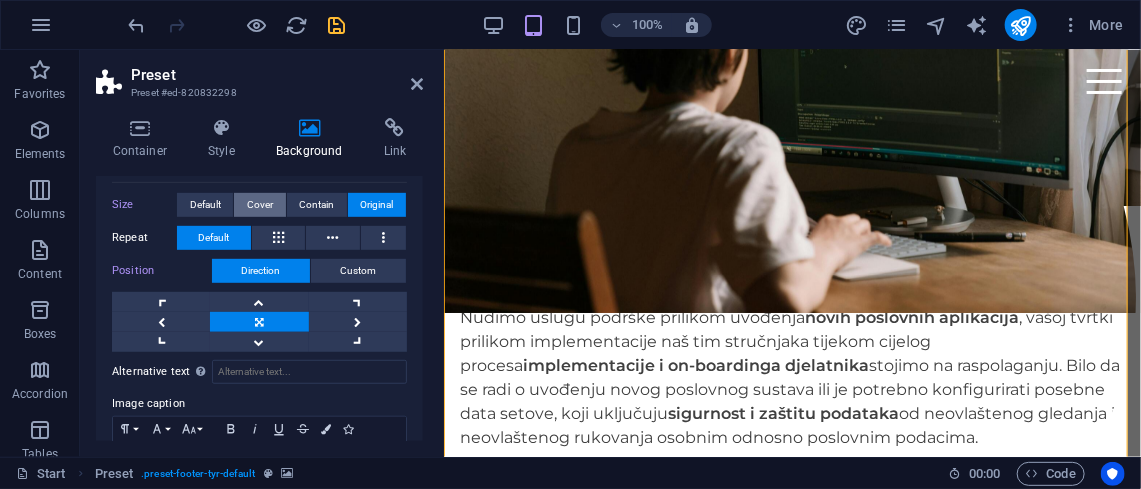 click on "Cover" at bounding box center (260, 205) 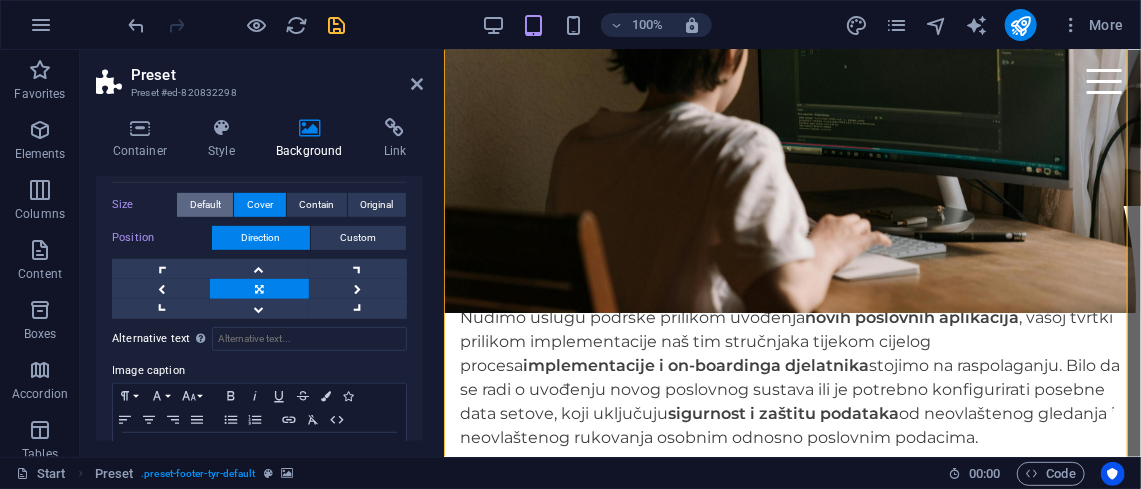 drag, startPoint x: 168, startPoint y: 253, endPoint x: 183, endPoint y: 253, distance: 15 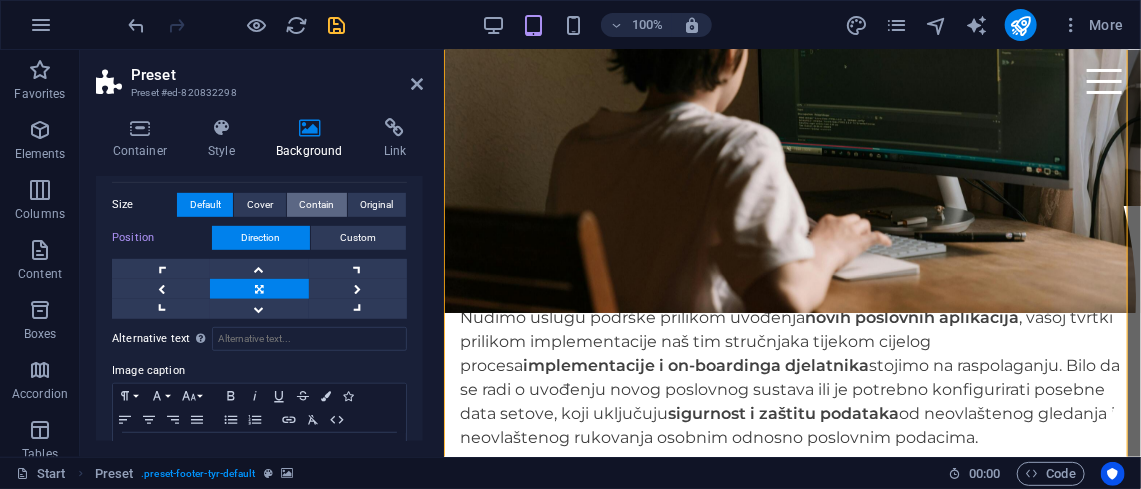 click on "Contain" at bounding box center (316, 205) 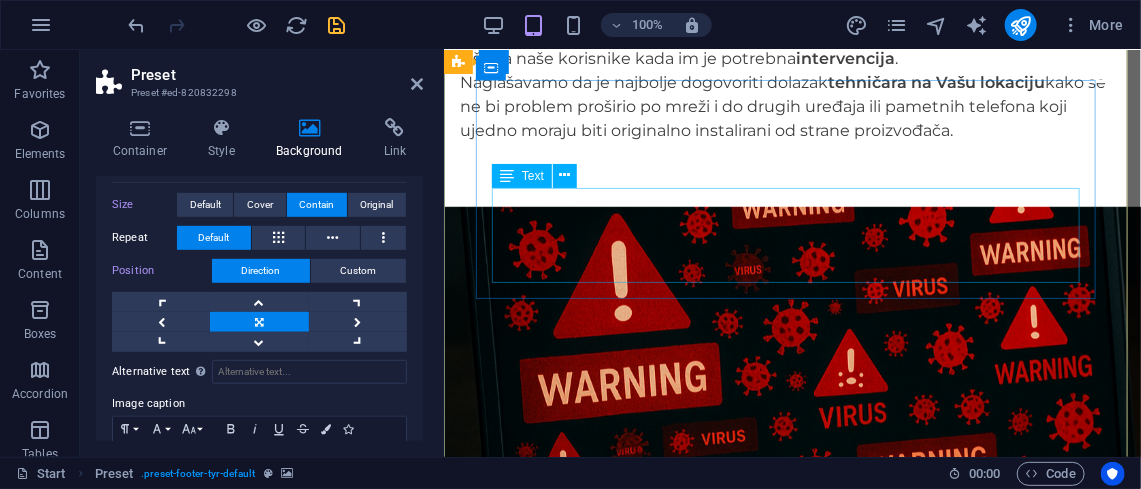 scroll, scrollTop: 8587, scrollLeft: 0, axis: vertical 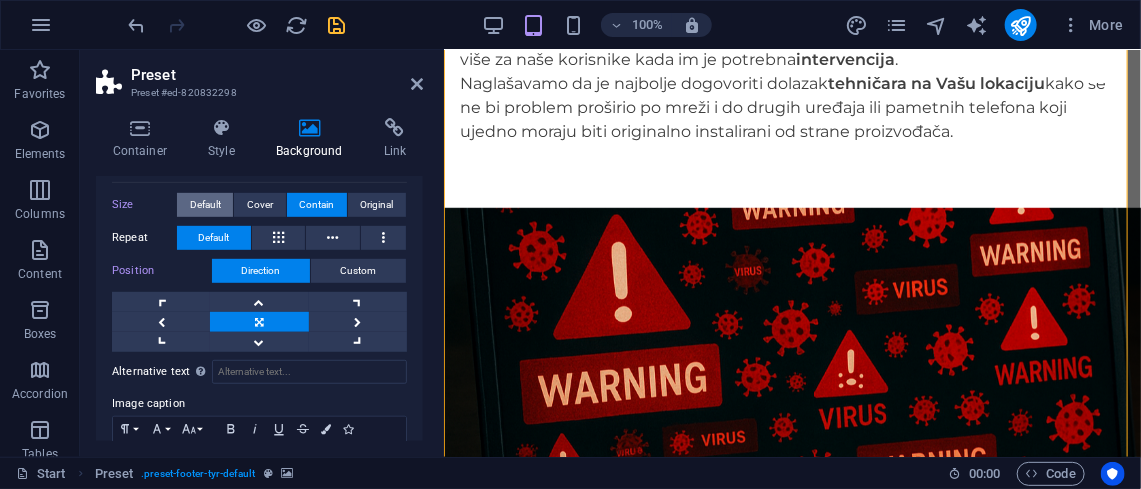 click on "Default" at bounding box center (205, 205) 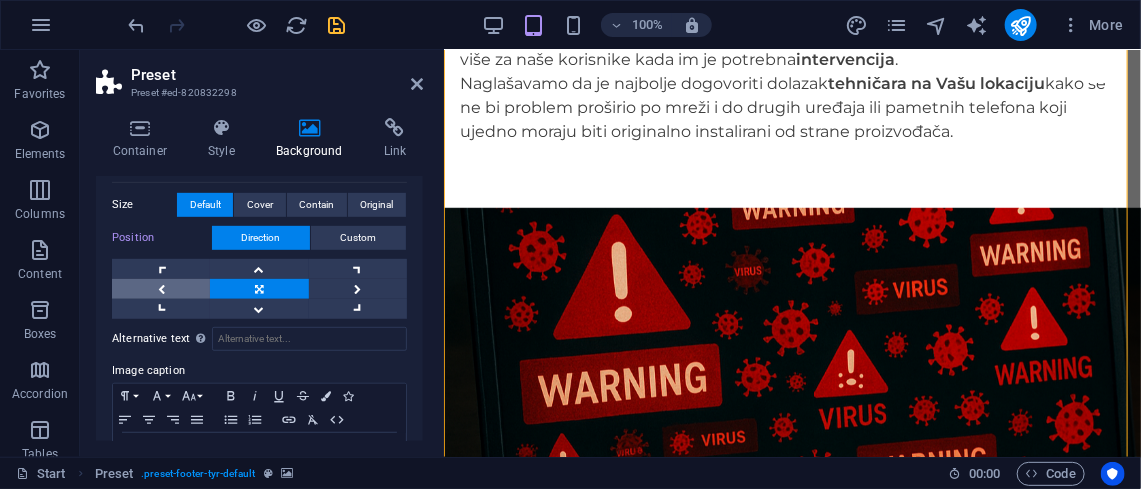 click at bounding box center [161, 289] 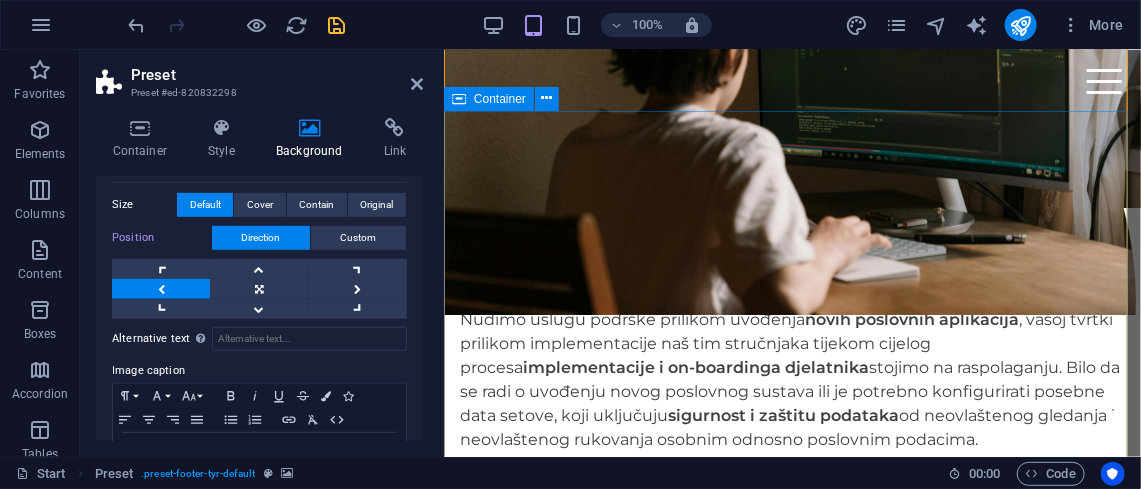 scroll, scrollTop: 7922, scrollLeft: 0, axis: vertical 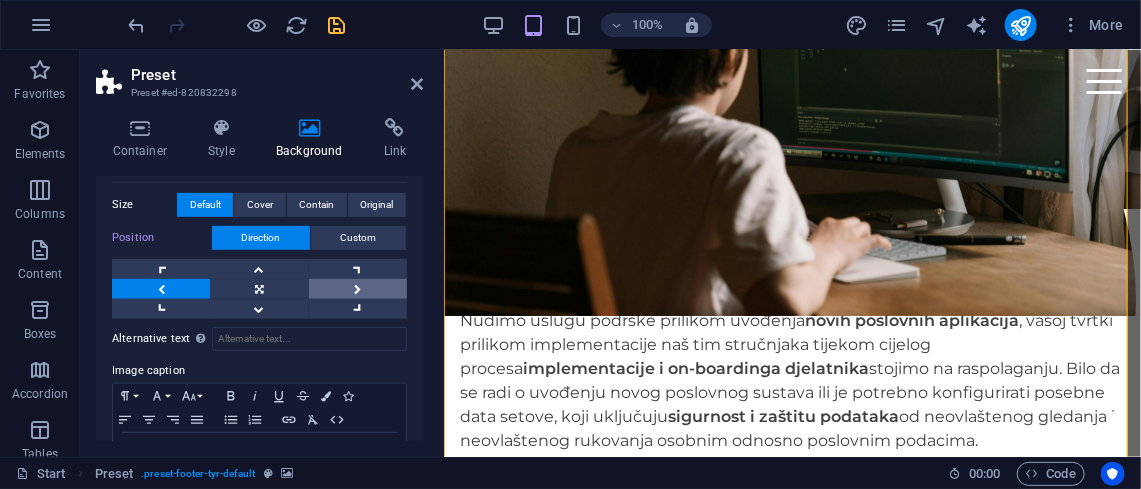 click at bounding box center (358, 289) 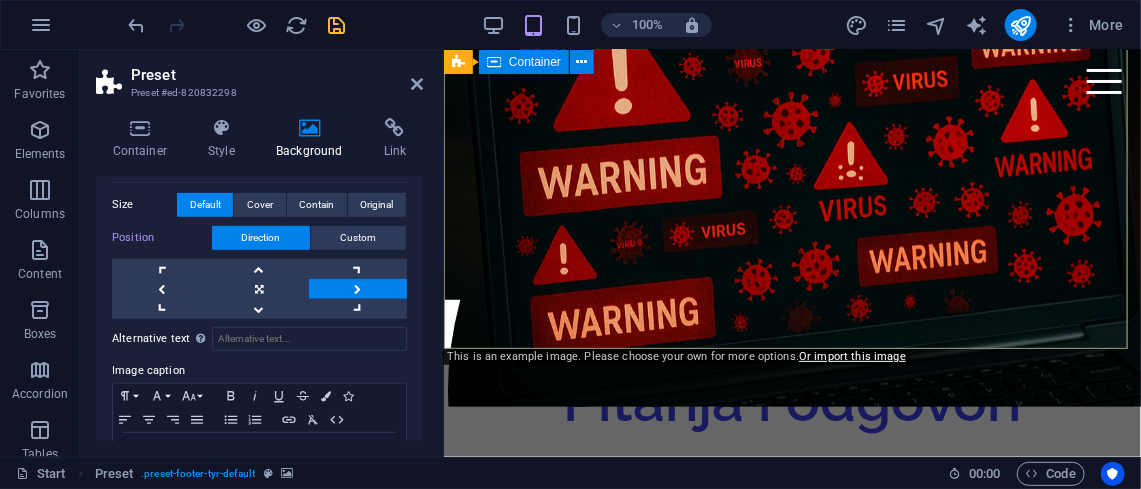 scroll, scrollTop: 8871, scrollLeft: 0, axis: vertical 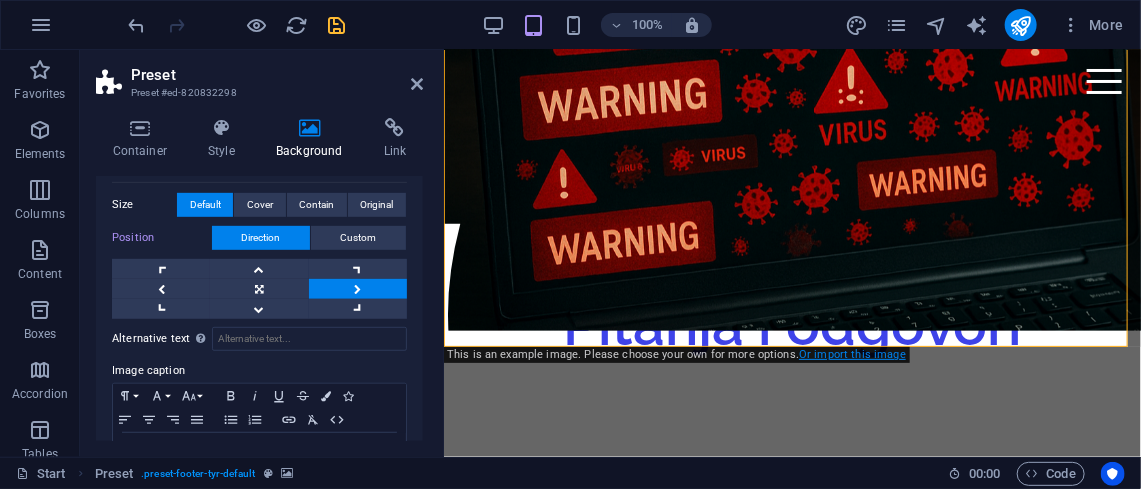 click on "Or import this image" at bounding box center [852, 354] 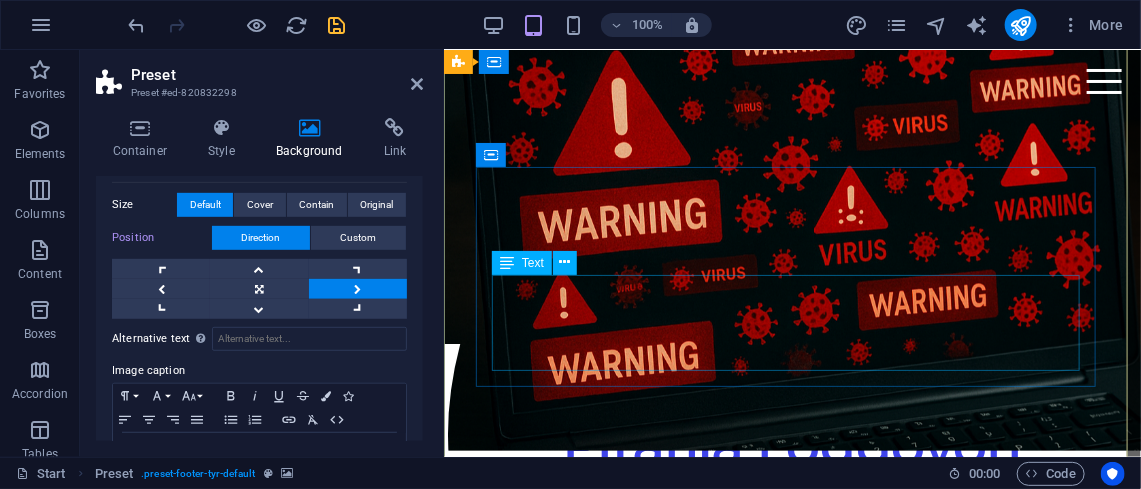 scroll, scrollTop: 8881, scrollLeft: 0, axis: vertical 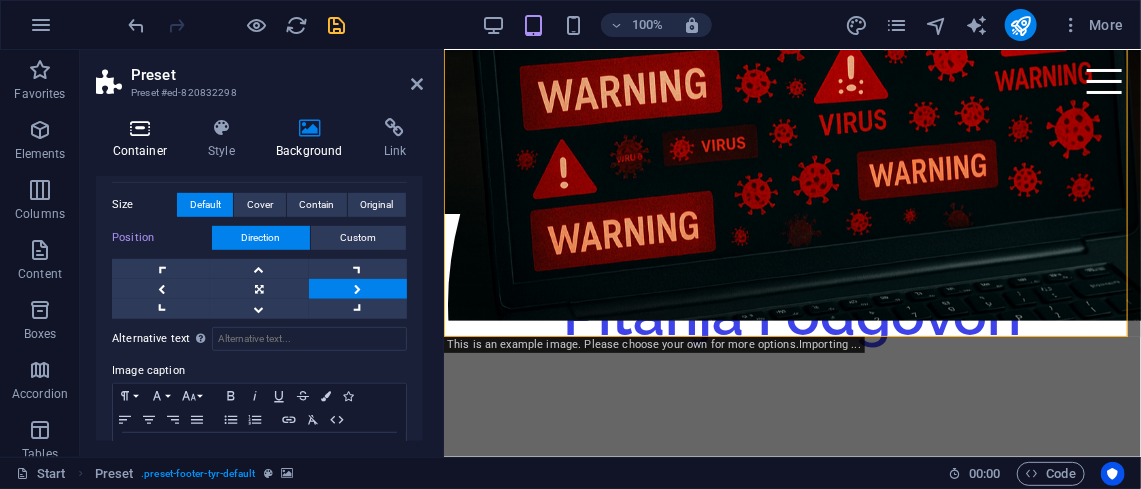 click on "Container" at bounding box center (144, 139) 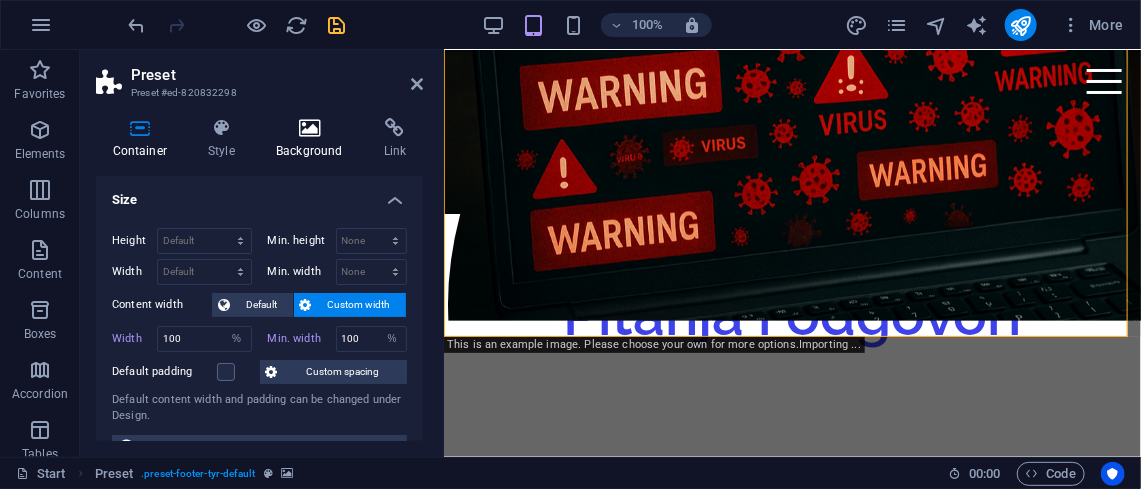 click on "Background" at bounding box center [314, 139] 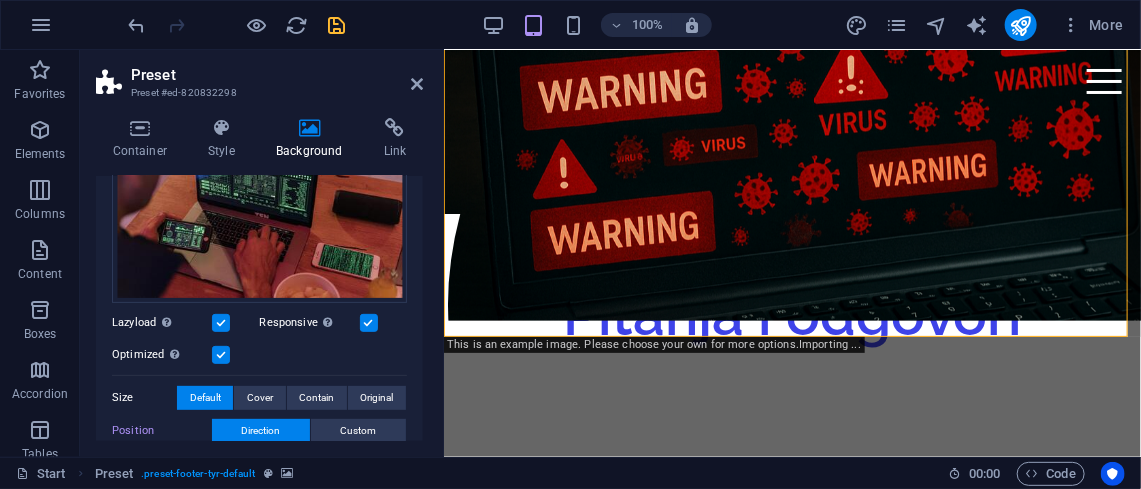 scroll, scrollTop: 212, scrollLeft: 0, axis: vertical 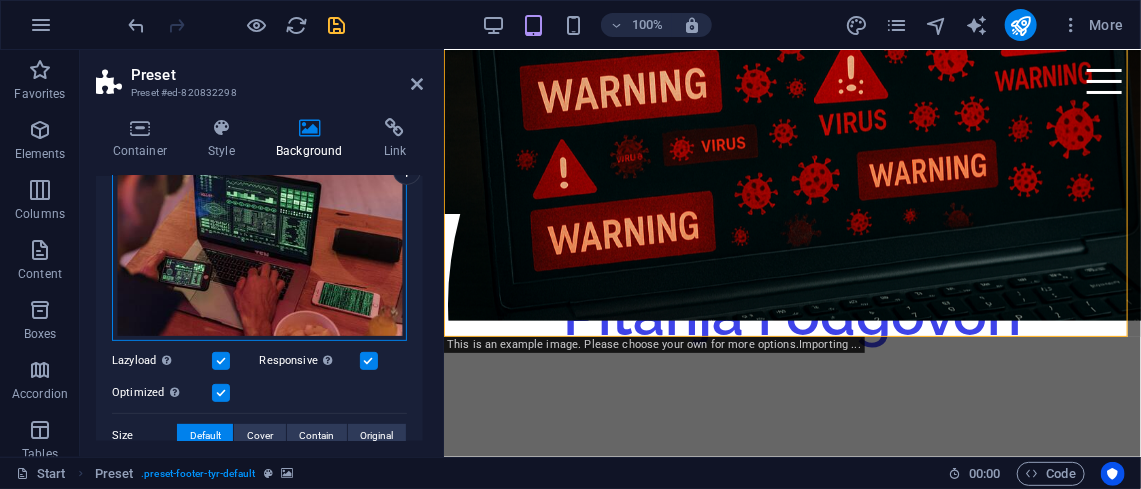 click on "Drag files here, click to choose files or select files from Files or our free stock photos & videos" at bounding box center (259, 241) 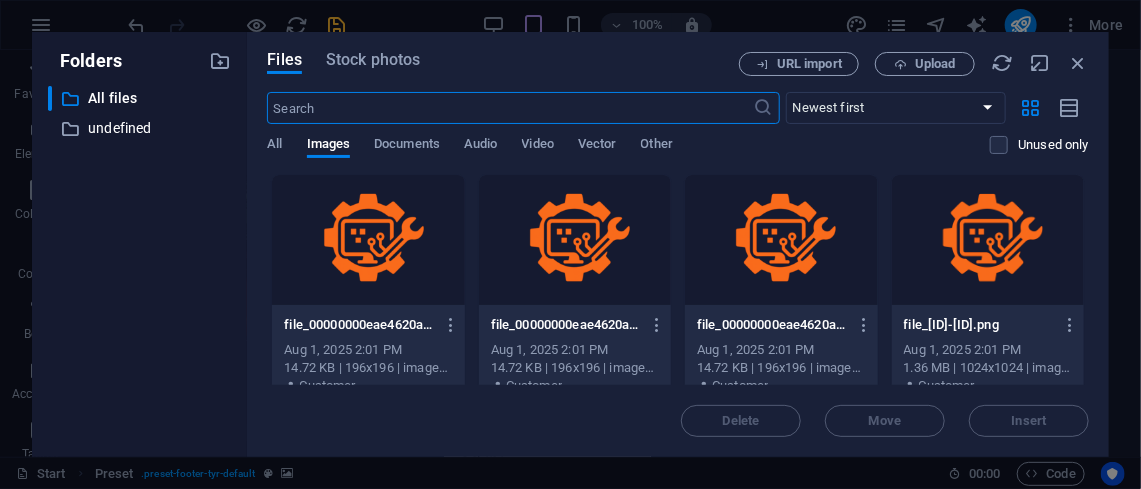 scroll, scrollTop: 14712, scrollLeft: 0, axis: vertical 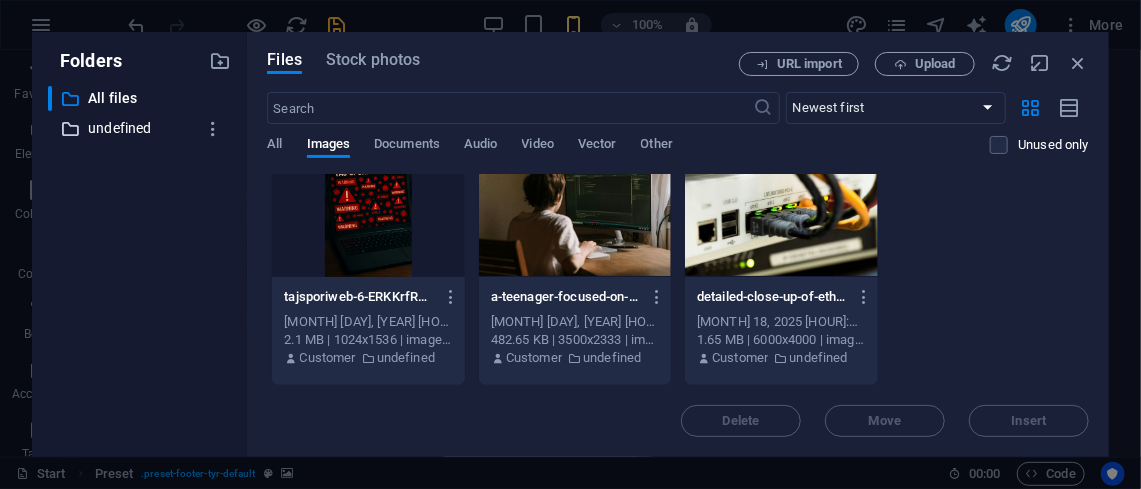 click on "undefined" at bounding box center [141, 128] 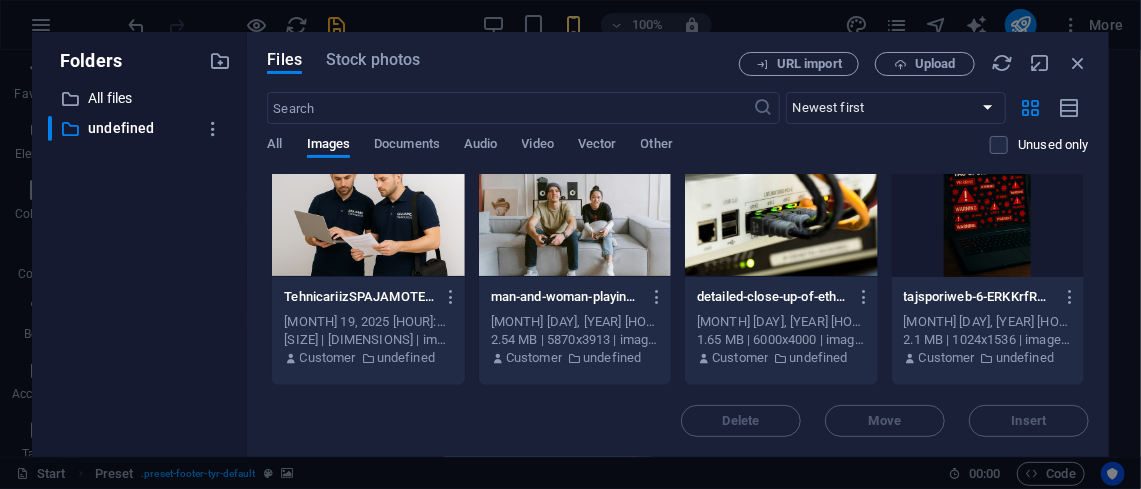 scroll, scrollTop: 0, scrollLeft: 0, axis: both 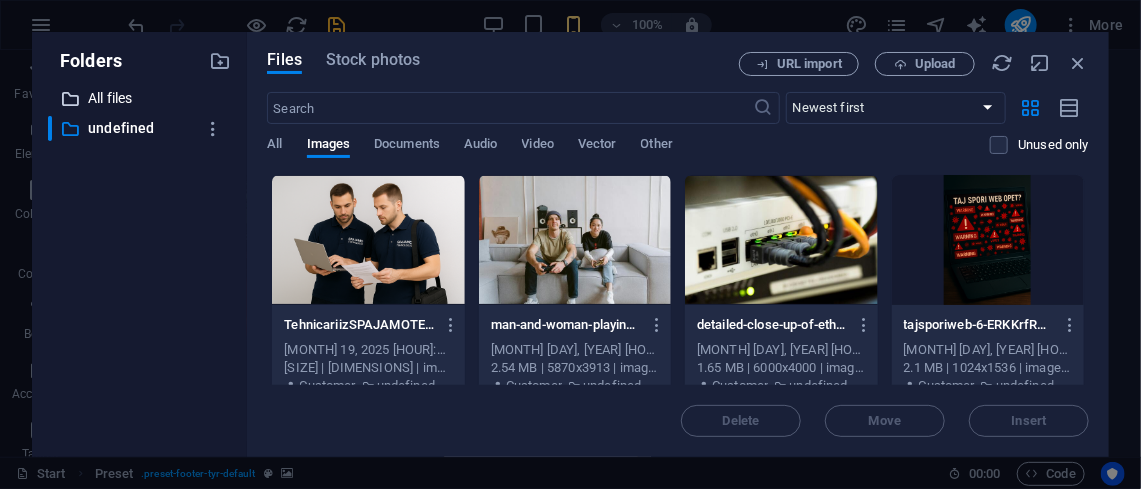 click on "​ All files All files" at bounding box center [121, 98] 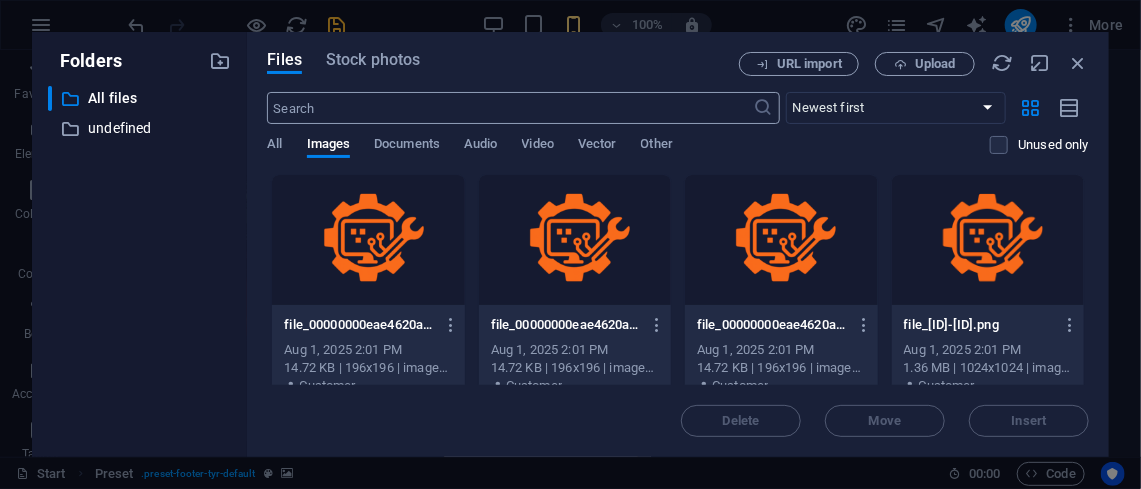click at bounding box center (510, 108) 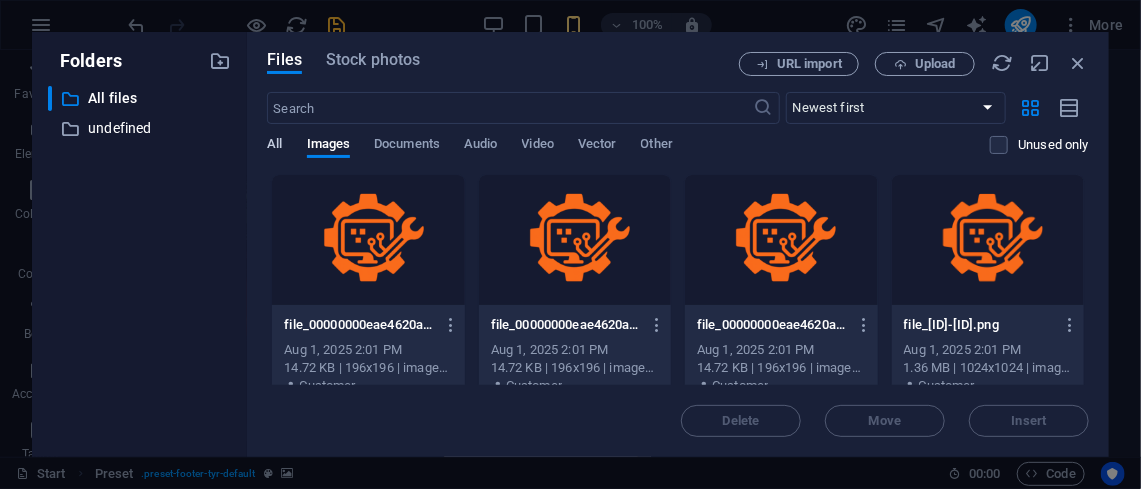 click on "All" at bounding box center (274, 146) 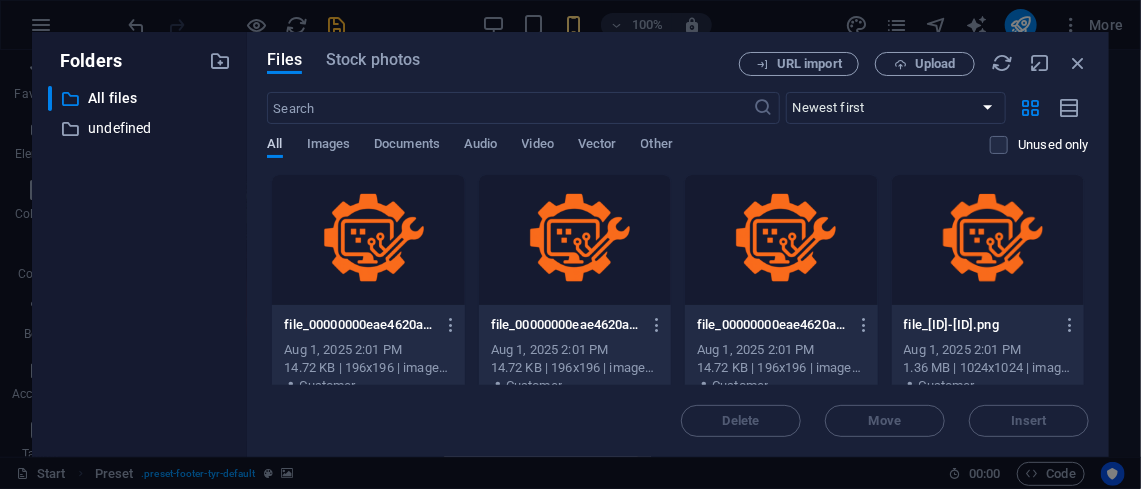 click on "All" at bounding box center [274, 146] 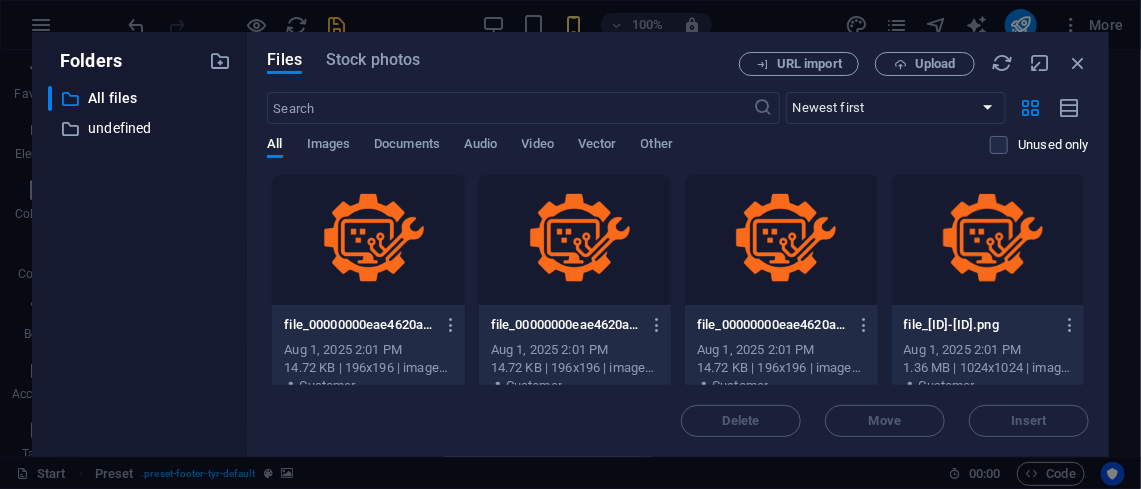 click on "URL import Upload" at bounding box center [914, 64] 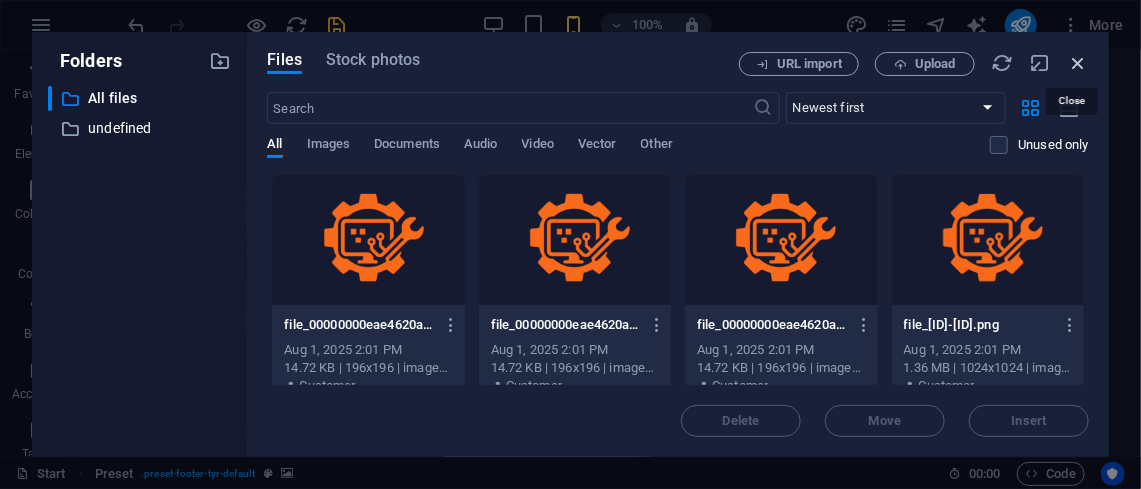 click at bounding box center (1078, 63) 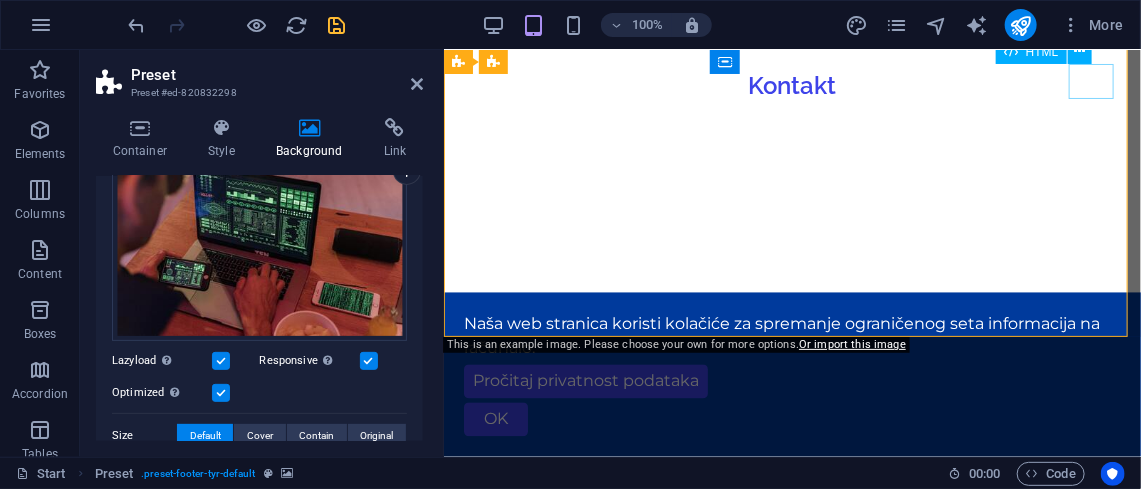 scroll, scrollTop: 8881, scrollLeft: 0, axis: vertical 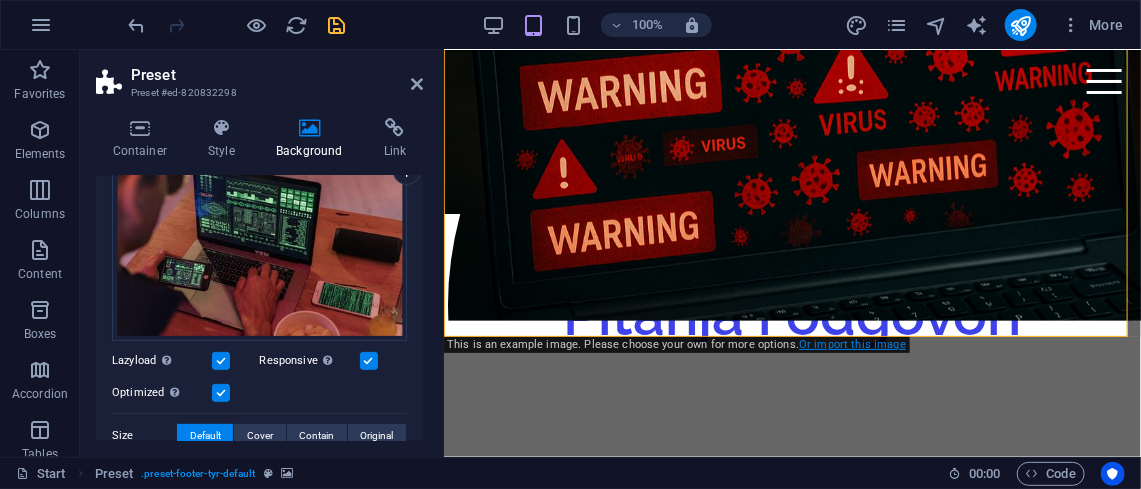 click on "Or import this image" at bounding box center [852, 344] 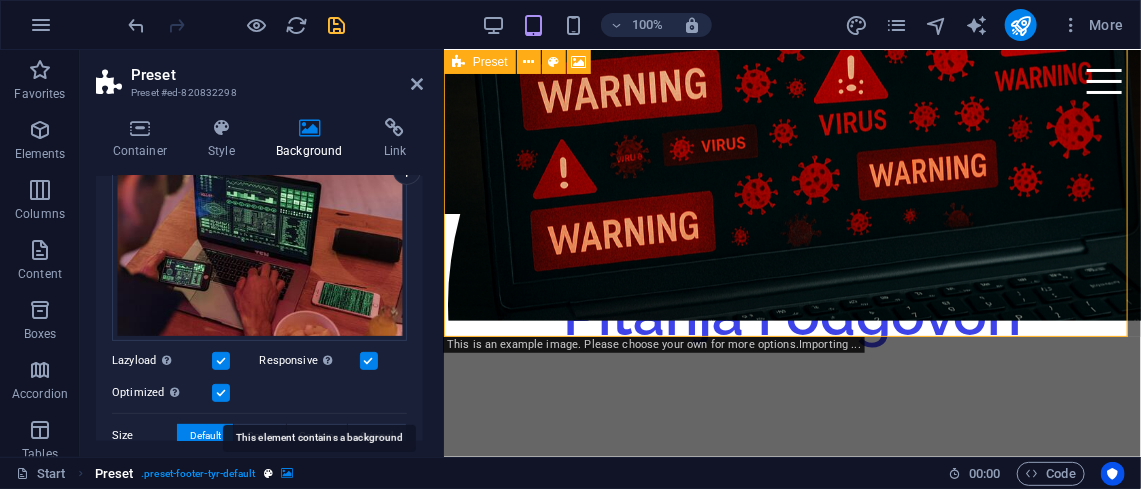click at bounding box center [287, 473] 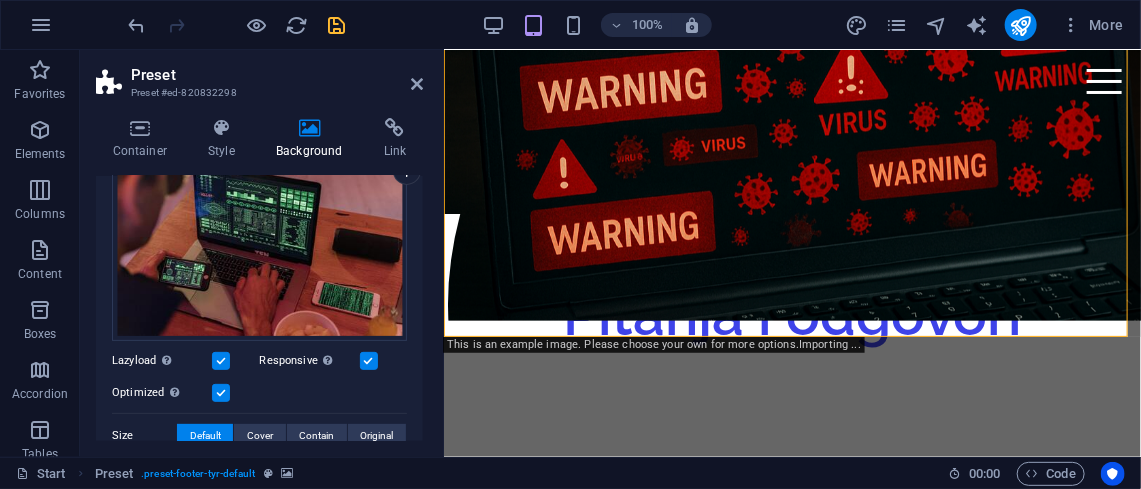 click at bounding box center (369, 361) 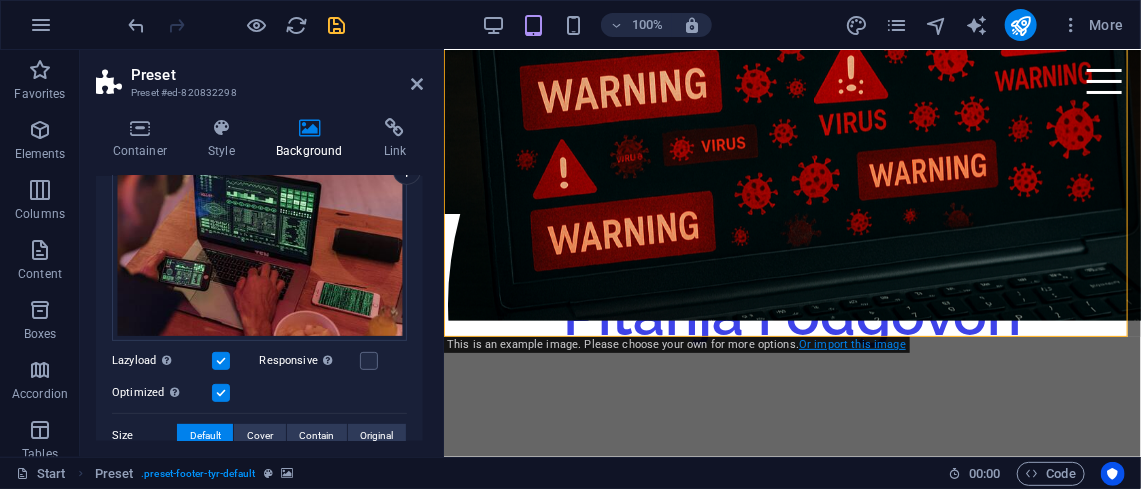 click on "Or import this image" at bounding box center [852, 344] 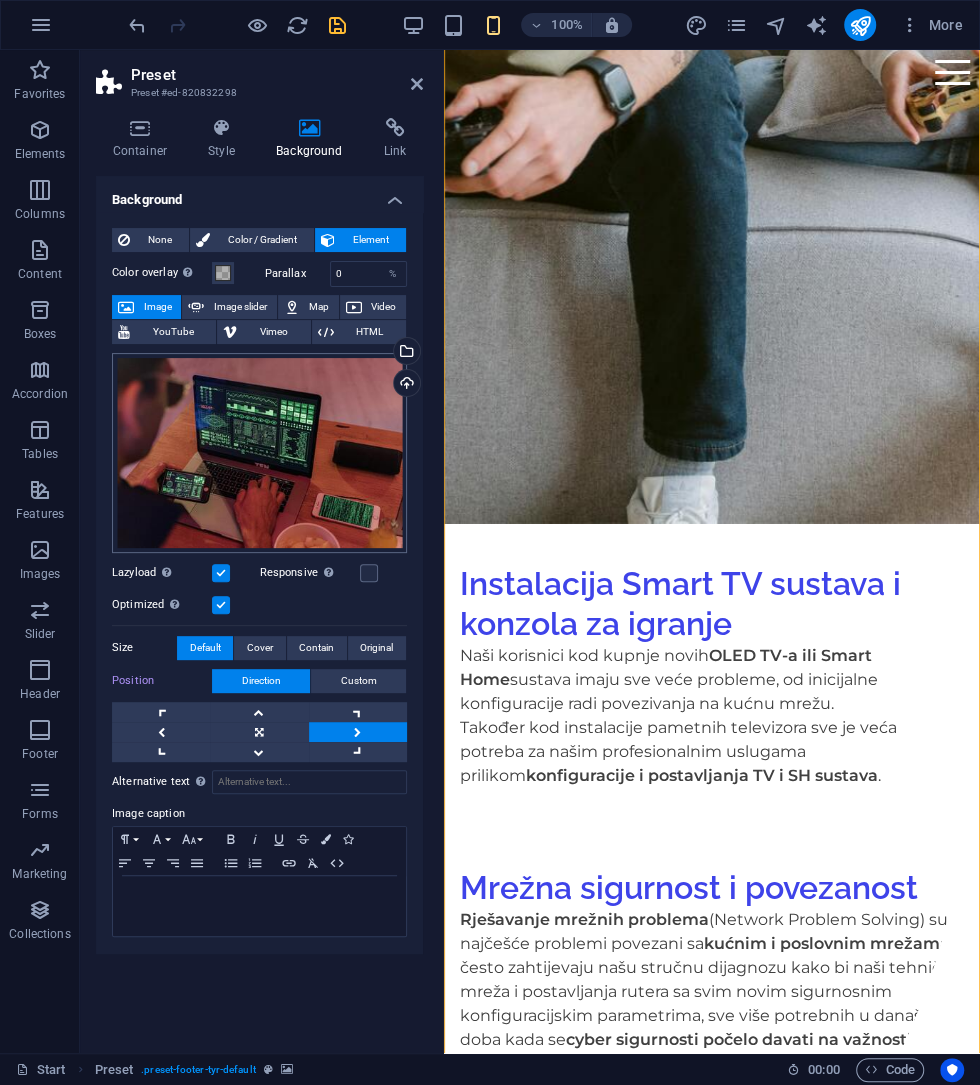 scroll, scrollTop: 0, scrollLeft: 0, axis: both 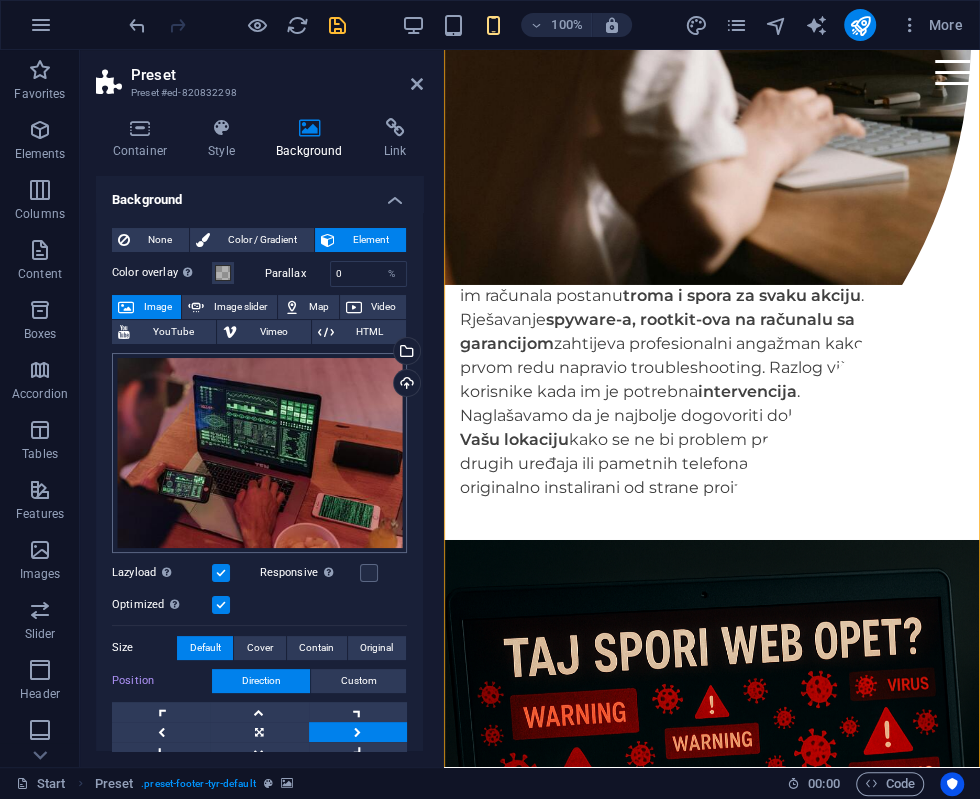 click at bounding box center (417, 84) 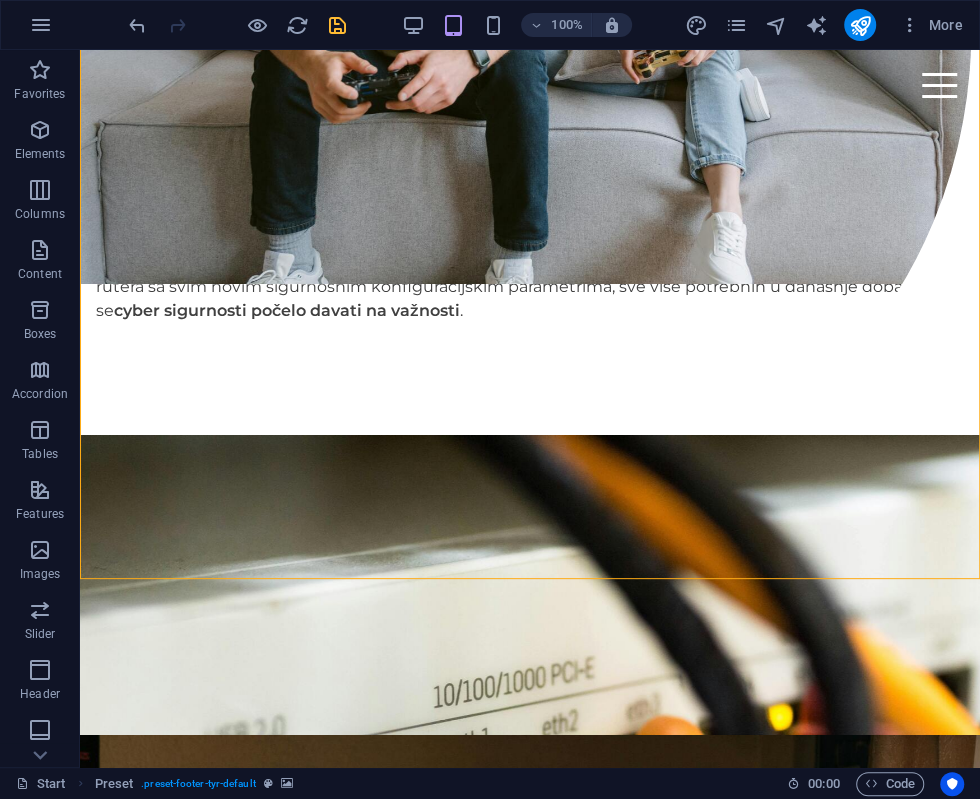 click at bounding box center [287, 783] 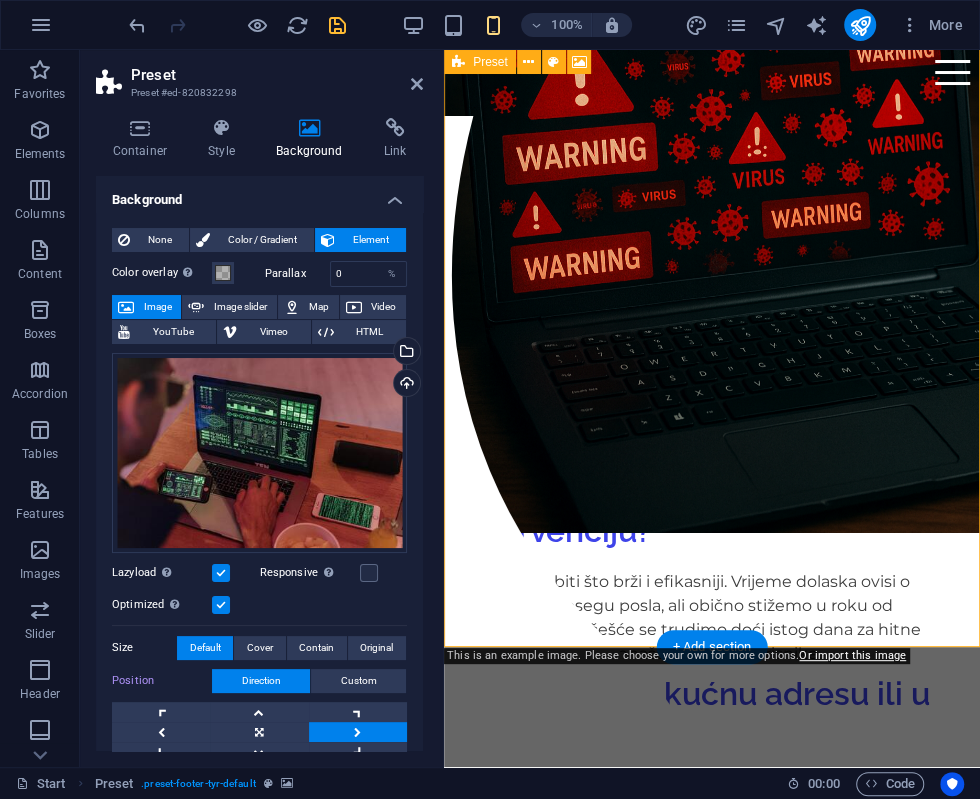 scroll, scrollTop: 7907, scrollLeft: 0, axis: vertical 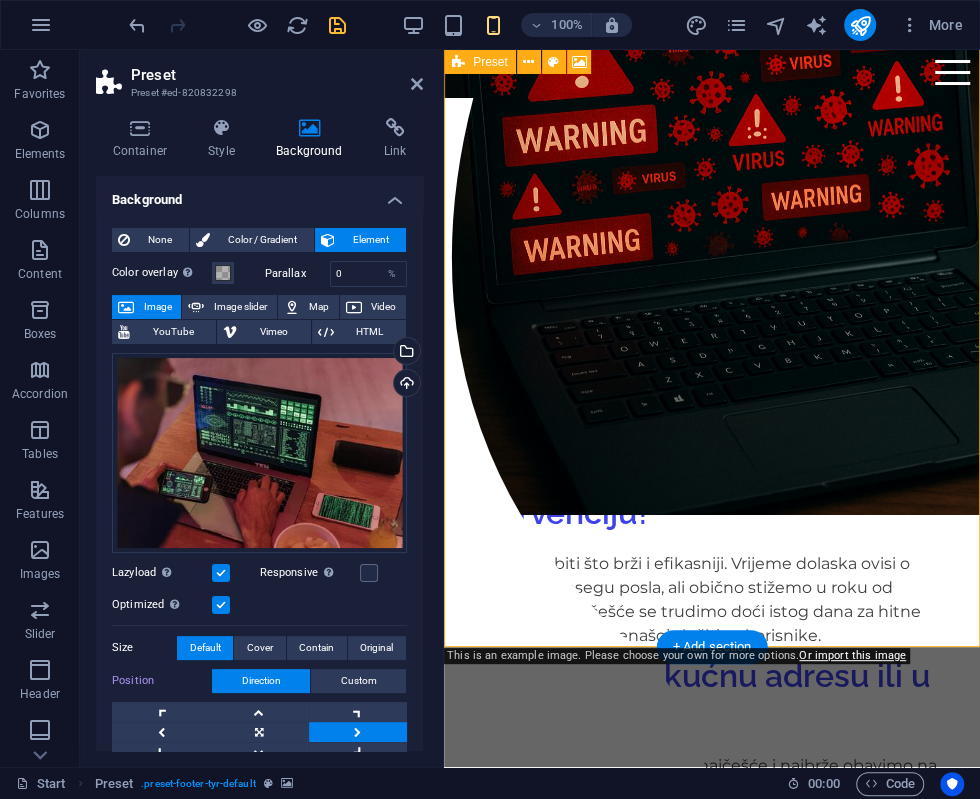 click on "Or import this image" at bounding box center [852, 655] 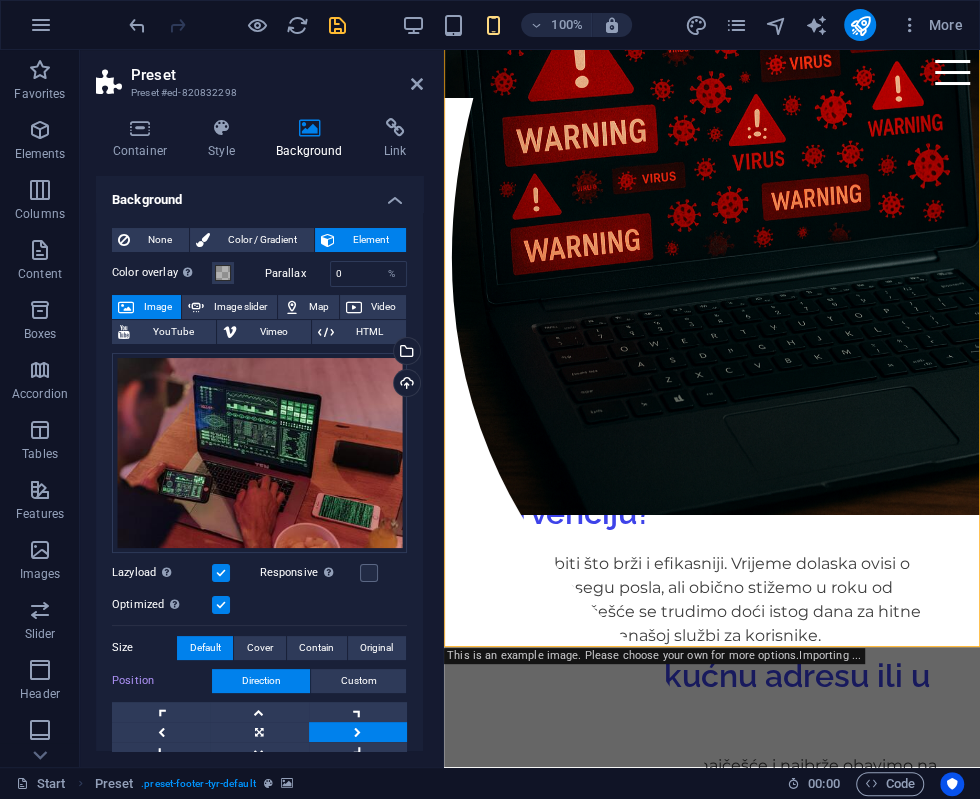 click on "Select files from the file manager, stock photos, or upload file(s)" at bounding box center (405, 353) 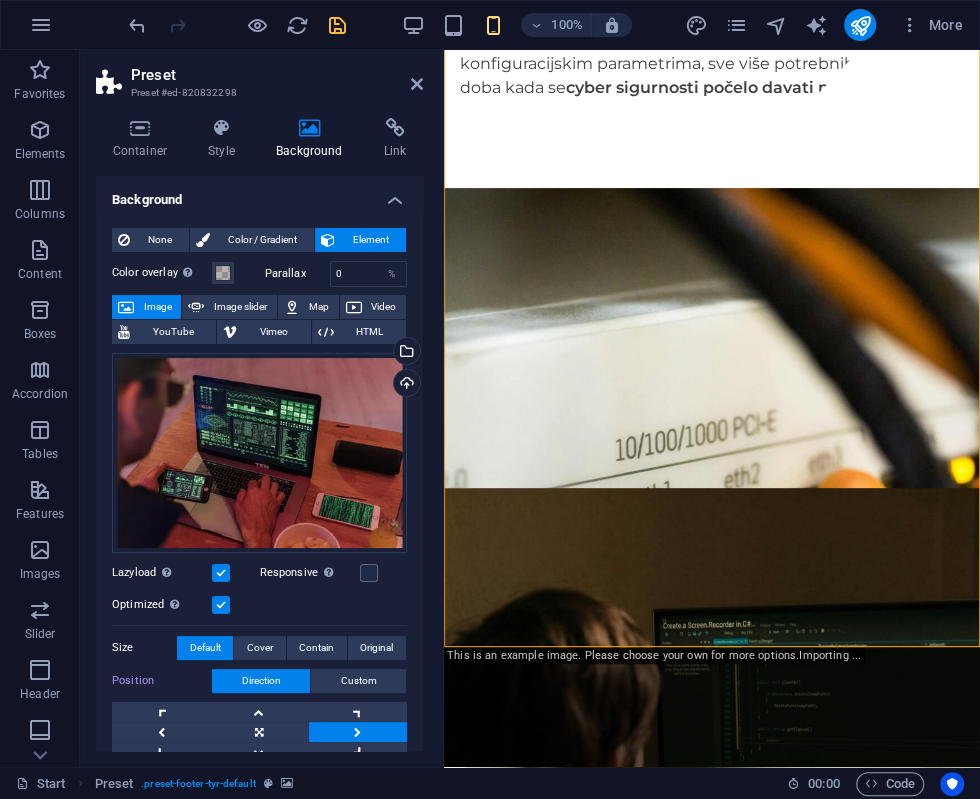 scroll, scrollTop: 24261, scrollLeft: 0, axis: vertical 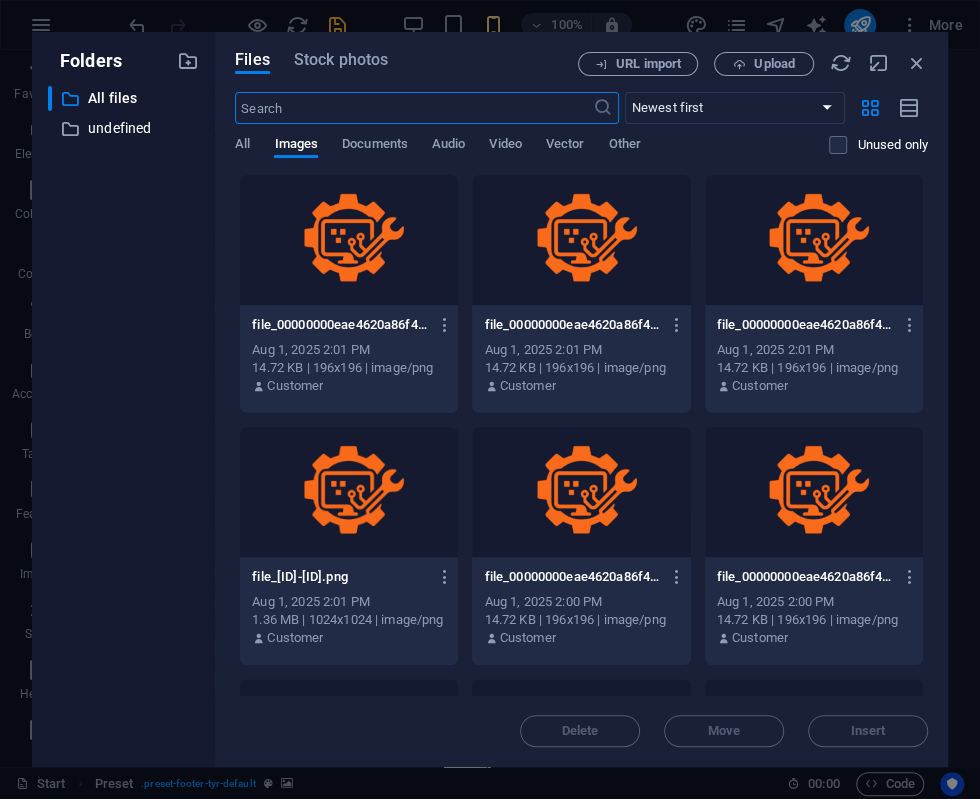 click at bounding box center (917, 63) 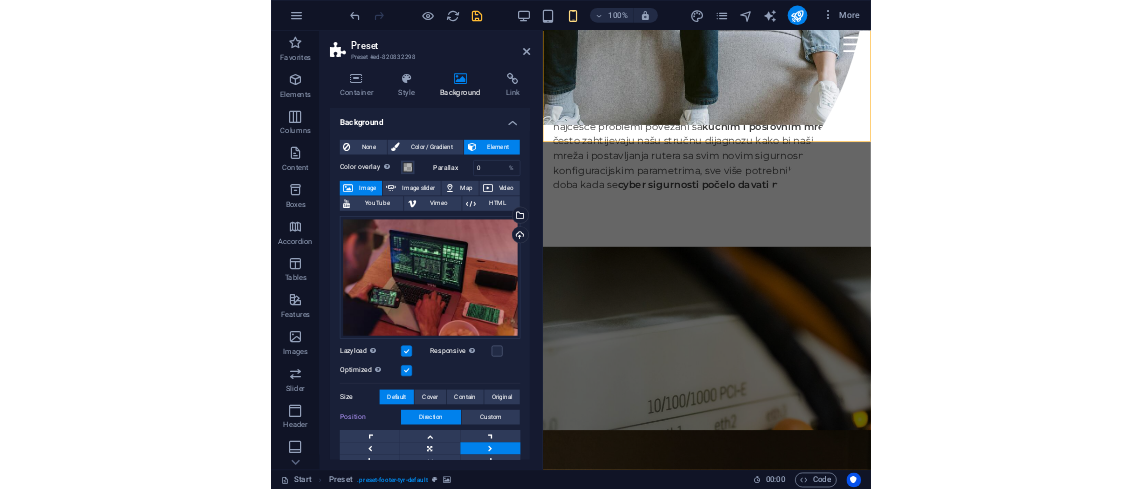 scroll, scrollTop: 8322, scrollLeft: 0, axis: vertical 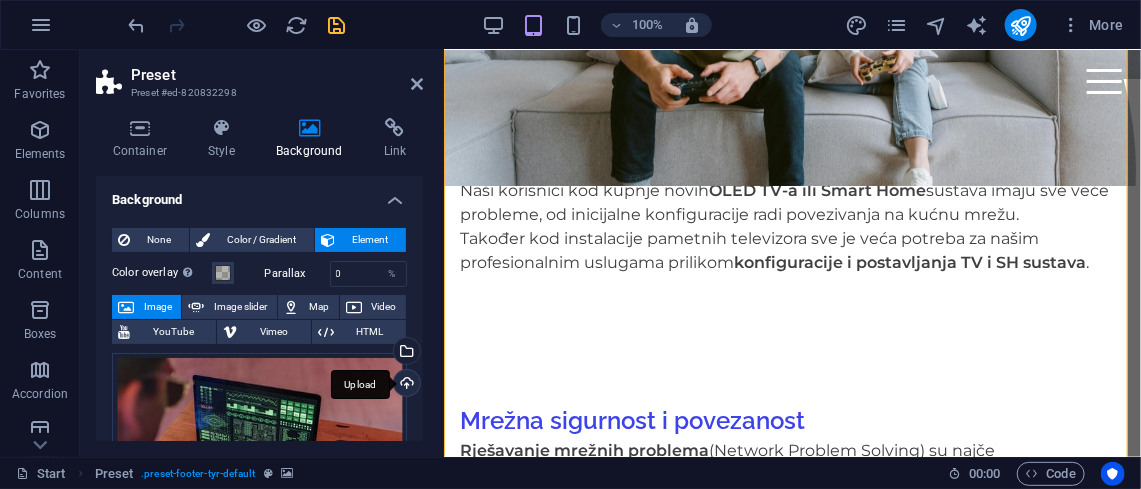 click on "Upload" at bounding box center [405, 385] 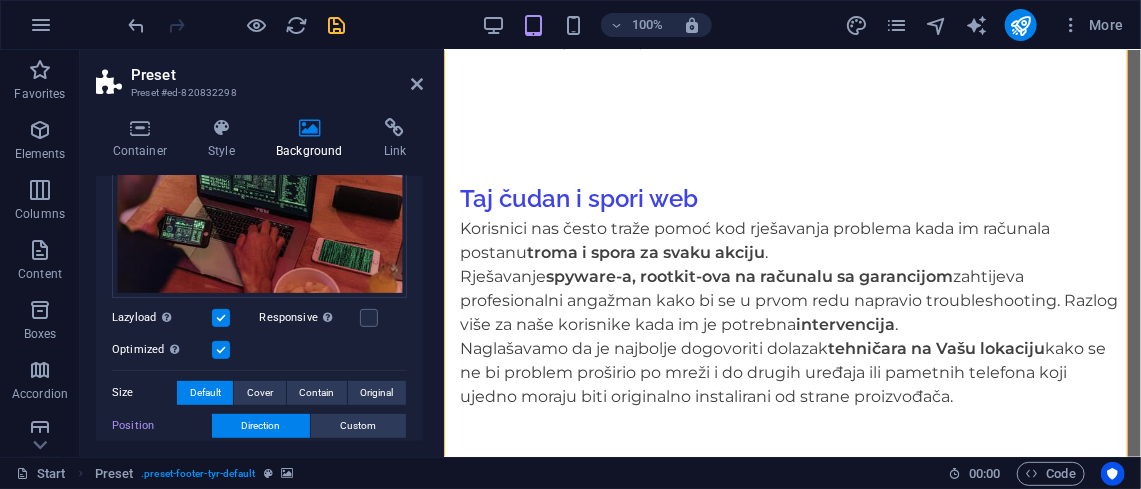 scroll, scrollTop: 256, scrollLeft: 0, axis: vertical 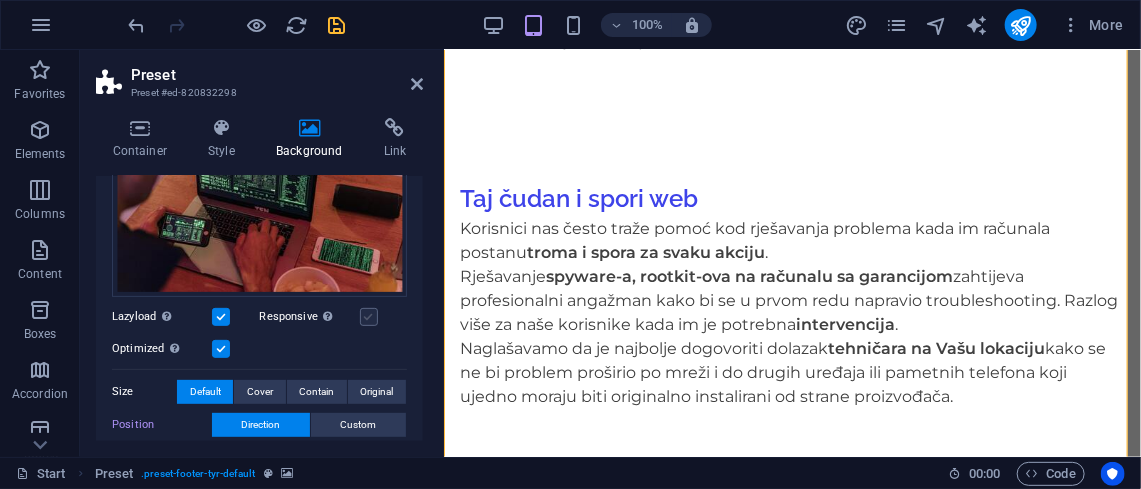 click at bounding box center [369, 317] 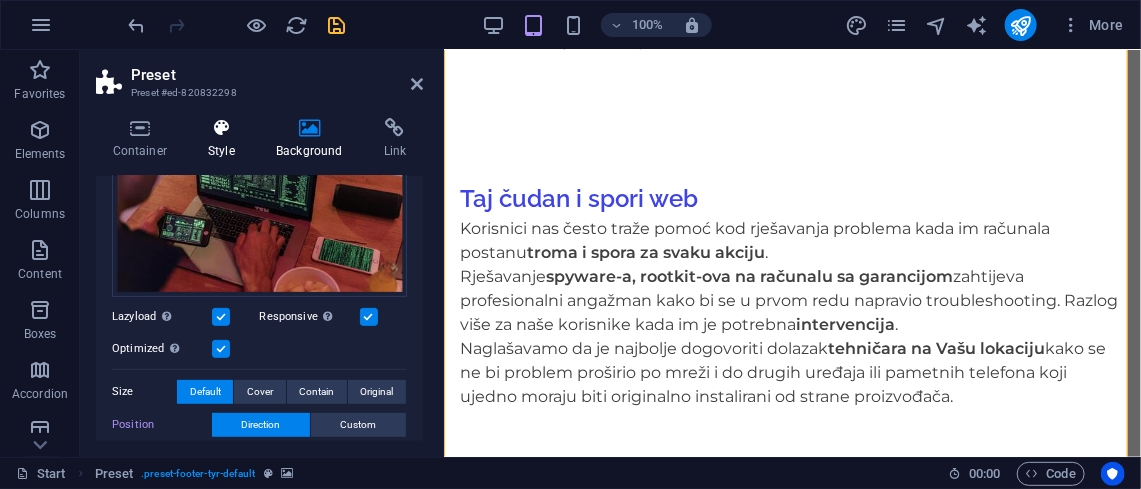 click at bounding box center [222, 128] 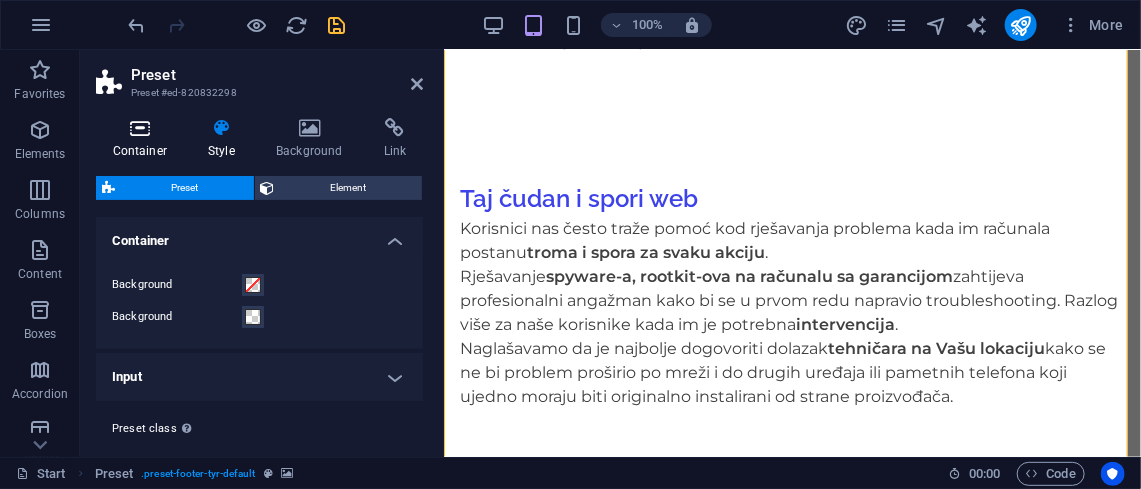 click at bounding box center [140, 128] 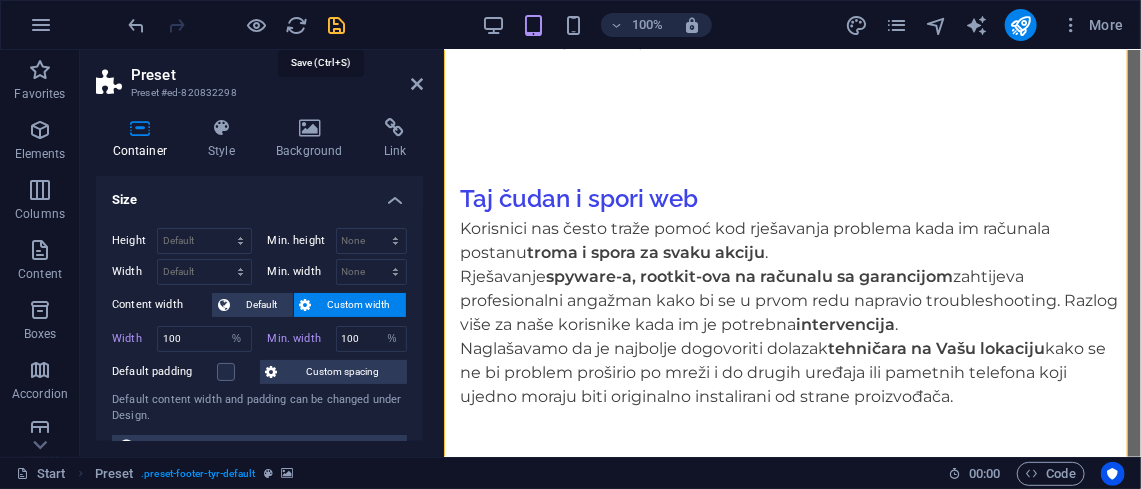 click at bounding box center [337, 25] 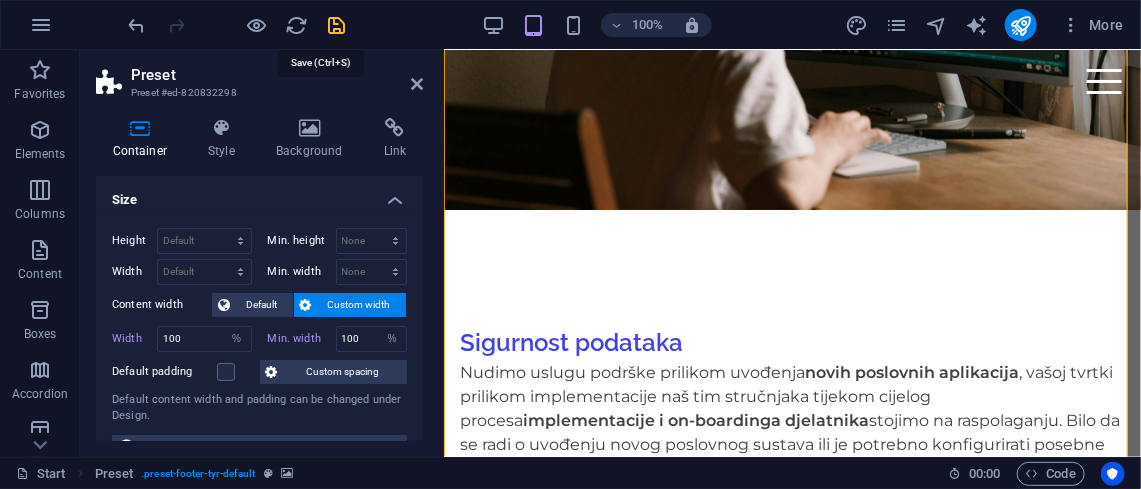 scroll, scrollTop: 6822, scrollLeft: 0, axis: vertical 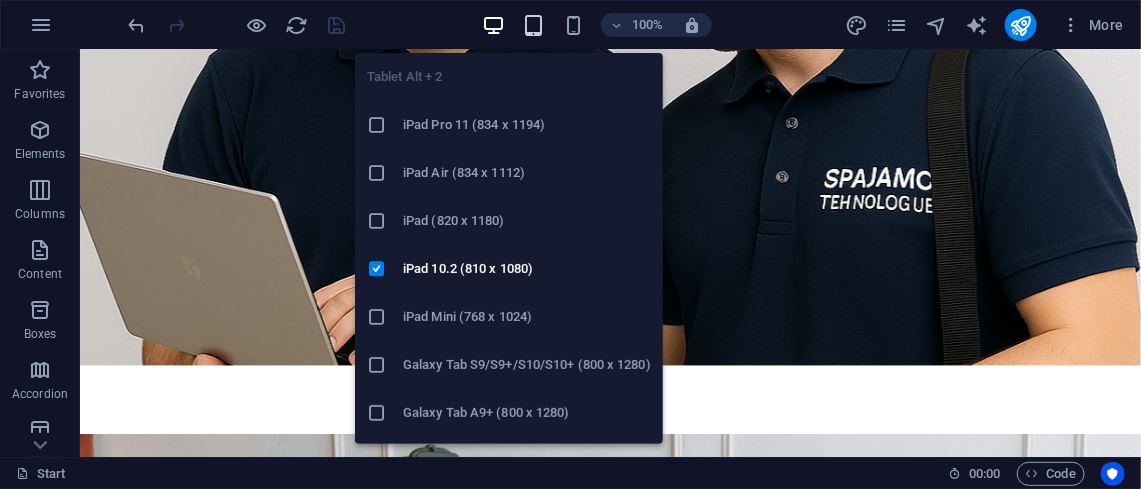 click at bounding box center [533, 25] 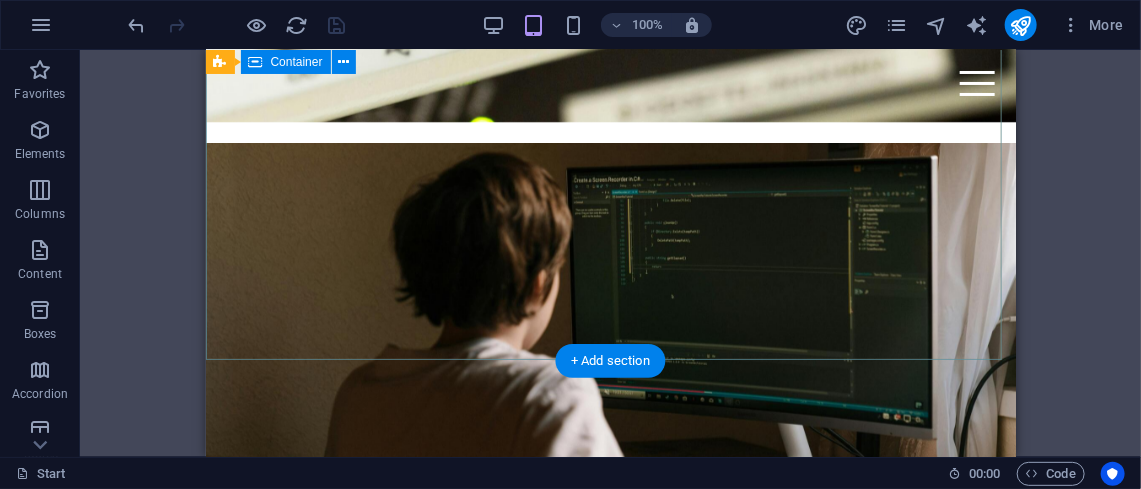scroll, scrollTop: 7901, scrollLeft: 0, axis: vertical 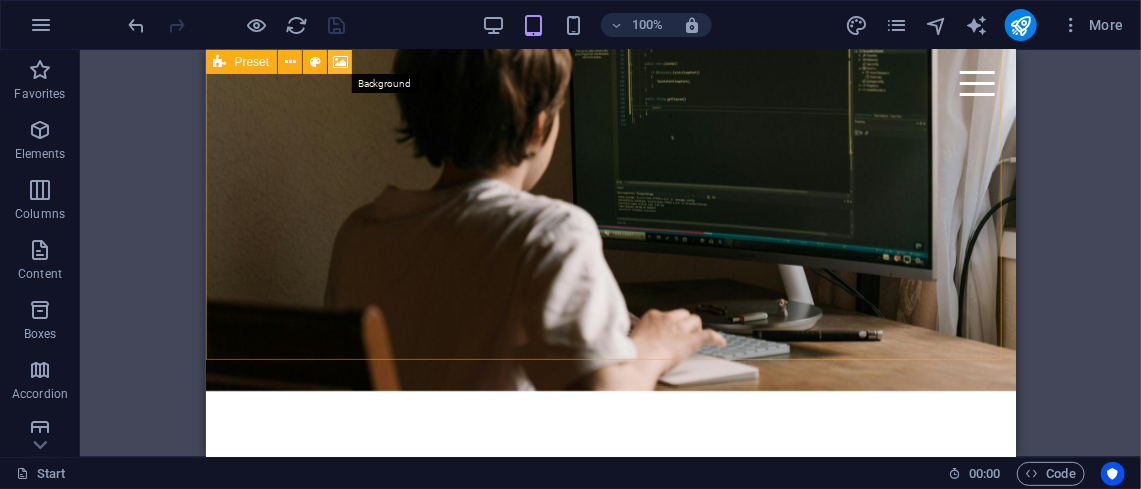 click at bounding box center (340, 62) 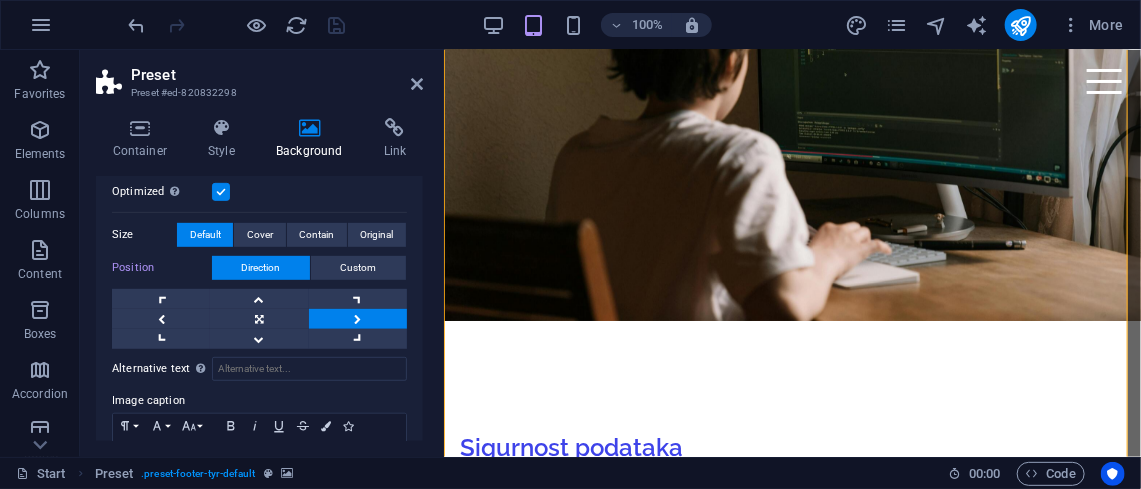 scroll, scrollTop: 430, scrollLeft: 0, axis: vertical 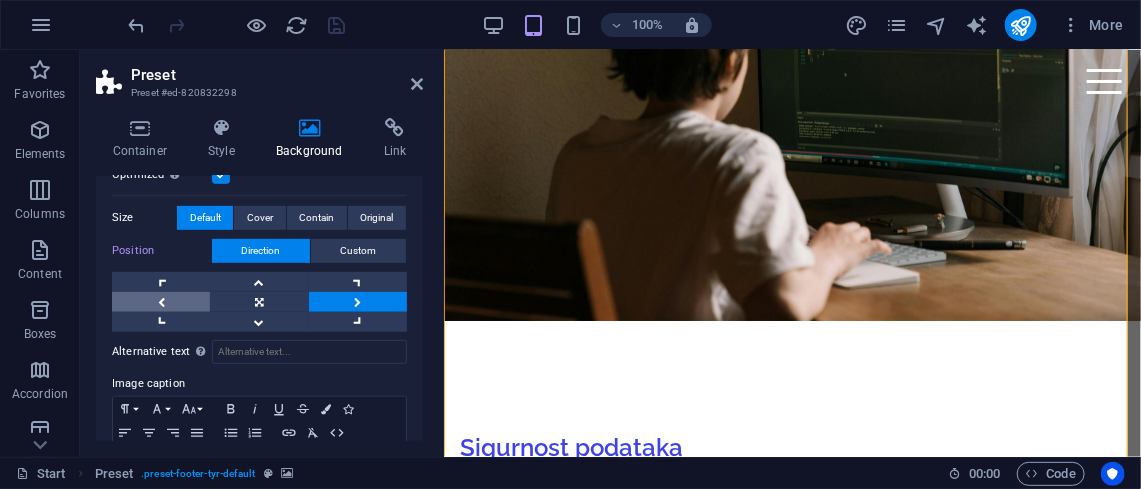 click at bounding box center [161, 302] 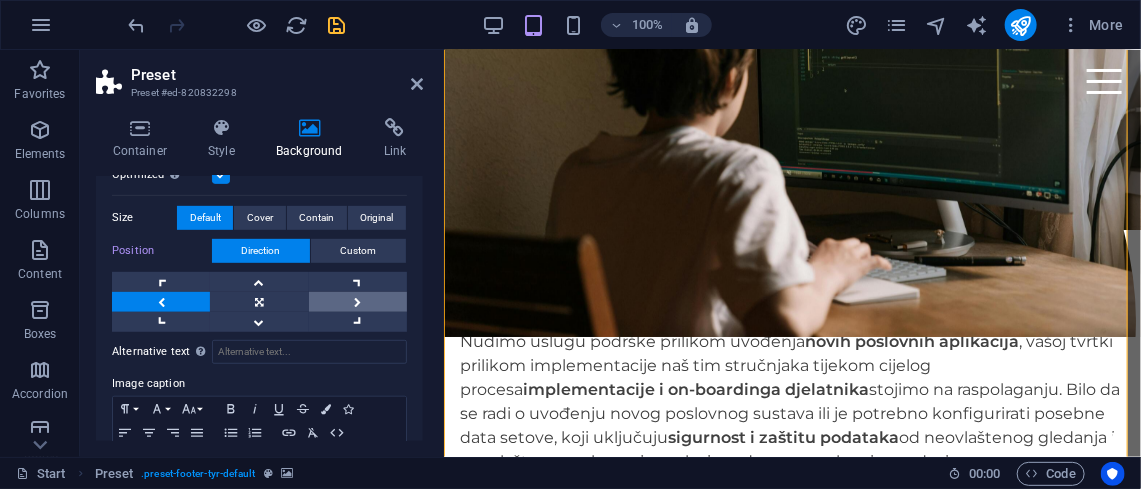 click at bounding box center [358, 302] 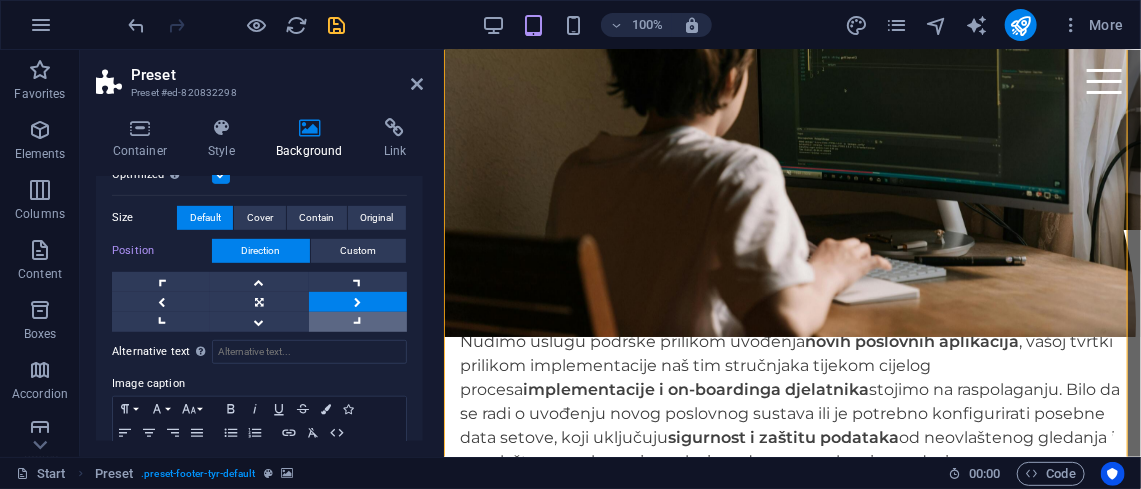 click at bounding box center (358, 322) 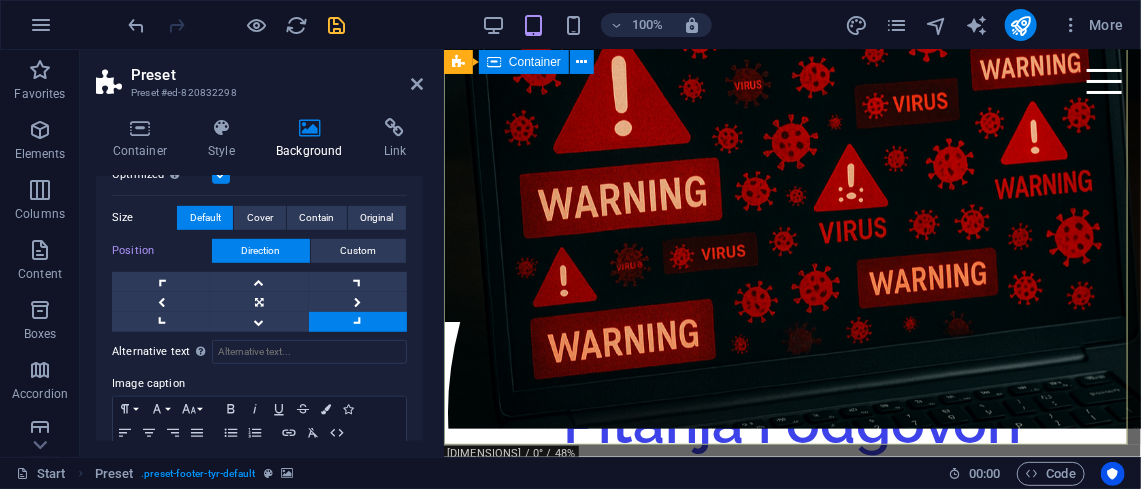 scroll, scrollTop: 8881, scrollLeft: 0, axis: vertical 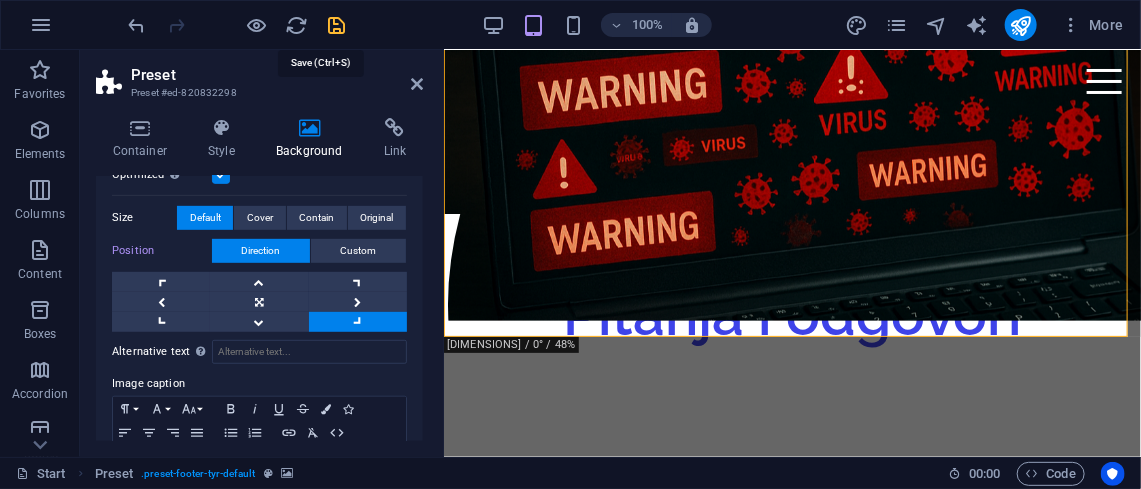 click at bounding box center [337, 25] 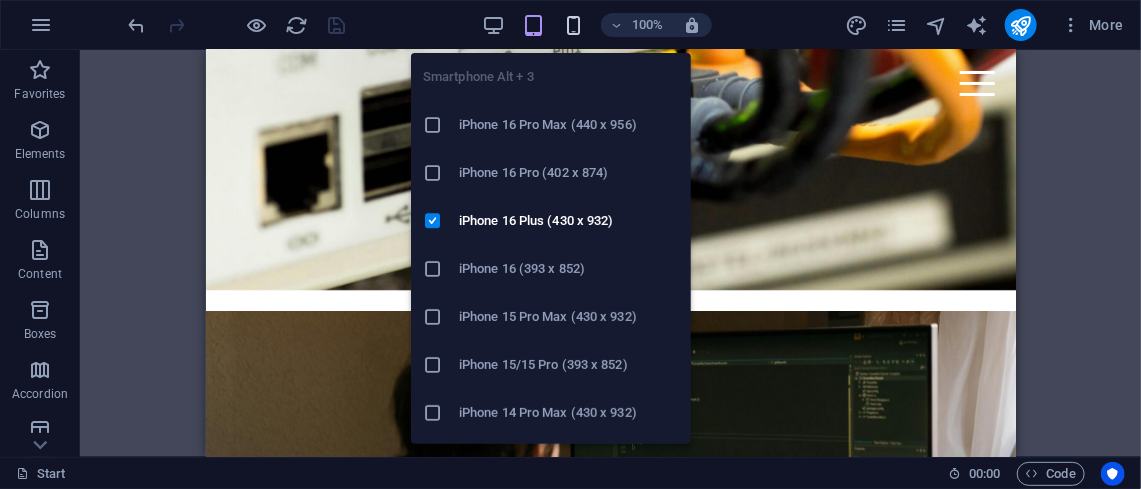 click at bounding box center [573, 25] 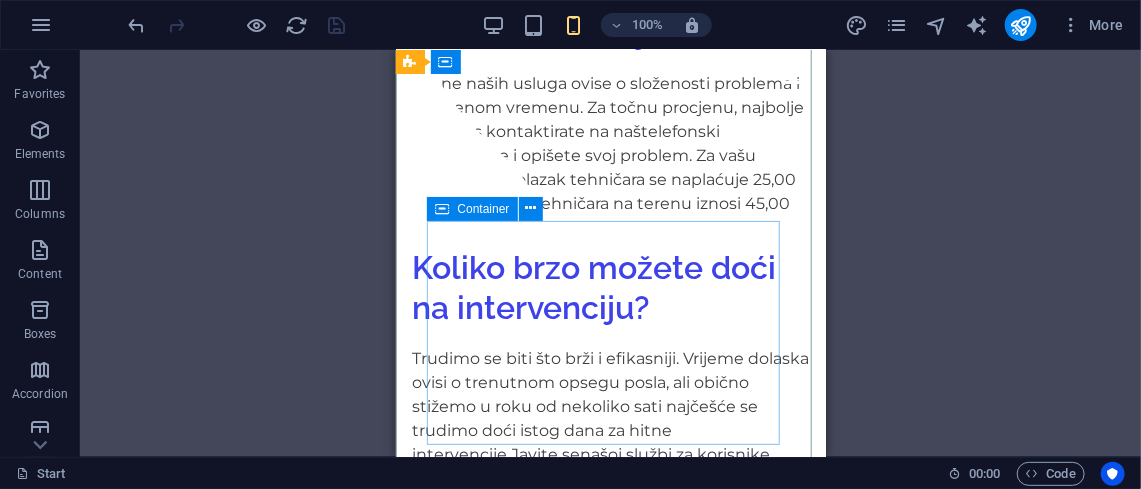 scroll, scrollTop: 9040, scrollLeft: 0, axis: vertical 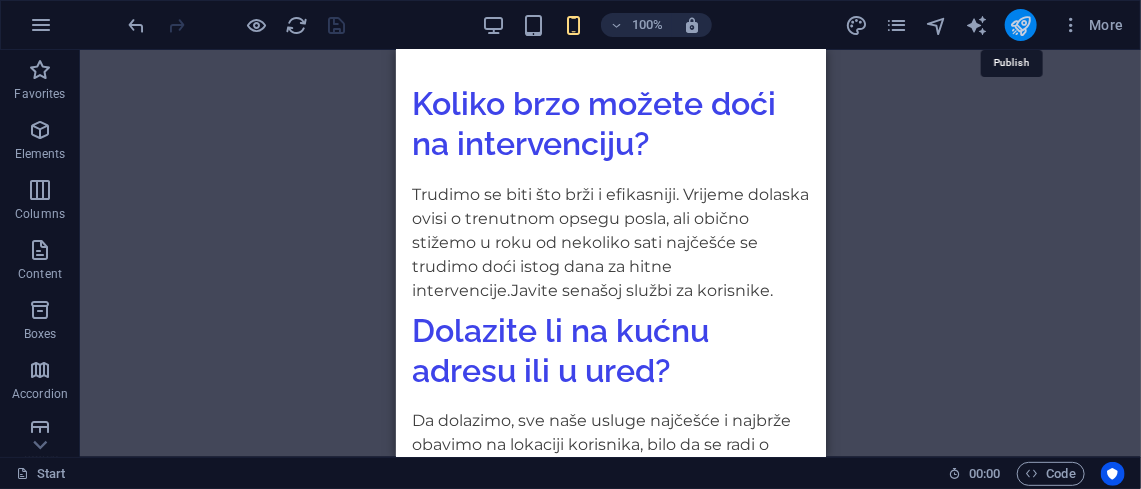 click at bounding box center [1020, 25] 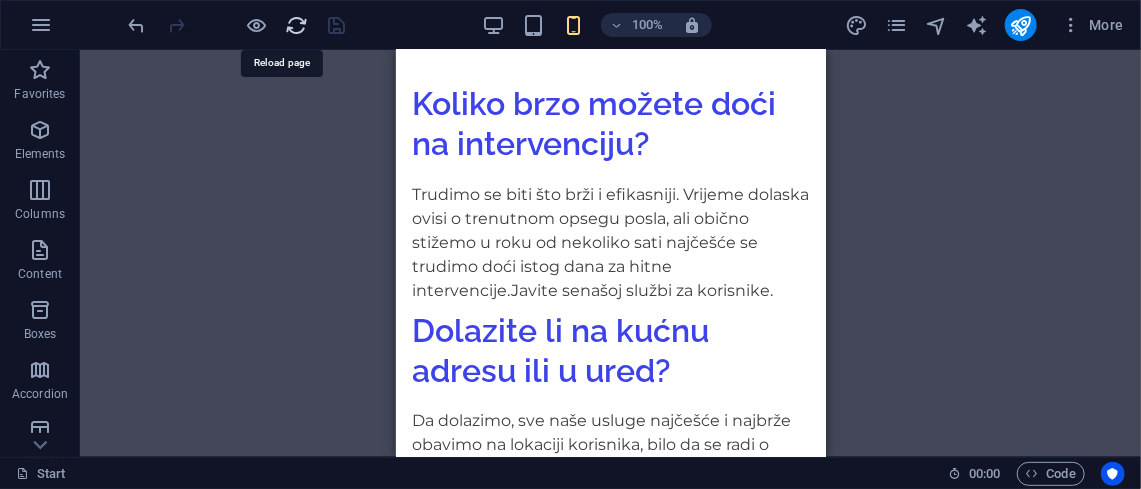 click at bounding box center [297, 25] 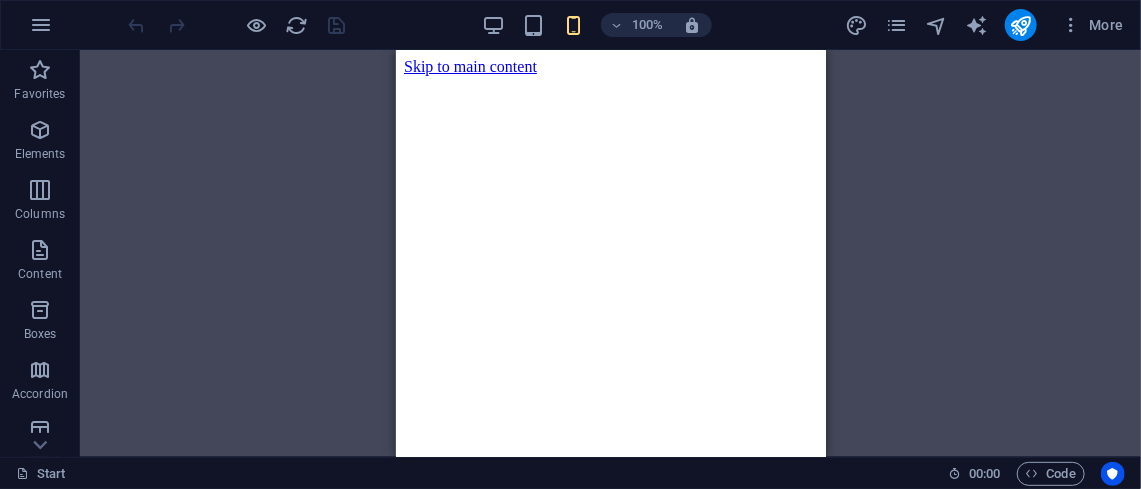 scroll, scrollTop: 0, scrollLeft: 0, axis: both 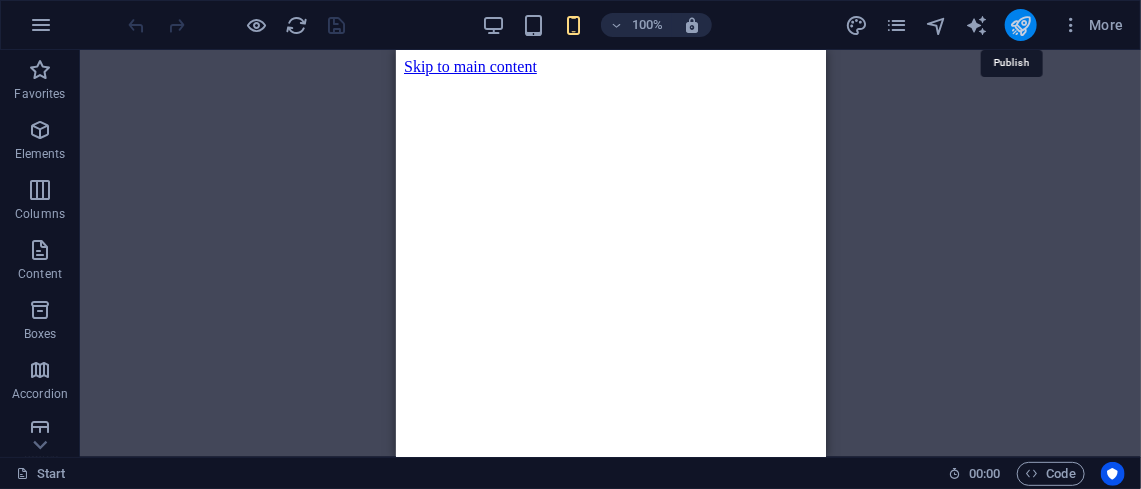 click at bounding box center (1020, 25) 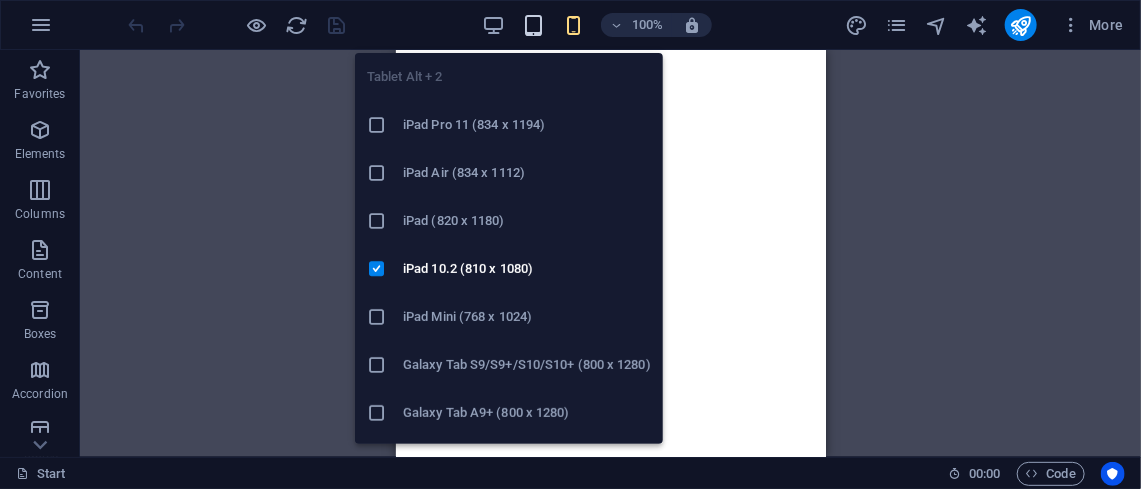 click at bounding box center [533, 25] 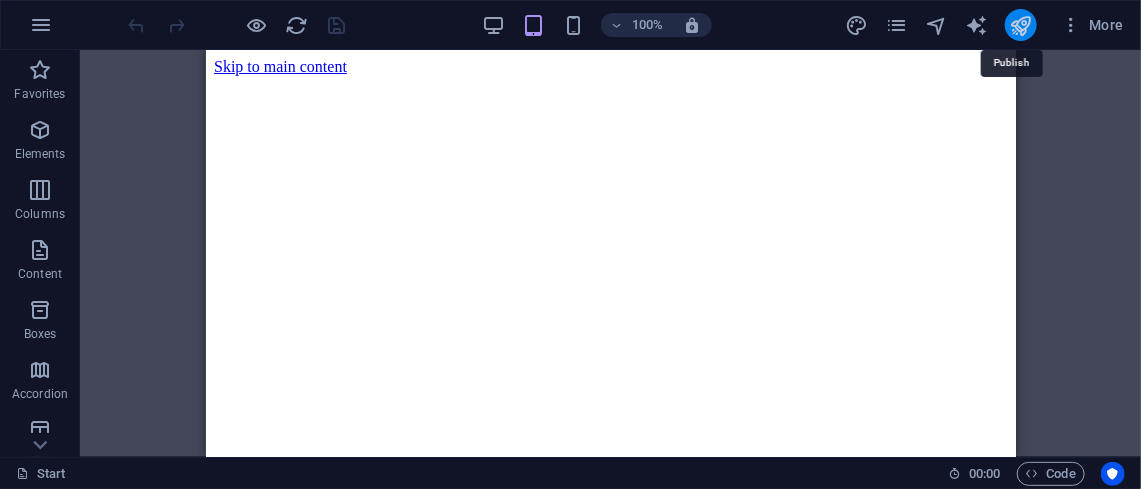 click at bounding box center (1020, 25) 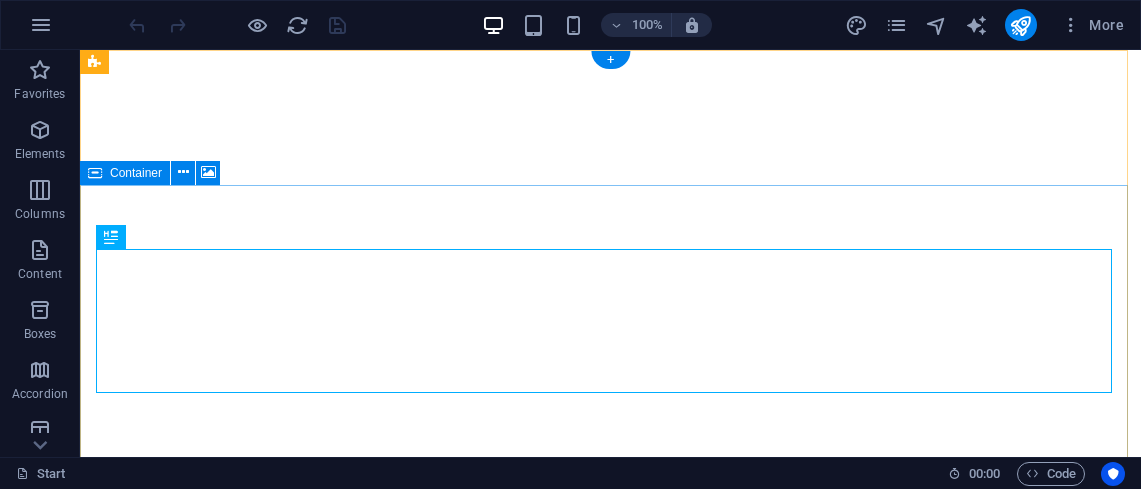 scroll, scrollTop: 0, scrollLeft: 0, axis: both 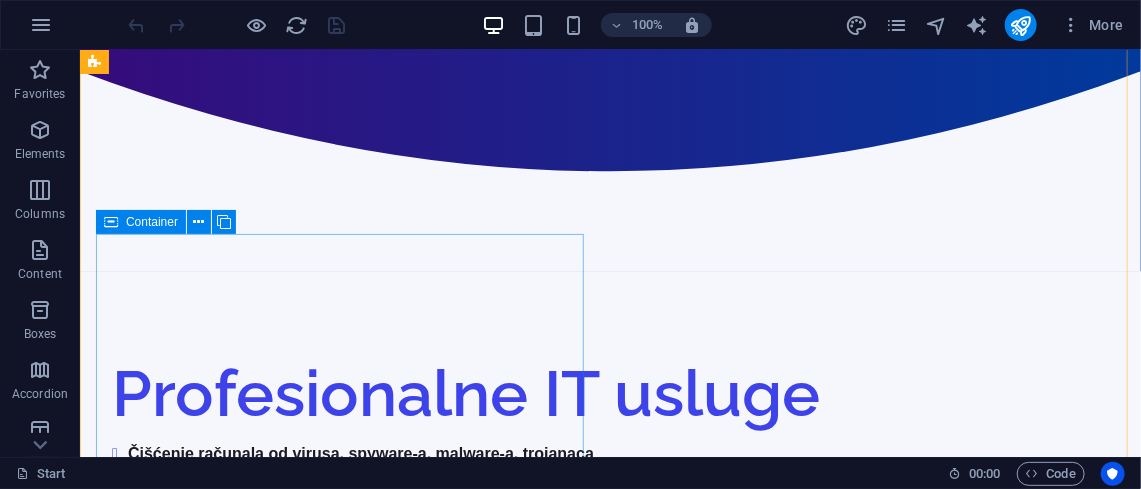 click on "Container" at bounding box center (152, 222) 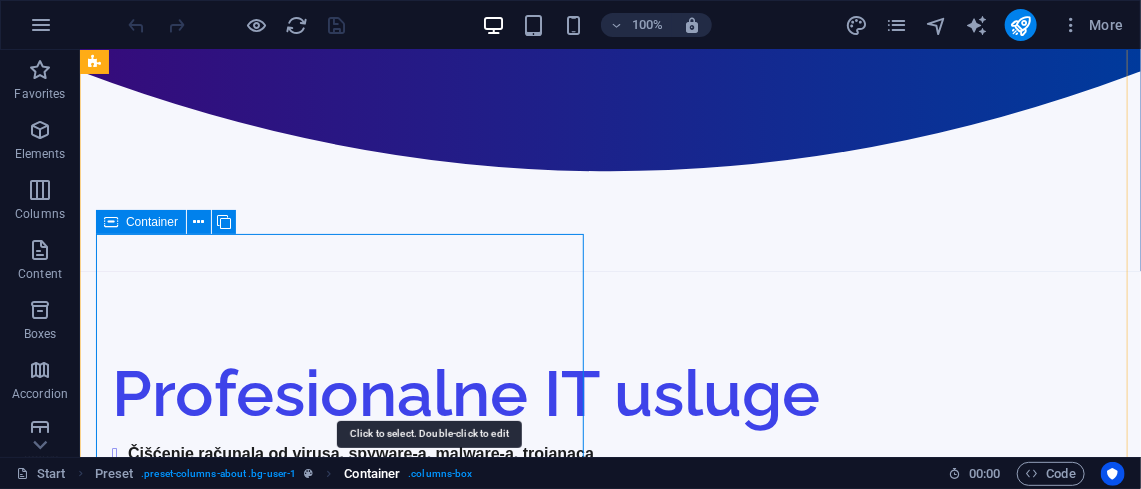 click on "Container" at bounding box center [372, 474] 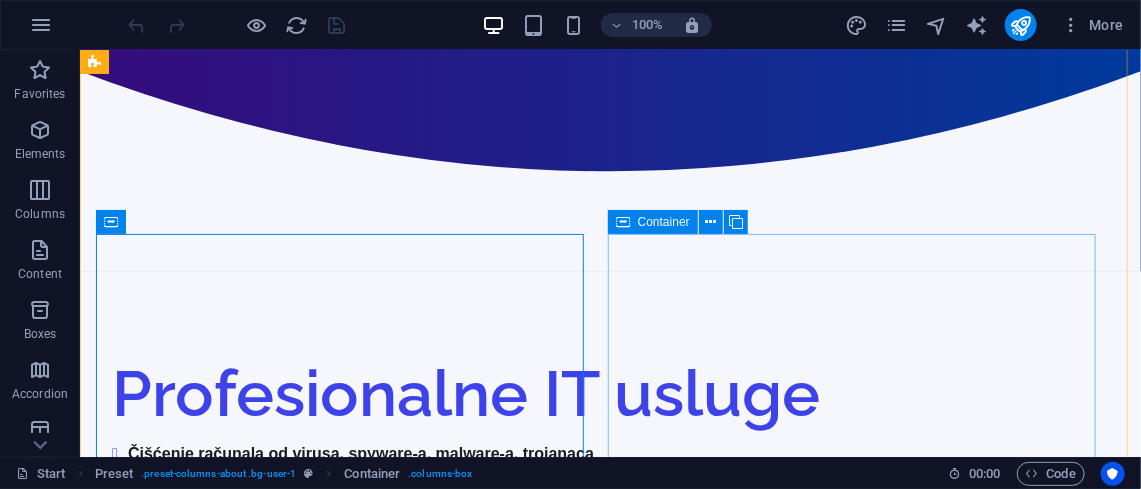 click on ".cls-1{fill:#1a171b;stroke:#fff;stroke-miterlimit:10;} Element 2" at bounding box center [589, 3404] 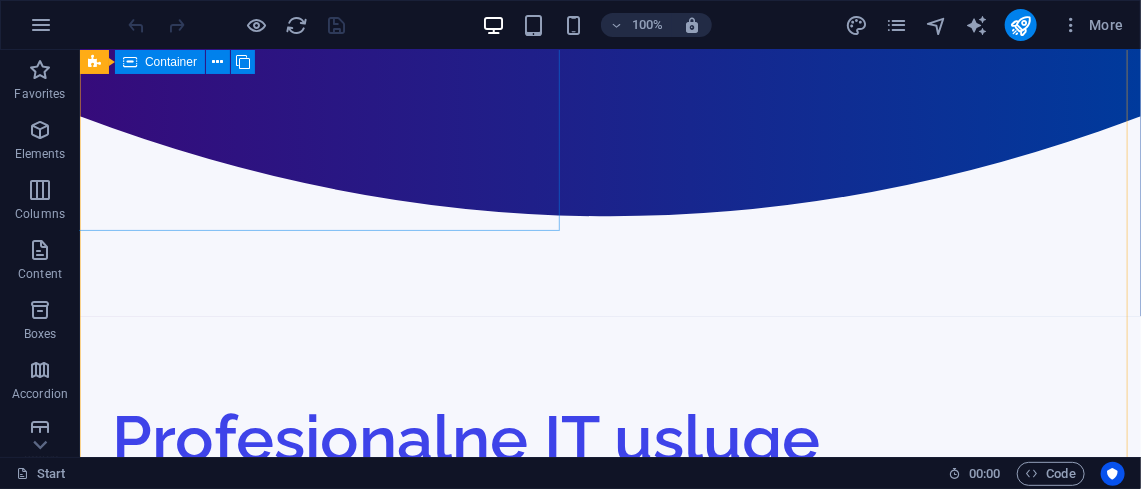scroll, scrollTop: 1761, scrollLeft: 0, axis: vertical 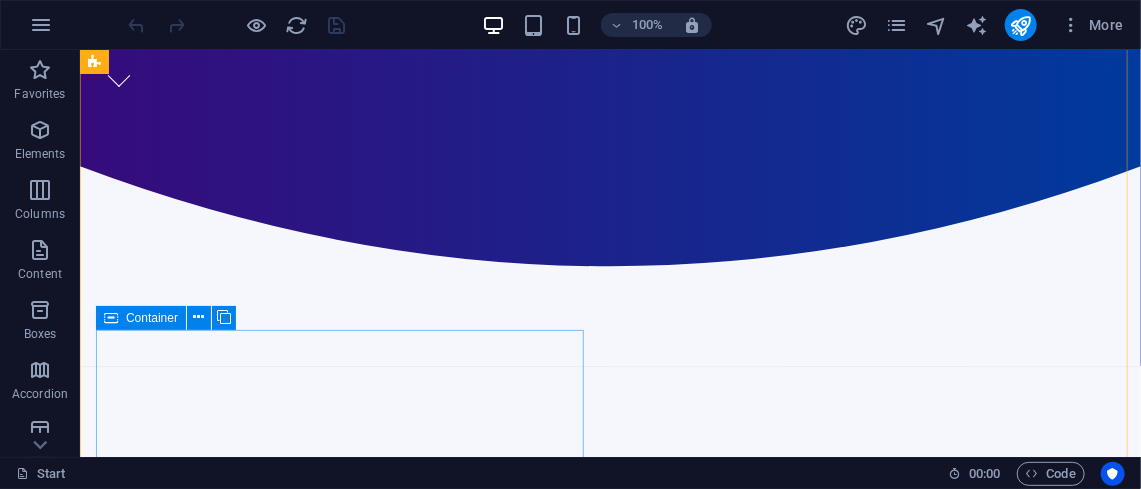 click on "Container" at bounding box center (141, 318) 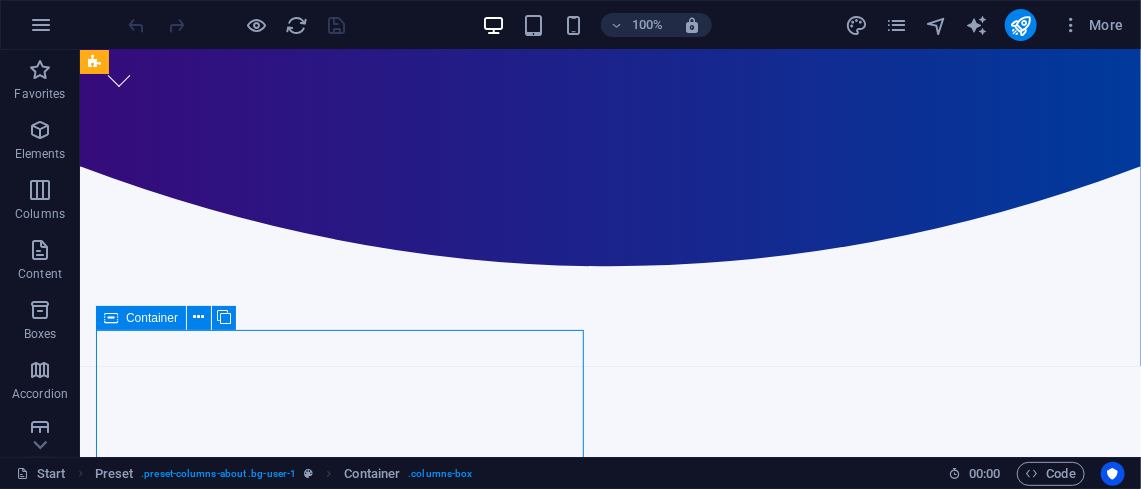 click on "Container" at bounding box center (141, 318) 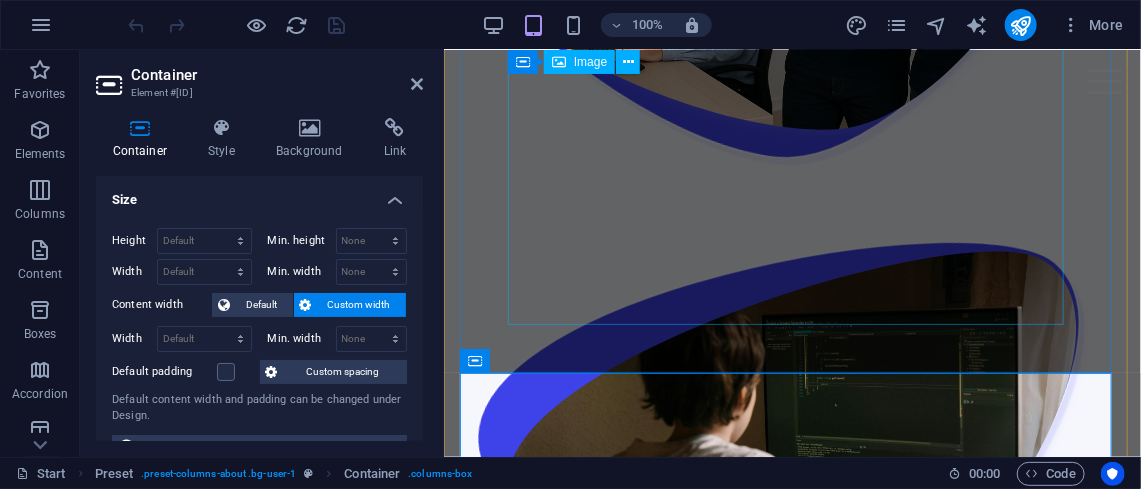 scroll, scrollTop: 2805, scrollLeft: 0, axis: vertical 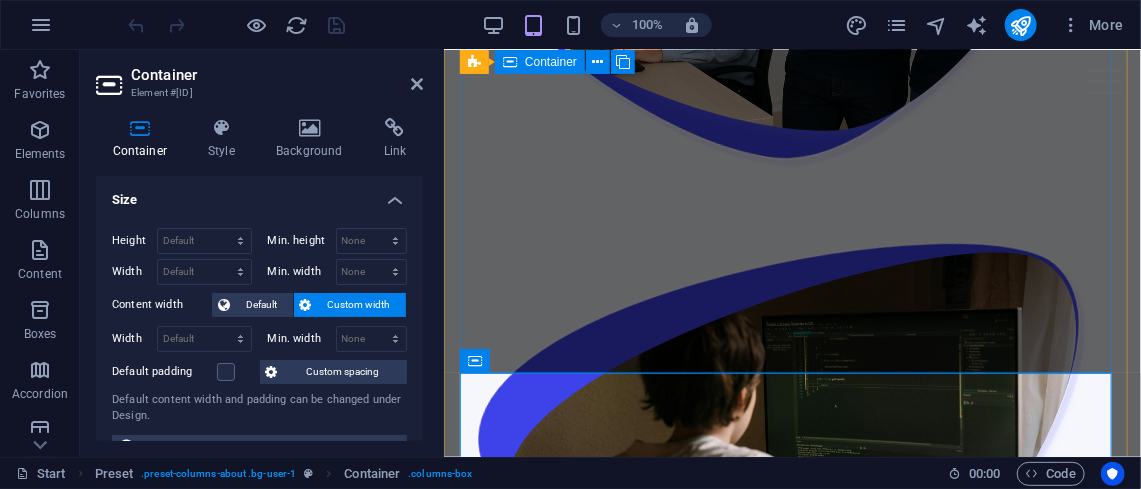 click on ".cls-1{fill:#1a171b;stroke:#fff;stroke-miterlimit:10;} Element 2" at bounding box center [791, 1873] 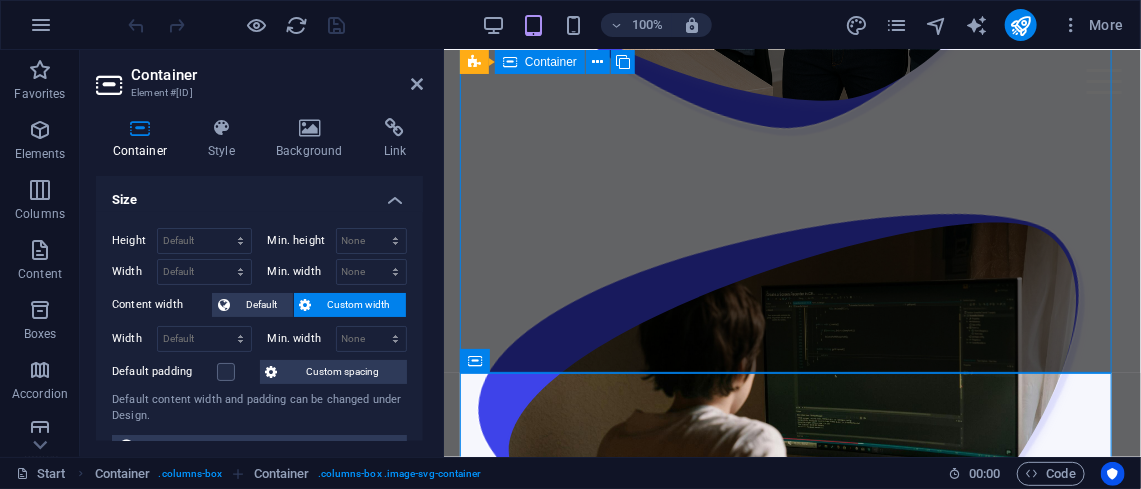 scroll, scrollTop: 2131, scrollLeft: 0, axis: vertical 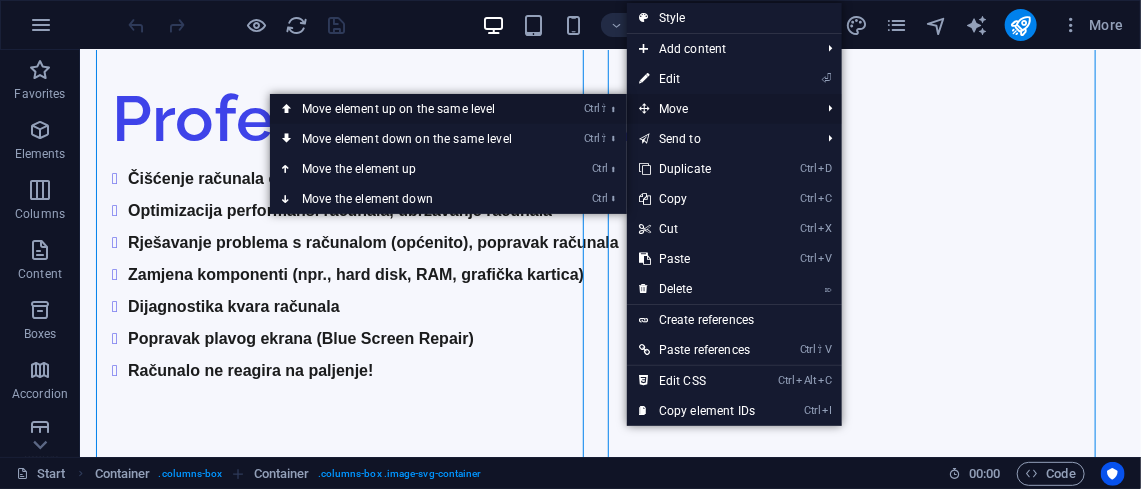 click on "Ctrl ⇧ ⬆  Move element up on the same level" at bounding box center (411, 109) 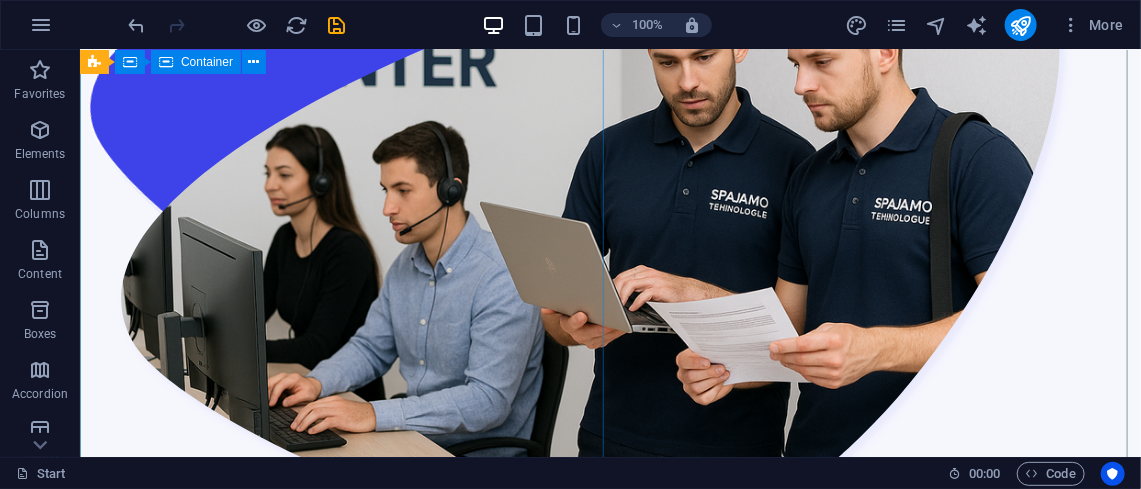 scroll, scrollTop: 2679, scrollLeft: 0, axis: vertical 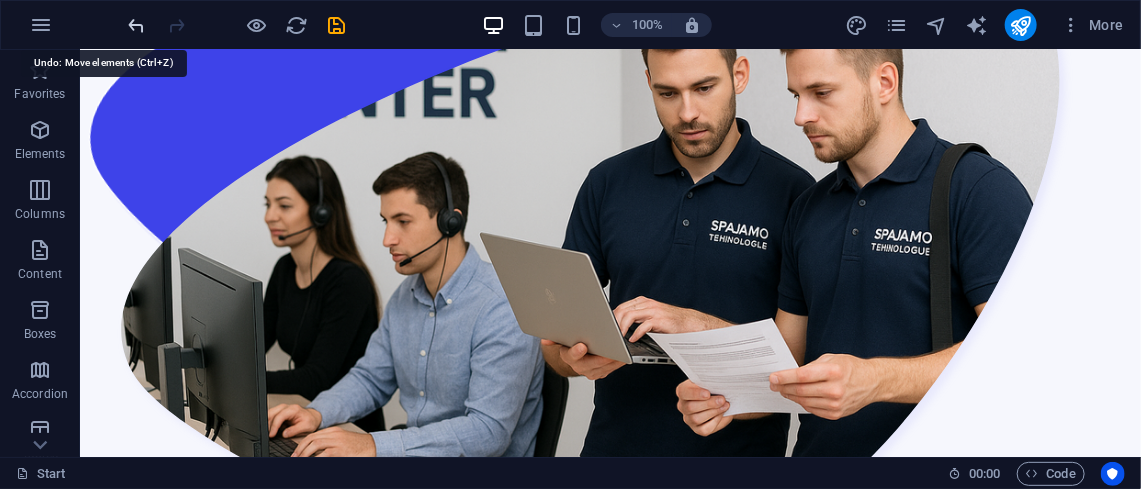 click at bounding box center [137, 25] 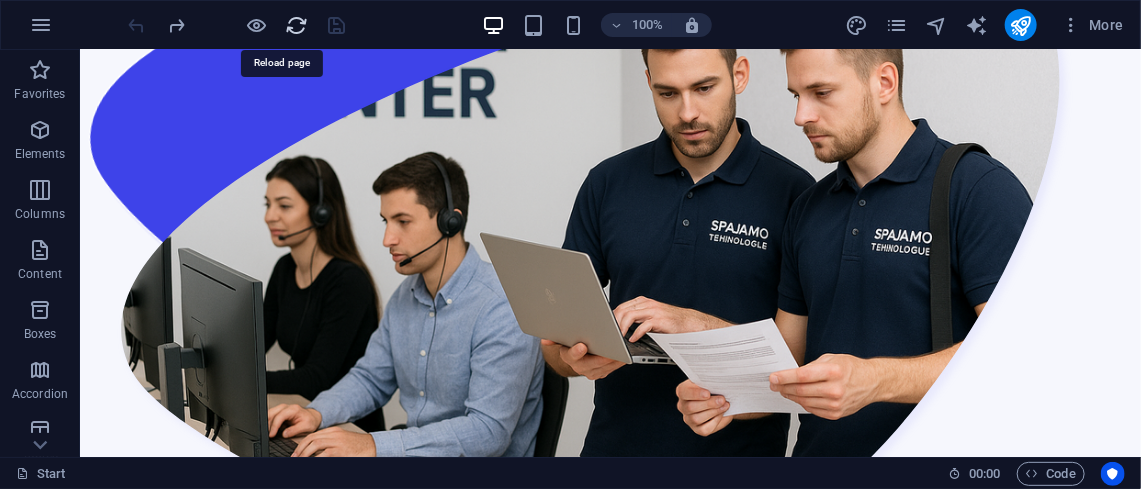 click at bounding box center (297, 25) 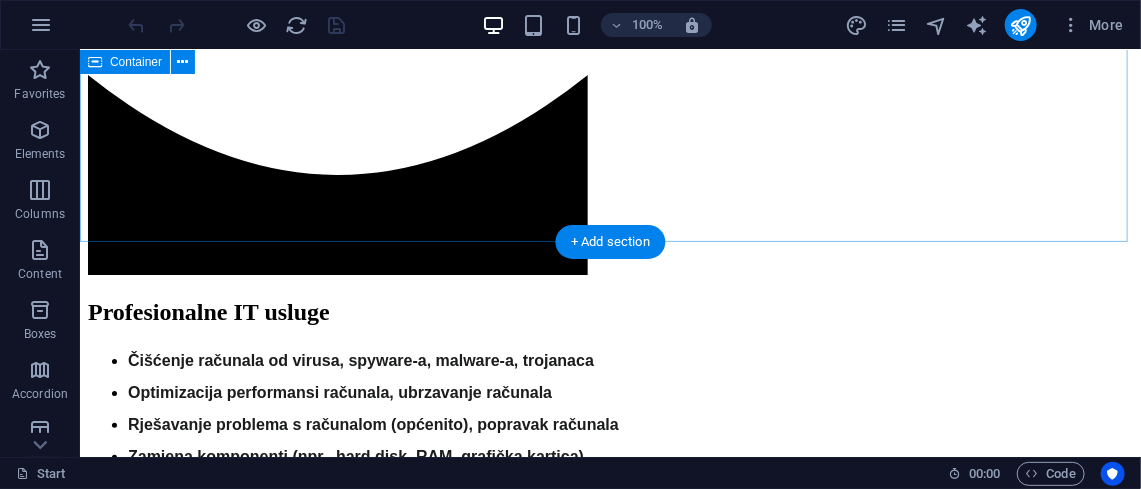 scroll, scrollTop: 2751, scrollLeft: 0, axis: vertical 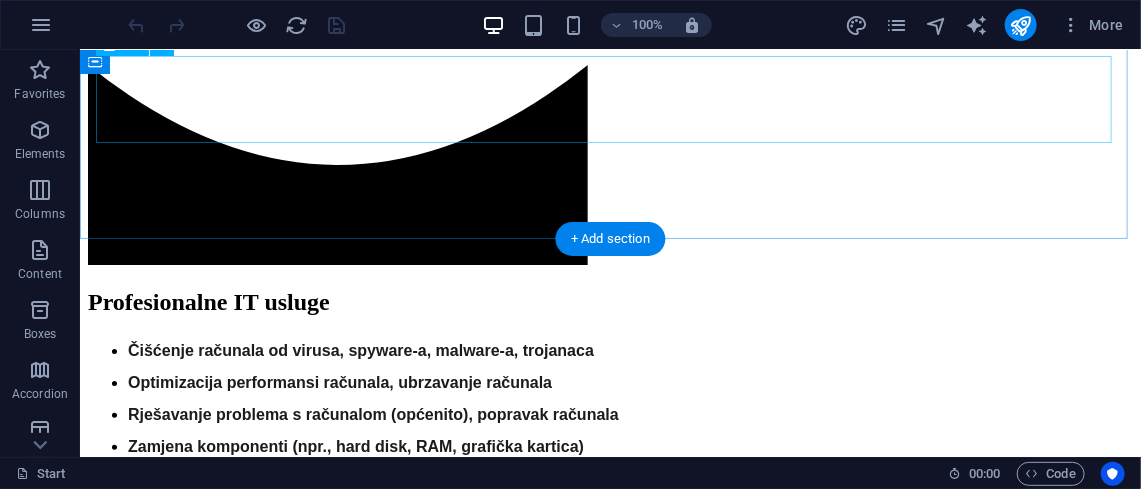 click on "Usluge" at bounding box center [609, 5804] 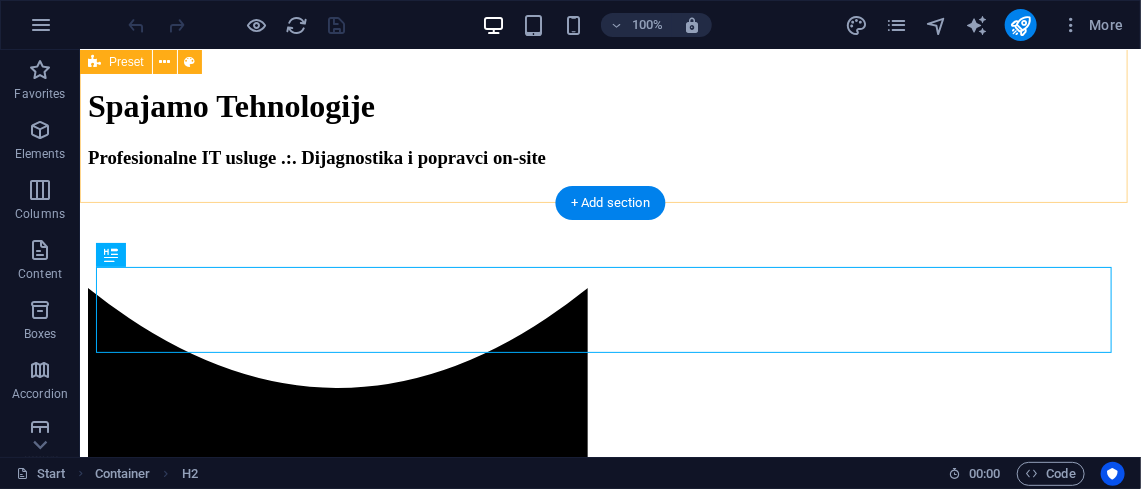 scroll, scrollTop: 2527, scrollLeft: 0, axis: vertical 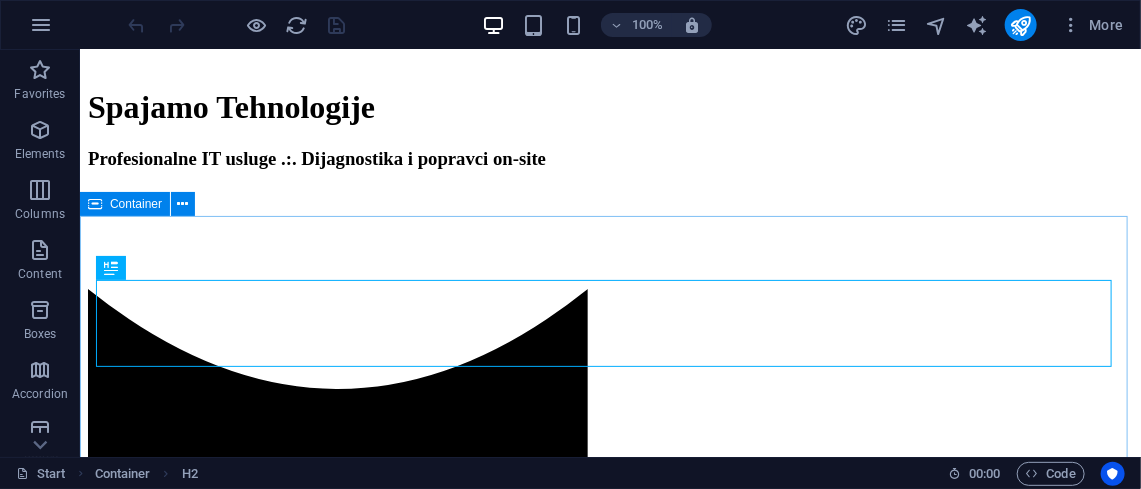 click on "Container" at bounding box center (136, 204) 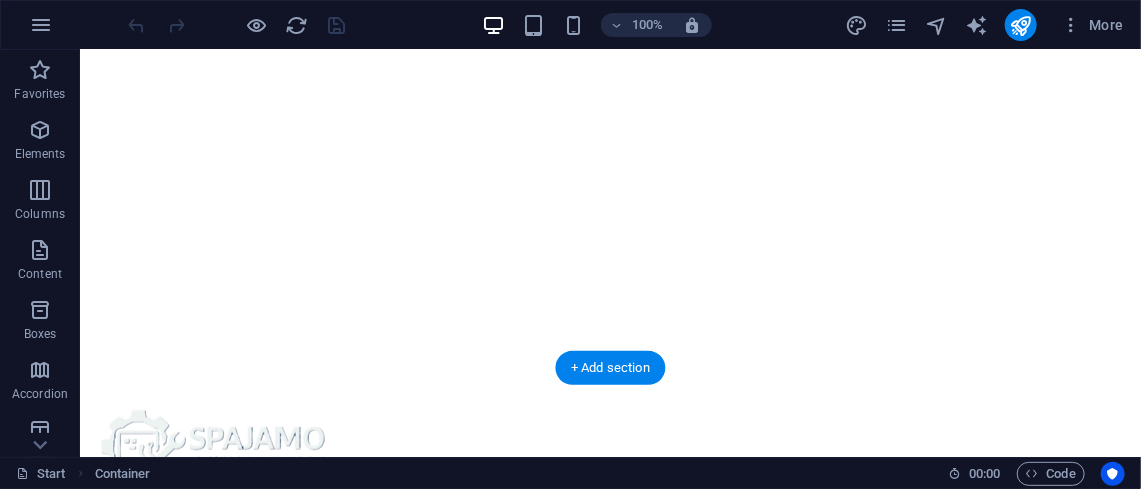 scroll, scrollTop: 758, scrollLeft: 0, axis: vertical 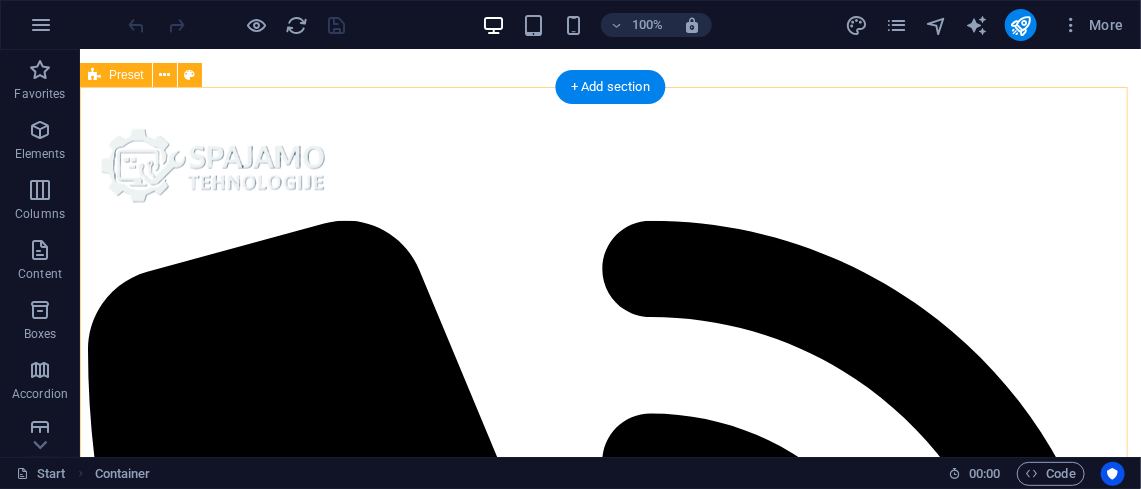 click on "Profesionalne IT usluge Čišćenje računala od virusa, spyware-a, malware-a, trojanaca Optimizacija performansi računala, ubrzavanje računala Rješavanje problema s računalom (općenito), popravak računala Zamjena komponenti (npr., hard disk, RAM, grafička kartica) Dijagnostika kvara računala Popravak plavog ekrana (Blue Screen Repair) Računalo ne reagira na paljenje! .cls-1{fill:#1a171b;stroke:#fff;stroke-miterlimit:10;} Element 2 .cls-1{fill:#1a171b;stroke:#fff;stroke-miterlimit:10;} Element 2 Sigurnost podataka Izrada sigurnosnih kopija podataka (data backup) Obnova podataka s oštećenih diskova (spašavanje podataka, povrat podataka, vraćanje podataka) Sigurnosno kopiranje poslovnih podataka na backup storage Prijenos podataka između različitih sustava ili uređaja (Mobitel na mobitel, računalo na računalo, i sve kombinacije) Prebacivanje podataka i operativnog sustava na novi SSD disk On-site podrška Stabilna i brza mrežna rješenja:" at bounding box center (609, 5012) 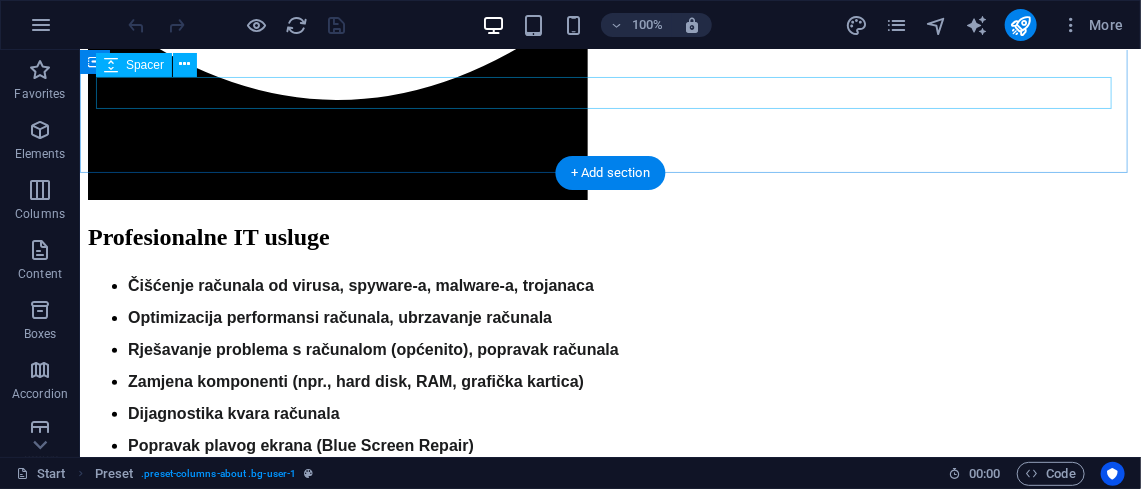 scroll, scrollTop: 2816, scrollLeft: 0, axis: vertical 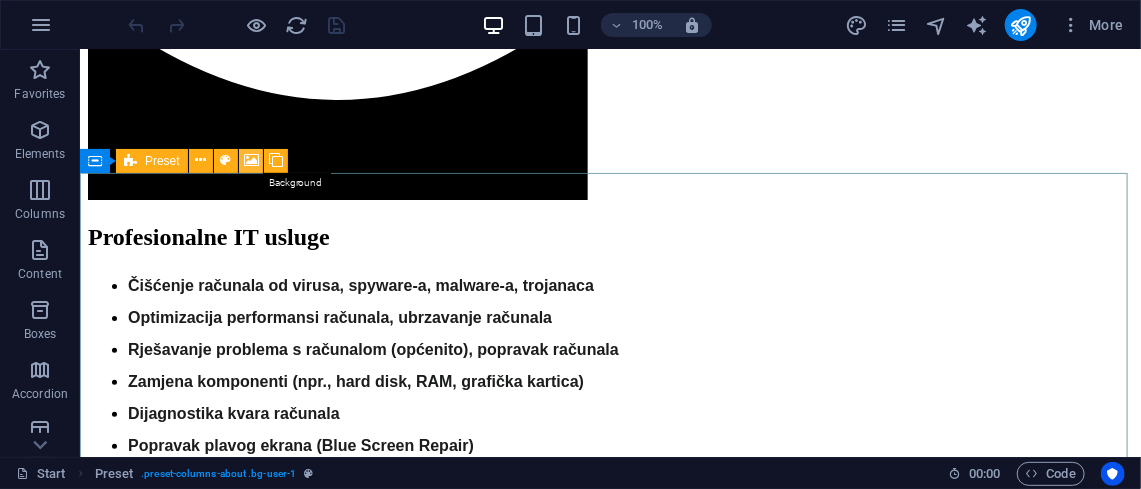click at bounding box center [251, 160] 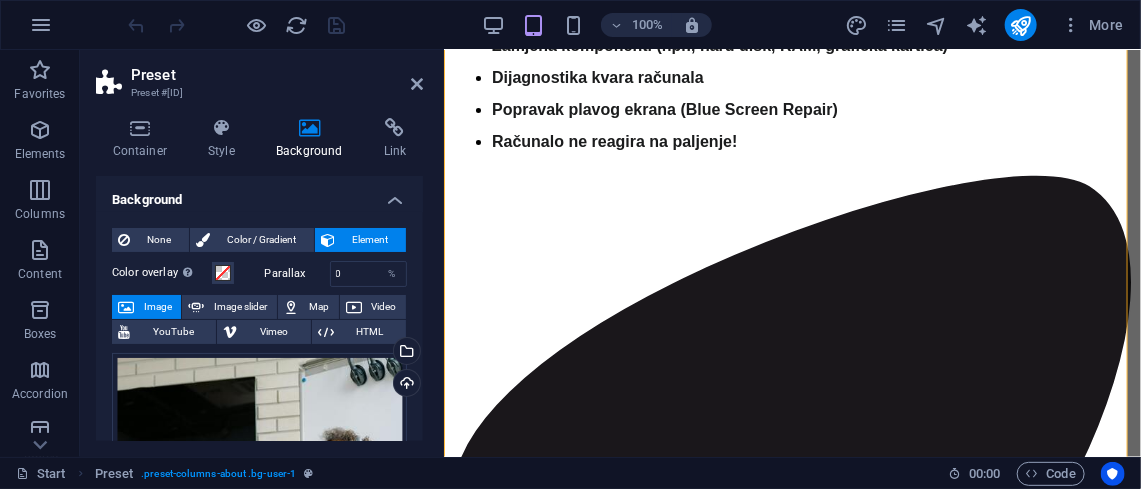scroll, scrollTop: 3924, scrollLeft: 0, axis: vertical 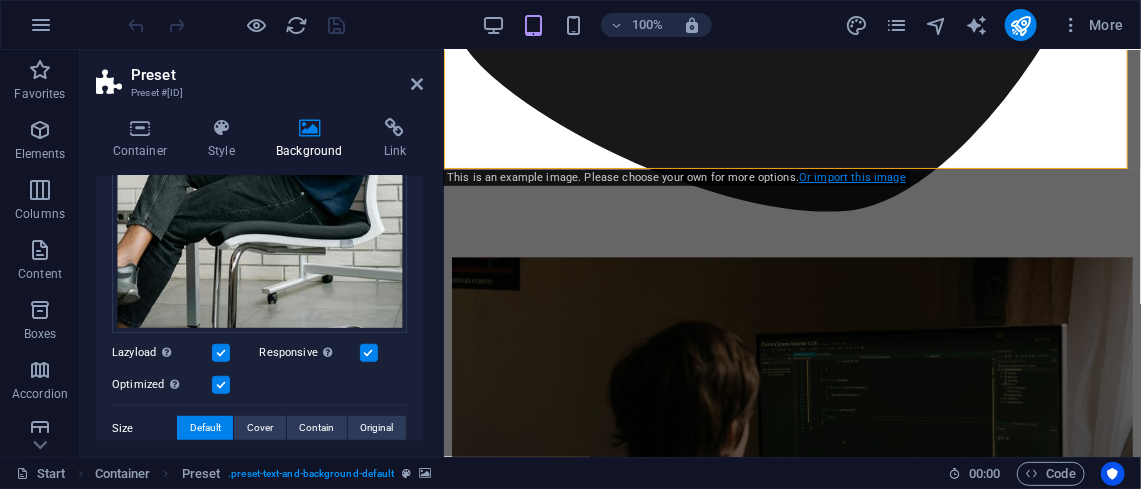 click on "Or import this image" at bounding box center (852, 177) 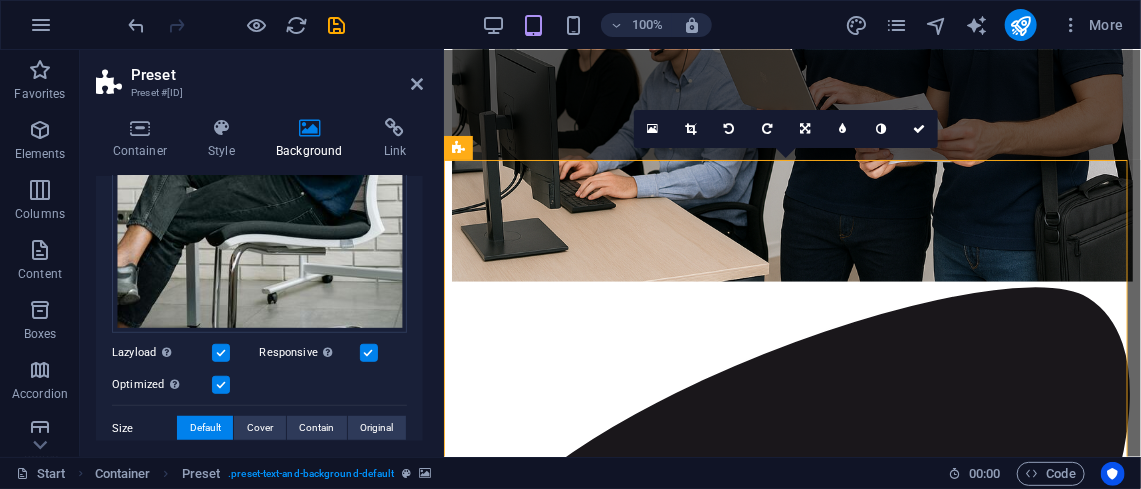 scroll, scrollTop: 3714, scrollLeft: 0, axis: vertical 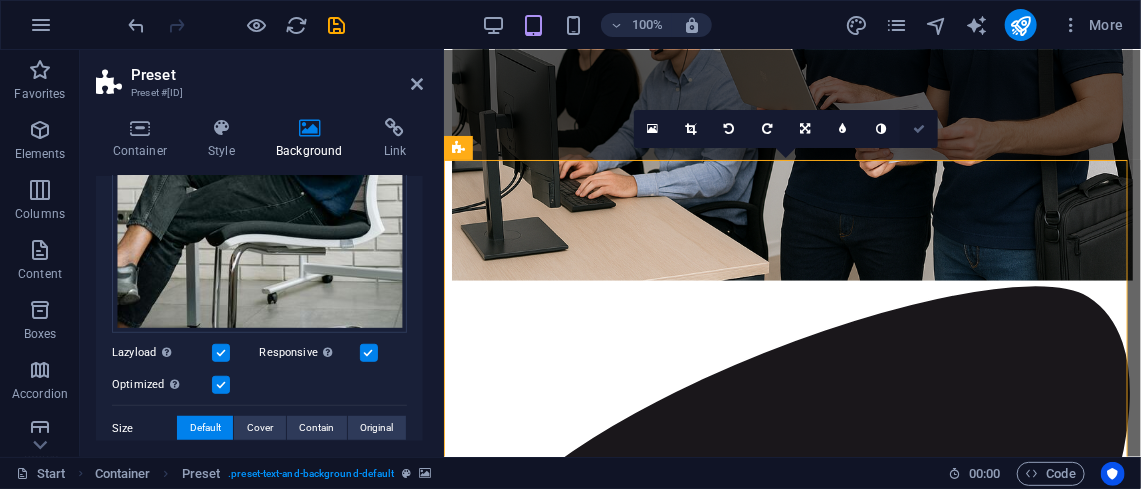 click at bounding box center (919, 129) 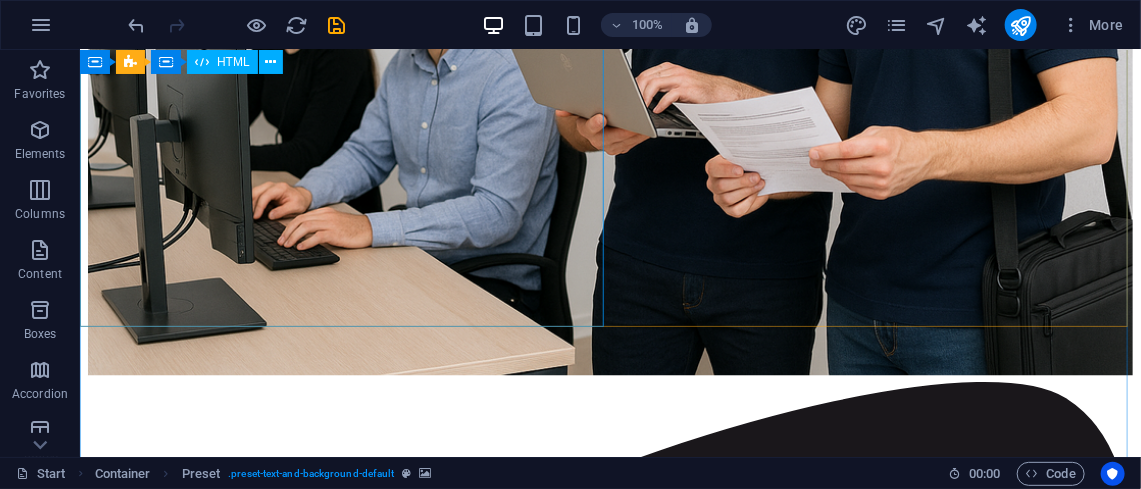 scroll, scrollTop: 4481, scrollLeft: 0, axis: vertical 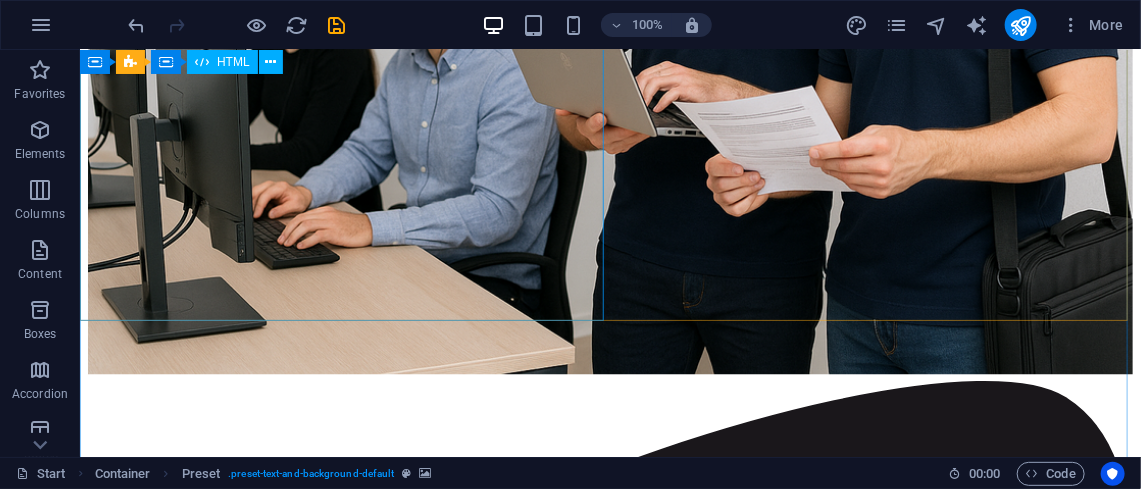 click at bounding box center [609, 13029] 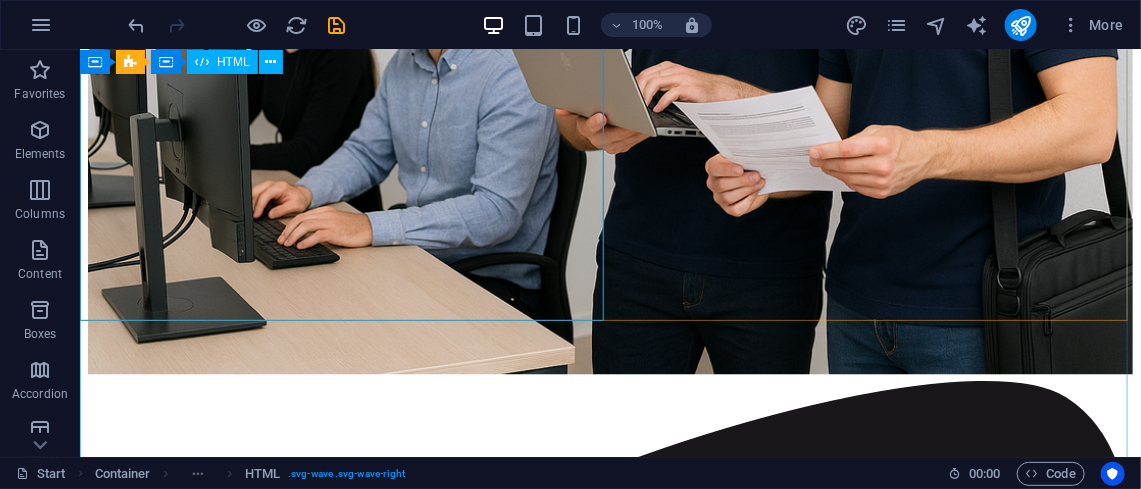 click at bounding box center (609, 13029) 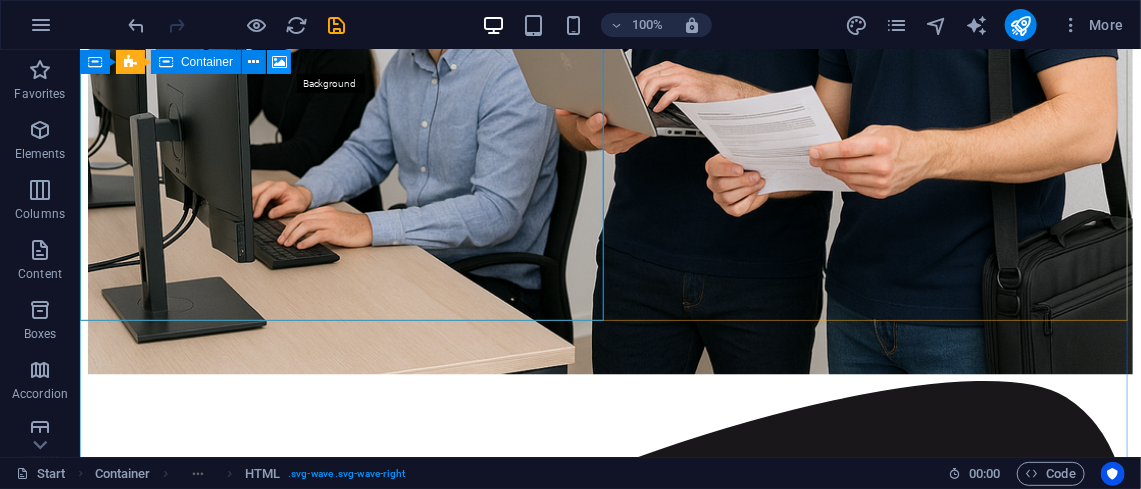 click at bounding box center [279, 62] 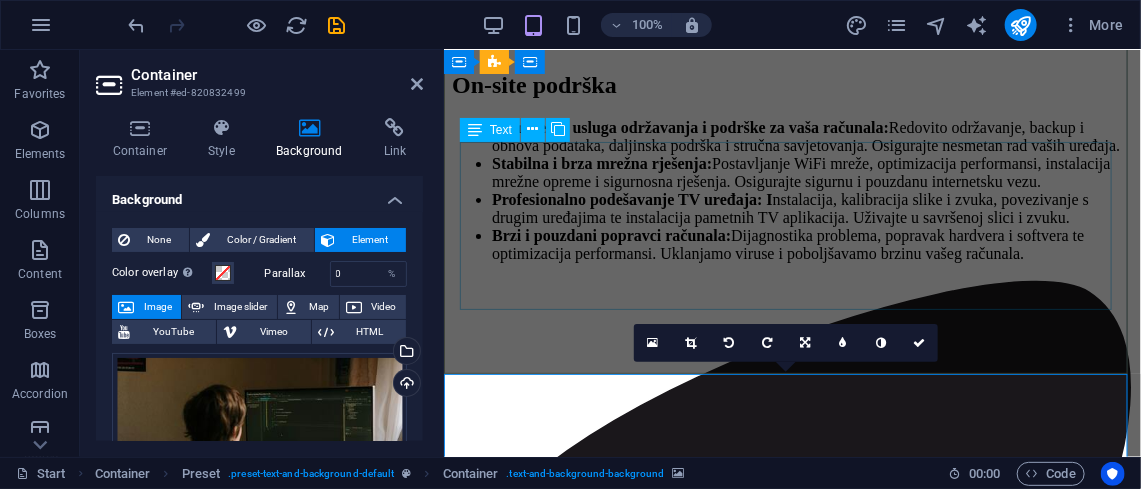 scroll, scrollTop: 5300, scrollLeft: 0, axis: vertical 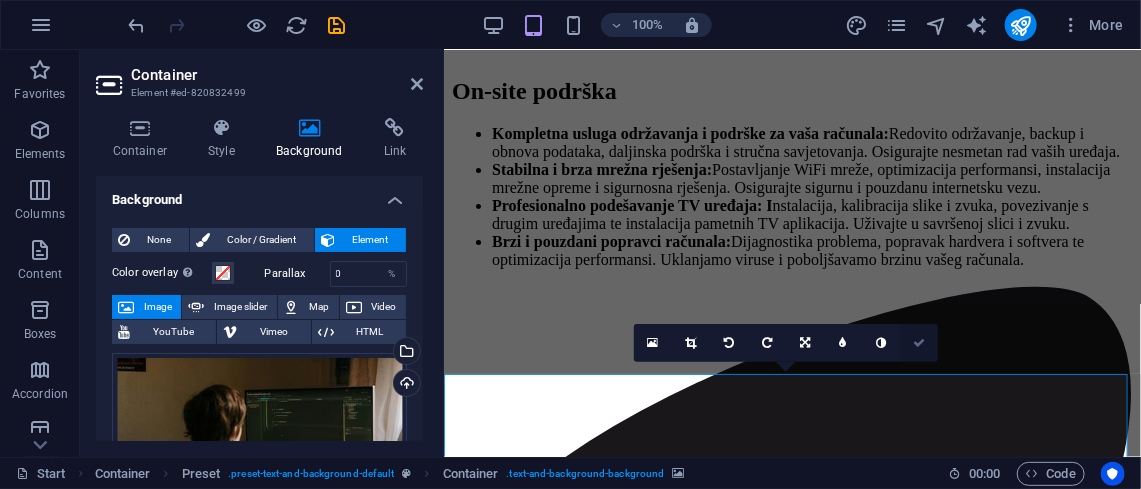 click at bounding box center (919, 343) 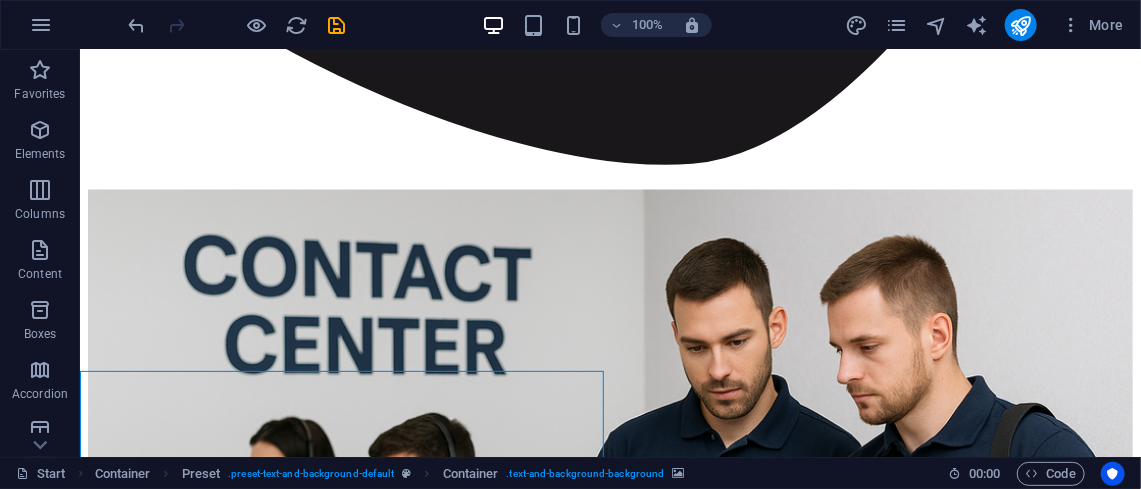 scroll, scrollTop: 3966, scrollLeft: 0, axis: vertical 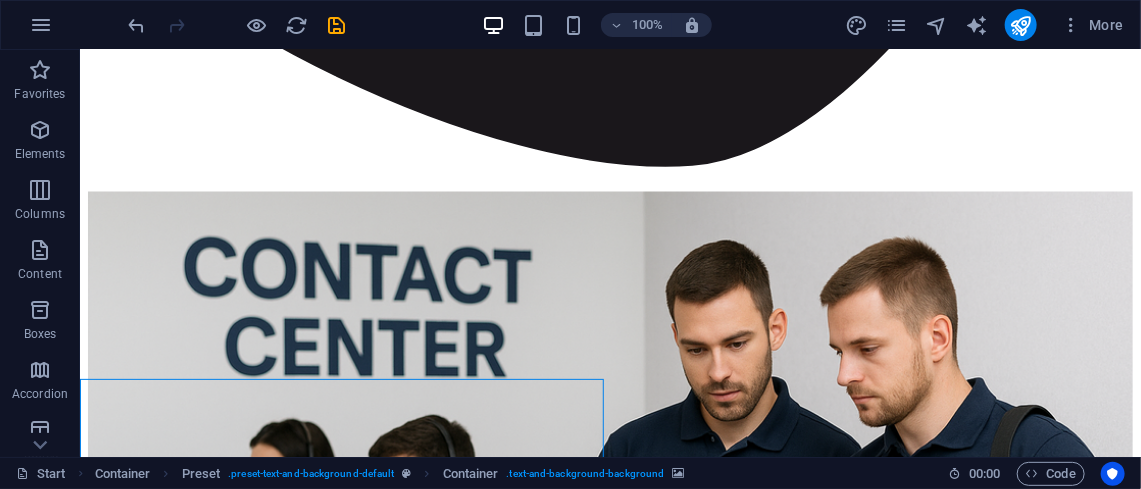 click at bounding box center (609, 9991) 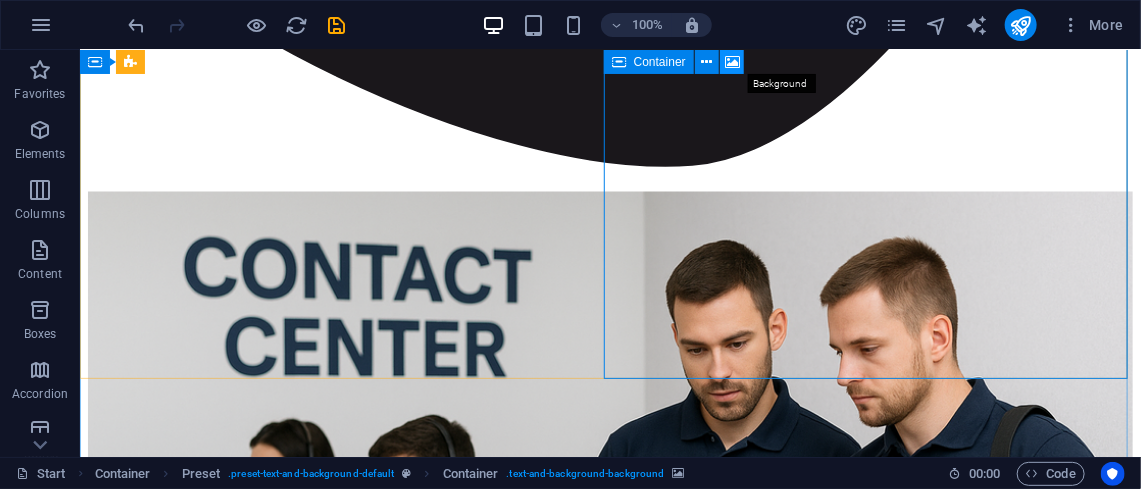 click at bounding box center [732, 62] 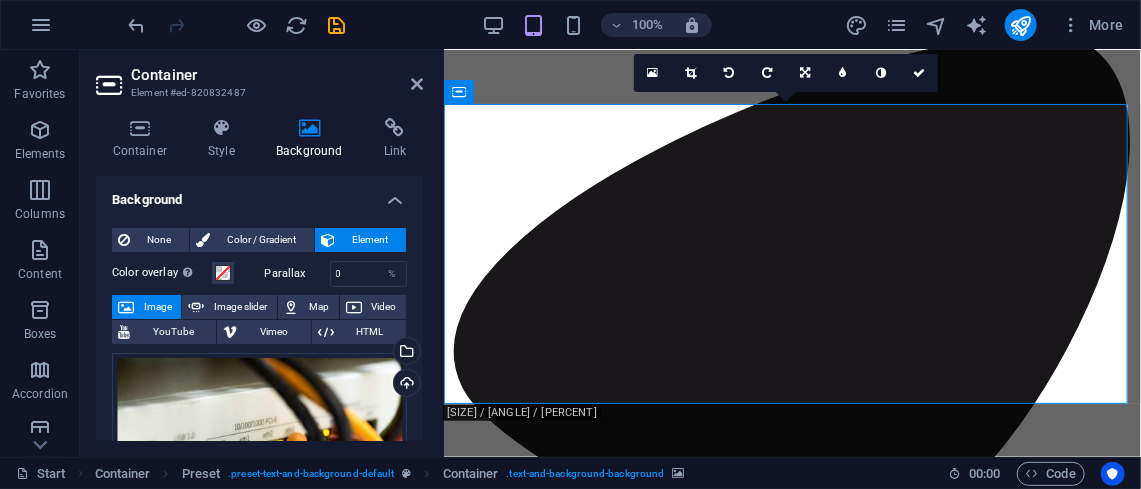 scroll, scrollTop: 4938, scrollLeft: 0, axis: vertical 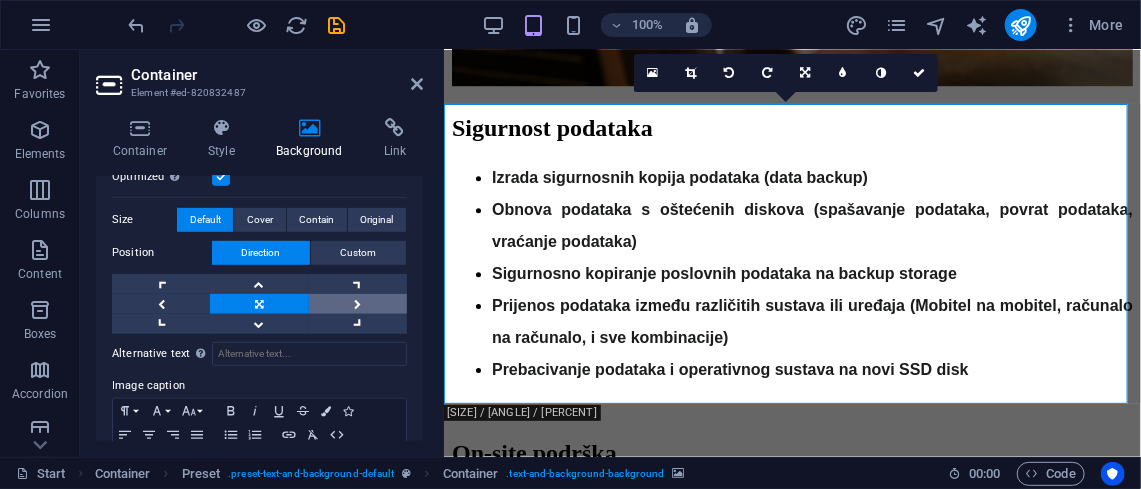 click at bounding box center [358, 304] 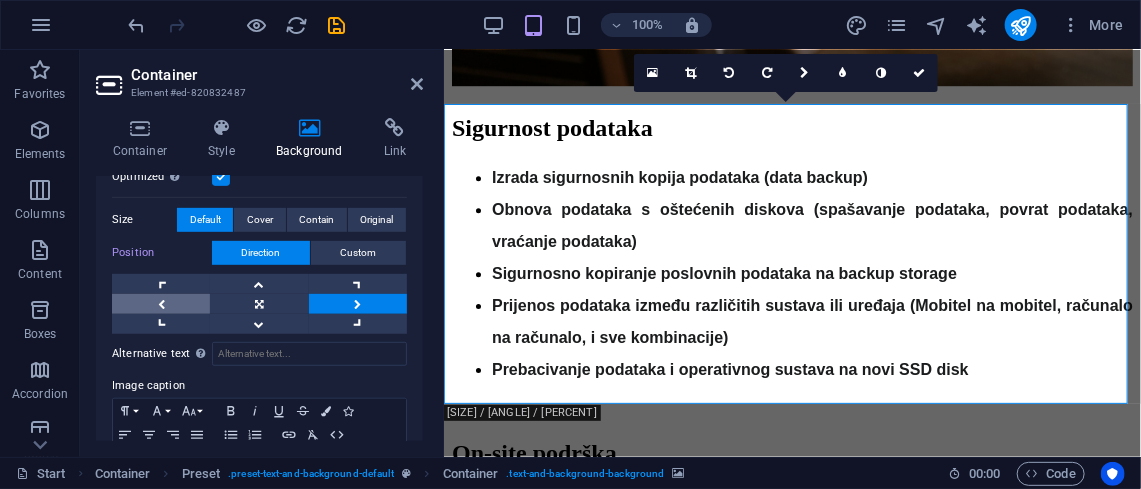 click at bounding box center (161, 304) 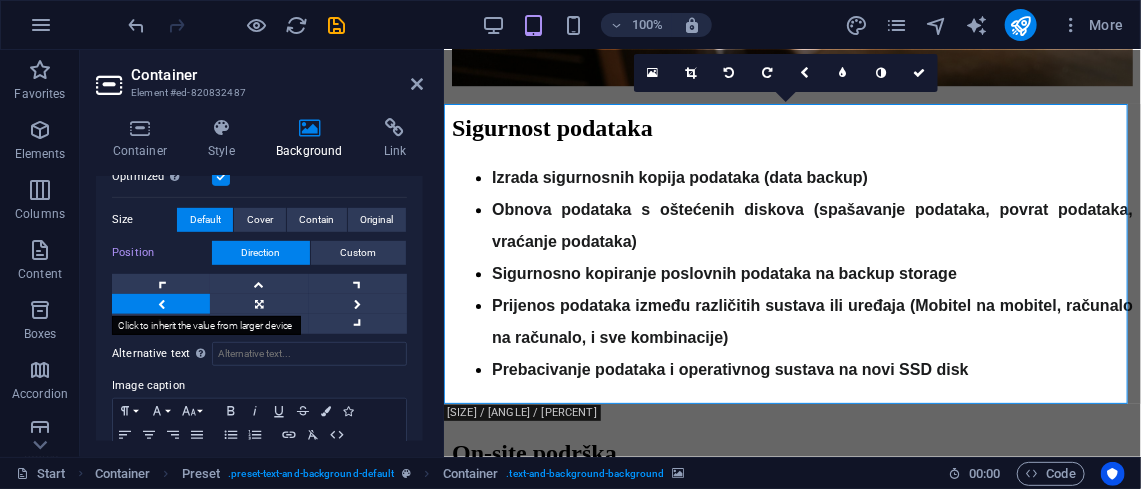 scroll, scrollTop: 562, scrollLeft: 0, axis: vertical 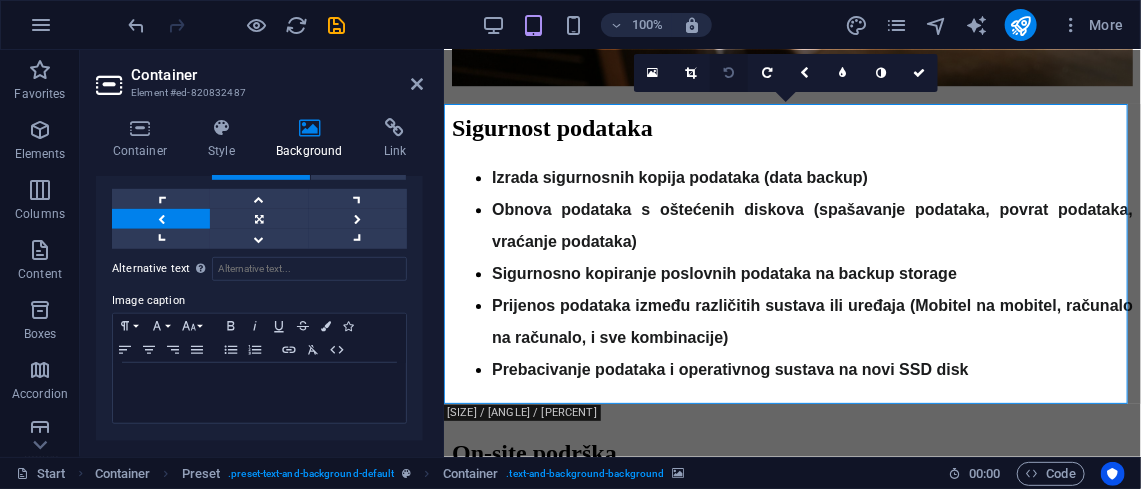 click at bounding box center (729, 73) 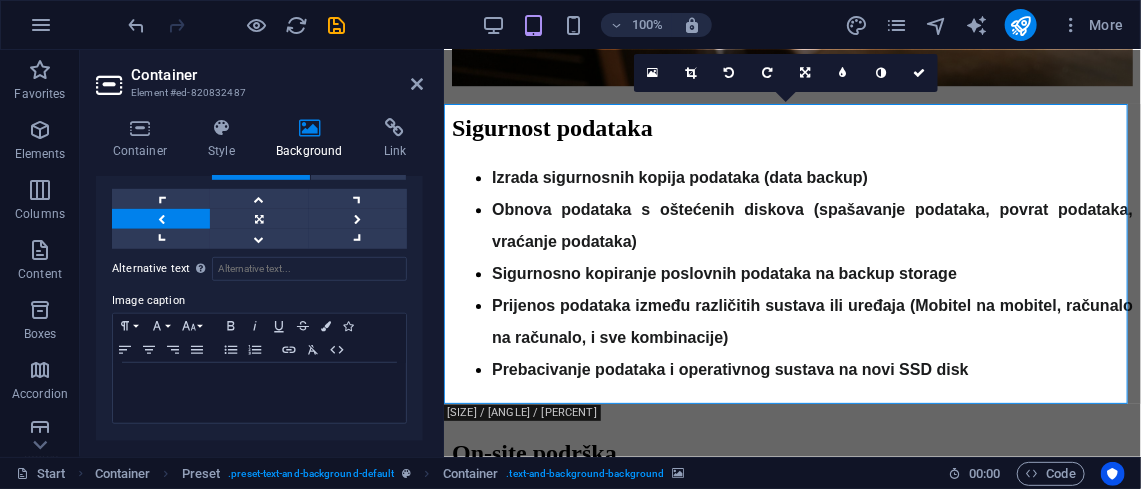 click at bounding box center [729, 73] 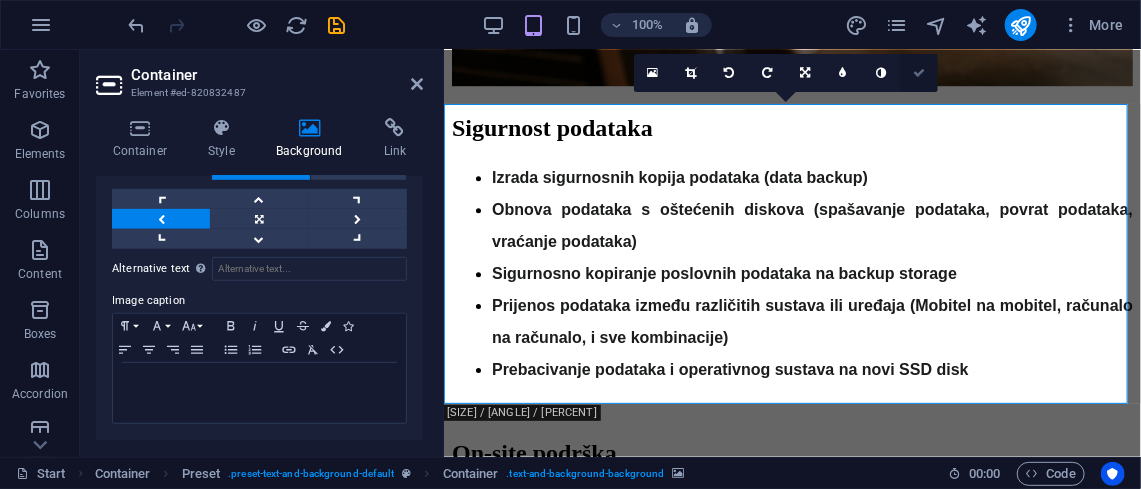 click at bounding box center [919, 73] 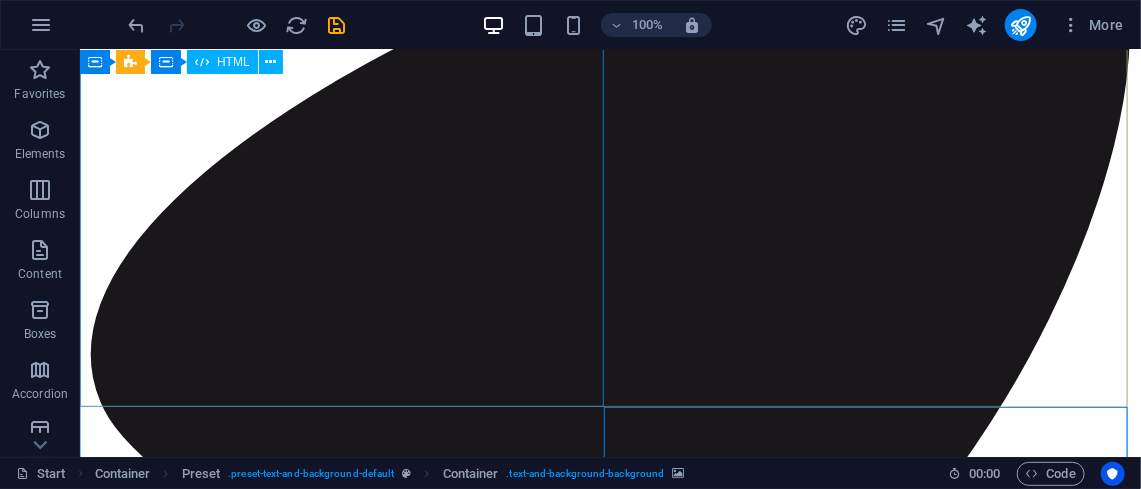 scroll, scrollTop: 3457, scrollLeft: 0, axis: vertical 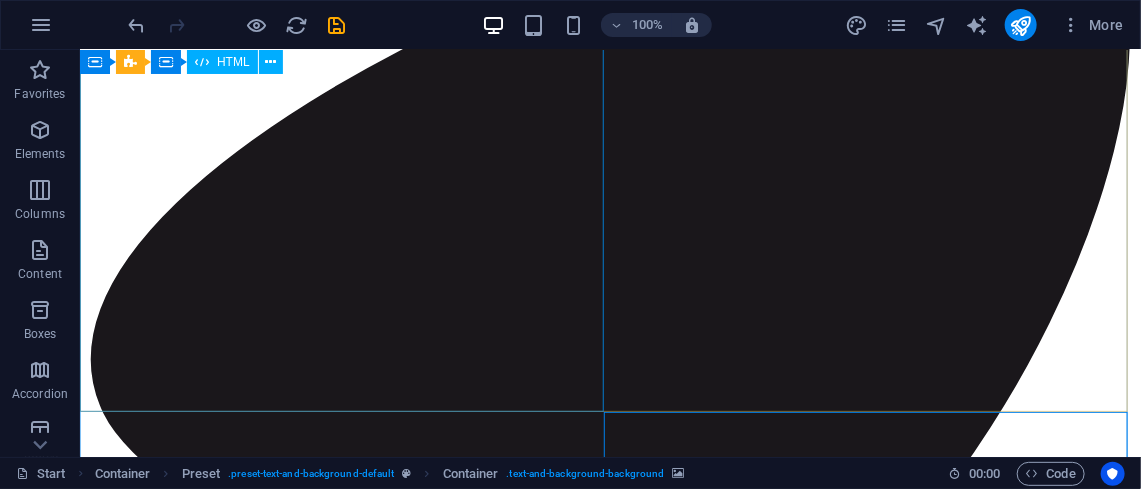 click at bounding box center (609, 9318) 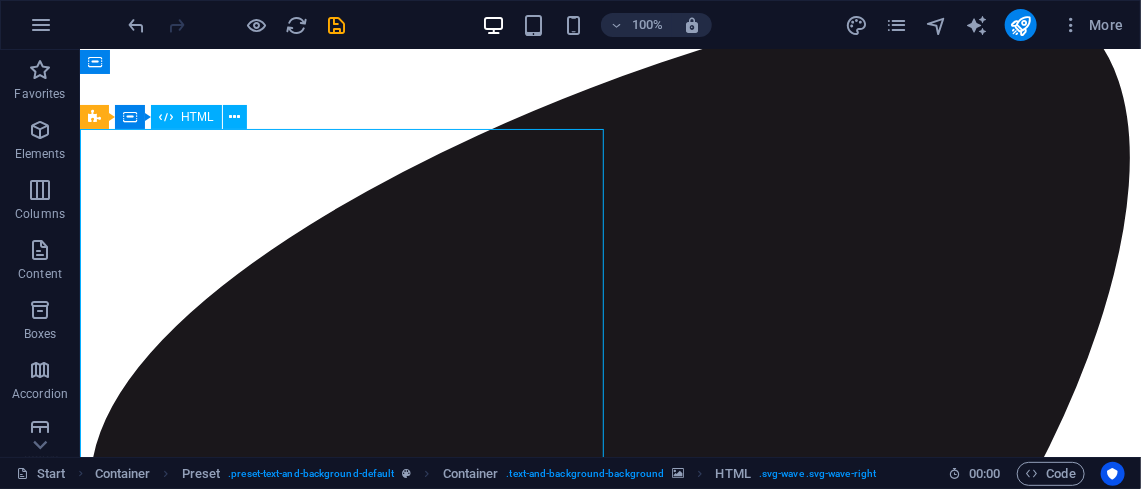 scroll, scrollTop: 3339, scrollLeft: 0, axis: vertical 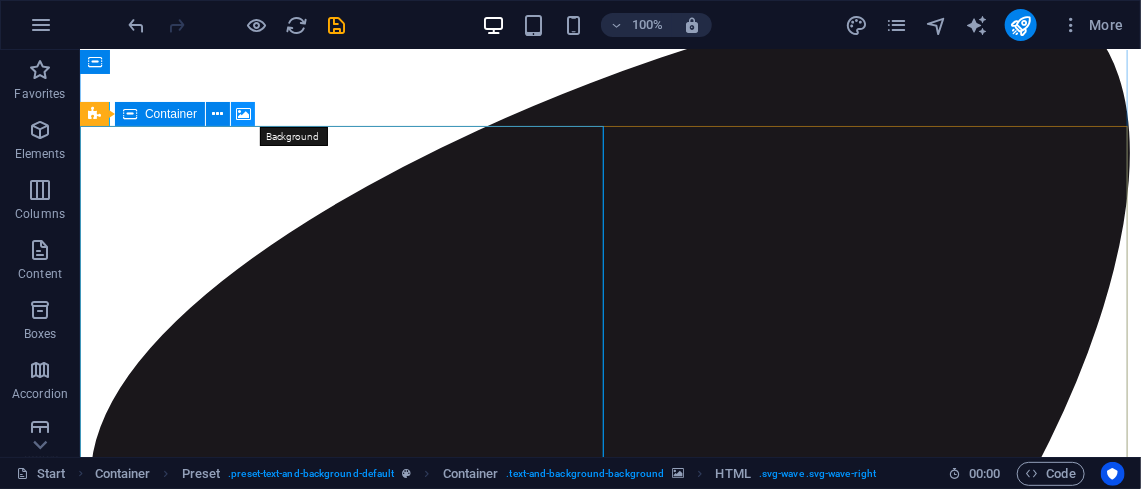 click at bounding box center (243, 114) 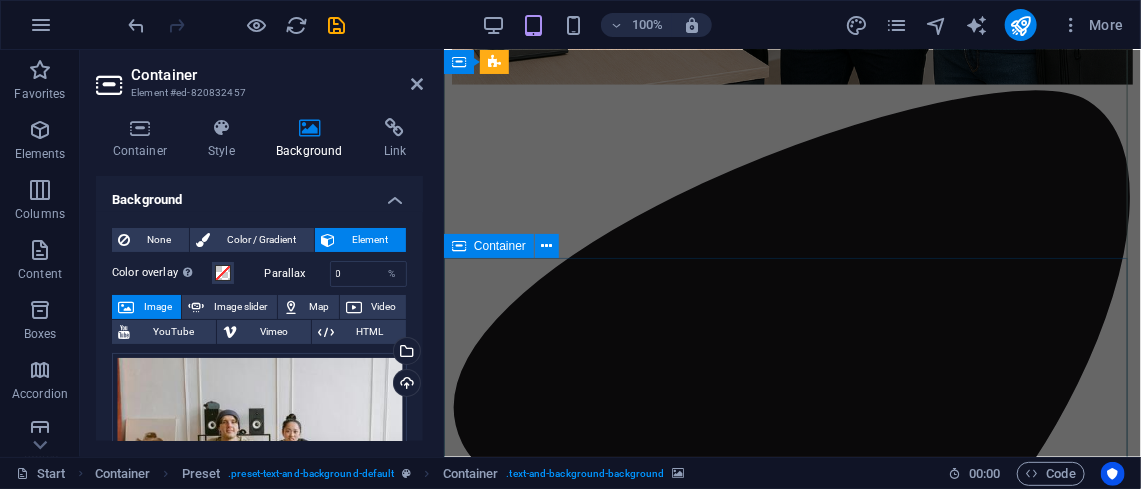 scroll, scrollTop: 3891, scrollLeft: 0, axis: vertical 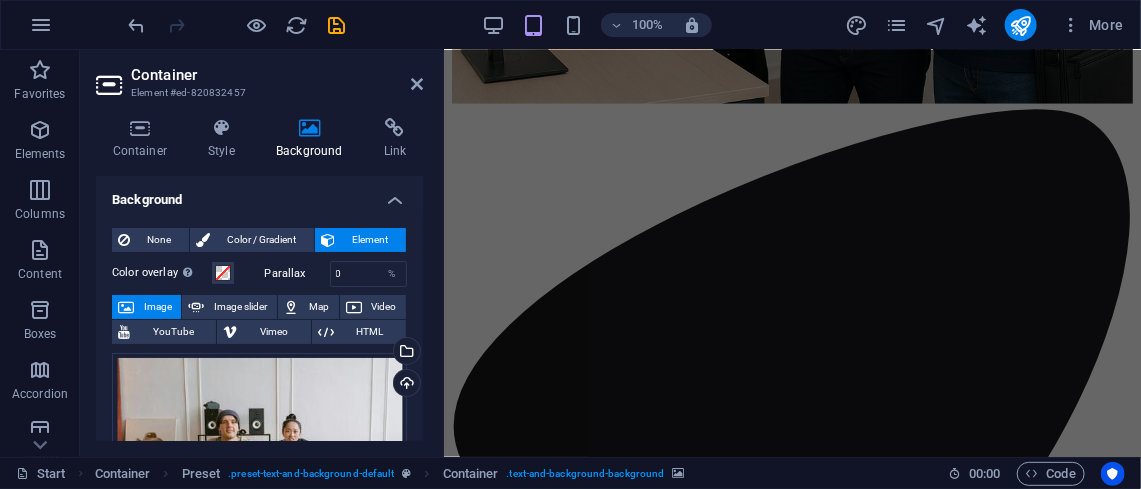click at bounding box center (791, 3946) 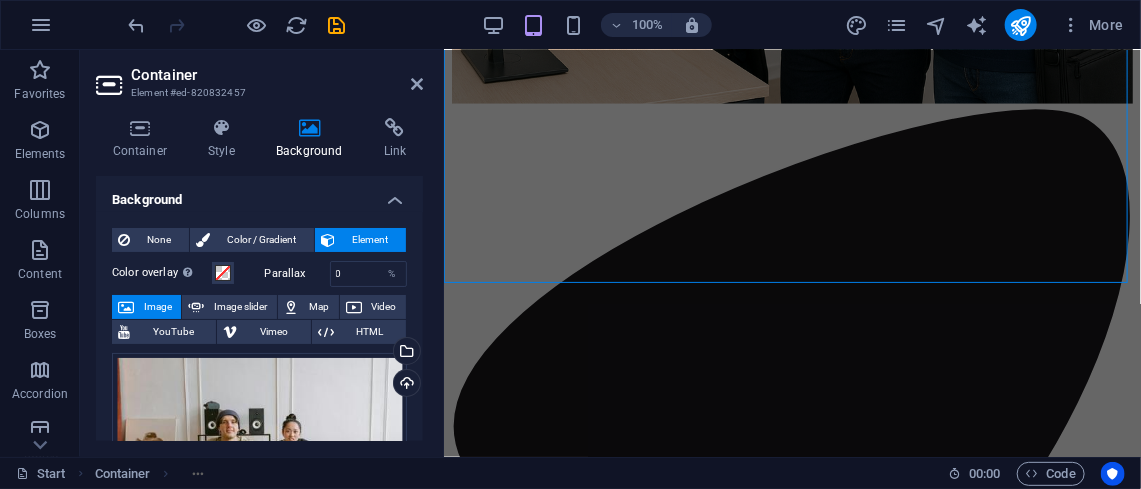 click at bounding box center [791, 3946] 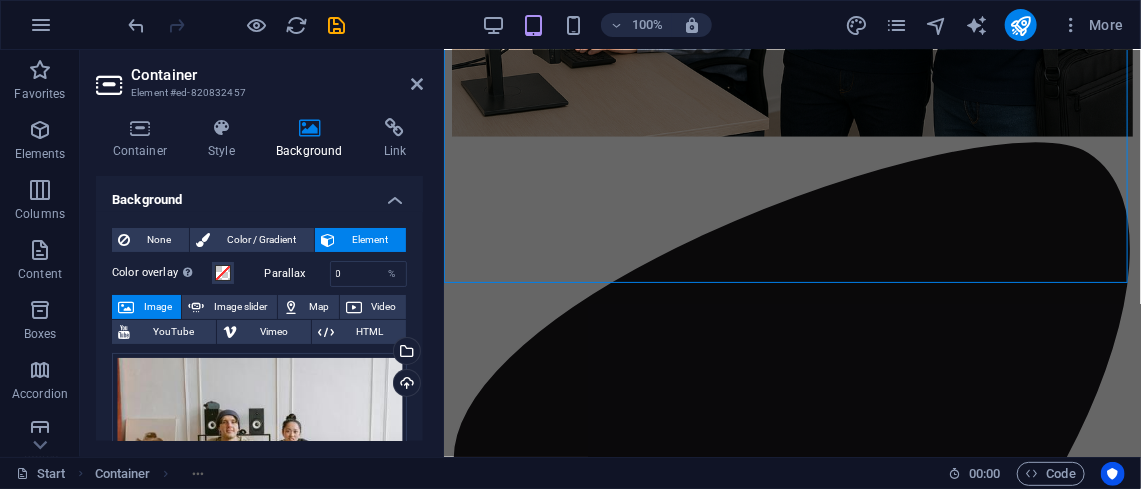 select on "%" 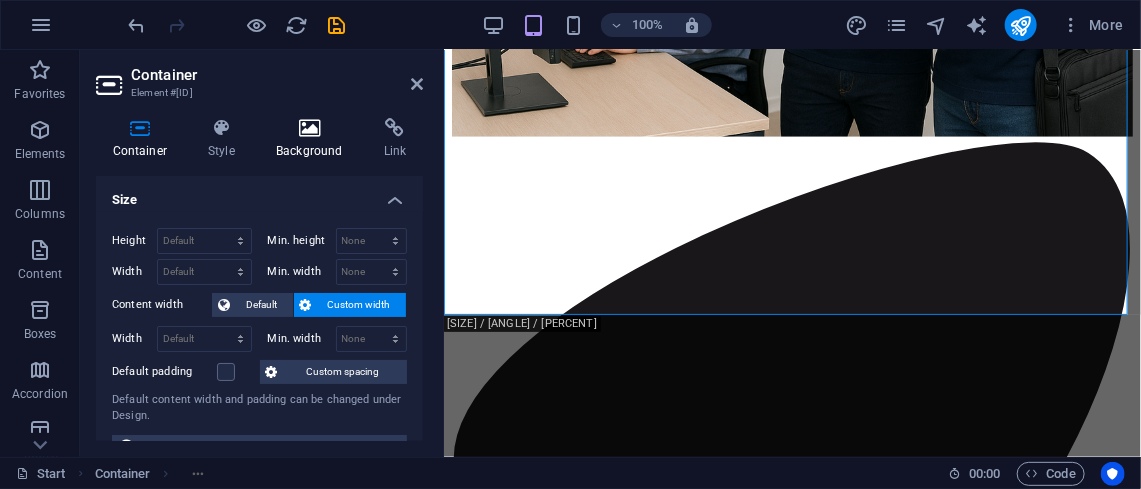 click on "Background" at bounding box center (314, 139) 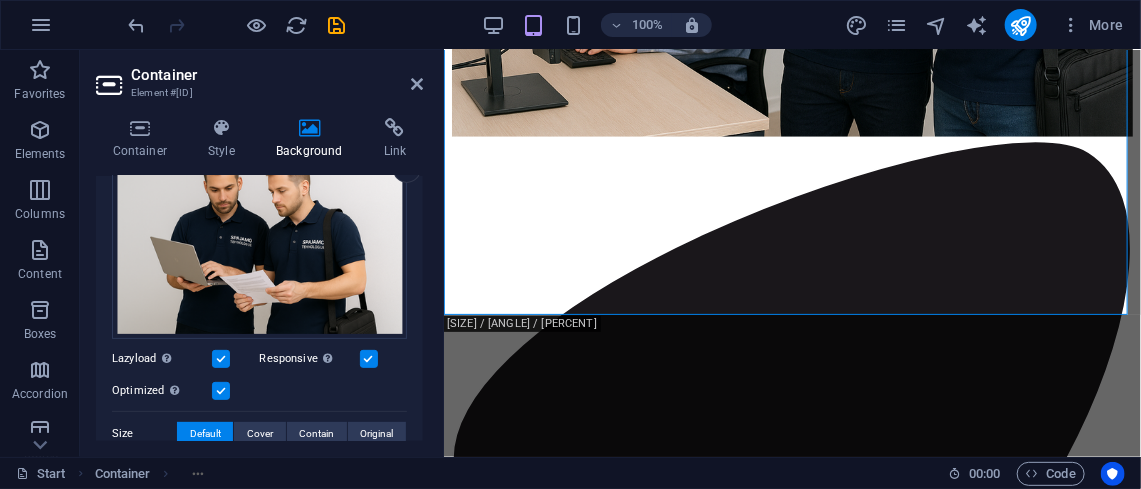 scroll, scrollTop: 222, scrollLeft: 0, axis: vertical 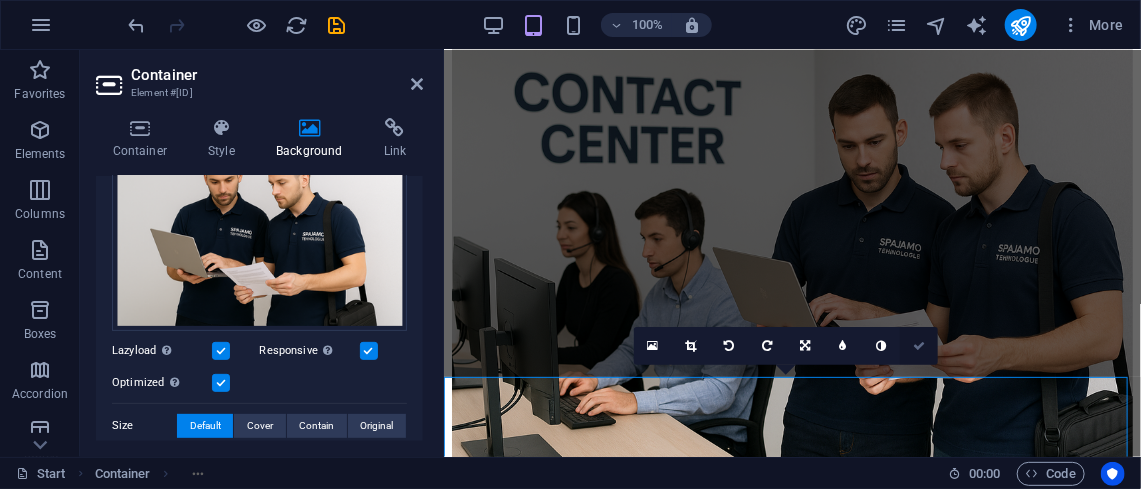 click at bounding box center [919, 346] 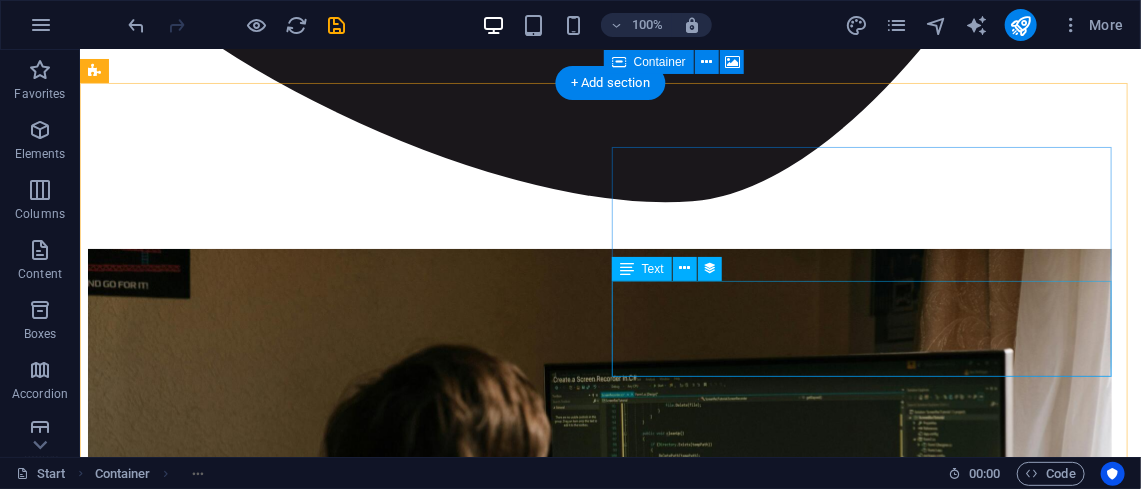 scroll, scrollTop: 5465, scrollLeft: 0, axis: vertical 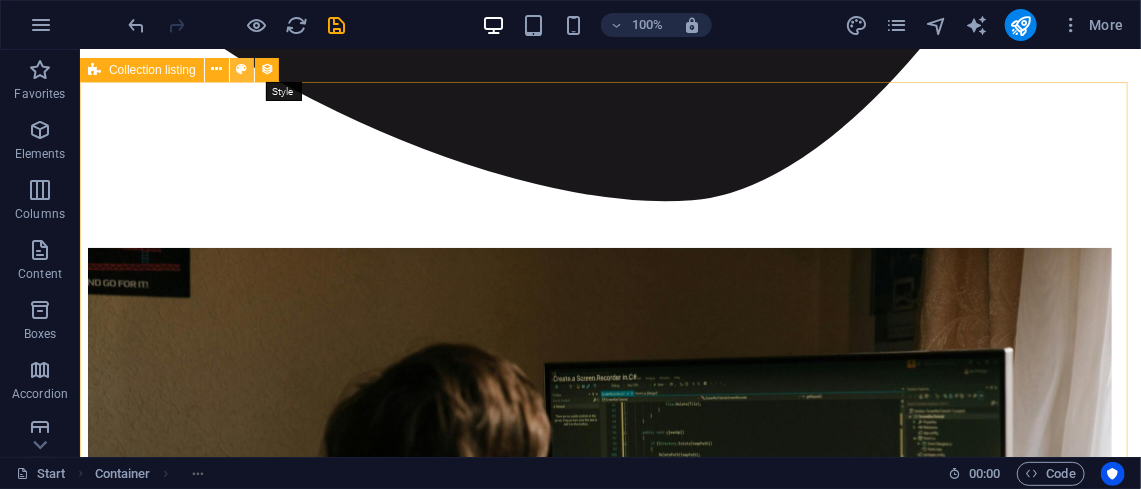 click at bounding box center [241, 69] 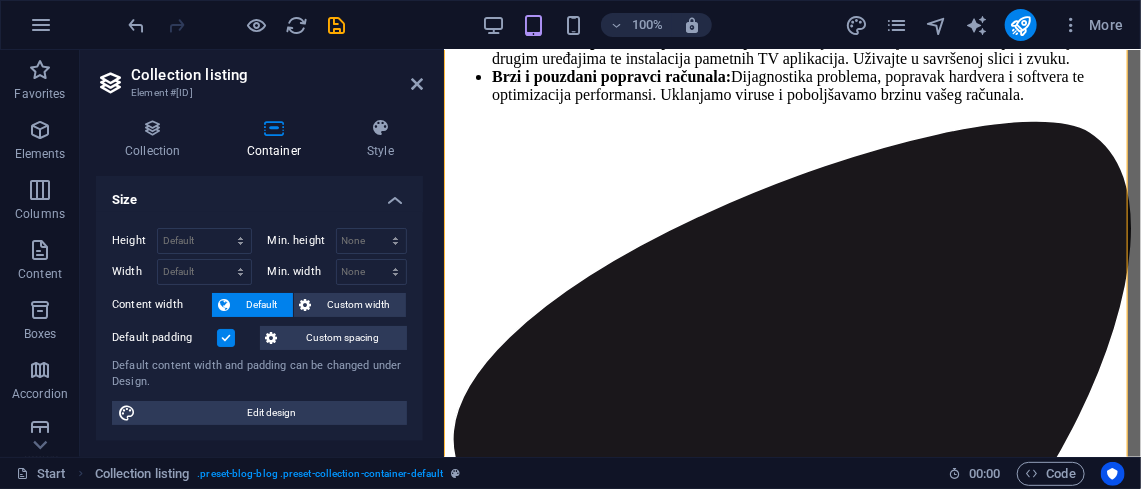 scroll, scrollTop: 7284, scrollLeft: 0, axis: vertical 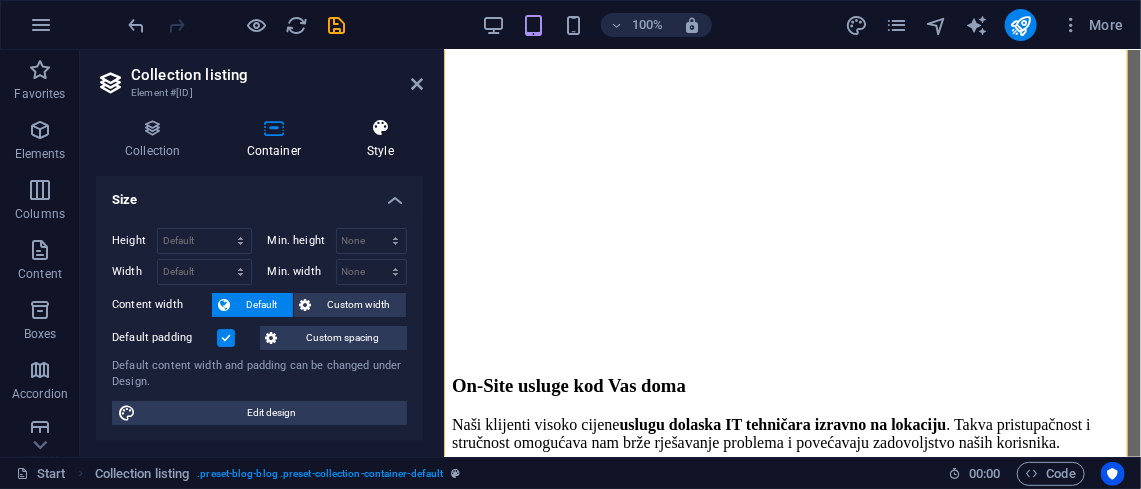 click at bounding box center [380, 128] 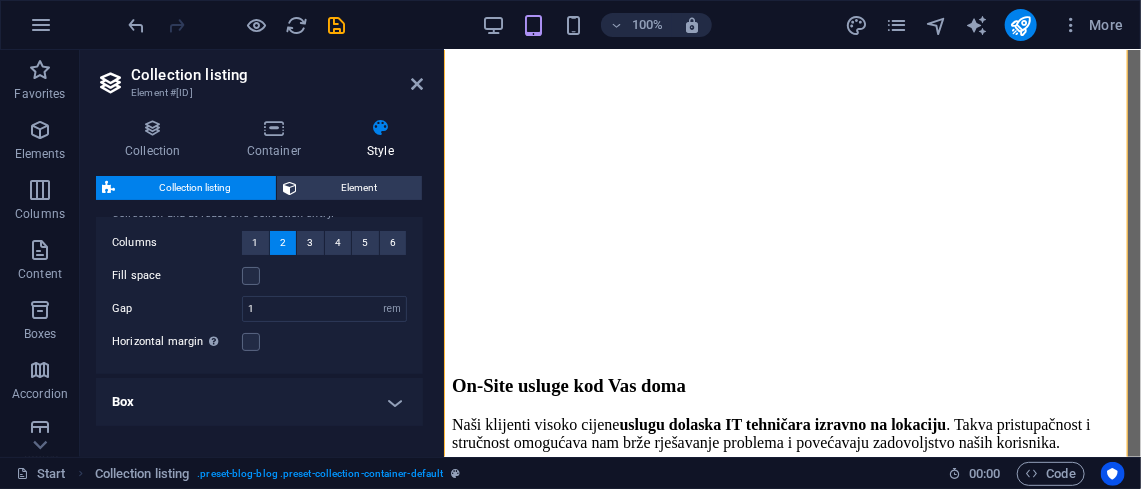 scroll, scrollTop: 83, scrollLeft: 0, axis: vertical 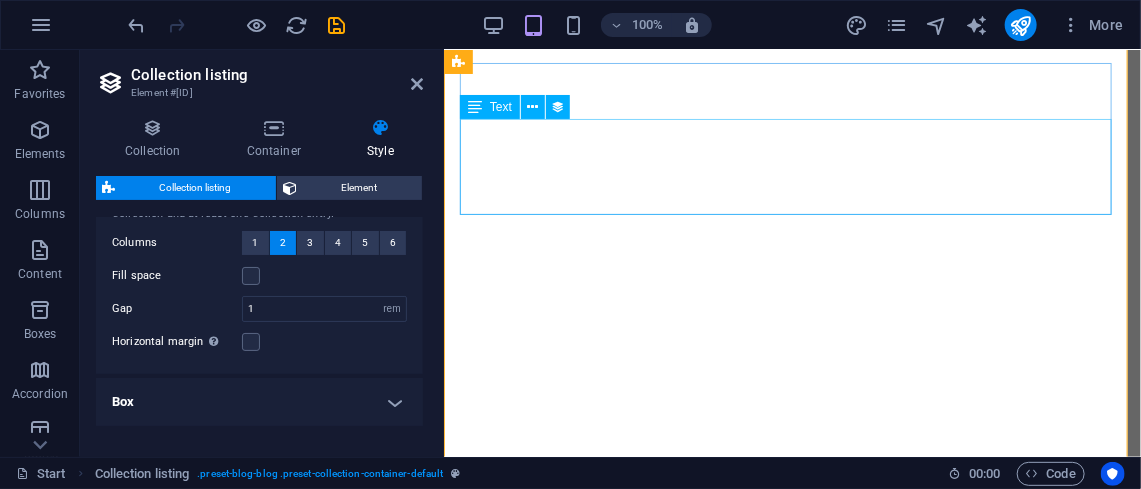 click on "Cijene naših usluga ovise o složenosti problema i utrošenom vremenu. Za točnu procjenu, najbolje je da nas kontaktirajte na naš  telefonski broj  podrške i opišete svoj problem. Za vašu orijentaciju dolazak tehničara se naplaćuje [PRICE] [CURRENCY]. Radni sat tehničara na terenu iznosi [PRICE] [CURRENCY]." at bounding box center [791, 8824] 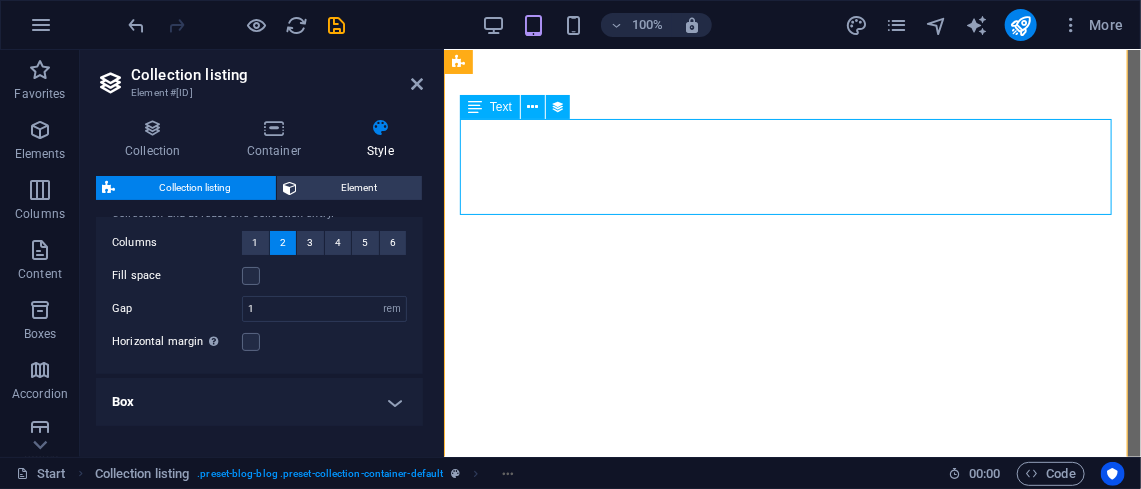 click on "Cijene naših usluga ovise o složenosti problema i utrošenom vremenu. Za točnu procjenu, najbolje je da nas kontaktirajte na naš  telefonski broj  podrške i opišete svoj problem. Za vašu orijentaciju dolazak tehničara se naplaćuje [PRICE] [CURRENCY]. Radni sat tehničara na terenu iznosi [PRICE] [CURRENCY]." at bounding box center (791, 8824) 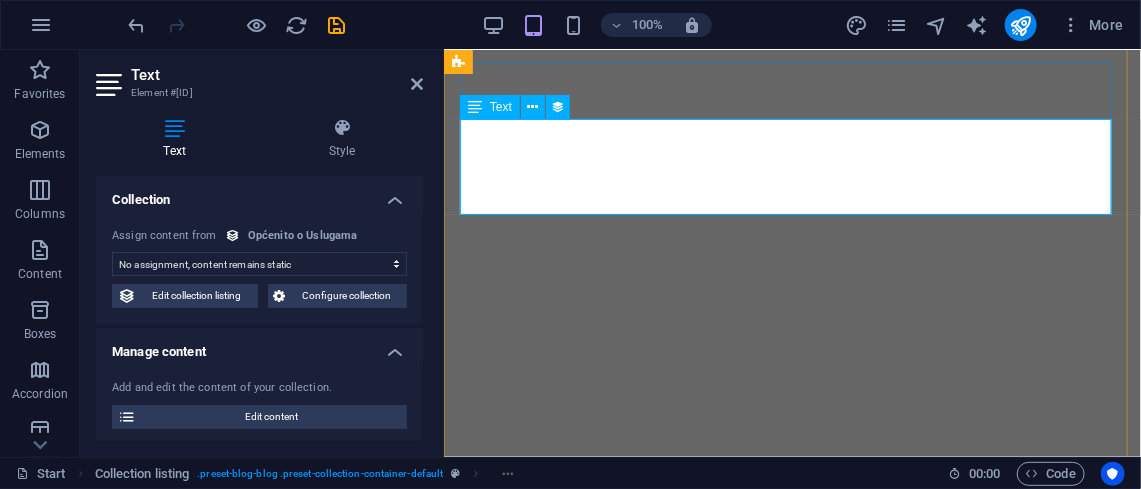 select on "textfield" 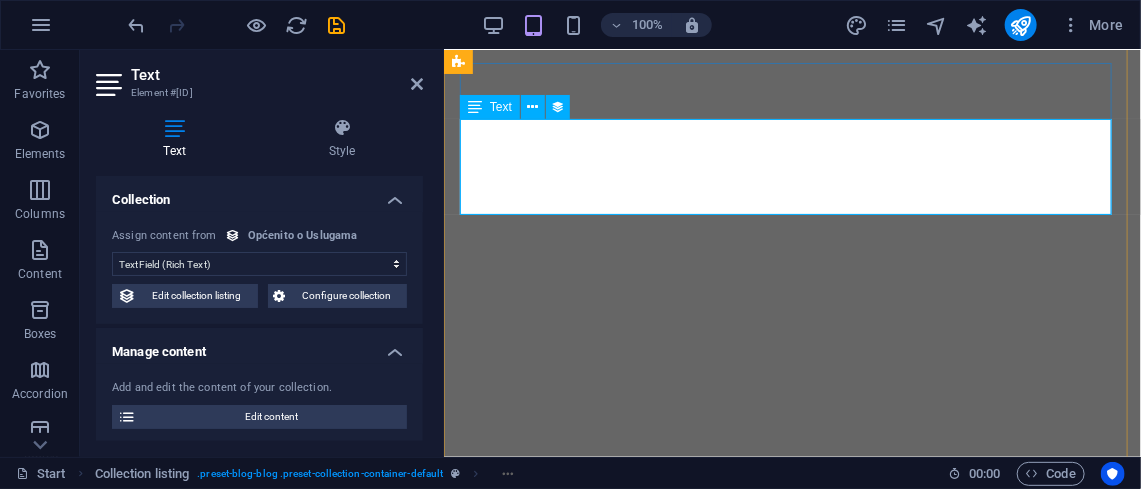 click on "Cijene naših usluga ovise o složenosti problema i utrošenom vremenu. Za točnu procjenu, najbolje je da nas kontaktirajte na naš  telefonski broj  podrške i opišete svoj problem. Za vašu orijentaciju dolazak tehničara se naplaćuje [PRICE] [CURRENCY]. Radni sat tehničara na terenu iznosi [PRICE] [CURRENCY]." at bounding box center (791, 8824) 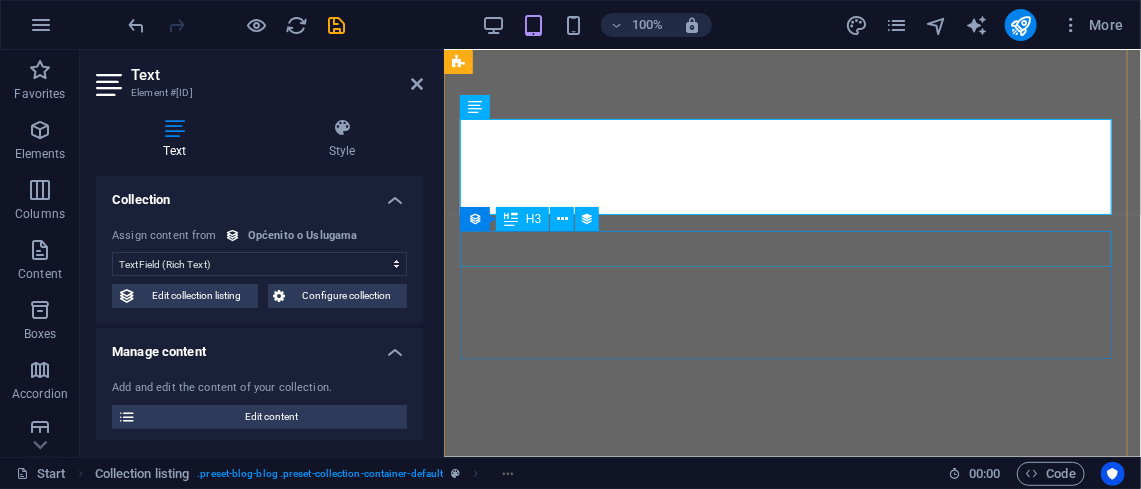 click on "Koliko brzo možete doći na intervenciju?" at bounding box center (791, 8881) 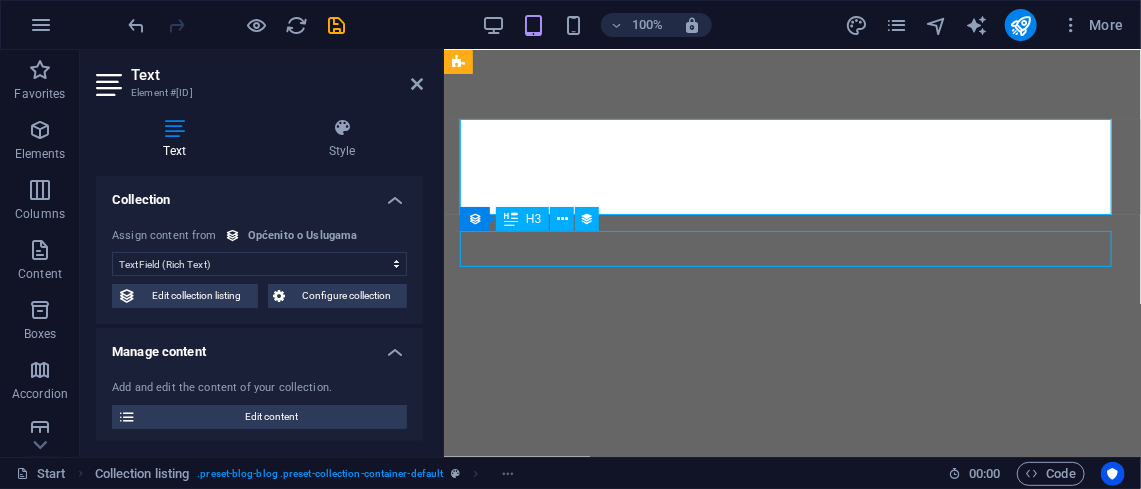 click on "Koliko brzo možete doći na intervenciju?" at bounding box center (791, 8881) 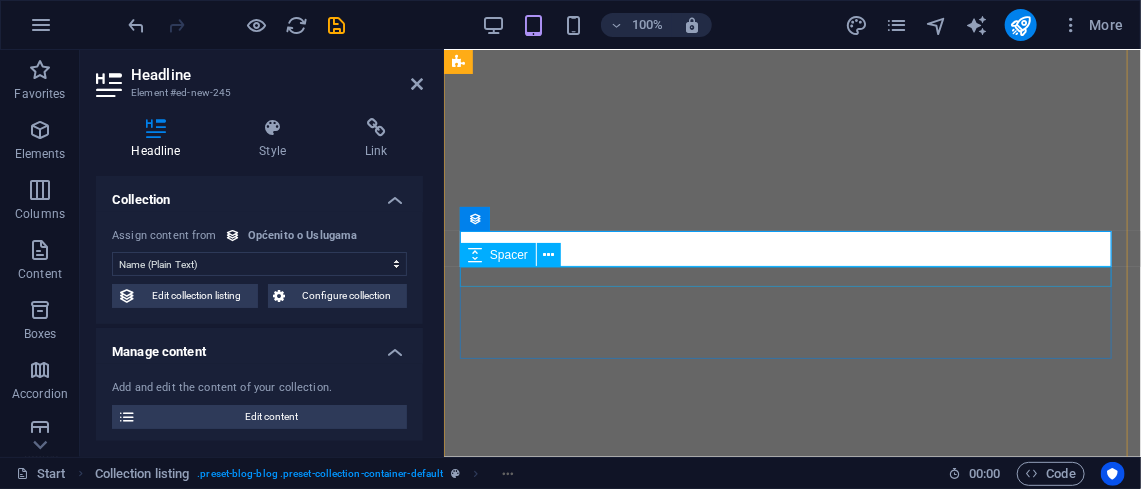 click at bounding box center [791, 8921] 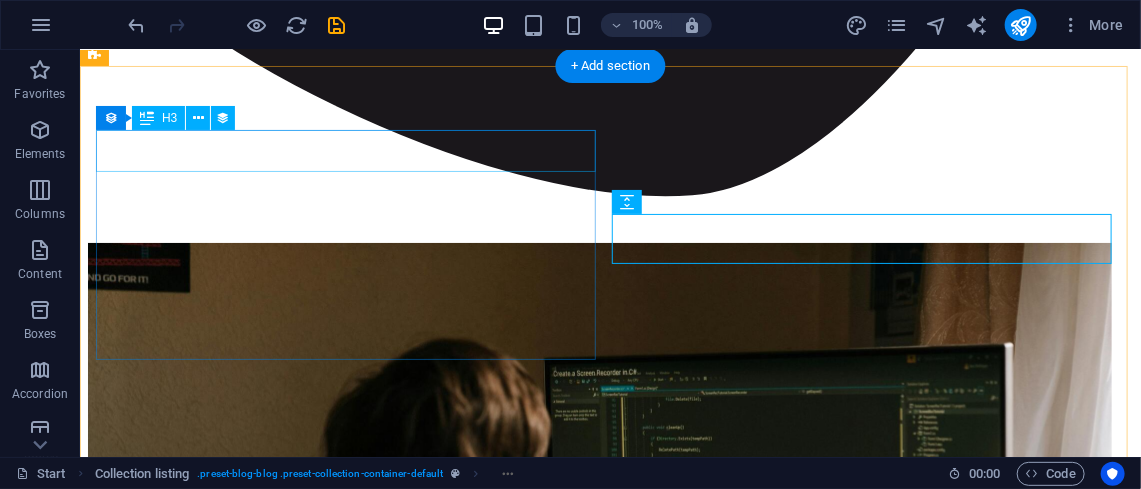 scroll, scrollTop: 5467, scrollLeft: 0, axis: vertical 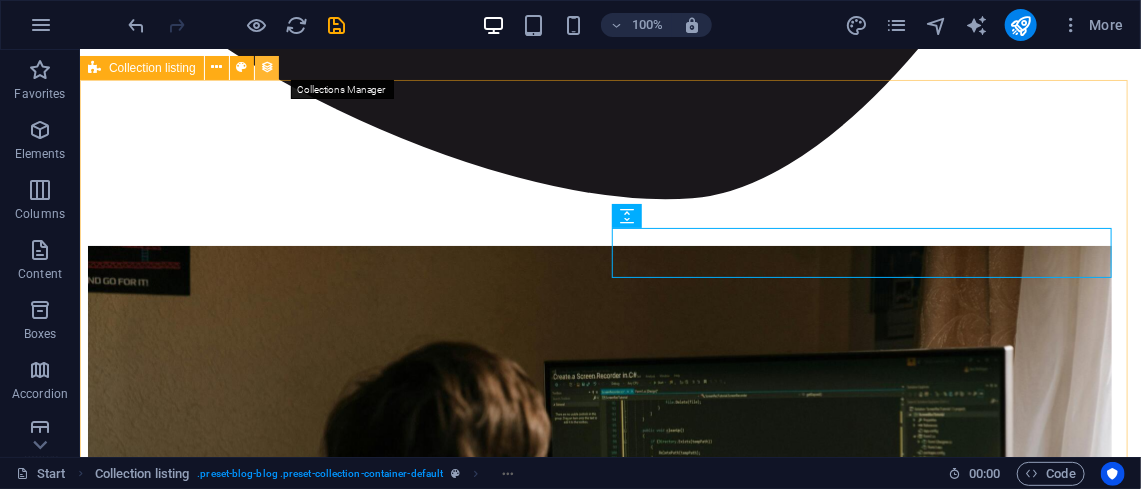 click at bounding box center (267, 67) 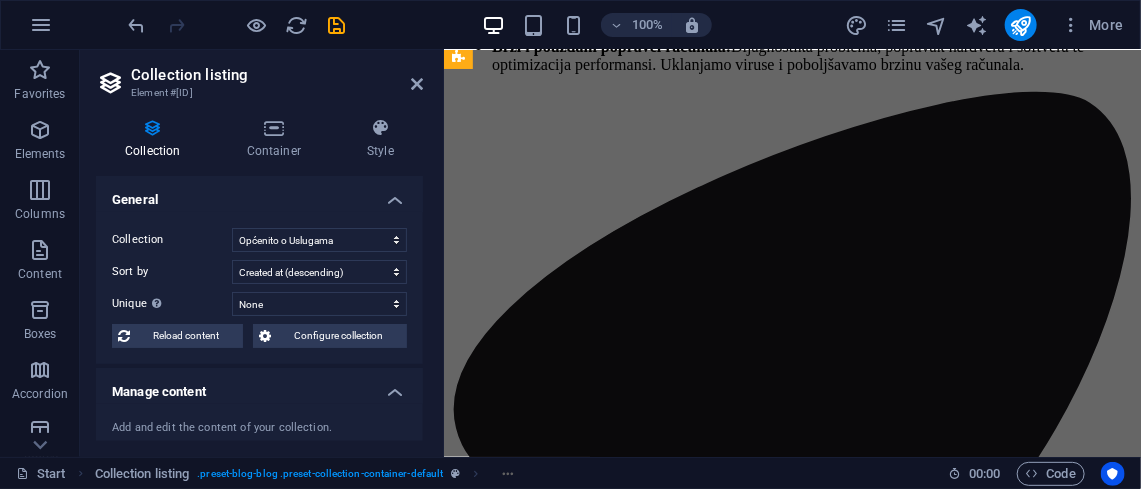 scroll, scrollTop: 7072, scrollLeft: 0, axis: vertical 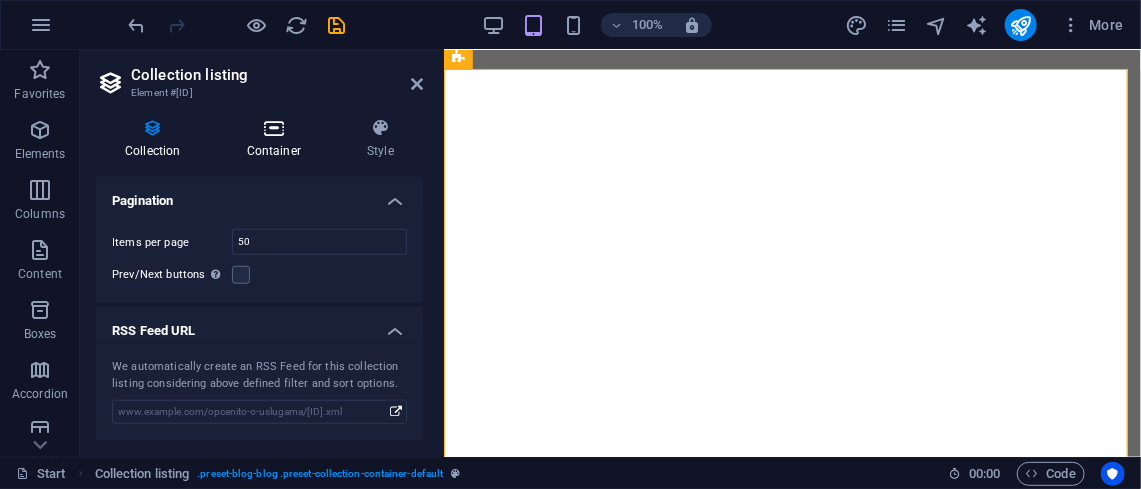 click at bounding box center (274, 128) 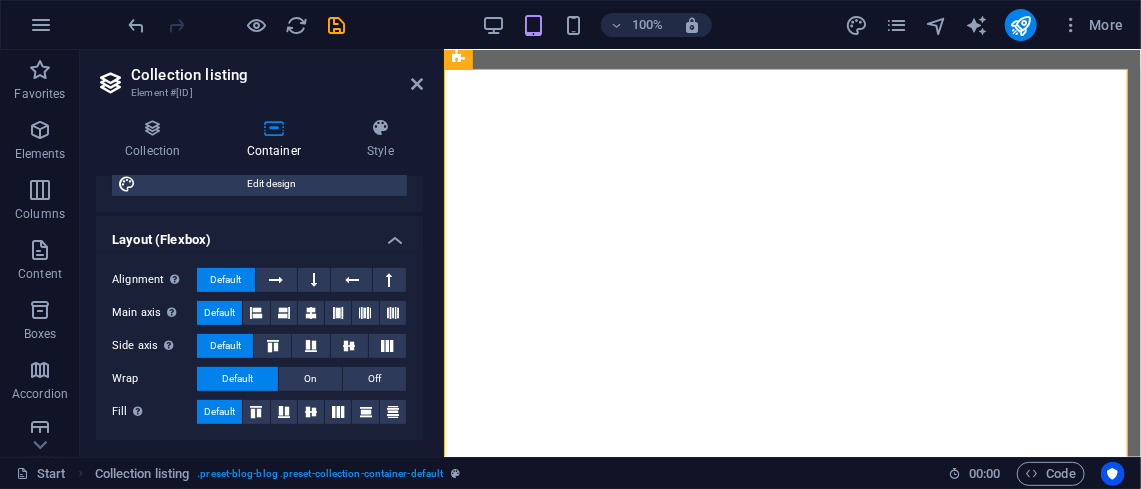 scroll, scrollTop: 242, scrollLeft: 0, axis: vertical 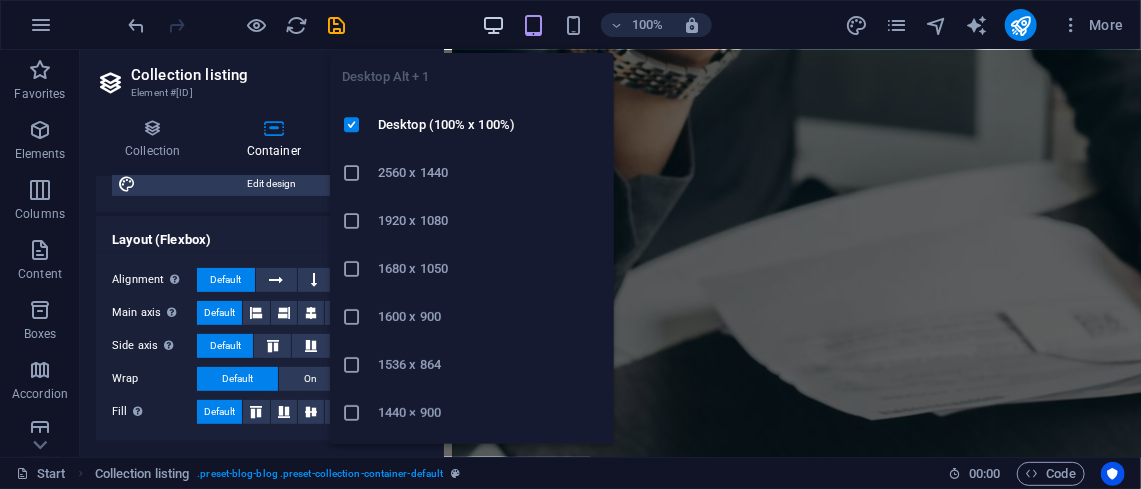 click at bounding box center (493, 25) 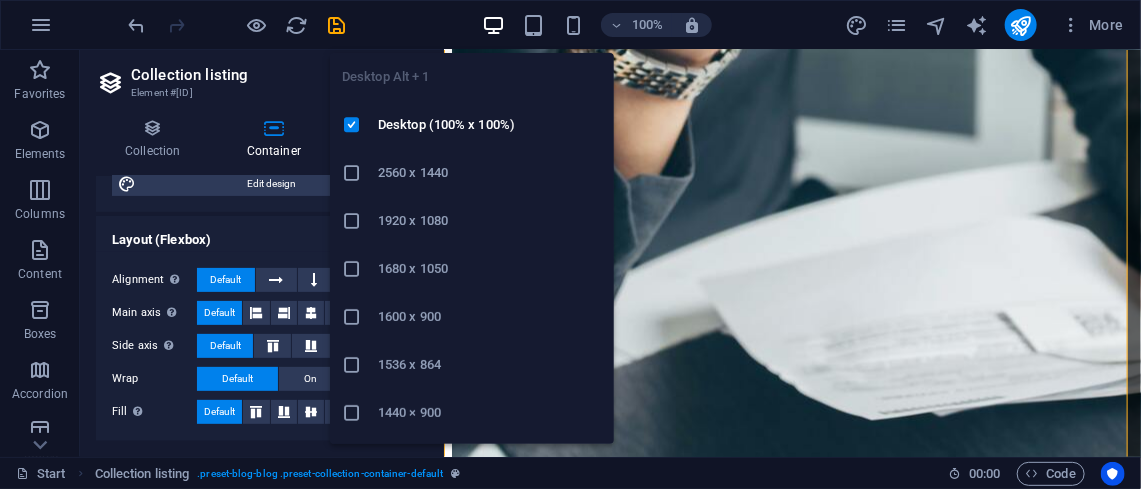 scroll, scrollTop: 7284, scrollLeft: 0, axis: vertical 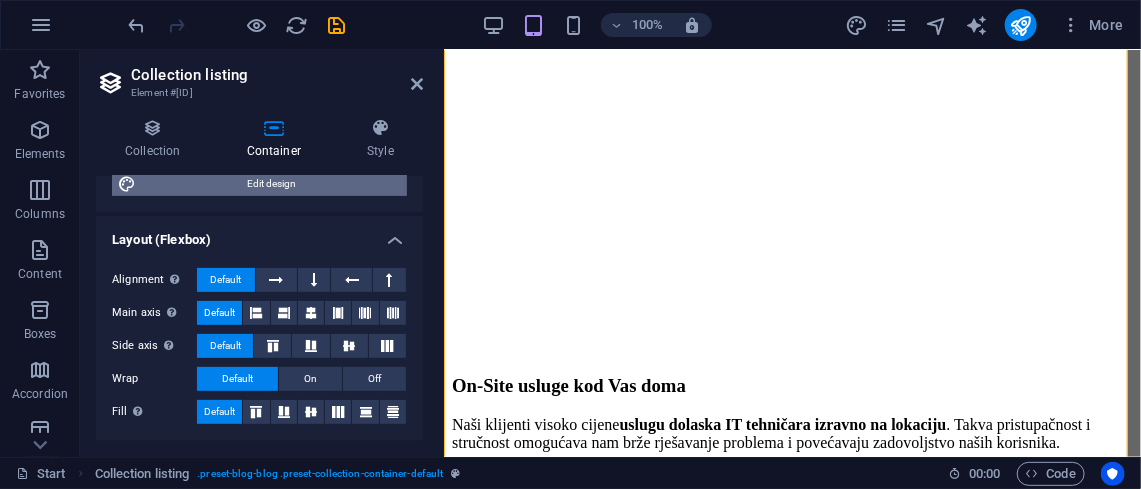 click on "Edit design" at bounding box center (271, 184) 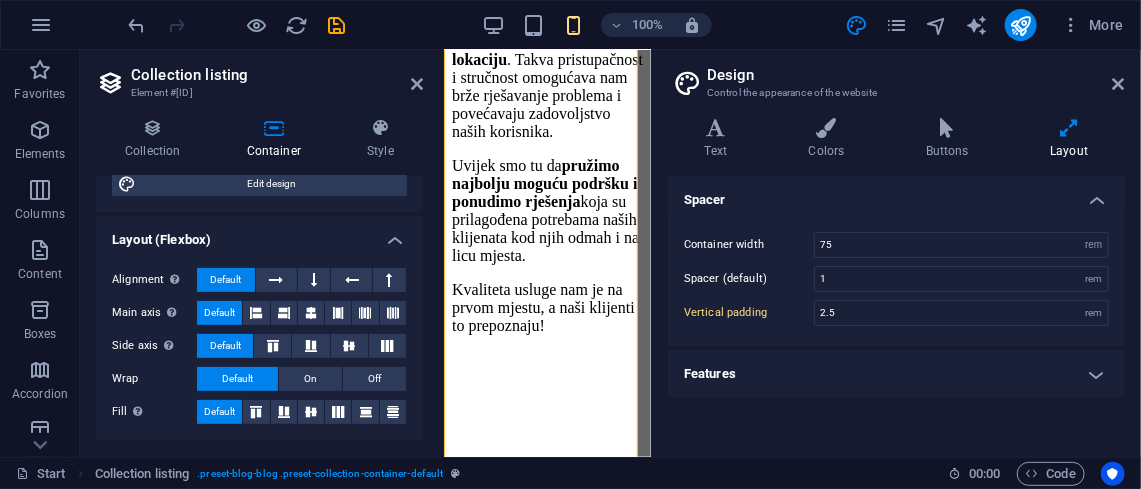 scroll, scrollTop: 12738, scrollLeft: 0, axis: vertical 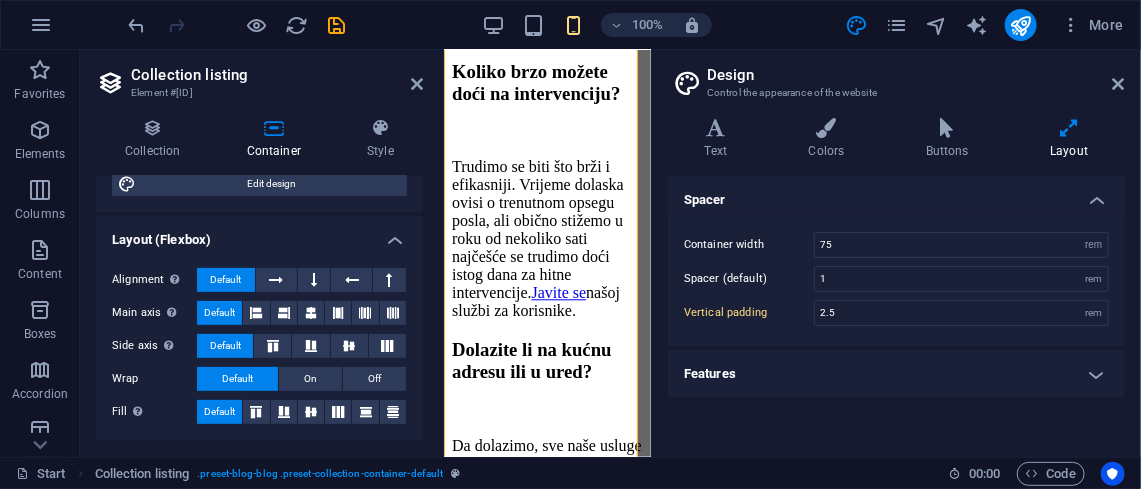 click on "Variants  Text  Colors  Buttons  Layout Text Standard Bold Links Font color Font Montserrat Font size 16 rem px Line height 1.5 Font weight To display the font weight correctly, it may need to be enabled.  Manage Fonts Thin, 100 Extra-light, 200 Light, 300 Regular, 400 Medium, 500 Semi-bold, 600 Bold, 700 Extra-bold, 800 Black, 900 Letter spacing 0 rem px Font style Text transform Tt TT tt Text align Font weight To display the font weight correctly, it may need to be enabled.  Manage Fonts Thin, 100 Extra-light, 200 Light, 300 Regular, 400 Medium, 500 Semi-bold, 600 Bold, 700 Extra-bold, 800 Black, 900 Default Hover / Active Font color Font color Decoration Decoration Transition duration 0.3 s Transition function Ease Ease In Ease Out Ease In/Ease Out Linear Headlines All H1 / Textlogo H2 H3 H4 H5 H6 Font color Font Raleway Line height 1.5 Font weight To display the font weight correctly, it may need to be enabled.  Manage Fonts Thin, 100 Extra-light, 200 Light, 300 Regular, 400 Medium, 500 Semi-bold, 600 0 0" at bounding box center [896, 279] 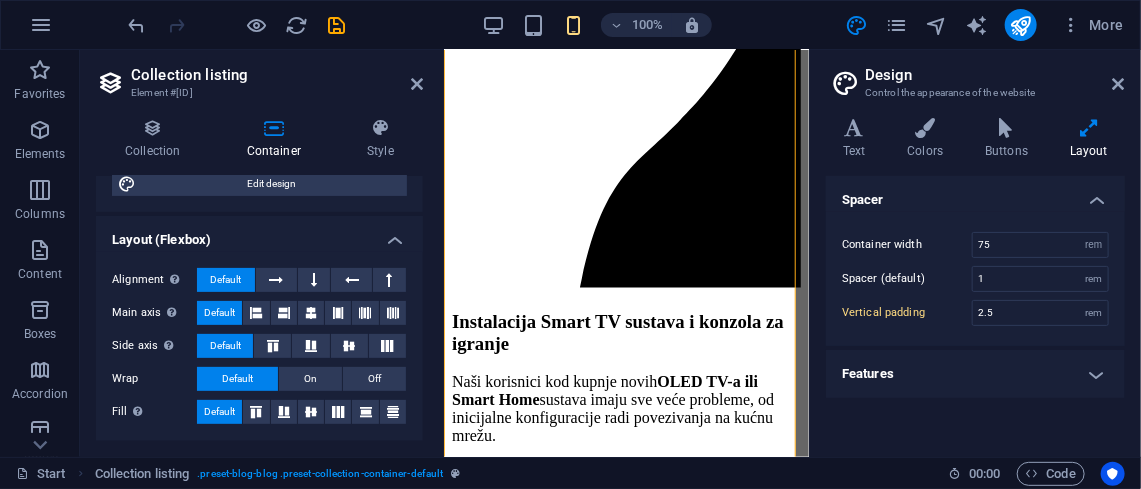 scroll, scrollTop: 8139, scrollLeft: 0, axis: vertical 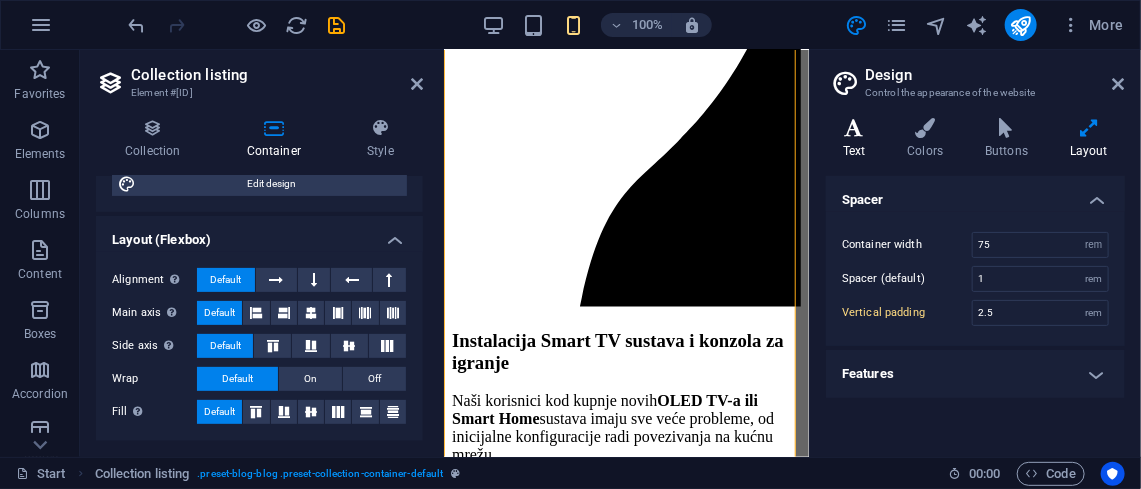drag, startPoint x: 652, startPoint y: 127, endPoint x: 855, endPoint y: 135, distance: 203.15758 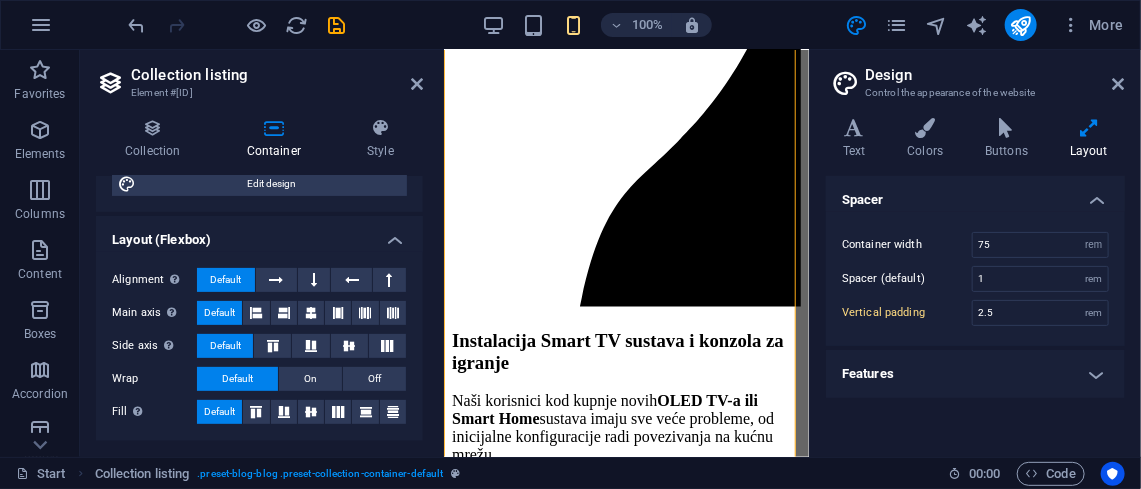 drag, startPoint x: 442, startPoint y: 97, endPoint x: 393, endPoint y: 92, distance: 49.25444 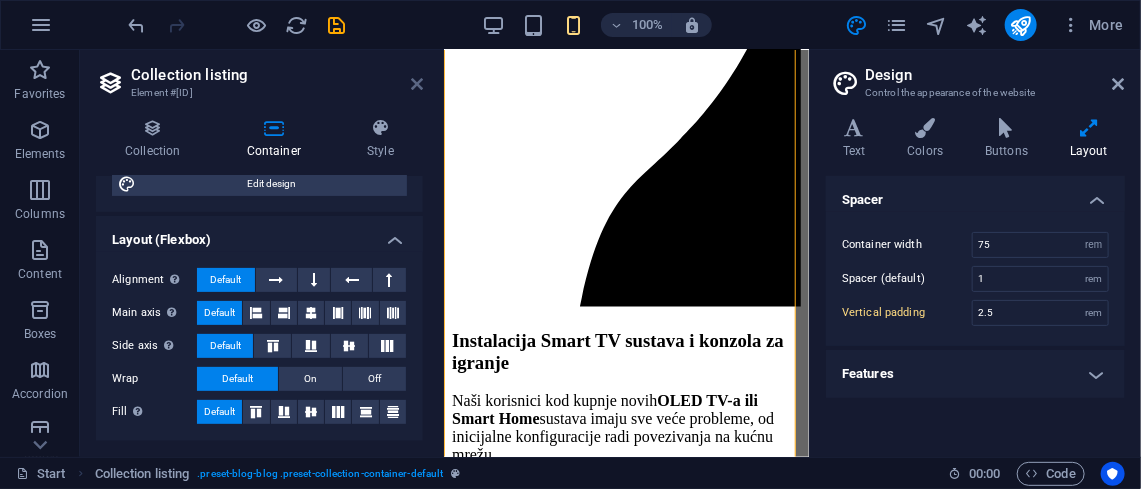 click at bounding box center [417, 84] 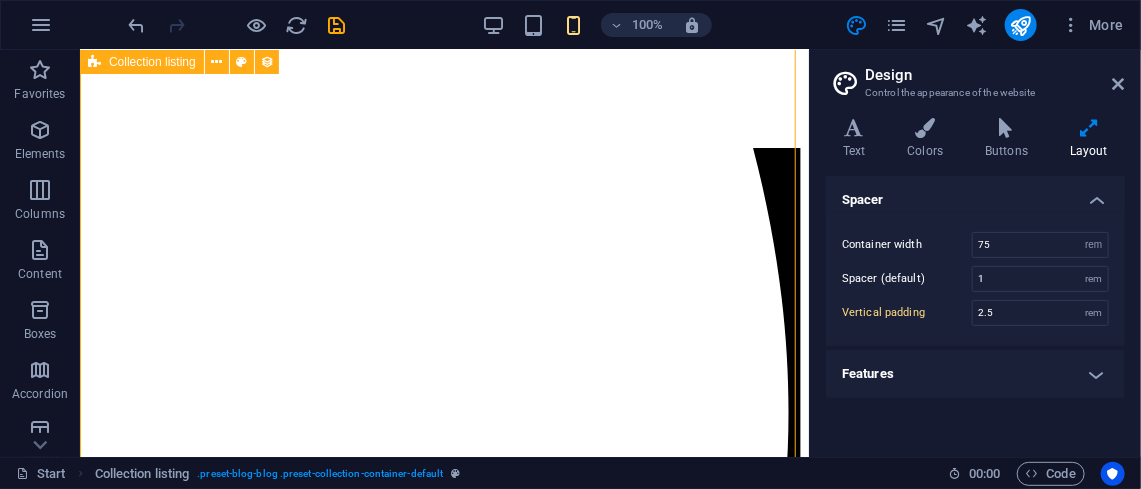 type on "4" 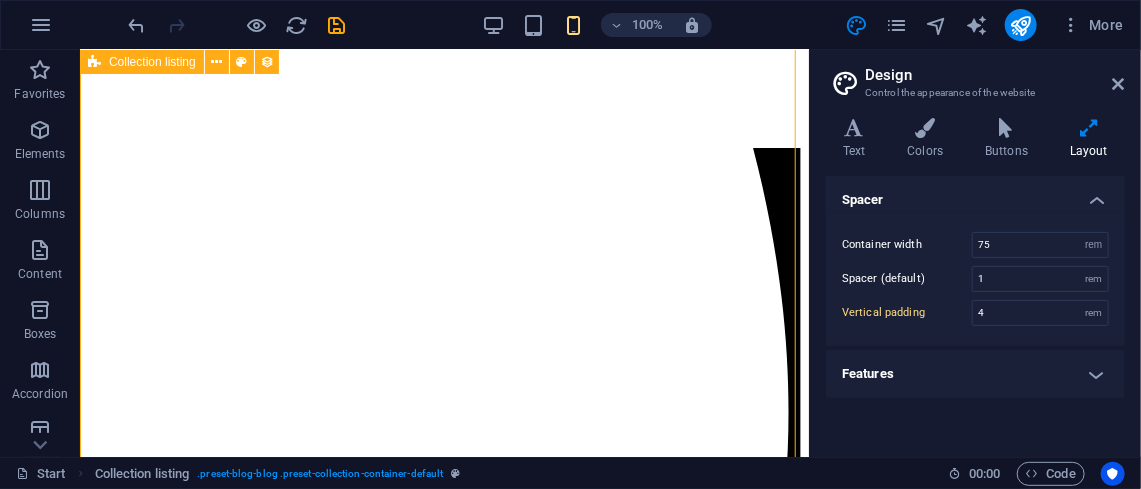 scroll, scrollTop: 7275, scrollLeft: 0, axis: vertical 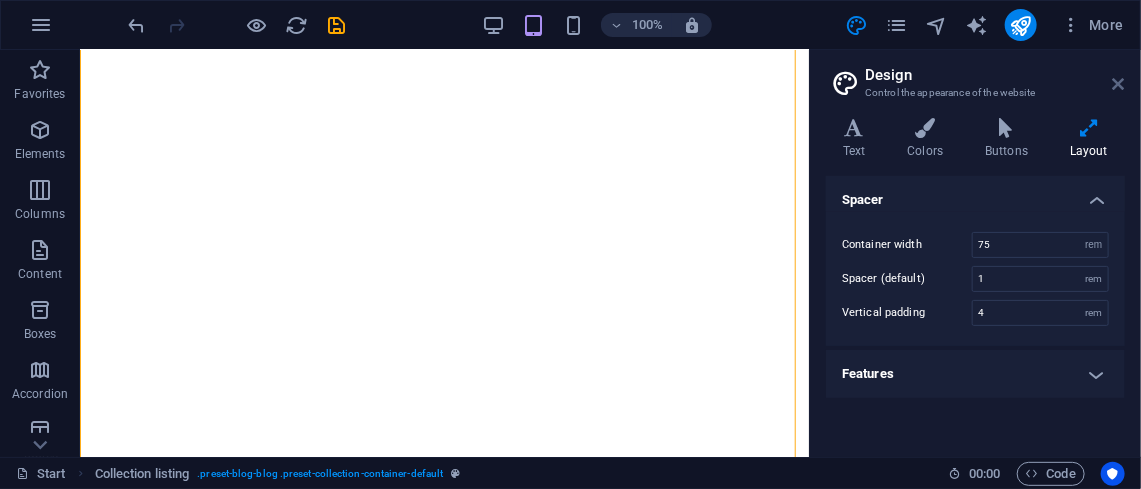 click at bounding box center (1119, 84) 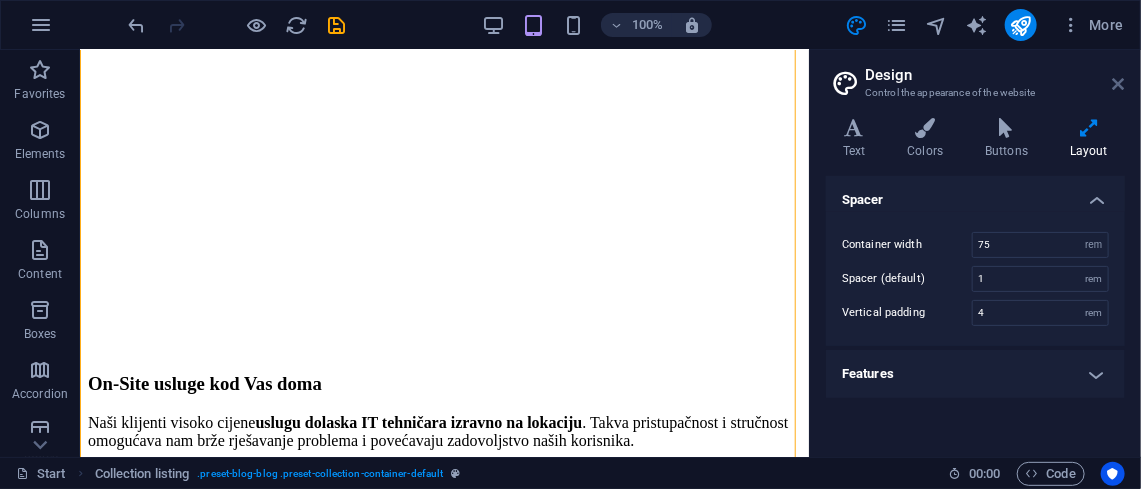 scroll, scrollTop: 5749, scrollLeft: 0, axis: vertical 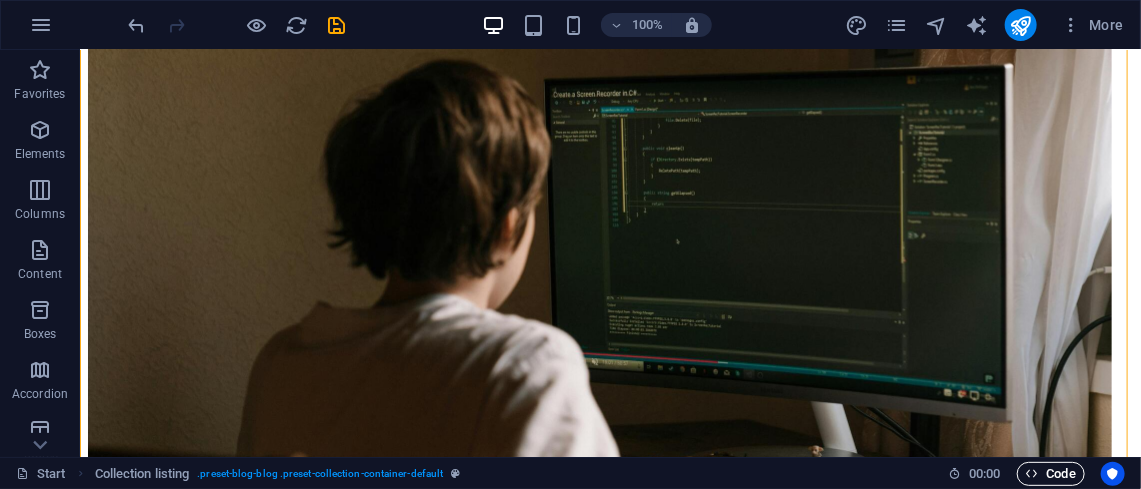 click on "Code" at bounding box center (1051, 474) 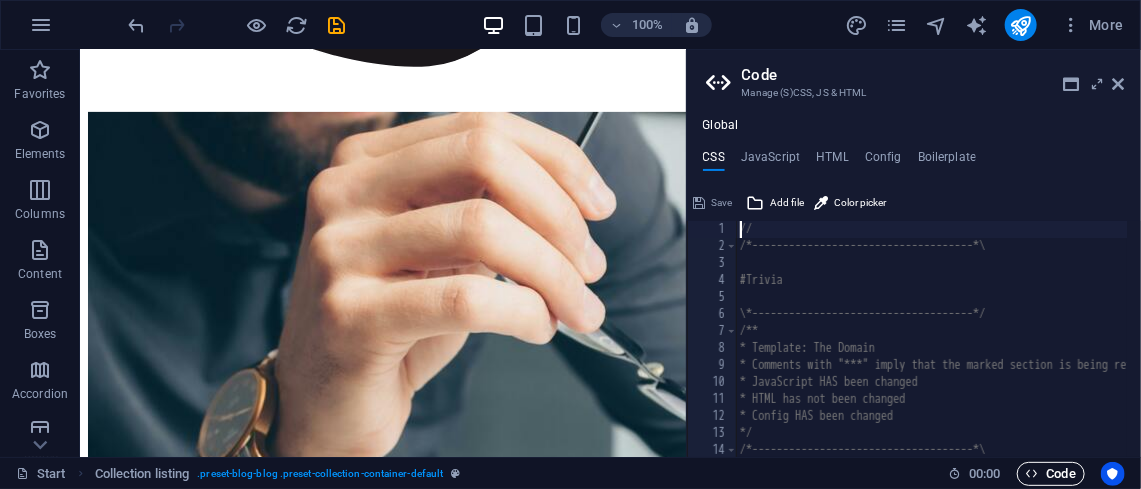 scroll, scrollTop: 7368, scrollLeft: 0, axis: vertical 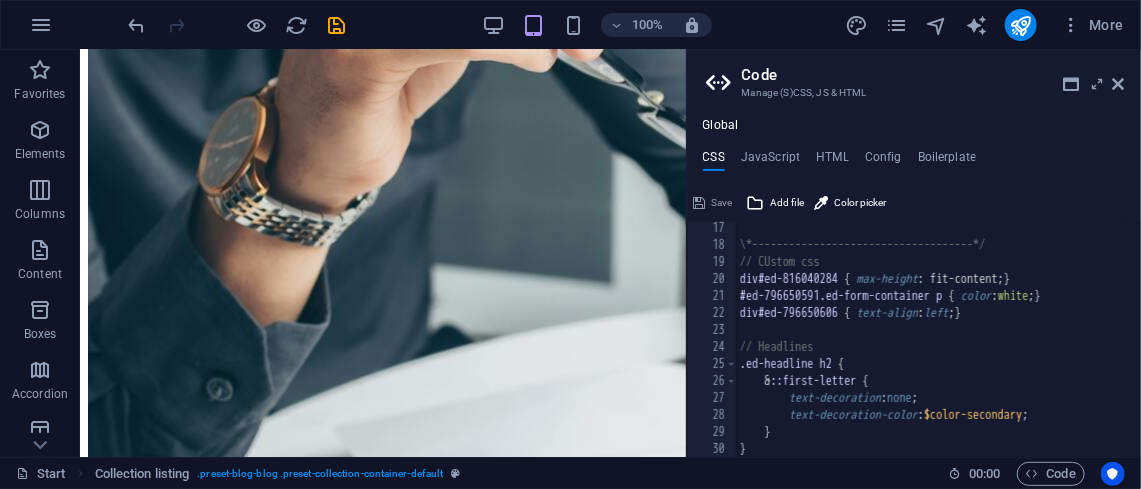 click at bounding box center [382, 7512] 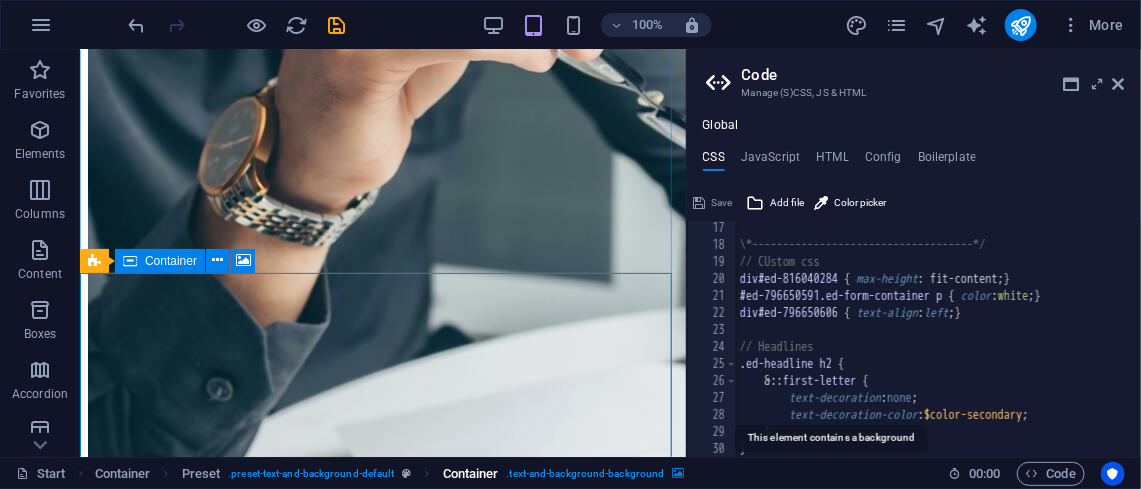 click at bounding box center (678, 473) 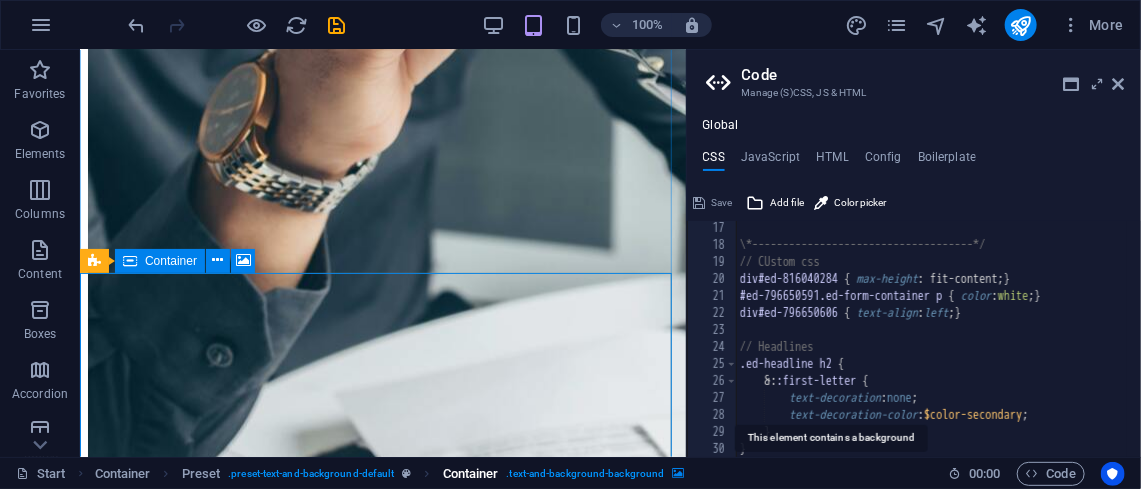 scroll, scrollTop: 8904, scrollLeft: 0, axis: vertical 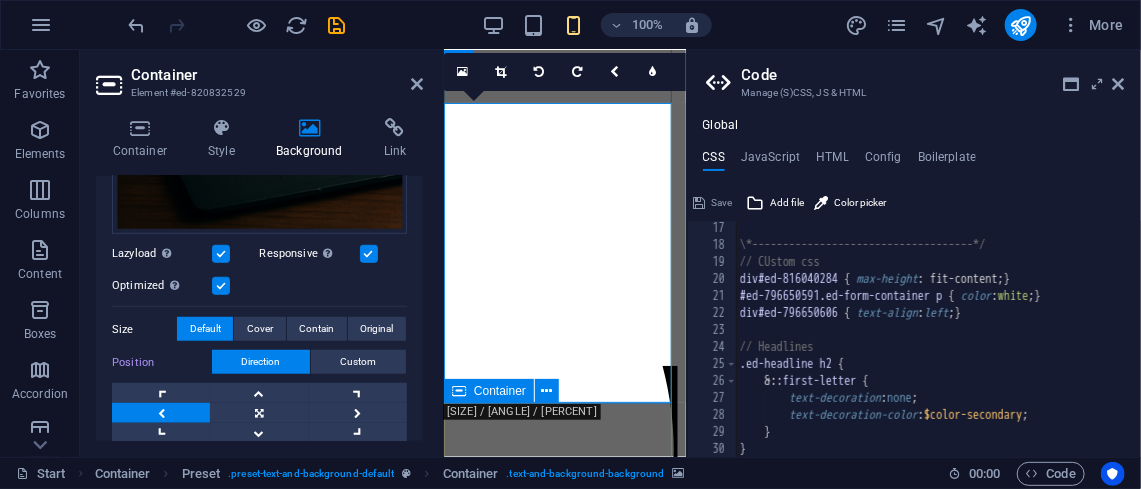 click on "Taj čudan i spori web Korisnici nas često traže pomoć kod rješavanja problema kada im računala postanu  troma i spora za svaku akciju . Rješavanje  spyware-a, rootkit-ova na računalu sa garancijom  zahtijeva profesionalni angažman kako bi se u prvom redu napravio troubleshooting. Razlog više za naše korisnike kada im je potrebna  intervencija .  Naglašavamo da je najbolje dogovoriti dolazak  tehničara na Vašu lokaciju  kako se ne bi problem proširio po mreži i do drugih uređaja ili pametnih telefona koji ujedno moraju biti originalno instalirani od strane proizvođača." at bounding box center [564, 1999] 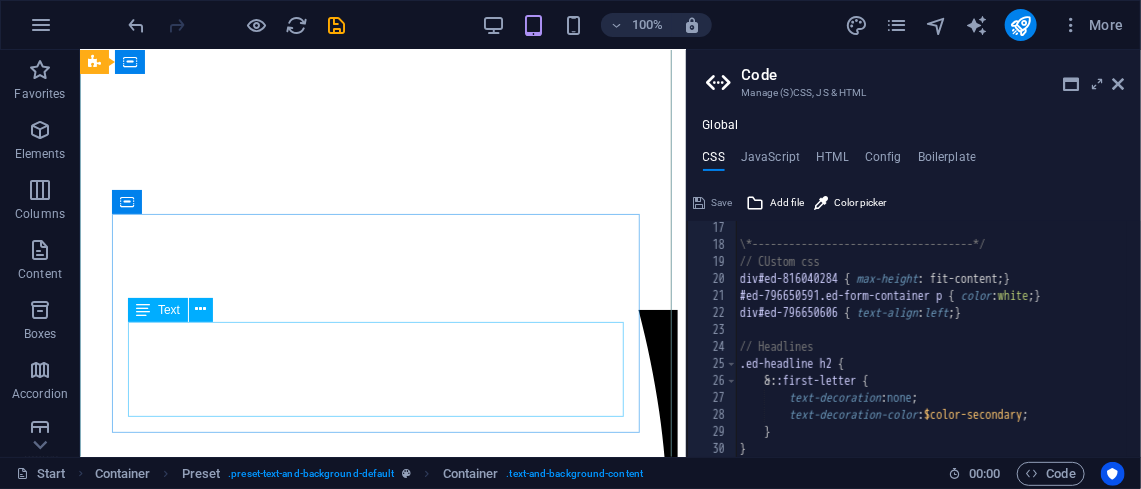 scroll, scrollTop: 8864, scrollLeft: 0, axis: vertical 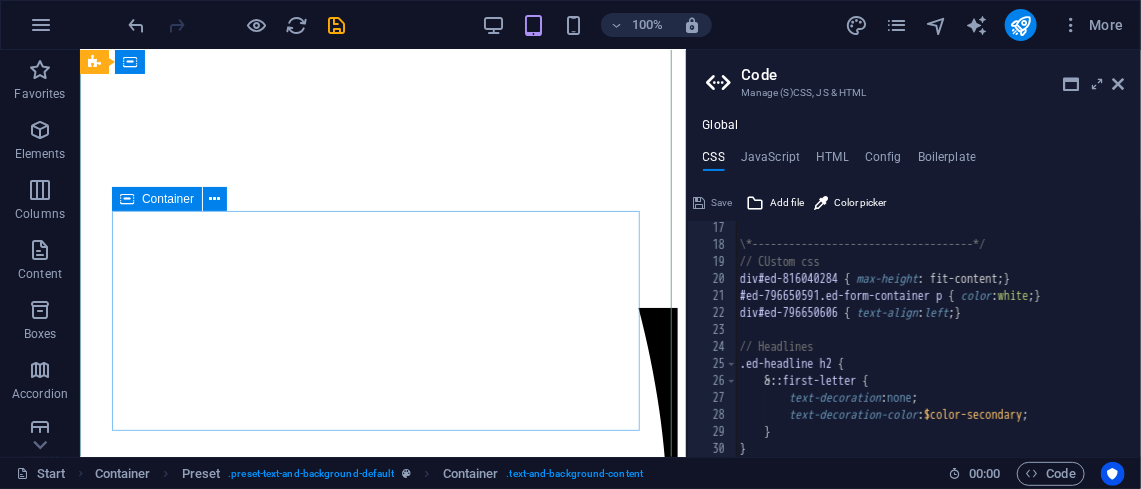 click on "Kontakt Spajamo Tehnologije
Podrška Telefon:
+385 1 7840 040" at bounding box center (382, 9824) 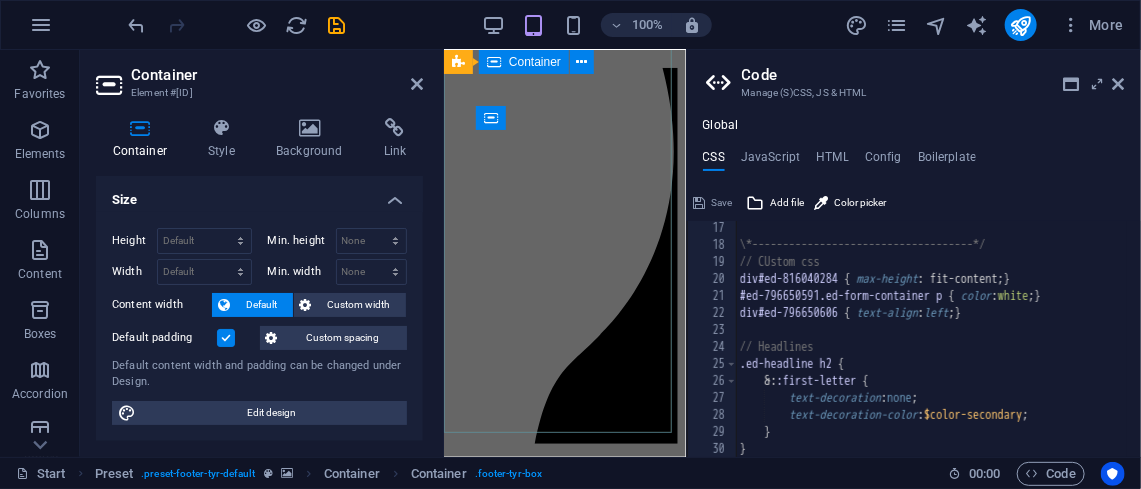scroll, scrollTop: 13220, scrollLeft: 0, axis: vertical 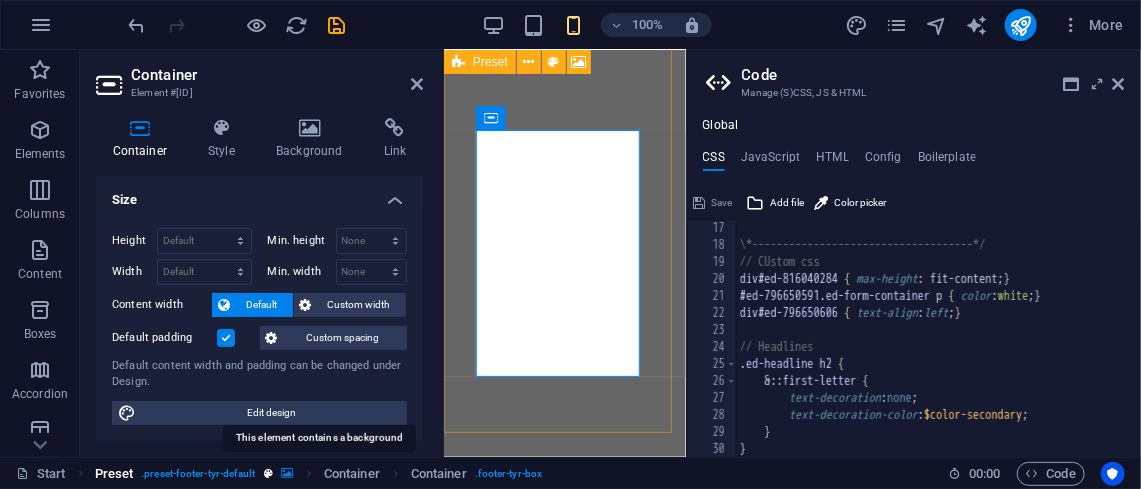 click at bounding box center (287, 473) 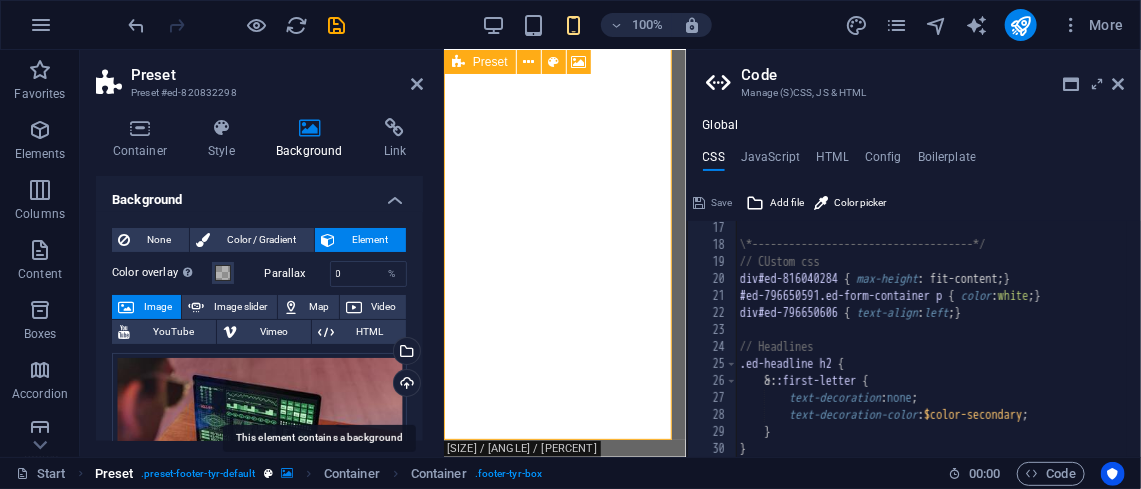 scroll, scrollTop: 13213, scrollLeft: 0, axis: vertical 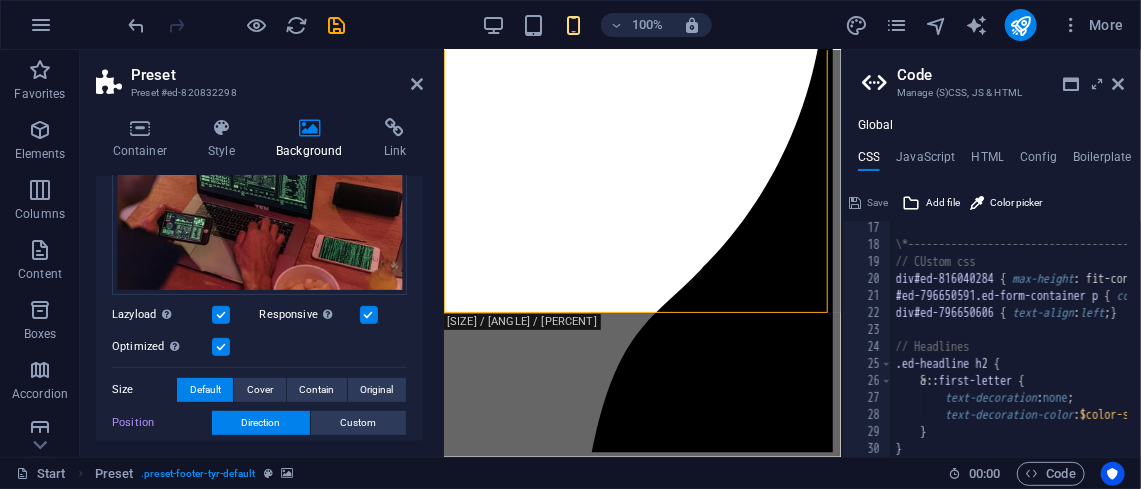 drag, startPoint x: 688, startPoint y: 66, endPoint x: 910, endPoint y: 100, distance: 224.58852 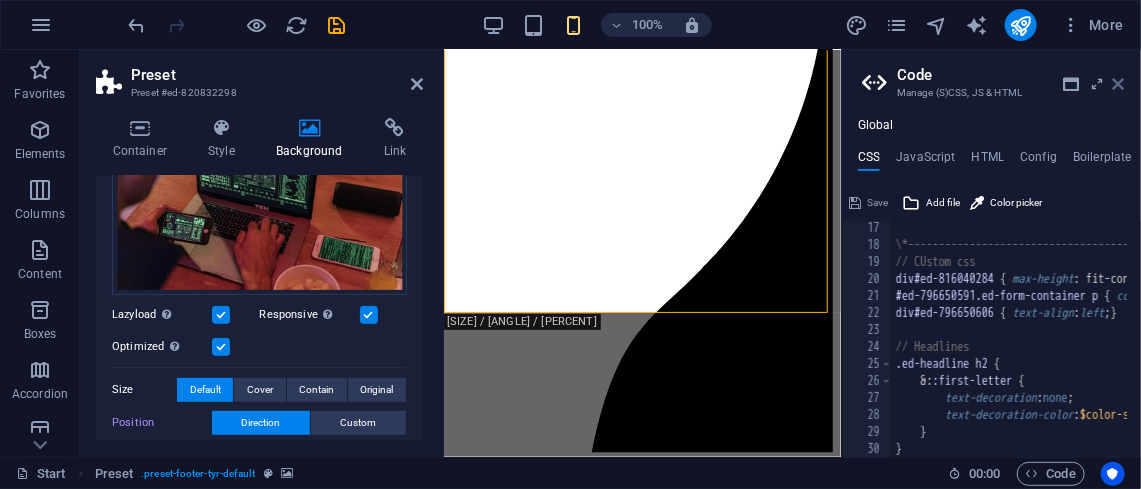 click at bounding box center [1119, 84] 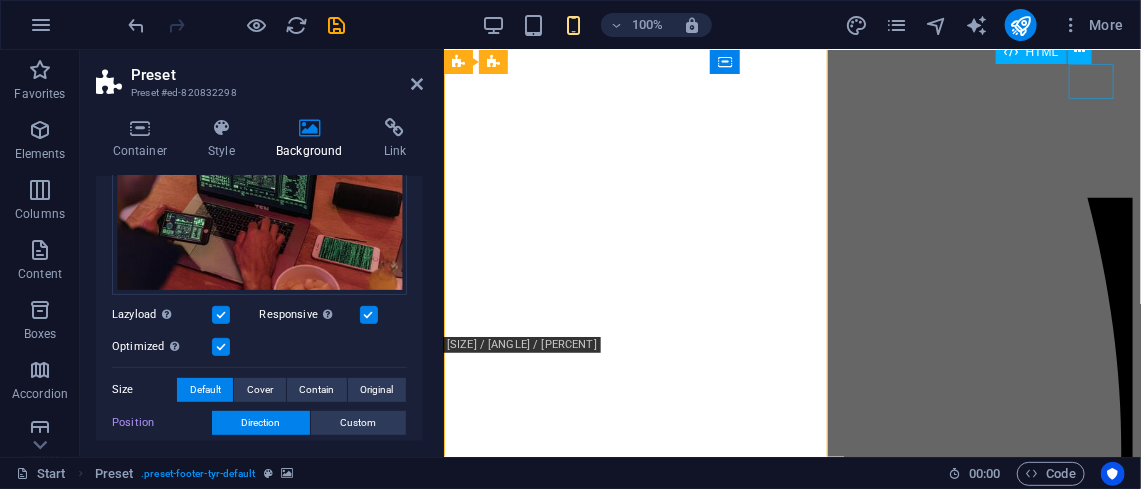 scroll, scrollTop: 8881, scrollLeft: 0, axis: vertical 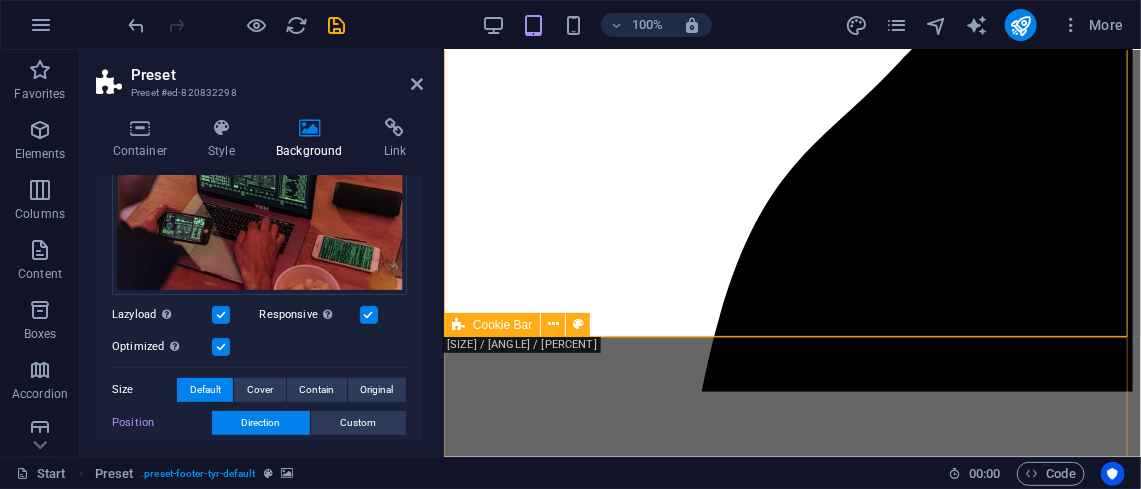 click on "Naša web stranica koristi kolačiće za spremanje ograničenog seta informacija na računalo. Pročitaj privatnost podataka OK" at bounding box center (791, 11379) 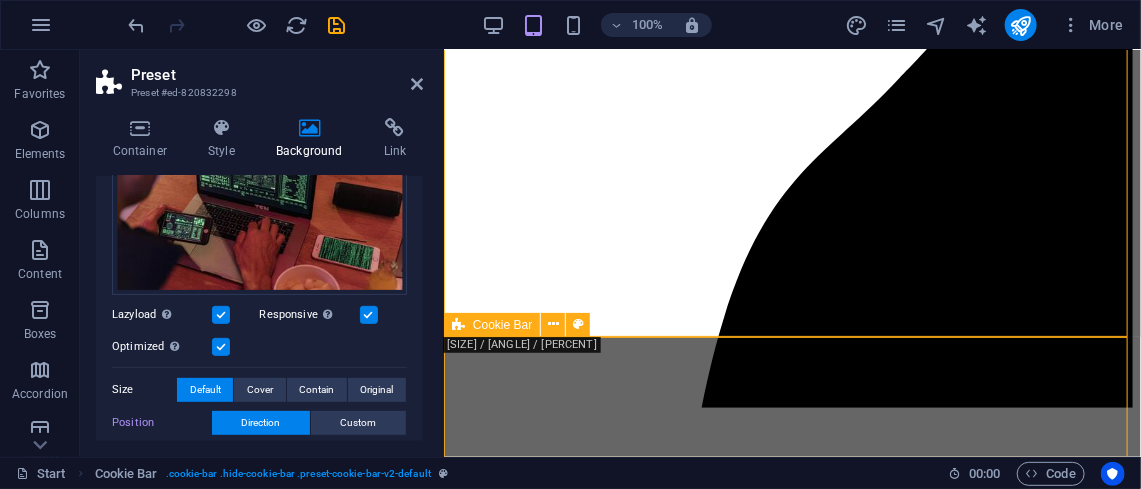 scroll, scrollTop: 6822, scrollLeft: 0, axis: vertical 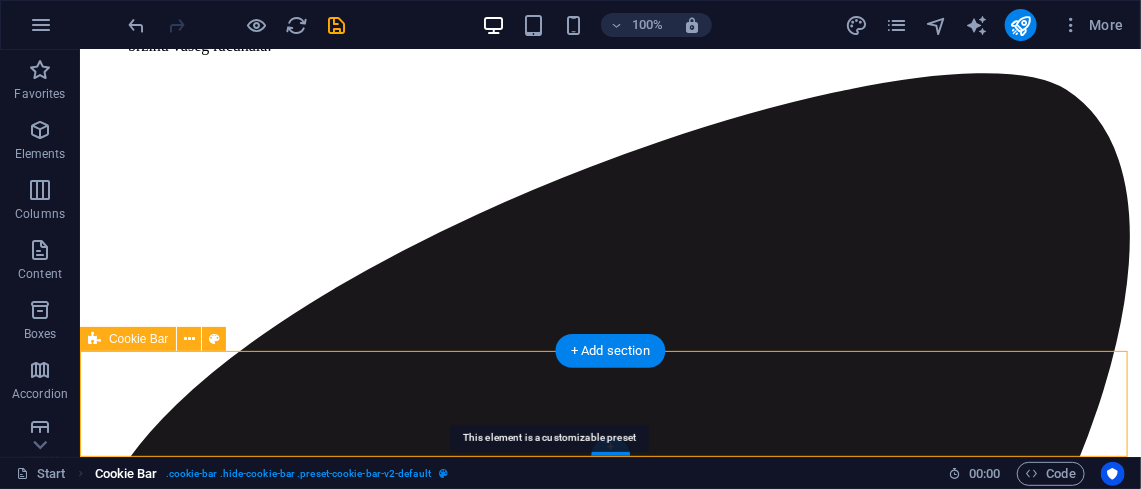 click at bounding box center (443, 473) 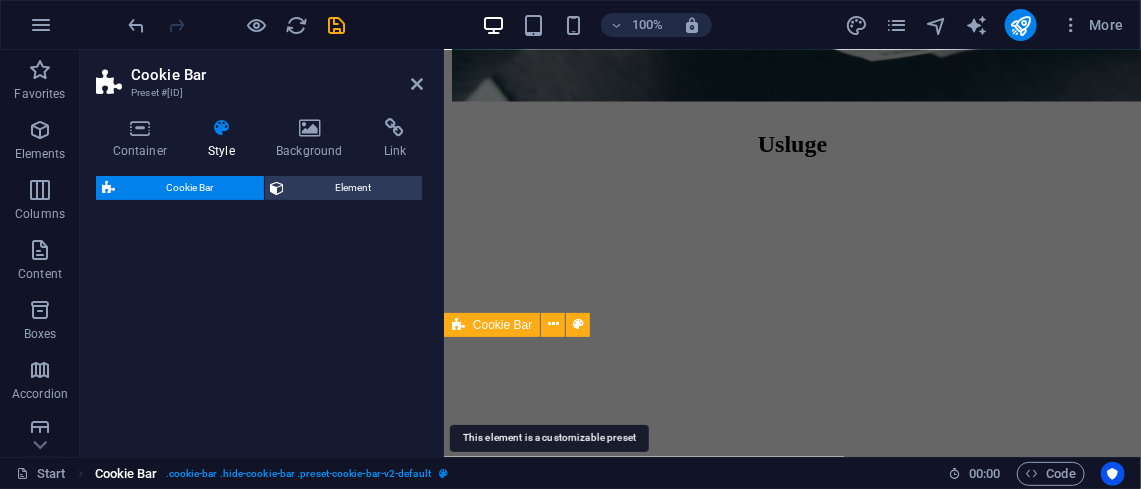 scroll, scrollTop: 8881, scrollLeft: 0, axis: vertical 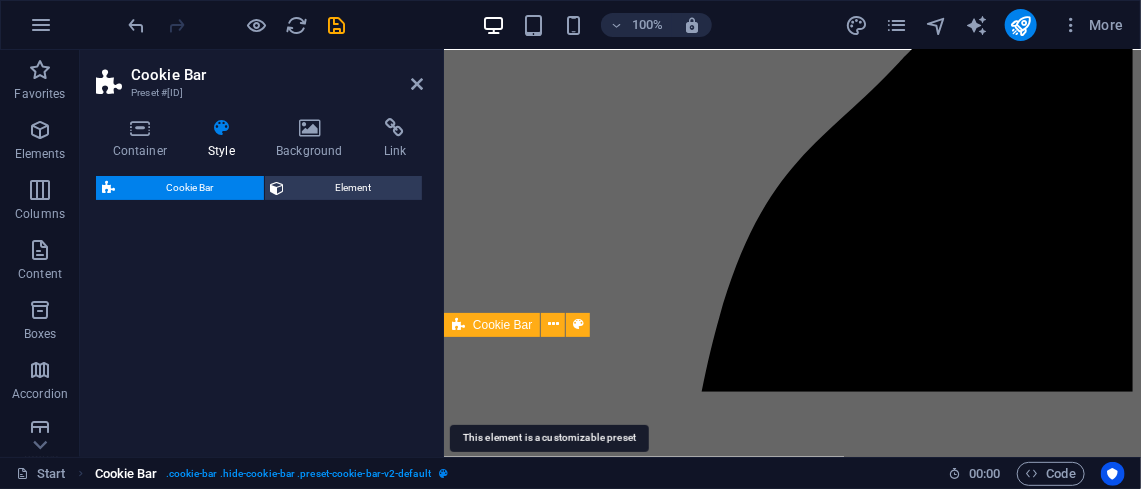 select on "px" 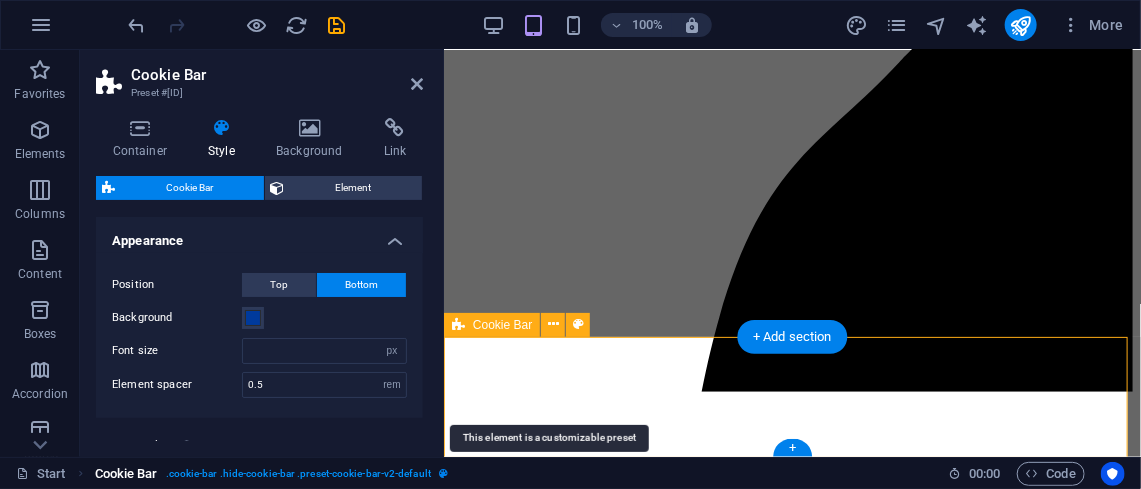 type 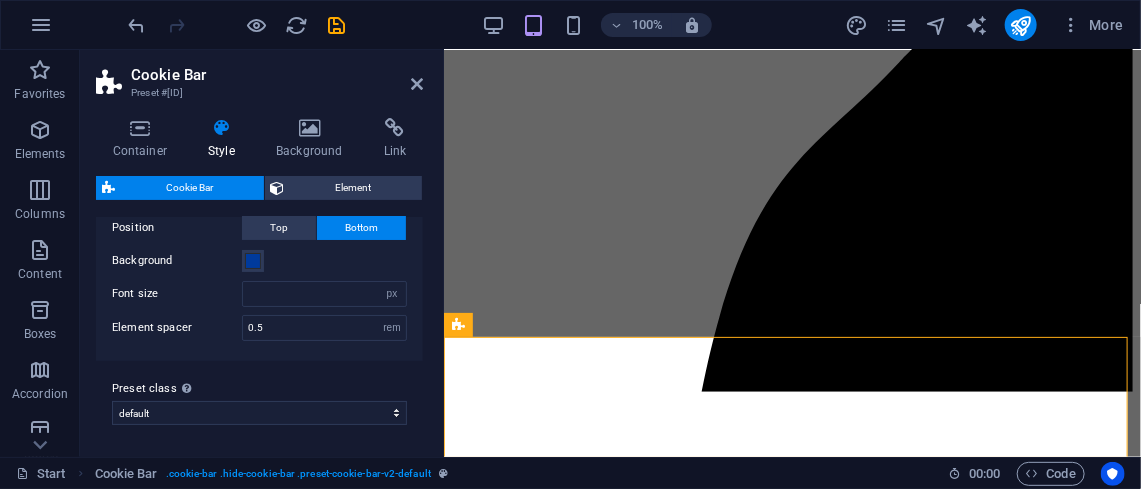 scroll, scrollTop: 57, scrollLeft: 0, axis: vertical 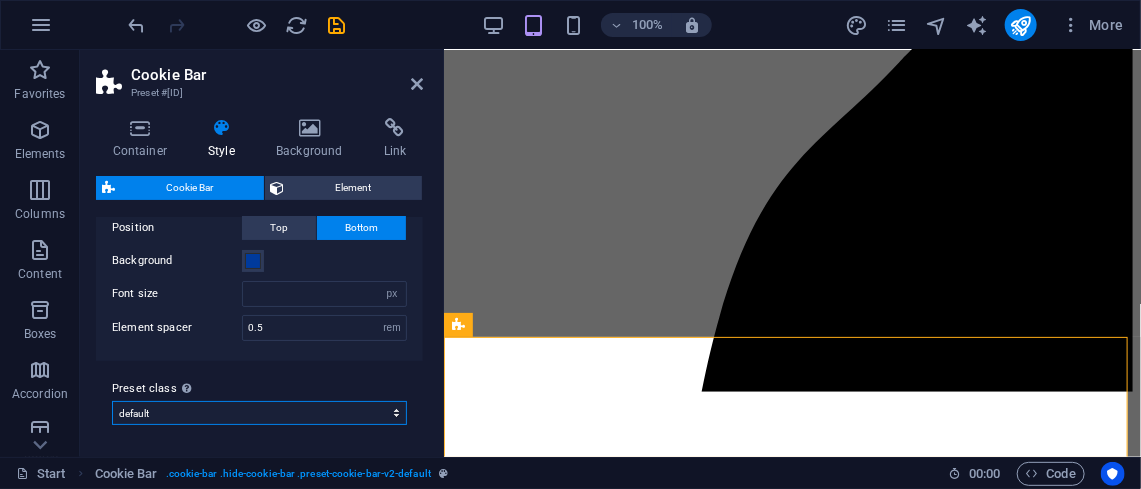 click on "default Add preset class" at bounding box center [259, 413] 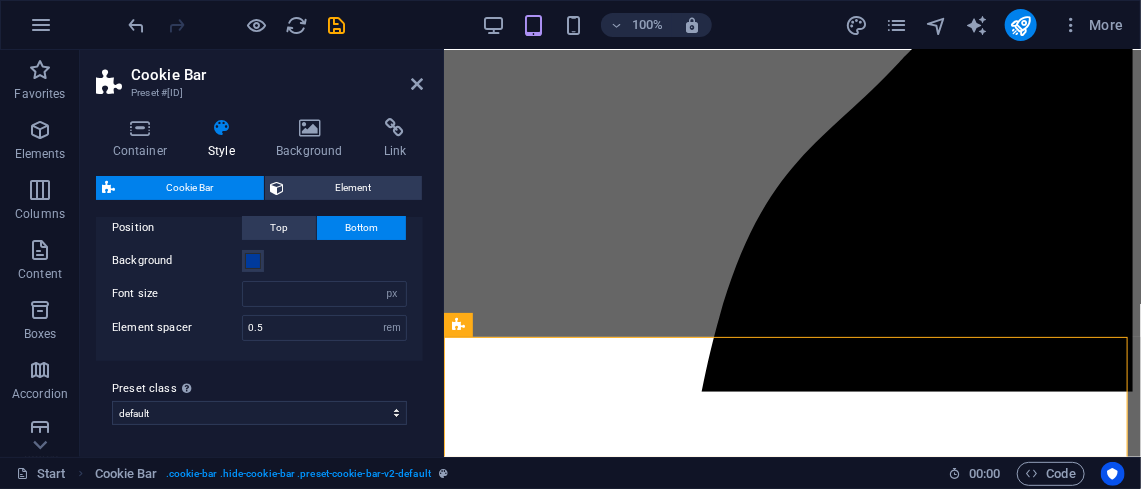 click on "Preset class Above chosen variant and settings affect all elements which carry this preset class. default Add preset class" at bounding box center (259, 401) 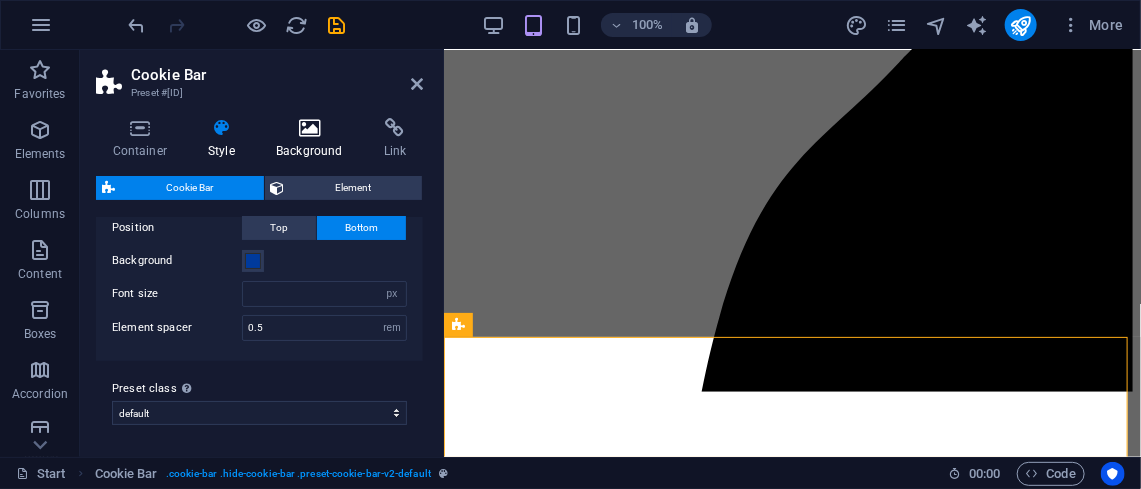 click on "Background" at bounding box center (314, 139) 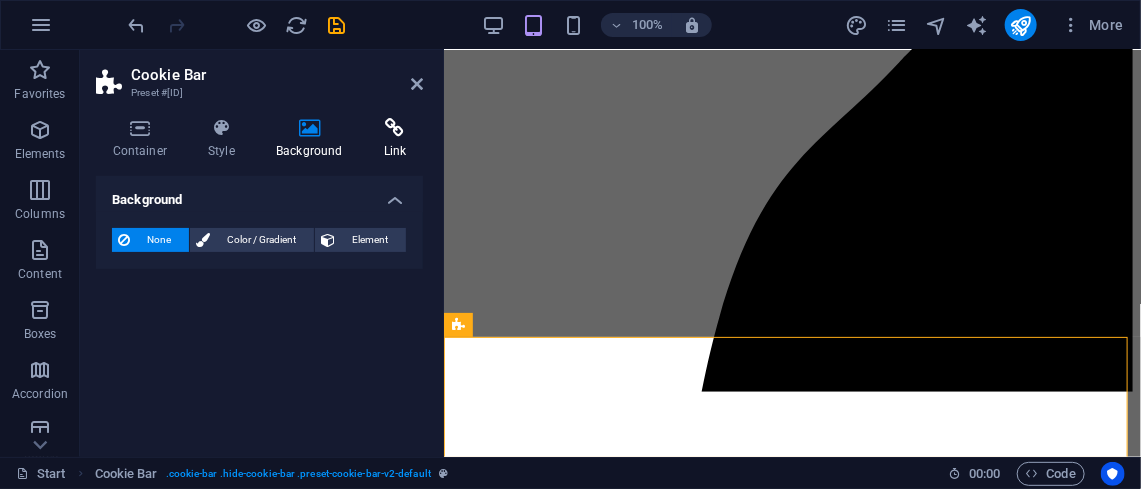 click on "Link" at bounding box center [395, 139] 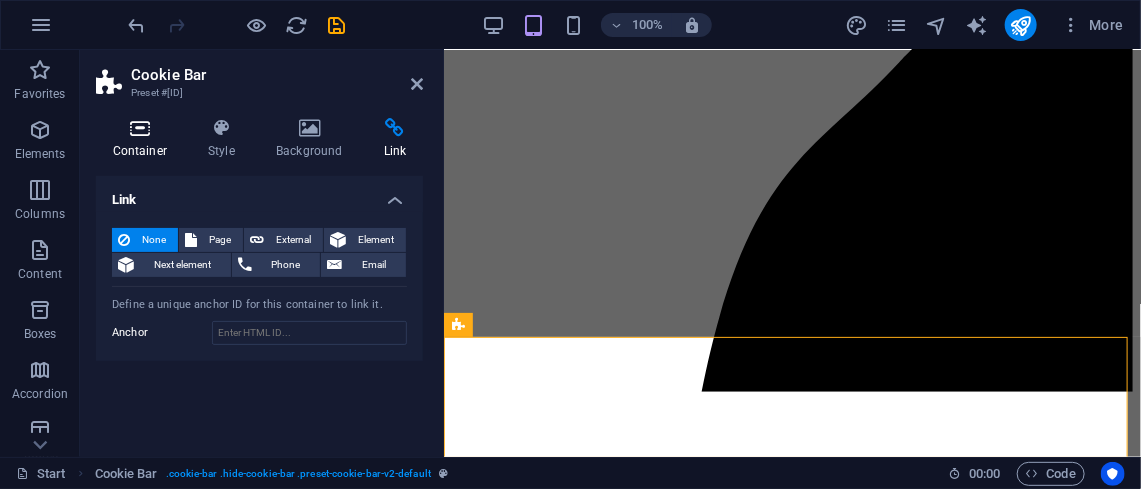 click on "Container" at bounding box center [144, 139] 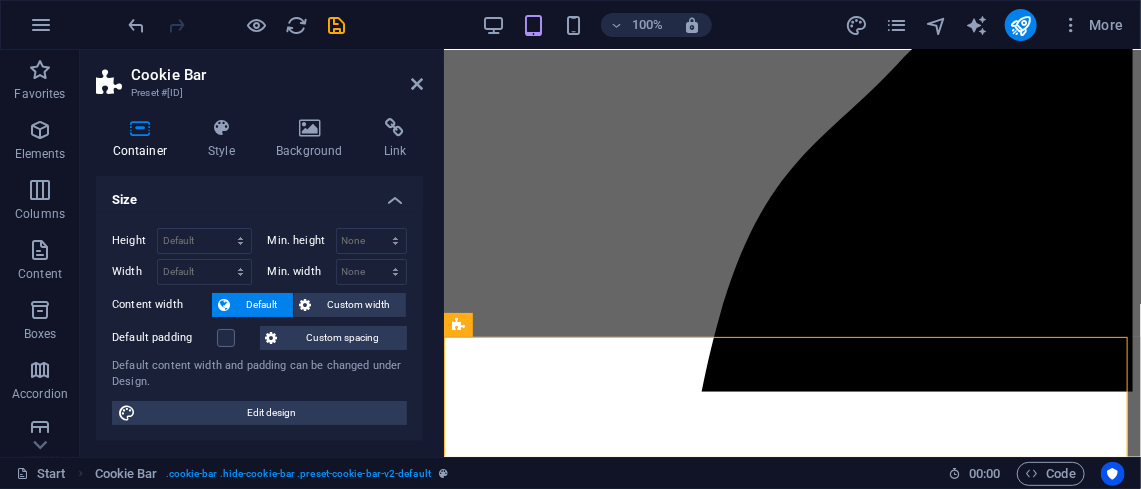 click on "Size" at bounding box center [259, 194] 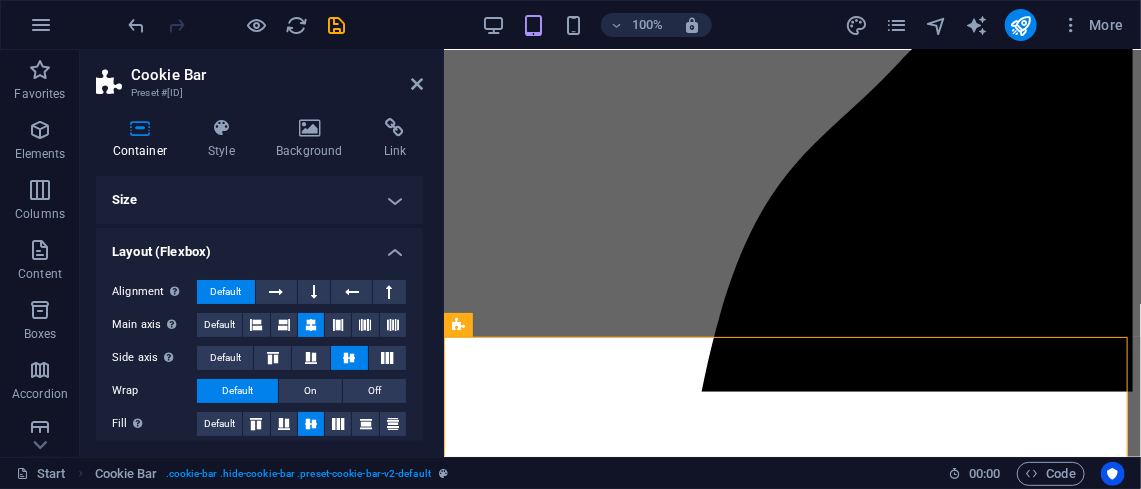 click on "Layout (Flexbox)" at bounding box center (259, 246) 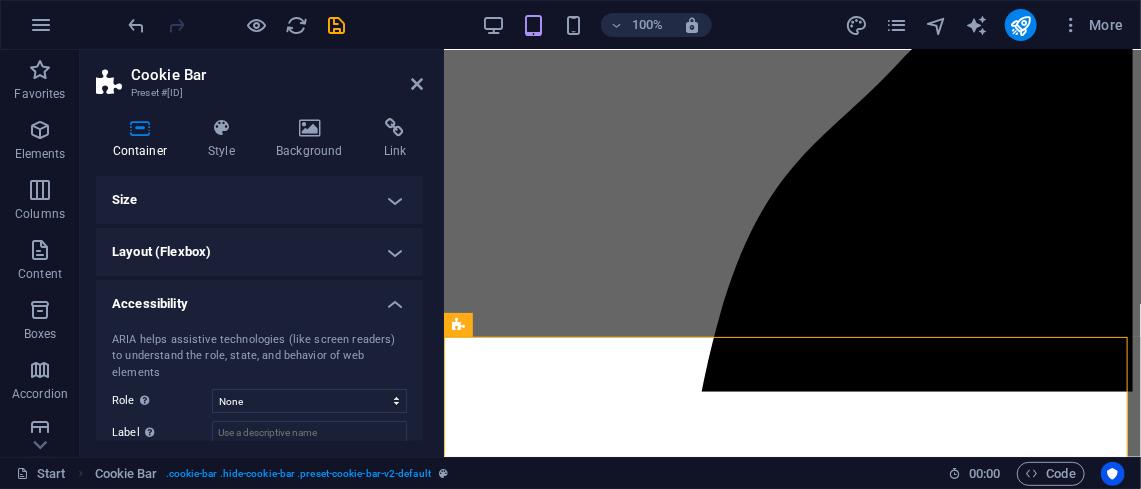 click on "Accessibility" at bounding box center [259, 298] 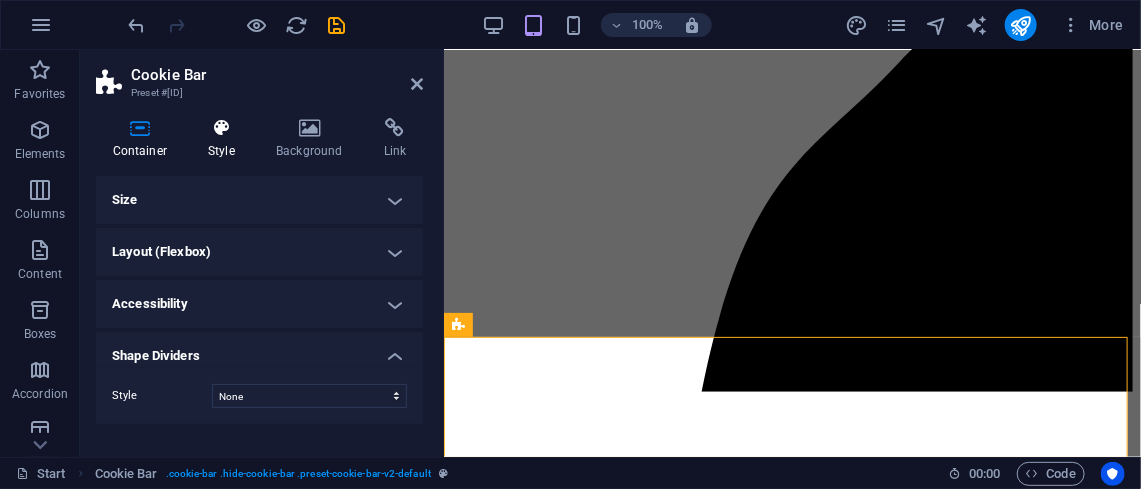 click on "Style" at bounding box center (226, 139) 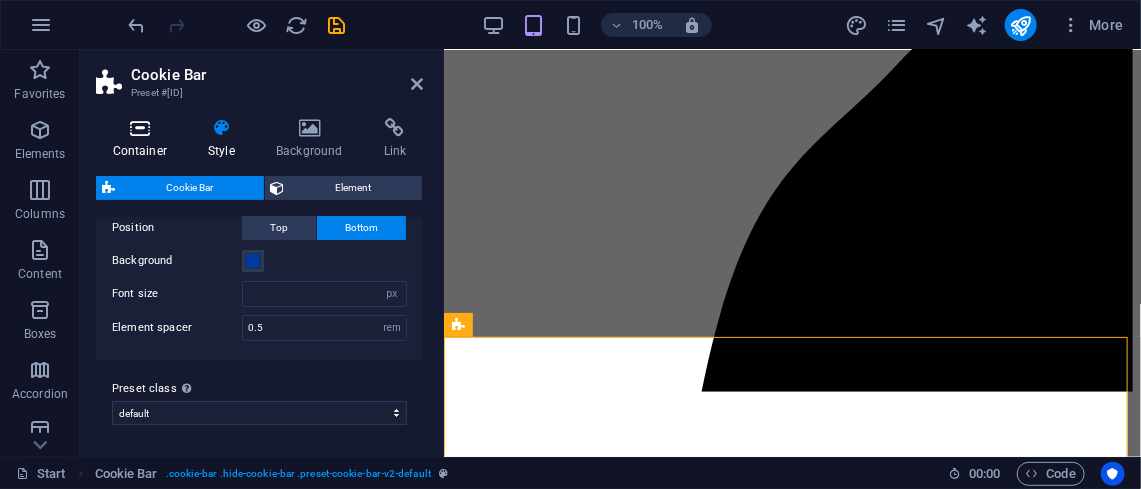 click on "Container" at bounding box center (144, 139) 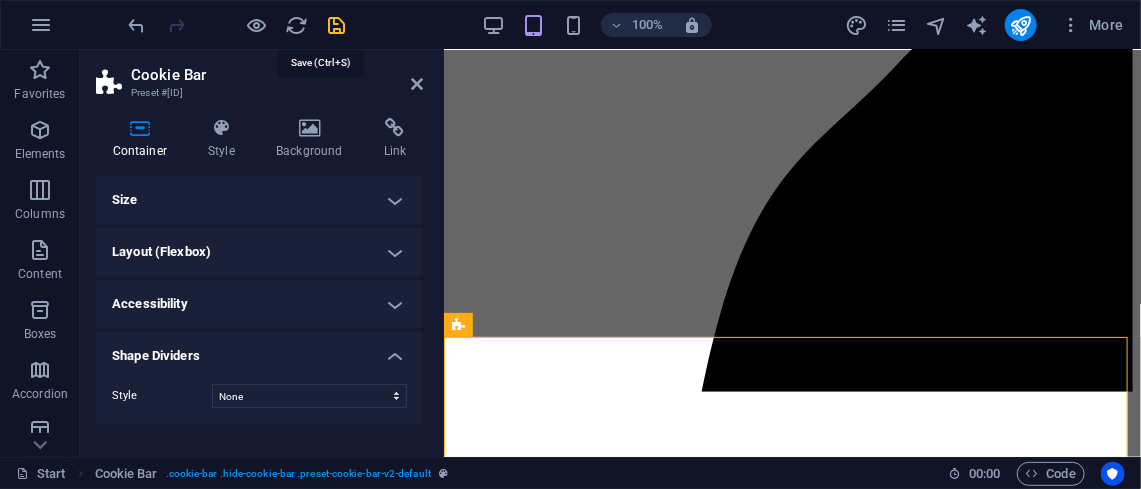 click at bounding box center [337, 25] 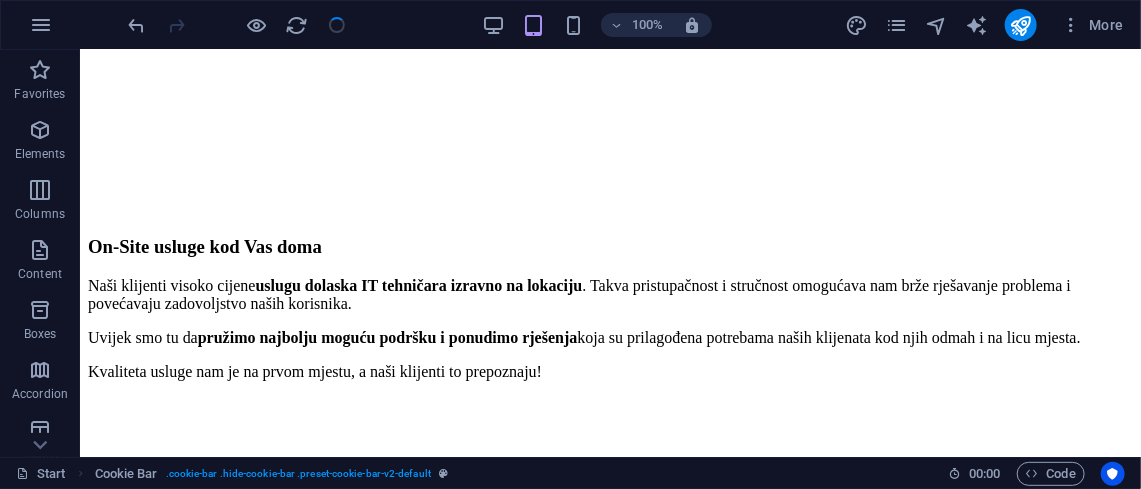 scroll, scrollTop: 6822, scrollLeft: 0, axis: vertical 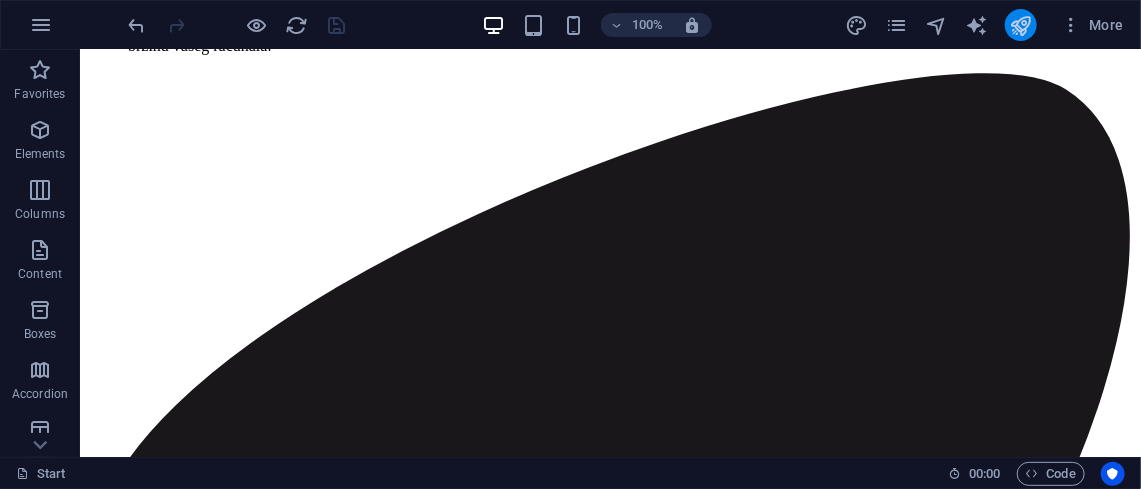 click at bounding box center (1021, 25) 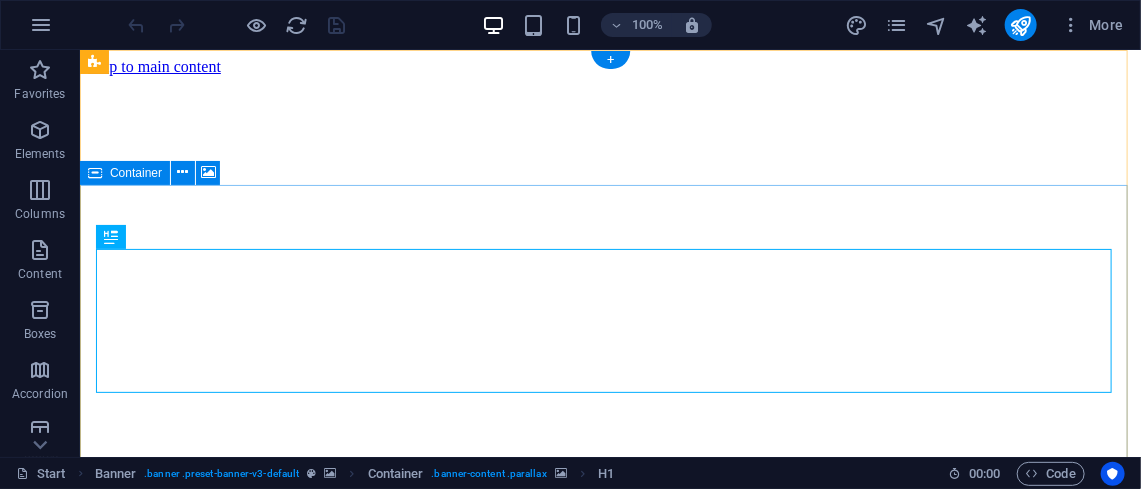 scroll, scrollTop: 0, scrollLeft: 0, axis: both 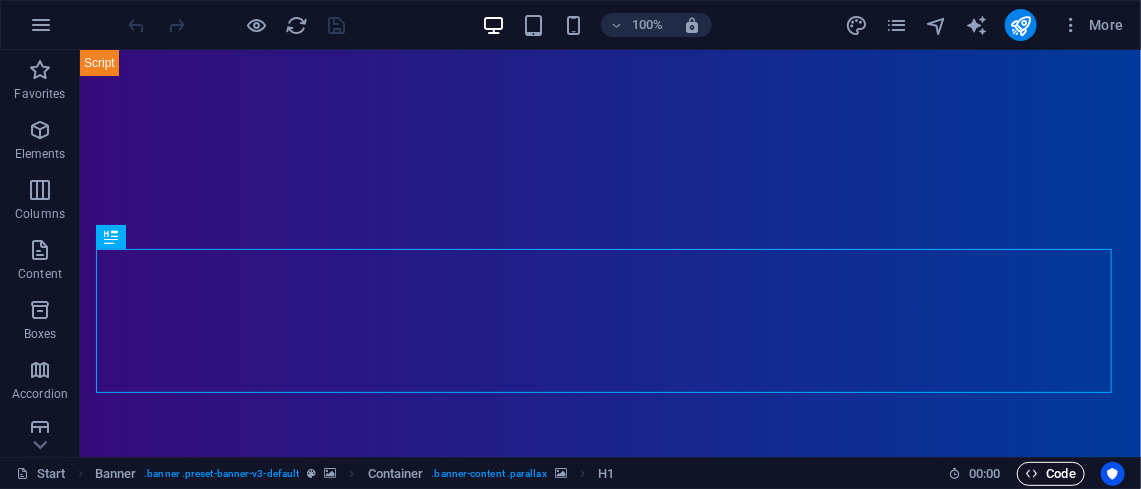 click on "Code" at bounding box center (1051, 474) 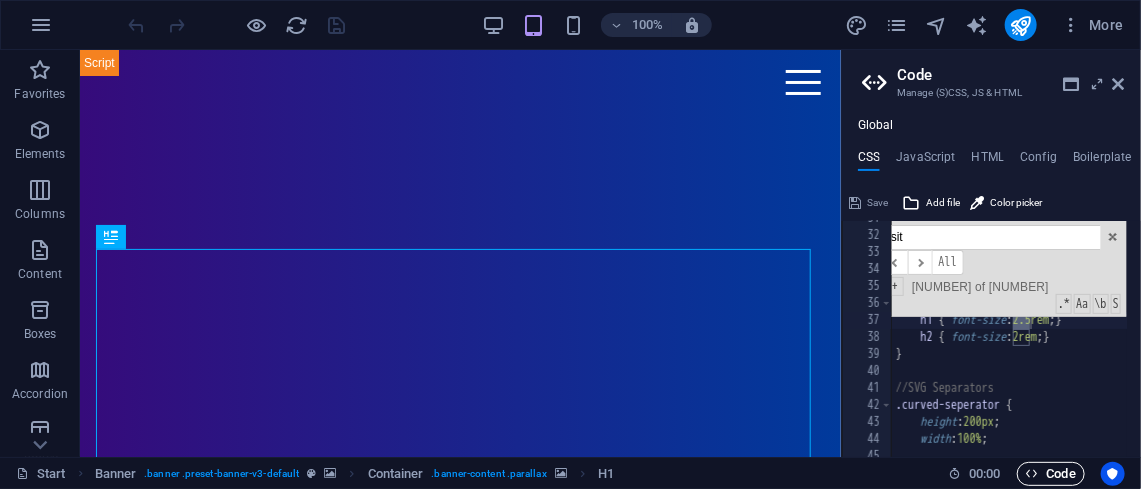 scroll, scrollTop: 742, scrollLeft: 0, axis: vertical 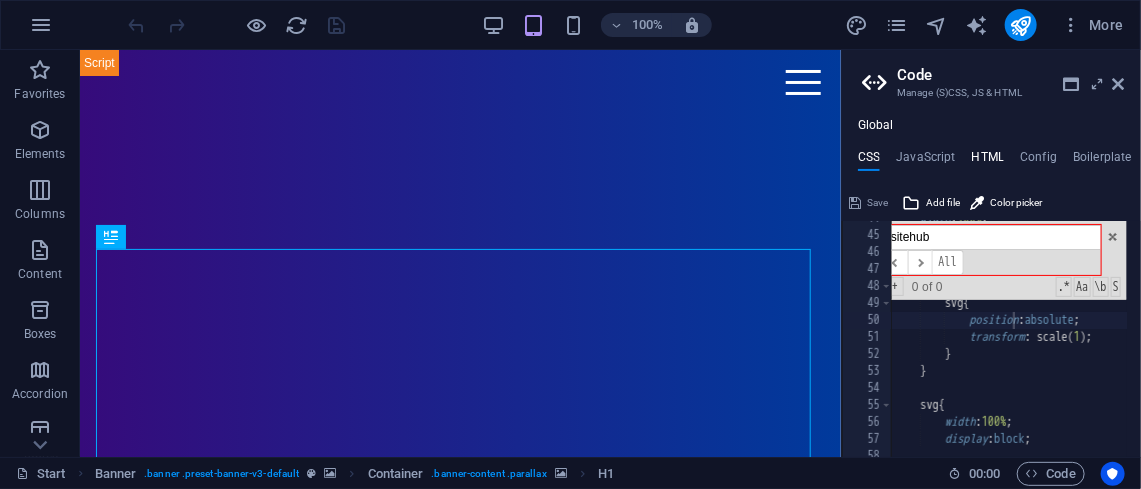 type on "sitehub" 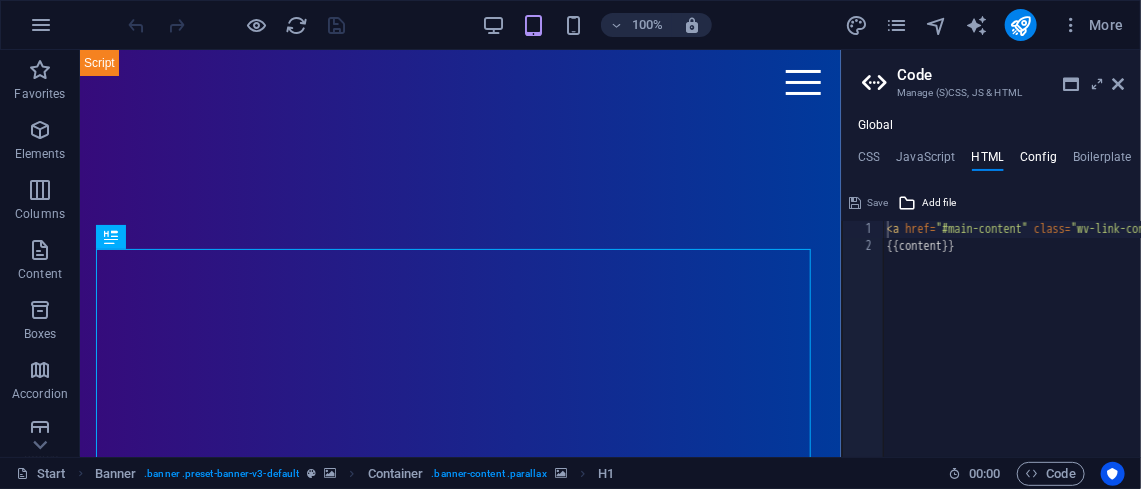 click on "Config" at bounding box center (1038, 161) 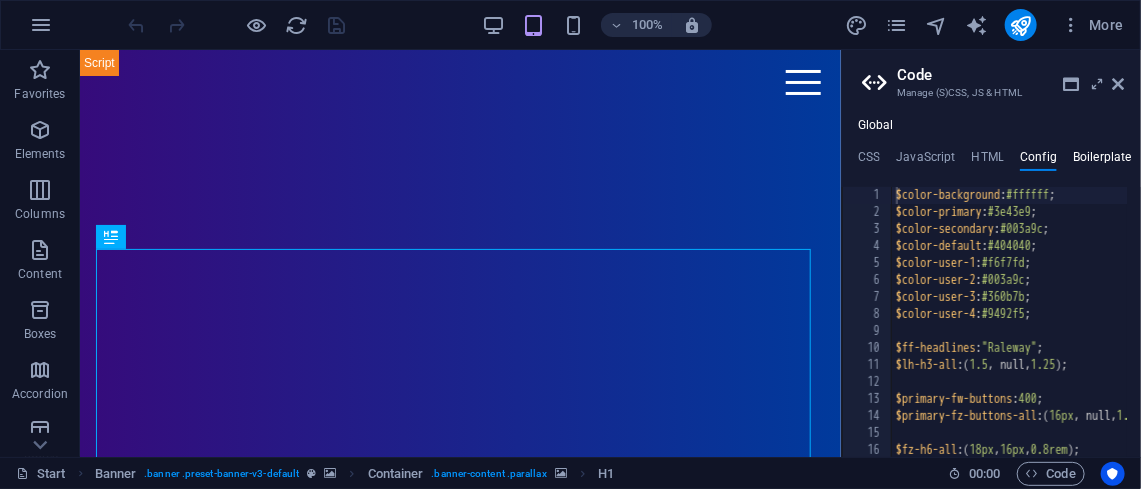 click on "Boilerplate" at bounding box center (1102, 161) 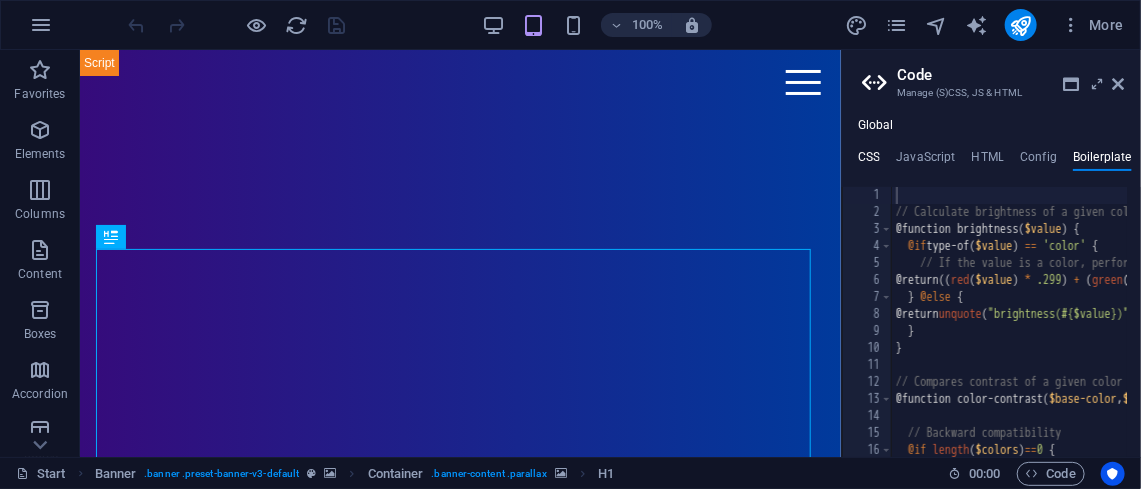 click on "CSS" at bounding box center (869, 161) 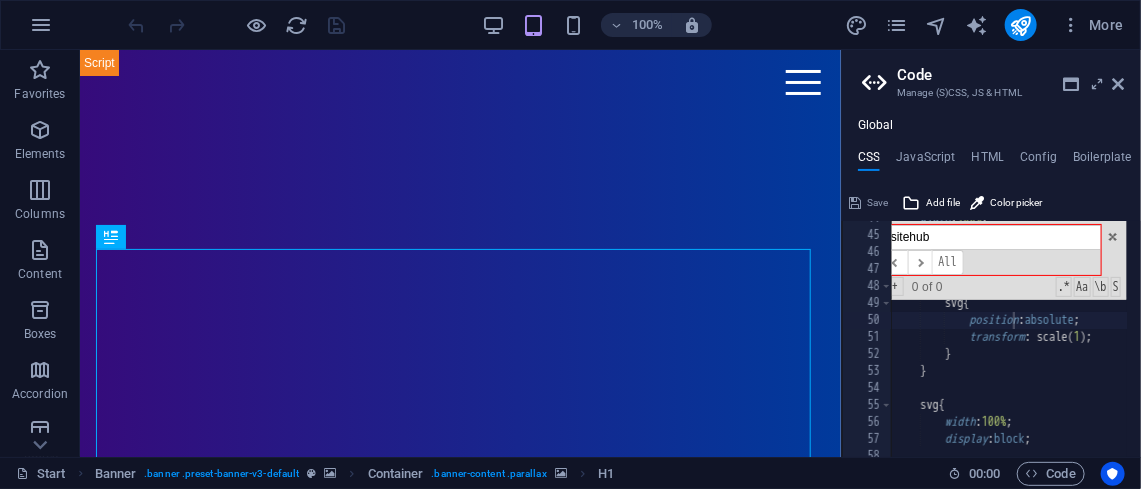 click on "Manage (S)CSS, JS & HTML" at bounding box center [991, 93] 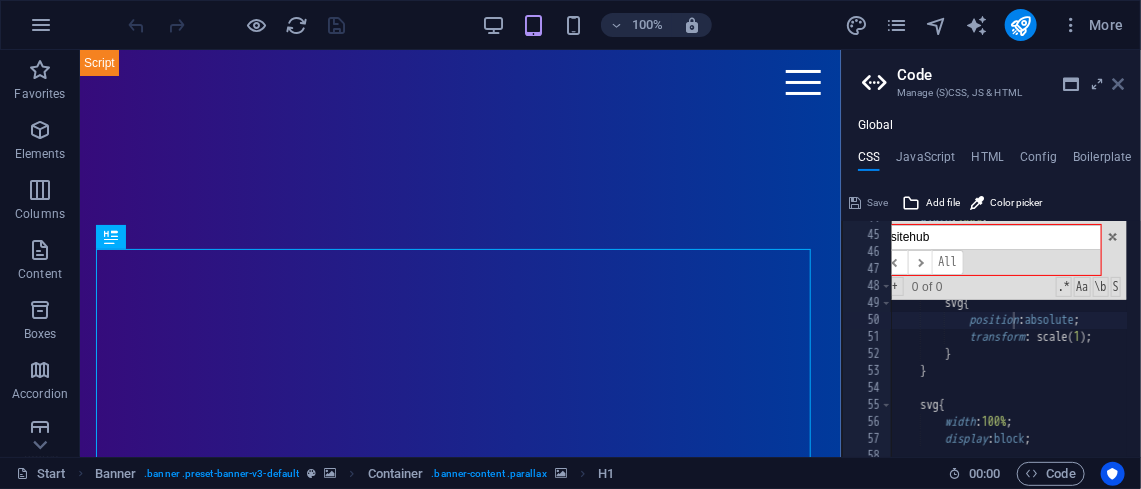 click at bounding box center [1119, 84] 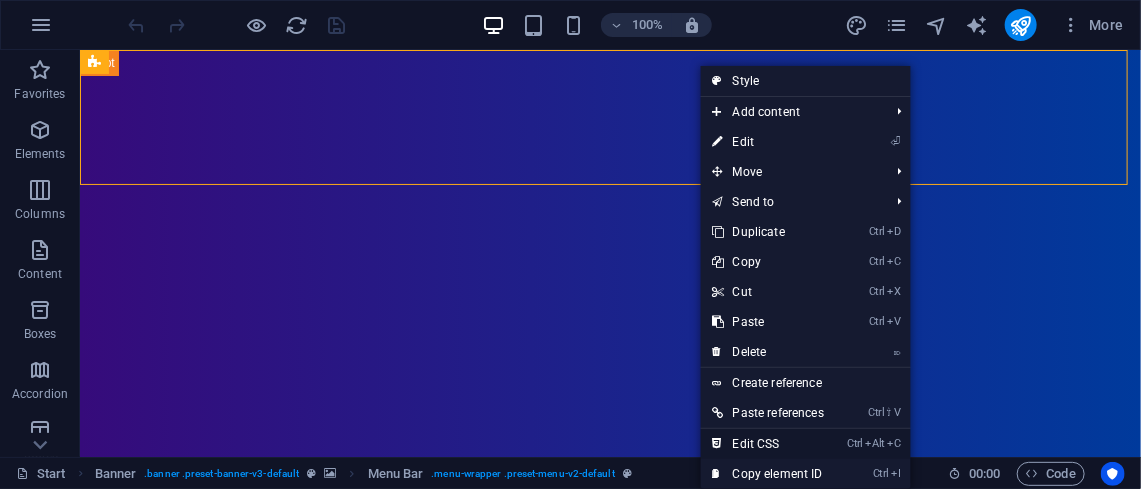 click on "Ctrl Alt C  Edit CSS" at bounding box center (768, 444) 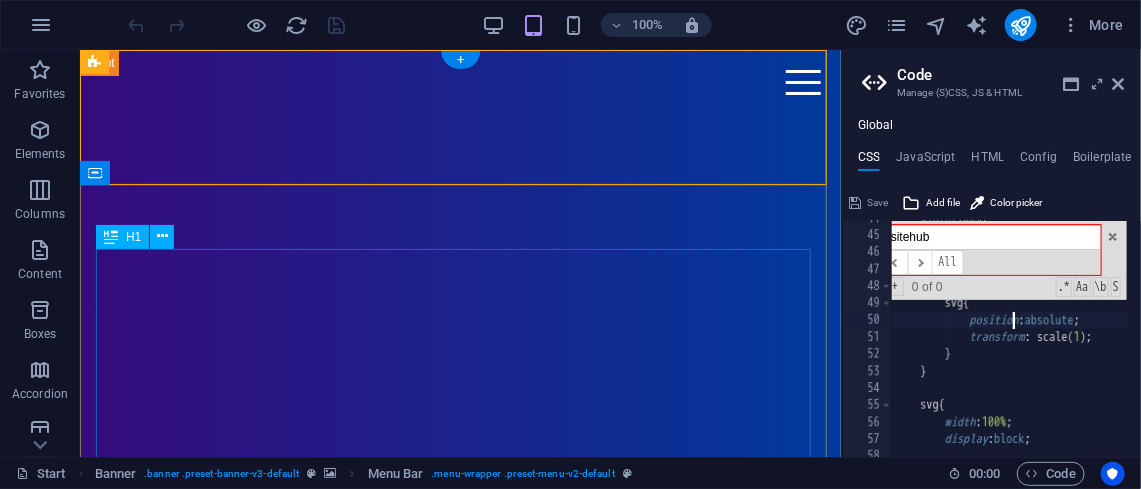 type on "@include menu-v2(" 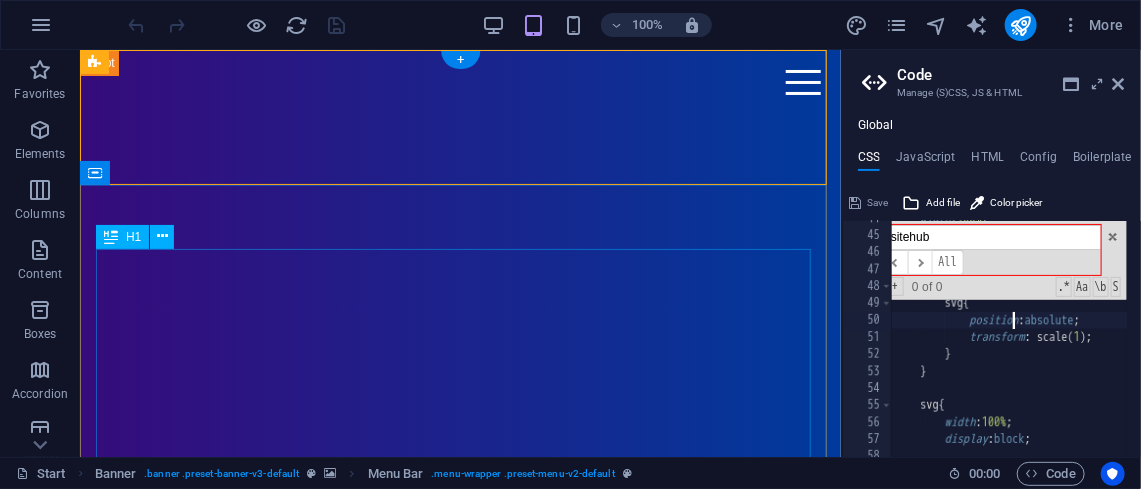 scroll, scrollTop: 2272, scrollLeft: 0, axis: vertical 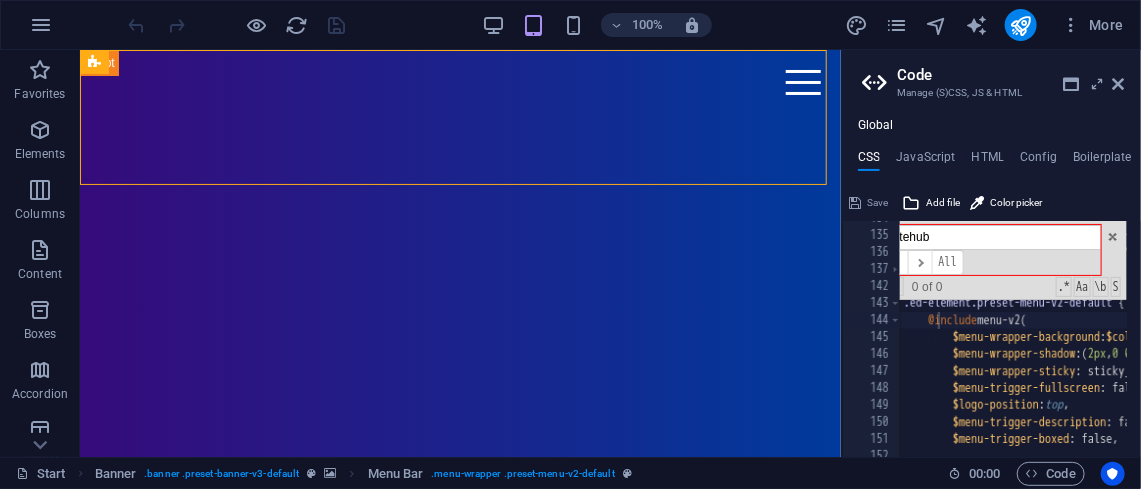click on "sitehub" at bounding box center [992, 237] 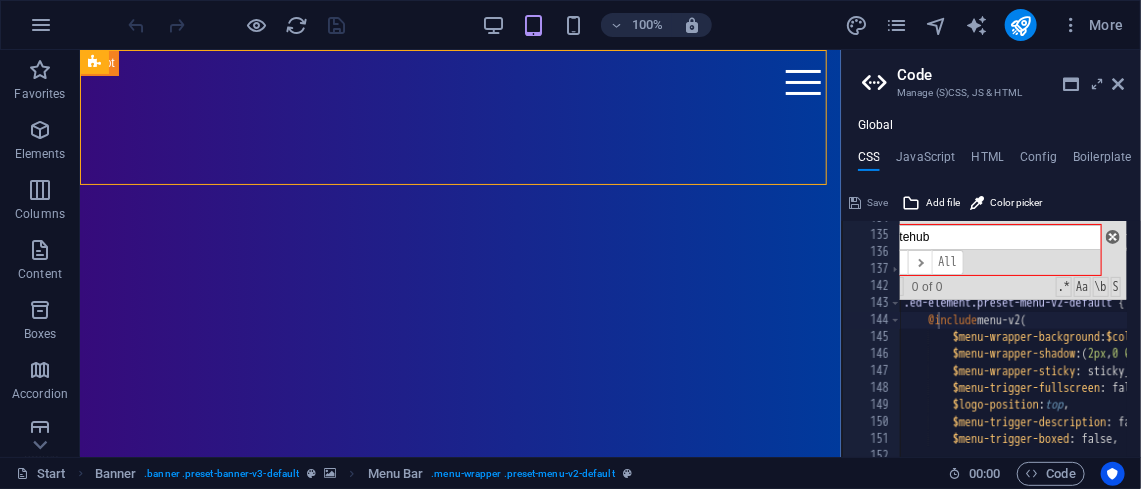 click at bounding box center (1113, 237) 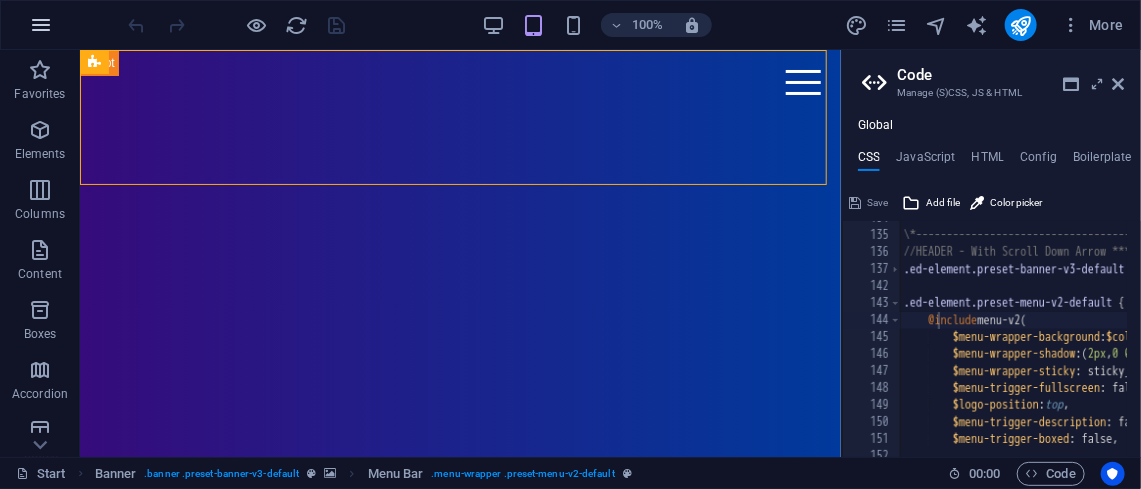 click at bounding box center [41, 25] 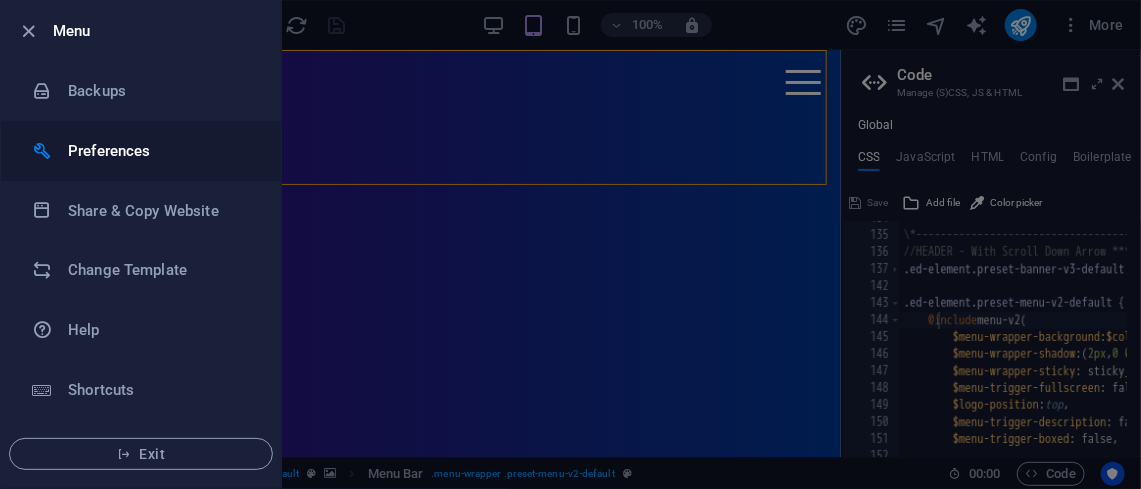 click on "Preferences" at bounding box center [160, 151] 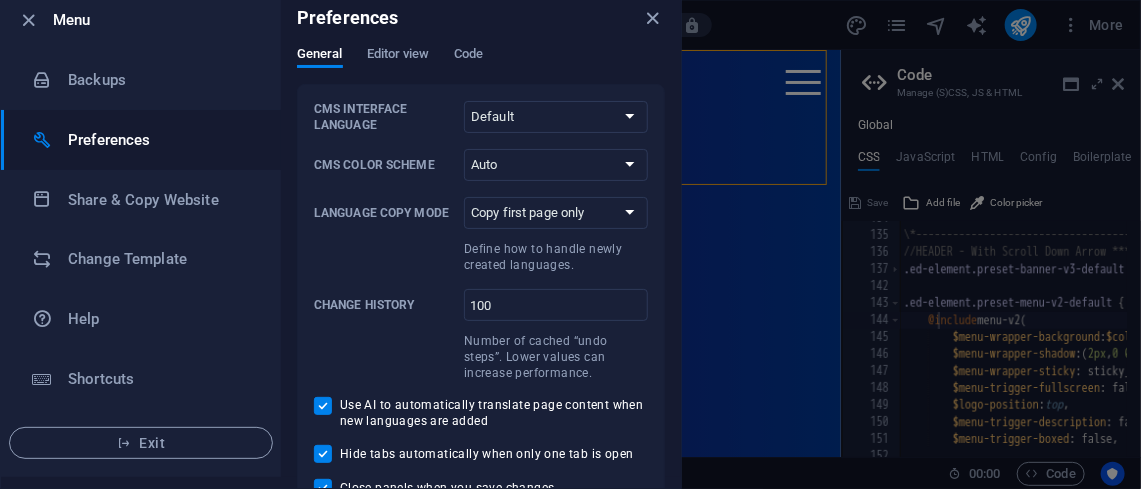 scroll, scrollTop: 0, scrollLeft: 0, axis: both 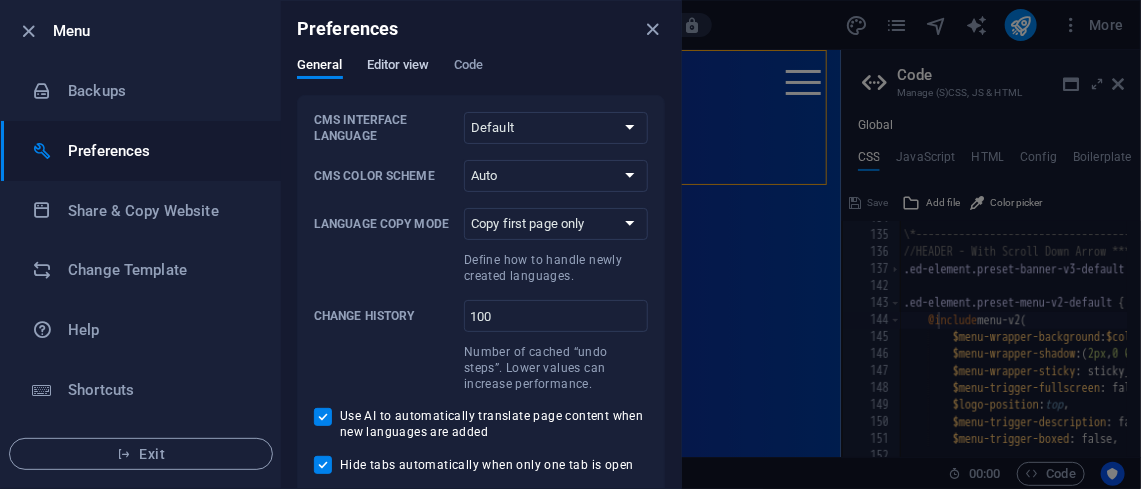 click on "Editor view" at bounding box center [398, 67] 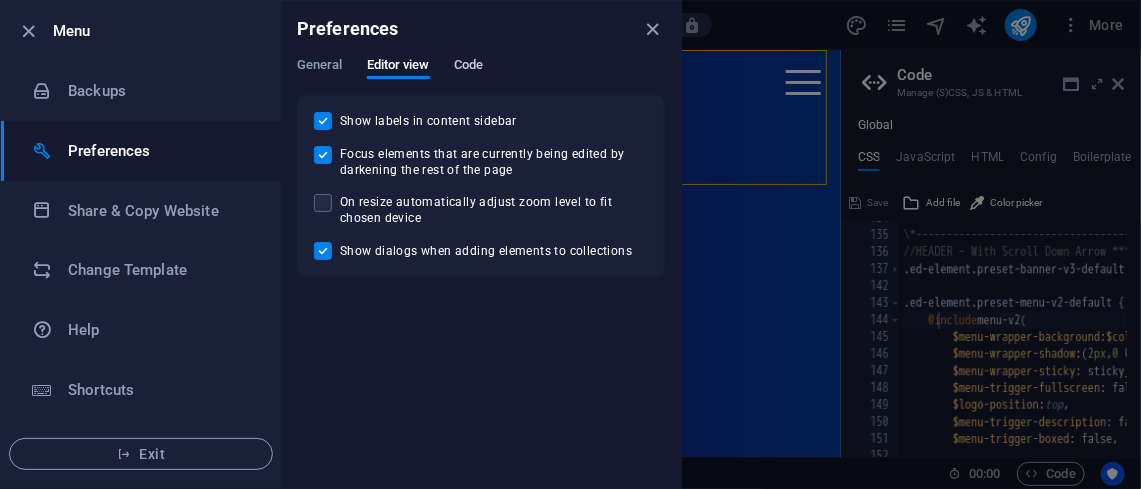 click on "Code" at bounding box center [468, 67] 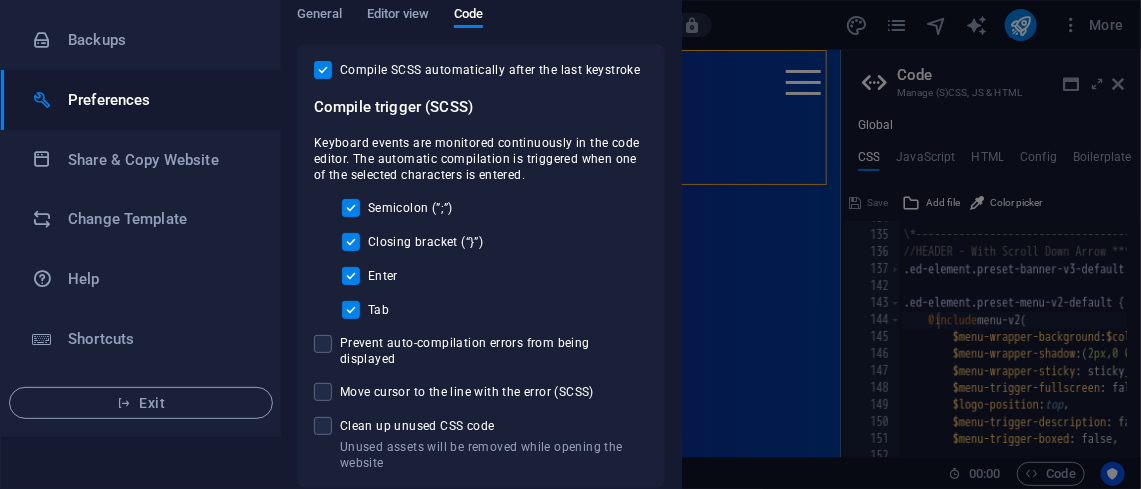 scroll, scrollTop: 92, scrollLeft: 0, axis: vertical 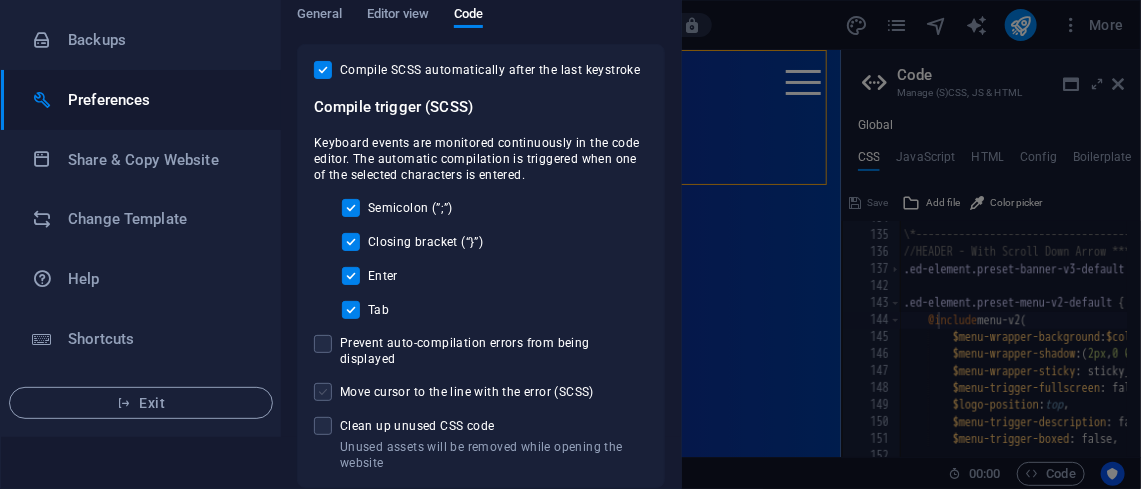 click at bounding box center [323, 392] 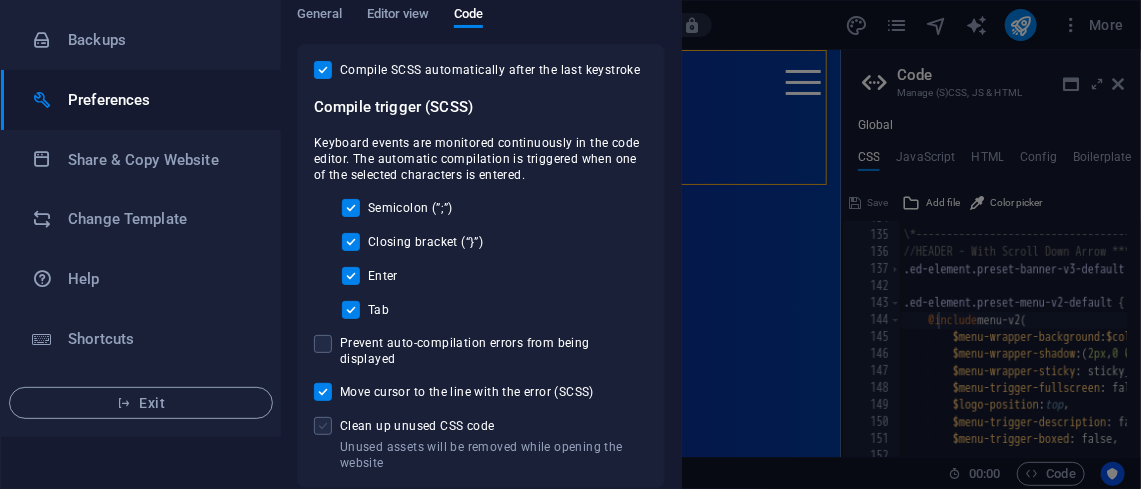 click at bounding box center (323, 426) 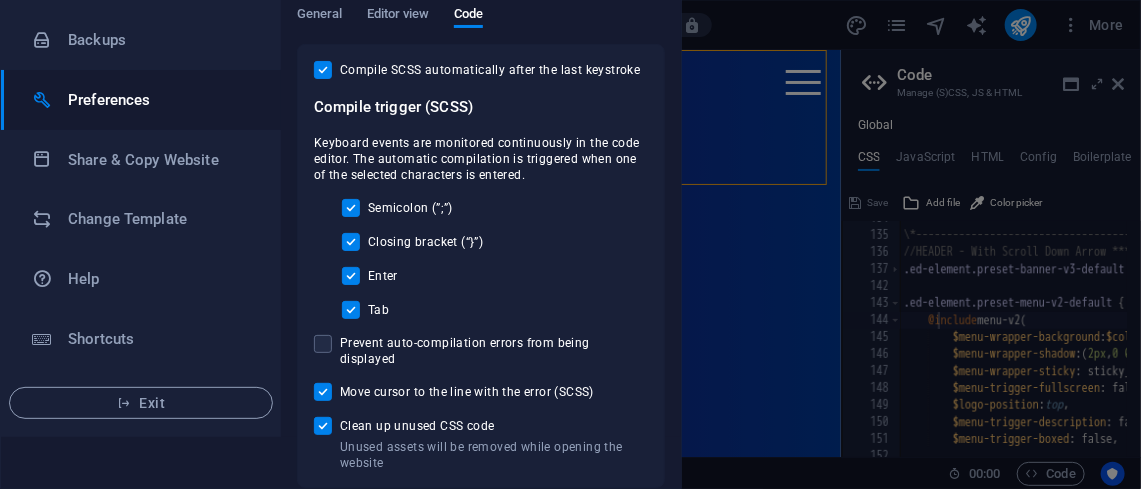scroll, scrollTop: 0, scrollLeft: 0, axis: both 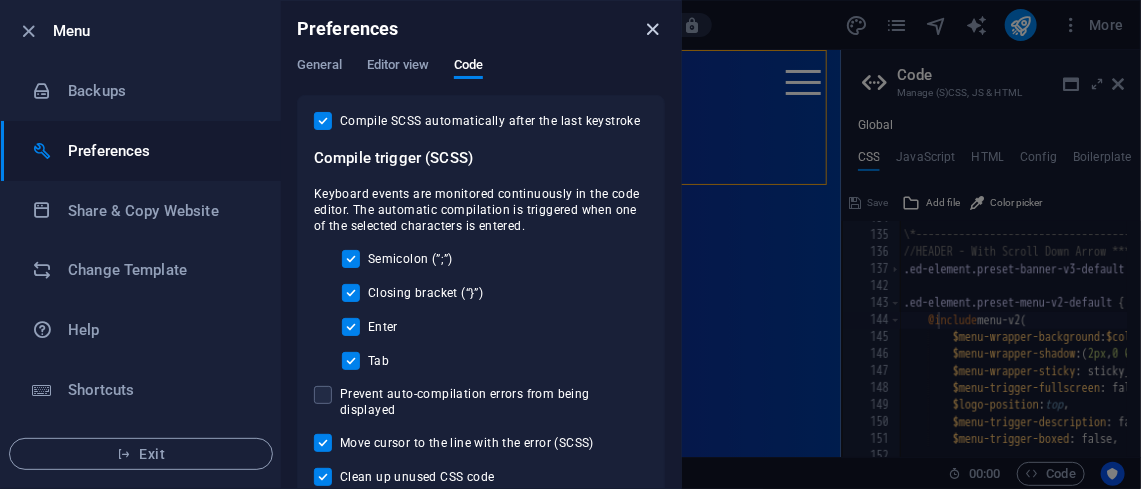 click at bounding box center [653, 29] 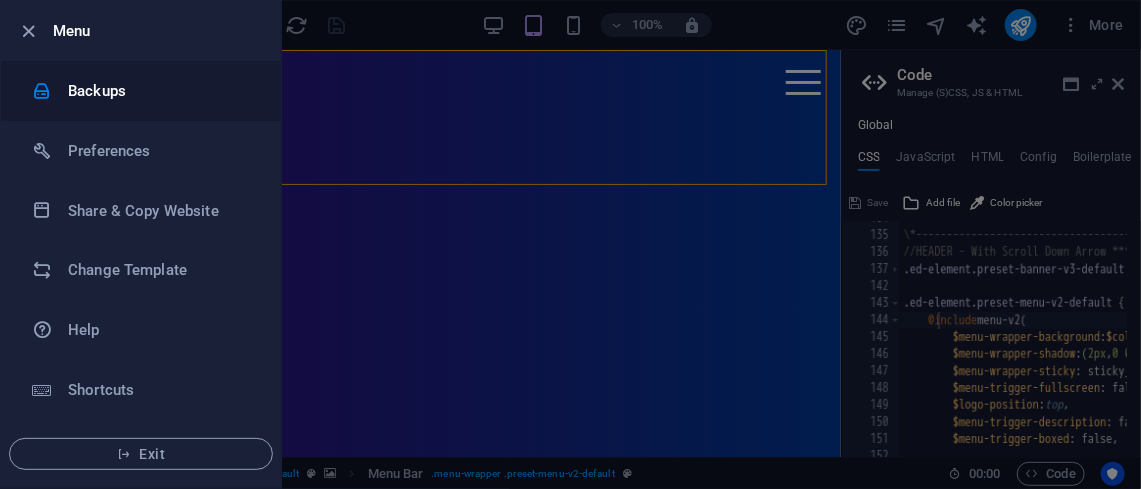 click on "Backups" at bounding box center (141, 91) 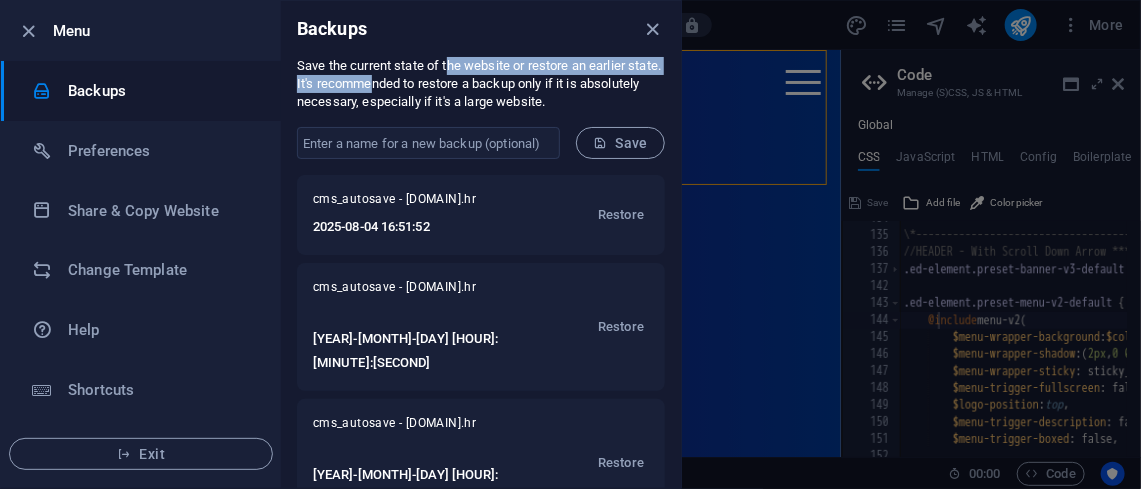 drag, startPoint x: 68, startPoint y: 119, endPoint x: 472, endPoint y: 74, distance: 406.49847 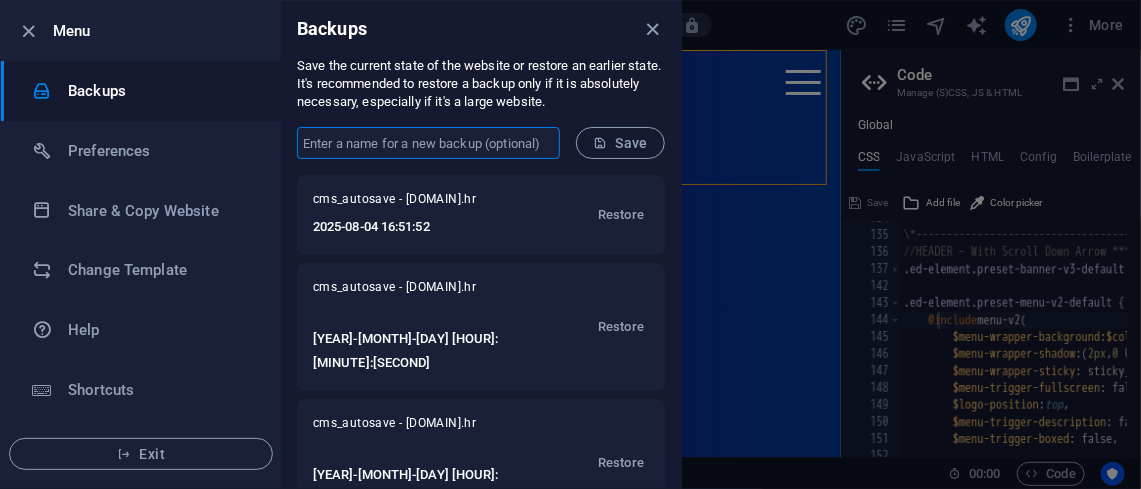 click at bounding box center (428, 143) 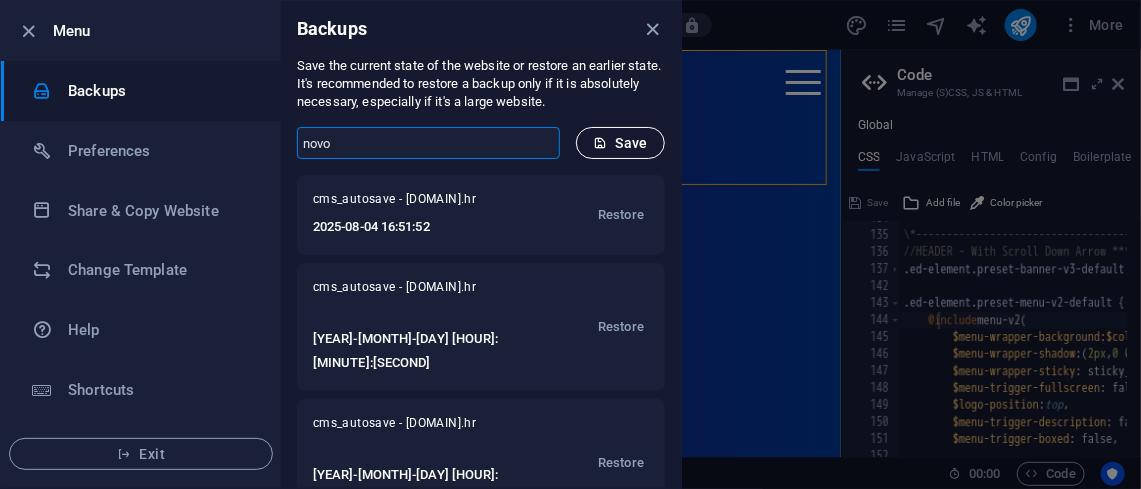 type on "novo" 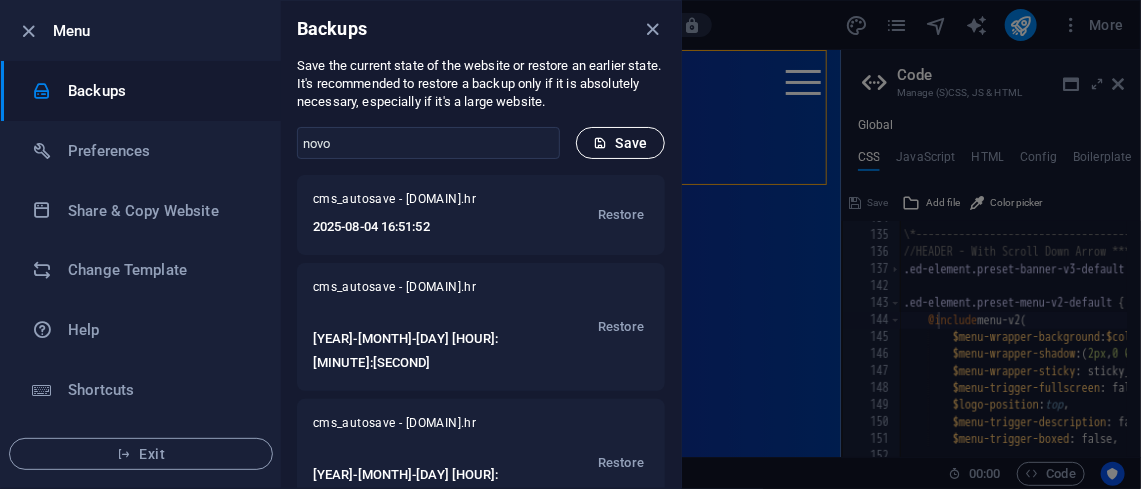 click on "Save" at bounding box center (620, 143) 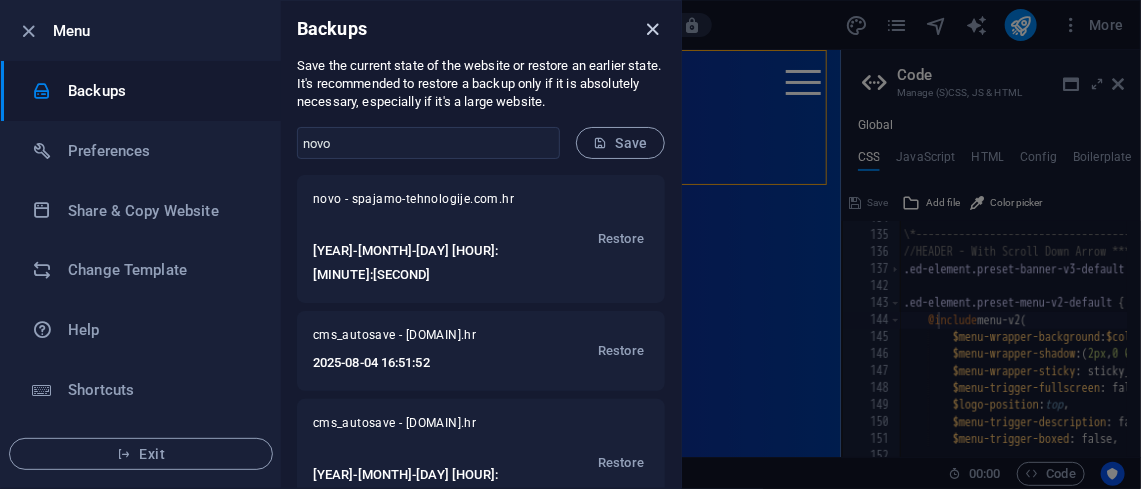click at bounding box center [653, 29] 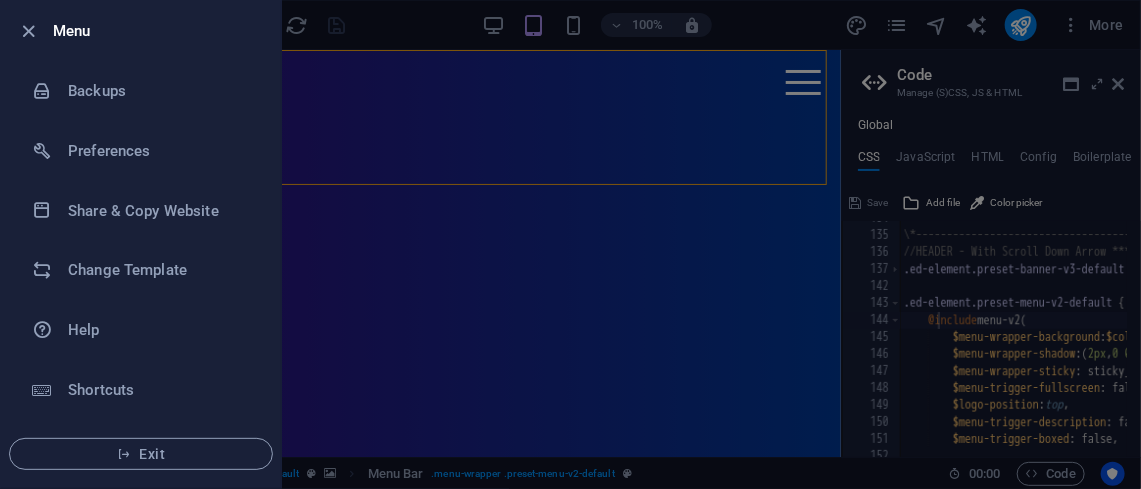 click at bounding box center (570, 244) 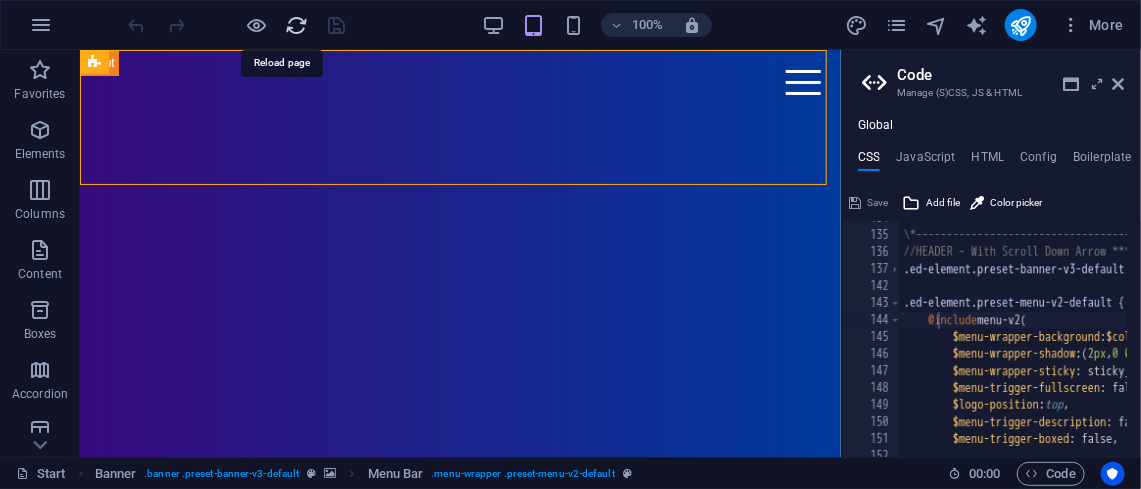 click at bounding box center [297, 25] 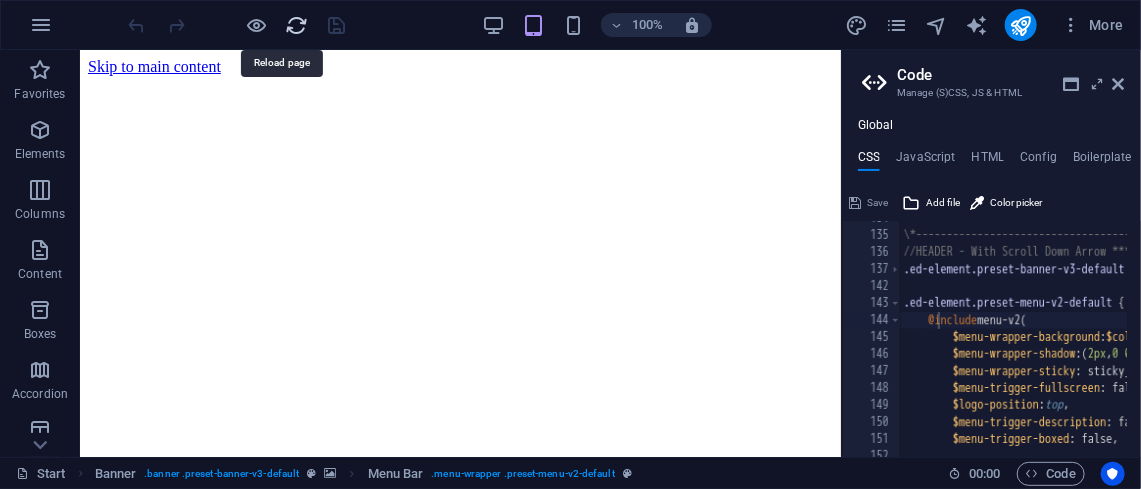scroll, scrollTop: 0, scrollLeft: 0, axis: both 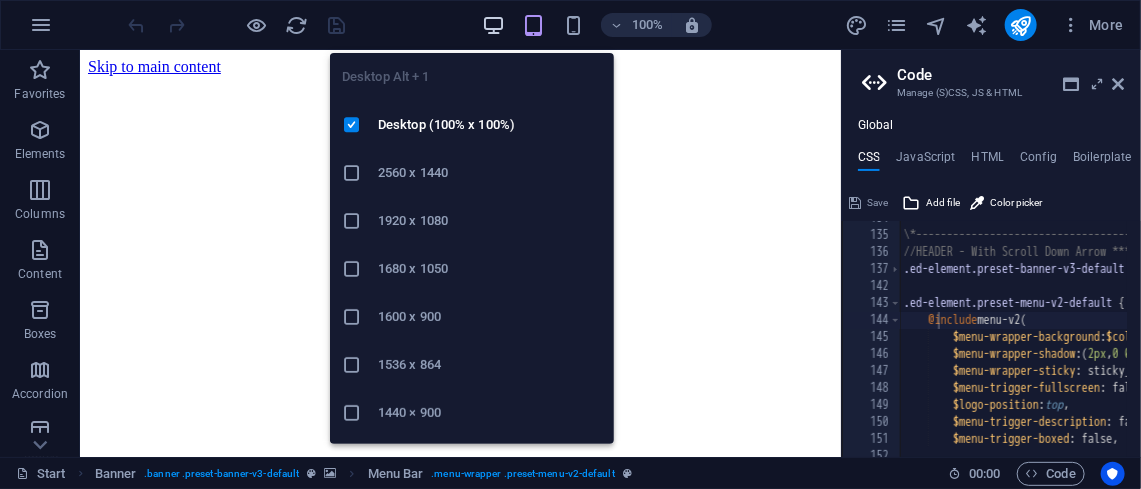 click at bounding box center (493, 25) 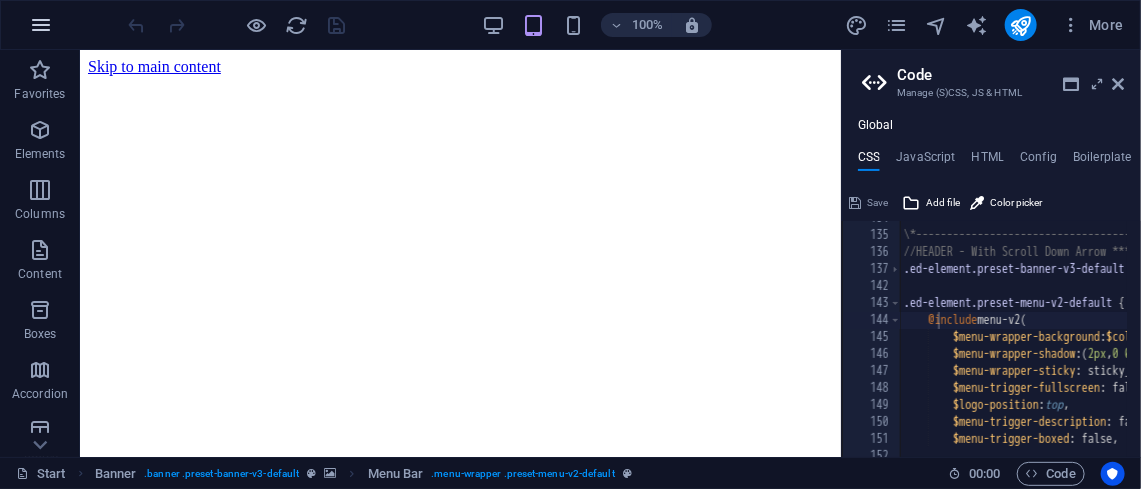 click at bounding box center [41, 25] 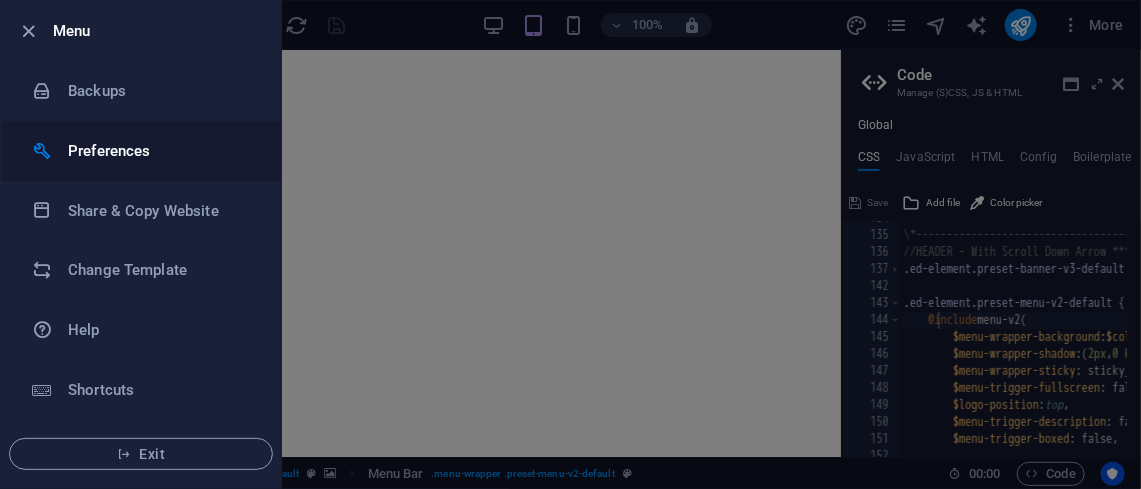 click on "Preferences" at bounding box center [160, 151] 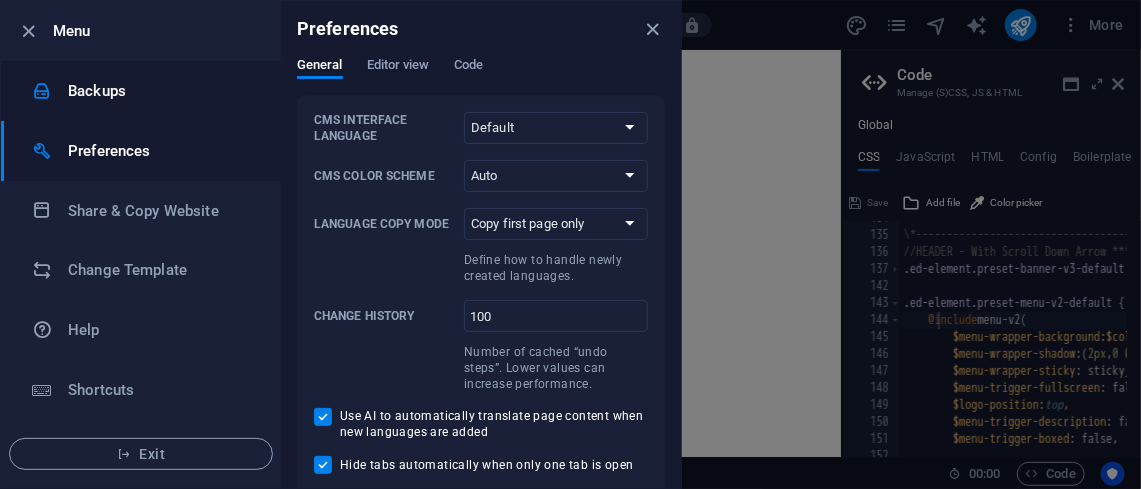 click on "Backups" at bounding box center (160, 91) 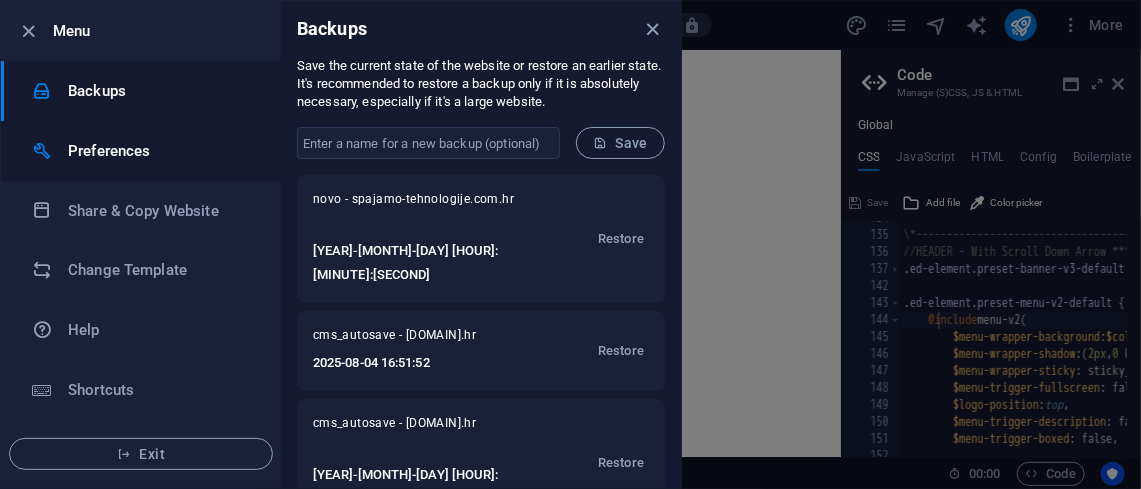 click on "Preferences" at bounding box center [141, 151] 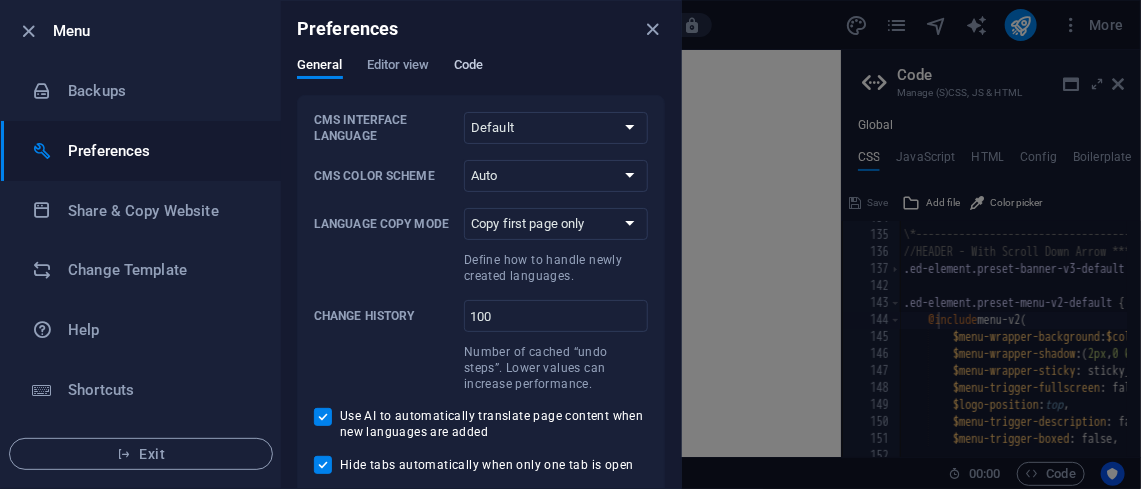 click on "Code" at bounding box center (468, 67) 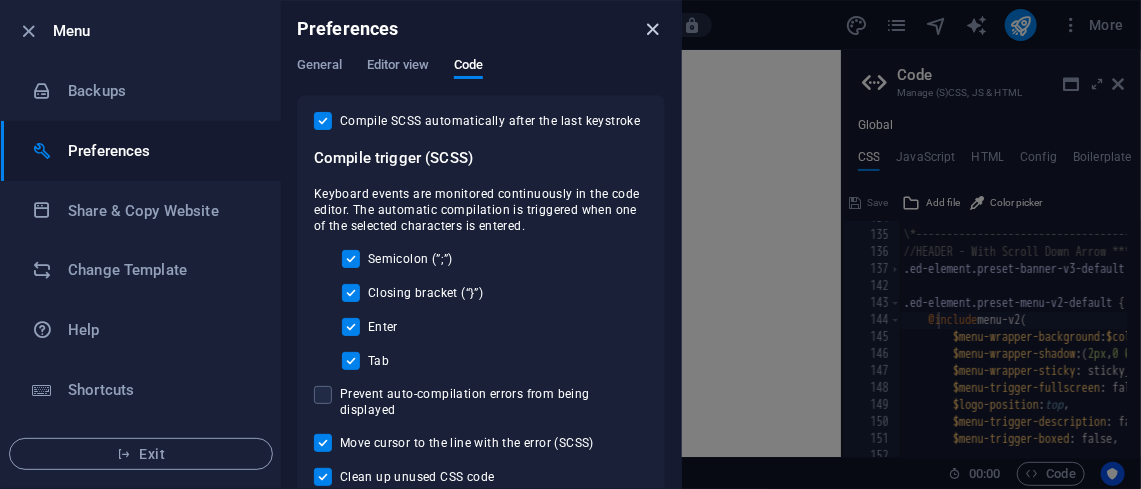 click at bounding box center (653, 29) 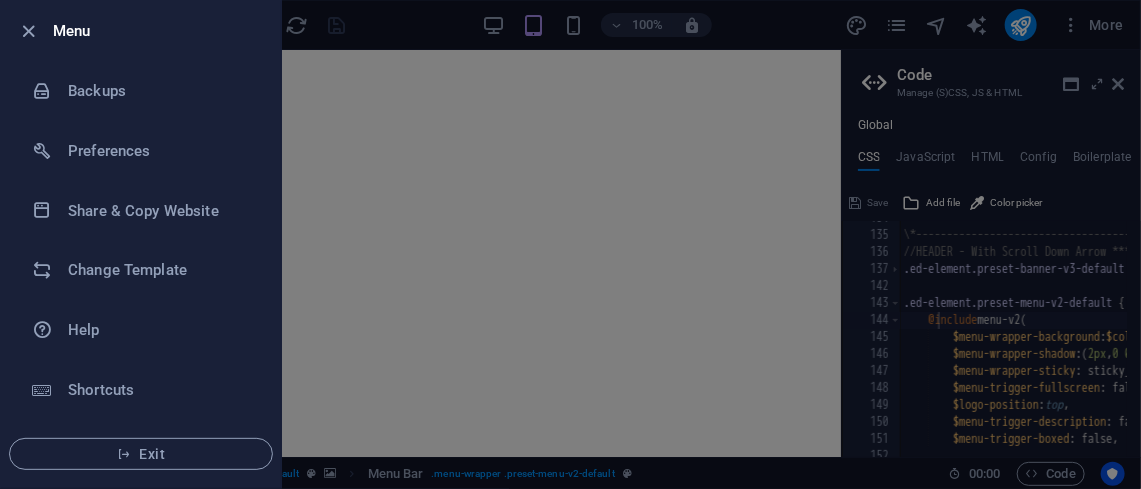 click at bounding box center [570, 244] 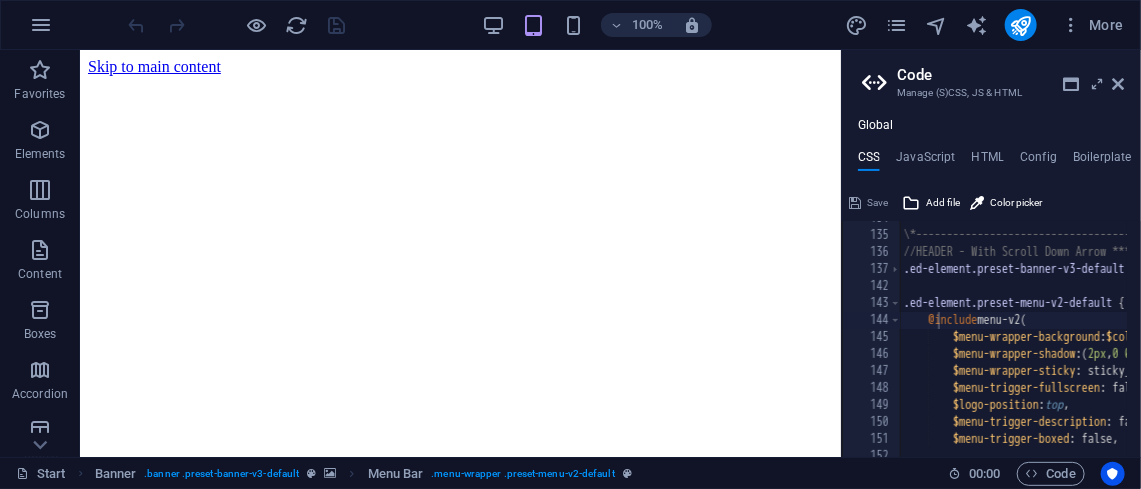 type on ".ed-element.preset-banner-v3-default {" 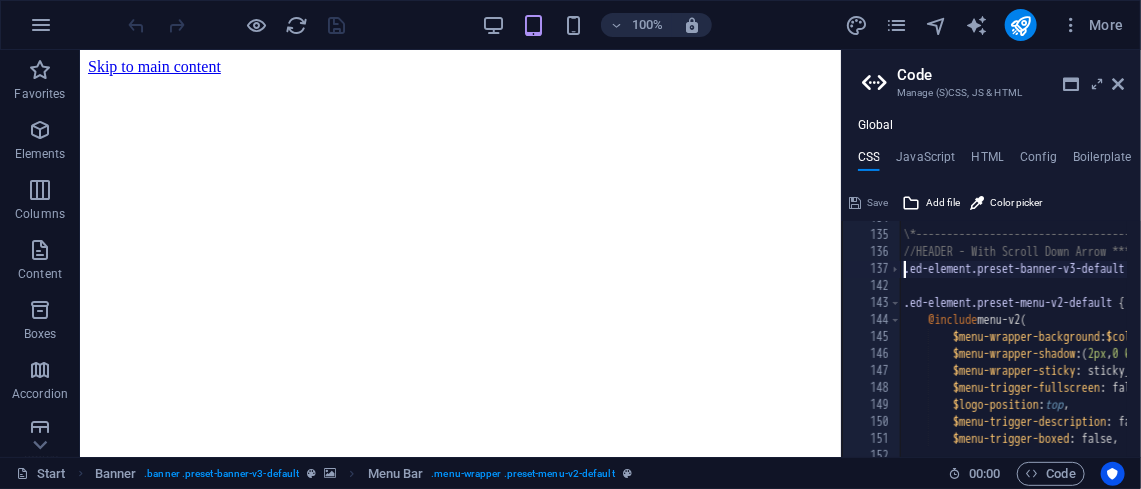 click on "\*------------------------------------*/ //HEADER - With Scroll Down Arrow ***Referenced On: PORTFOLIO & JOBS .ed-element.preset-banner-v3-default   { ... } .ed-element.preset-menu-v2-default   {      @include  menu-v2 (           $menu-wrapper-background :  $color-secondary ,            $menu-wrapper-shadow :  ( 2px ,  0   0   2px   0   rgba ( 0 , 0 , 0 , 0.2 ) ,  4px ) ,            $menu-wrapper-sticky : sticky_none,            $menu-trigger-fullscreen : false,            $logo-position :  top ,            $menu-trigger-description : false,            $menu-trigger-boxed : false," at bounding box center [1386, 334] 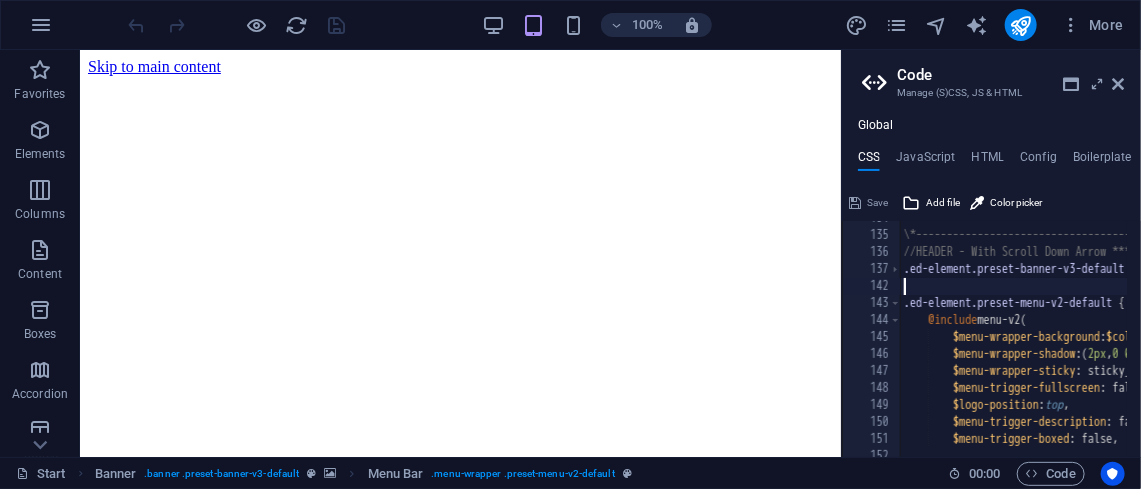 type 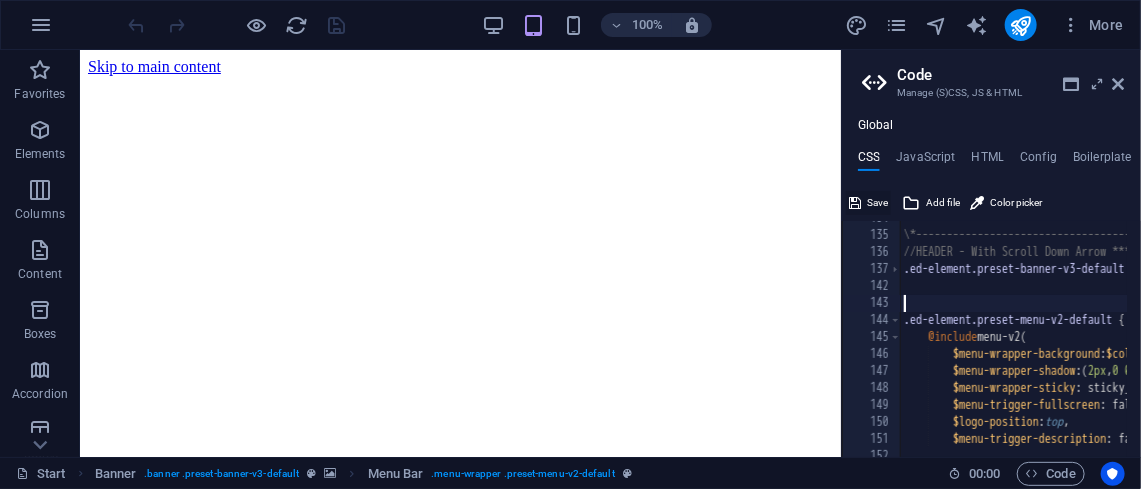 click on "Save" at bounding box center [877, 203] 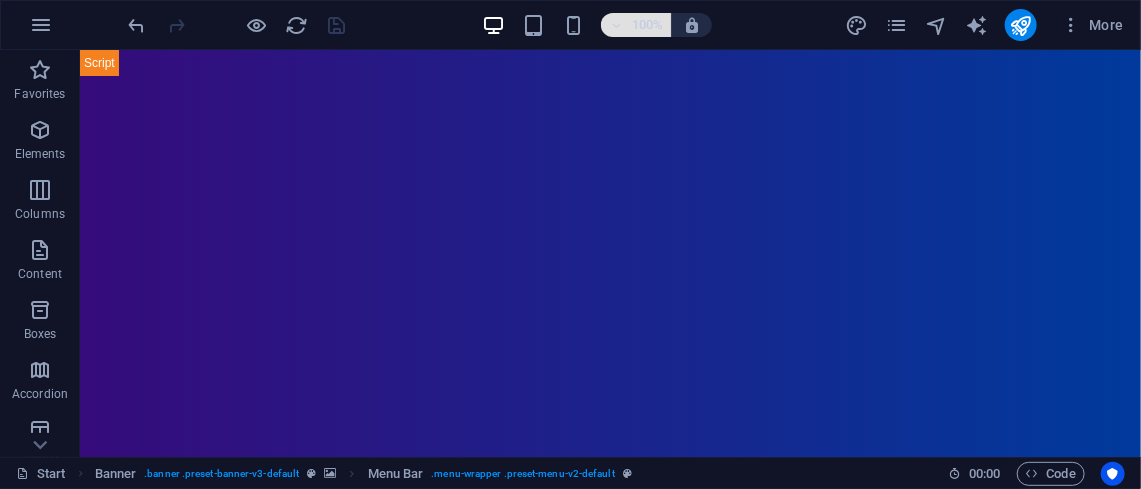 click on "100%" at bounding box center [647, 25] 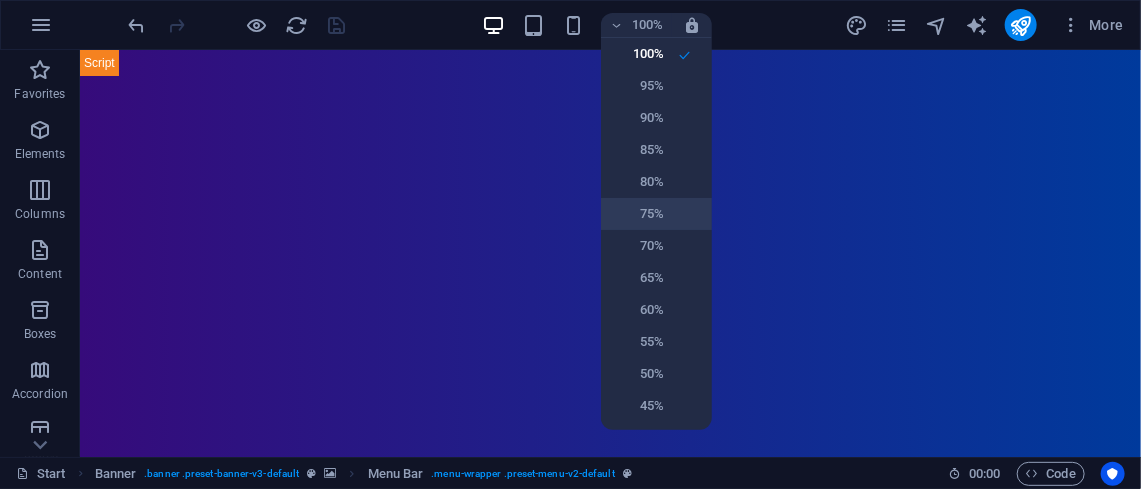 click on "75%" at bounding box center [638, 214] 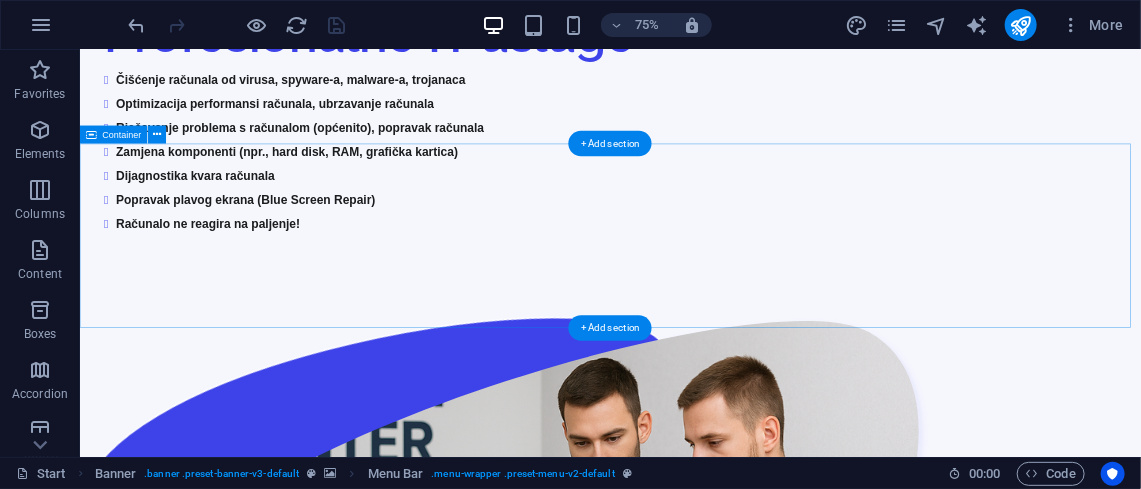 scroll, scrollTop: 2276, scrollLeft: 0, axis: vertical 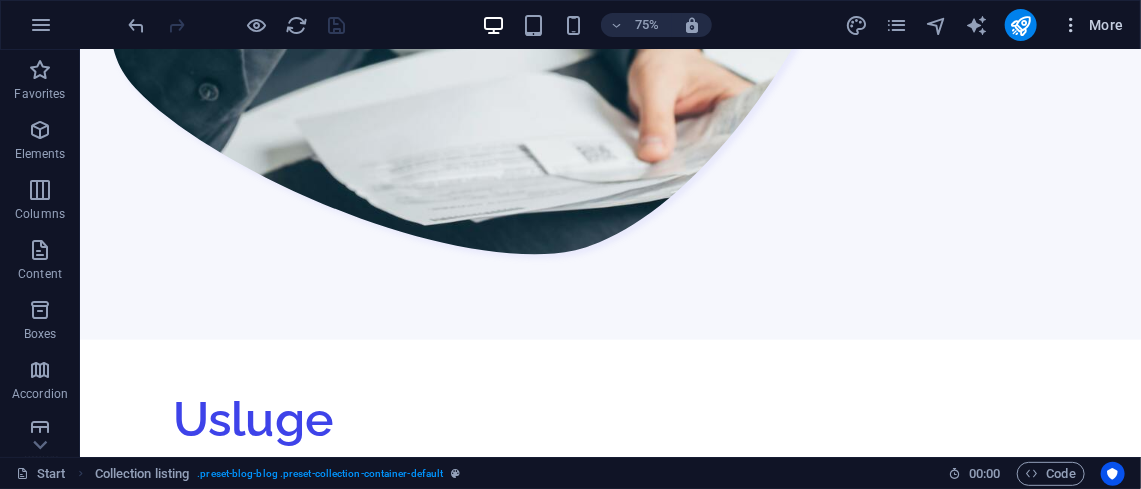 click on "More" at bounding box center [1092, 25] 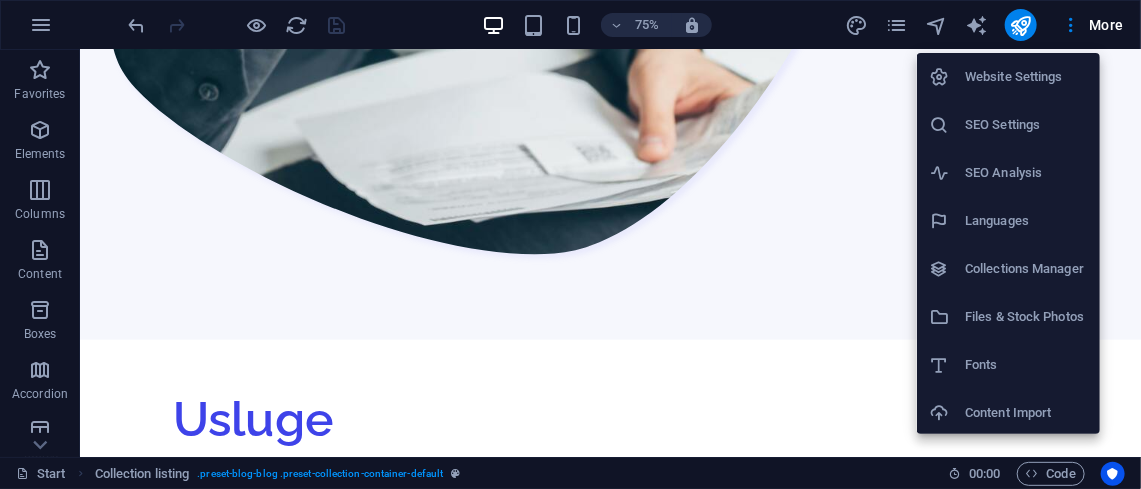 click on "SEO Analysis" at bounding box center (1026, 173) 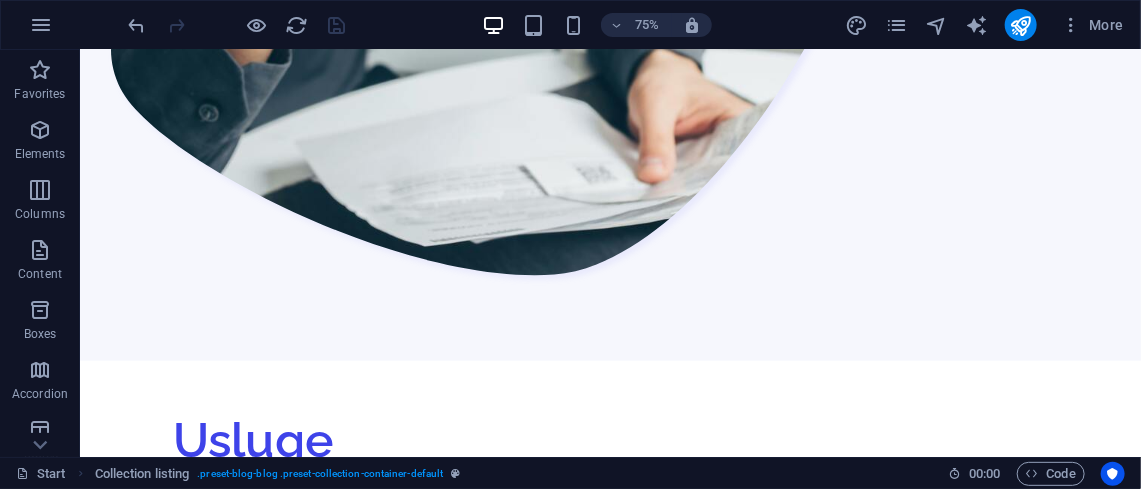 scroll, scrollTop: 7273, scrollLeft: 0, axis: vertical 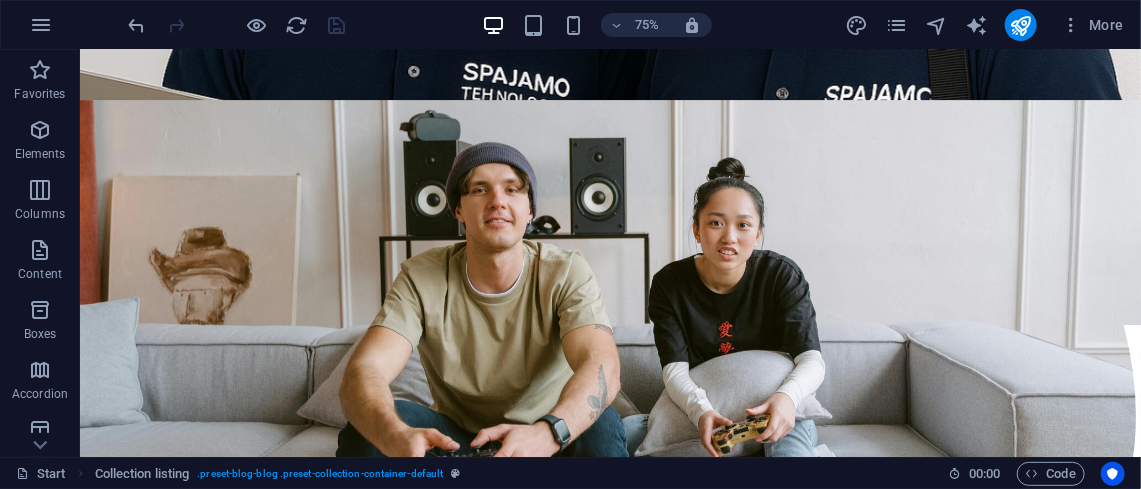 select on "google.com" 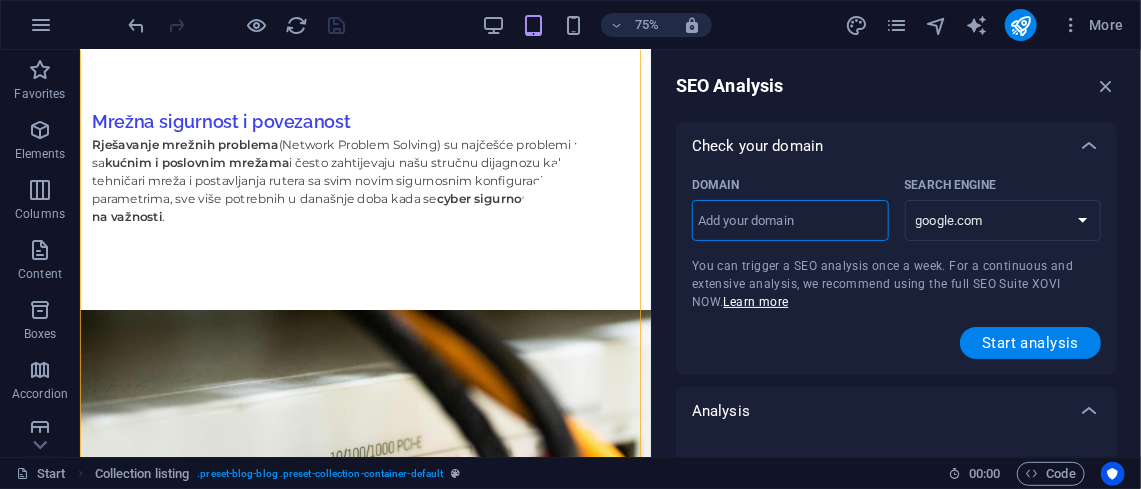 click on "Domain ​" at bounding box center [790, 221] 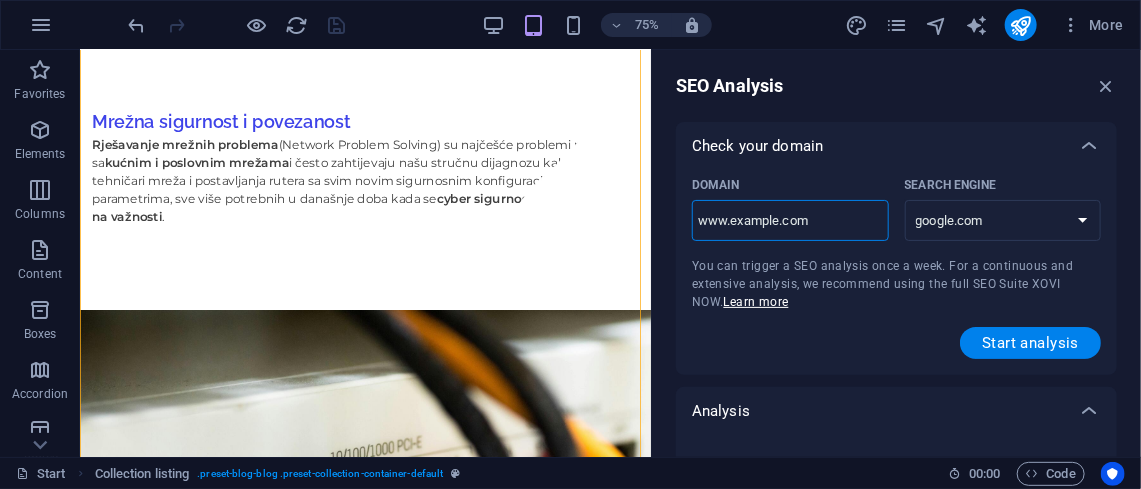 type on "www.example.com" 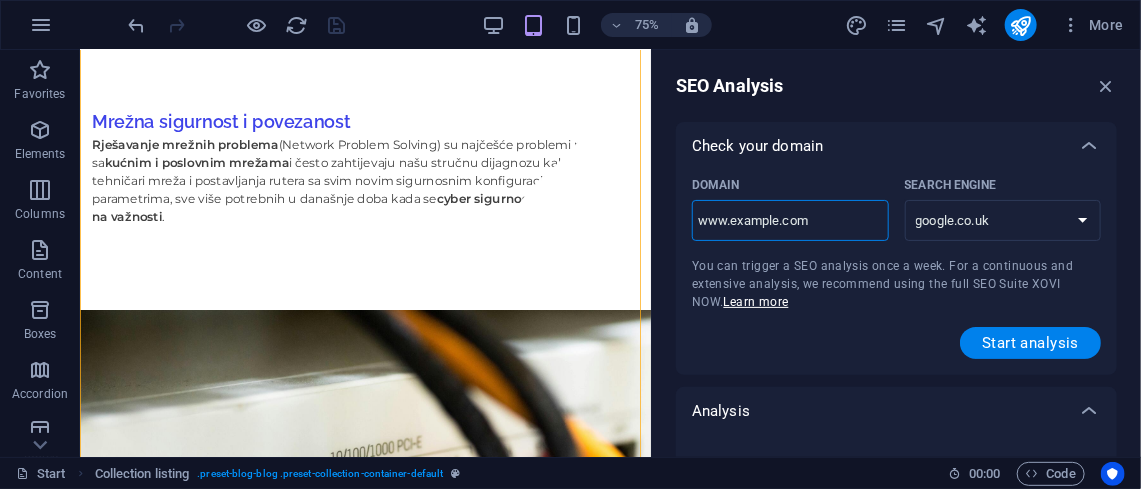 type on "www.example.com" 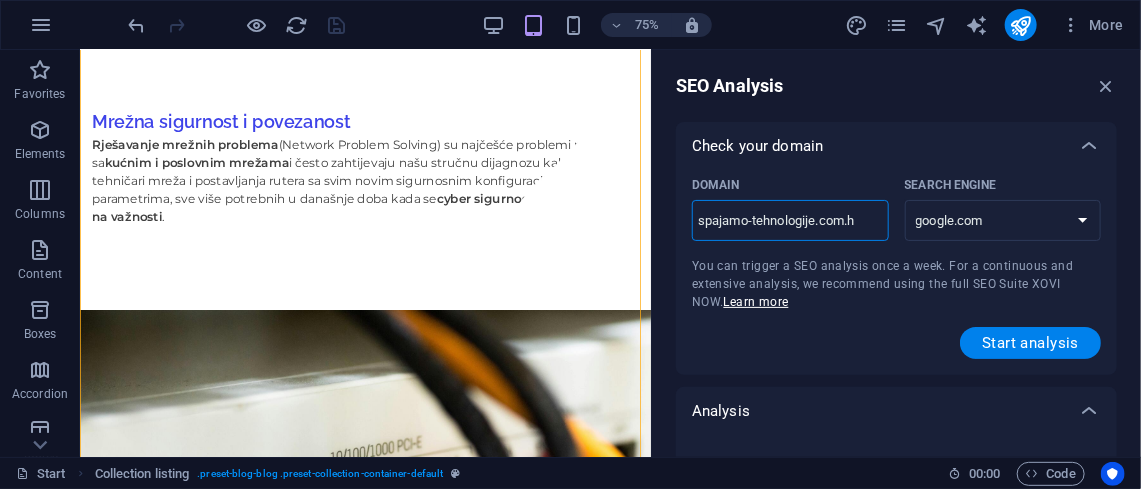 scroll, scrollTop: 0, scrollLeft: 7, axis: horizontal 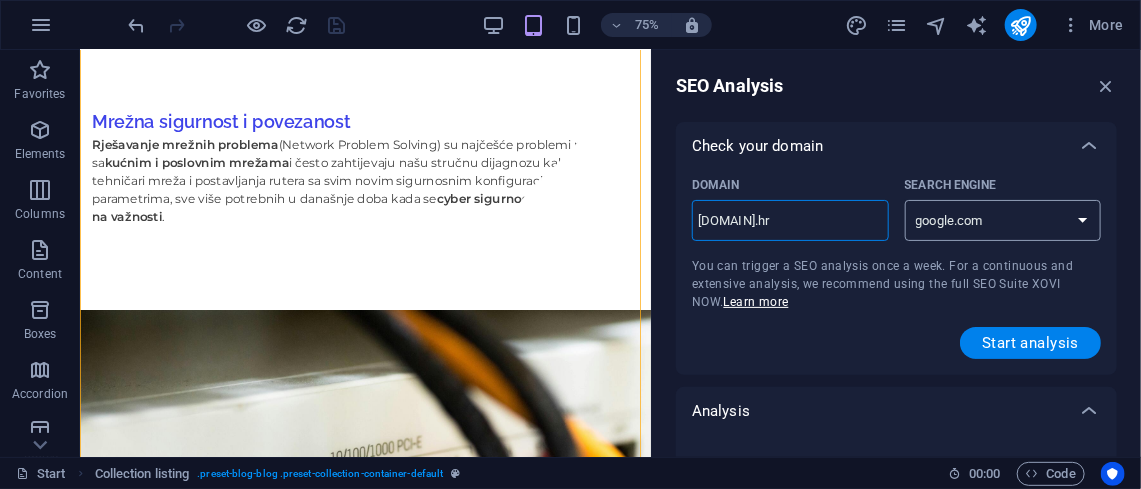 type on "[DOMAIN].hr" 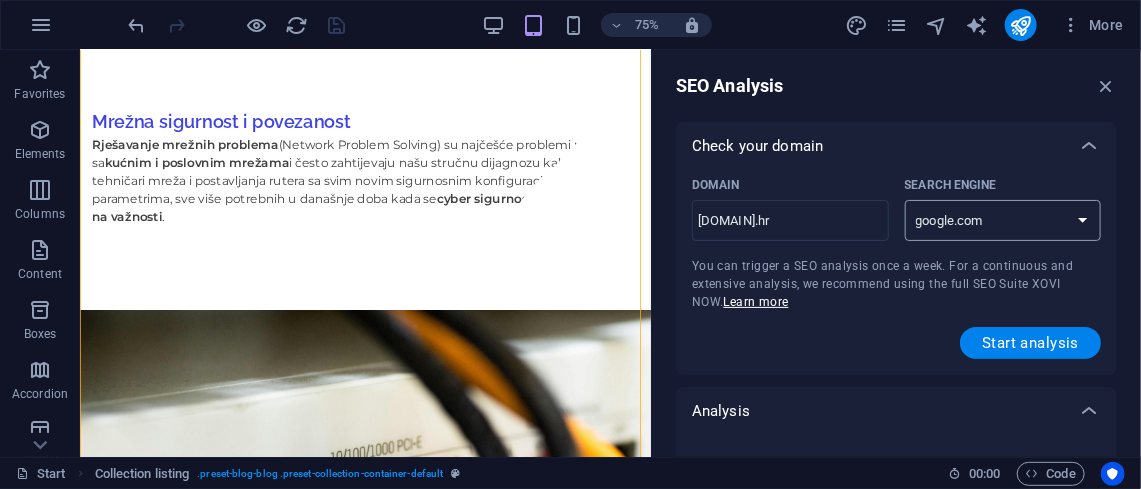 scroll, scrollTop: 0, scrollLeft: 0, axis: both 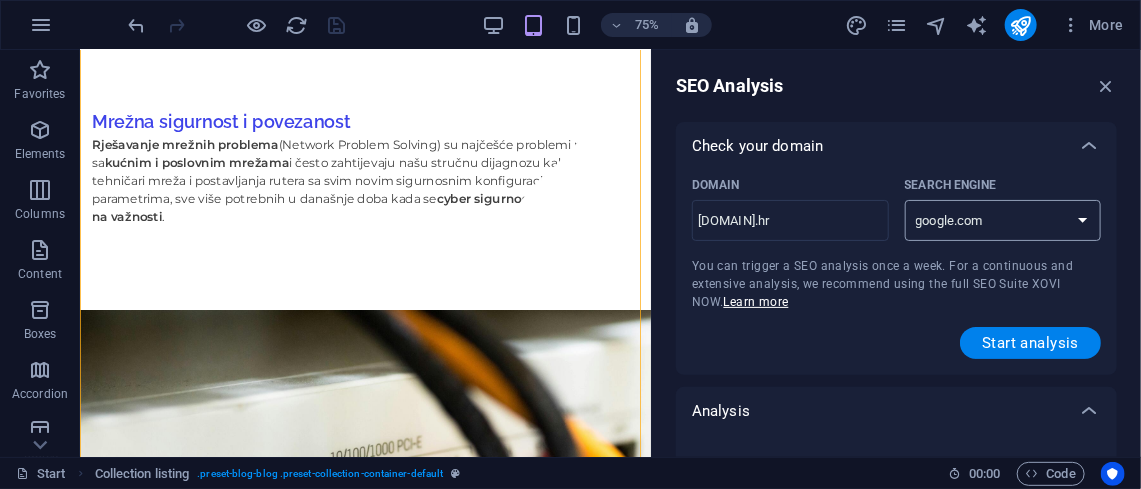 click on "google.de google.at google.es google.co.uk google.fr google.it google.ch google.com google.com.br bing.com" at bounding box center [1003, 220] 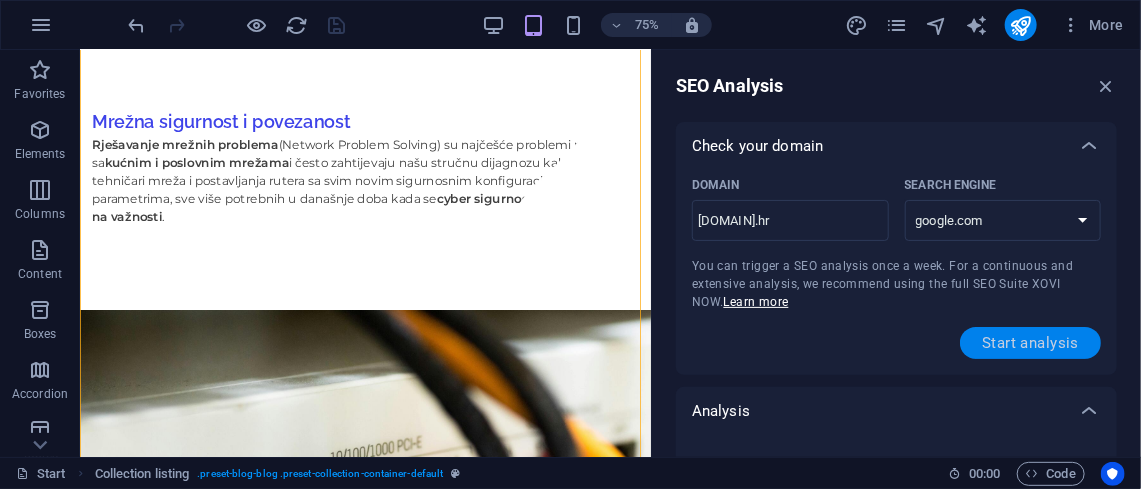 click on "Start analysis" at bounding box center (1030, 343) 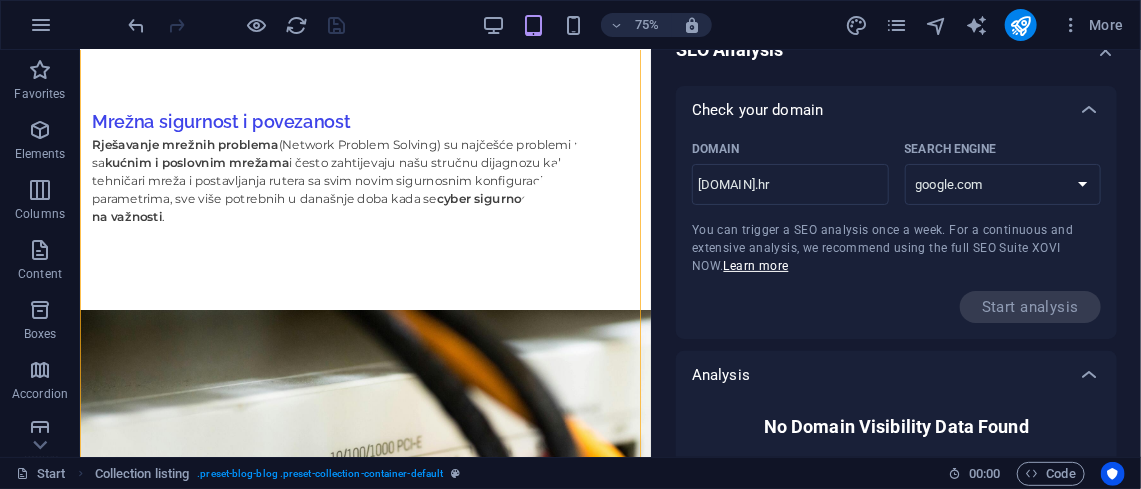 scroll, scrollTop: 0, scrollLeft: 0, axis: both 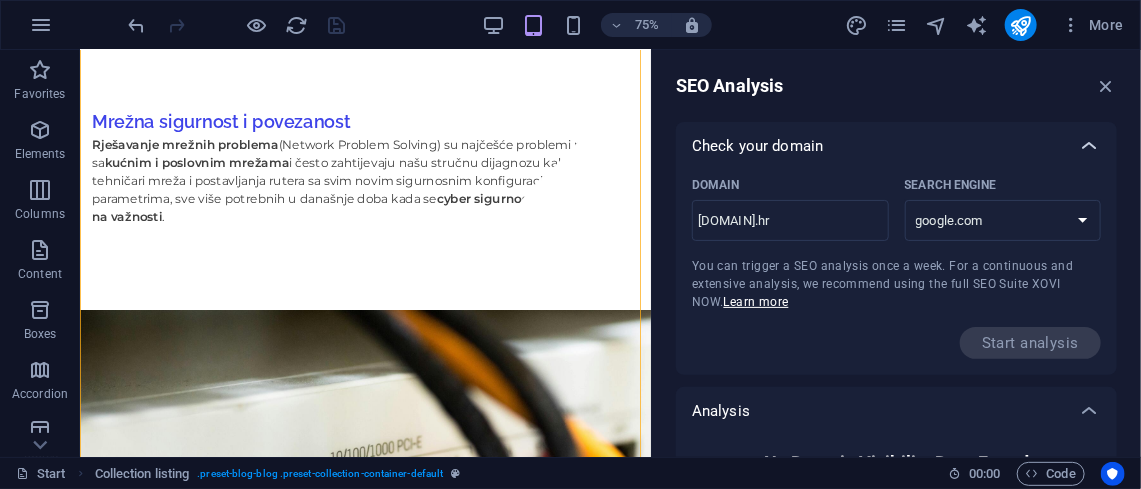 click at bounding box center (1089, 146) 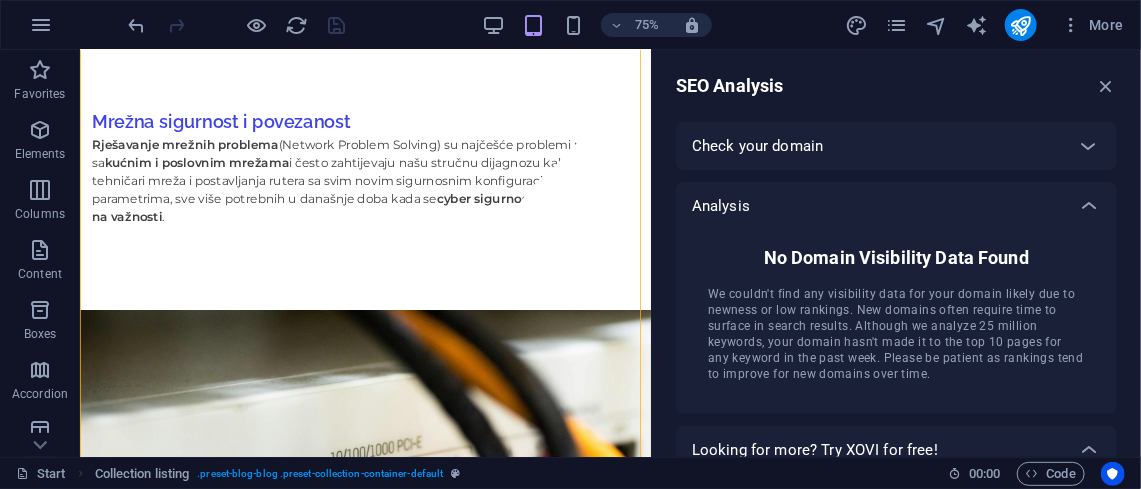 drag, startPoint x: 1092, startPoint y: 137, endPoint x: 806, endPoint y: 183, distance: 289.6757 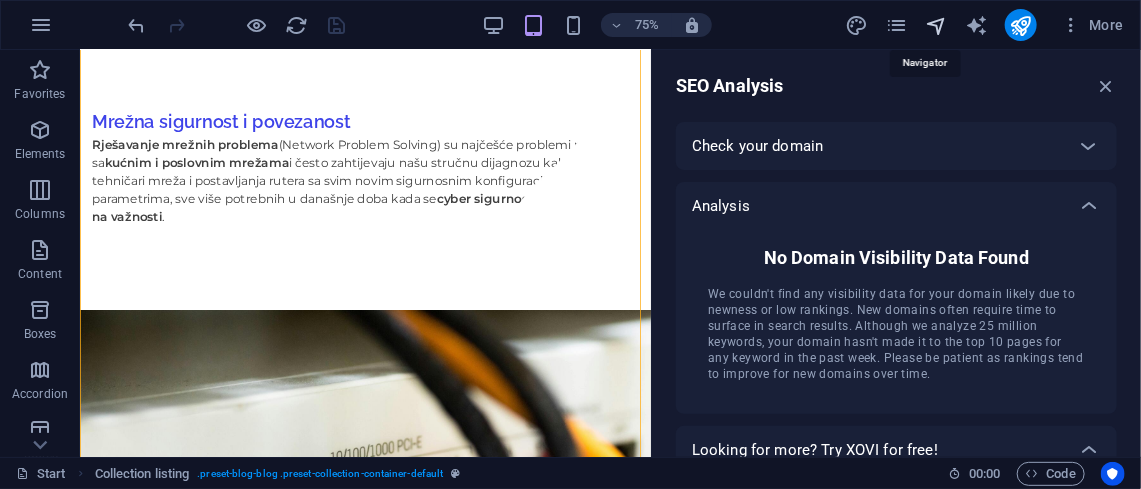 click at bounding box center (936, 25) 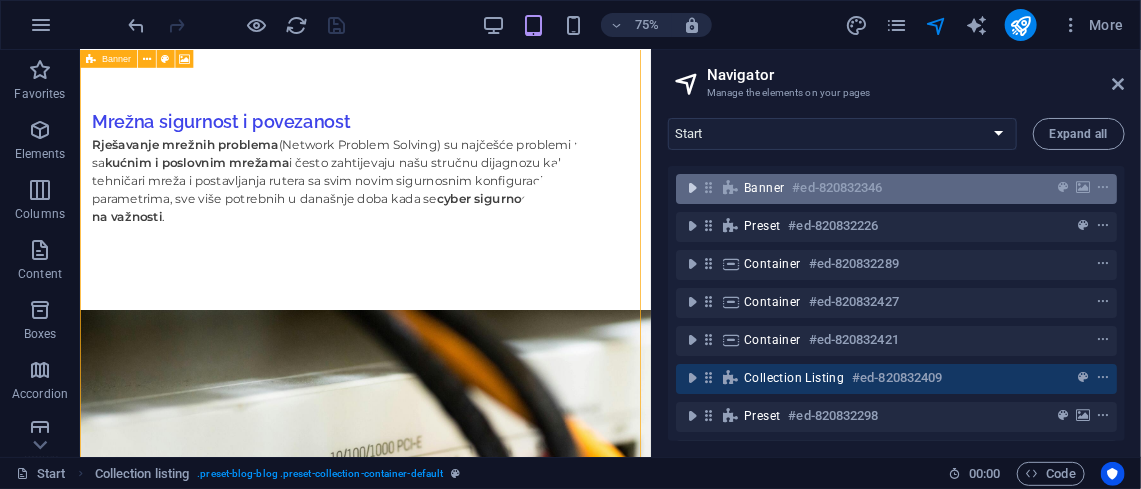 click at bounding box center [692, 188] 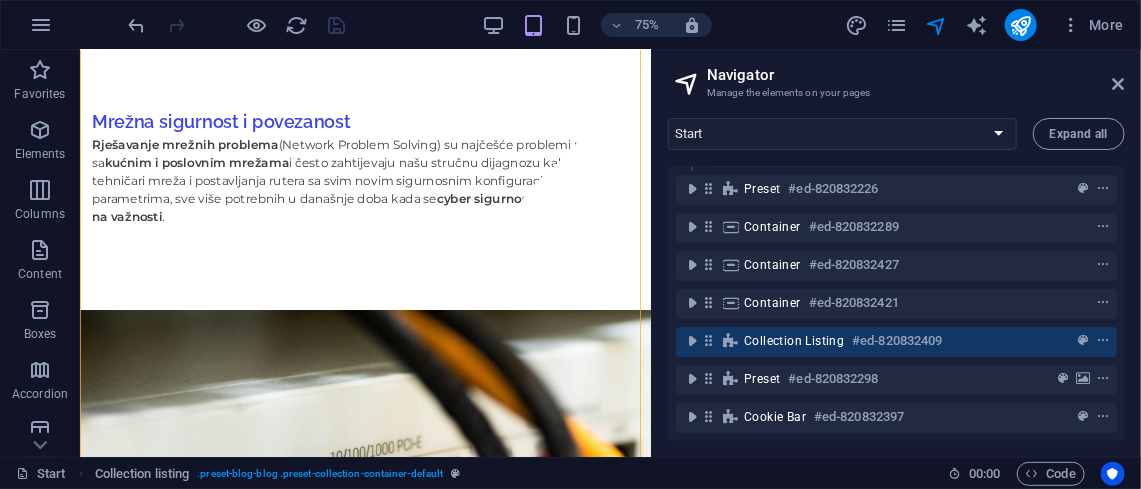scroll, scrollTop: 0, scrollLeft: 0, axis: both 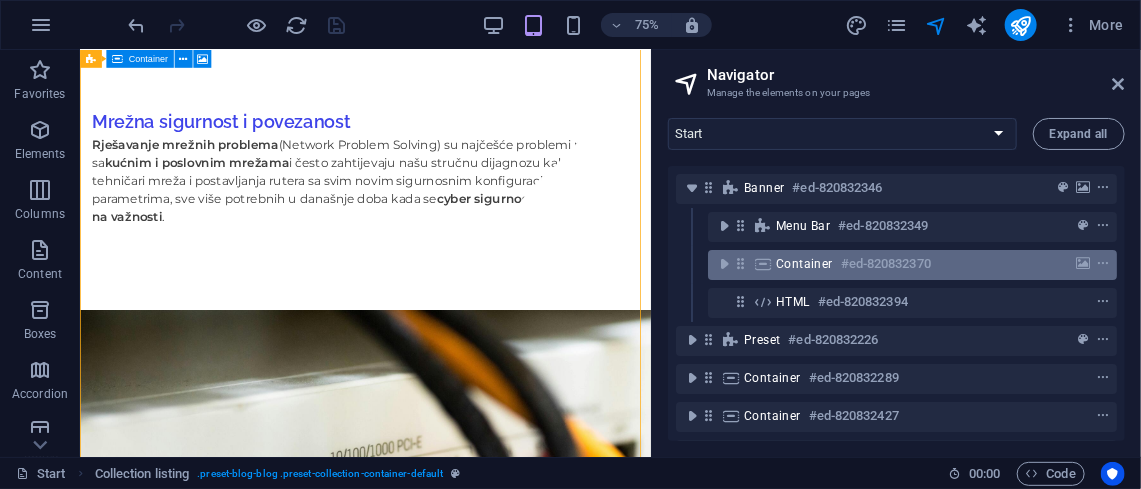 click on "Container" at bounding box center [804, 264] 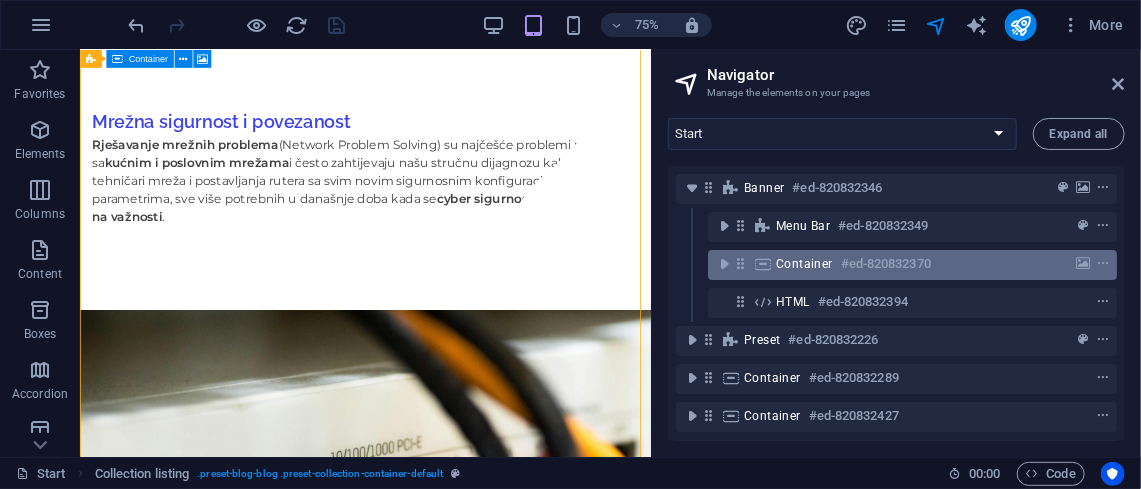 scroll, scrollTop: 133, scrollLeft: 0, axis: vertical 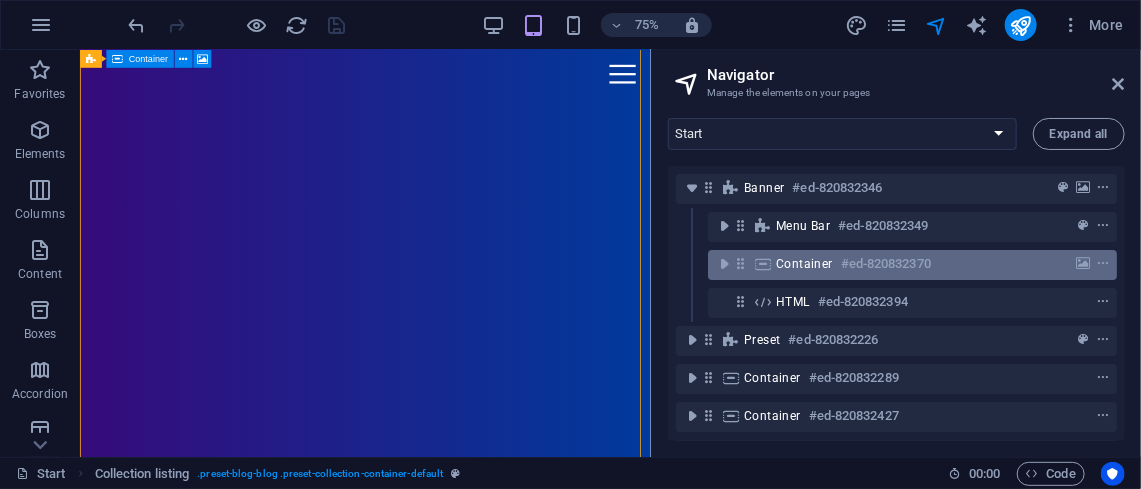 click on "Container" at bounding box center [804, 264] 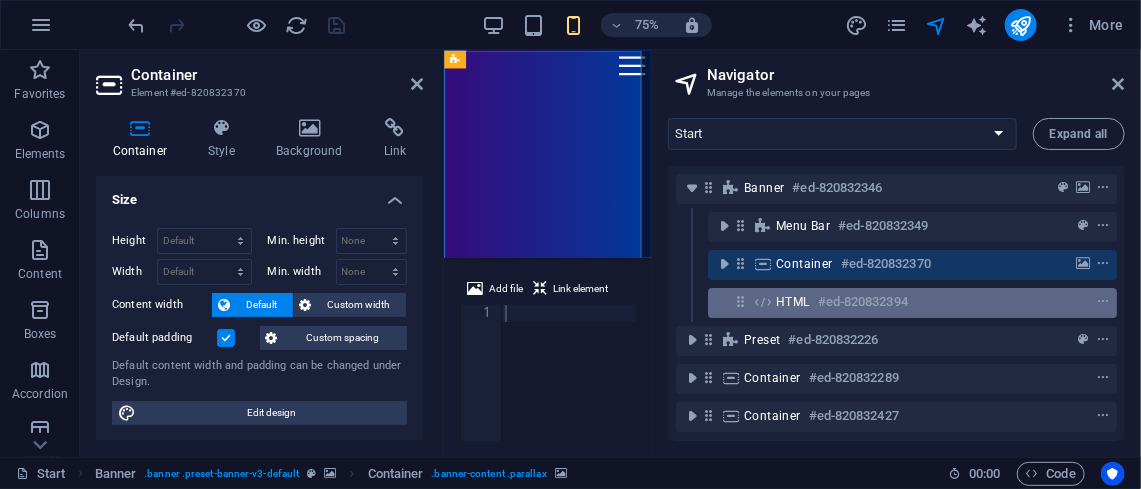 click on "HTML" at bounding box center [793, 302] 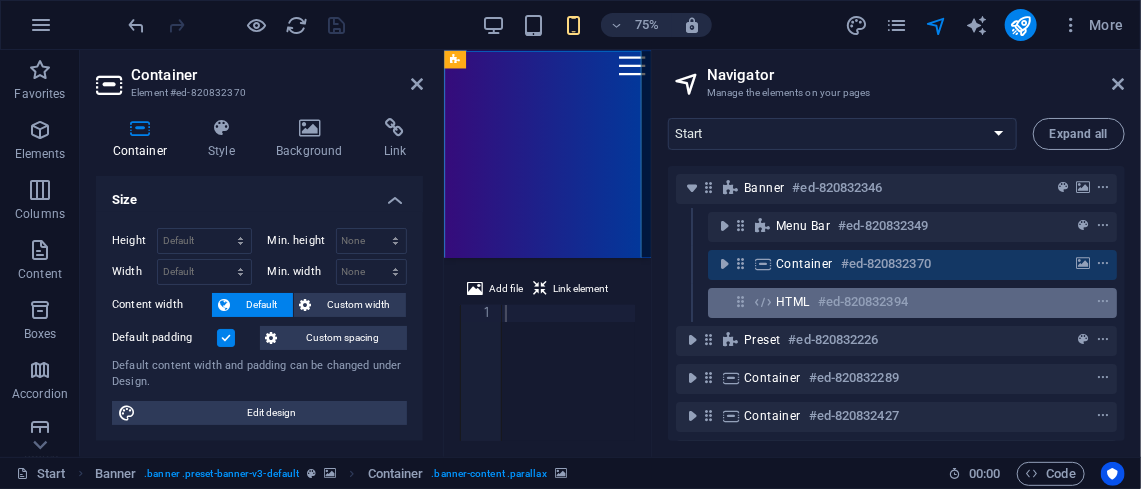 scroll, scrollTop: 604, scrollLeft: 0, axis: vertical 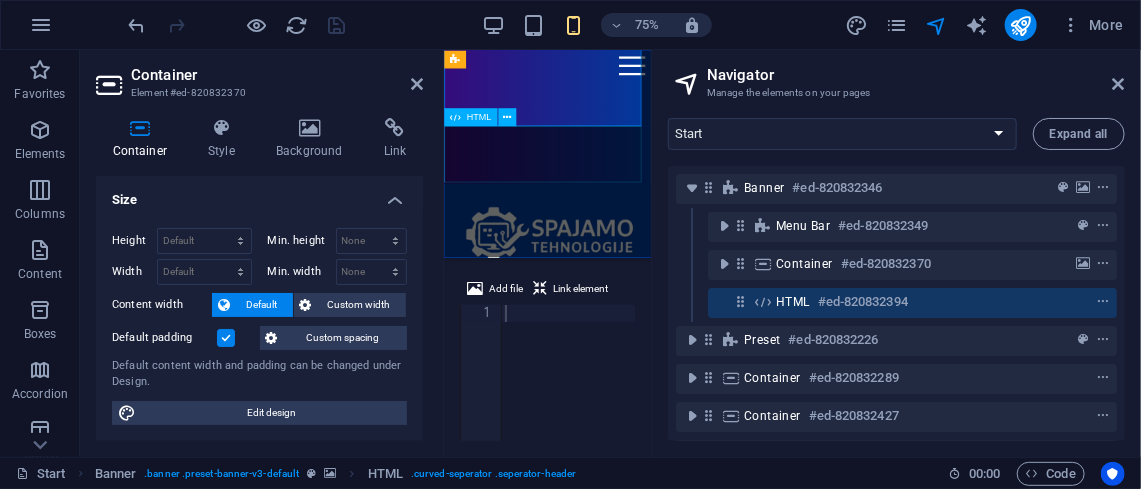 click on "HTML" at bounding box center [793, 302] 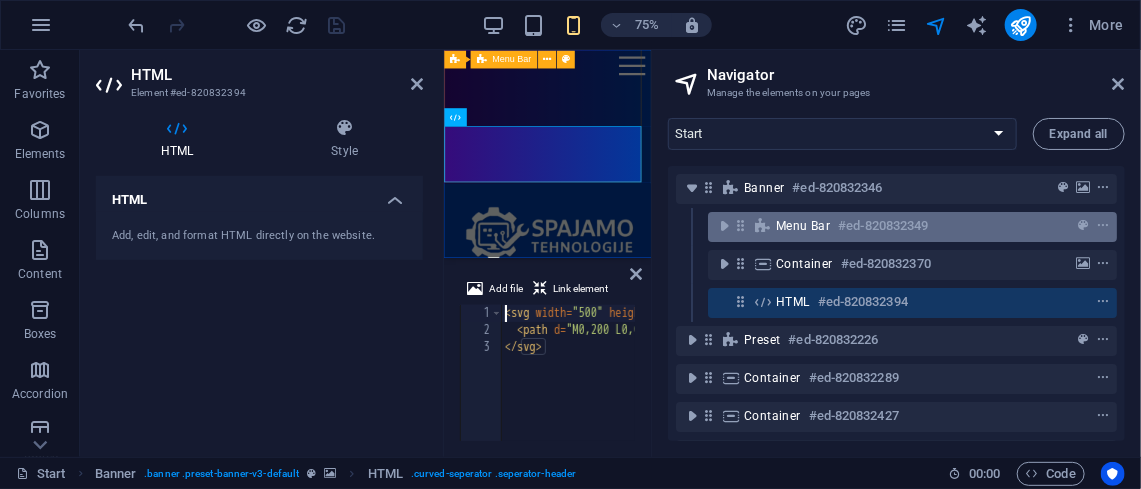 click on "Menu Bar" at bounding box center (803, 226) 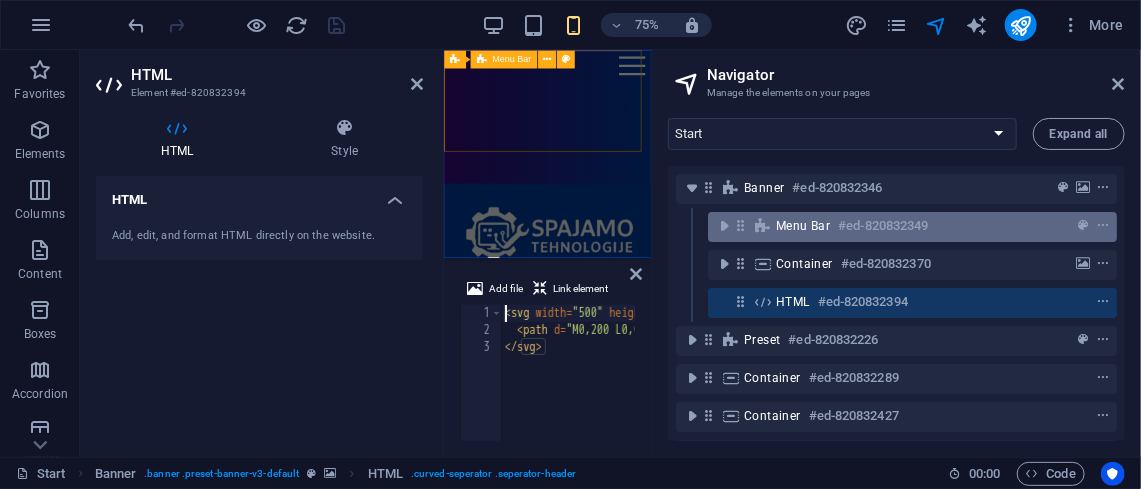 scroll, scrollTop: 0, scrollLeft: 0, axis: both 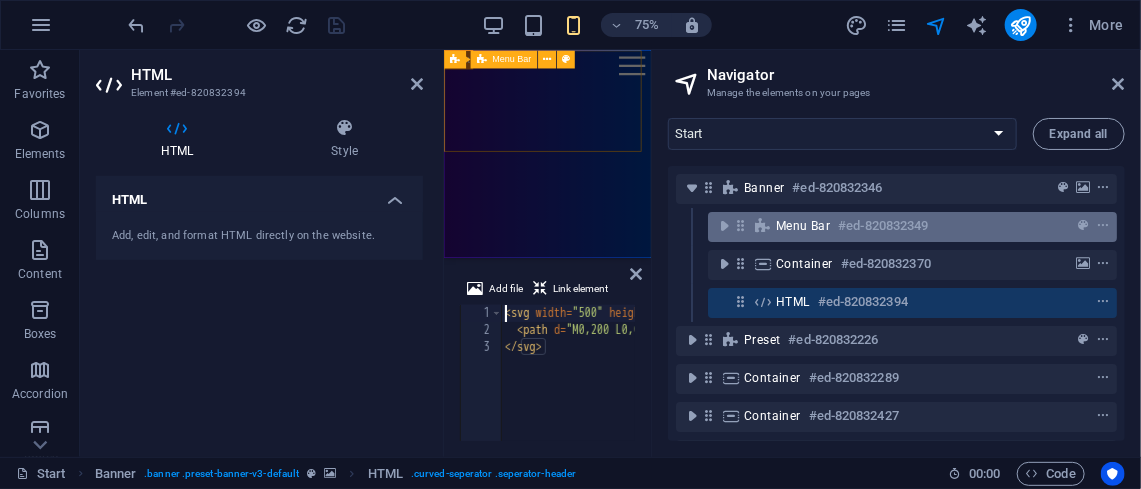 click on "Menu Bar" at bounding box center (803, 226) 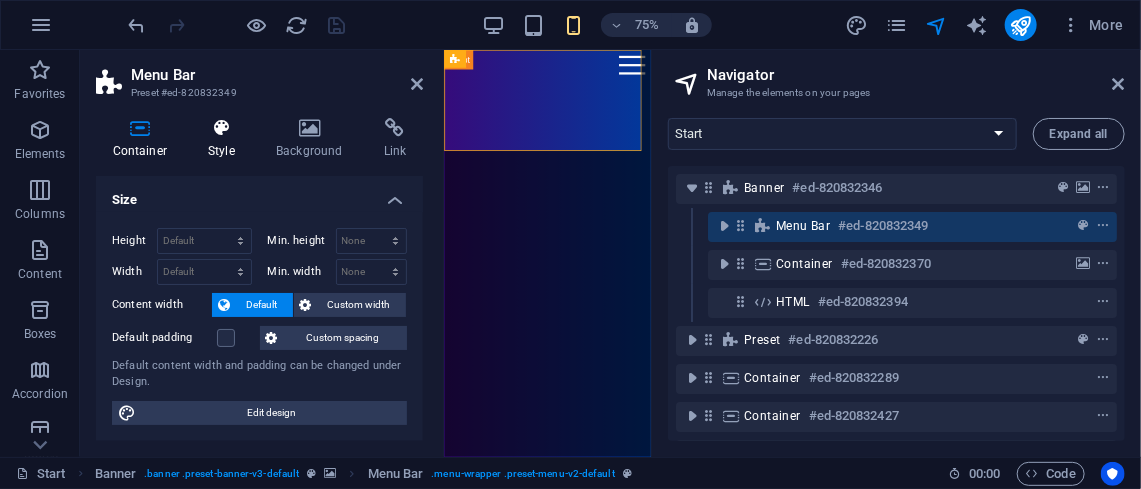 click on "Style" at bounding box center [226, 139] 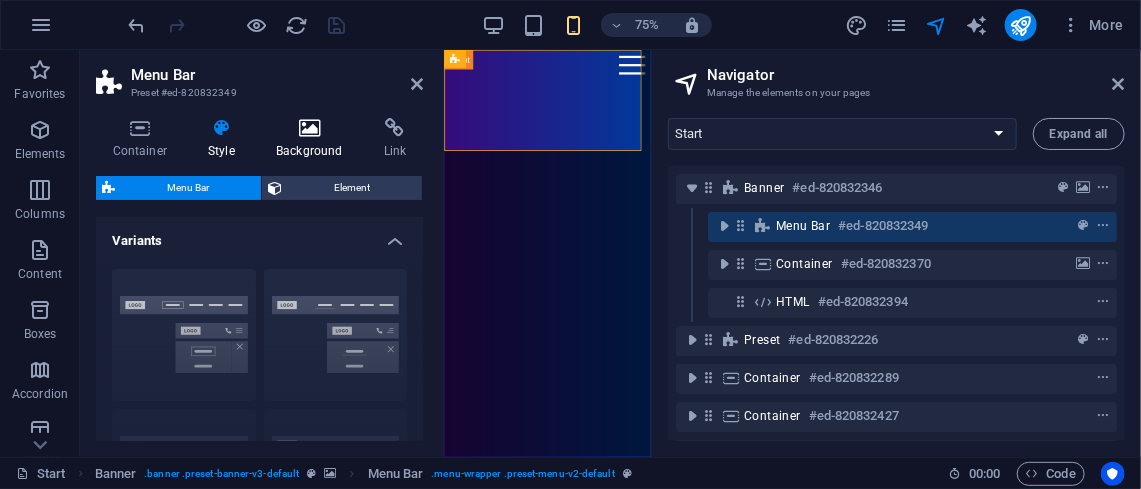 click on "Background" at bounding box center [314, 139] 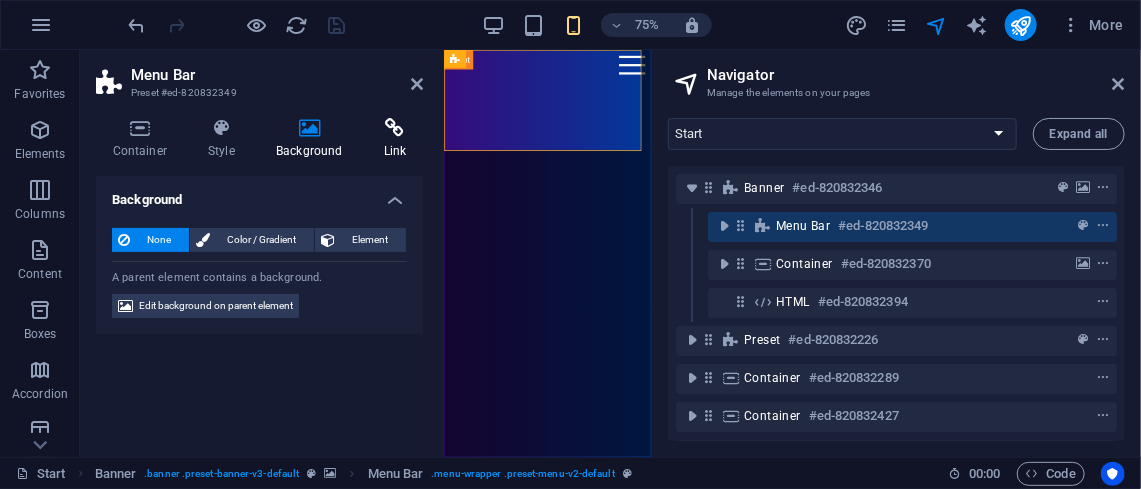 click on "Link" at bounding box center [395, 139] 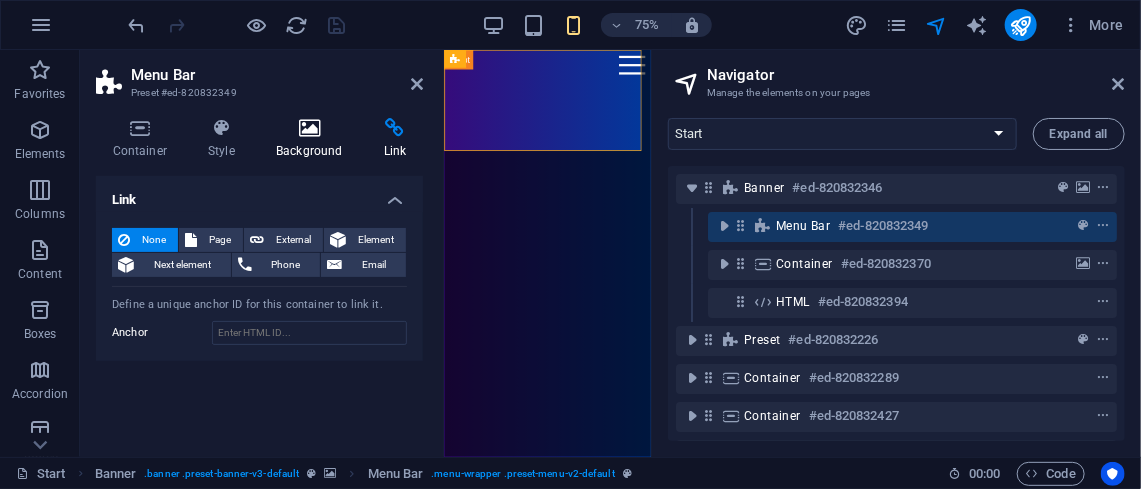 click on "Background" at bounding box center (314, 139) 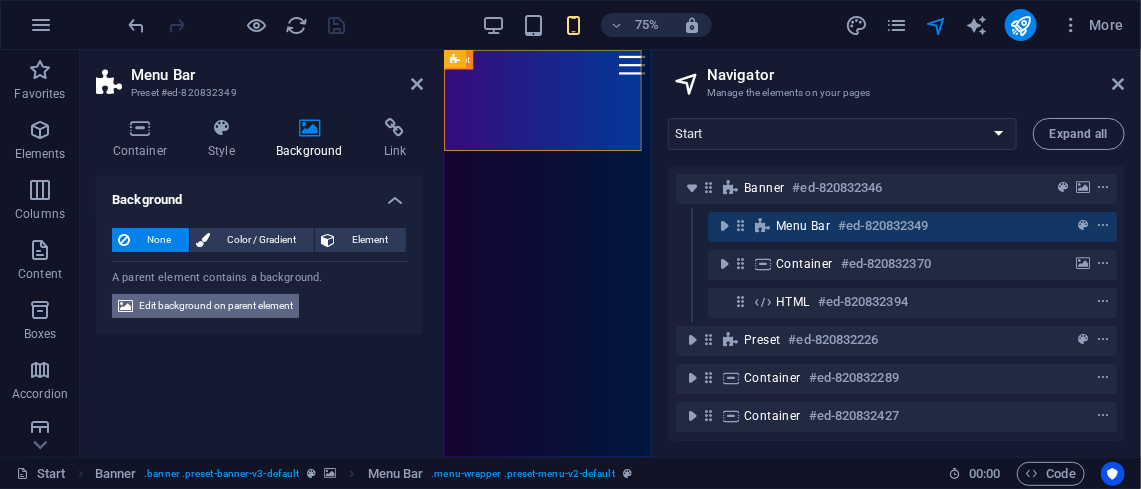 click on "Edit background on parent element" at bounding box center [216, 306] 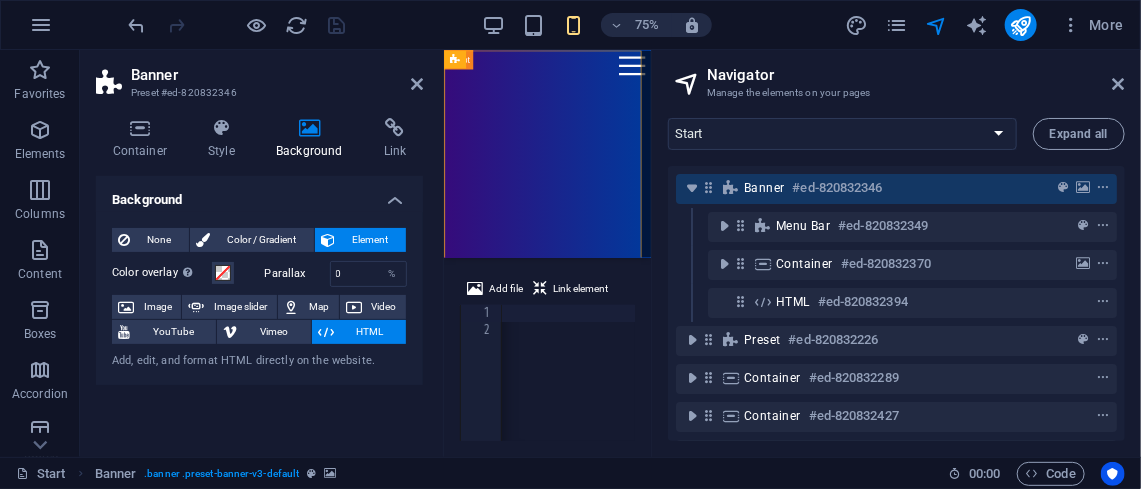 scroll, scrollTop: 0, scrollLeft: 569, axis: horizontal 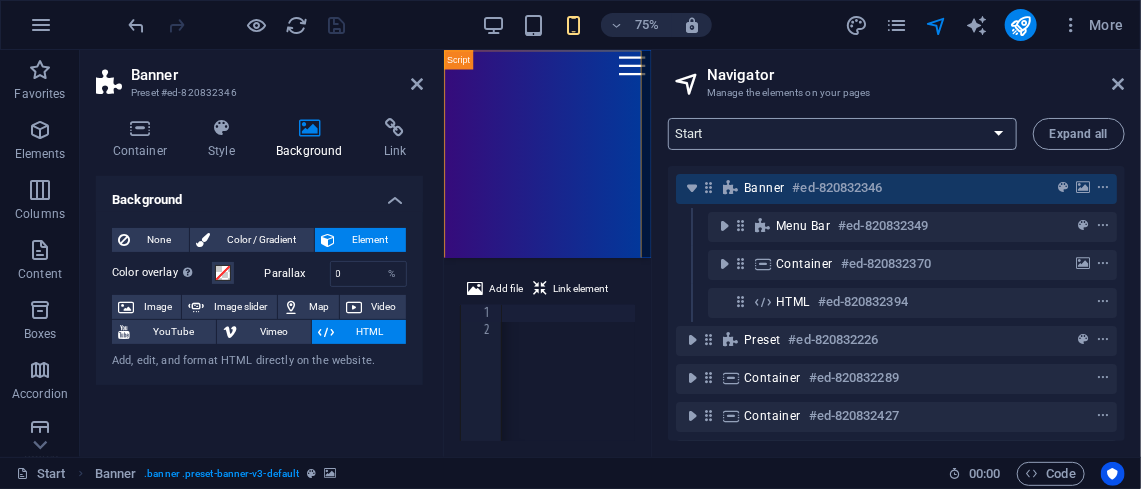 click on "Start  Uvjeti korištenja  Privatnost podataka  Općenito o Uslugama: Single Page Layout" at bounding box center (842, 134) 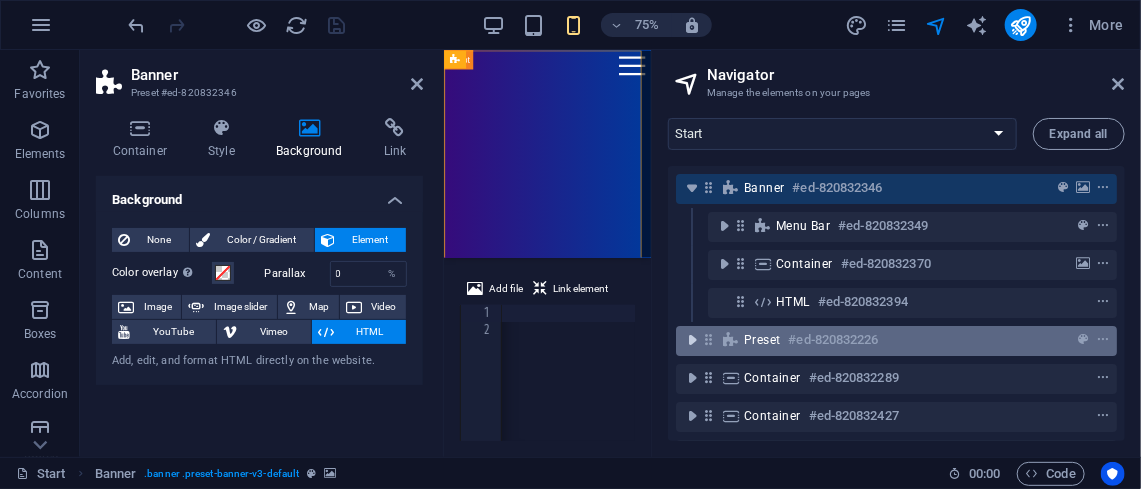 click at bounding box center (692, 340) 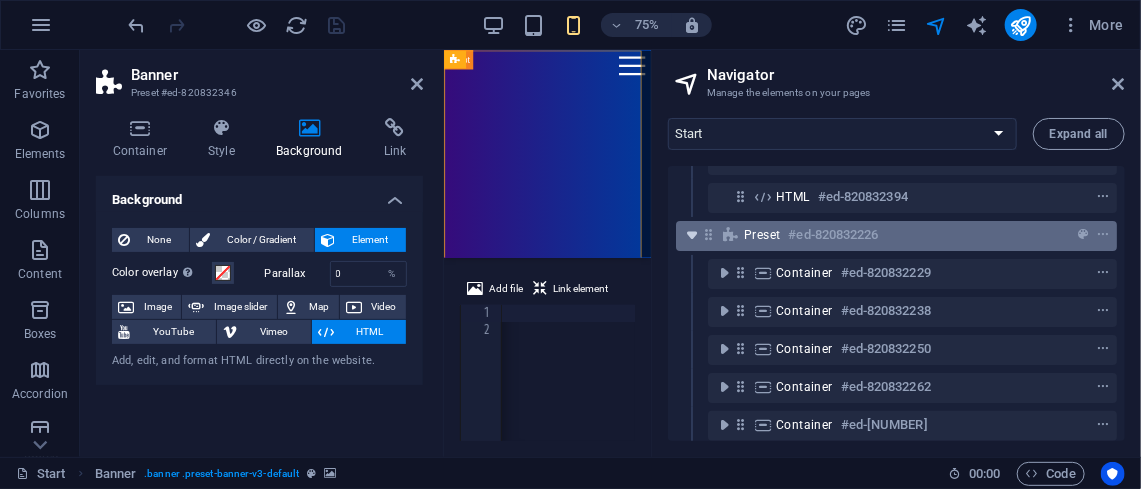 scroll, scrollTop: 127, scrollLeft: 0, axis: vertical 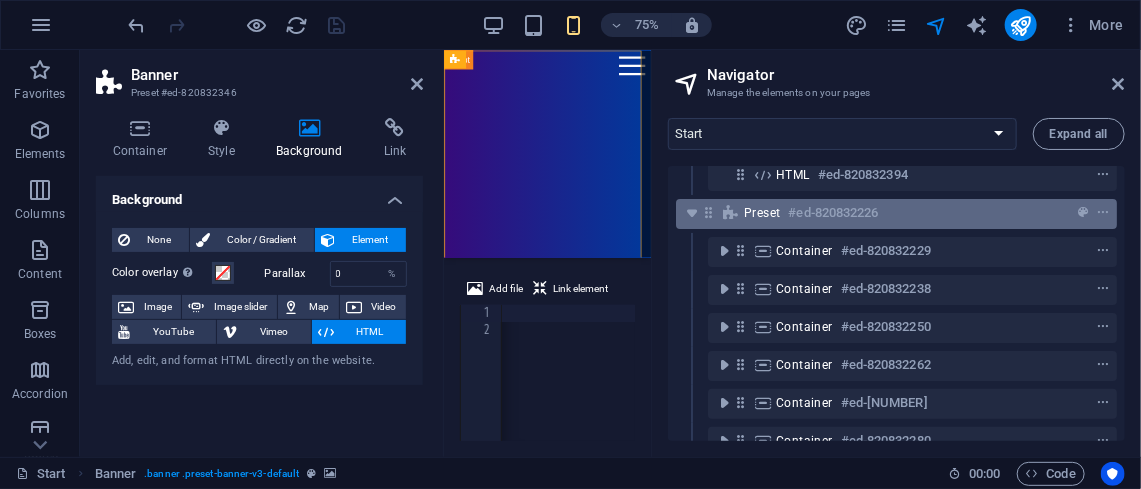 click on "#ed-820832226" at bounding box center [833, 213] 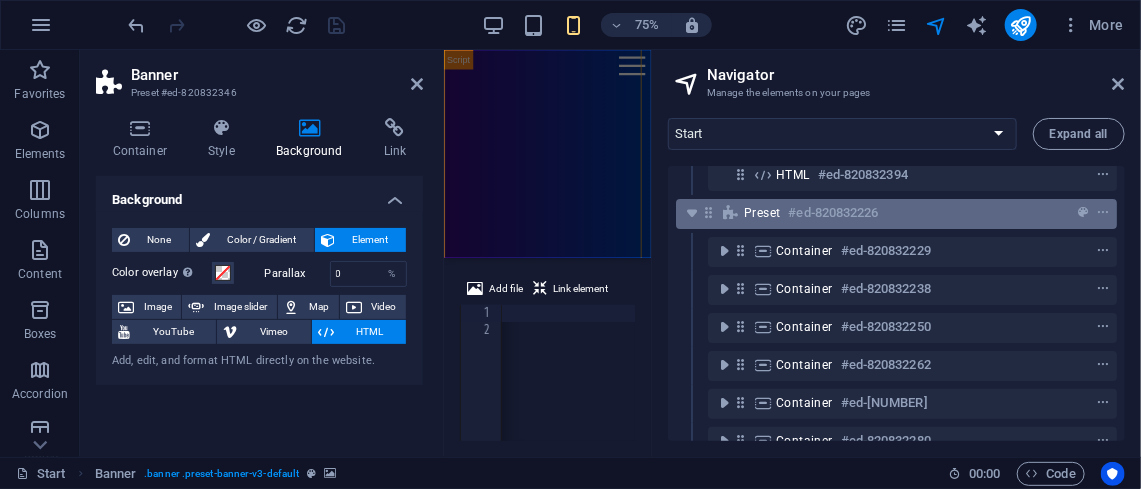 scroll, scrollTop: 2314, scrollLeft: 0, axis: vertical 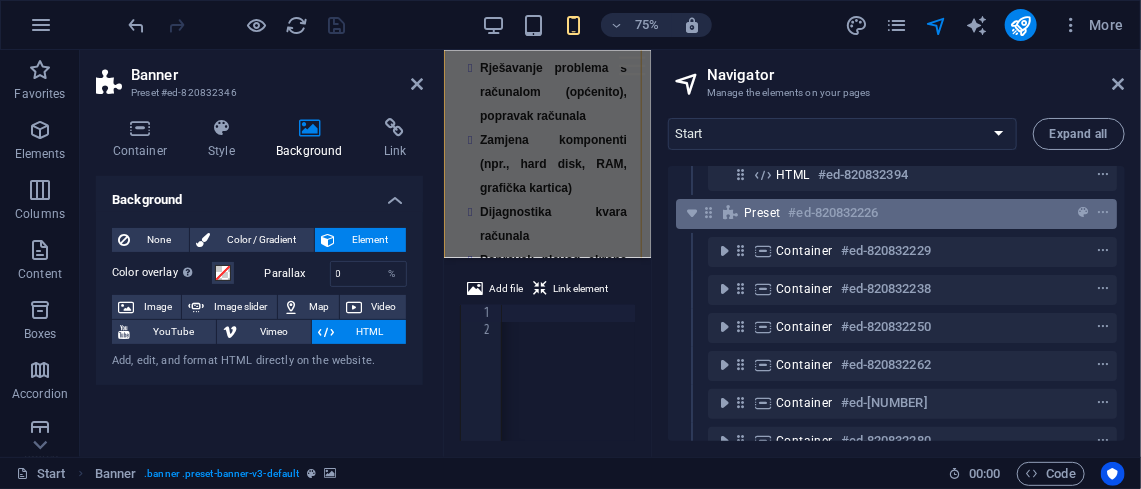 click on "#ed-820832226" at bounding box center [833, 213] 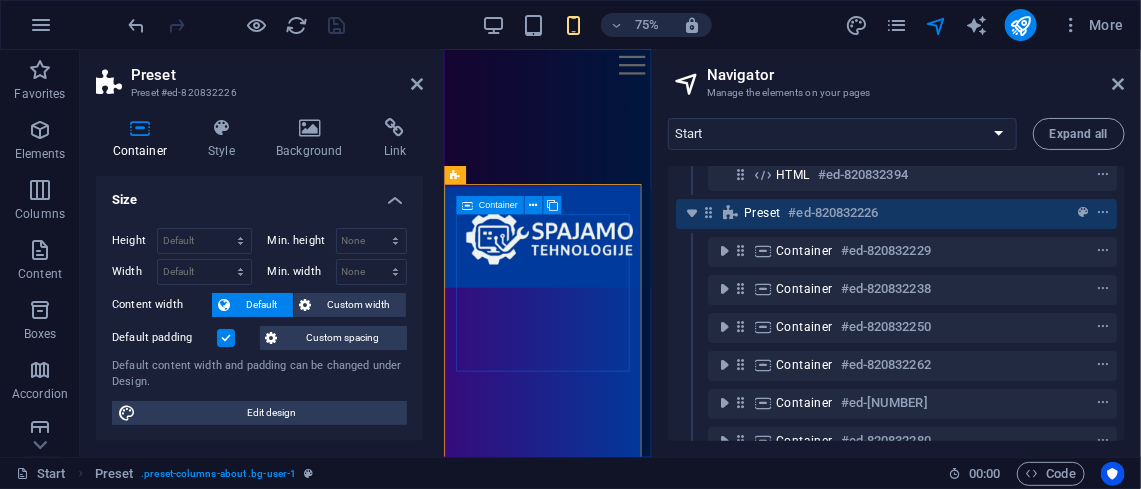 scroll, scrollTop: 598, scrollLeft: 0, axis: vertical 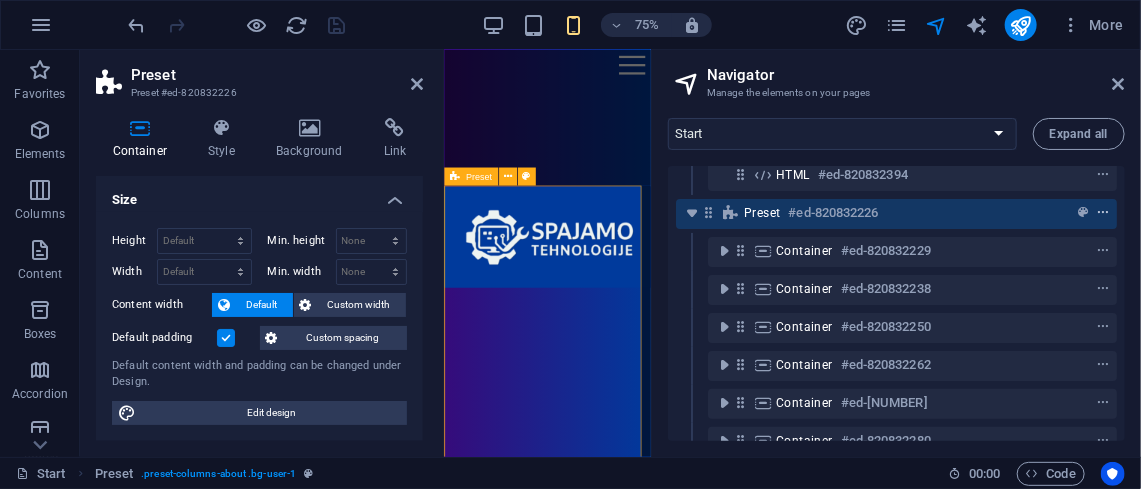 click at bounding box center (1103, 213) 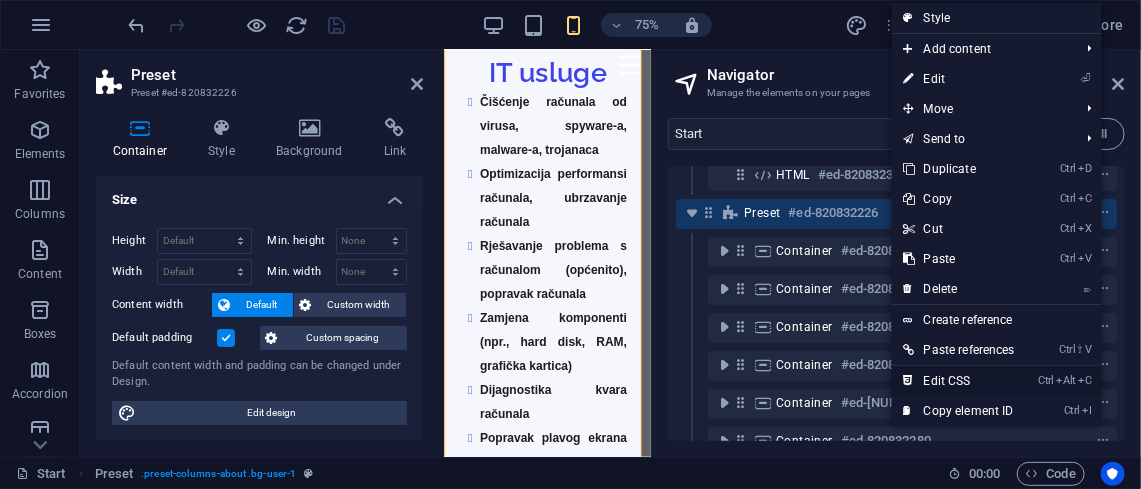 click on "Ctrl Alt C  Edit CSS" at bounding box center [959, 381] 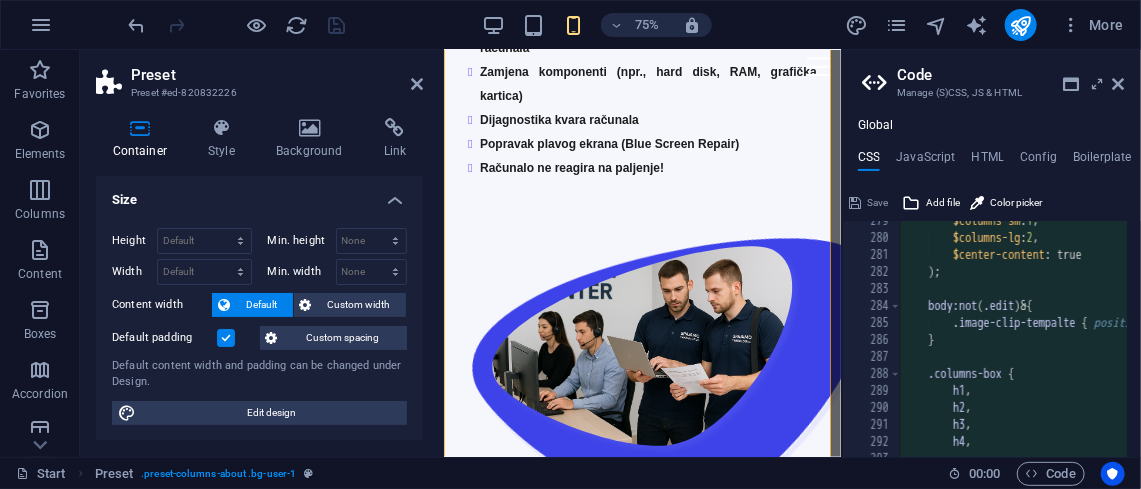 scroll, scrollTop: 3167, scrollLeft: 0, axis: vertical 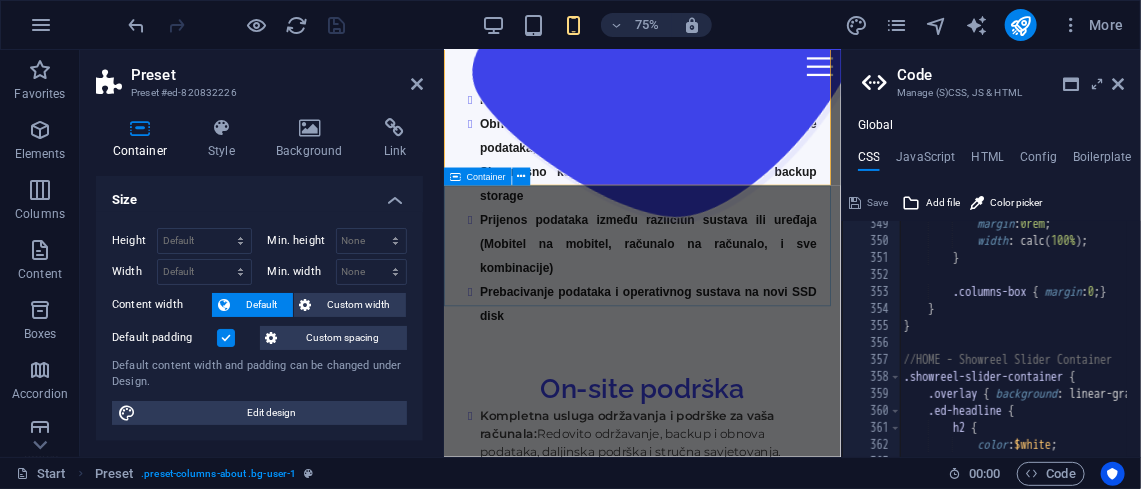 click on "Container" at bounding box center (486, 176) 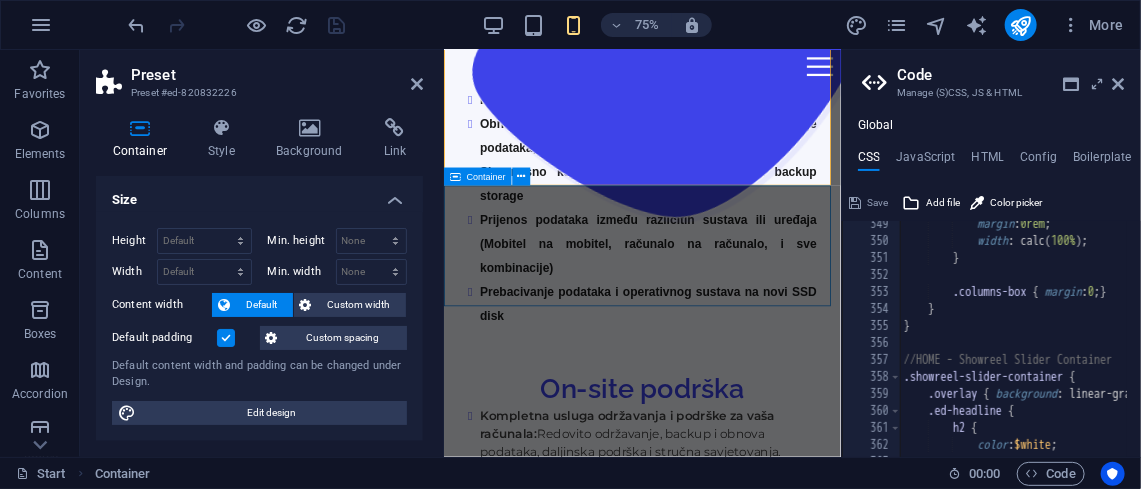 click on "Container" at bounding box center [486, 176] 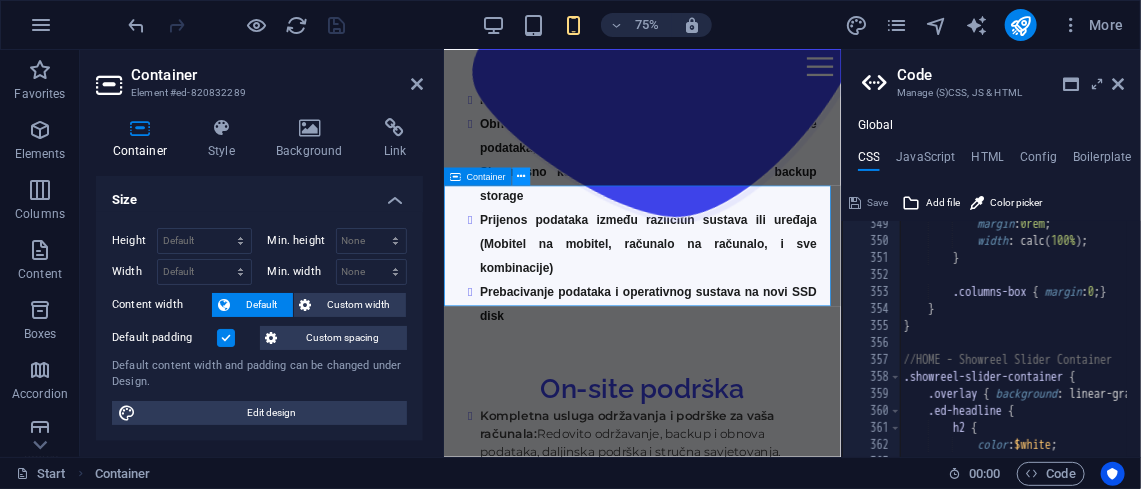 click at bounding box center [521, 177] 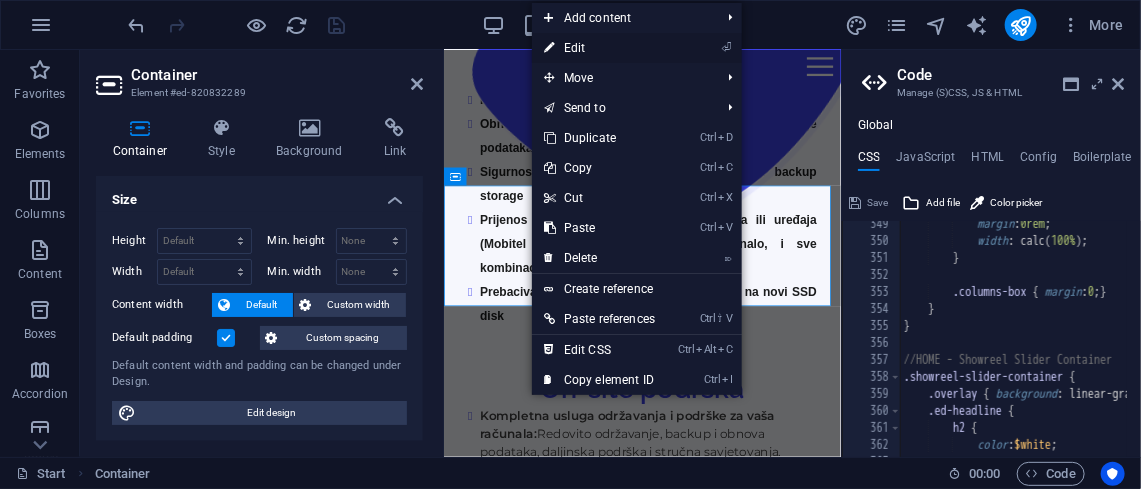 click on "⏎  Edit" at bounding box center (599, 48) 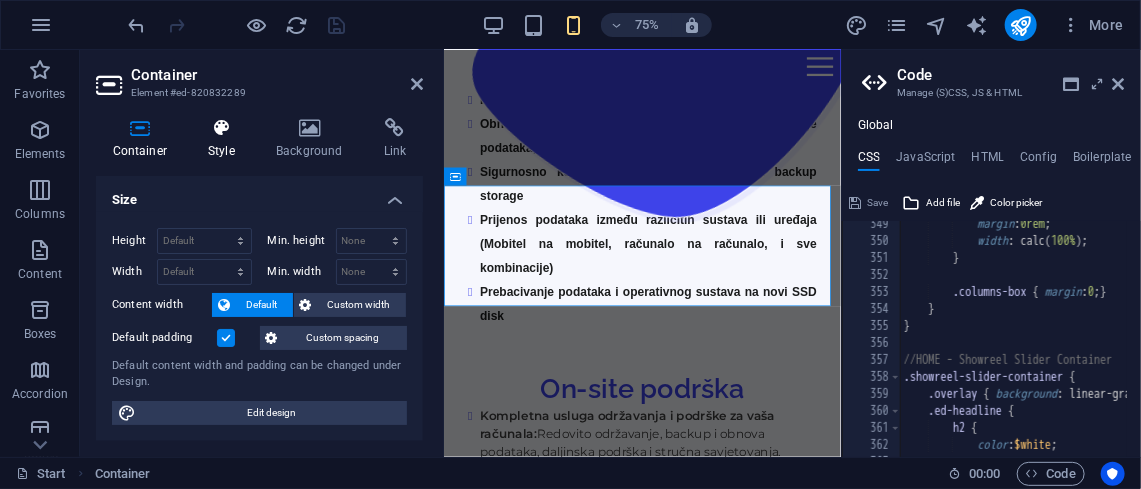click at bounding box center (222, 128) 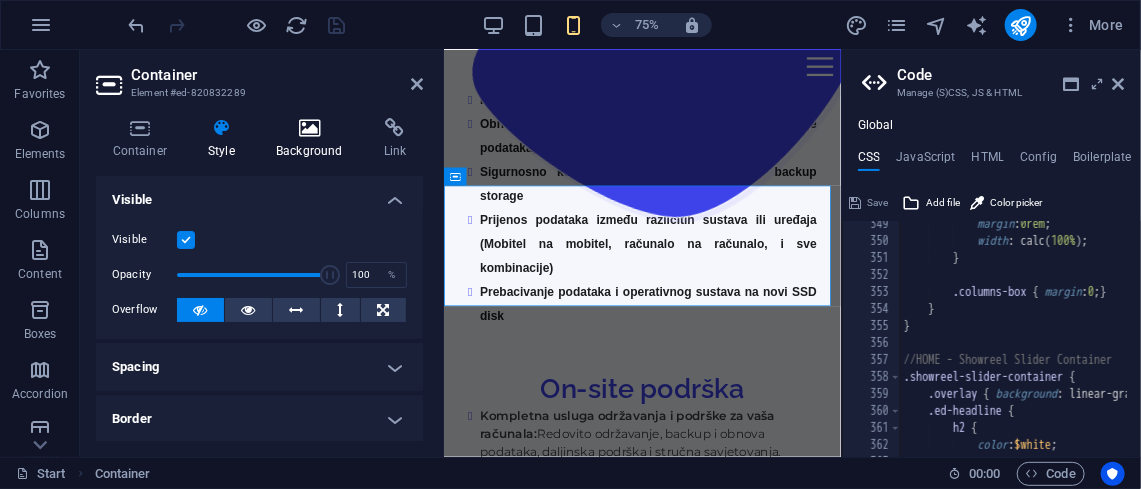 click at bounding box center [310, 128] 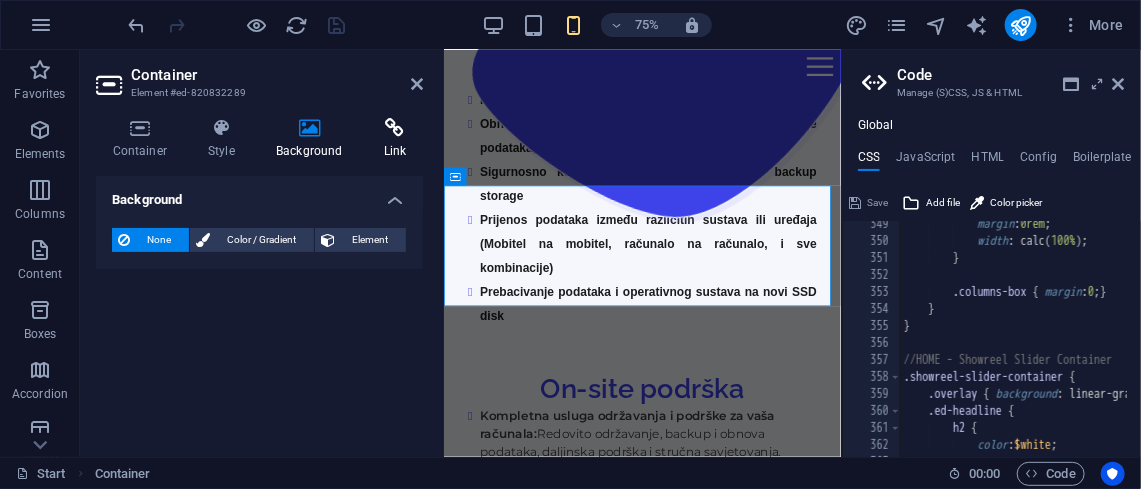 click on "Link" at bounding box center (395, 139) 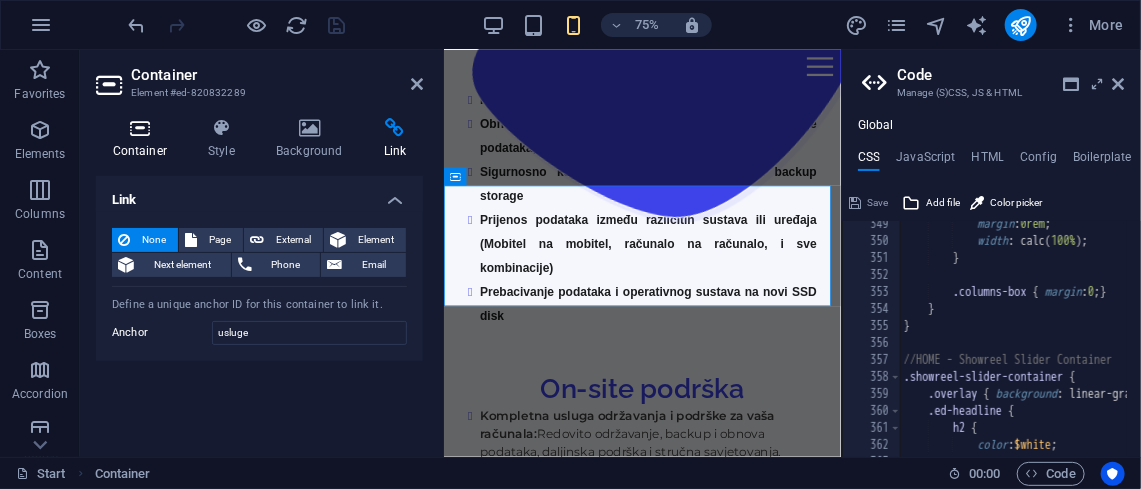 click at bounding box center [140, 128] 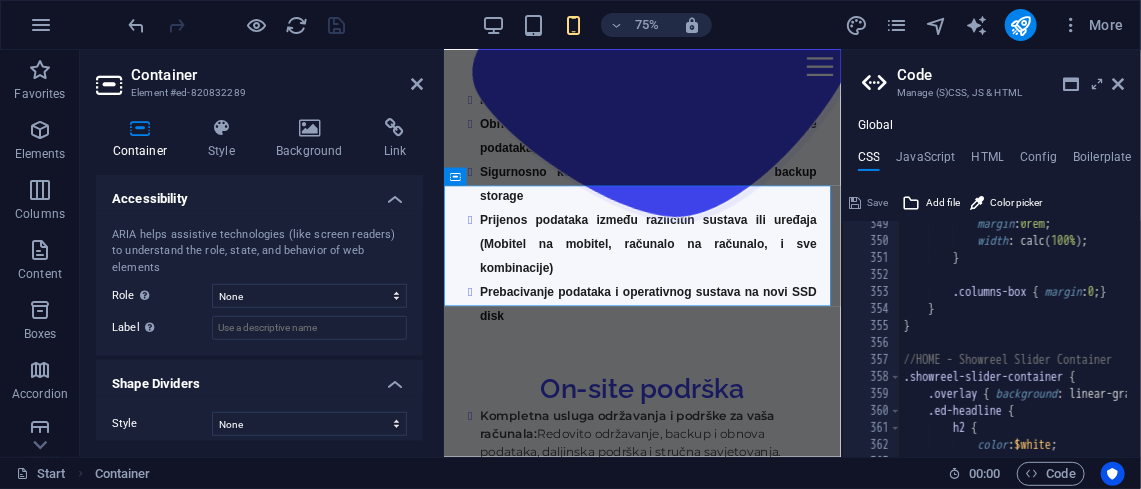 scroll, scrollTop: 541, scrollLeft: 0, axis: vertical 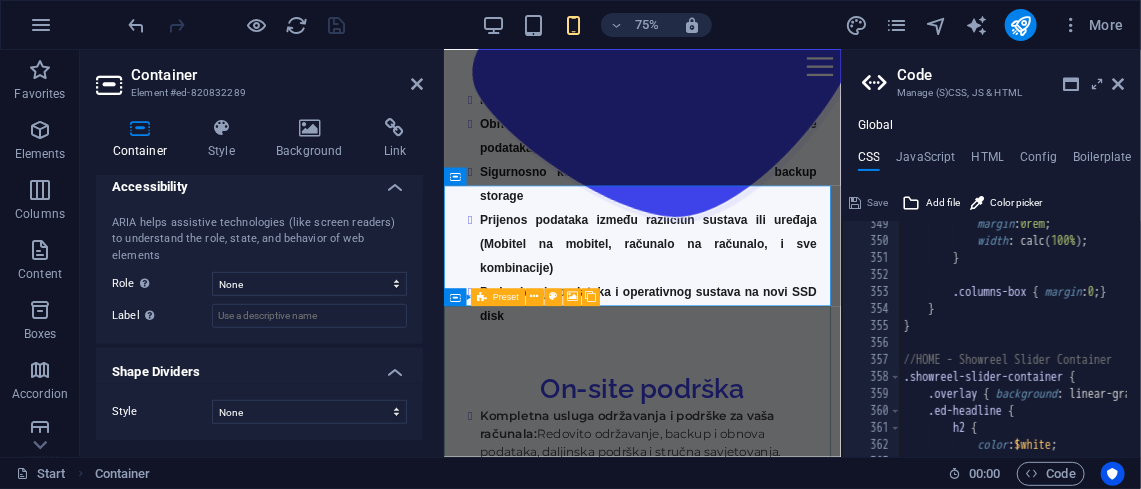 click at bounding box center (482, 297) 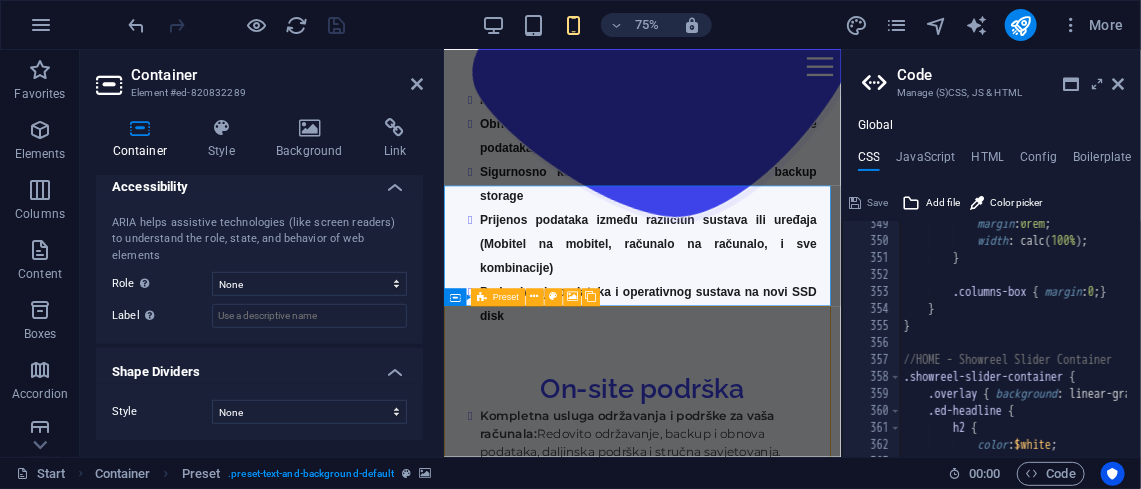 click at bounding box center [482, 297] 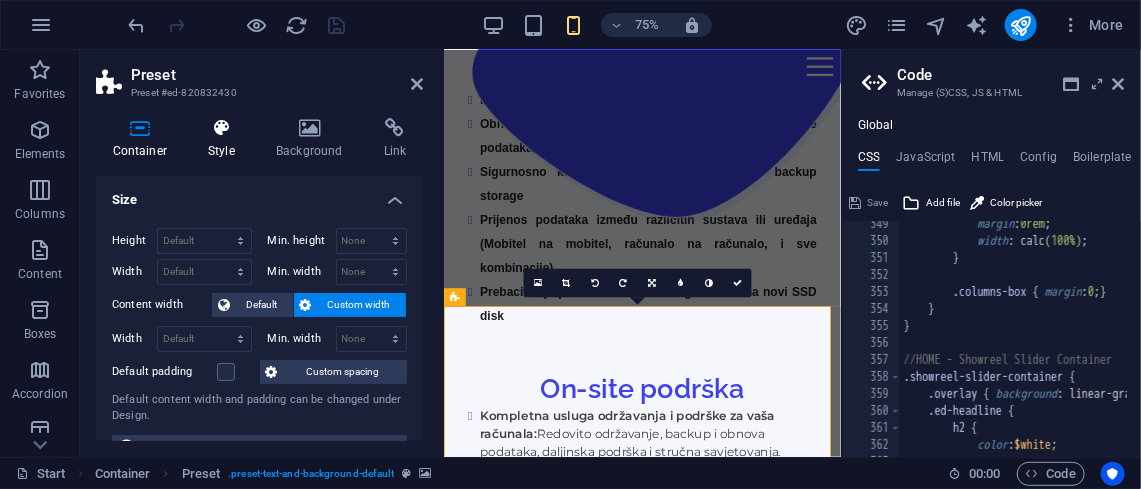 click at bounding box center [222, 128] 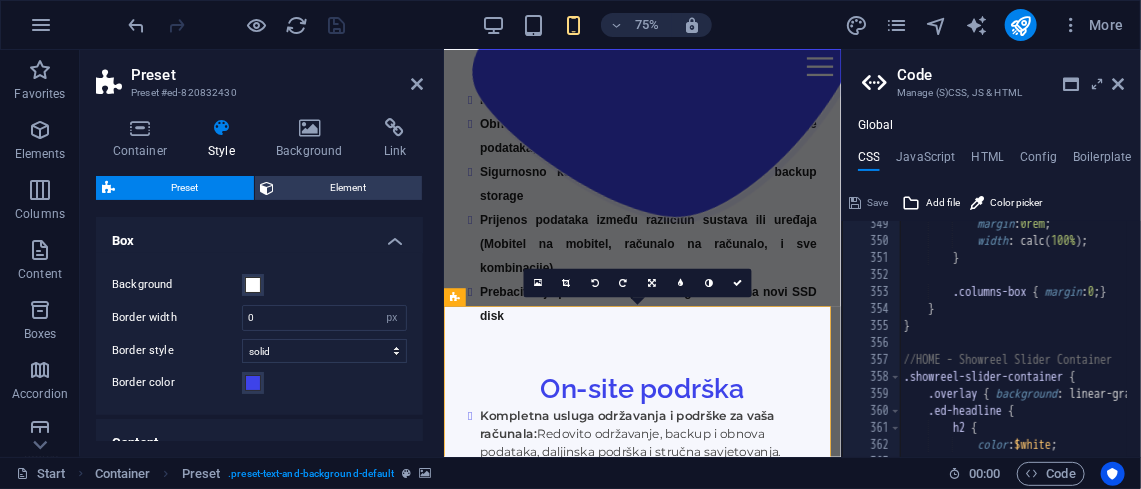click on "Box" at bounding box center [259, 235] 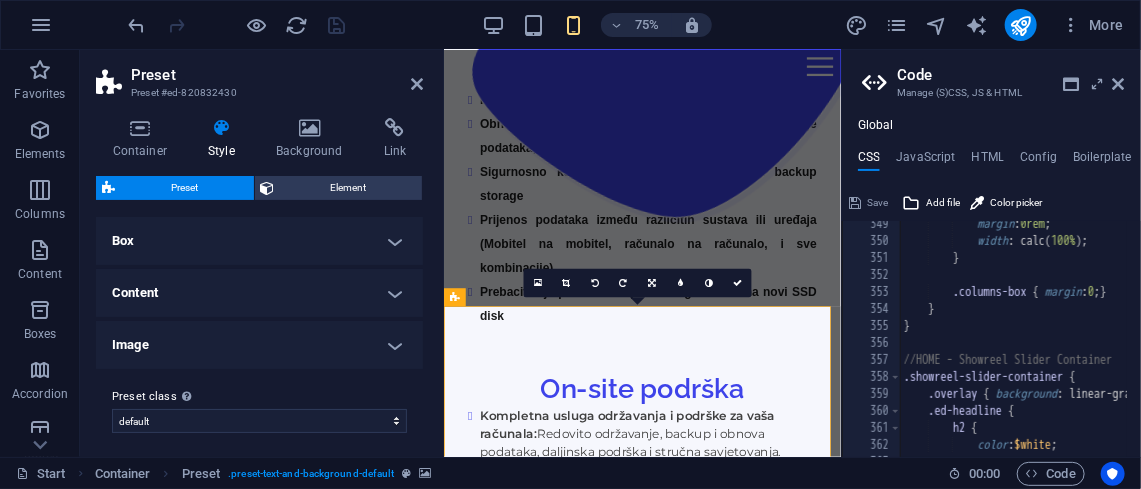 click on "Content" at bounding box center [259, 293] 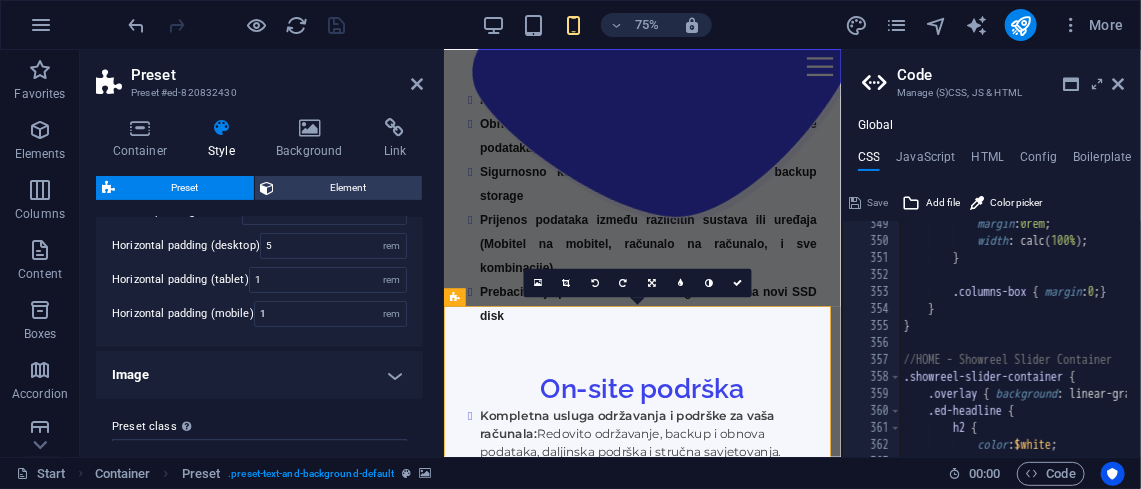 scroll, scrollTop: 125, scrollLeft: 0, axis: vertical 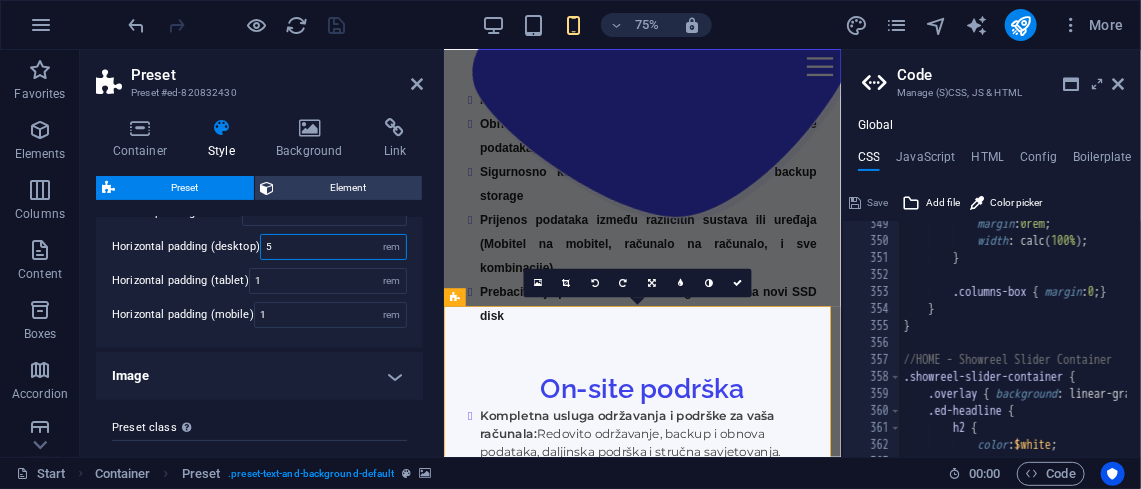 click on "5" at bounding box center (333, 247) 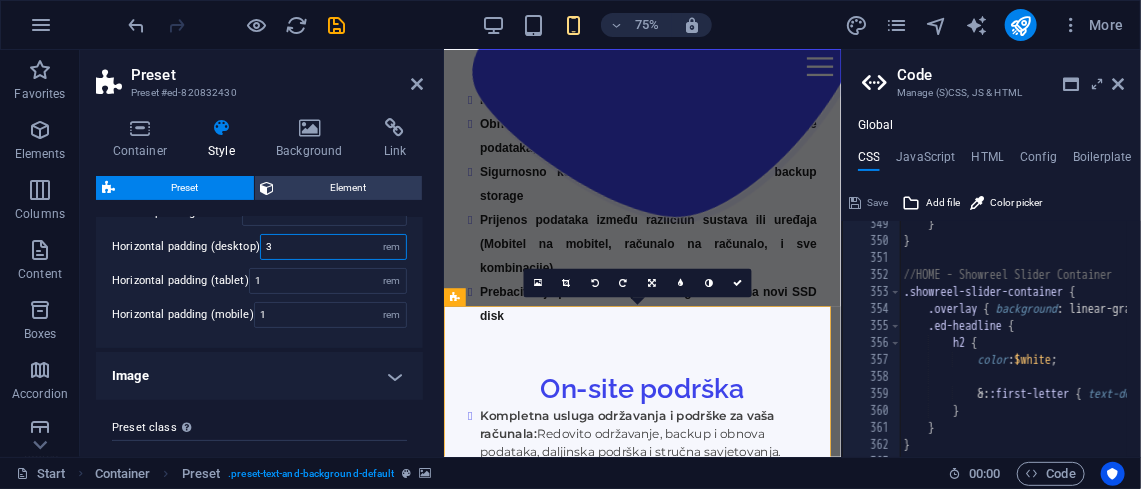 scroll, scrollTop: 3456, scrollLeft: 0, axis: vertical 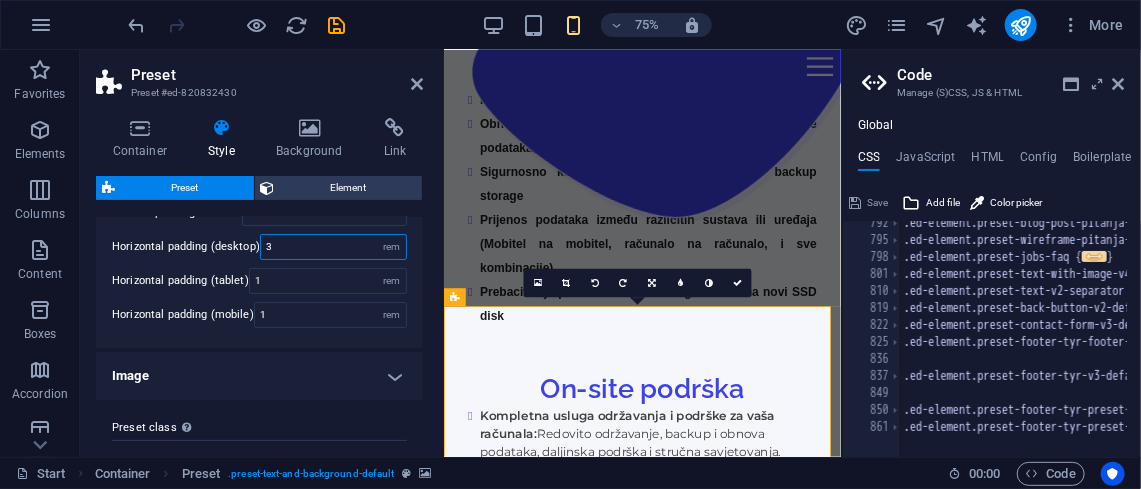 type on "3" 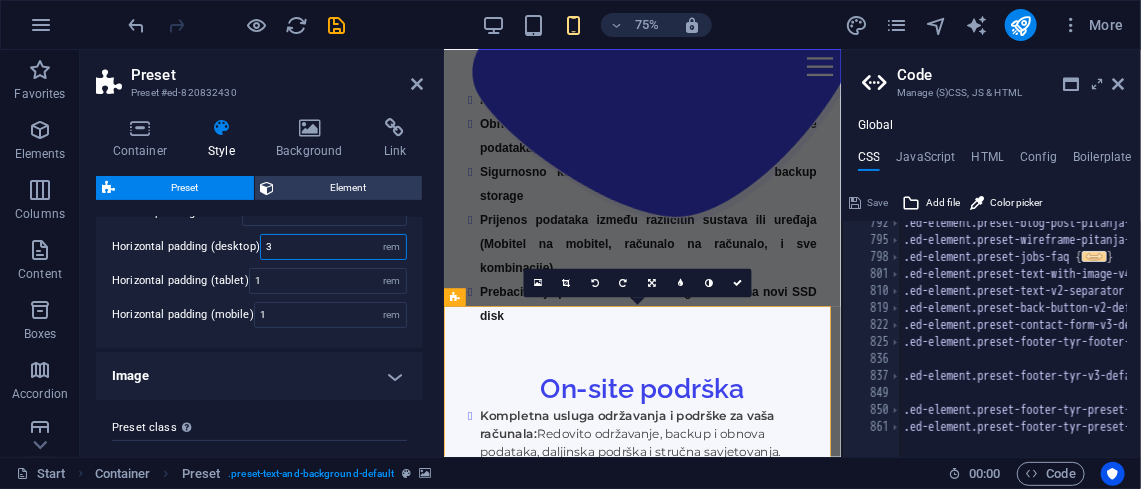 click on "3" at bounding box center (333, 247) 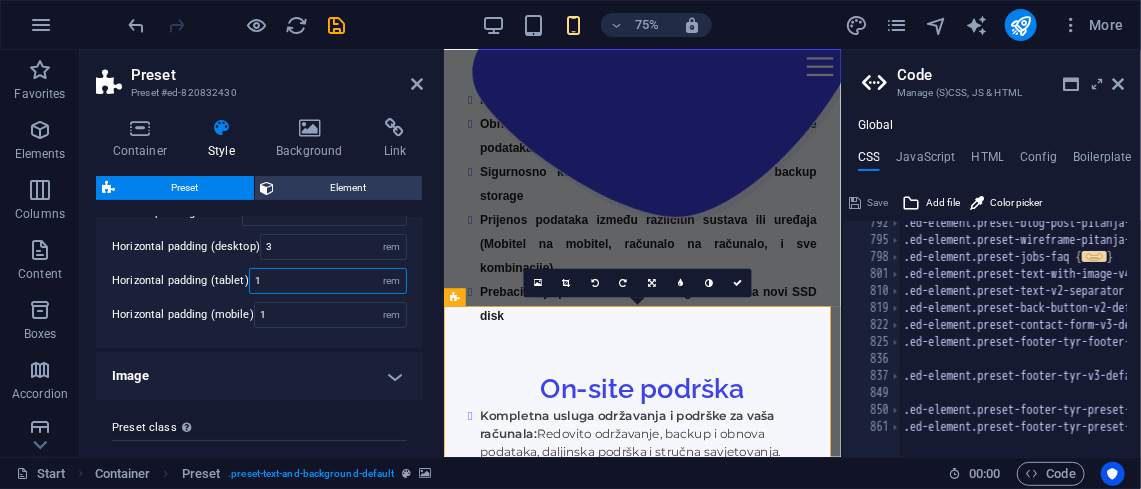 click on "1" at bounding box center (328, 281) 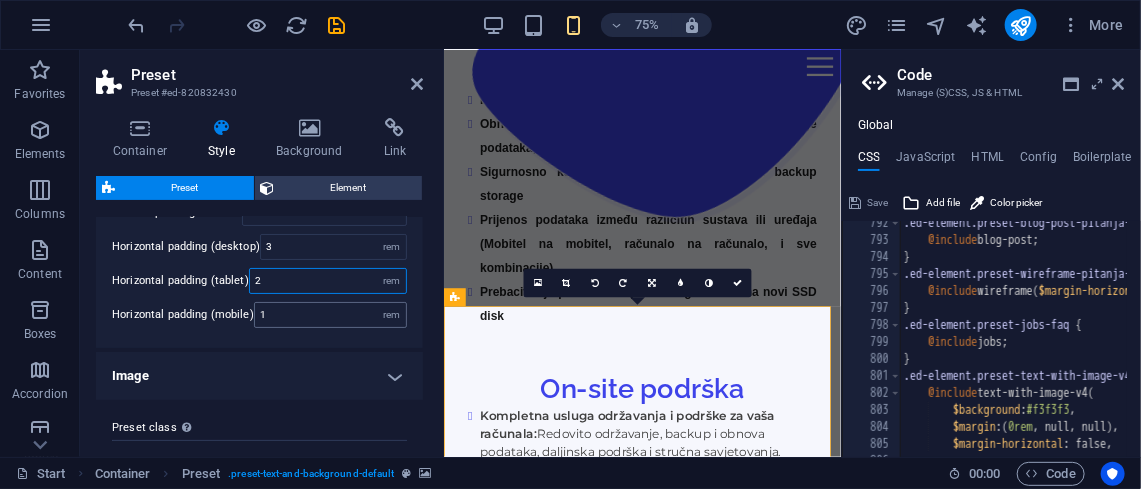 type on "2" 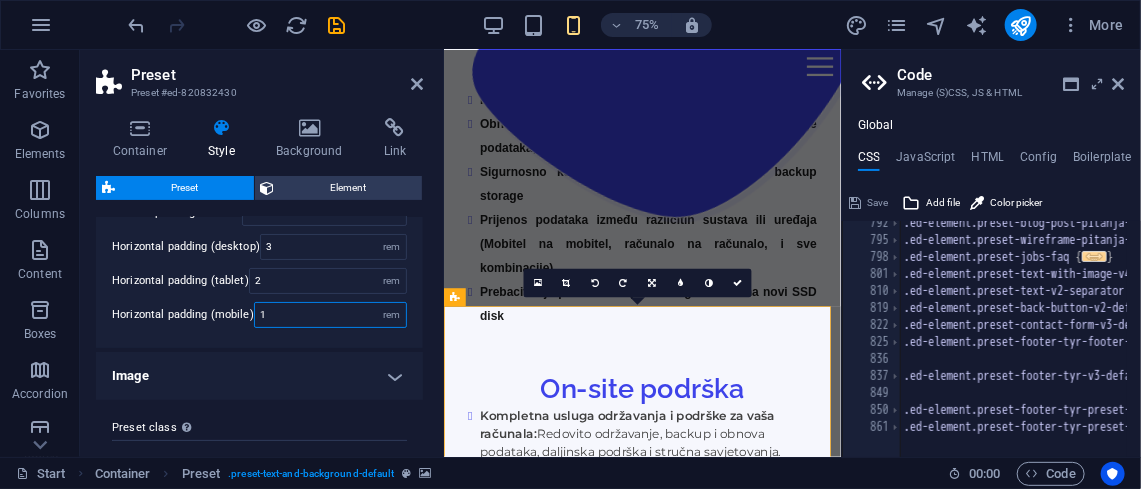 click on "1" at bounding box center [330, 315] 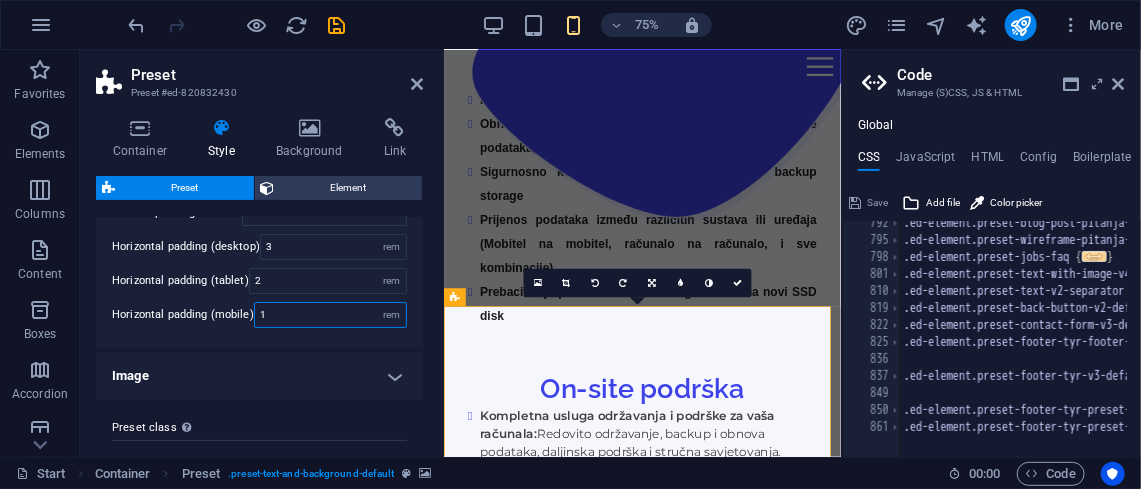 scroll, scrollTop: 163, scrollLeft: 0, axis: vertical 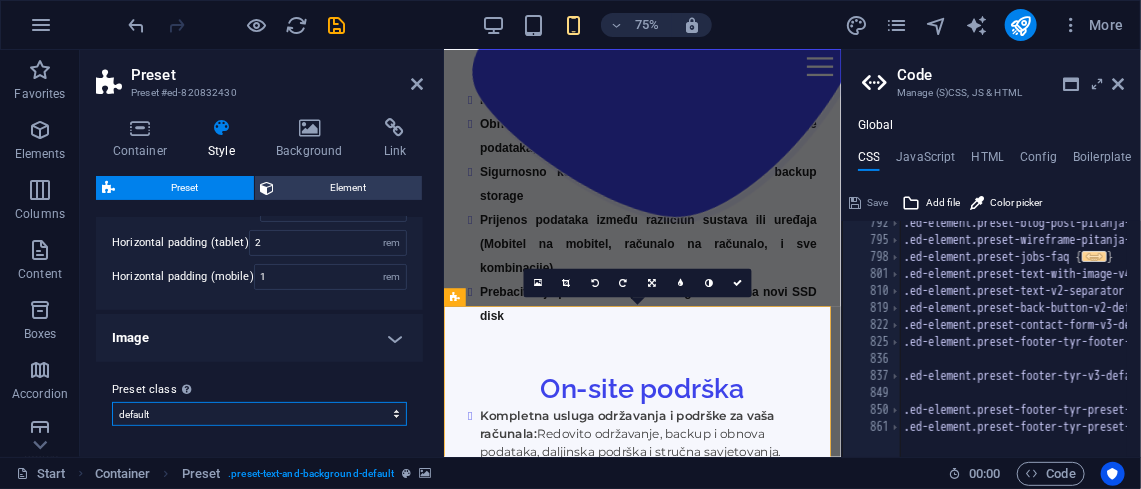 click on "default Add preset class" at bounding box center [259, 414] 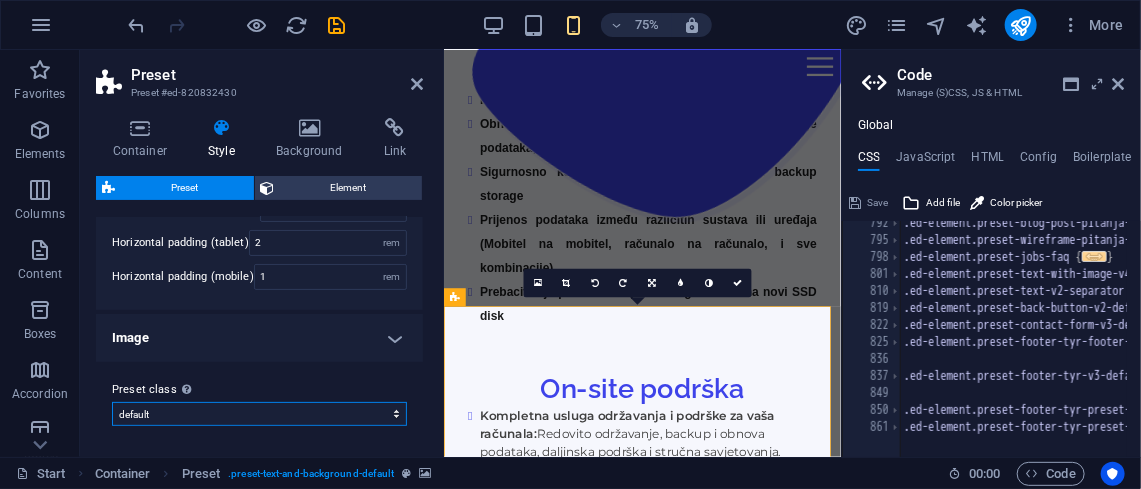 click on "default Add preset class" at bounding box center [259, 414] 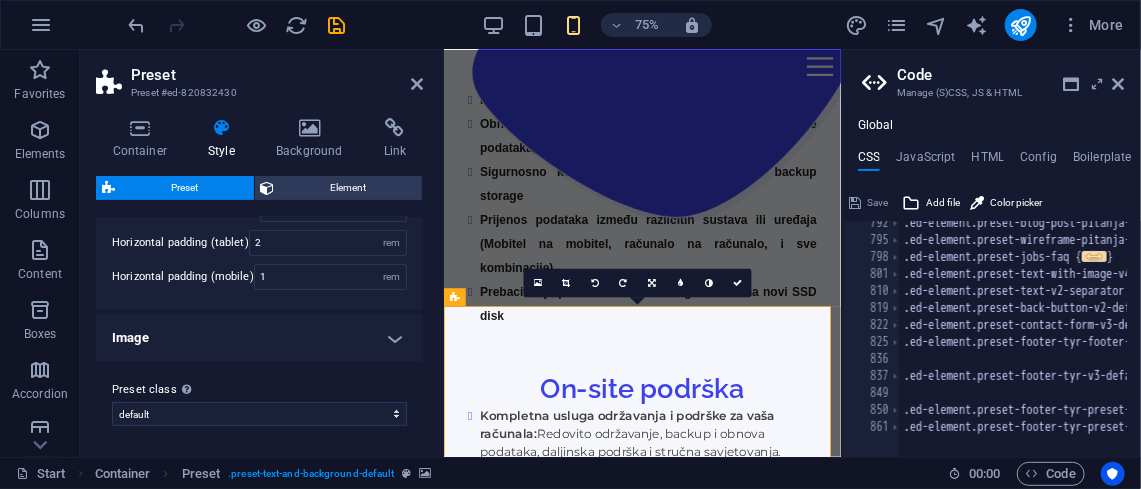 click on "Image" at bounding box center (259, 338) 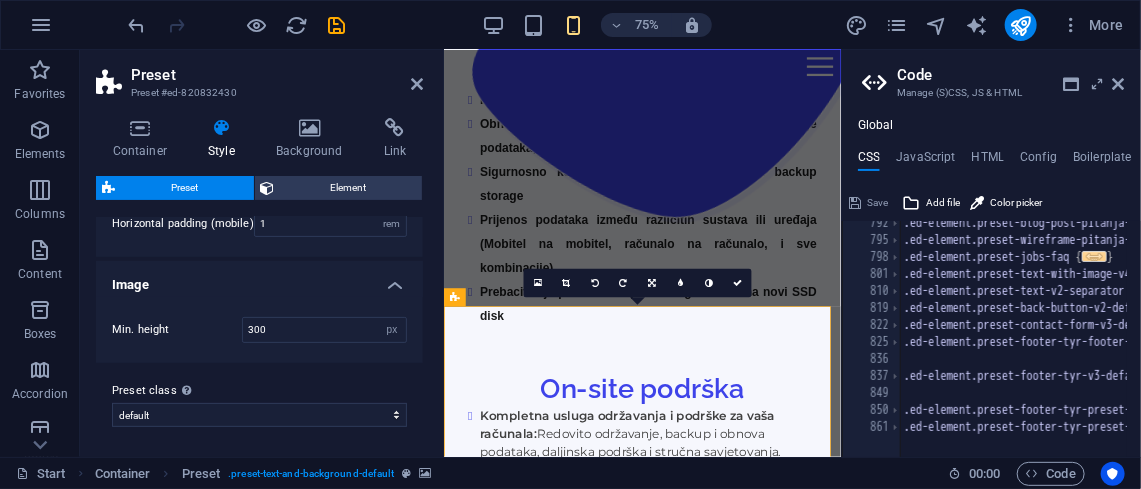 scroll, scrollTop: 216, scrollLeft: 0, axis: vertical 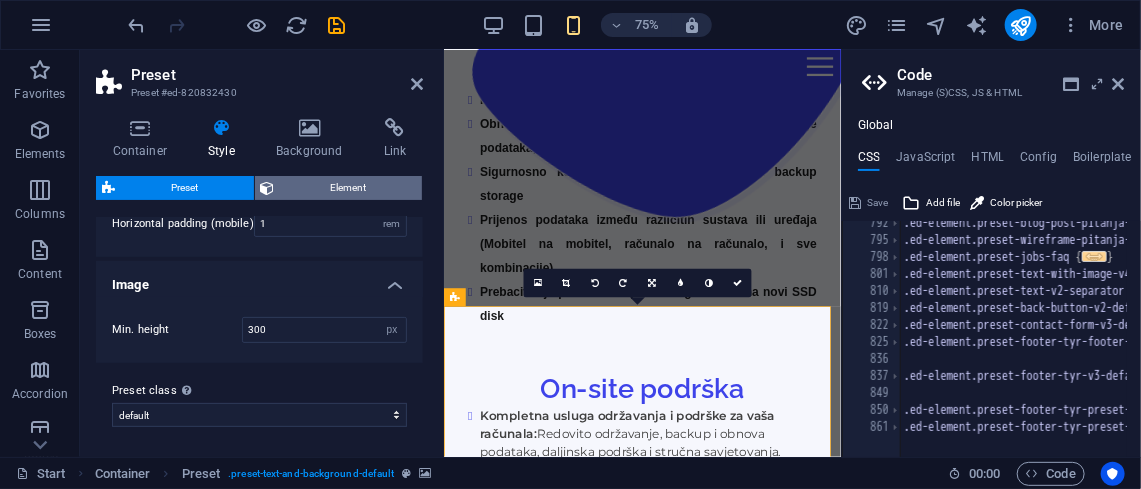 click on "Element" at bounding box center [349, 188] 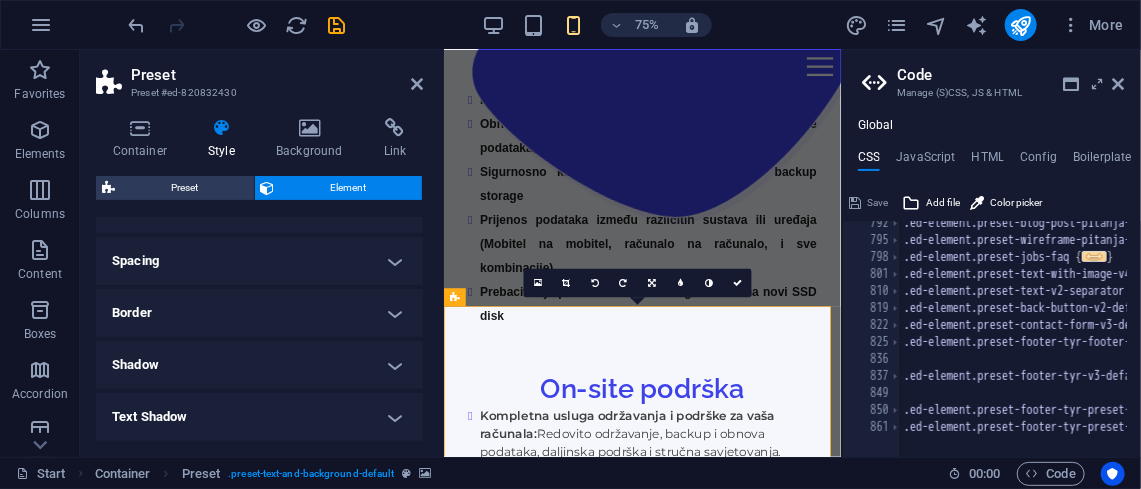 scroll, scrollTop: 362, scrollLeft: 0, axis: vertical 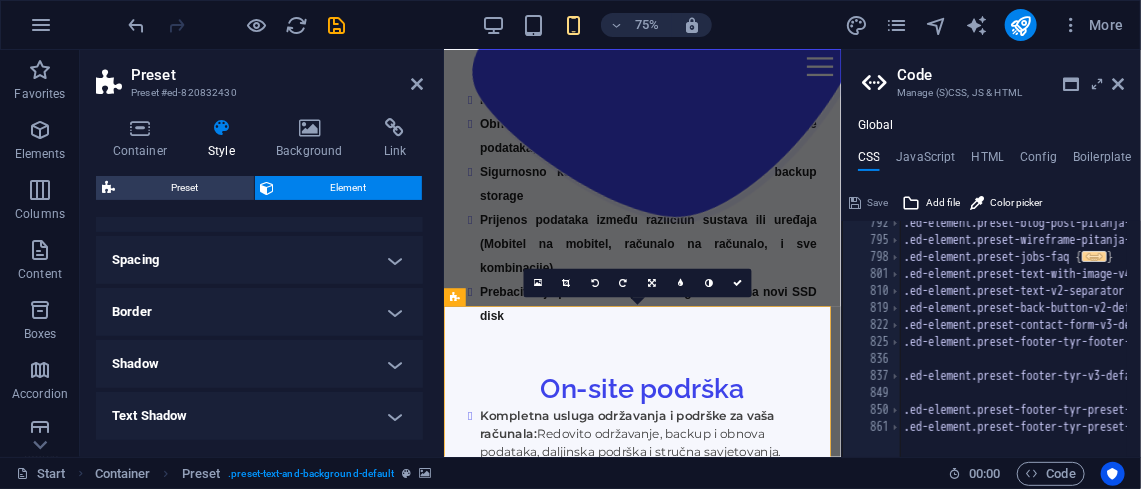 click on "Spacing" at bounding box center (259, 260) 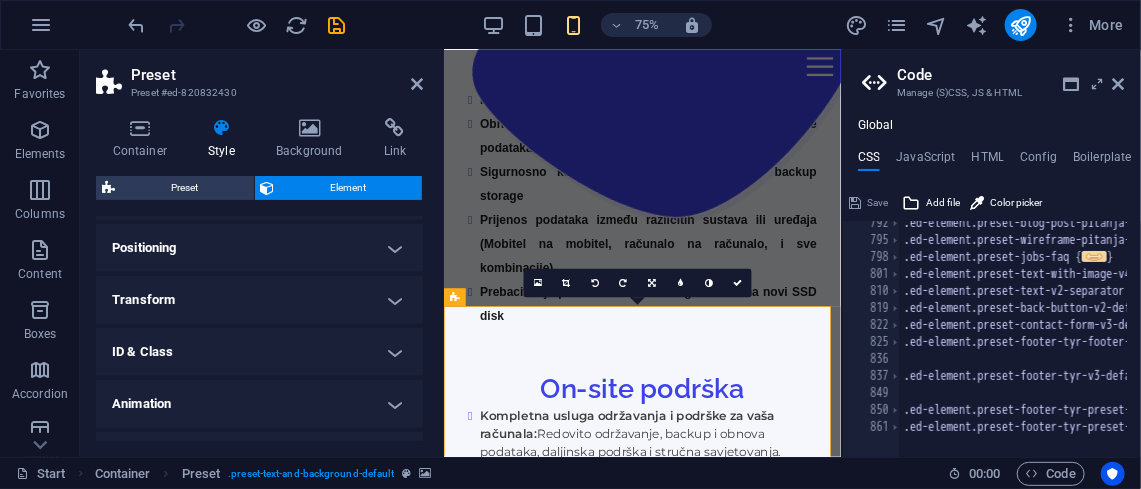 scroll, scrollTop: 664, scrollLeft: 0, axis: vertical 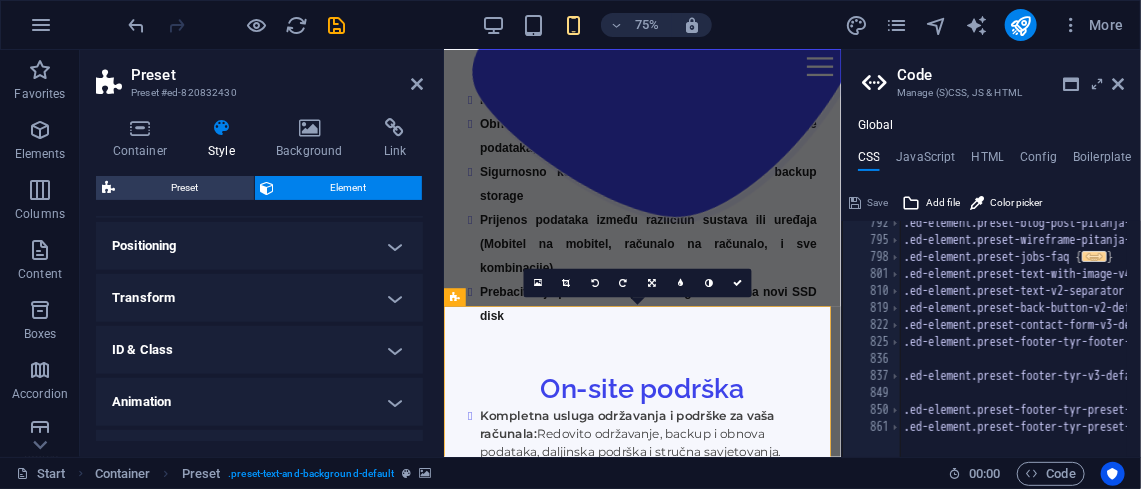 click on "Positioning" at bounding box center (259, 246) 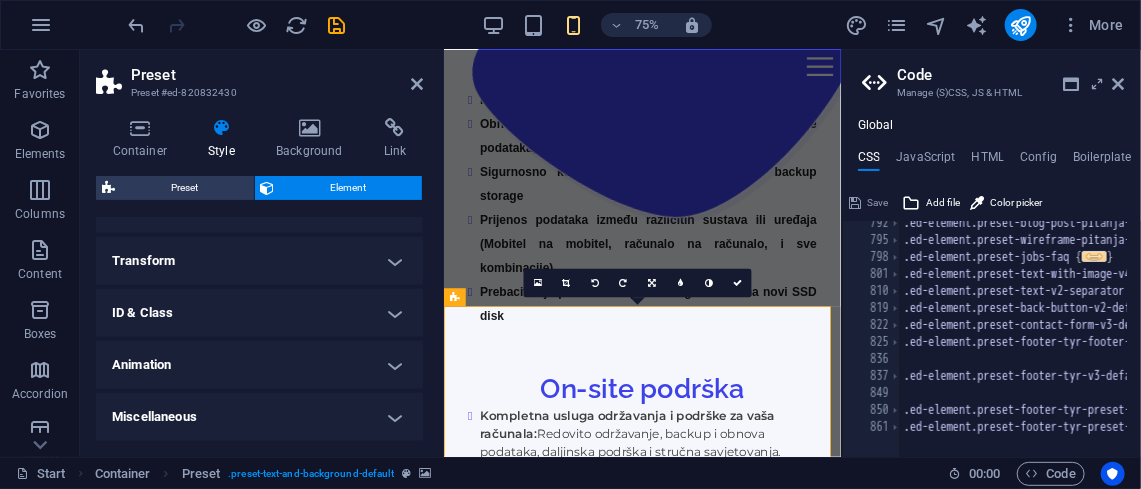 click on "Transform" at bounding box center [259, 261] 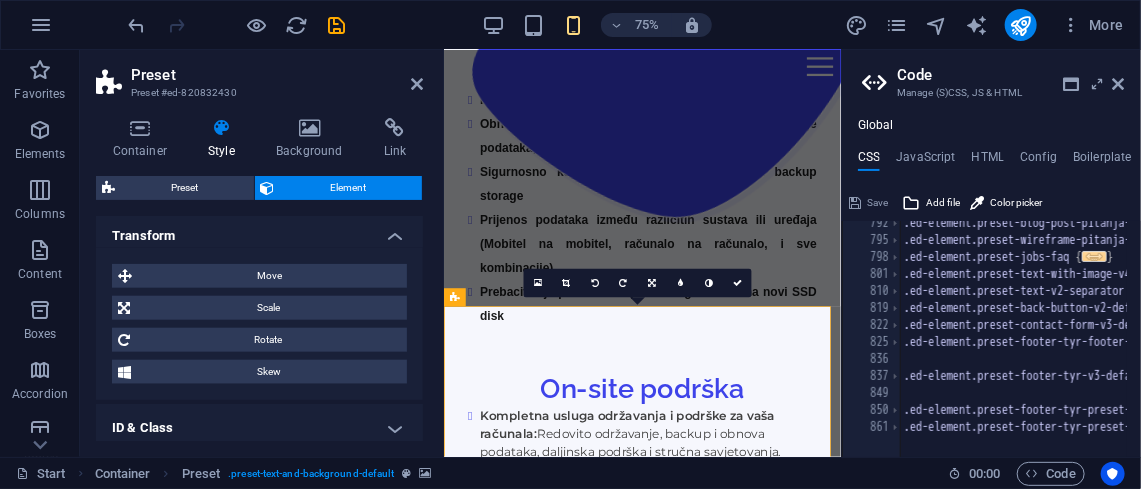 scroll, scrollTop: 970, scrollLeft: 0, axis: vertical 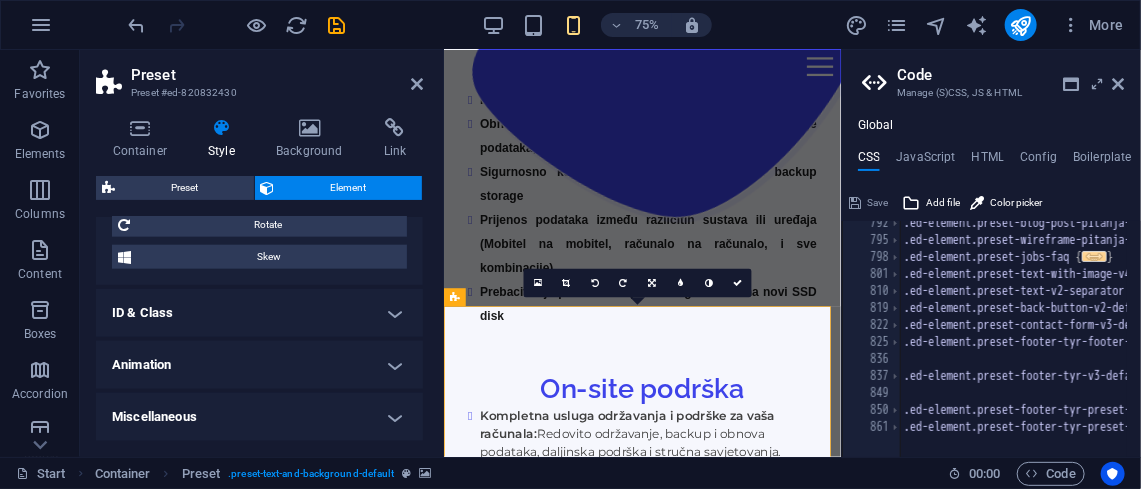 click on "ID & Class" at bounding box center [259, 313] 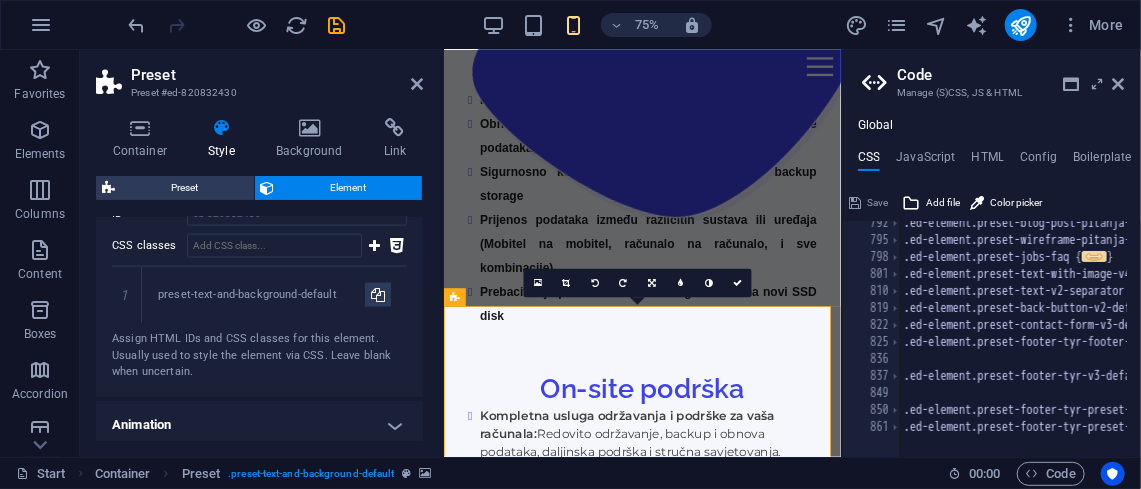scroll, scrollTop: 1107, scrollLeft: 0, axis: vertical 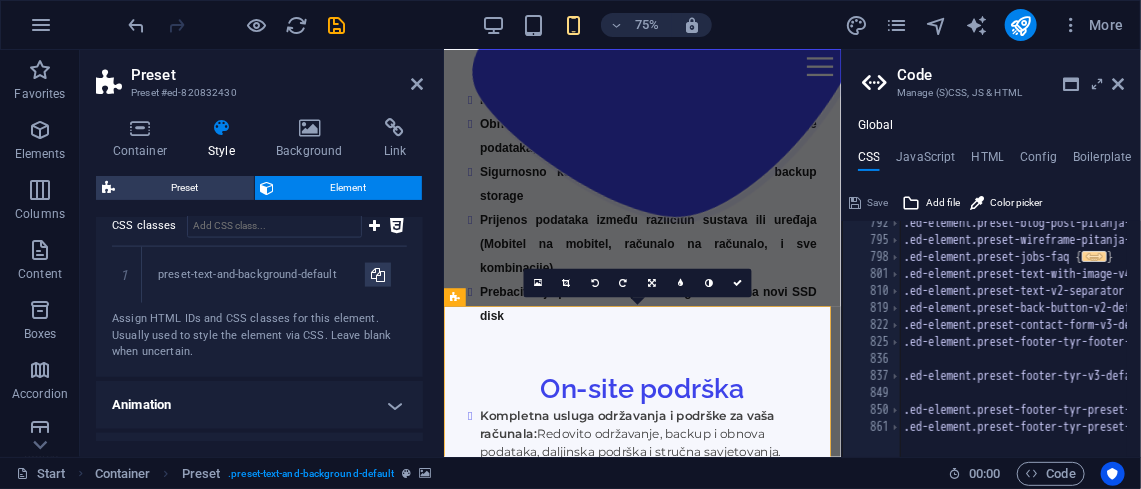 click on "75% More" at bounding box center (628, 25) 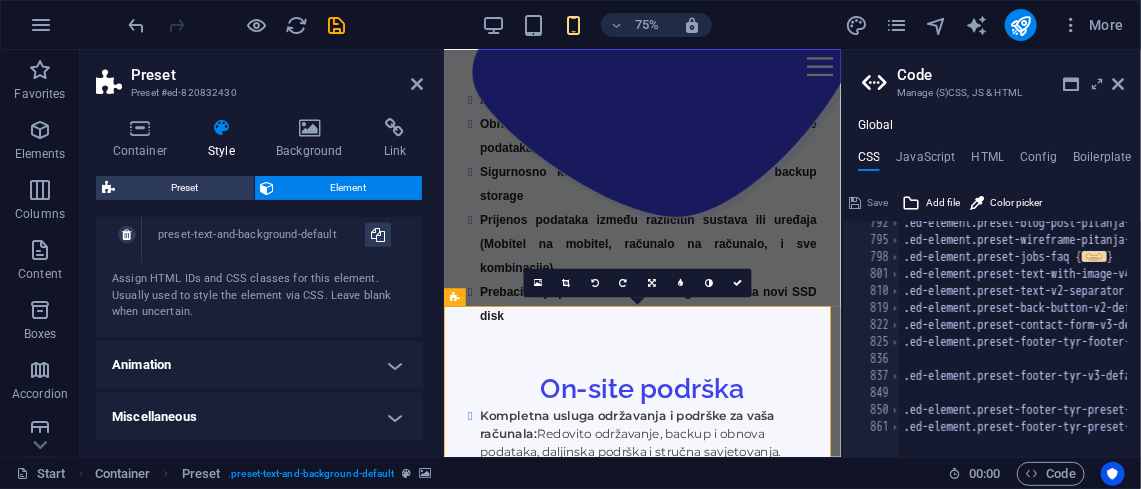 scroll, scrollTop: 1228, scrollLeft: 0, axis: vertical 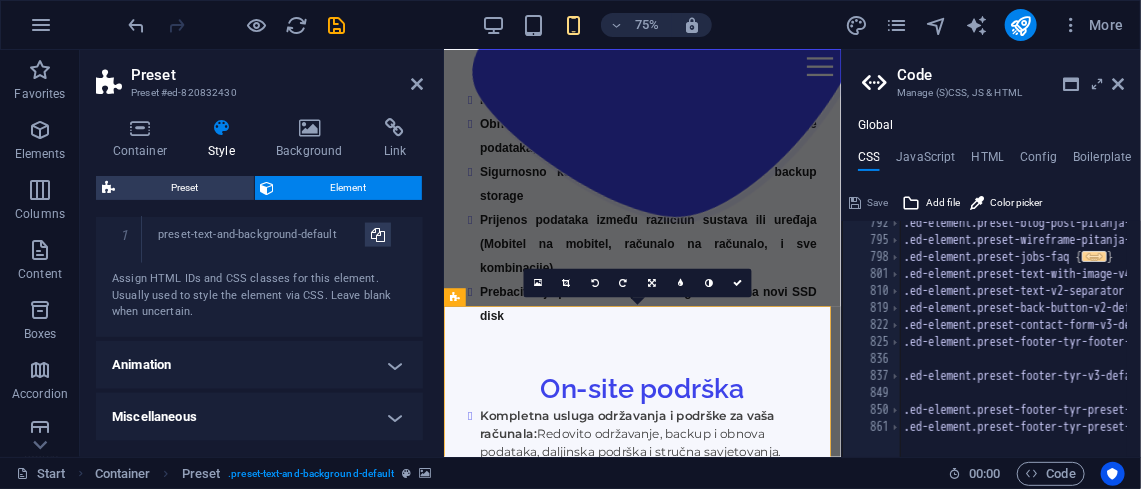 click on "Animation" at bounding box center [259, 365] 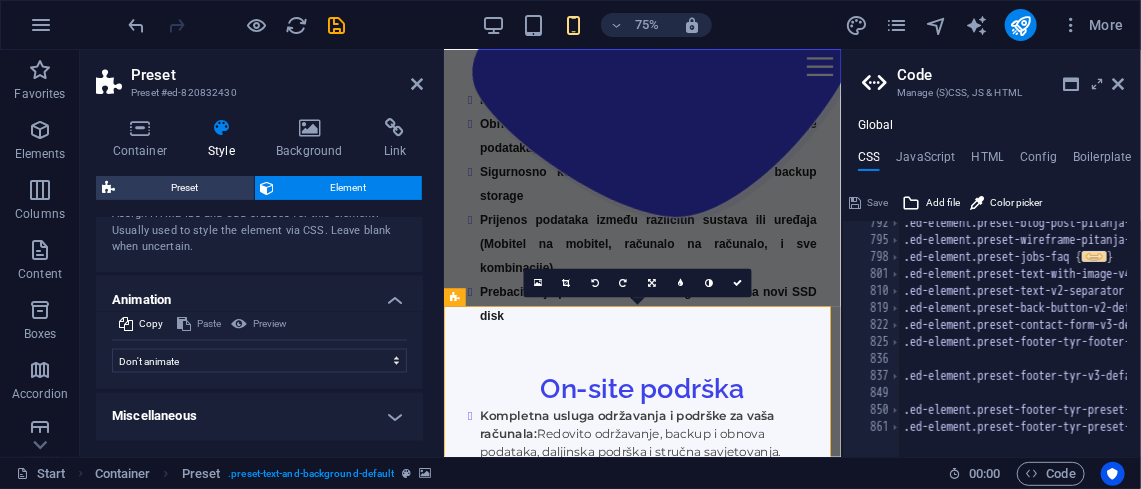scroll, scrollTop: 1292, scrollLeft: 0, axis: vertical 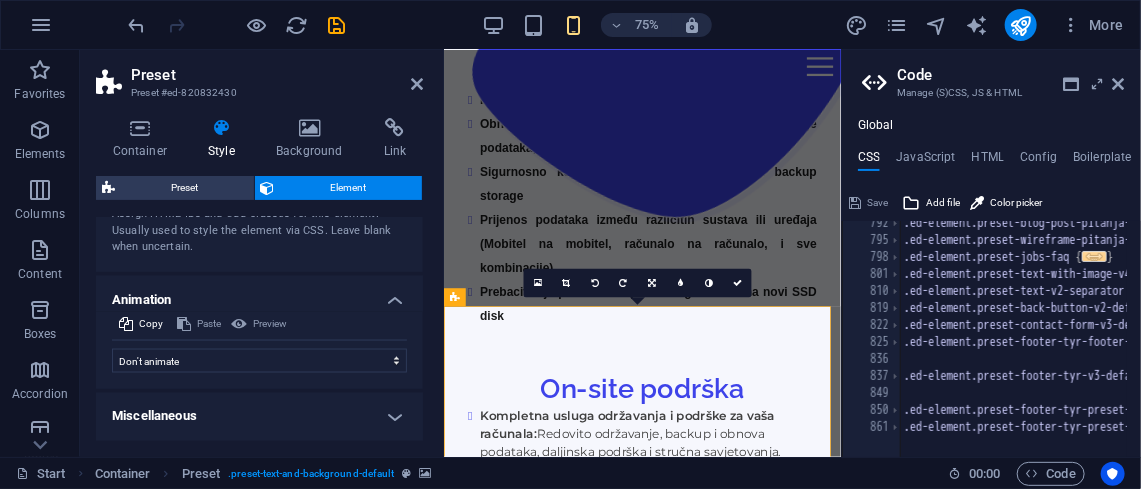 click on "Miscellaneous" at bounding box center [259, 417] 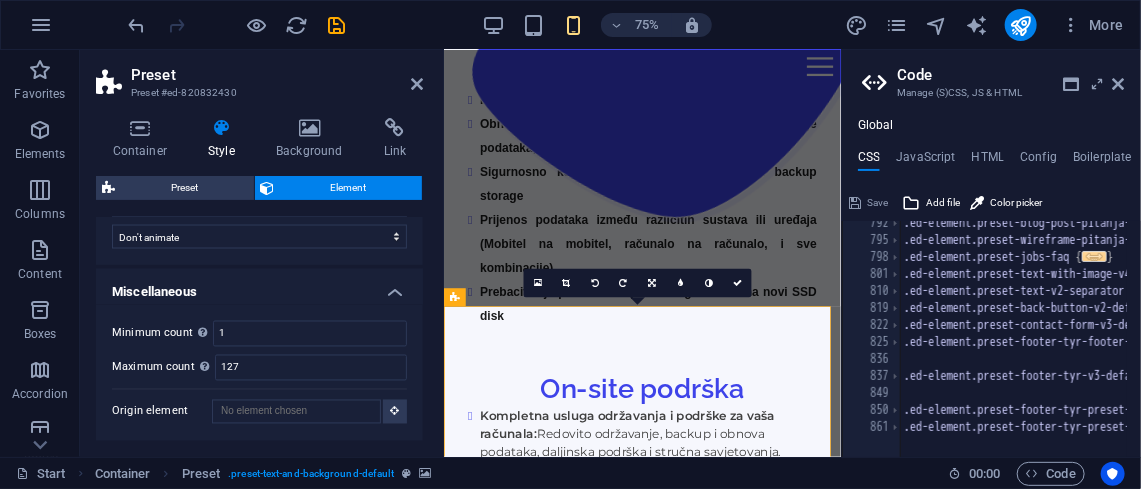 scroll, scrollTop: 1414, scrollLeft: 0, axis: vertical 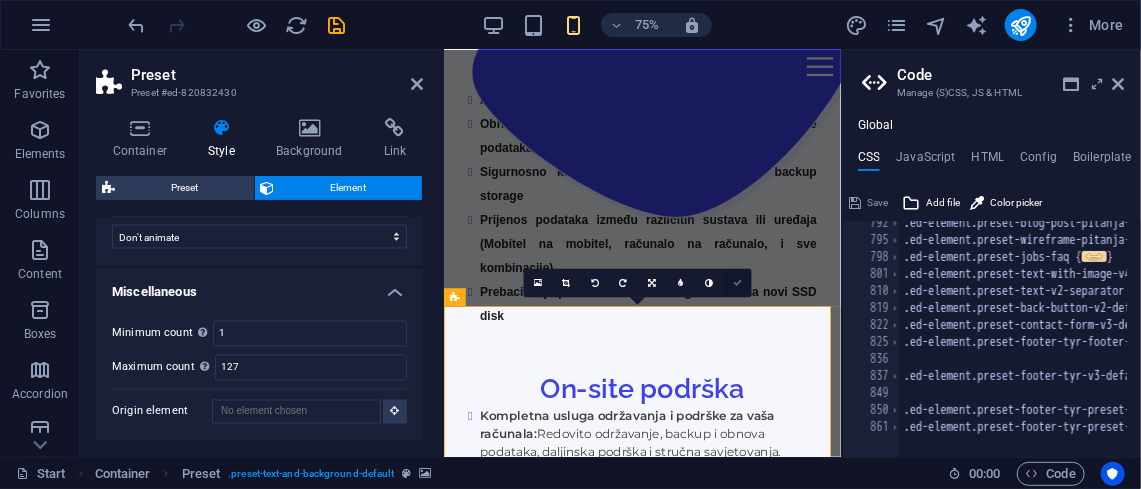 click at bounding box center [737, 282] 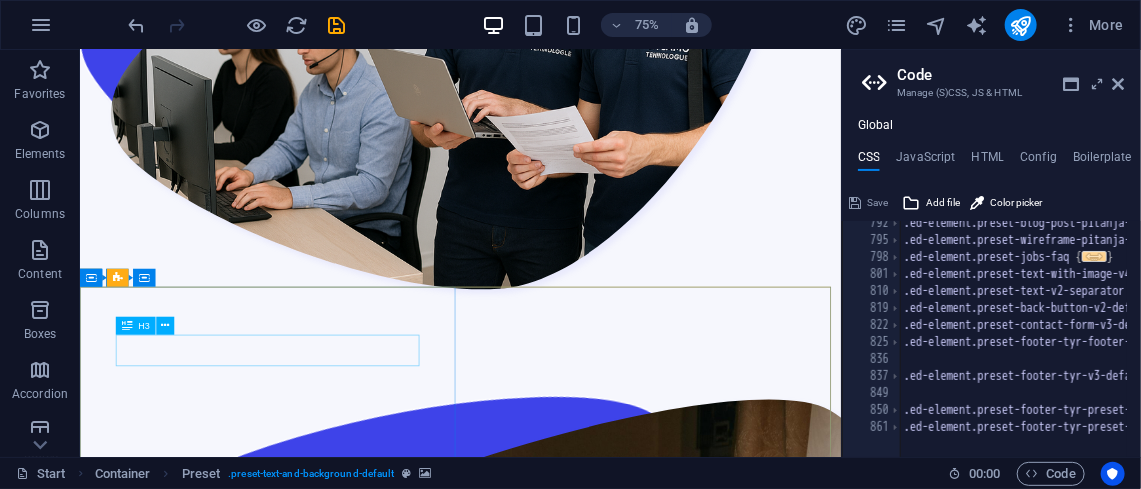 click at bounding box center [127, 326] 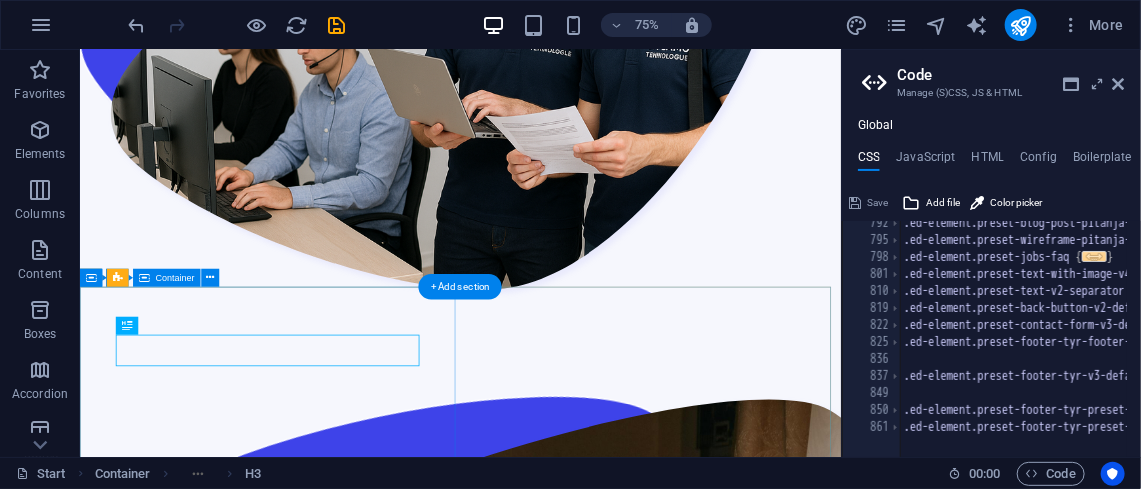 click on "On-Site usluge kod Vas doma Naši klijenti visoko cijene  uslugu dolaska IT tehničara izravno na lokaciju . Takva pristupačnost i stručnost omogućava nam brže rješavanje problema i povećavaju zadovoljstvo naših korisnika.  Uvijek smo tu da  pružimo najbolju moguću podršku i ponudimo rješenja  koja su prilagođena potrebama naših klijenata kod njih odmah i na licu mjesta.  Kvaliteta usluge nam je na prvom mjestu, a naši klijenti to prepoznaju!" at bounding box center (586, 3908) 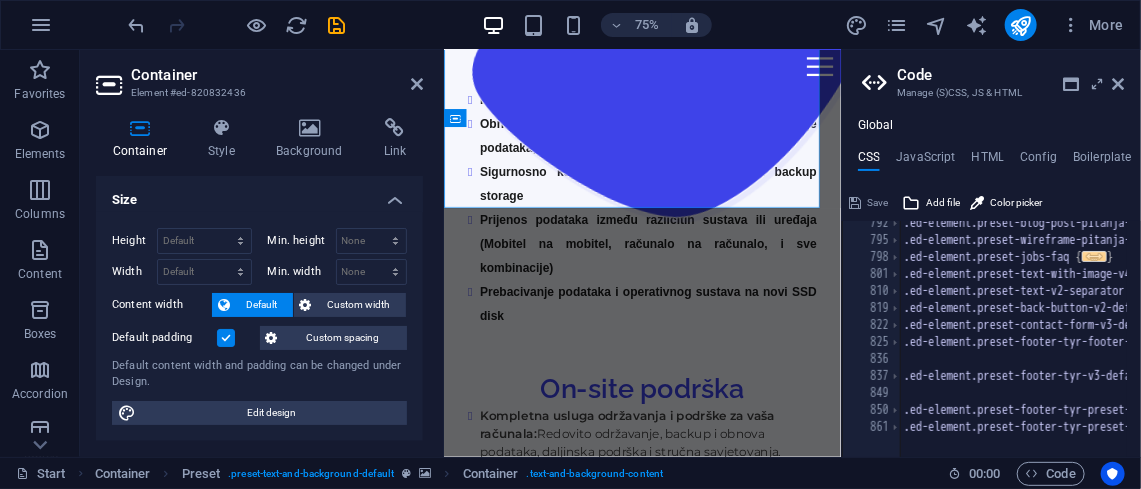 scroll, scrollTop: 3194, scrollLeft: 0, axis: vertical 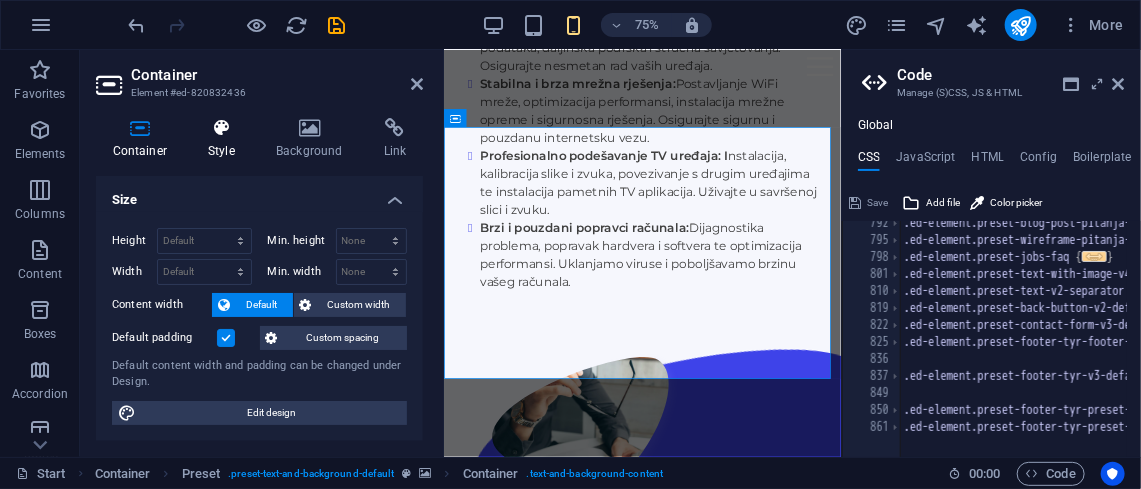 click on "Style" at bounding box center [226, 139] 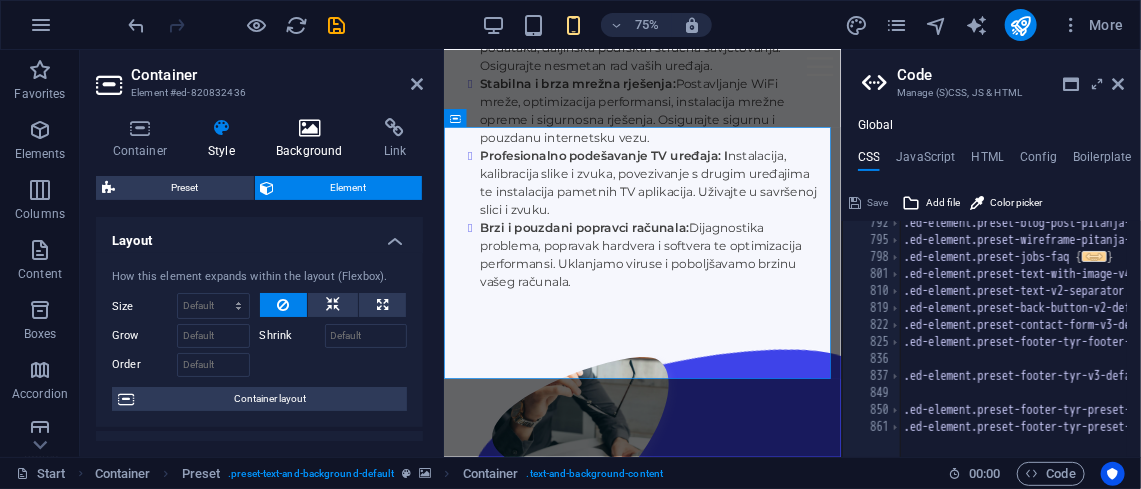click on "Background" at bounding box center [314, 139] 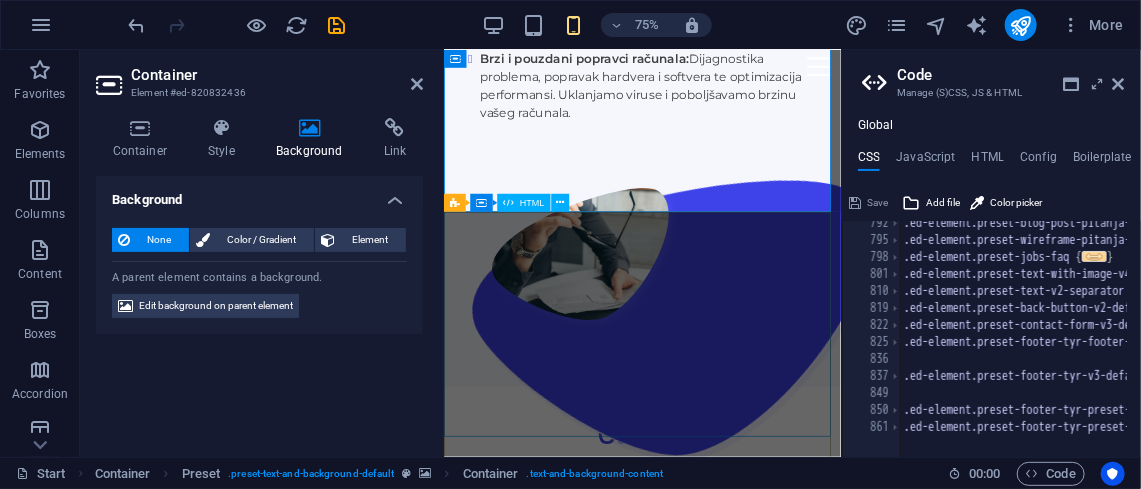 scroll, scrollTop: 3418, scrollLeft: 0, axis: vertical 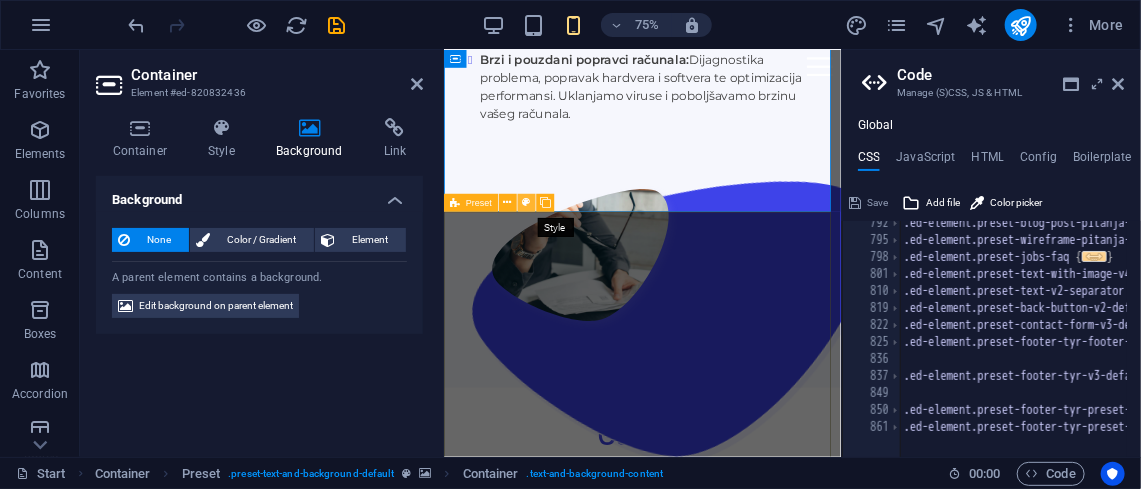click at bounding box center (526, 203) 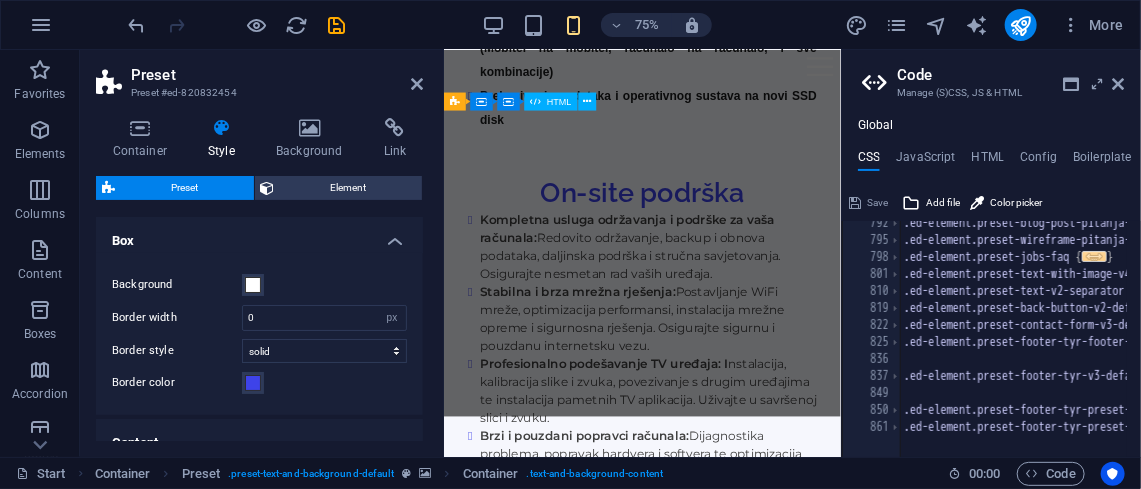 scroll, scrollTop: 3664, scrollLeft: 0, axis: vertical 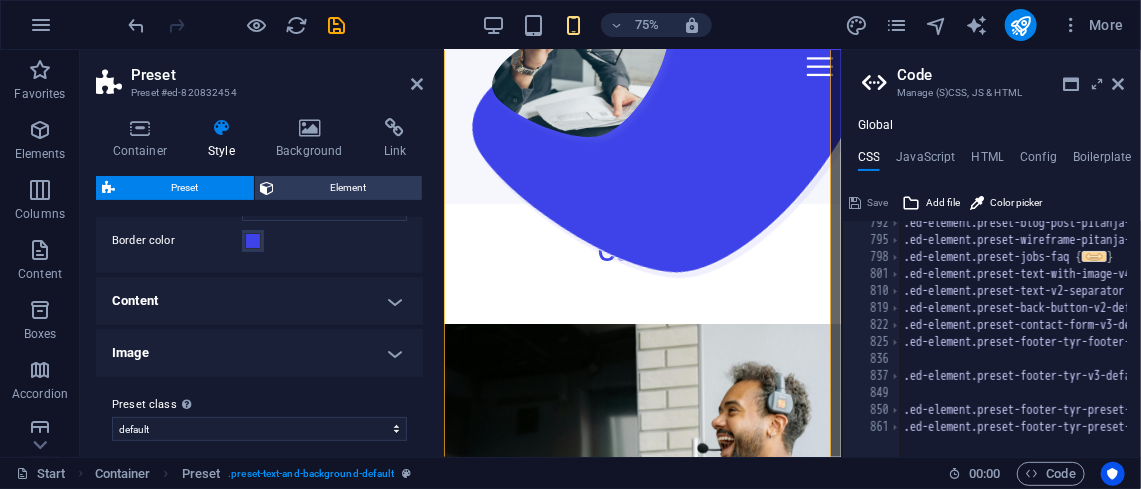 click on "Content" at bounding box center [259, 301] 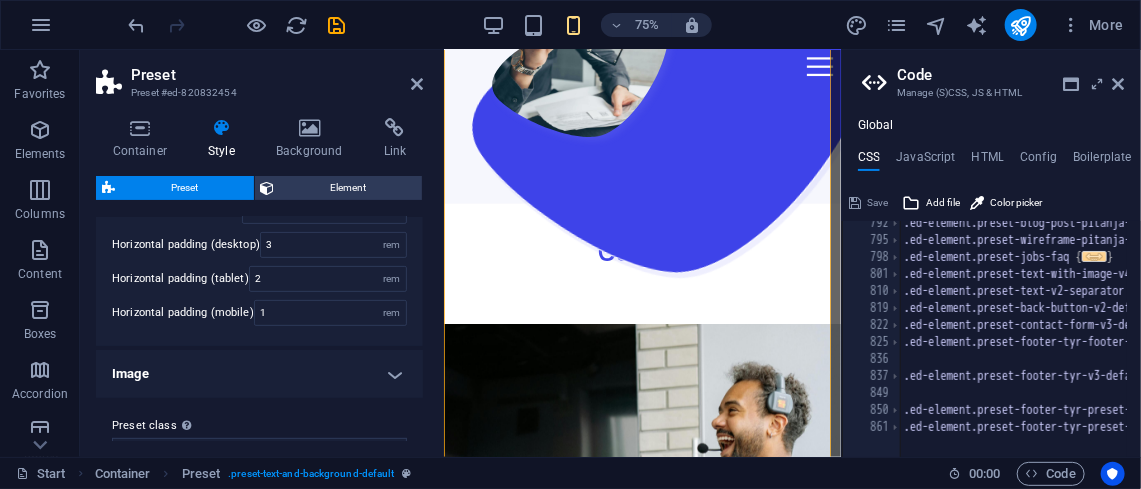 scroll, scrollTop: 312, scrollLeft: 0, axis: vertical 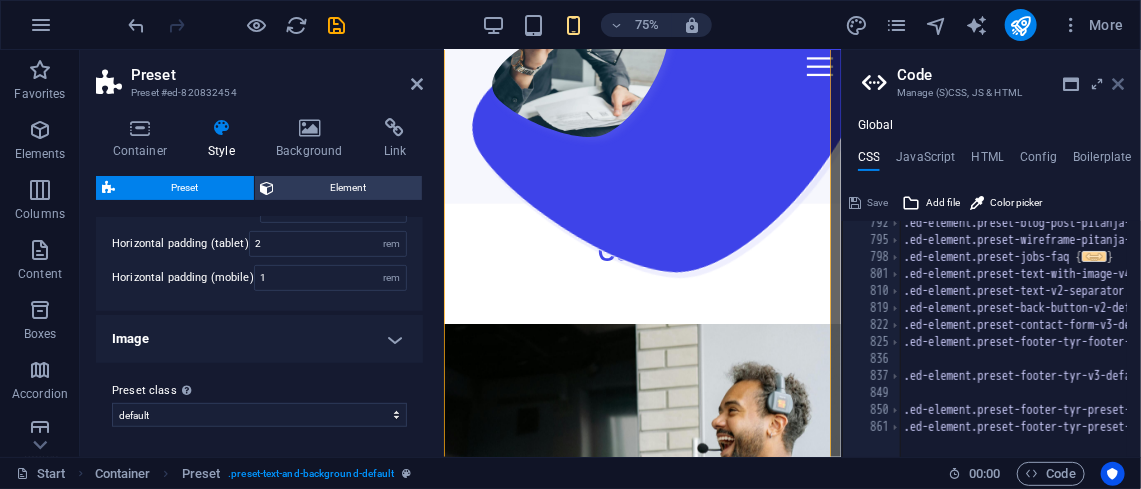 click at bounding box center (1119, 84) 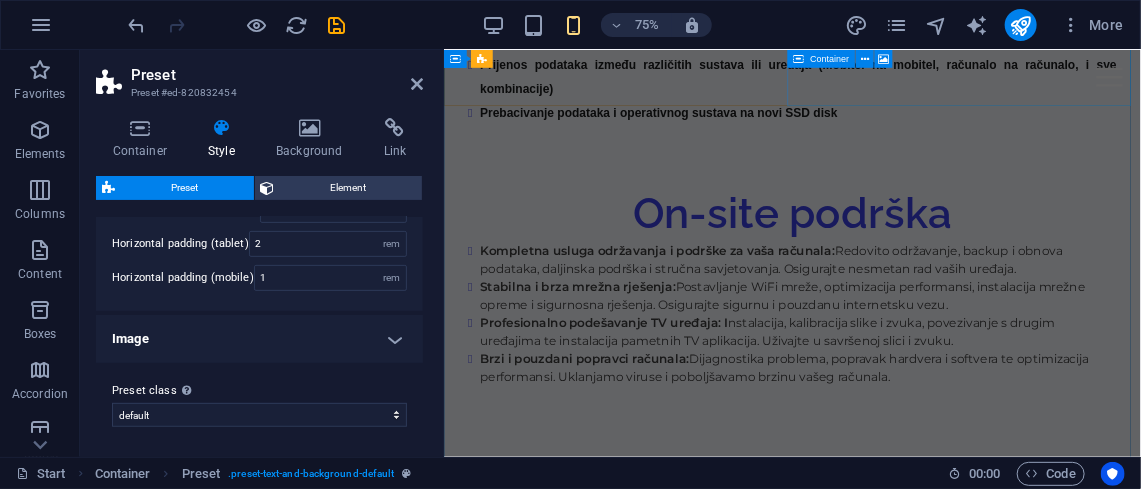 scroll, scrollTop: 4597, scrollLeft: 0, axis: vertical 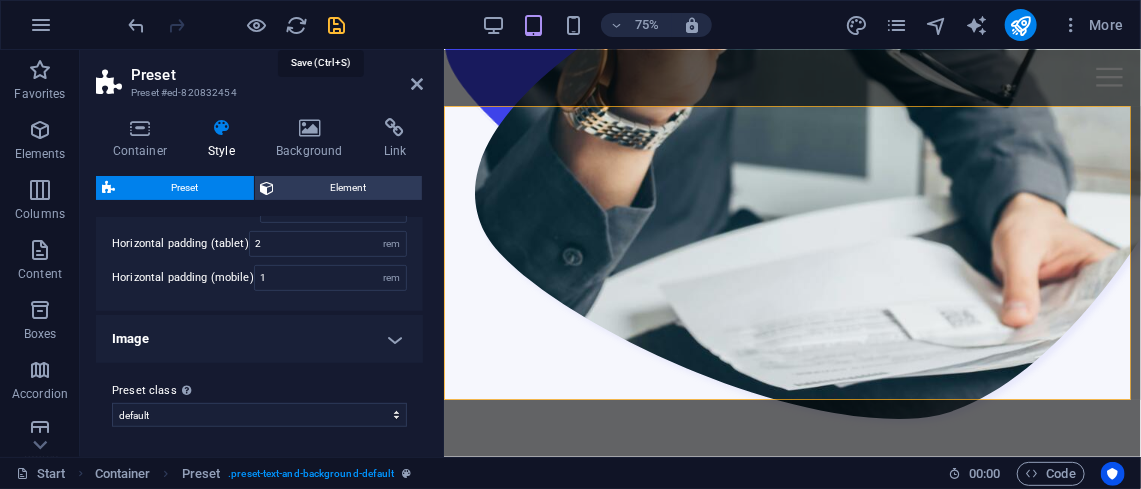 click at bounding box center [337, 25] 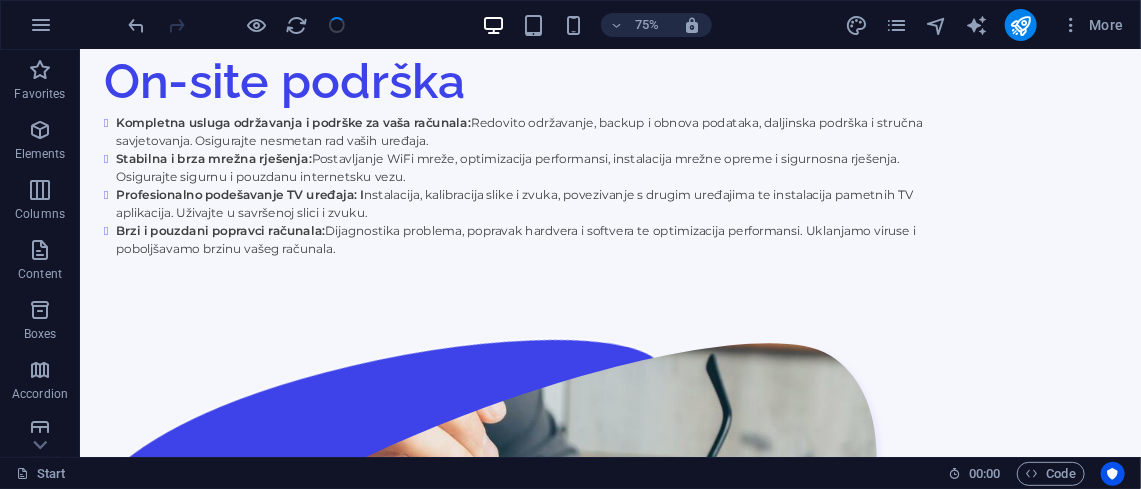 scroll, scrollTop: 2871, scrollLeft: 0, axis: vertical 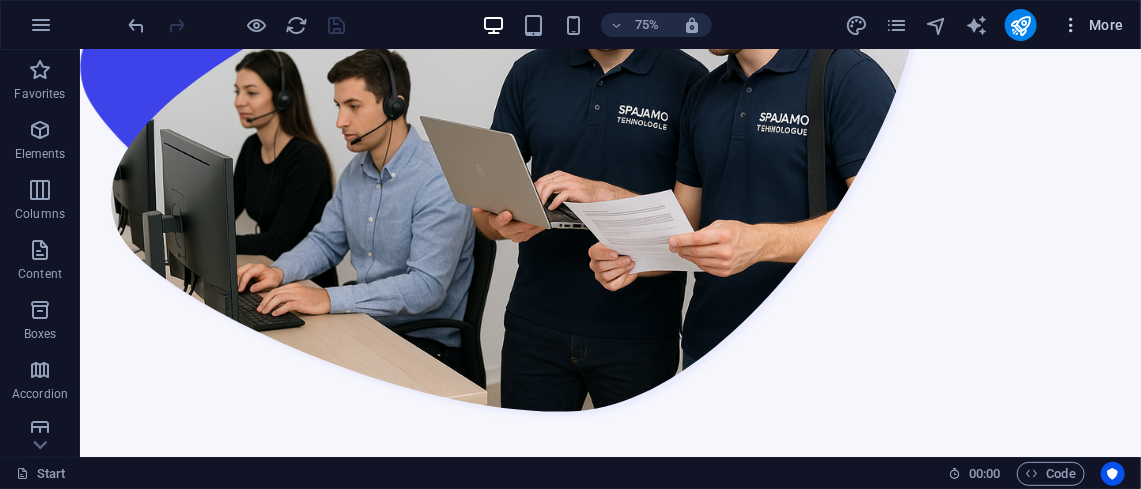 click at bounding box center (1071, 25) 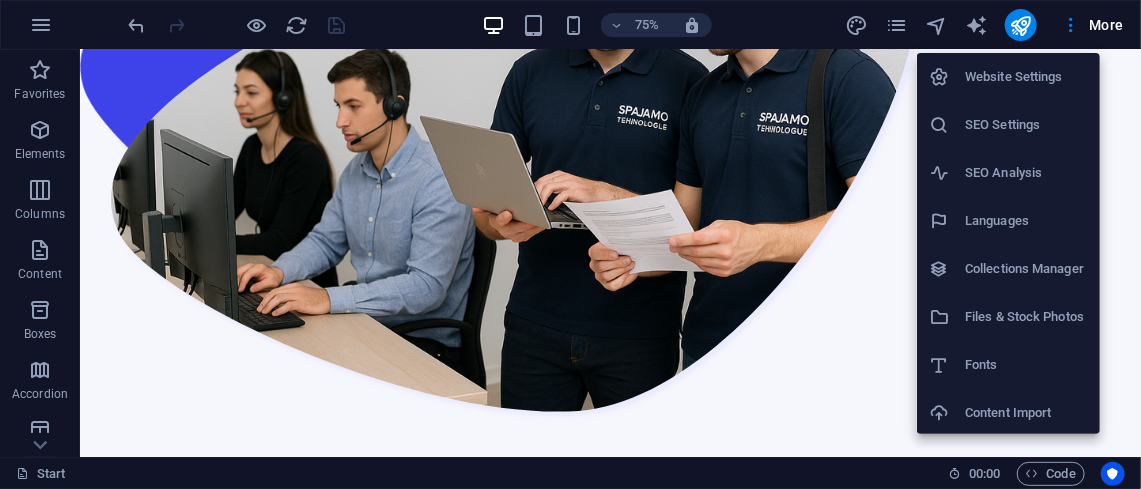 click on "SEO Settings" at bounding box center (1026, 125) 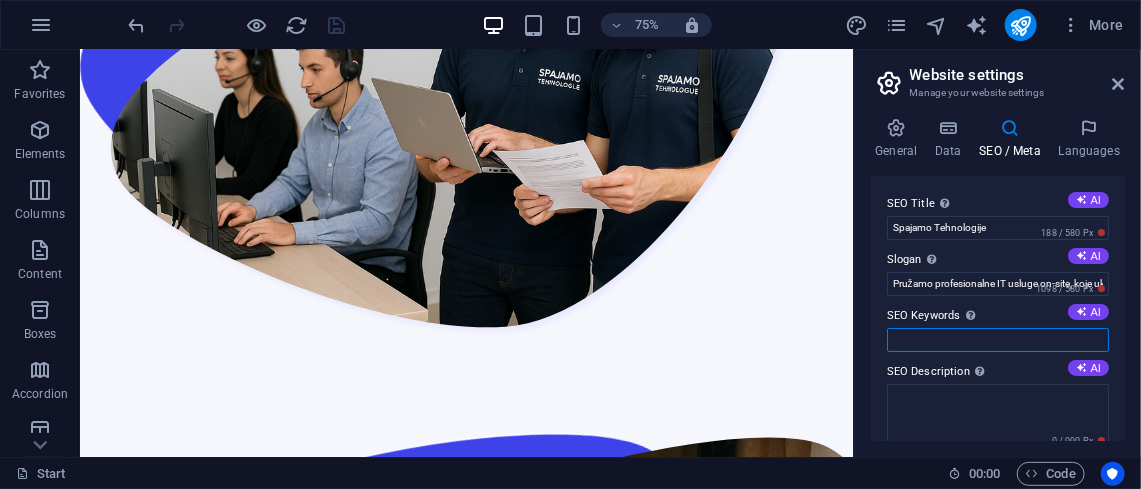 click on "SEO Keywords Comma-separated list of keywords representing your website. AI" at bounding box center [998, 340] 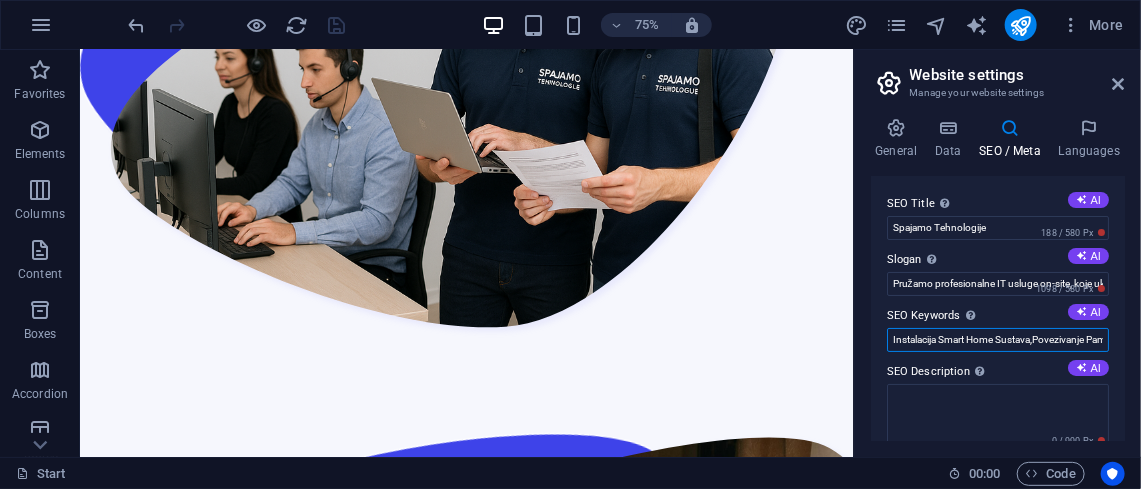 scroll, scrollTop: 0, scrollLeft: 1677, axis: horizontal 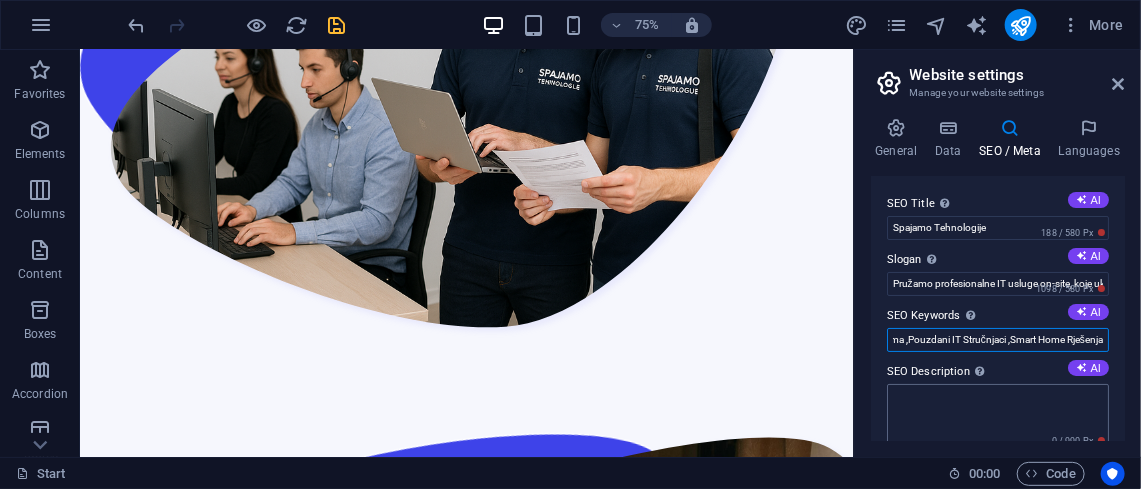 type on "Instalacija Smart Home Sustava,Povezivanje Pametnih Uređaja ,Postavljanje Kućne Mreže ,Smart Home Montaža Zagreb ,Profesionalna Instalacija ,Brza i Sigurna Konfiguracija ,Montaža Uređaja s Garancijom ,Optimizacija Pametnog Doma ,Pouzdani IT Stručnjaci ,Smart Home Rješenja" 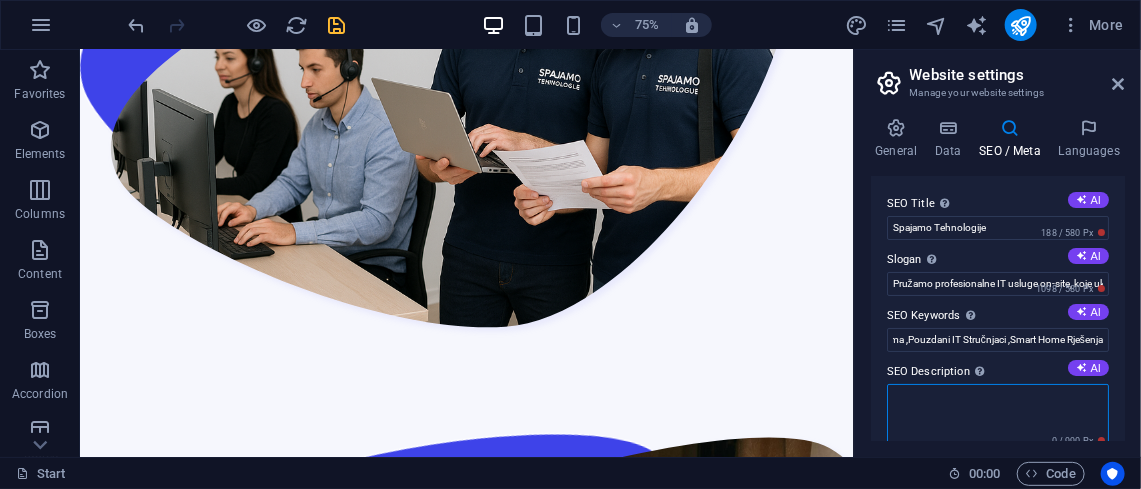 scroll, scrollTop: 0, scrollLeft: 0, axis: both 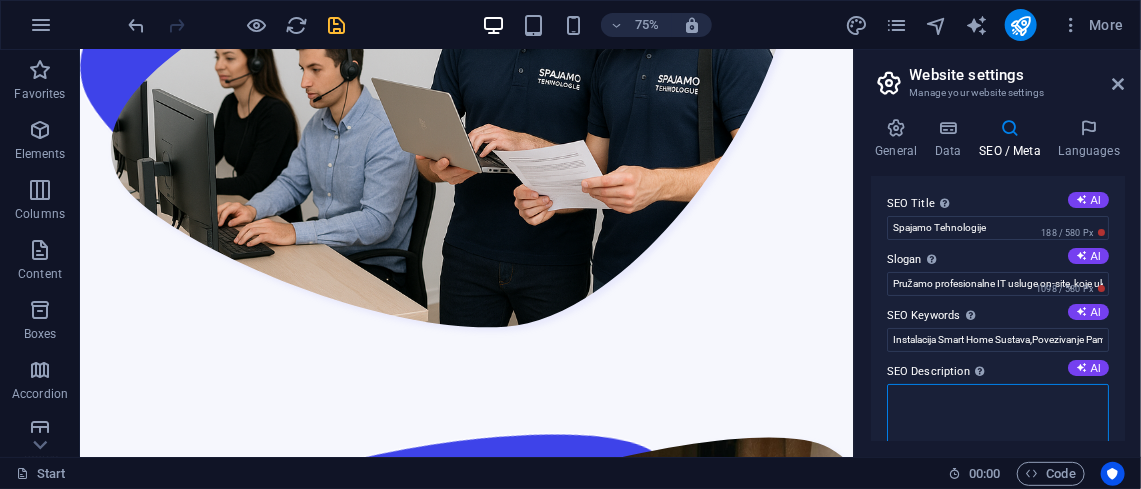 click on "SEO Description Describe the contents of your website - this is crucial for search engines and SEO! AI" at bounding box center (998, 430) 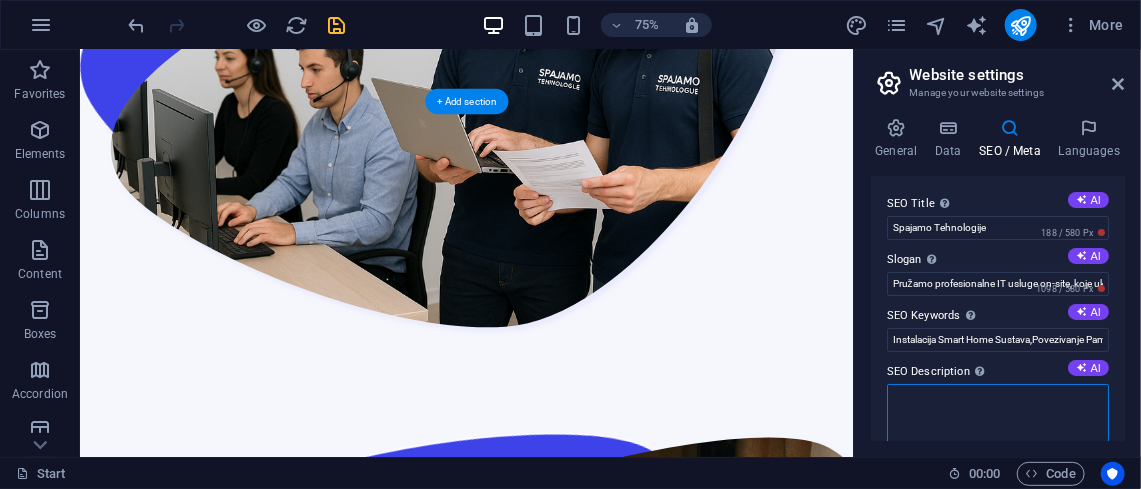 paste on "Stručno postavljanje i konfiguracija pametnih uređaja u vašem domu.
Brza i sigurna instalacija kućne mreže i Smart Home sustava.
Profesionalna montaža uz garanciju na sve instalirane uređaje.
Povezivanje svih uređaja u jedinstvenu, optimiziranu mrežu." 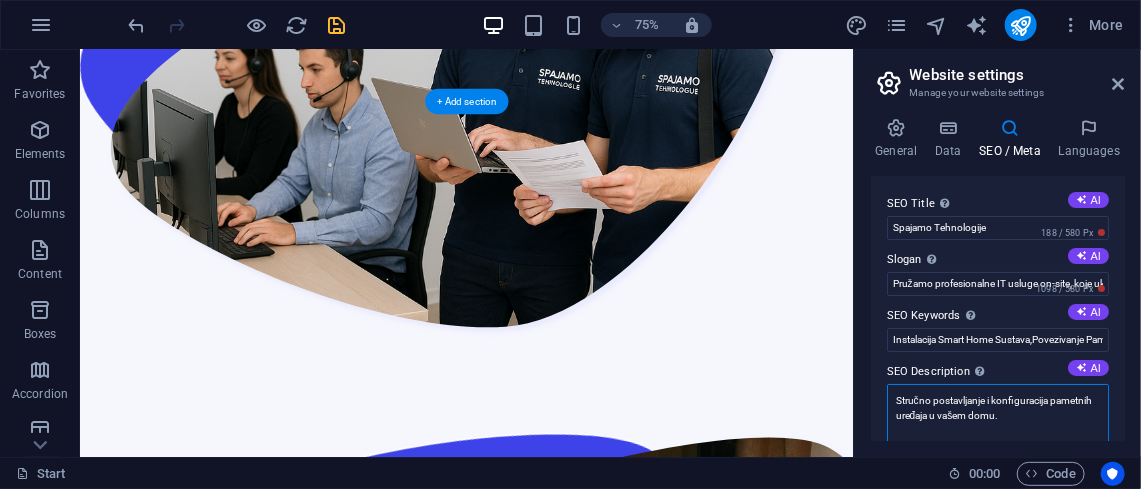 scroll, scrollTop: 214, scrollLeft: 0, axis: vertical 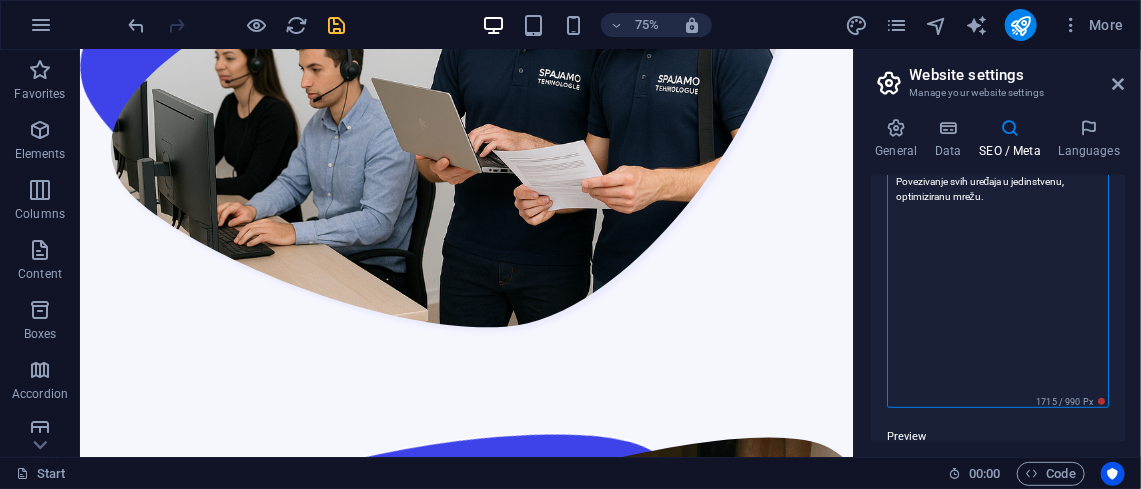 paste 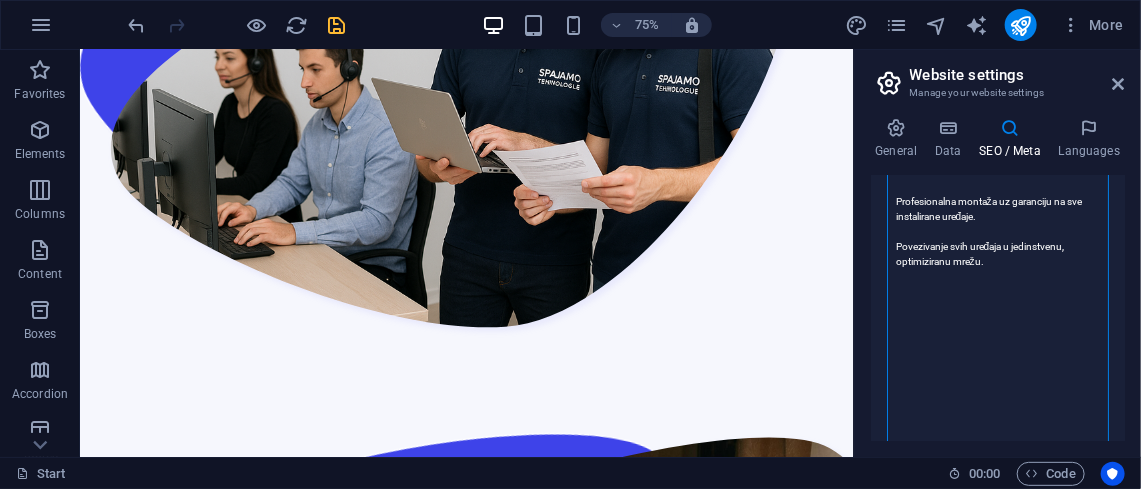 click on "Stručno postavljanje i konfiguracija pametnih uređaja u vašem domu.
Brza i sigurna instalacija kućne mreže i Smart Home sustava.
Profesionalna montaža uz garanciju na sve instalirane uređaje.
Povezivanje svih uređaja u jedinstvenu, optimiziranu mrežu." at bounding box center [998, 284] 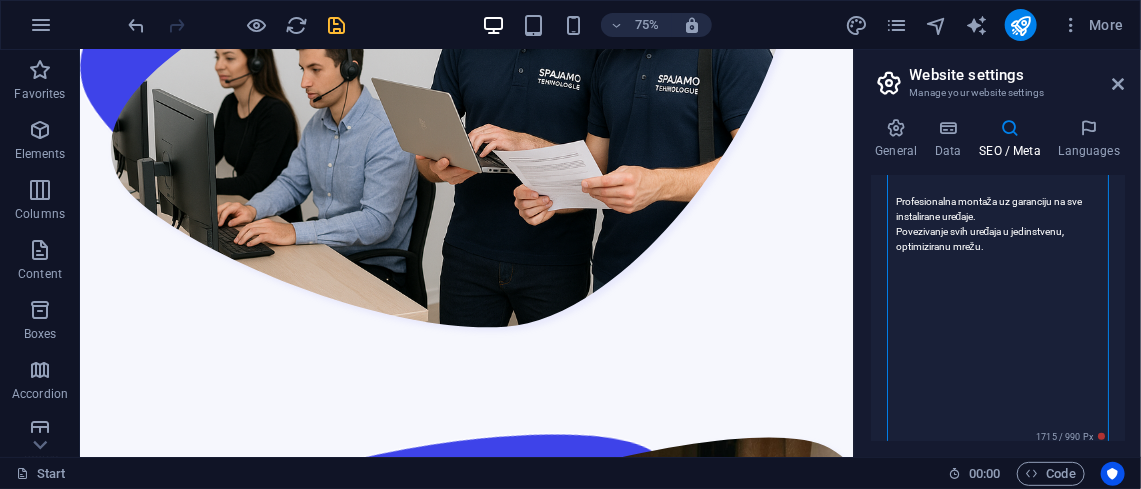 click on "Stručno postavljanje i konfiguracija pametnih uređaja u vašem domu.
Brza i sigurna instalacija kućne mreže i Smart Home sustava.
Profesionalna montaža uz garanciju na sve instalirane uređaje.
Povezivanje svih uređaja u jedinstvenu, optimiziranu mrežu." at bounding box center [998, 269] 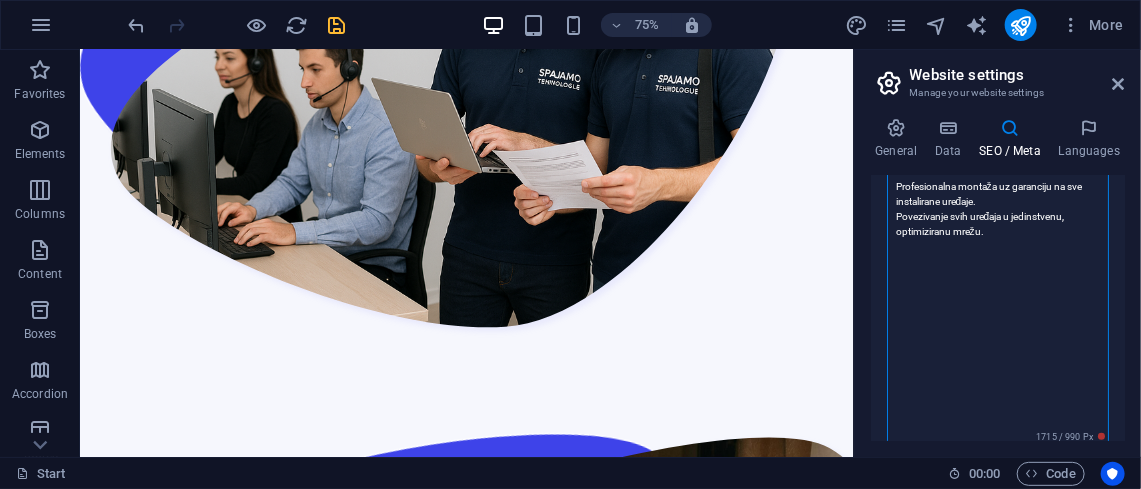 scroll, scrollTop: 267, scrollLeft: 0, axis: vertical 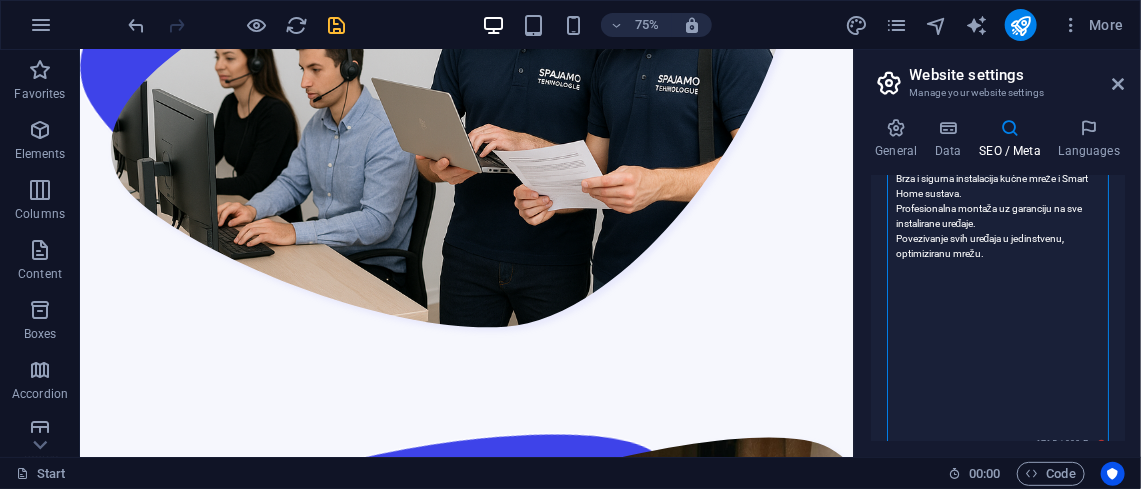 click on "Stručno postavljanje i konfiguracija pametnih uređaja u vašem domu.
Brza i sigurna instalacija kućne mreže i Smart Home sustava.
Profesionalna montaža uz garanciju na sve instalirane uređaje.
Povezivanje svih uređaja u jedinstvenu, optimiziranu mrežu." at bounding box center (998, 283) 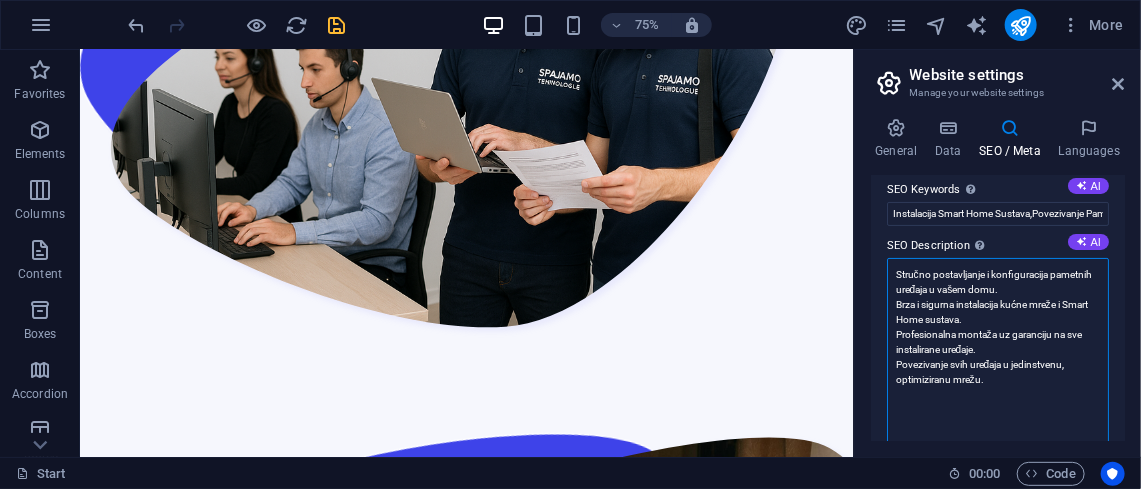 scroll, scrollTop: 113, scrollLeft: 0, axis: vertical 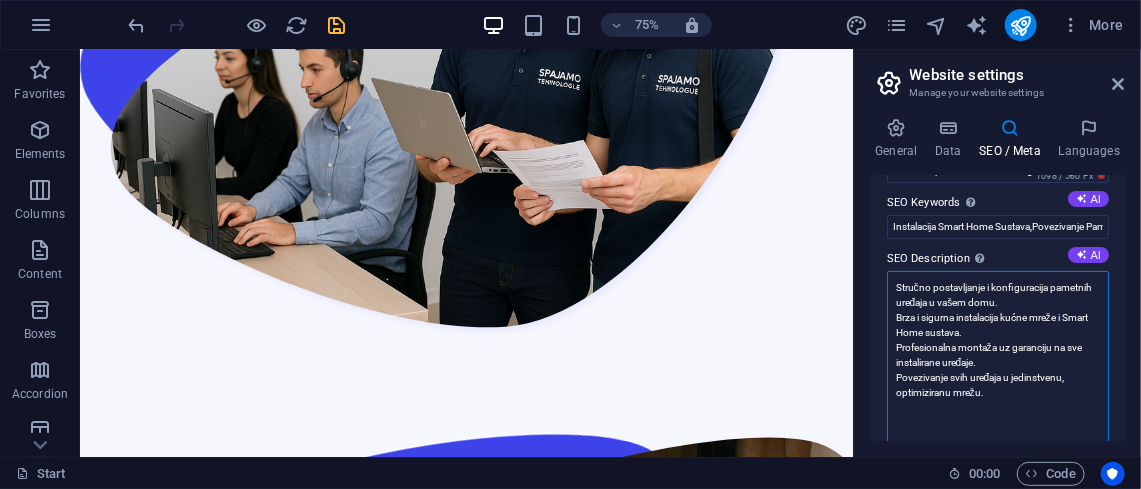 click on "Stručno postavljanje i konfiguracija pametnih uređaja u vašem domu.
Brza i sigurna instalacija kućne mreže i Smart Home sustava.
Profesionalna montaža uz garanciju na sve instalirane uređaje.
Povezivanje svih uređaja u jedinstvenu, optimiziranu mrežu." at bounding box center (998, 422) 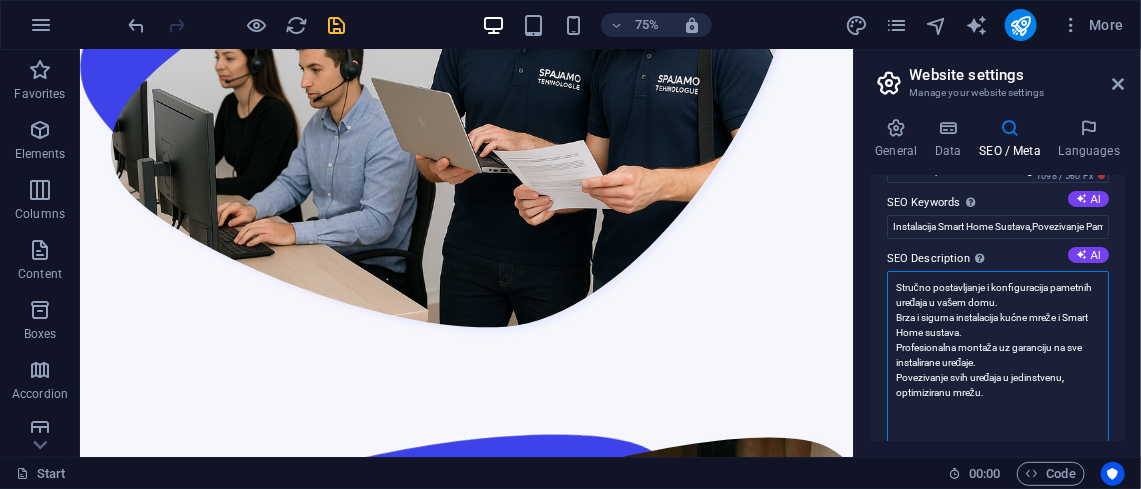 click on "Stručno postavljanje i konfiguracija pametnih uređaja u vašem domu.
Brza i sigurna instalacija kućne mreže i Smart Home sustava.
Profesionalna montaža uz garanciju na sve instalirane uređaje.
Povezivanje svih uređaja u jedinstvenu, optimiziranu mrežu." at bounding box center (998, 422) 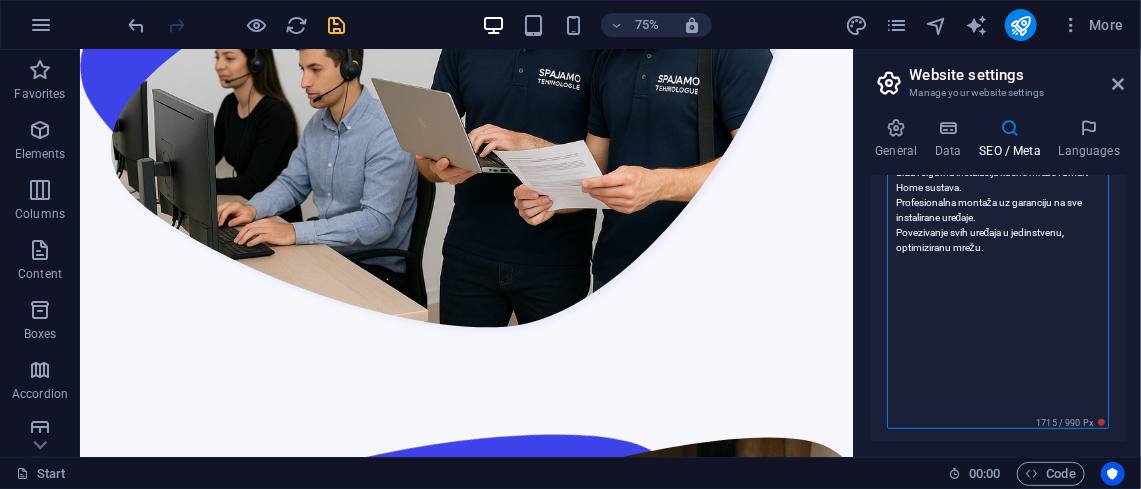 scroll, scrollTop: 260, scrollLeft: 0, axis: vertical 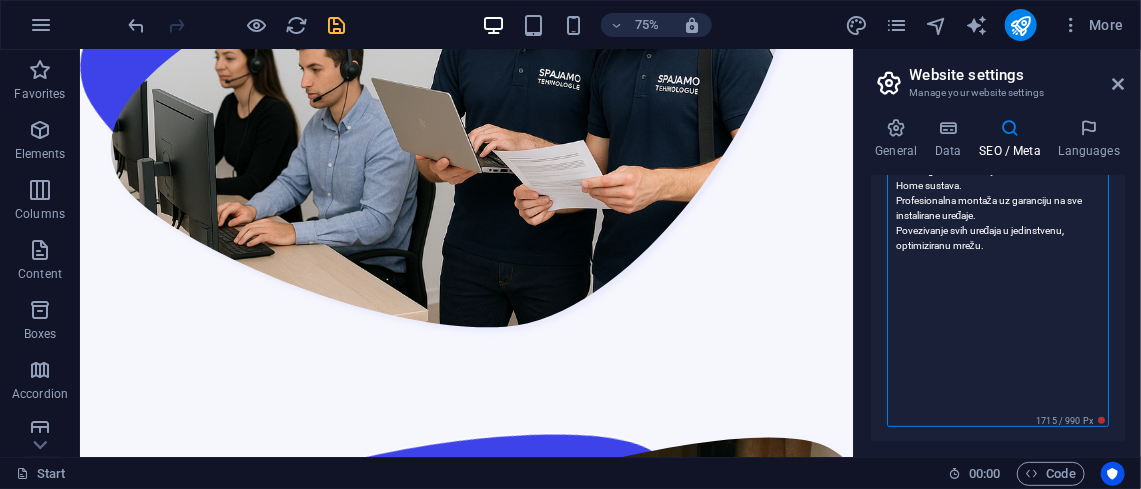 drag, startPoint x: 979, startPoint y: 406, endPoint x: 941, endPoint y: 420, distance: 40.496914 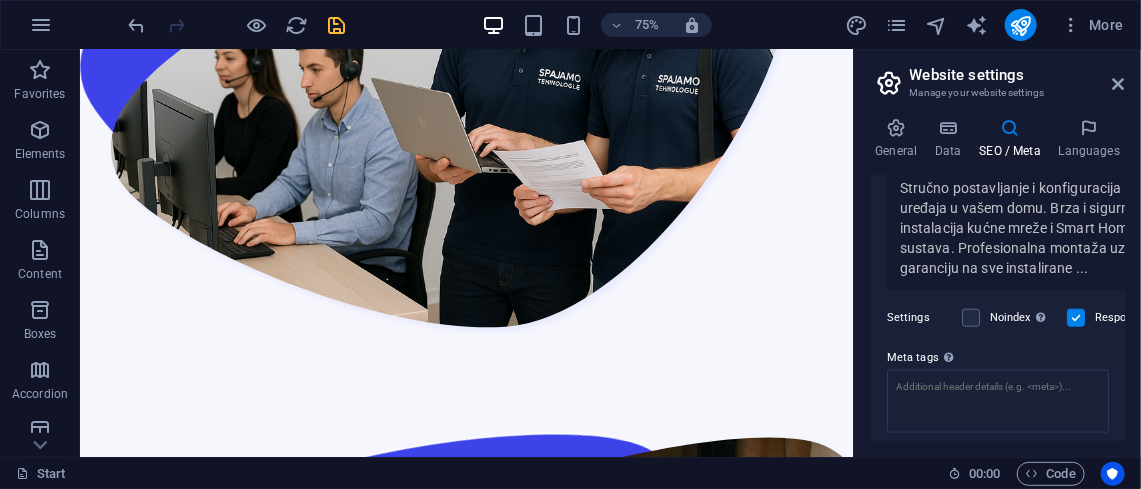 scroll, scrollTop: 754, scrollLeft: 0, axis: vertical 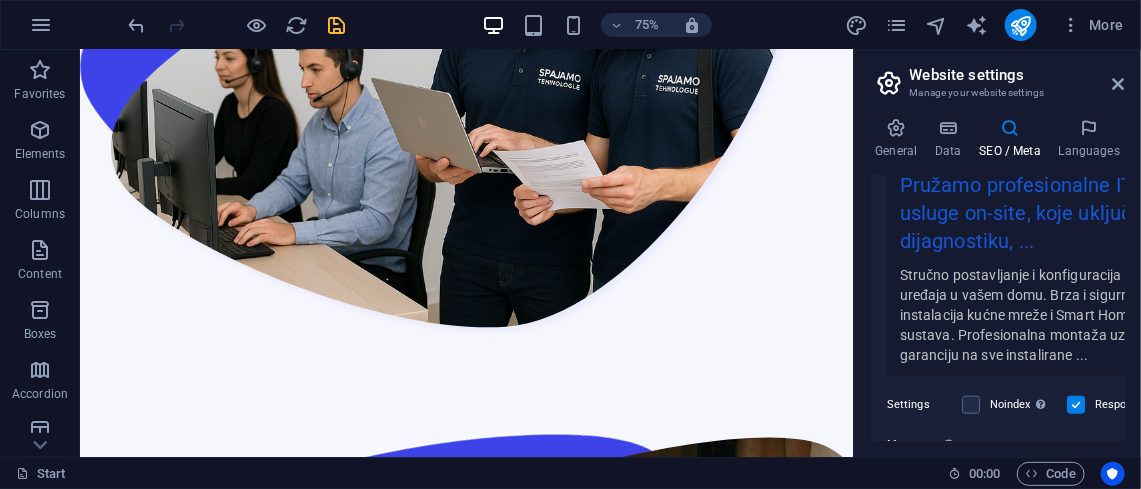 type on "Stručno postavljanje i konfiguracija pametnih uređaja u vašem domu.
Brza i sigurna instalacija kućne mreže i Smart Home sustava.
Profesionalna montaža uz garanciju na sve instalirane uređaje.
Povezivanje svih uređaja u jedinstvenu, optimiziranu mrežu." 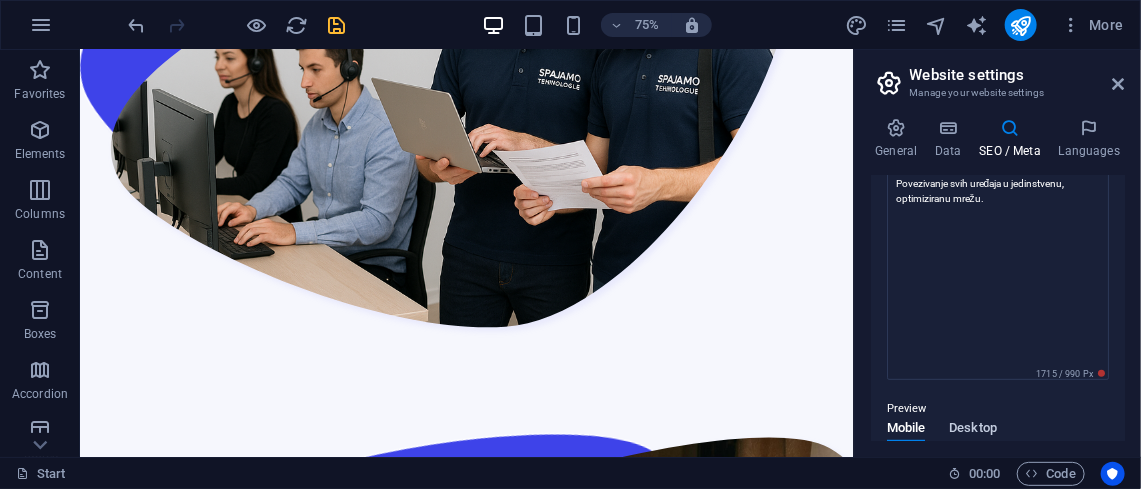 click on "Desktop" at bounding box center (973, 430) 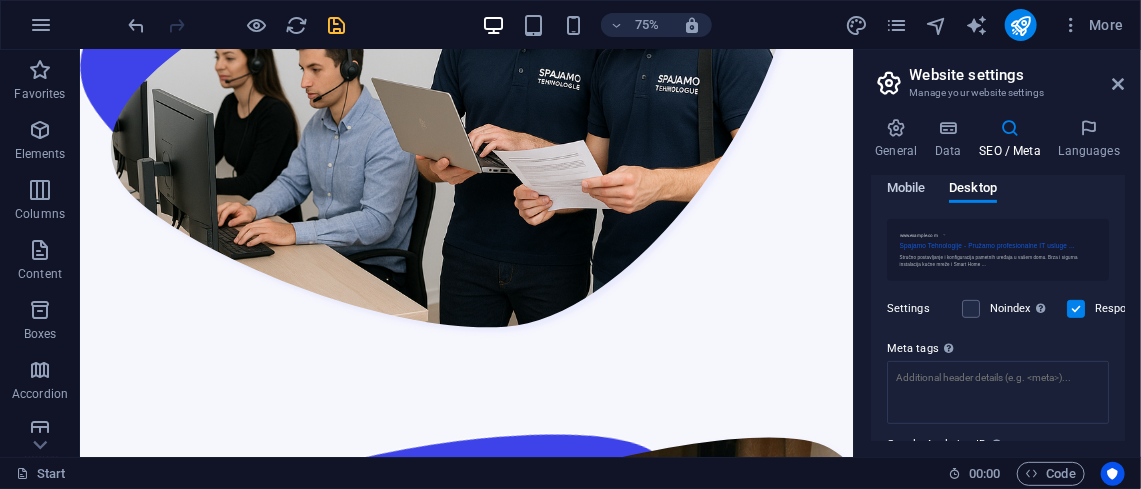 click on "Mobile" at bounding box center [906, 190] 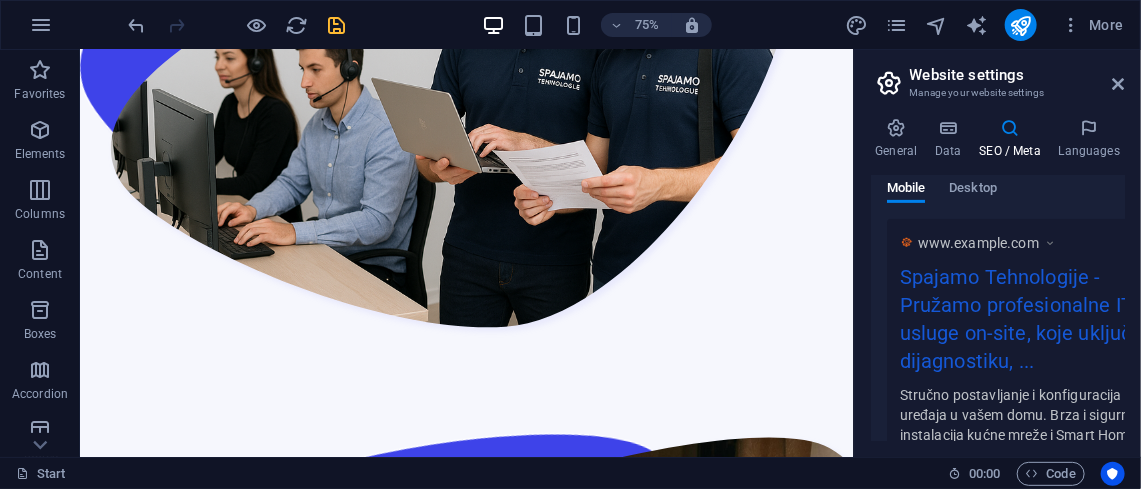 click at bounding box center (1050, 243) 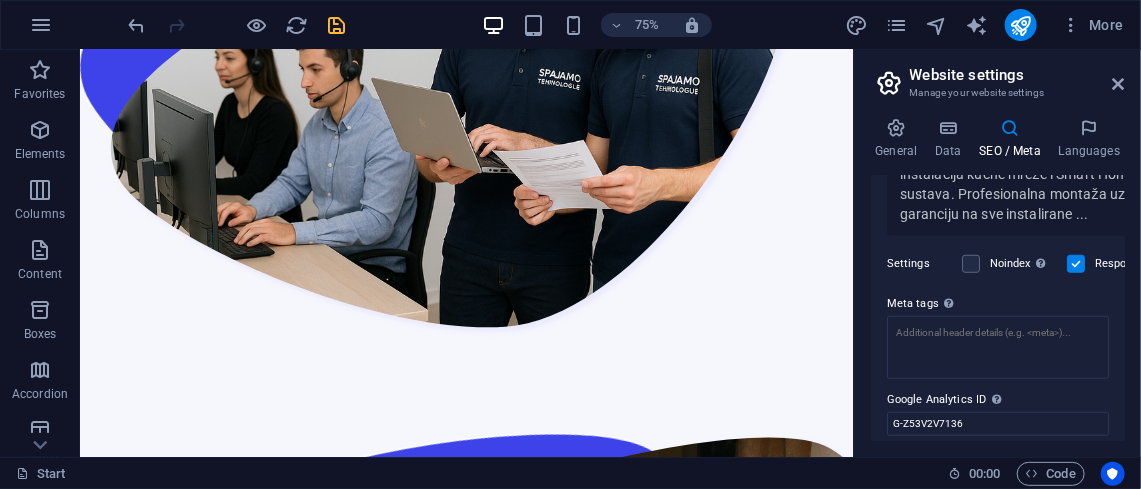 scroll, scrollTop: 569, scrollLeft: 0, axis: vertical 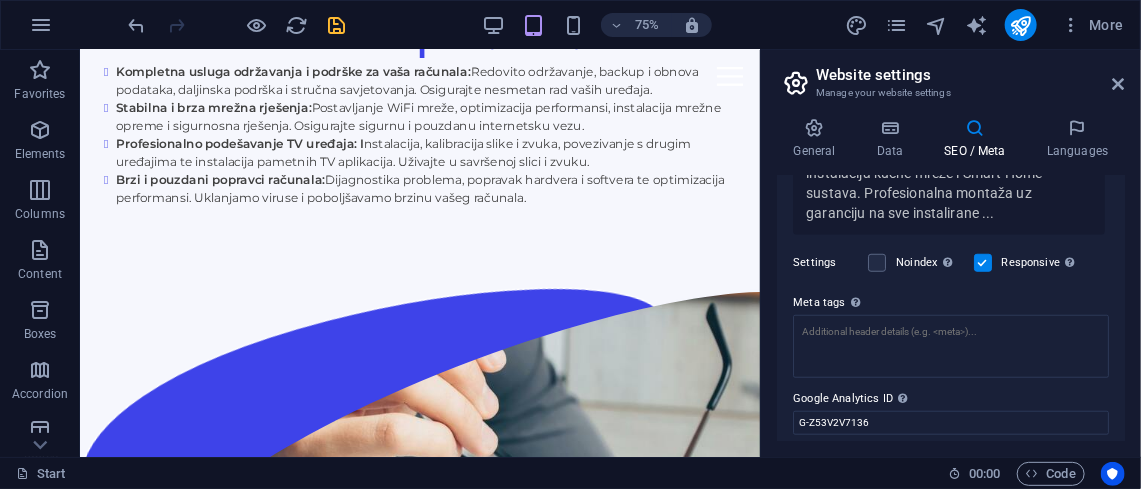 drag, startPoint x: 857, startPoint y: 365, endPoint x: 906, endPoint y: 395, distance: 57.45433 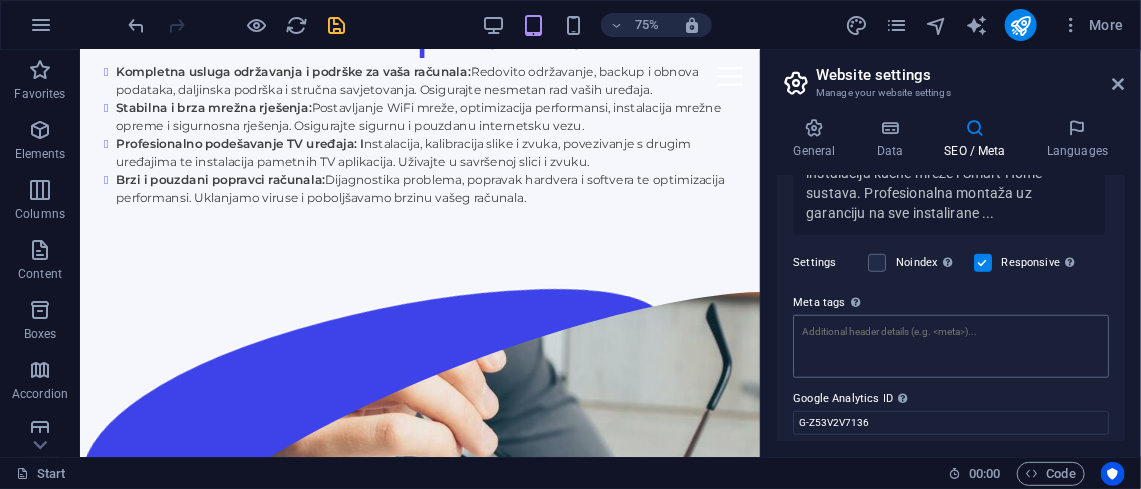 scroll, scrollTop: 652, scrollLeft: 0, axis: vertical 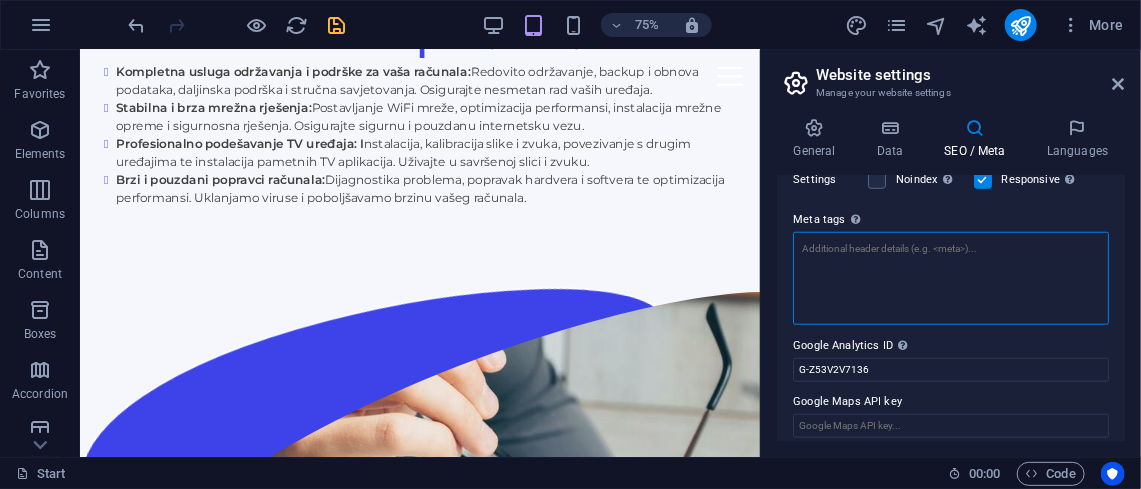 click on "Meta tags Enter HTML code here that will be placed inside the  tags of your website. Please note that your website may not function if you include code with errors." at bounding box center [951, 278] 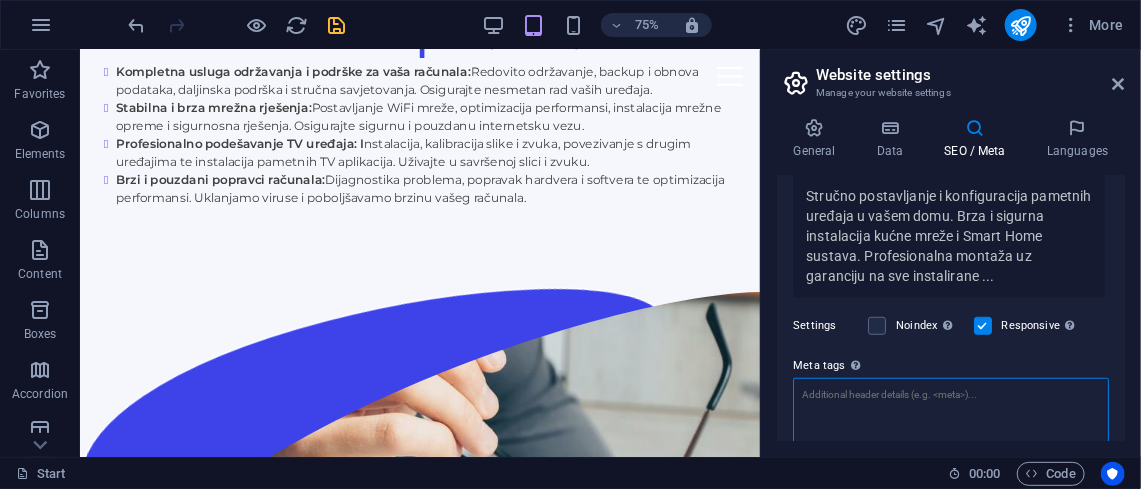 scroll, scrollTop: 505, scrollLeft: 0, axis: vertical 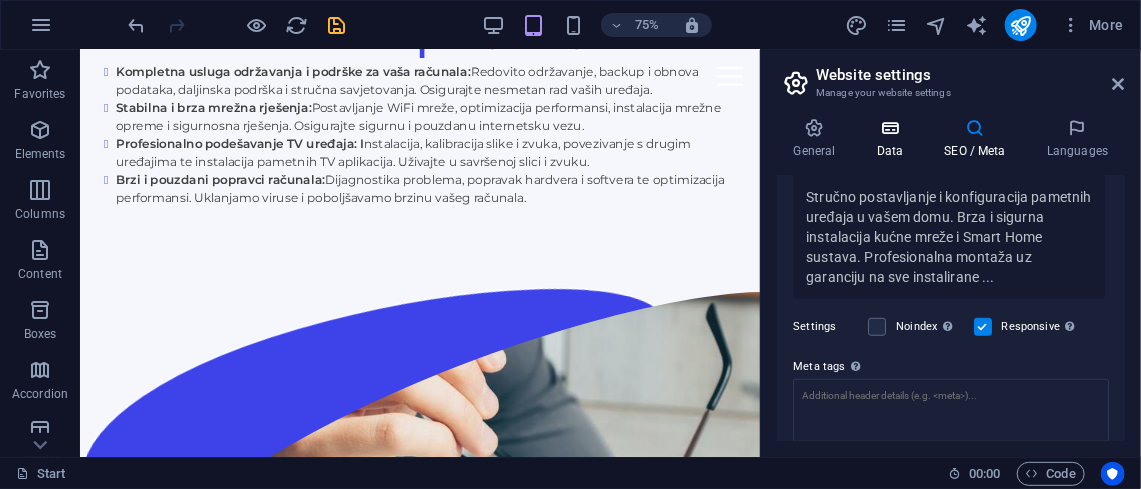 click at bounding box center [890, 128] 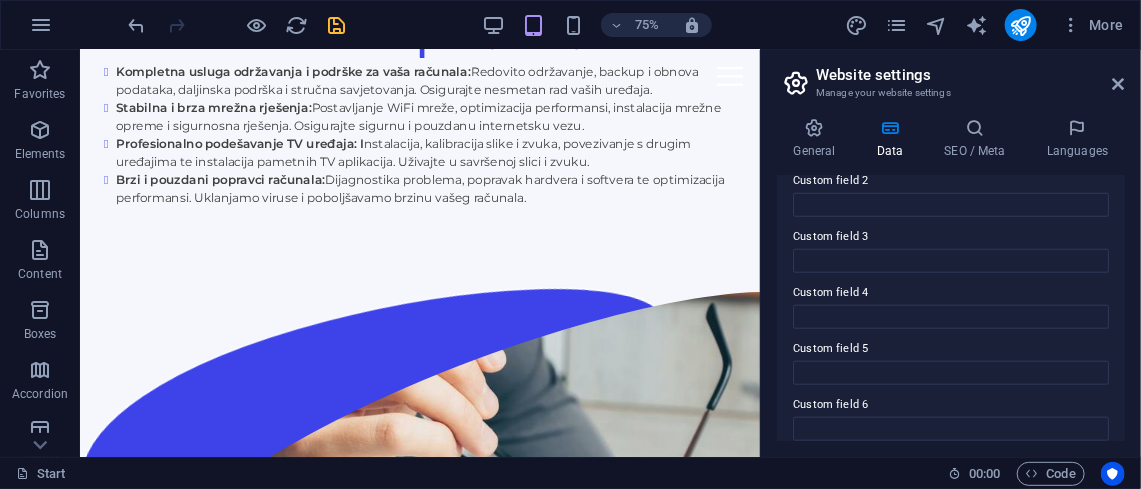 scroll, scrollTop: 685, scrollLeft: 0, axis: vertical 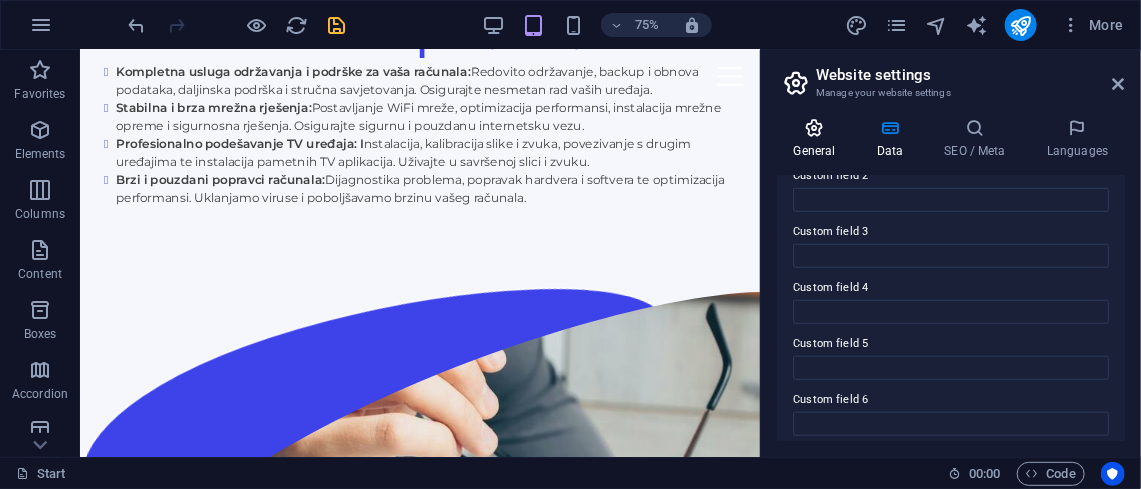 click on "General" at bounding box center [818, 139] 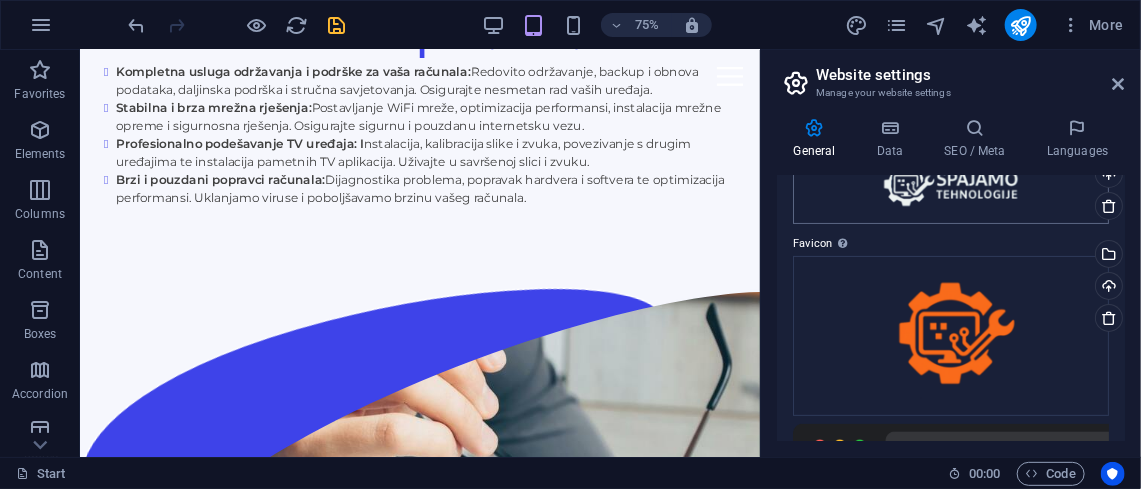 scroll, scrollTop: 130, scrollLeft: 0, axis: vertical 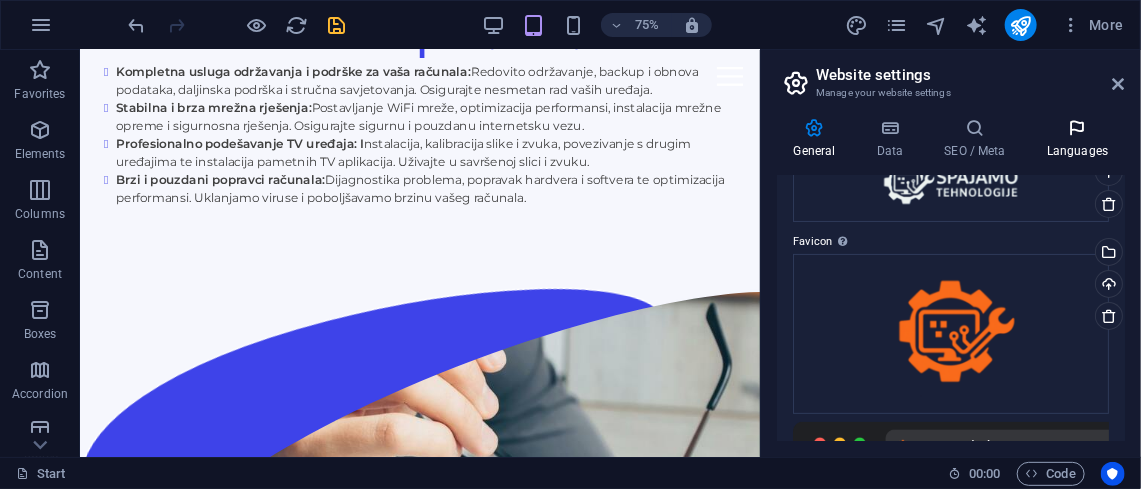 click on "Languages" at bounding box center (1078, 139) 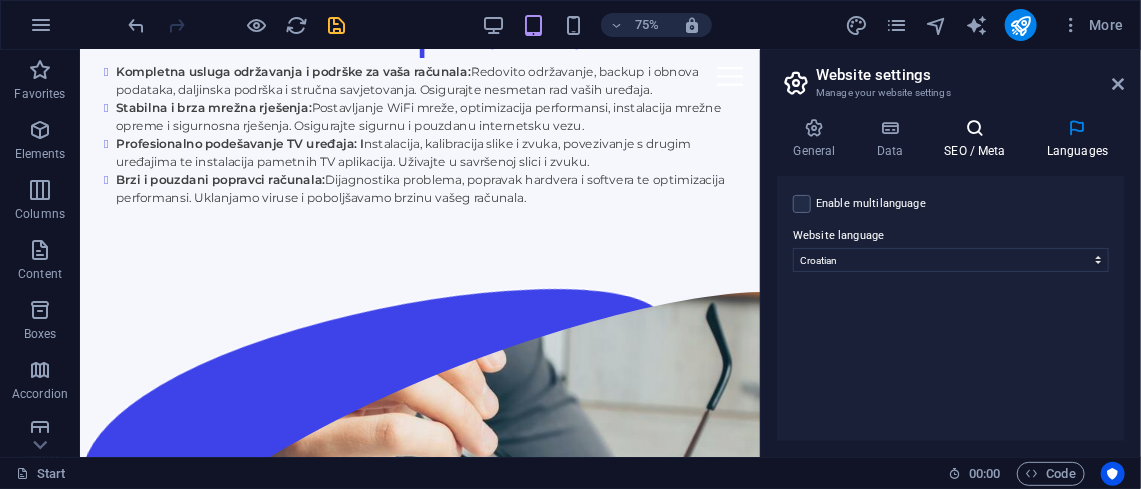 click on "SEO / Meta" at bounding box center [979, 139] 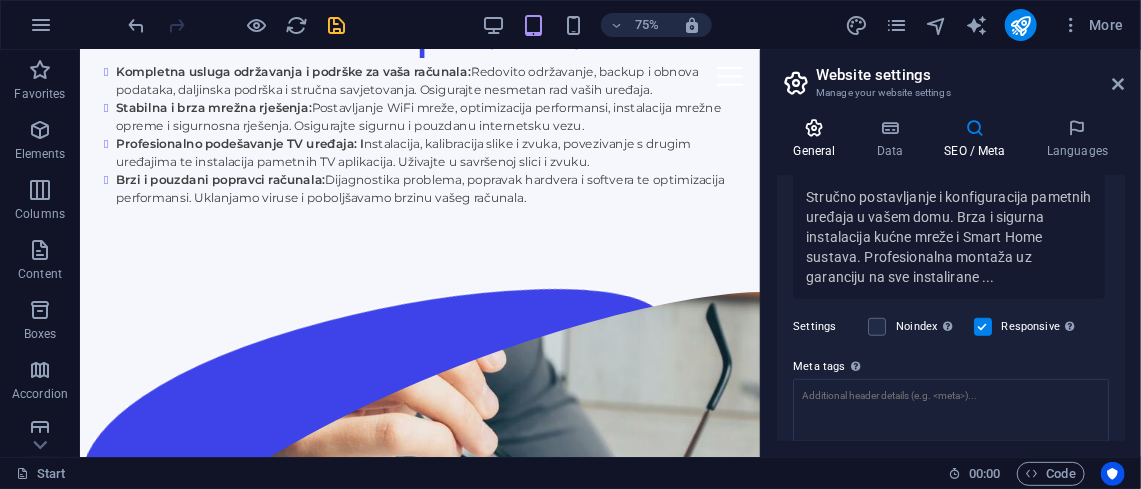 click on "General" at bounding box center (818, 139) 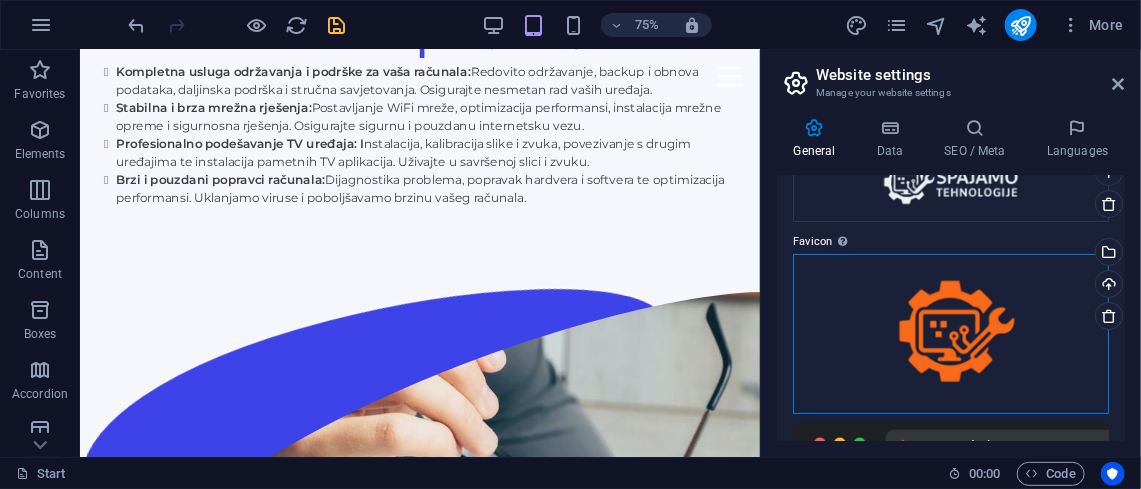 click on "Drag files here, click to choose files or select files from Files or our free stock photos & videos" at bounding box center (951, 334) 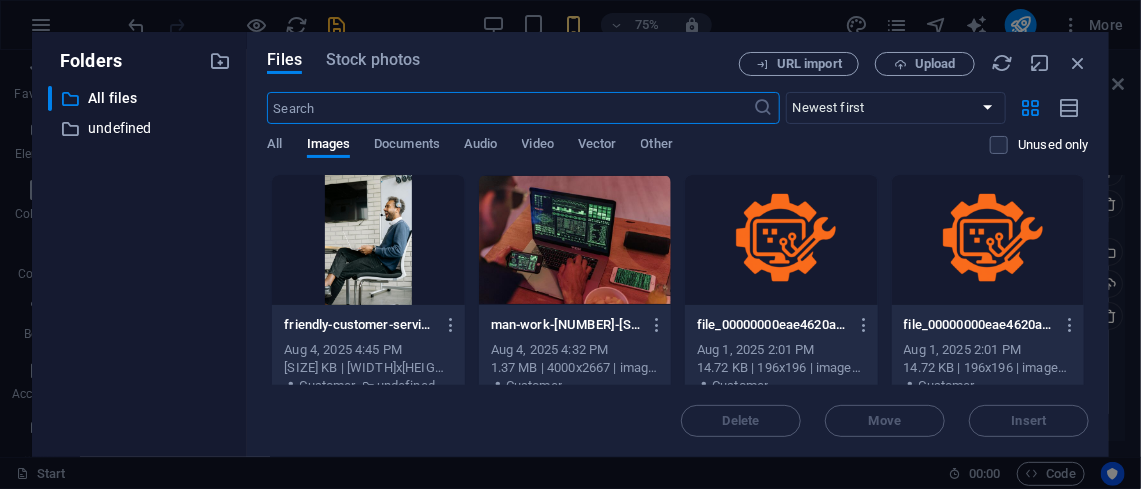 scroll, scrollTop: 233, scrollLeft: 0, axis: vertical 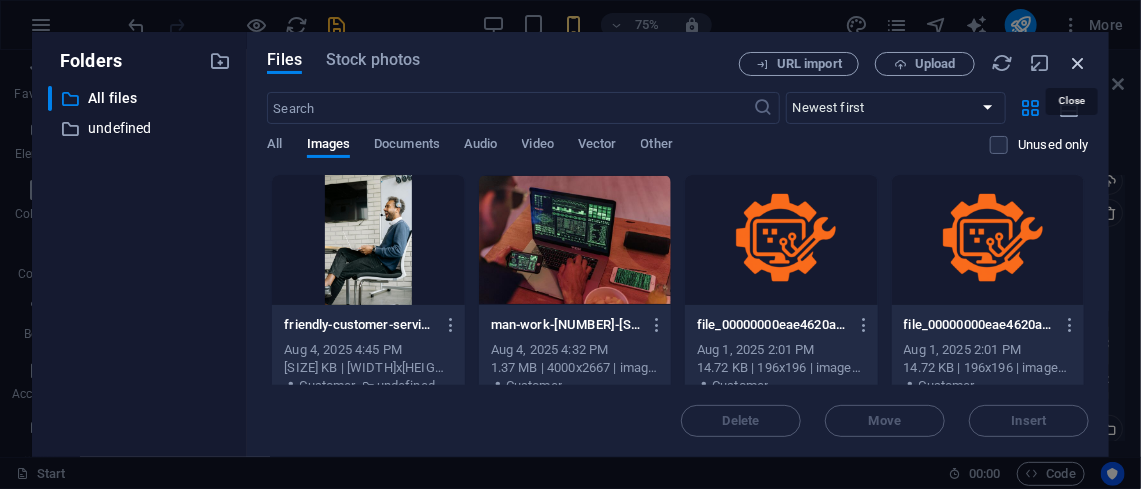 click at bounding box center (1078, 63) 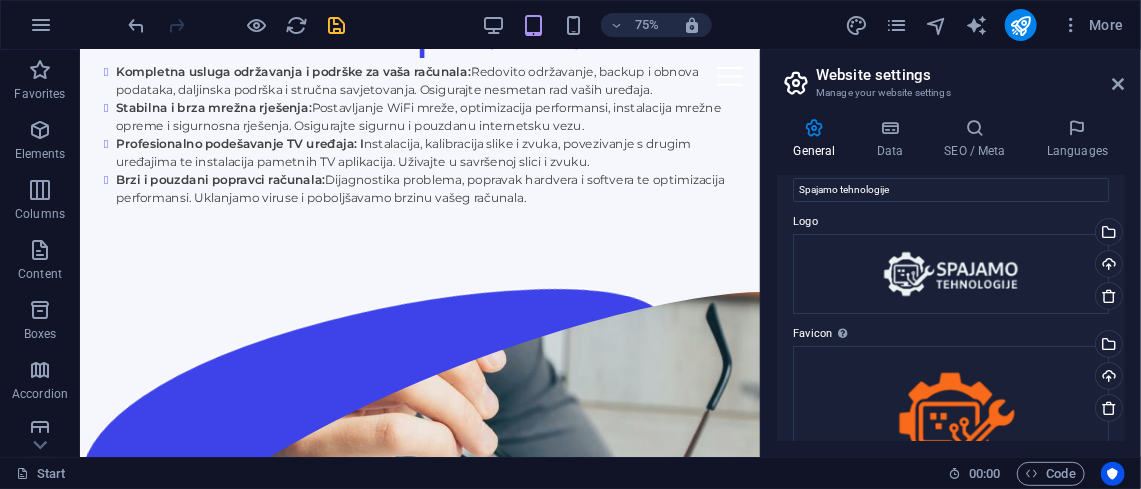 scroll, scrollTop: 0, scrollLeft: 0, axis: both 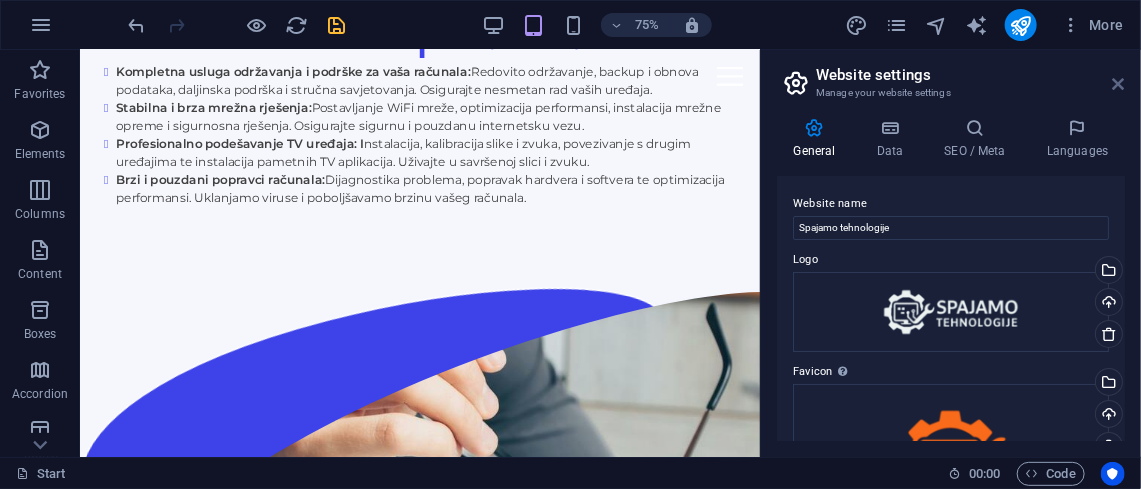 click at bounding box center [1119, 84] 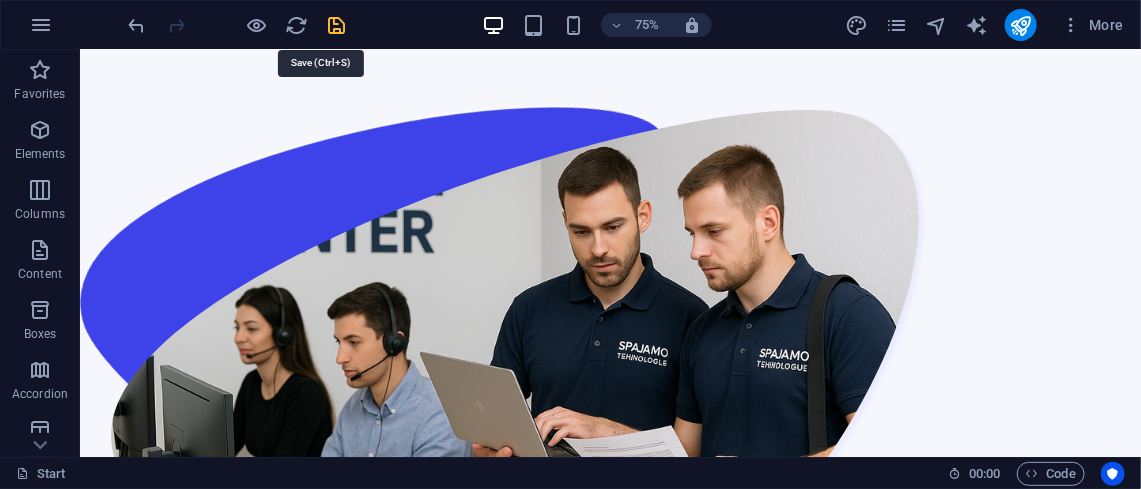 click at bounding box center [337, 25] 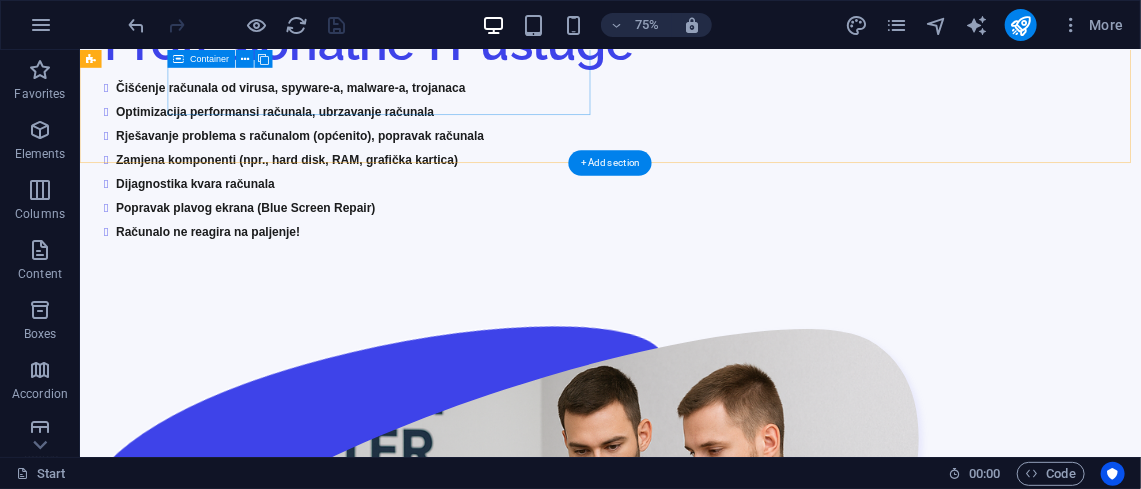 scroll, scrollTop: 2267, scrollLeft: 0, axis: vertical 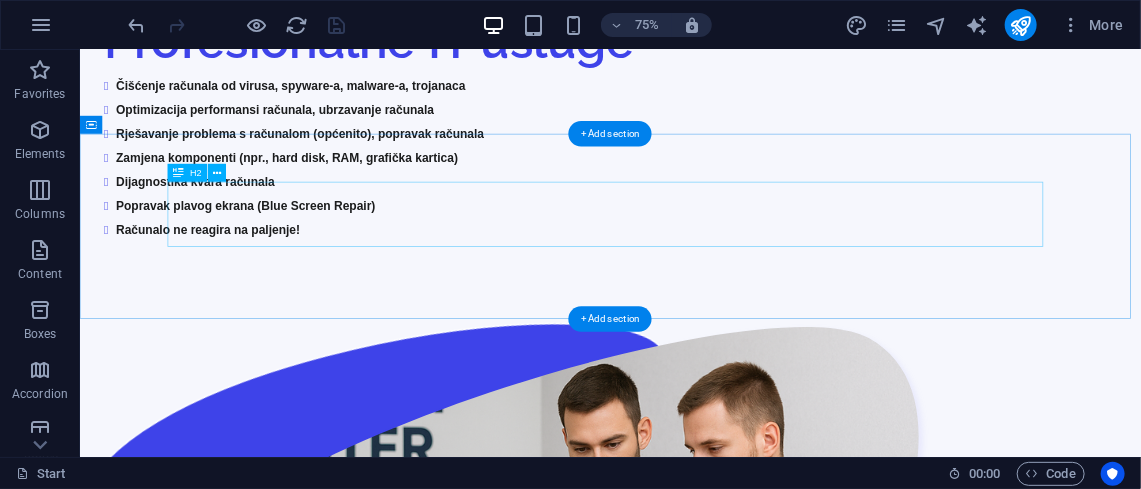 click on "Usluge" at bounding box center (787, 3756) 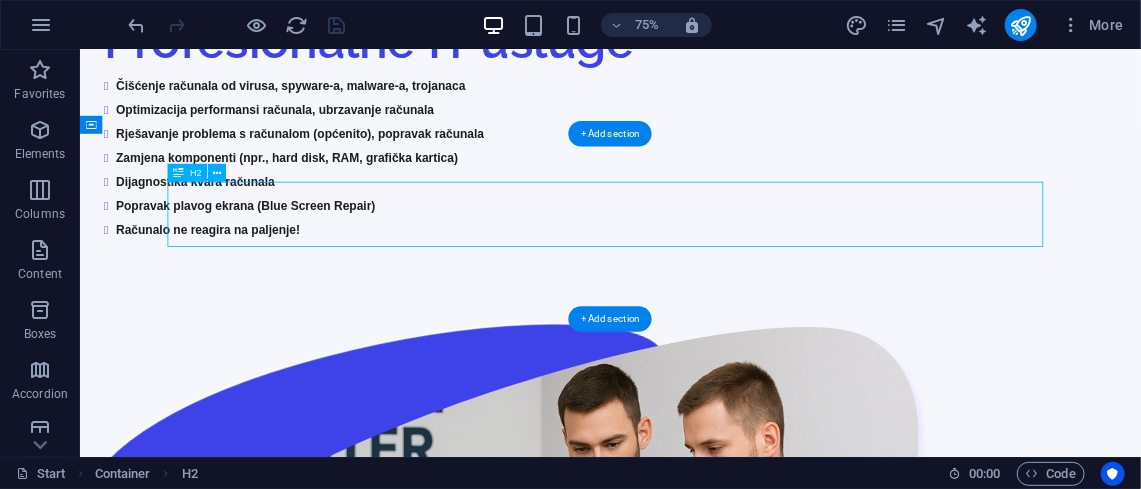 click on "Usluge" at bounding box center [787, 3756] 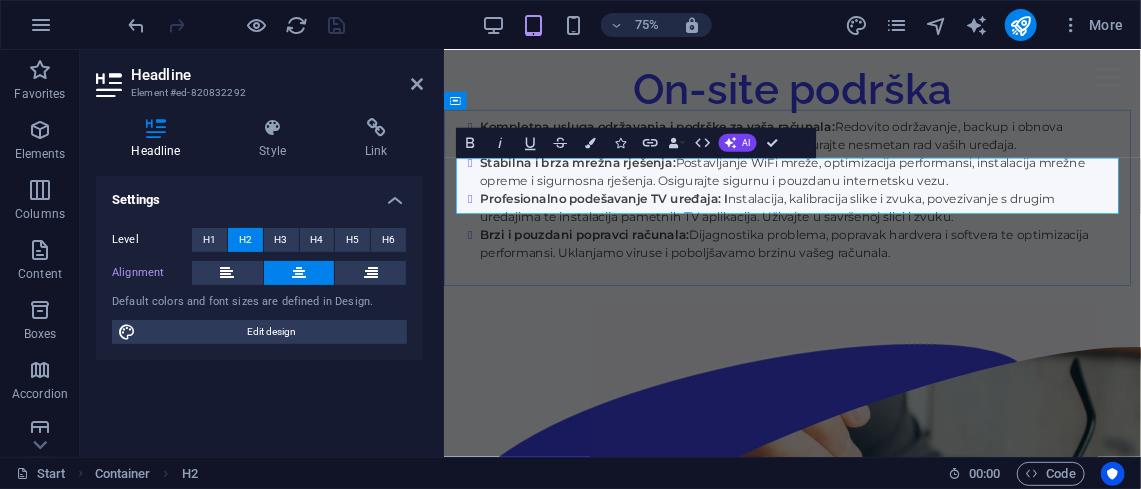 click on "Usluge" at bounding box center [907, 1426] 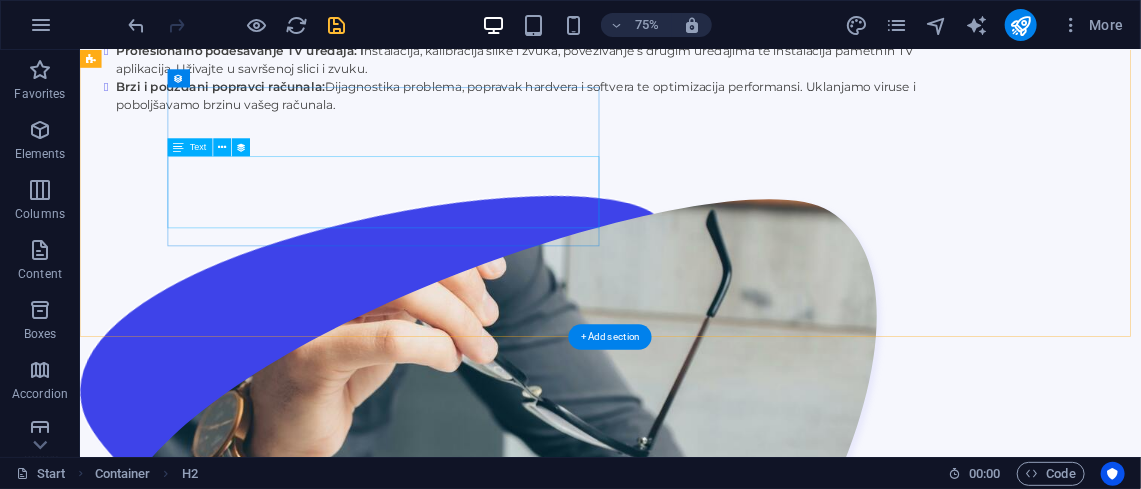 scroll, scrollTop: 4789, scrollLeft: 0, axis: vertical 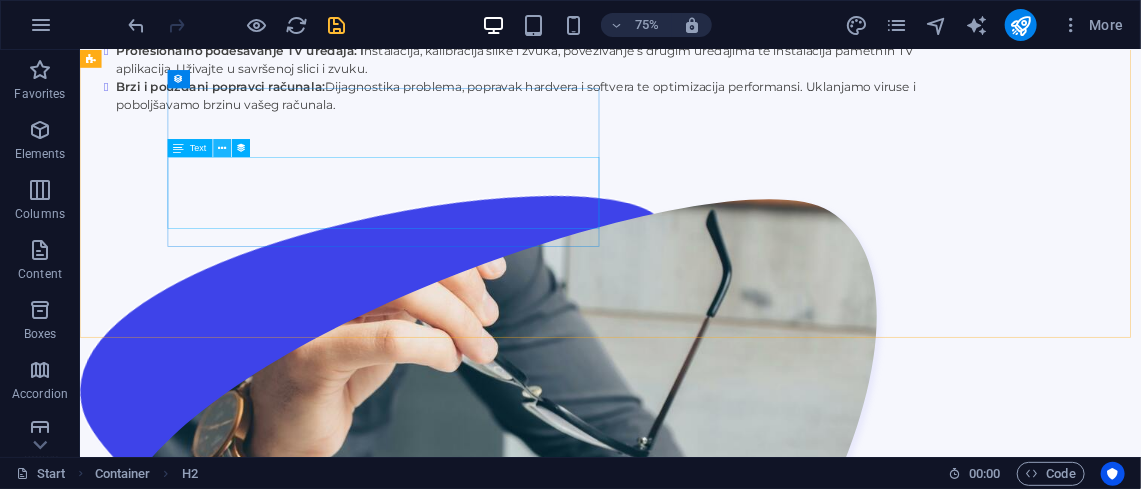 click at bounding box center [222, 149] 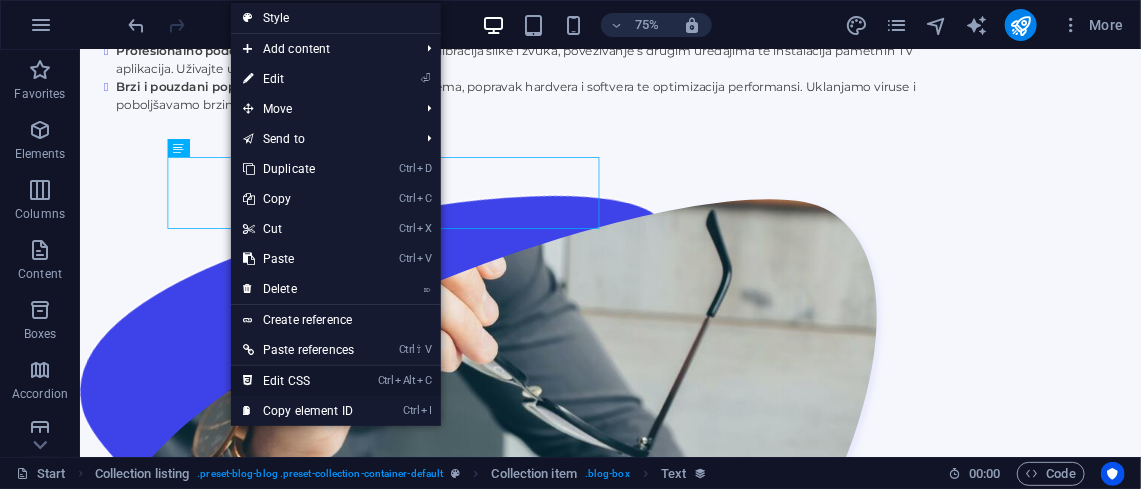 click on "Ctrl Alt C  Edit CSS" at bounding box center (298, 381) 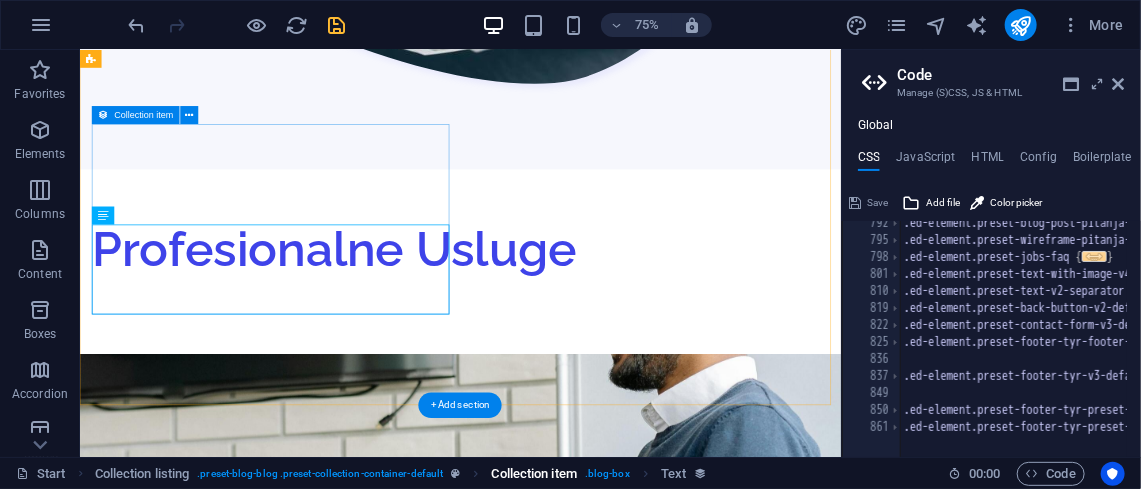 click on ". blog-box" at bounding box center (607, 474) 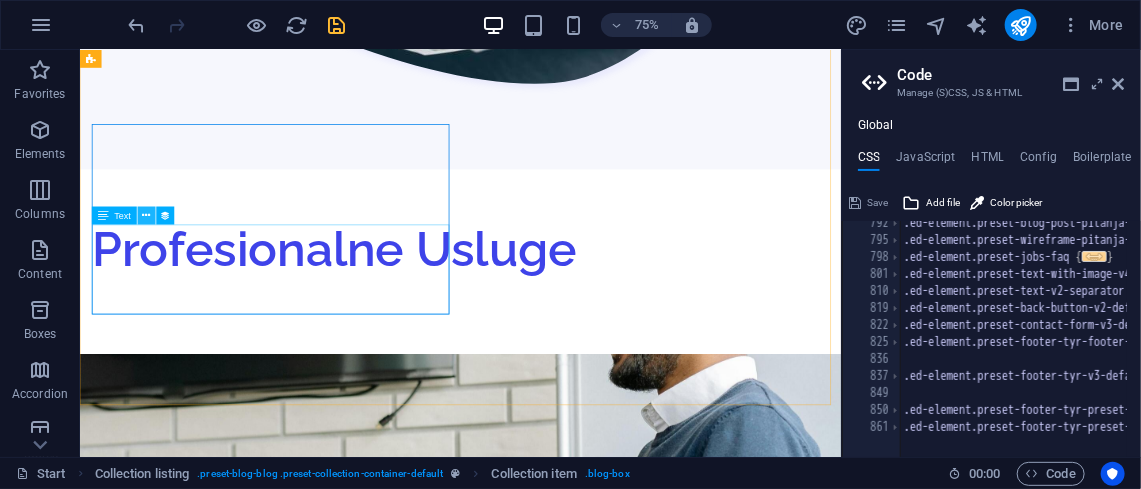 click at bounding box center (147, 216) 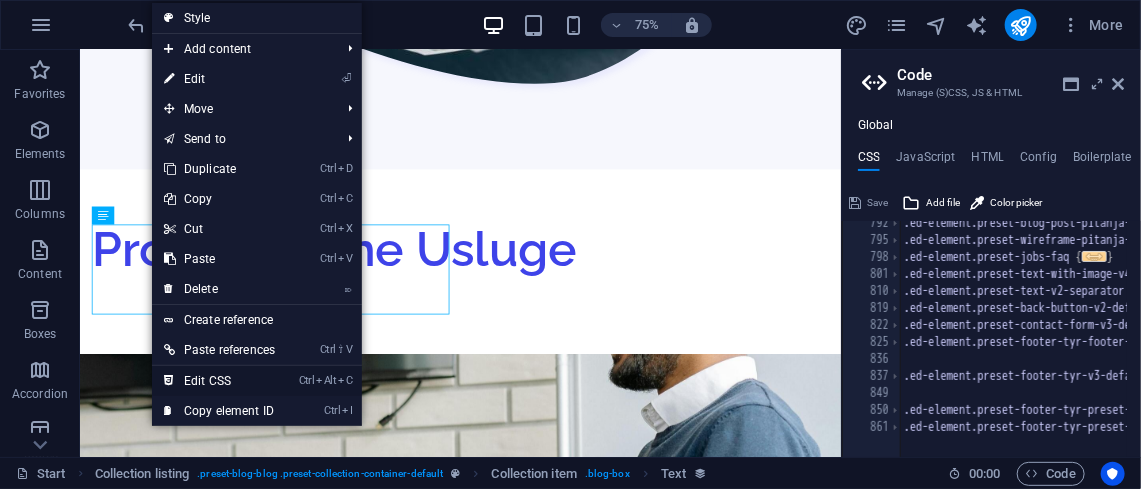 click on "Ctrl Alt C  Edit CSS" at bounding box center (219, 381) 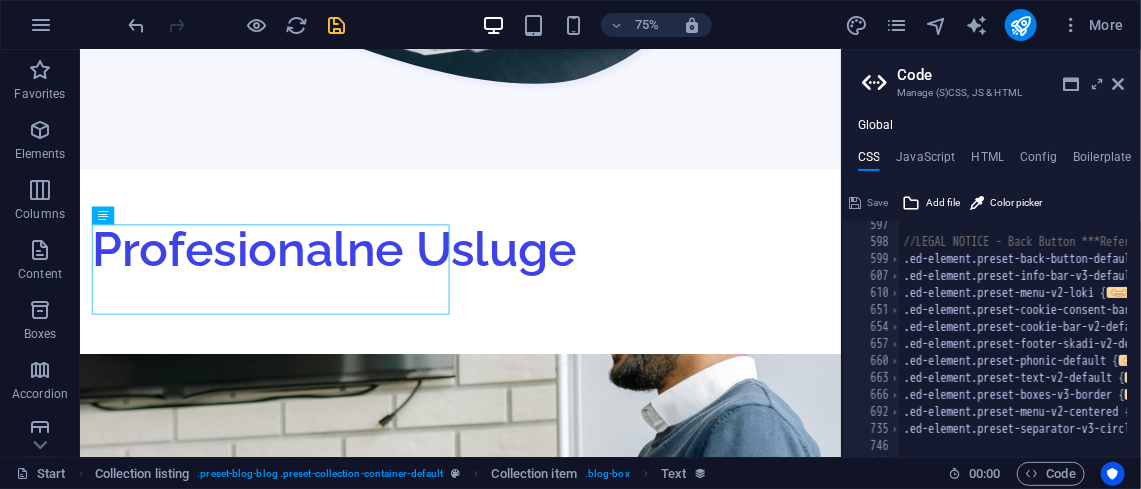 scroll, scrollTop: 3132, scrollLeft: 0, axis: vertical 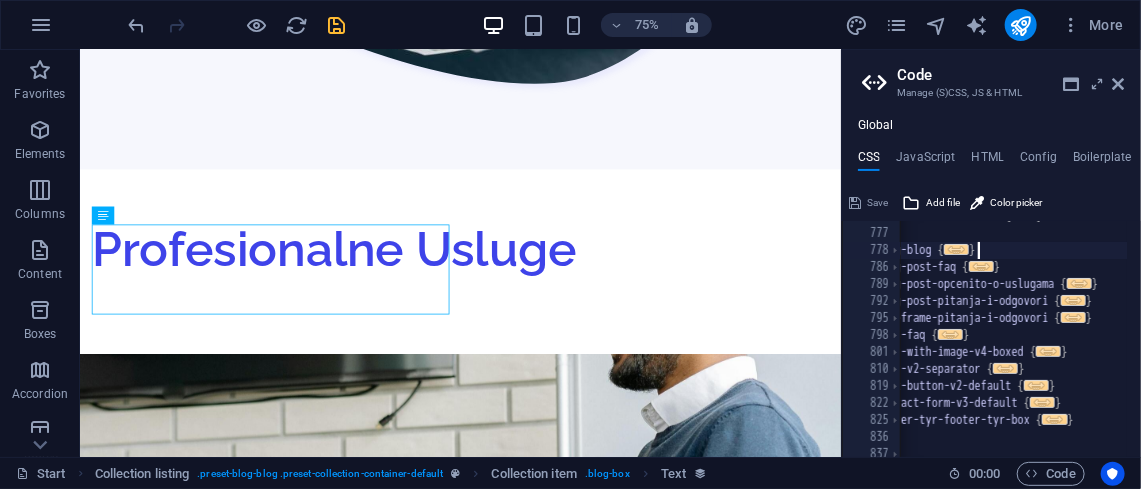 click on ".ed-element.preset-accordion-v3-default   { ... } .ed-element.preset-blog-blog   { ... } .ed-element.preset-blog-post-faq   { ... } .ed-element.preset-blog-post-opcenito-o-uslugama   { ... } .ed-element.preset-blog-post-pitanja-i-odgovori   { ... } .ed-element.preset-wireframe-pitanja-i-odgovori   { ... } .ed-element.preset-jobs-faq   { ... } .ed-element.preset-text-with-image-v4-boxed   { ... } .ed-element.preset-text-v2-separator   { ... } .ed-element.preset-back-button-v2-default   { ... } .ed-element.preset-contact-form-v3-default   { ... } .ed-element.preset-footer-tyr-footer-tyr-box   { ... }" at bounding box center (1242, 332) 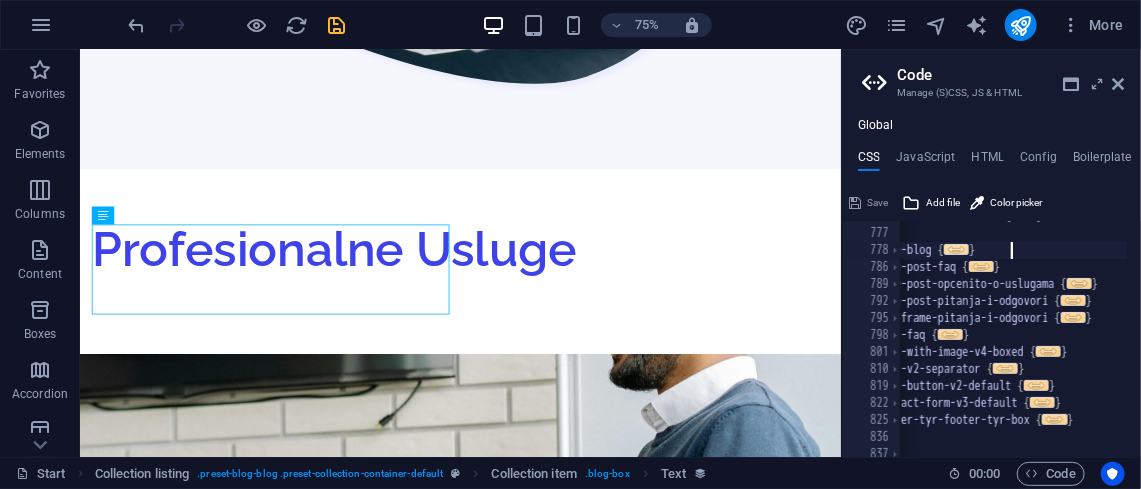 click on "..." at bounding box center (956, 249) 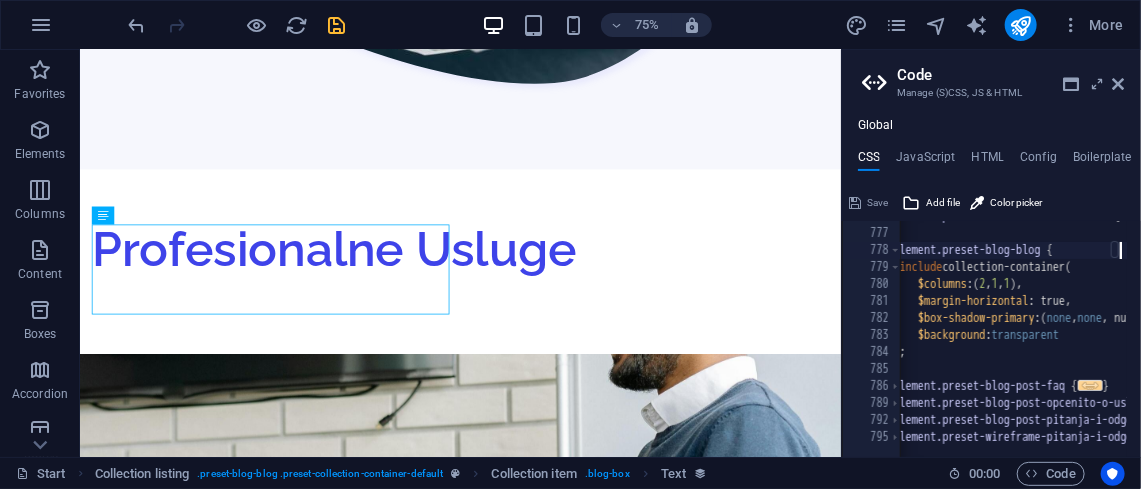 scroll, scrollTop: 0, scrollLeft: 35, axis: horizontal 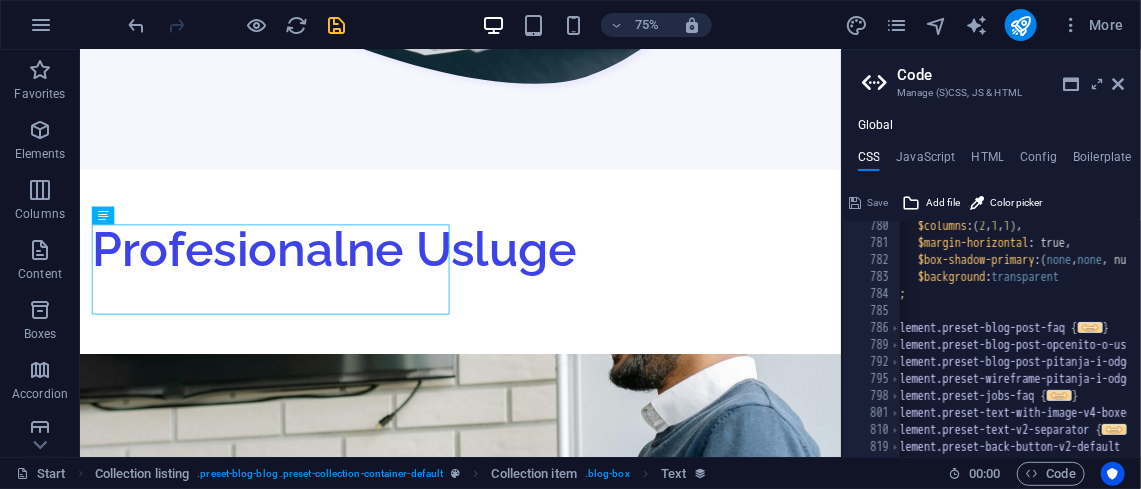 click on "$columns :  ( 2 ,  1 ,  1 ) ,            $margin-horizontal : true,            $box-shadow-primary :  ( none ,  none , null ) ,            $background :  transparent      ) ; } .ed-element.preset-blog-post-faq   { ... } .ed-element.preset-blog-post-opcenito-o-uslugama   { ... } .ed-element.preset-blog-post-pitanja-i-odgovori   { ... } .ed-element.preset-wireframe-pitanja-i-odgovori   { ... } .ed-element.preset-jobs-faq   { ... } .ed-element.preset-text-with-image-v4-boxed   { ... } .ed-element.preset-text-v2-separator   { ... } .ed-element.preset-back-button-v2-default   { ... }" at bounding box center (1351, 342) 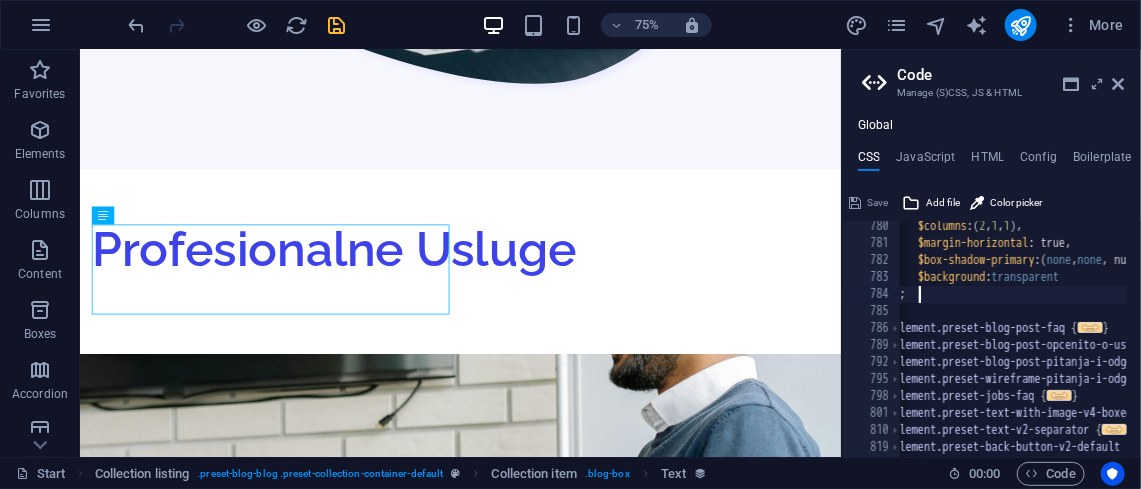 scroll, scrollTop: 0, scrollLeft: 162, axis: horizontal 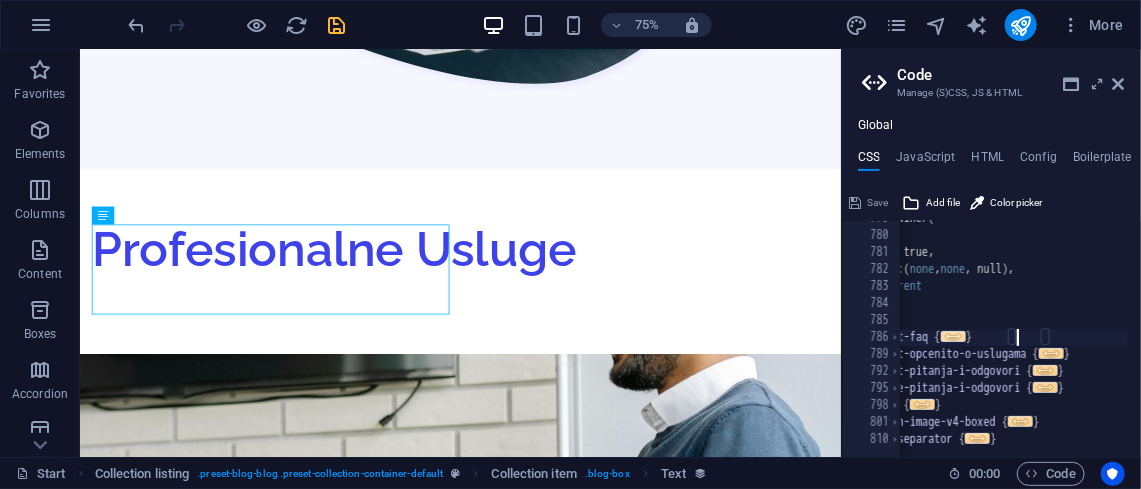 click on "..." at bounding box center [953, 336] 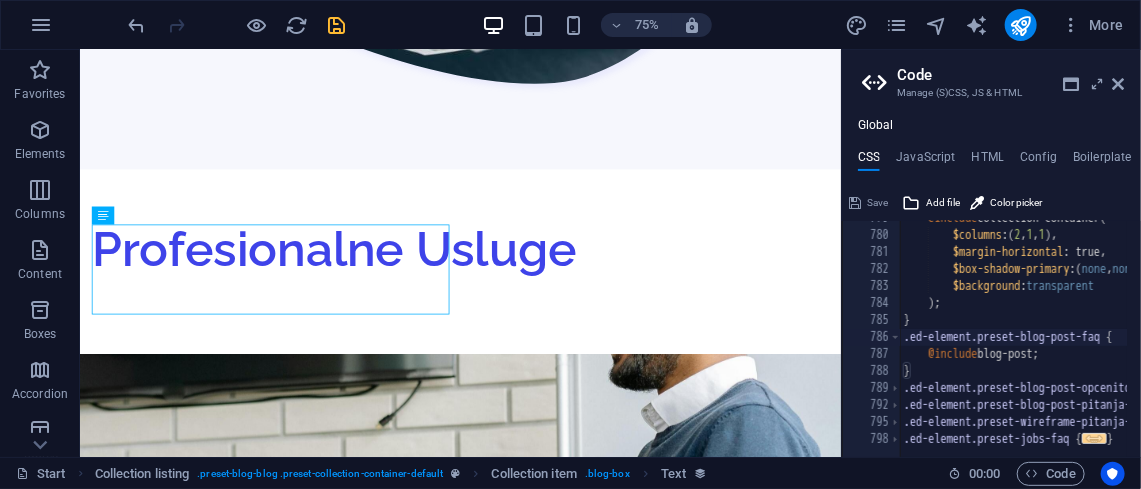 scroll, scrollTop: 0, scrollLeft: 0, axis: both 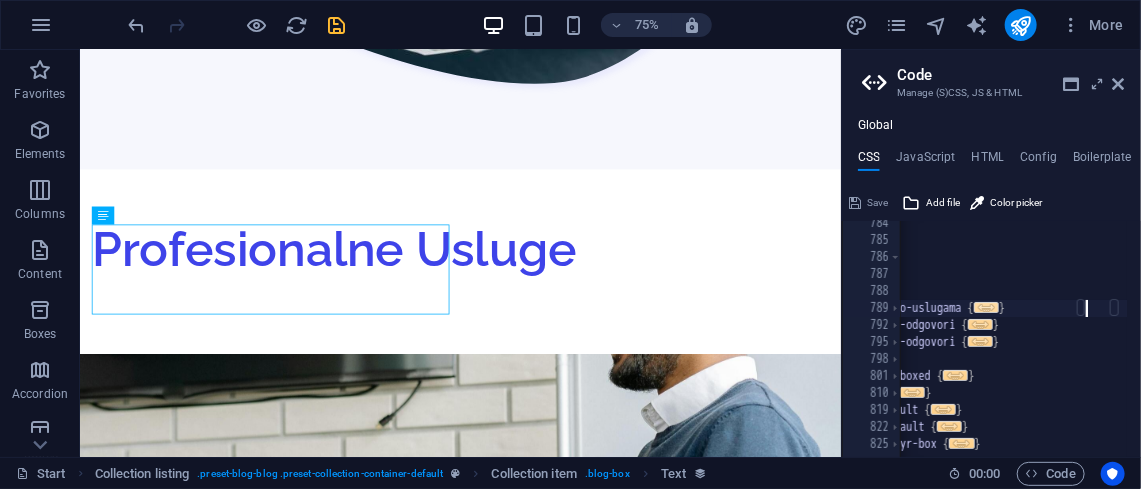 click on "..." at bounding box center (986, 307) 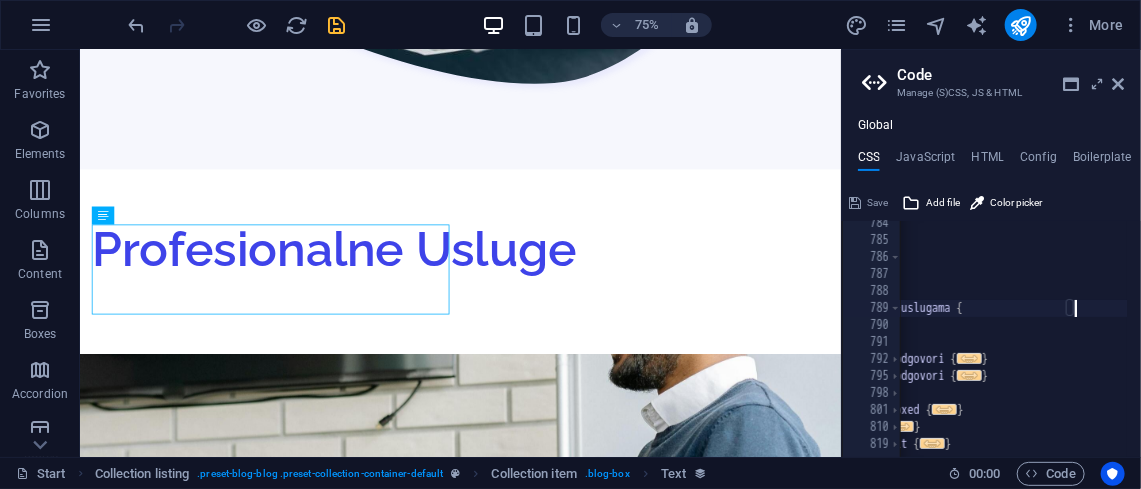 scroll, scrollTop: 0, scrollLeft: 252, axis: horizontal 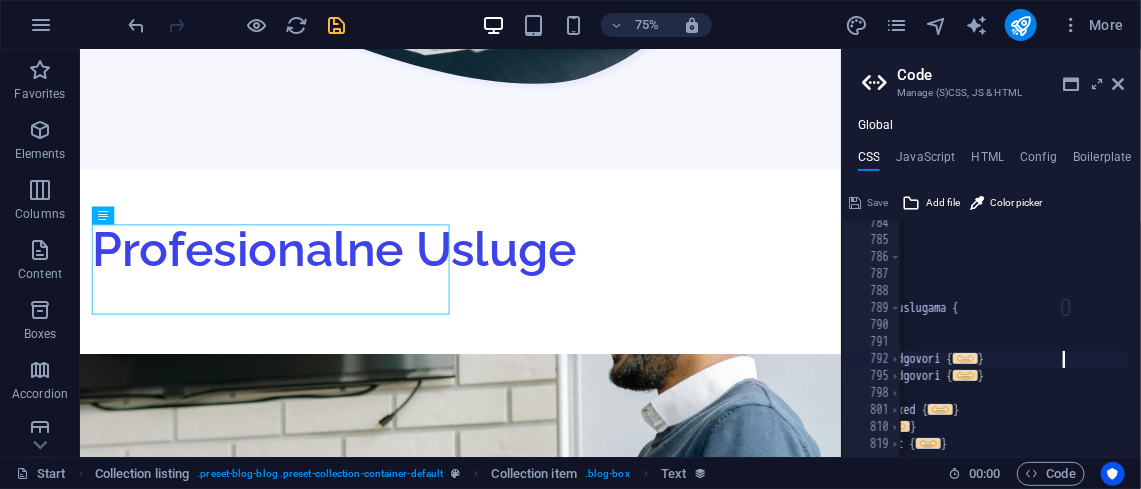 click on "..." at bounding box center (965, 358) 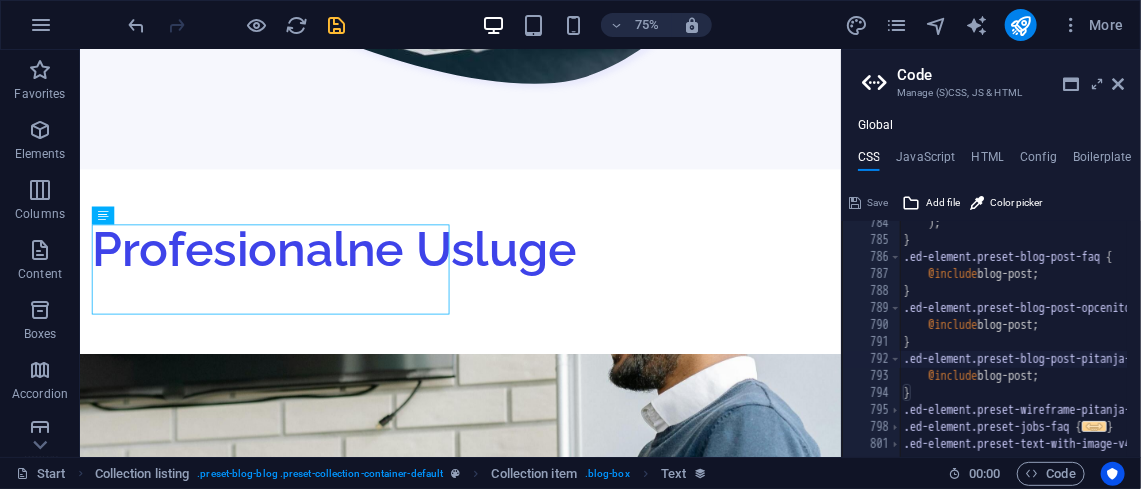 scroll, scrollTop: 0, scrollLeft: 0, axis: both 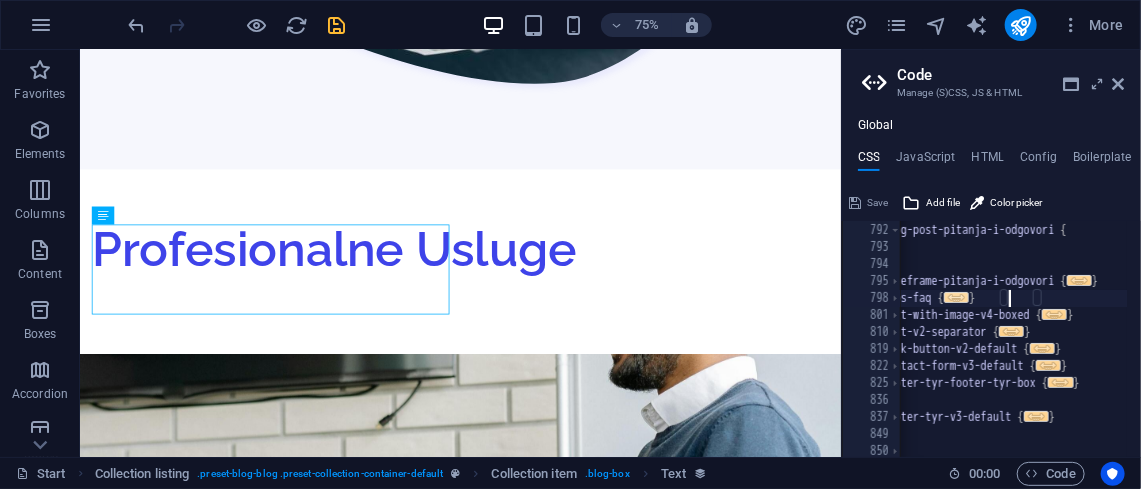 click on "..." at bounding box center (956, 297) 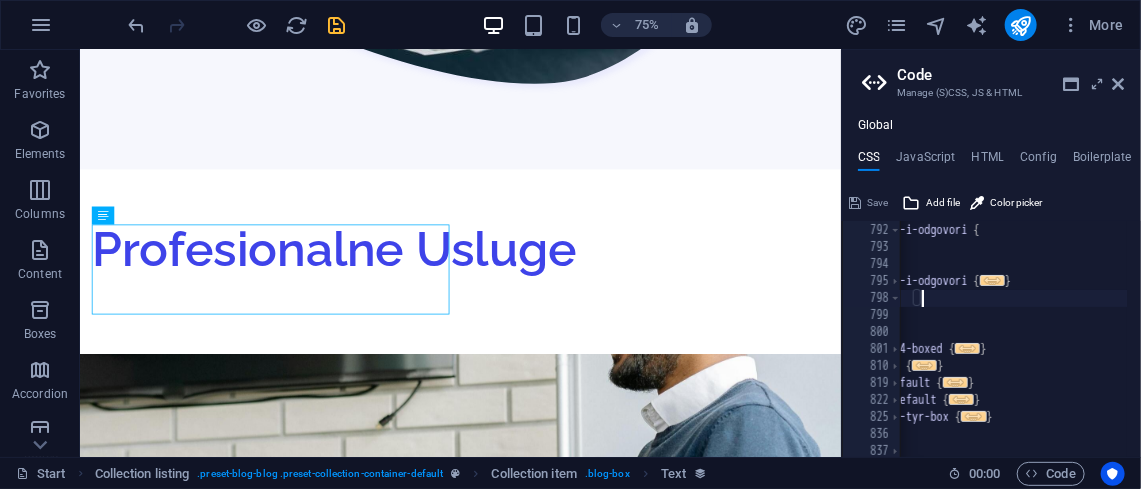 scroll, scrollTop: 0, scrollLeft: 229, axis: horizontal 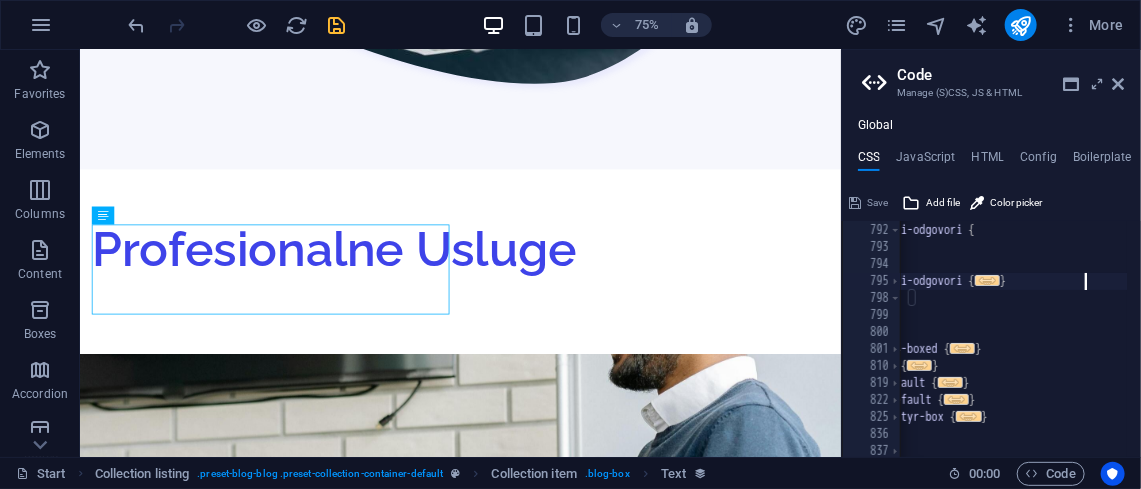 click on "..." at bounding box center (987, 280) 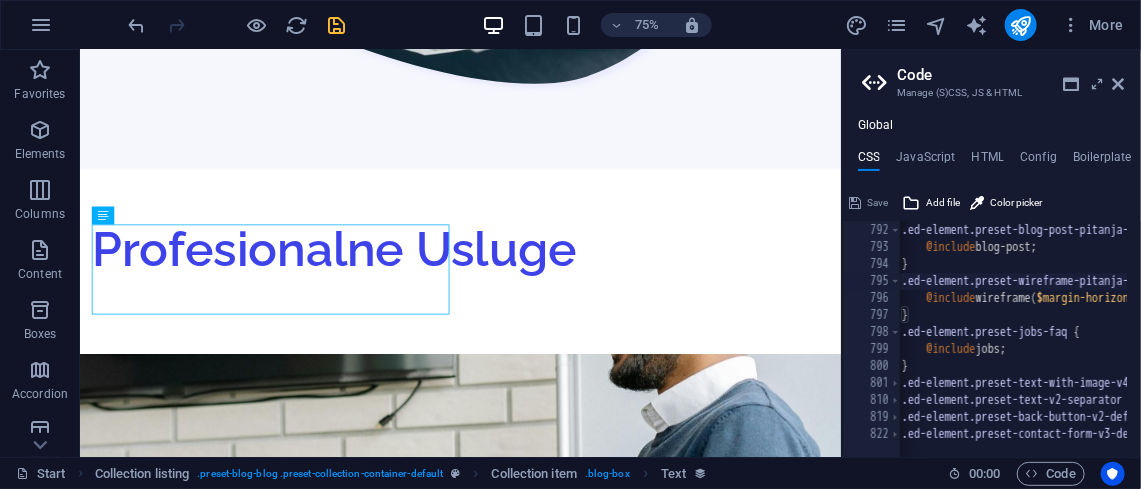 scroll, scrollTop: 0, scrollLeft: 21, axis: horizontal 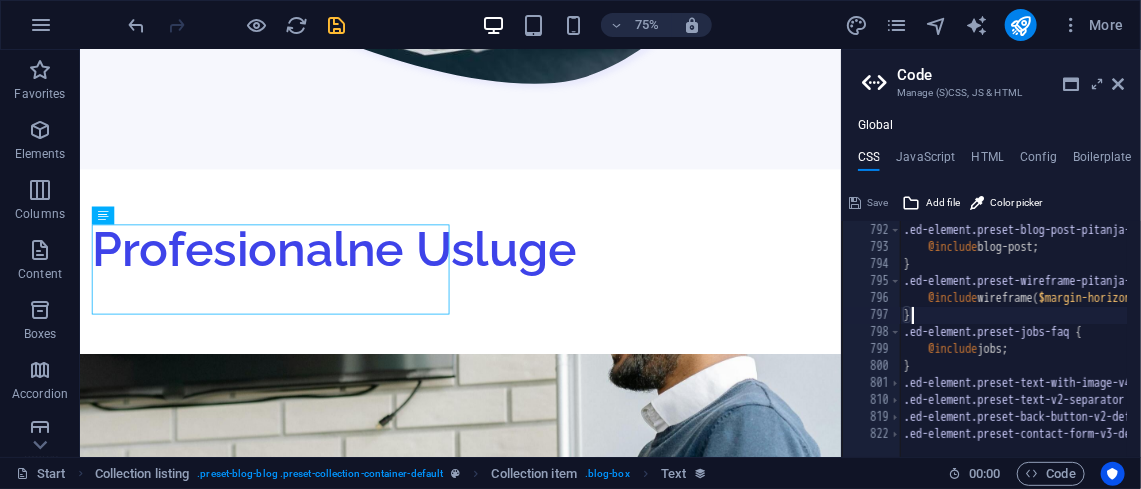click on "} .ed-element.preset-blog-post-pitanja-i-odgovori   {      @include  blog-post; } .ed-element.preset-wireframe-pitanja-i-odgovori   {      @include  wireframe ( $margin-horizontal : false ) ; } .ed-element.preset-jobs-faq   {      @include  jobs; } .ed-element.preset-text-with-image-v4-boxed   { ... } .ed-element.preset-text-v2-separator   { ... } .ed-element.preset-back-button-v2-default   { ... } .ed-element.preset-contact-form-v3-default   { ... }" at bounding box center [1386, 329] 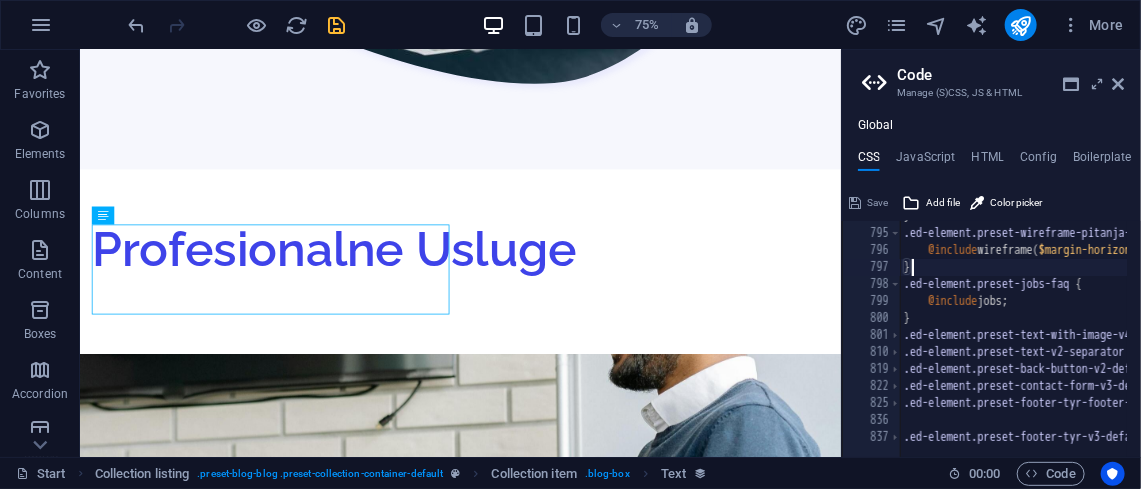 scroll, scrollTop: 3692, scrollLeft: 0, axis: vertical 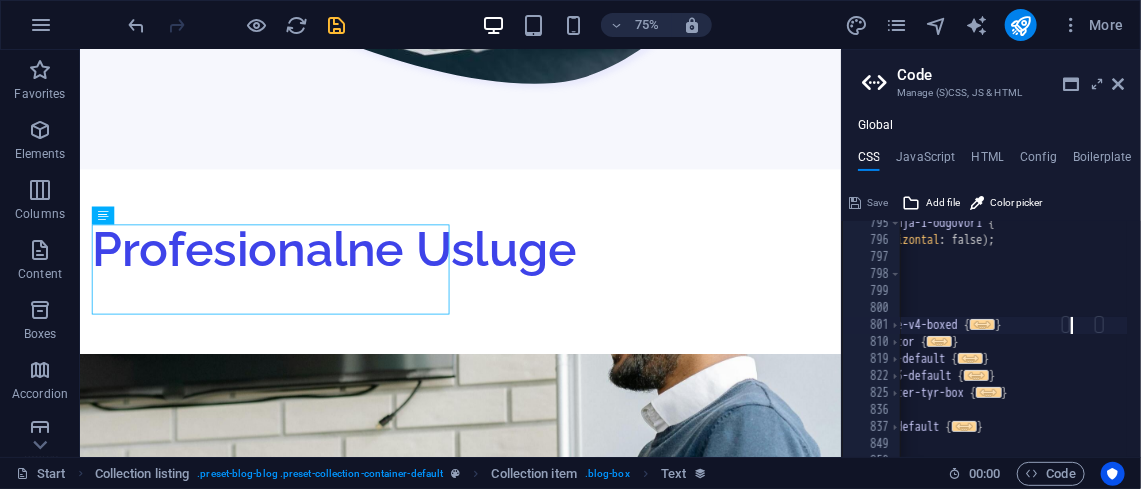 click on ".ed-element.preset-wireframe-pitanja-i-odgovori   {      @include  wireframe ( $margin-horizontal : false ) ; } .ed-element.preset-jobs-faq   {      @include  jobs; } .ed-element.preset-text-with-image-v4-boxed   { ... } .ed-element.preset-text-v2-separator   { ... } .ed-element.preset-back-button-v2-default   { ... } .ed-element.preset-contact-form-v3-default   { ... } .ed-element.preset-footer-tyr-footer-tyr-box   { ... } .ed-element.preset-footer-tyr-v3-default   { ... }" at bounding box center [1176, 339] 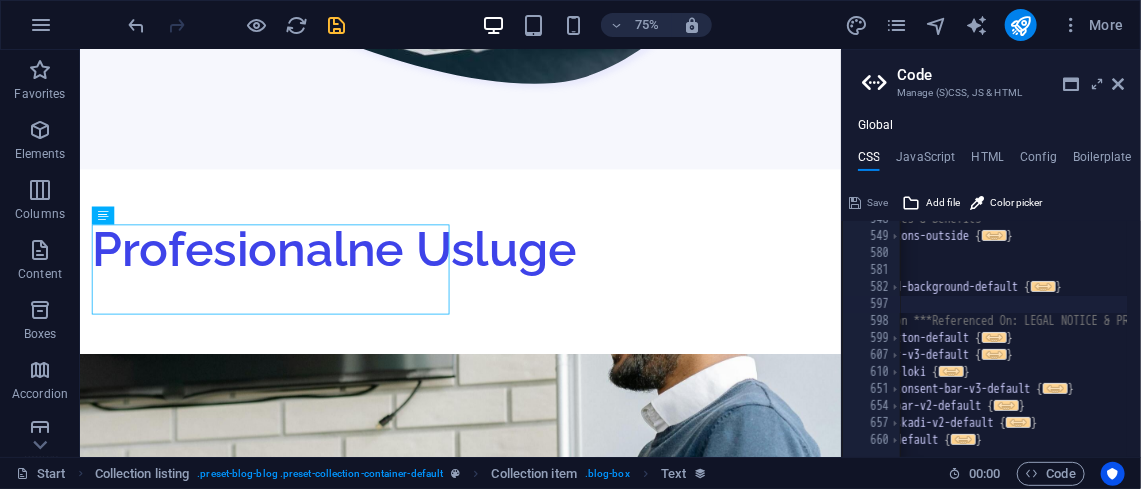 drag, startPoint x: 947, startPoint y: 314, endPoint x: 937, endPoint y: 381, distance: 67.74216 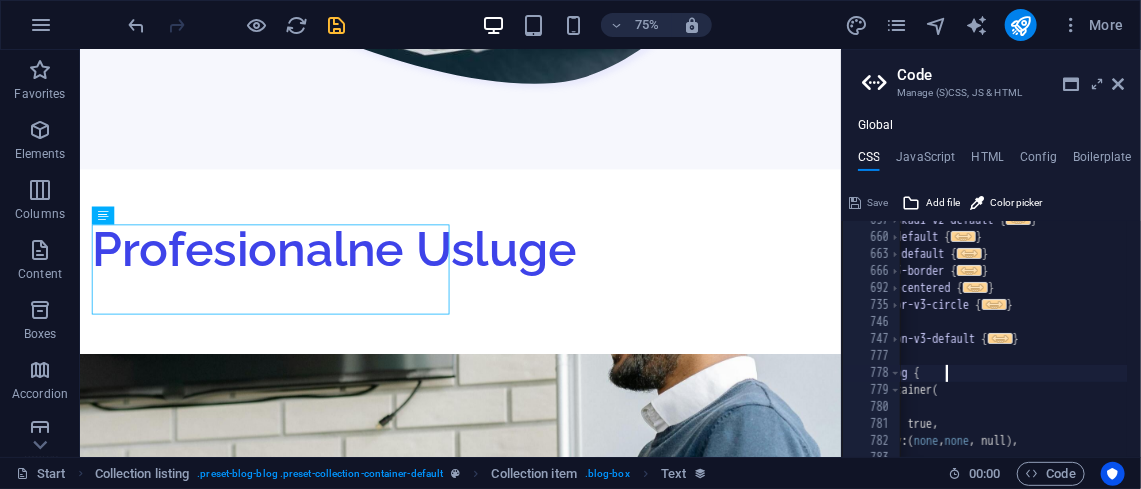 click on ".ed-element.preset-footer-skadi-v2-default   { ... } .ed-element.preset-phonic-default   { ... } .ed-element.preset-text-v2-default   { ... } .ed-element.preset-boxes-v3-border   { ... } .ed-element.preset-menu-v2-centered   { ... } .ed-element.preset-separator-v3-circle   { ... } .ed-element.preset-accordion-v3-default   { ... } .ed-element.preset-blog-blog   {      @include  collection-container (           $columns :  ( 2 ,  1 ,  1 ) ,            $margin-horizontal : true,            $box-shadow-primary :  ( none ,  none , null ) ," at bounding box center (1218, 336) 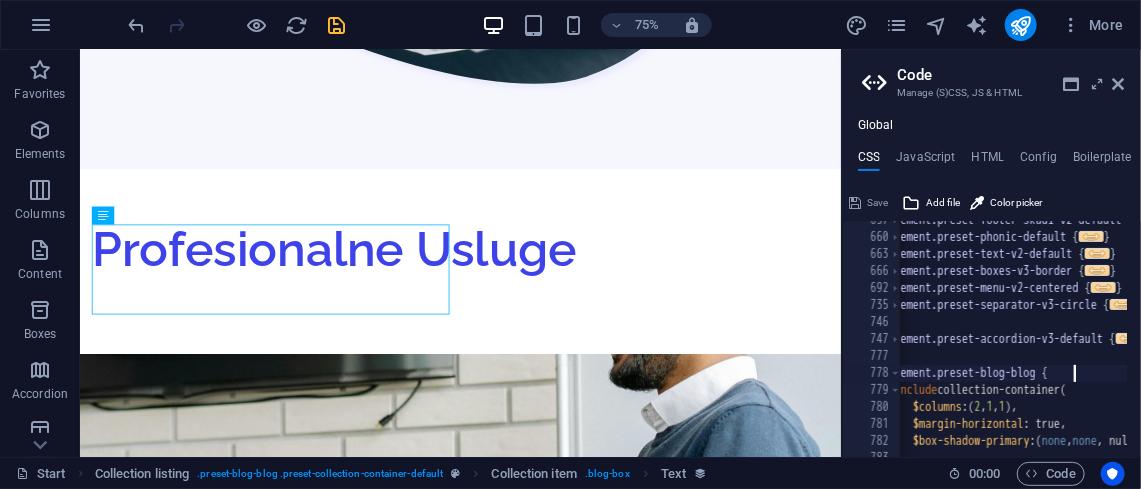 scroll, scrollTop: 0, scrollLeft: 39, axis: horizontal 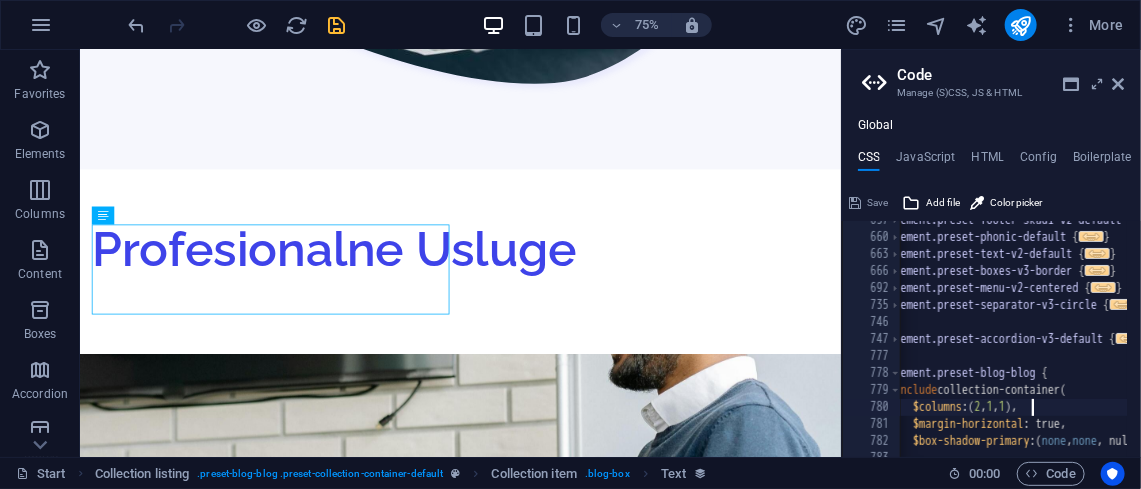 click on ".ed-element.preset-footer-skadi-v2-default   { ... } .ed-element.preset-phonic-default   { ... } .ed-element.preset-text-v2-default   { ... } .ed-element.preset-boxes-v3-border   { ... } .ed-element.preset-menu-v2-centered   { ... } .ed-element.preset-separator-v3-circle   { ... } .ed-element.preset-accordion-v3-default   { ... } .ed-element.preset-blog-blog   {      @include  collection-container (           $columns :  ( 2 ,  1 ,  1 ) ,            $margin-horizontal : true,            $box-shadow-primary :  ( none ,  none , null ) ," at bounding box center (1346, 336) 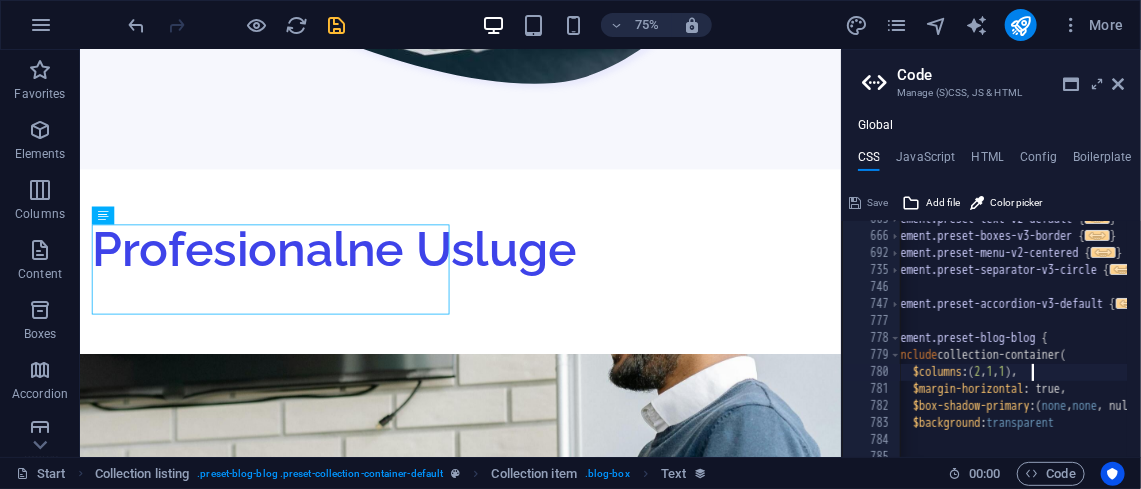 scroll, scrollTop: 3299, scrollLeft: 0, axis: vertical 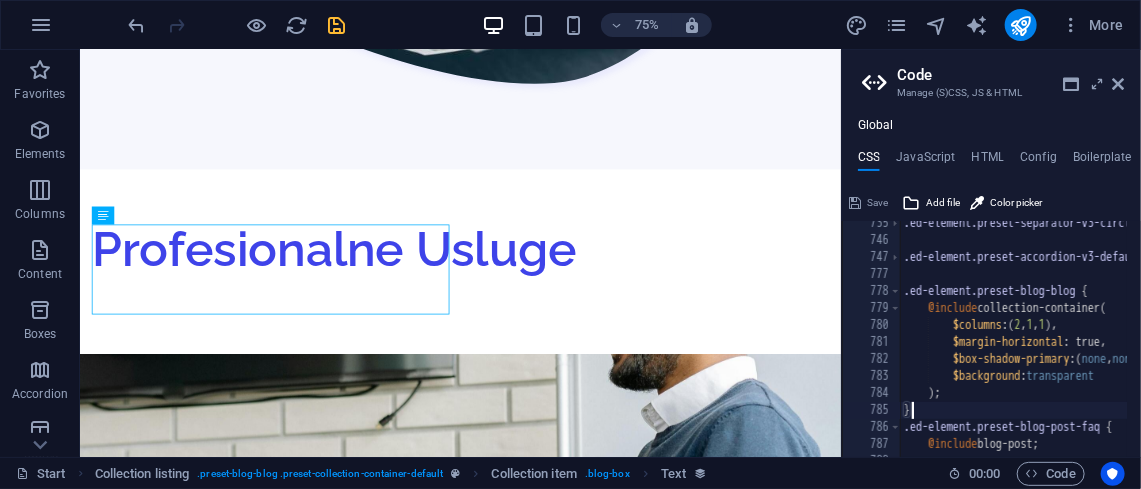 click on ".ed-element.preset-separator-v3-circle   { ... } .ed-element.preset-accordion-v3-default   { ... } .ed-element.preset-blog-blog   {      @include  collection-container (           $columns :  ( 2 ,  1 ,  1 ) ,            $margin-horizontal : true,            $box-shadow-primary :  ( none ,  none , null ) ,            $background :  transparent      ) ; } .ed-element.preset-blog-post-faq   {      @include  blog-post;" at bounding box center [1386, 339] 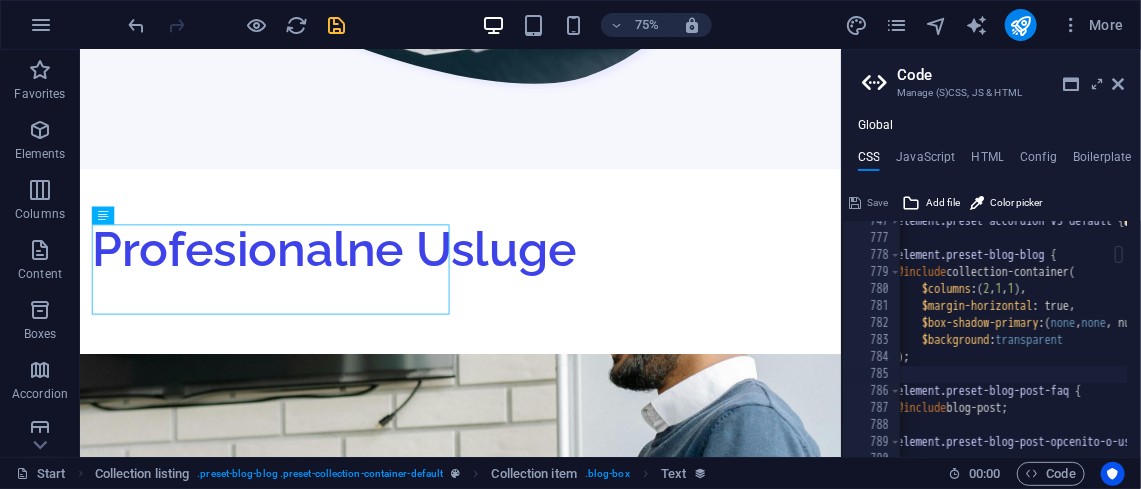 scroll, scrollTop: 3374, scrollLeft: 0, axis: vertical 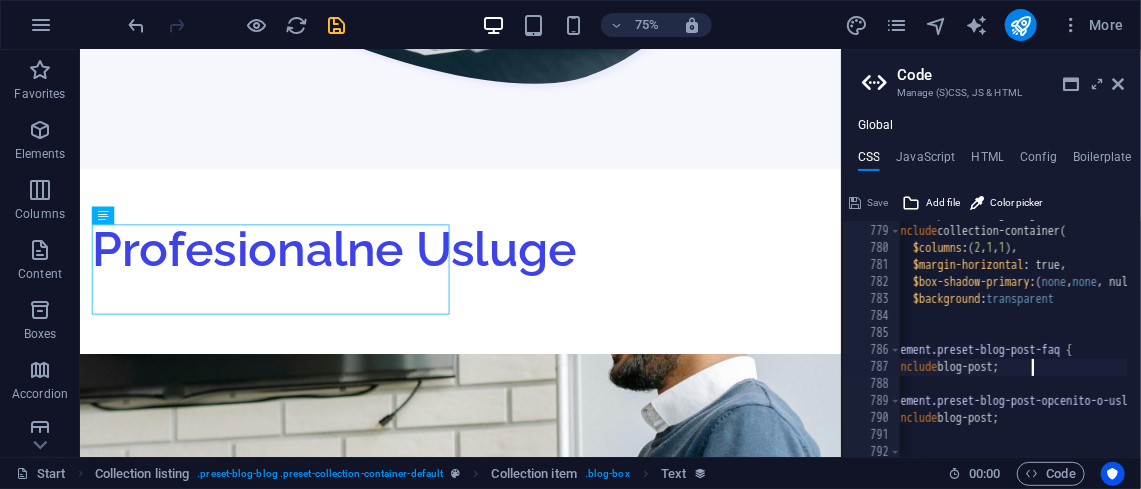 click on ".ed-element.preset-blog-blog   {      @include  collection-container (           $columns :  ( 2 ,  1 ,  1 ) ,            $margin-horizontal : true,            $box-shadow-primary :  ( none ,  none , null ) ,            $background :  transparent      ) ; } .ed-element.preset-blog-post-faq   {      @include  blog-post; } .ed-element.preset-blog-post-opcenito-o-uslugama   {      @include  blog-post; }" at bounding box center [1346, 330] 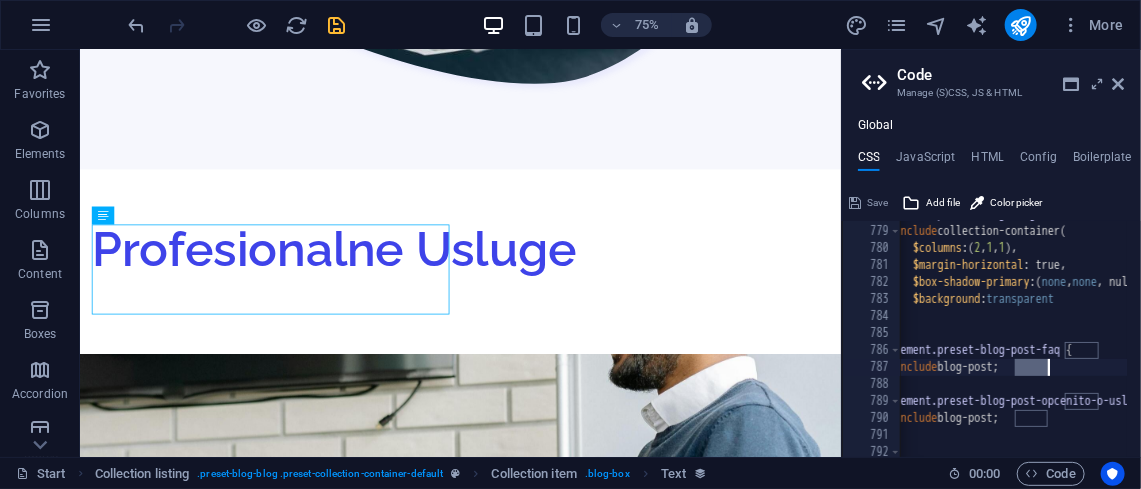 click on ".ed-element.preset-blog-blog   {      @include  collection-container (           $columns :  ( 2 ,  1 ,  1 ) ,            $margin-horizontal : true,            $box-shadow-primary :  ( none ,  none , null ) ,            $background :  transparent      ) ; } .ed-element.preset-blog-post-faq   {      @include  blog-post; } .ed-element.preset-blog-post-opcenito-o-uslugama   {      @include  blog-post; }" at bounding box center (1346, 330) 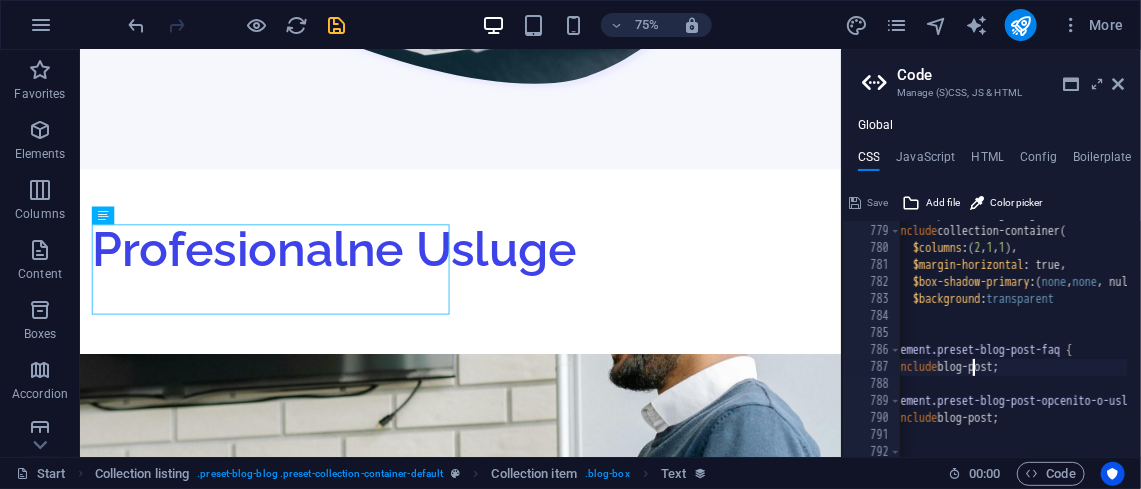 scroll, scrollTop: 0, scrollLeft: 0, axis: both 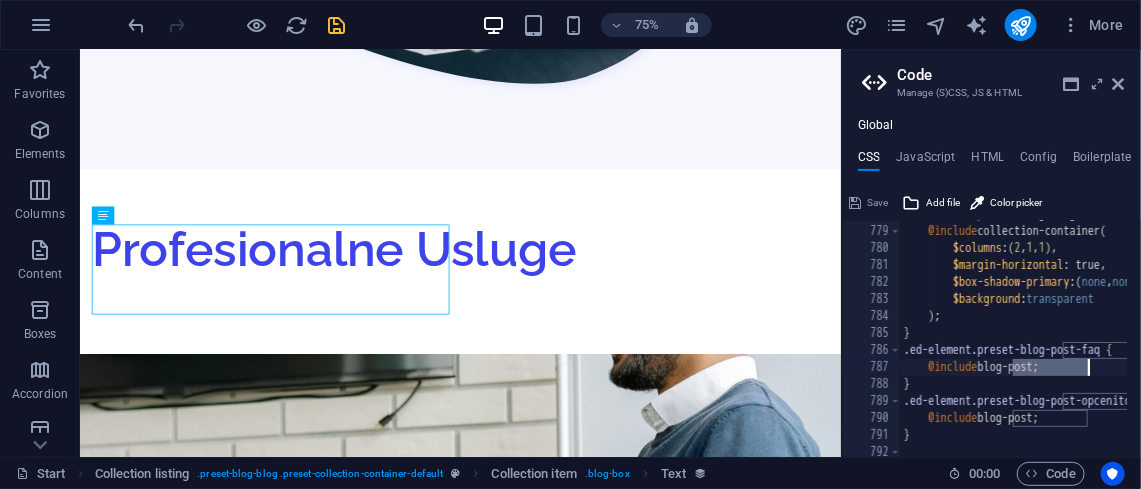 drag, startPoint x: 973, startPoint y: 376, endPoint x: 1089, endPoint y: 376, distance: 116 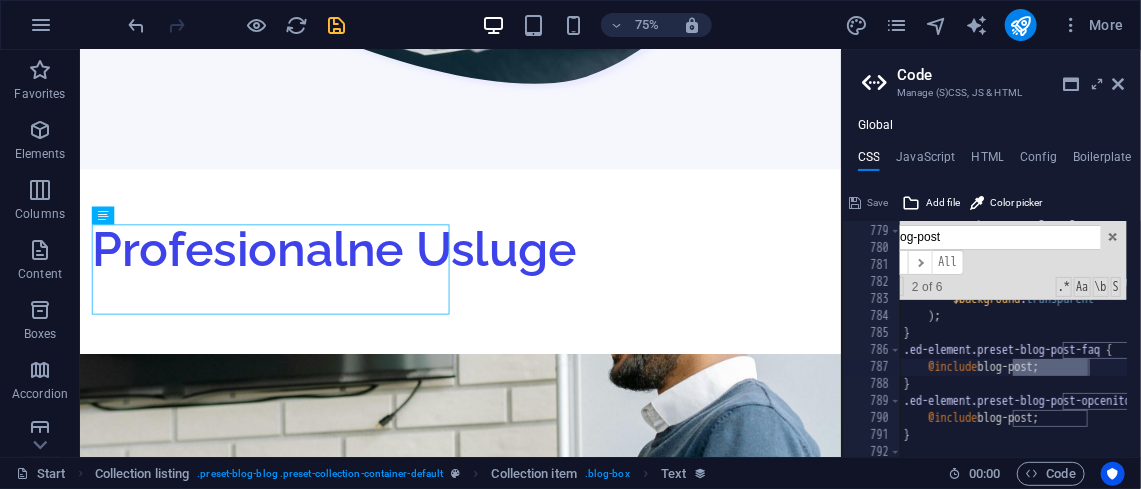 scroll, scrollTop: 0, scrollLeft: 20, axis: horizontal 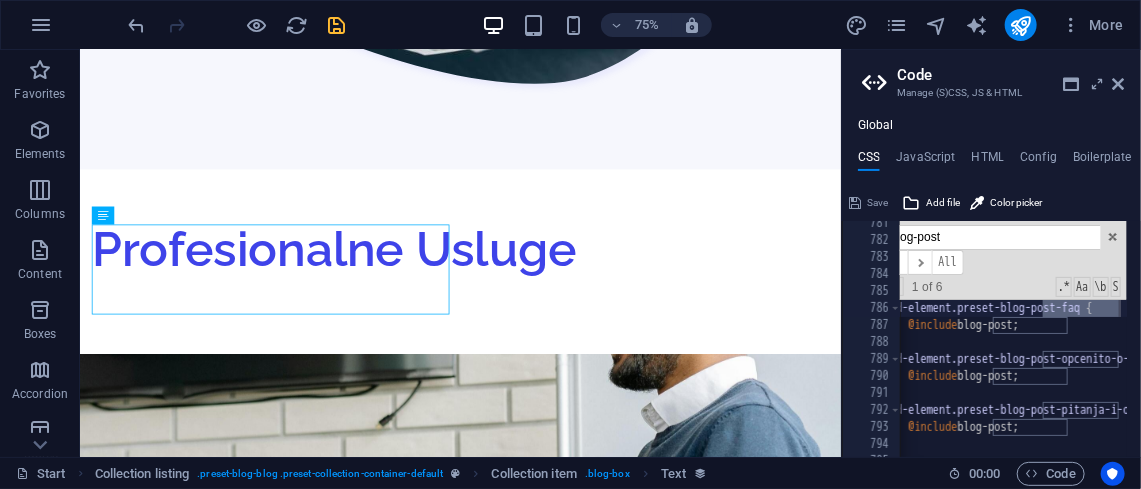 type on "@include blog-post;" 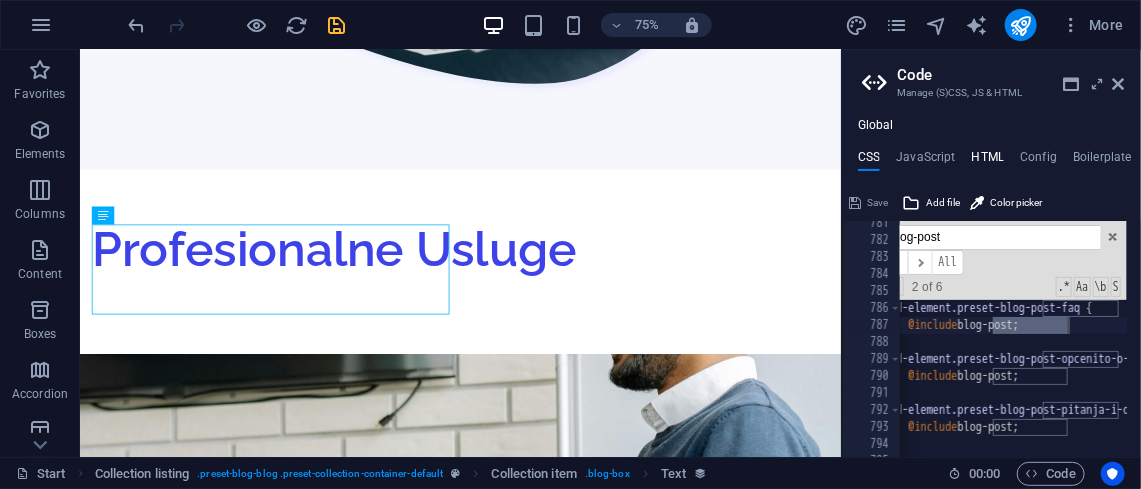 click on "HTML" at bounding box center [988, 161] 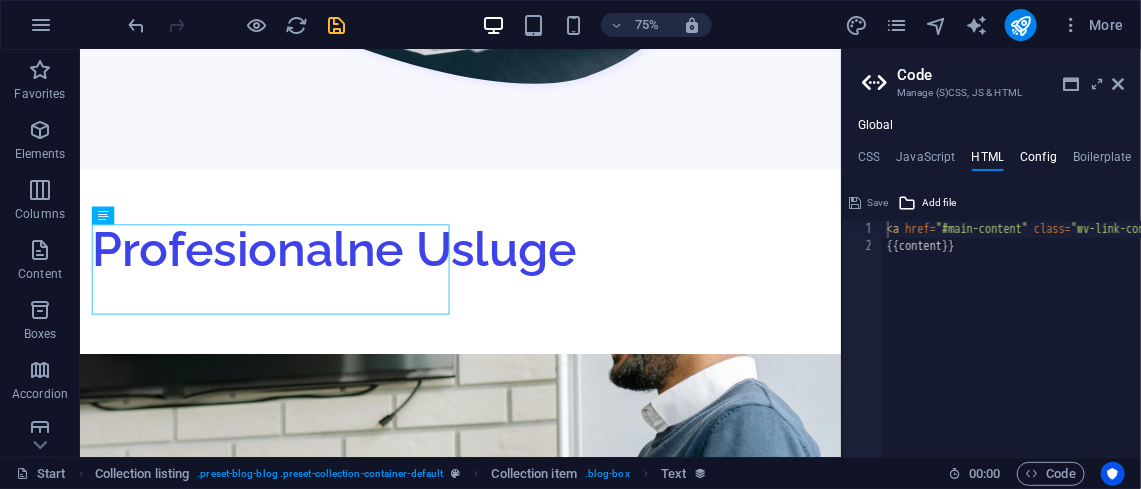 click on "Config" at bounding box center (1038, 161) 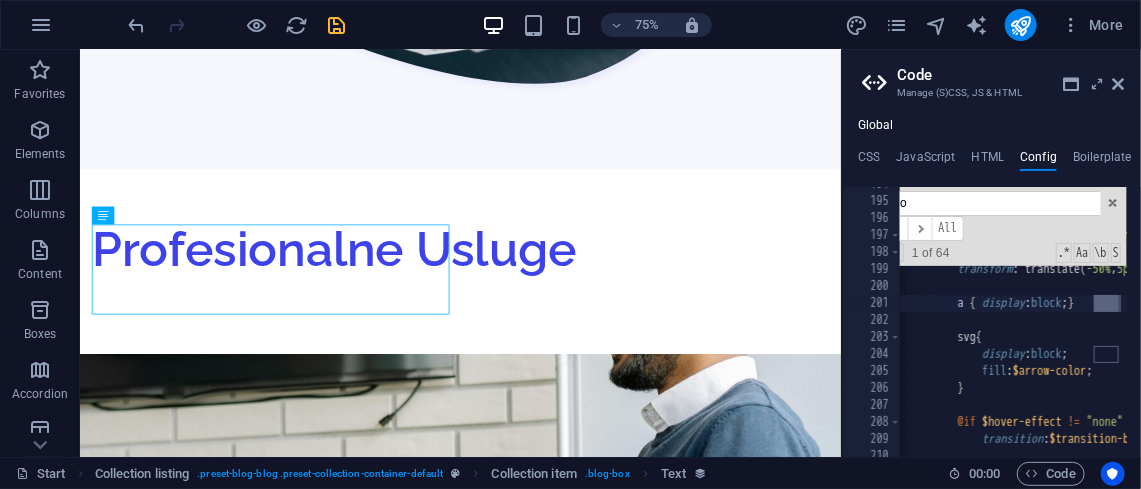 scroll, scrollTop: 2731, scrollLeft: 0, axis: vertical 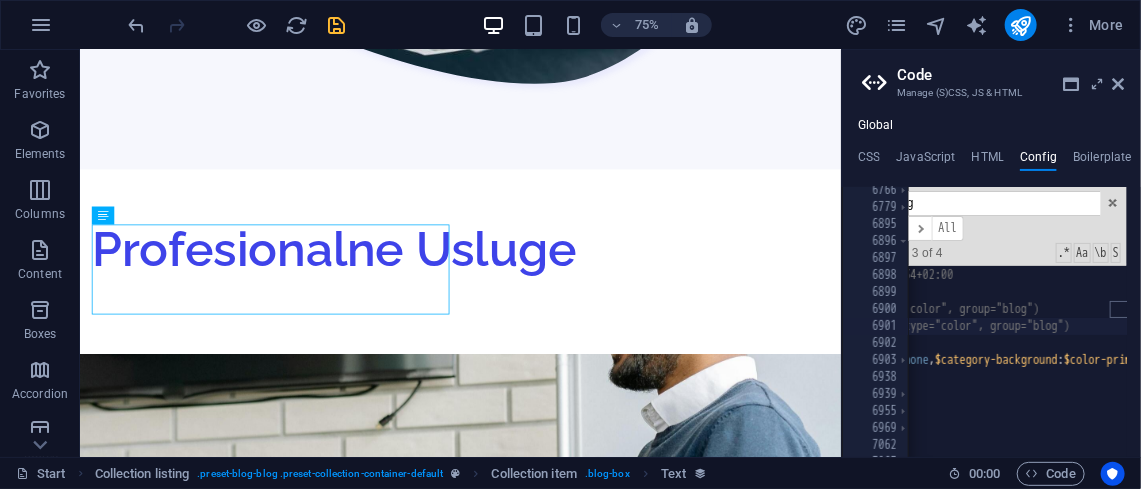 type on "blog" 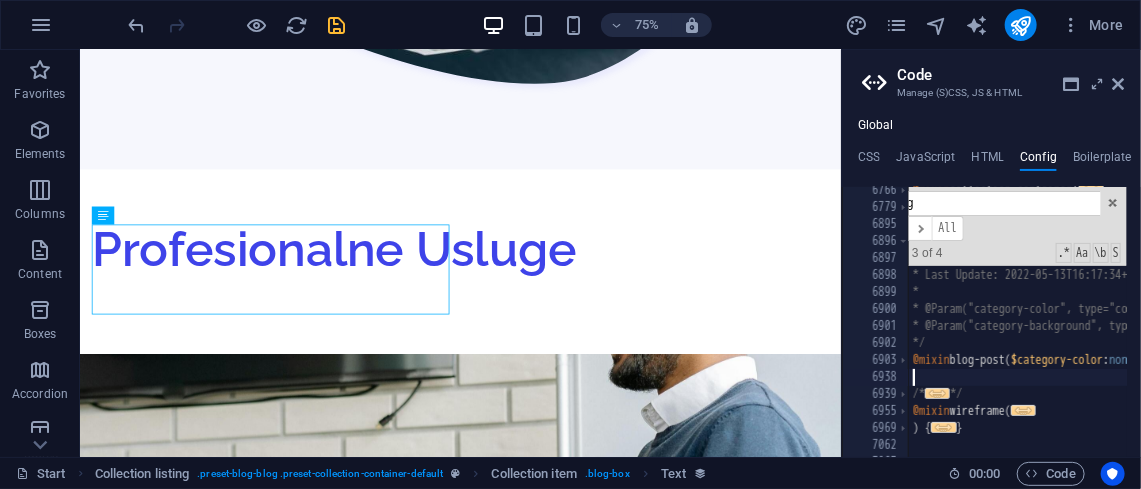 scroll, scrollTop: 0, scrollLeft: 0, axis: both 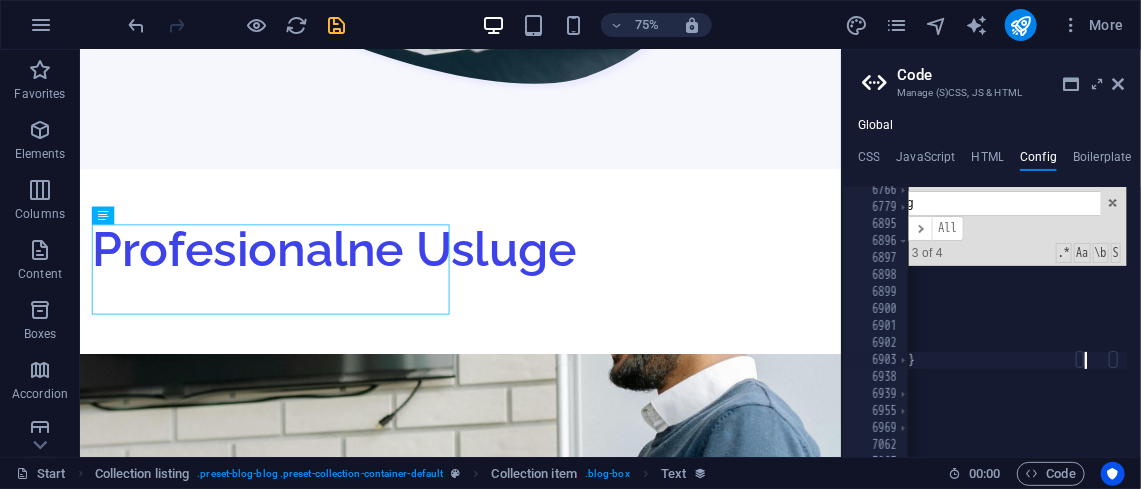 click on "..." at bounding box center [895, 359] 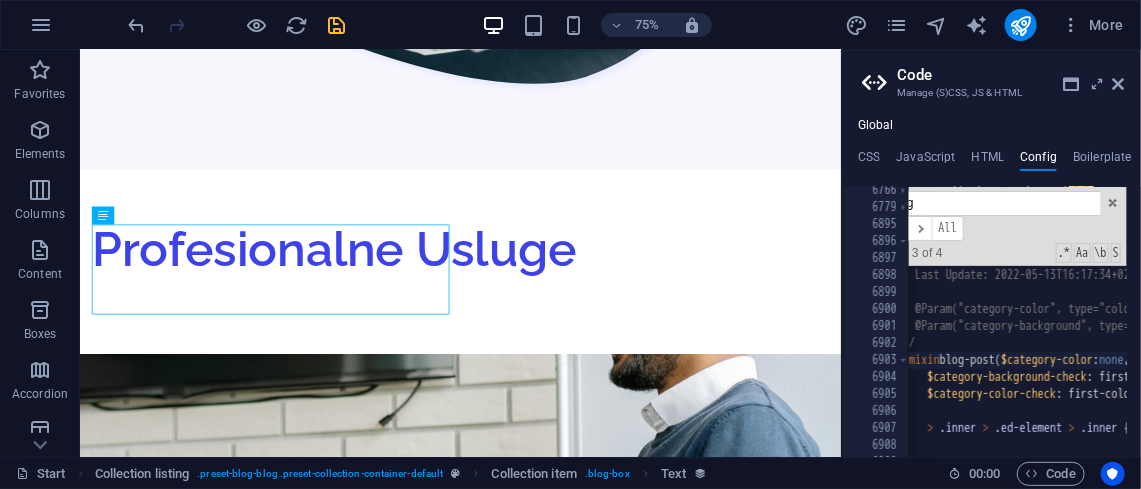 scroll, scrollTop: 0, scrollLeft: 7, axis: horizontal 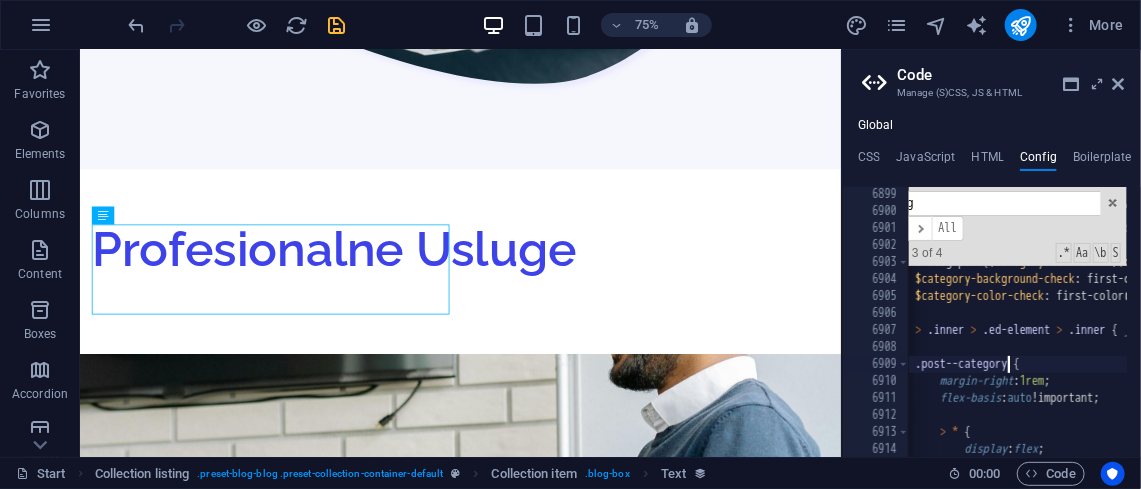 click on "*  * @Param("category-color", type="color", group="blog") * @Param("category-background", type="color", group="blog") */ @mixin  blog-post ( $category-color :  none ,  $category-background :  $color-primary )   {      $category-background-check : first-color ( $category-background ,  $color-primary ) ;      $category-color-check : first-color ( $category-color , preset-text-color ( $category-background-check )) ;      >   .inner   >   .ed-element   >   .inner   {   justify-content :  center ;  }      .post--category   {           margin-right :  1rem ;           flex-basis :  auto  !important;                >   *   {                display :  flex ;" at bounding box center (1901, 327) 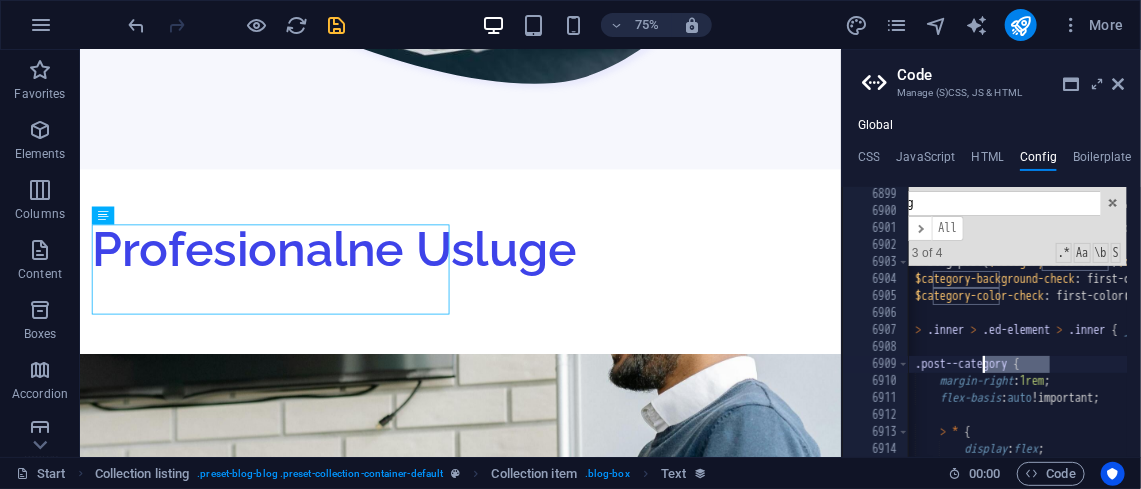 click on "*  * @Param("category-color", type="color", group="blog") * @Param("category-background", type="color", group="blog") */ @mixin  blog-post ( $category-color :  none ,  $category-background :  $color-primary )   {      $category-background-check : first-color ( $category-background ,  $color-primary ) ;      $category-color-check : first-color ( $category-color , preset-text-color ( $category-background-check )) ;      >   .inner   >   .ed-element   >   .inner   {   justify-content :  center ;  }      .post--category   {           margin-right :  1rem ;           flex-basis :  auto  !important;                >   *   {                display :  flex ;" at bounding box center (1901, 327) 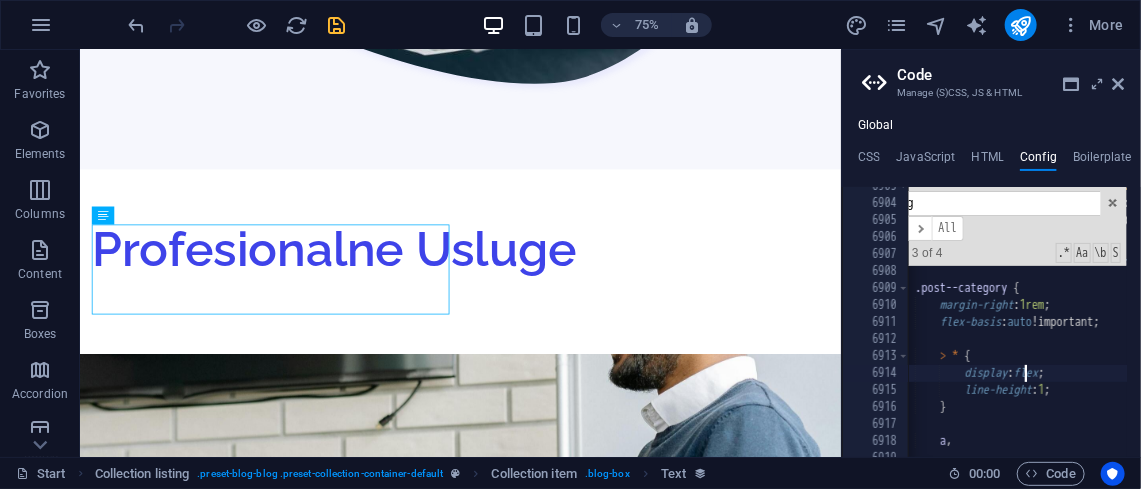 click on "@mixin  blog-post ( $category-color :  none ,  $category-background :  $color-primary )   {      $category-background-check : first-color ( $category-background ,  $color-primary ) ;      $category-color-check : first-color ( $category-color , preset-text-color ( $category-background-check )) ;      >   .inner   >   .ed-element   >   .inner   {   justify-content :  center ;  }      .post--category   {           margin-right :  1rem ;           flex-basis :  auto  !important;                >   *   {                display :  flex ;                line-height :  1 ;           }                a ," at bounding box center (1901, 319) 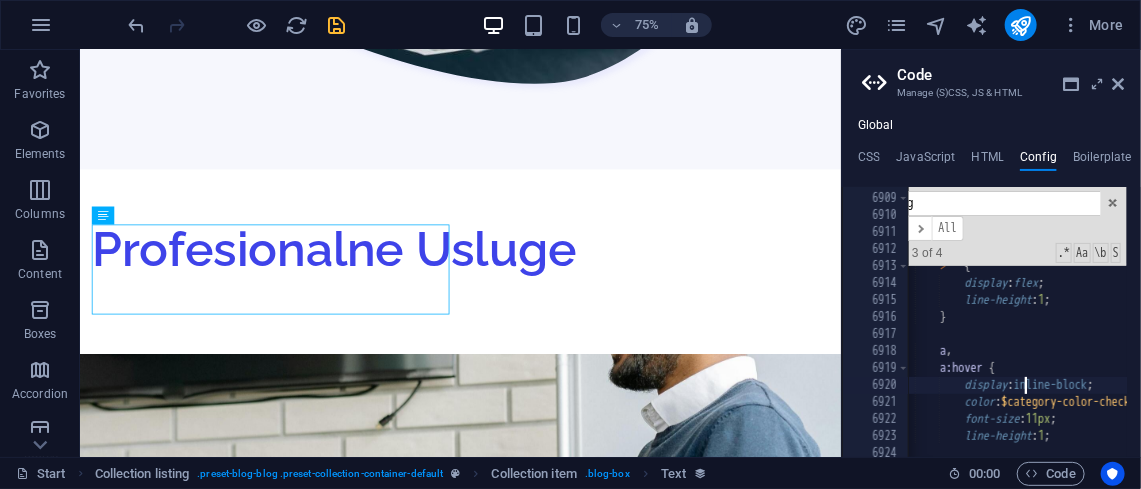 click on ".post--category   {           margin-right :  1rem ;           flex-basis :  auto  !important;                >   *   {                display :  flex ;                line-height :  1 ;           }                a ,           a:hover   {                display :  inline-block ;                color :  $category-color-check ;                font-size :  11px ;                line-height :  1 ;" at bounding box center [1901, 314] 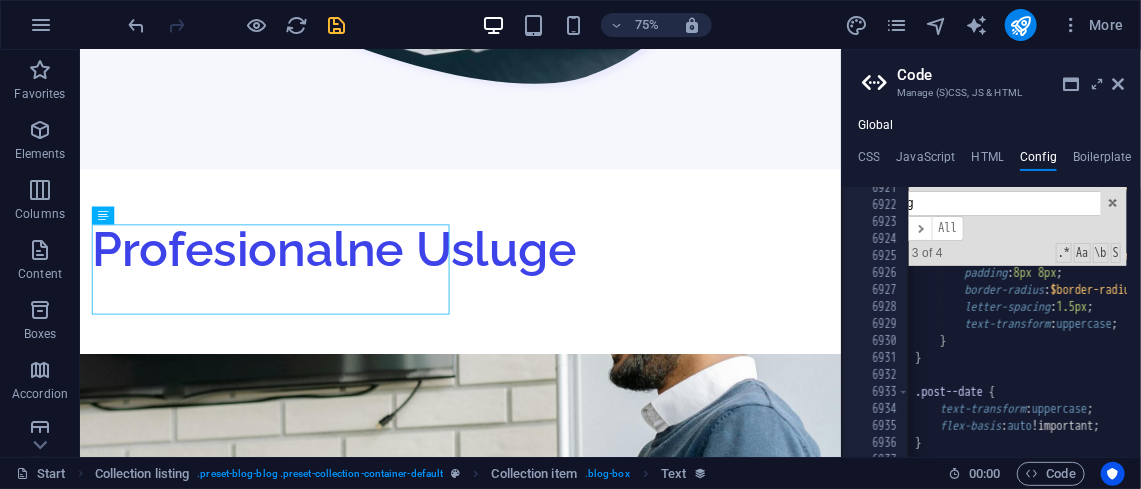 scroll, scrollTop: 6146, scrollLeft: 0, axis: vertical 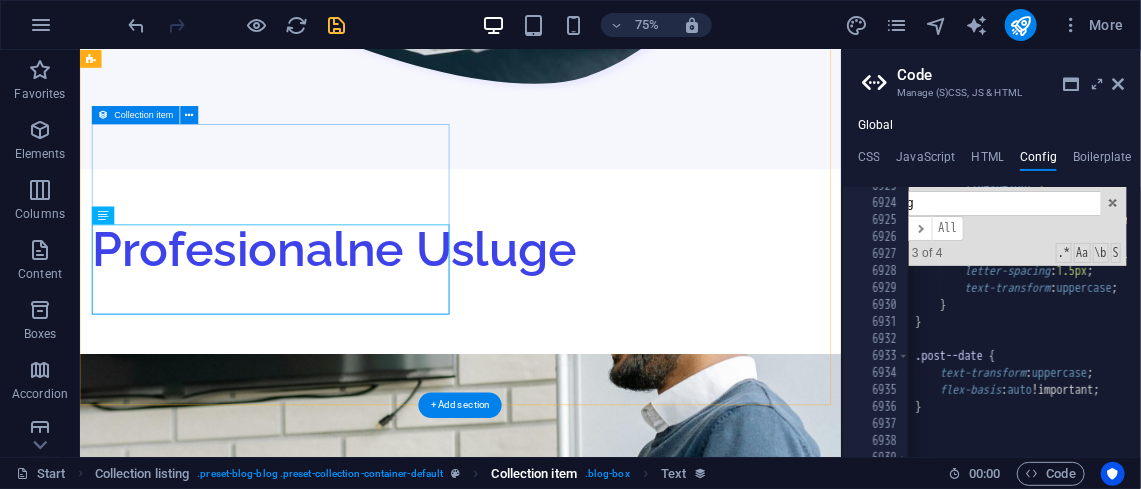 click on ". blog-box" at bounding box center [607, 474] 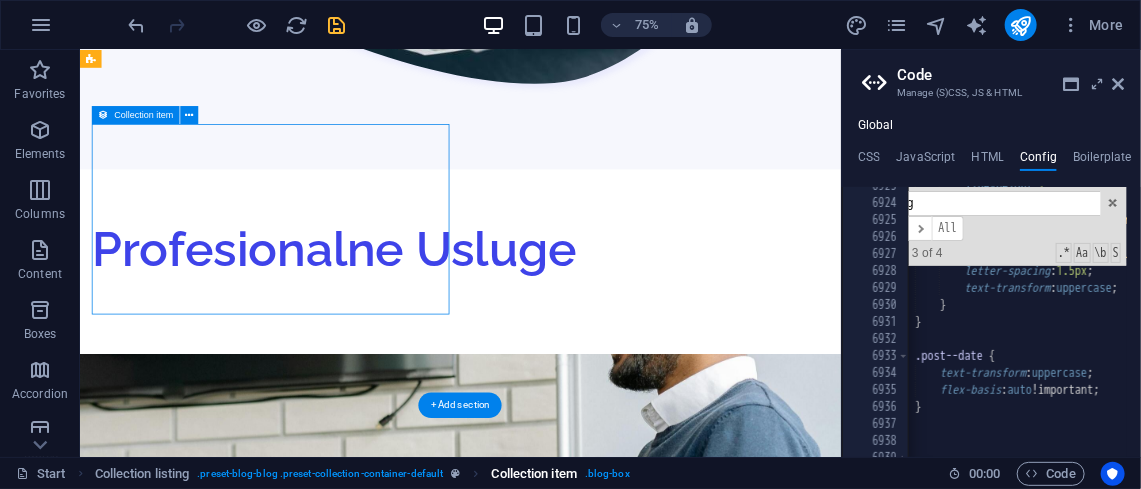 click on ". blog-box" at bounding box center (607, 474) 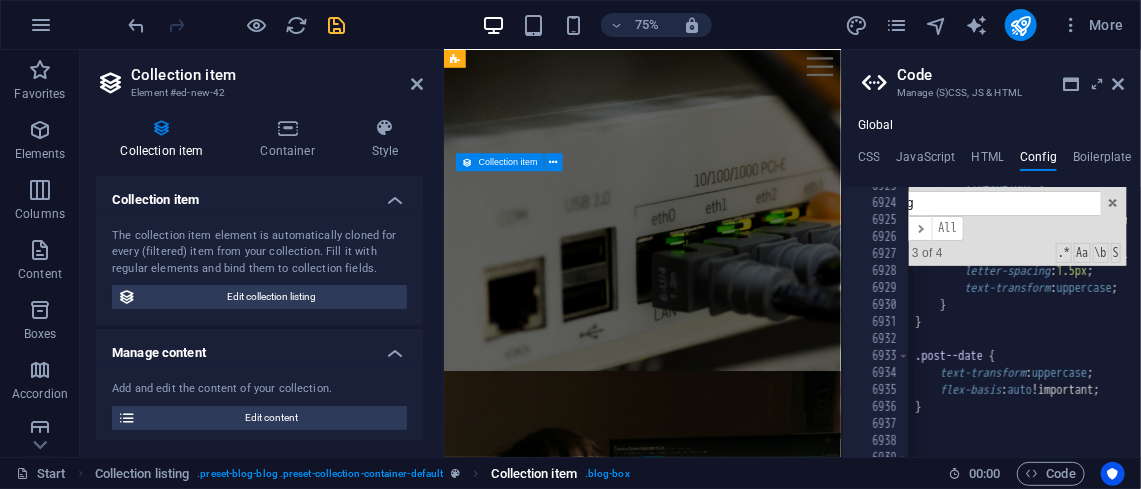 click on ". blog-box" at bounding box center (607, 474) 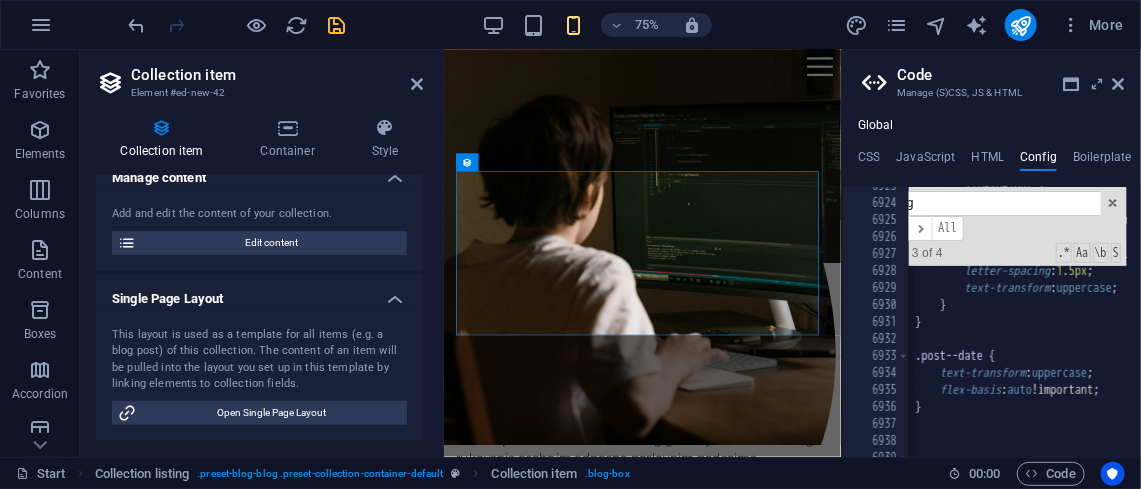 scroll, scrollTop: 307, scrollLeft: 0, axis: vertical 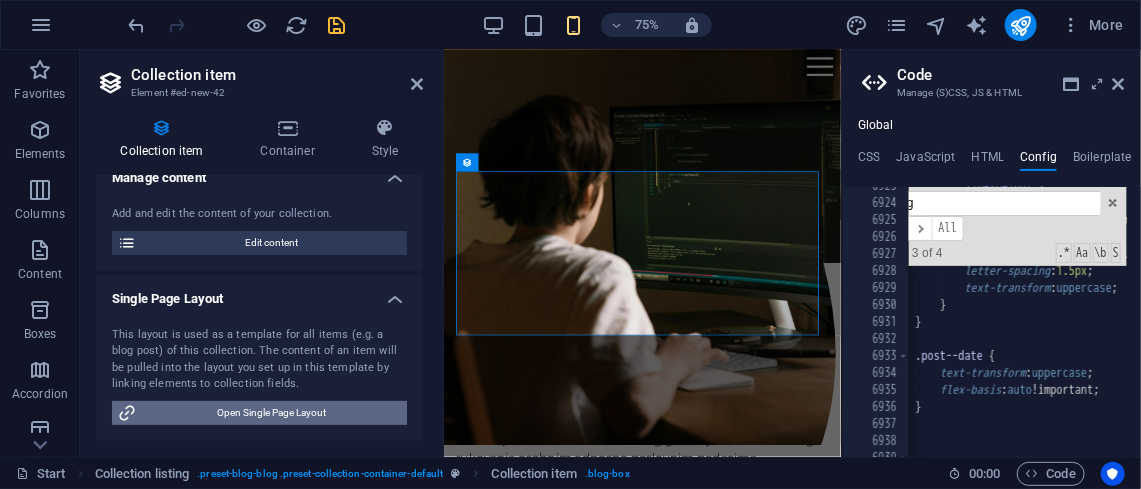 click on "Open Single Page Layout" at bounding box center [271, 413] 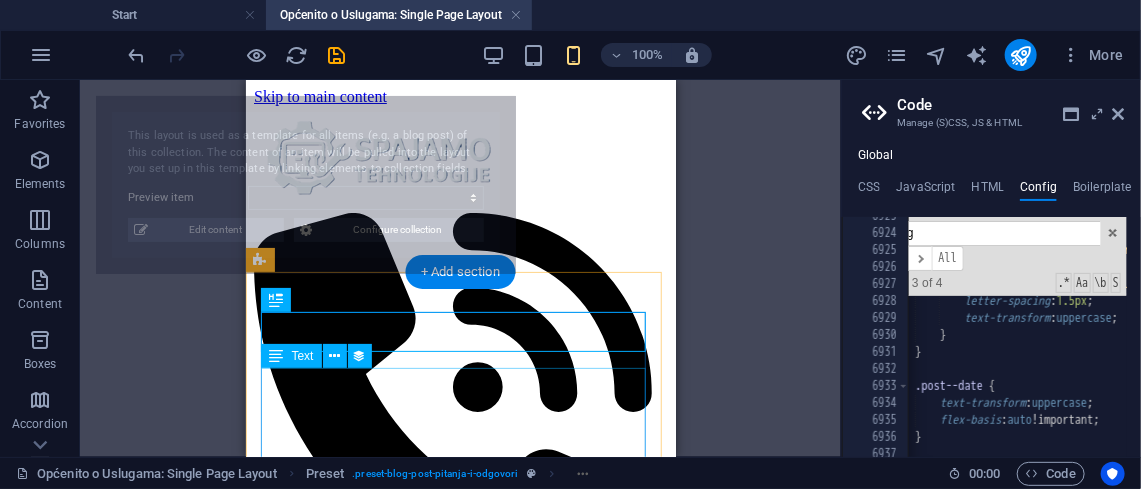 scroll, scrollTop: 0, scrollLeft: 0, axis: both 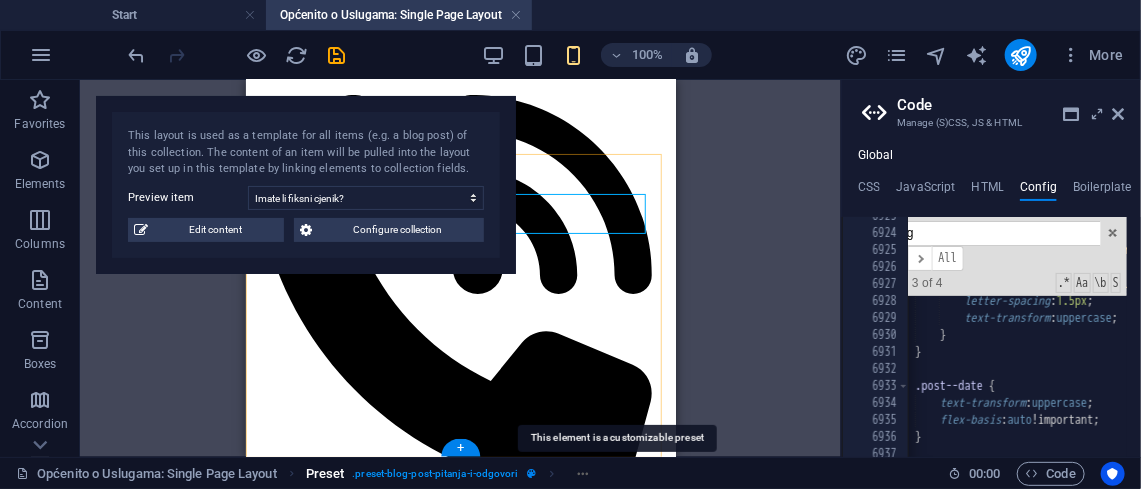 click at bounding box center [531, 473] 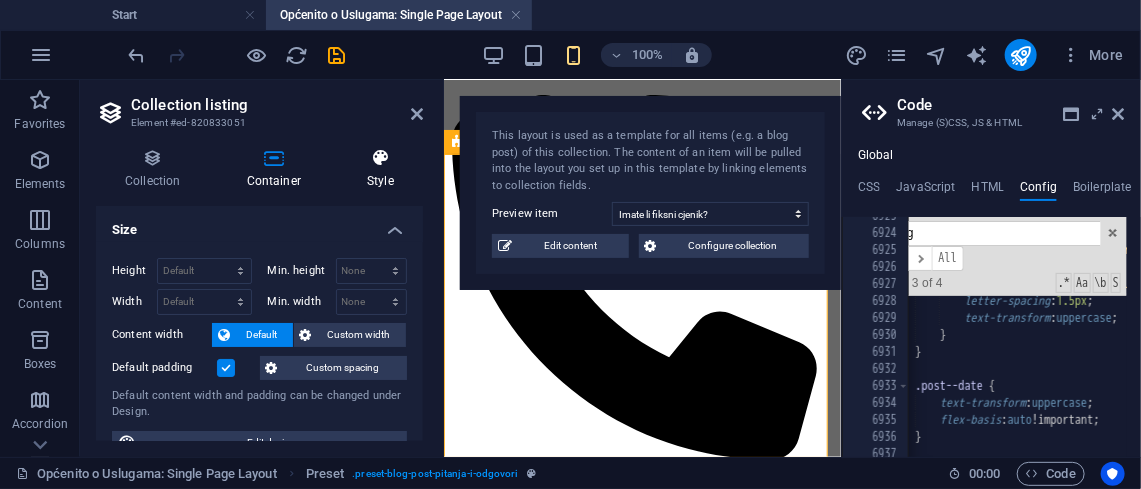 click at bounding box center (380, 158) 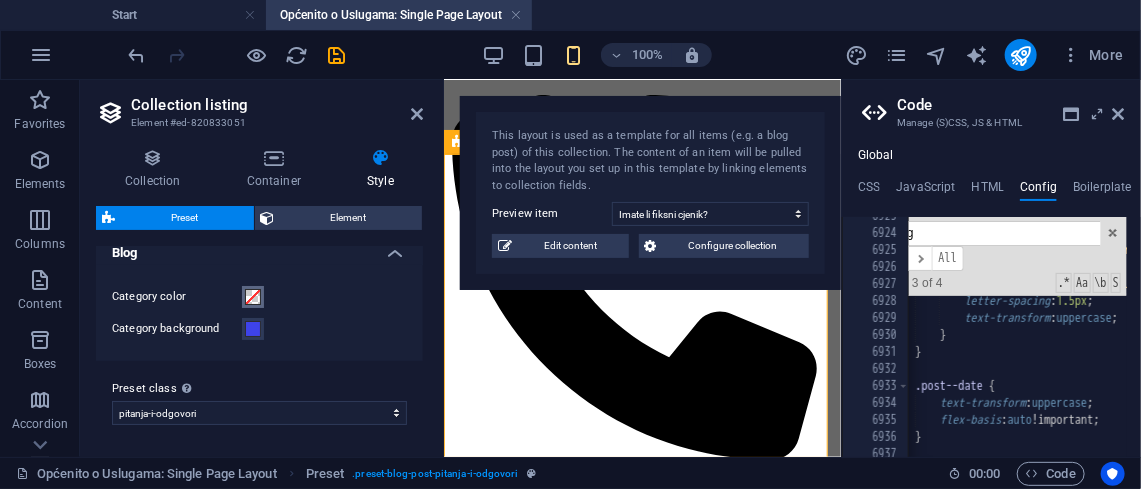 scroll, scrollTop: 20, scrollLeft: 0, axis: vertical 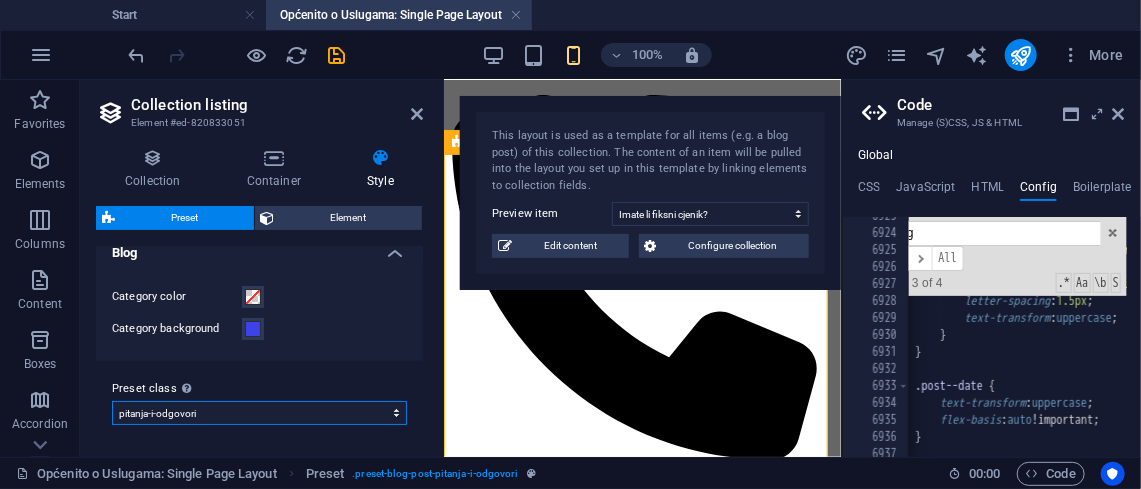 click on "faq opcenito-o-uslugama pitanja-i-odgovori Add preset class" at bounding box center [259, 413] 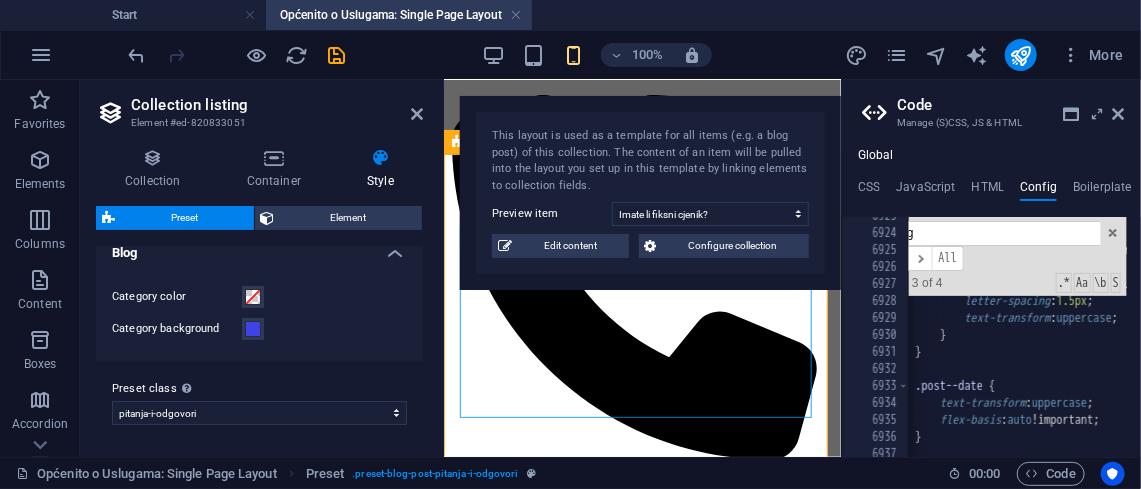 click on "Cijene naših usluga ovise o složenosti problema i utrošenom vremenu. Za točnu procjenu, najbolje je da nas kontaktirajte na naš  telefonski broj  podrške i opišete svoj problem. Za vašu orijentaciju dolazak tehničara se naplaćuje 25,00 EUR. Radni sat tehničara na terenu iznosi 45,00 EUR." at bounding box center [641, 769] 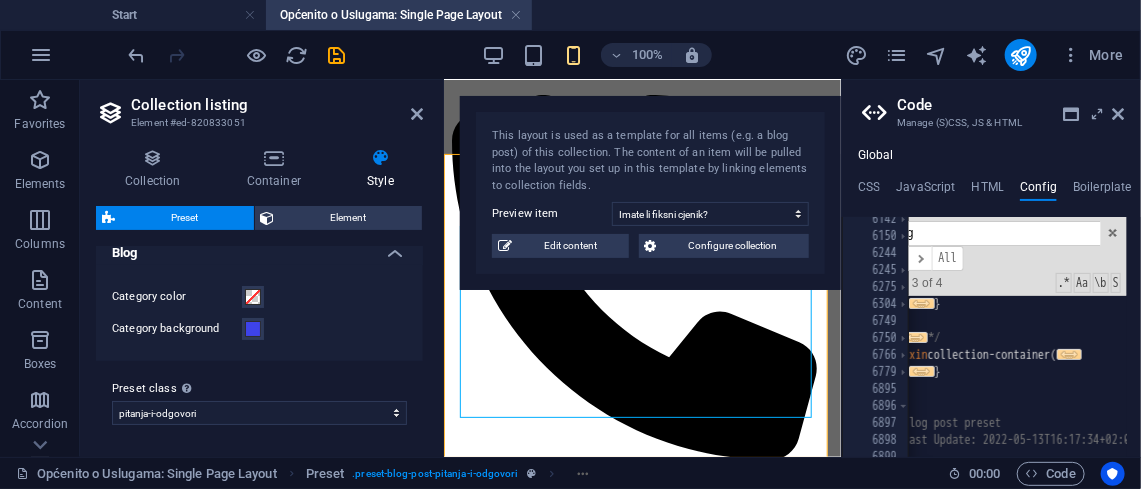 scroll, scrollTop: 5496, scrollLeft: 0, axis: vertical 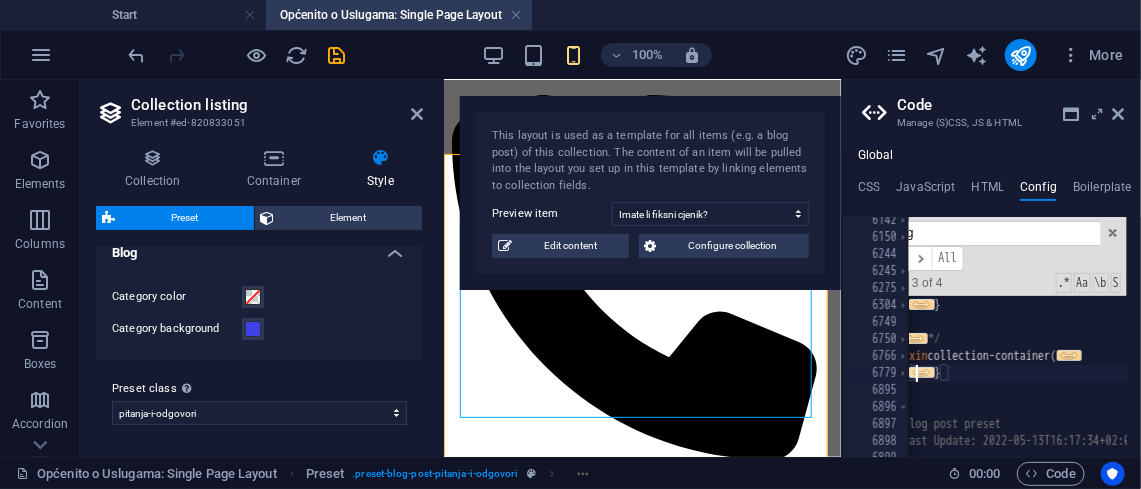 click on "..." at bounding box center [921, 372] 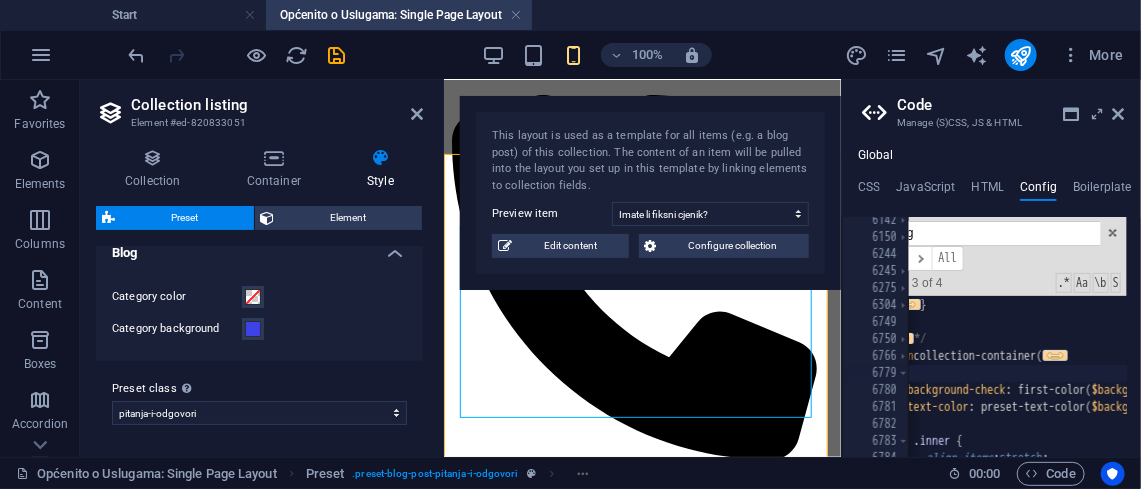 scroll, scrollTop: 0, scrollLeft: 0, axis: both 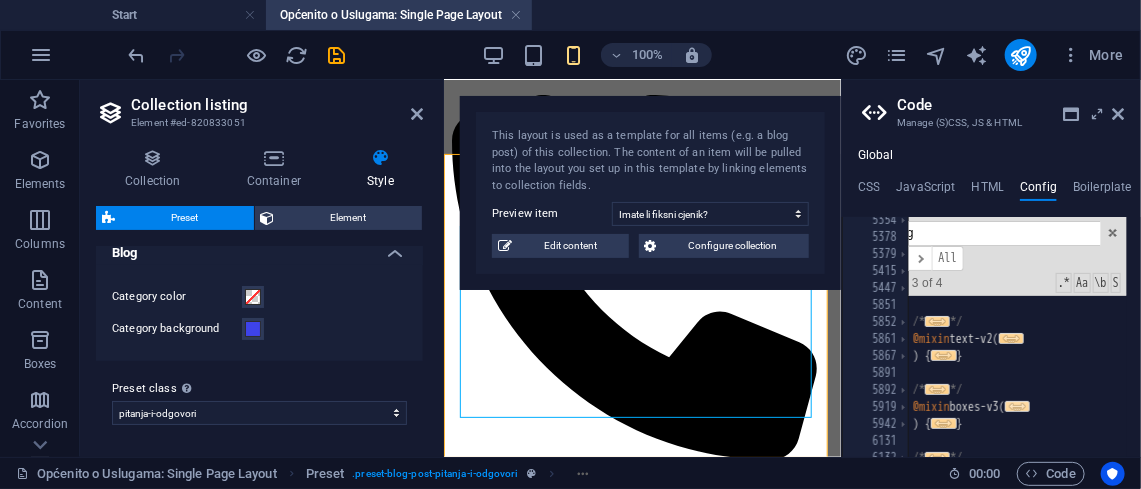 click on "..." at bounding box center (1017, 406) 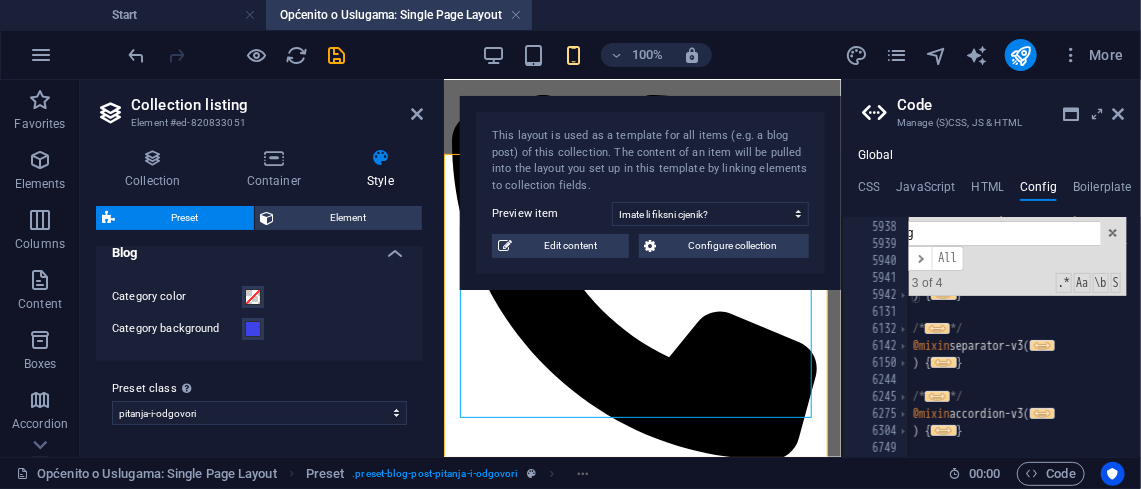scroll, scrollTop: 5752, scrollLeft: 0, axis: vertical 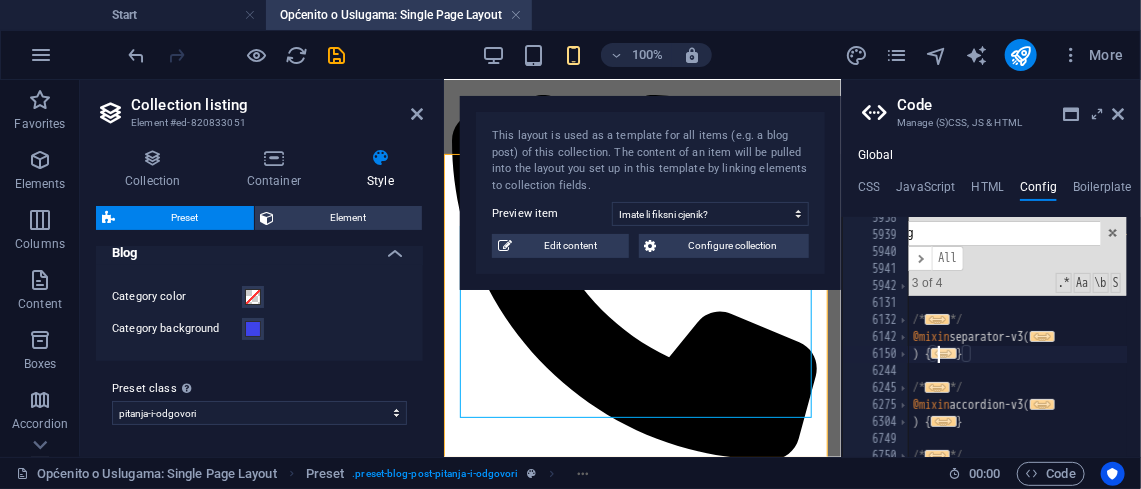 click on "..." at bounding box center [943, 353] 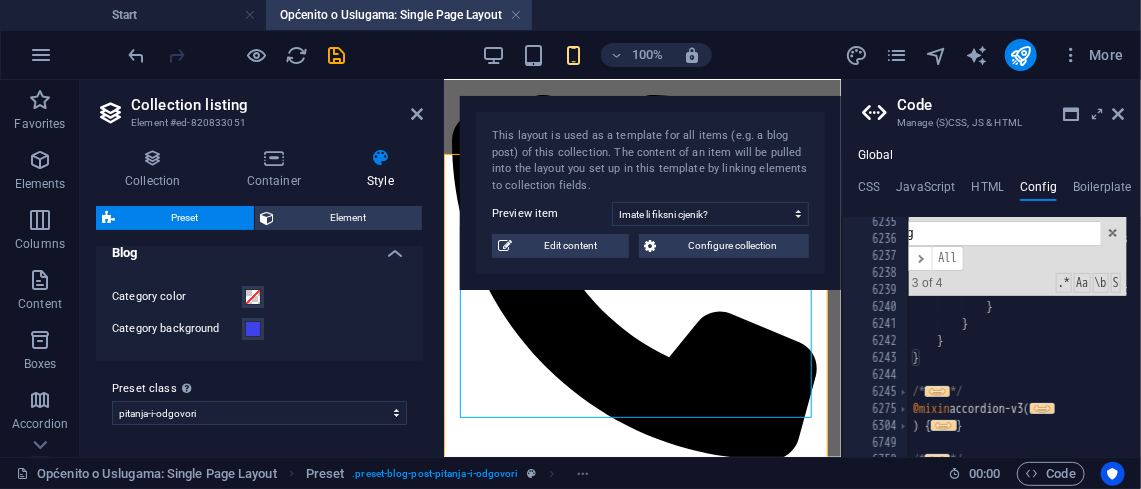 scroll, scrollTop: 7330, scrollLeft: 0, axis: vertical 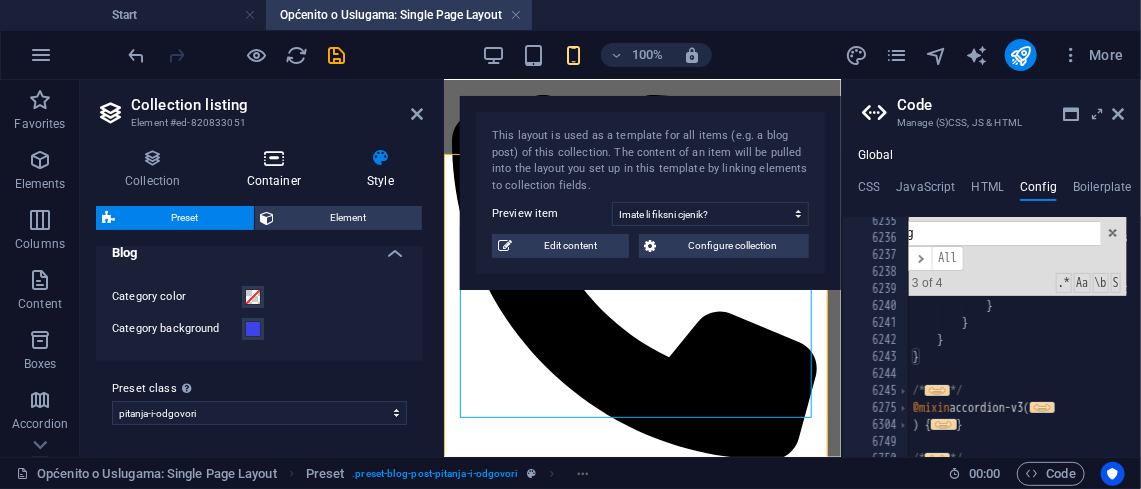 click on "Container" at bounding box center [278, 169] 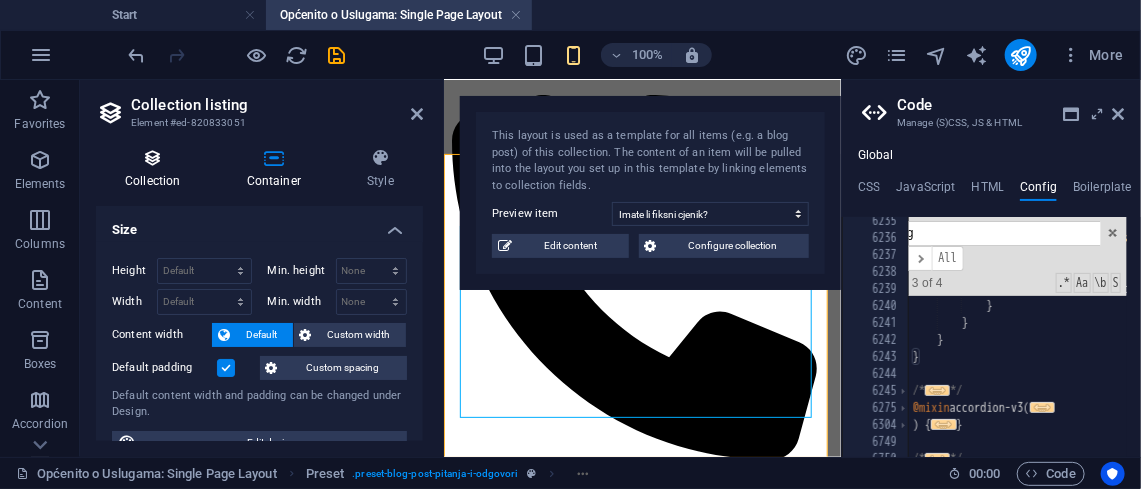 click on "Collection" at bounding box center [157, 169] 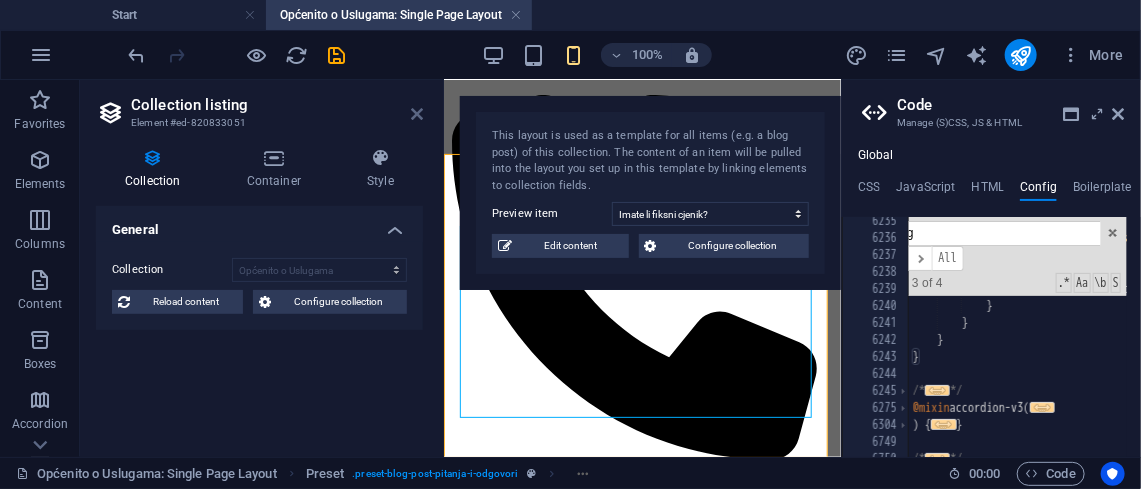 click at bounding box center [417, 114] 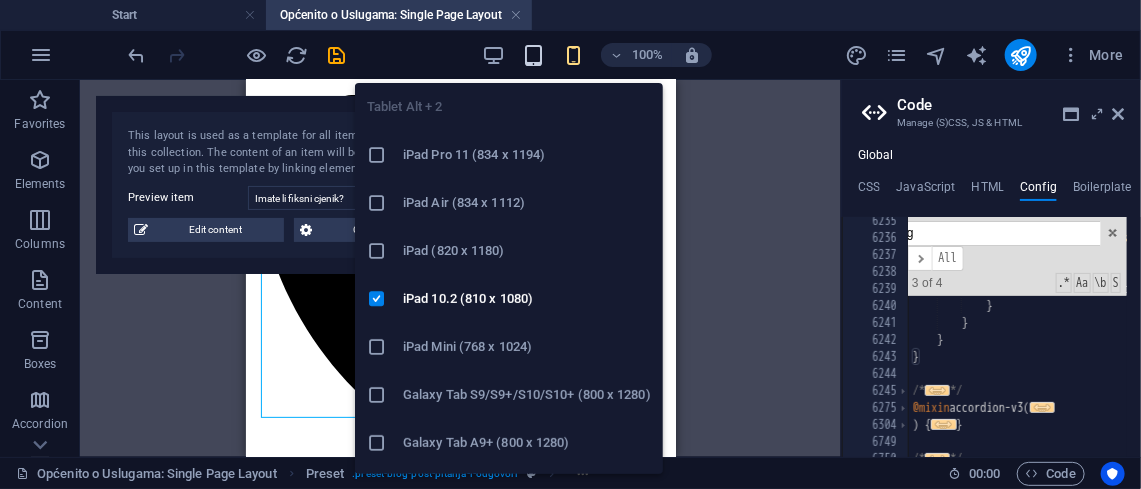 click at bounding box center [533, 55] 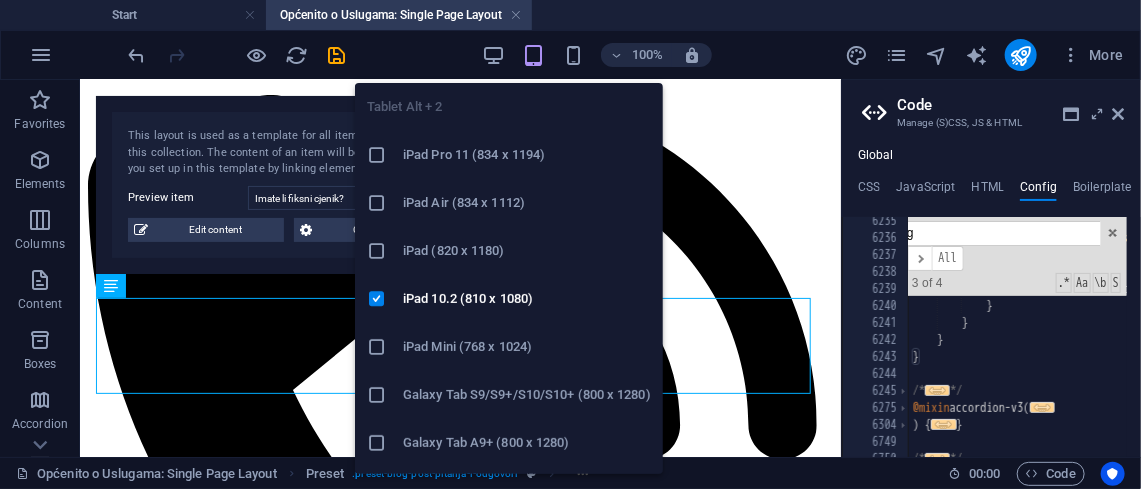 scroll, scrollTop: 90, scrollLeft: 0, axis: vertical 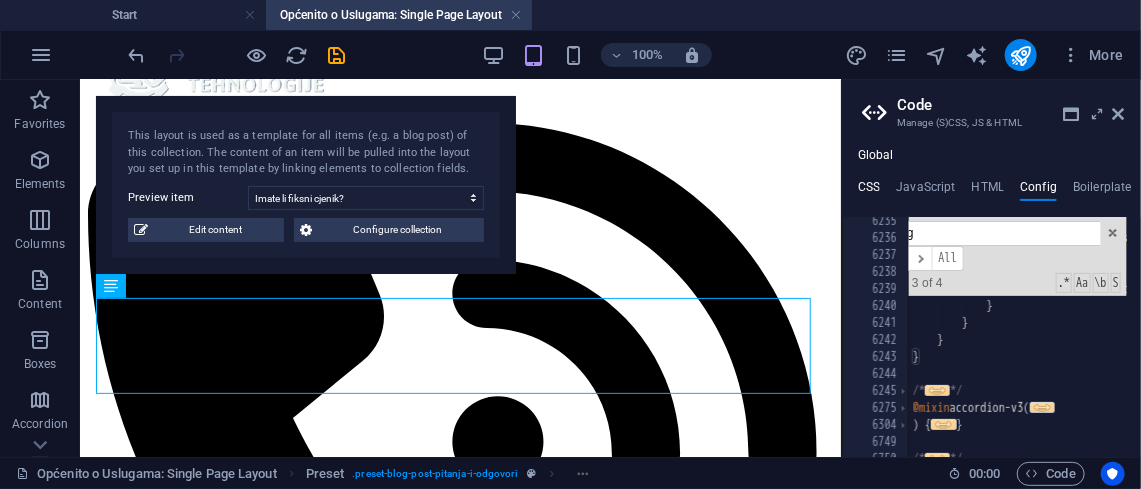 click on "CSS" at bounding box center [869, 191] 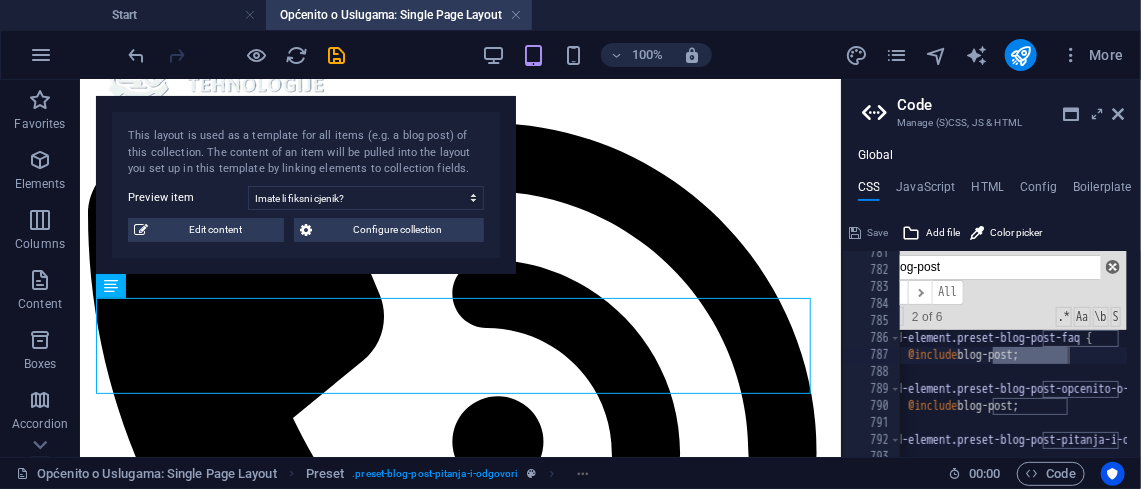 click at bounding box center [1113, 267] 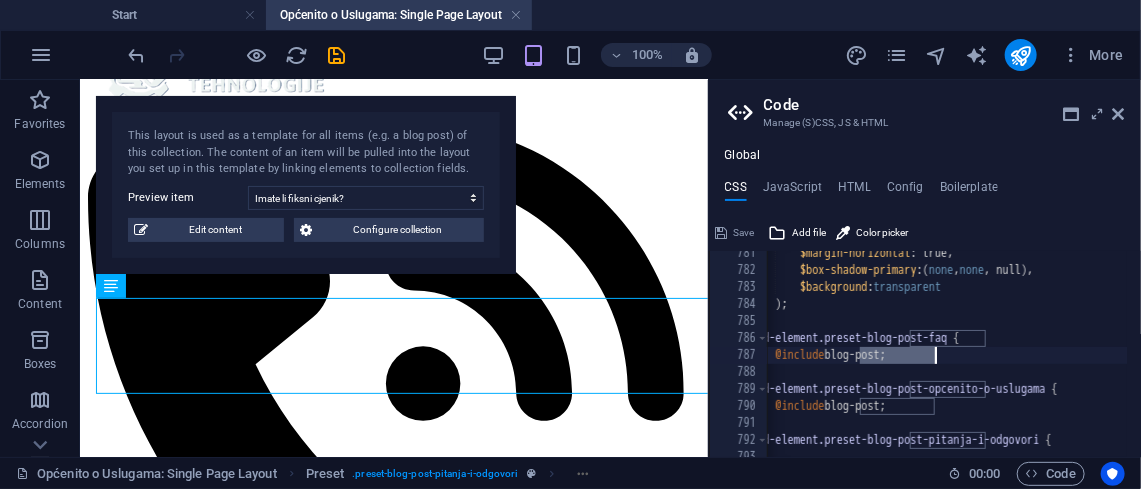 drag, startPoint x: 842, startPoint y: 276, endPoint x: 705, endPoint y: 256, distance: 138.45216 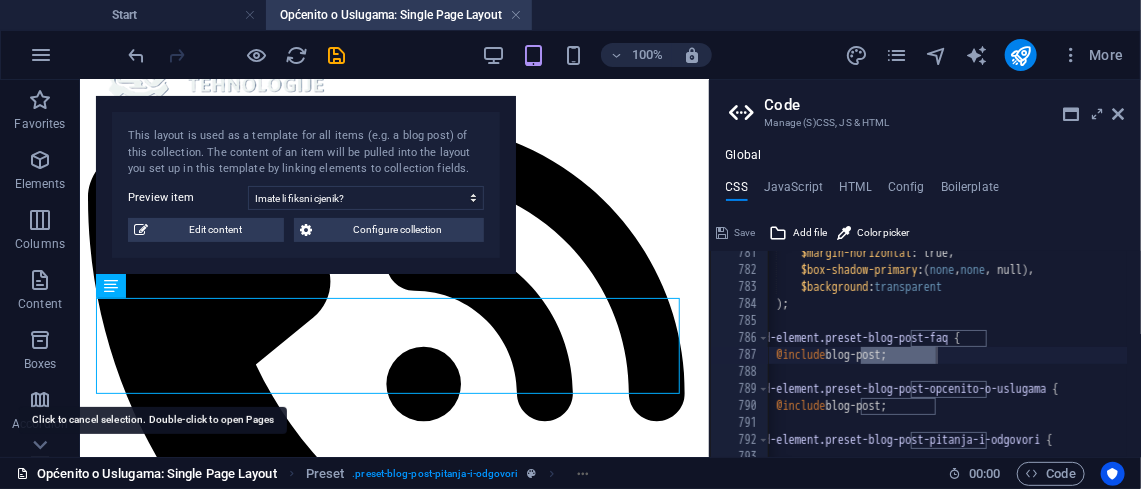 click on "Općenito o Uslugama: Single Page Layout" at bounding box center [146, 474] 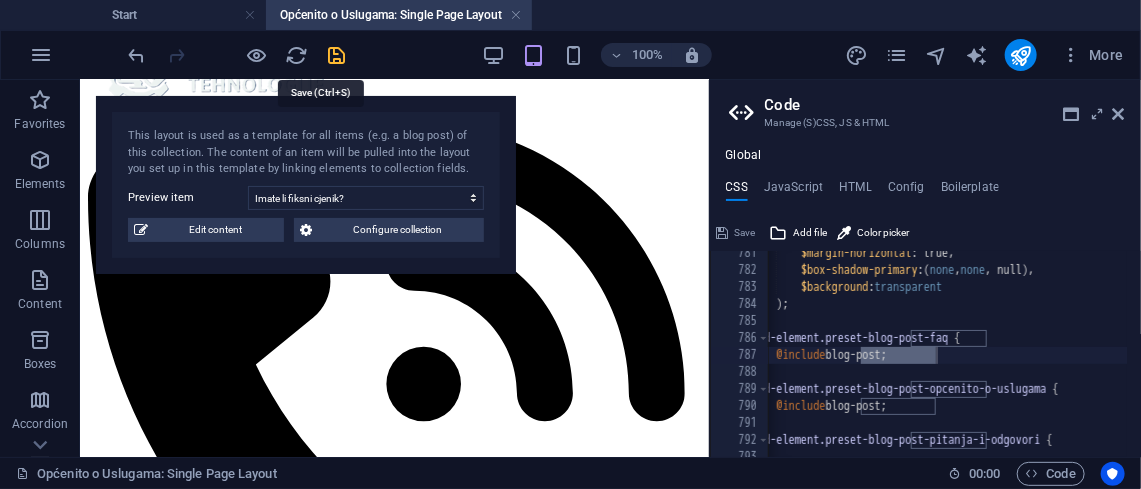 click at bounding box center [337, 55] 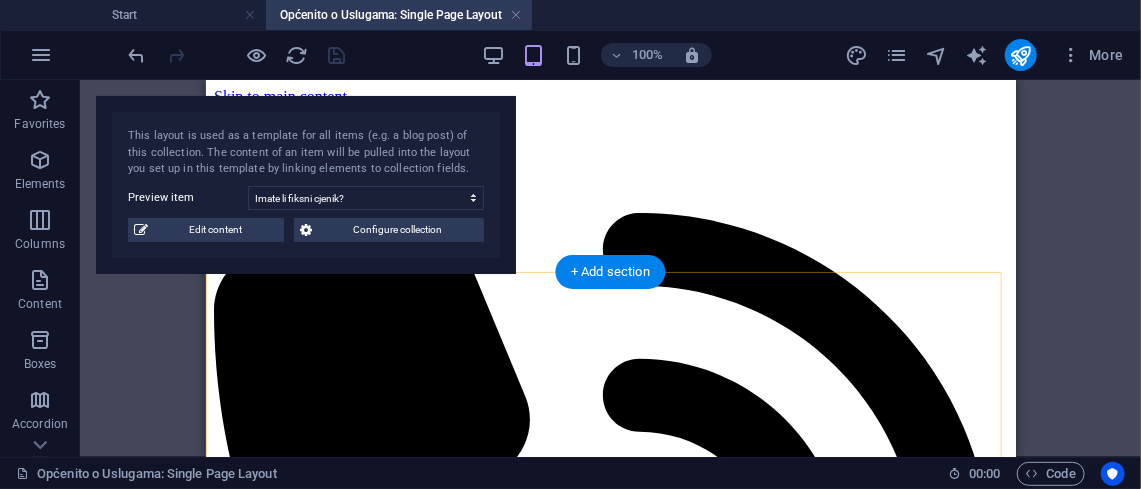scroll, scrollTop: 1, scrollLeft: 0, axis: vertical 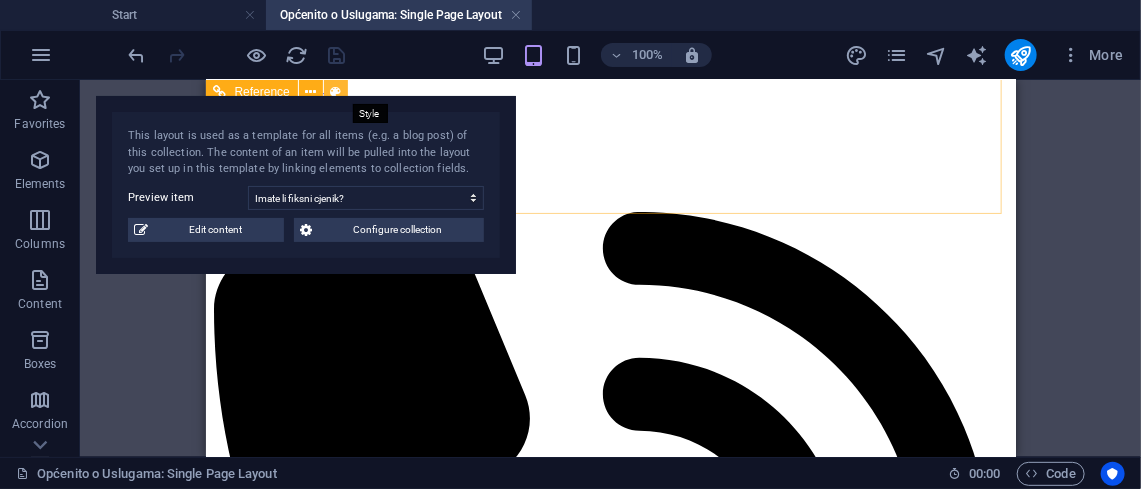 click at bounding box center (335, 92) 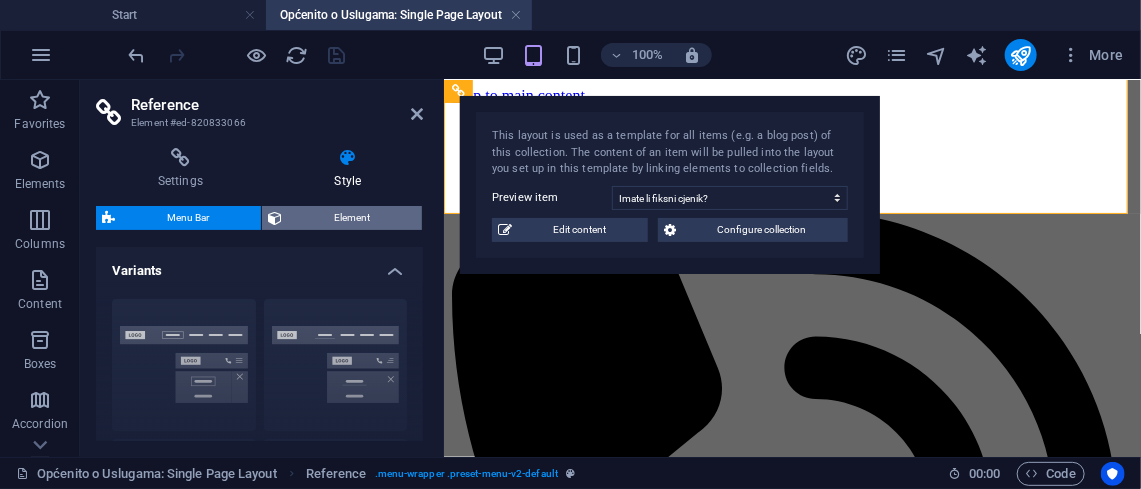 click on "Element" at bounding box center (352, 218) 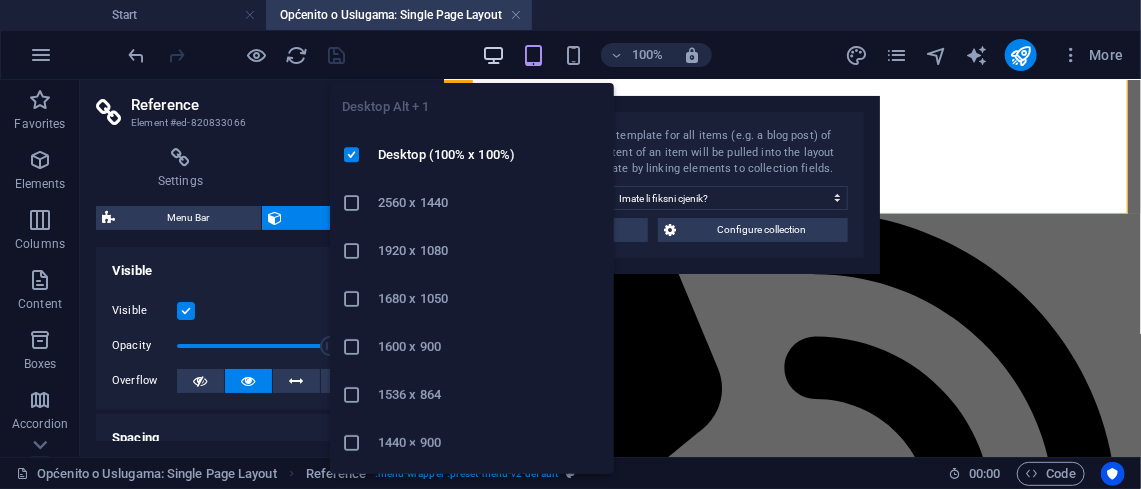 click at bounding box center (493, 55) 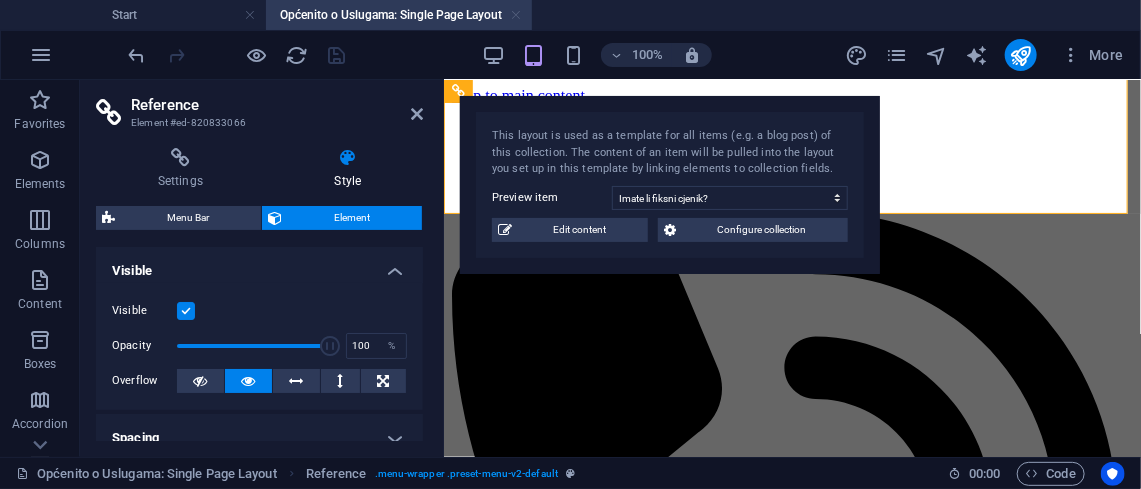 click at bounding box center (516, 15) 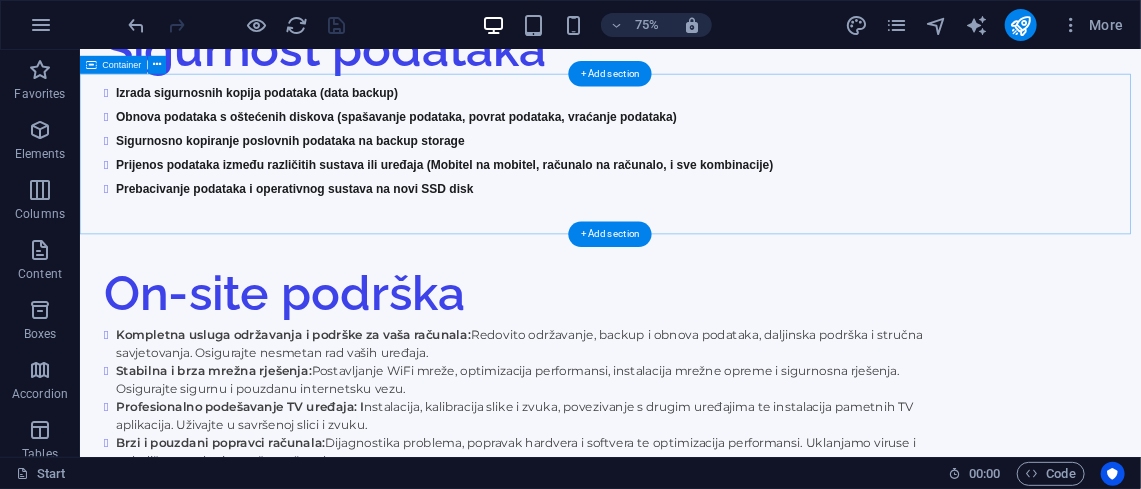 scroll, scrollTop: 4310, scrollLeft: 0, axis: vertical 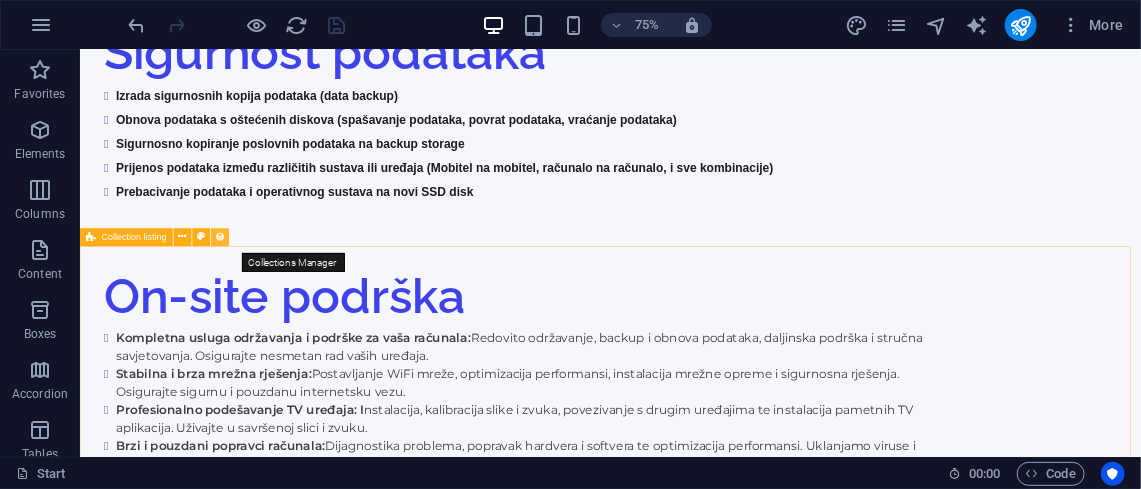 click at bounding box center (220, 237) 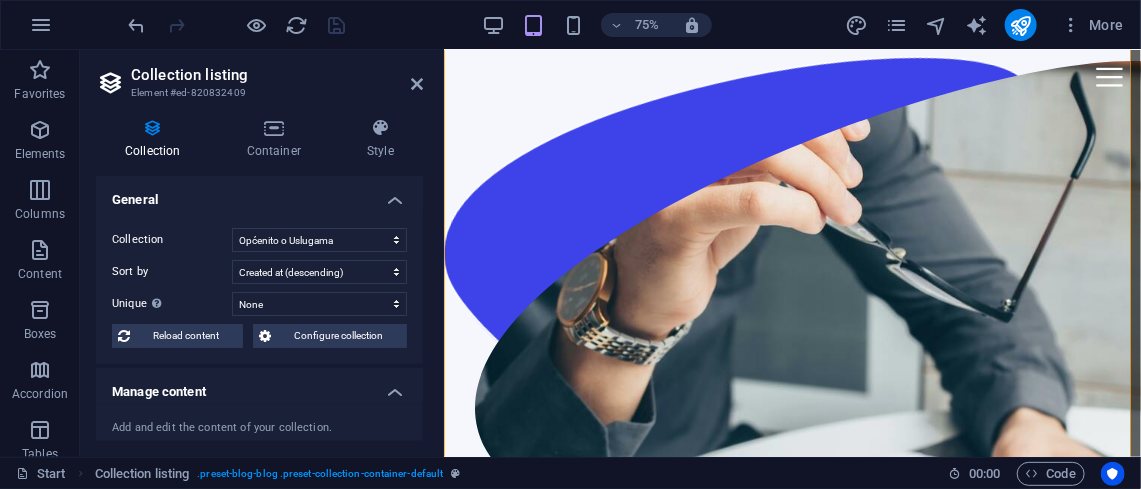 scroll, scrollTop: 6689, scrollLeft: 0, axis: vertical 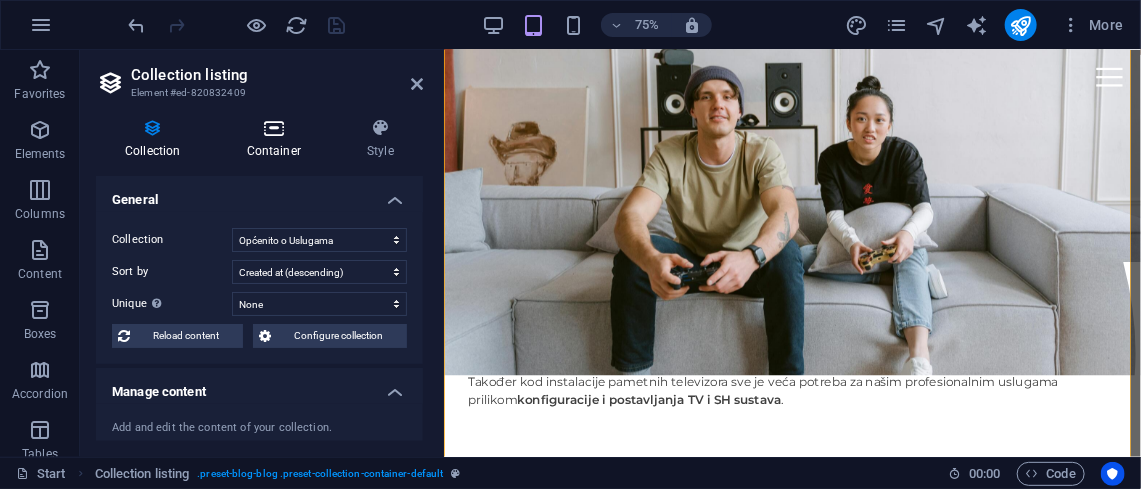 click at bounding box center [274, 128] 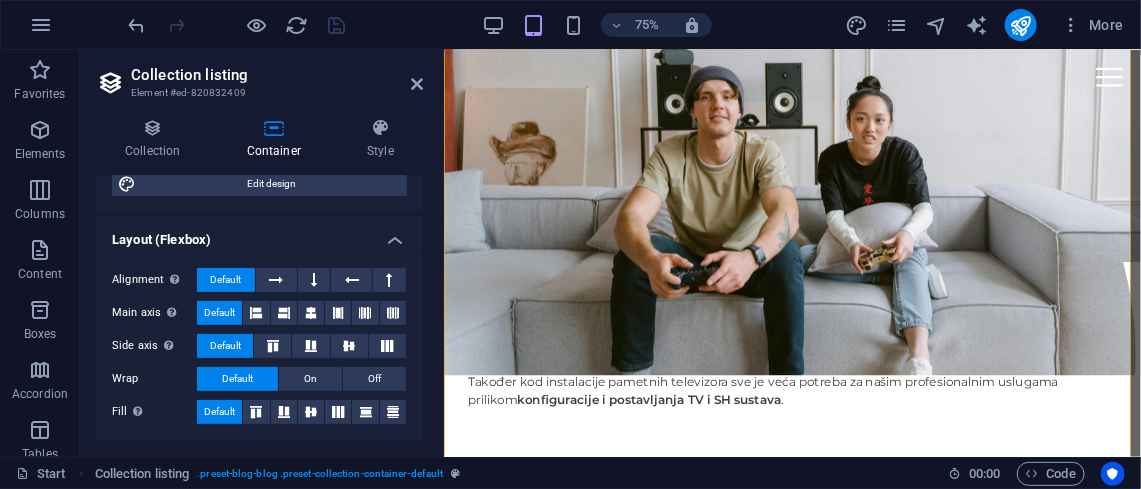 scroll, scrollTop: 0, scrollLeft: 0, axis: both 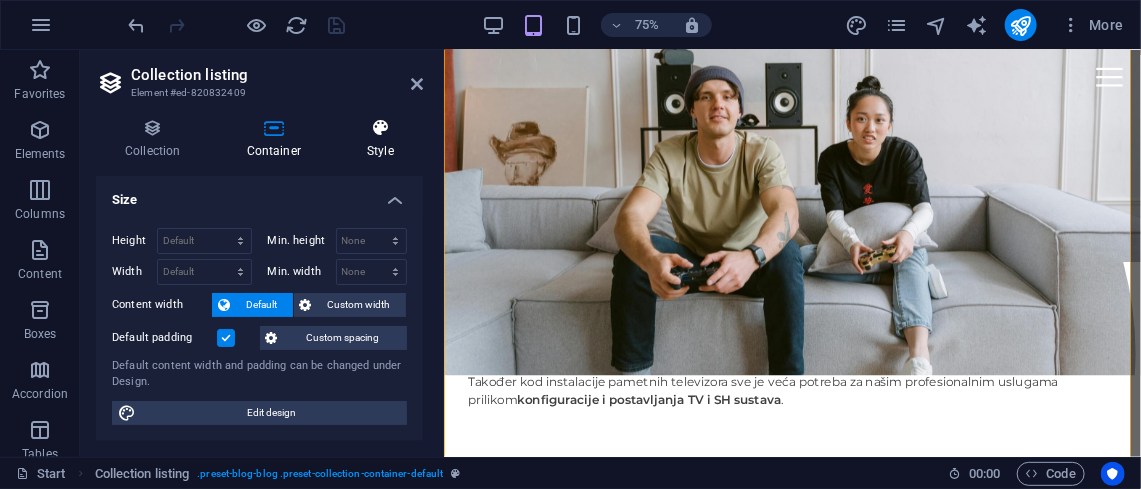 click on "Style" at bounding box center (380, 139) 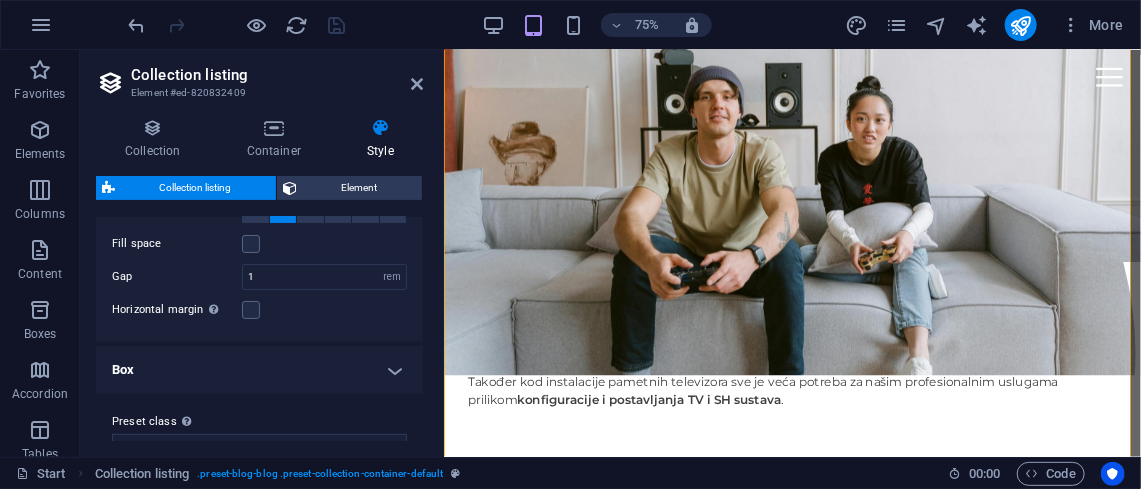 scroll, scrollTop: 116, scrollLeft: 0, axis: vertical 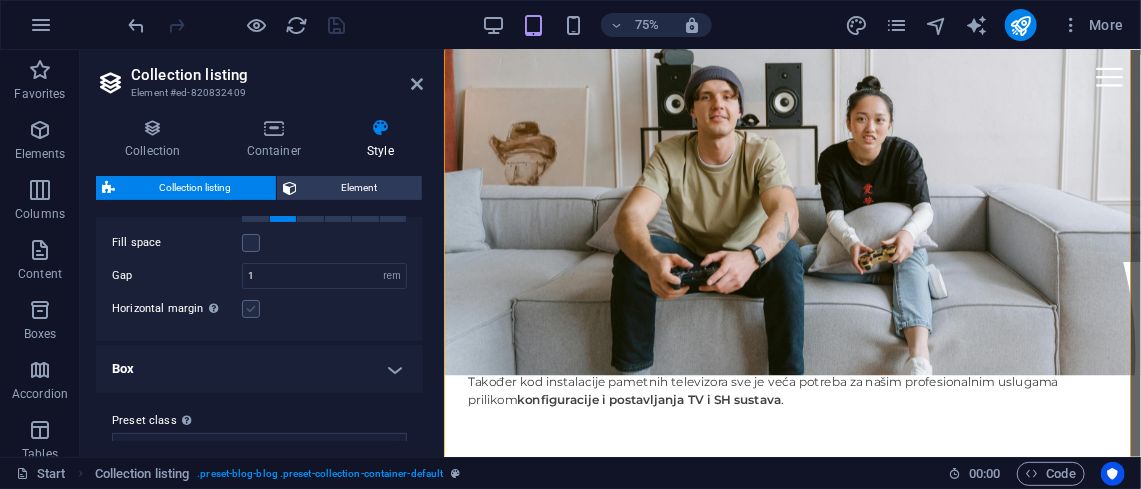 click at bounding box center (251, 309) 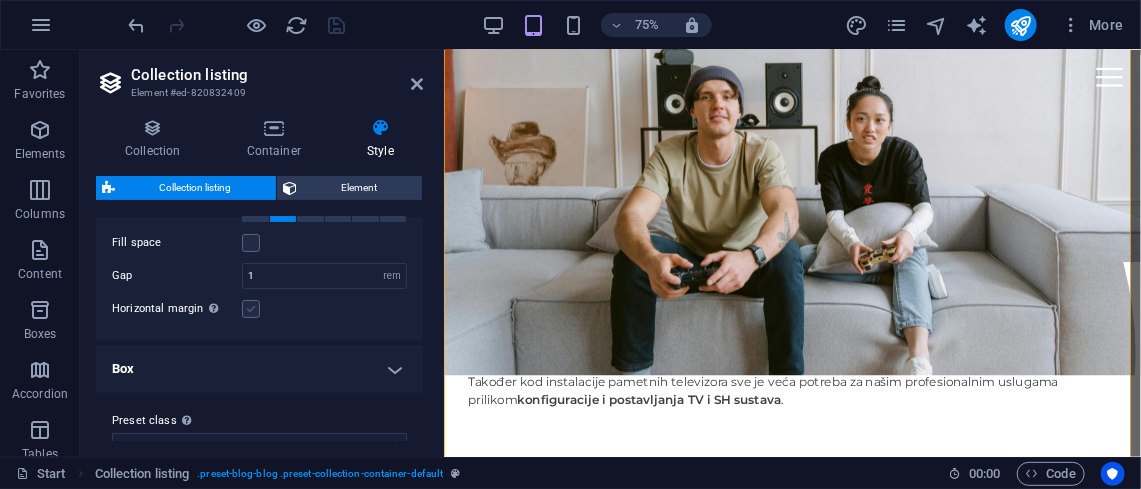click on "Horizontal margin Only if the containers "Content width" is not set to "Default"" at bounding box center (0, 0) 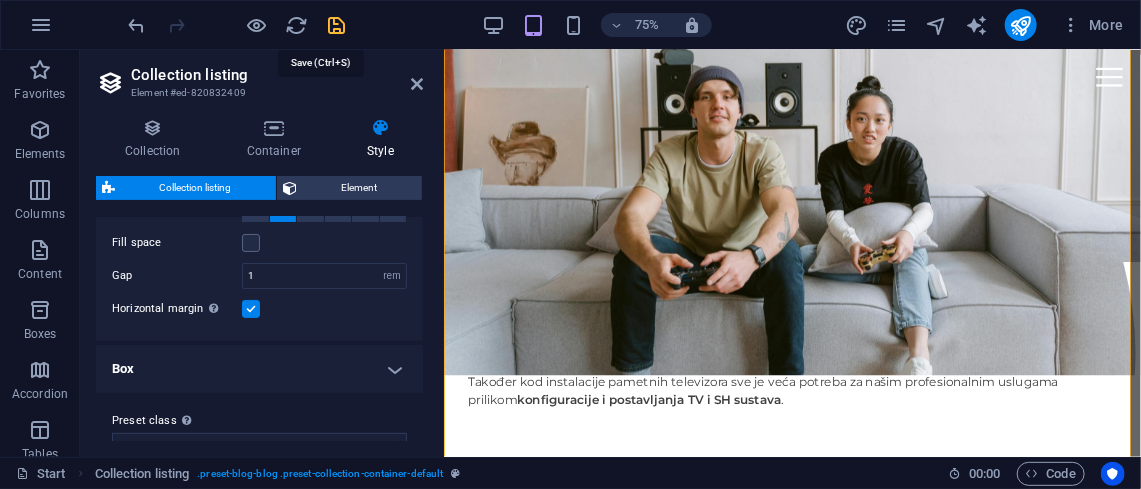 click at bounding box center (337, 25) 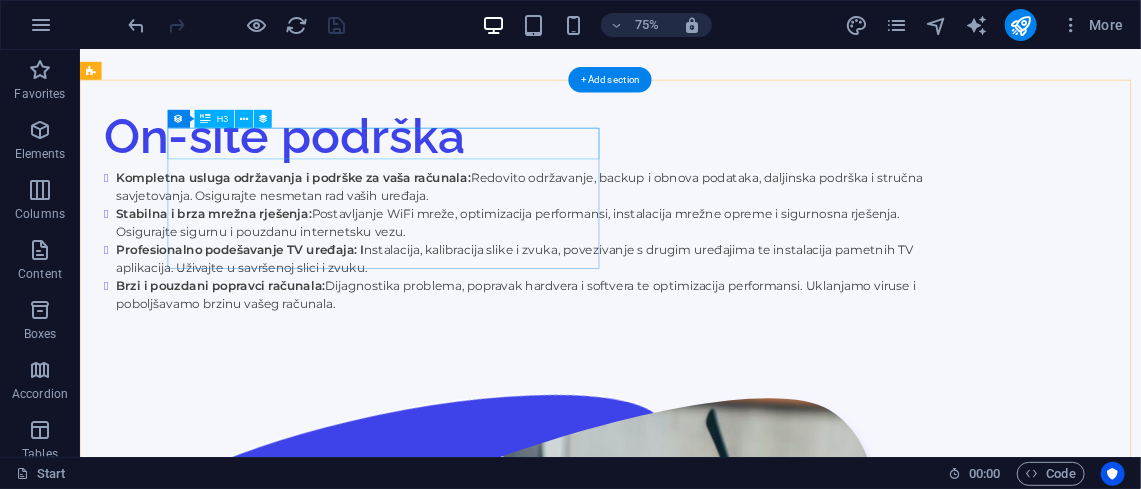 scroll, scrollTop: 4522, scrollLeft: 0, axis: vertical 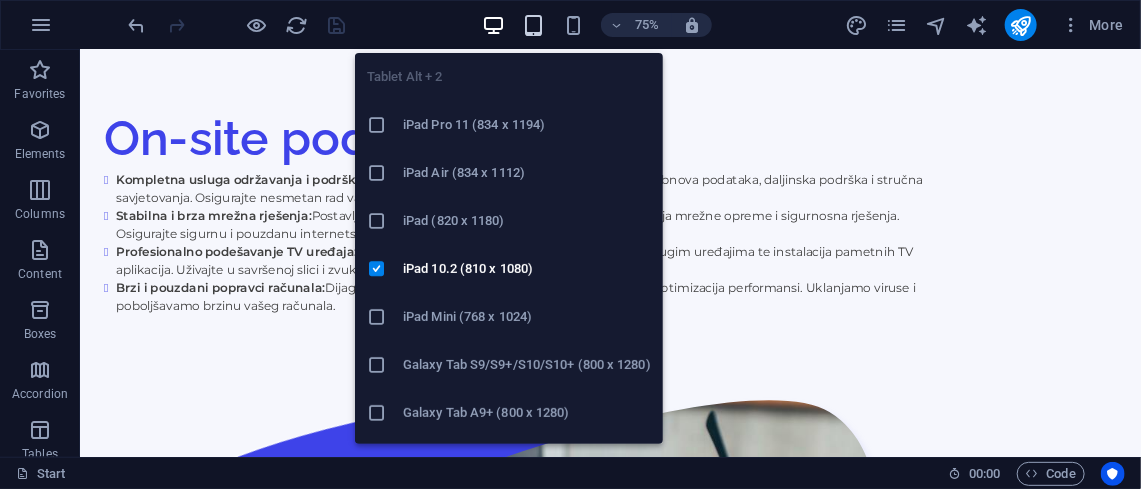 click at bounding box center [533, 25] 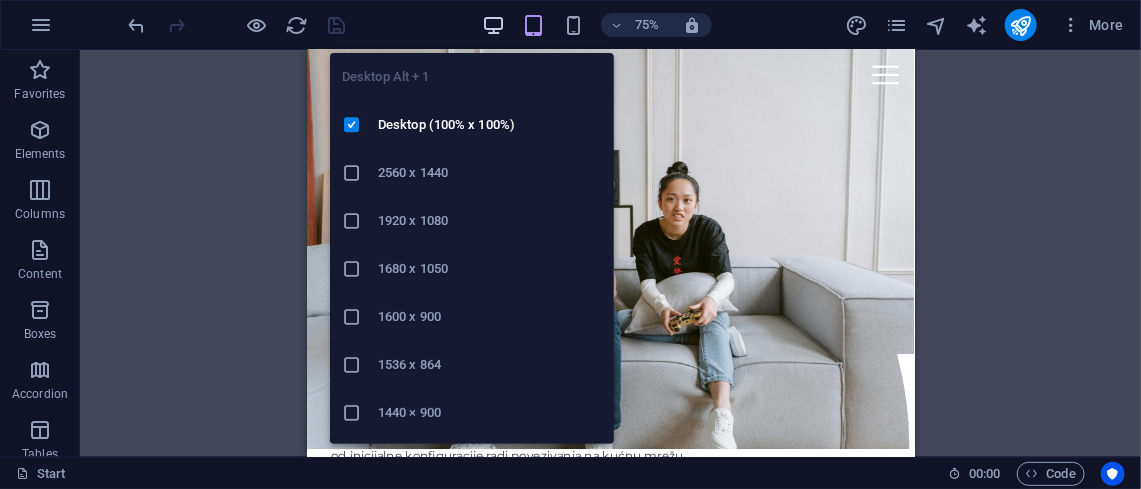 click at bounding box center (493, 25) 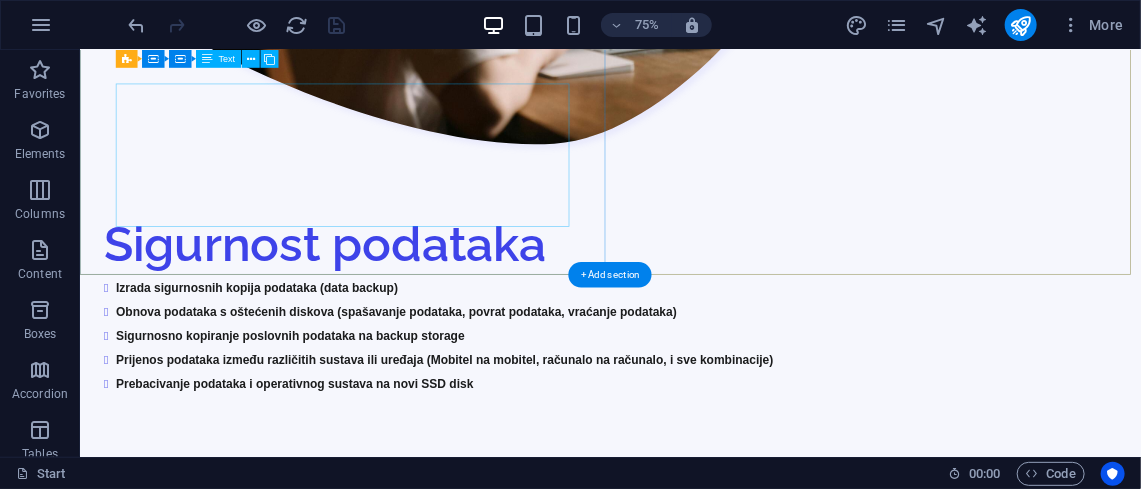 scroll, scrollTop: 4052, scrollLeft: 0, axis: vertical 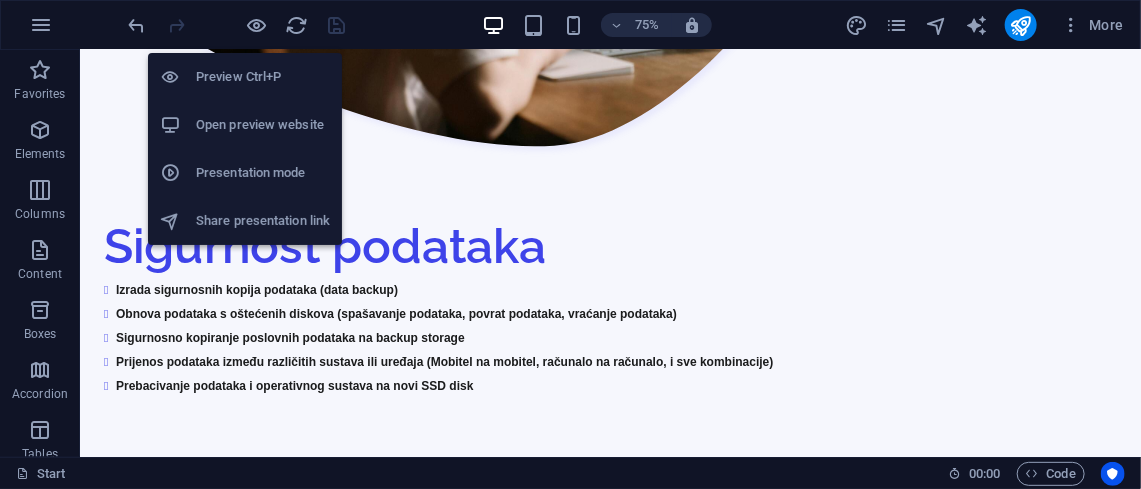 click on "Open preview website" at bounding box center [245, 125] 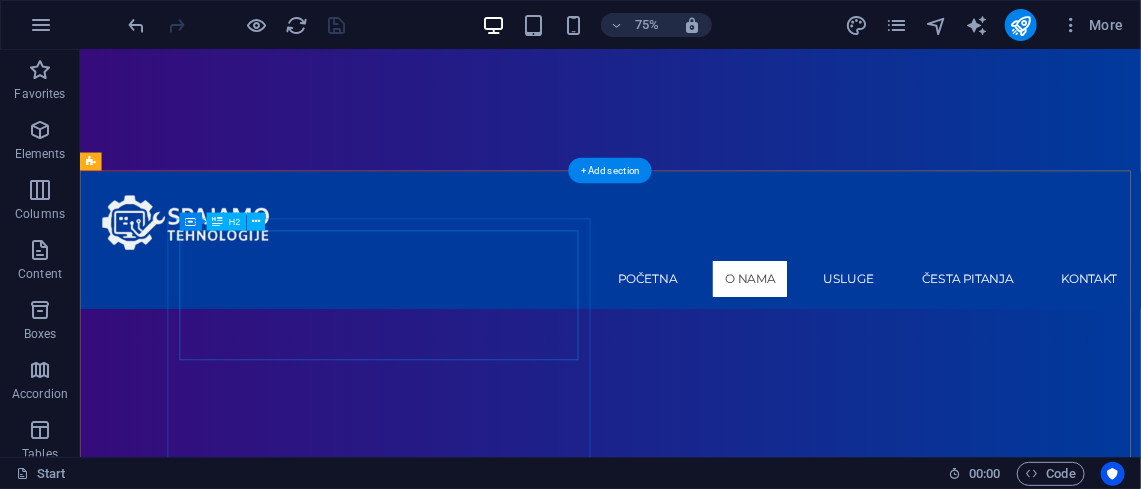 scroll, scrollTop: 632, scrollLeft: 0, axis: vertical 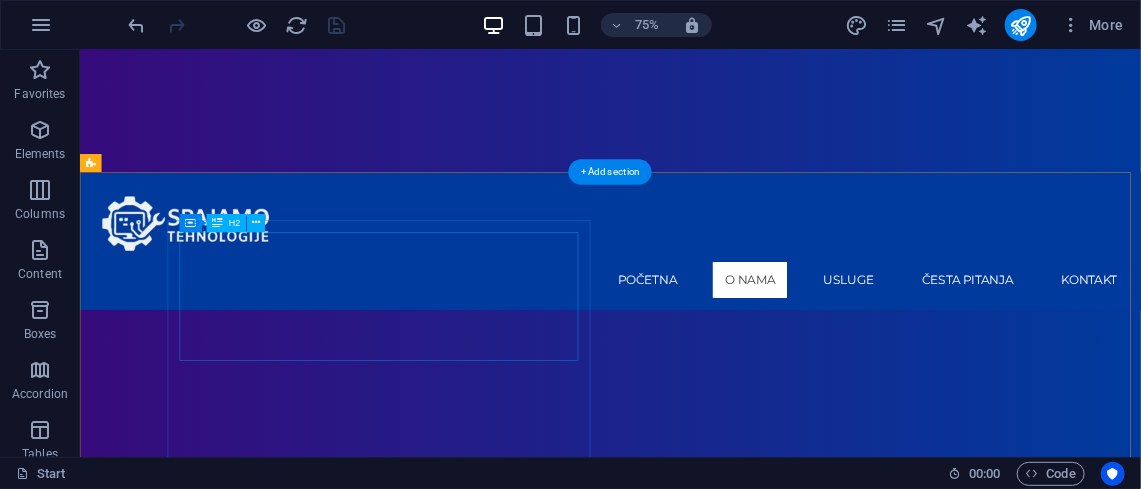 click on "Profesionalne IT usluge" at bounding box center (679, 1673) 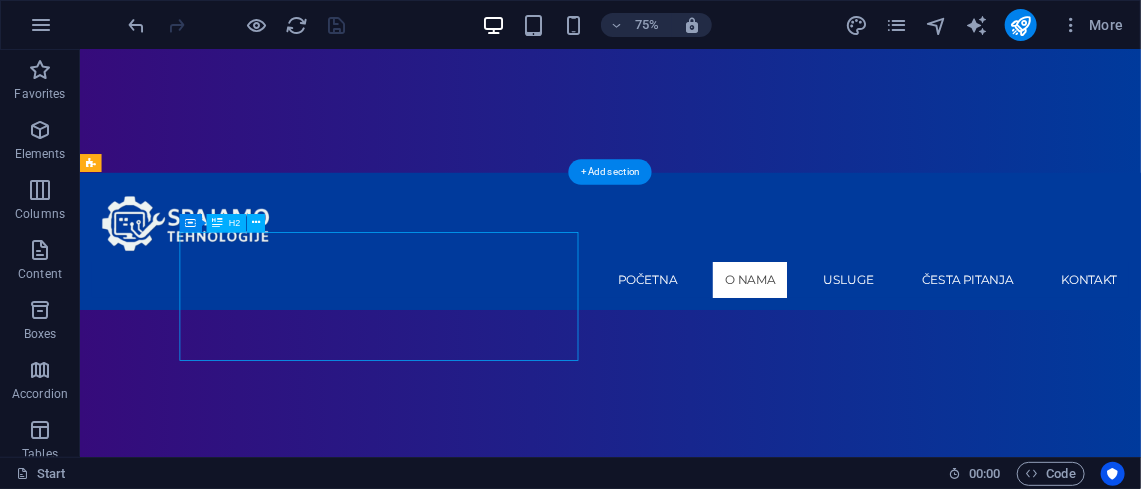click on "Profesionalne IT usluge" at bounding box center [679, 1673] 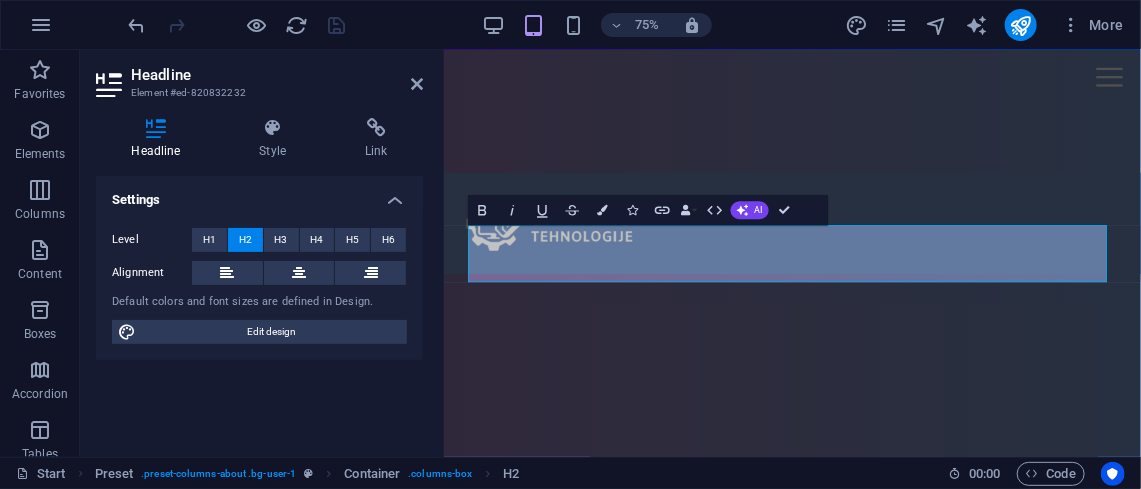 scroll, scrollTop: 1205, scrollLeft: 0, axis: vertical 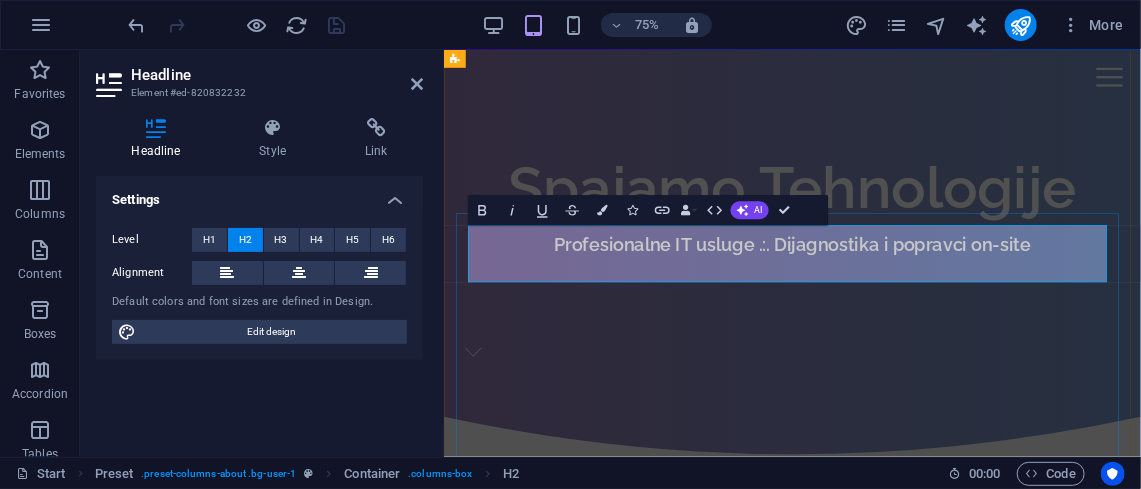 type 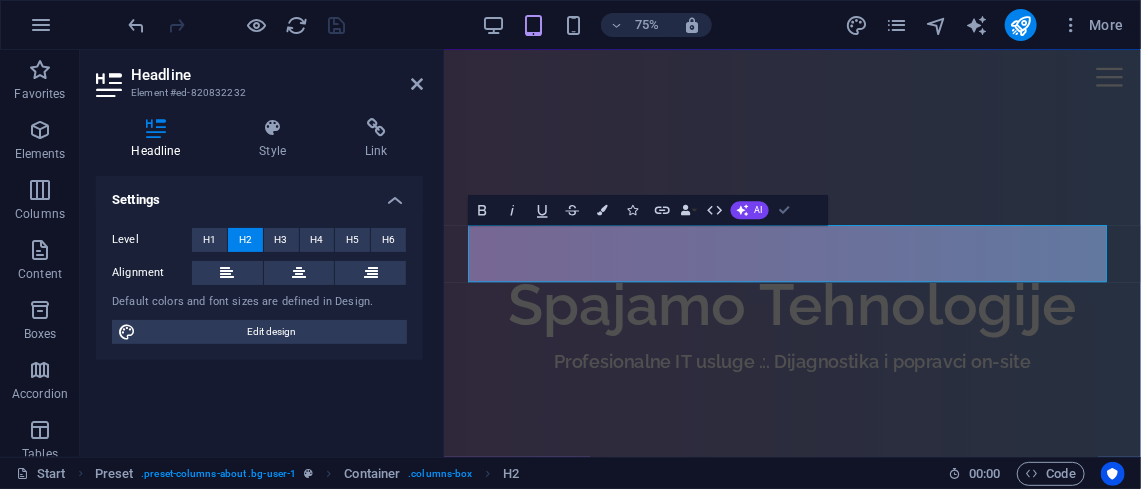 scroll, scrollTop: 641, scrollLeft: 0, axis: vertical 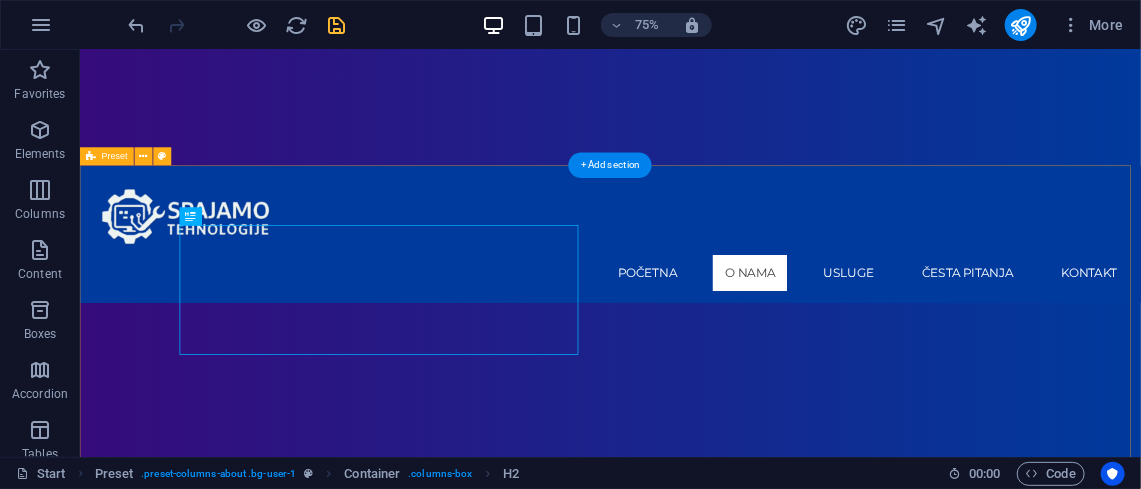 click on "Ovlašteni IT servis Čišćenje računala od virusa, spyware-a, malware-a, trojanaca Optimizacija performansi računala, ubrzavanje računala Rješavanje problema s računalom (općenito), popravak računala Zamjena komponenti (npr., hard disk, RAM, grafička kartica) Dijagnostika kvara računala Popravak plavog ekrana (Blue Screen Repair) Računalo ne reagira na paljenje!
.cls-1{fill:#1a171b;stroke:#fff;stroke-miterlimit:10;} Element 2
.cls-1{fill:#1a171b;stroke:#fff;stroke-miterlimit:10;} Element 2
Sigurnost podataka Izrada sigurnosnih kopija podataka (data backup) Obnova podataka s oštećenih diskova (spašavanje podataka, povrat podataka, vraćanje podataka) Sigurnosno kopiranje poslovnih podataka na backup storage P rijenos podataka između različitih sustava ili uređaja (Mobitel na mobitel, računalo na računalo, i sve kombinacije) Prebacivanje podataka i operativnog sustava na novi SSD disk On-site podrška Stabilna i brza mrežna rješenja:" at bounding box center (786, 3408) 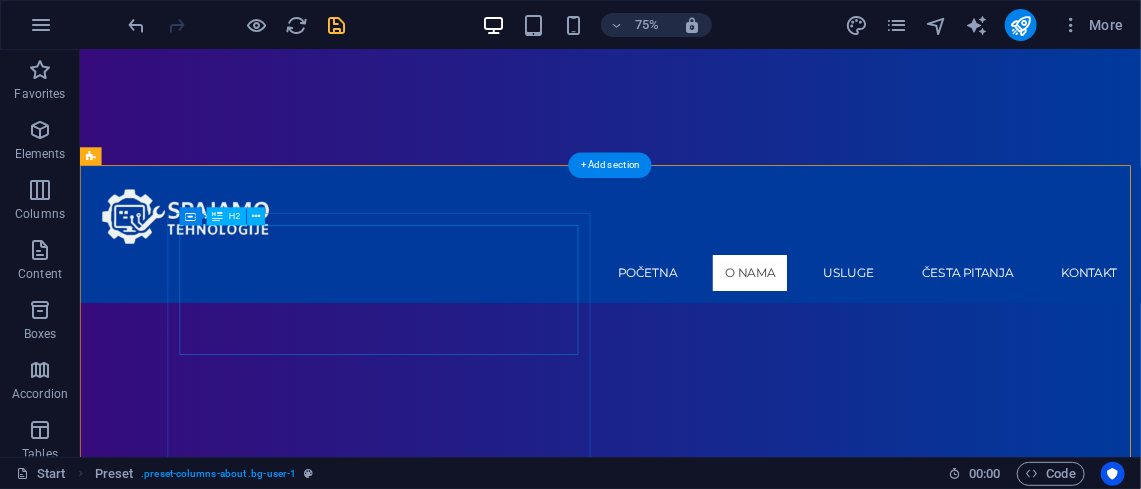 click on "Ovlašteni IT servis" at bounding box center [679, 1664] 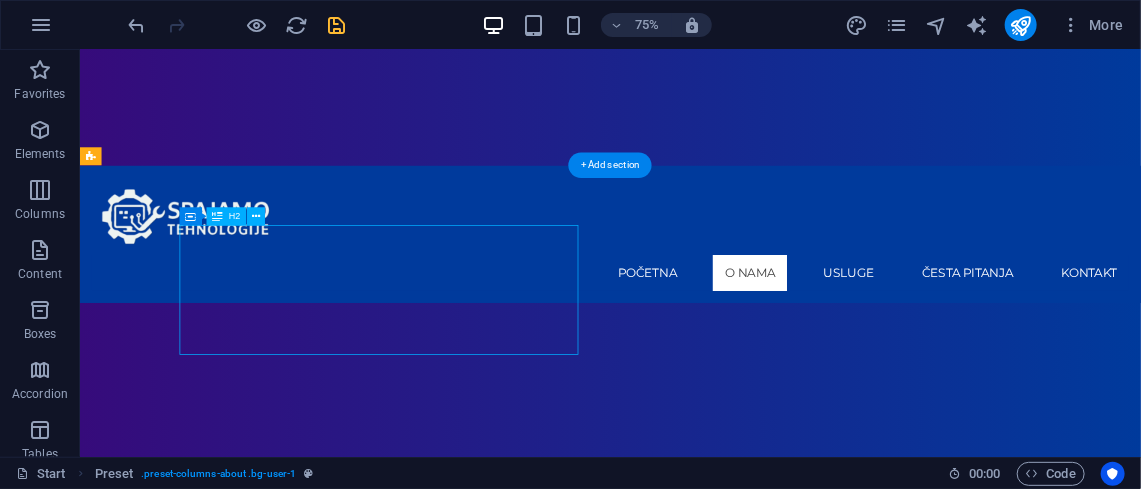 click on "Ovlašteni IT servis" at bounding box center [679, 1664] 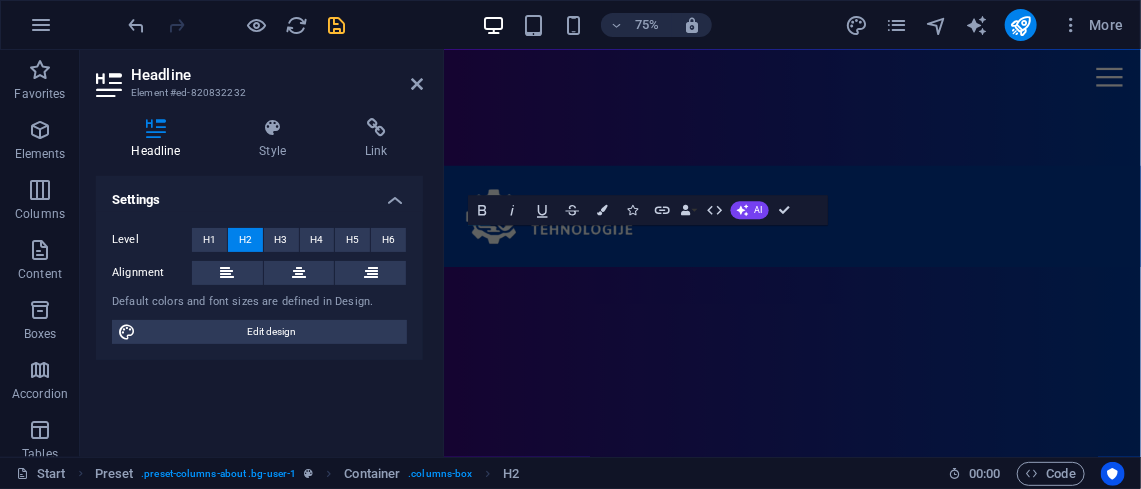 scroll, scrollTop: 1205, scrollLeft: 0, axis: vertical 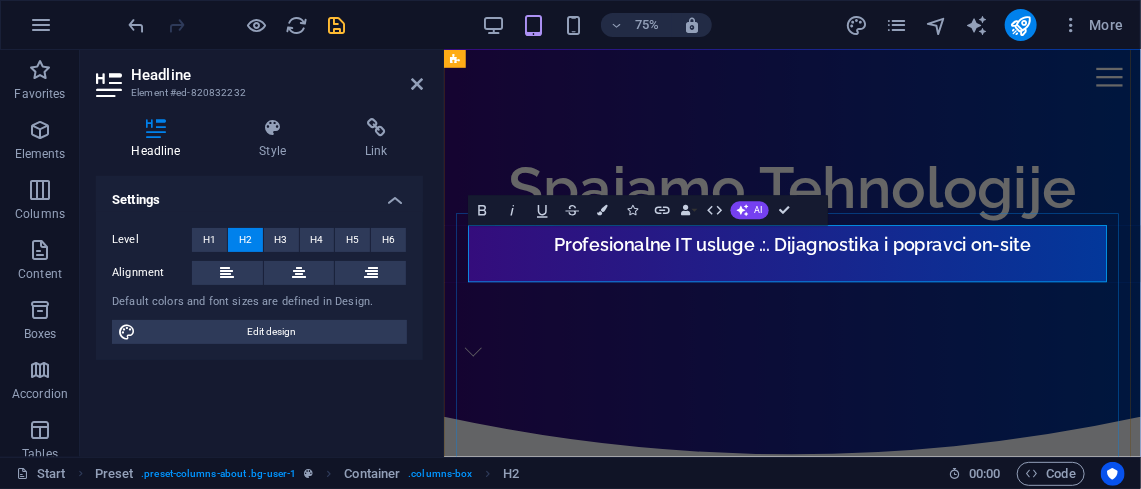 click on "Ovlašteni IT servis" at bounding box center (907, 757) 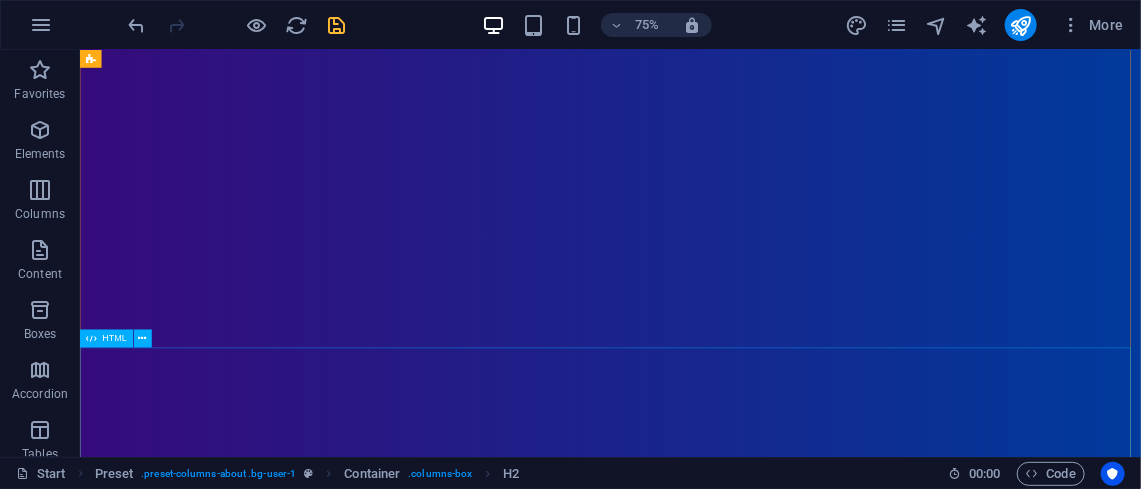 scroll, scrollTop: 0, scrollLeft: 0, axis: both 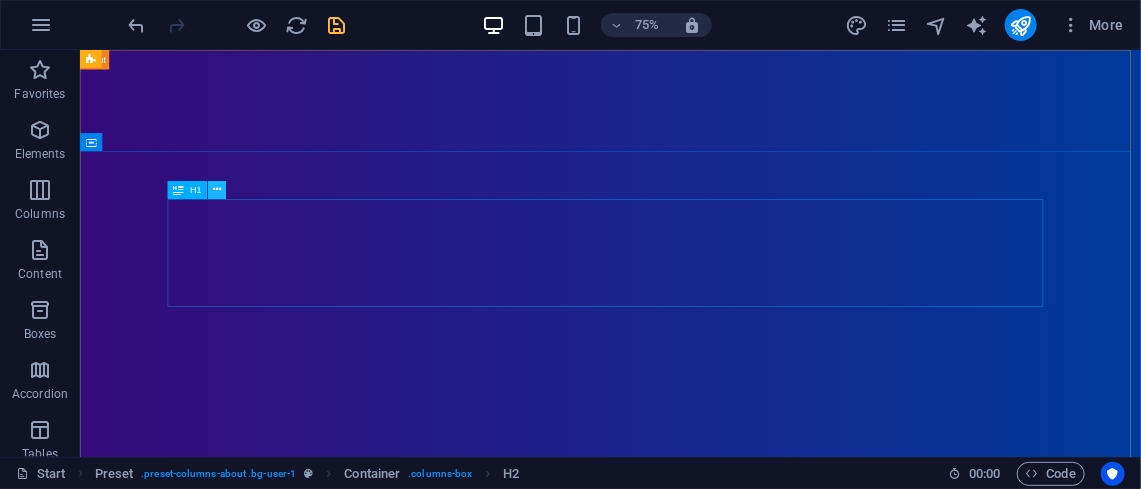 click at bounding box center [217, 190] 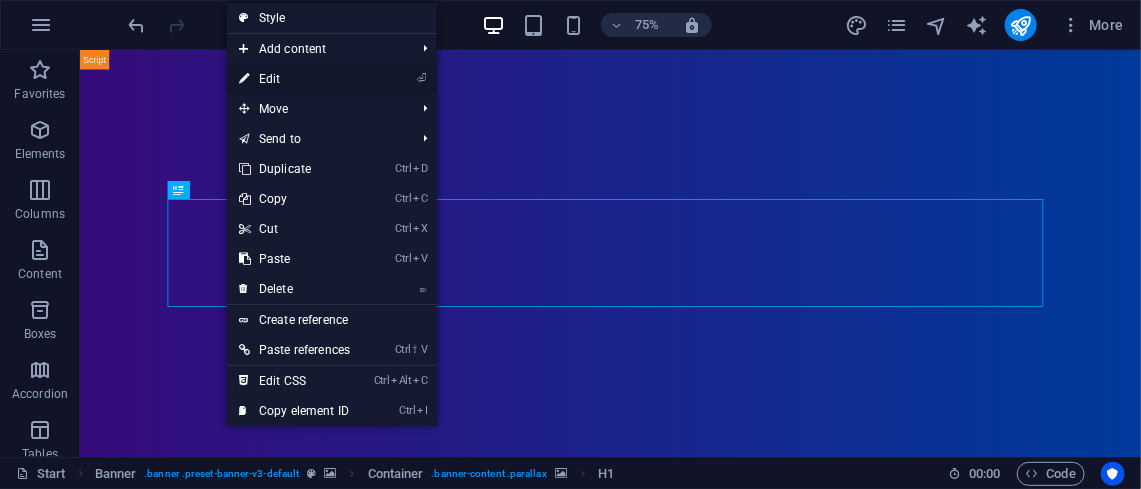 click on "⏎  Edit" at bounding box center [294, 79] 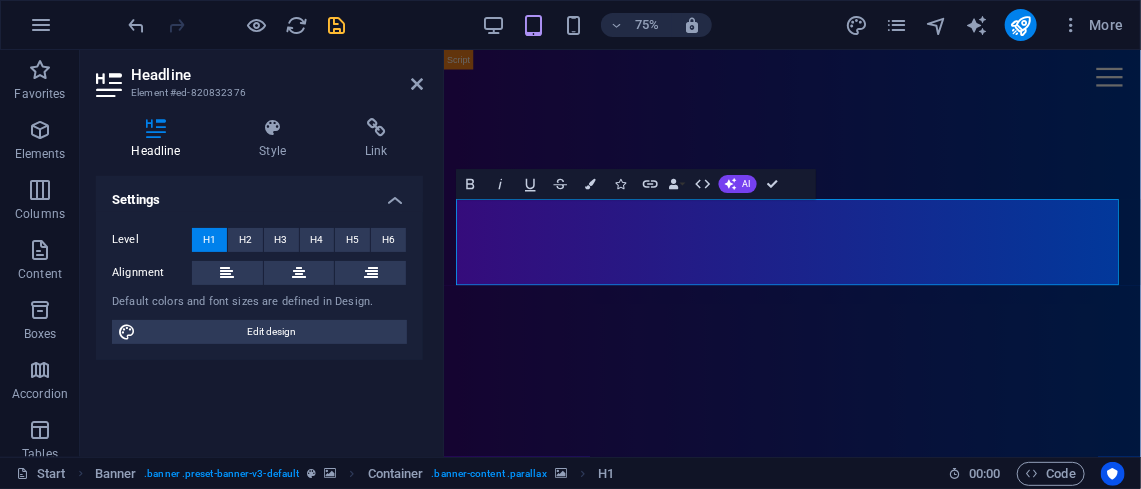 click on "Headline" at bounding box center [277, 75] 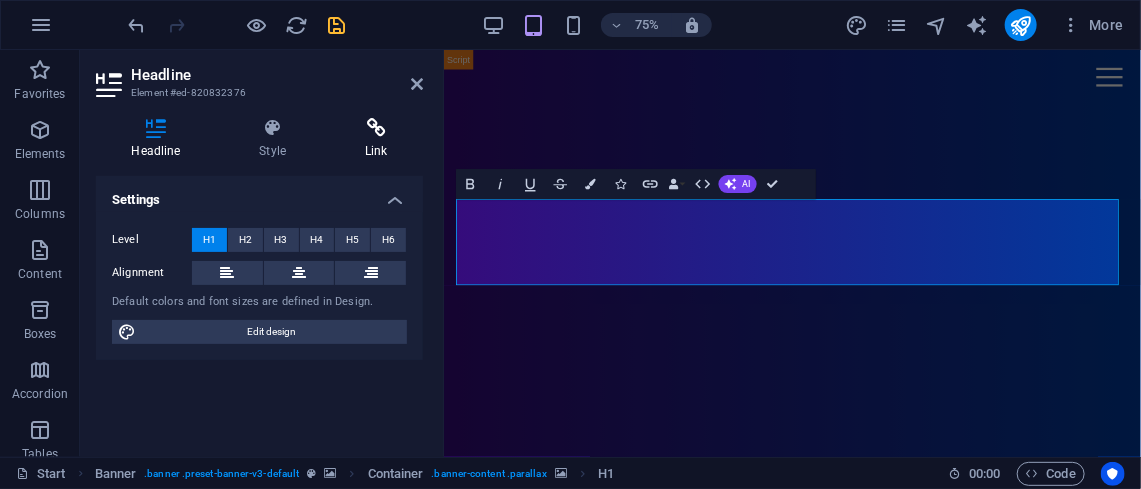 click on "Link" at bounding box center (376, 139) 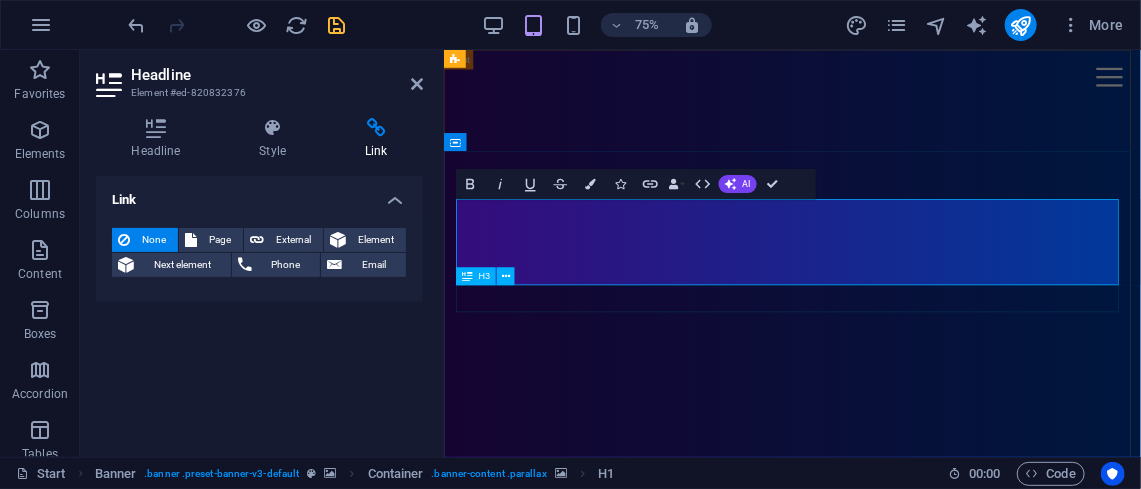click on "H3" at bounding box center [484, 276] 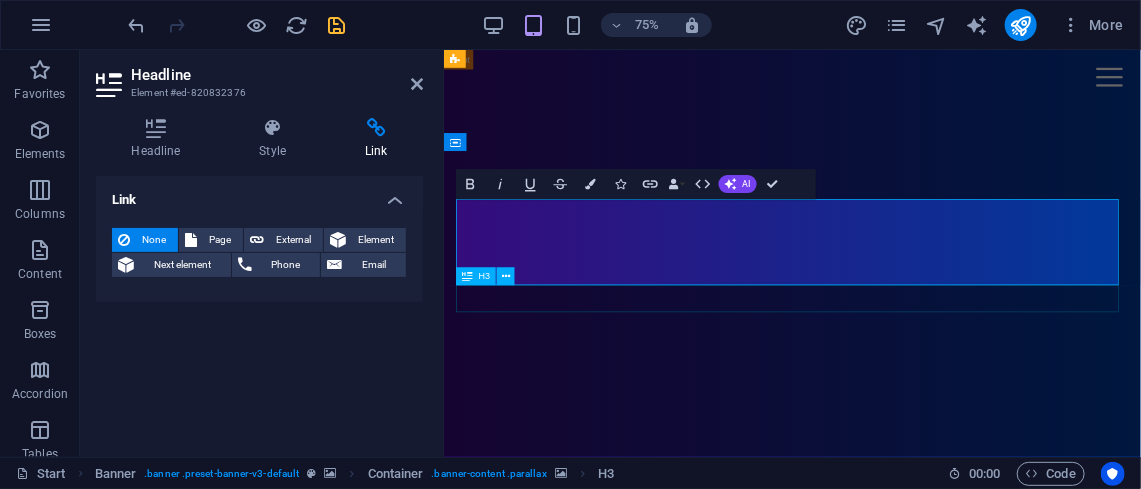 click on "H3" at bounding box center (484, 276) 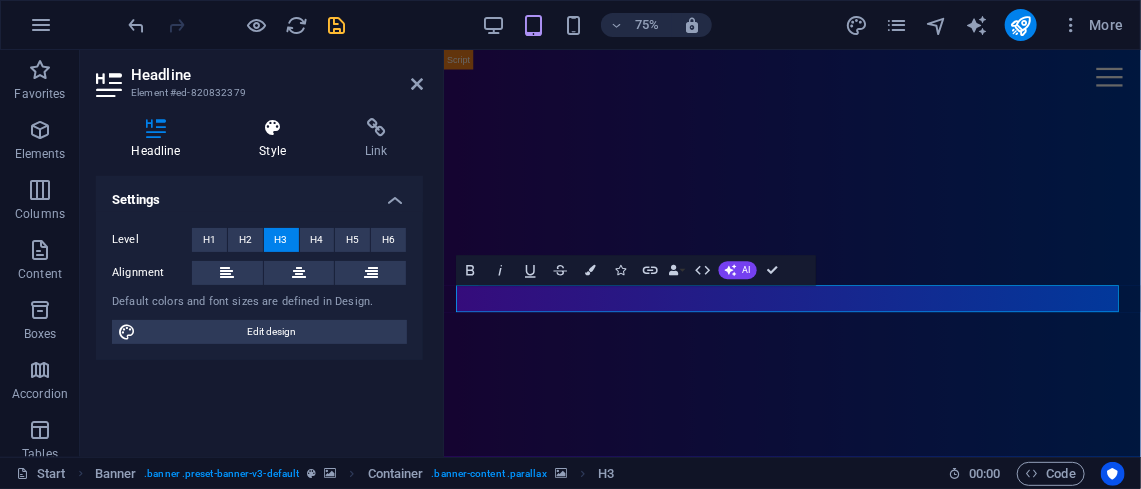 click at bounding box center [273, 128] 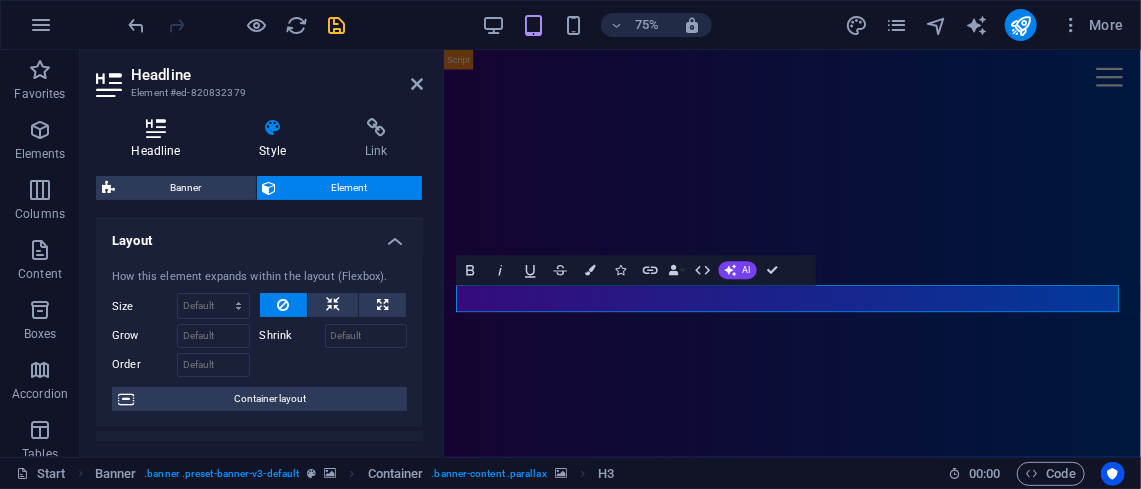 click at bounding box center (156, 128) 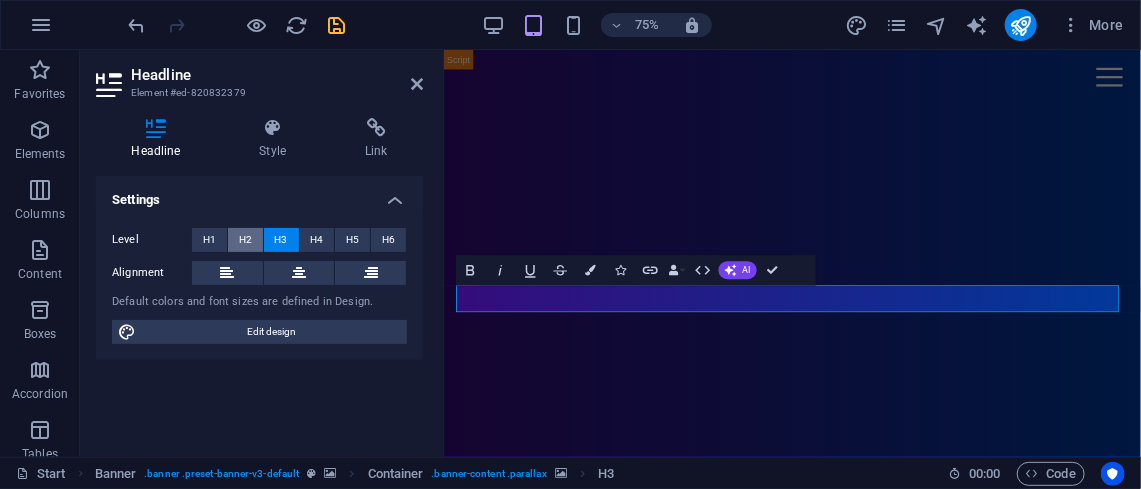 click on "H2" at bounding box center (245, 240) 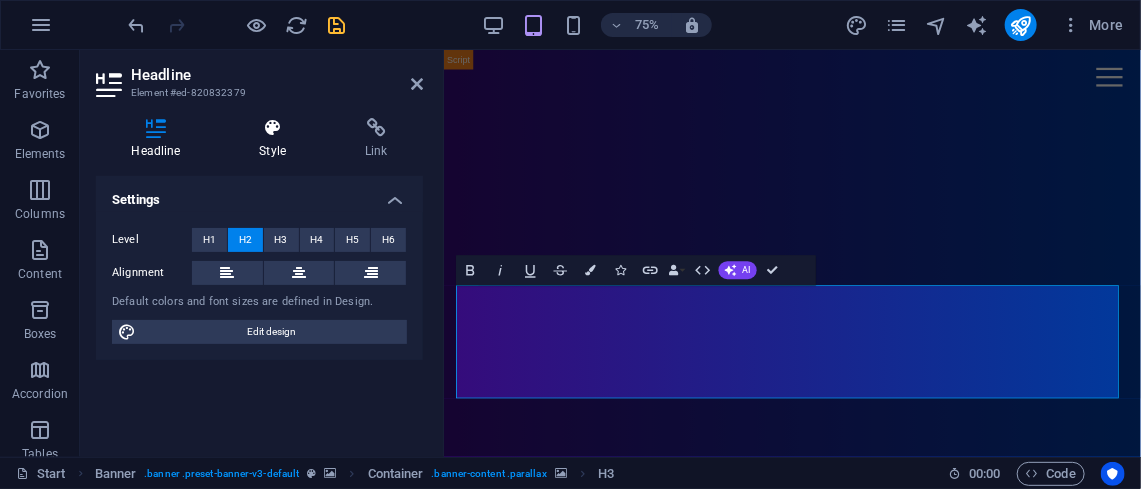 click at bounding box center [273, 128] 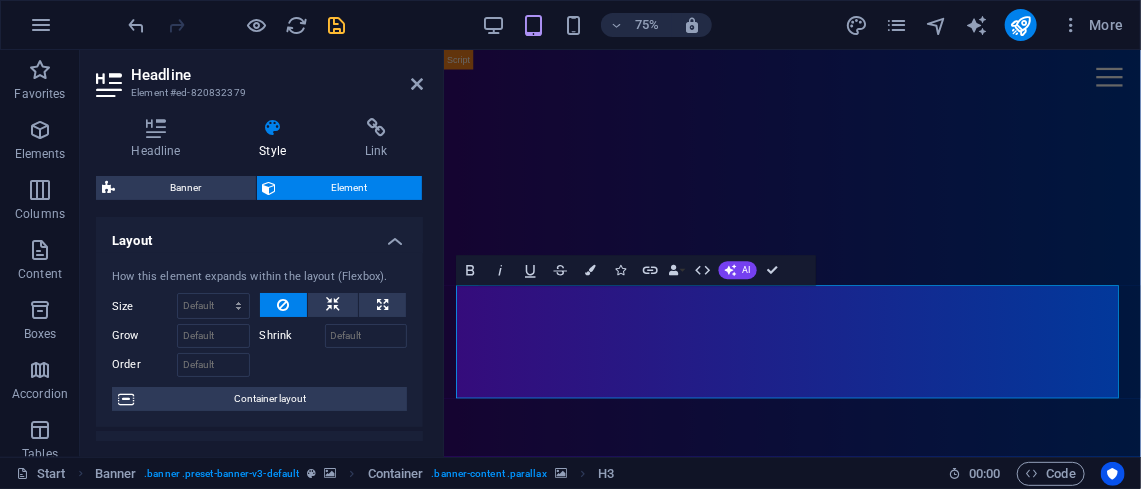 click on "Layout" at bounding box center (259, 235) 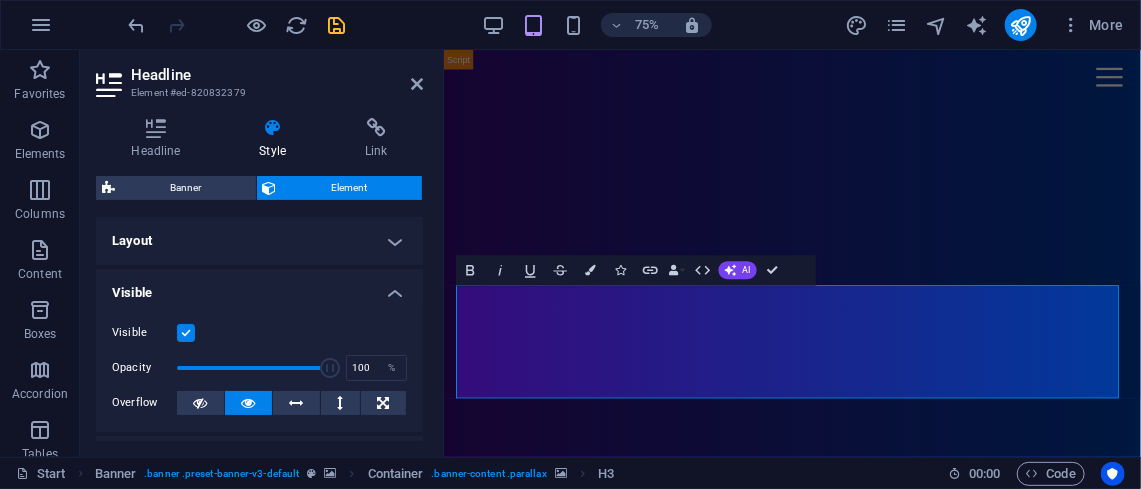 click on "Visible" at bounding box center (259, 287) 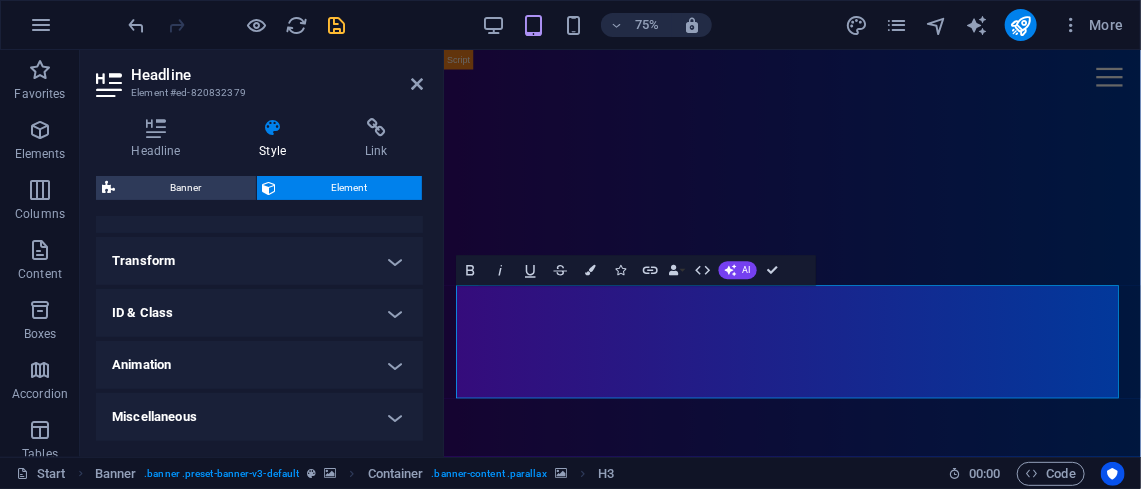 scroll, scrollTop: 346, scrollLeft: 0, axis: vertical 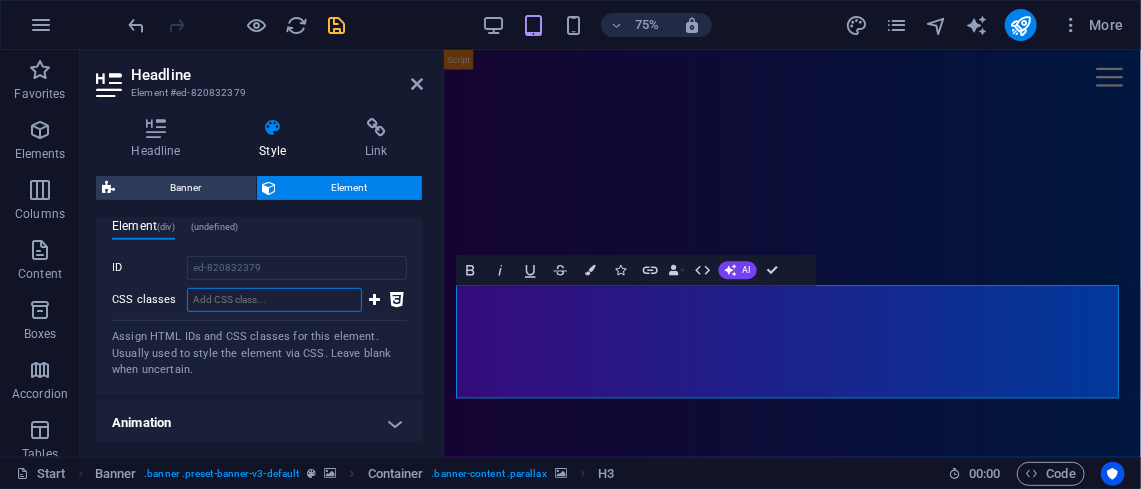 click on "CSS classes" at bounding box center (274, 300) 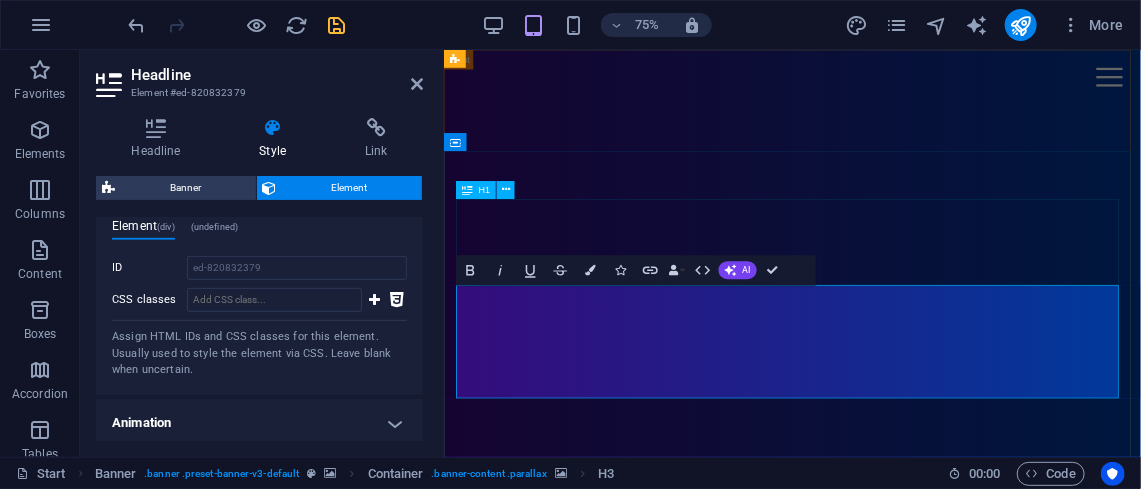 click on "Spajamo Tehnologije" at bounding box center (907, 1623) 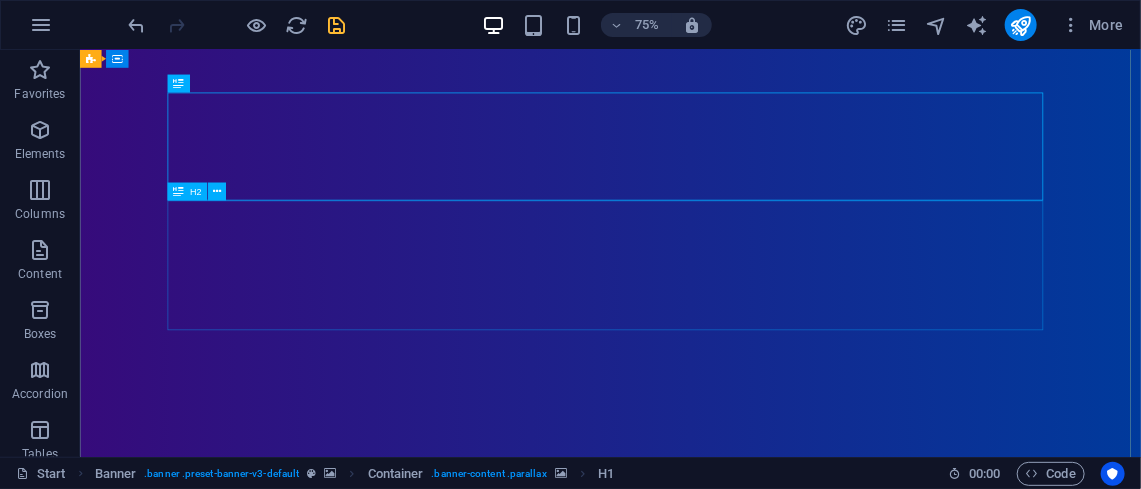 scroll, scrollTop: 250, scrollLeft: 0, axis: vertical 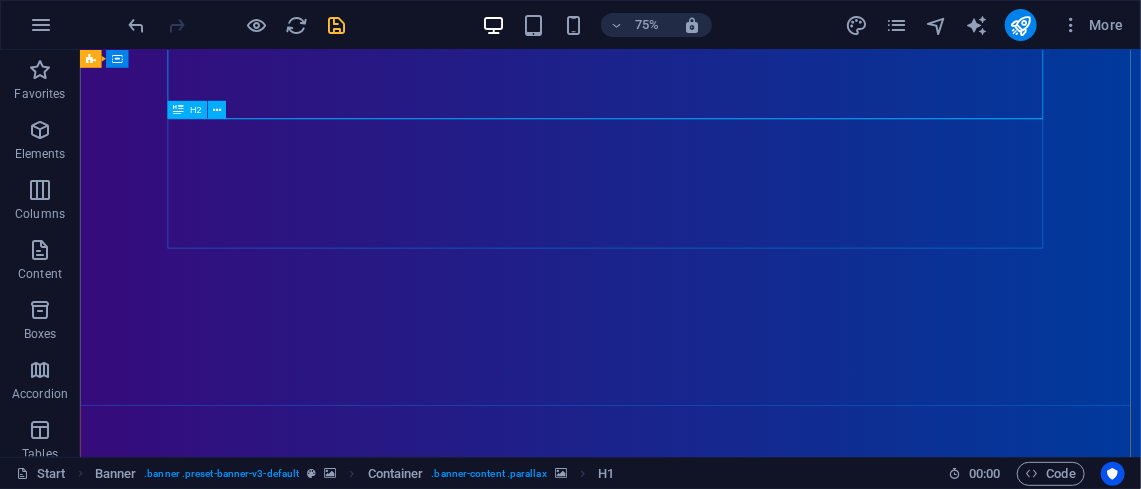 click on "Profesionalne IT usluge .:. Dijagnostika i popravci on-site" at bounding box center [787, 1775] 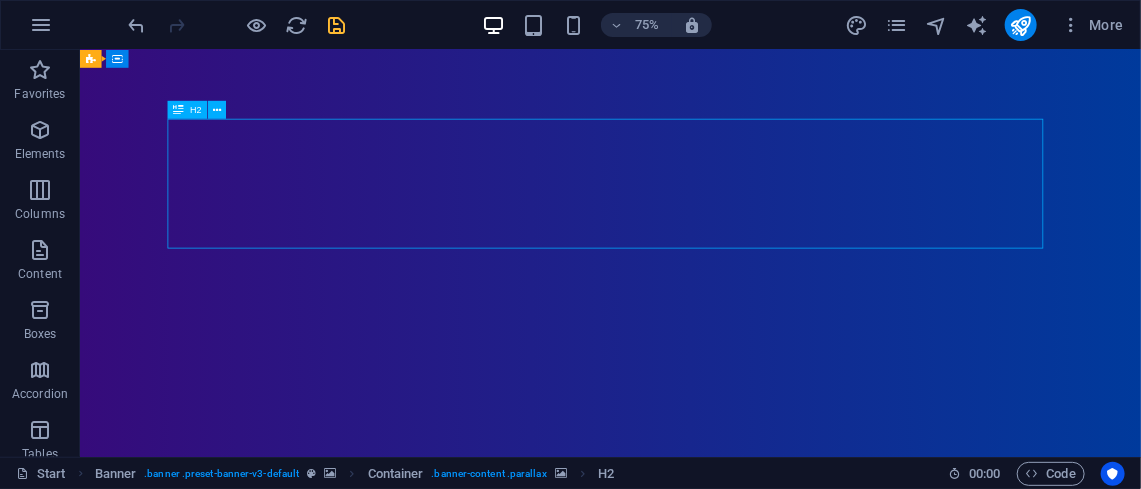 click on "Profesionalne IT usluge .:. Dijagnostika i popravci on-site" at bounding box center (787, 1775) 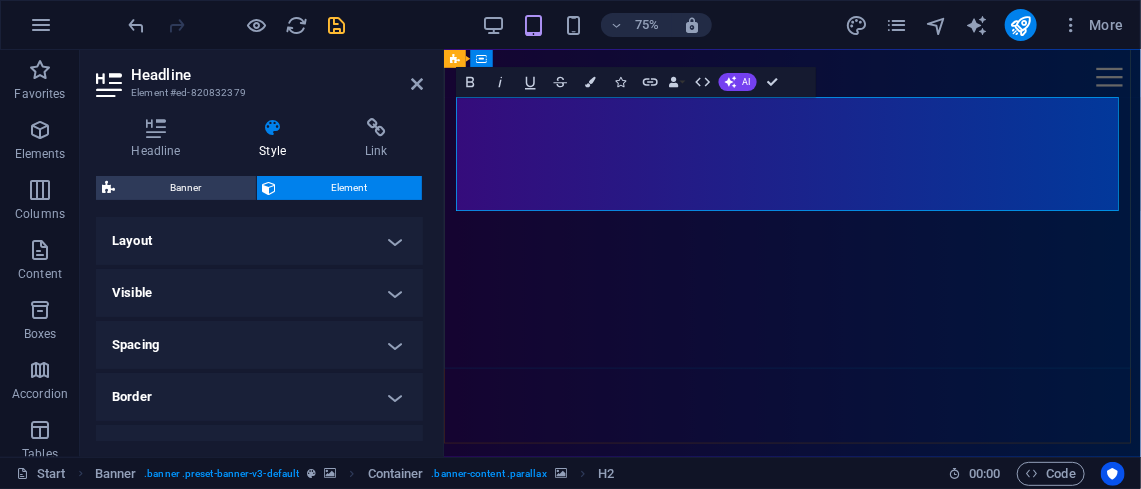 click on "Profesionalne IT usluge .:. Dijagnostika i popravci on-site" at bounding box center [907, 1687] 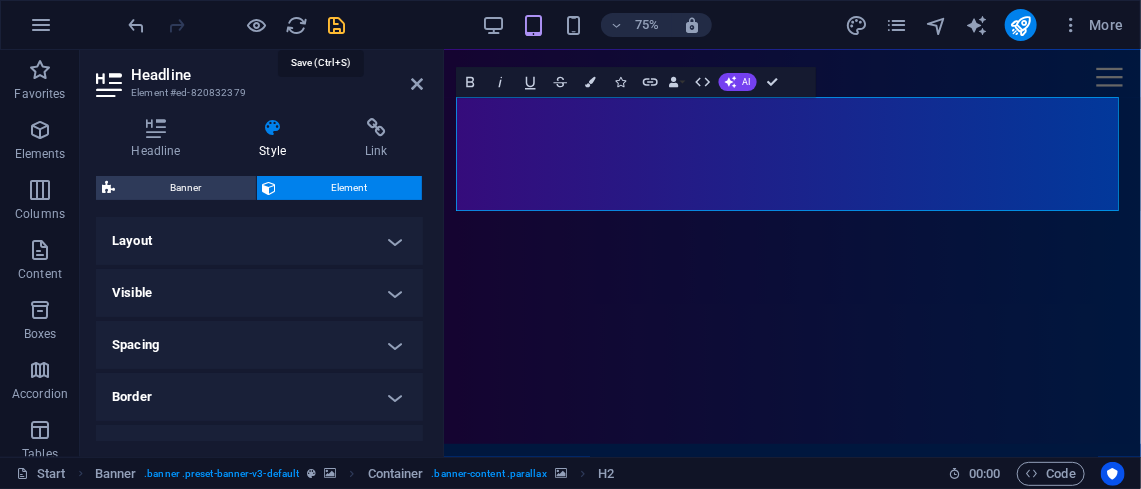 click at bounding box center [337, 25] 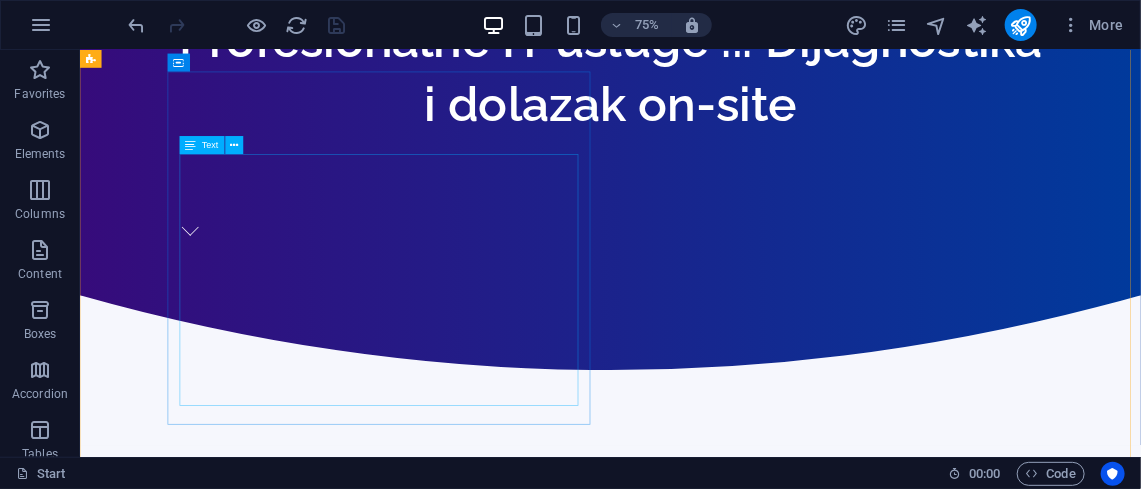 scroll, scrollTop: 1945, scrollLeft: 0, axis: vertical 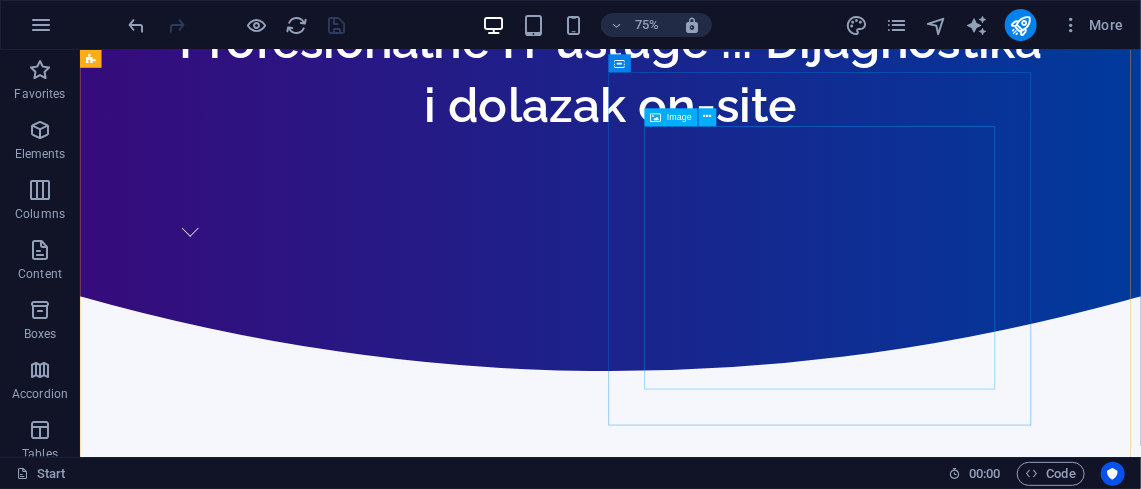 click at bounding box center (659, 3815) 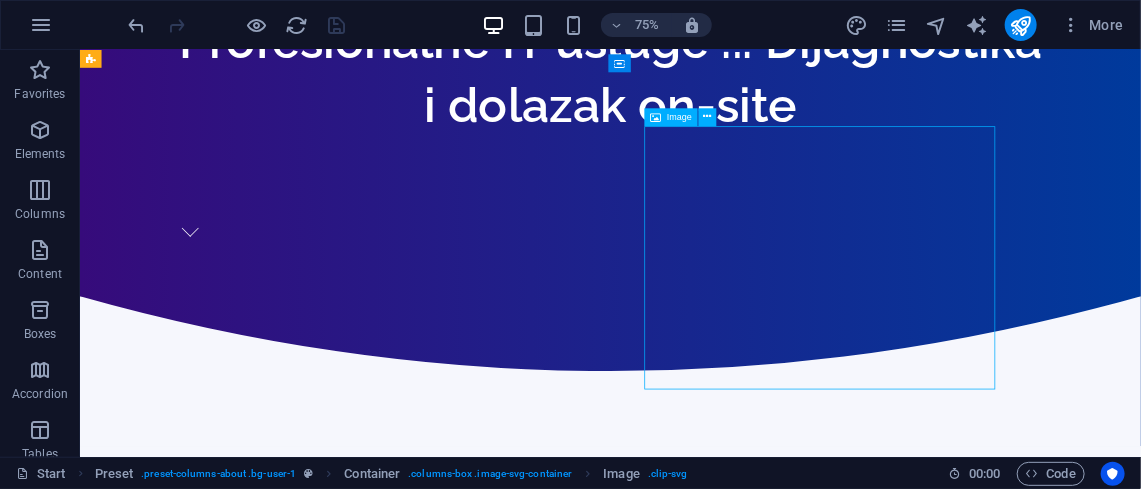 click at bounding box center (659, 3815) 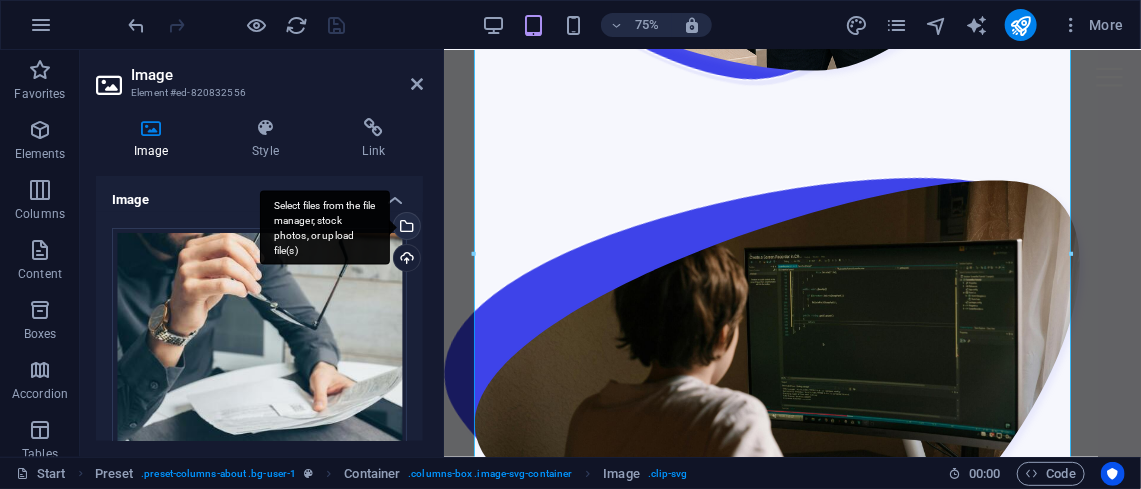 click on "Select files from the file manager, stock photos, or upload file(s)" at bounding box center [325, 227] 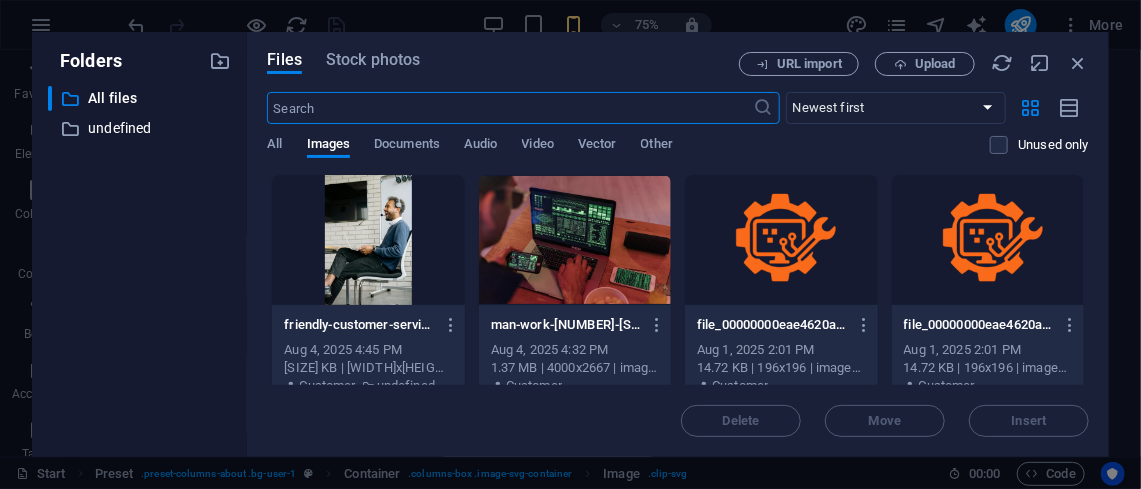 type on "236" 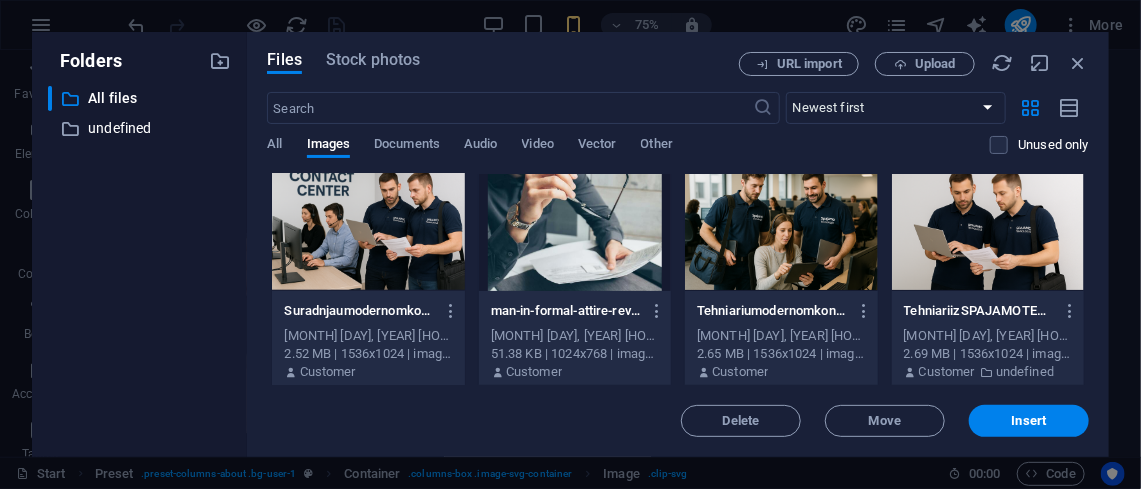 scroll, scrollTop: 770, scrollLeft: 0, axis: vertical 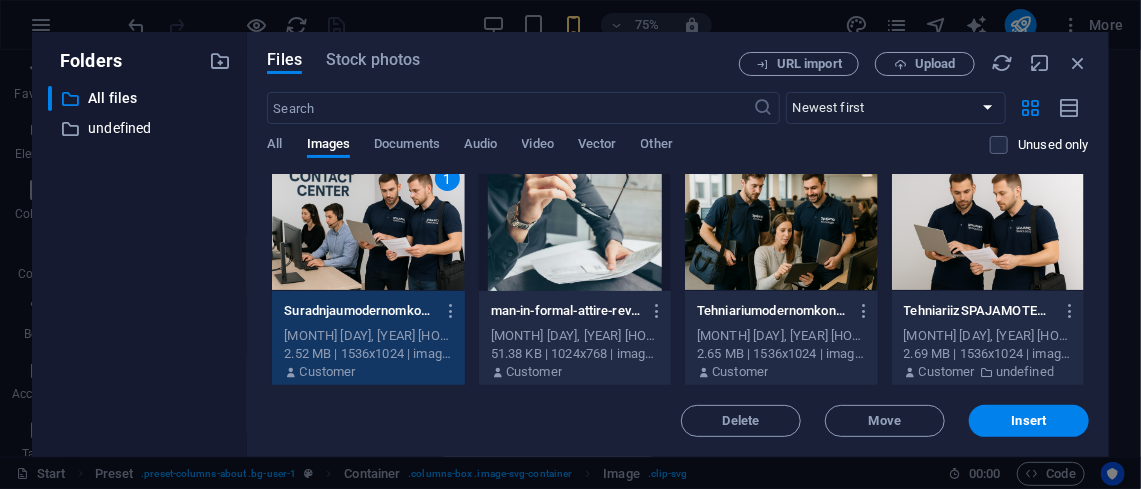 click on "1" at bounding box center (368, 226) 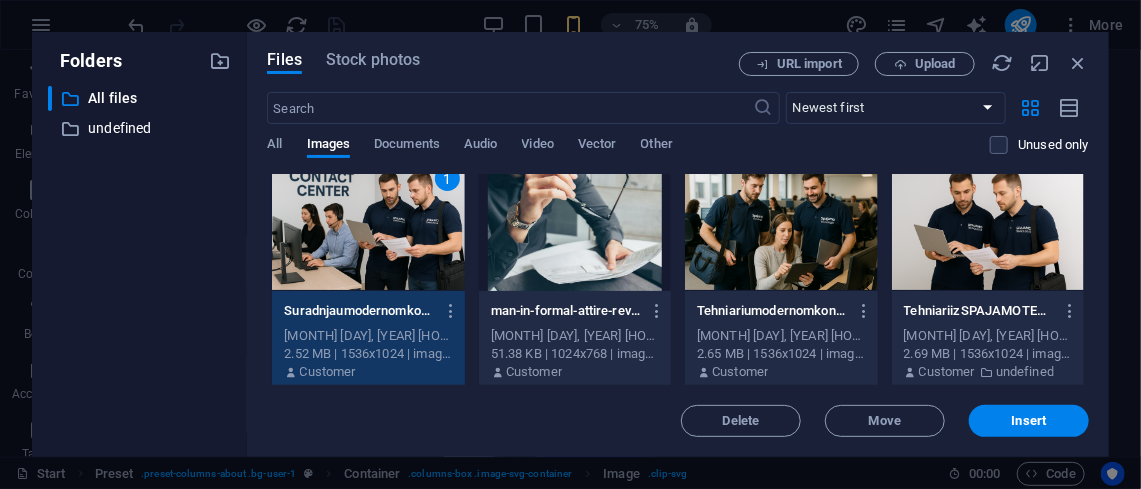 type 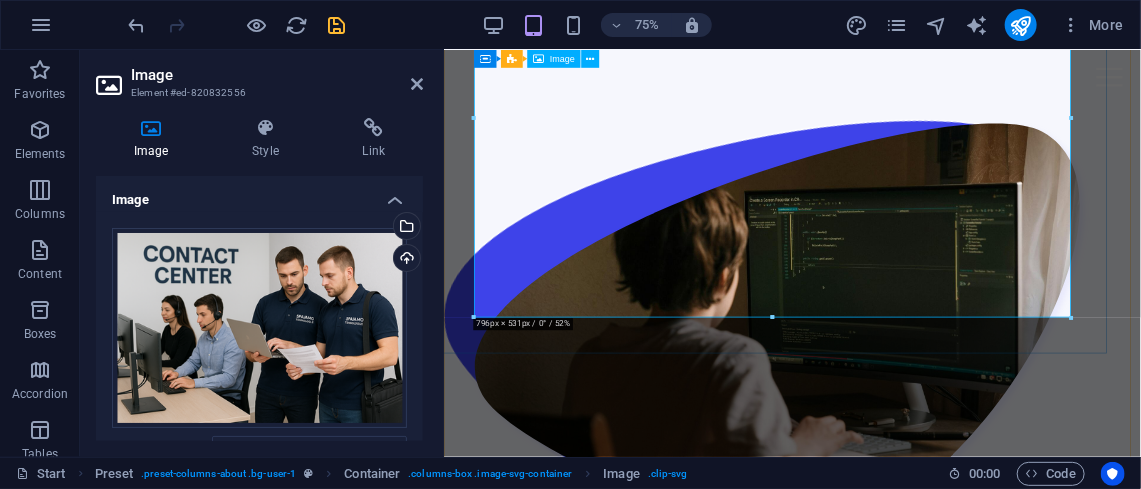 scroll, scrollTop: 3169, scrollLeft: 0, axis: vertical 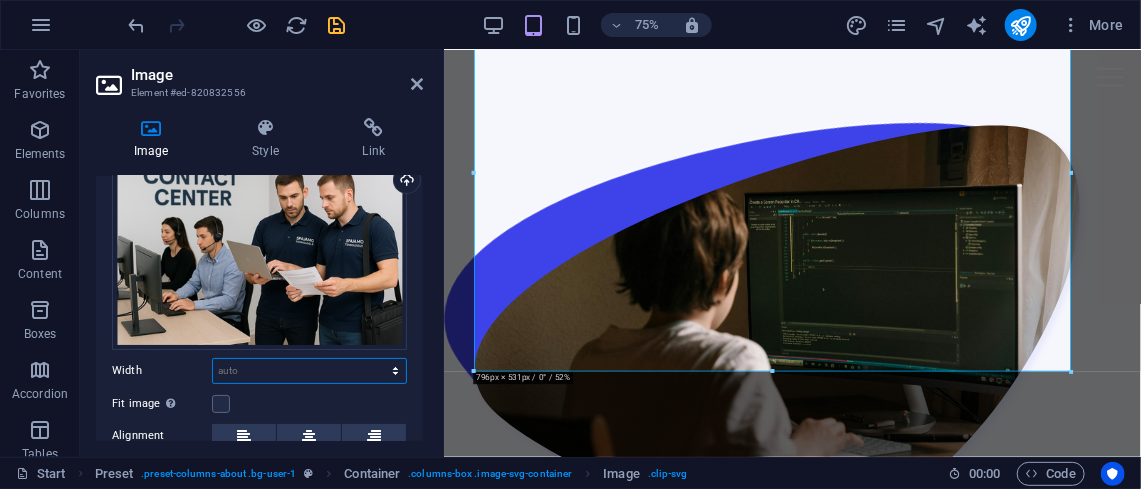 click on "Default auto px rem % em vh vw" at bounding box center [309, 371] 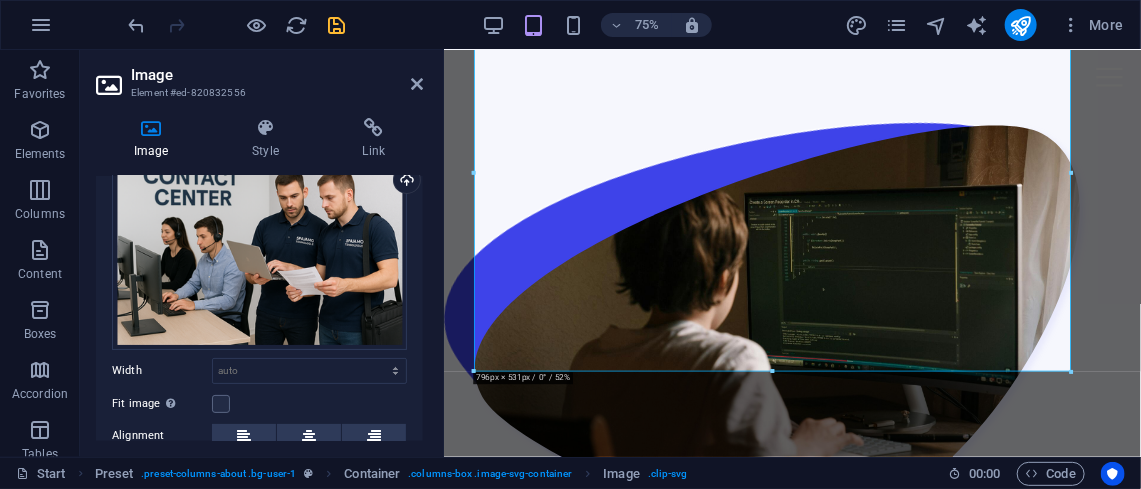 click on "Drag files here, click to choose files or select files from Files or our free stock photos & videos Select files from the file manager, stock photos, or upload file(s) Upload Width Default auto px rem % em vh vw Fit image Automatically fit image to a fixed width and height Height Default auto px Alignment Lazyload Loading images after the page loads improves page speed. Responsive Automatically load retina image and smartphone optimized sizes. Lightbox Use as headline The image will be wrapped in an H1 headline tag. Useful for giving alternative text the weight of an H1 headline, e.g. for the logo. Leave unchecked if uncertain. Optimized Images are compressed to improve page speed. Position Direction Custom X offset 50 px rem % vh vw Y offset 50 px rem % vh vw" at bounding box center [259, 347] 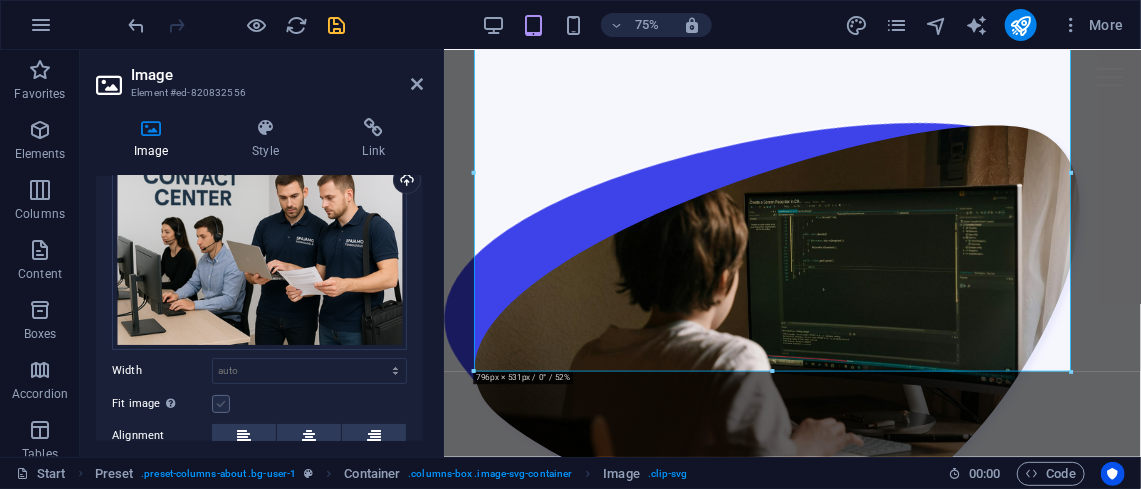 click at bounding box center (221, 404) 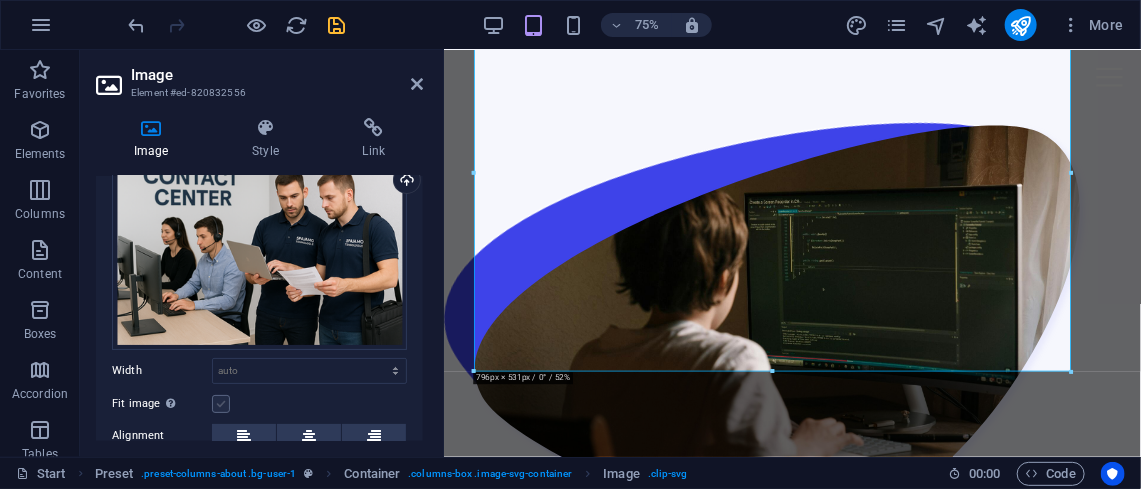 click on "Fit image Automatically fit image to a fixed width and height" at bounding box center [0, 0] 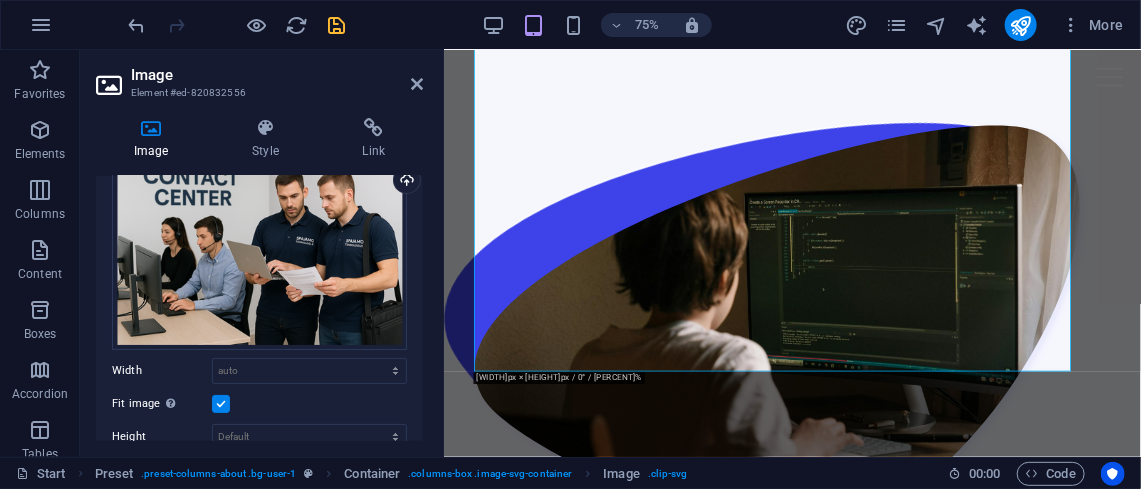 click at bounding box center (221, 404) 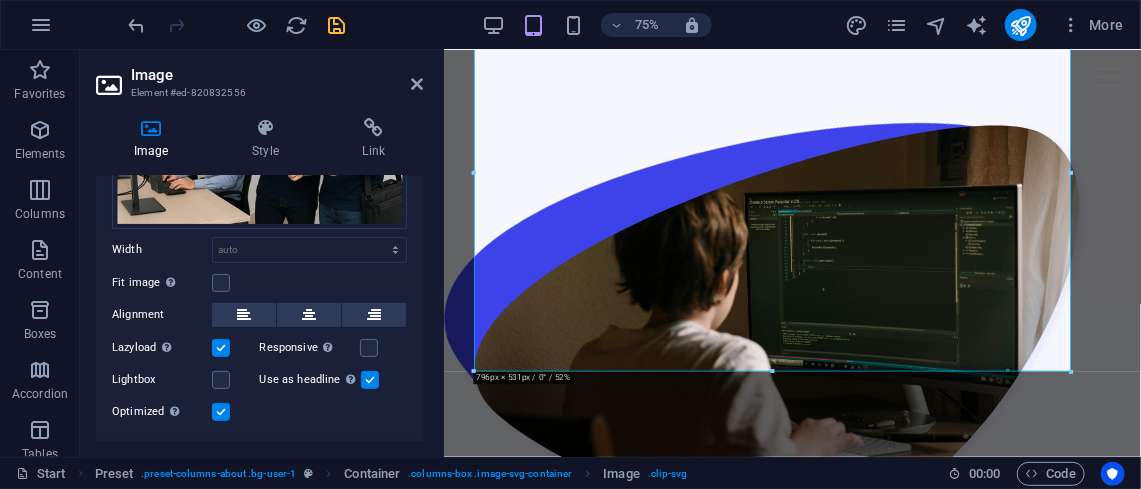 scroll, scrollTop: 0, scrollLeft: 0, axis: both 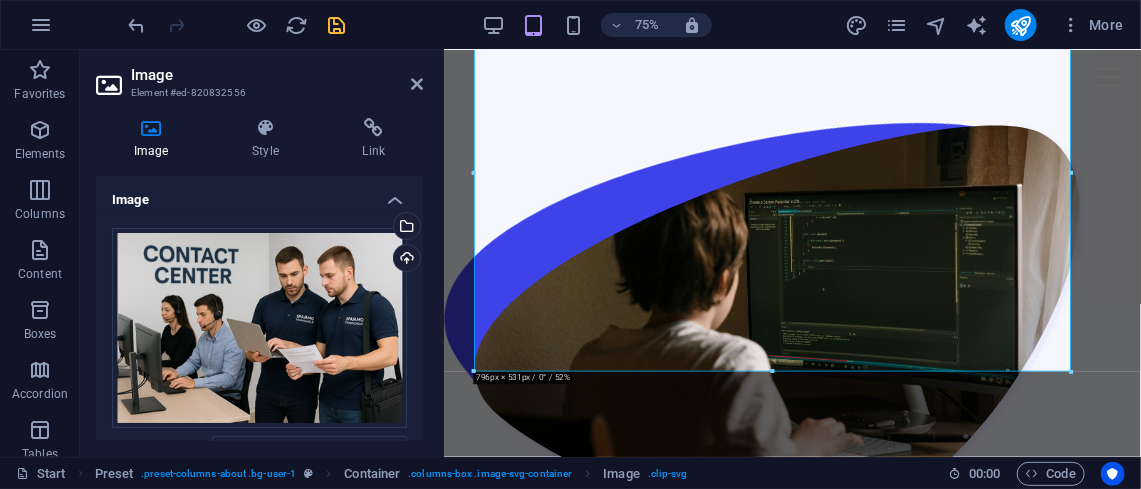 click on "Image" at bounding box center [259, 194] 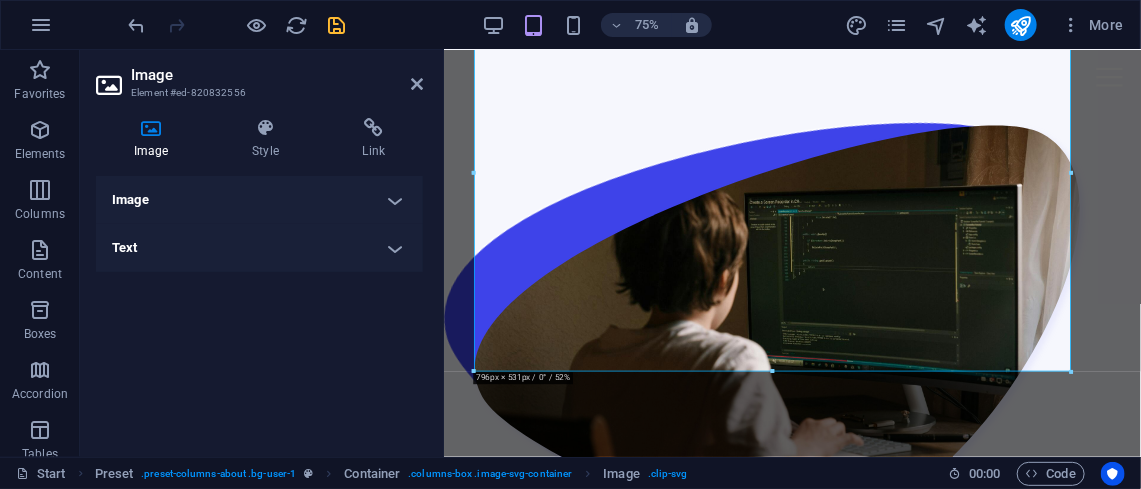 click on "Text" at bounding box center [259, 248] 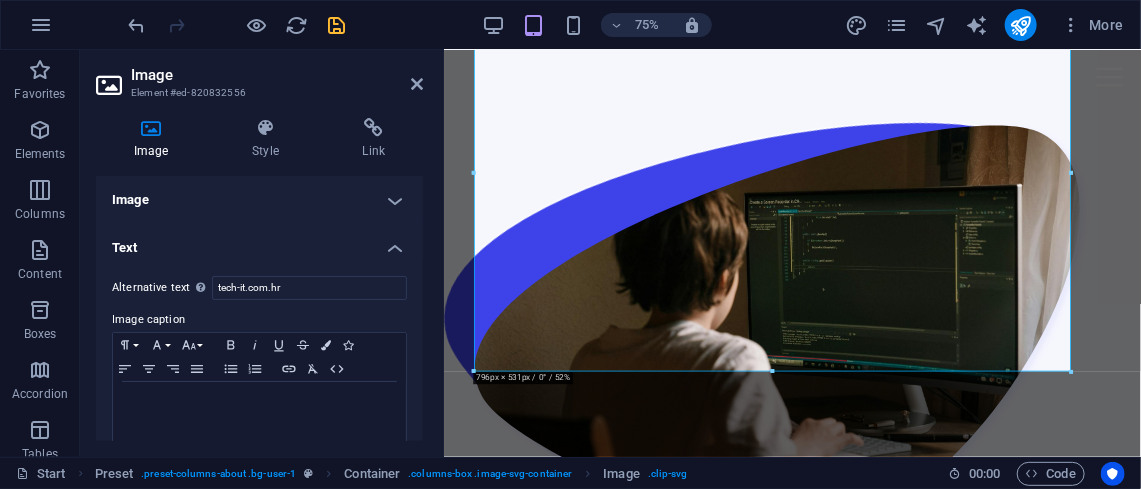 scroll, scrollTop: 21, scrollLeft: 0, axis: vertical 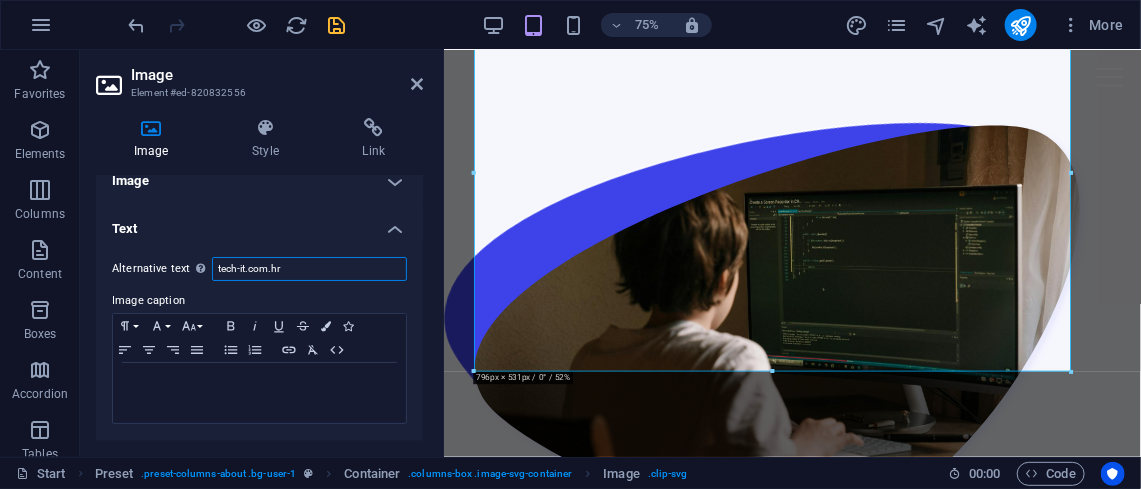 click on "tech-it.com.hr" at bounding box center [309, 269] 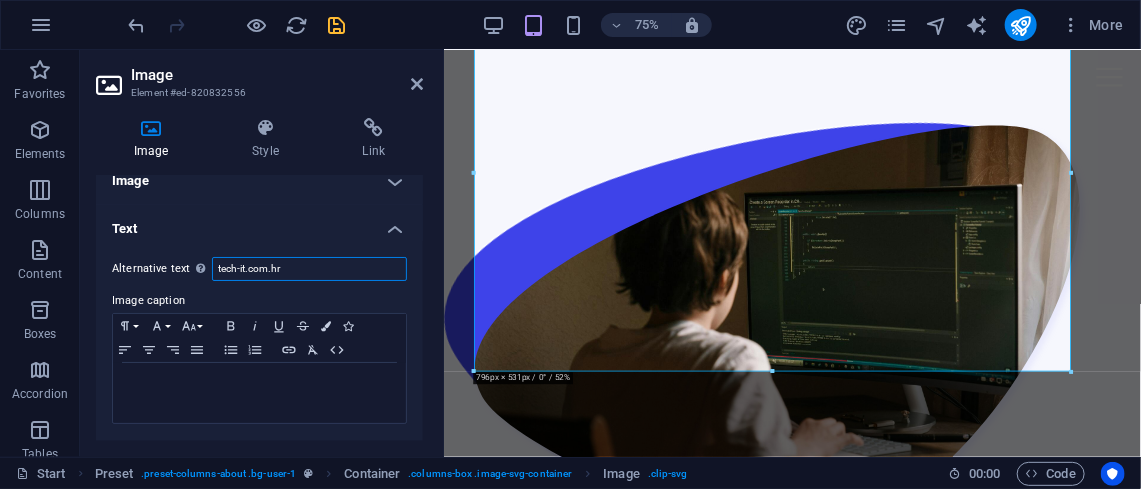 click on "tech-it.com.hr" at bounding box center (309, 269) 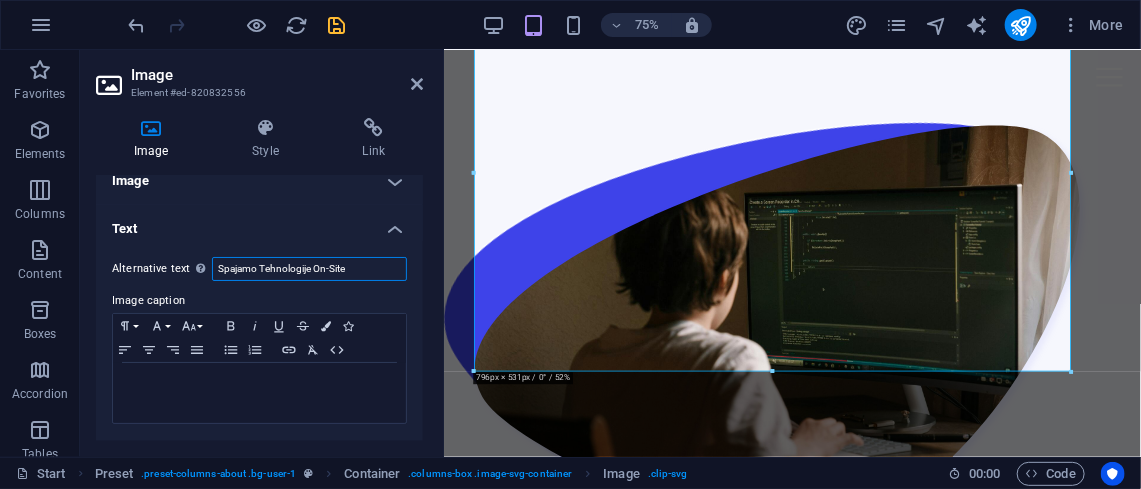 scroll, scrollTop: 0, scrollLeft: 37, axis: horizontal 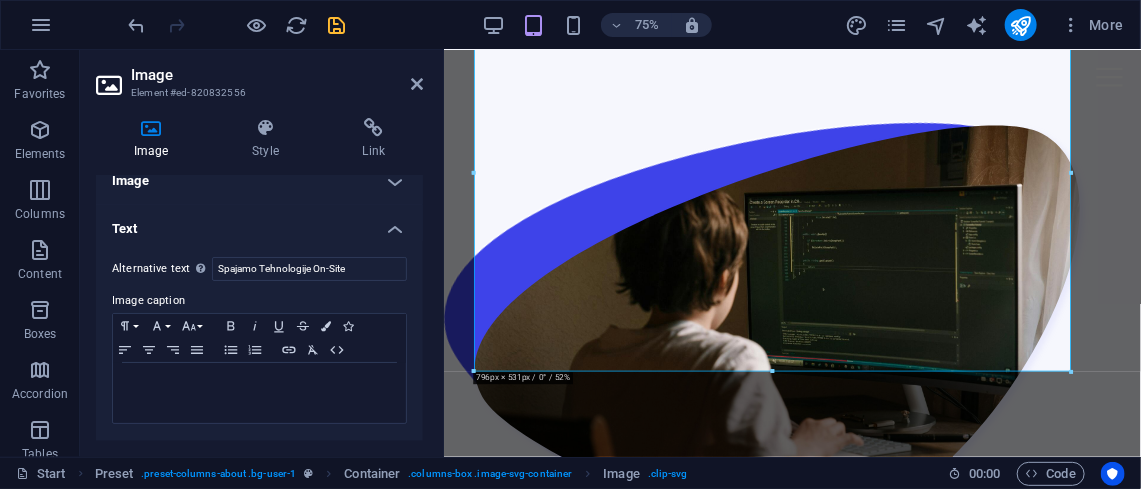 click on "Image" at bounding box center (259, 181) 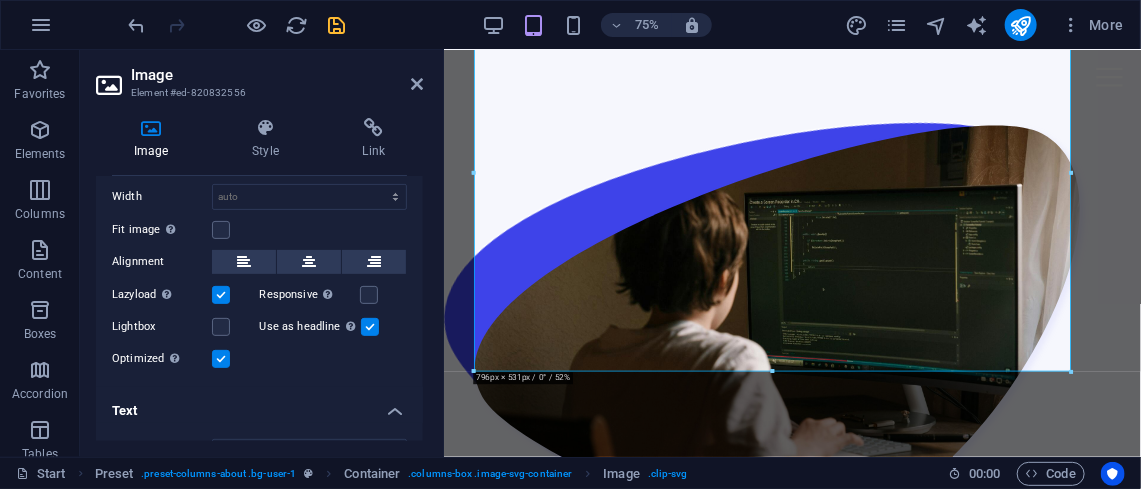 scroll, scrollTop: 433, scrollLeft: 0, axis: vertical 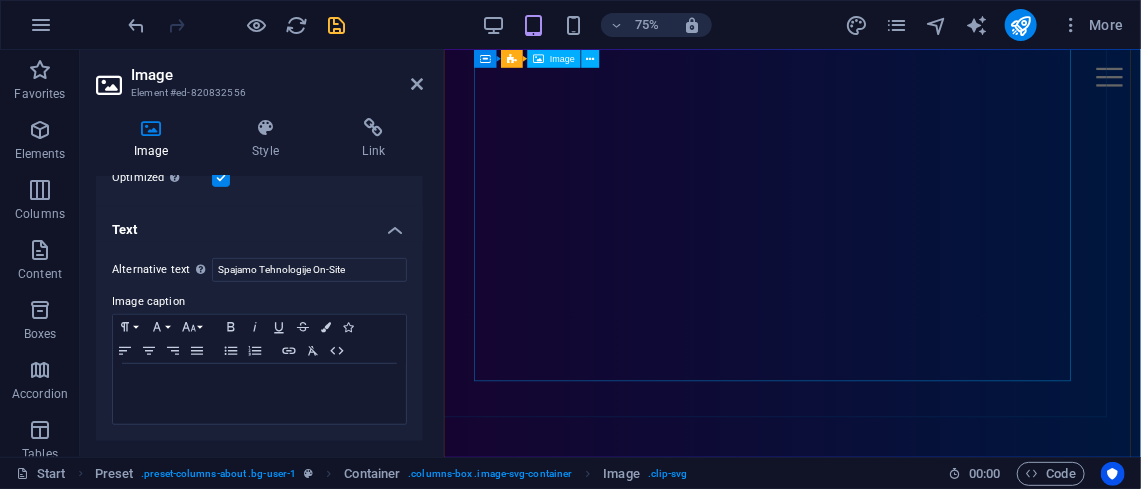 click at bounding box center (887, 1904) 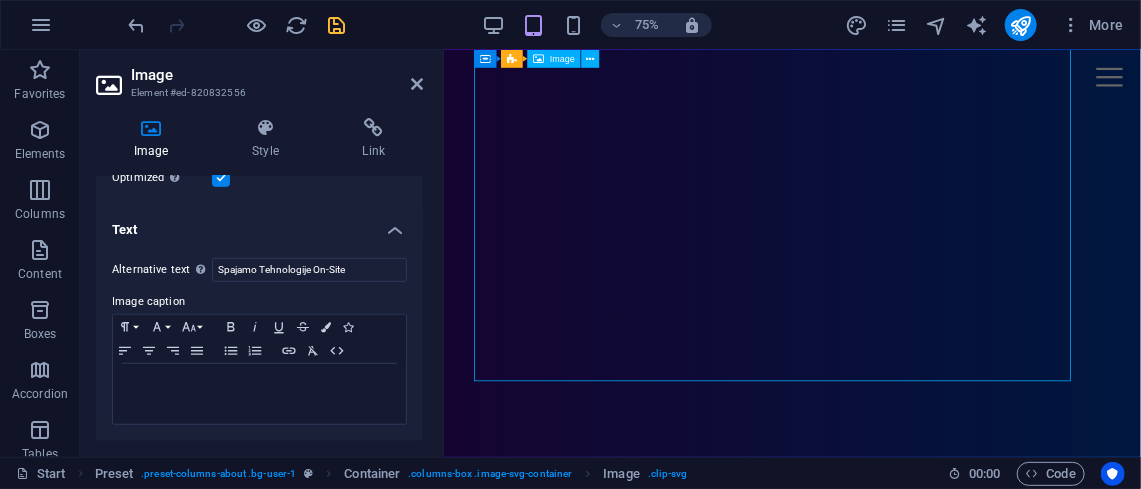 scroll, scrollTop: 946, scrollLeft: 0, axis: vertical 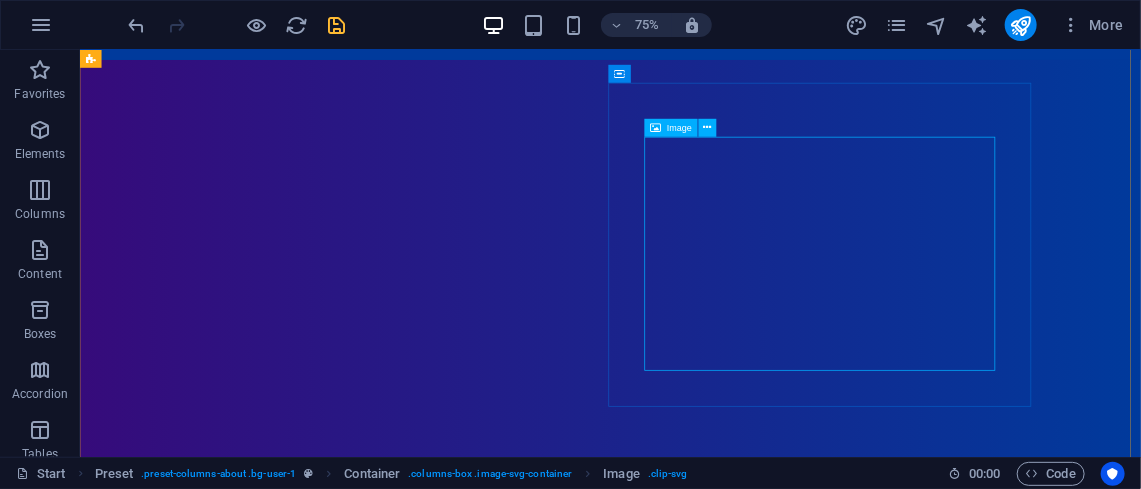click at bounding box center (659, 2258) 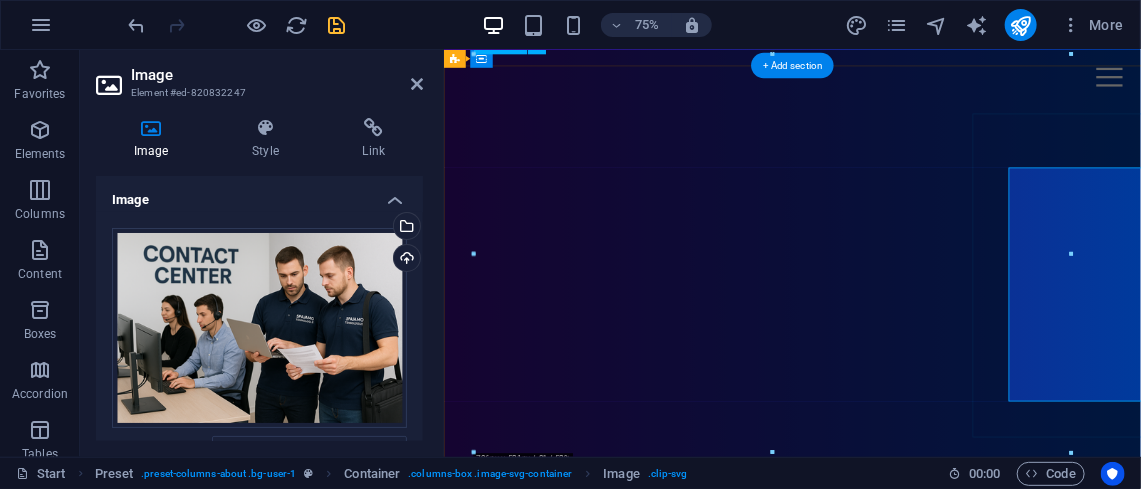 scroll, scrollTop: 905, scrollLeft: 0, axis: vertical 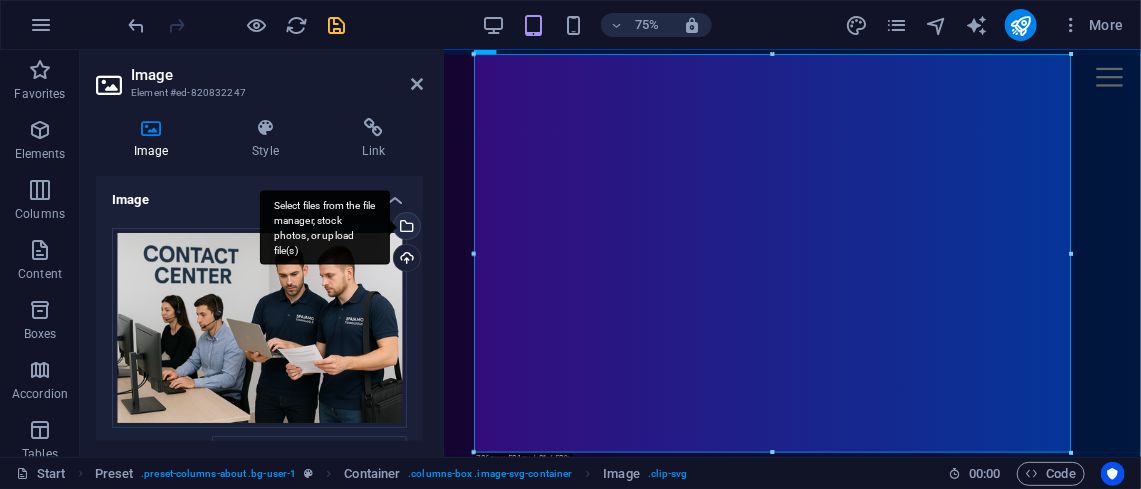 click on "Select files from the file manager, stock photos, or upload file(s)" at bounding box center [405, 228] 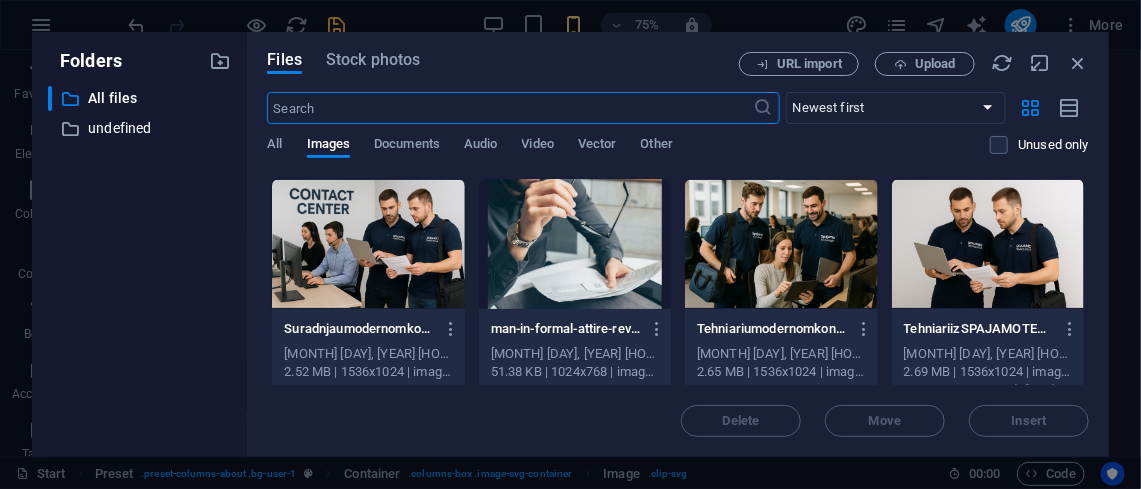 scroll, scrollTop: 753, scrollLeft: 0, axis: vertical 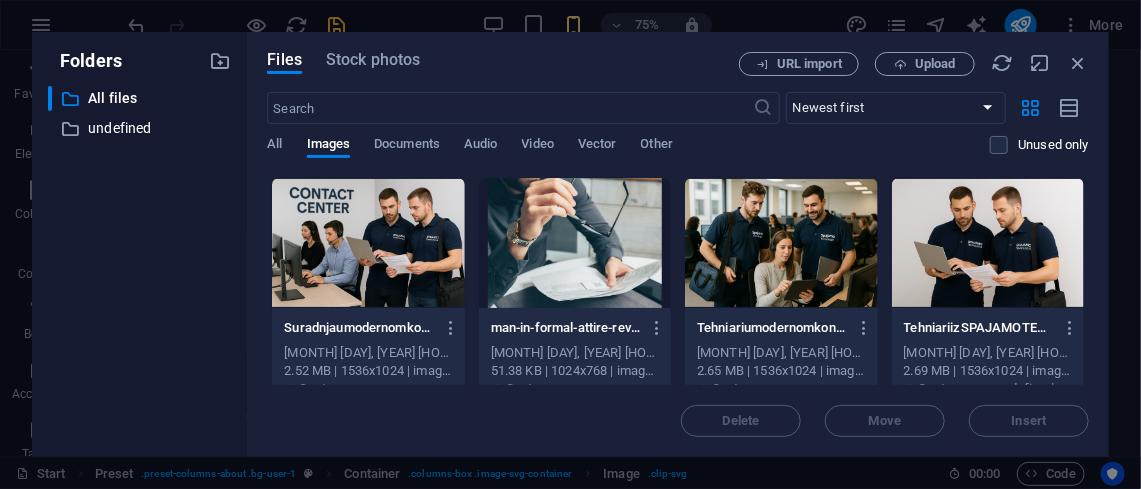 click at bounding box center (781, 243) 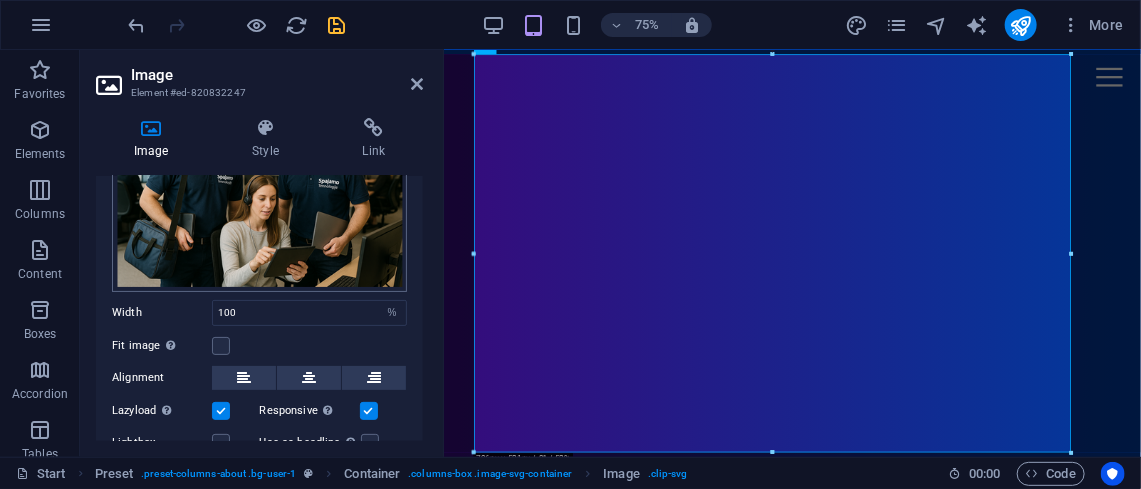 scroll, scrollTop: 137, scrollLeft: 0, axis: vertical 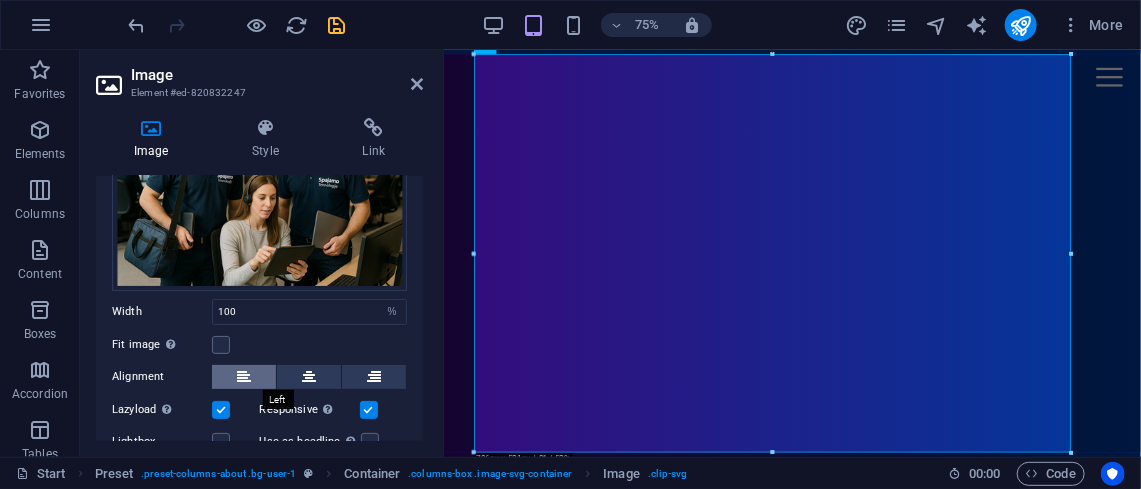 click at bounding box center [244, 377] 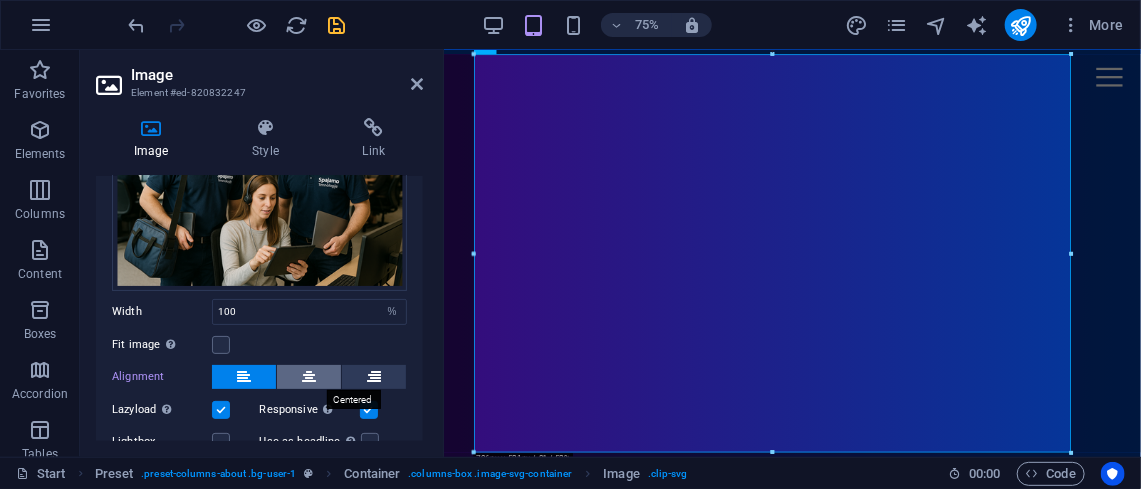 click at bounding box center [309, 377] 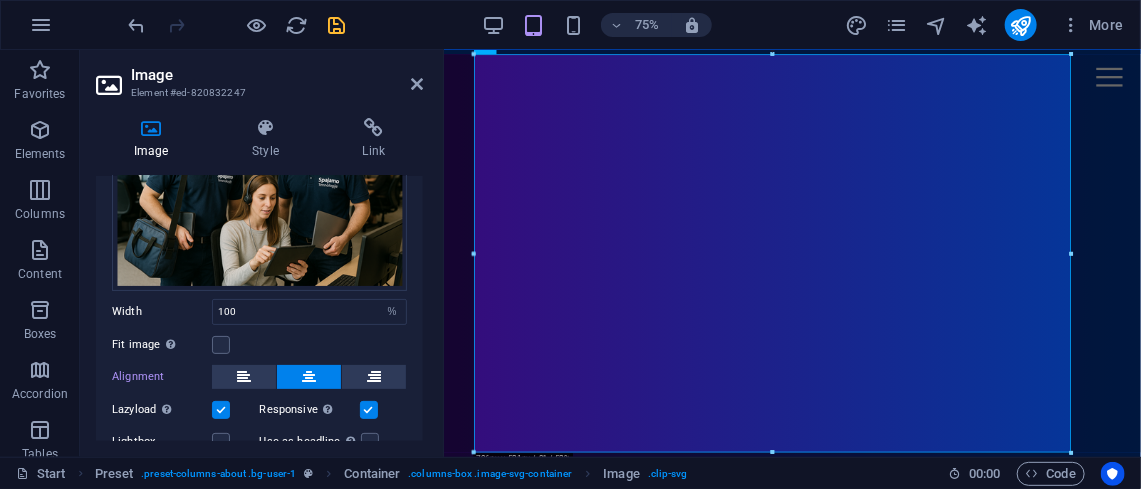 scroll, scrollTop: 245, scrollLeft: 0, axis: vertical 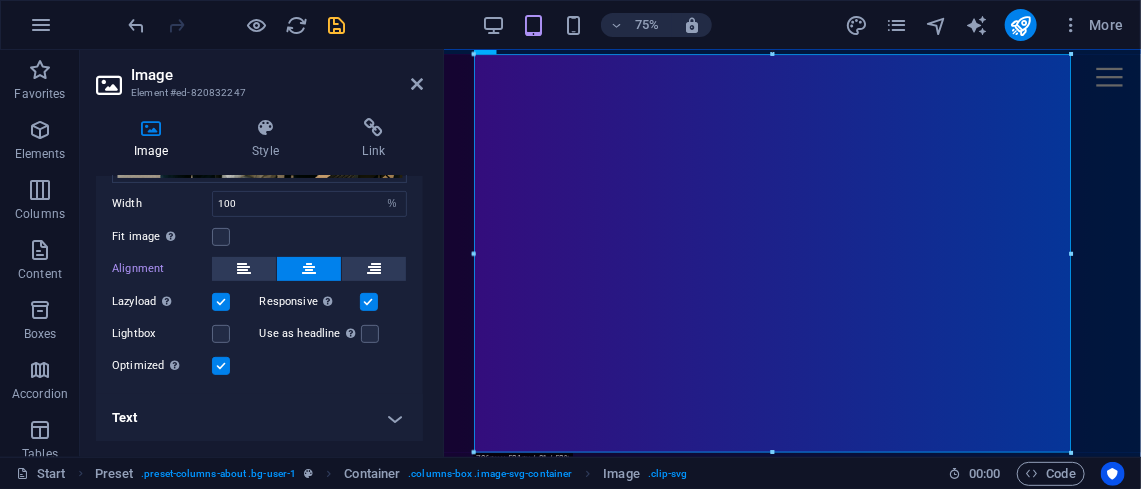 click on "Text" at bounding box center [259, 418] 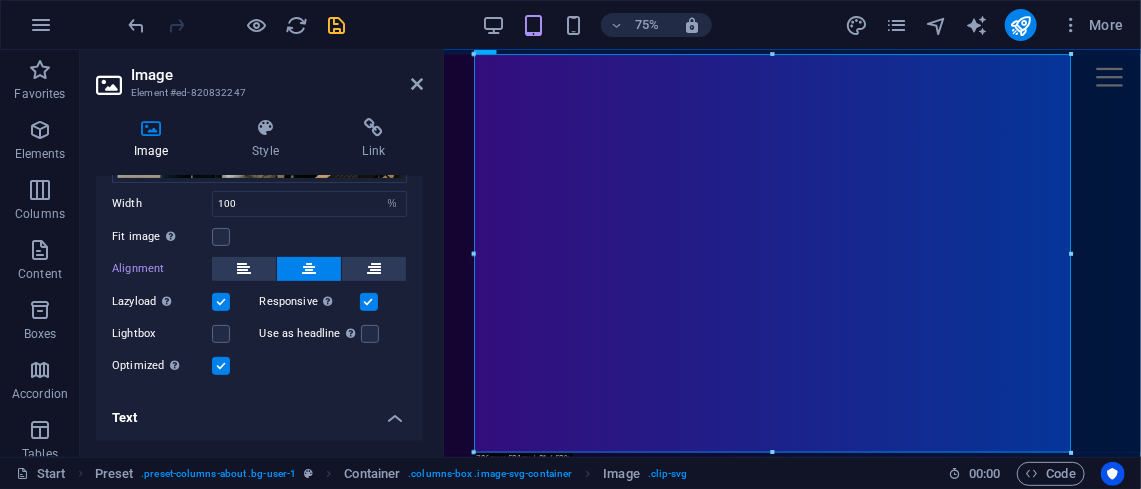 scroll, scrollTop: 433, scrollLeft: 0, axis: vertical 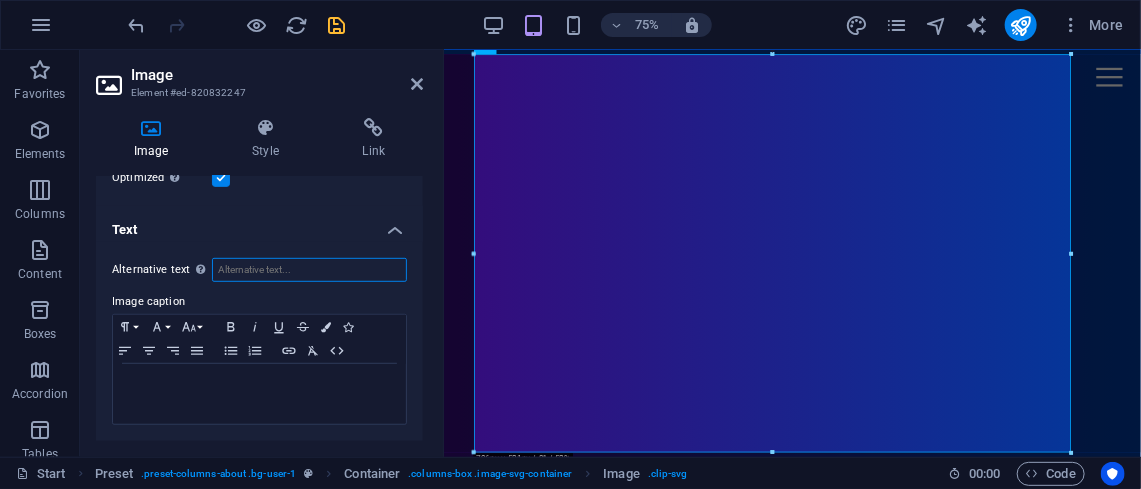 click on "Alternative text The alternative text is used by devices that cannot display images (e.g. image search engines) and should be added to every image to improve website accessibility." at bounding box center (309, 270) 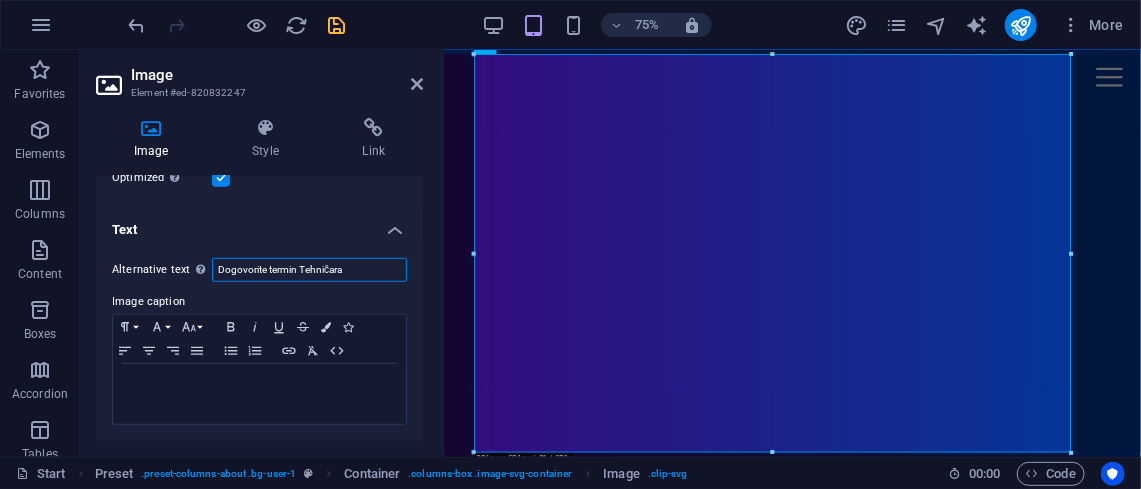 scroll, scrollTop: 0, scrollLeft: 33, axis: horizontal 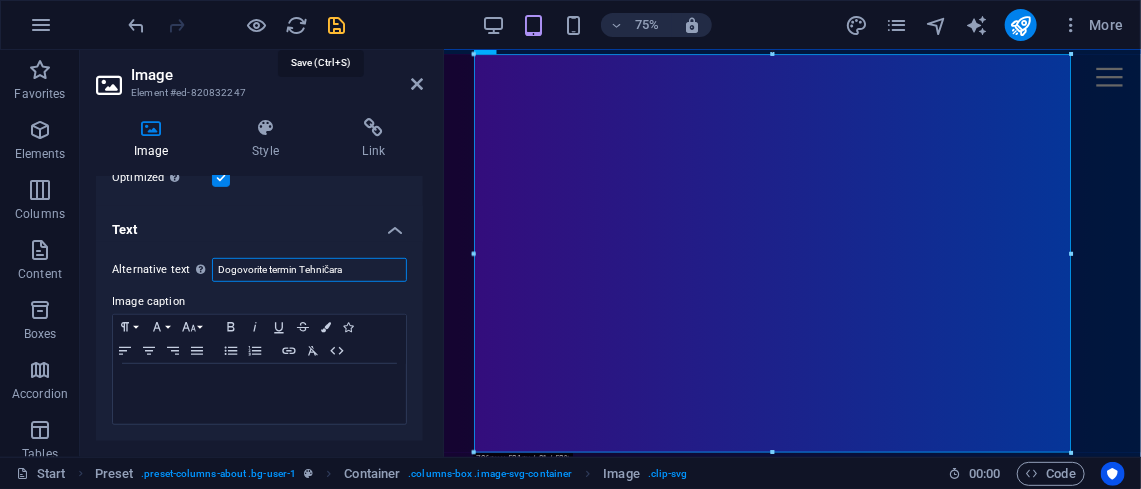 type on "Dogovorite termin Tehničara" 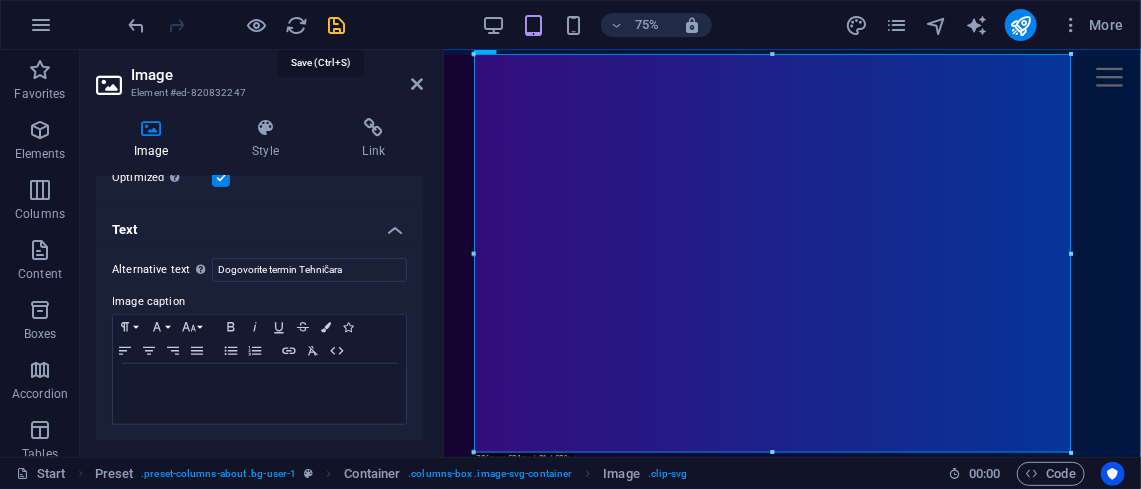 scroll, scrollTop: 0, scrollLeft: 0, axis: both 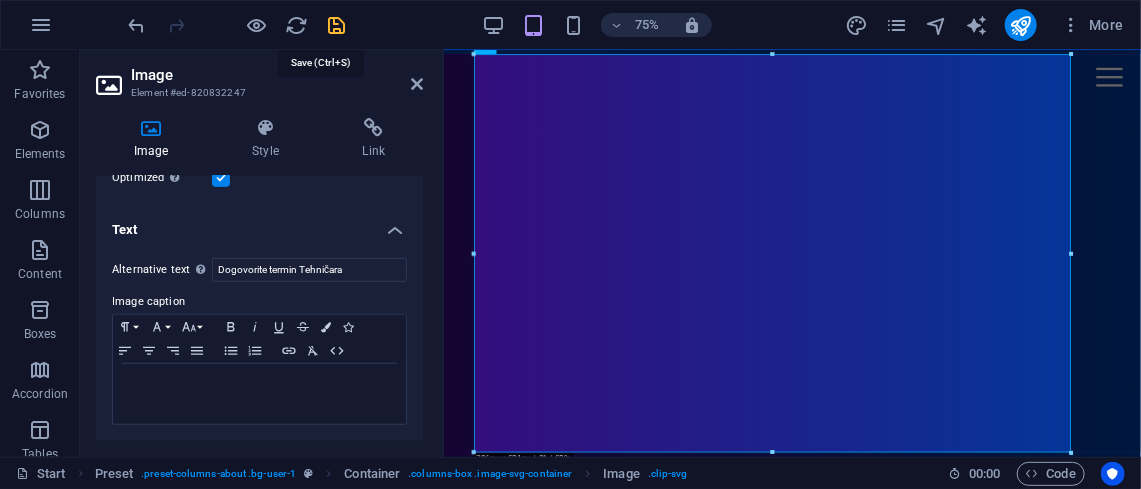 click at bounding box center (337, 25) 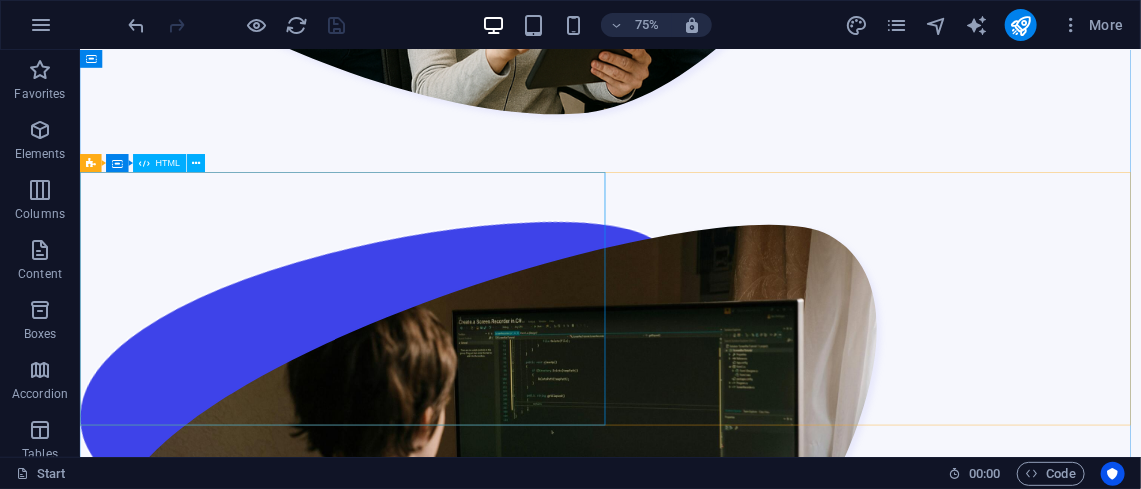 scroll, scrollTop: 3612, scrollLeft: 0, axis: vertical 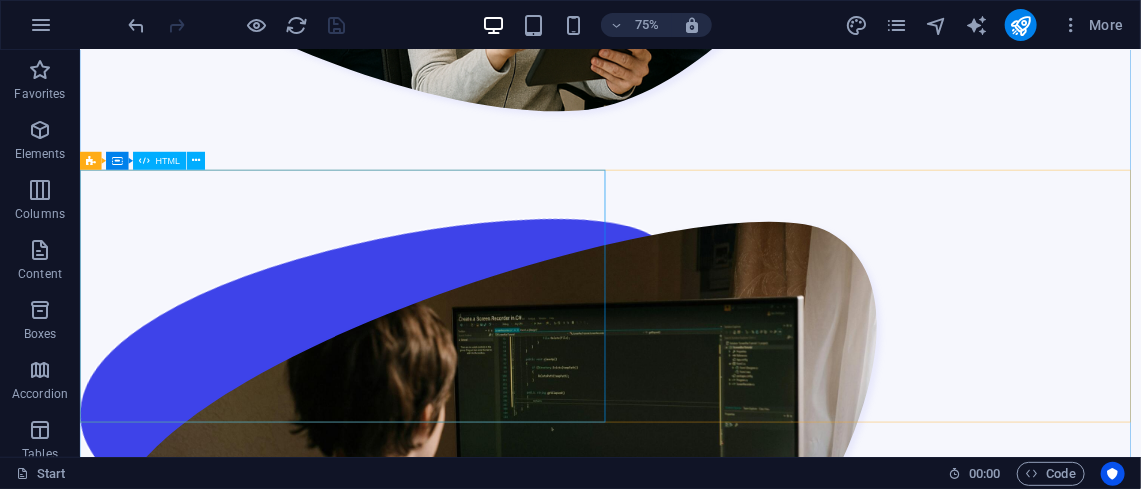 click at bounding box center (786, 5631) 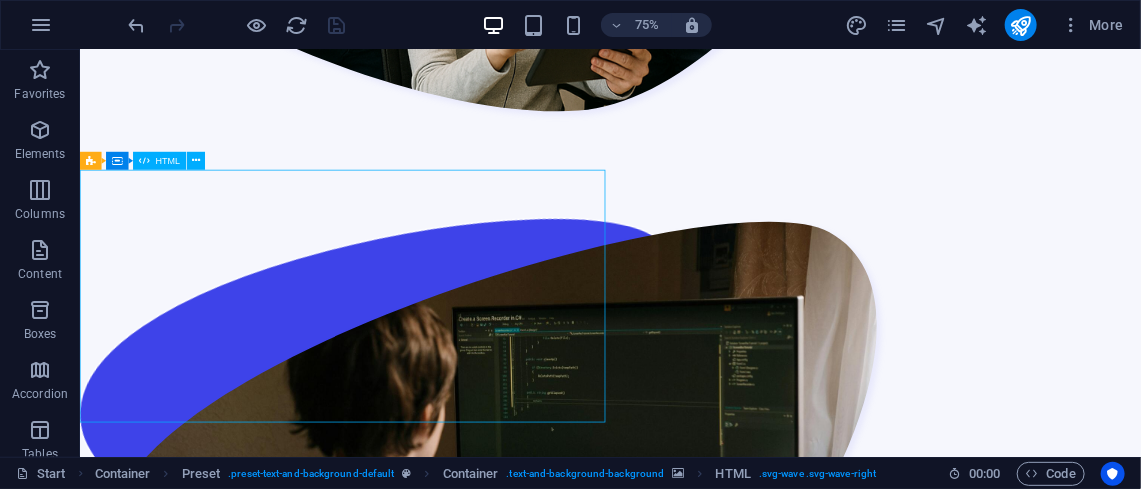 click at bounding box center (786, 5631) 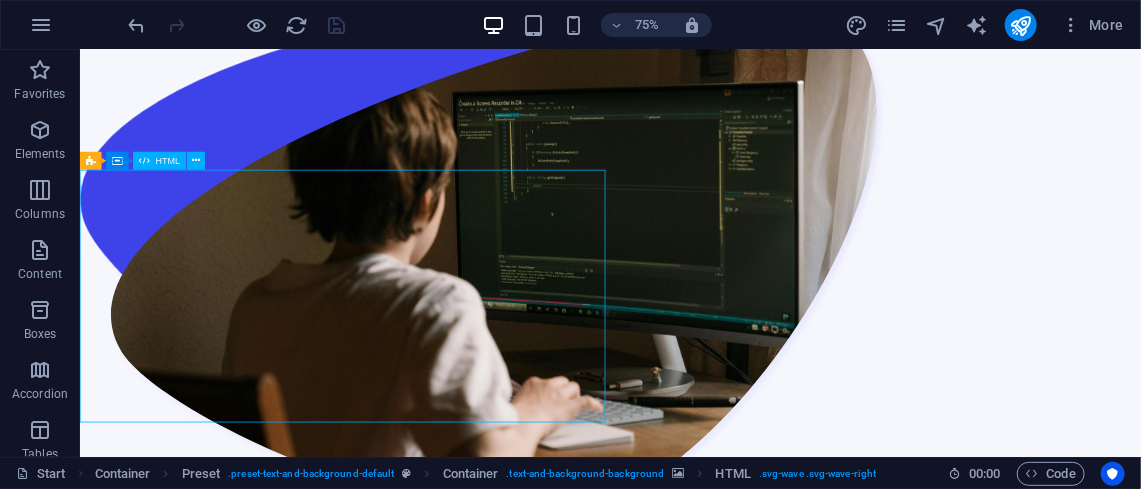 scroll, scrollTop: 5484, scrollLeft: 0, axis: vertical 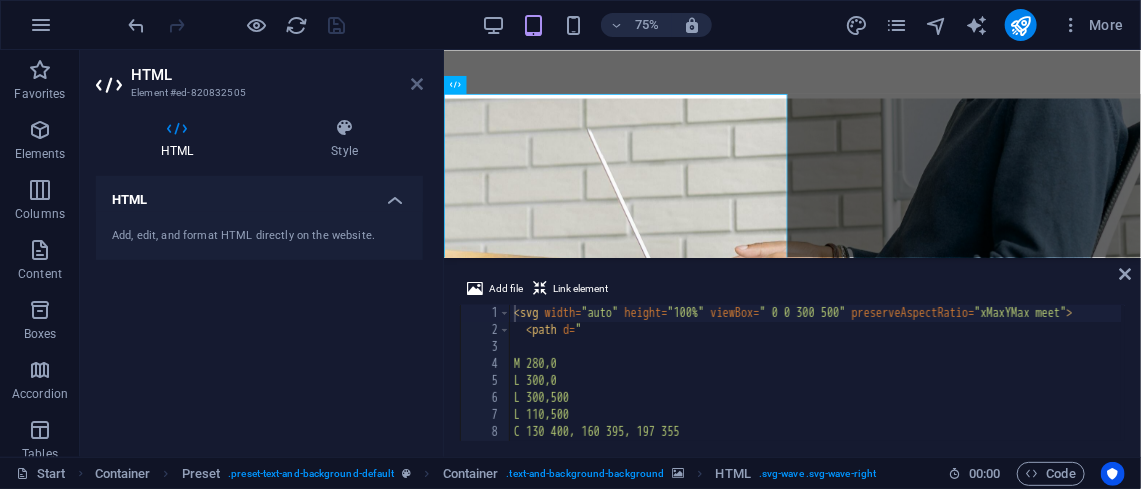 click at bounding box center [417, 84] 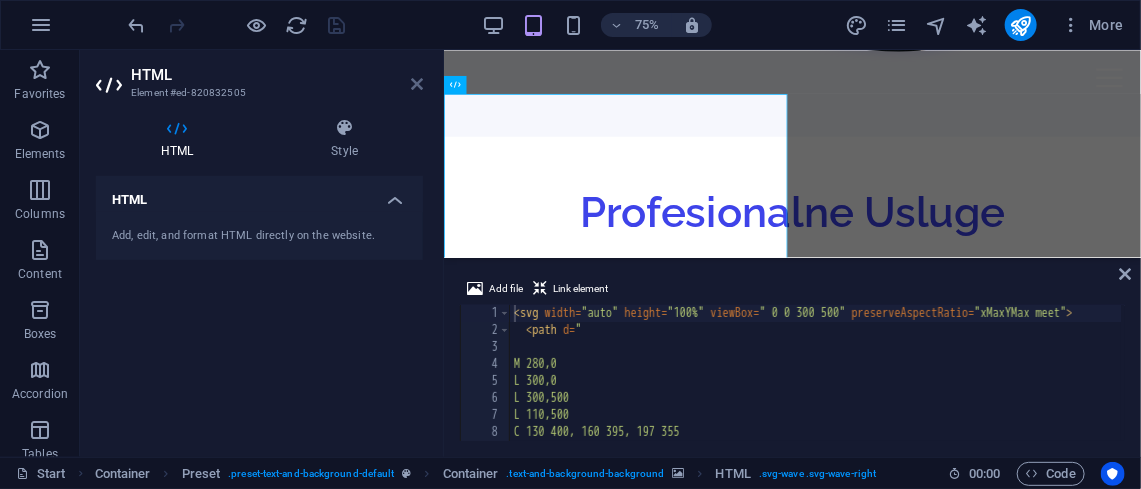 scroll, scrollTop: 3669, scrollLeft: 0, axis: vertical 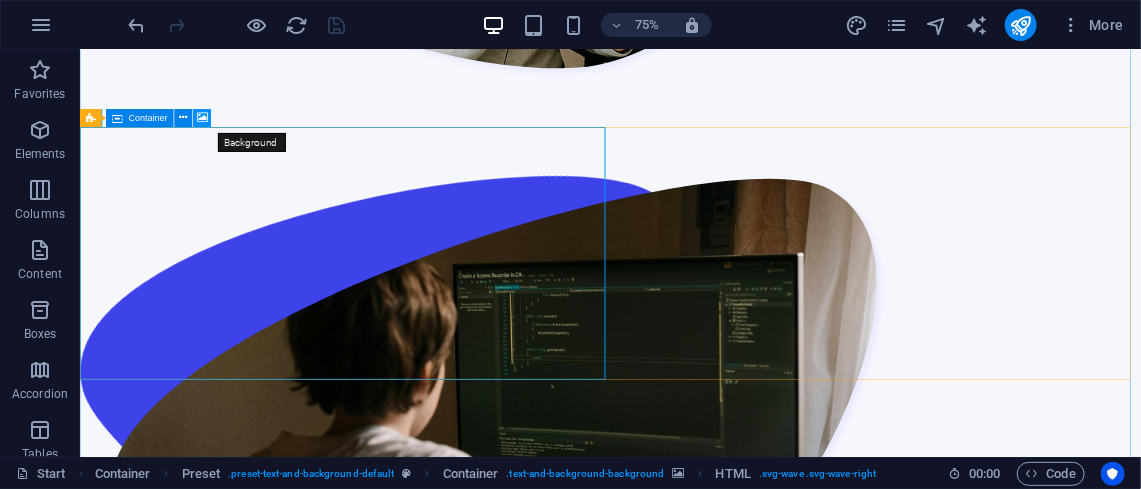 click at bounding box center (202, 118) 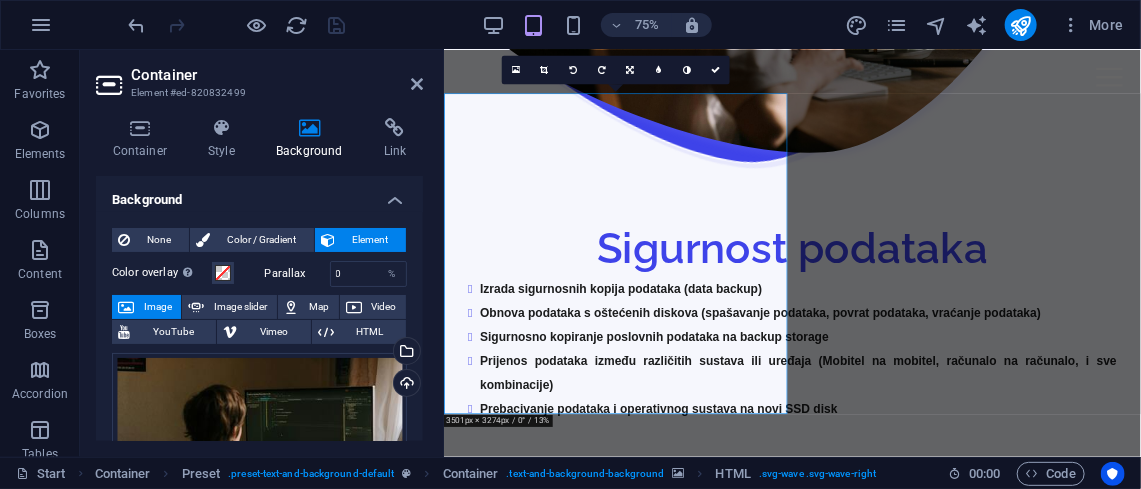 scroll, scrollTop: 5484, scrollLeft: 0, axis: vertical 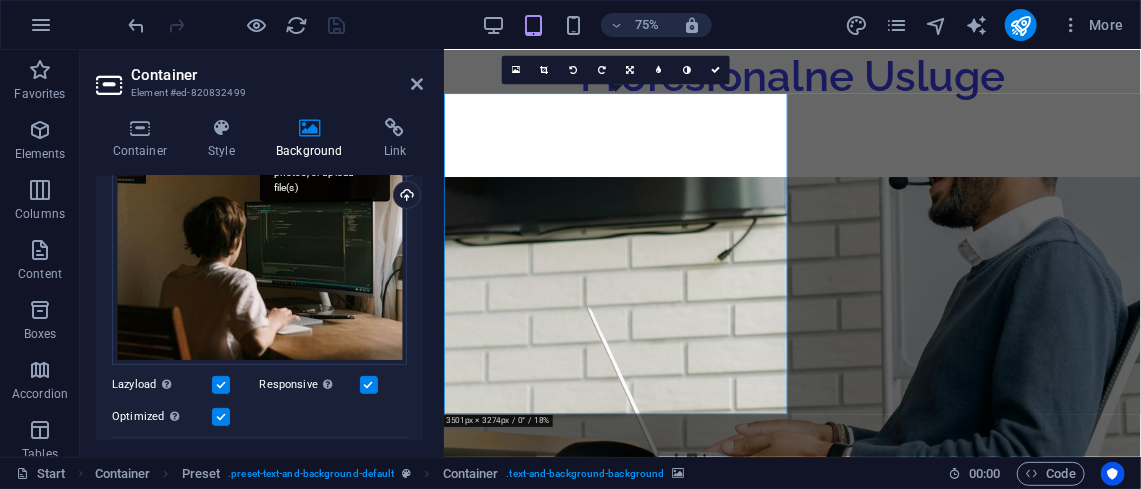 click on "Select files from the file manager, stock photos, or upload file(s)" at bounding box center (405, 165) 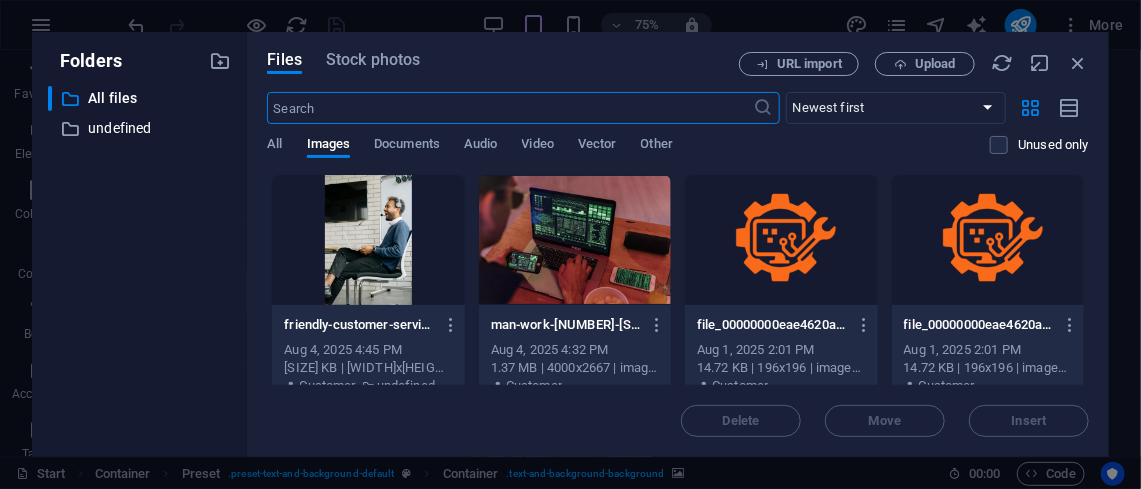 scroll, scrollTop: 6935, scrollLeft: 0, axis: vertical 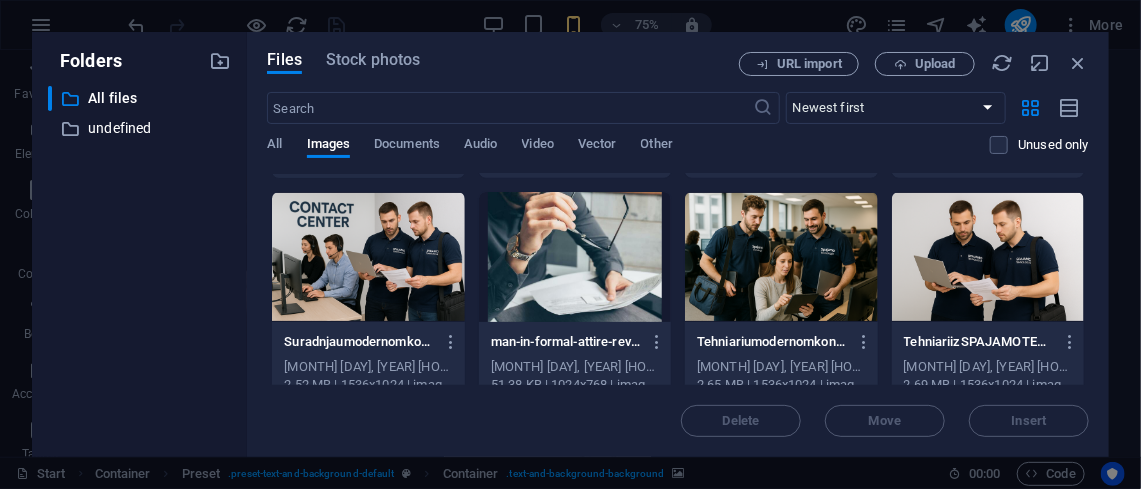 click at bounding box center (575, 257) 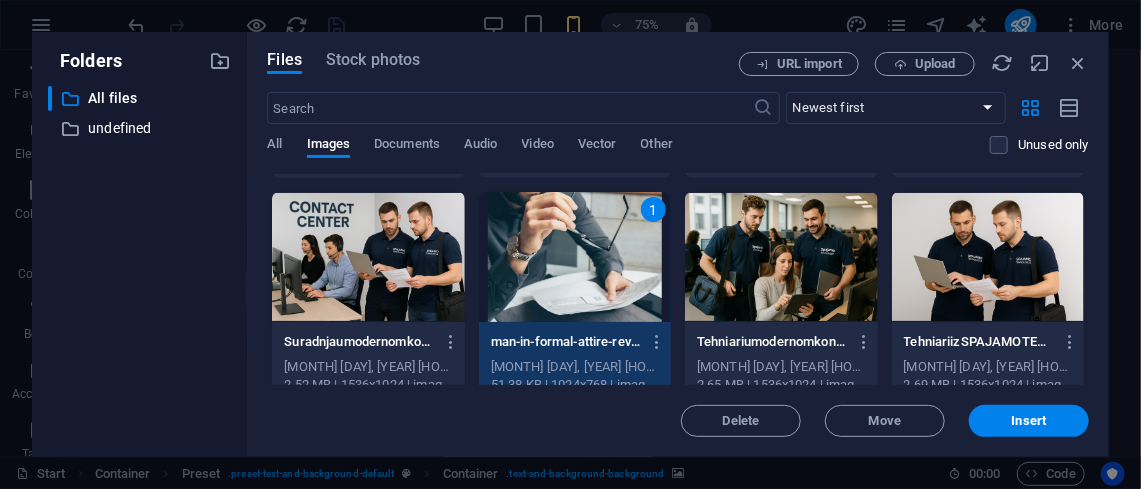 click on "1" at bounding box center [575, 257] 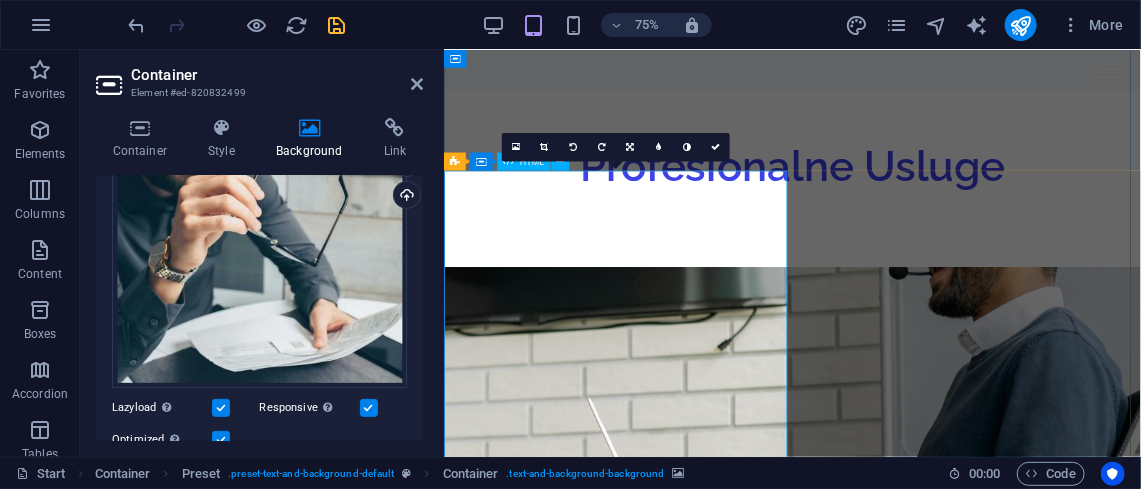 scroll, scrollTop: 5356, scrollLeft: 0, axis: vertical 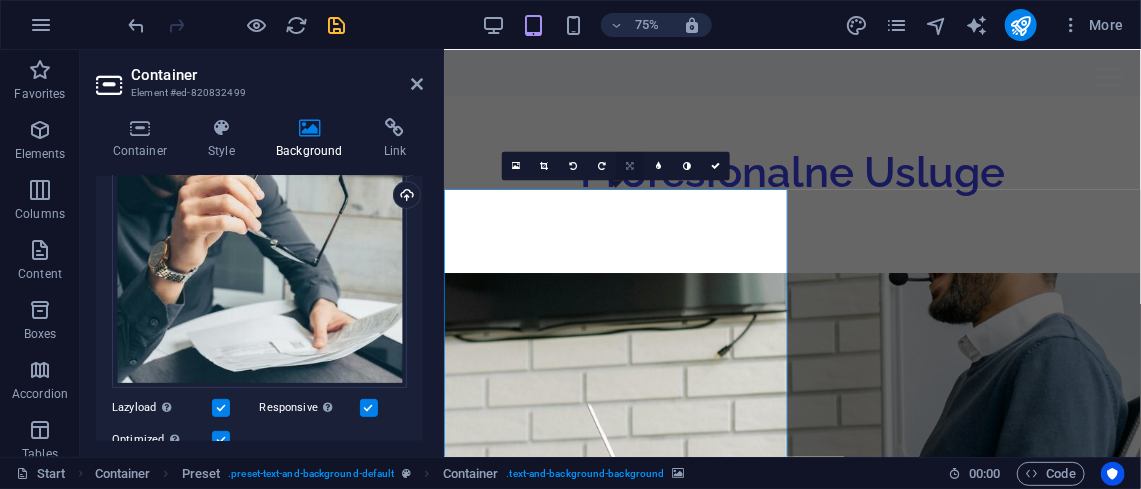 click at bounding box center (630, 165) 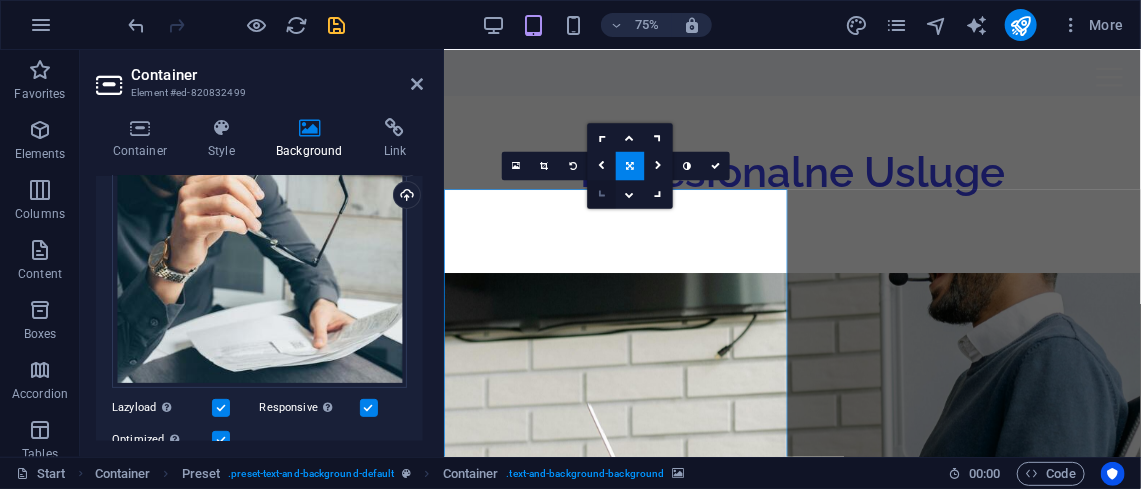 click at bounding box center (601, 194) 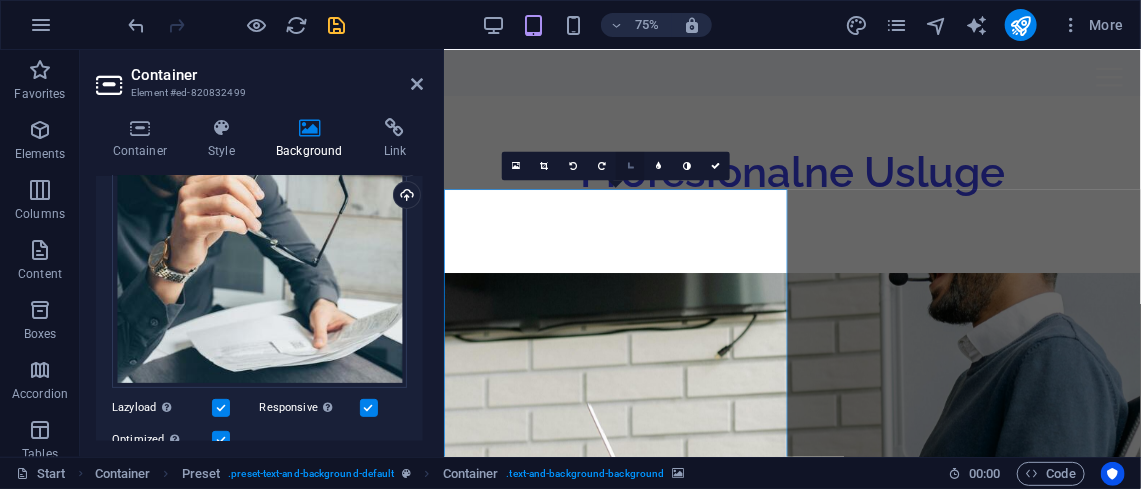 click at bounding box center (630, 166) 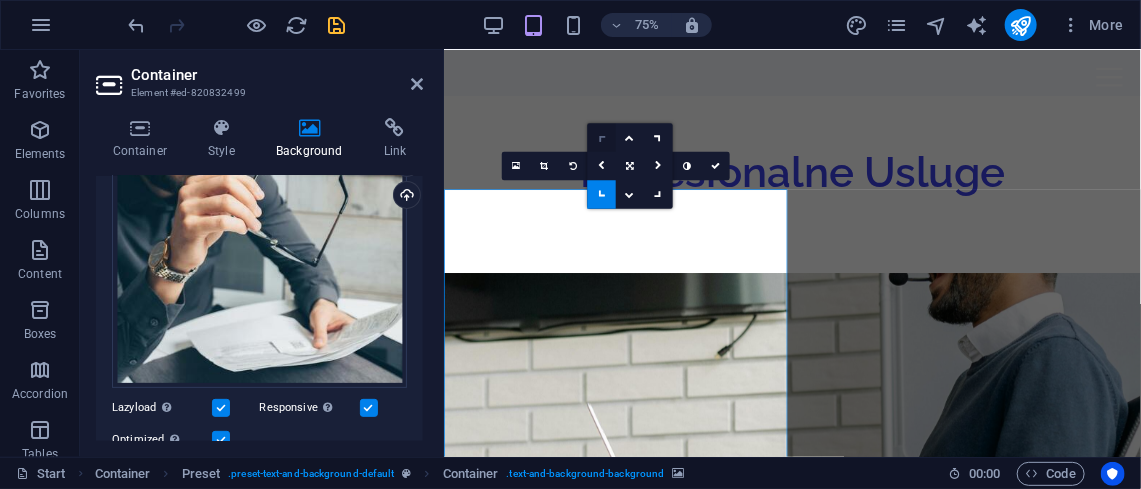 click at bounding box center (601, 137) 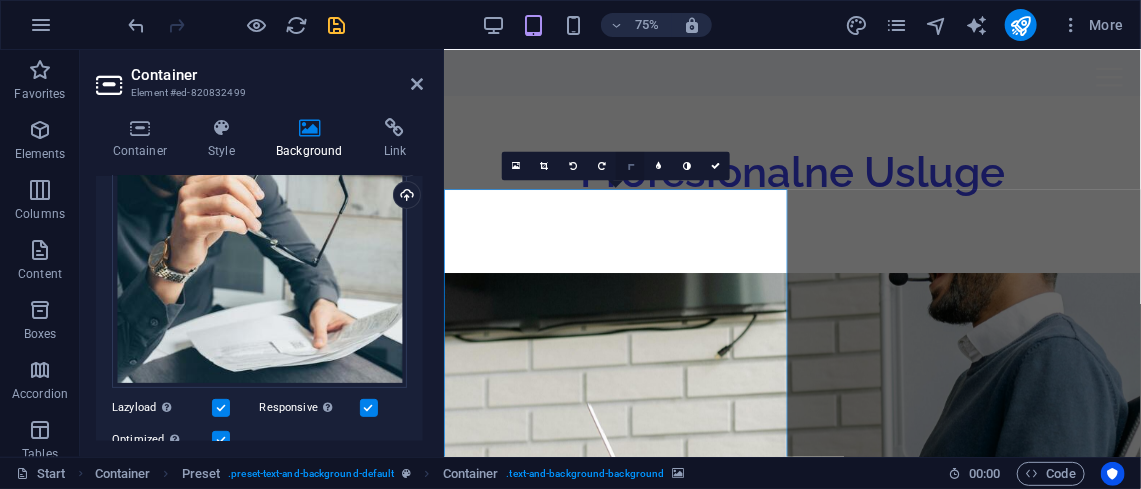 click at bounding box center [630, 166] 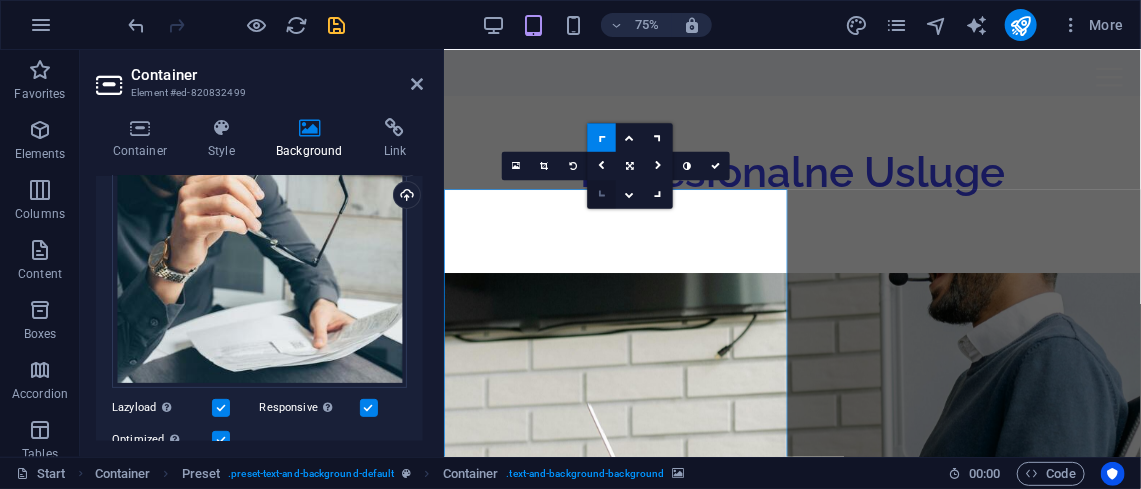 click at bounding box center (601, 194) 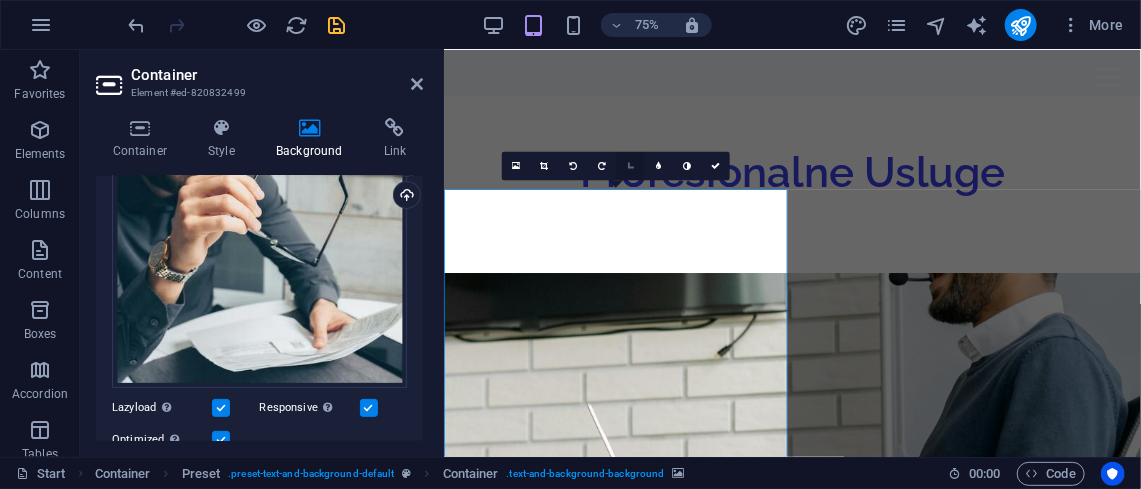 click at bounding box center (630, 166) 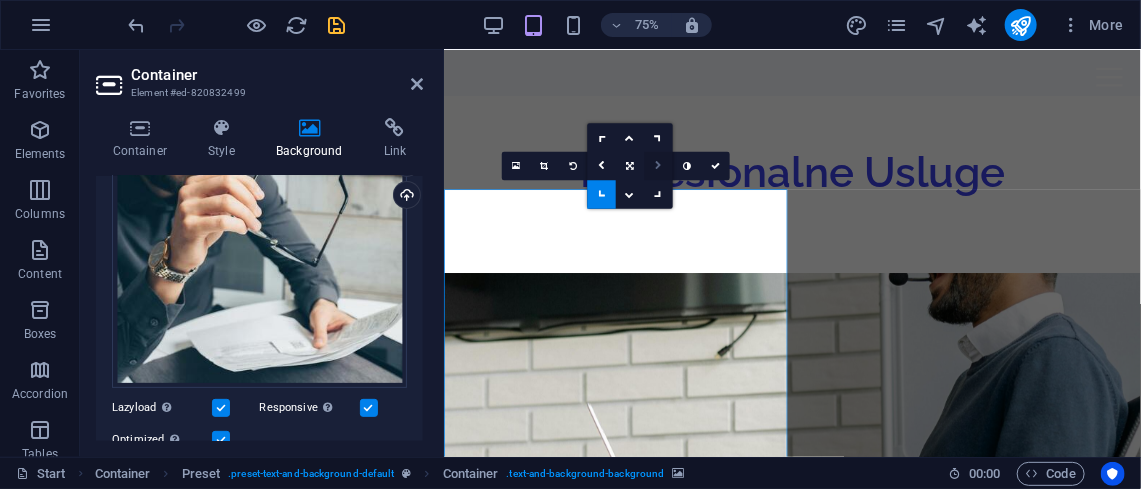 click at bounding box center [658, 166] 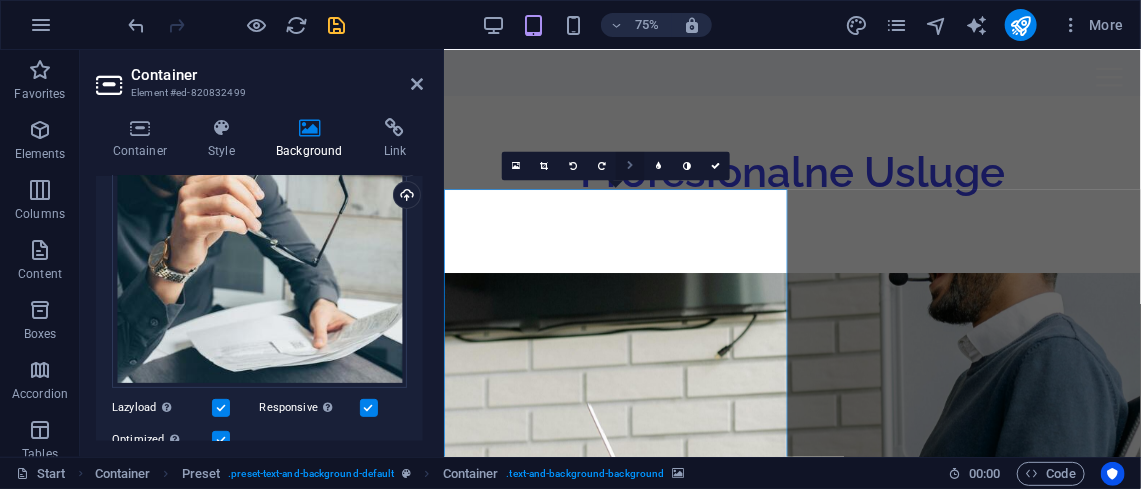 click at bounding box center (630, 165) 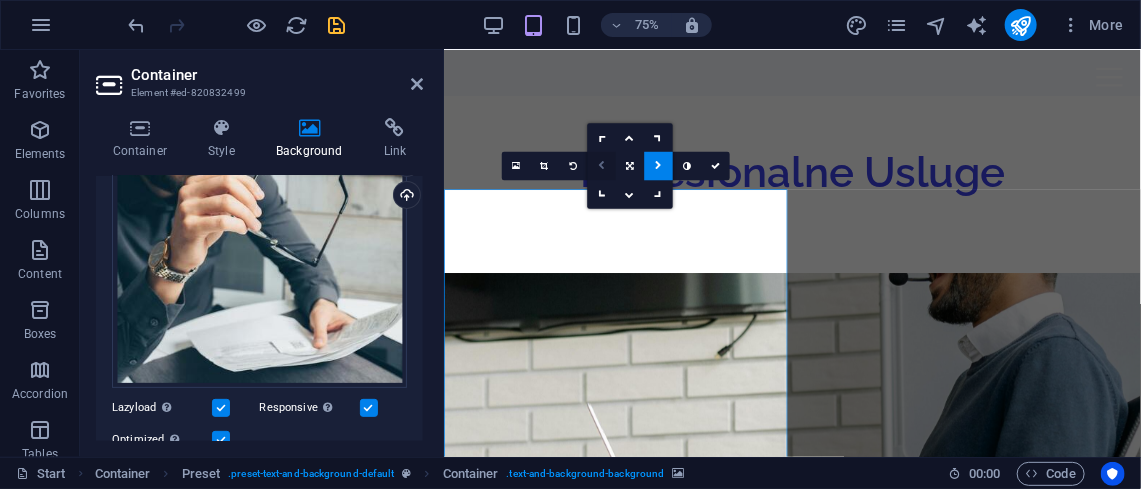 click at bounding box center (601, 166) 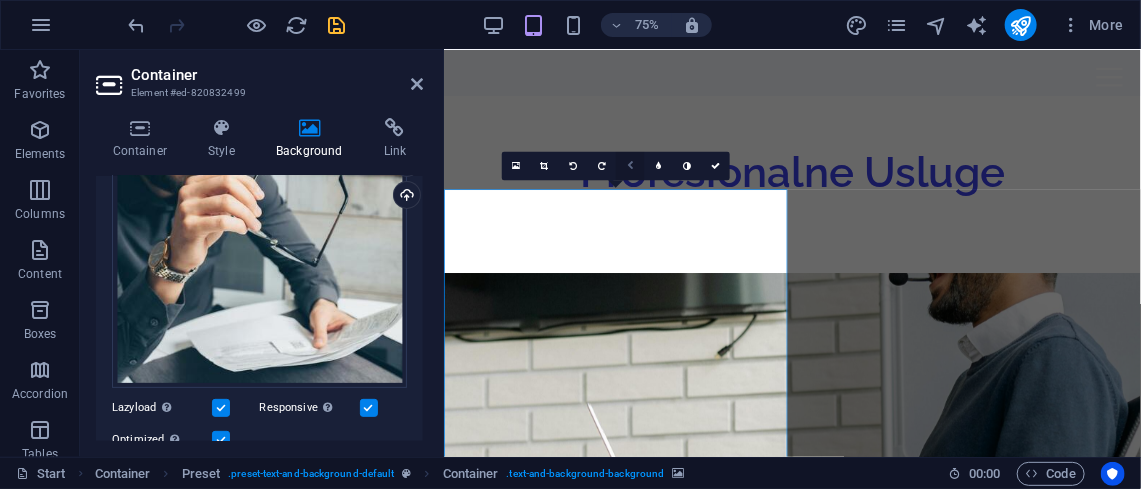 click at bounding box center (630, 166) 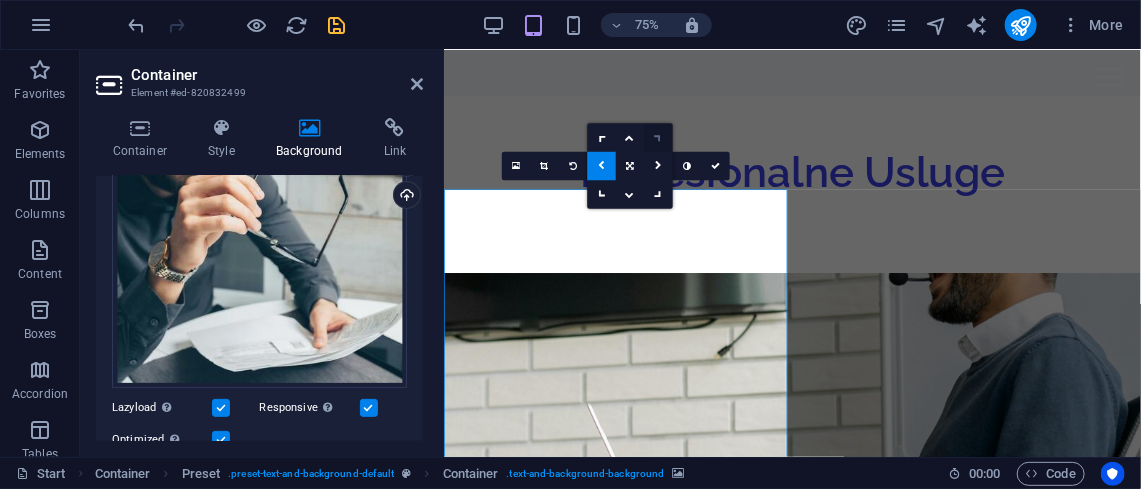 click at bounding box center (658, 137) 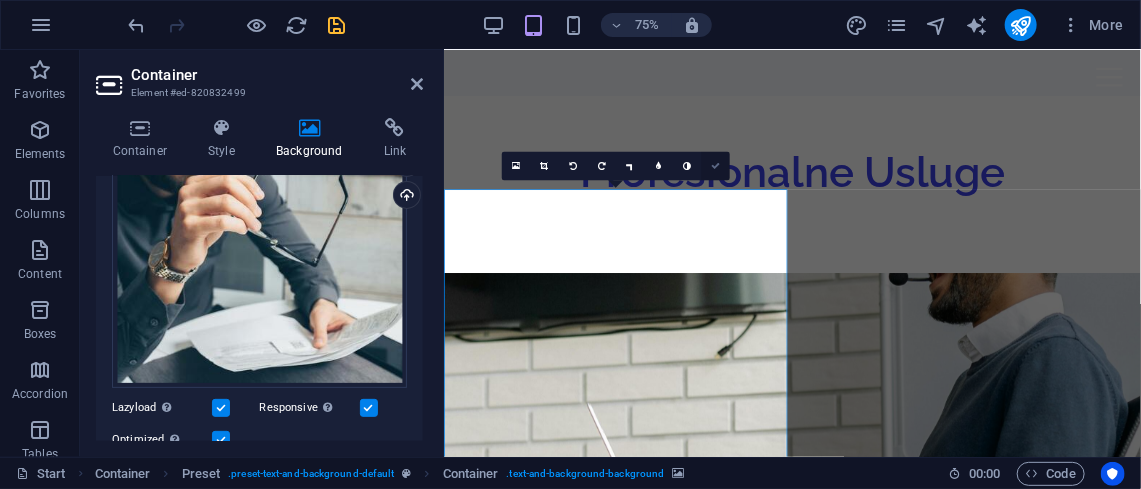 click at bounding box center [715, 166] 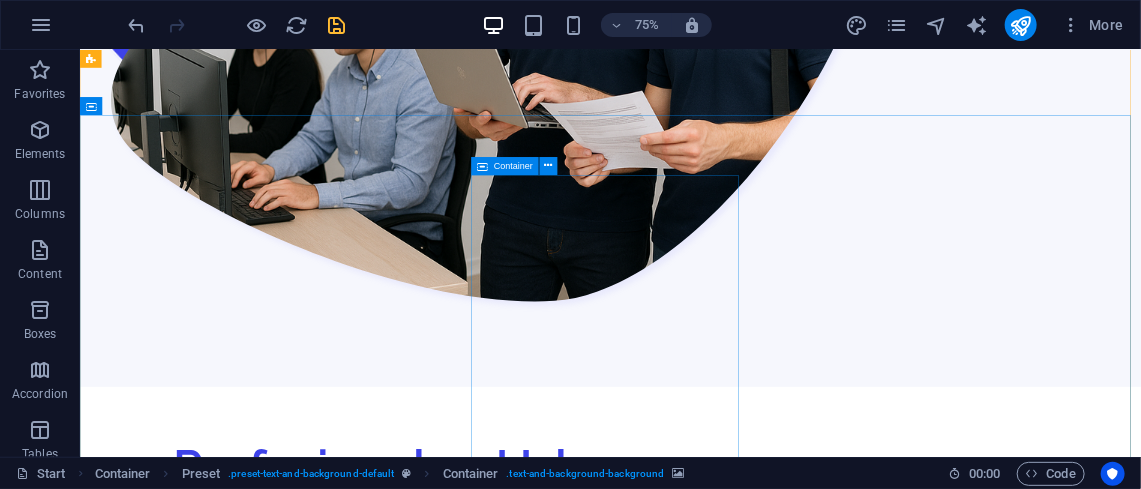 scroll, scrollTop: 5693, scrollLeft: 0, axis: vertical 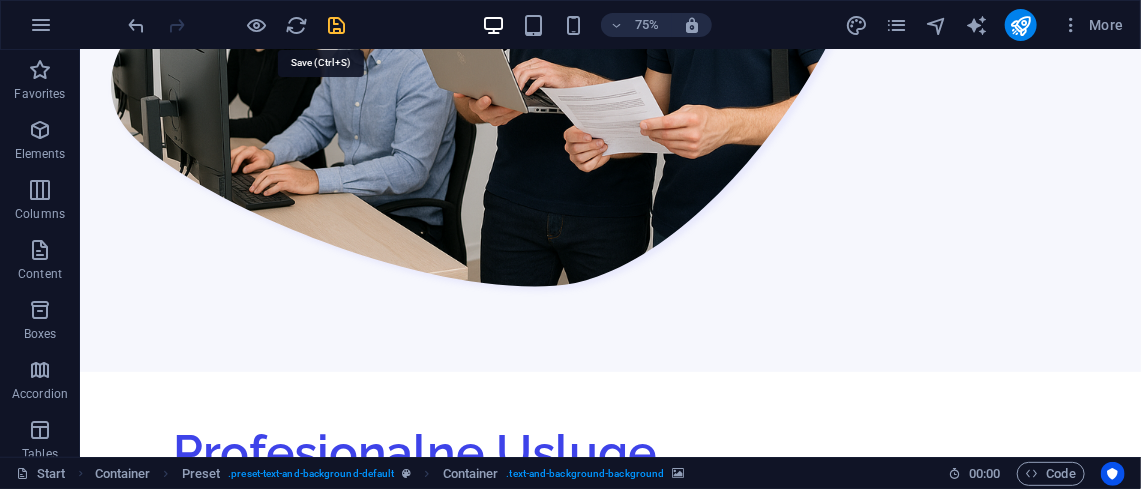 click at bounding box center [337, 25] 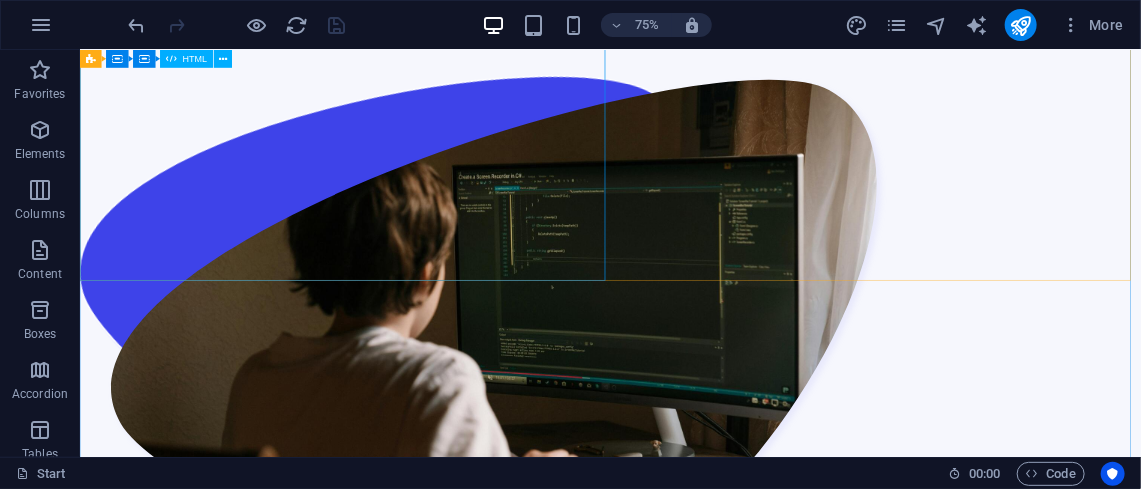 click at bounding box center (786, 5442) 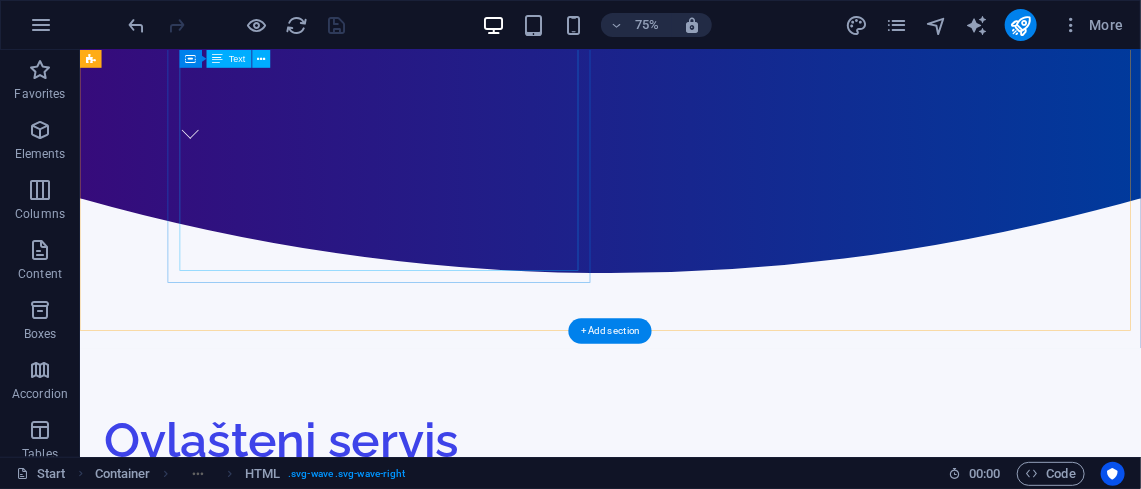 scroll, scrollTop: 2073, scrollLeft: 0, axis: vertical 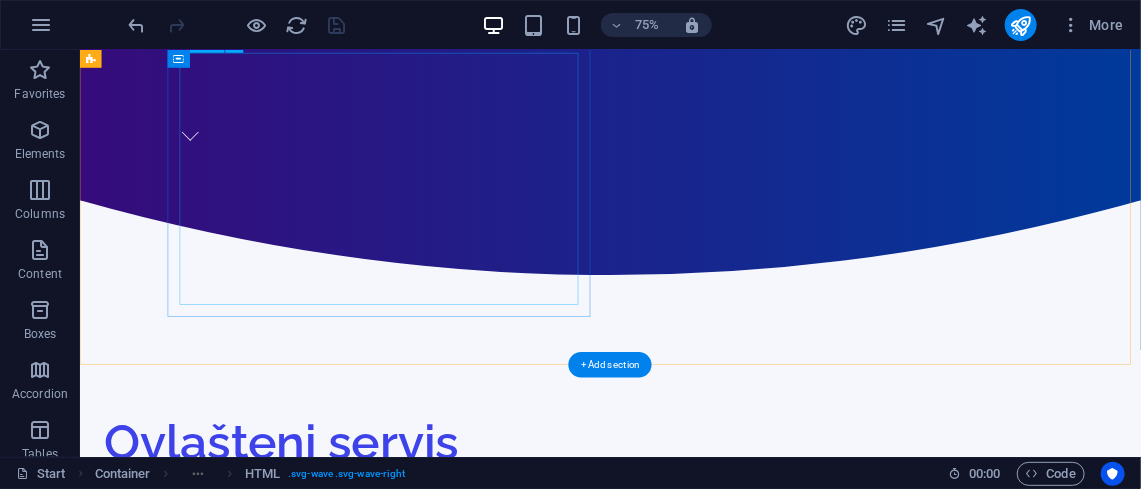 click on "Kompletna usluga održavanja i podrške za vaša računala:  Redovito održavanje, backup i obnova podataka, daljinska podrška i stručna savjetovanja. Osigurajte nesmetan rad vaših uređaja. Stabilna i brza mrežna rješenja:  Postavljanje WiFi mreže, optimizacija performansi, instalacija mrežne opreme i sigurnosna rješenja. Osigurajte sigurnu i pouzdanu internetsku vezu. Profesionalno podešavanje TV uređaja: I nstalacija, kalibracija slike i zvuka, povezivanje s drugim uređajima te instalacija pametnih TV aplikacija. Uživajte u savršenoj slici i zvuku. Brzi i pouzdani popravci računala:  Dijagnostika problema, popravak hardvera i softvera te optimizacija performansi. Uklanjamo viruse i poboljšavamo brzinu vašeg računala." at bounding box center (679, 3095) 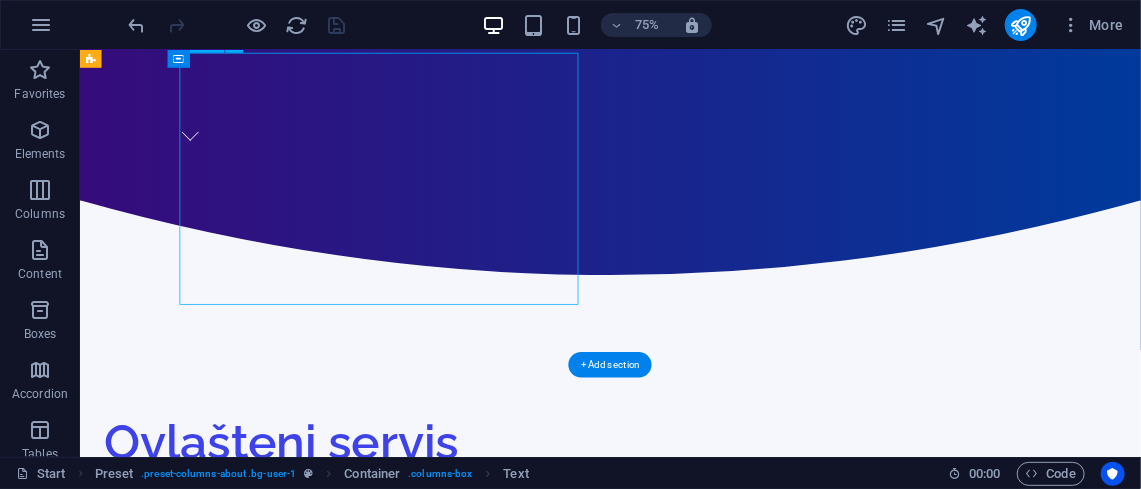 click on "Kompletna usluga održavanja i podrške za vaša računala:  Redovito održavanje, backup i obnova podataka, daljinska podrška i stručna savjetovanja. Osigurajte nesmetan rad vaših uređaja. Stabilna i brza mrežna rješenja:  Postavljanje WiFi mreže, optimizacija performansi, instalacija mrežne opreme i sigurnosna rješenja. Osigurajte sigurnu i pouzdanu internetsku vezu. Profesionalno podešavanje TV uređaja: I nstalacija, kalibracija slike i zvuka, povezivanje s drugim uređajima te instalacija pametnih TV aplikacija. Uživajte u savršenoj slici i zvuku. Brzi i pouzdani popravci računala:  Dijagnostika problema, popravak hardvera i softvera te optimizacija performansi. Uklanjamo viruse i poboljšavamo brzinu vašeg računala." at bounding box center [679, 3095] 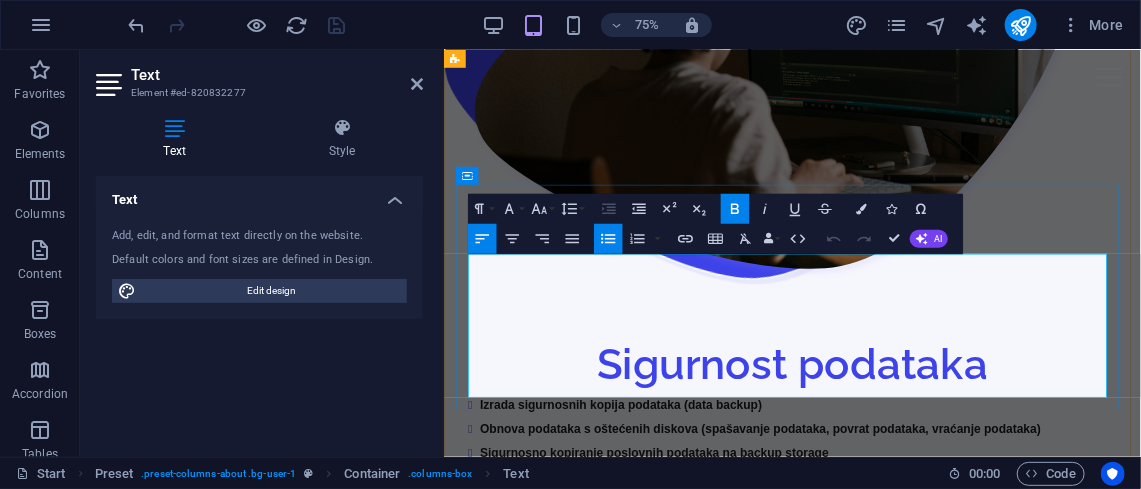 click on "Profesionalno podešavanje TV uređaja: I nstalacija, kalibracija slike i zvuka, povezivanje s drugim uređajima te instalacija pametnih TV aplikacija. Uživajte u savršenoj slici i zvuku." at bounding box center [915, 973] 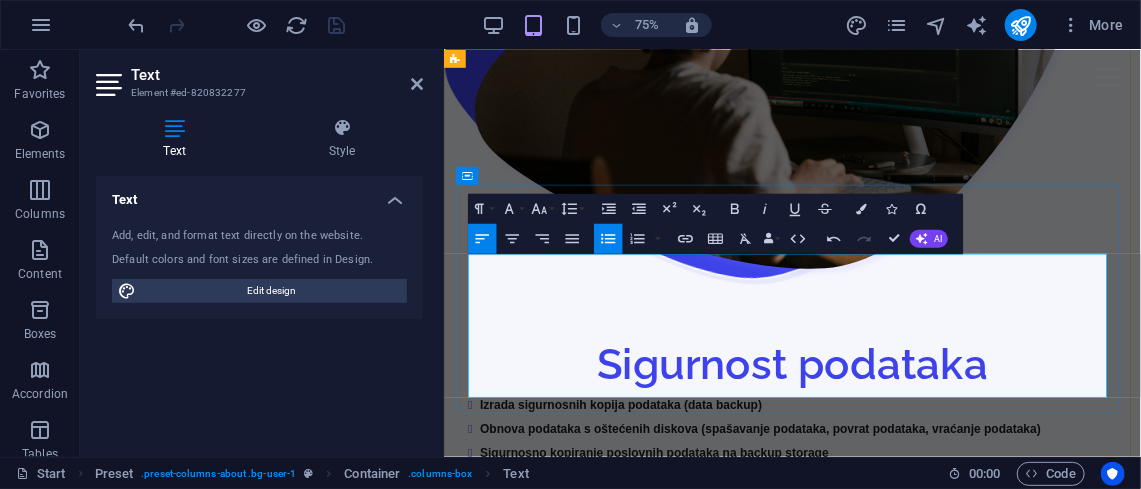 click on "Profesionalno podešavanje TV uređaja:  Instalacija, kalibracija slike i zvuka, povezivanje s drugim uređajima te instalacija pametnih TV aplikacija. Uživajte u savršenoj slici i zvuku." at bounding box center [915, 973] 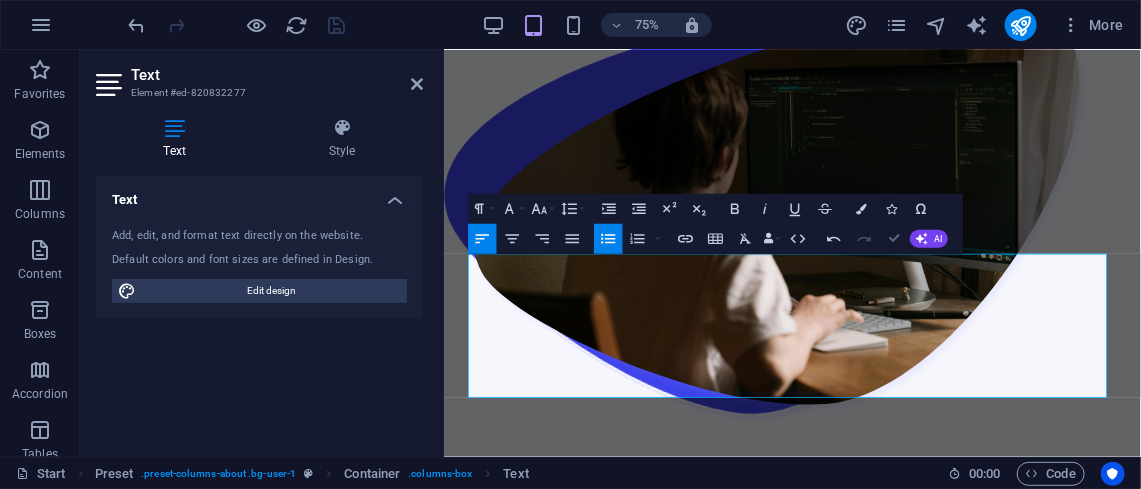 scroll, scrollTop: 1806, scrollLeft: 0, axis: vertical 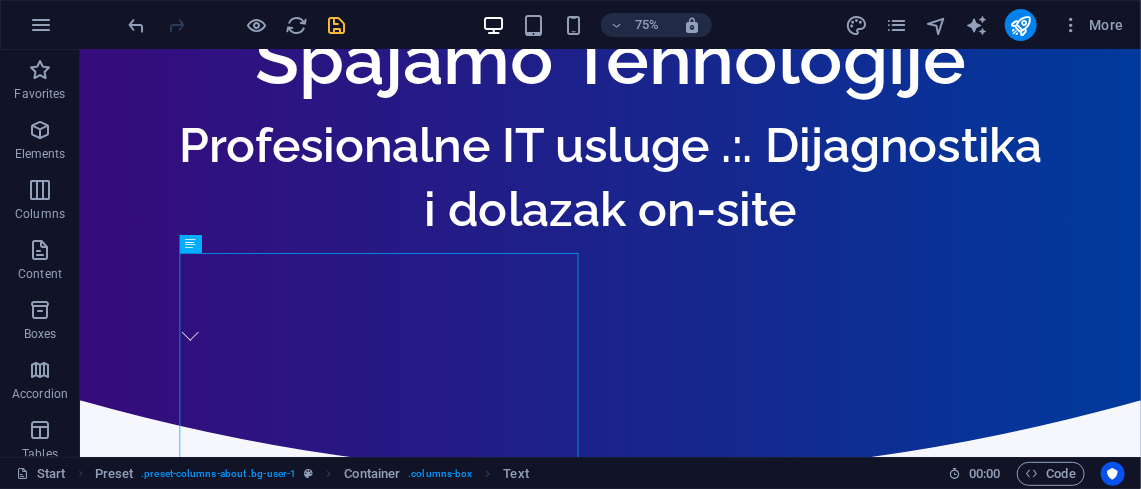 click at bounding box center (237, 25) 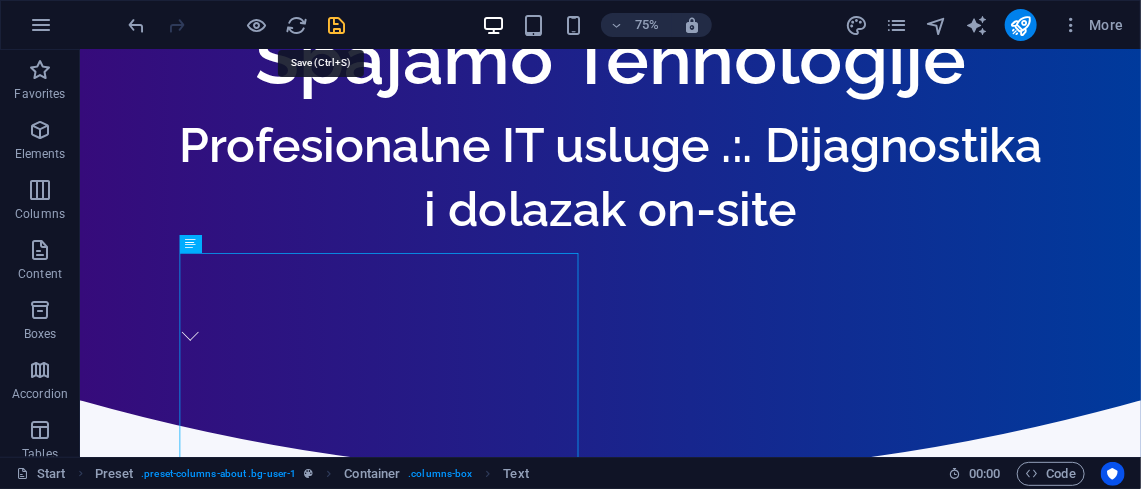 drag, startPoint x: 329, startPoint y: 39, endPoint x: 330, endPoint y: 23, distance: 16.03122 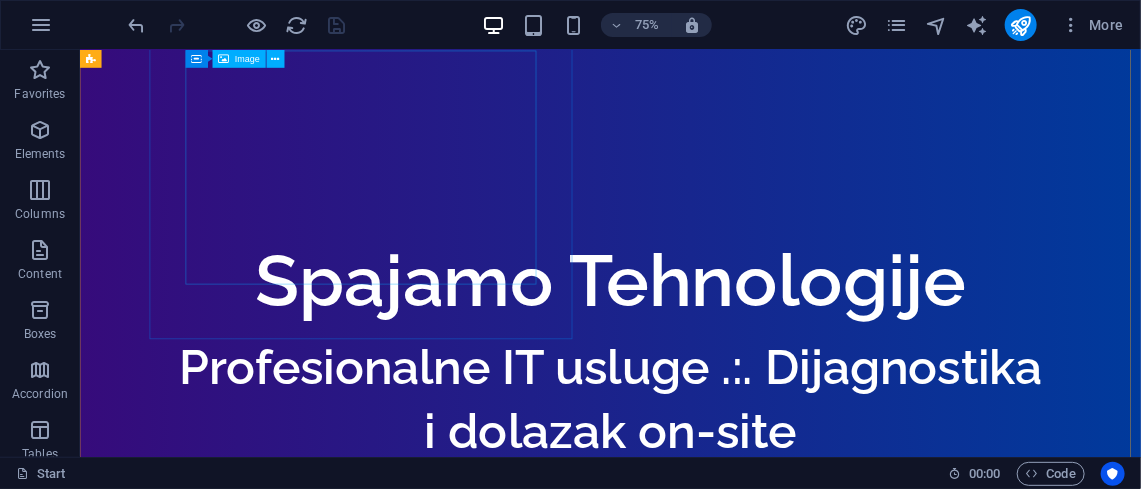 scroll, scrollTop: 1503, scrollLeft: 0, axis: vertical 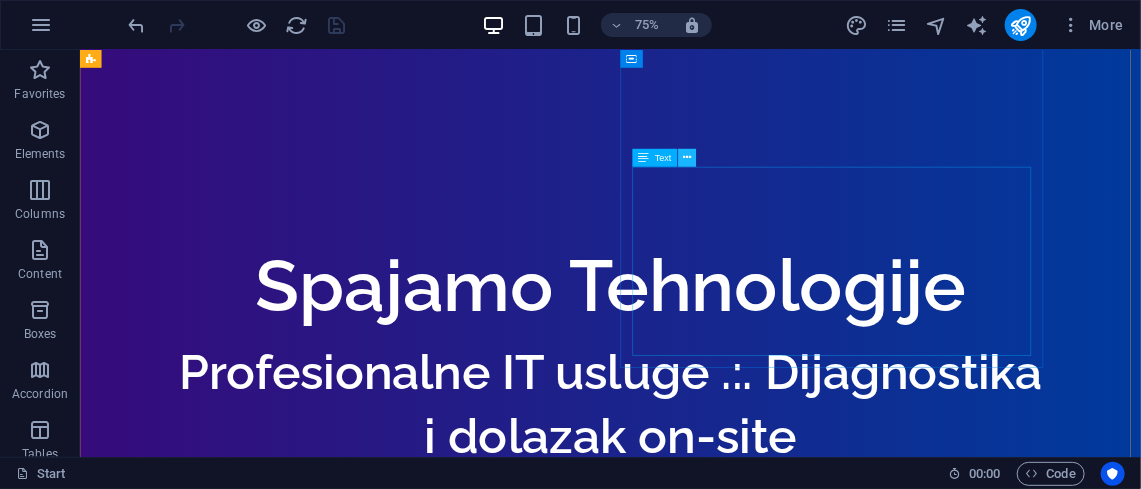 click at bounding box center [687, 158] 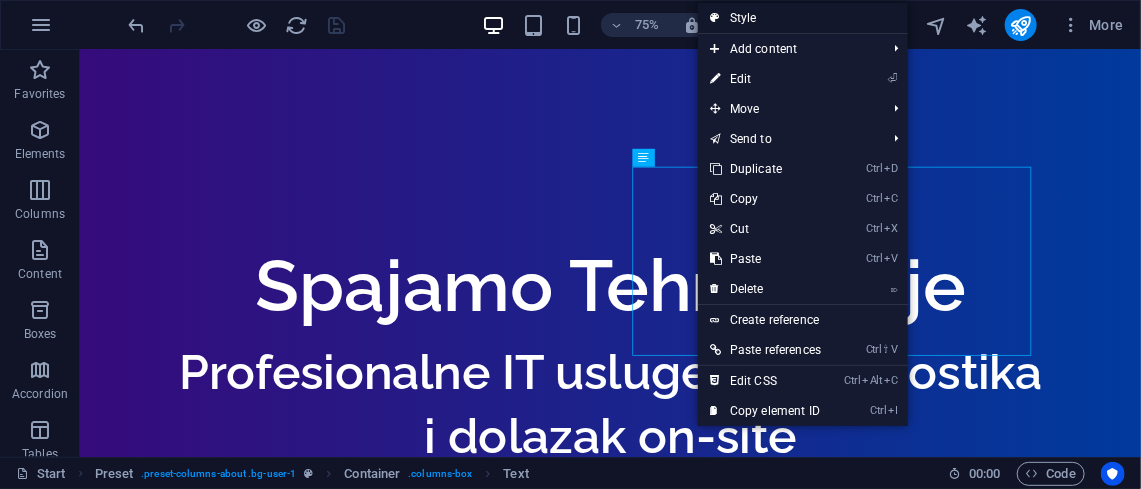 click on "Style" at bounding box center (803, 18) 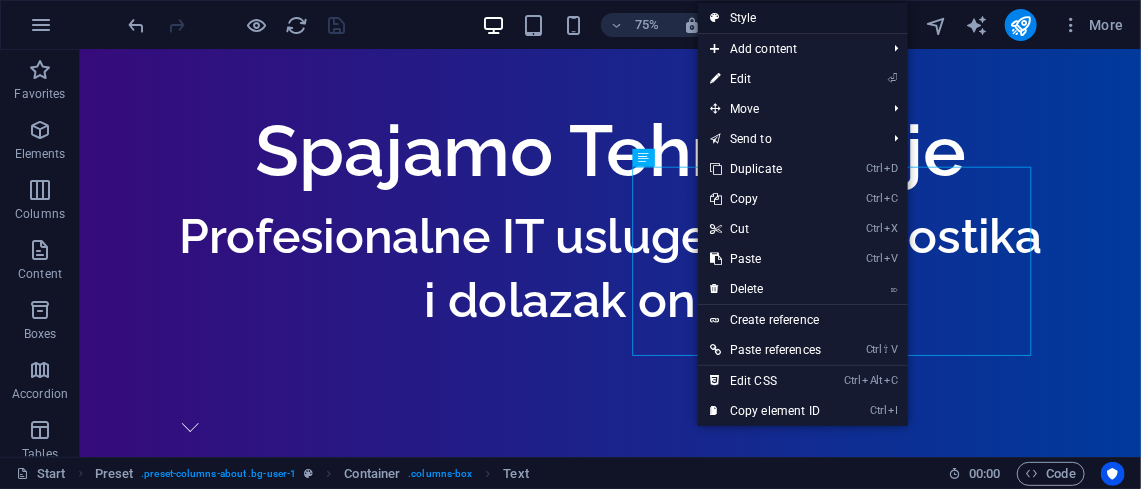 select on "px" 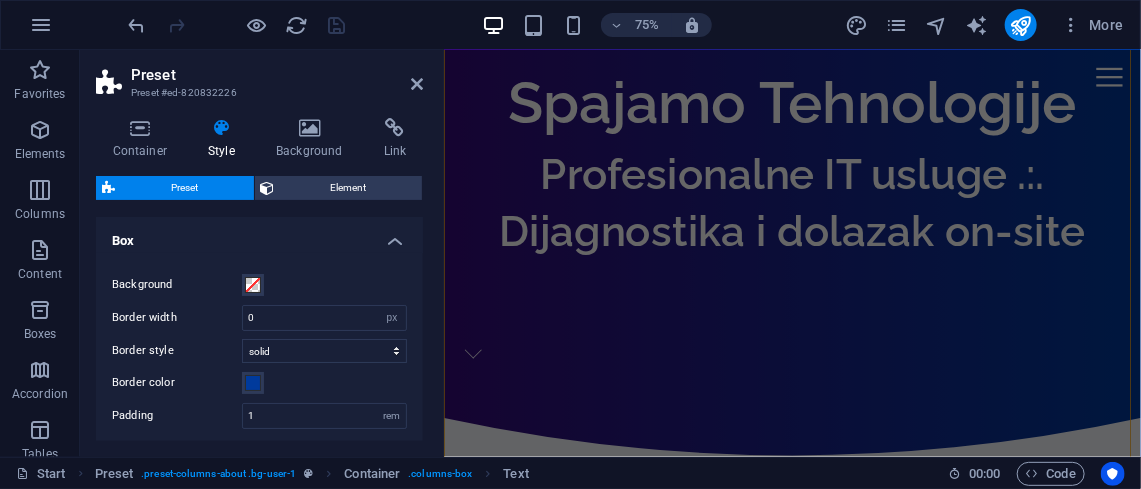 scroll, scrollTop: 2550, scrollLeft: 0, axis: vertical 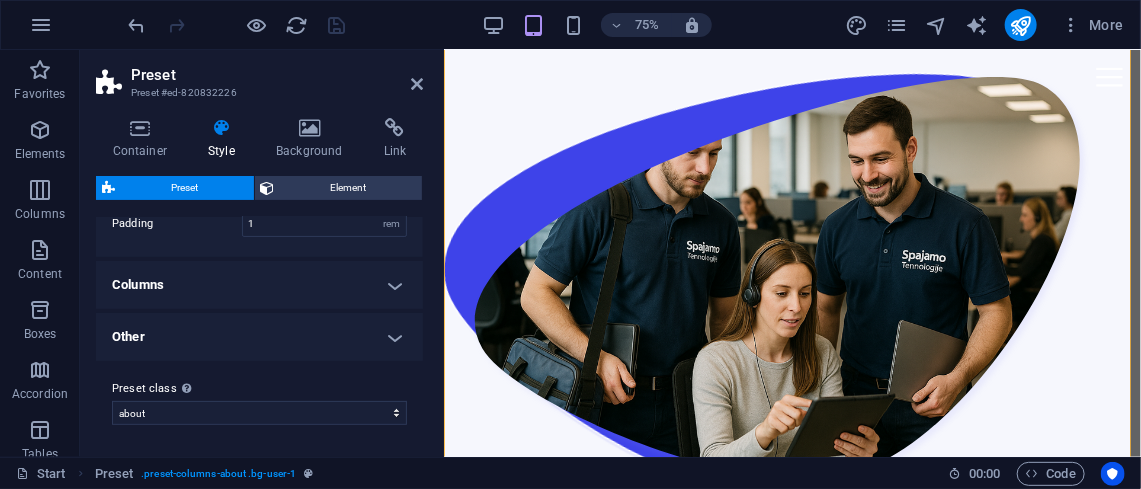click on "Other" at bounding box center [259, 337] 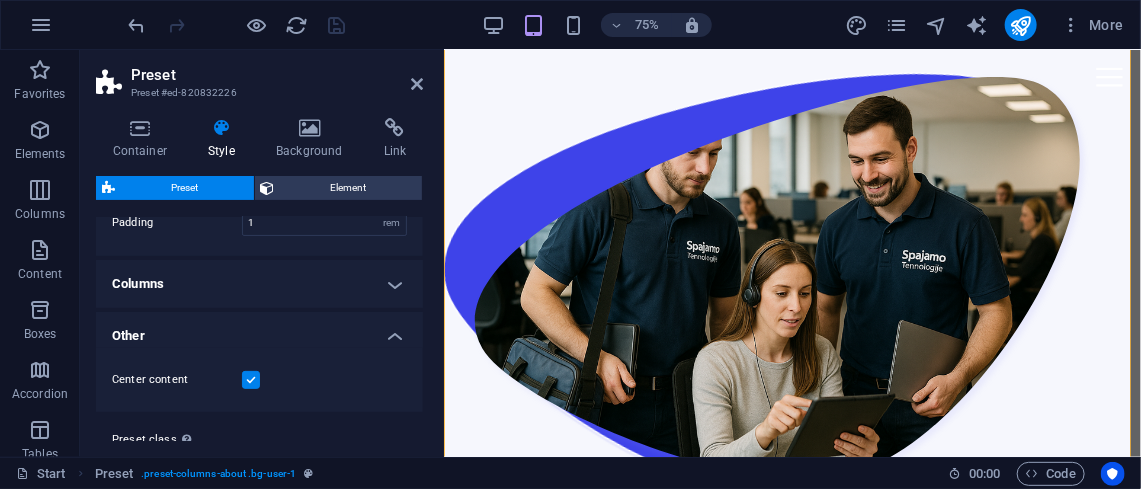 scroll, scrollTop: 245, scrollLeft: 0, axis: vertical 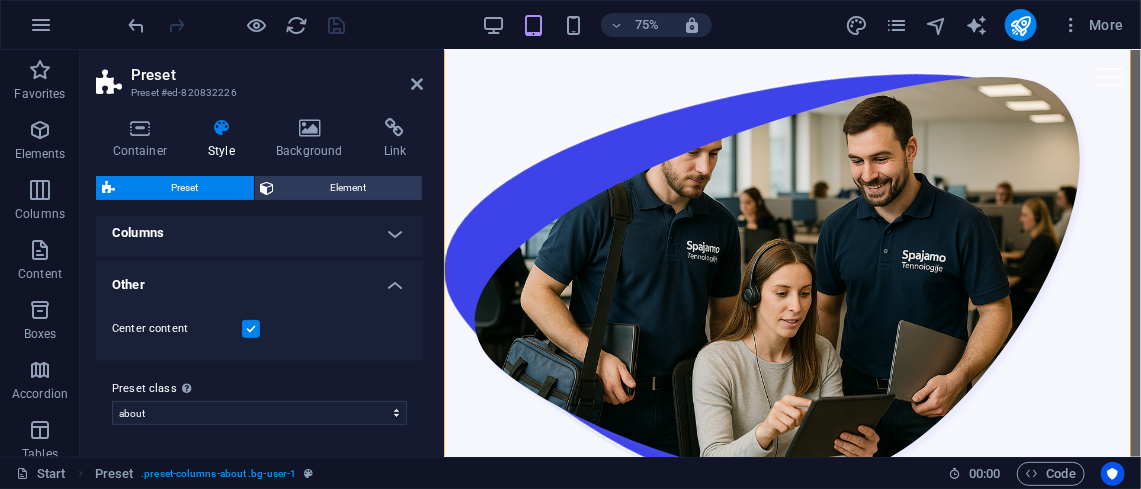 click at bounding box center [251, 329] 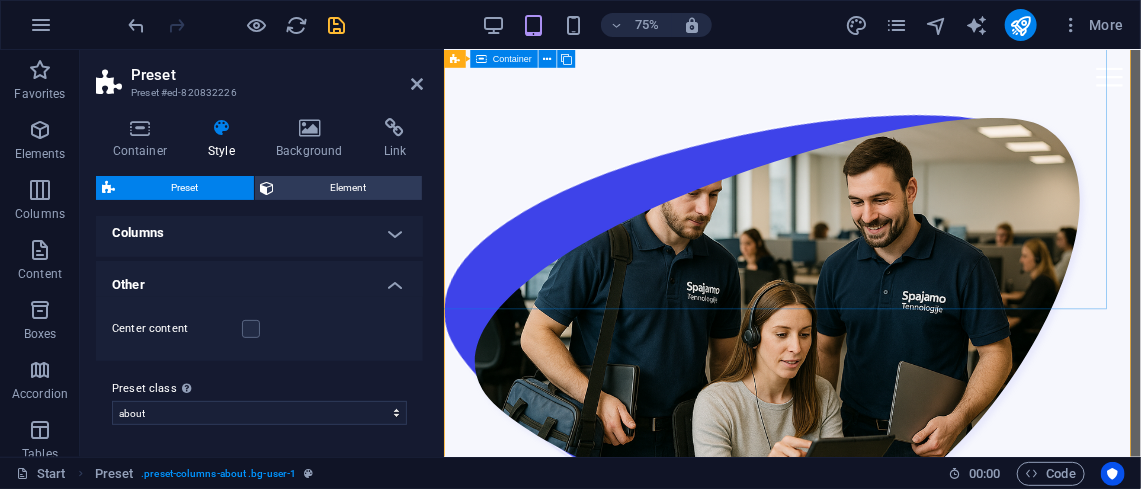 scroll, scrollTop: 2547, scrollLeft: 0, axis: vertical 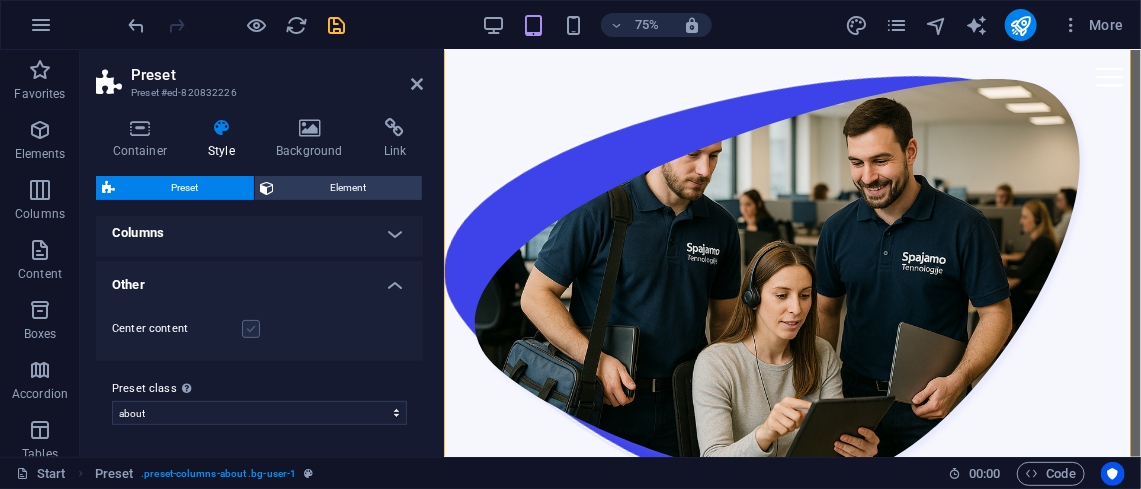 click at bounding box center (251, 329) 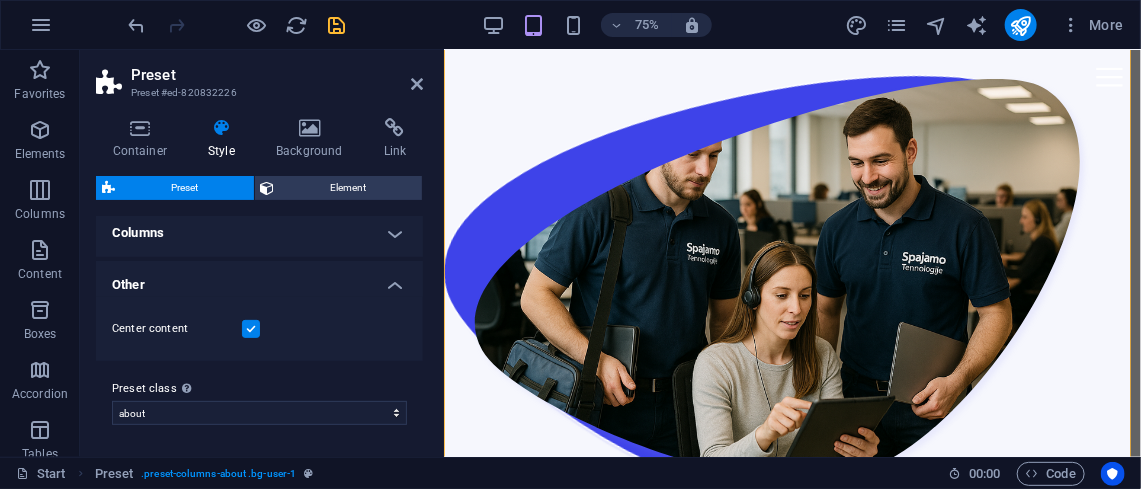click at bounding box center [251, 329] 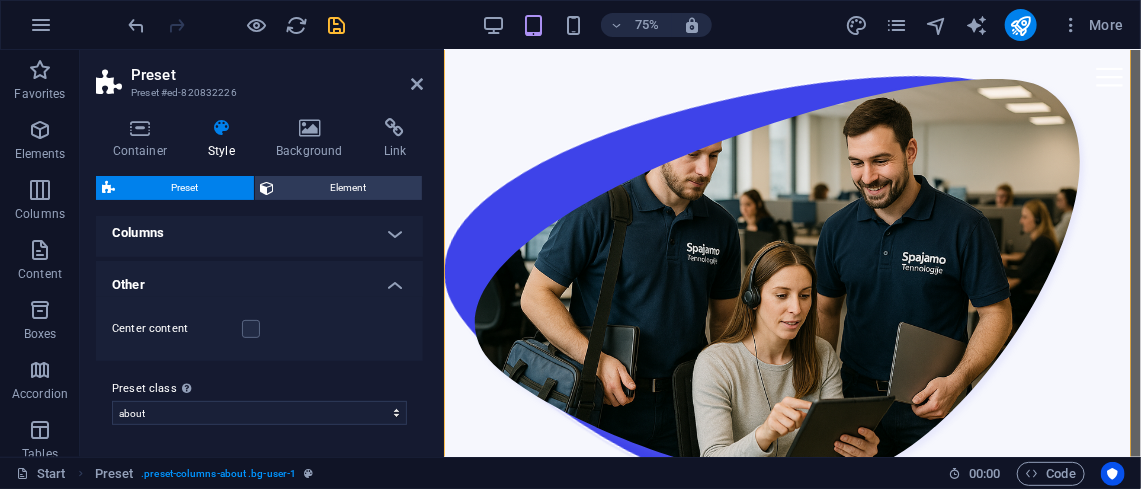 click on "Other" at bounding box center [259, 279] 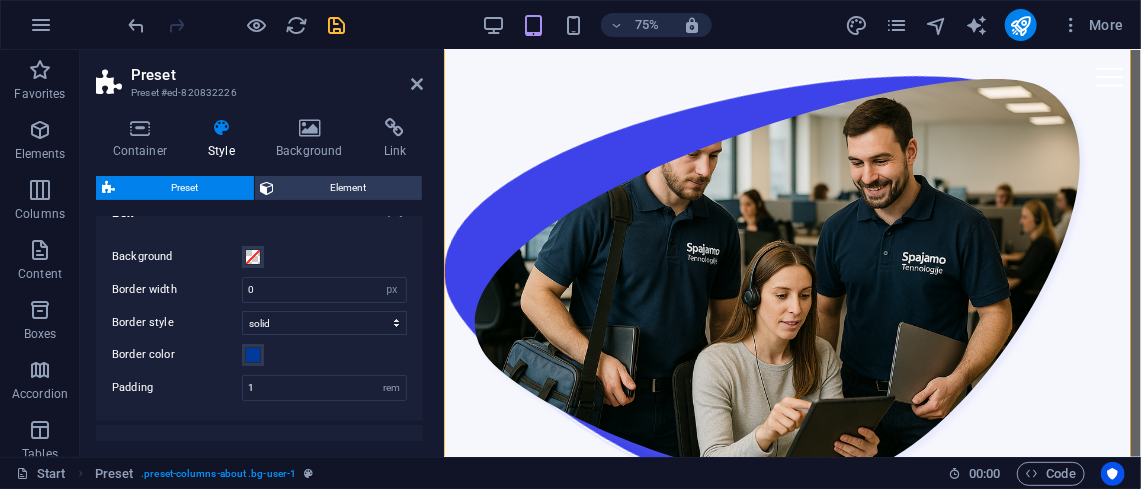 scroll, scrollTop: 0, scrollLeft: 0, axis: both 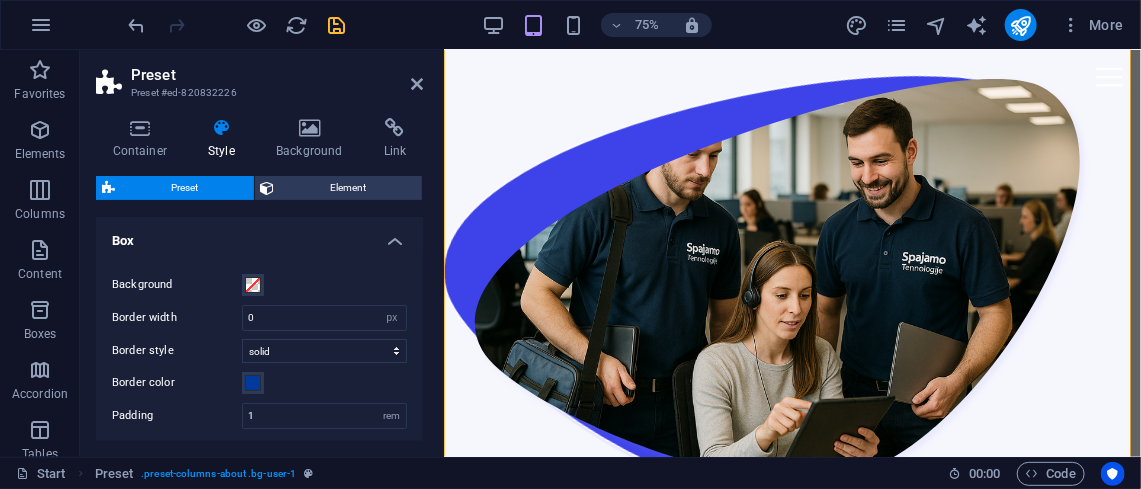 click on "Box" at bounding box center (259, 235) 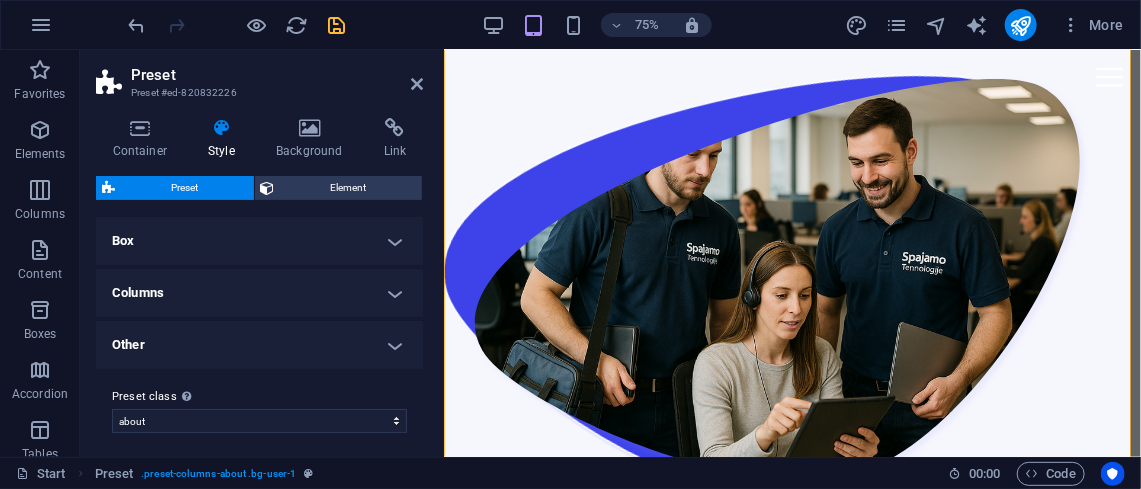 click on "Other" at bounding box center [259, 345] 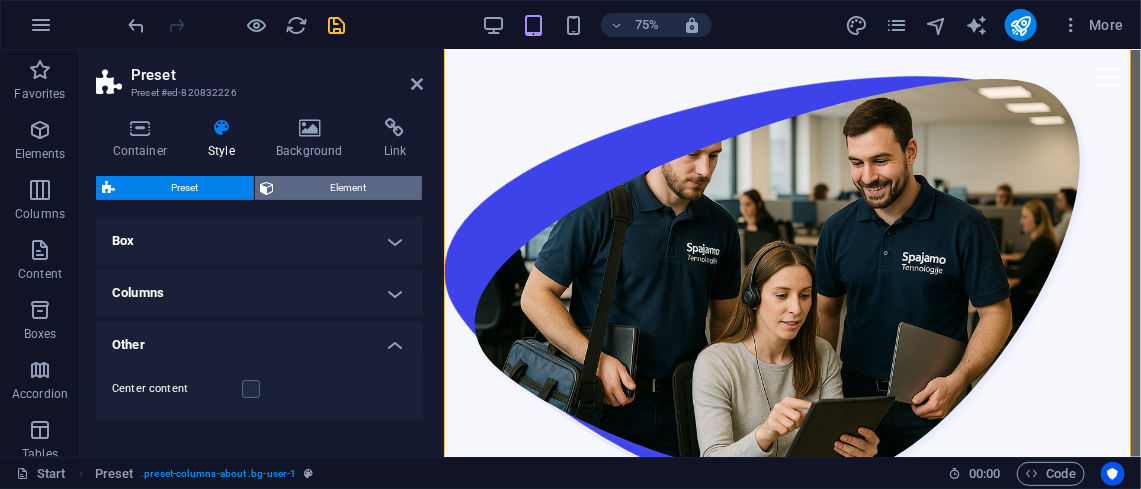 click on "Element" at bounding box center [349, 188] 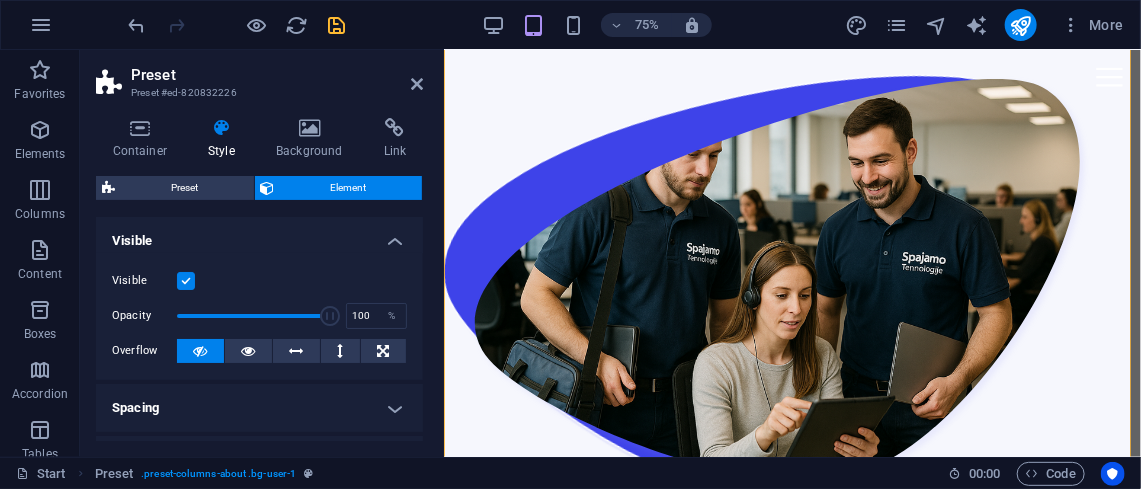 click on "Visible" at bounding box center [259, 235] 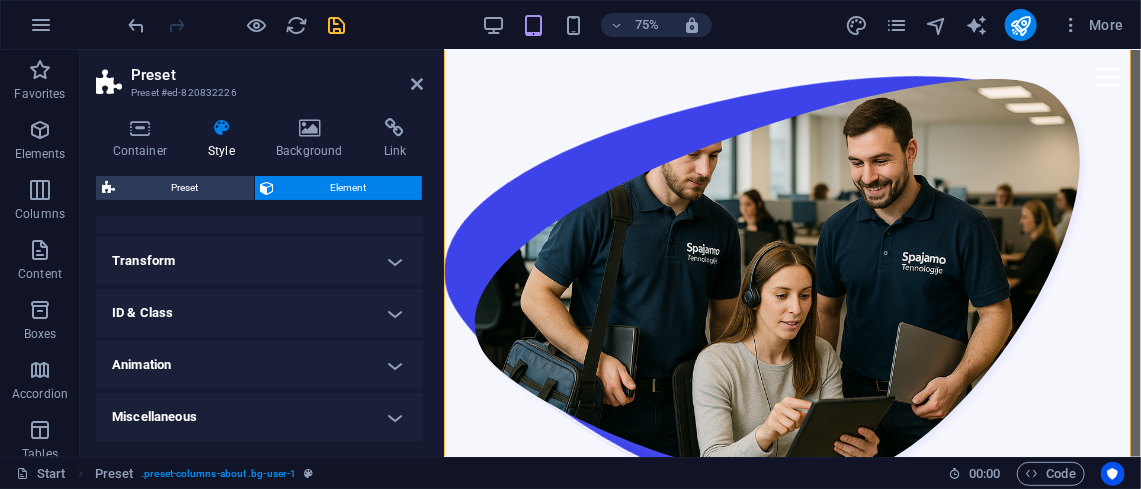 scroll, scrollTop: 294, scrollLeft: 0, axis: vertical 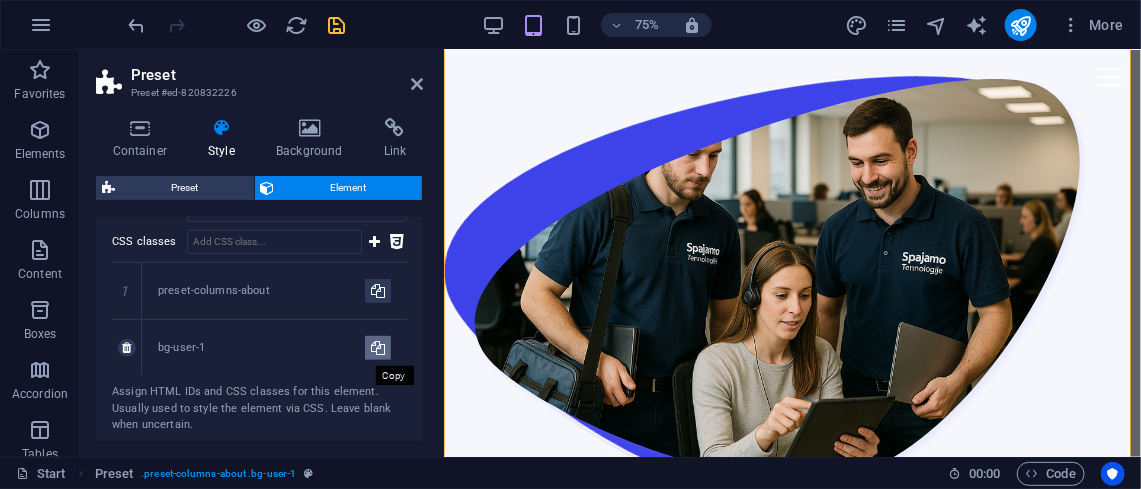 click at bounding box center (378, 348) 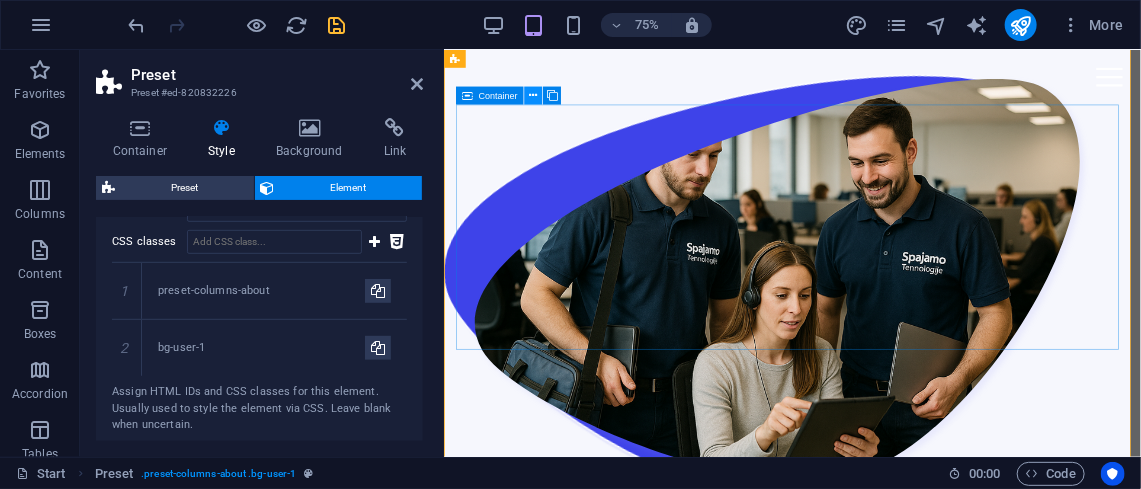 click at bounding box center (533, 96) 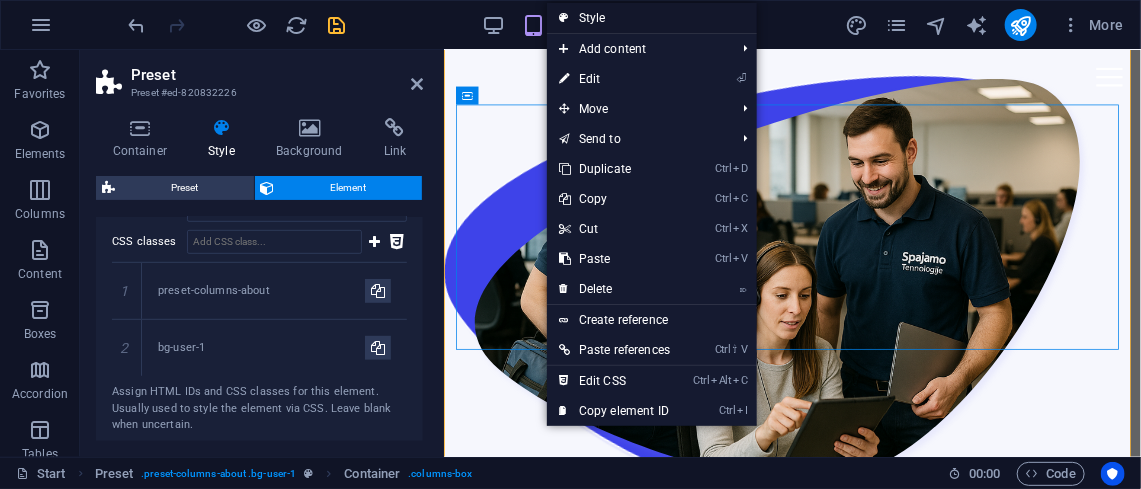 click on "Style" at bounding box center (652, 18) 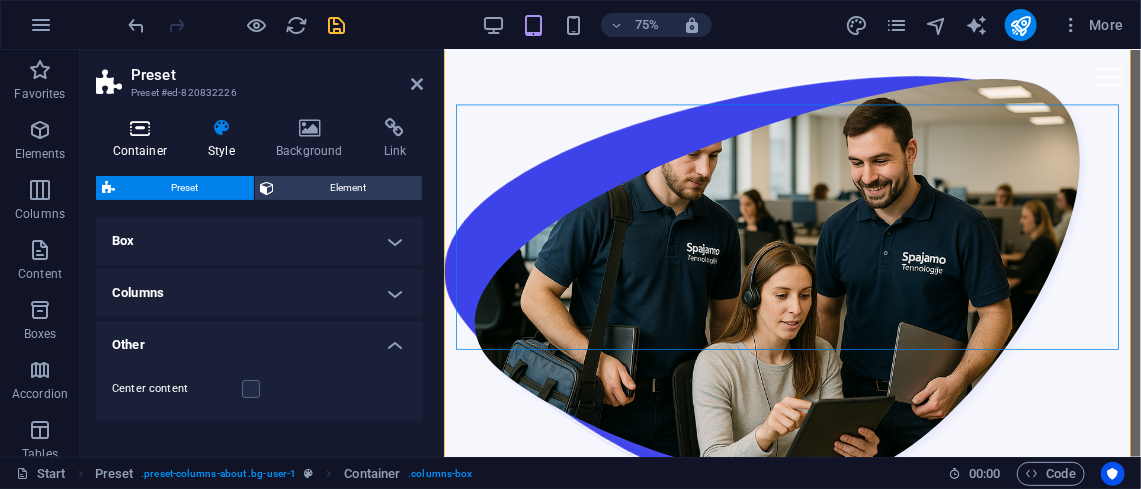 click at bounding box center [140, 128] 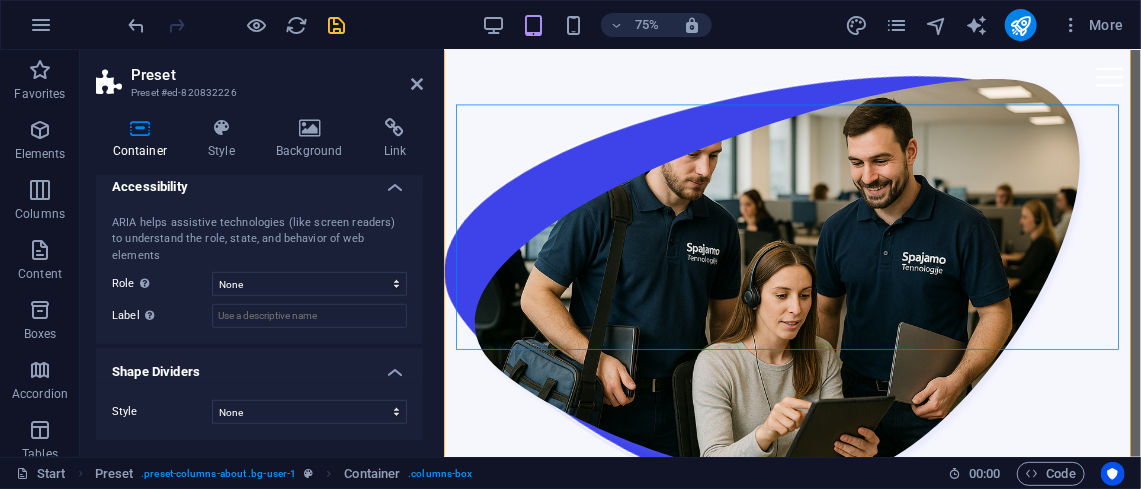 scroll, scrollTop: 541, scrollLeft: 0, axis: vertical 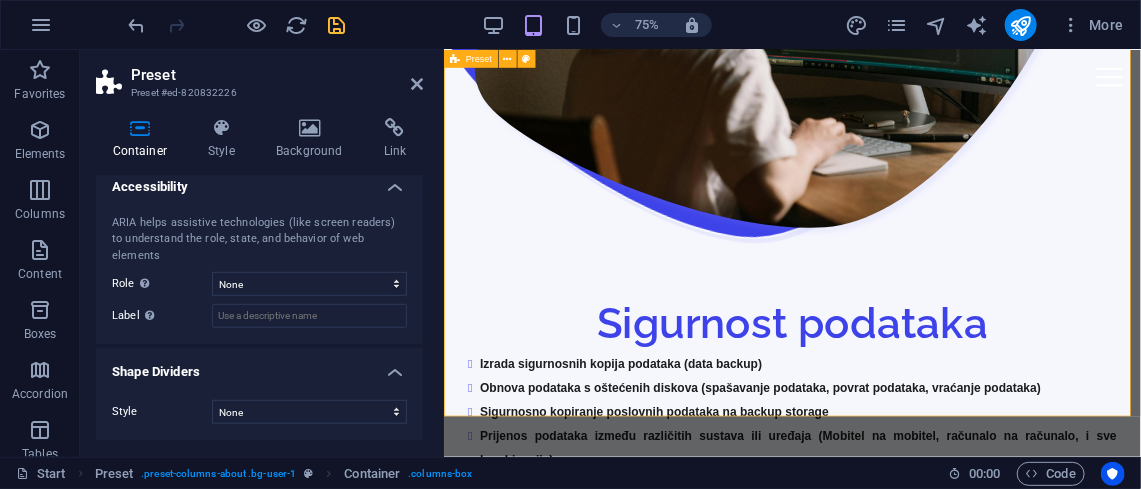 click on "Ovlašteni servis Čišćenje računala od virusa, spyware-a, malware-a, trojanaca Optimizacija performansi računala, ubrzavanje računala Rješavanje problema s računalom (općenito), popravak računala Zamjena komponenti (npr., hard disk, RAM, grafička kartica) Dijagnostika kvara računala Popravak plavog ekrana (Blue Screen Repair) Računalo ne reagira na paljenje!
.cls-1{fill:#1a171b;stroke:#fff;stroke-miterlimit:10;} Element 2
.cls-1{fill:#1a171b;stroke:#fff;stroke-miterlimit:10;} Element 2
Sigurnost podataka Izrada sigurnosnih kopija podataka (data backup) Obnova podataka s oštećenih diskova (spašavanje podataka, povrat podataka, vraćanje podataka) Sigurnosno kopiranje poslovnih podataka na backup storage P rijenos podataka između različitih sustava ili uređaja (Mobitel na mobitel, računalo na računalo, i sve kombinacije) Prebacivanje podataka i operativnog sustava na novi SSD disk On-site podrška Stabilna i brza mrežna rješenja:" at bounding box center [907, 236] 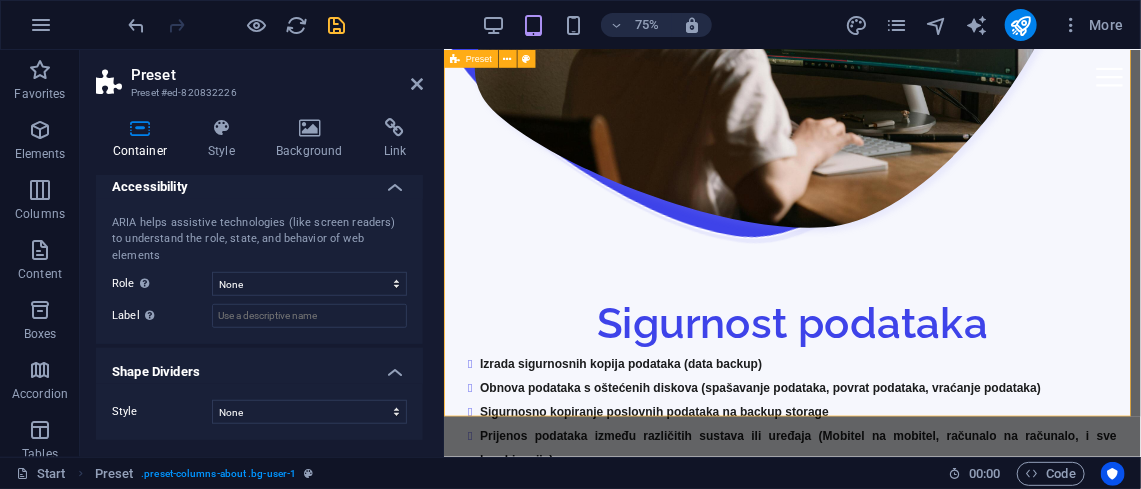 click on "Ovlašteni servis Čišćenje računala od virusa, spyware-a, malware-a, trojanaca Optimizacija performansi računala, ubrzavanje računala Rješavanje problema s računalom (općenito), popravak računala Zamjena komponenti (npr., hard disk, RAM, grafička kartica) Dijagnostika kvara računala Popravak plavog ekrana (Blue Screen Repair) Računalo ne reagira na paljenje!
.cls-1{fill:#1a171b;stroke:#fff;stroke-miterlimit:10;} Element 2
.cls-1{fill:#1a171b;stroke:#fff;stroke-miterlimit:10;} Element 2
Sigurnost podataka Izrada sigurnosnih kopija podataka (data backup) Obnova podataka s oštećenih diskova (spašavanje podataka, povrat podataka, vraćanje podataka) Sigurnosno kopiranje poslovnih podataka na backup storage P rijenos podataka između različitih sustava ili uređaja (Mobitel na mobitel, računalo na računalo, i sve kombinacije) Prebacivanje podataka i operativnog sustava na novi SSD disk On-site podrška Stabilna i brza mrežna rješenja:" at bounding box center [907, 236] 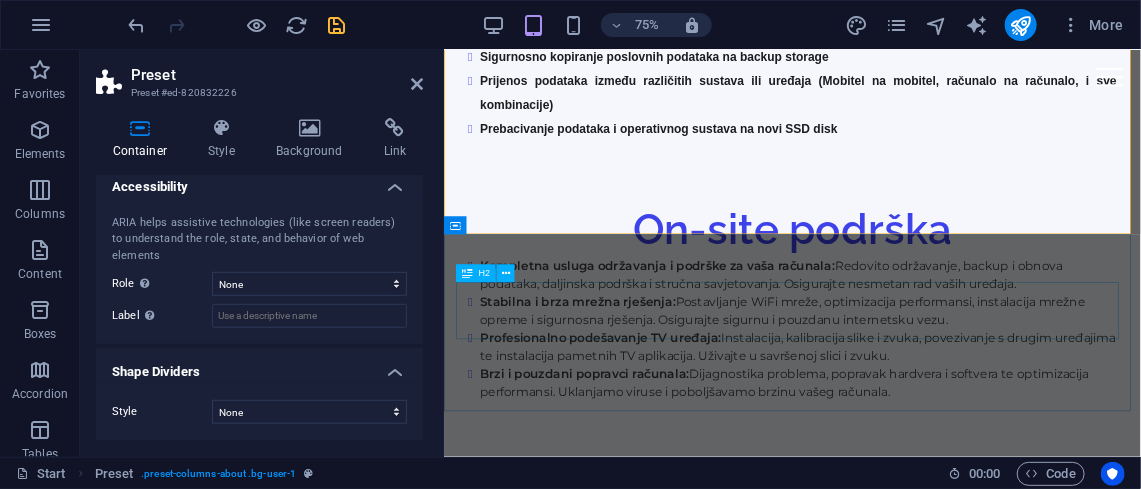 scroll, scrollTop: 4057, scrollLeft: 0, axis: vertical 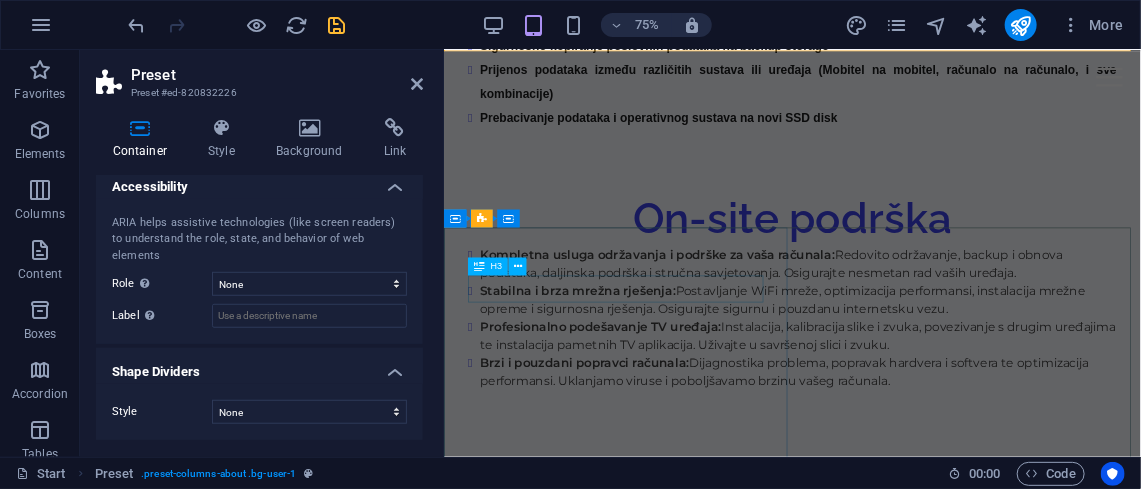 click on "On-Site usluge kod Vas doma" at bounding box center (907, 2156) 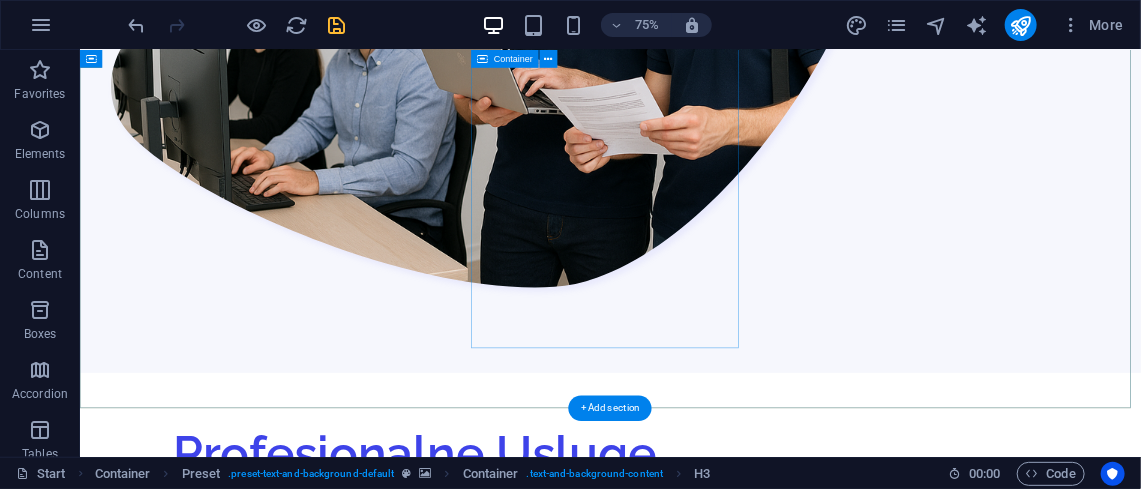 scroll, scrollTop: 5693, scrollLeft: 0, axis: vertical 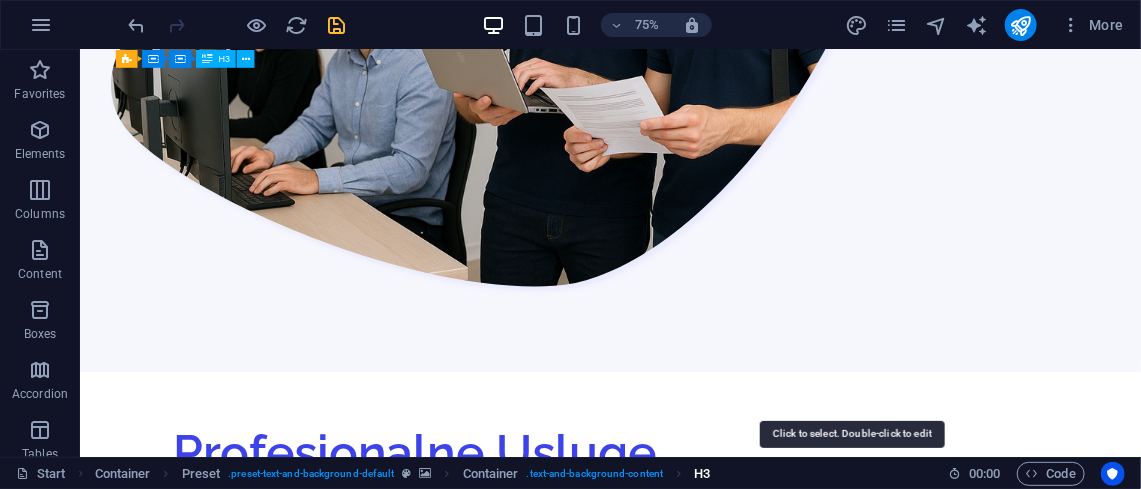 click on "H3" at bounding box center (702, 474) 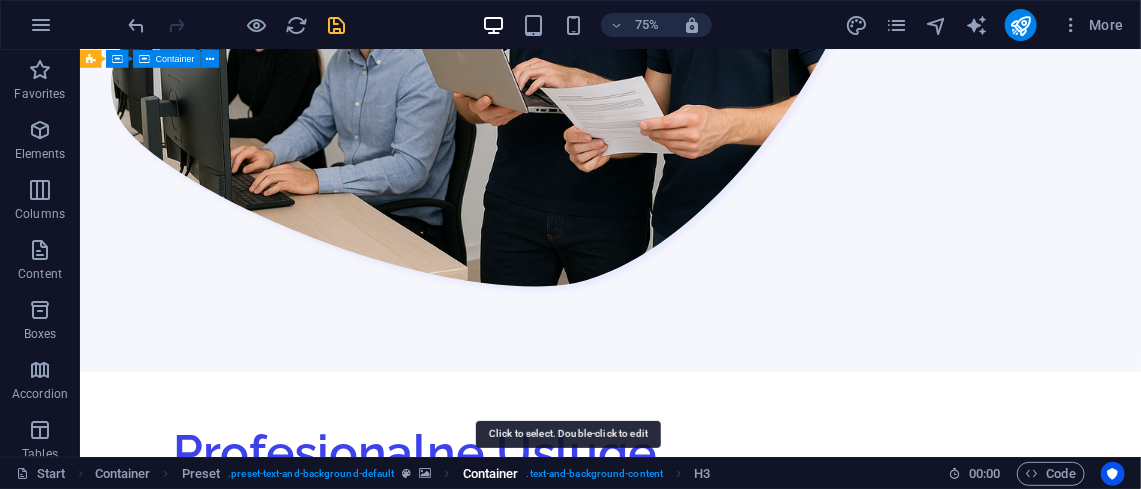click on "Container" at bounding box center [491, 474] 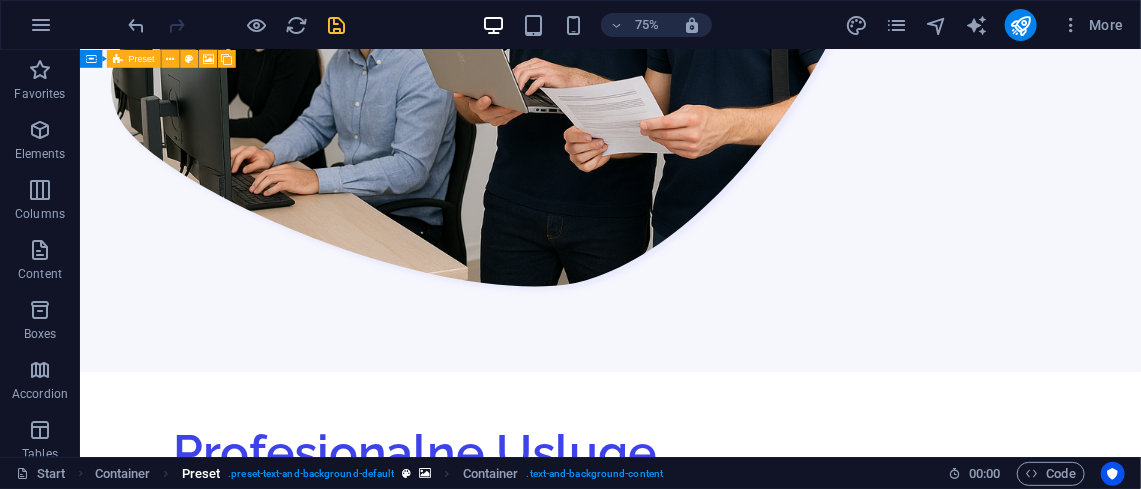 click on ". preset-text-and-background-default" at bounding box center [311, 474] 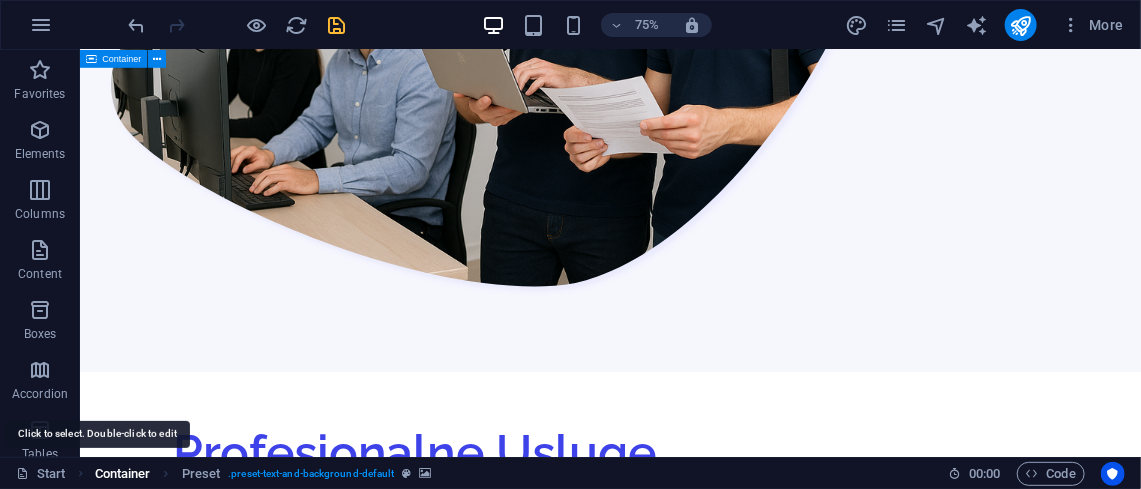 click on "Container" at bounding box center [123, 474] 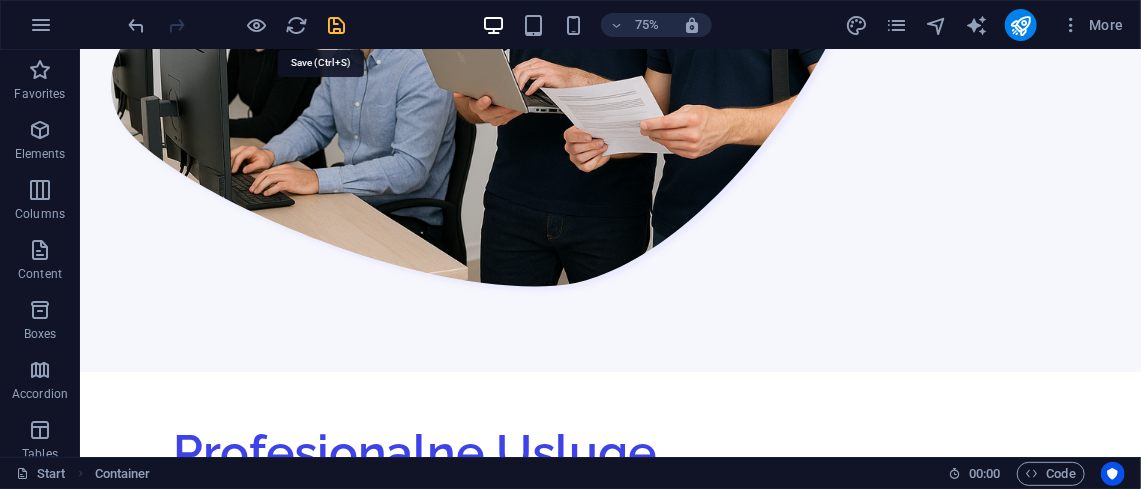 click at bounding box center (337, 25) 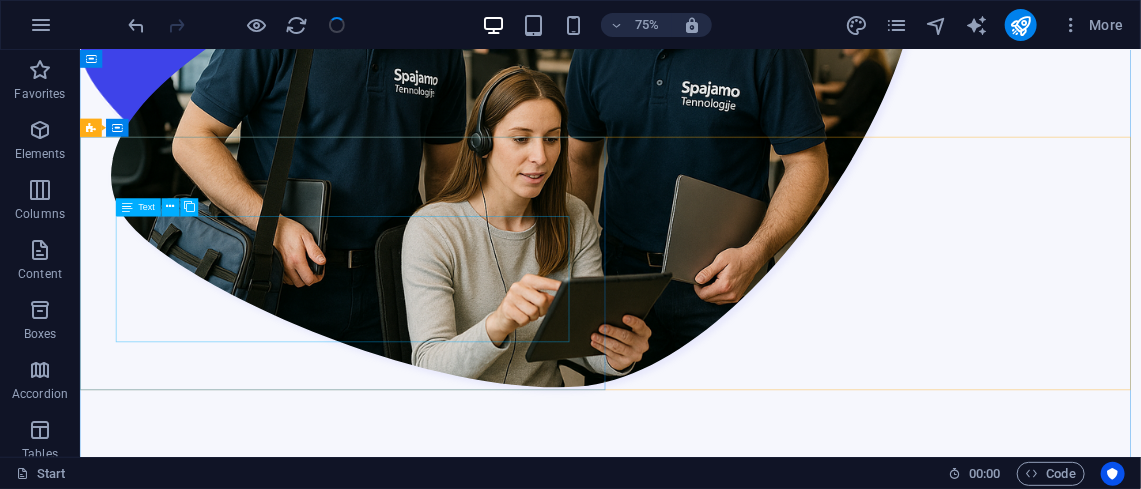 scroll, scrollTop: 3166, scrollLeft: 0, axis: vertical 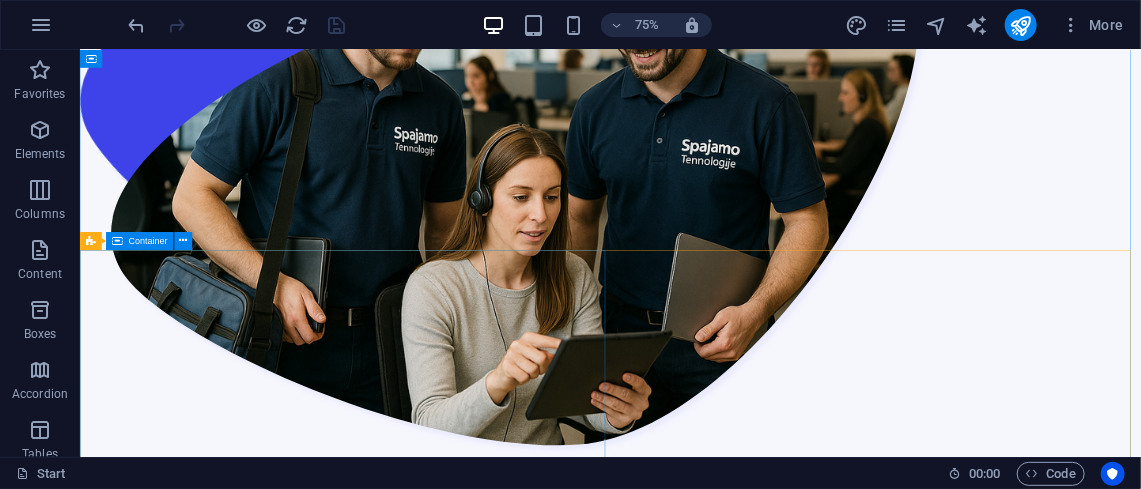 click on "Mrežna sigurnost i povezanost  Rješavanje mrežnih problema  (Network Problem Solving) su najčešće problemi povezani sa  kućnim i poslovnim mrežama  i često zahtijevaju našu stručnu dijagnozu kako bi naši tehničari mreža i postavljanja rutera sa svim novim sigurnosnim konfiguracijskim parametrima, sve više potrebnih u današnje doba kada se  cyber sigurnosti počelo davati na važnosti ." at bounding box center [786, 4985] 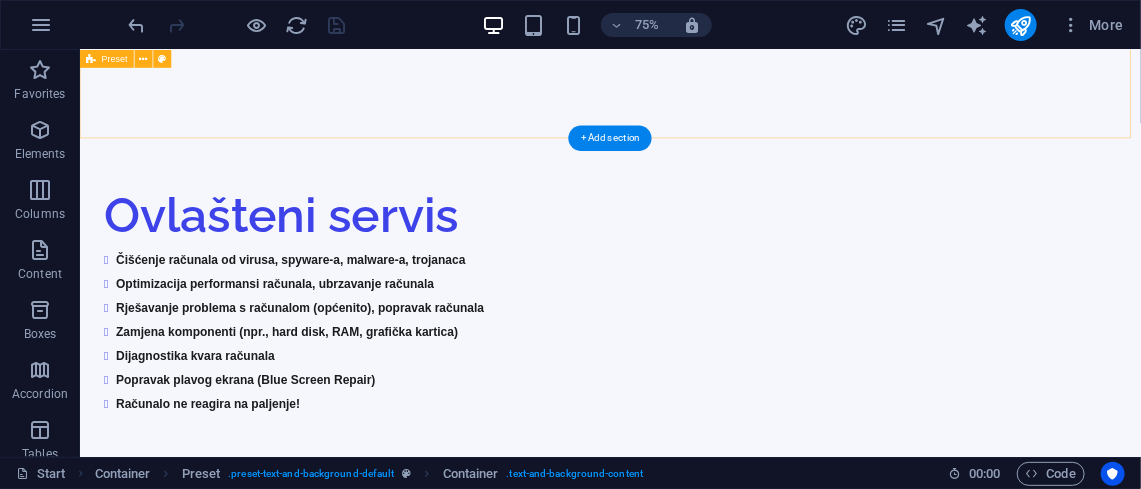 scroll, scrollTop: 2373, scrollLeft: 0, axis: vertical 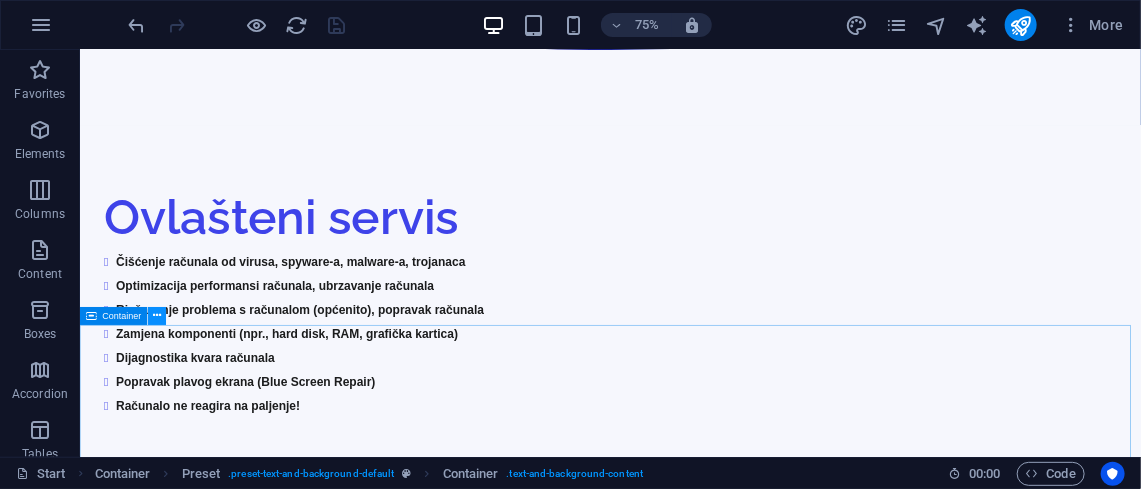 click at bounding box center (157, 316) 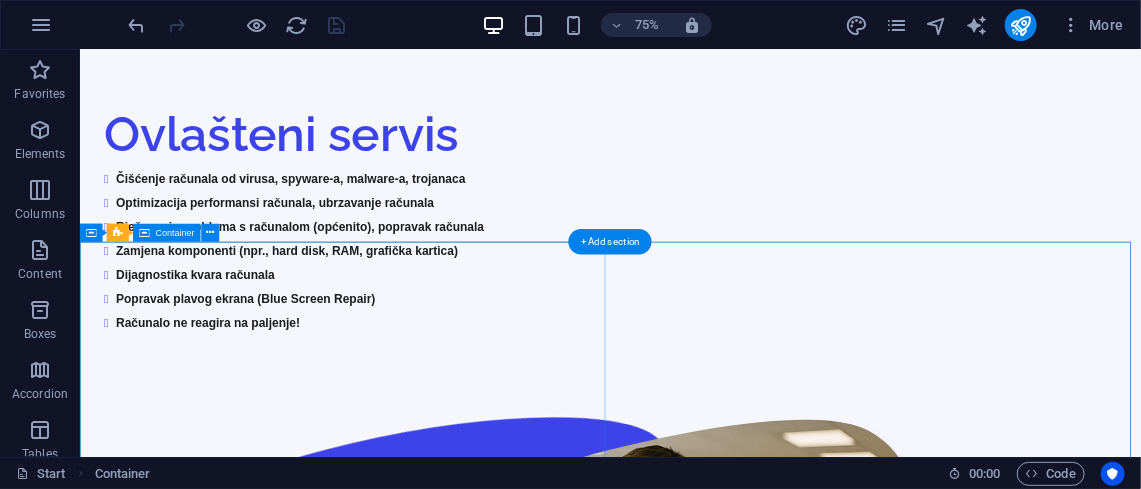scroll, scrollTop: 2486, scrollLeft: 0, axis: vertical 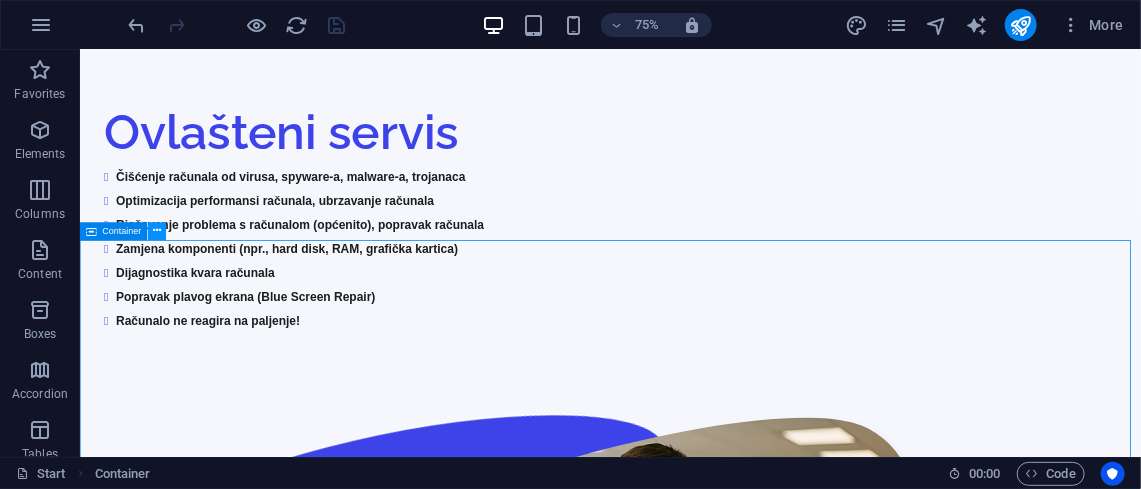 click at bounding box center (157, 231) 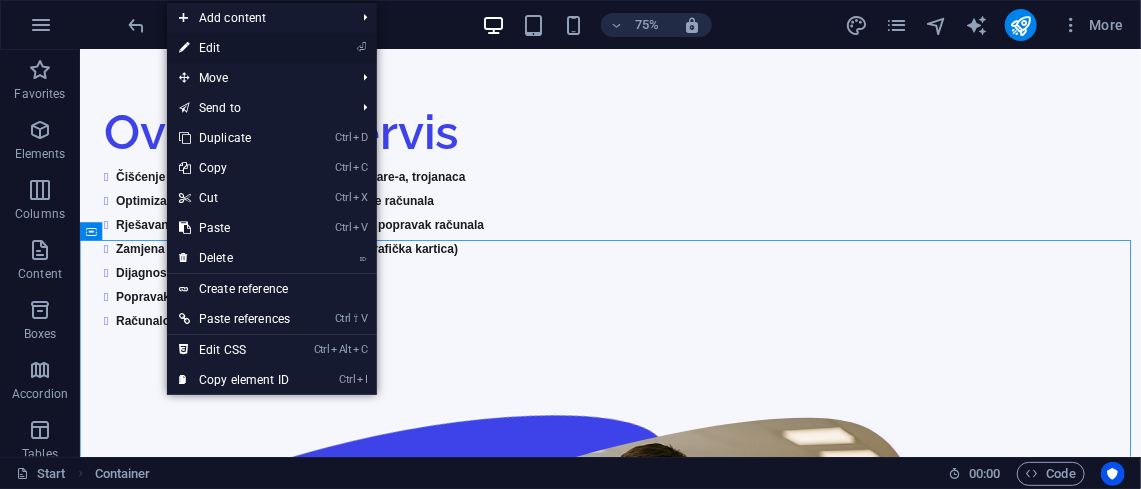 click on "⏎  Edit" at bounding box center [234, 48] 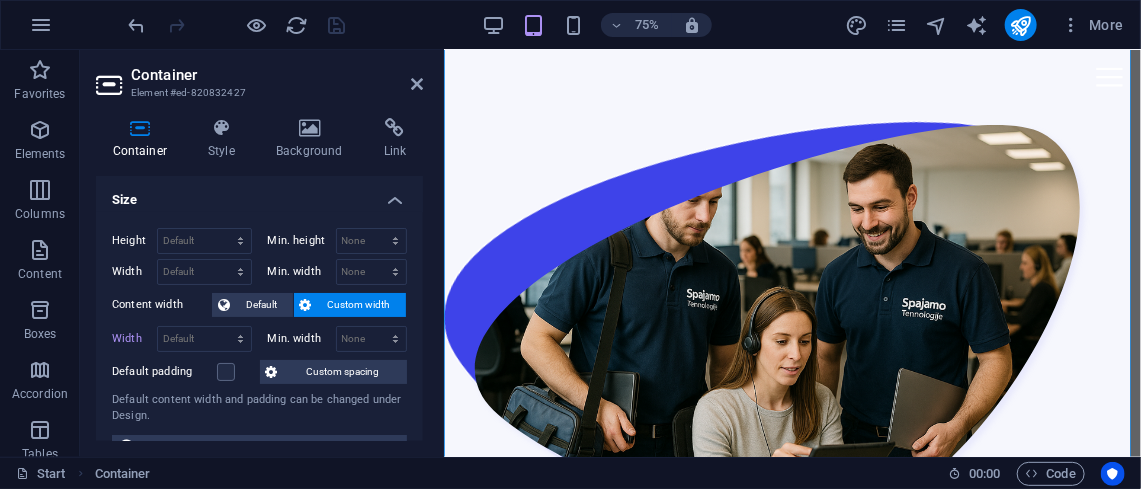 scroll, scrollTop: 5098, scrollLeft: 0, axis: vertical 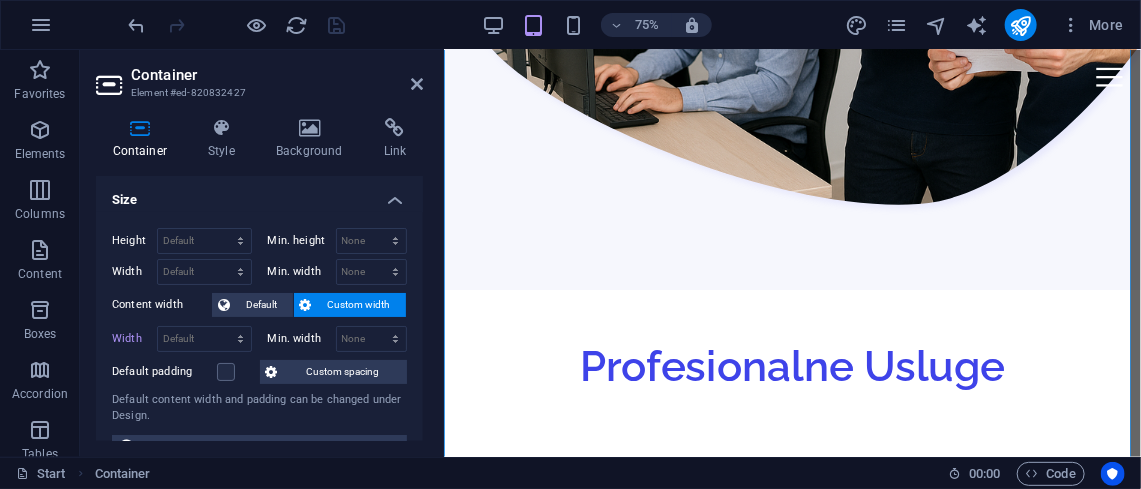click on "Container Style Background Link Size Height Default px rem % vh vw Min. height None px rem % vh vw Width Default px rem % em vh vw Min. width None px rem % vh vw Content width Default Custom width Width Default px rem % em vh vw Min. width None px rem % vh vw Default padding Custom spacing Default content width and padding can be changed under Design. Edit design Layout (Flexbox) Alignment Determines the flex direction. Default Main axis Determine how elements should behave along the main axis inside this container (justify content). Default Side axis Control the vertical direction of the element inside of the container (align items). Default Wrap Default On Off Fill Controls the distances and direction of elements on the y-axis across several lines (align content). Default Accessibility ARIA helps assistive technologies (like screen readers) to understand the role, state, and behavior of web elements Role The ARIA role defines the purpose of an element.  None Alert Article Banner Comment Fan" at bounding box center [259, 279] 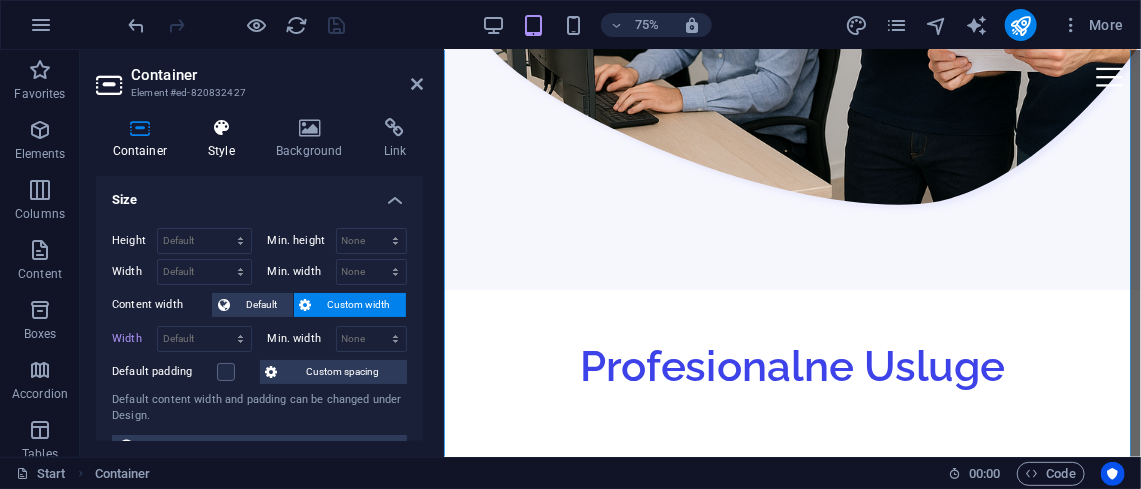 click on "Style" at bounding box center [226, 139] 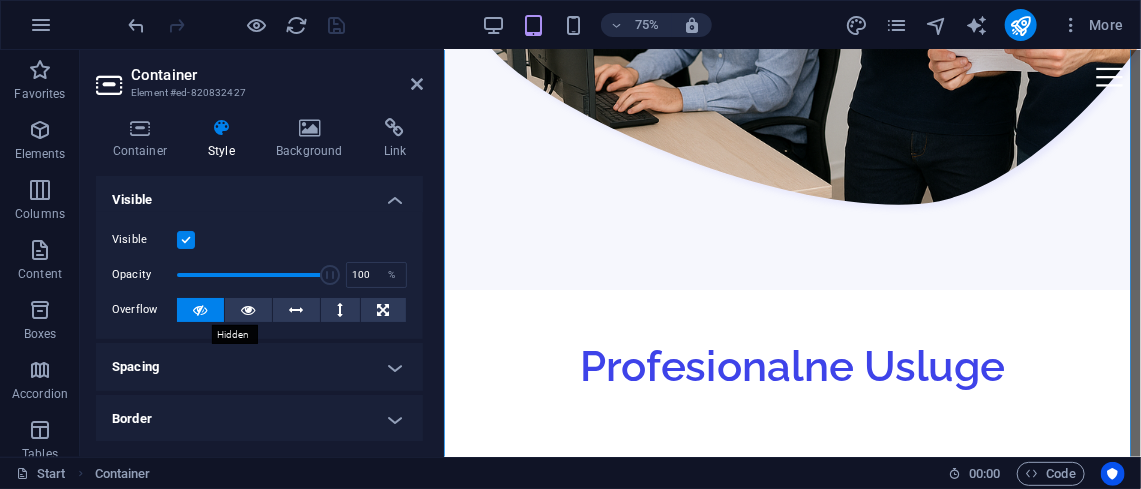 scroll, scrollTop: 368, scrollLeft: 0, axis: vertical 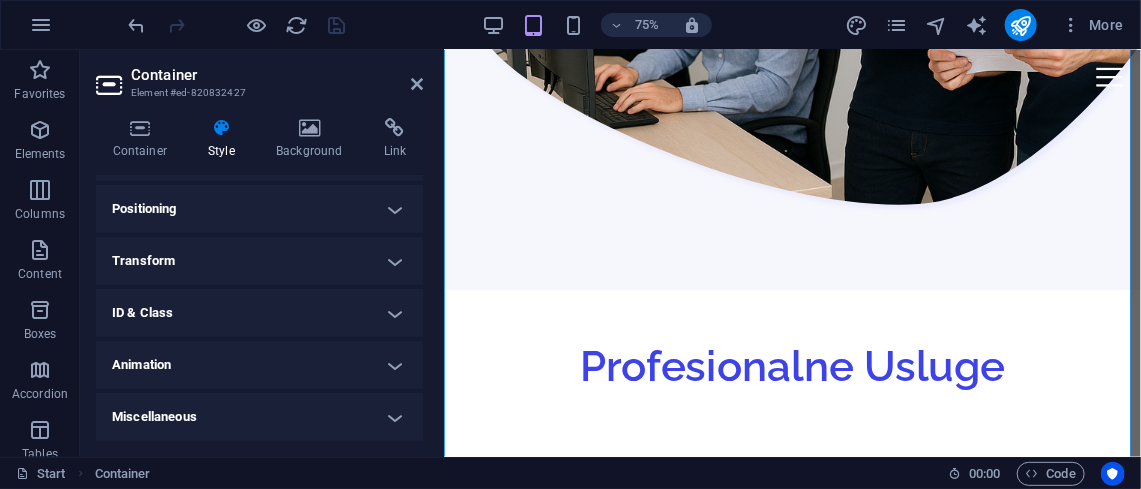 click on "ID & Class" at bounding box center (259, 313) 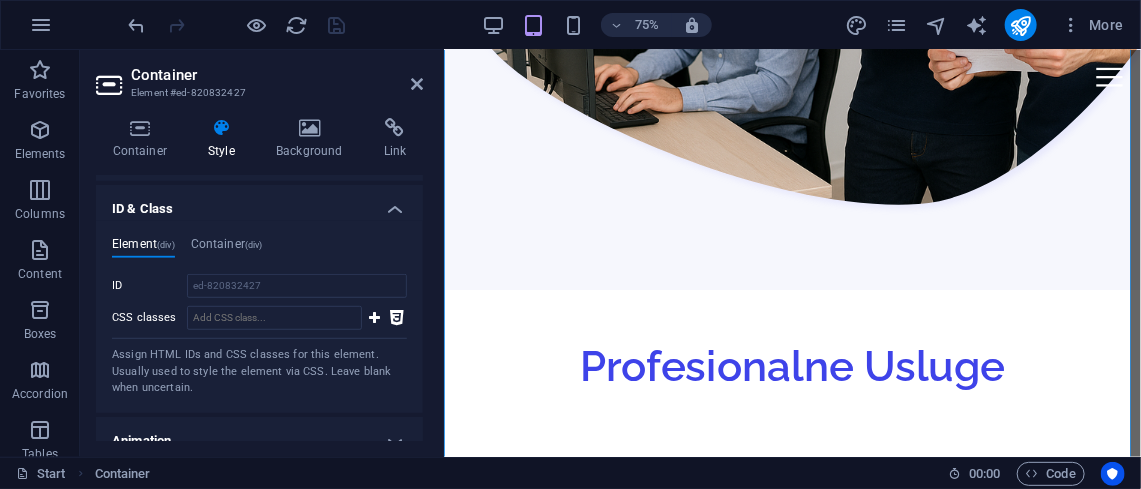 scroll, scrollTop: 473, scrollLeft: 0, axis: vertical 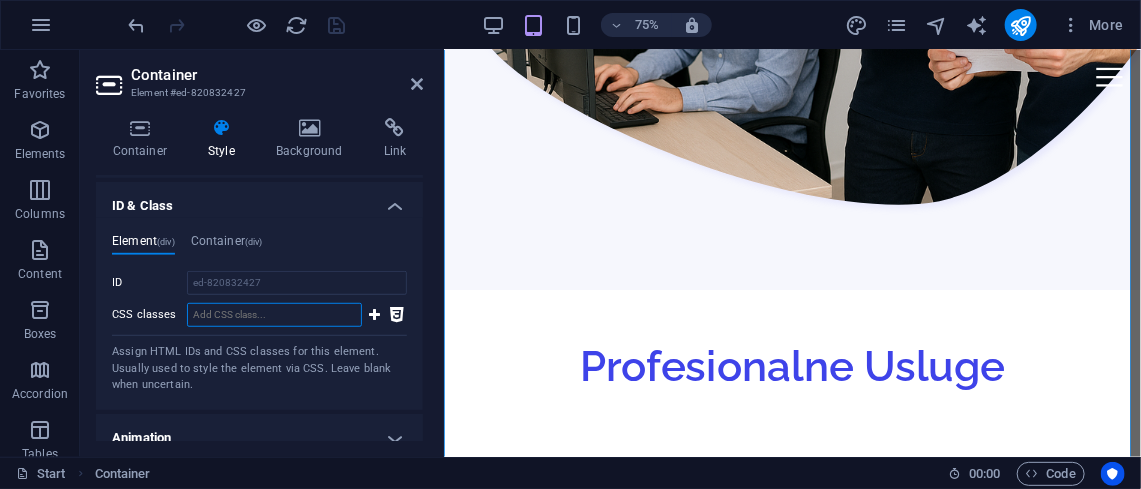 click on "CSS classes" at bounding box center [274, 315] 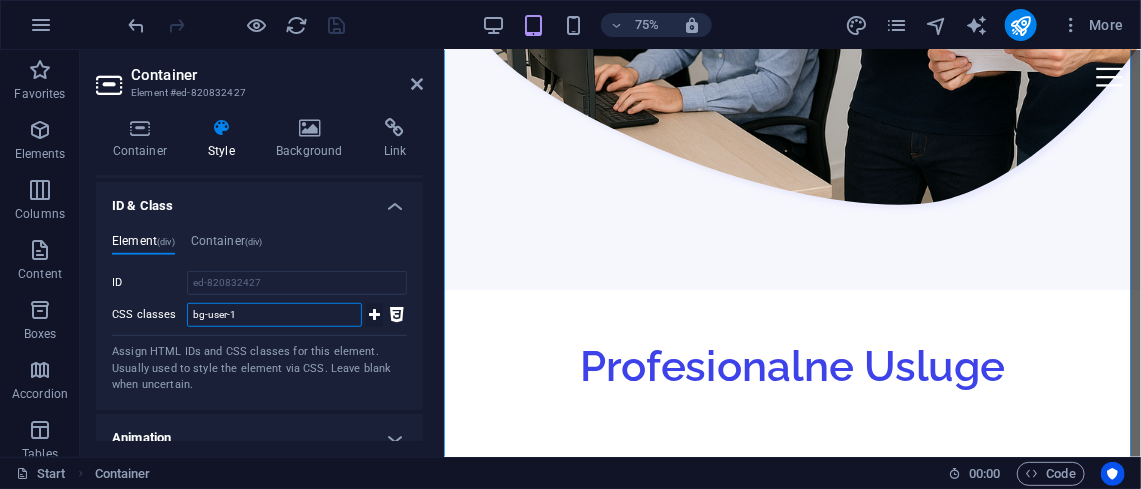 type on "bg-user-1" 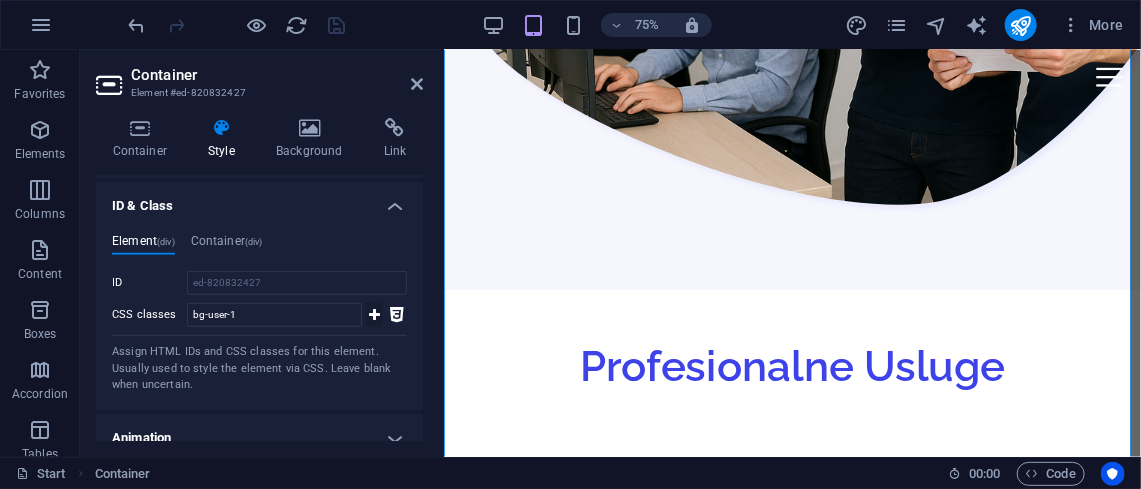 click at bounding box center [374, 315] 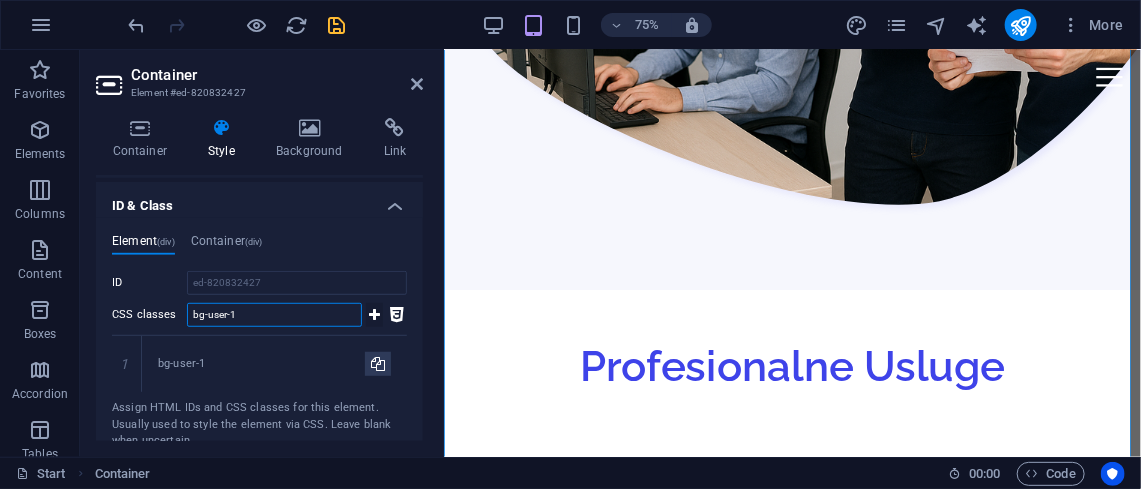 type 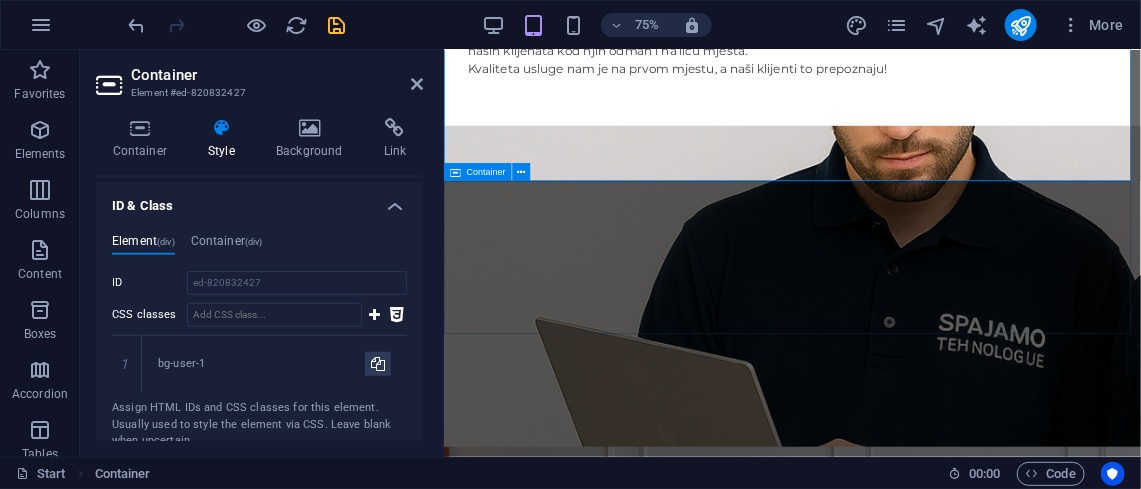 scroll, scrollTop: 6279, scrollLeft: 0, axis: vertical 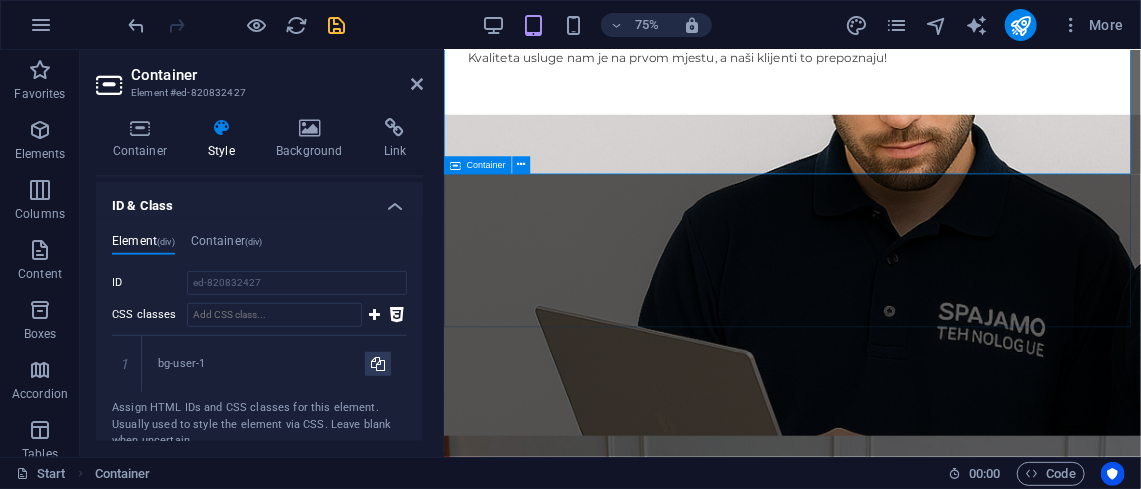 click on "Pitanja i odgovori" at bounding box center (907, 3574) 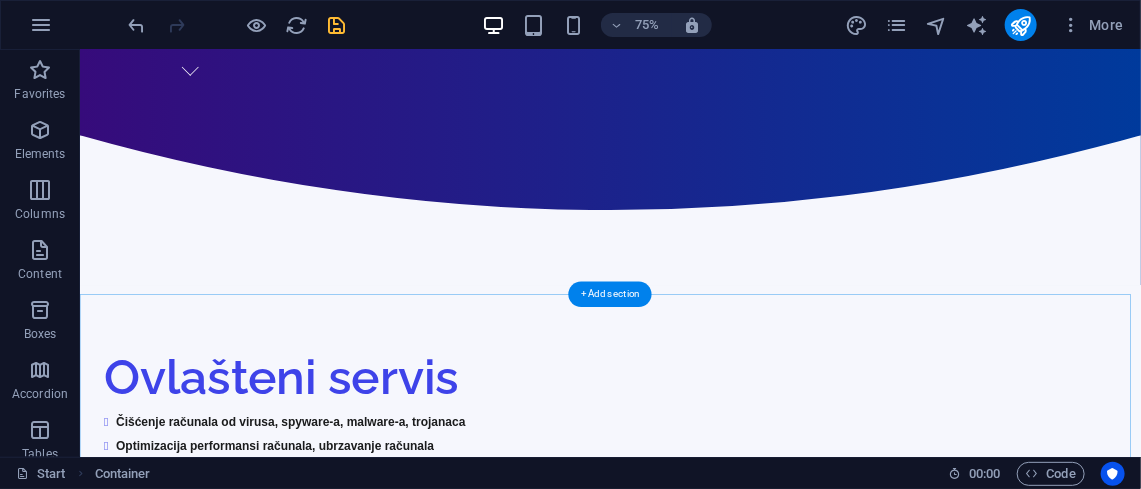 scroll, scrollTop: 2148, scrollLeft: 0, axis: vertical 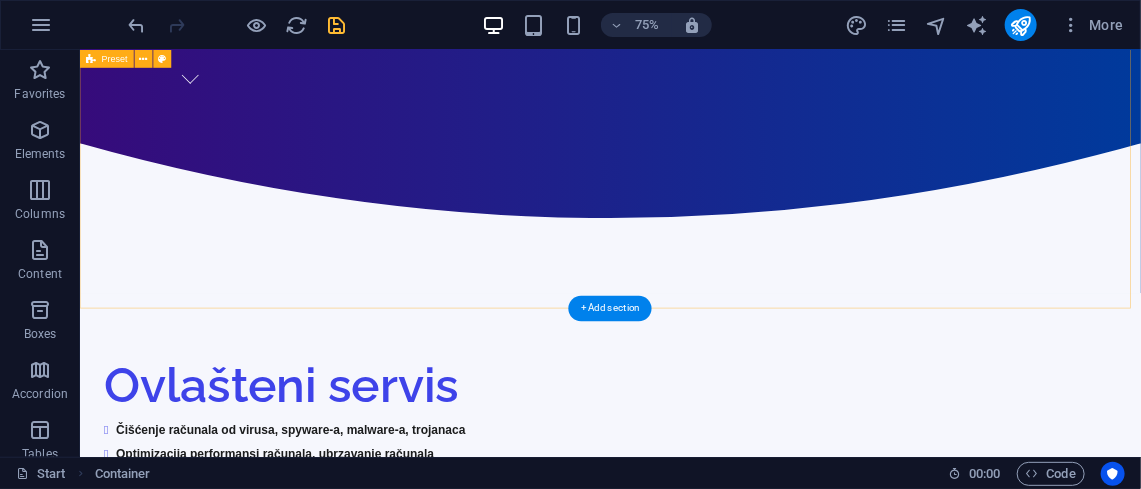click on "Ovlašteni servis Čišćenje računala od virusa, spyware-a, malware-a, trojanaca Optimizacija performansi računala, ubrzavanje računala Rješavanje problema s računalom (općenito), popravak računala Zamjena komponenti (npr., hard disk, RAM, grafička kartica) Dijagnostika kvara računala Popravak plavog ekrana (Blue Screen Repair) Računalo ne reagira na paljenje!
.cls-1{fill:#1a171b;stroke:#fff;stroke-miterlimit:10;} Element 2
.cls-1{fill:#1a171b;stroke:#fff;stroke-miterlimit:10;} Element 2
Sigurnost podataka Izrada sigurnosnih kopija podataka (data backup) Obnova podataka s oštećenih diskova (spašavanje podataka, povrat podataka, vraćanje podataka) Sigurnosno kopiranje poslovnih podataka na backup storage P rijenos podataka između različitih sustava ili uređaja (Mobitel na mobitel, računalo na računalo, i sve kombinacije) Prebacivanje podataka i operativnog sustava na novi SSD disk On-site podrška Stabilna i brza mrežna rješenja:" at bounding box center (786, 2198) 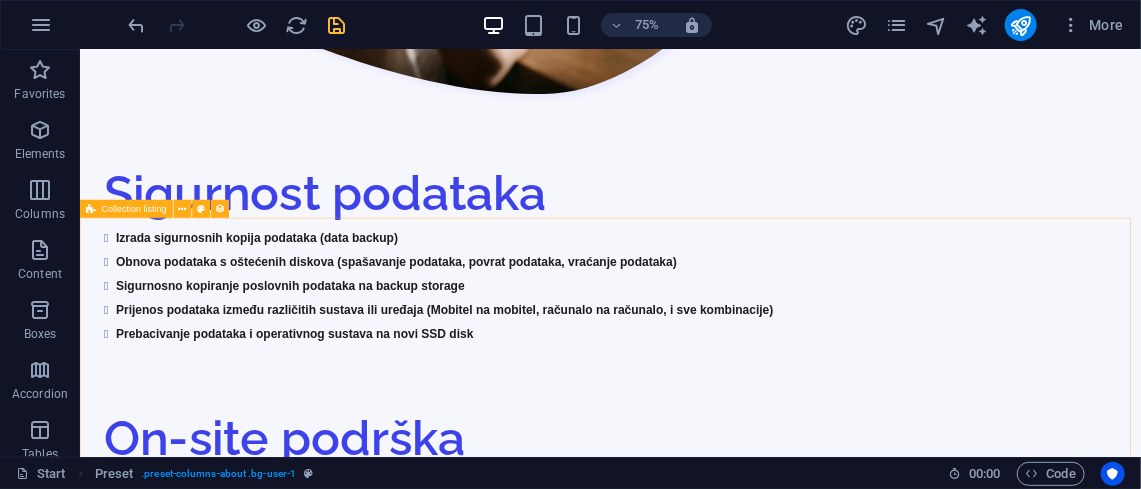 scroll, scrollTop: 4460, scrollLeft: 0, axis: vertical 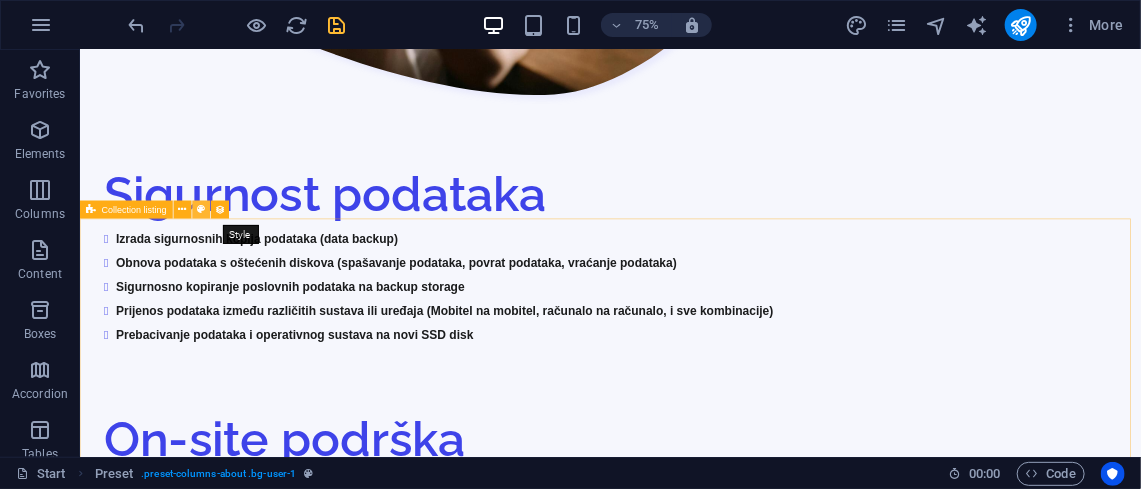 click at bounding box center [201, 210] 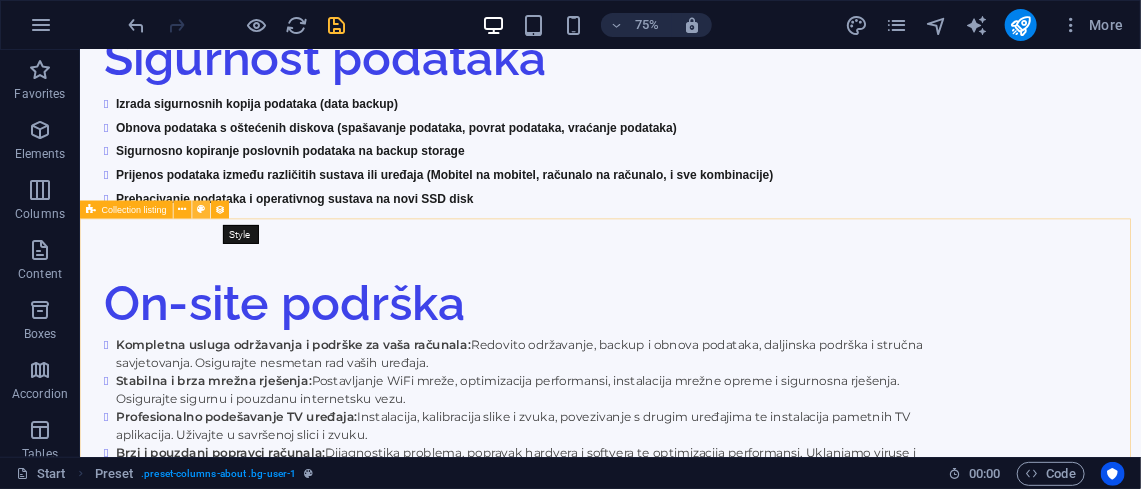 scroll, scrollTop: 6738, scrollLeft: 0, axis: vertical 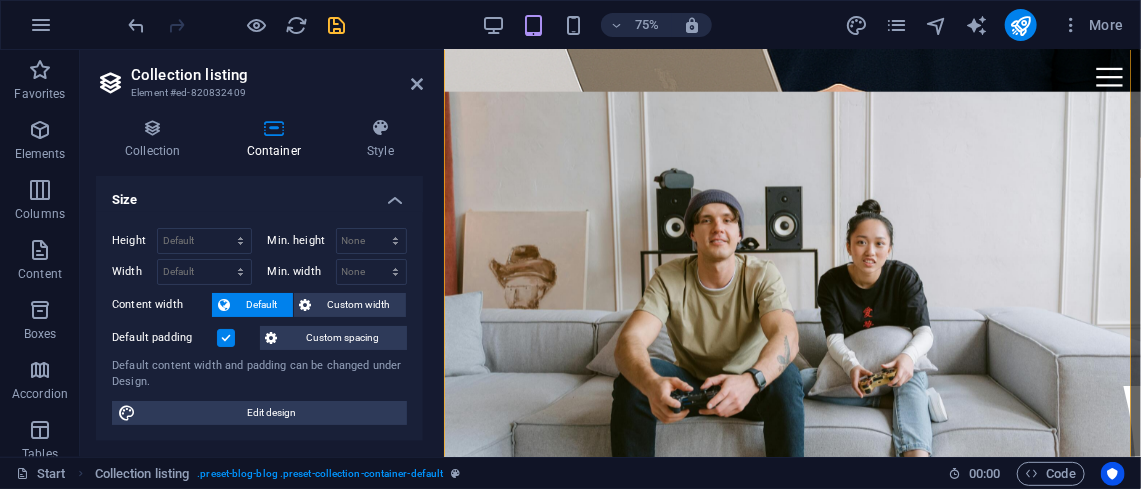 click on "Collection Container Style General Collection Općenito o Uslugama Sort by Created at (ascending) Created at (descending) Updated at (ascending) Updated at (descending) Name (ascending) Name (descending) Slug (ascending) Slug (descending) Random Unique Display only unique values. Leave disabled if unclear. None Name Slug TextField Reload content Configure collection Please add a collection first Collections Manage content Add and edit the content of your collection. Manage content Single Page Layout This layout is used as a template for all items (e.g. a blog post) of this collection. The content of an item will be pulled into the layout you set up in this template by linking elements to collection fields. Open Single Page Layout Filter Consider URL filters In addition to the filters set above, filters set via the URL are also taken into account. This allows e.g. links, which should show a certain selection of items. Pagination Items per page 50 Prev/Next buttons RSS Feed URL Size Height Default" at bounding box center [259, 279] 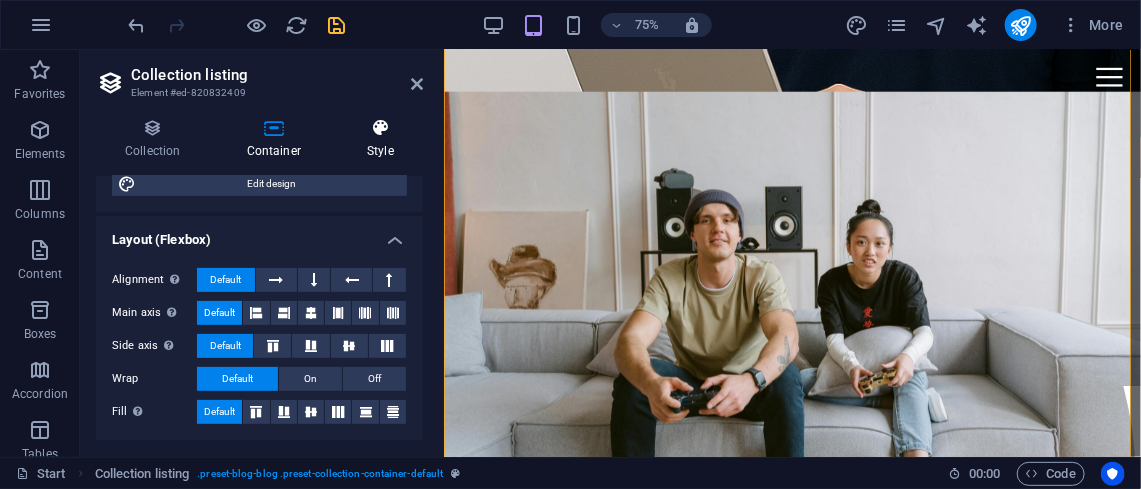 click at bounding box center [380, 128] 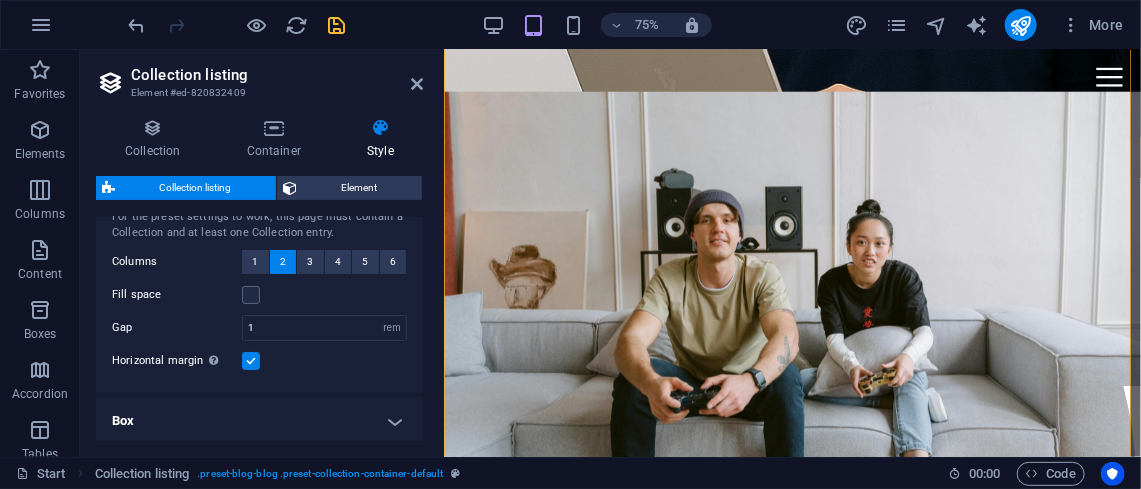scroll, scrollTop: 62, scrollLeft: 0, axis: vertical 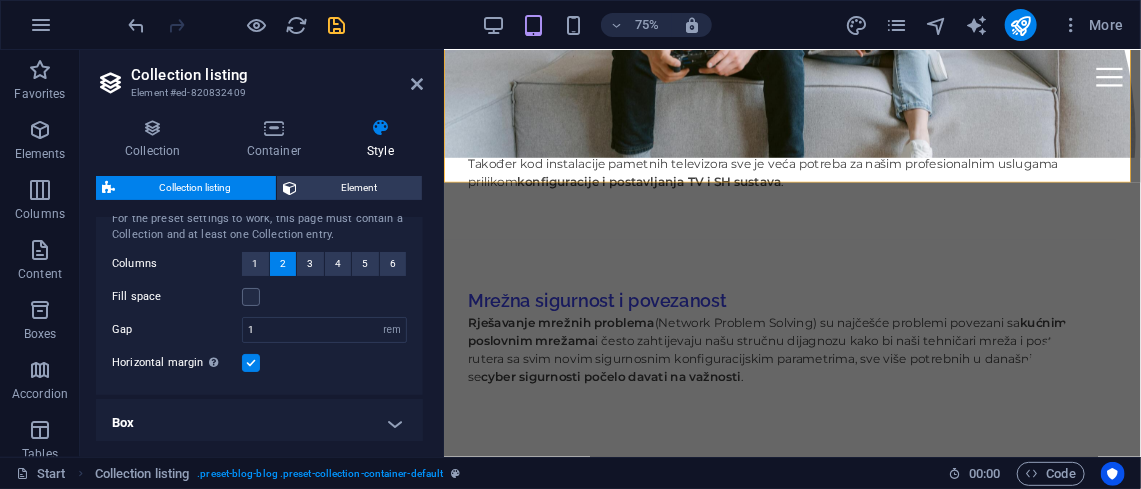 click on "Početna O nama Usluge Česta Pitanja Kontakt Spajamo Tehnologije Profesionalne IT usluge .:. Dijagnostika i dolazak on-site
Ovlašteni servis Čišćenje računala od virusa, spyware-a, malware-a, trojanaca Optimizacija performansi računala, ubrzavanje računala Rješavanje problema s računalom (općenito), popravak računala Zamjena komponenti (npr., hard disk, RAM, grafička kartica) Dijagnostika kvara računala Popravak plavog ekrana (Blue Screen Repair) Računalo ne reagira na paljenje!
.cls-1{fill:#1a171b;stroke:#fff;stroke-miterlimit:10;} Element 2
.cls-1{fill:#1a171b;stroke:#fff;stroke-miterlimit:10;} Element 2
Sigurnost podataka Izrada sigurnosnih kopija podataka (data backup) Obnova podataka s oštećenih diskova (spašavanje podataka, povrat podataka, vraćanje podataka) Sigurnosno kopiranje poslovnih podataka na backup storage P Prebacivanje podataka i operativnog sustava na novi SSD disk On-site podrška Element 2" at bounding box center [907, -661] 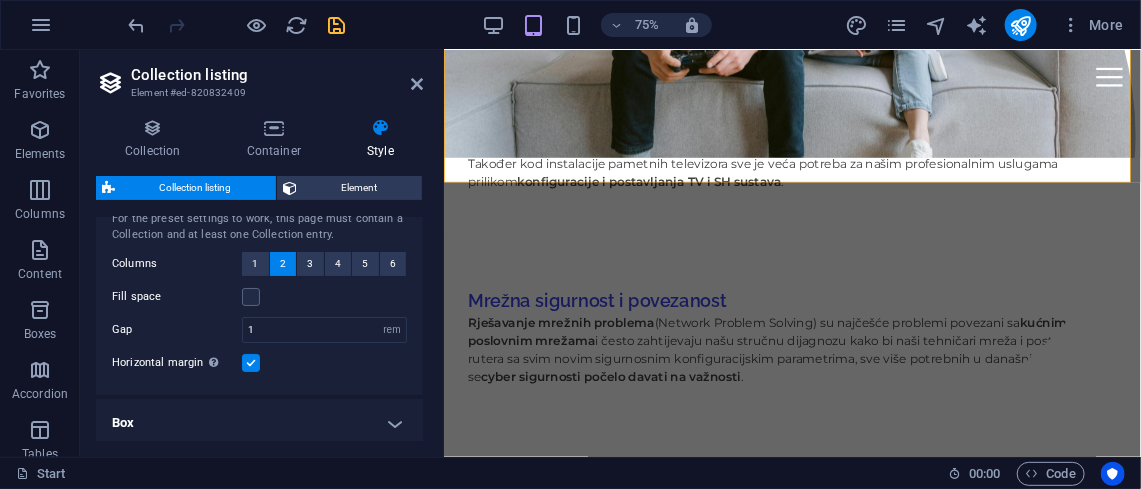 click on "Početna O nama Usluge Česta Pitanja Kontakt Spajamo Tehnologije Profesionalne IT usluge .:. Dijagnostika i dolazak on-site
Ovlašteni servis Čišćenje računala od virusa, spyware-a, malware-a, trojanaca Optimizacija performansi računala, ubrzavanje računala Rješavanje problema s računalom (općenito), popravak računala Zamjena komponenti (npr., hard disk, RAM, grafička kartica) Dijagnostika kvara računala Popravak plavog ekrana (Blue Screen Repair) Računalo ne reagira na paljenje!
.cls-1{fill:#1a171b;stroke:#fff;stroke-miterlimit:10;} Element 2
.cls-1{fill:#1a171b;stroke:#fff;stroke-miterlimit:10;} Element 2
Sigurnost podataka Izrada sigurnosnih kopija podataka (data backup) Obnova podataka s oštećenih diskova (spašavanje podataka, povrat podataka, vraćanje podataka) Sigurnosno kopiranje poslovnih podataka na backup storage P Prebacivanje podataka i operativnog sustava na novi SSD disk On-site podrška Element 2" at bounding box center [907, -661] 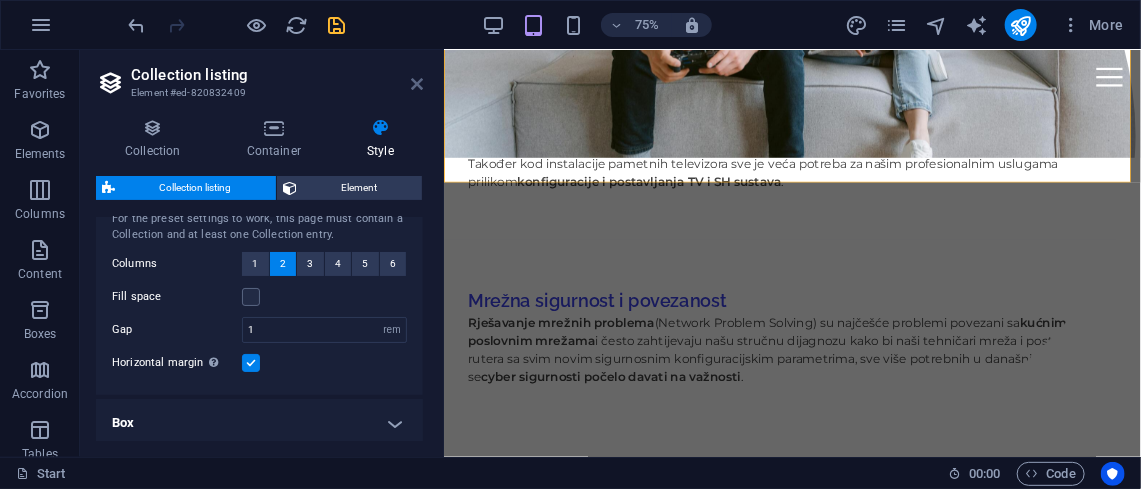 click at bounding box center (417, 84) 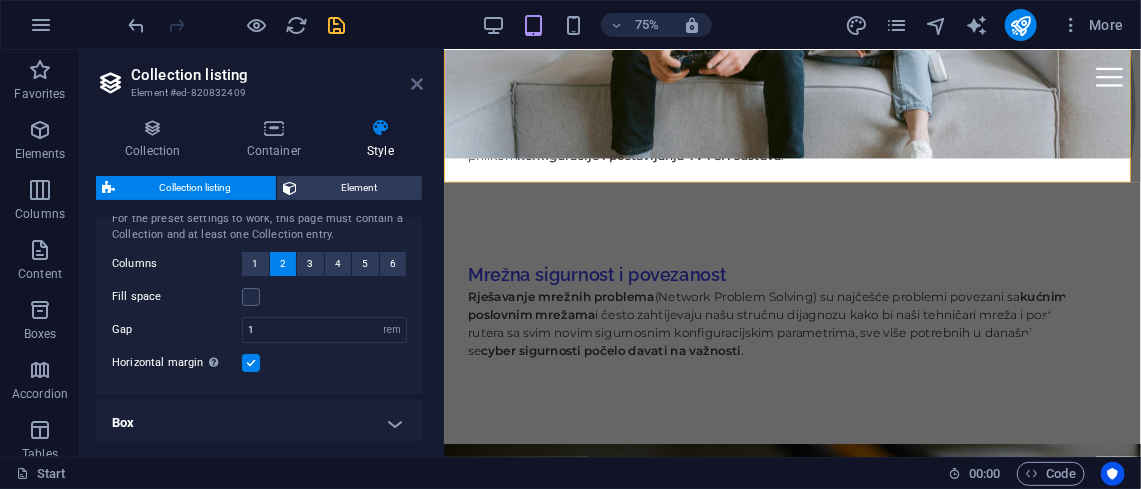 scroll, scrollTop: 5061, scrollLeft: 0, axis: vertical 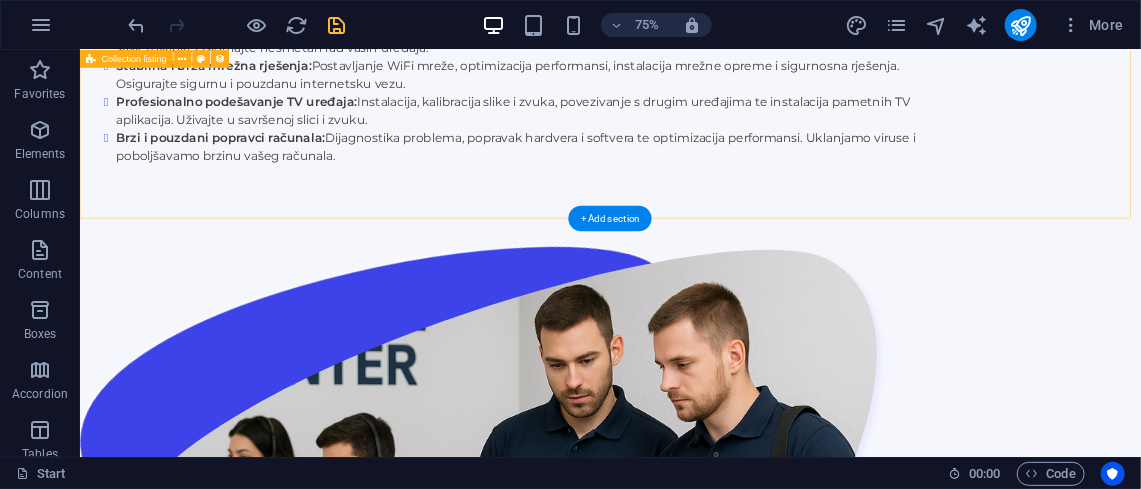 click on "Imate li fiksni cjenik? Cijene naših usluga ovise o složenosti problema i utrošenom vremenu. Za točnu procjenu, najbolje je da nas kontaktirajte na naš  telefonski broj  podrške i opišete svoj problem. Za vašu orijentaciju dolazak tehničara se naplaćuje 25,00 EUR. Radni sat tehničara na terenu iznosi 45,00 EUR. Koliko brzo možete doći na intervenciju? Trudimo se biti što brži i efikasniji. Vrijeme dolaska ovisi o trenutnom opsegu posla, ali obično stižemo u roku od nekoliko sati najčešće se trudimo doći istog dana za hitne intervencije.  Javite se  našoj službi za korisnike. Dolazite li na kućnu adresu ili u ured? Da dolazimo, sve naše usluge najčešće i najbrže obavimo na lokaciji korisnika, bilo da se radi o vašem domu ili uredu, zasada uslugu on-site obavljamo samo na području grada Zagreba. Za on-line podršku kontaktirajte naš kontakt centar. Koje sve usluge nudite?  Vorherige Nächste" at bounding box center (786, 5457) 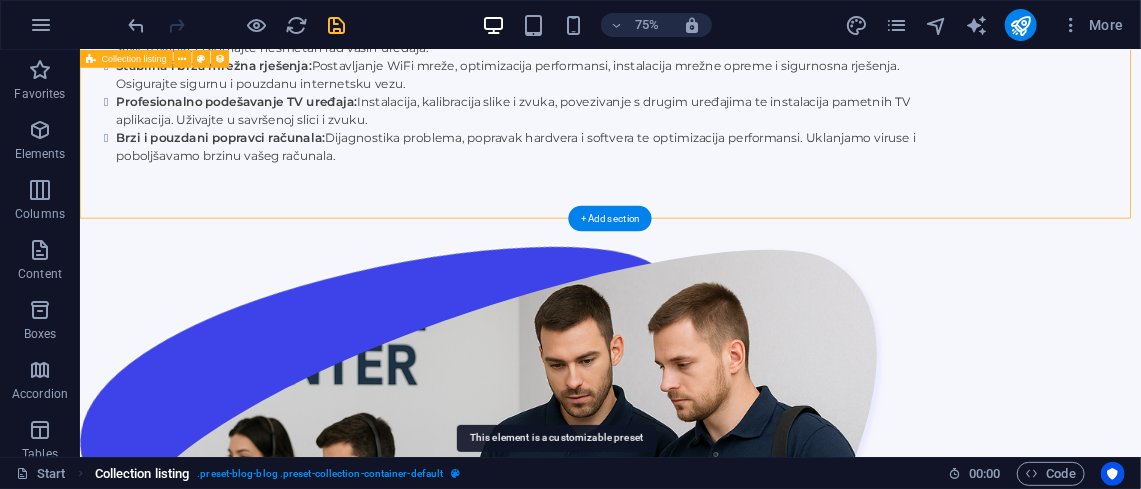 click at bounding box center (455, 473) 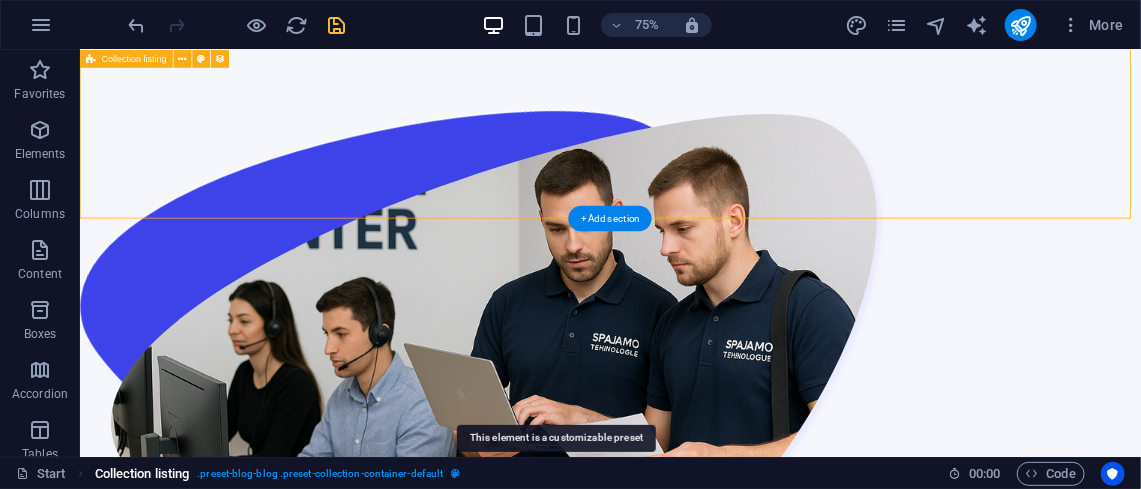 select on "rem" 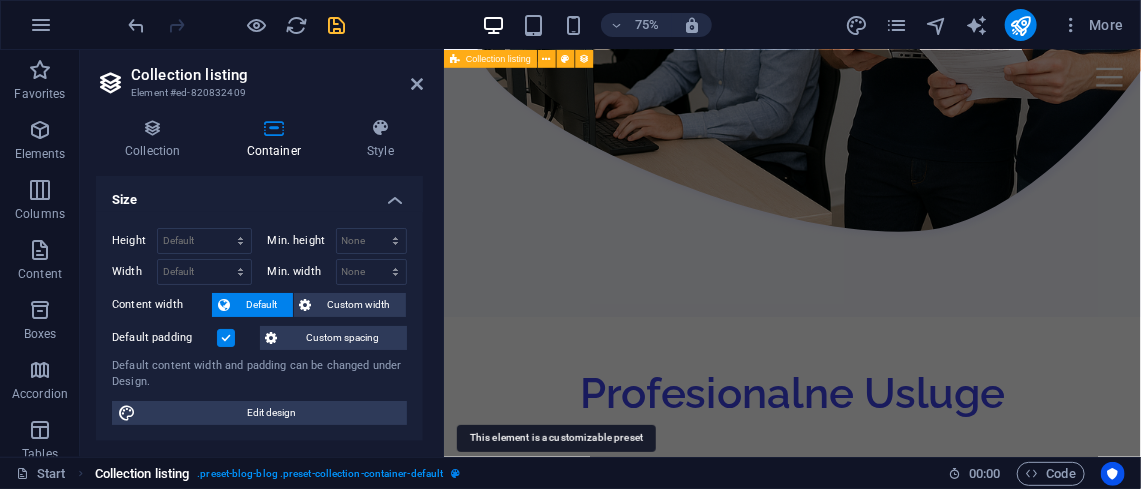 scroll, scrollTop: 7193, scrollLeft: 0, axis: vertical 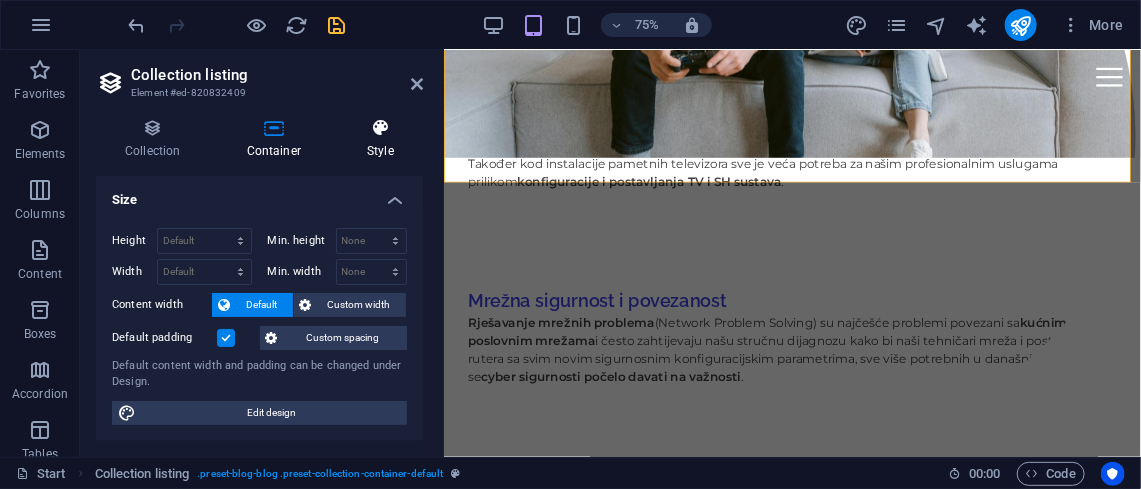 click at bounding box center [380, 128] 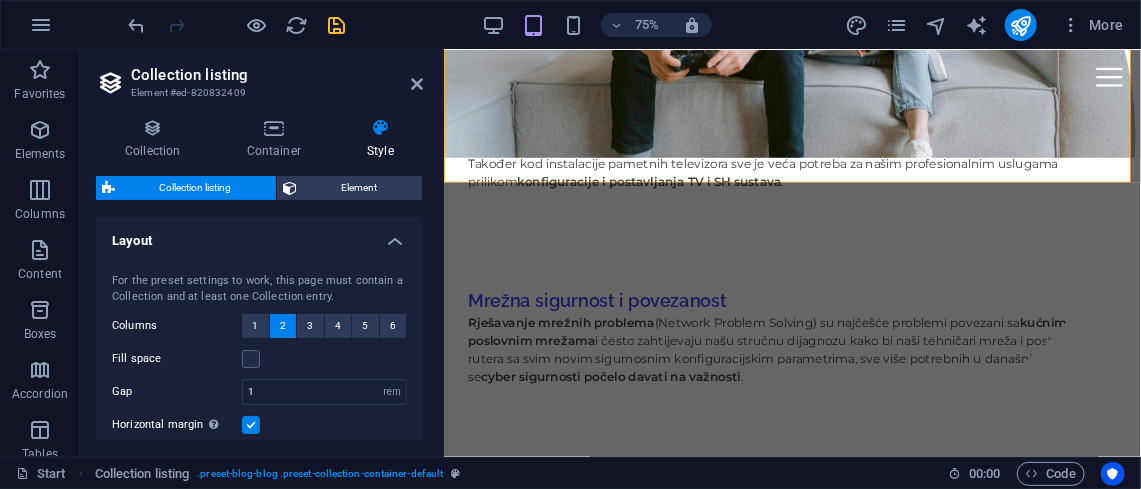 scroll, scrollTop: 184, scrollLeft: 0, axis: vertical 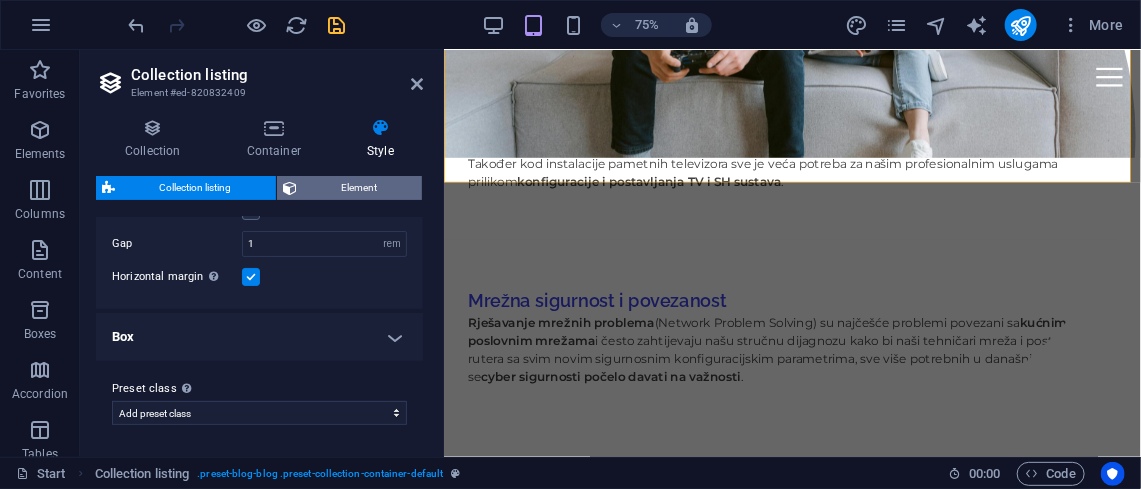 click on "Element" at bounding box center [359, 188] 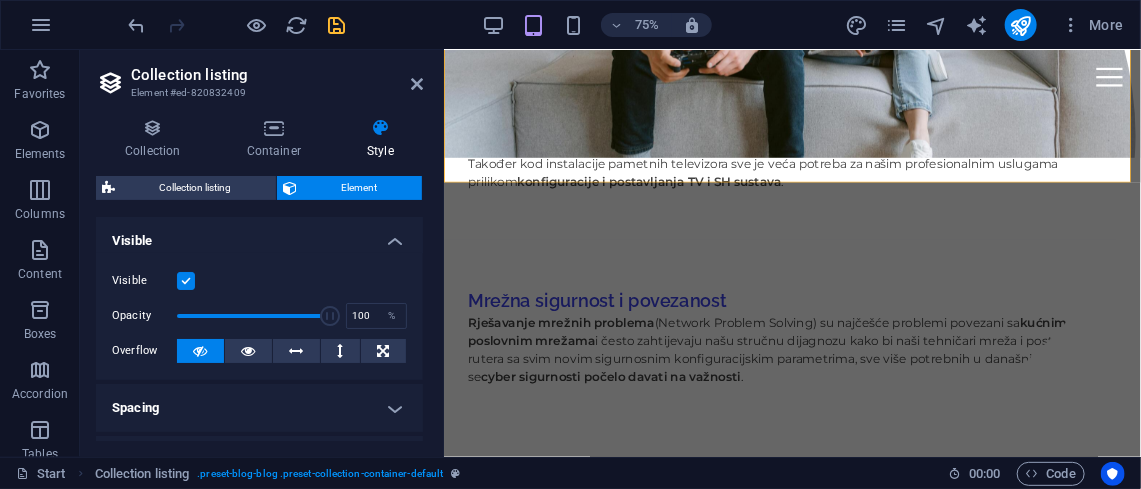scroll, scrollTop: 409, scrollLeft: 0, axis: vertical 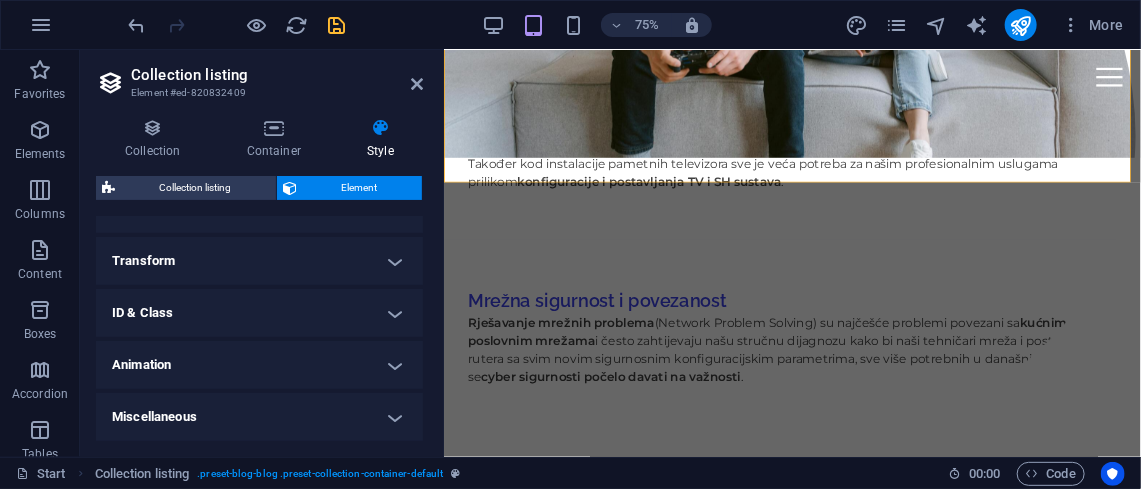 click on "ID & Class" at bounding box center (259, 313) 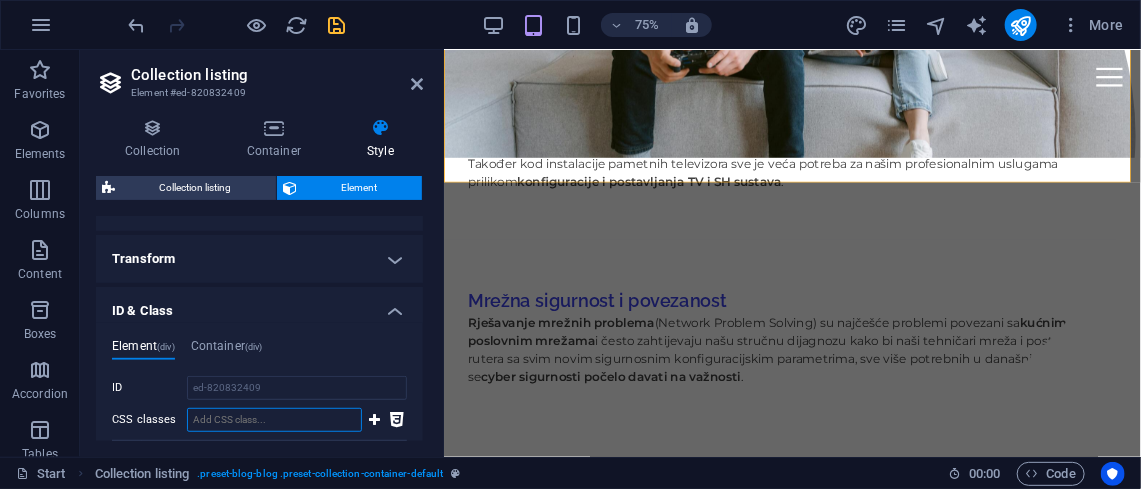 click on "CSS classes" at bounding box center (274, 420) 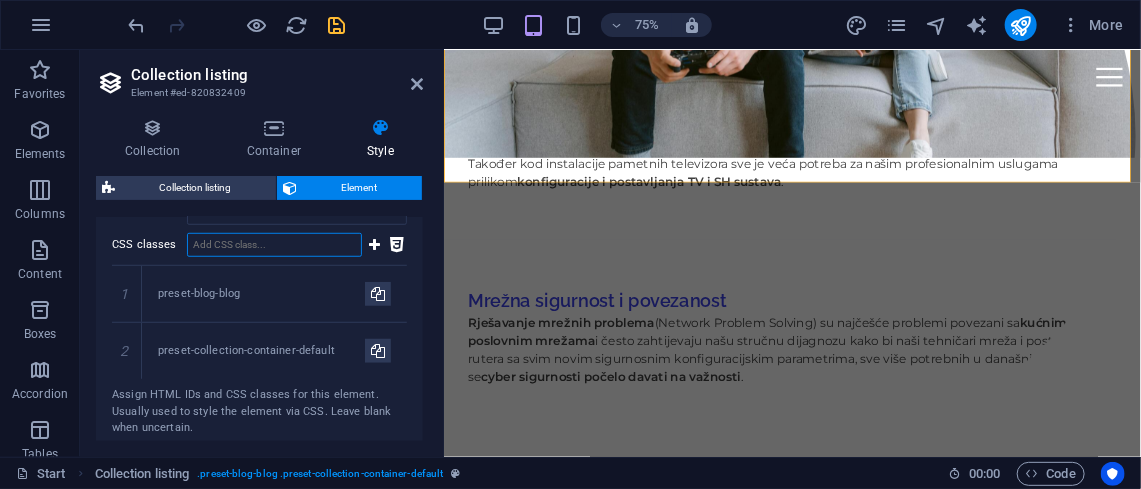 scroll, scrollTop: 583, scrollLeft: 0, axis: vertical 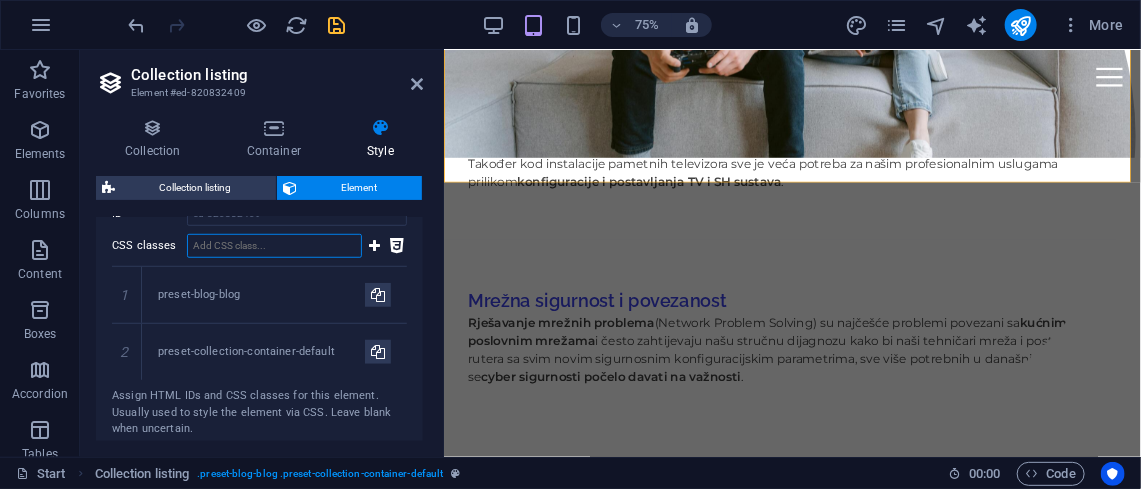 paste on "bg-user-1" 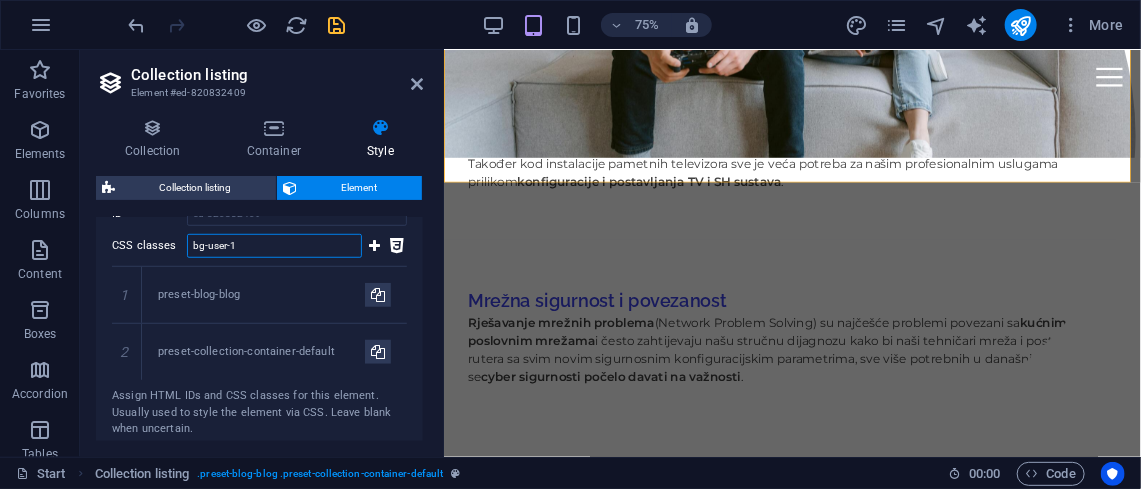 type on "bg-user-1" 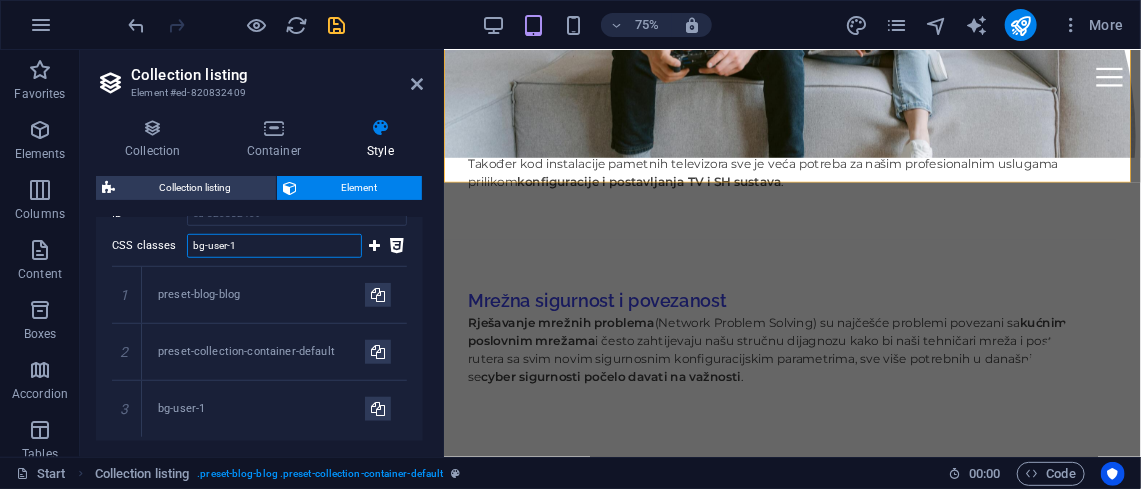 type 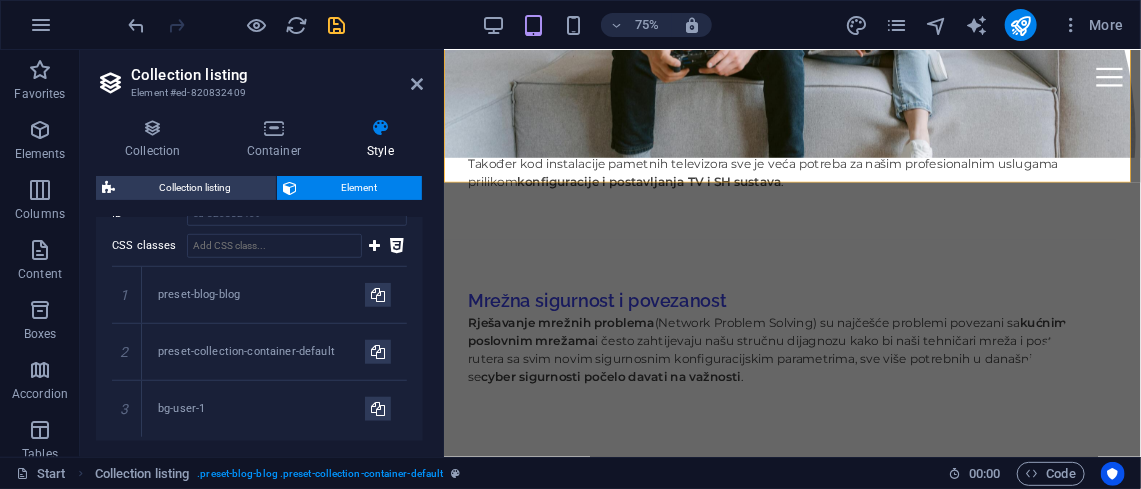 click on "Početna O nama Usluge Česta Pitanja Kontakt Spajamo Tehnologije Profesionalne IT usluge .:. Dijagnostika i dolazak on-site
Ovlašteni servis Čišćenje računala od virusa, spyware-a, malware-a, trojanaca Optimizacija performansi računala, ubrzavanje računala Rješavanje problema s računalom (općenito), popravak računala Zamjena komponenti (npr., hard disk, RAM, grafička kartica) Dijagnostika kvara računala Popravak plavog ekrana (Blue Screen Repair) Računalo ne reagira na paljenje!
.cls-1{fill:#1a171b;stroke:#fff;stroke-miterlimit:10;} Element 2
.cls-1{fill:#1a171b;stroke:#fff;stroke-miterlimit:10;} Element 2
Sigurnost podataka Izrada sigurnosnih kopija podataka (data backup) Obnova podataka s oštećenih diskova (spašavanje podataka, povrat podataka, vraćanje podataka) Sigurnosno kopiranje poslovnih podataka na backup storage P Prebacivanje podataka i operativnog sustava na novi SSD disk On-site podrška Element 2" at bounding box center (907, -661) 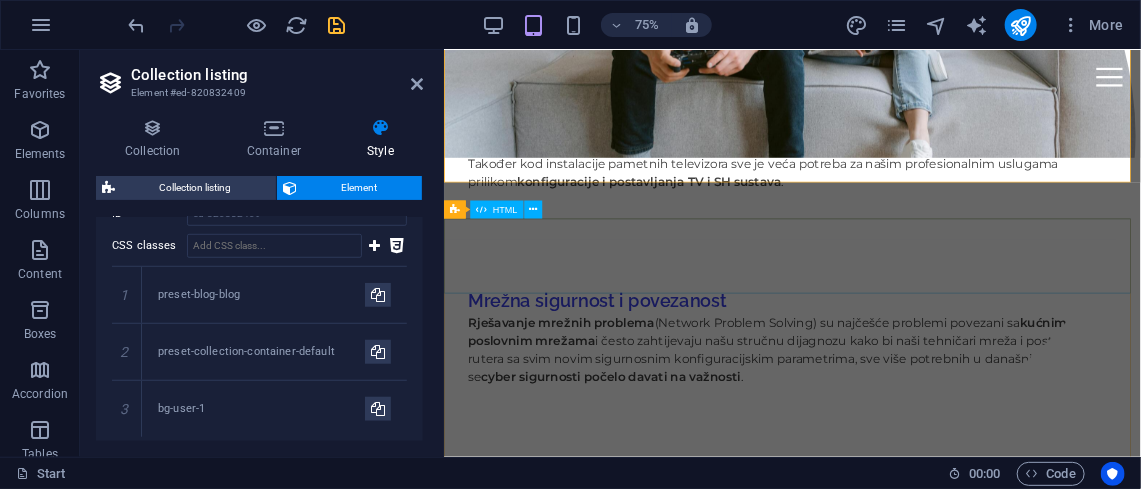 click at bounding box center [907, 4461] 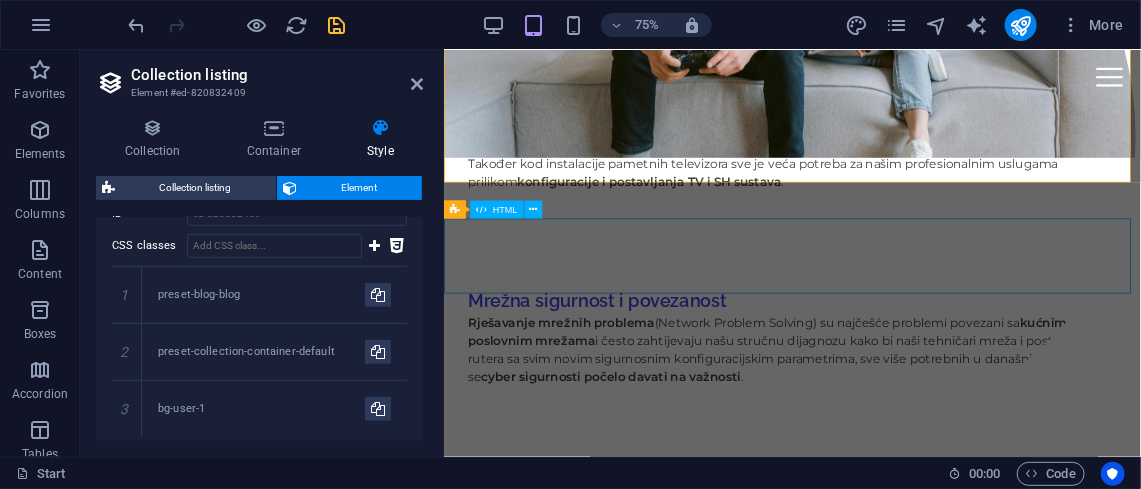 click at bounding box center [907, 4461] 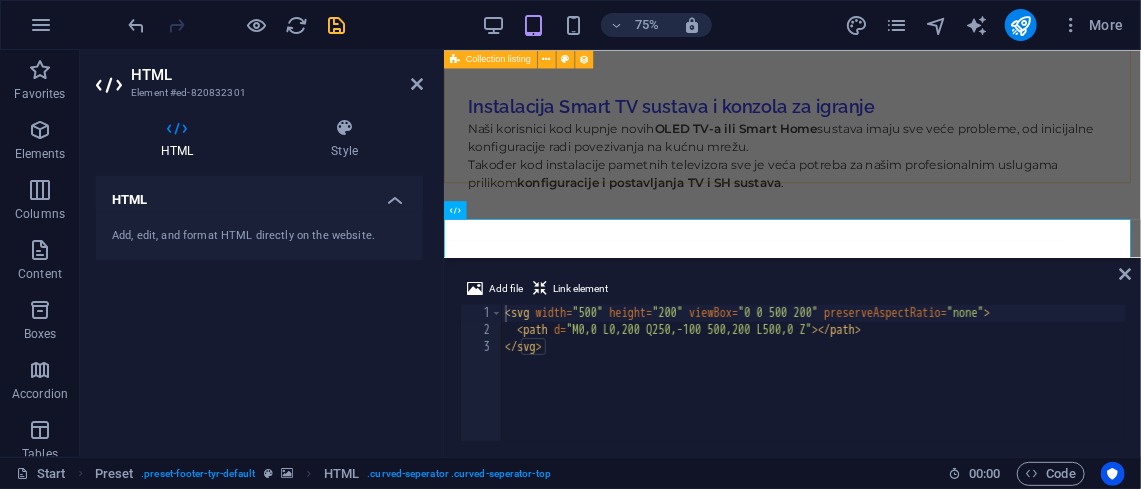 click on "Imate li fiksni cjenik? Cijene naših usluga ovise o složenosti problema i utrošenom vremenu. Za točnu procjenu, najbolje je da nas kontaktirajte na naš  telefonski broj  podrške i opišete svoj problem. Za vašu orijentaciju dolazak tehničara se naplaćuje 25,00 EUR. Radni sat tehničara na terenu iznosi 45,00 EUR. Koliko brzo možete doći na intervenciju? Trudimo se biti što brži i efikasniji. Vrijeme dolaska ovisi o trenutnom opsegu posla, ali obično stižemo u roku od nekoliko sati najčešće se trudimo doći istog dana za hitne intervencije.  Javite se  našoj službi za korisnike. Dolazite li na kućnu adresu ili u ured? Da dolazimo, sve naše usluge najčešće i najbrže obavimo na lokaciji korisnika, bilo da se radi o vašem domu ili uredu, zasada uslugu on-site obavljamo samo na području grada Zagreba. Za on-line podršku kontaktirajte naš kontakt centar. Koje sve usluge nudite?  Vorherige Nächste" at bounding box center (907, 3129) 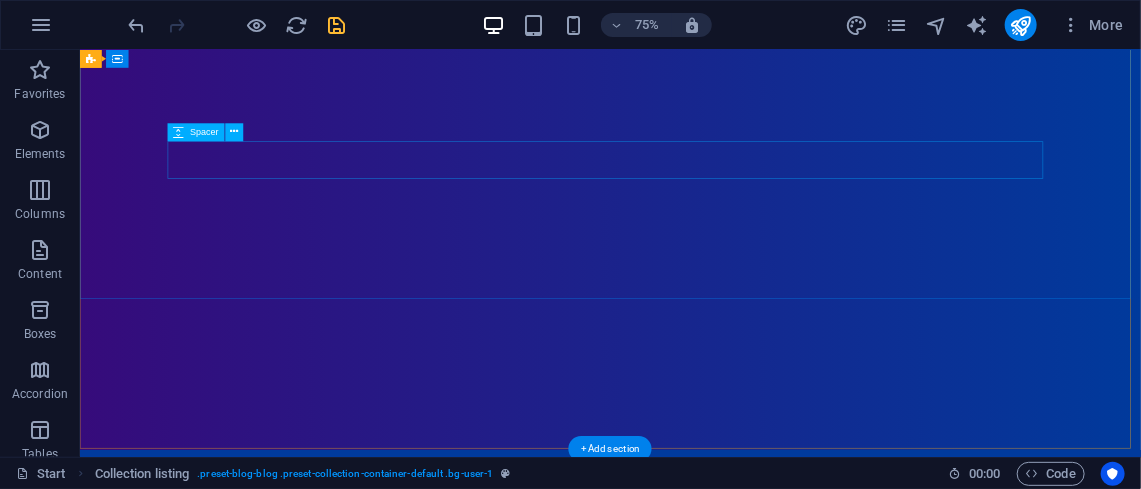 scroll, scrollTop: 390, scrollLeft: 0, axis: vertical 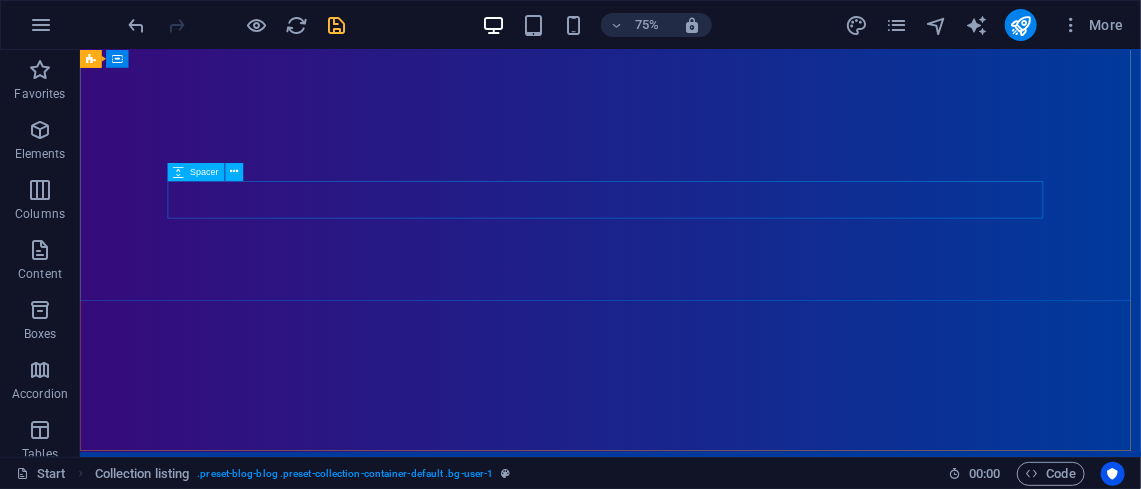 click on "Spacer" at bounding box center [204, 172] 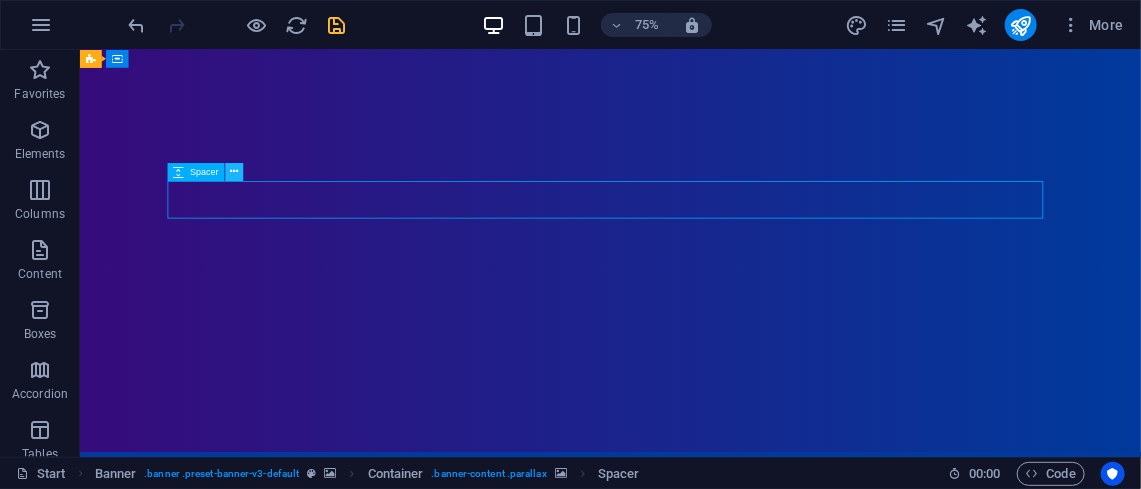 click at bounding box center (234, 172) 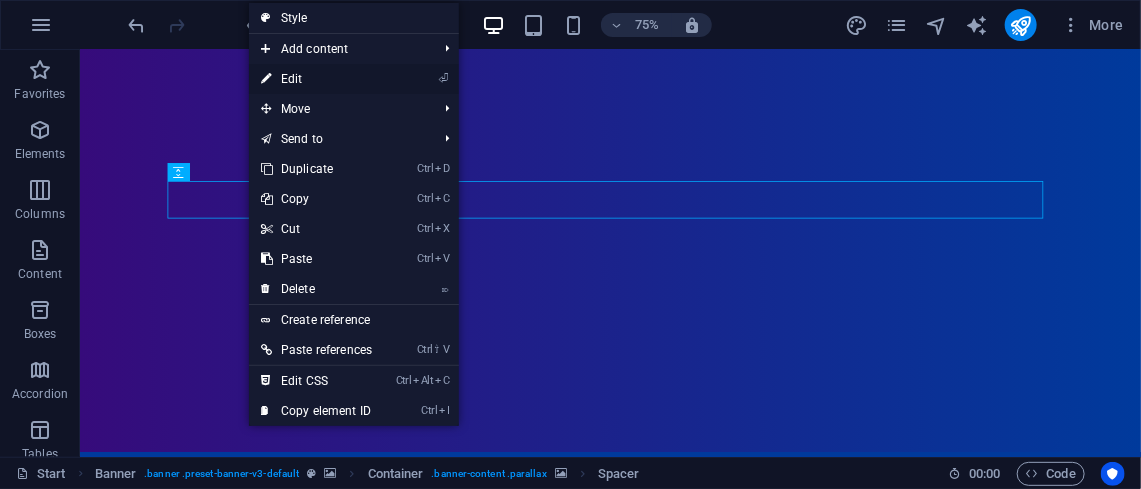 click on "⏎  Edit" at bounding box center [316, 79] 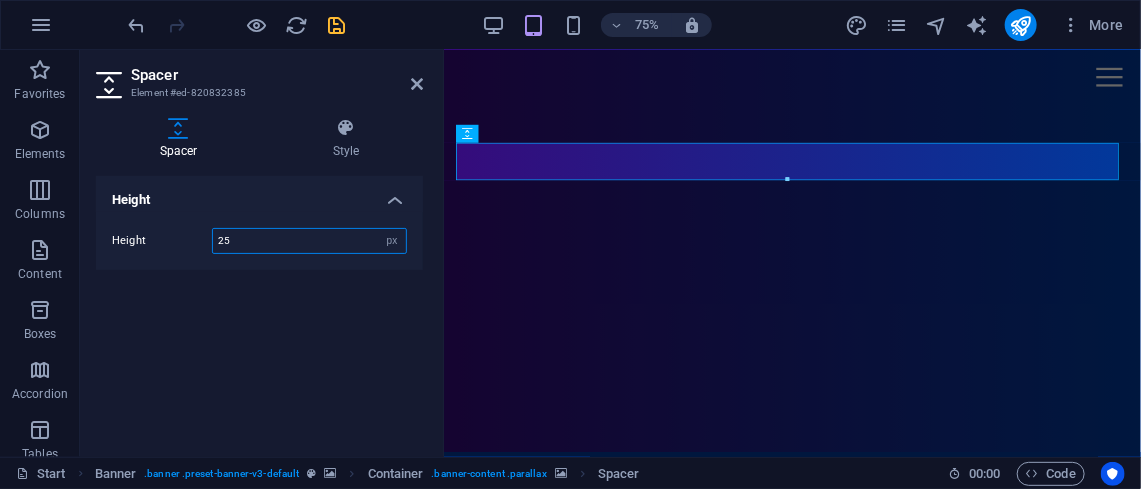 type on "25" 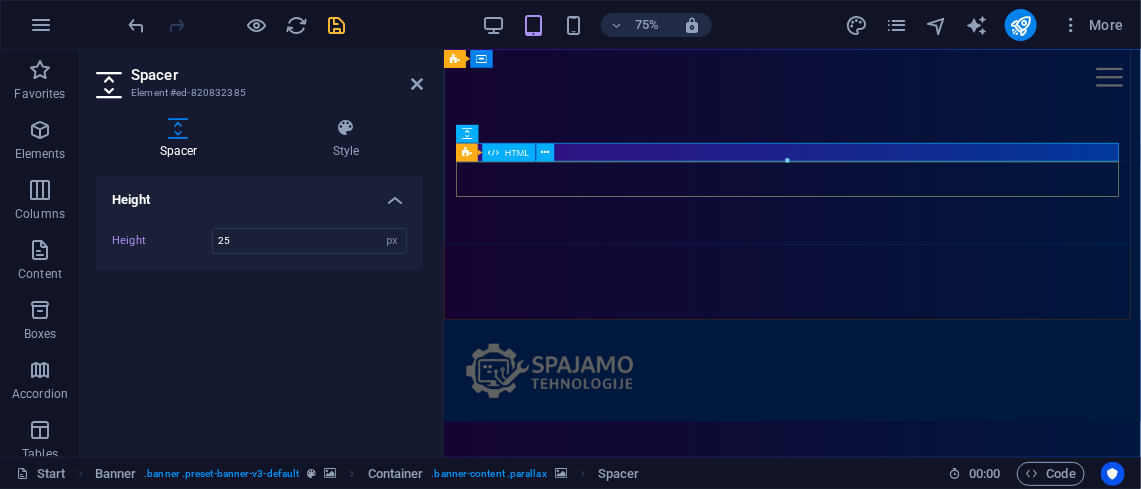 click at bounding box center (482, 1500) 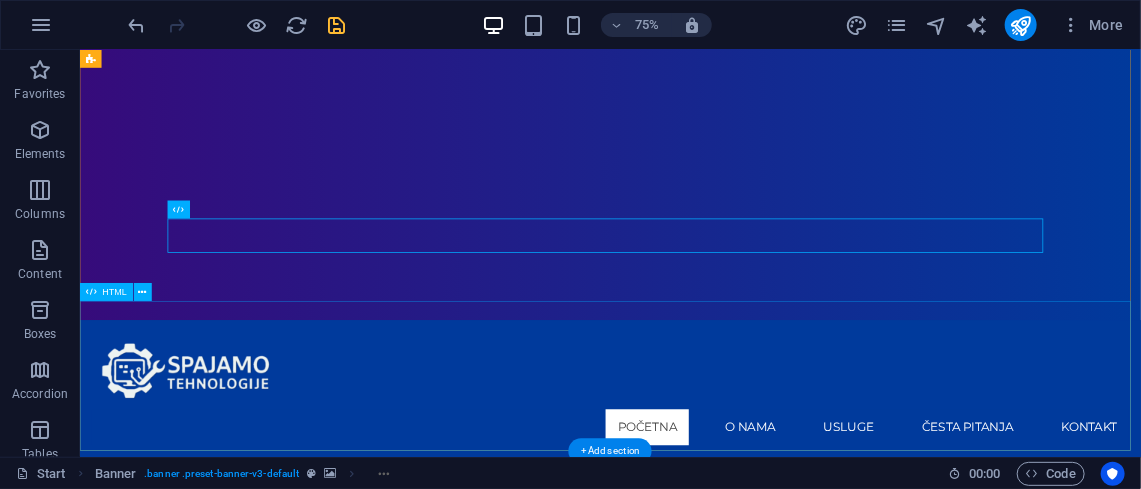 click at bounding box center [786, 1811] 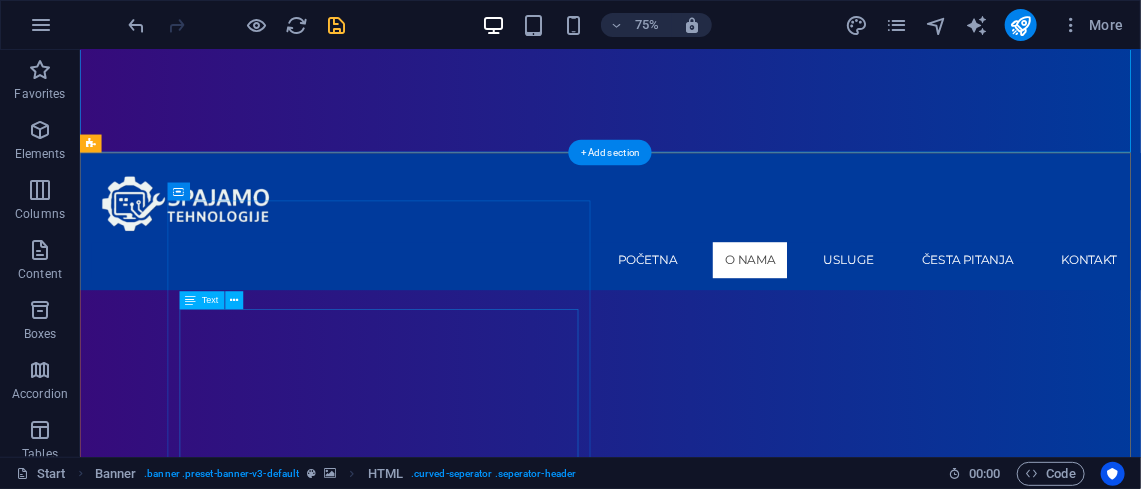 scroll, scrollTop: 788, scrollLeft: 0, axis: vertical 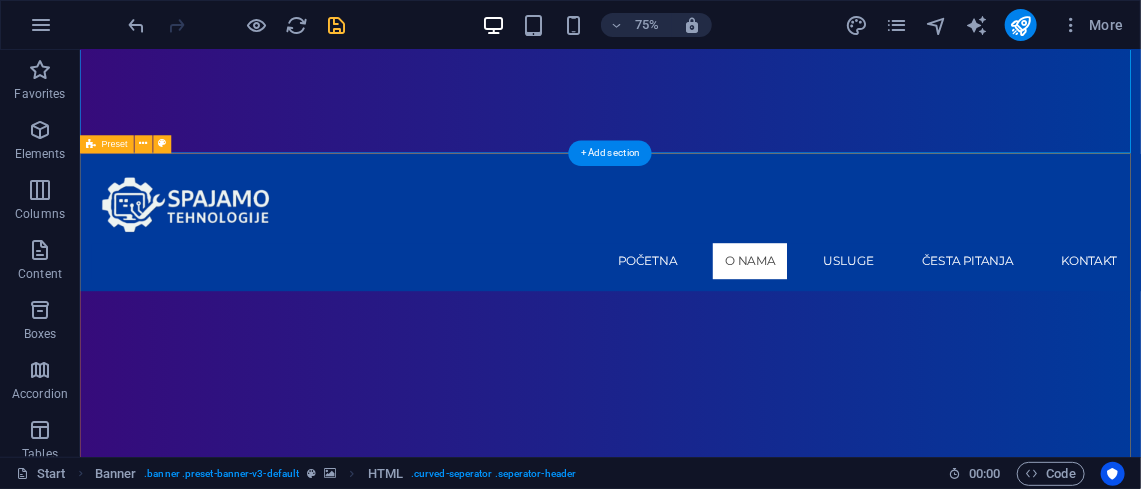 click on "Ovlašteni servis Čišćenje računala od virusa, spyware-a, malware-a, trojanaca Optimizacija performansi računala, ubrzavanje računala Rješavanje problema s računalom (općenito), popravak računala Zamjena komponenti (npr., hard disk, RAM, grafička kartica) Dijagnostika kvara računala Popravak plavog ekrana (Blue Screen Repair) Računalo ne reagira na paljenje!
.cls-1{fill:#1a171b;stroke:#fff;stroke-miterlimit:10;} Element 2
.cls-1{fill:#1a171b;stroke:#fff;stroke-miterlimit:10;} Element 2
Sigurnost podataka Izrada sigurnosnih kopija podataka (data backup) Obnova podataka s oštećenih diskova (spašavanje podataka, povrat podataka, vraćanje podataka) Sigurnosno kopiranje poslovnih podataka na backup storage P rijenos podataka između različitih sustava ili uređaja (Mobitel na mobitel, računalo na računalo, i sve kombinacije) Prebacivanje podataka i operativnog sustava na novi SSD disk On-site podrška Stabilna i brza mrežna rješenja:" at bounding box center [786, 3558] 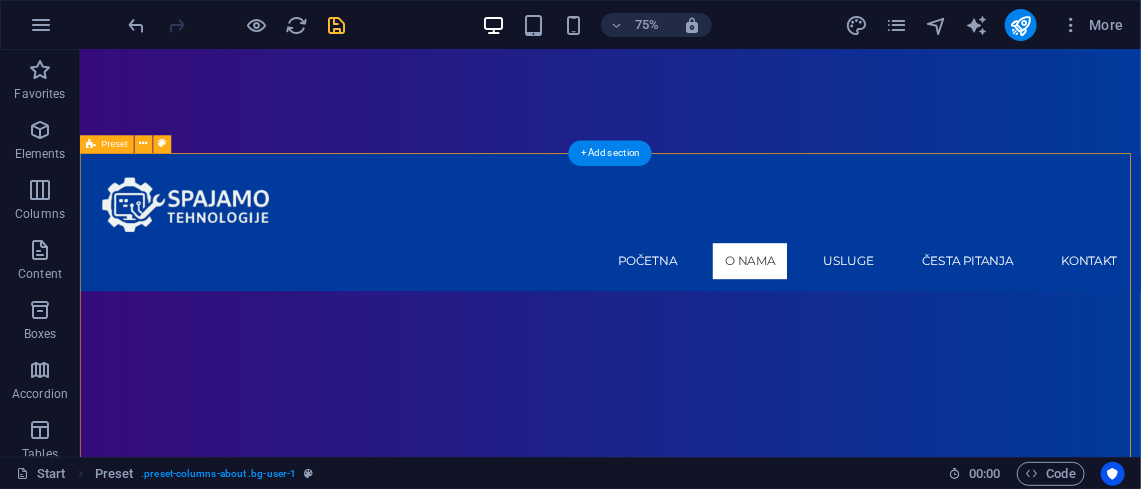 click on "Ovlašteni servis Čišćenje računala od virusa, spyware-a, malware-a, trojanaca Optimizacija performansi računala, ubrzavanje računala Rješavanje problema s računalom (općenito), popravak računala Zamjena komponenti (npr., hard disk, RAM, grafička kartica) Dijagnostika kvara računala Popravak plavog ekrana (Blue Screen Repair) Računalo ne reagira na paljenje!
.cls-1{fill:#1a171b;stroke:#fff;stroke-miterlimit:10;} Element 2
.cls-1{fill:#1a171b;stroke:#fff;stroke-miterlimit:10;} Element 2
Sigurnost podataka Izrada sigurnosnih kopija podataka (data backup) Obnova podataka s oštećenih diskova (spašavanje podataka, povrat podataka, vraćanje podataka) Sigurnosno kopiranje poslovnih podataka na backup storage P rijenos podataka između različitih sustava ili uređaja (Mobitel na mobitel, računalo na računalo, i sve kombinacije) Prebacivanje podataka i operativnog sustava na novi SSD disk On-site podrška Stabilna i brza mrežna rješenja:" at bounding box center (786, 3558) 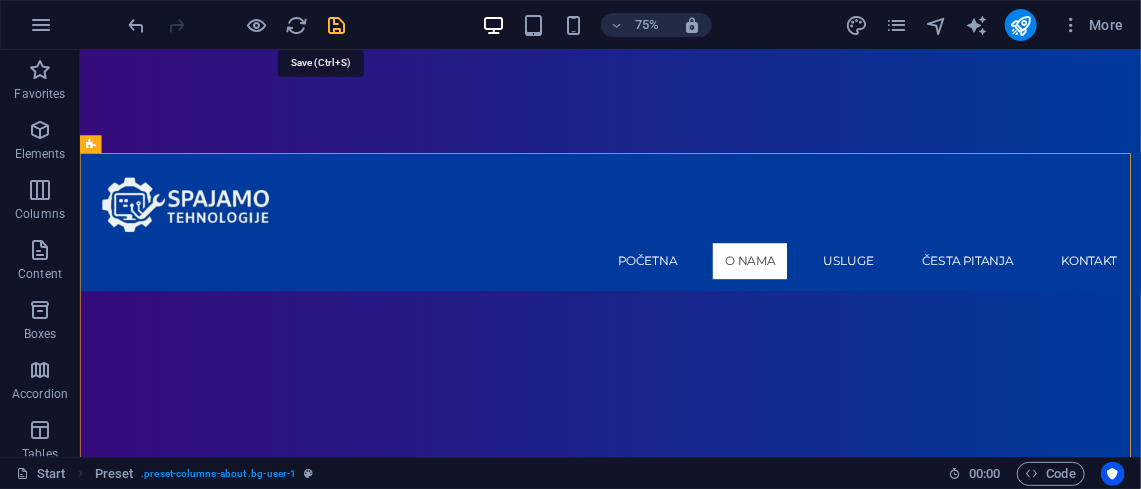 click at bounding box center [337, 25] 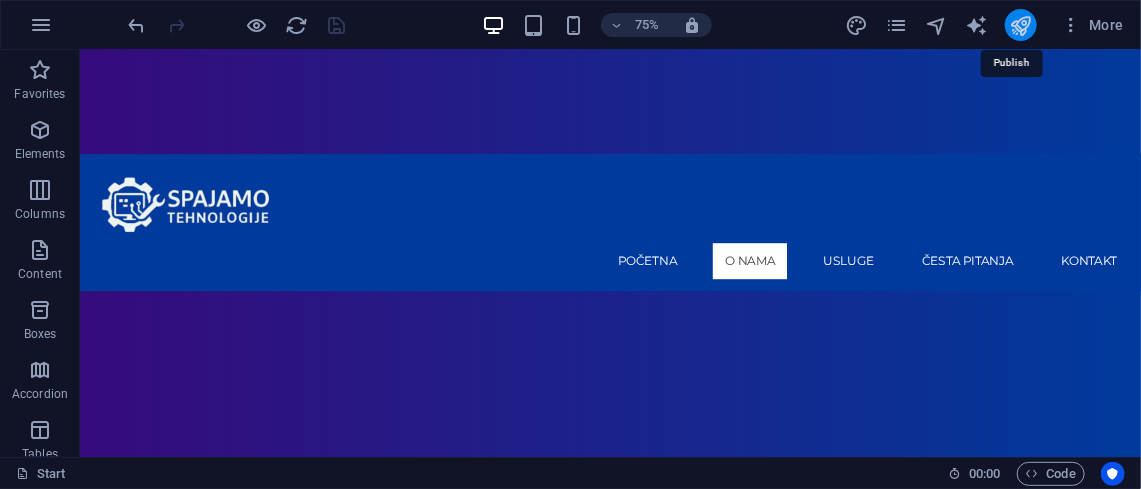 click at bounding box center [1020, 25] 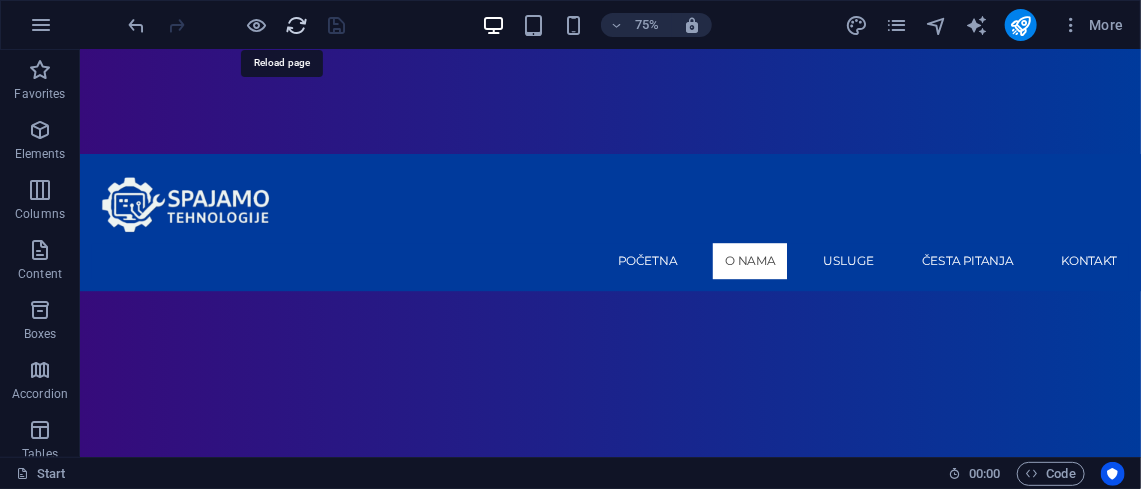 click at bounding box center (297, 25) 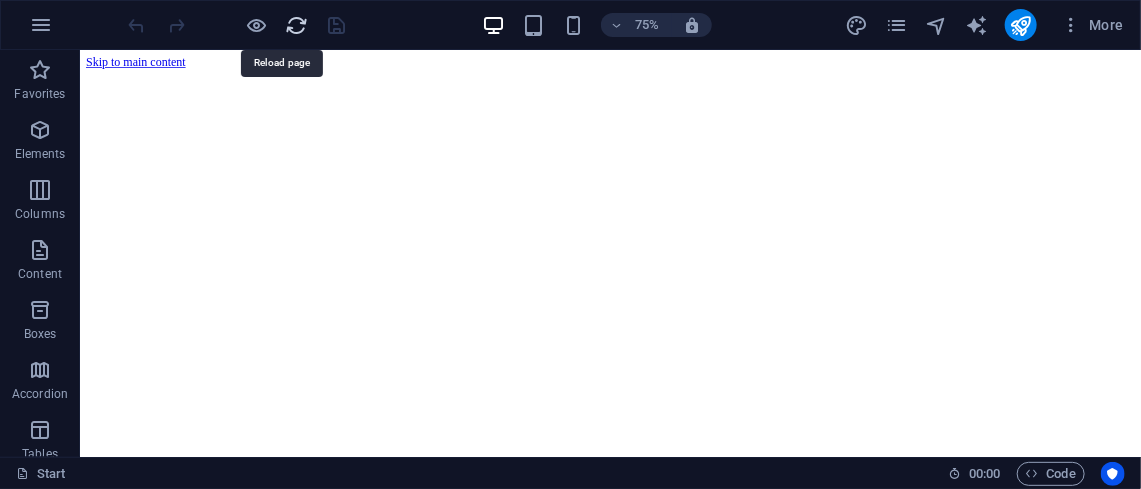 scroll, scrollTop: 0, scrollLeft: 0, axis: both 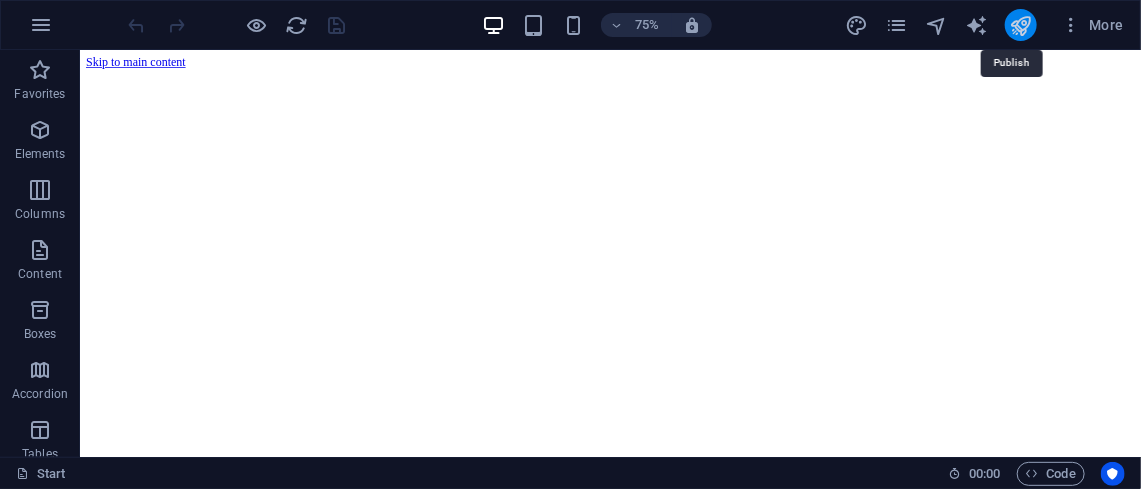 click at bounding box center (1020, 25) 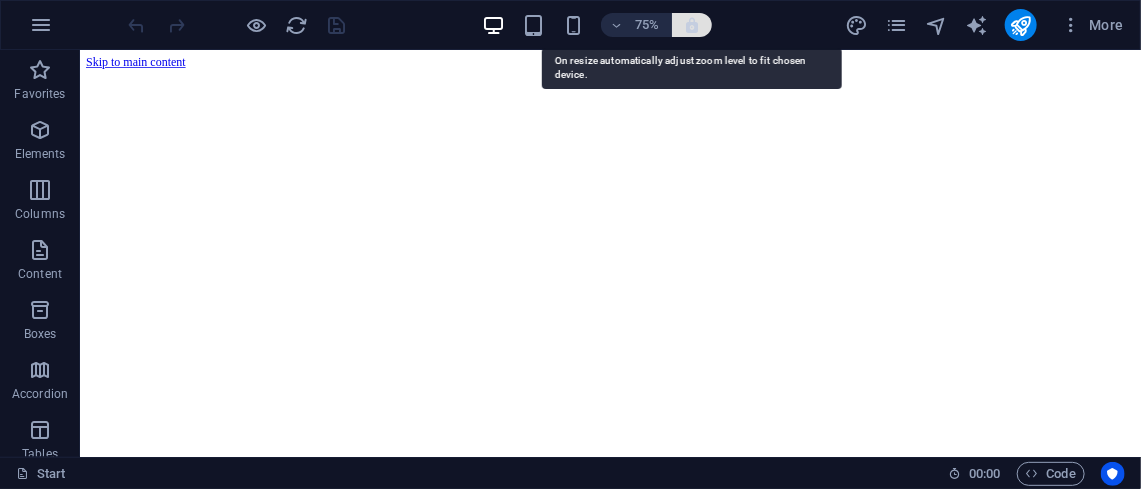 click at bounding box center (692, 25) 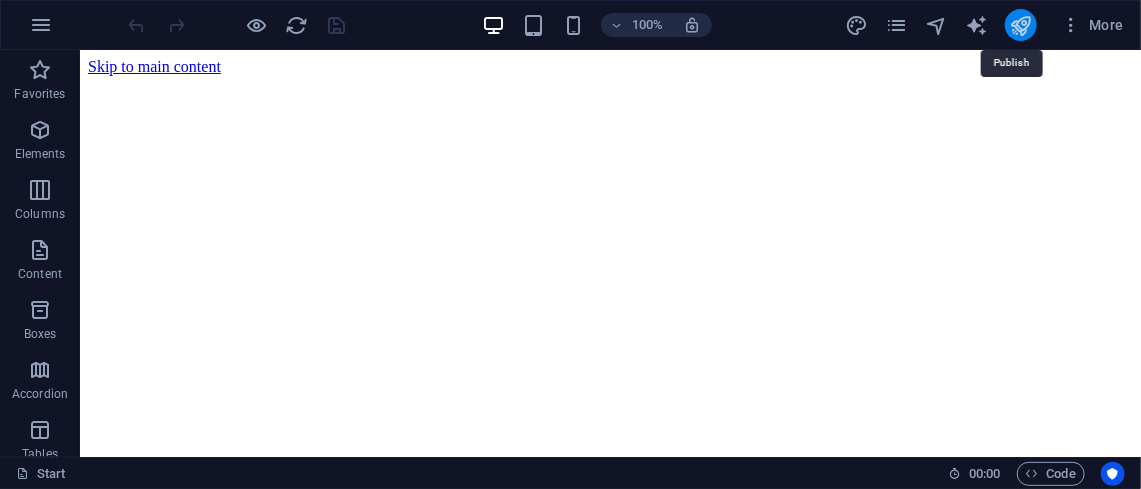 click at bounding box center (1020, 25) 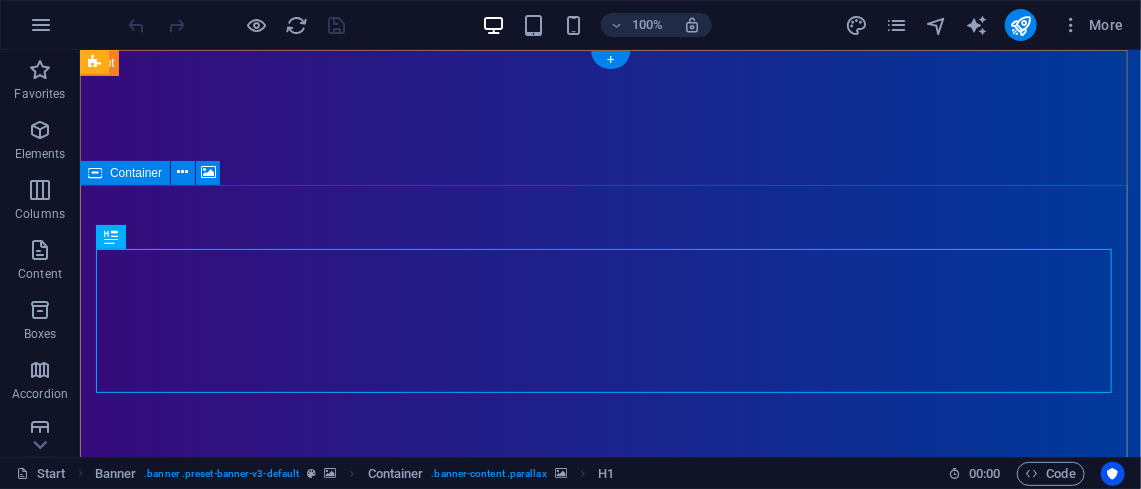 scroll, scrollTop: 0, scrollLeft: 0, axis: both 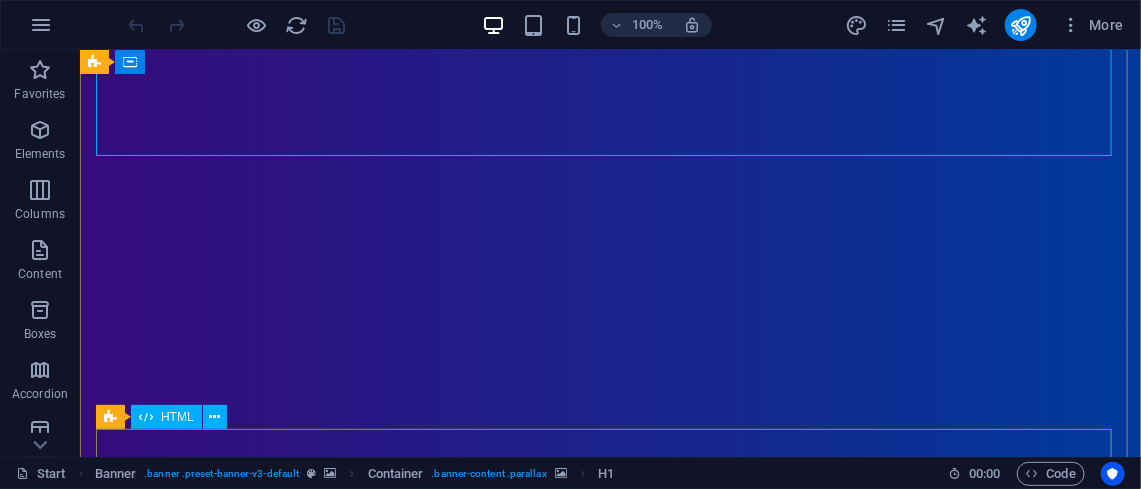 click at bounding box center [118, 1944] 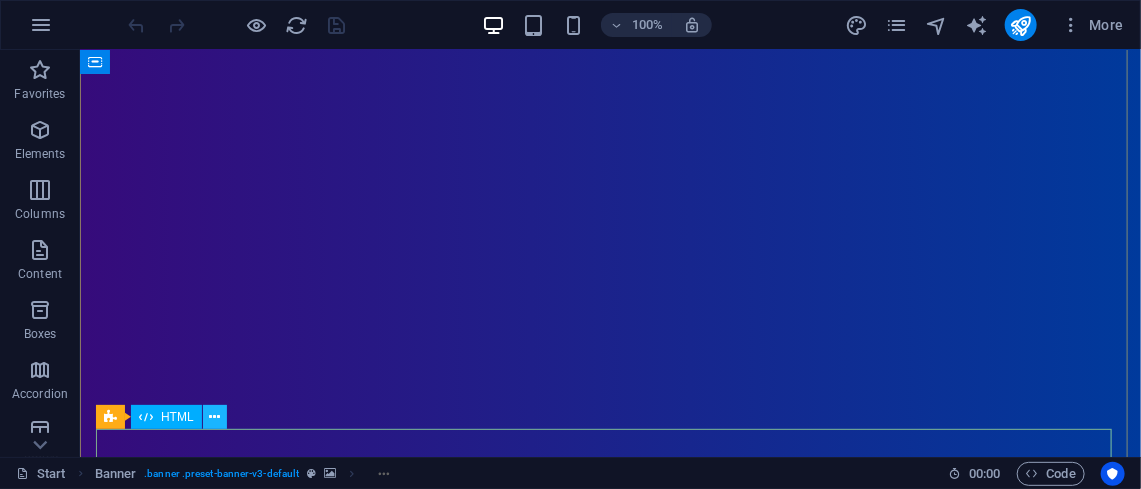 click at bounding box center (214, 417) 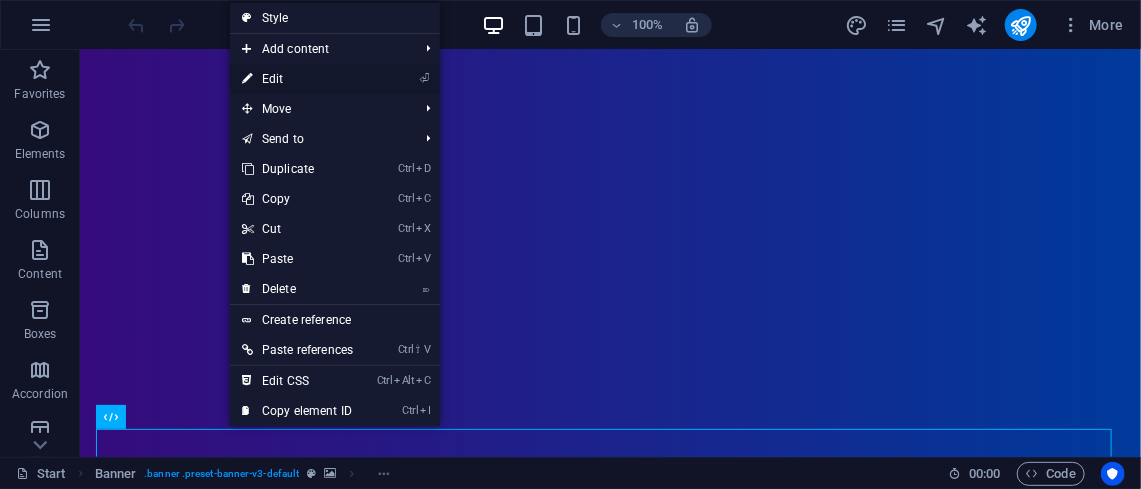 click on "⏎  Edit" at bounding box center [297, 79] 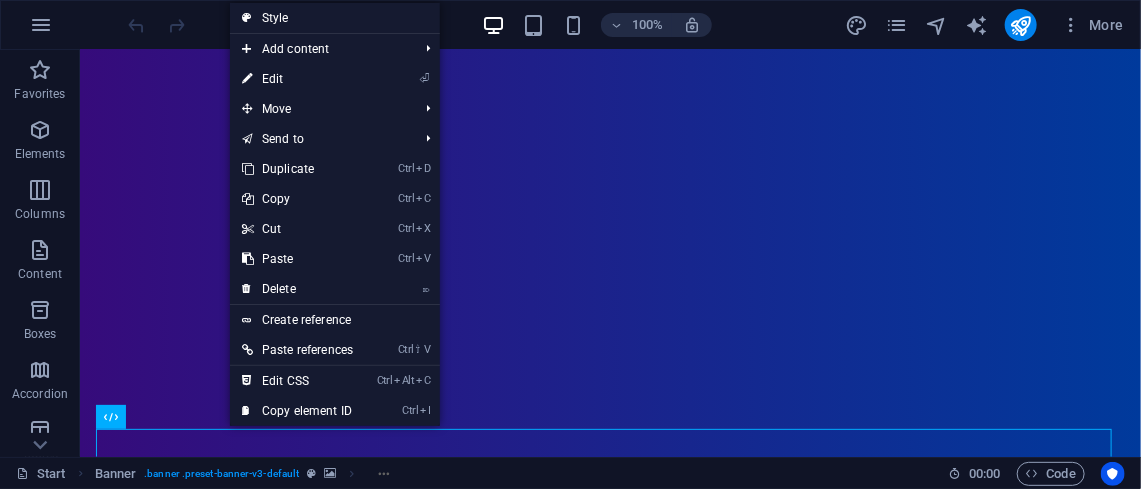 click on "Drag here to replace the existing content. Press “Ctrl” if you want to create a new element.
H1   Banner   Container   H2   Spacer   Spacer   Preset   HTML   Preset" at bounding box center [610, 253] 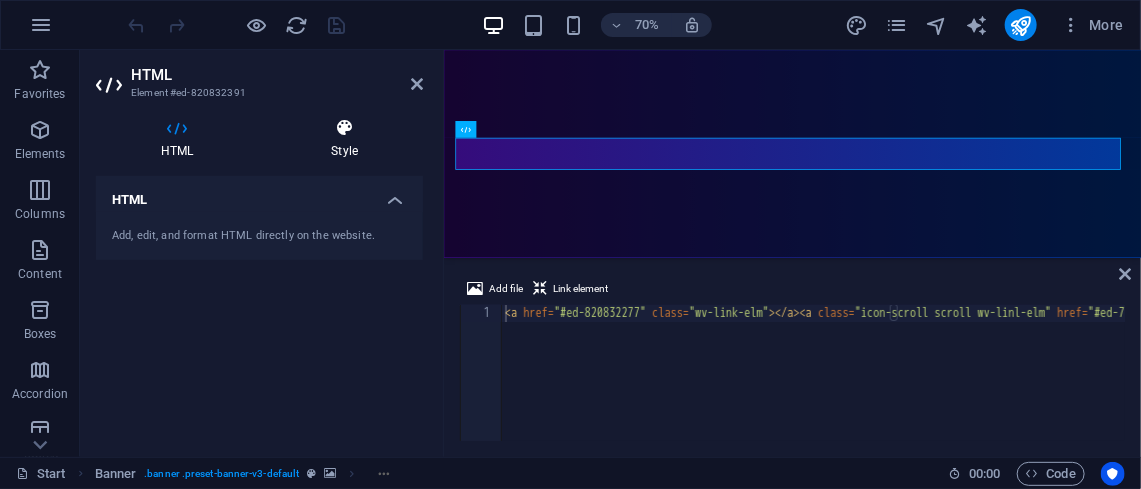 click at bounding box center (344, 128) 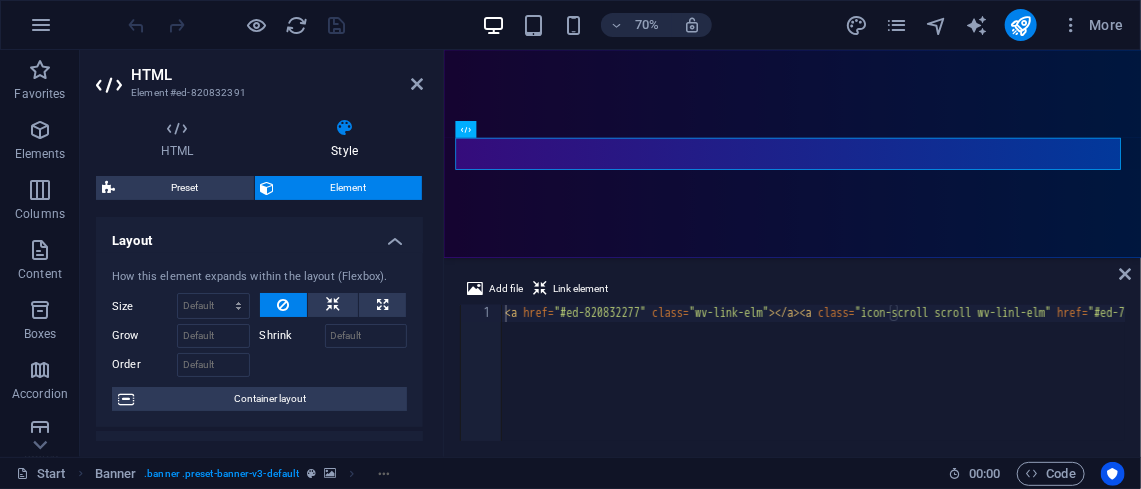 click on "Layout" at bounding box center (259, 235) 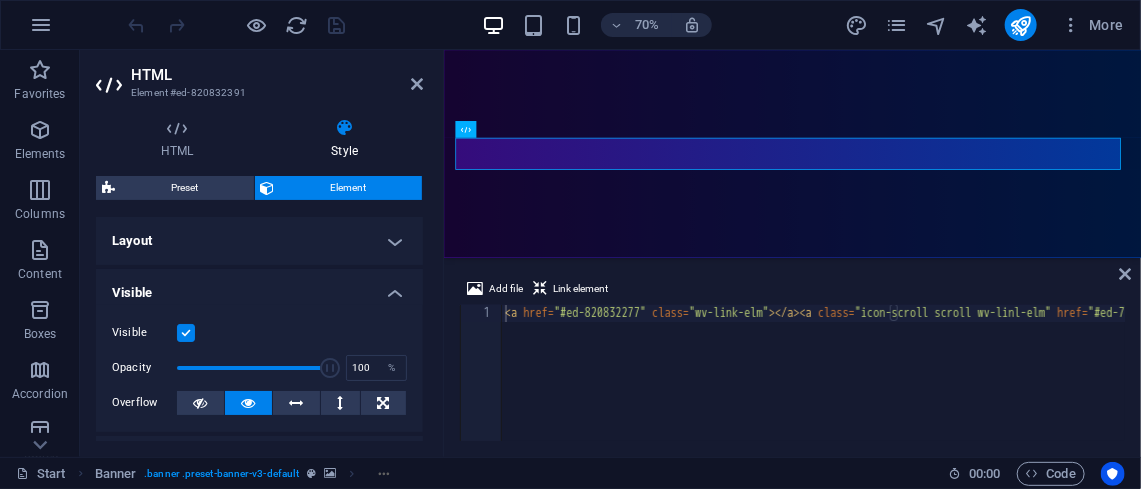 click on "Visible" at bounding box center [259, 287] 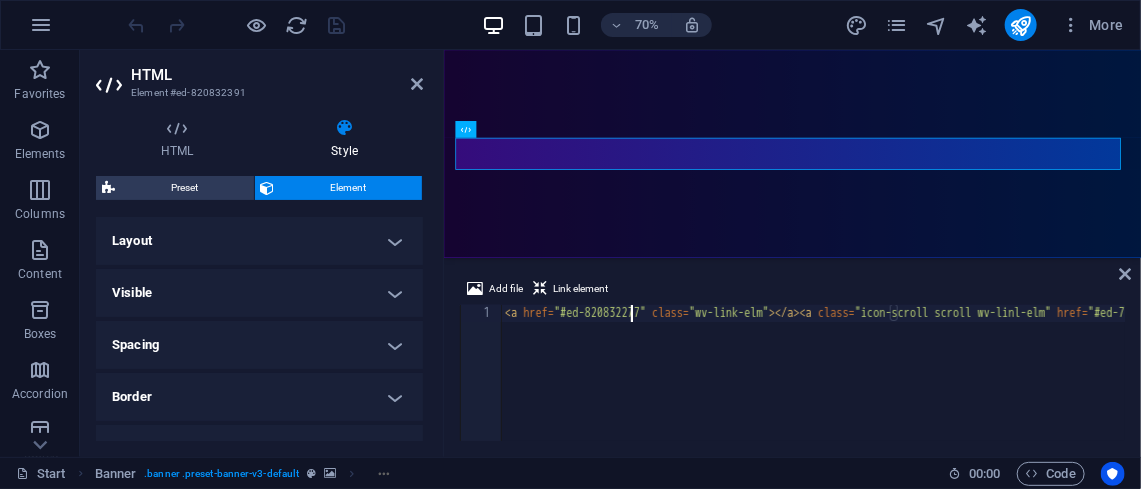click on "< a   href = "#ed-820832277"   class = "wv-link-elm" > </ a > < a   class = "icon-scroll scroll wv-linl-elm"   href = "#ed-761486357" > < span > </ span > </ a >" at bounding box center (1041, 388) 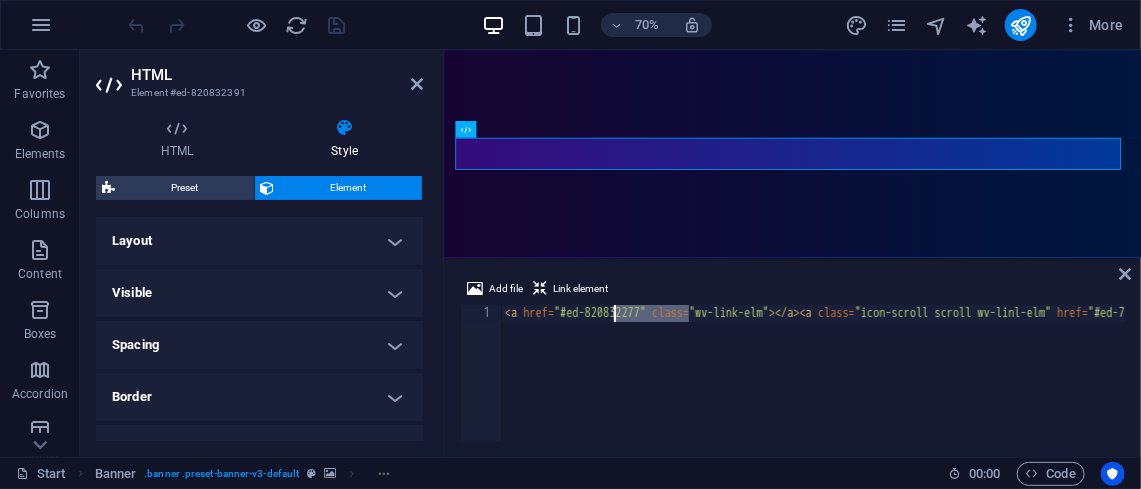 click on "< a   href = "#ed-820832277"   class = "wv-link-elm" > </ a > < a   class = "icon-scroll scroll wv-linl-elm"   href = "#ed-761486357" > < span > </ span > </ a >" at bounding box center [1041, 388] 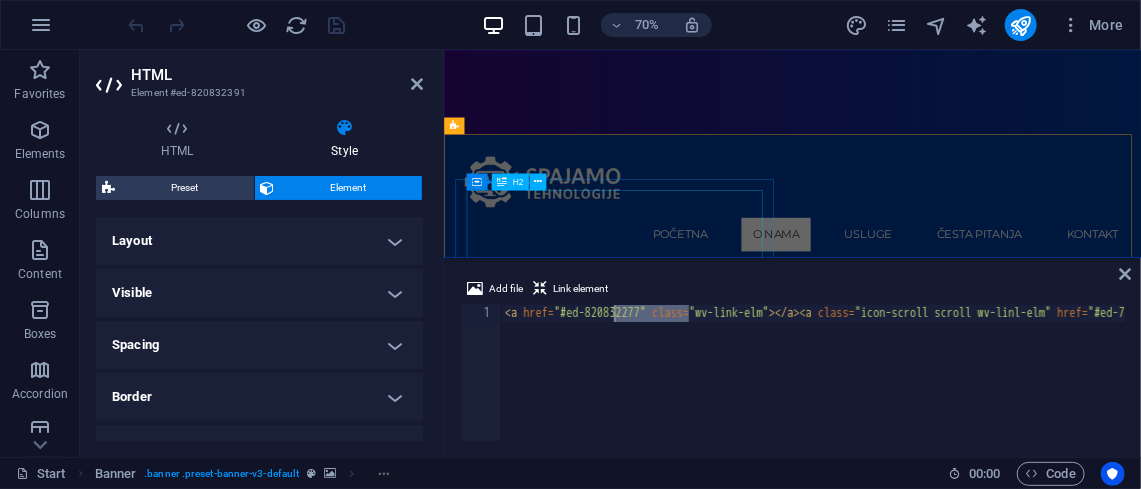 scroll, scrollTop: 854, scrollLeft: 0, axis: vertical 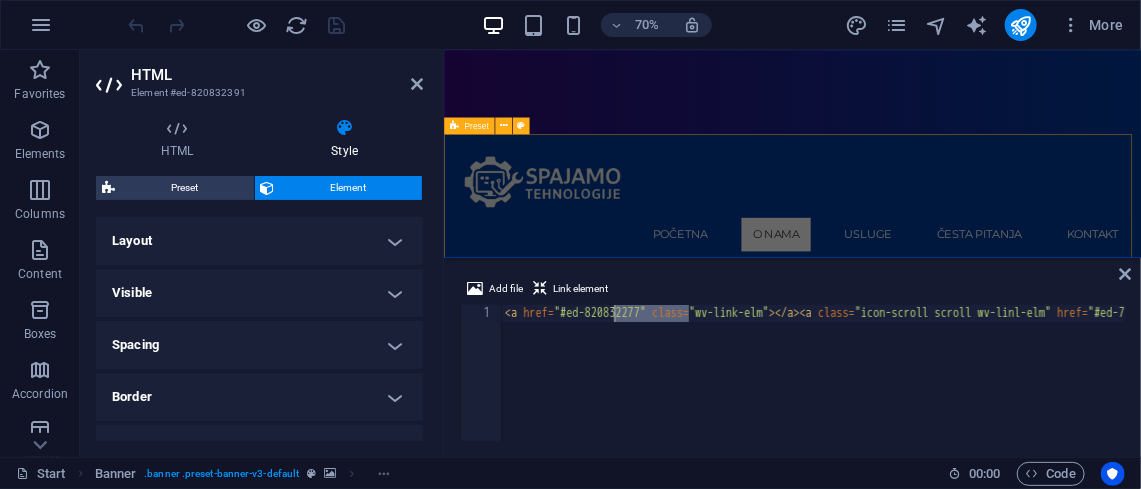 click on "Preset" at bounding box center (476, 125) 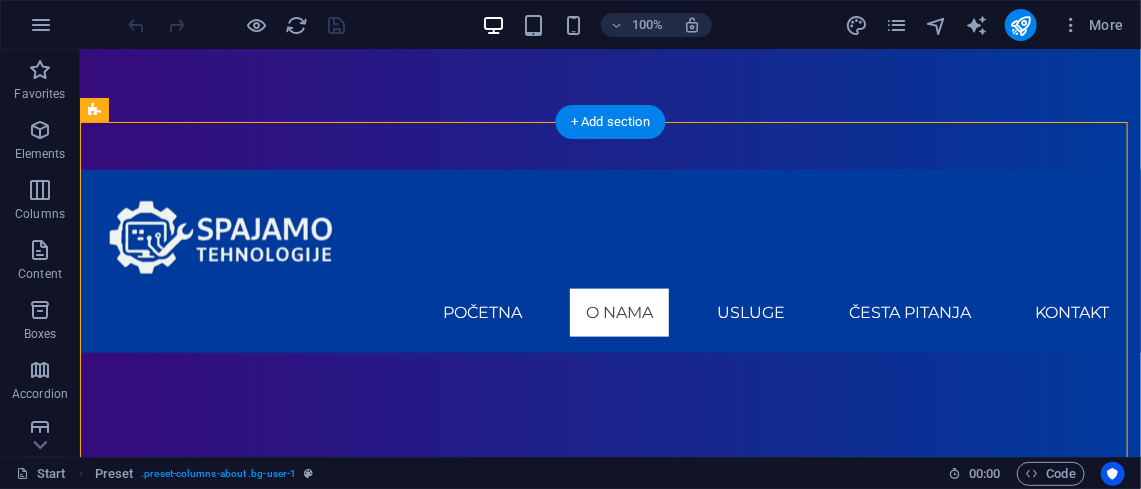 click on "Ovlašteni servis Čišćenje računala od virusa, spyware-a, malware-a, trojanaca Optimizacija performansi računala, ubrzavanje računala Rješavanje problema s računalom (općenito), popravak računala Zamjena komponenti (npr., hard disk, RAM, grafička kartica) Dijagnostika kvara računala Popravak plavog ekrana (Blue Screen Repair) Računalo ne reagira na paljenje!
.cls-1{fill:#1a171b;stroke:#fff;stroke-miterlimit:10;} Element 2
.cls-1{fill:#1a171b;stroke:#fff;stroke-miterlimit:10;} Element 2
Sigurnost podataka Izrada sigurnosnih kopija podataka (data backup) Obnova podataka s oštećenih diskova (spašavanje podataka, povrat podataka, vraćanje podataka) Sigurnosno kopiranje poslovnih podataka na backup storage P rijenos podataka između različitih sustava ili uređaja (Mobitel na mobitel, računalo na računalo, i sve kombinacije) Prebacivanje podataka i operativnog sustava na novi SSD disk On-site podrška Stabilna i brza mrežna rješenja:" at bounding box center (609, 3394) 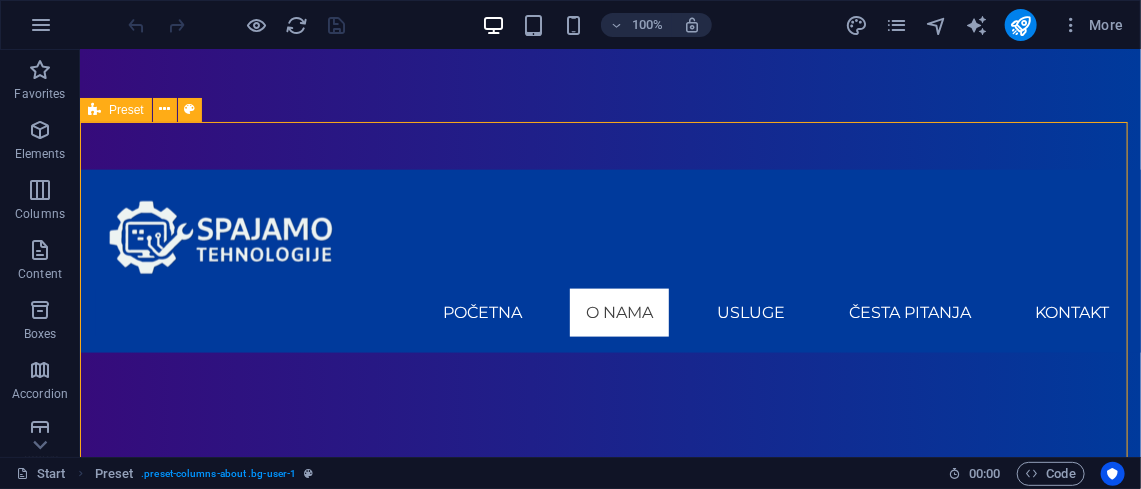 click on "Preset" at bounding box center [126, 110] 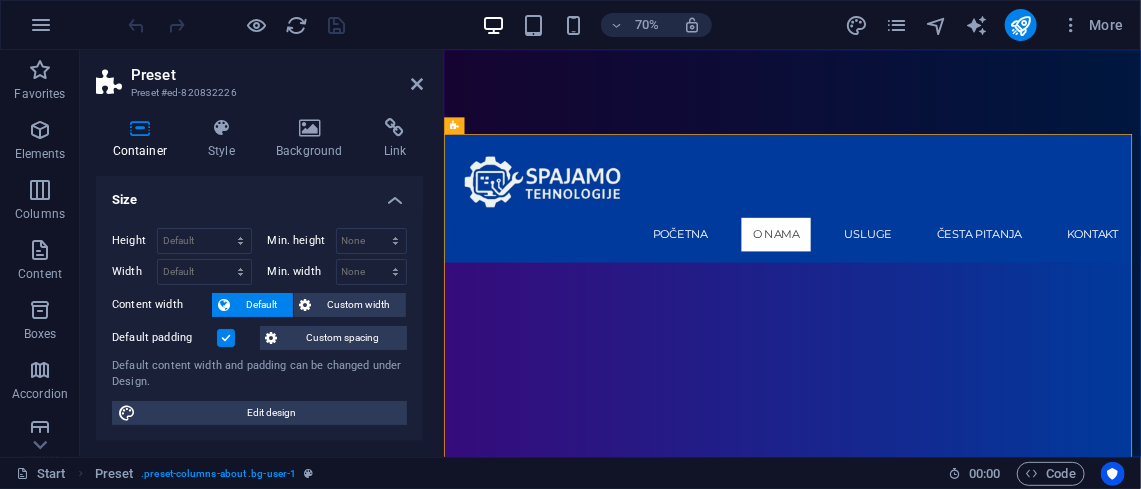 drag, startPoint x: 178, startPoint y: 93, endPoint x: 284, endPoint y: 96, distance: 106.04244 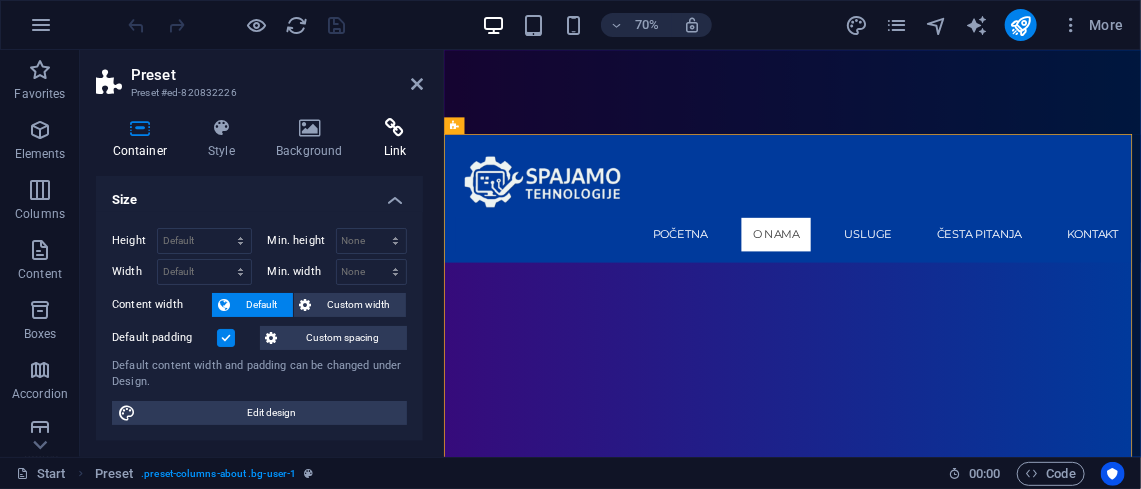 click on "Link" at bounding box center (395, 139) 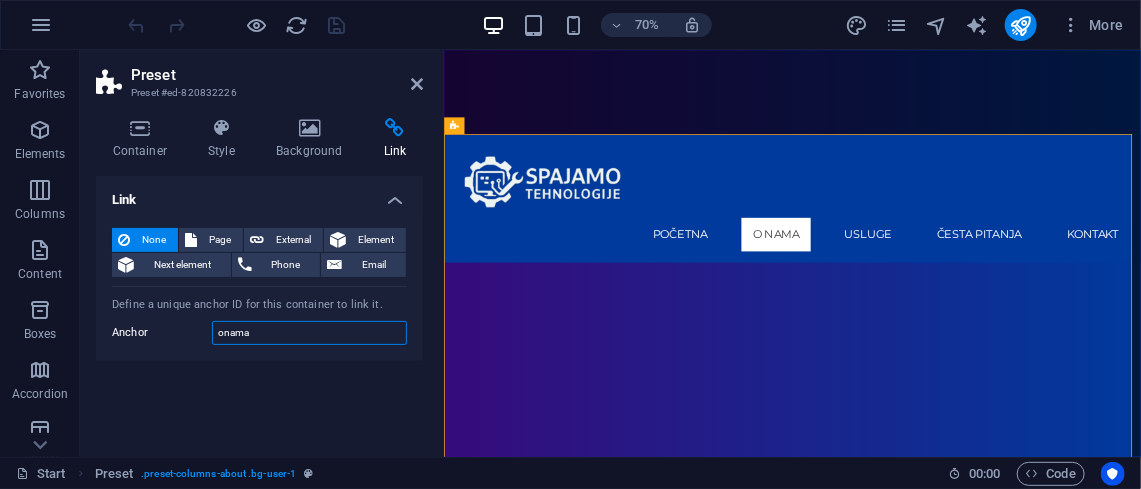 click on "onama" at bounding box center [309, 333] 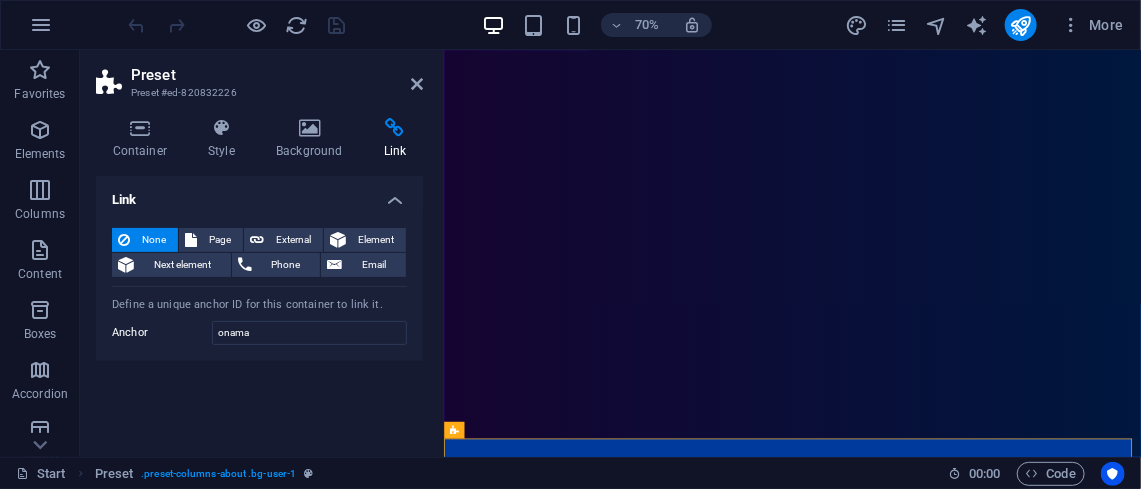 scroll, scrollTop: 418, scrollLeft: 0, axis: vertical 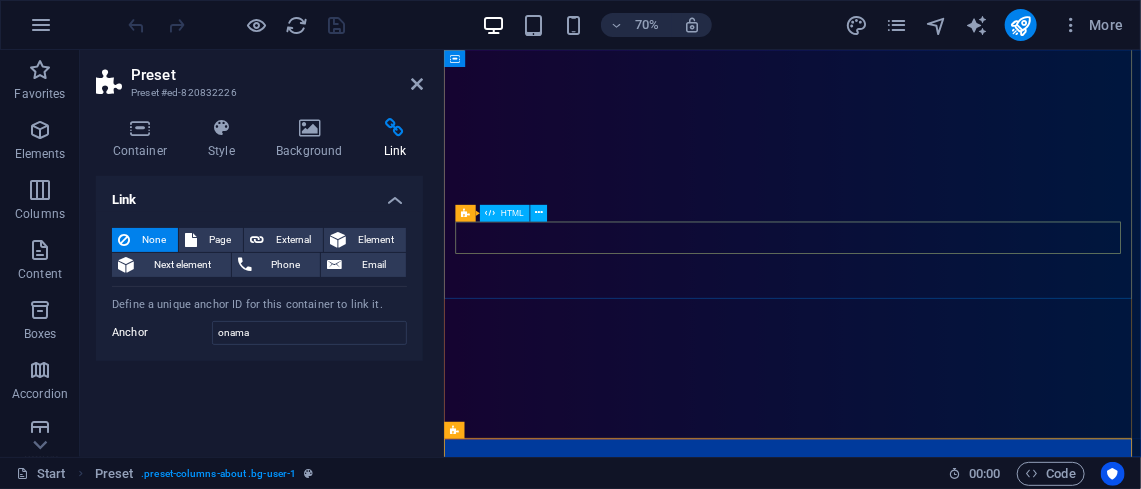 click at bounding box center (482, 1881) 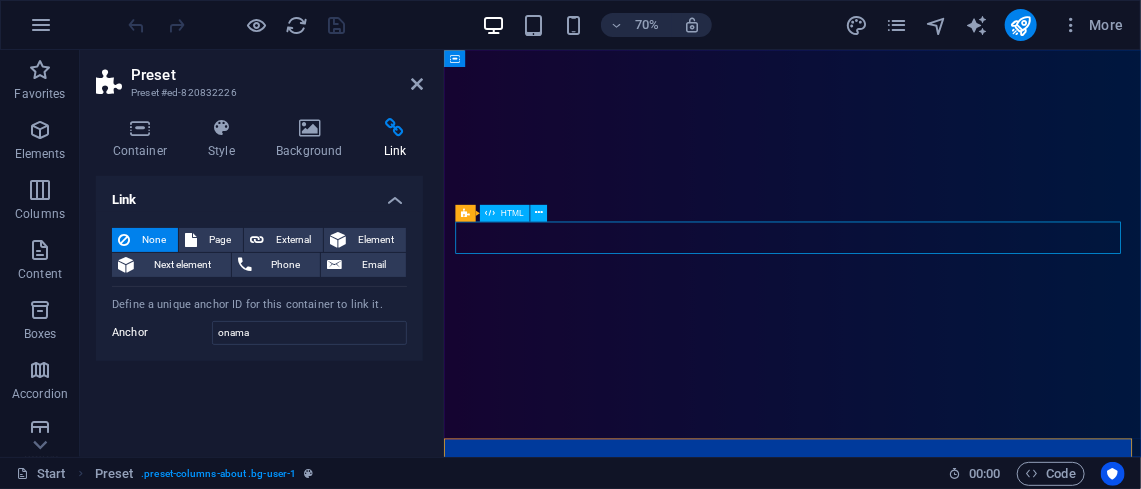 click at bounding box center (482, 1881) 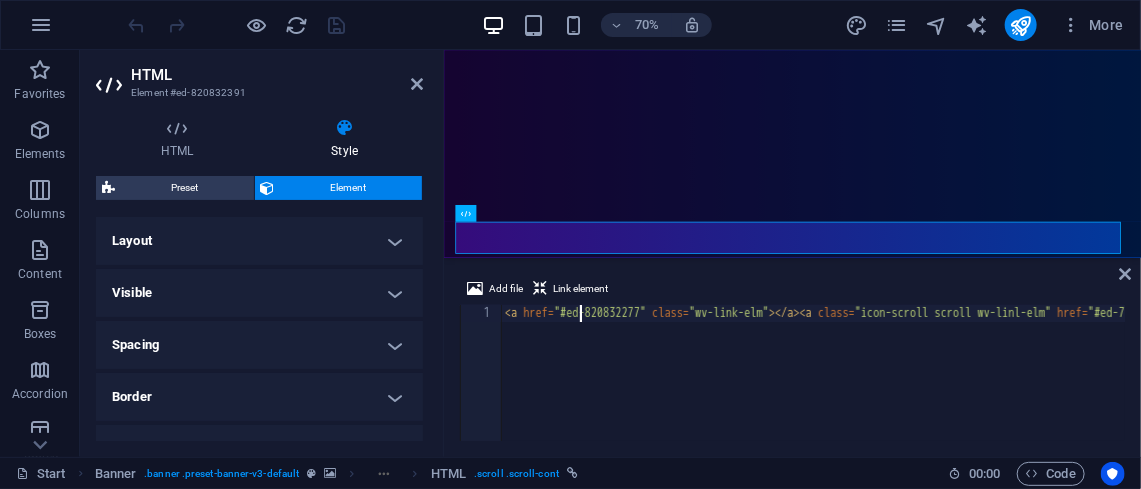 click on "< a   href = "#ed-820832277"   class = "wv-link-elm" > </ a > < a   class = "icon-scroll scroll wv-linl-elm"   href = "#ed-761486357" > < span > </ span > </ a >" at bounding box center (1041, 388) 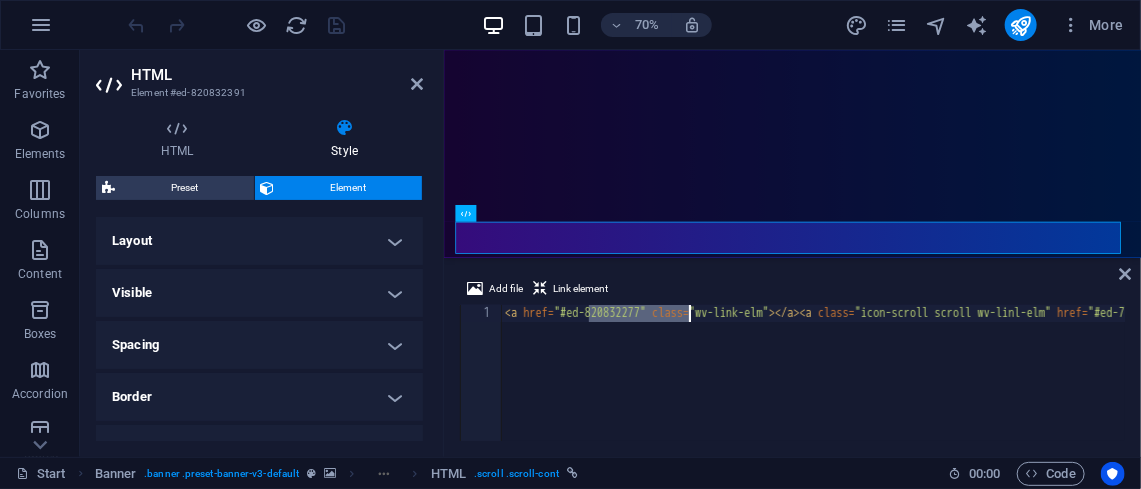 drag, startPoint x: 591, startPoint y: 313, endPoint x: 687, endPoint y: 310, distance: 96.04687 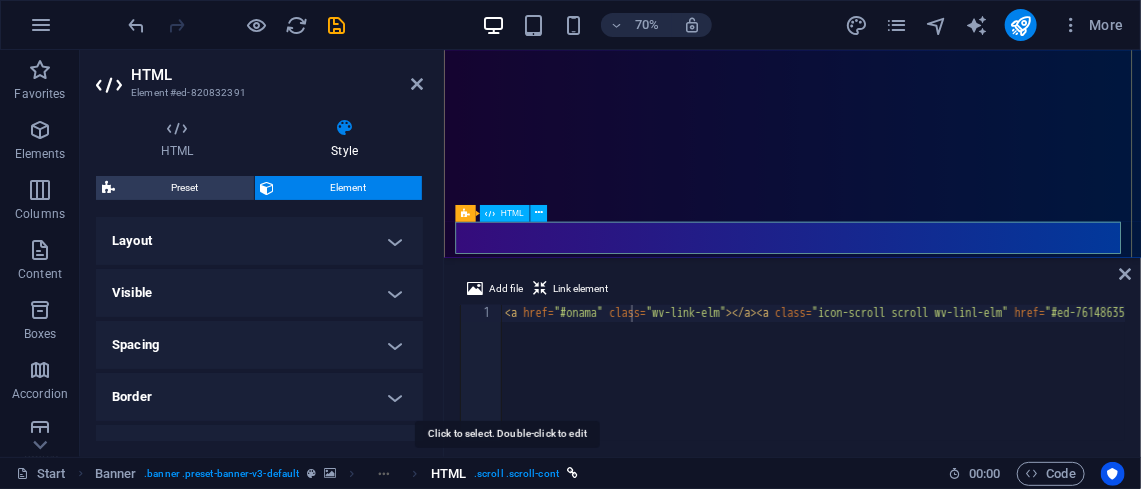 click on "HTML" at bounding box center (448, 474) 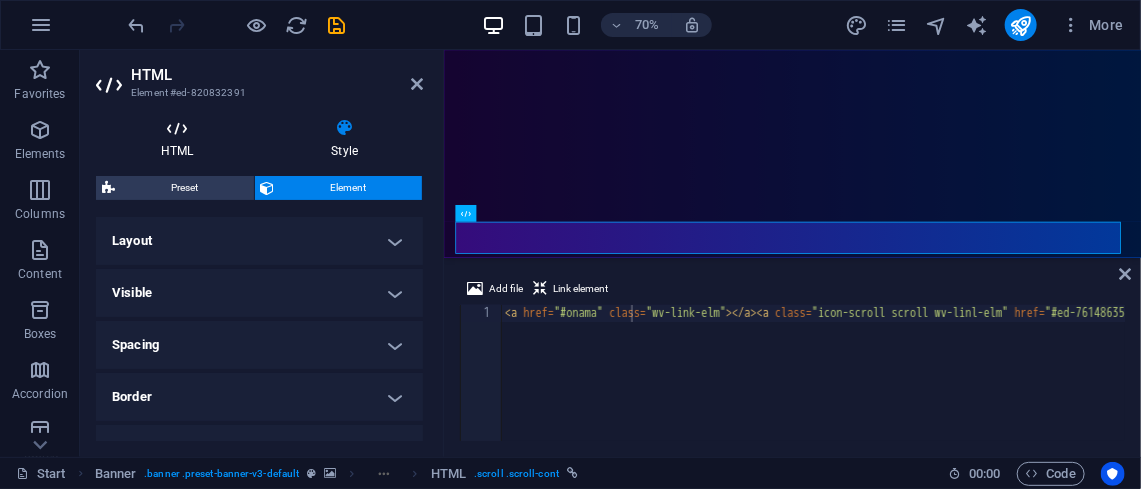 click at bounding box center [177, 128] 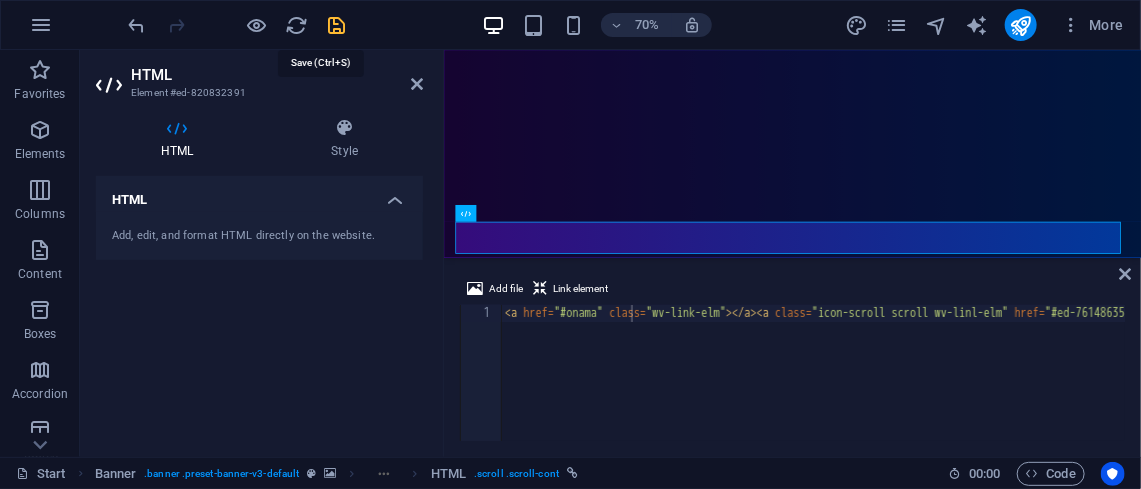 click at bounding box center (337, 25) 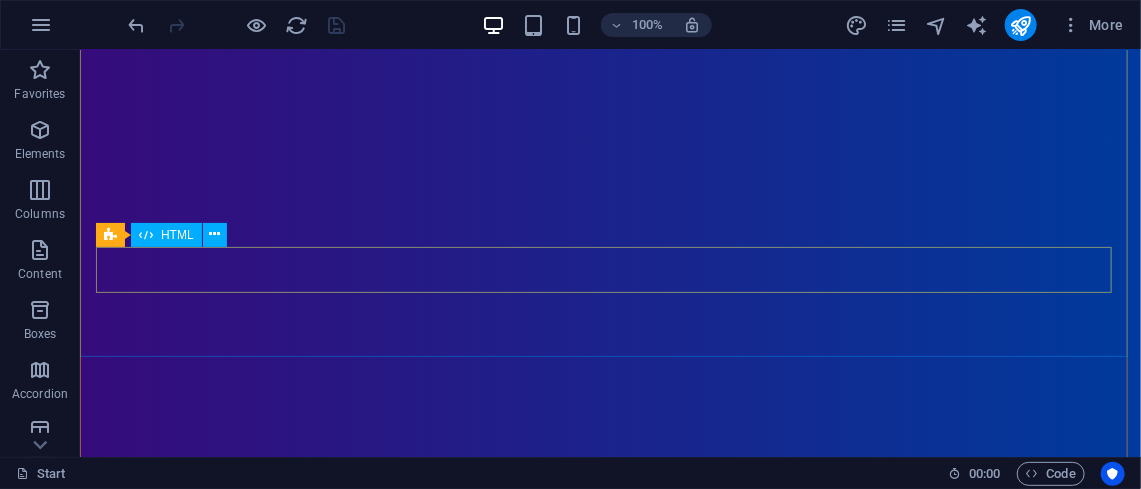 click at bounding box center [118, 1762] 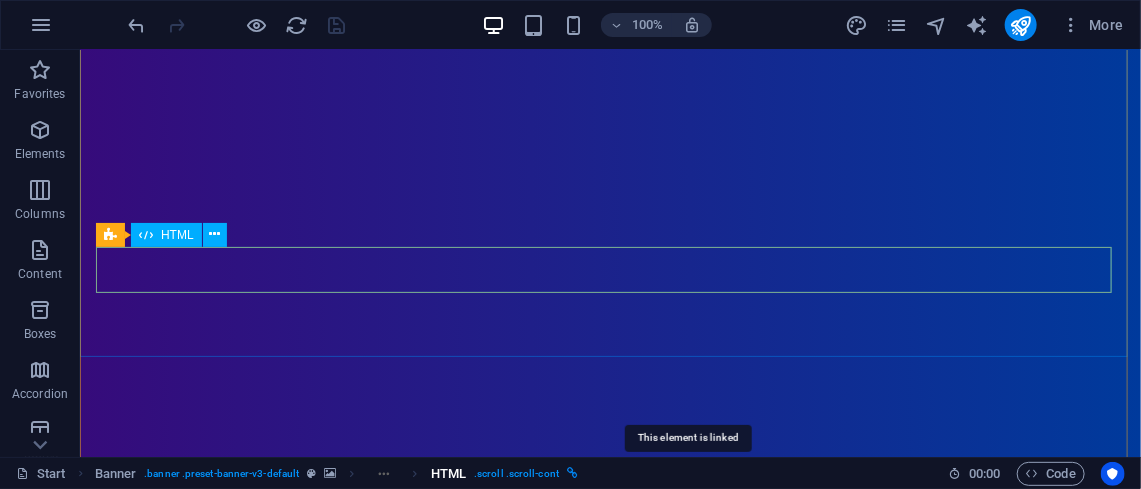 click at bounding box center (572, 473) 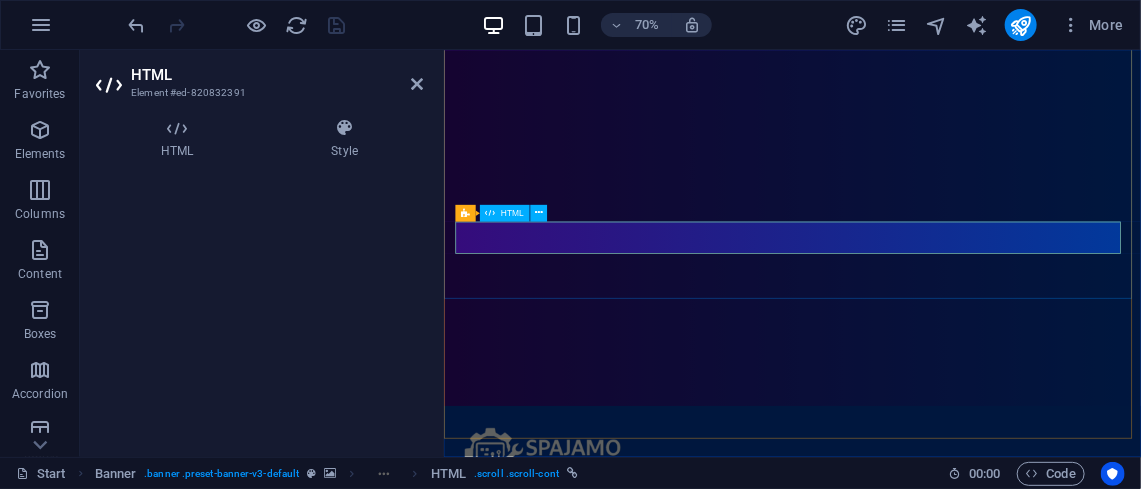 click at bounding box center (482, 1763) 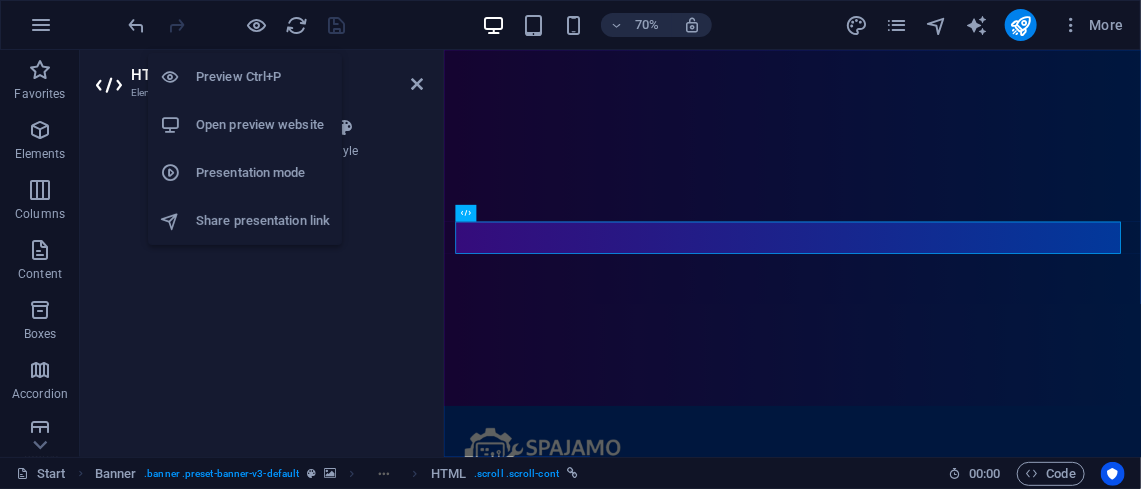 click on "Open preview website" at bounding box center (263, 125) 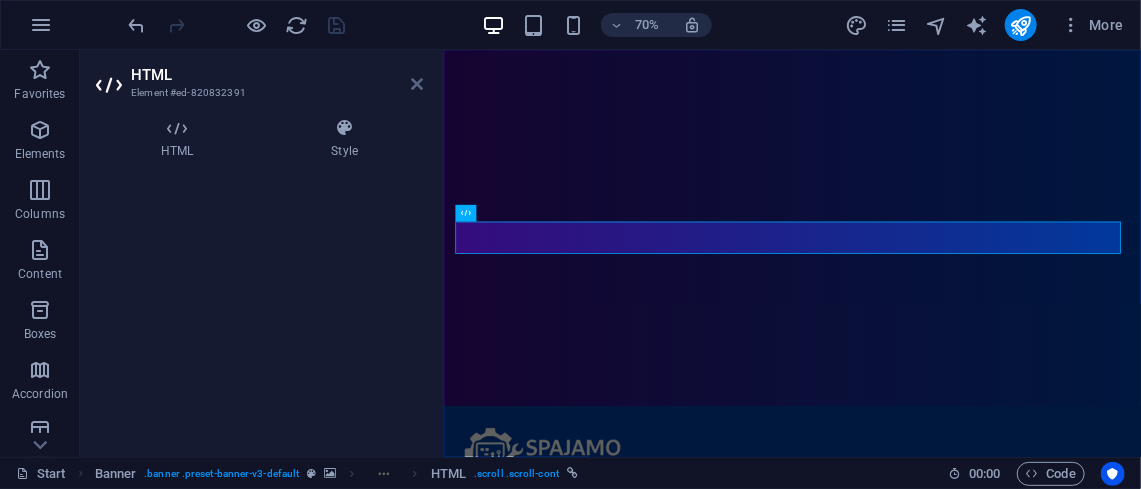 click at bounding box center [417, 84] 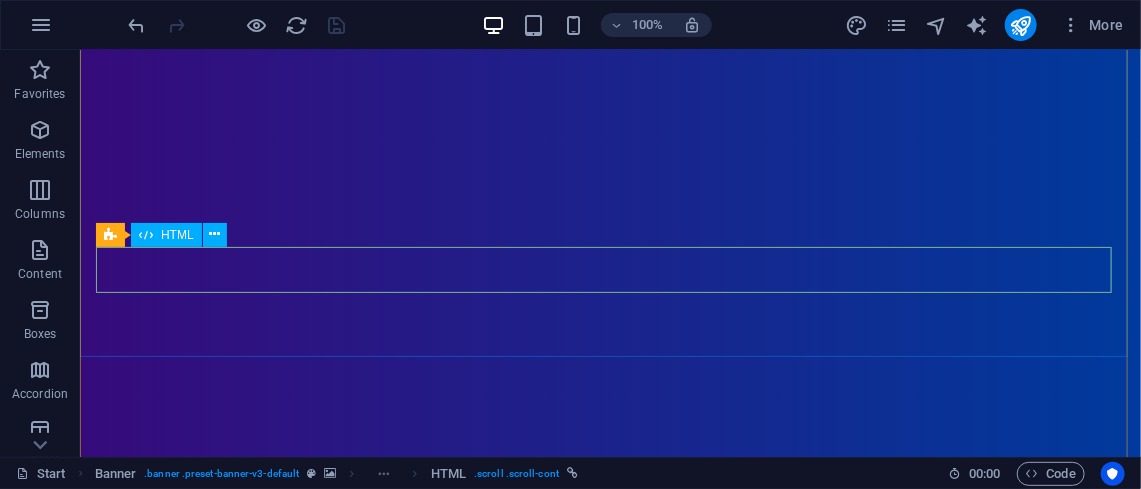 click at bounding box center (118, 1762) 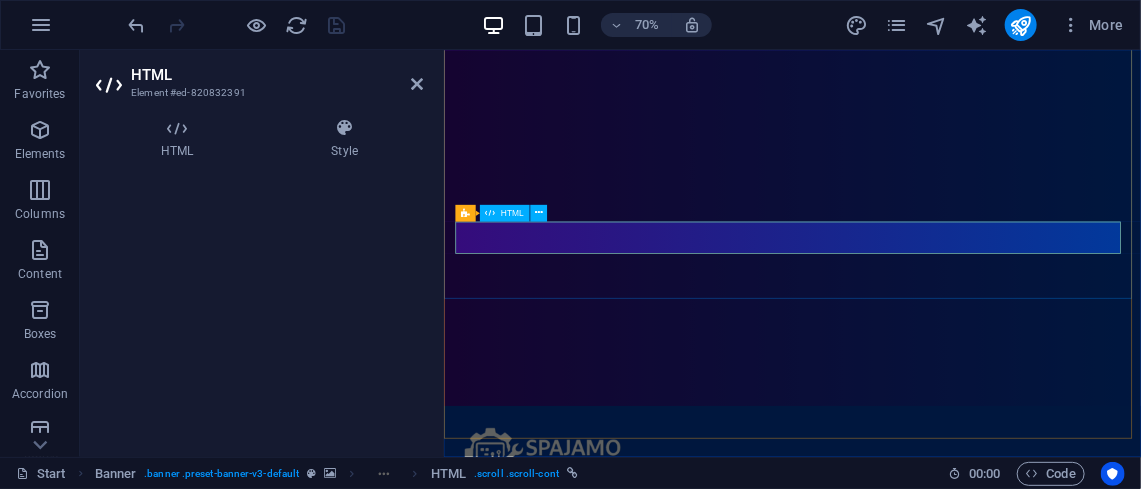 click at bounding box center (482, 1763) 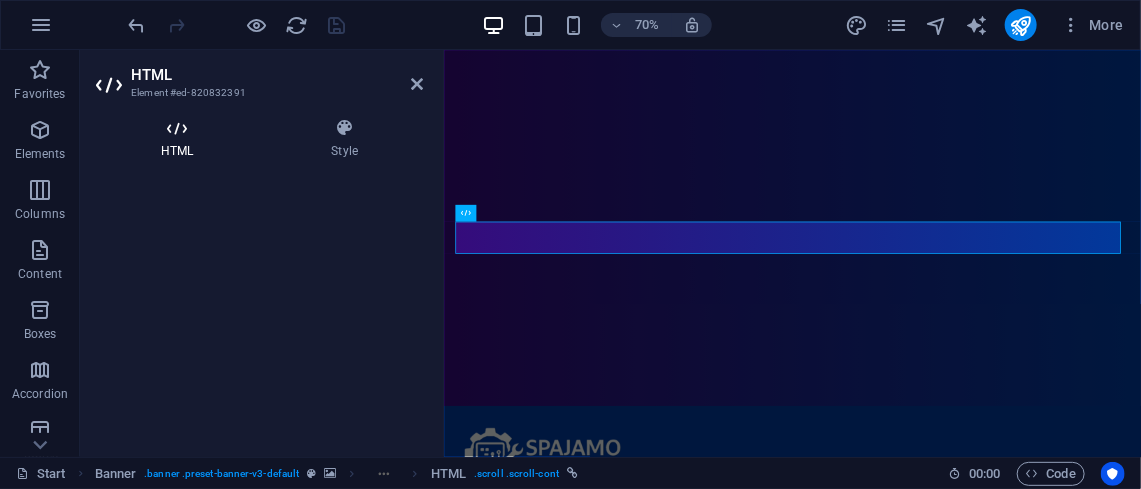 click on "HTML" at bounding box center [181, 139] 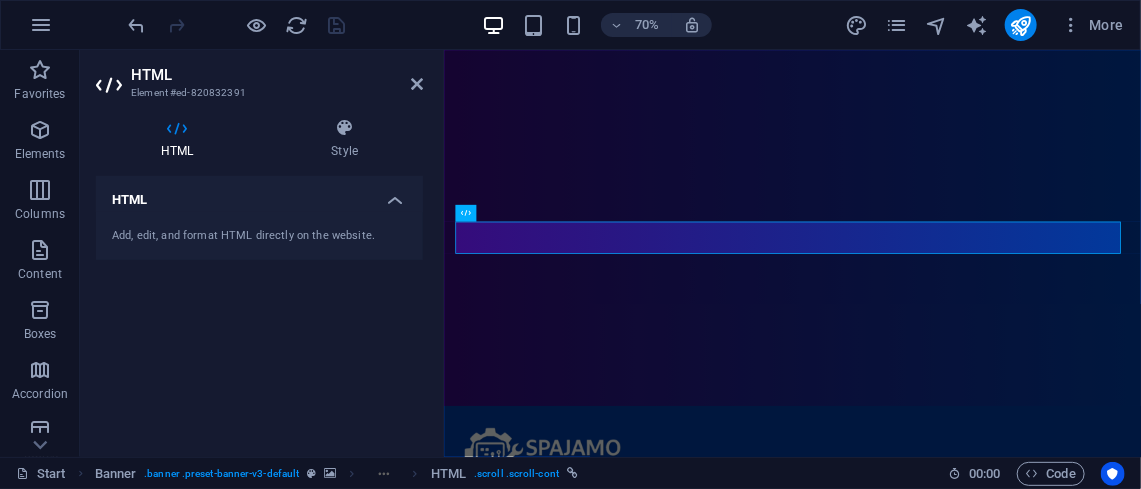 click on "Add, edit, and format HTML directly on the website." at bounding box center (259, 236) 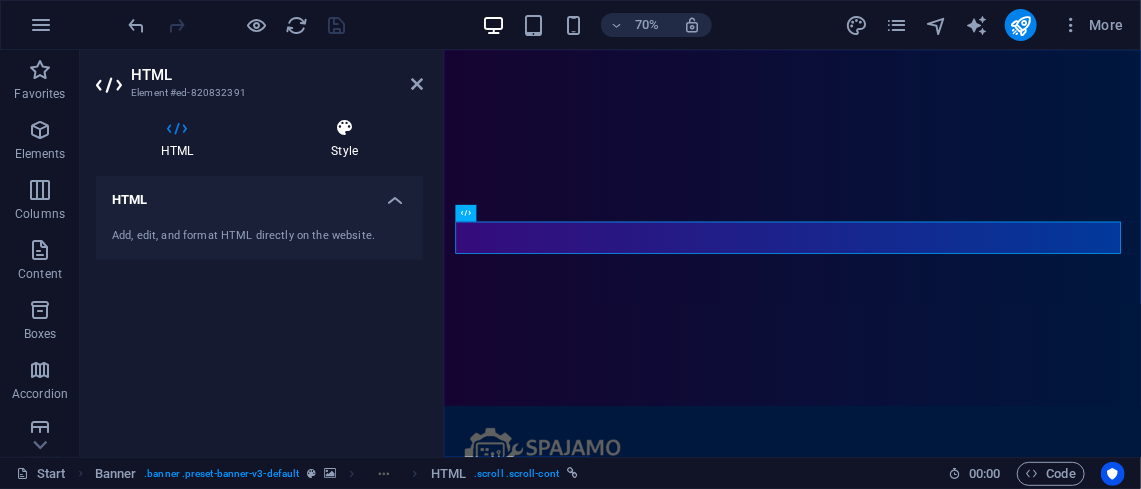 click on "Style" at bounding box center [344, 139] 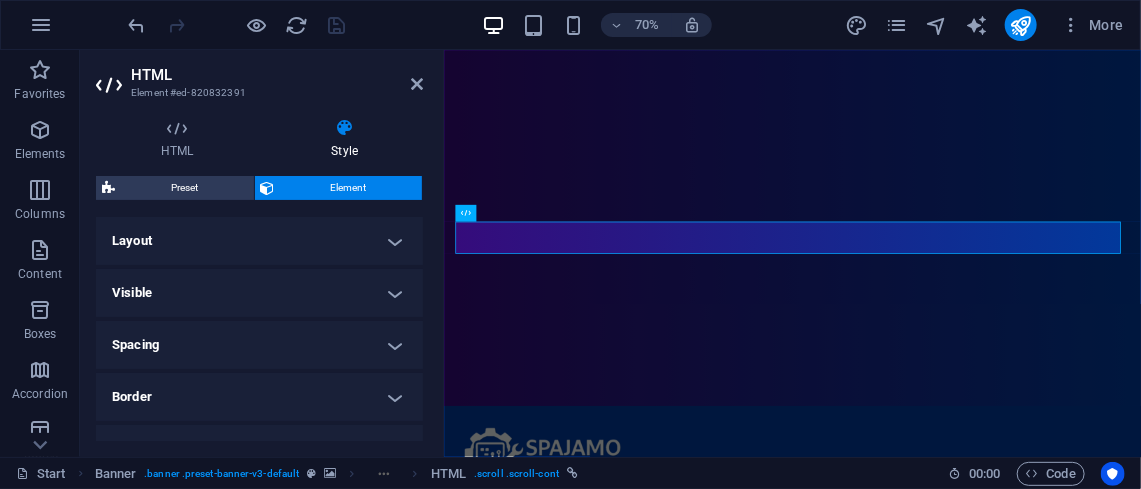 scroll, scrollTop: 346, scrollLeft: 0, axis: vertical 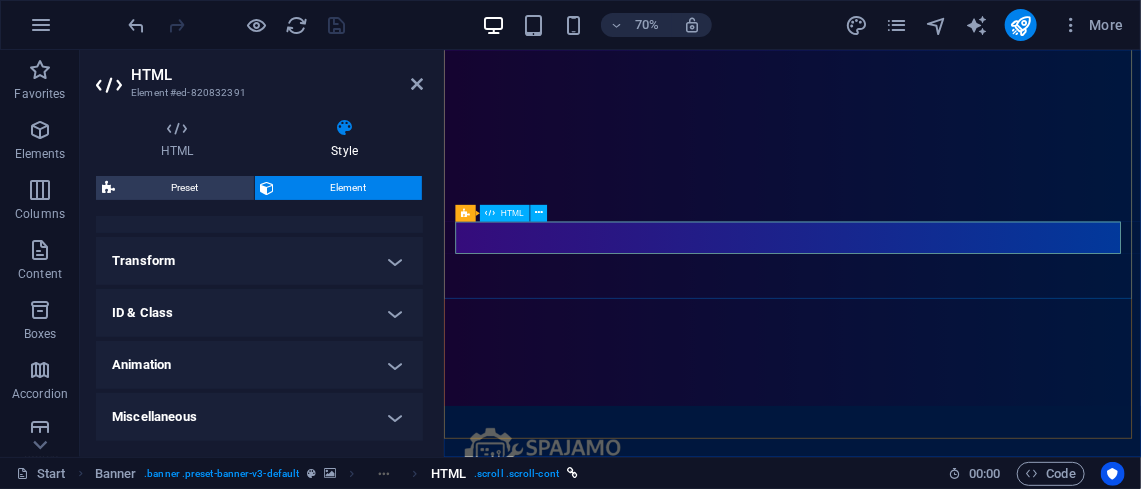 click on ". scroll .scroll-cont" at bounding box center (516, 474) 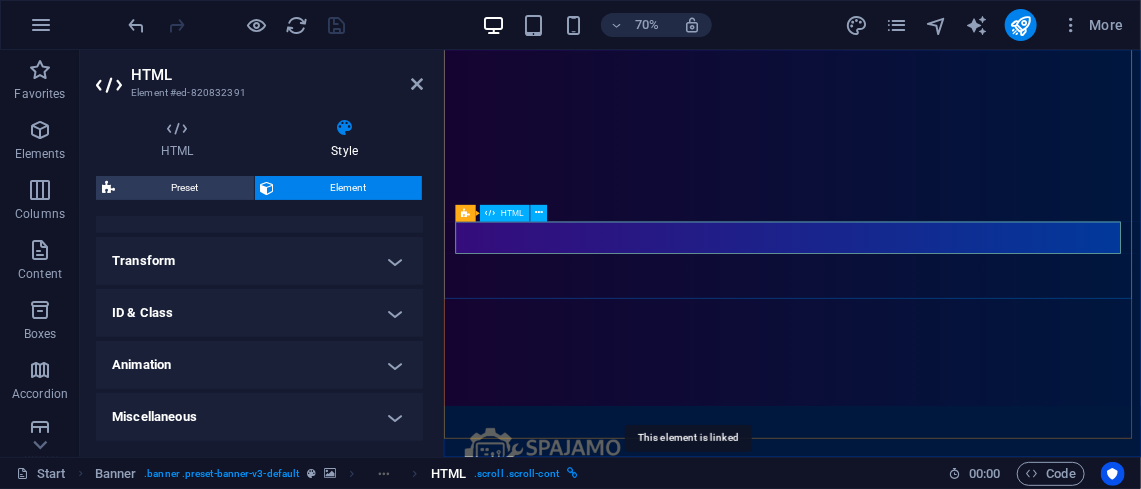click at bounding box center [572, 473] 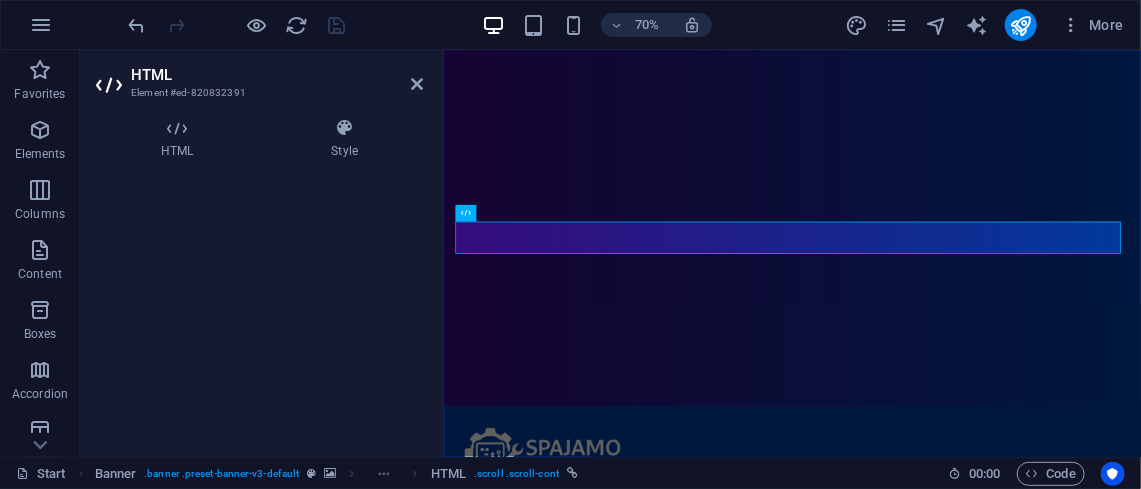click at bounding box center [111, 85] 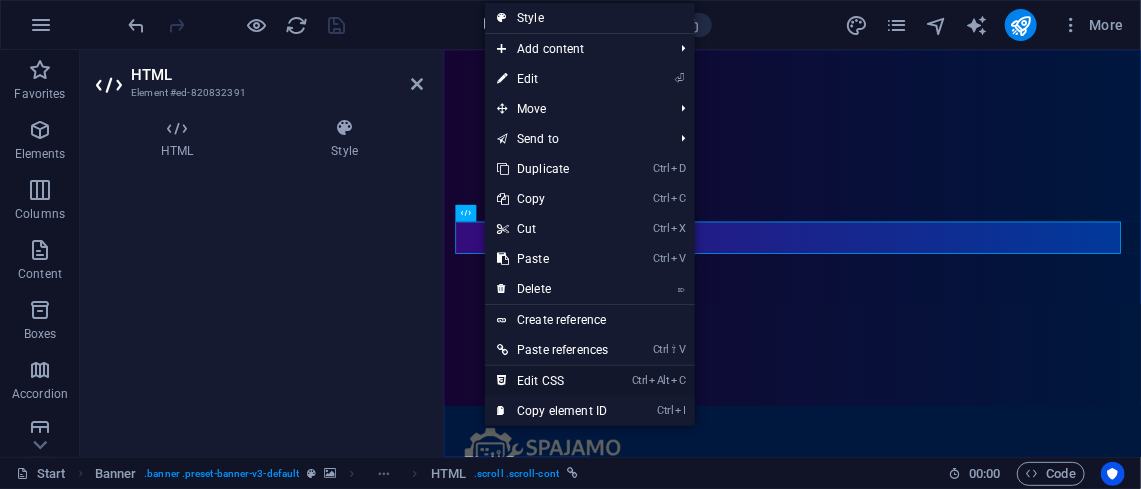click on "Ctrl Alt C  Edit CSS" at bounding box center [552, 381] 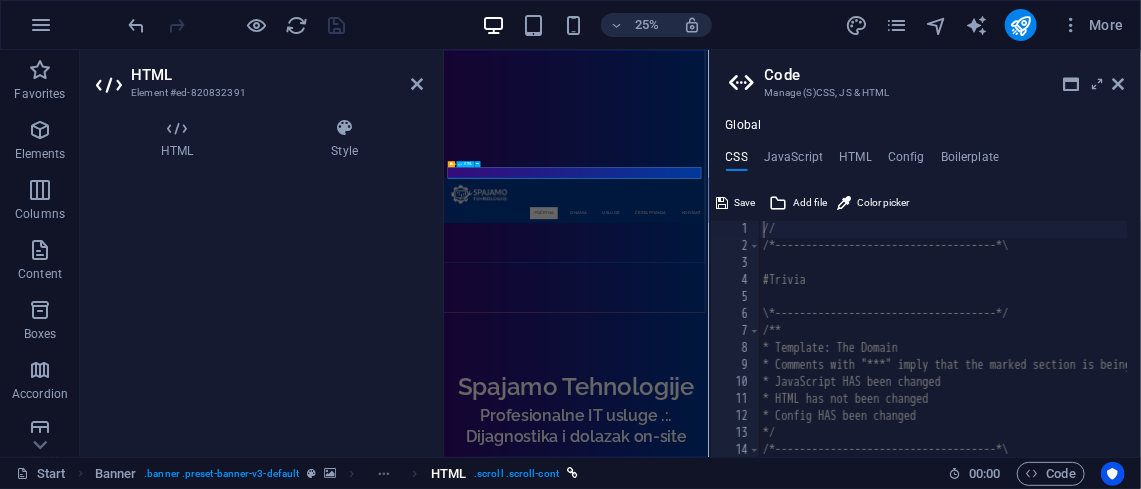click on ". scroll .scroll-cont" at bounding box center (516, 474) 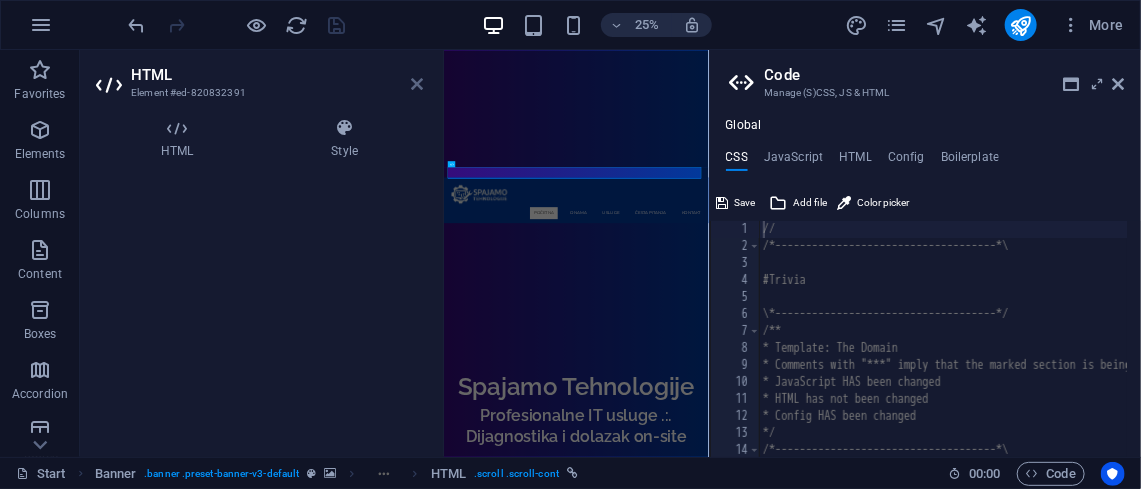 click at bounding box center [417, 84] 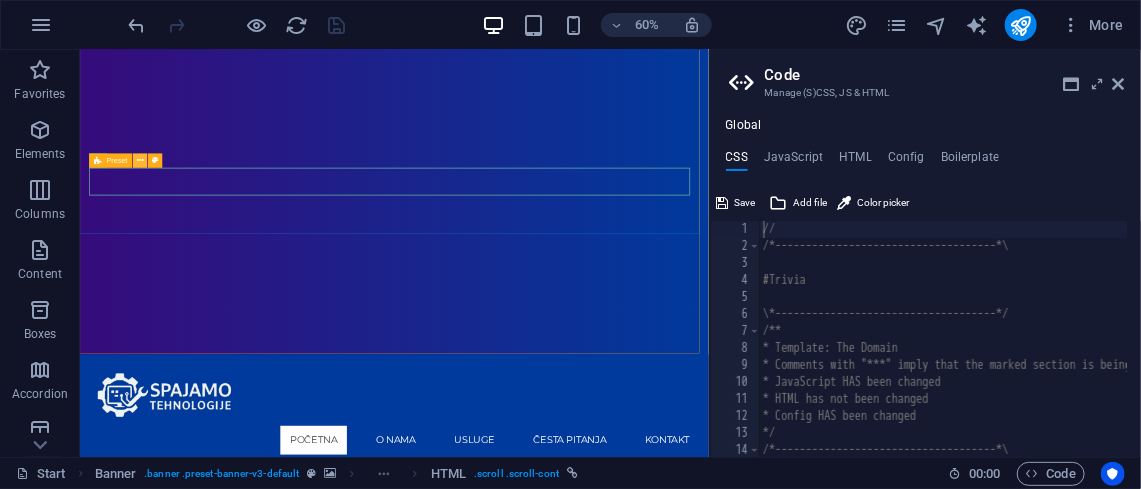 click at bounding box center [140, 161] 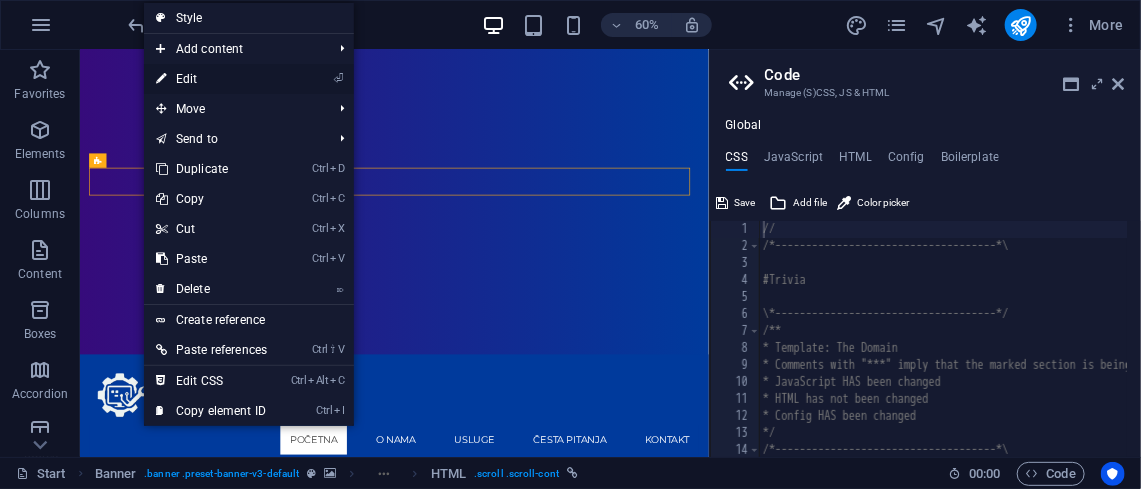 click on "⏎  Edit" at bounding box center [211, 79] 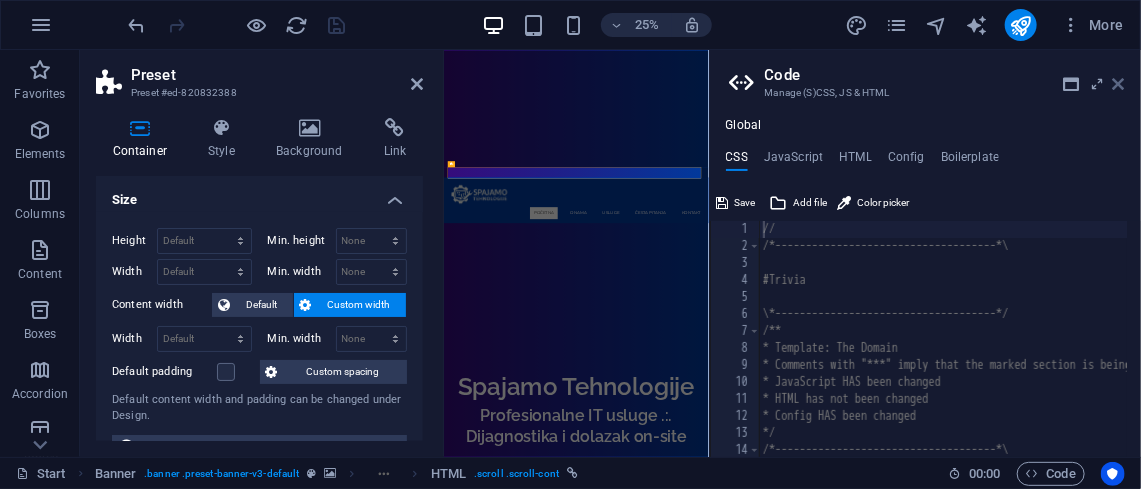 click at bounding box center [1119, 84] 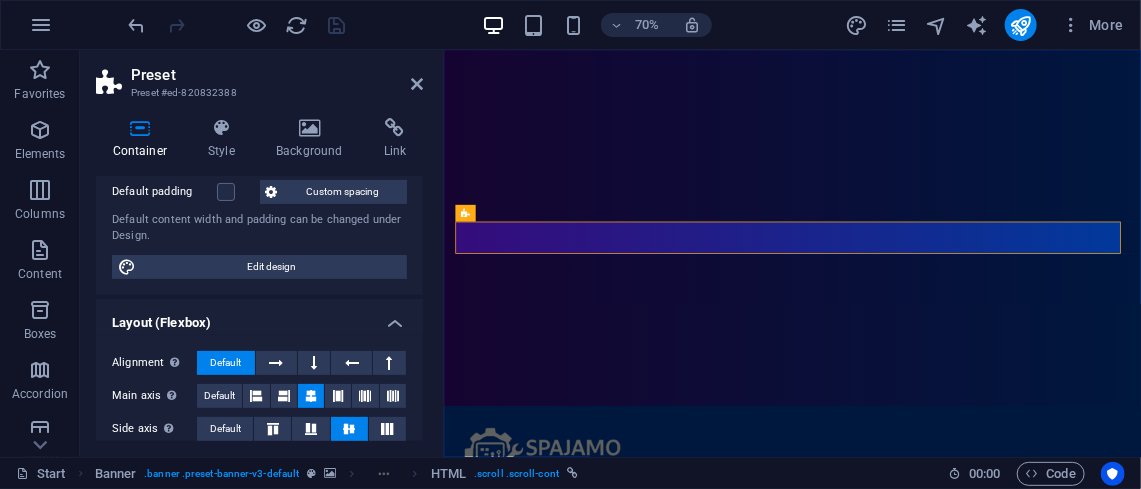 scroll, scrollTop: 180, scrollLeft: 0, axis: vertical 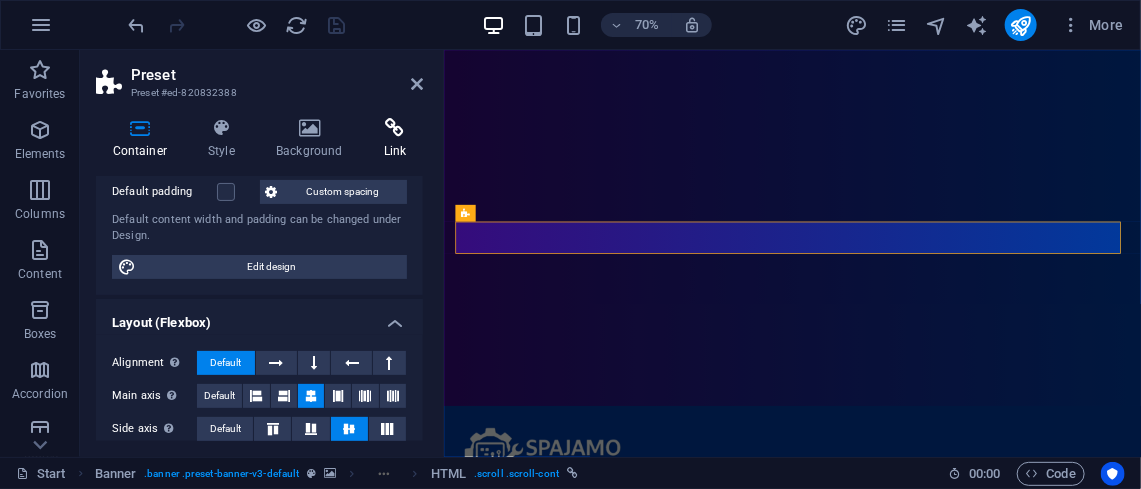 click on "Link" at bounding box center (395, 139) 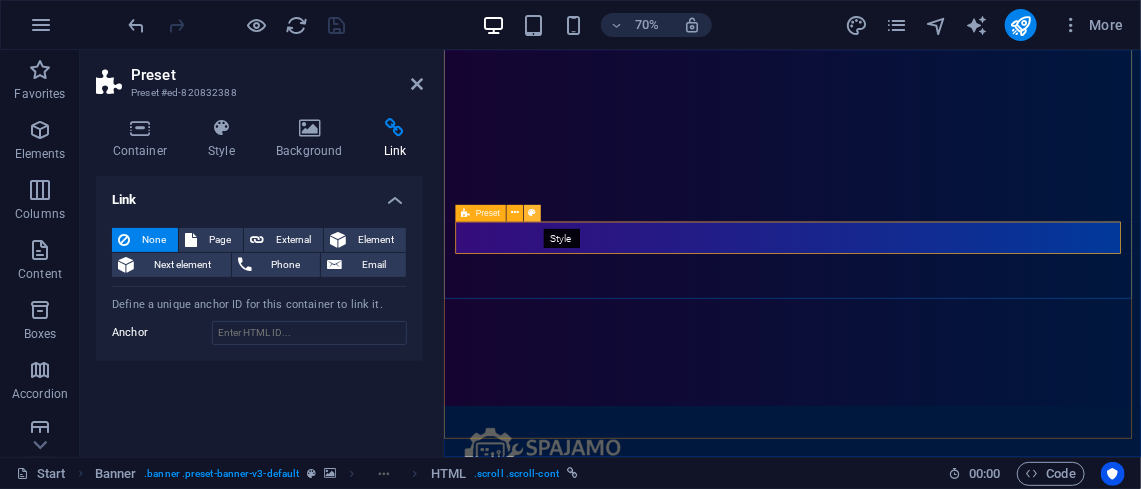 click at bounding box center (532, 213) 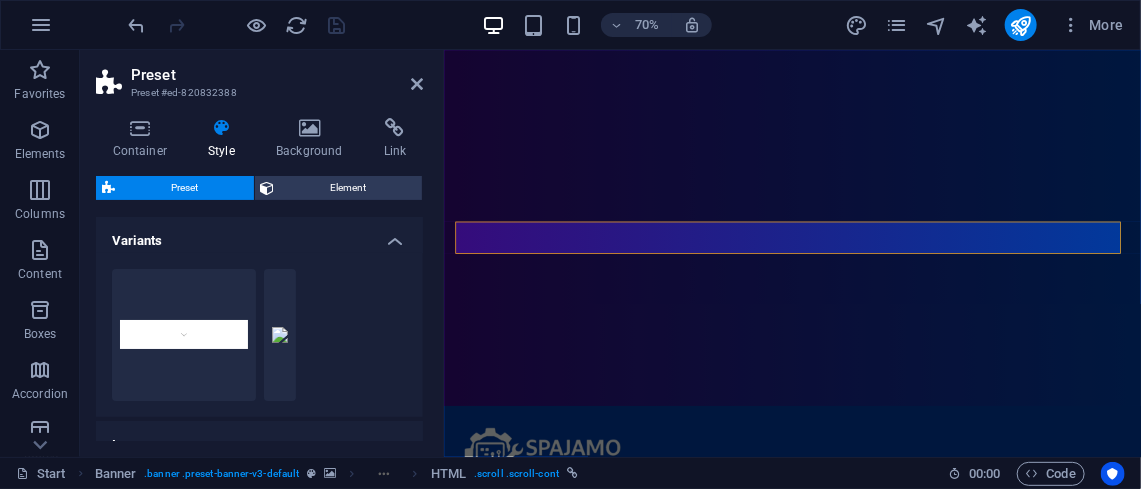 click on "Variants" at bounding box center [259, 235] 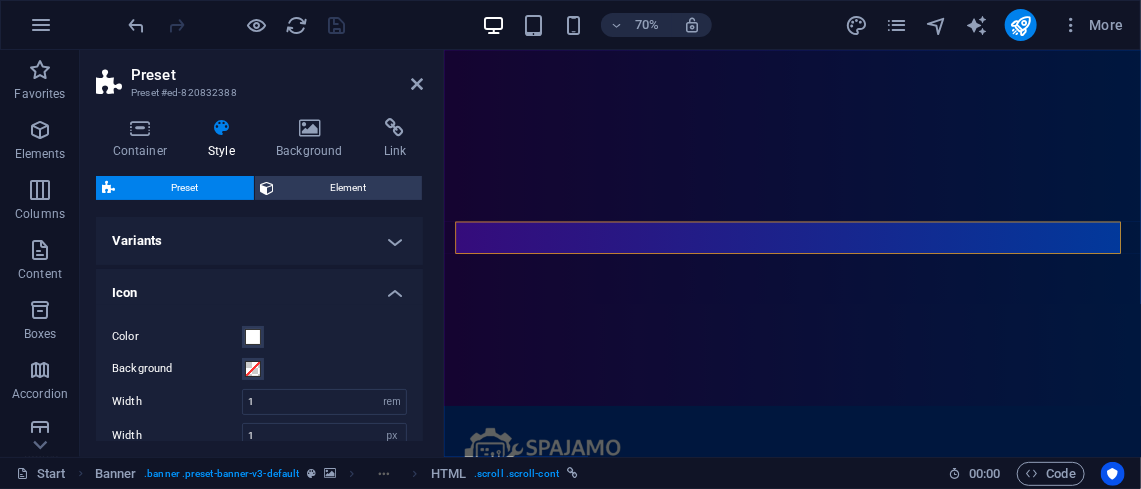 click on "Variants" at bounding box center (259, 241) 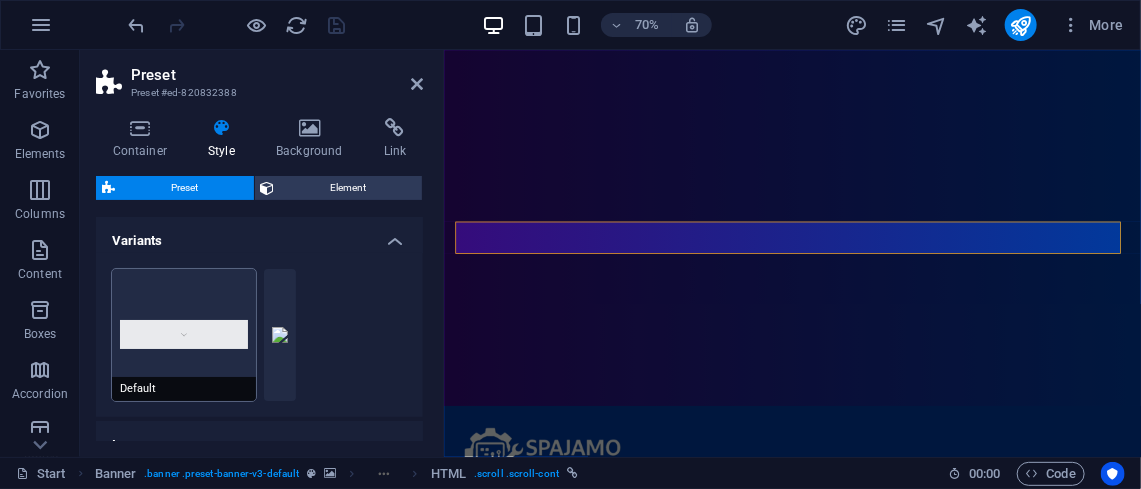 click on "Default" at bounding box center (184, 335) 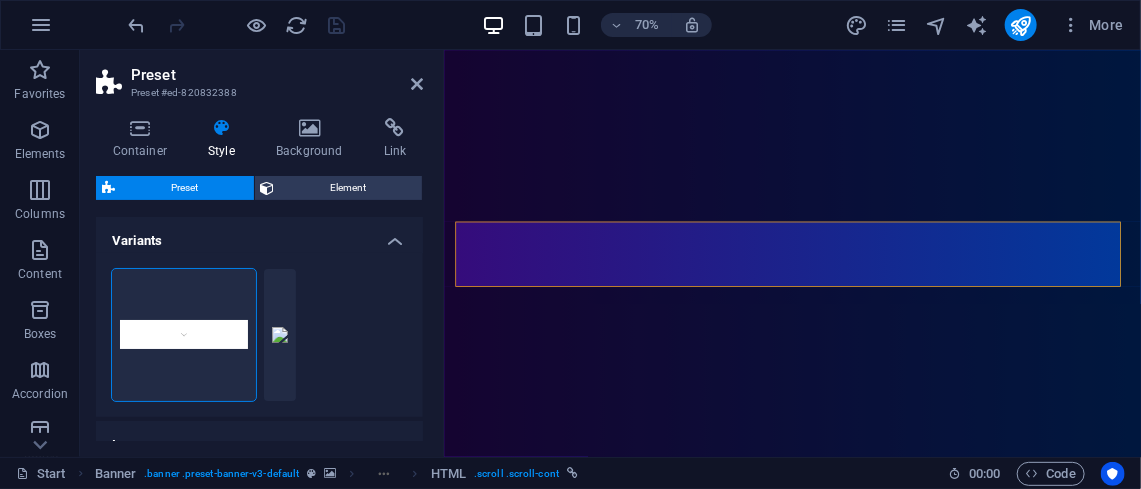 click on "Default mouse" at bounding box center [259, 335] 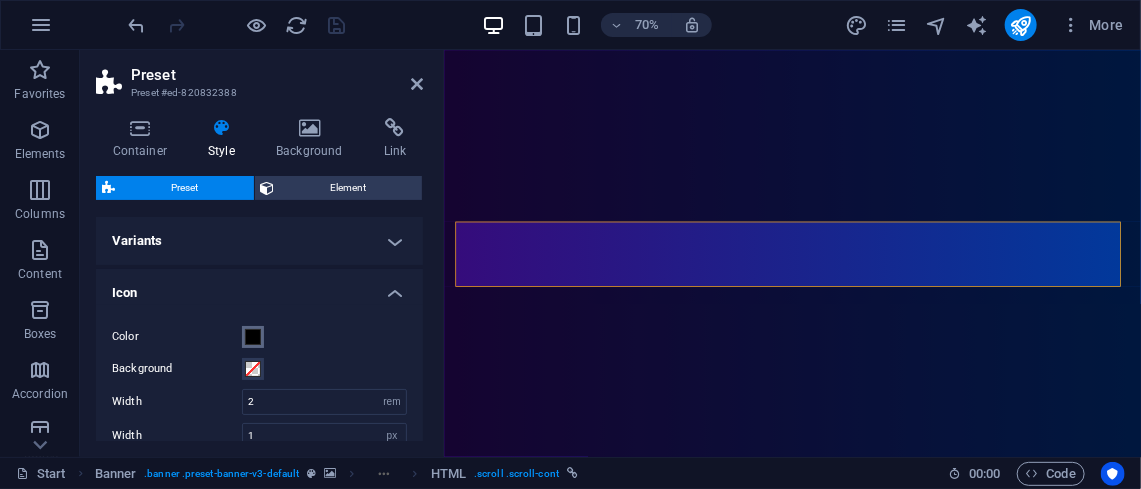 click on "Color" at bounding box center (253, 337) 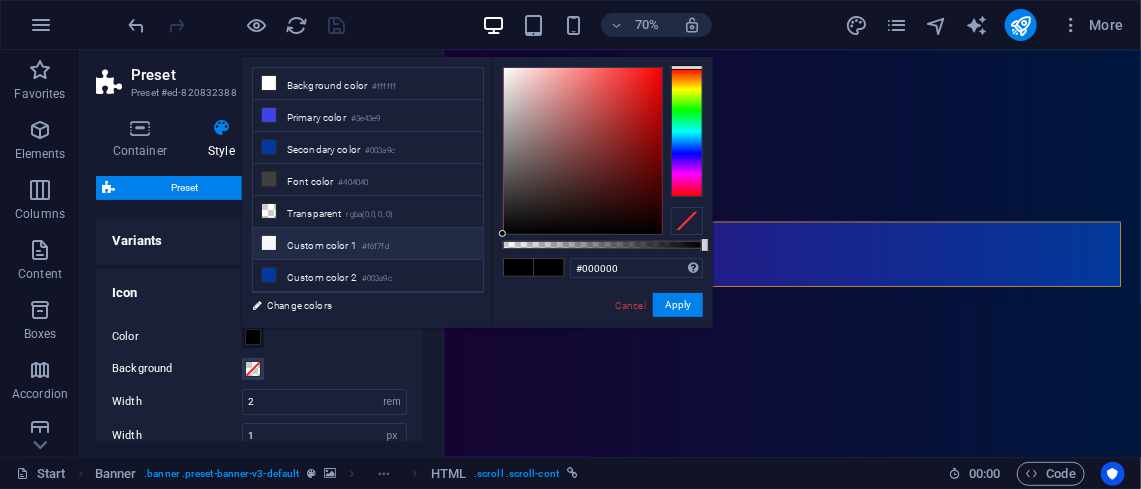 click on "Custom color 1
#f6f7fd" at bounding box center (368, 244) 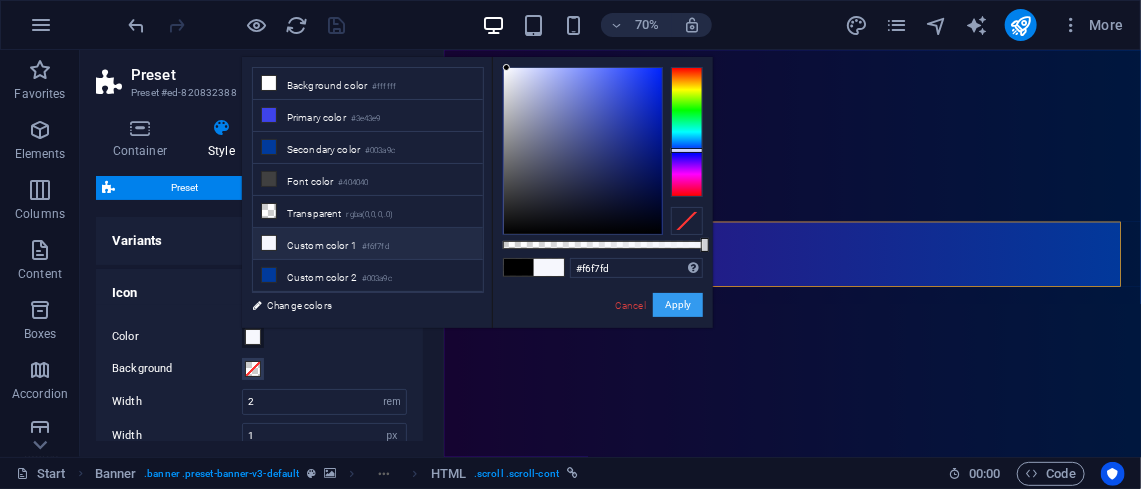 click on "Apply" at bounding box center [678, 305] 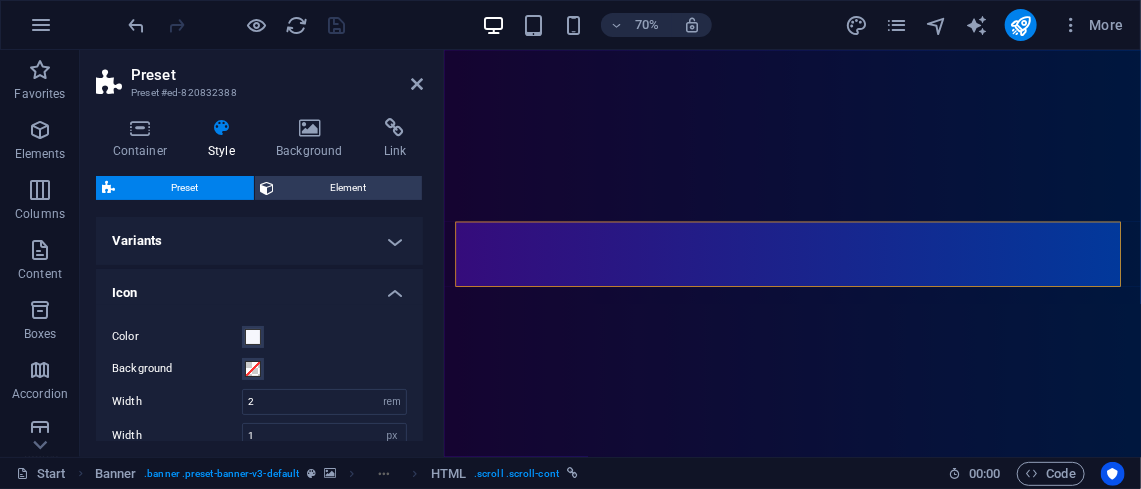 click on "Icon" at bounding box center (259, 287) 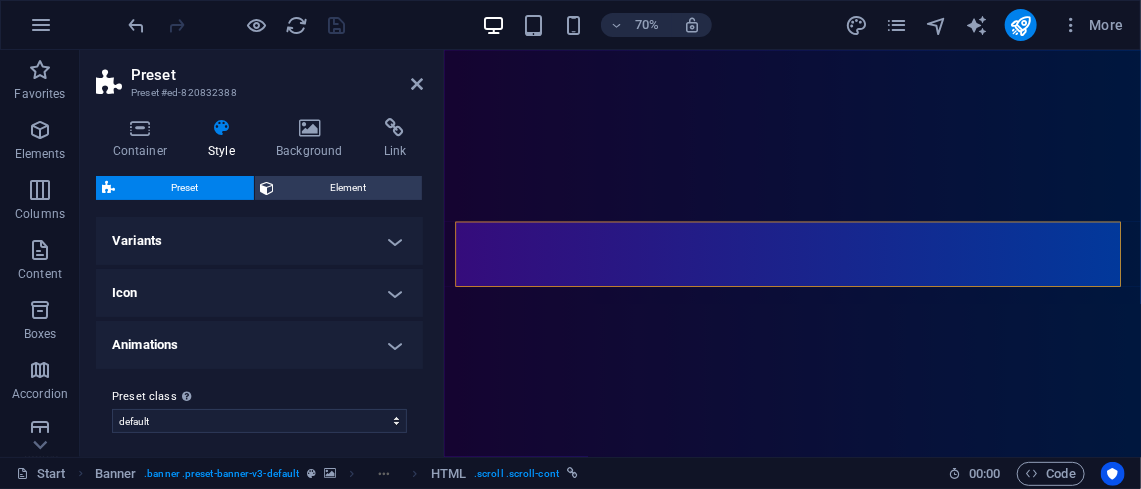 click on "Animations" at bounding box center [259, 345] 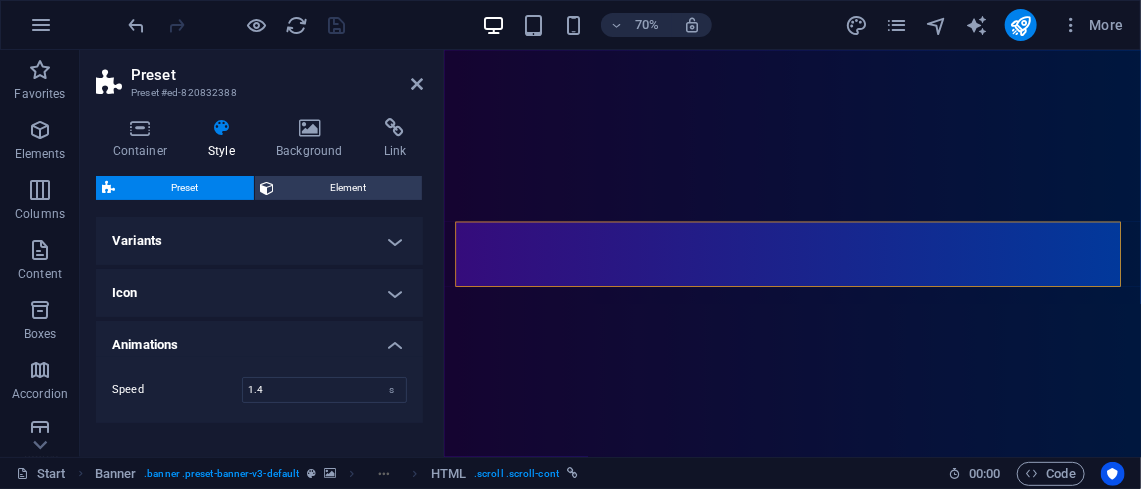 click on "Animations" at bounding box center [259, 339] 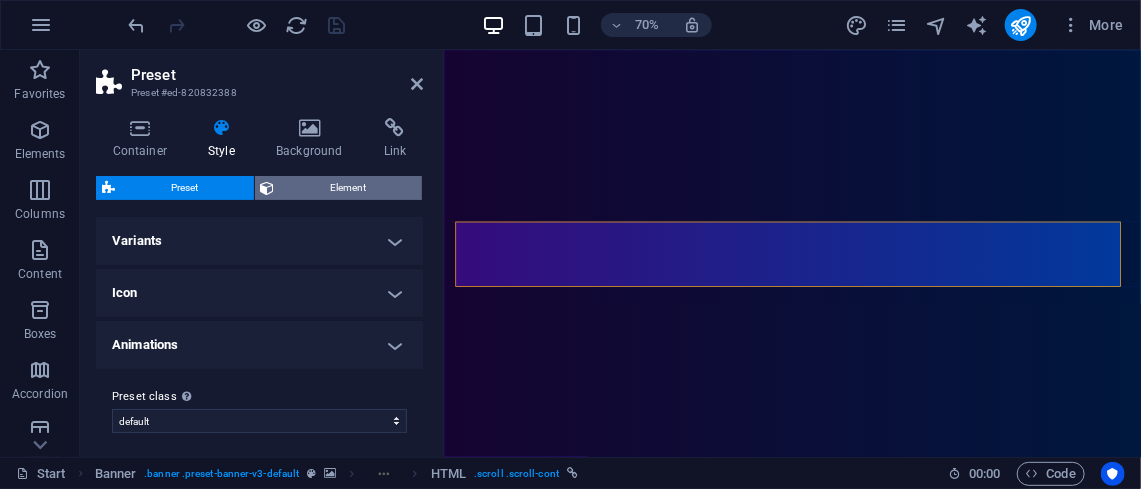 click on "Element" at bounding box center (349, 188) 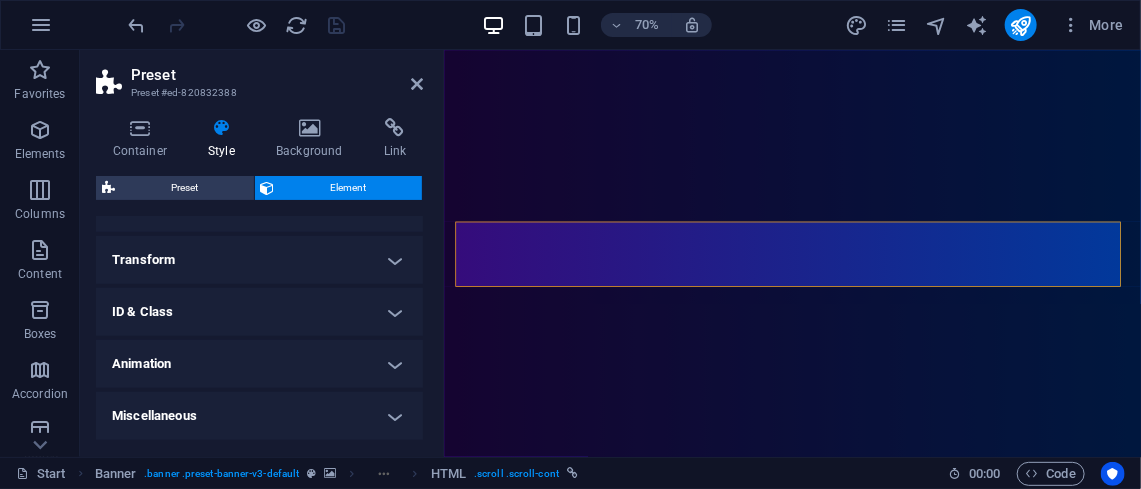 scroll, scrollTop: 651, scrollLeft: 0, axis: vertical 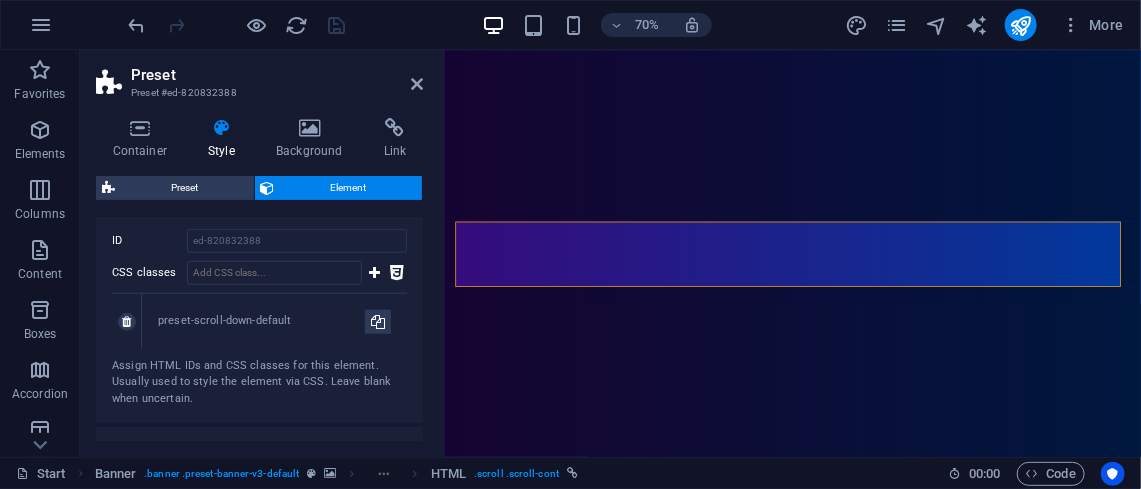 click on "preset-scroll-down-default" at bounding box center (261, 321) 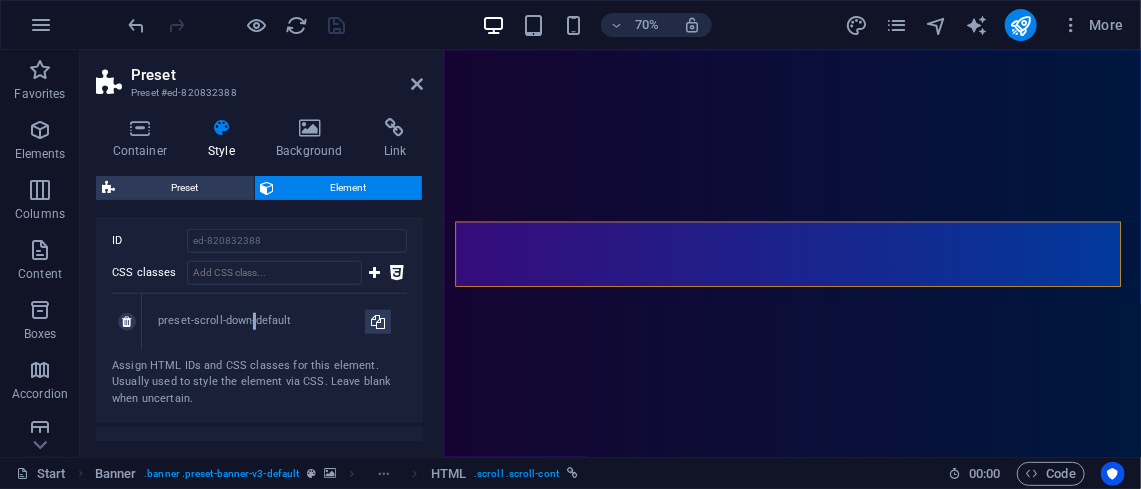 click on "preset-scroll-down-default" at bounding box center [261, 321] 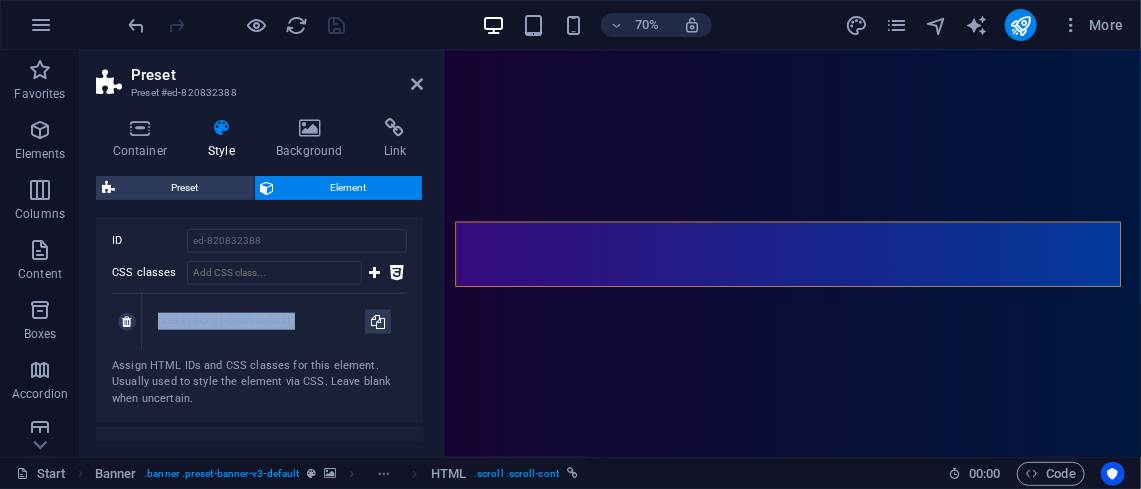click on "preset-scroll-down-default" at bounding box center [261, 321] 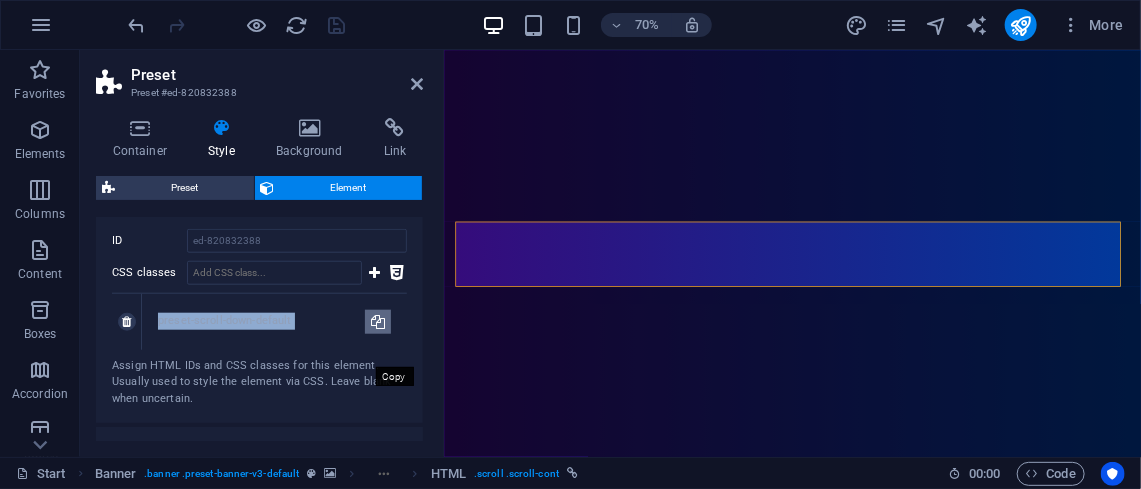 click at bounding box center (378, 322) 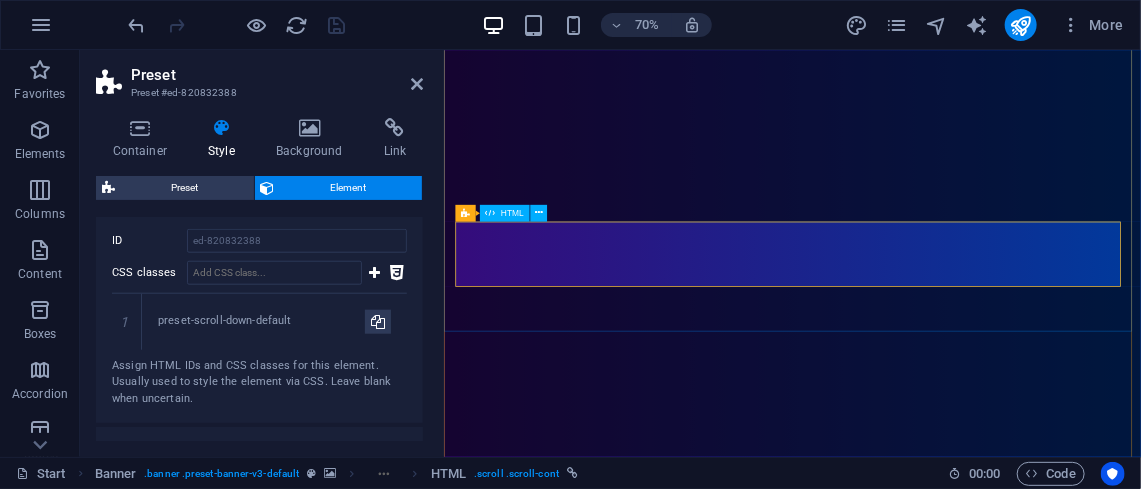 click on "HTML" at bounding box center (512, 213) 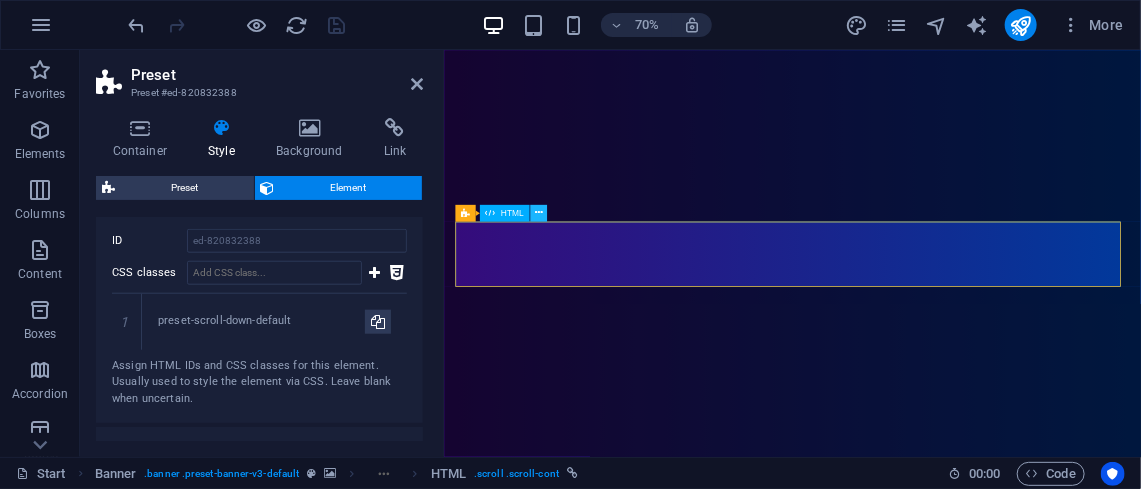 click at bounding box center [538, 213] 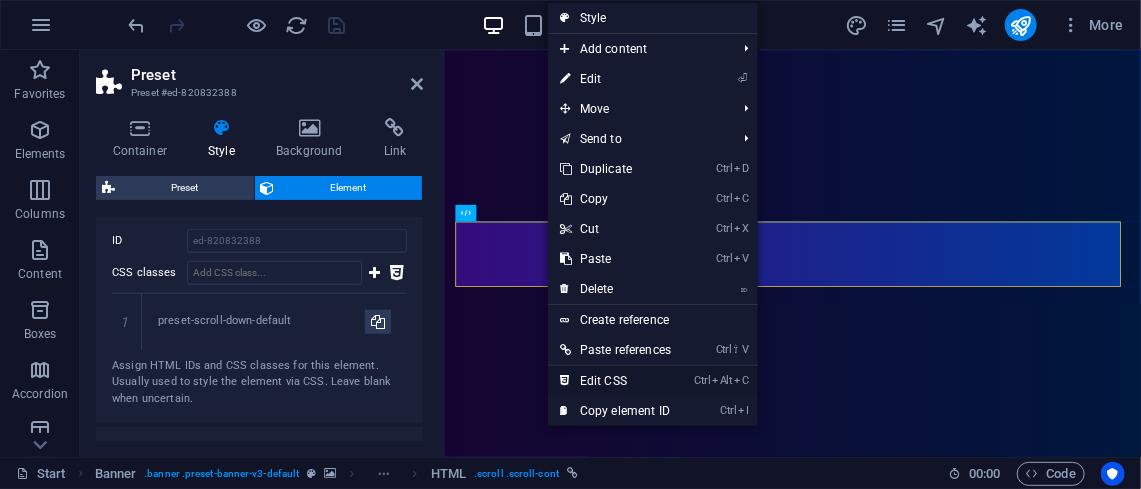 click on "Ctrl Alt C  Edit CSS" at bounding box center (615, 381) 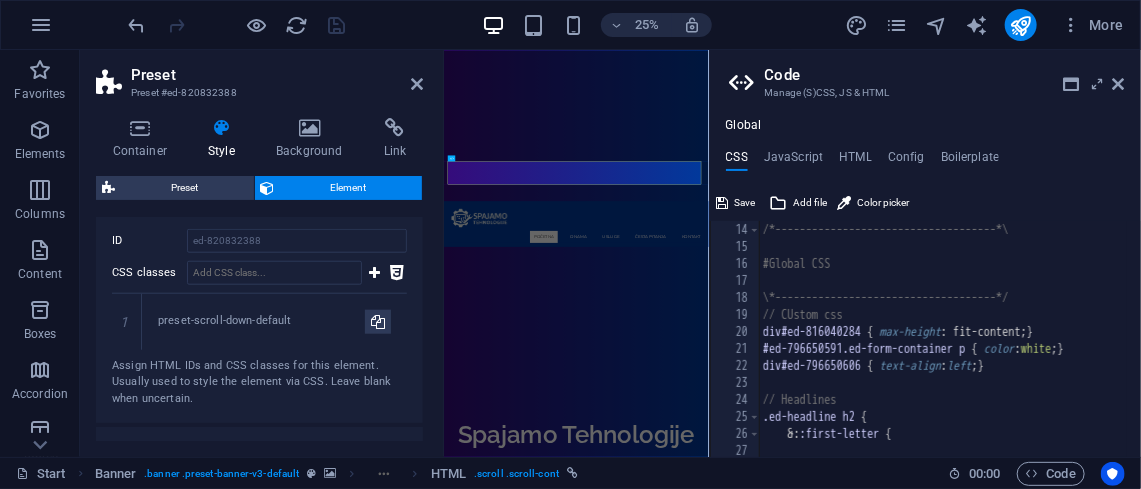 scroll, scrollTop: 267, scrollLeft: 0, axis: vertical 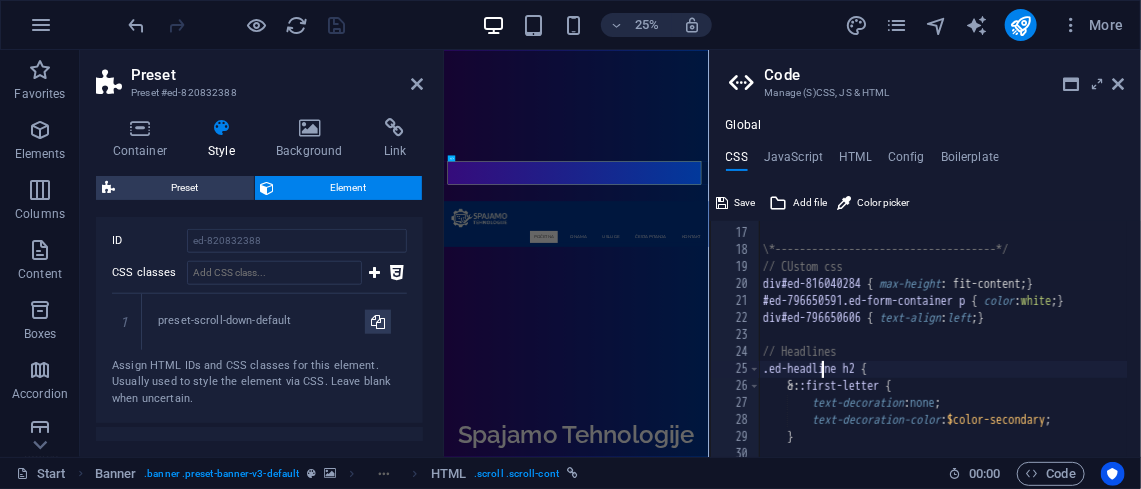 click on "#Global CSS \*------------------------------------*/ // CUstom css div#ed-816040284   {   max-height : fit-content;  } #ed-796650591.ed-form-container   p   {   color :  white ;  } div#ed-796650606   {   text-align :  left ;  } // Headlines  .ed-headline   h2   {      &: :first-letter   {           text-decoration :  none ;           text-decoration-color :  $color-secondary ;      }" at bounding box center [1446, 332] 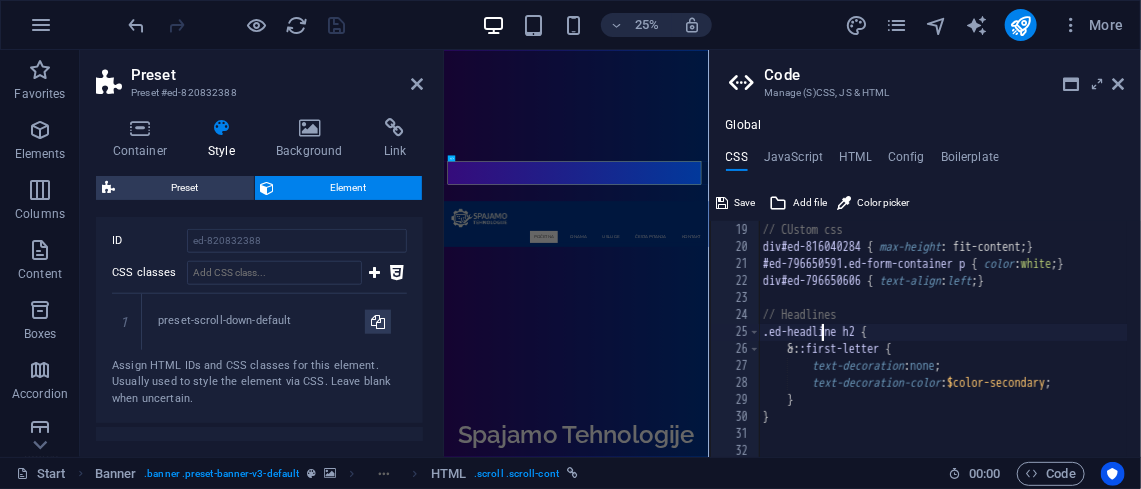 scroll, scrollTop: 305, scrollLeft: 0, axis: vertical 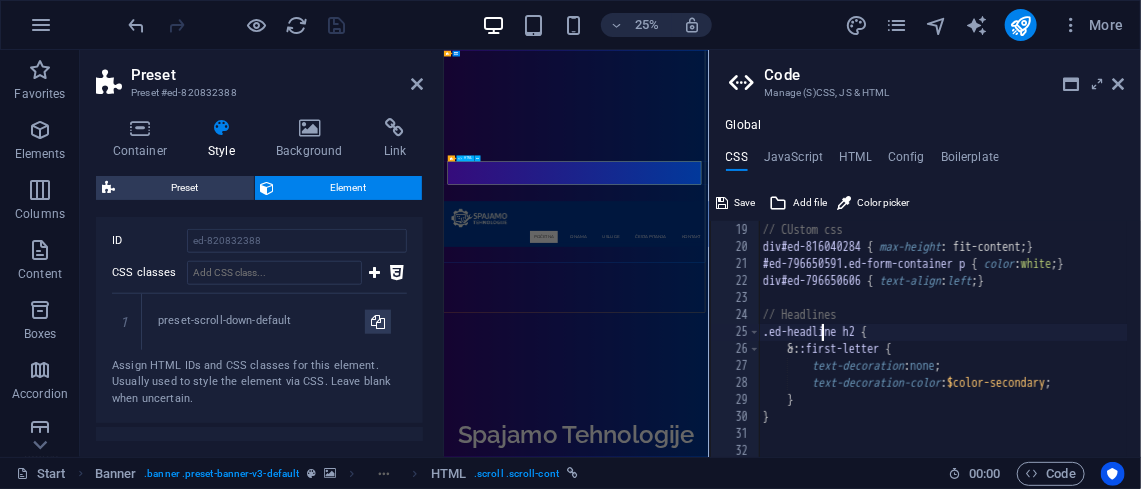 click at bounding box center [505, 1978] 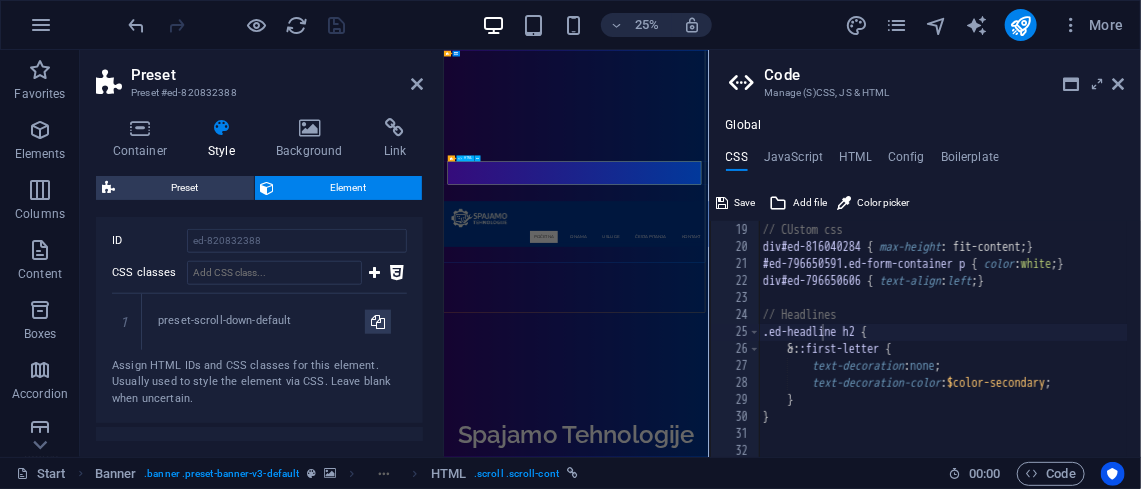 click at bounding box center [505, 1978] 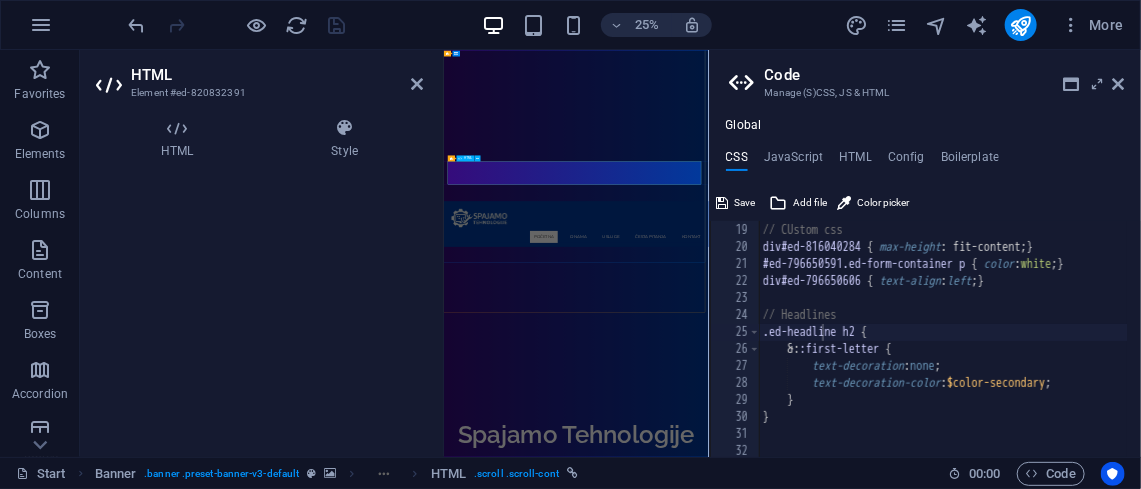 click at bounding box center (505, 1978) 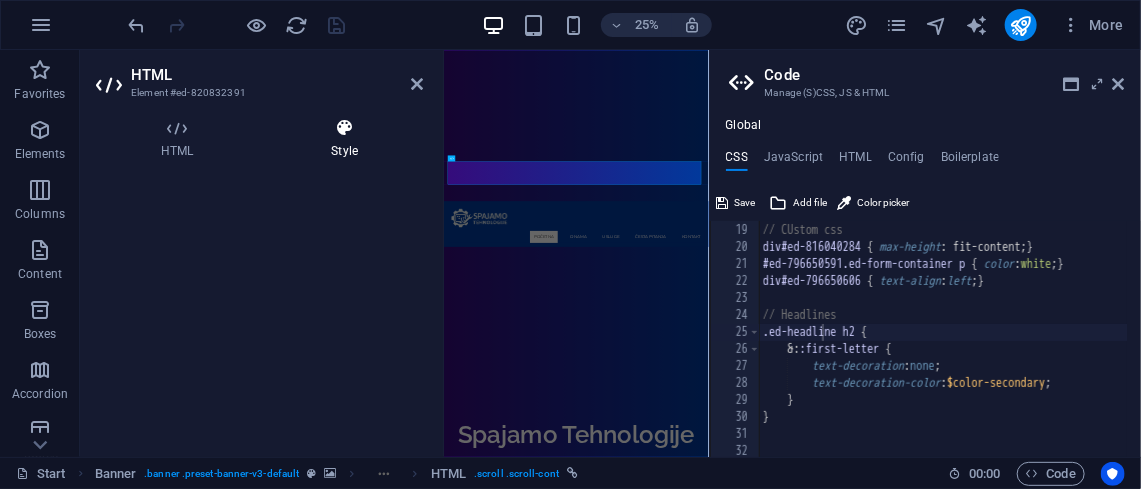 click at bounding box center [344, 128] 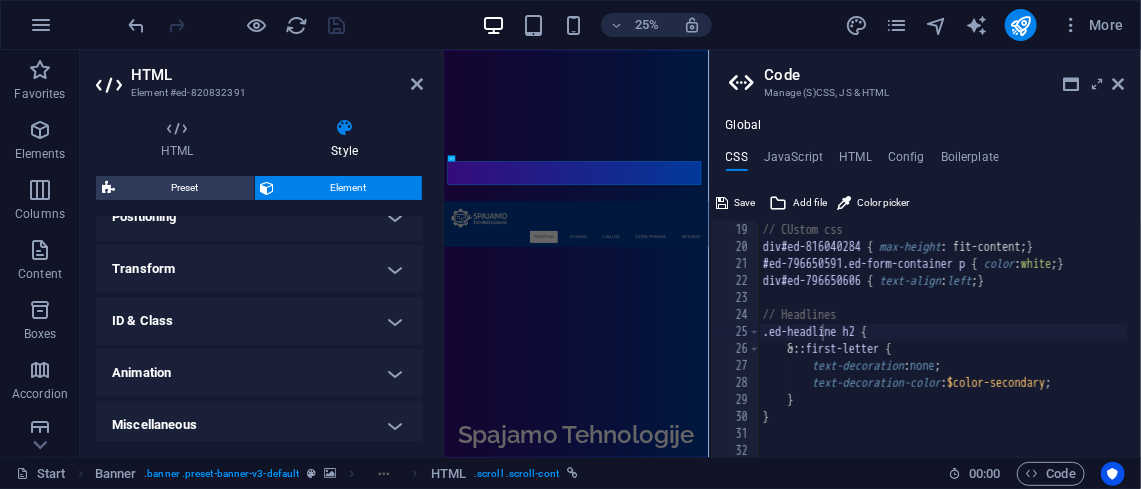 scroll, scrollTop: 346, scrollLeft: 0, axis: vertical 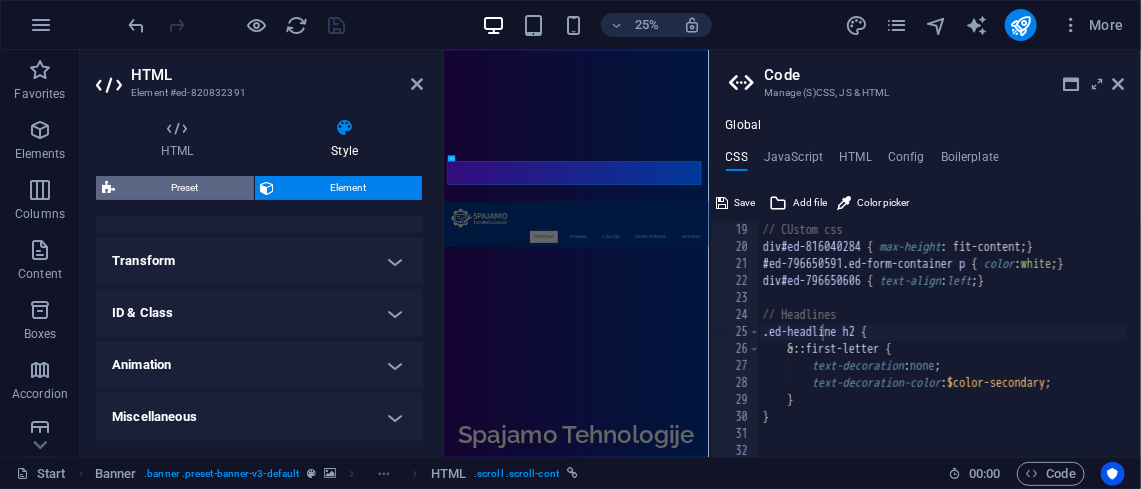 click on "Preset" at bounding box center [184, 188] 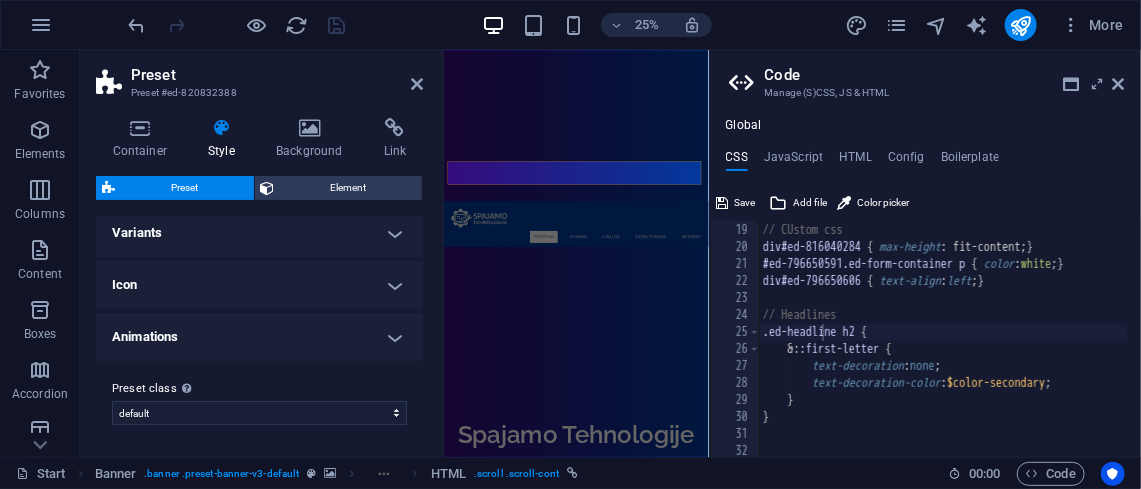 scroll, scrollTop: 0, scrollLeft: 0, axis: both 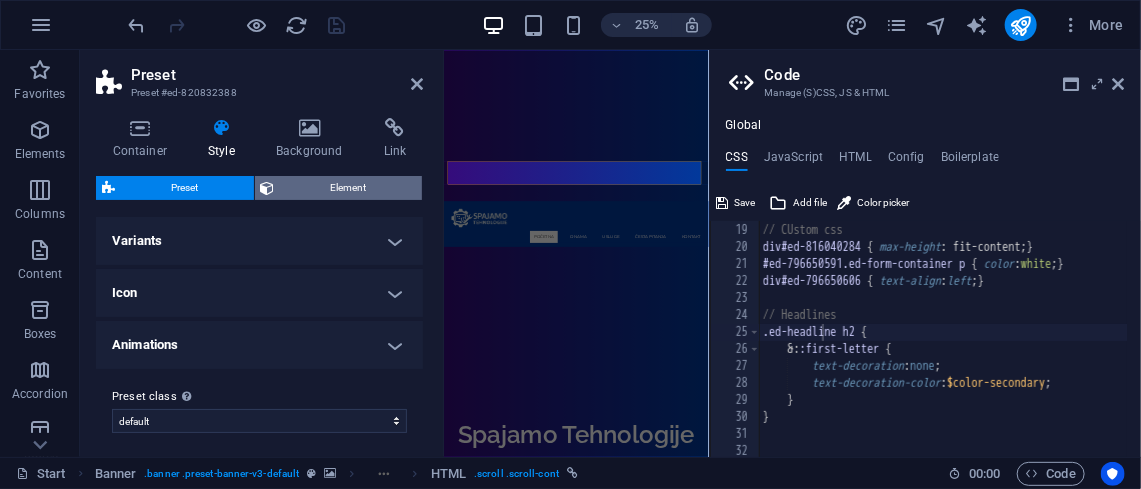 click on "Element" at bounding box center [349, 188] 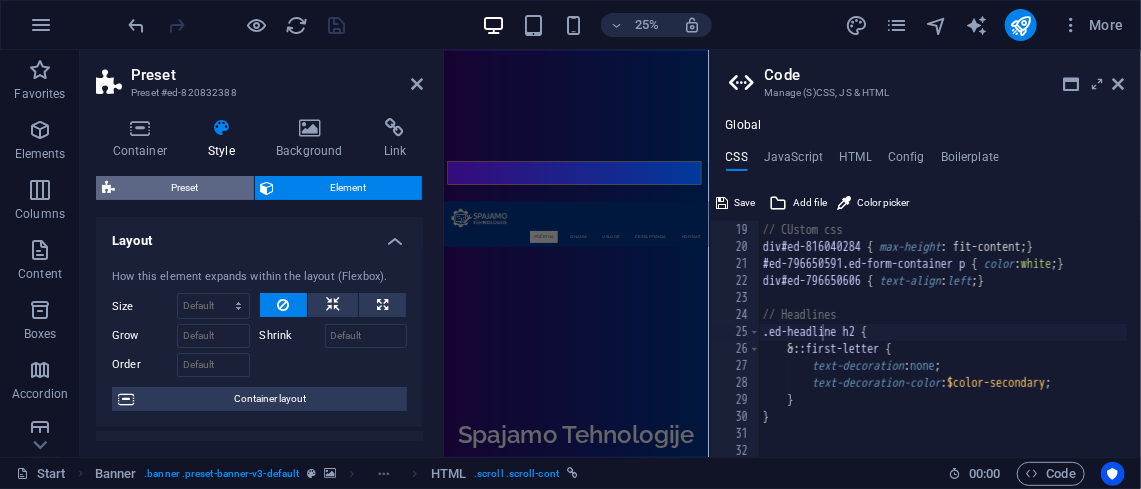 click on "Preset" at bounding box center [184, 188] 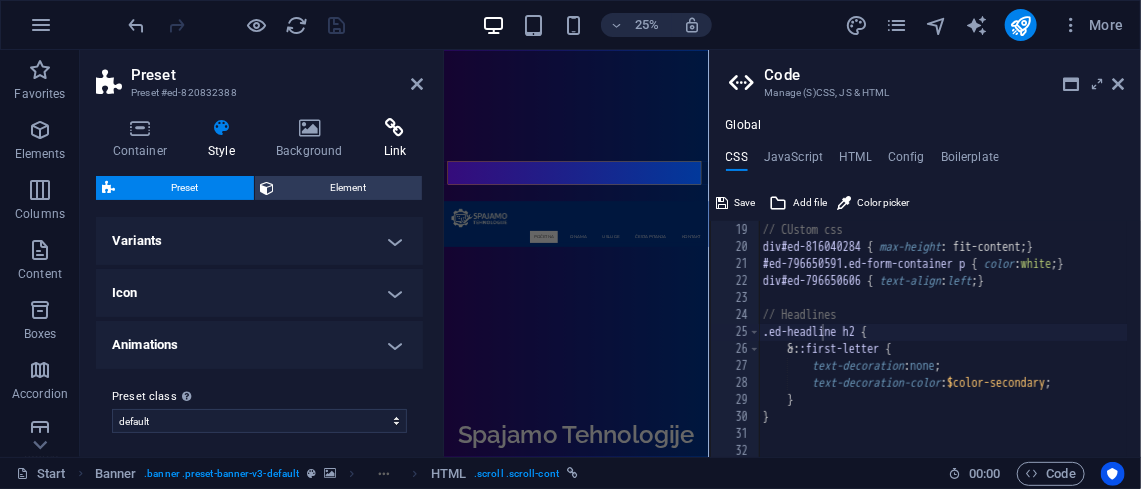click at bounding box center [395, 128] 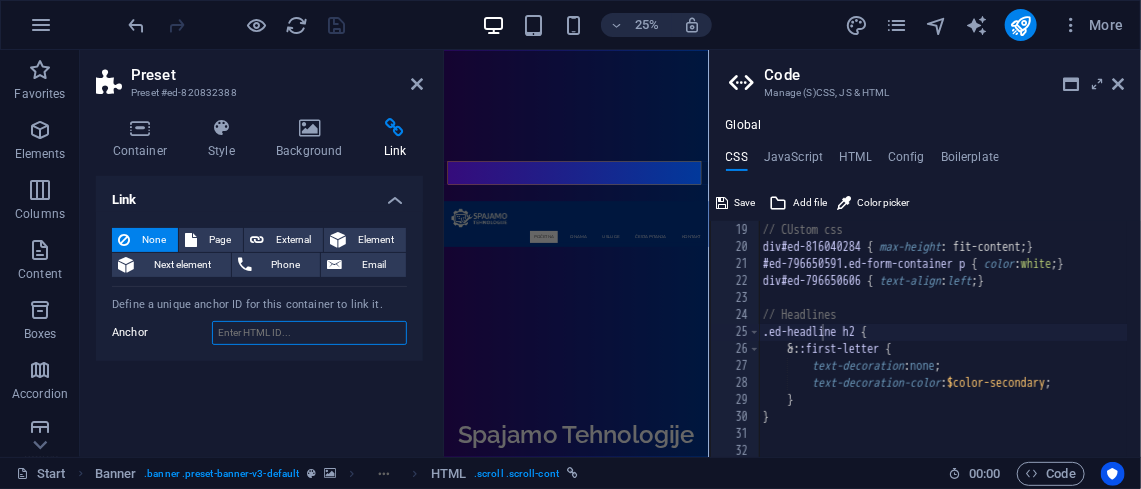 click on "Anchor" at bounding box center (309, 333) 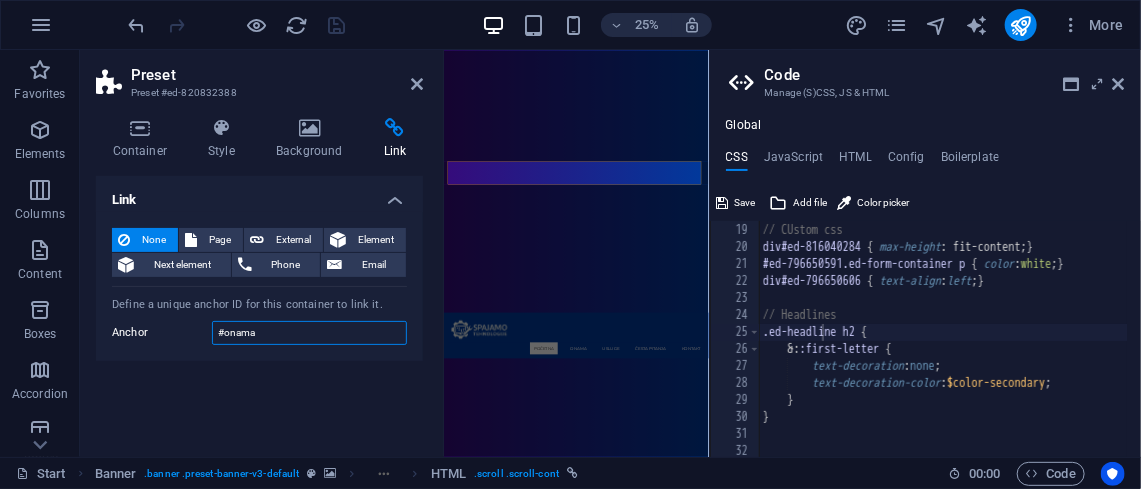 type on "#onama" 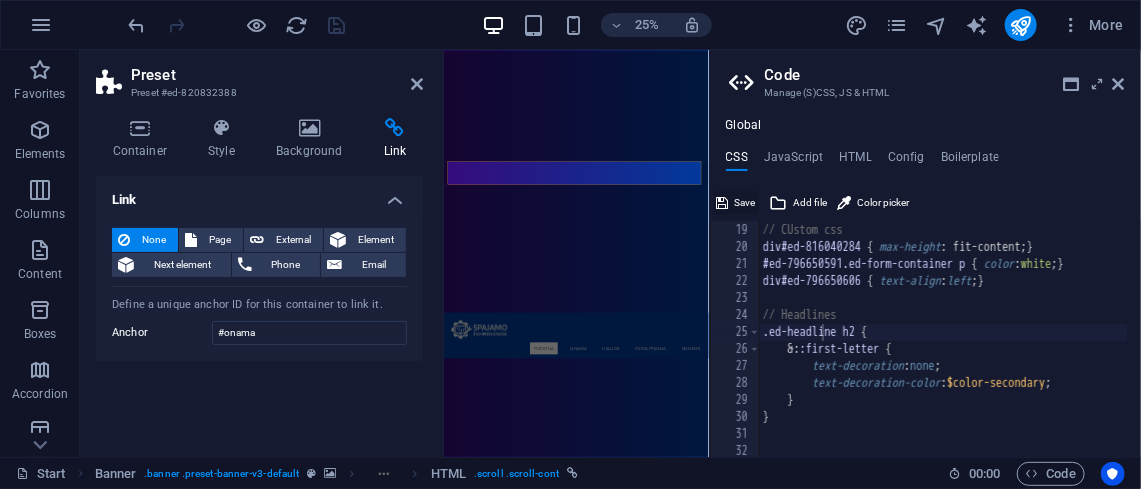 click on "Save" at bounding box center (736, 203) 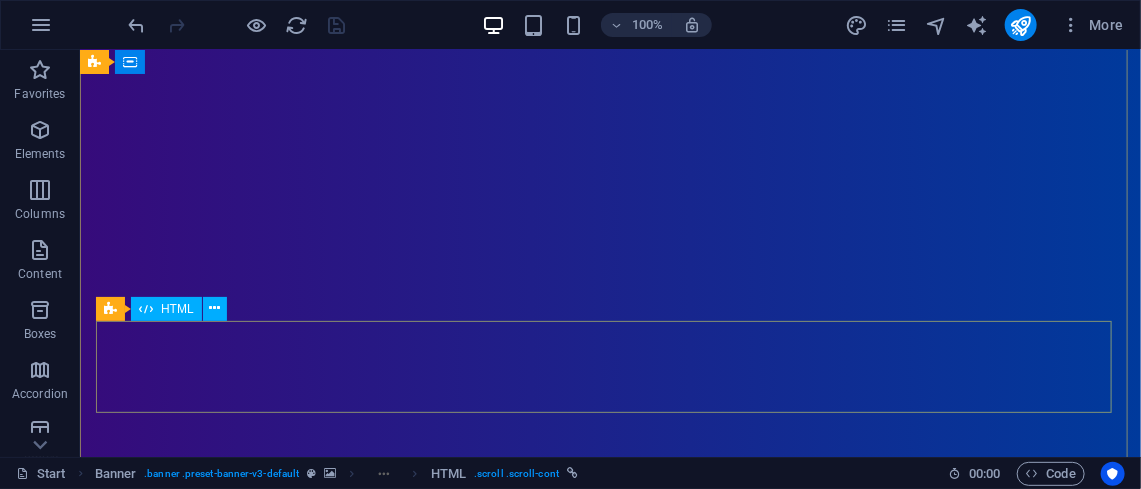 scroll, scrollTop: 348, scrollLeft: 0, axis: vertical 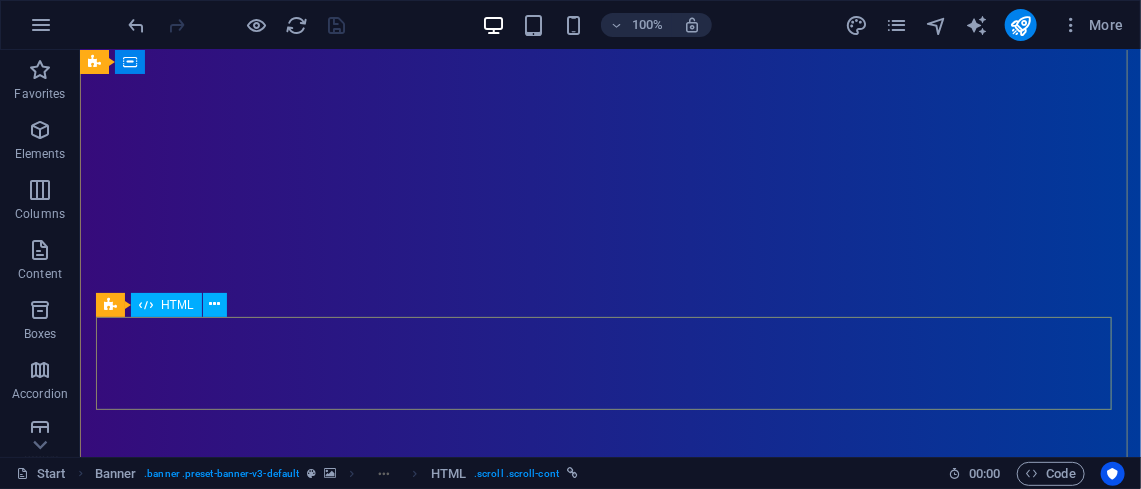 click at bounding box center [141, 1930] 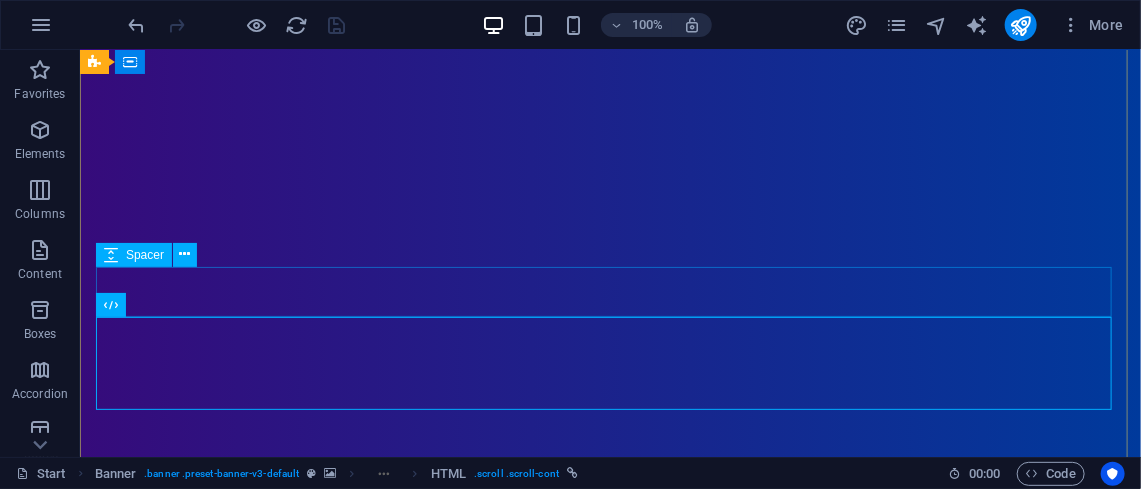 click at bounding box center (609, 1859) 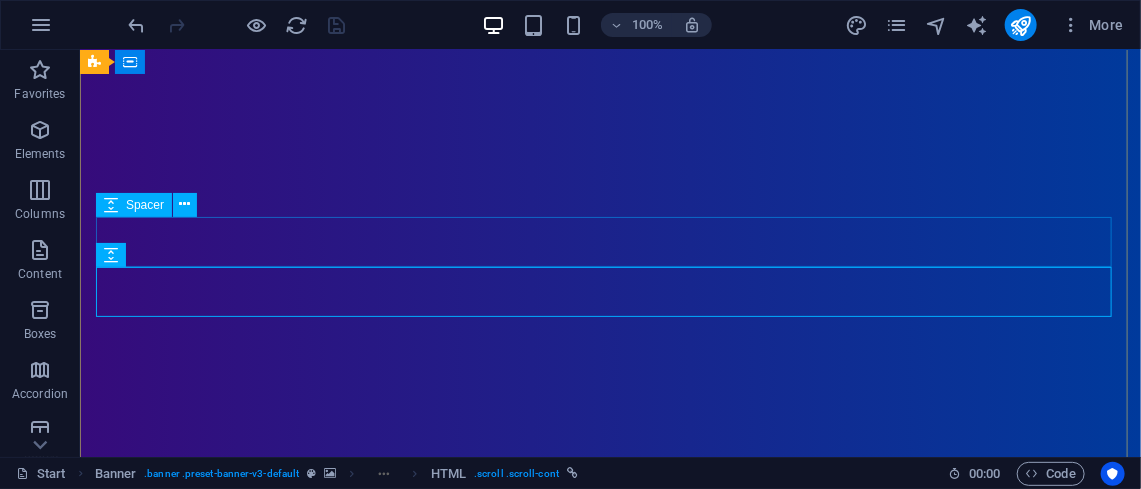click at bounding box center [609, 1809] 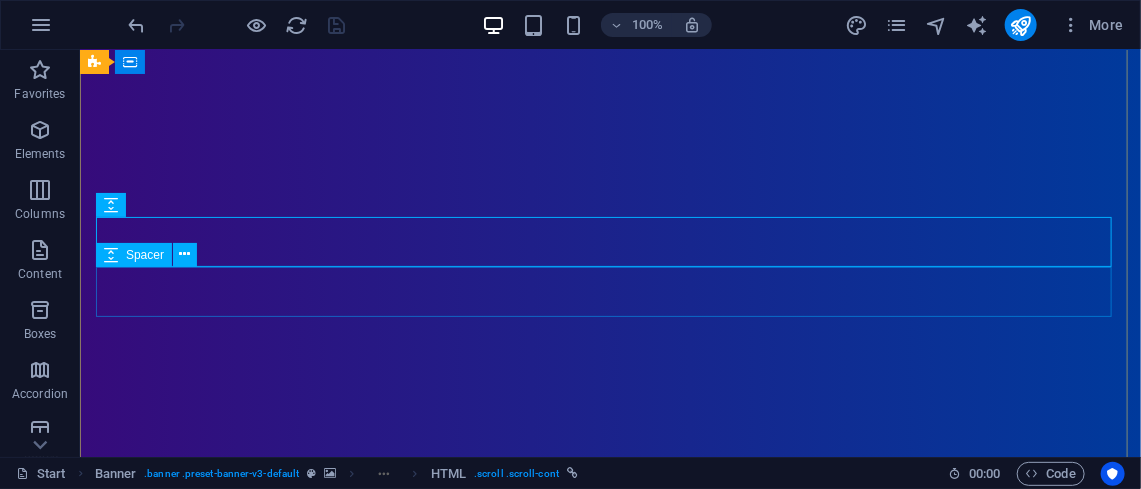 click at bounding box center (609, 1859) 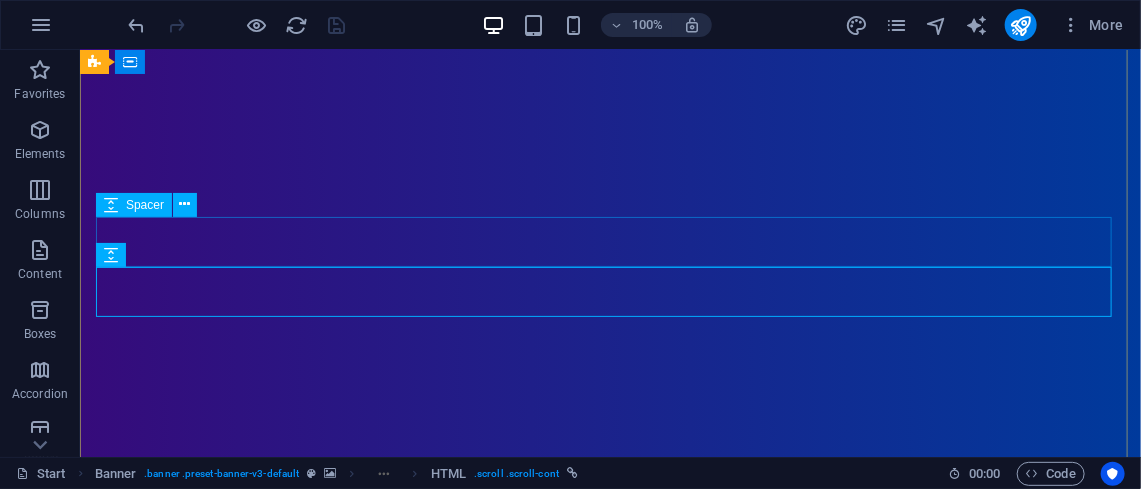 click at bounding box center (609, 1809) 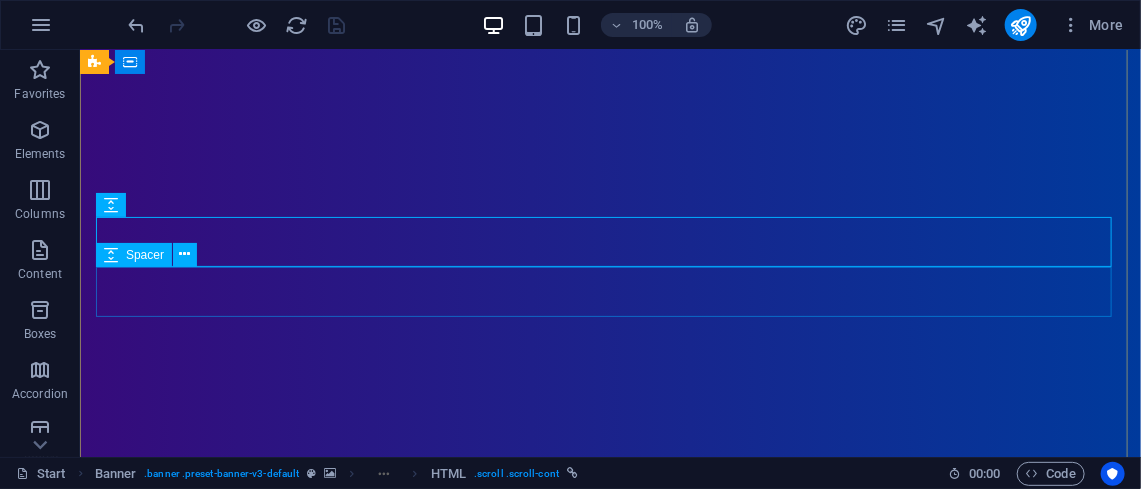 click at bounding box center (609, 1859) 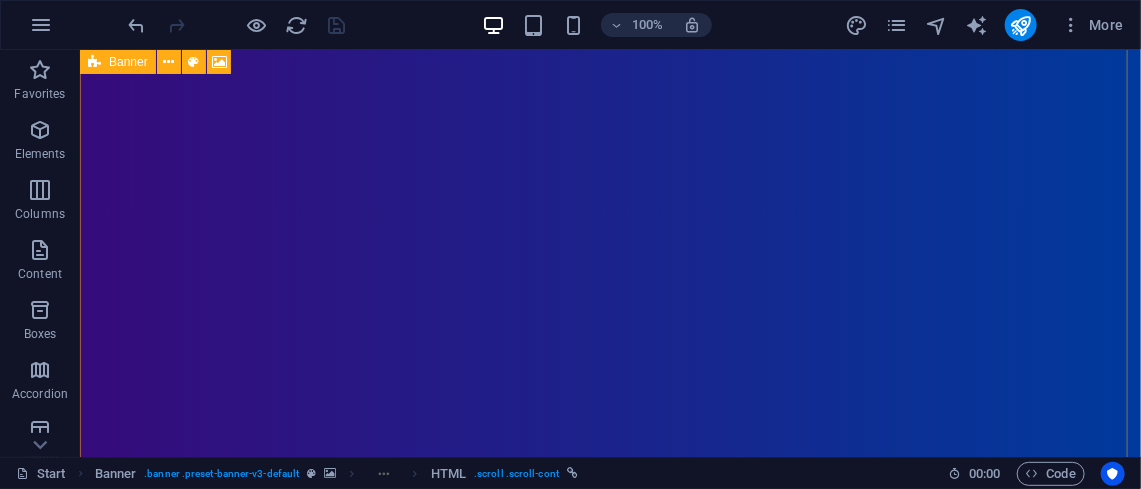 click on "Banner" at bounding box center [128, 62] 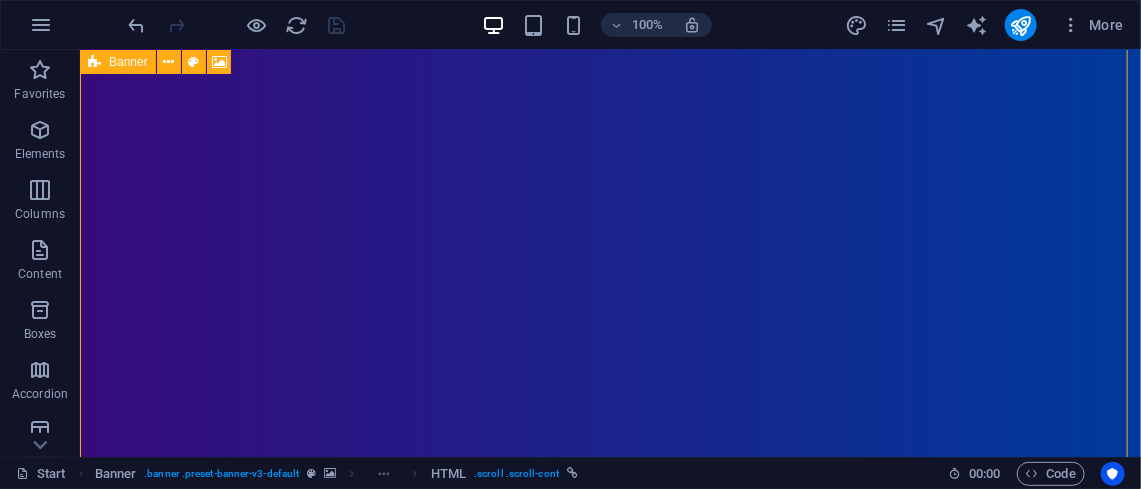 click on "Banner" at bounding box center [128, 62] 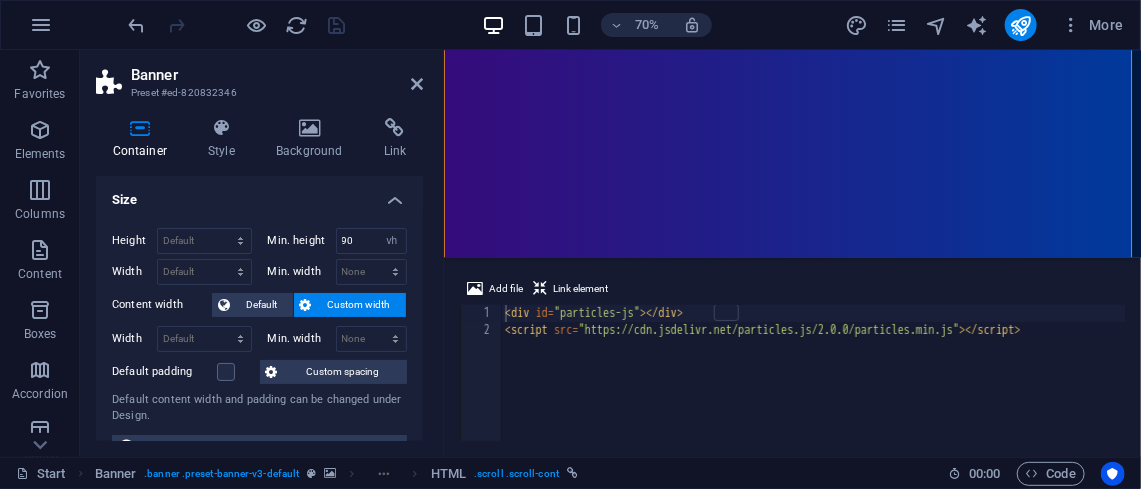 drag, startPoint x: 416, startPoint y: 74, endPoint x: 535, endPoint y: 348, distance: 298.72562 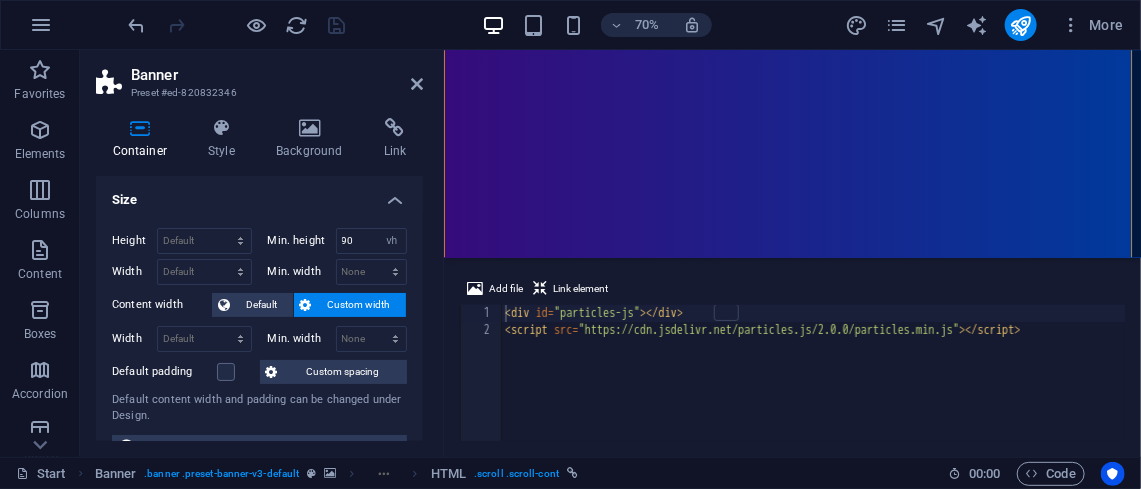 click on "Banner Preset #ed-820832346
Container Style Background Link Size Height Default px rem % vh vw Min. height 90 None px rem % vh vw Width Default px rem % em vh vw Min. width None px rem % vh vw Content width Default Custom width Width Default px rem % em vh vw Min. width None px rem % vh vw Default padding Custom spacing Default content width and padding can be changed under Design. Edit design Layout (Flexbox) Alignment Determines the flex direction. Default Main axis Determine how elements should behave along the main axis inside this container (justify content). Default Side axis Control the vertical direction of the element inside of the container (align items). Default Wrap Default On Off Fill Controls the distances and direction of elements on the y-axis across several lines (align content). Default Accessibility ARIA helps assistive technologies (like screen readers) to understand the role, state, and behavior of web elements Role The ARIA role defines the purpose of an element.  None %" at bounding box center [610, 253] 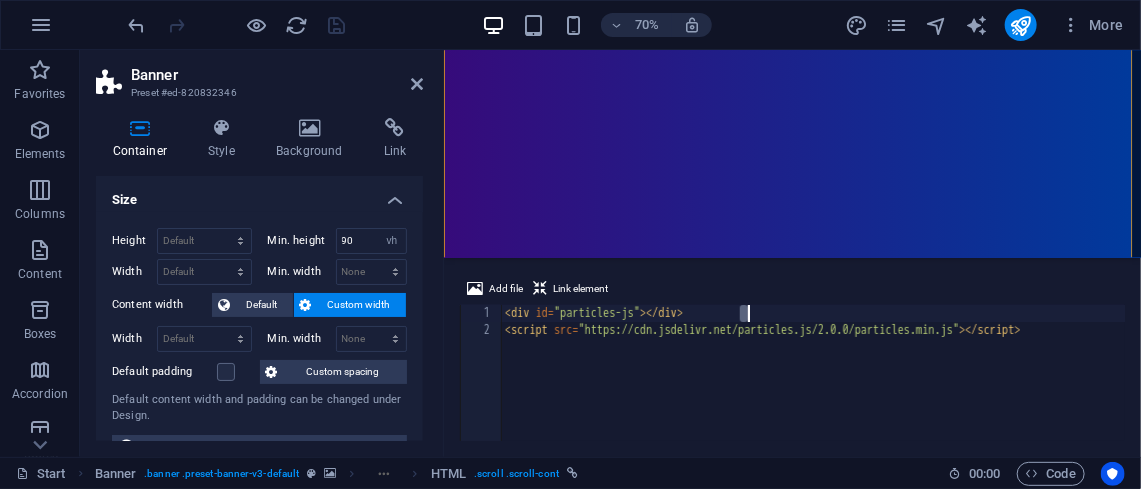 click on "< div   id = "particles-js" > </ div > < script   src = "https://cdn.jsdelivr.net/particles.js/2.0.0/particles.min.js" > </ script >" at bounding box center (857, 388) 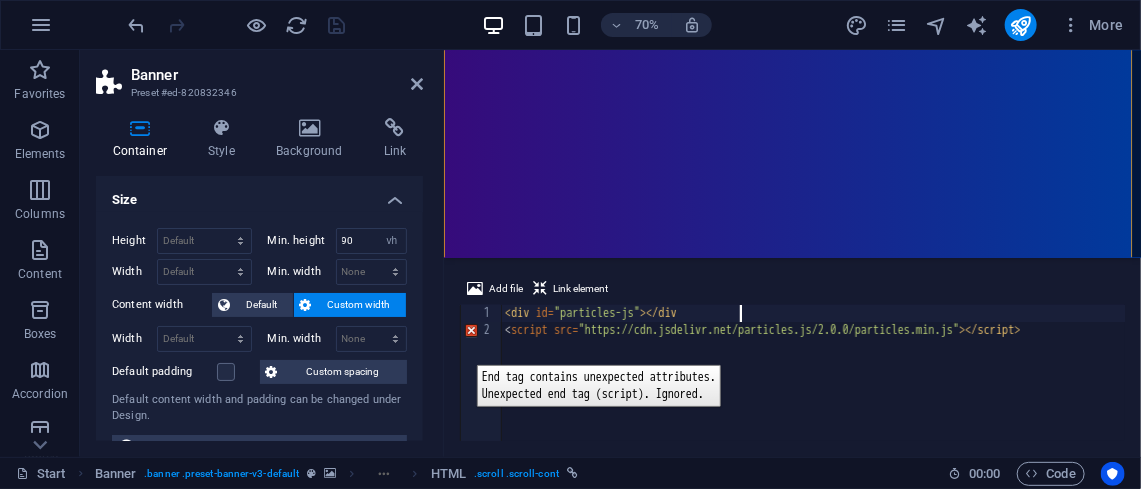 scroll, scrollTop: 0, scrollLeft: 229, axis: horizontal 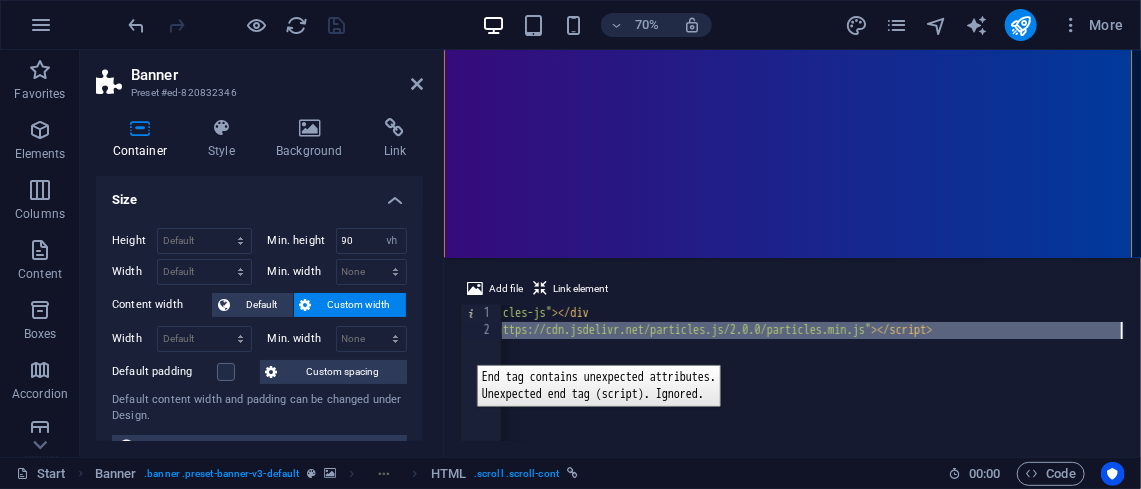 click on "1 2" at bounding box center [482, 500305] 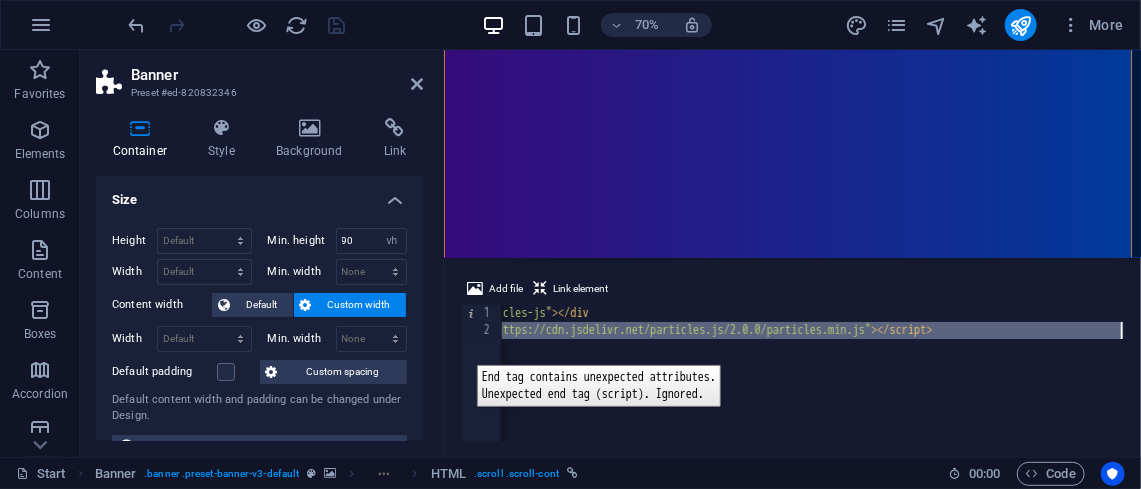 scroll, scrollTop: 0, scrollLeft: 0, axis: both 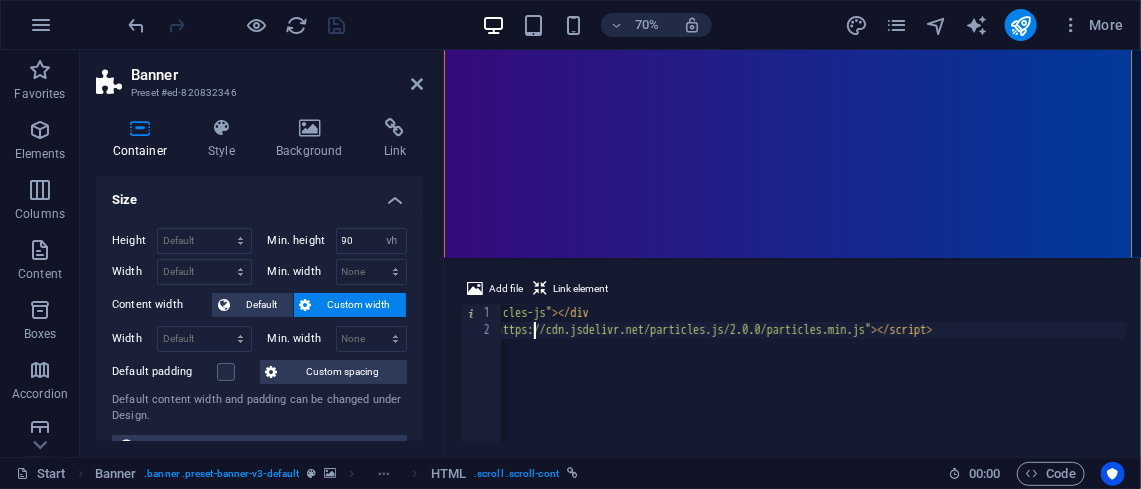 click on "< div   id = "particles-js" > </ div < script   src = "https://cdn.jsdelivr.net/particles.js/2.0.0/particles.min.js" > </ script >" at bounding box center (769, 390) 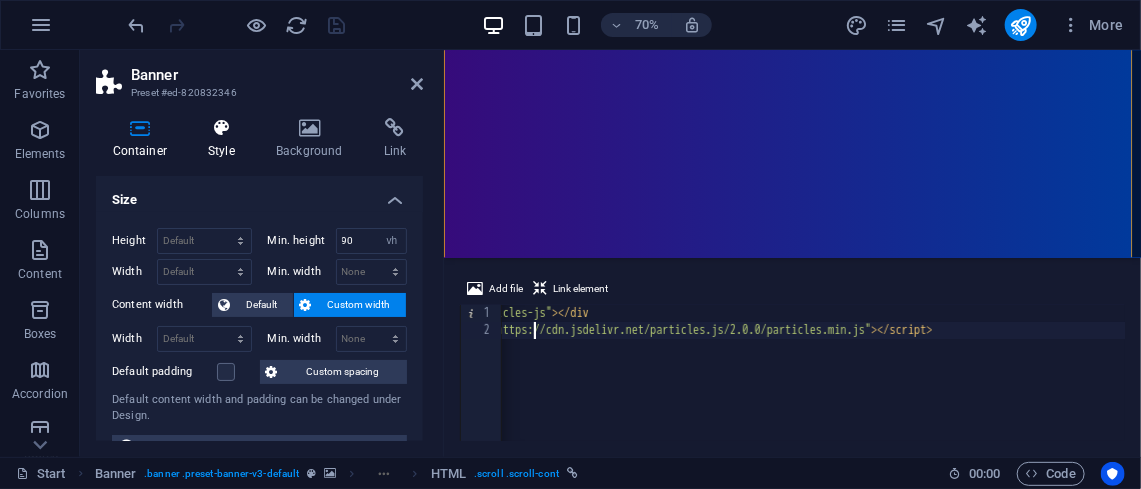 type on "<script src="https://cdn.jsdelivr.net/particles.js/2.0.0/particles.min.js"></script>" 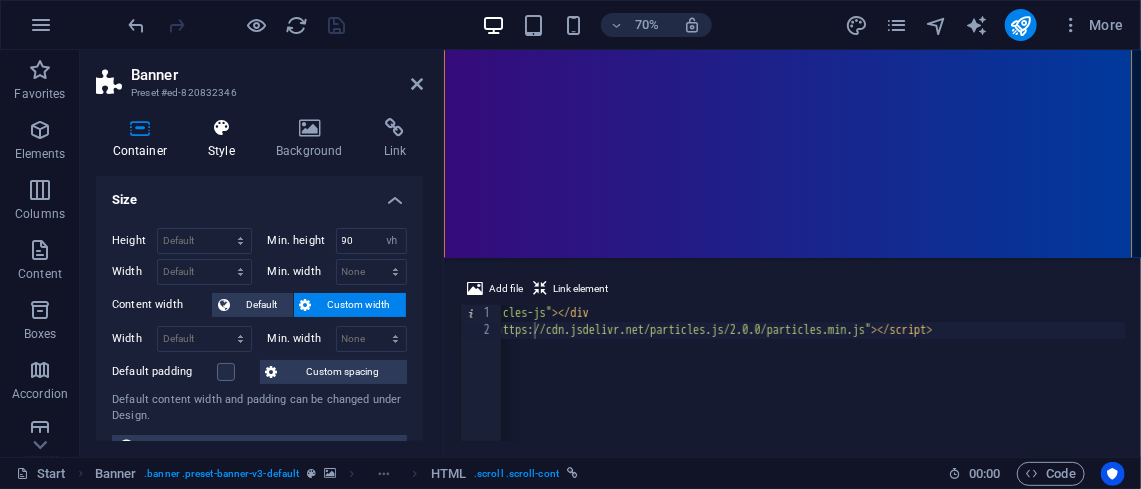 click at bounding box center [222, 128] 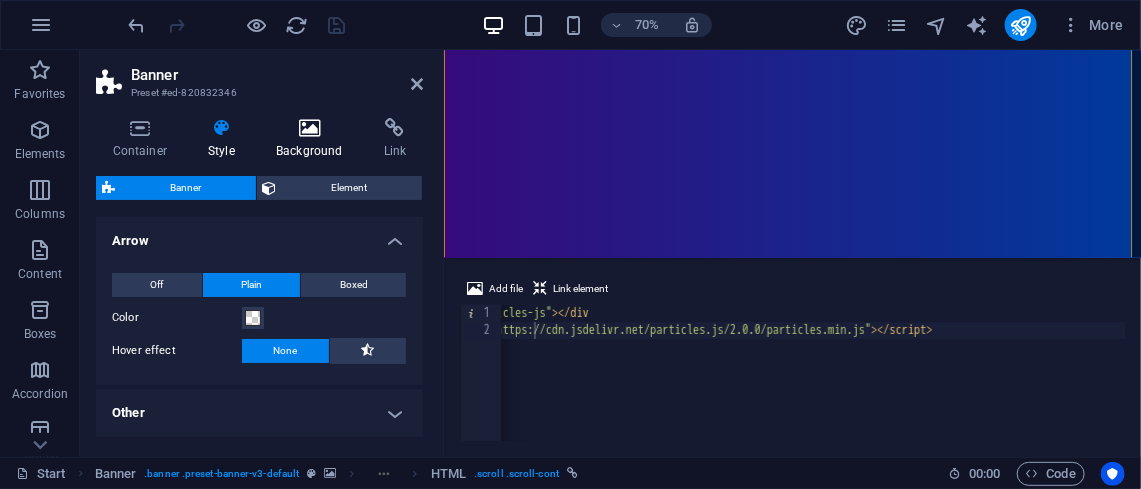 click at bounding box center (310, 128) 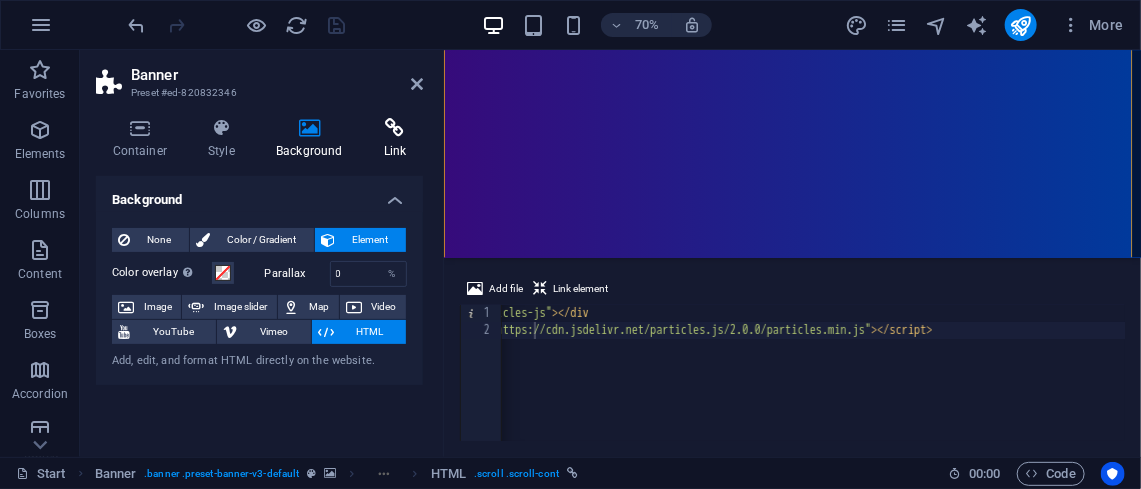 click on "Link" at bounding box center (395, 139) 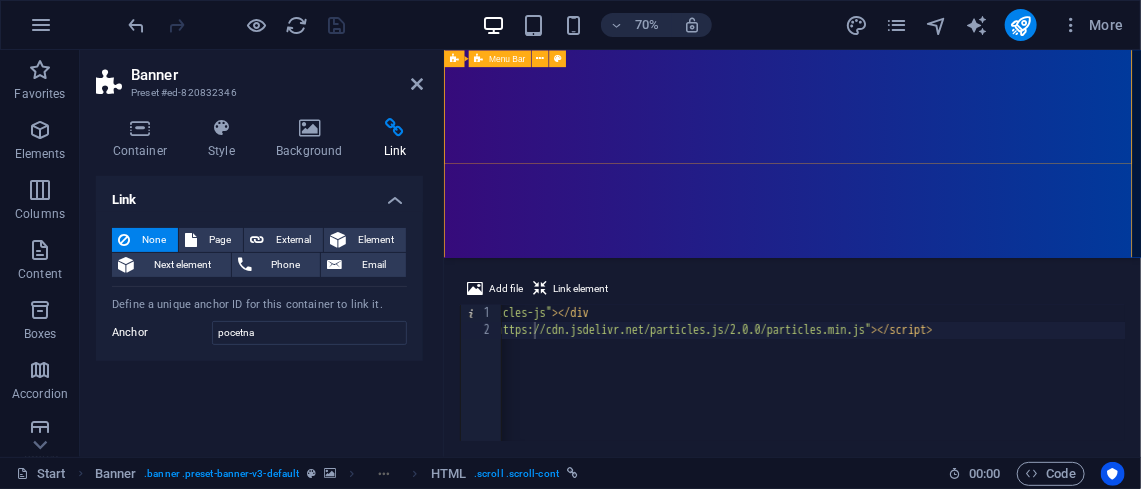 scroll, scrollTop: 17, scrollLeft: 0, axis: vertical 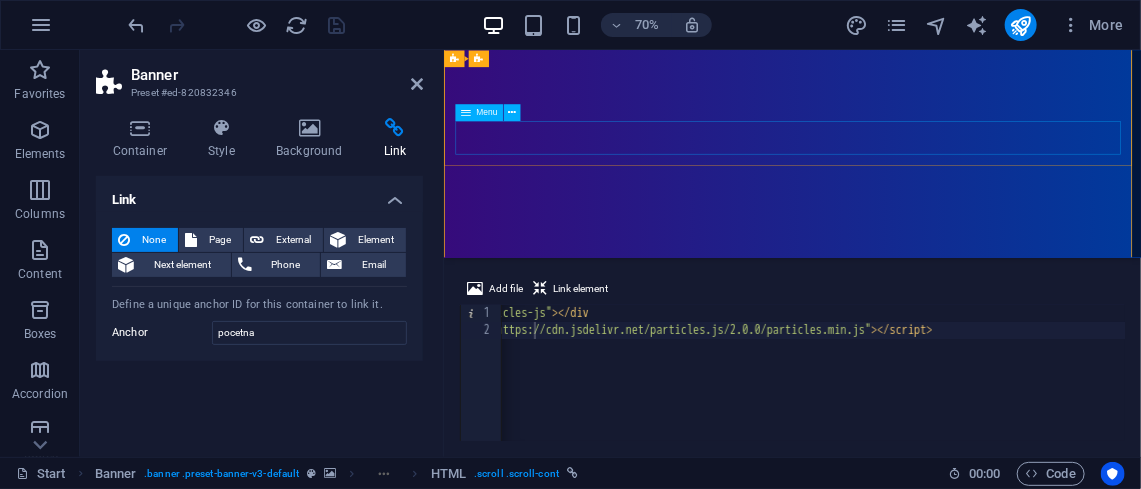 click on "Početna O nama Usluge Česta Pitanja Kontakt" at bounding box center (941, 1147) 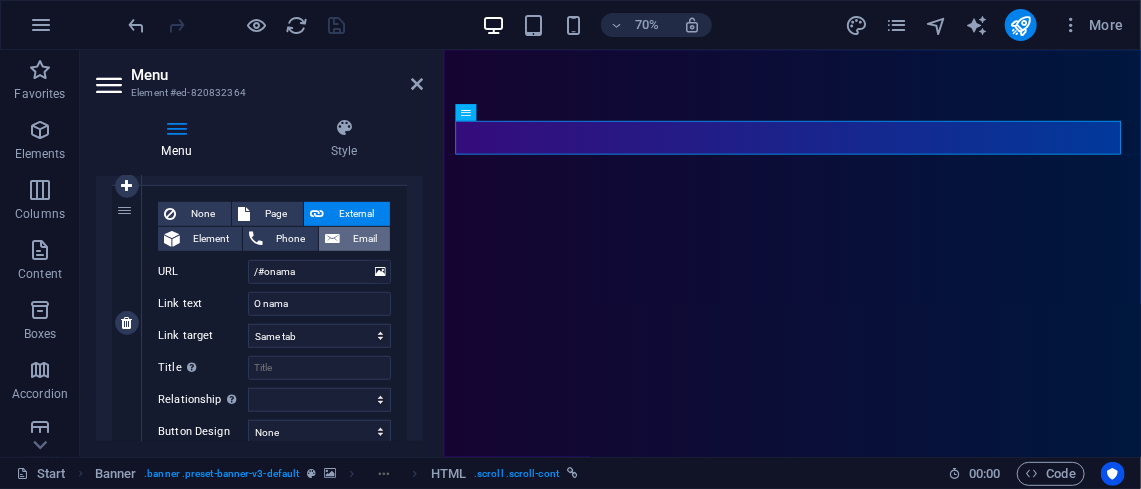scroll, scrollTop: 456, scrollLeft: 0, axis: vertical 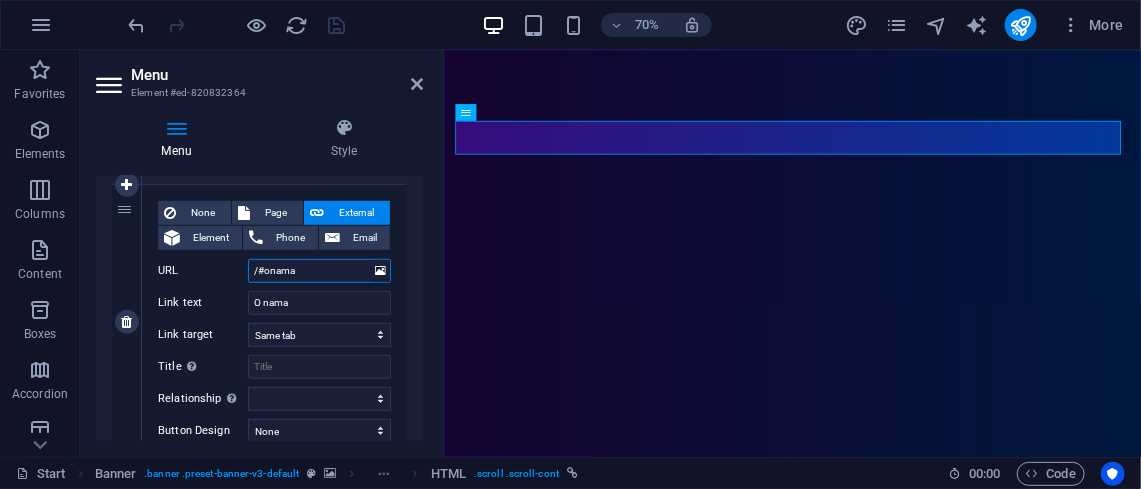 drag, startPoint x: 349, startPoint y: 339, endPoint x: 240, endPoint y: 321, distance: 110.47624 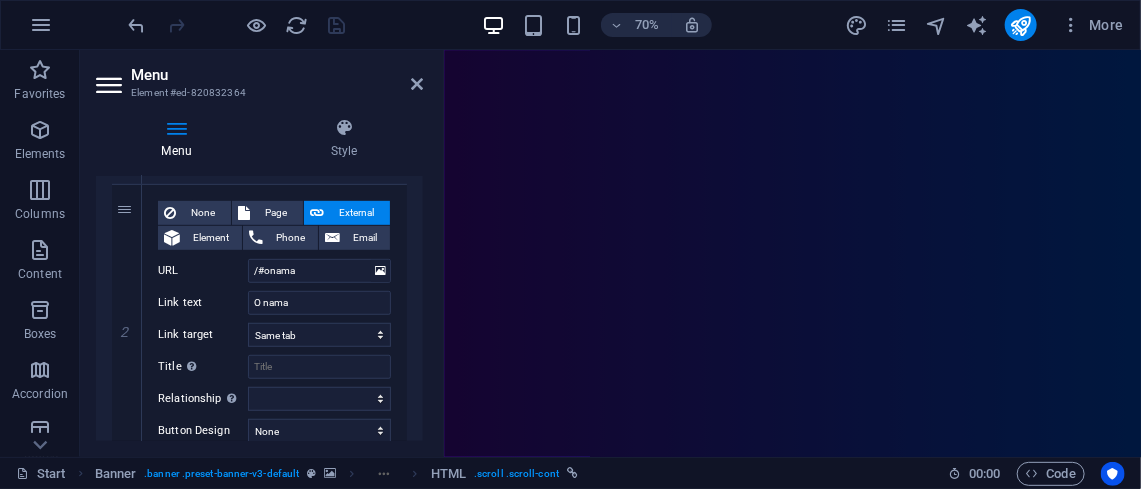 scroll, scrollTop: 206, scrollLeft: 0, axis: vertical 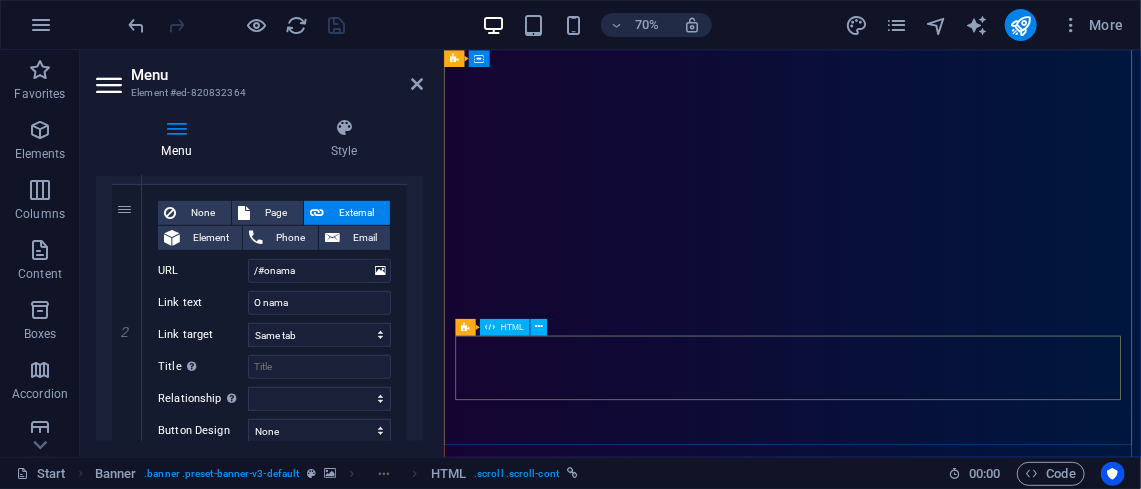 click at bounding box center (505, 2061) 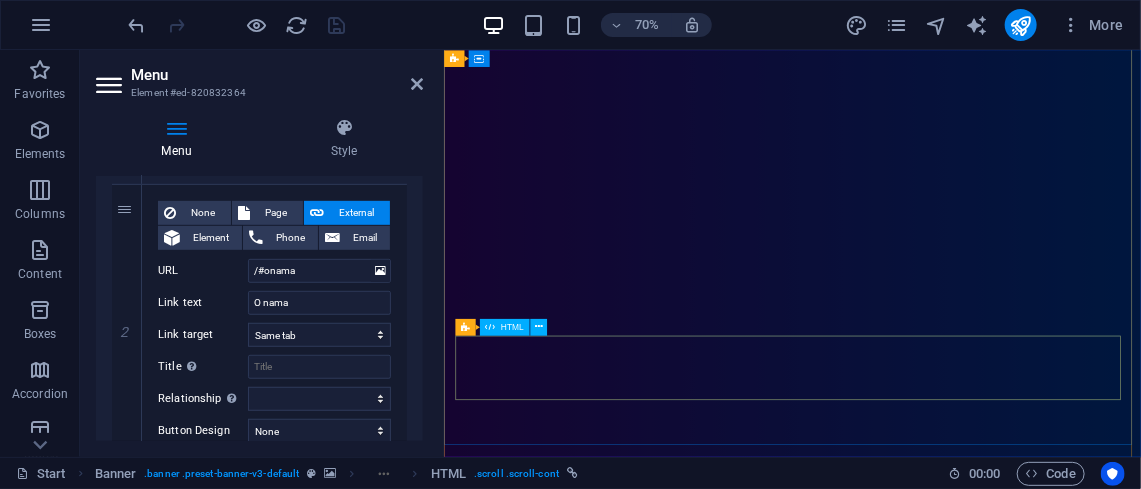 click at bounding box center [505, 2061] 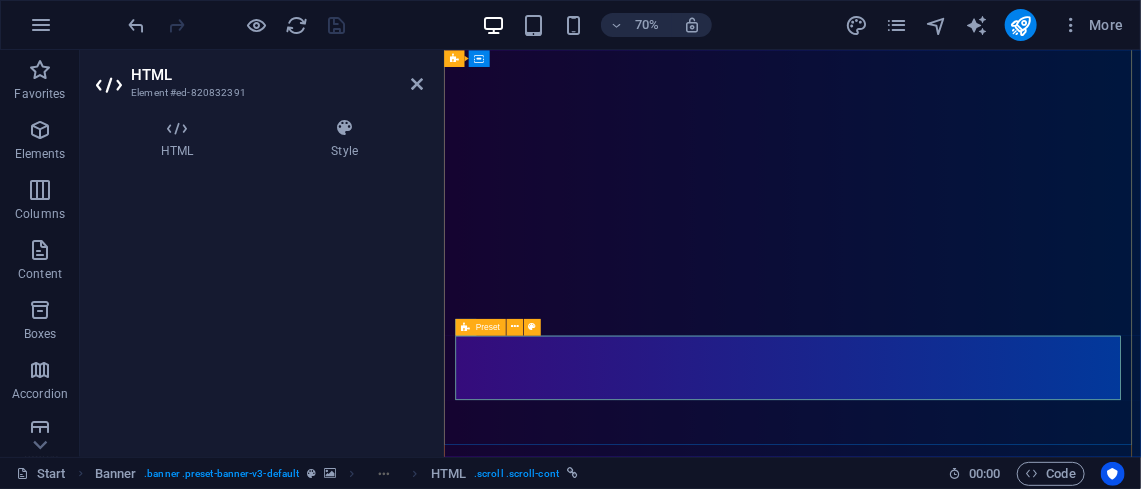 click on "Preset" at bounding box center (488, 327) 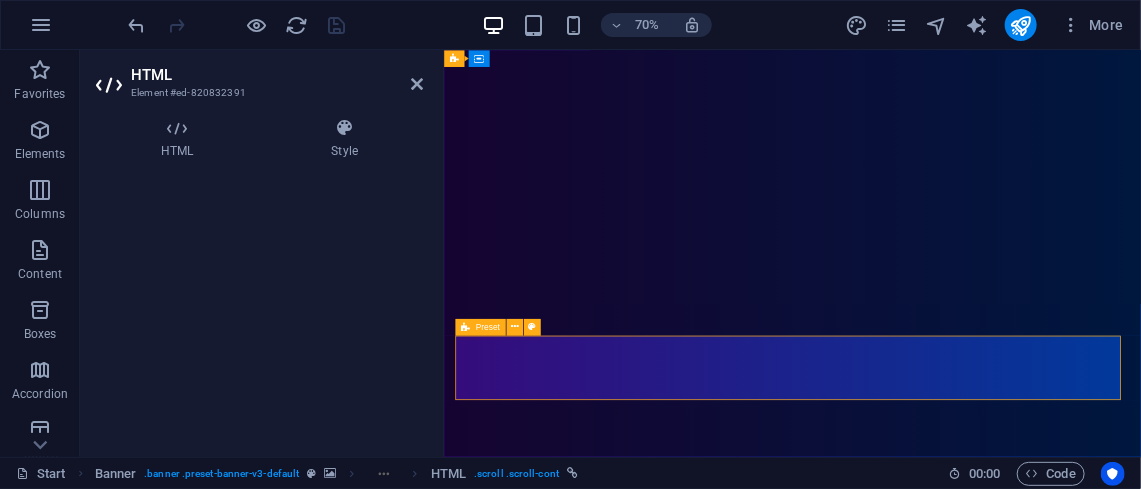 click on "Preset" at bounding box center (488, 327) 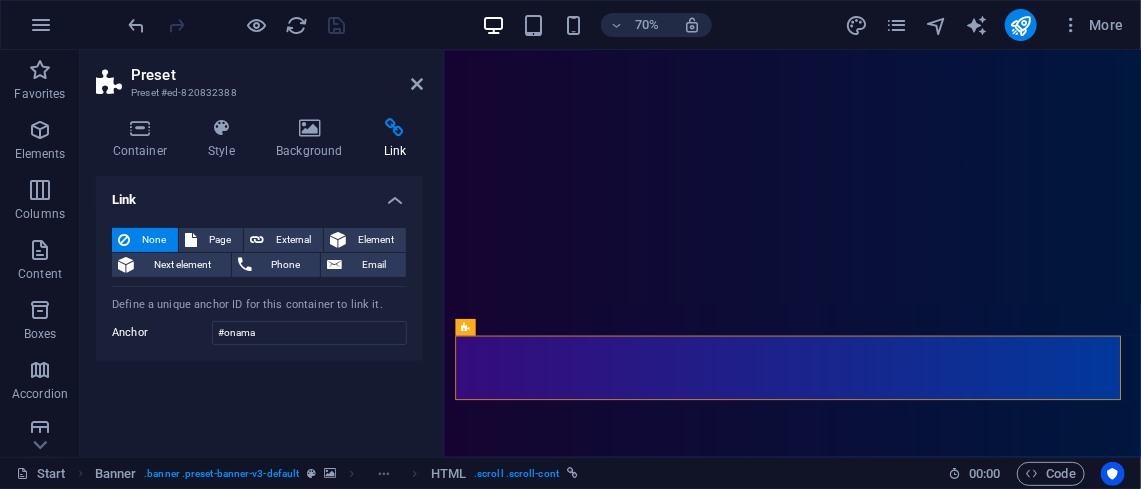 click at bounding box center (395, 128) 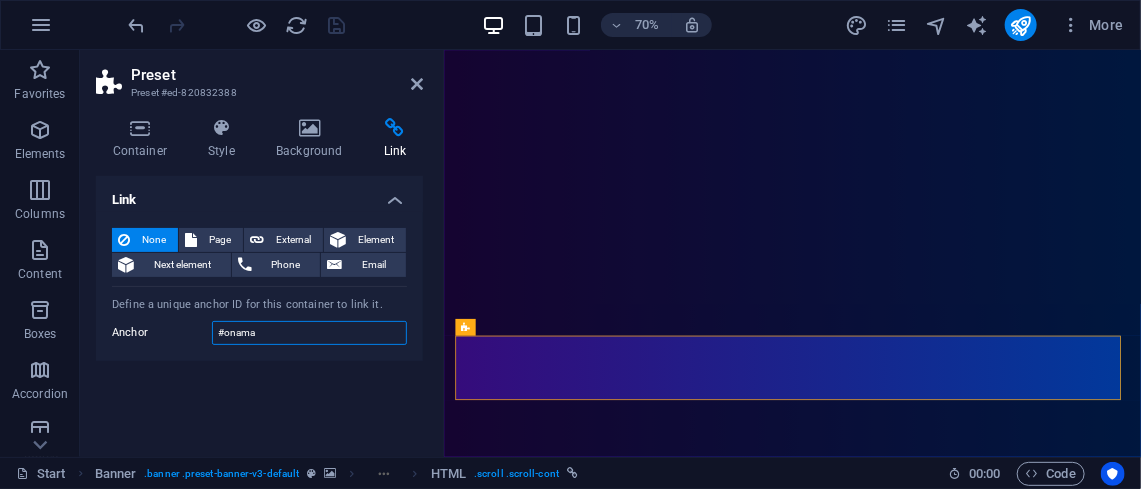 click on "#onama" at bounding box center [309, 333] 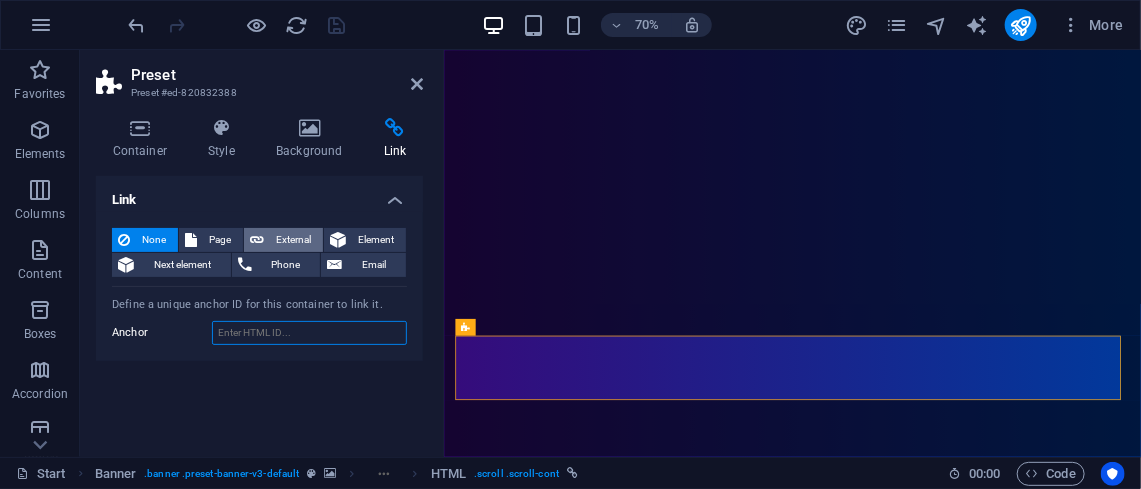 type 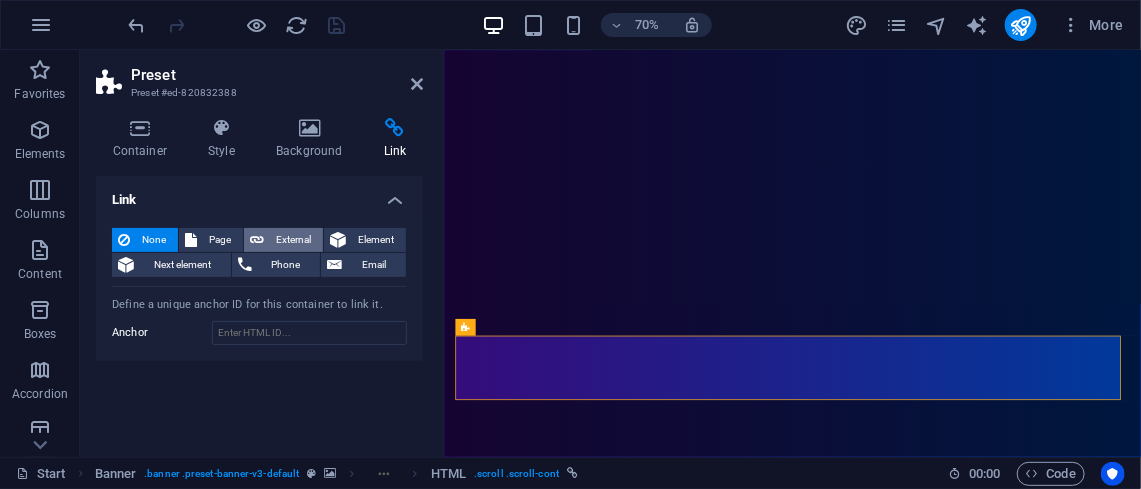 click at bounding box center [257, 240] 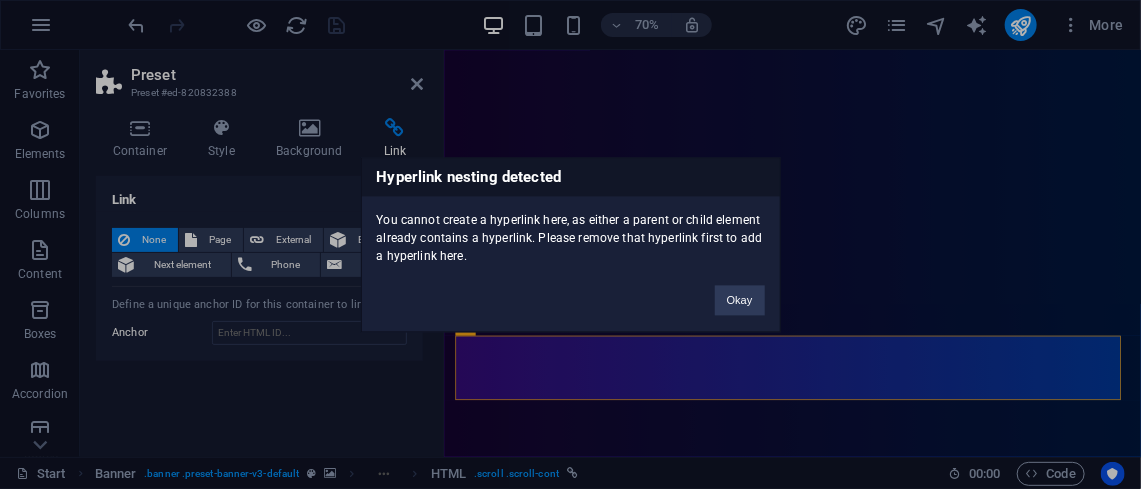 type 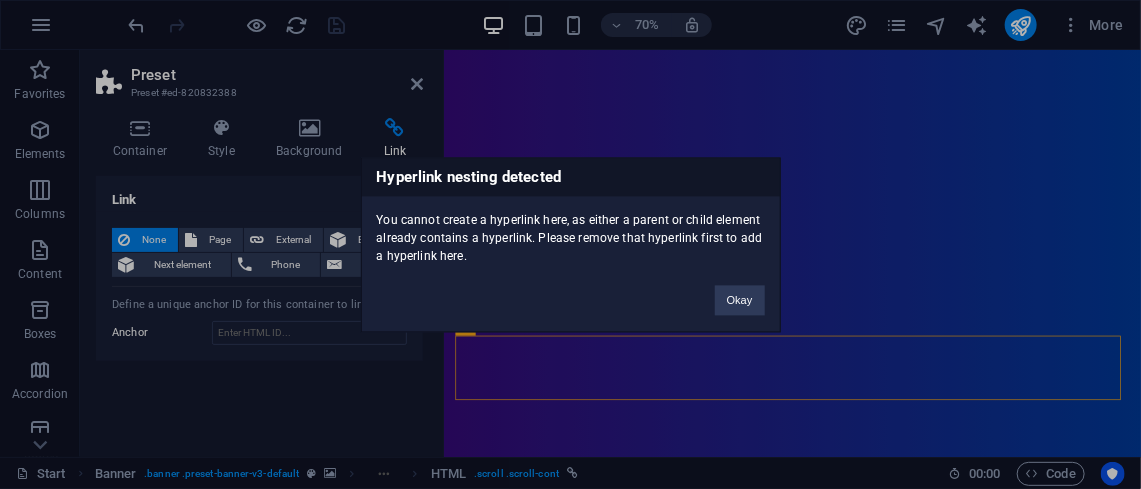 click on "Hyperlink nesting detected You cannot create a hyperlink here, as either a parent or child element already contains a hyperlink. Please remove that hyperlink first to add a hyperlink here. Okay" at bounding box center (570, 244) 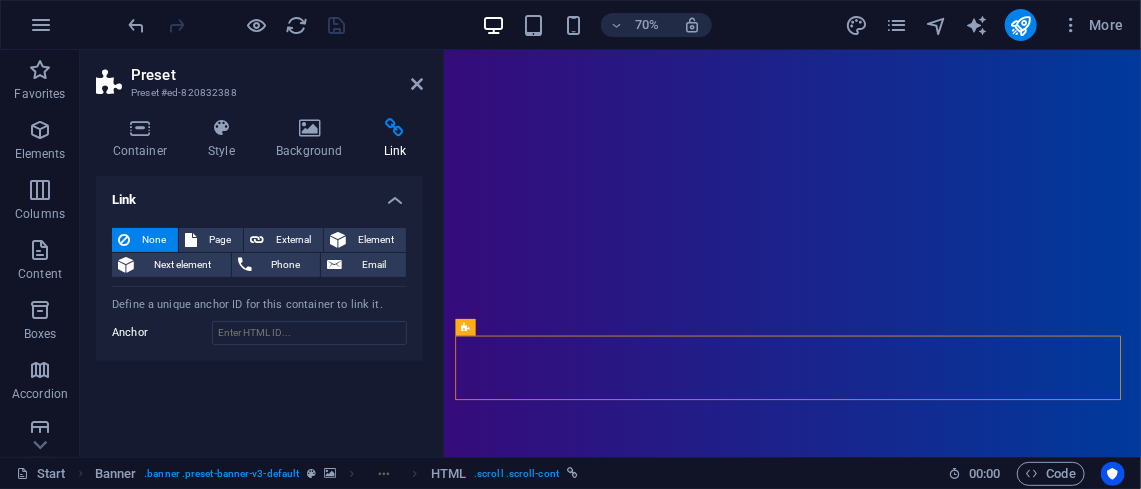 click on "Link" at bounding box center [259, 194] 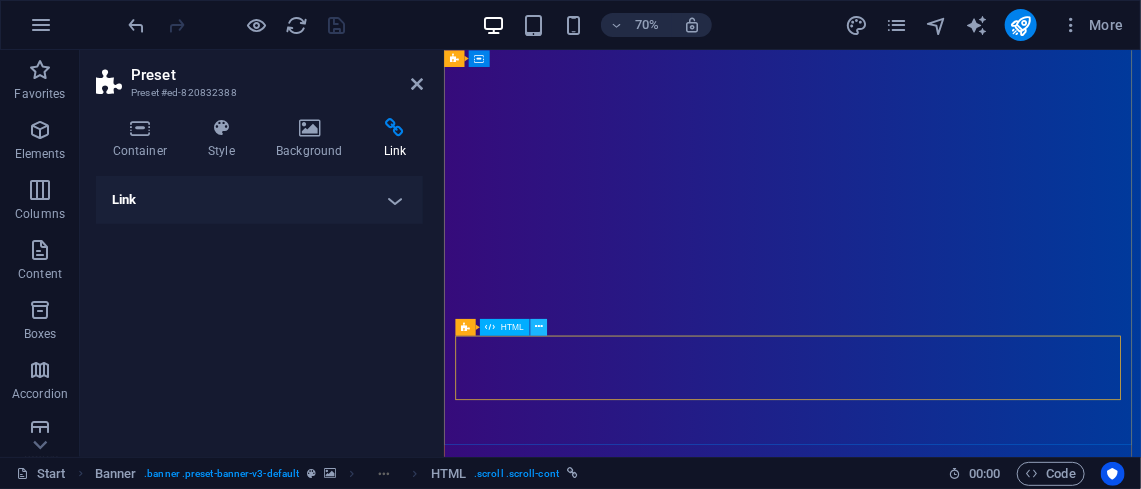 click at bounding box center (538, 327) 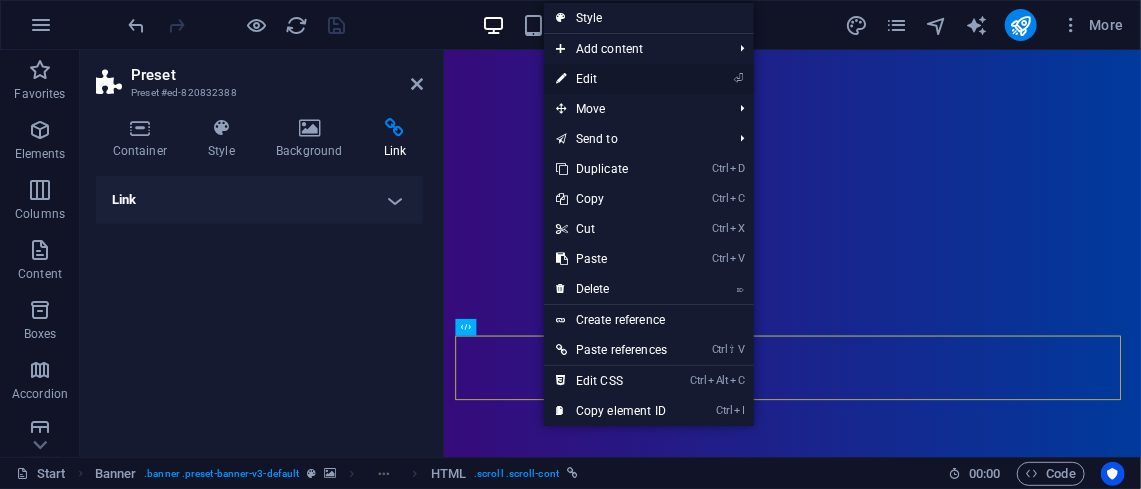 click on "⏎  Edit" at bounding box center (611, 79) 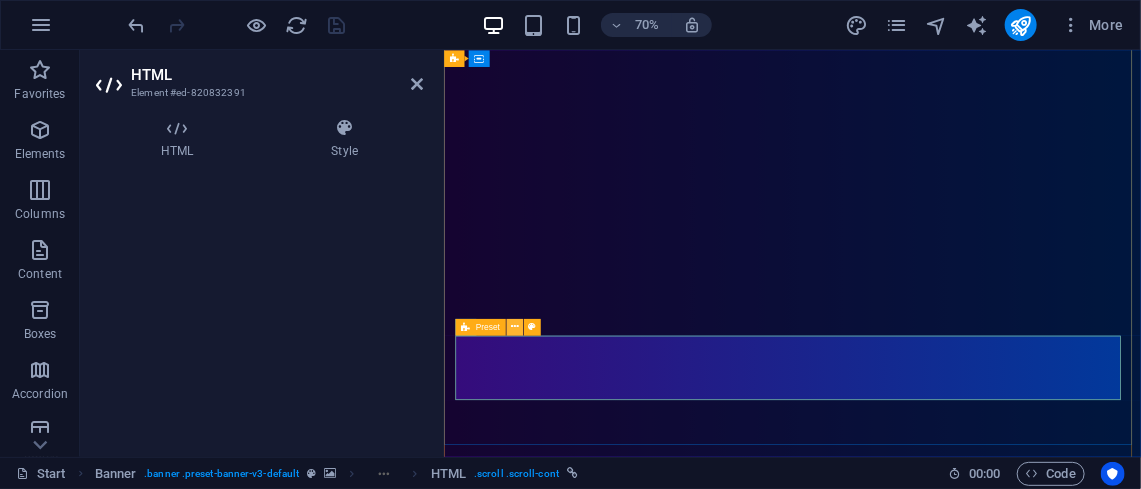 click at bounding box center (515, 327) 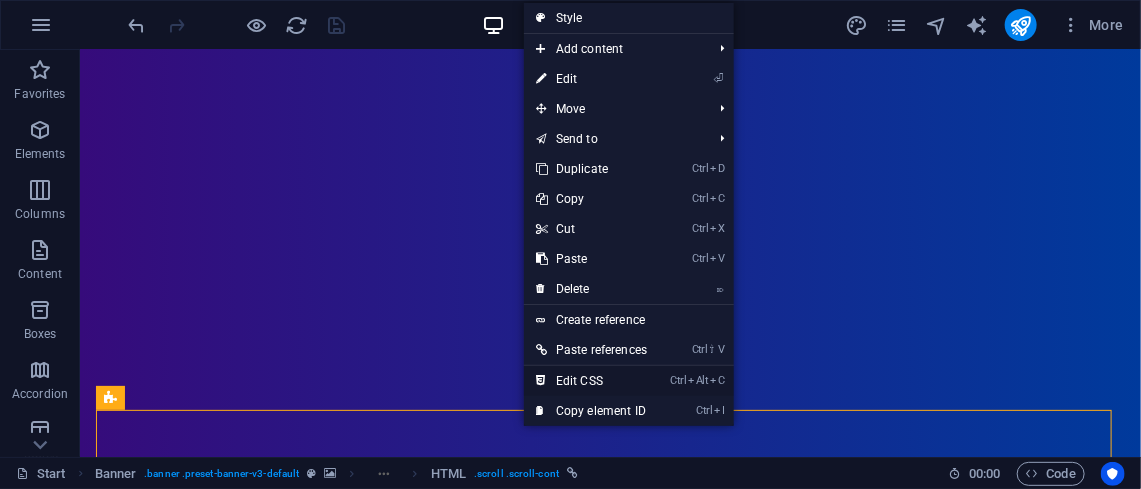 click on "Ctrl Alt C  Edit CSS" at bounding box center (591, 381) 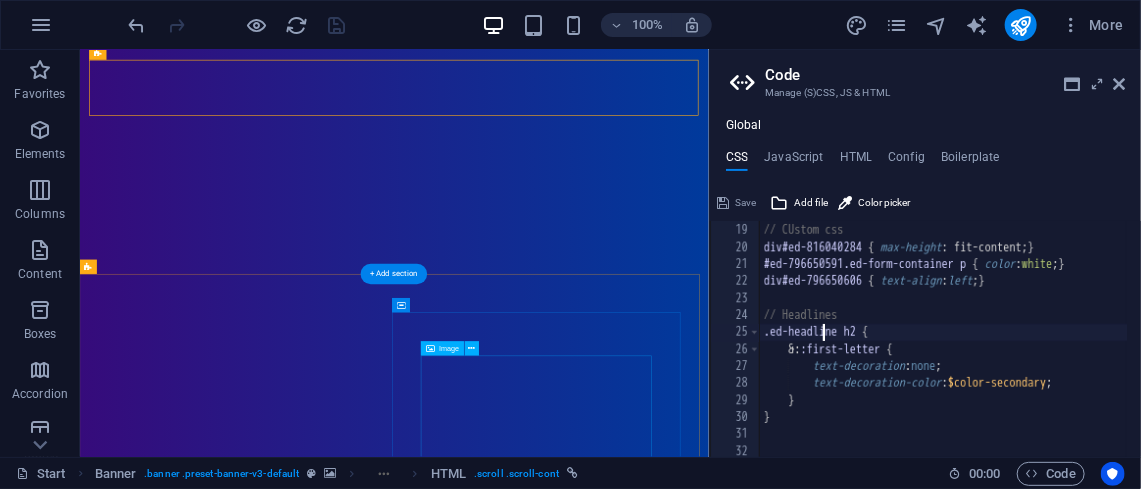 scroll, scrollTop: 549, scrollLeft: 0, axis: vertical 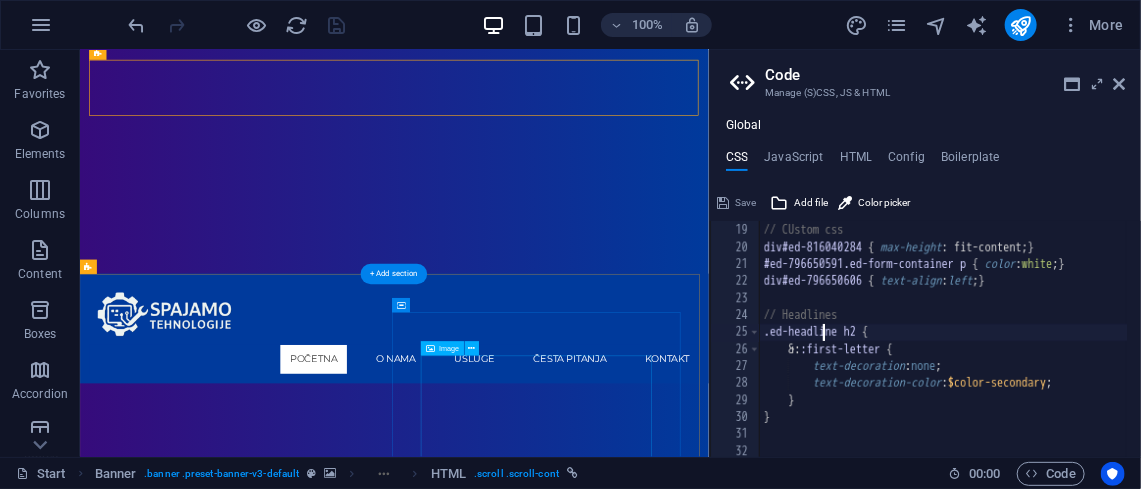 type on "@include scroll-down($color: $color-user-1);" 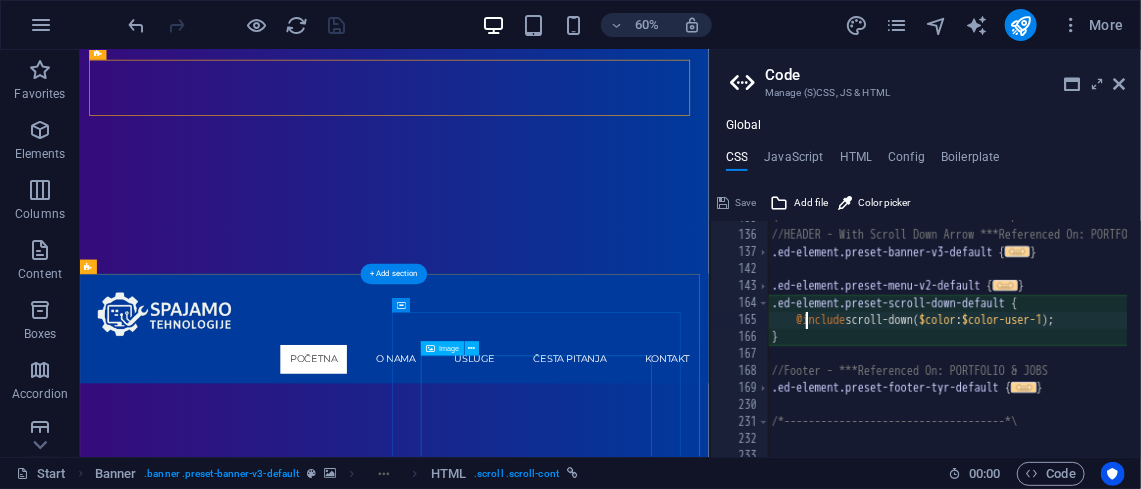 scroll, scrollTop: 2289, scrollLeft: 0, axis: vertical 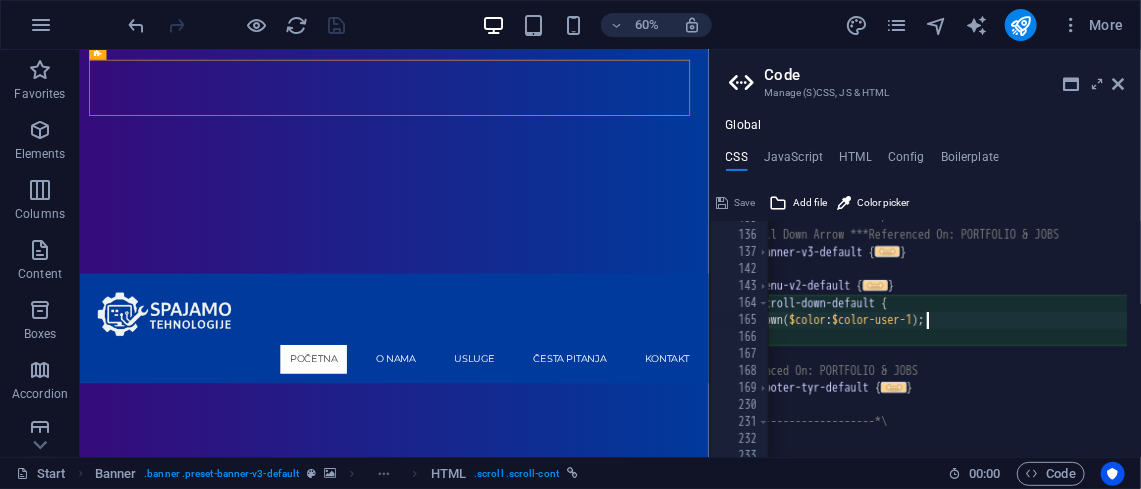 click on "\*------------------------------------*/ //HEADER - With Scroll Down Arrow ***Referenced On: PORTFOLIO & JOBS .ed-element.preset-banner-v3-default   { ... } .ed-element.preset-menu-v2-default   { ... } .ed-element.preset-scroll-down-default   {      @include  scroll-down ( $color :  $color-user-1 ) ; } //Footer - ***Referenced On: PORTFOLIO & JOBS .ed-element.preset-footer-tyr-default   { ... } /*------------------------------------*\" at bounding box center [1325, 334] 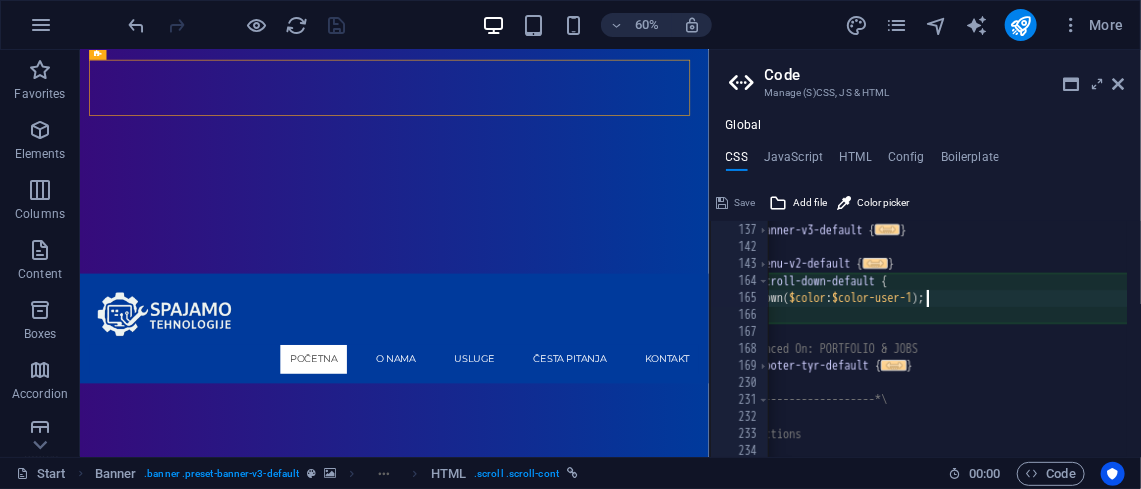 scroll, scrollTop: 2316, scrollLeft: 0, axis: vertical 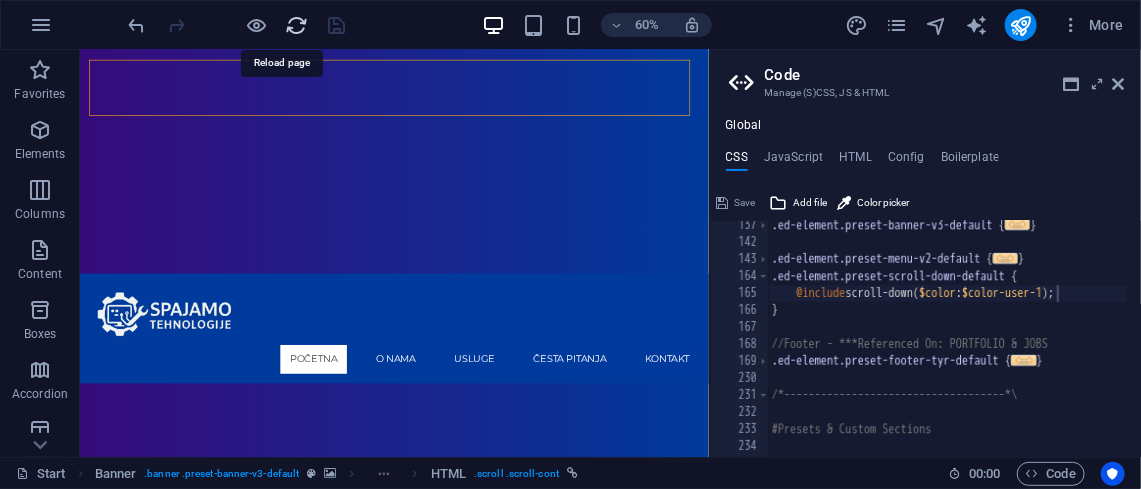 click at bounding box center [297, 25] 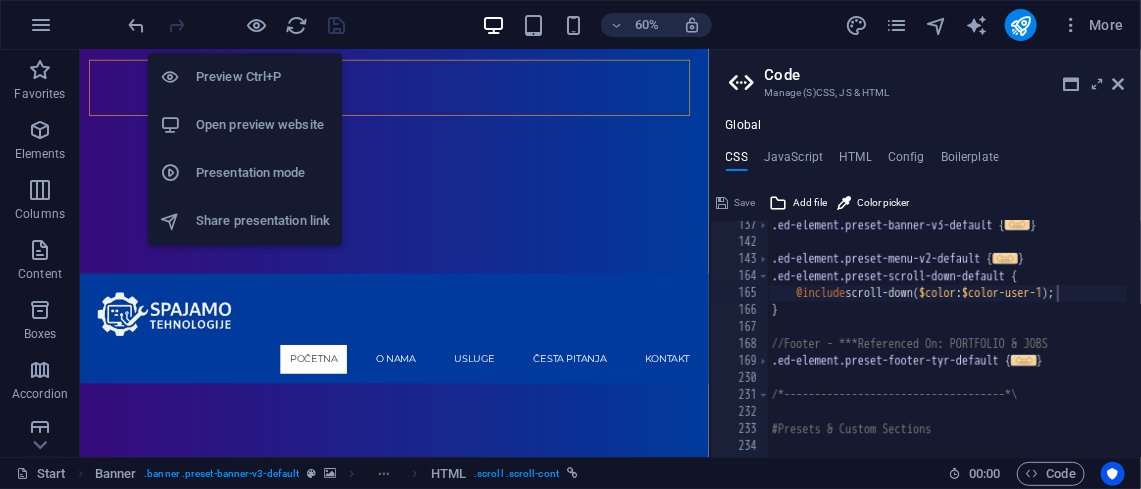 click on "Open preview website" at bounding box center (245, 125) 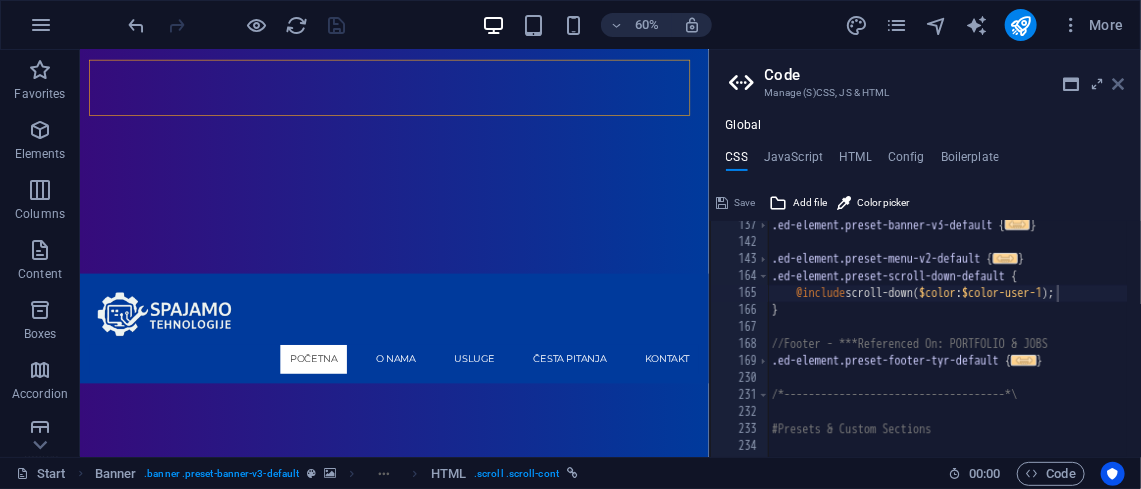 click at bounding box center (1119, 84) 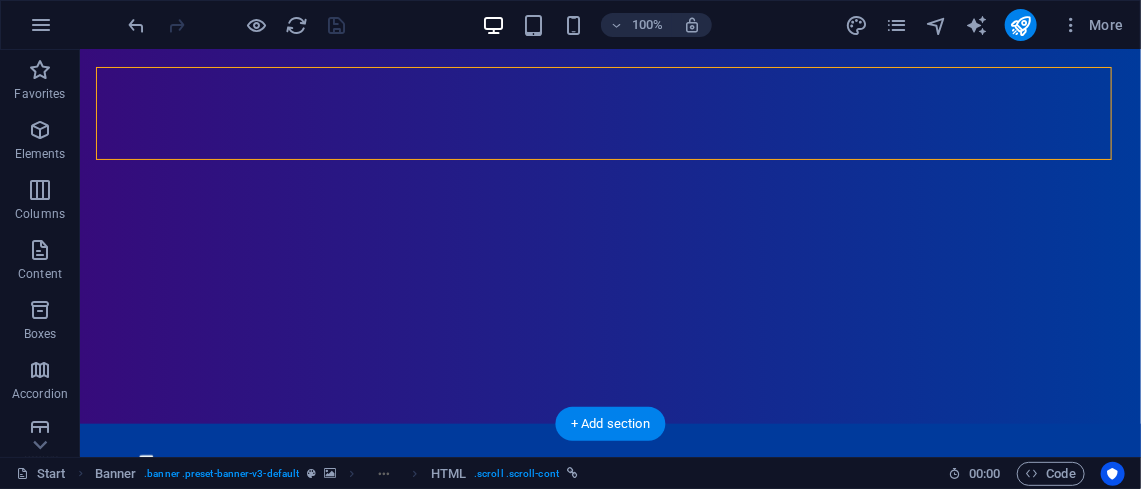 click at bounding box center [609, 1084] 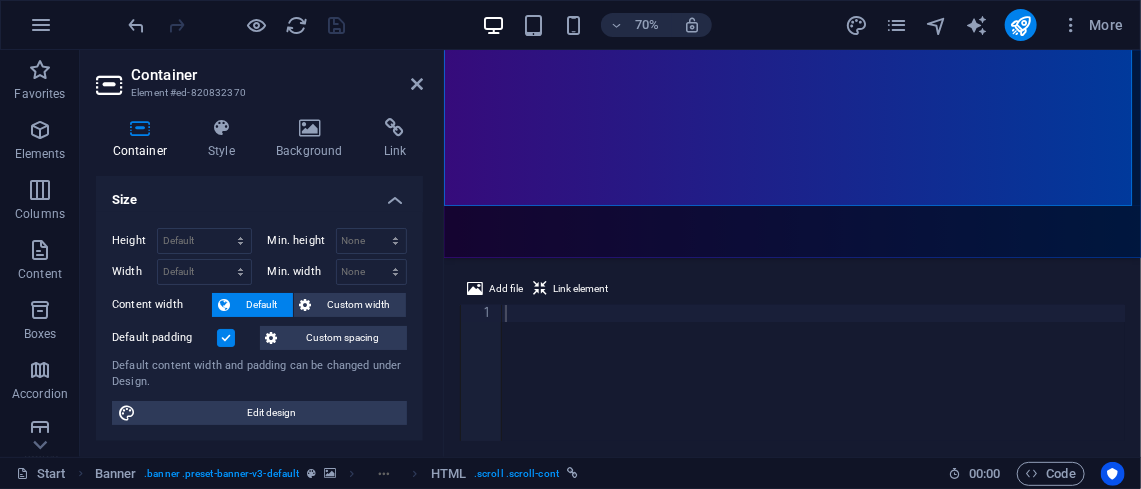 click on "Container Element #ed-820832370
Container Style Background Link Size Height Default px rem % vh vw Min. height None px rem % vh vw Width Default px rem % em vh vw Min. width None px rem % vh vw Content width Default Custom width Width Default px rem % em vh vw Min. width None px rem % vh vw Default padding Custom spacing Default content width and padding can be changed under Design. Edit design Layout (Flexbox) Alignment Determines the flex direction. Default Main axis Determine how elements should behave along the main axis inside this container (justify content). Default Side axis Control the vertical direction of the element inside of the container (align items). Default Wrap Default On Off Fill Controls the distances and direction of elements on the y-axis across several lines (align content). Default Accessibility ARIA helps assistive technologies (like screen readers) to understand the role, state, and behavior of web elements Role The ARIA role defines the purpose of an element.  None" at bounding box center (262, 253) 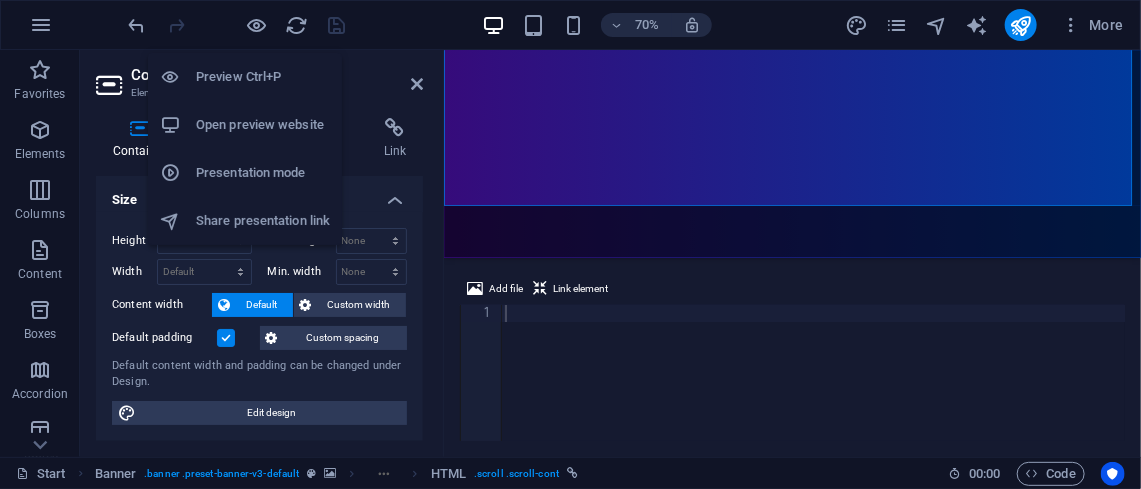 click on "Open preview website" at bounding box center [245, 125] 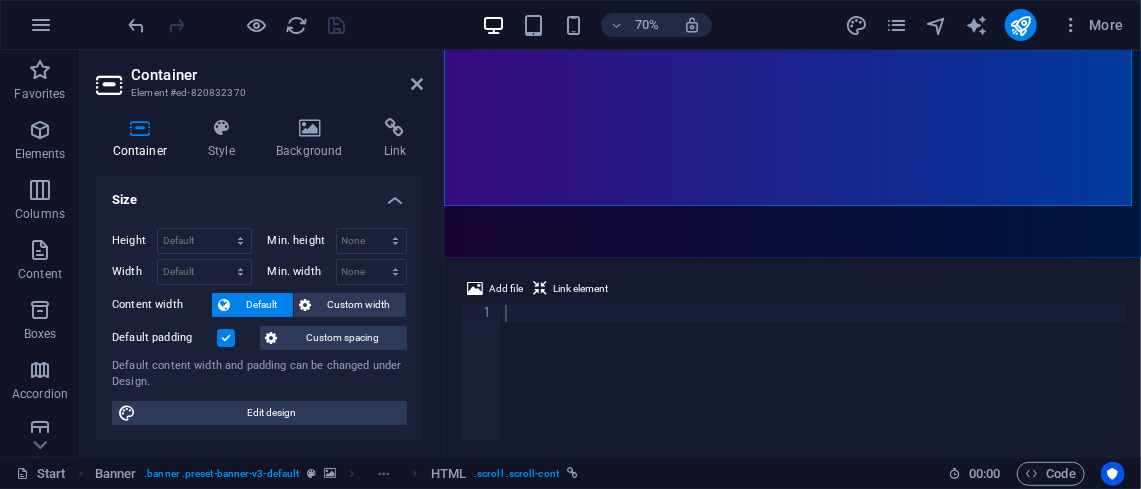 click on "Size" at bounding box center (259, 194) 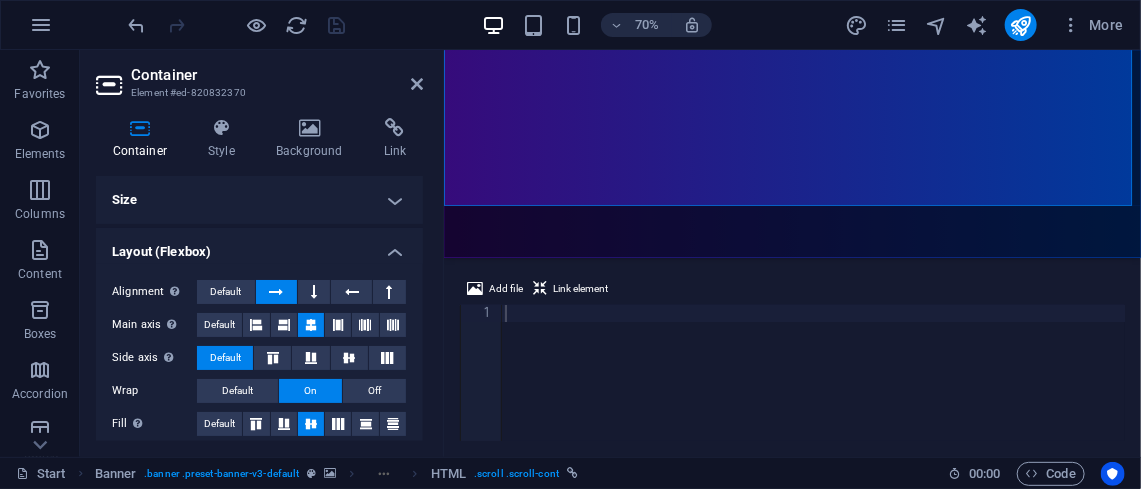 click on "Layout (Flexbox)" at bounding box center [259, 246] 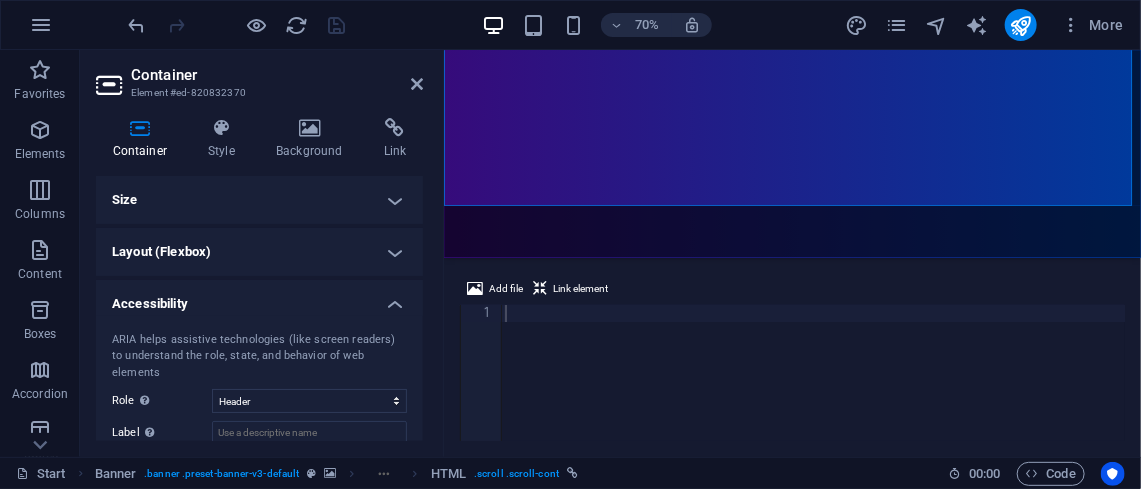 scroll, scrollTop: 137, scrollLeft: 0, axis: vertical 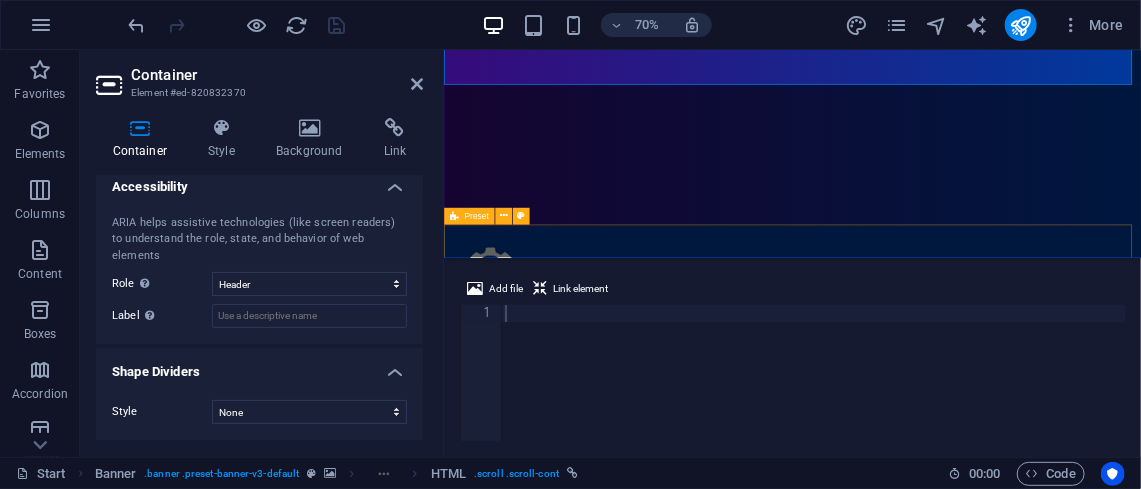 click on "Preset" at bounding box center [476, 215] 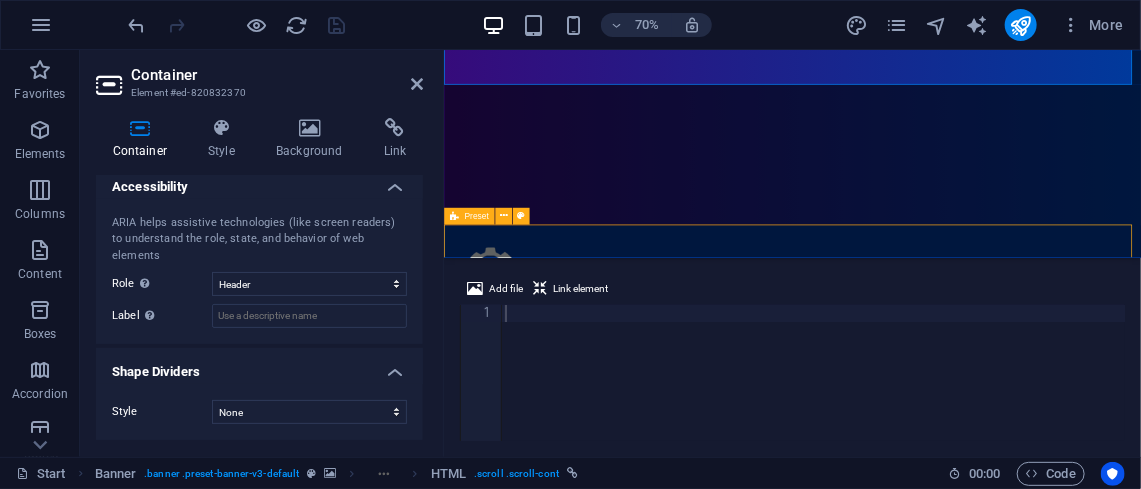 click on "Preset" at bounding box center [476, 215] 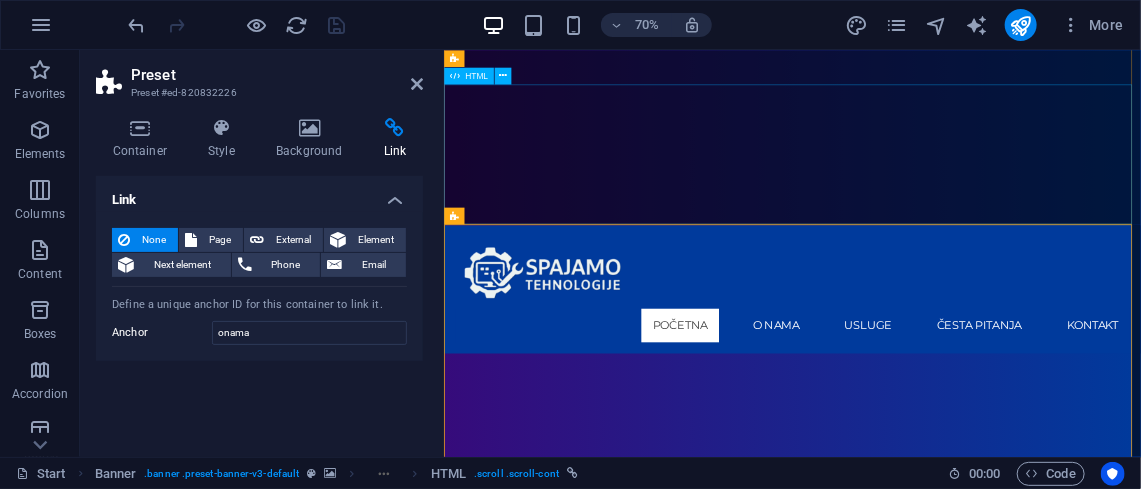 click at bounding box center (941, 1643) 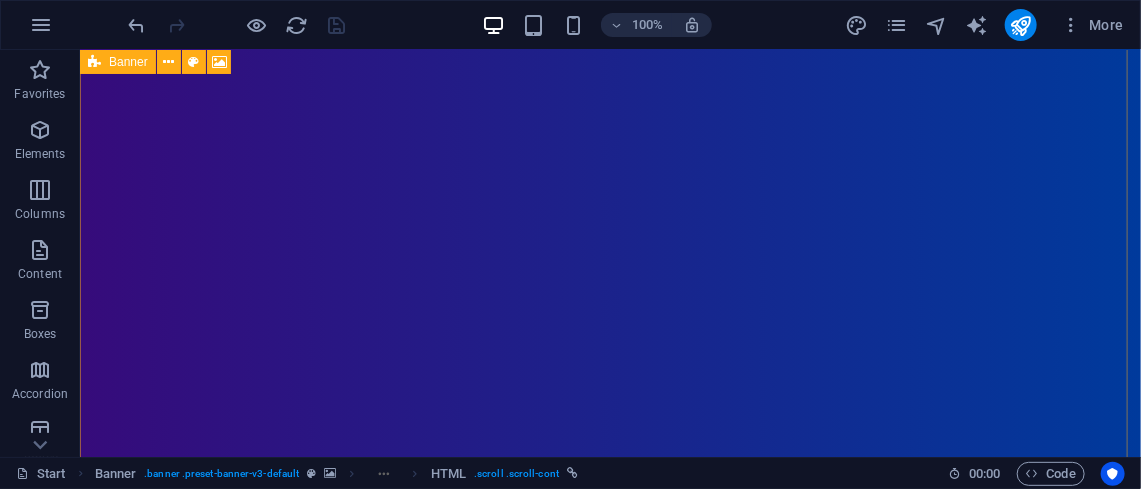 scroll, scrollTop: 5, scrollLeft: 0, axis: vertical 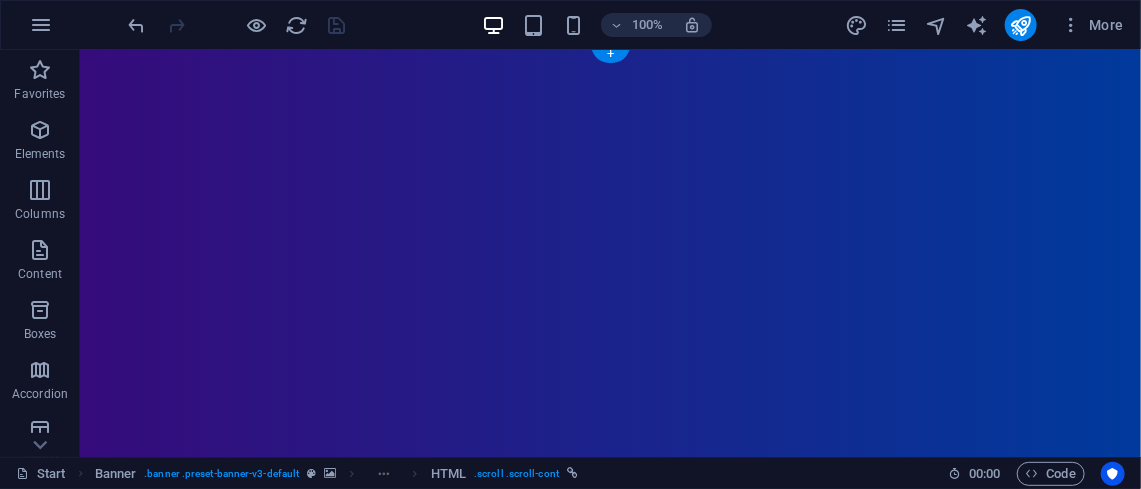 click at bounding box center (609, 1356) 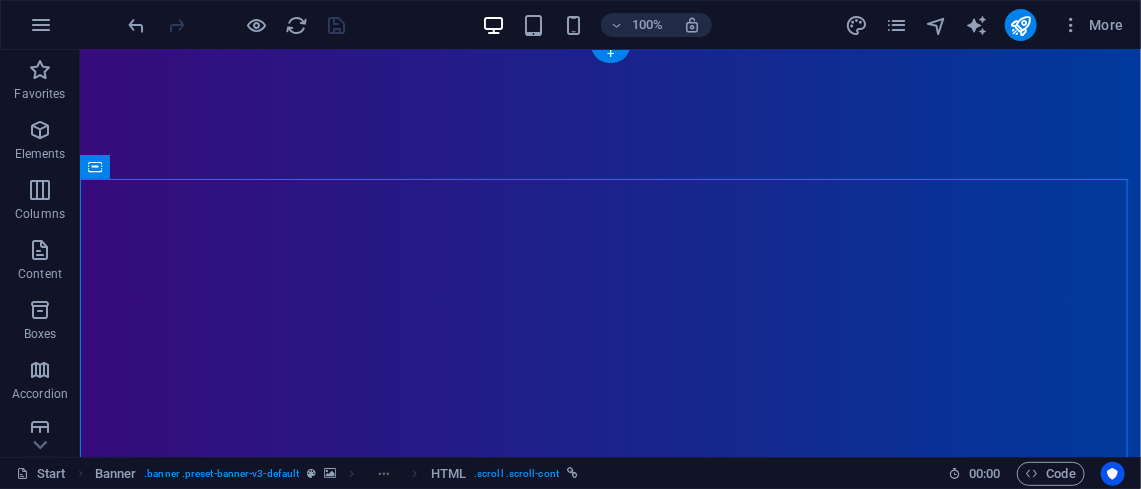 click at bounding box center (609, 1356) 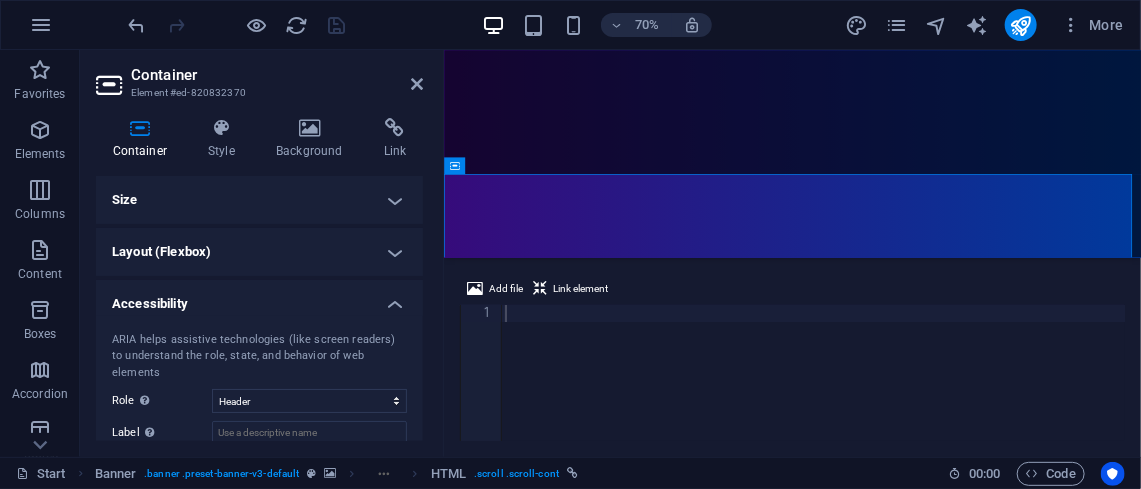 scroll, scrollTop: 137, scrollLeft: 0, axis: vertical 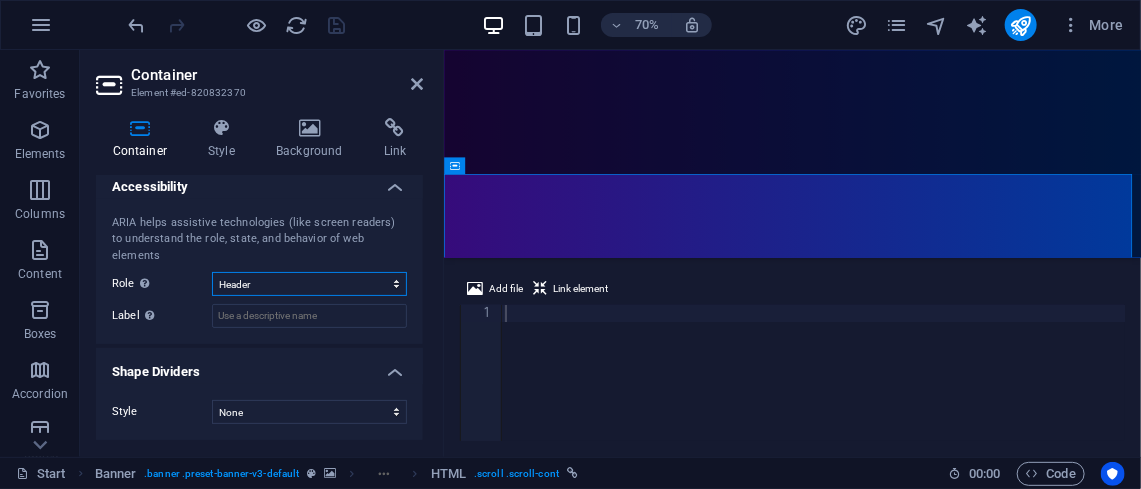 click on "None Alert Article Banner Comment Complementary Dialog Footer Header Marquee Presentation Region Section Separator Status Timer" at bounding box center (309, 284) 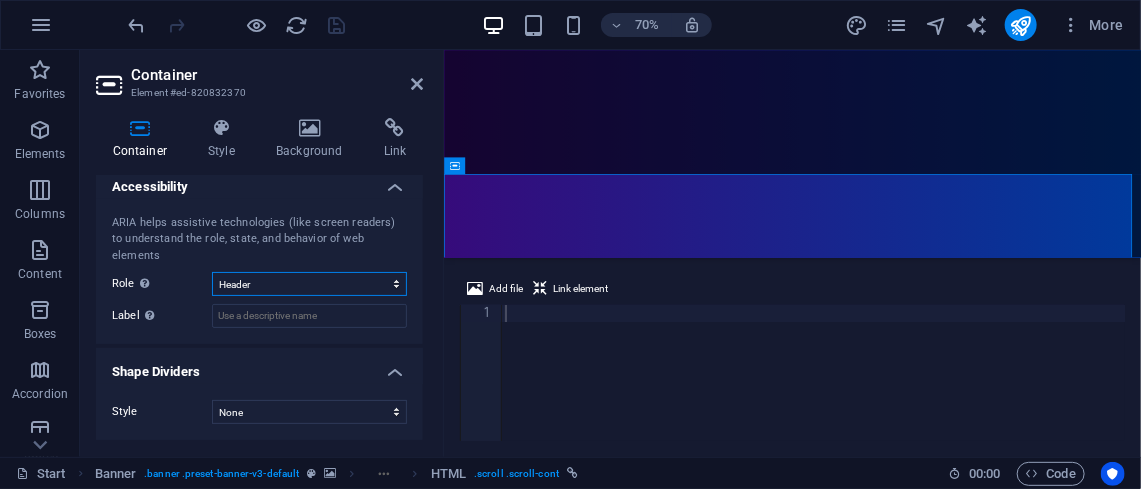 select on "none" 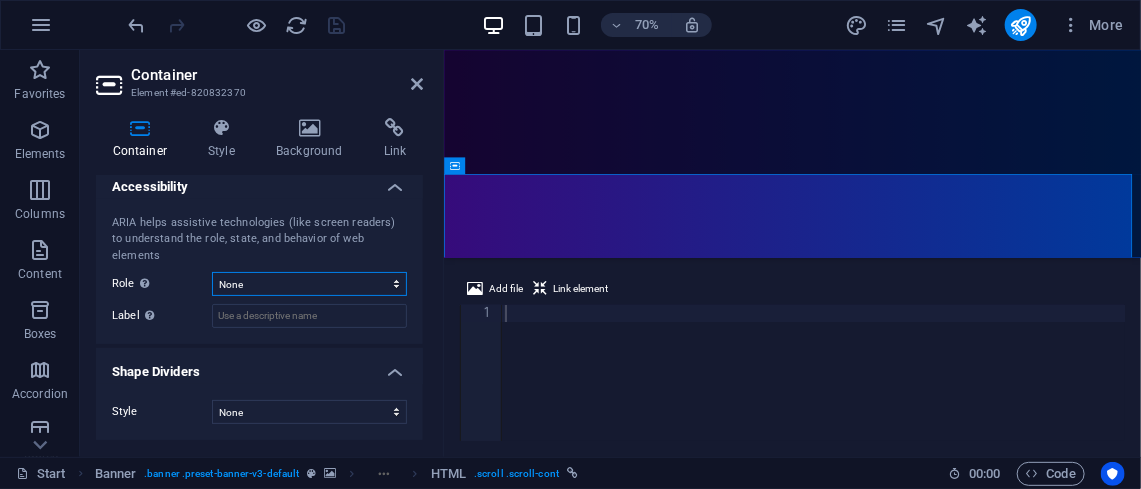 click on "None Alert Article Banner Comment Complementary Dialog Footer Header Marquee Presentation Region Section Separator Status Timer" at bounding box center (309, 284) 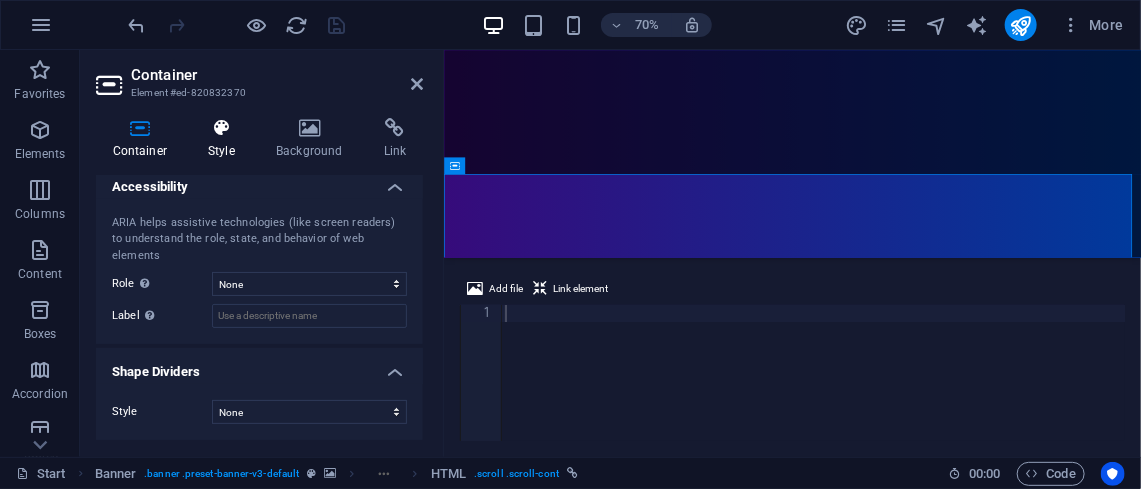 click on "Style" at bounding box center [226, 139] 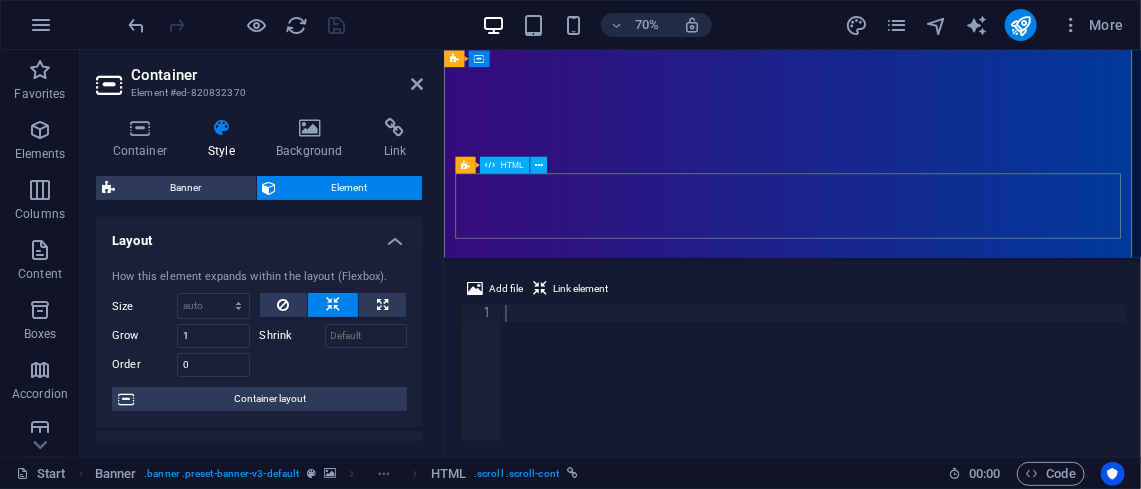 scroll, scrollTop: 489, scrollLeft: 0, axis: vertical 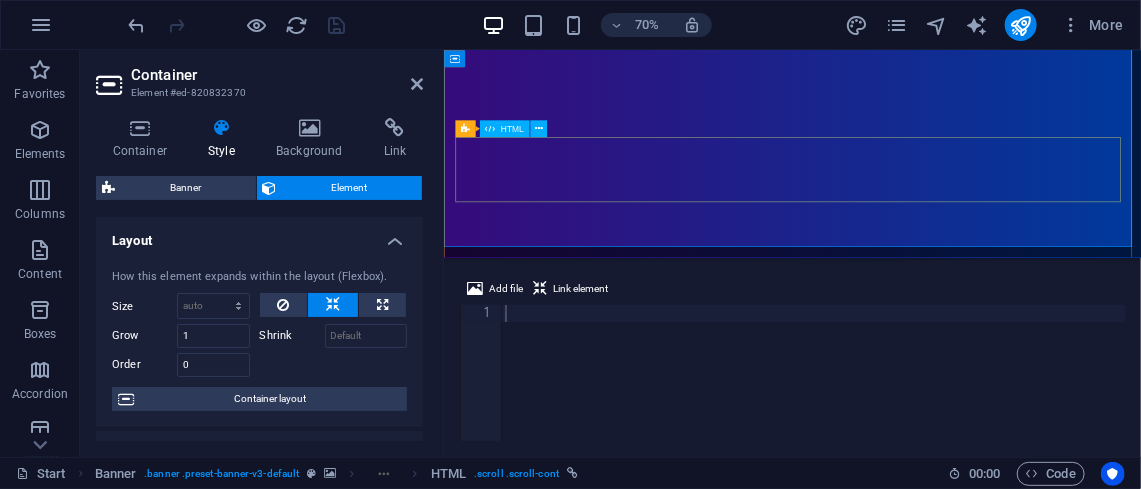 click at bounding box center [505, 1664] 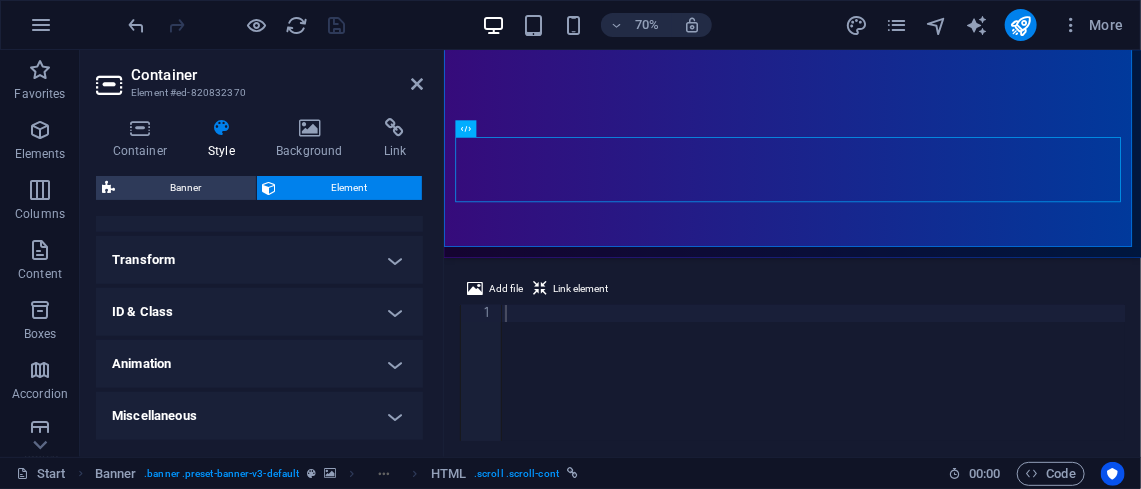 scroll, scrollTop: 651, scrollLeft: 0, axis: vertical 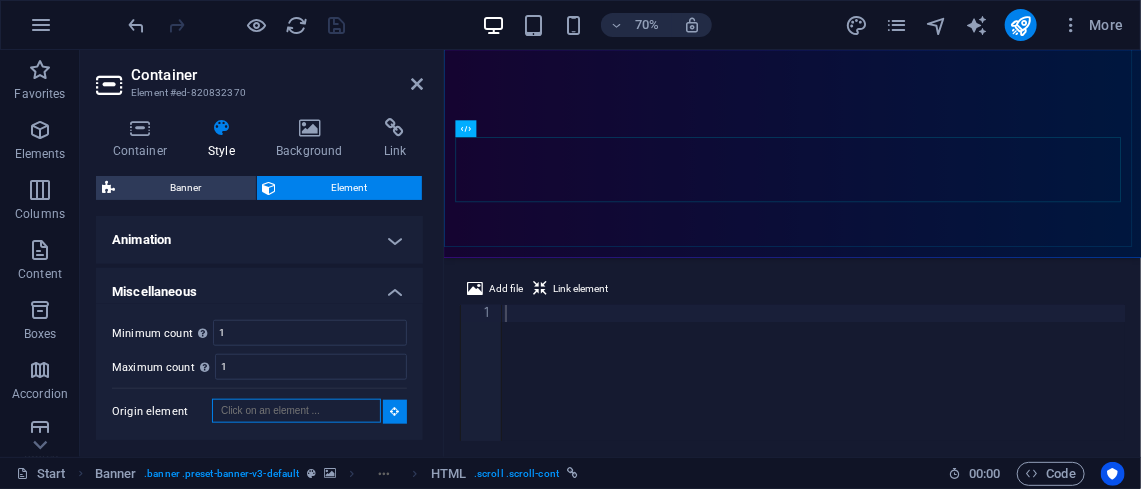 click on "Origin element" at bounding box center (296, 411) 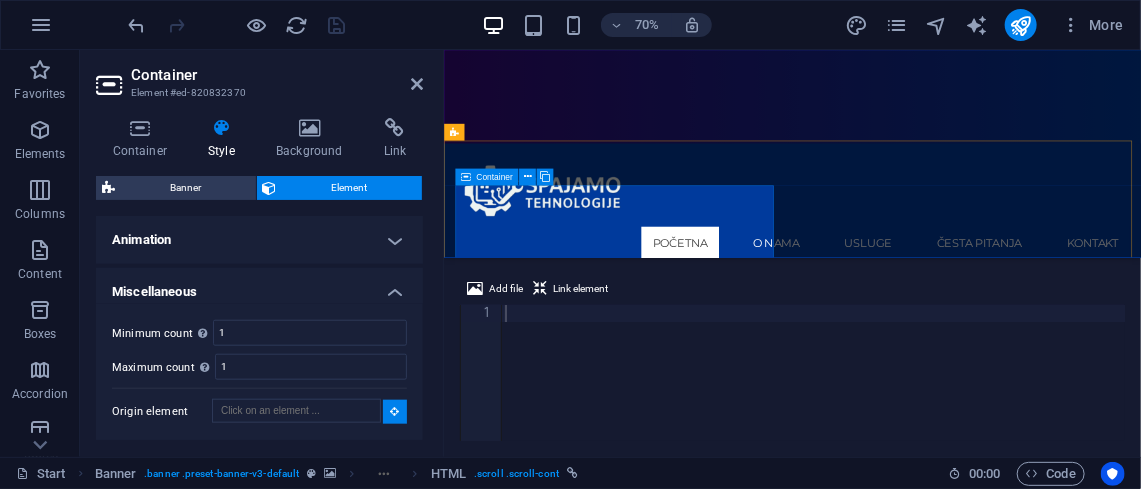 scroll, scrollTop: 841, scrollLeft: 0, axis: vertical 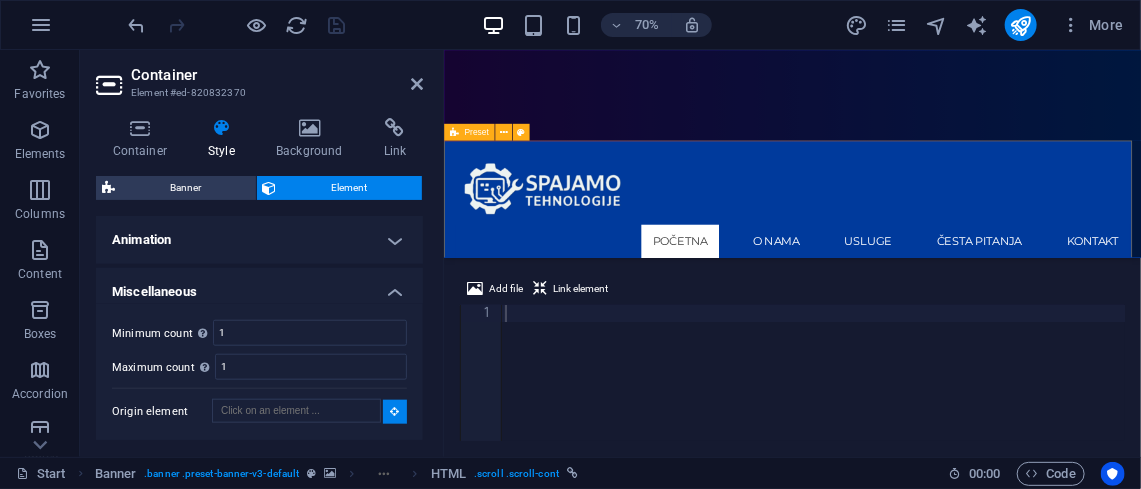 click on "Ovlašteni servis Čišćenje računala od virusa, spyware-a, malware-a, trojanaca Optimizacija performansi računala, ubrzavanje računala Rješavanje problema s računalom (općenito), popravak računala Zamjena komponenti (npr., hard disk, RAM, grafička kartica) Dijagnostika kvara računala Popravak plavog ekrana (Blue Screen Repair) Računalo ne reagira na paljenje!
.cls-1{fill:#1a171b;stroke:#fff;stroke-miterlimit:10;} Element 2
.cls-1{fill:#1a171b;stroke:#fff;stroke-miterlimit:10;} Element 2
Sigurnost podataka Izrada sigurnosnih kopija podataka (data backup) Obnova podataka s oštećenih diskova (spašavanje podataka, povrat podataka, vraćanje podataka) Sigurnosno kopiranje poslovnih podataka na backup storage P rijenos podataka između različitih sustava ili uređaja (Mobitel na mobitel, računalo na računalo, i sve kombinacije) Prebacivanje podataka i operativnog sustava na novi SSD disk On-site podrška Stabilna i brza mrežna rješenja:" at bounding box center (941, 3379) 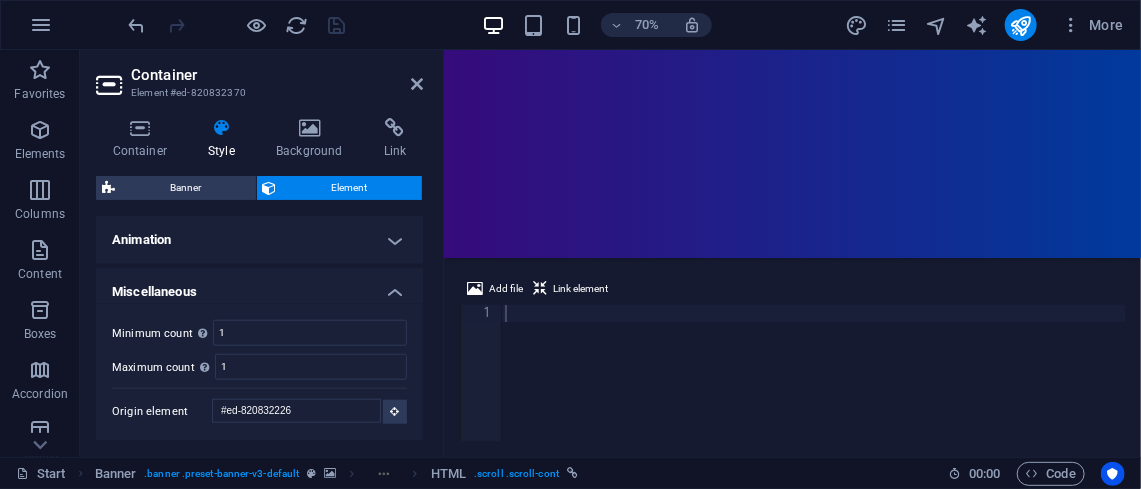 scroll, scrollTop: 329, scrollLeft: 0, axis: vertical 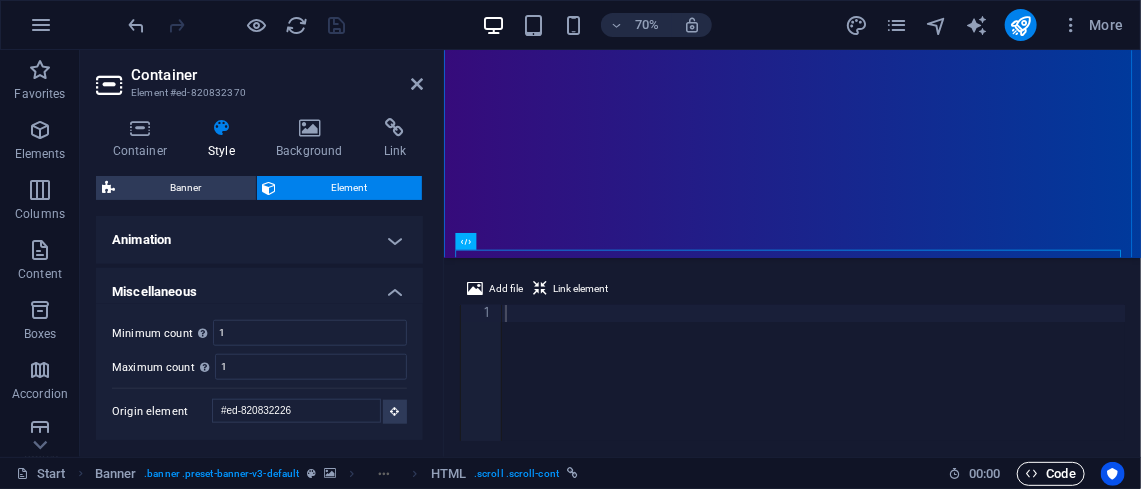 click on "Code" at bounding box center (1051, 474) 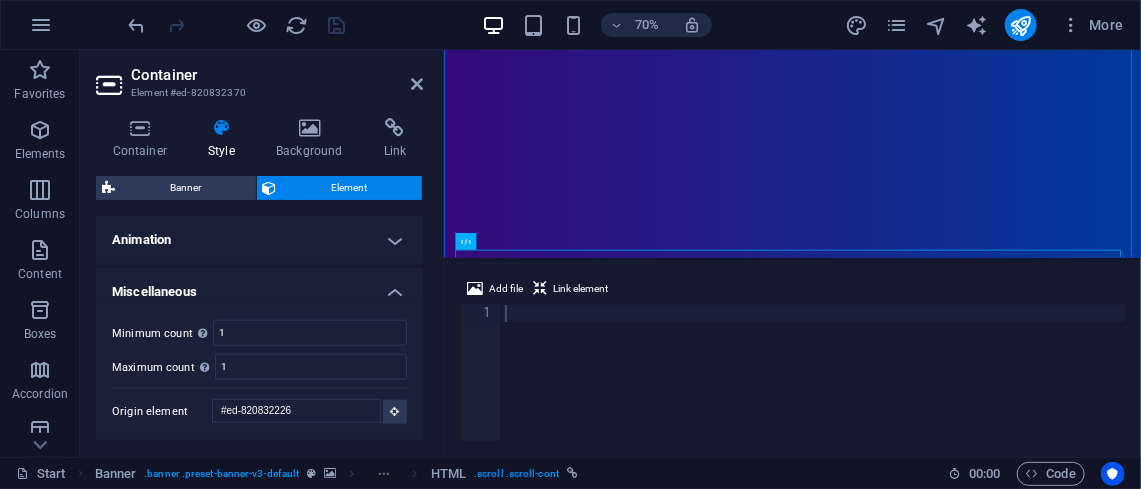 click on "Add file Link element 1     הההההההההההההההההההההההההההההההההההההההההההההההההההההההההההההההההההההההההההההההההההההההההההההההההההההההההההההההההההההההההההההההההההההההההההההההההההההההההההההההההההההההההההההההההההההההההההההההההההההההההההההההההההההההההההההההההההההההההההההההההההההההההההההההה XXXXXXXXXXXXXXXXXXXXXXXXXXXXXXXXXXXXXXXXXXXXXXXXXXXXXXXXXXXXXXXXXXXXXXXXXXXXXXXXXXXXXXXXXXXXXXXXXXXXXXXXXXXXXXXXXXXXXXXXXXXXXXXXXXXXXXXXXXXXXXXXXXXXXXXXXXXXXXXXXXXXXXXXXXXXXXXXXXXXXXXXXXXXXXXXXXXXXXXXXXXXXXXXXXXXXXXXXXXXXXXXXXXXXXXXXXXXXXXXXXXXXXXXXXXXXXXX" at bounding box center [792, 359] 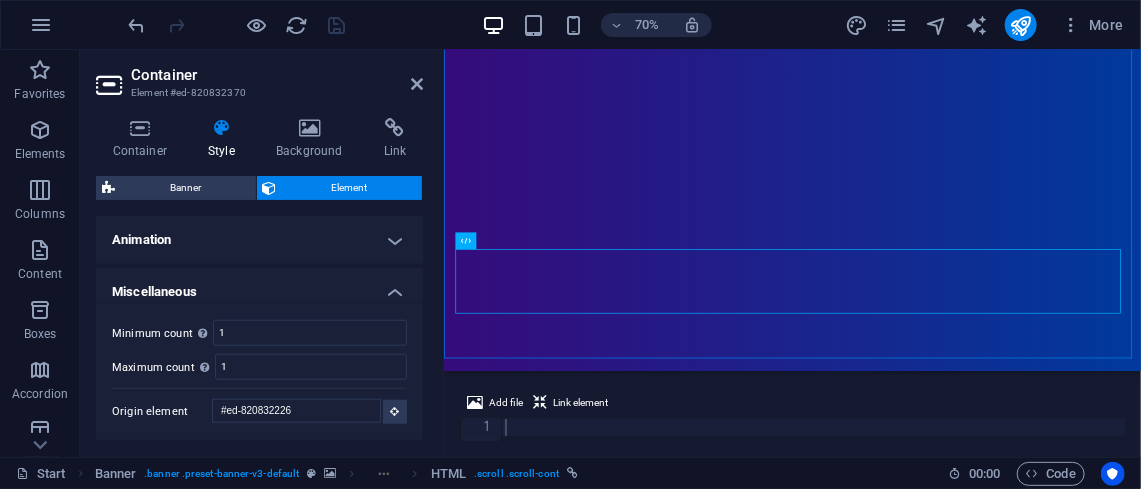 scroll, scrollTop: 520, scrollLeft: 0, axis: vertical 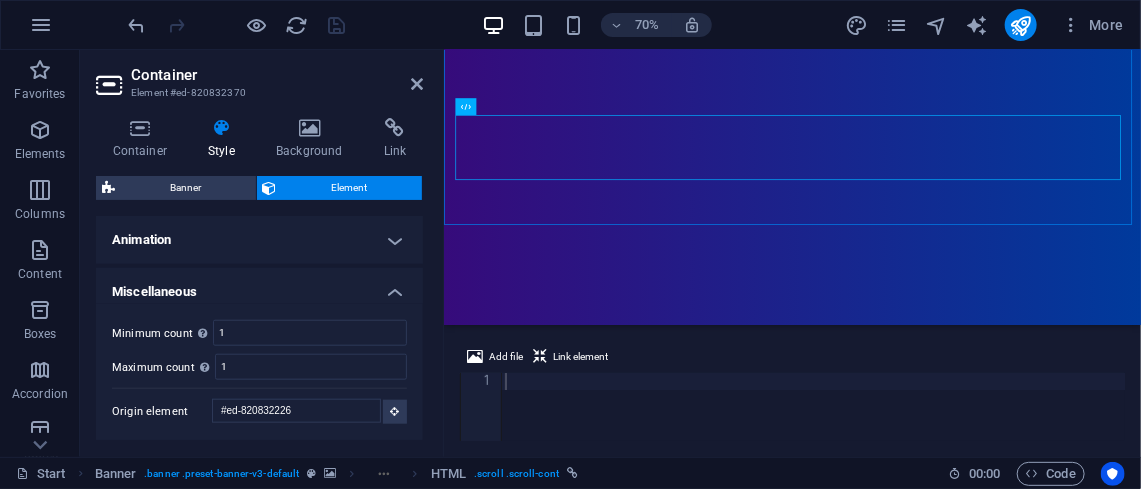 drag, startPoint x: 563, startPoint y: 257, endPoint x: 584, endPoint y: 322, distance: 68.30813 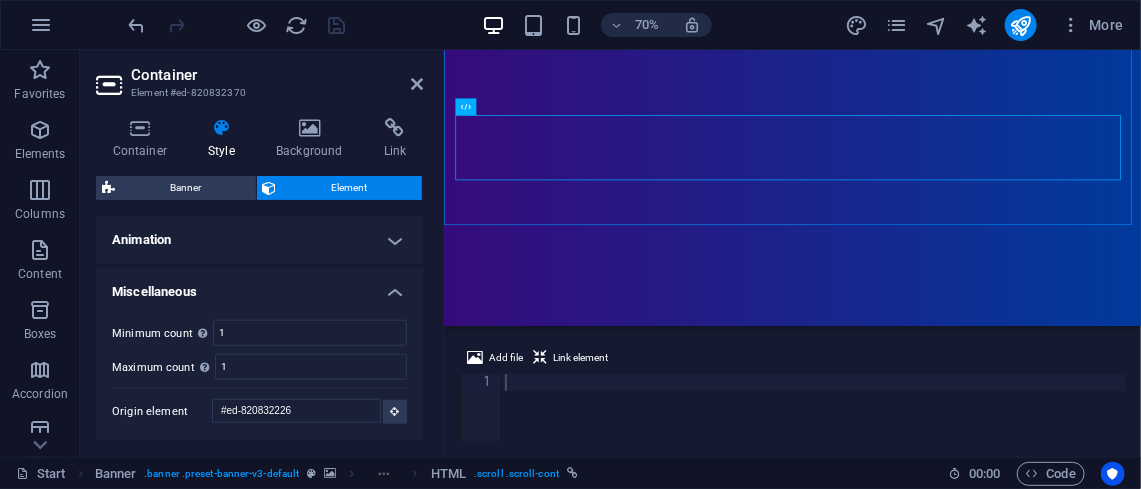 click on "Banner . banner .preset-banner-v3-default HTML . scroll .scroll-cont" at bounding box center (336, 474) 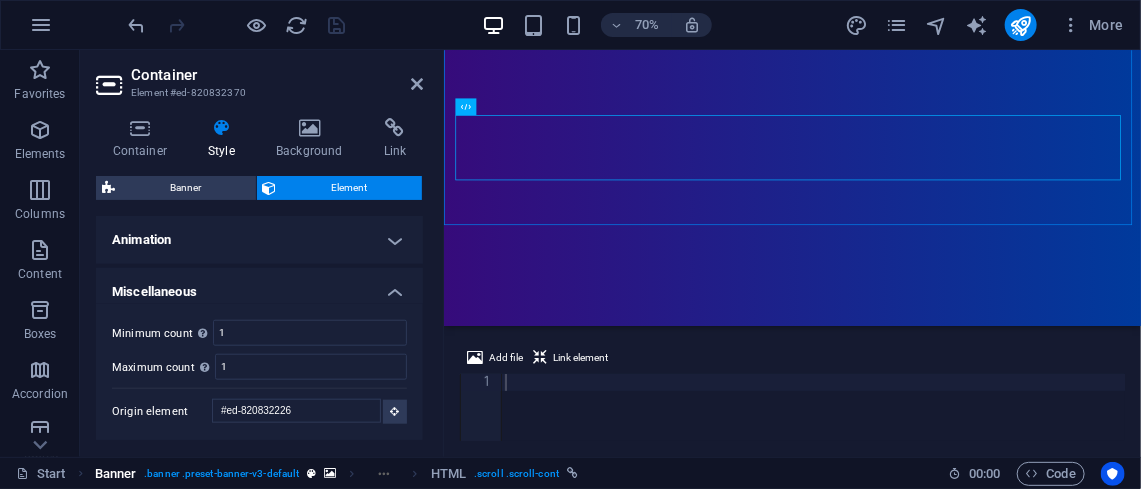 click on ". banner .preset-banner-v3-default" at bounding box center [221, 474] 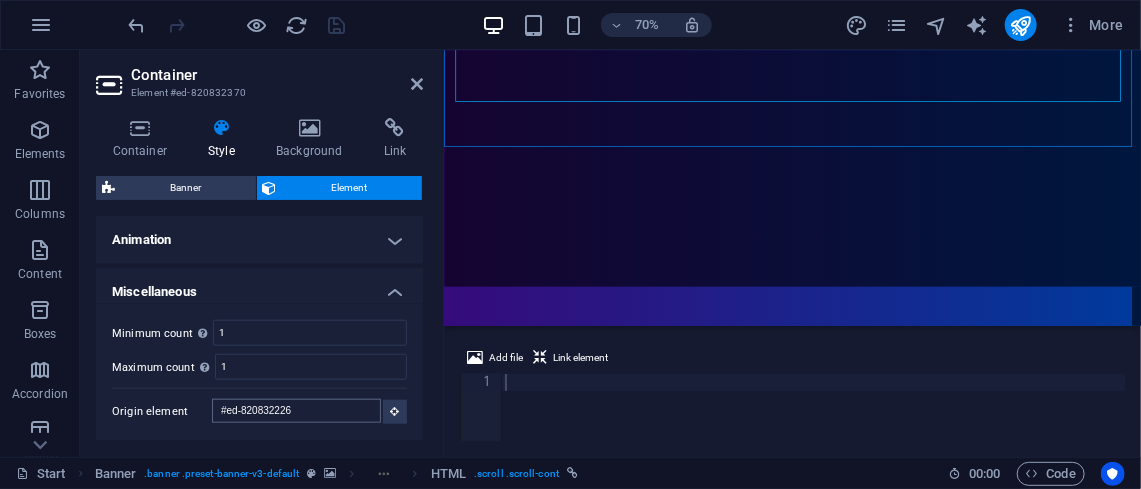 scroll, scrollTop: 1737, scrollLeft: 0, axis: vertical 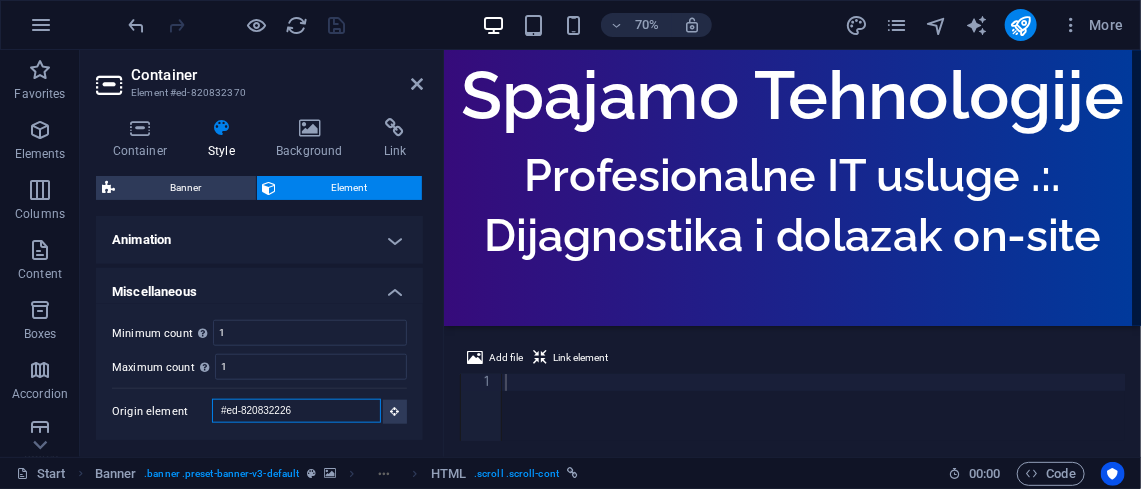 click on "#ed-820832226" at bounding box center (296, 411) 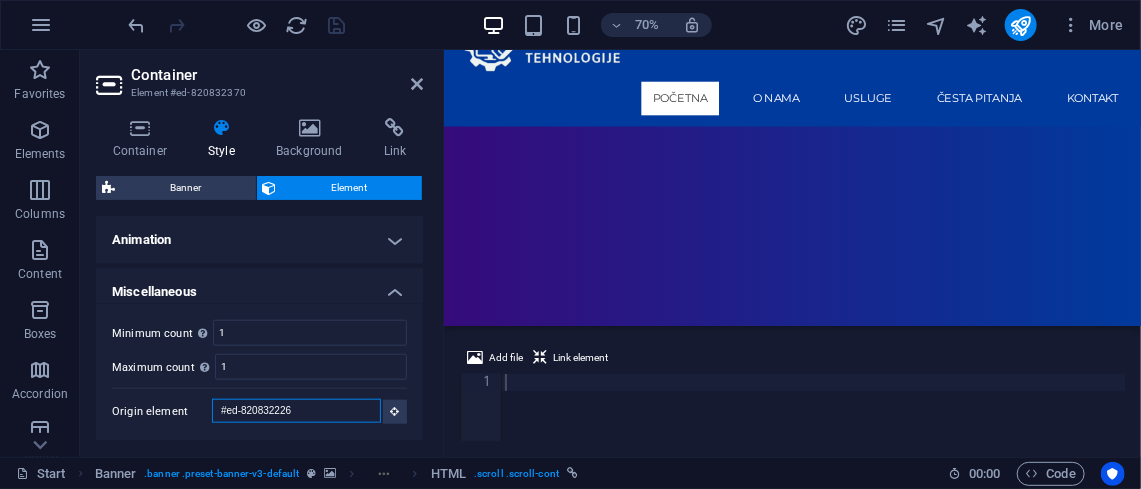 scroll, scrollTop: 520, scrollLeft: 0, axis: vertical 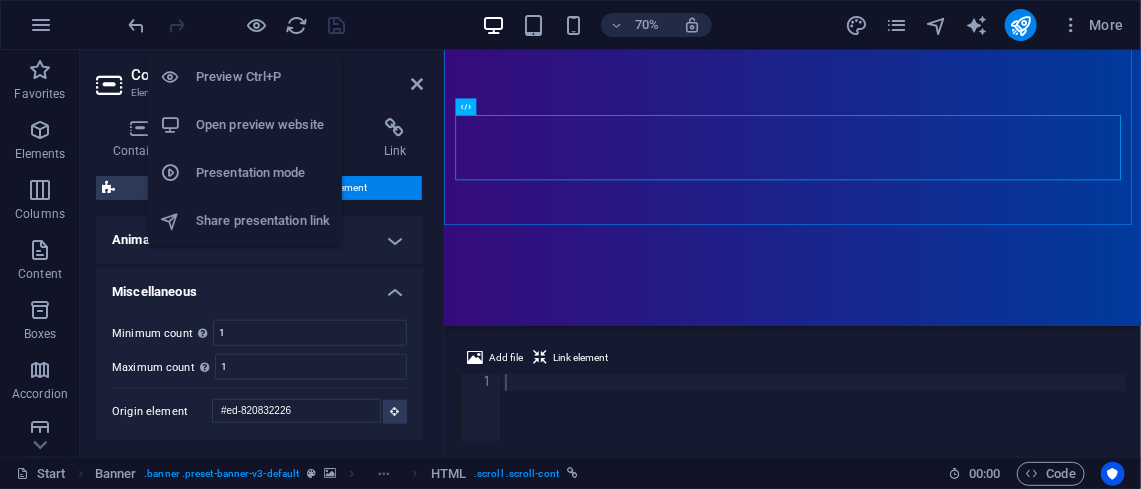 click on "Open preview website" at bounding box center [263, 125] 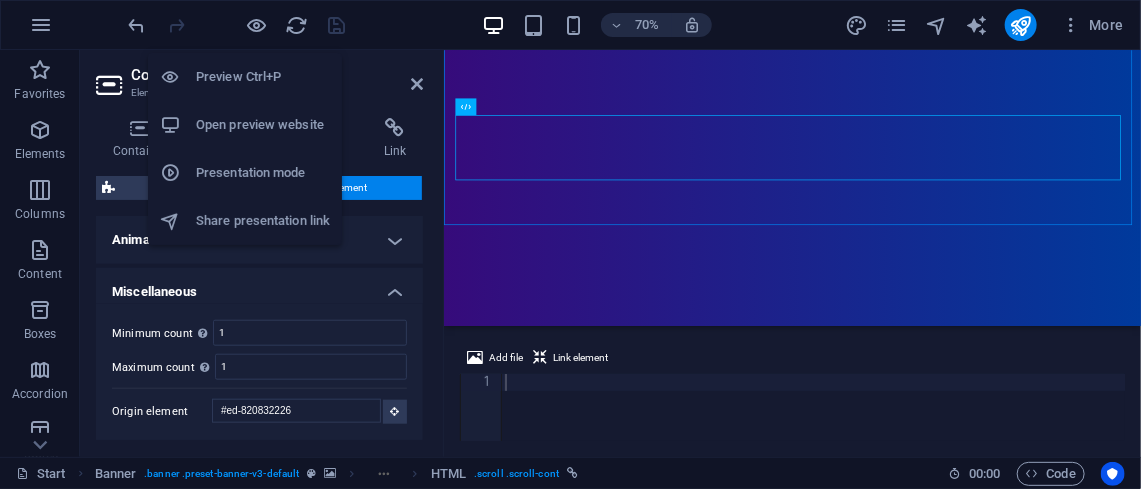 click on "Preview Ctrl+P" at bounding box center (263, 77) 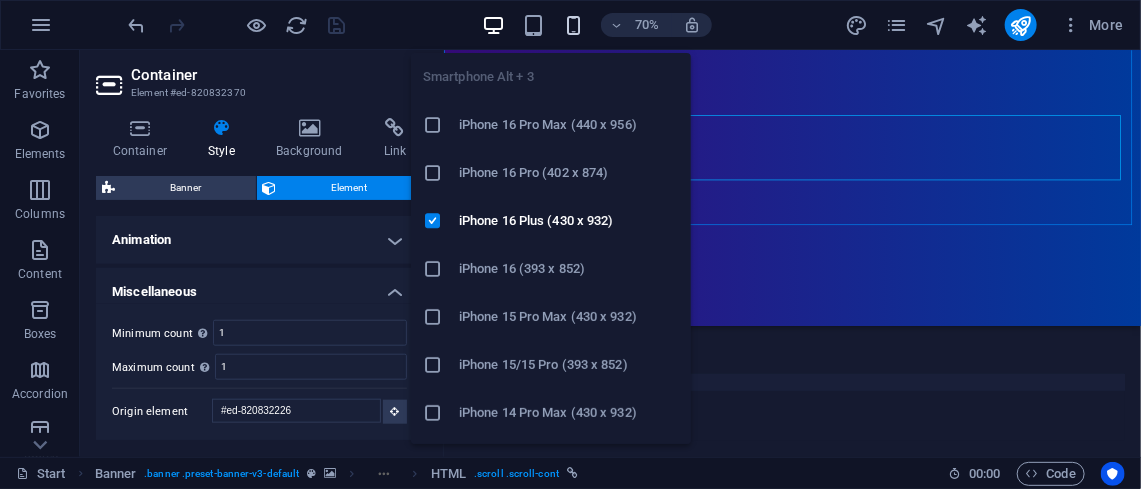 click at bounding box center [573, 25] 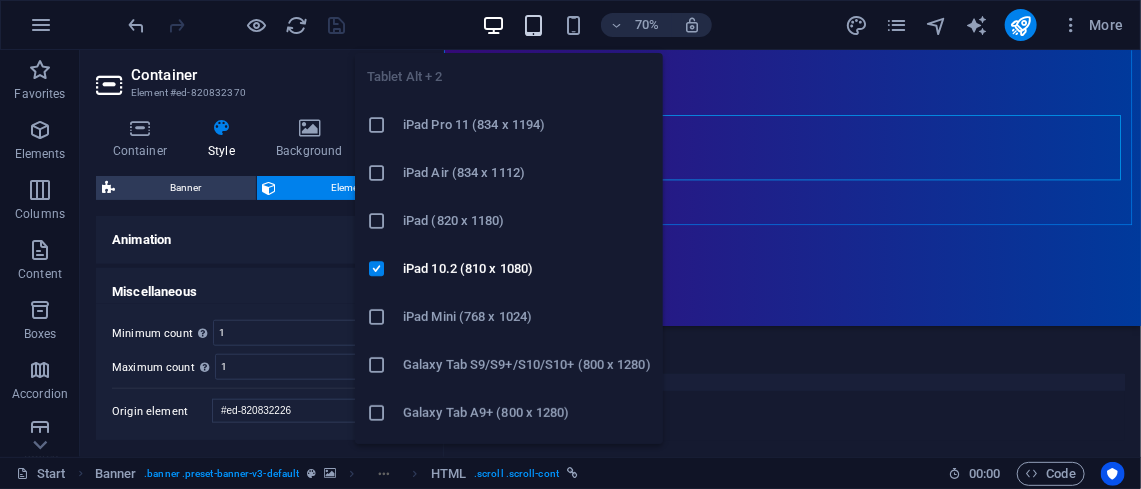 click at bounding box center [533, 25] 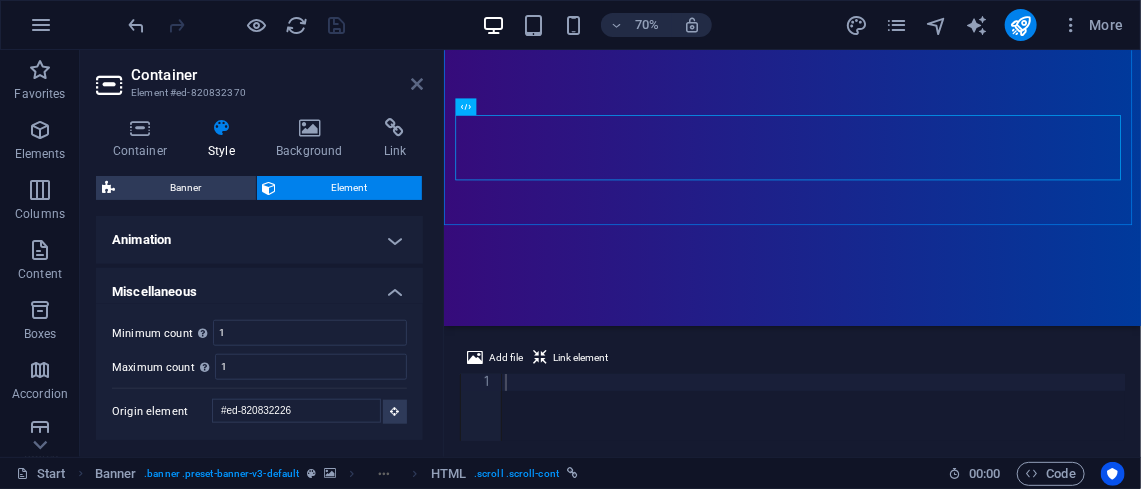 click at bounding box center (417, 84) 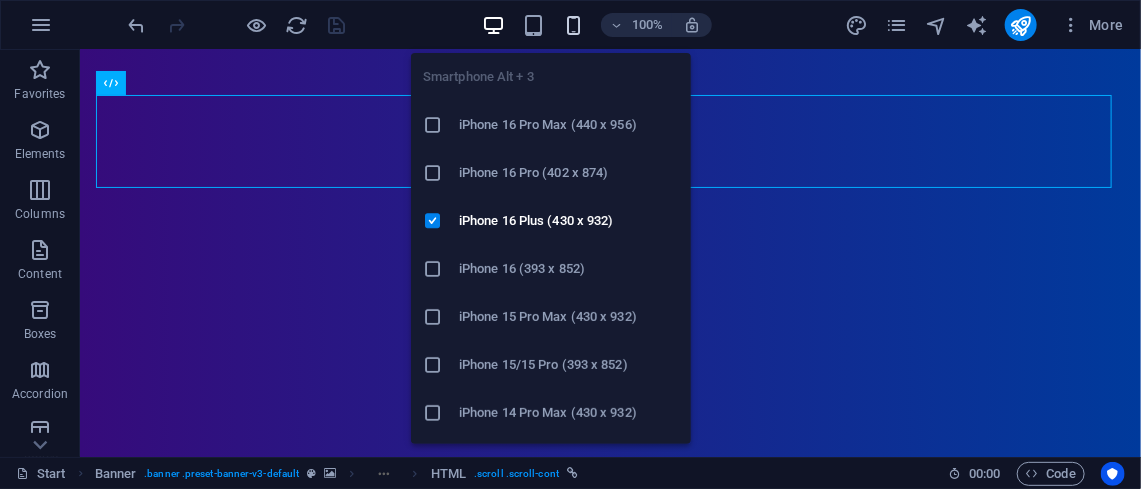 click at bounding box center [573, 25] 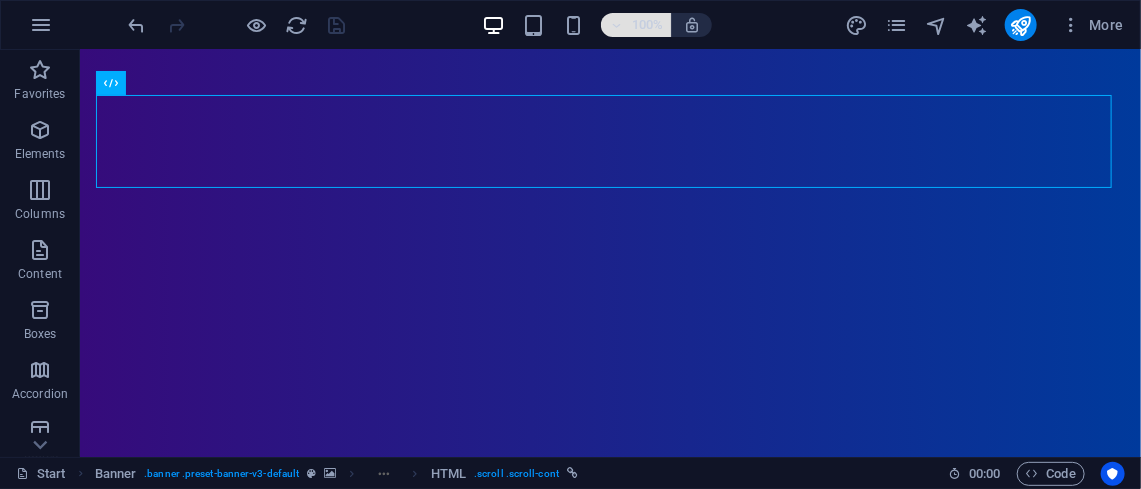 click on "100%" at bounding box center [647, 25] 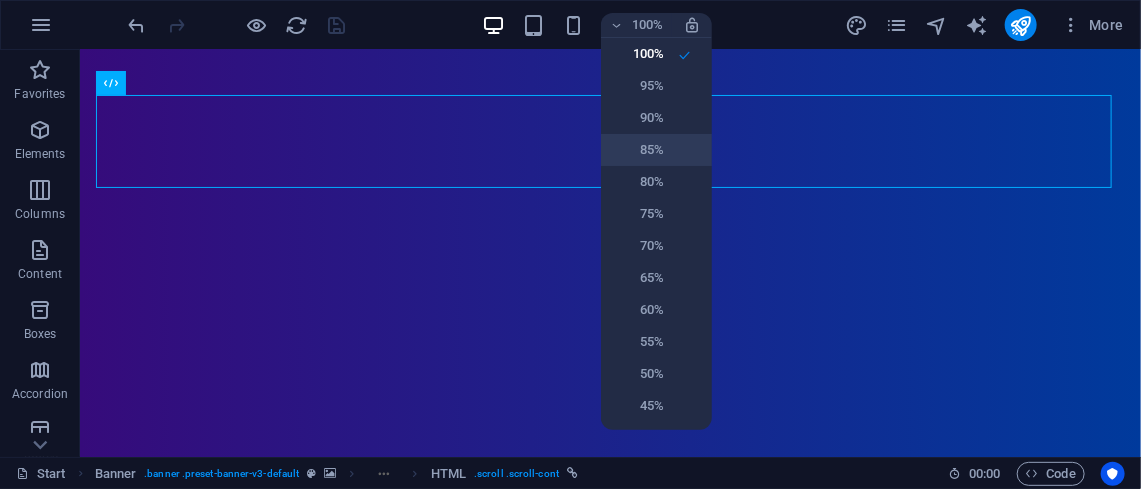 click on "85%" at bounding box center [638, 150] 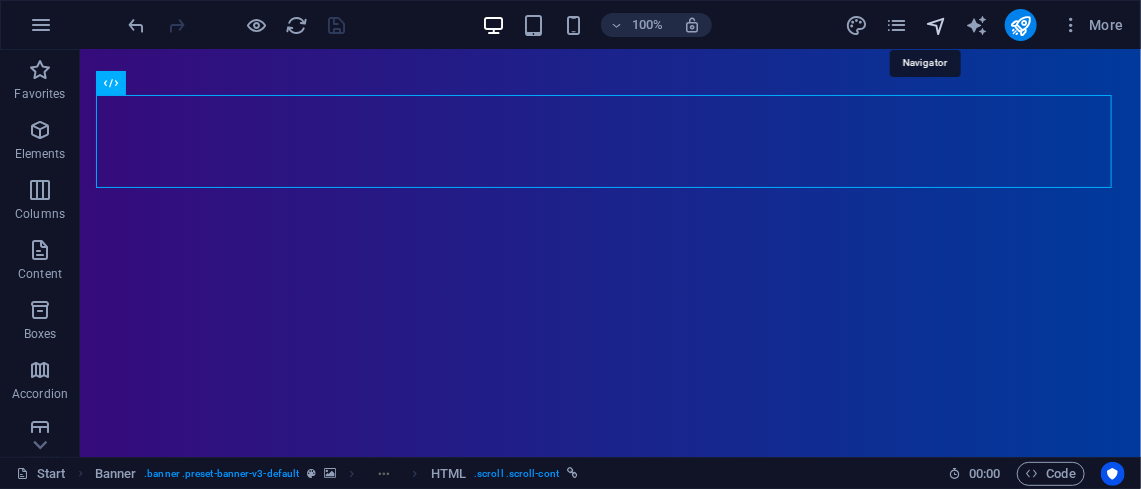 click at bounding box center [936, 25] 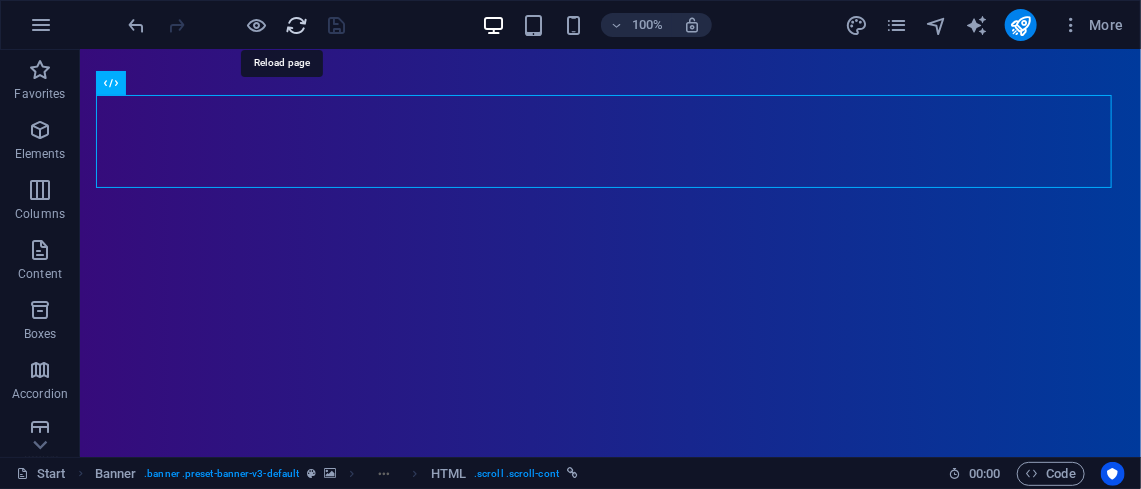 drag, startPoint x: 932, startPoint y: 21, endPoint x: 292, endPoint y: 29, distance: 640.05 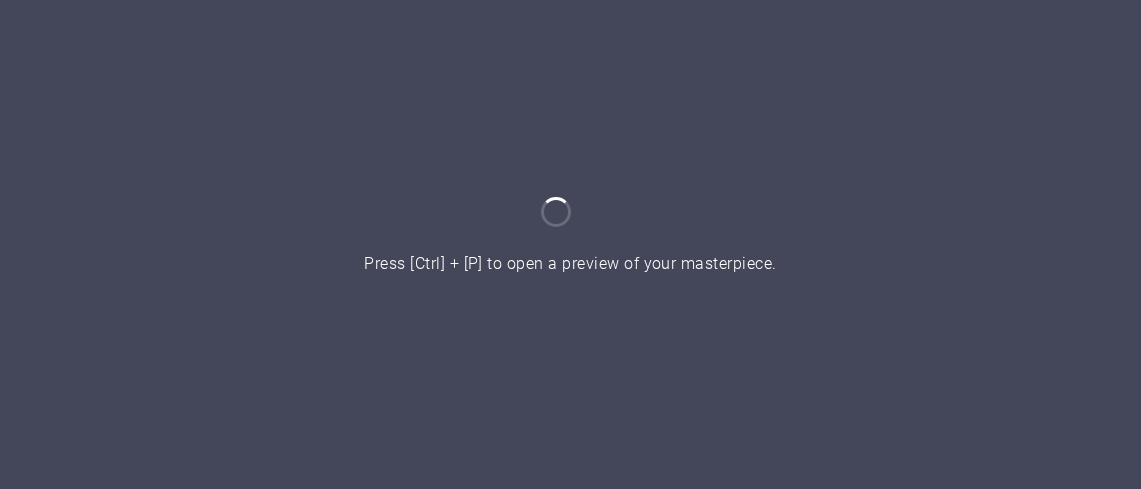 scroll, scrollTop: 0, scrollLeft: 0, axis: both 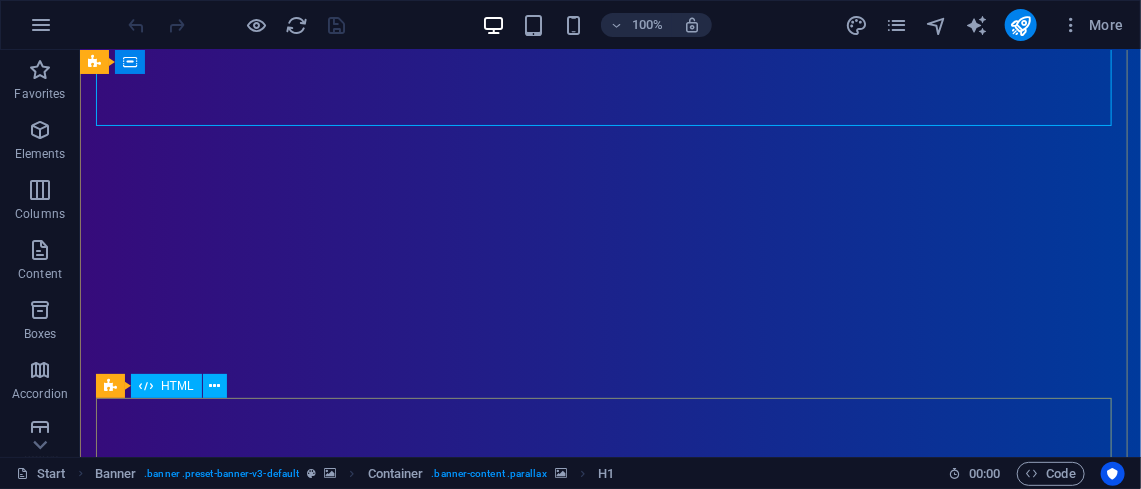 click at bounding box center [141, 2011] 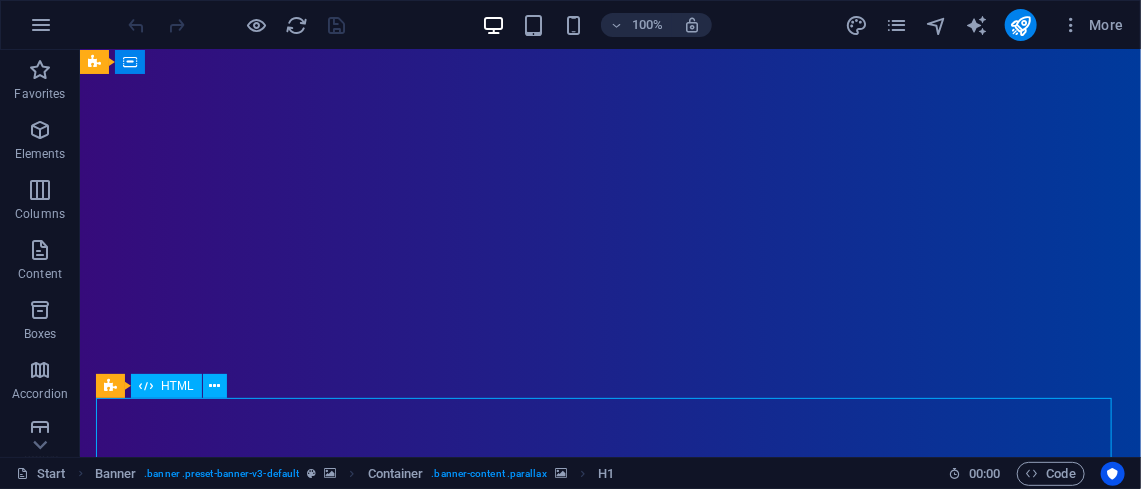 click at bounding box center (141, 2011) 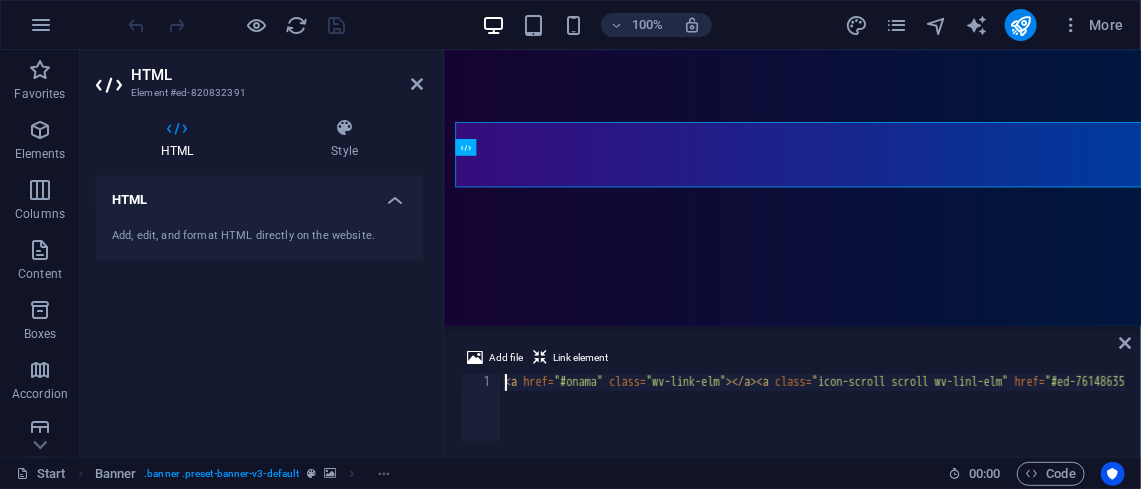 scroll, scrollTop: 512, scrollLeft: 0, axis: vertical 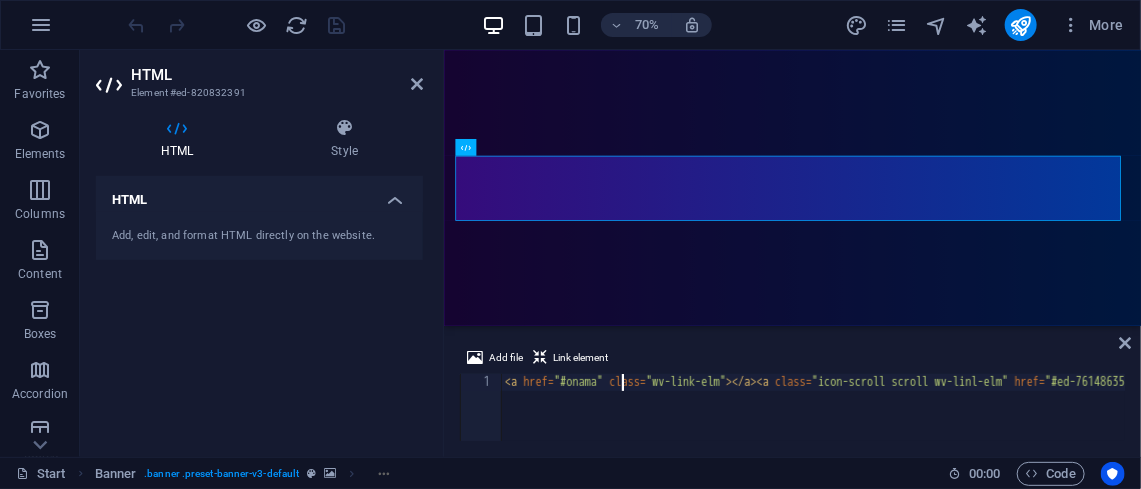 click on "< a   href = "#onama"   class = "wv-link-elm" > </ a > < a   class = "icon-scroll scroll wv-linl-elm"   href = "#ed-761486357" > < span > </ span > </ a >" at bounding box center (1012, 422) 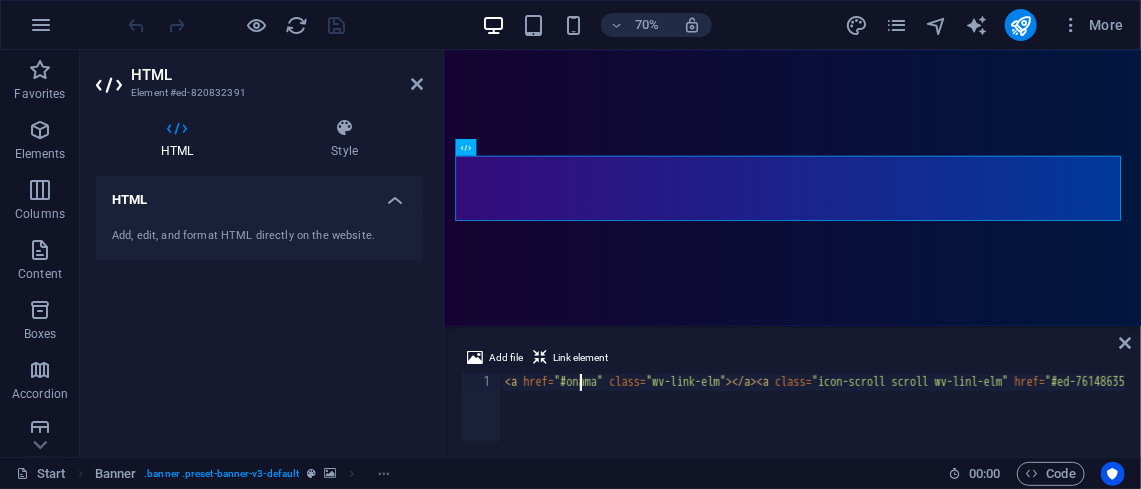 click on "< a   href = "#onama"   class = "wv-link-elm" > </ a > < a   class = "icon-scroll scroll wv-linl-elm"   href = "#ed-761486357" > < span > </ span > </ a >" at bounding box center (1012, 422) 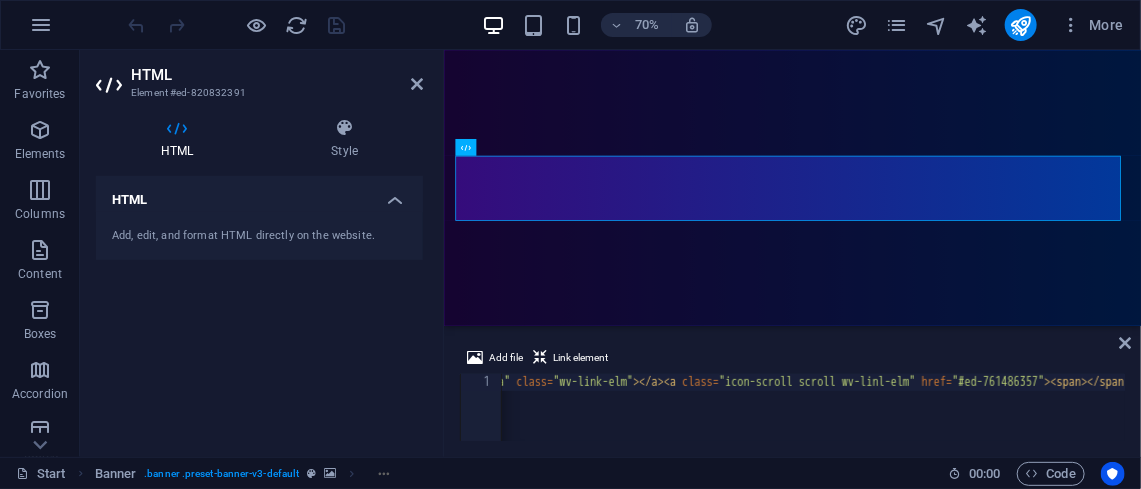 scroll, scrollTop: 0, scrollLeft: 101, axis: horizontal 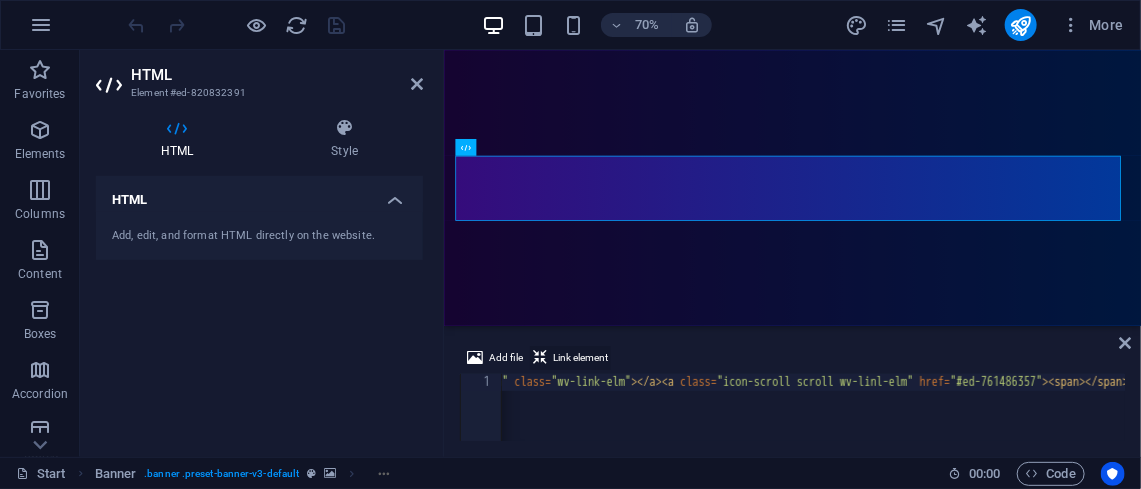 type on "<a href="/#onama" class="wv-link-elm"></a><a class="icon-scroll scroll wv-linl-elm" href="#ed-761486357"><span></span></a>" 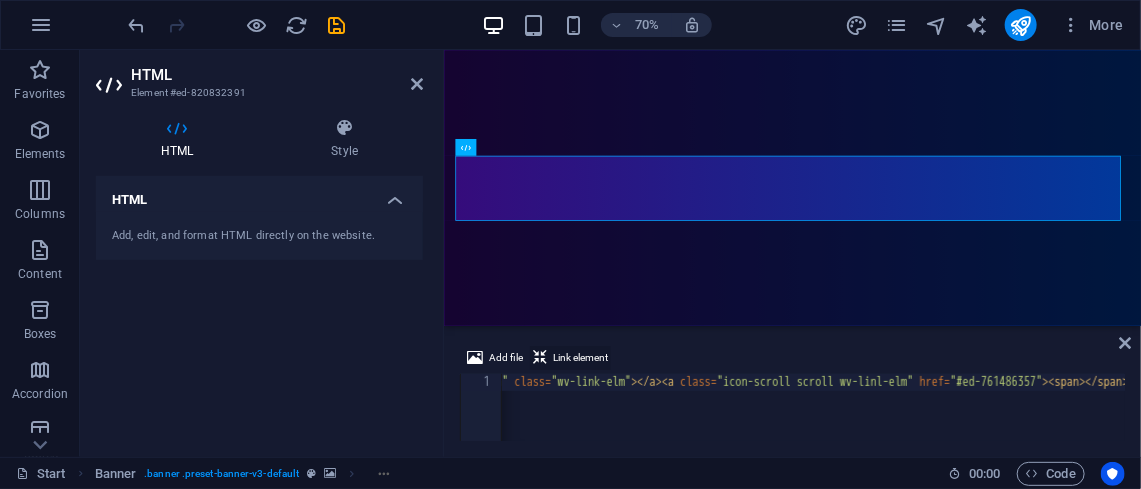 click on "Link element" at bounding box center [580, 358] 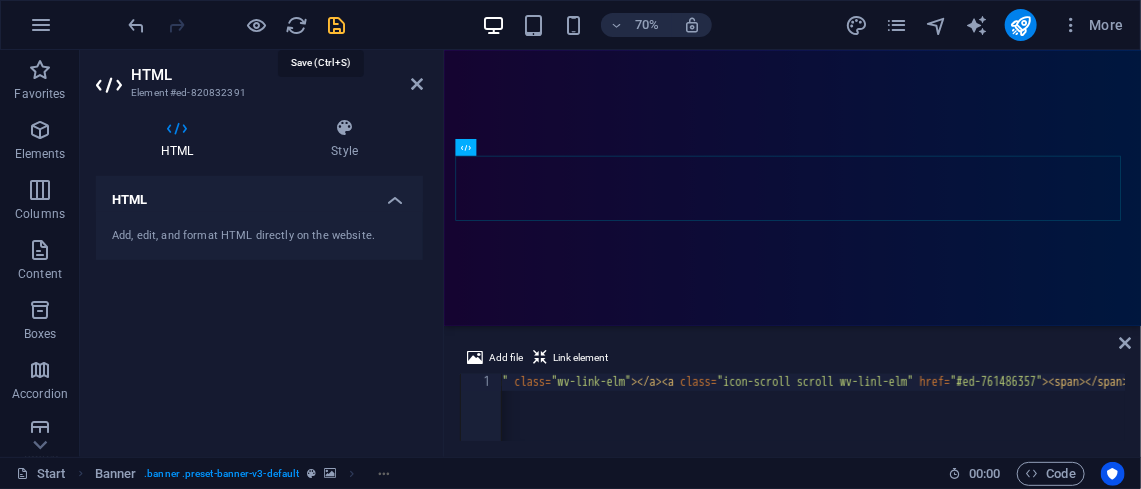 click at bounding box center (337, 25) 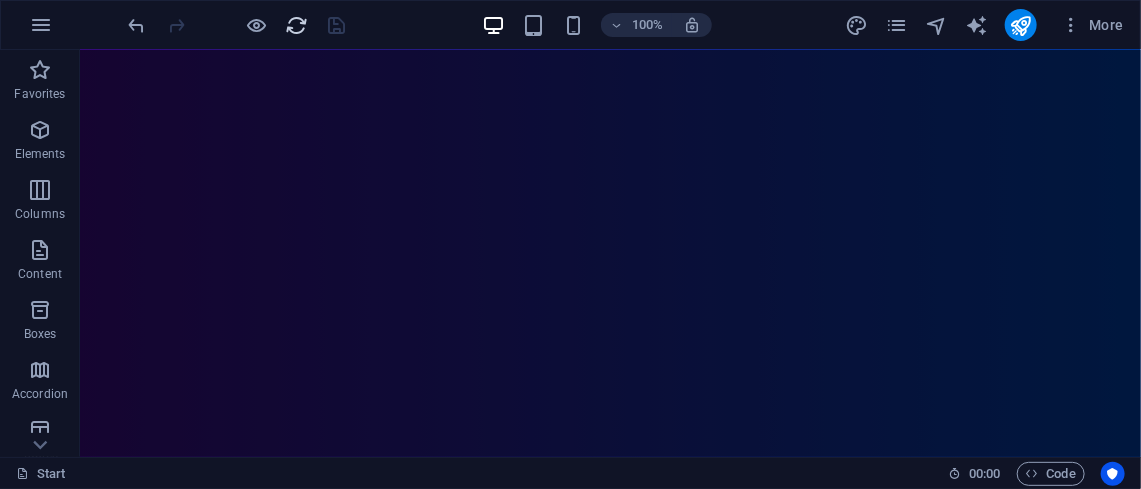 drag, startPoint x: 282, startPoint y: 1, endPoint x: 296, endPoint y: 21, distance: 24.41311 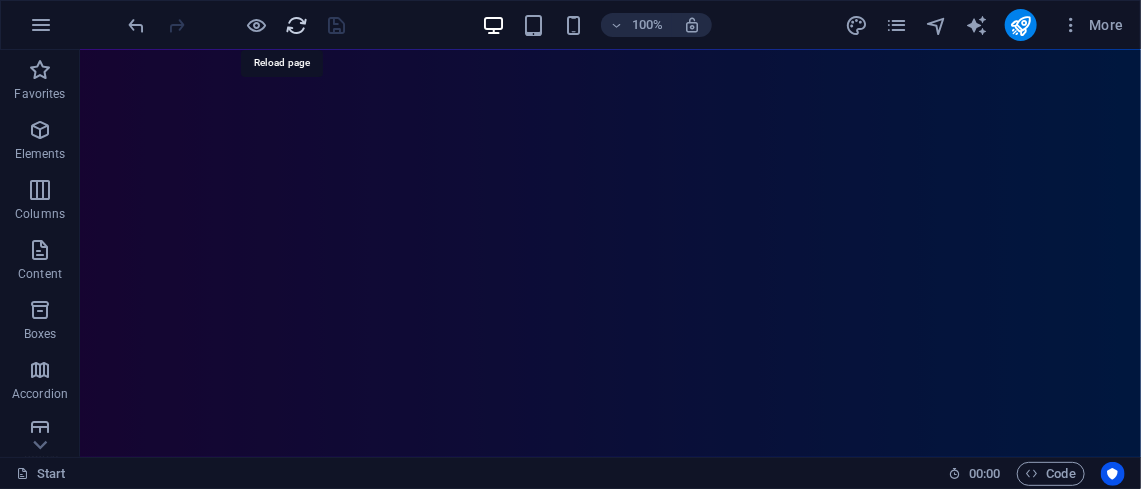 click at bounding box center [297, 25] 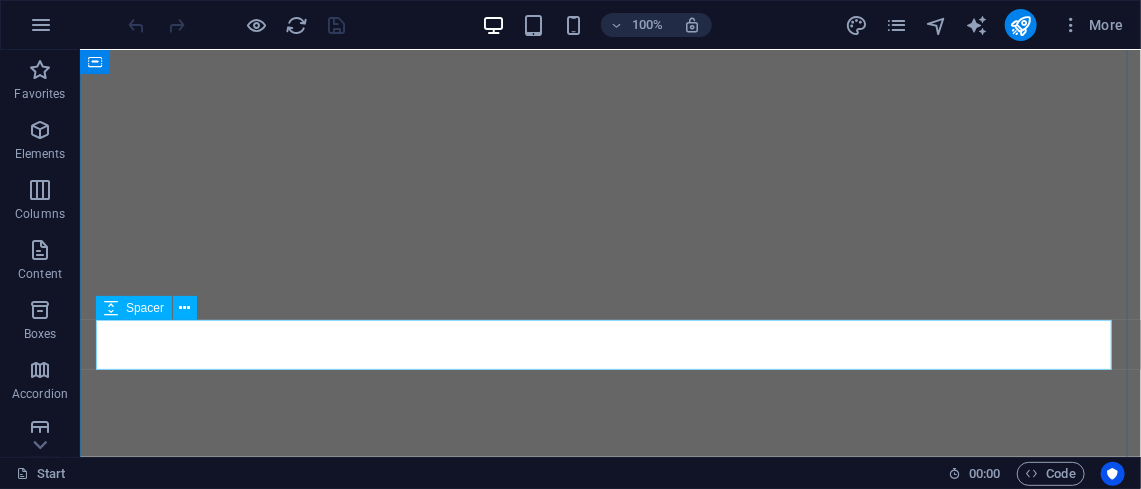scroll, scrollTop: 296, scrollLeft: 0, axis: vertical 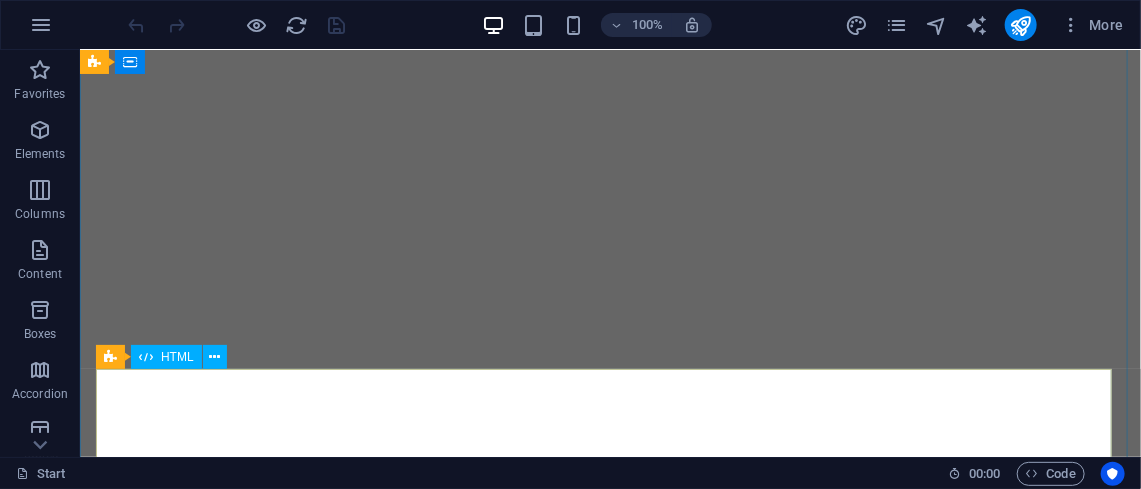click at bounding box center [609, 2808] 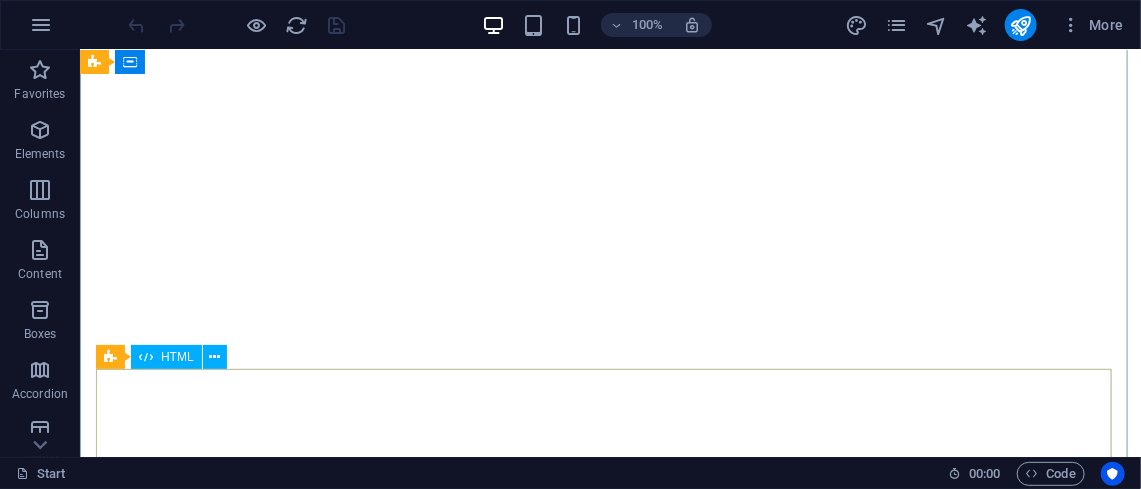 click at bounding box center (609, 2808) 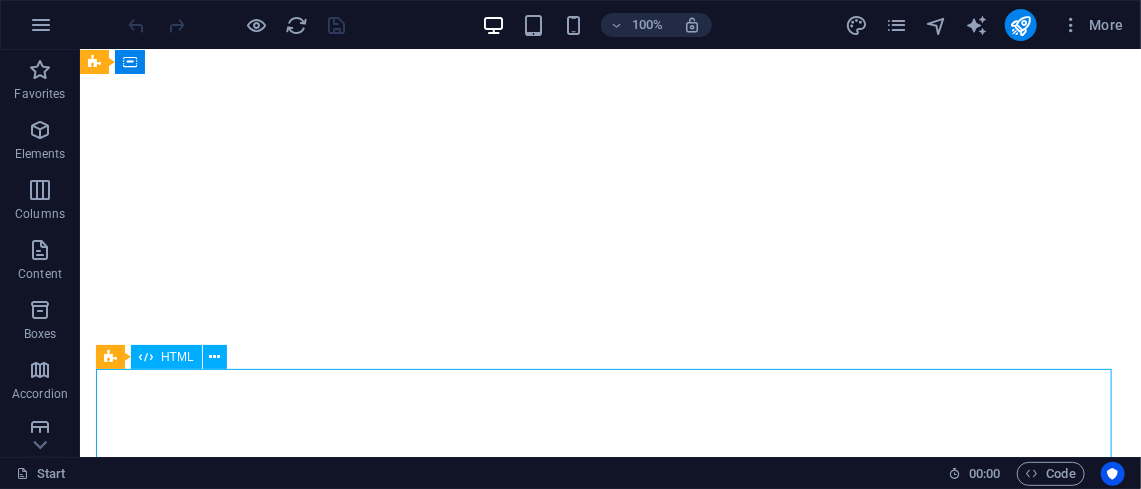 click at bounding box center [609, 2808] 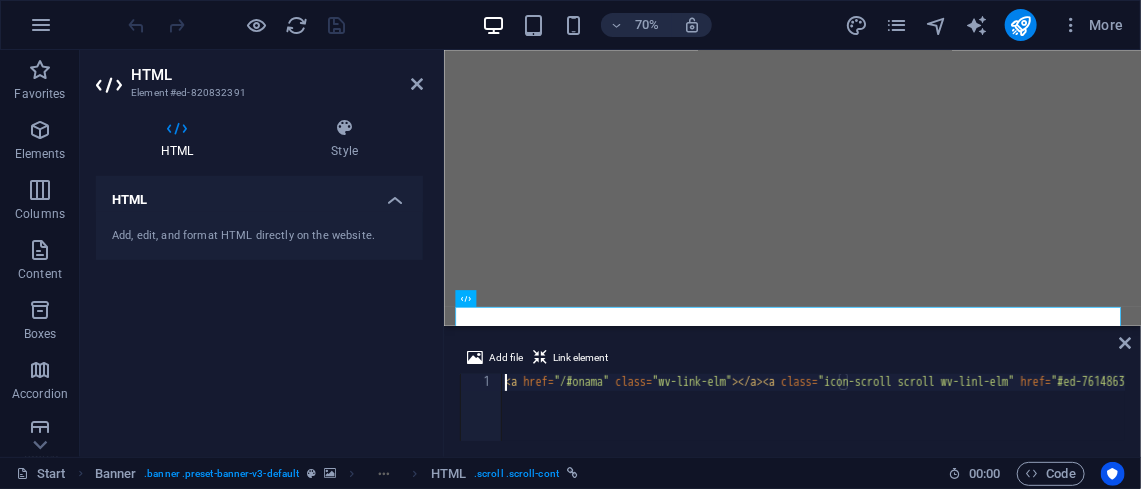 scroll, scrollTop: 0, scrollLeft: 0, axis: both 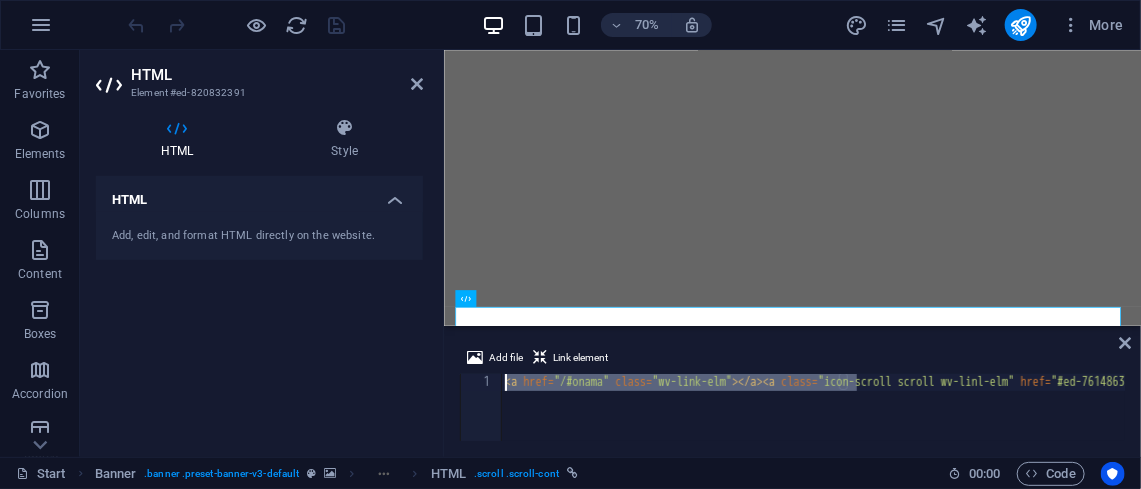 drag, startPoint x: 858, startPoint y: 384, endPoint x: 441, endPoint y: 381, distance: 417.0108 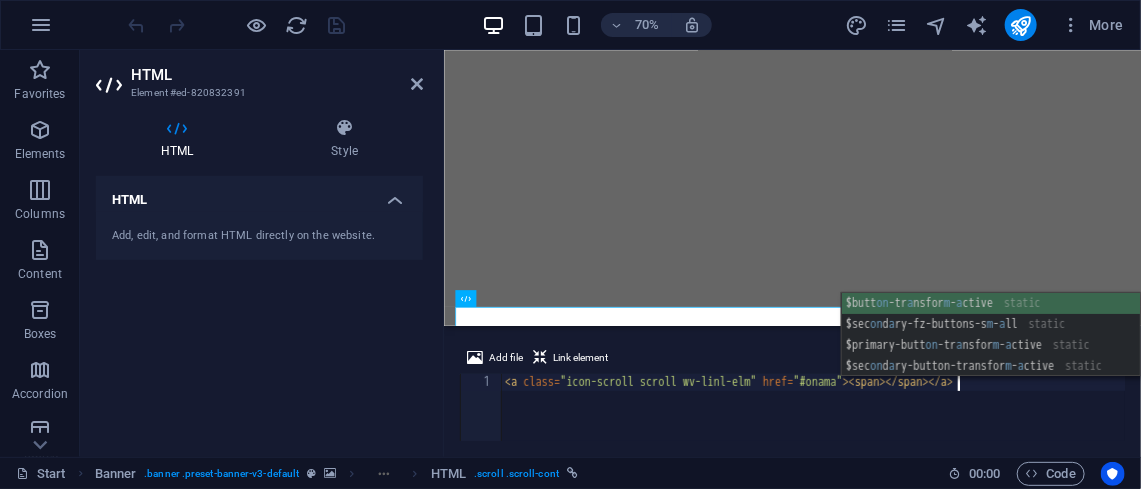 scroll, scrollTop: 0, scrollLeft: 445, axis: horizontal 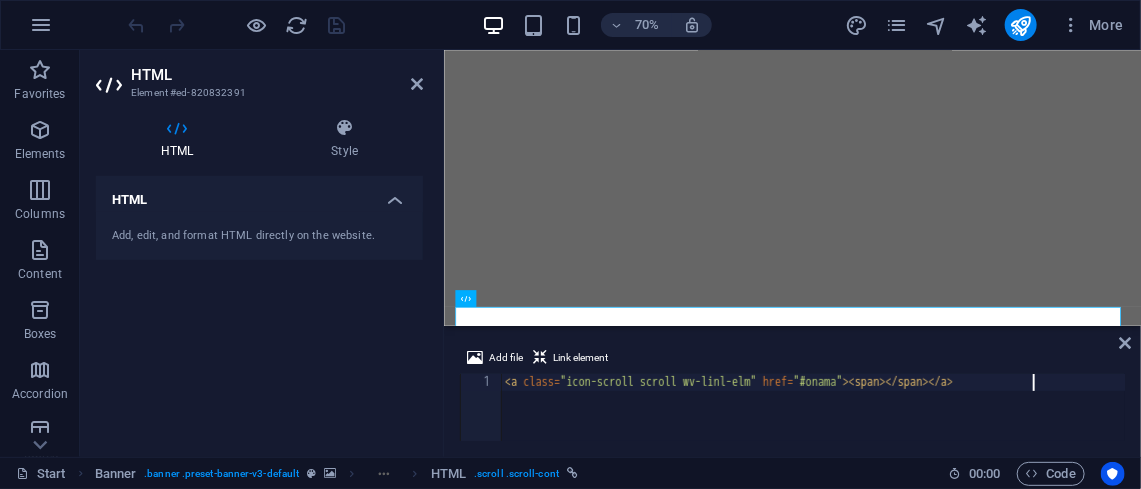 click on "< a   class = "icon-scroll scroll wv-linl-elm"   href = "#onama" > < span > </ span > </ a >" at bounding box center [813, 424] 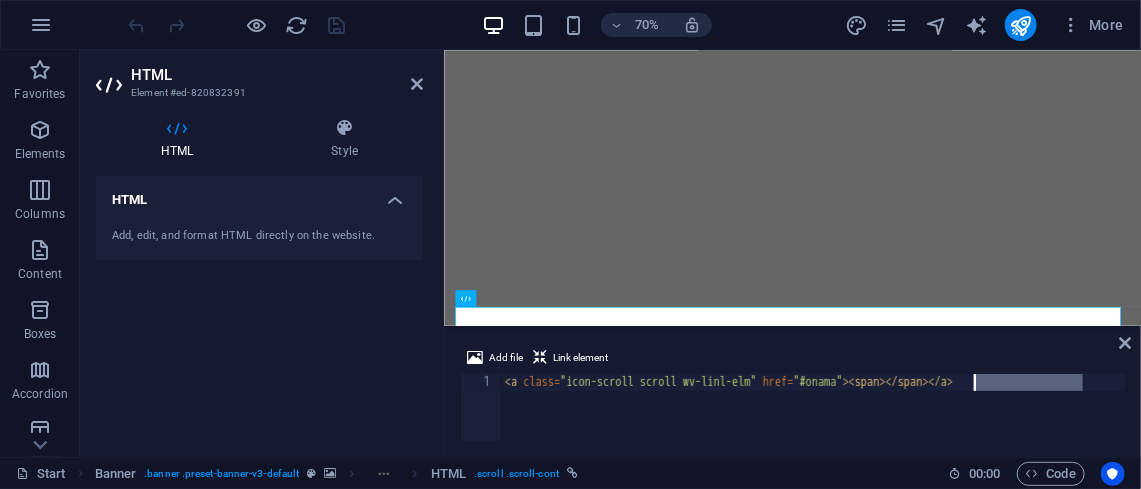 drag, startPoint x: 1086, startPoint y: 383, endPoint x: 978, endPoint y: 377, distance: 108.16654 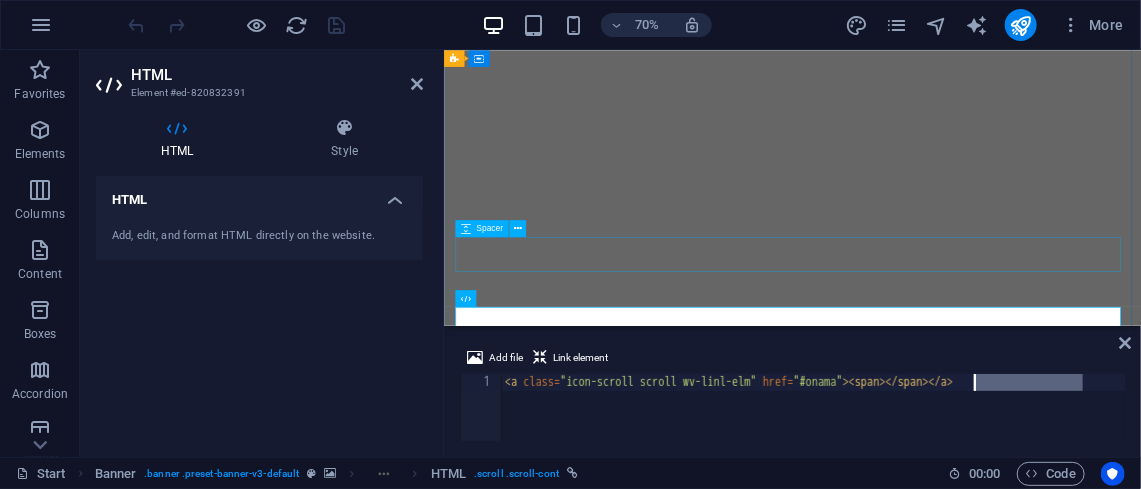 type on "<a class="icon-scroll scroll wv-linl-elm" href="#onama"><span></span></a>" 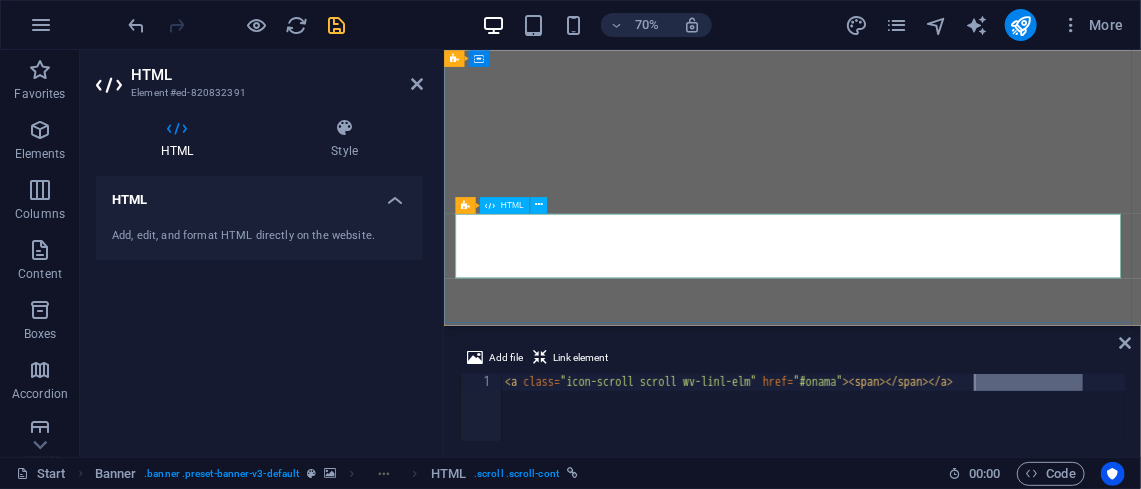 scroll, scrollTop: 431, scrollLeft: 0, axis: vertical 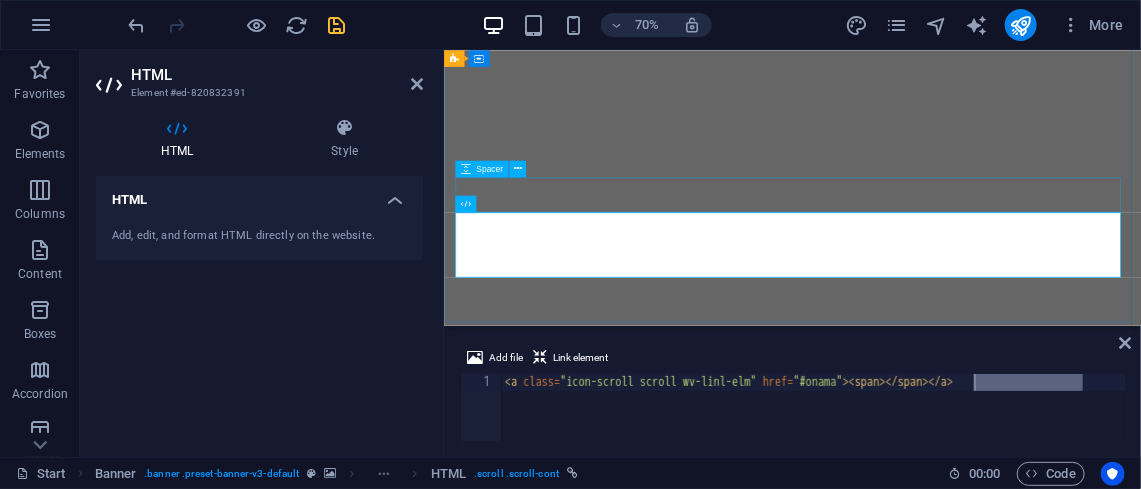 click at bounding box center (941, 2626) 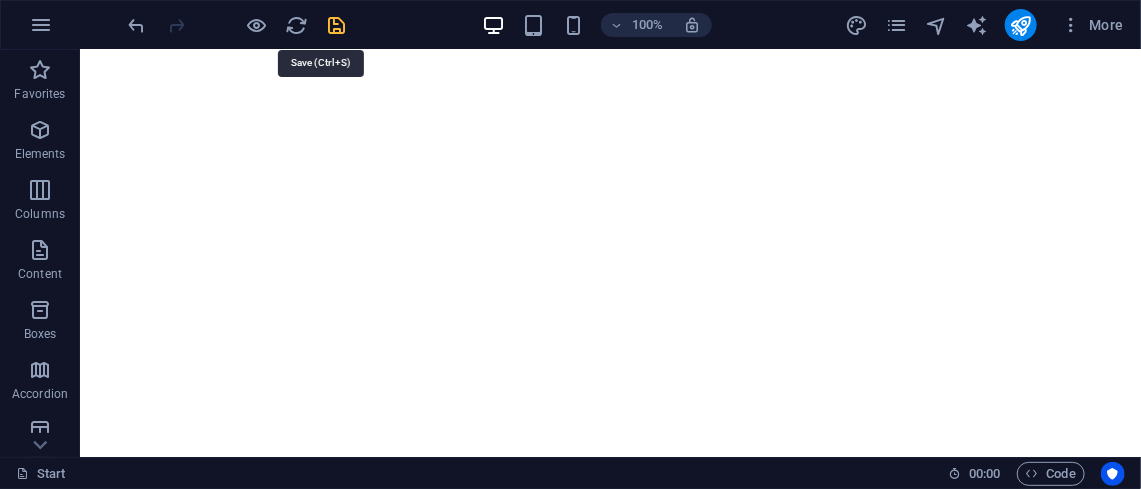 click at bounding box center [337, 25] 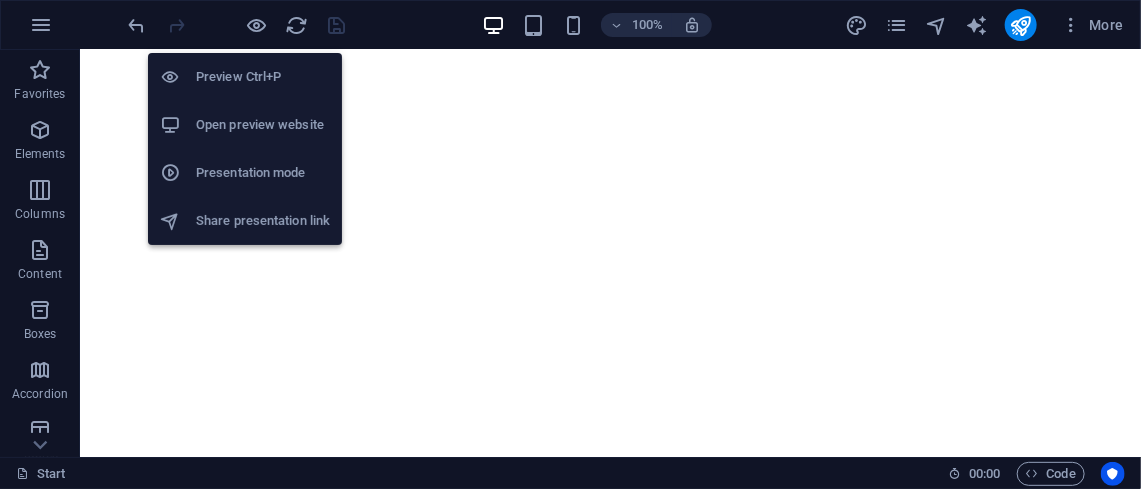 click on "Preview Ctrl+P" at bounding box center [263, 77] 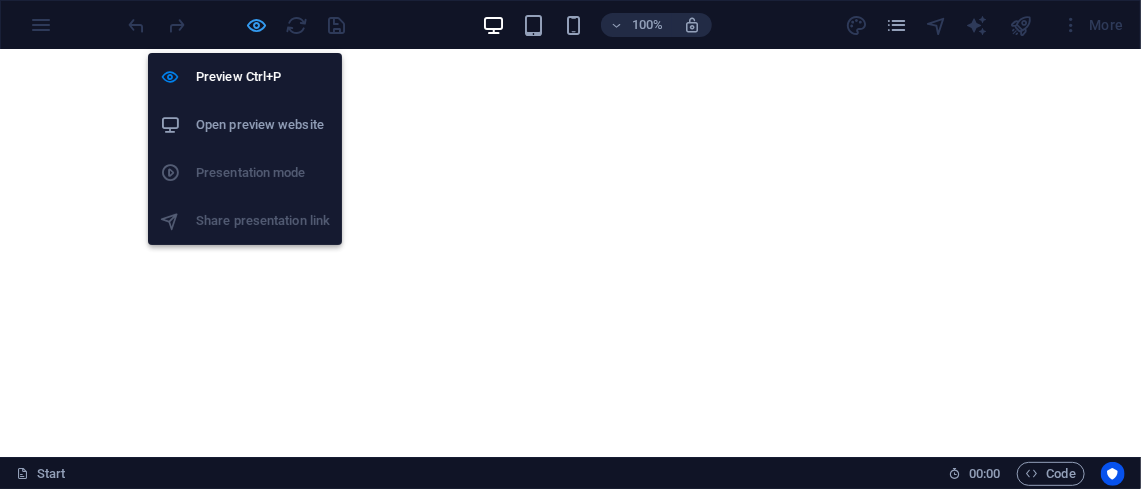 click at bounding box center (257, 25) 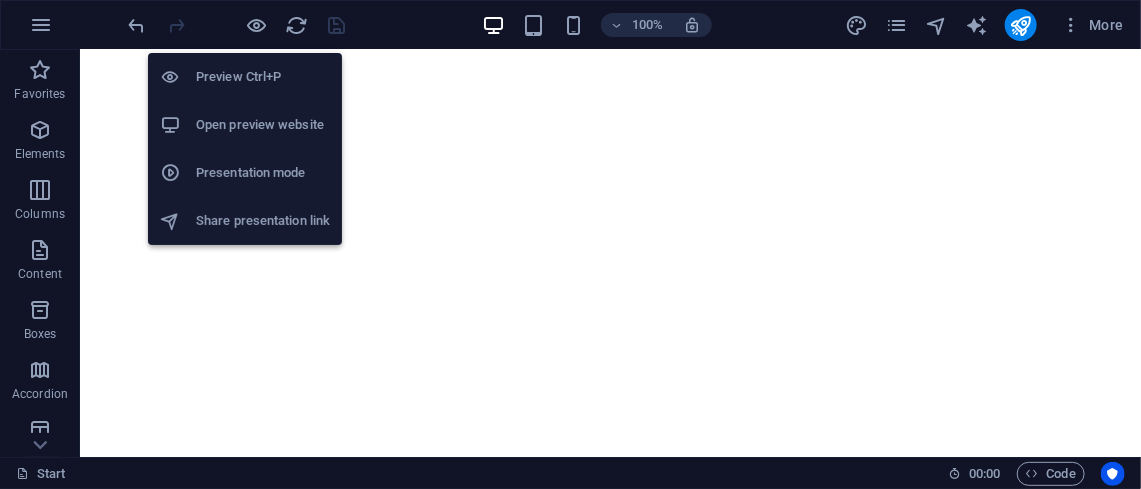 click on "Open preview website" at bounding box center [263, 125] 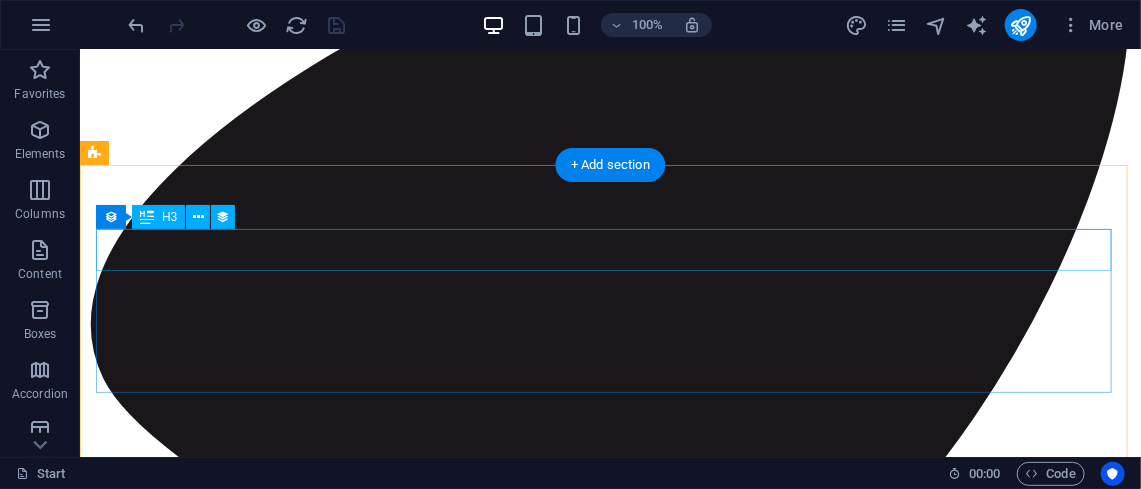 scroll, scrollTop: 5184, scrollLeft: 0, axis: vertical 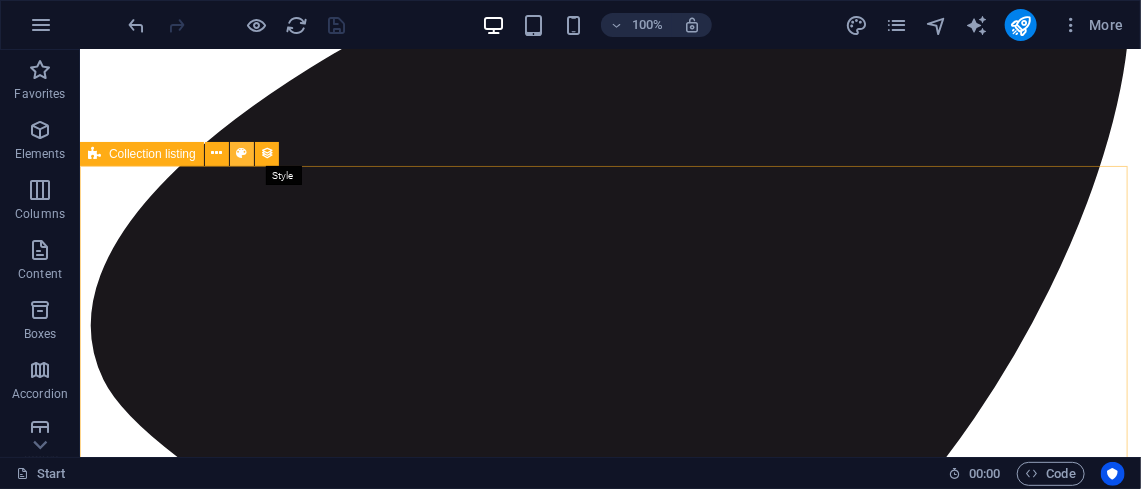 click at bounding box center (241, 153) 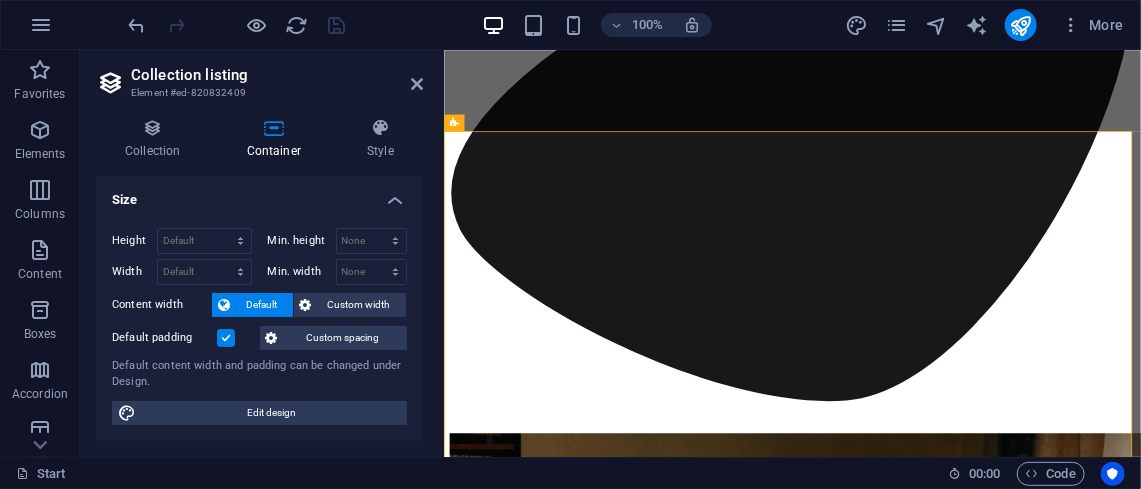 scroll, scrollTop: 5451, scrollLeft: 0, axis: vertical 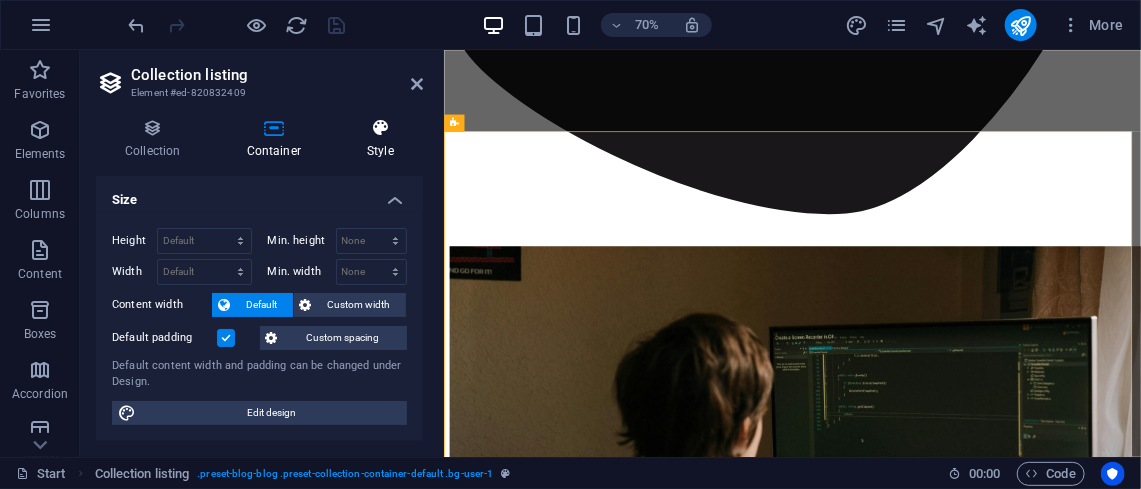 click on "Style" at bounding box center [380, 139] 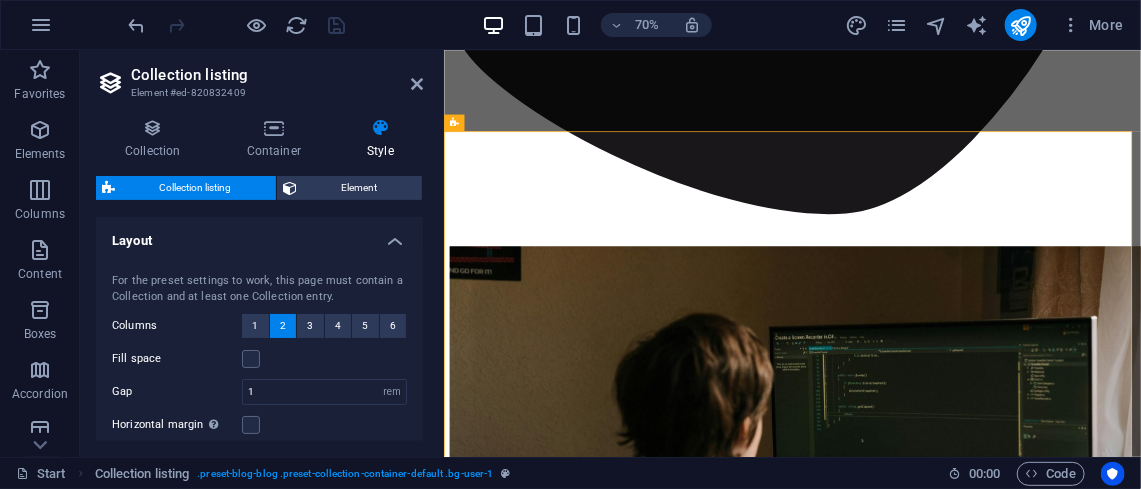 scroll, scrollTop: 184, scrollLeft: 0, axis: vertical 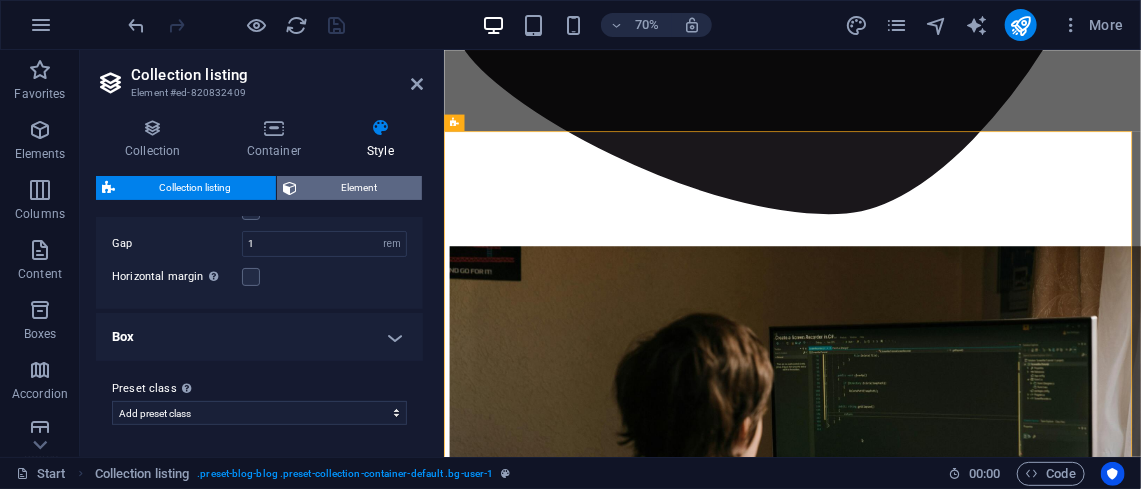 click on "Element" at bounding box center [359, 188] 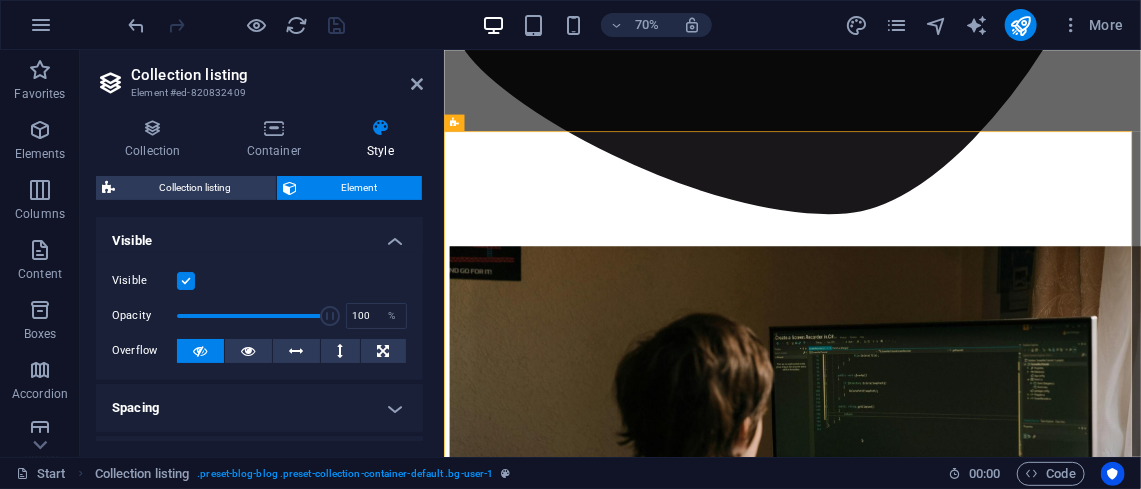 scroll, scrollTop: 409, scrollLeft: 0, axis: vertical 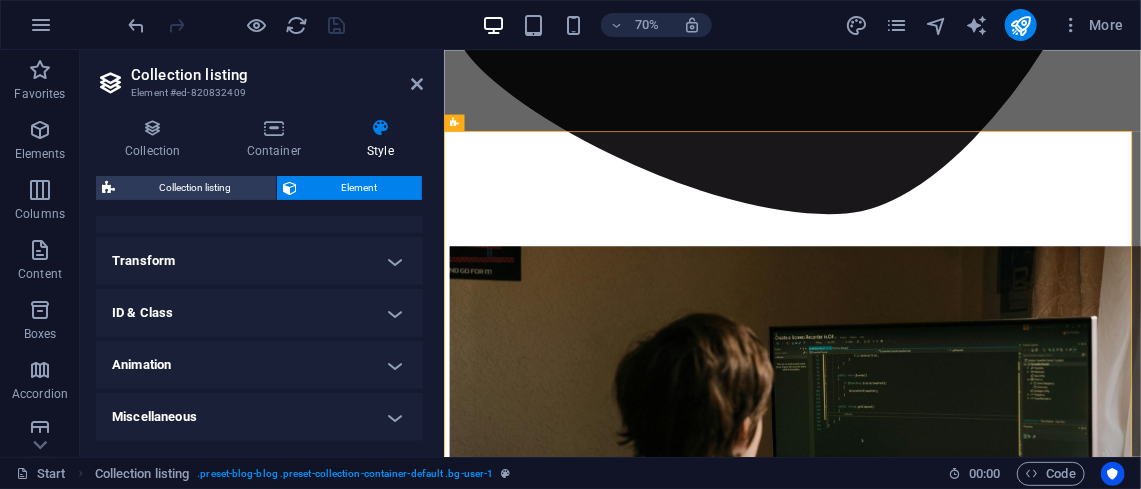 click on "ID & Class" at bounding box center (259, 313) 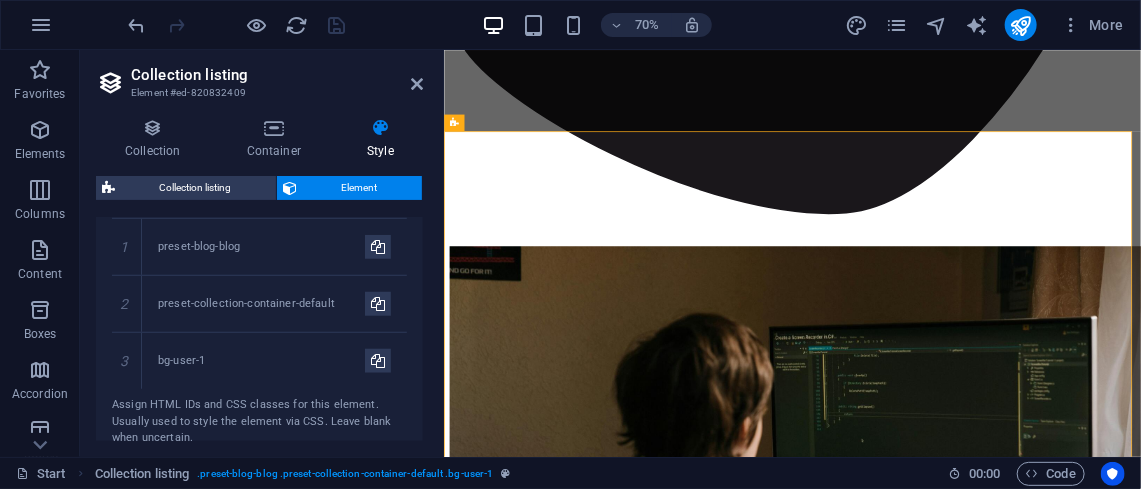 scroll, scrollTop: 633, scrollLeft: 0, axis: vertical 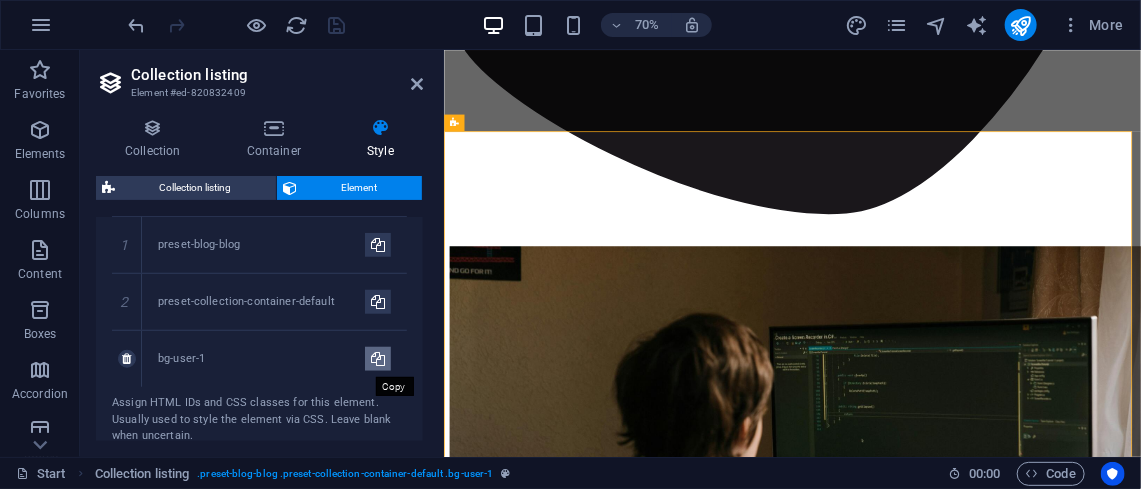 click at bounding box center (378, 359) 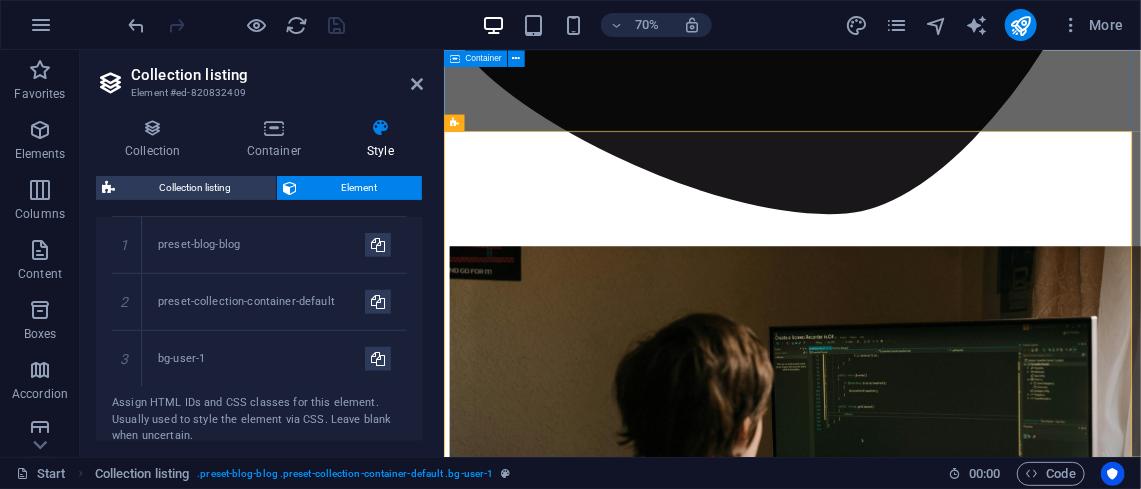 click on "Pitanja i odgovori" at bounding box center (941, 14835) 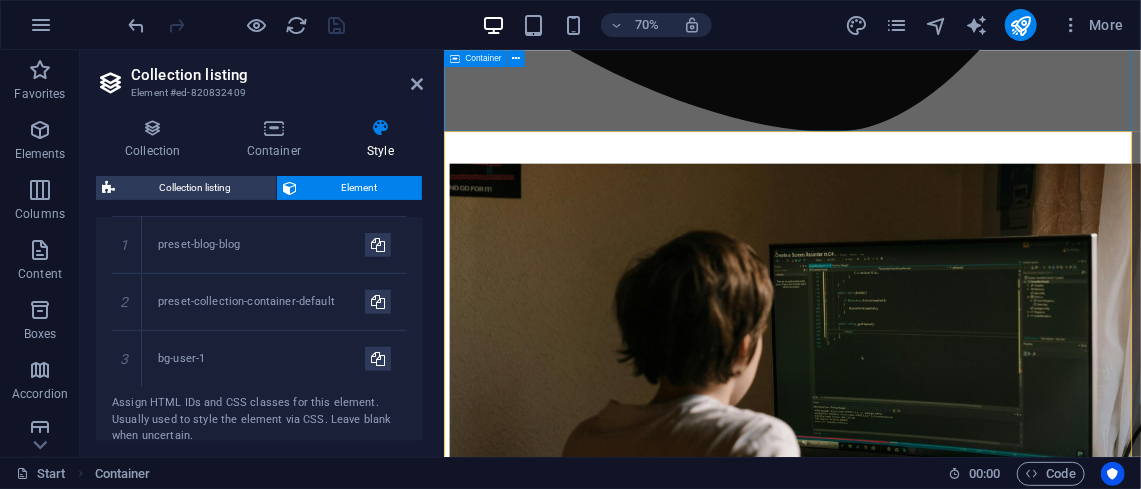 scroll, scrollTop: 4989, scrollLeft: 0, axis: vertical 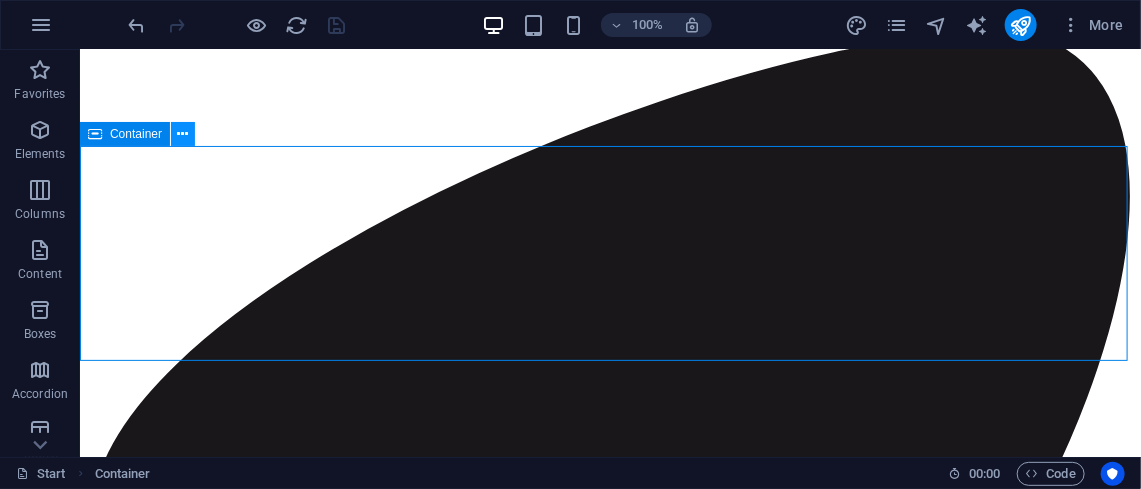 click at bounding box center [183, 134] 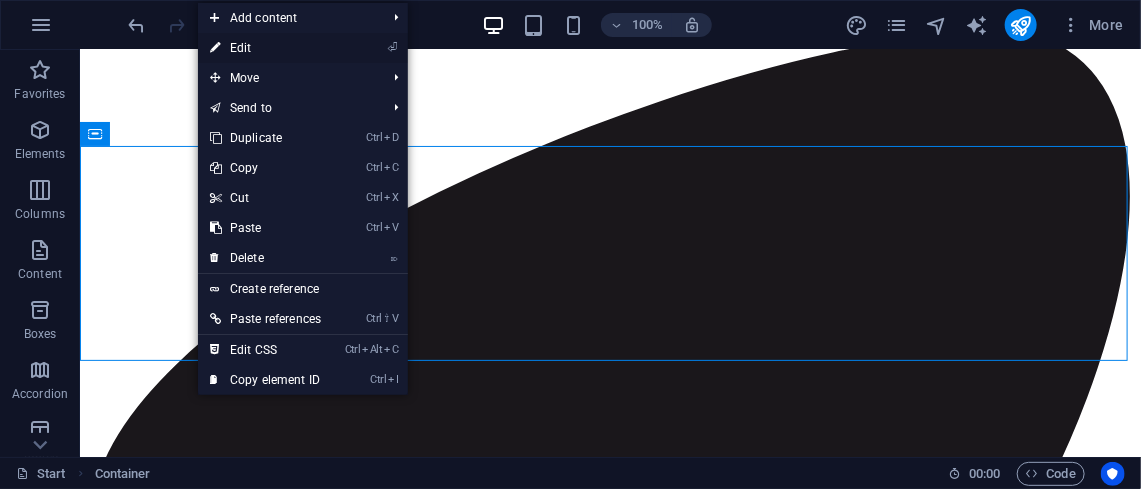 click on "⏎  Edit" at bounding box center (265, 48) 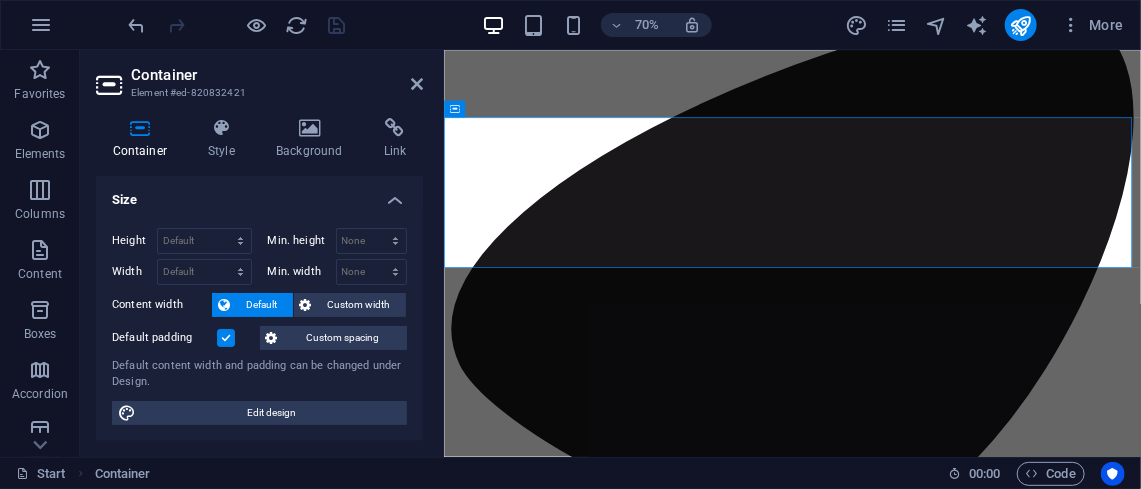 scroll, scrollTop: 5256, scrollLeft: 0, axis: vertical 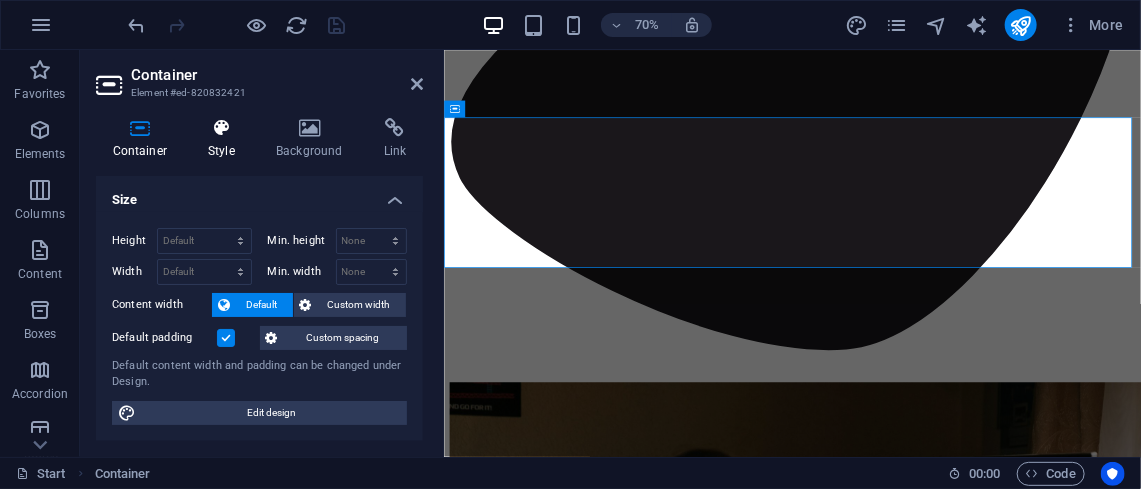 click at bounding box center (222, 128) 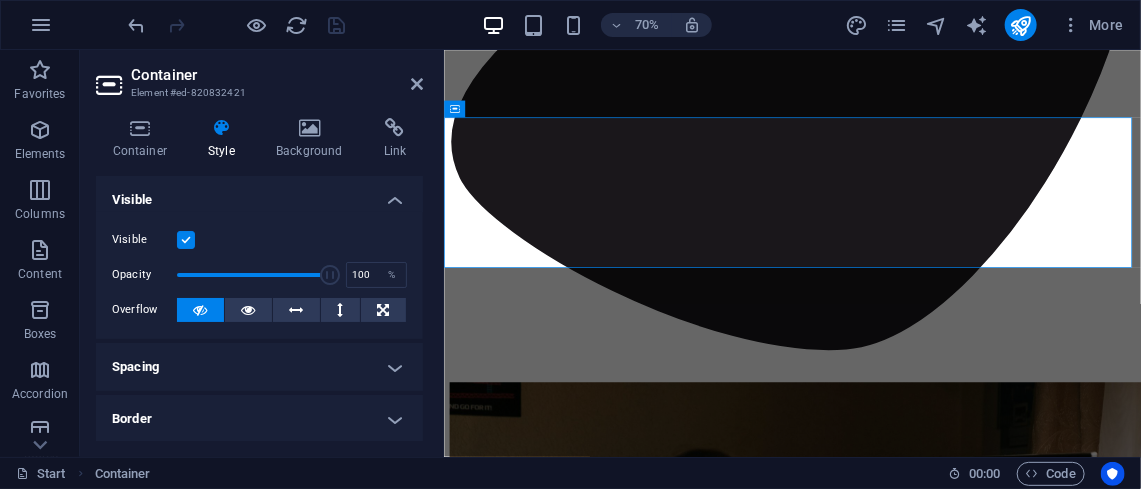 scroll, scrollTop: 368, scrollLeft: 0, axis: vertical 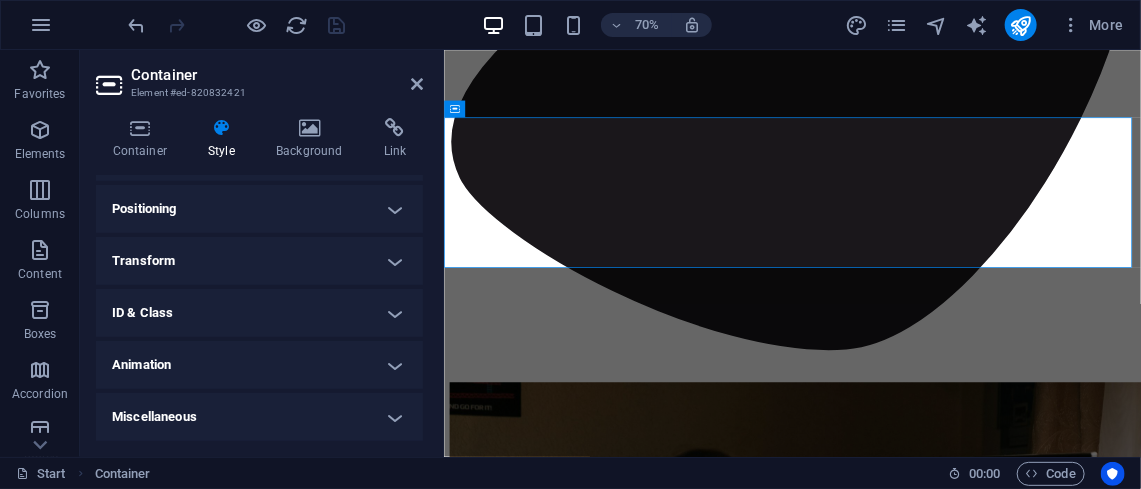 click on "ID & Class" at bounding box center (259, 313) 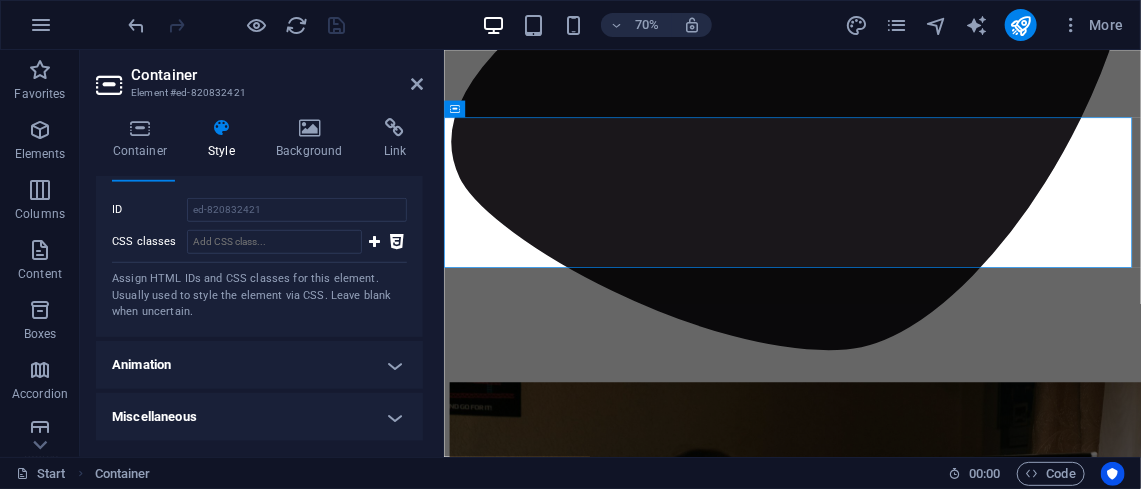 scroll, scrollTop: 554, scrollLeft: 0, axis: vertical 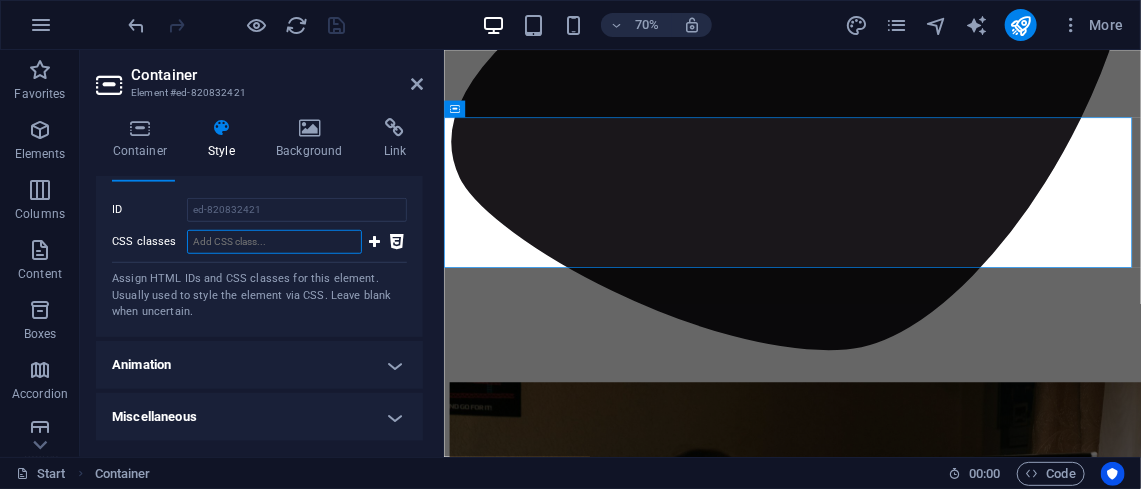 click on "CSS classes" at bounding box center (274, 242) 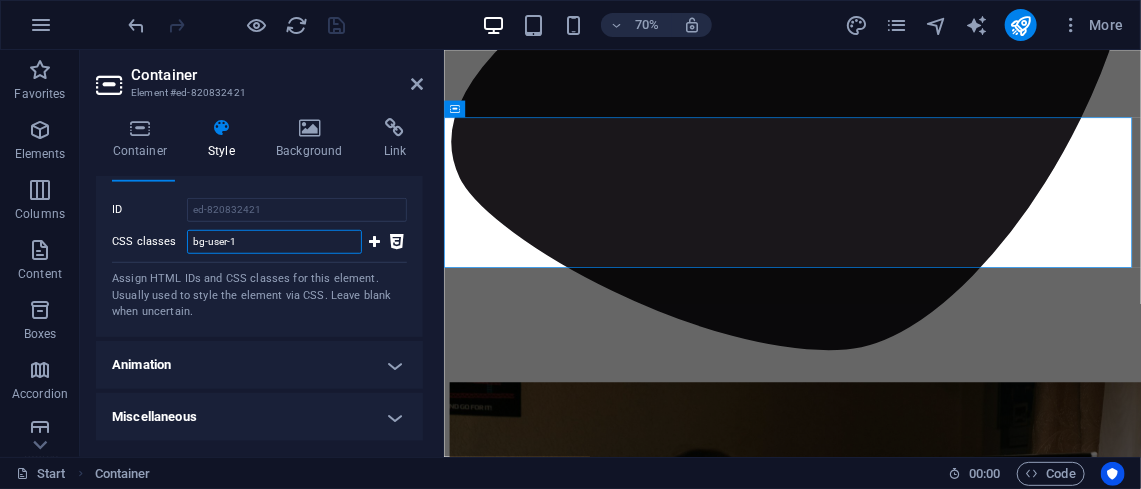 type on "bg-user-1" 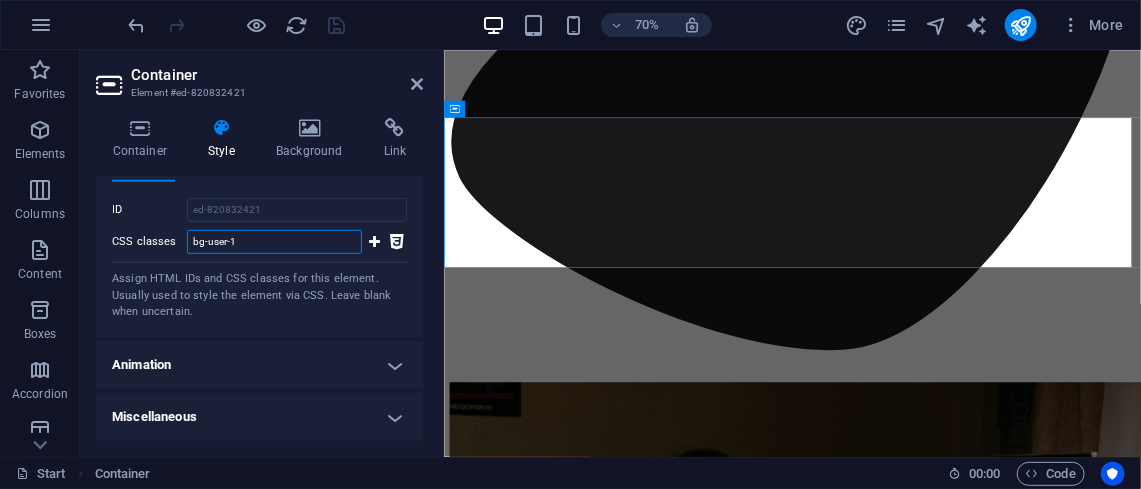 type 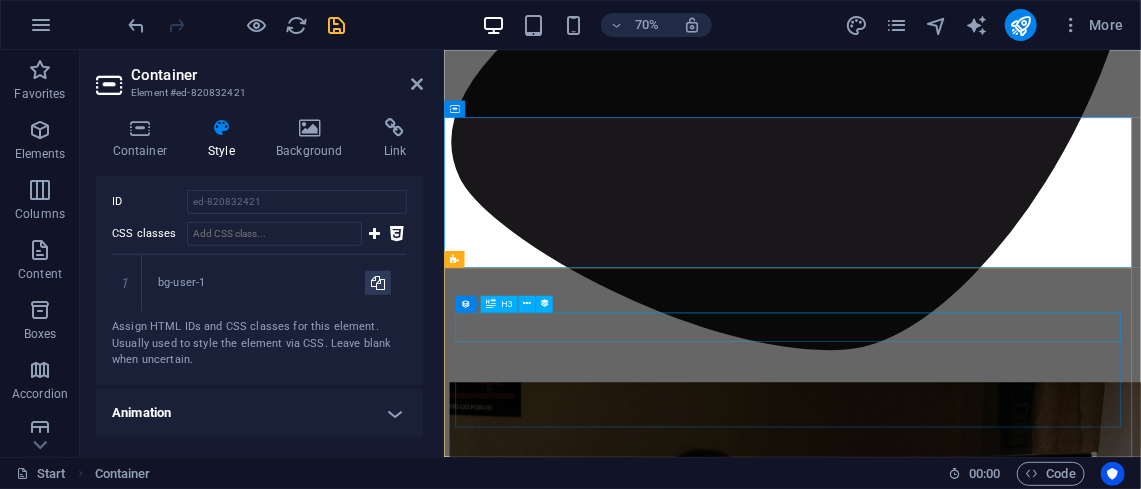 click on "Collection item   H3" at bounding box center (508, 304) 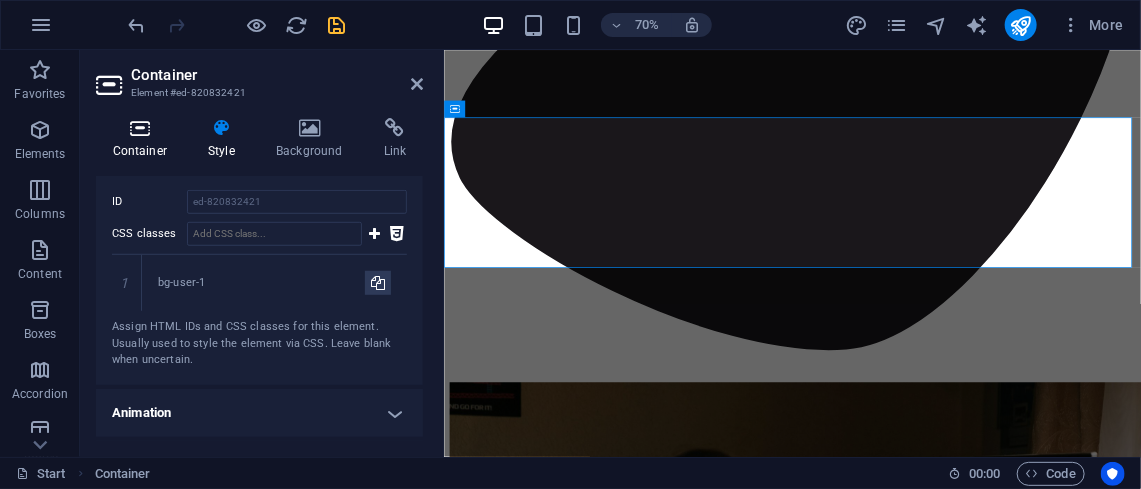 click at bounding box center (140, 128) 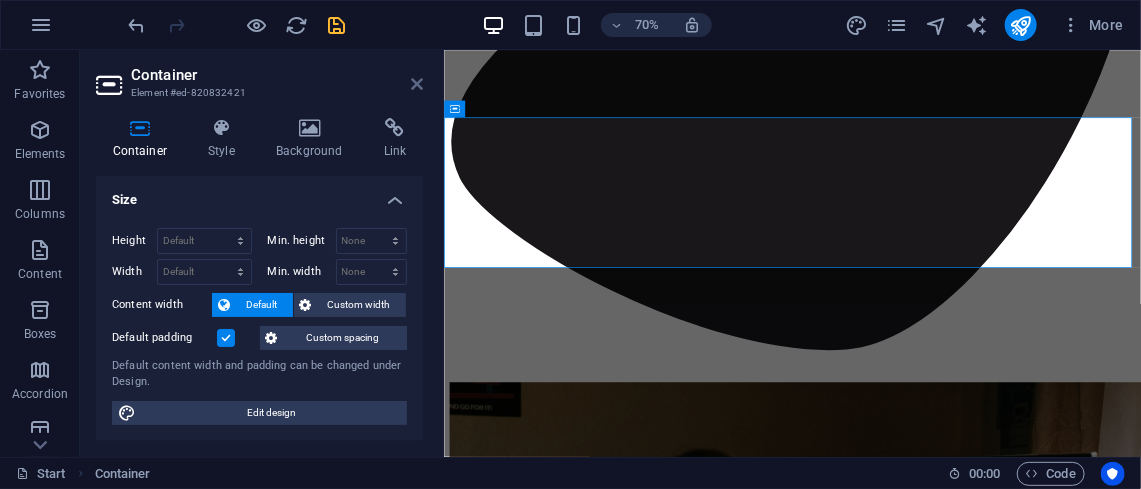 click at bounding box center (417, 84) 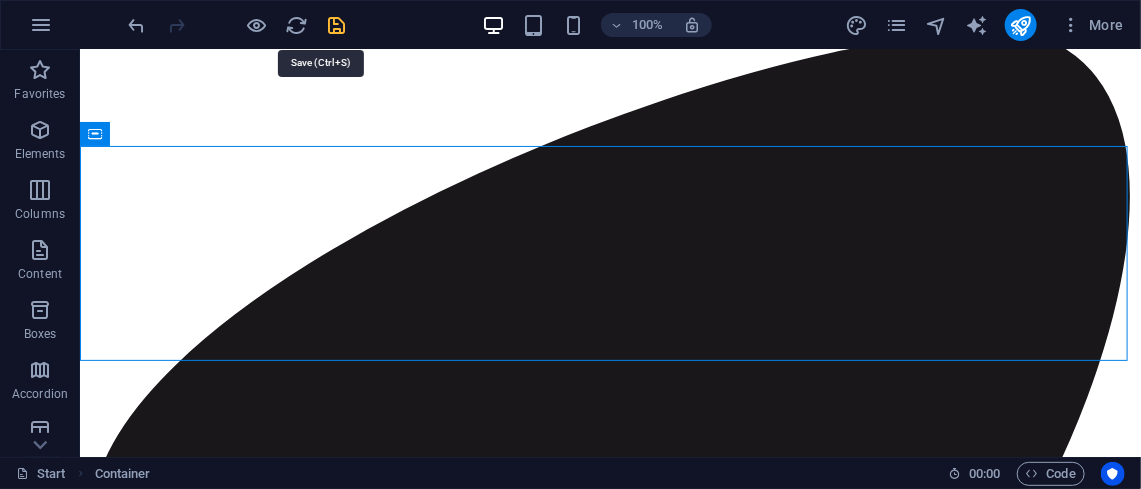click at bounding box center [337, 25] 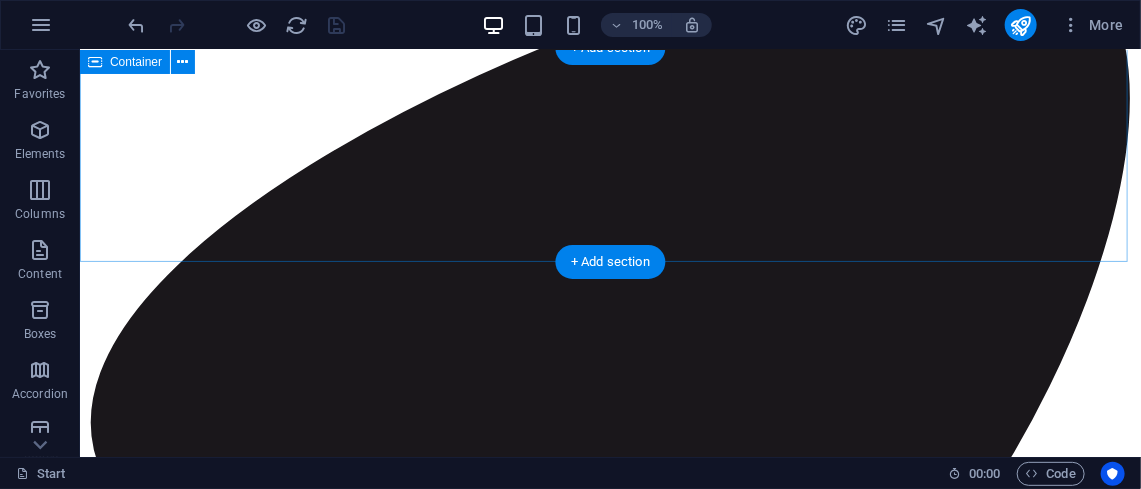 scroll, scrollTop: 5086, scrollLeft: 0, axis: vertical 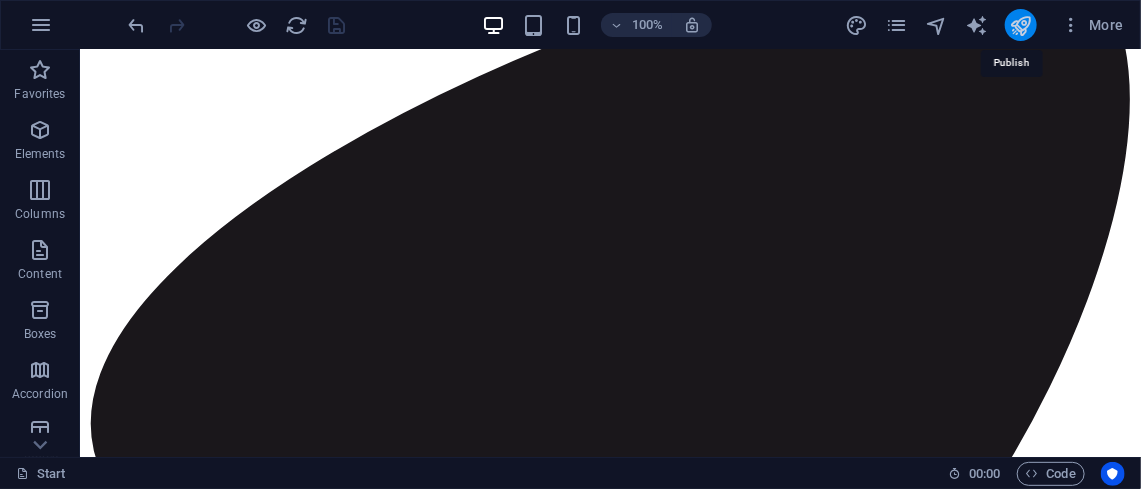 click at bounding box center [1020, 25] 